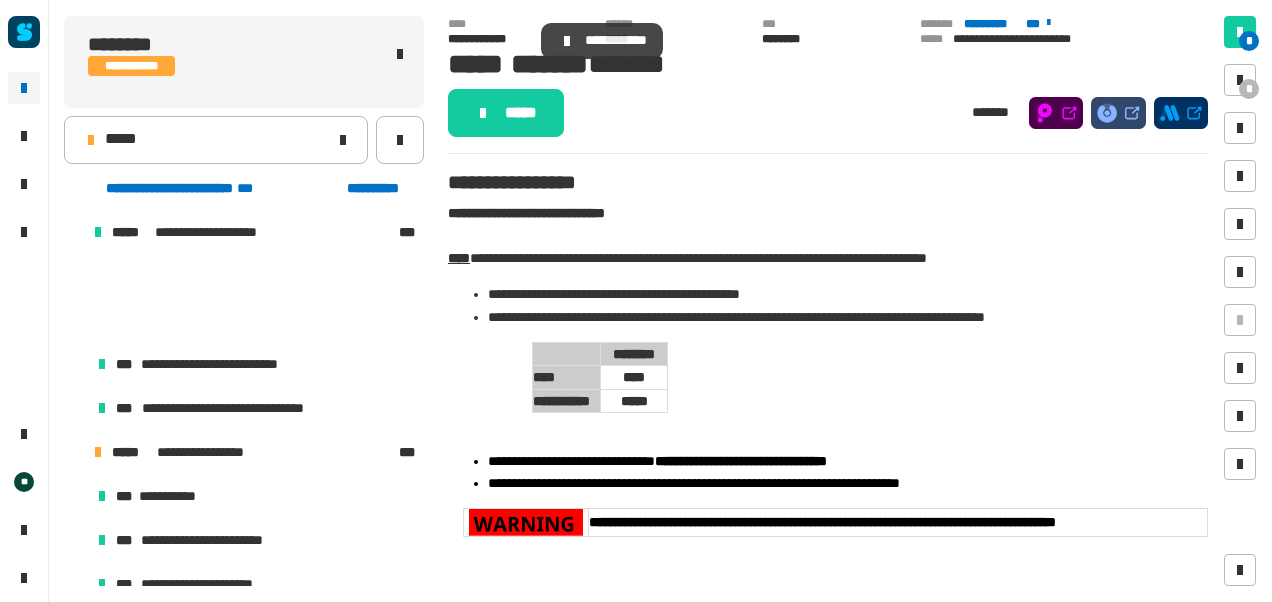scroll, scrollTop: 0, scrollLeft: 0, axis: both 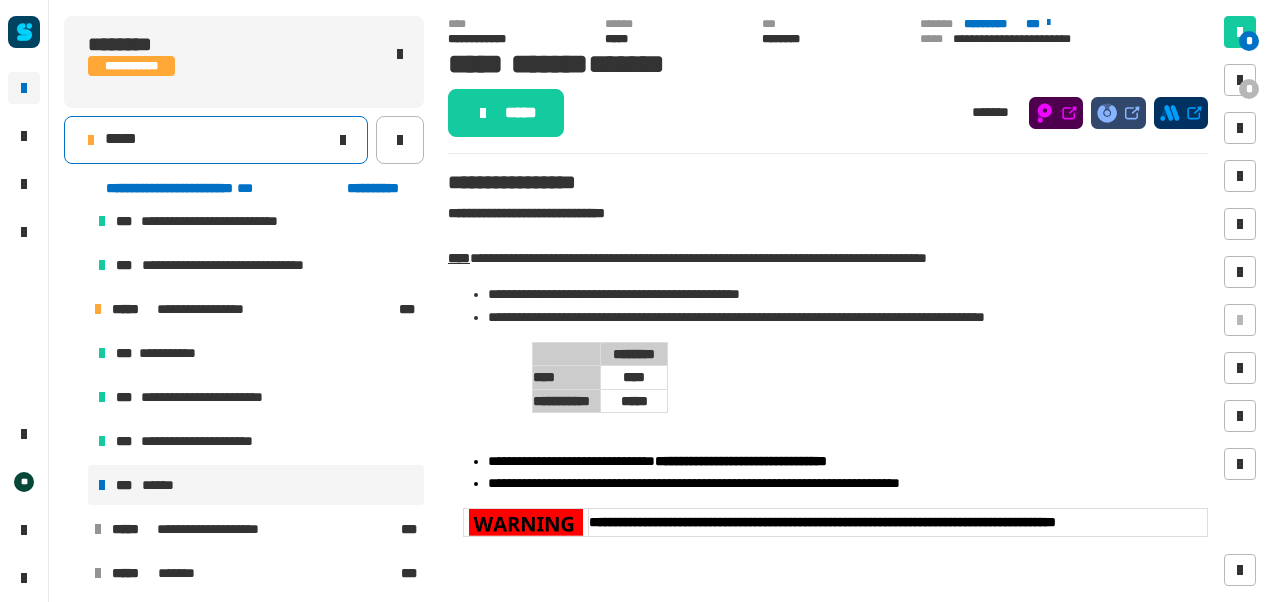 click on "*****" 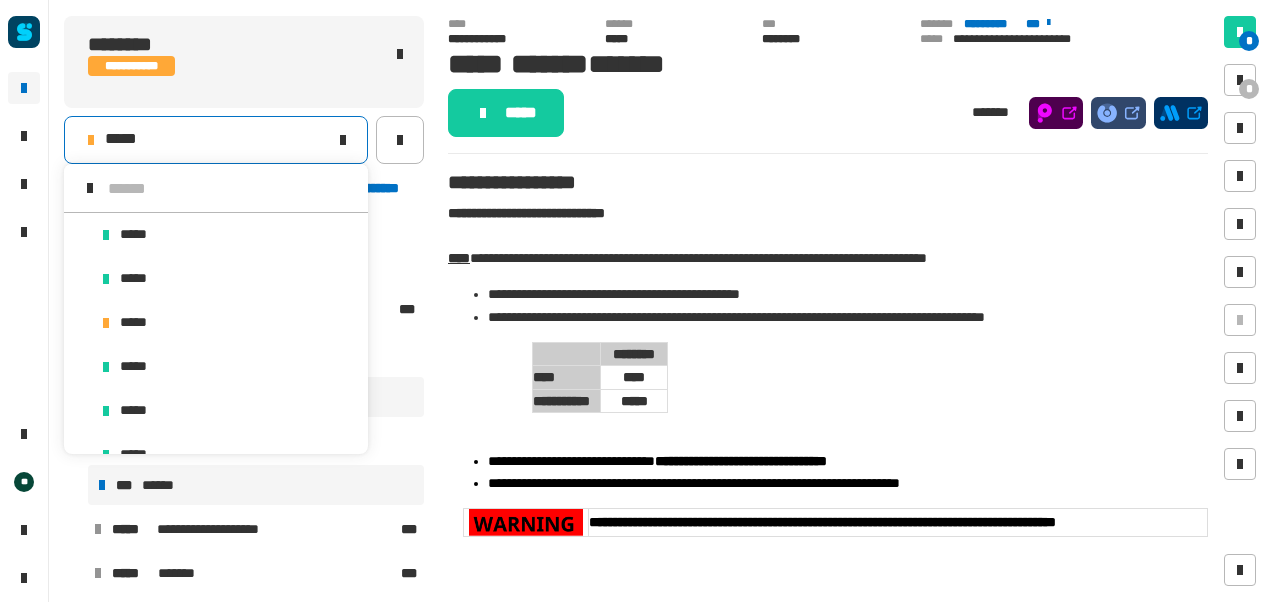 scroll, scrollTop: 16, scrollLeft: 0, axis: vertical 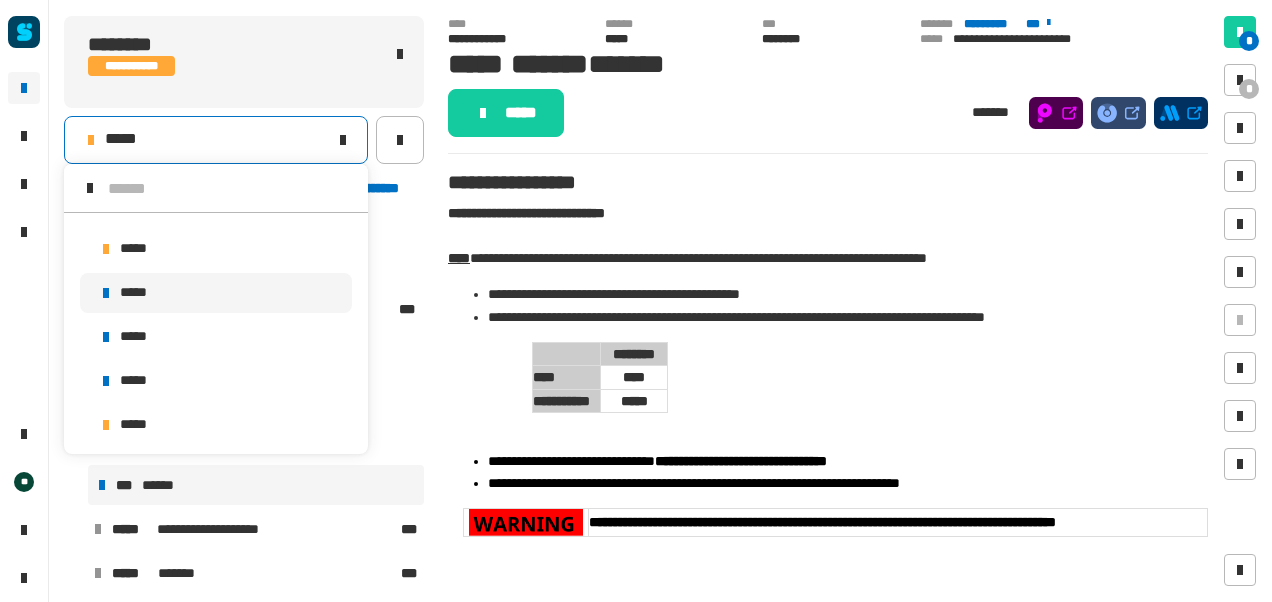 click on "*****" at bounding box center (216, 293) 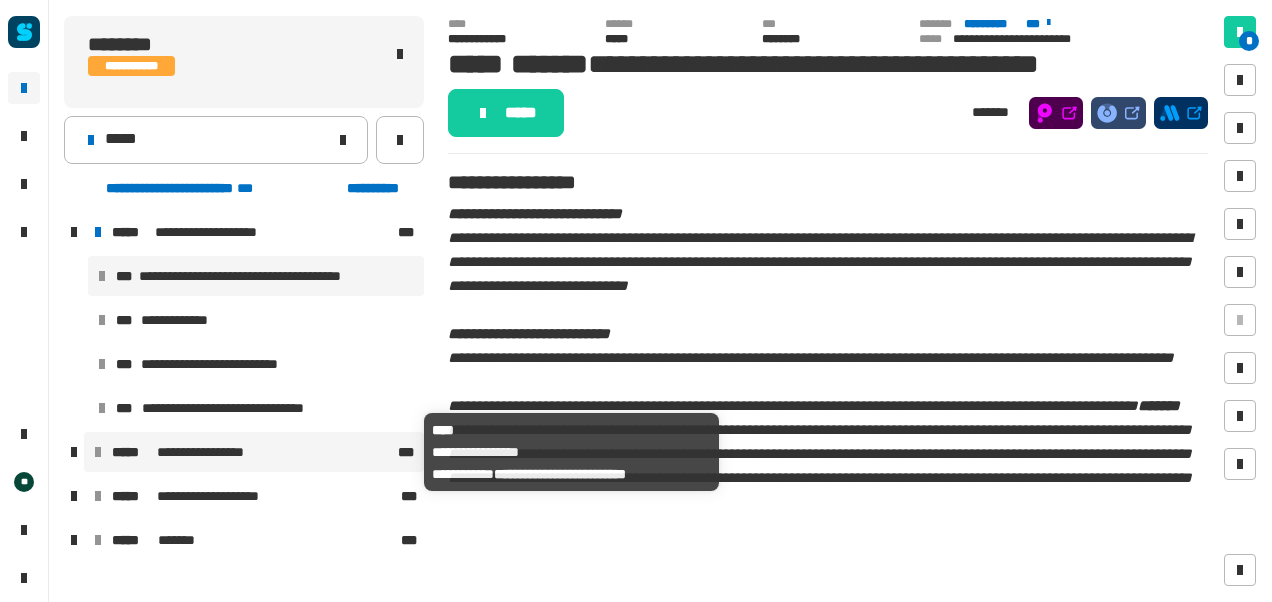 click on "**********" at bounding box center [212, 452] 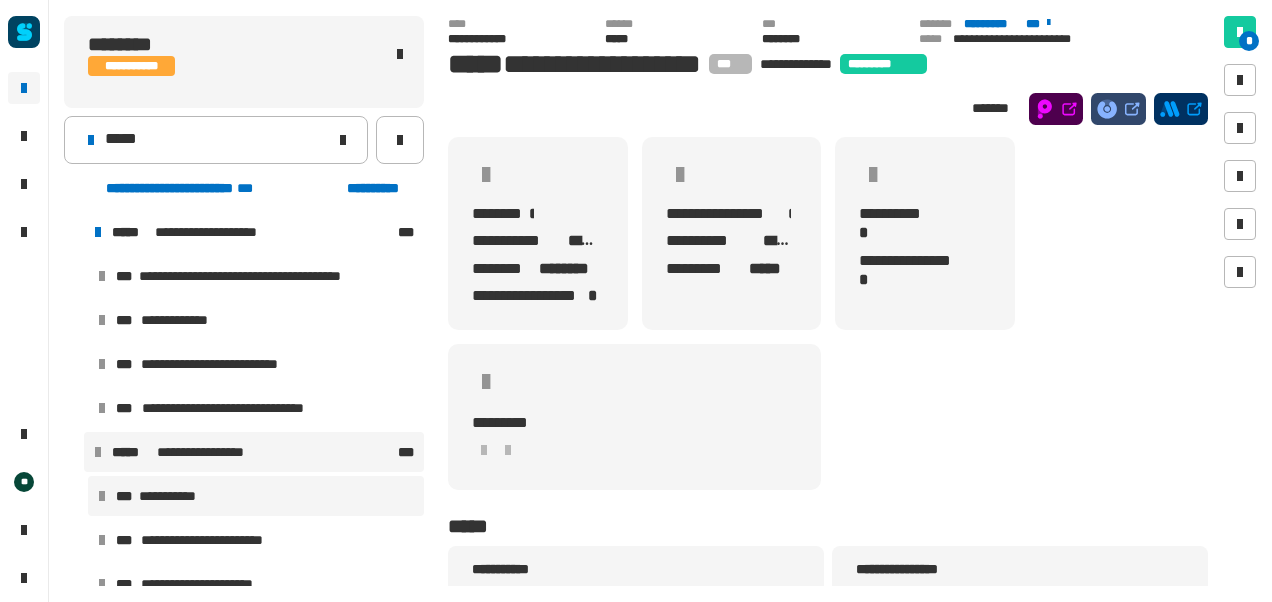 click on "**********" at bounding box center (256, 496) 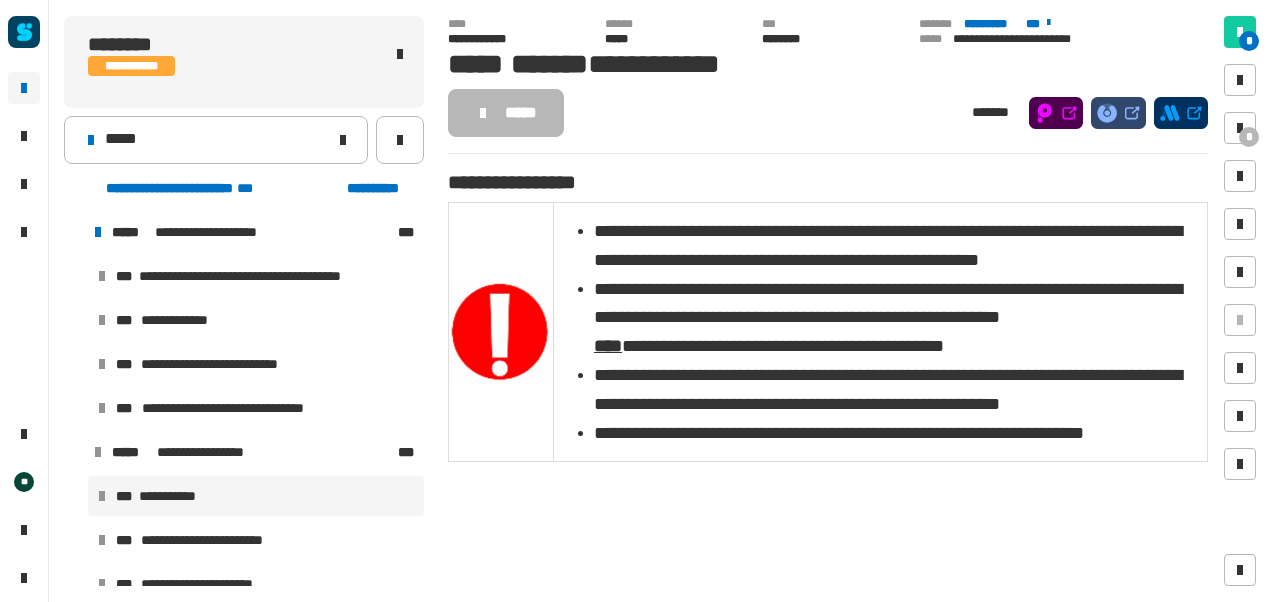 scroll, scrollTop: 150, scrollLeft: 0, axis: vertical 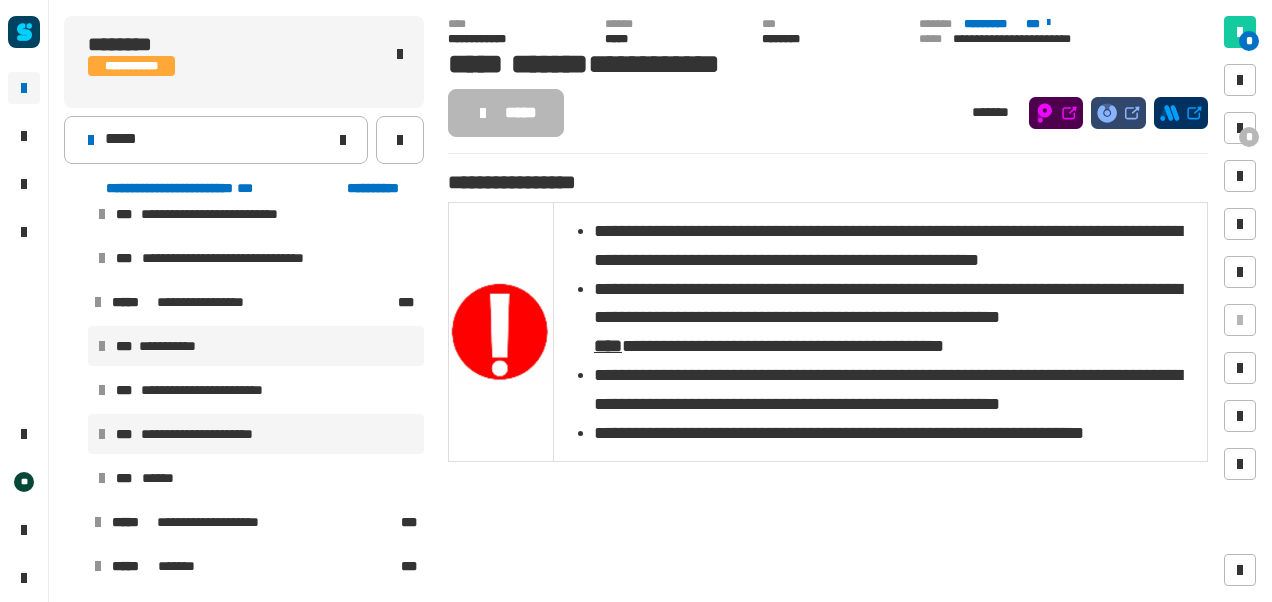 click on "**********" at bounding box center [209, 434] 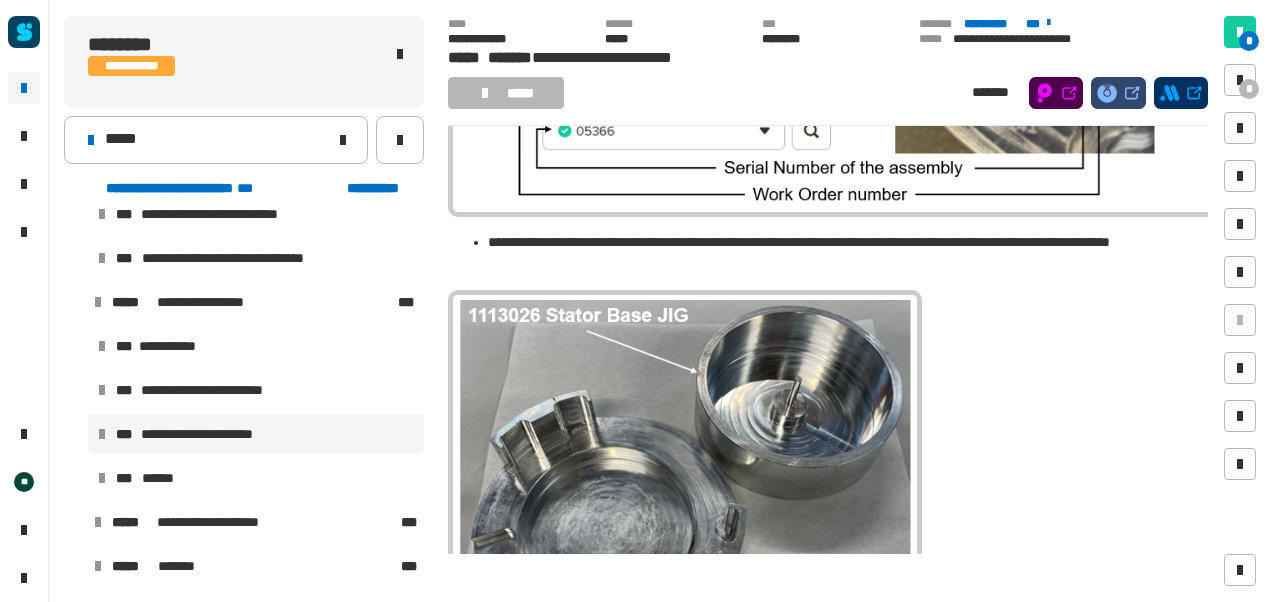 scroll, scrollTop: 442, scrollLeft: 0, axis: vertical 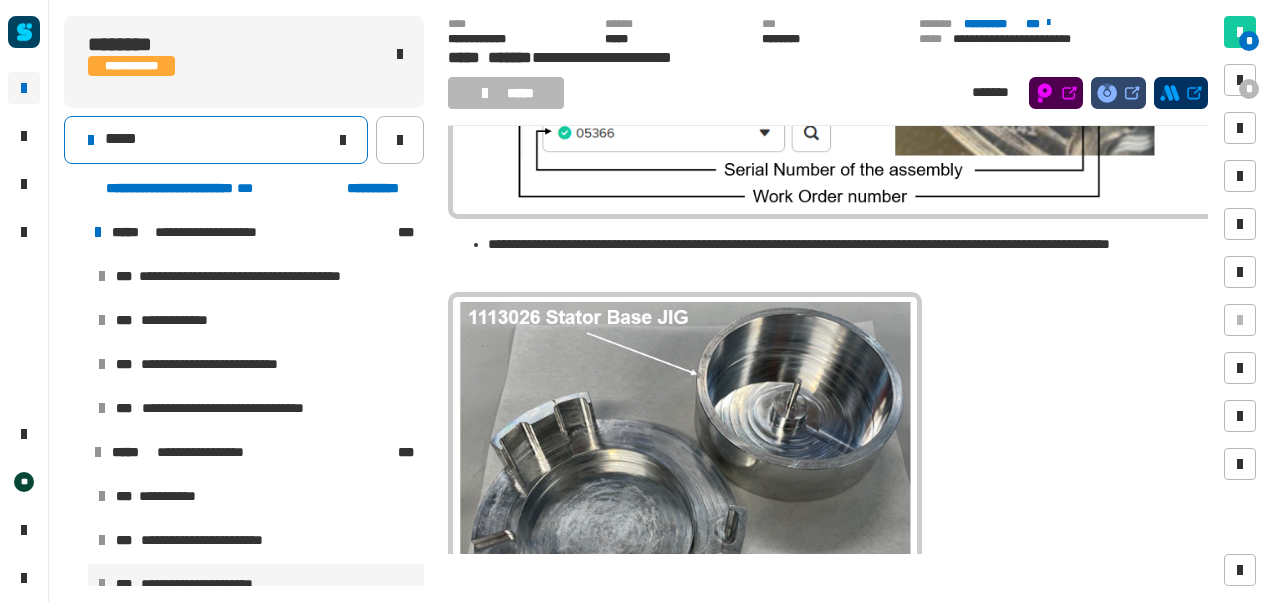 click on "*****" 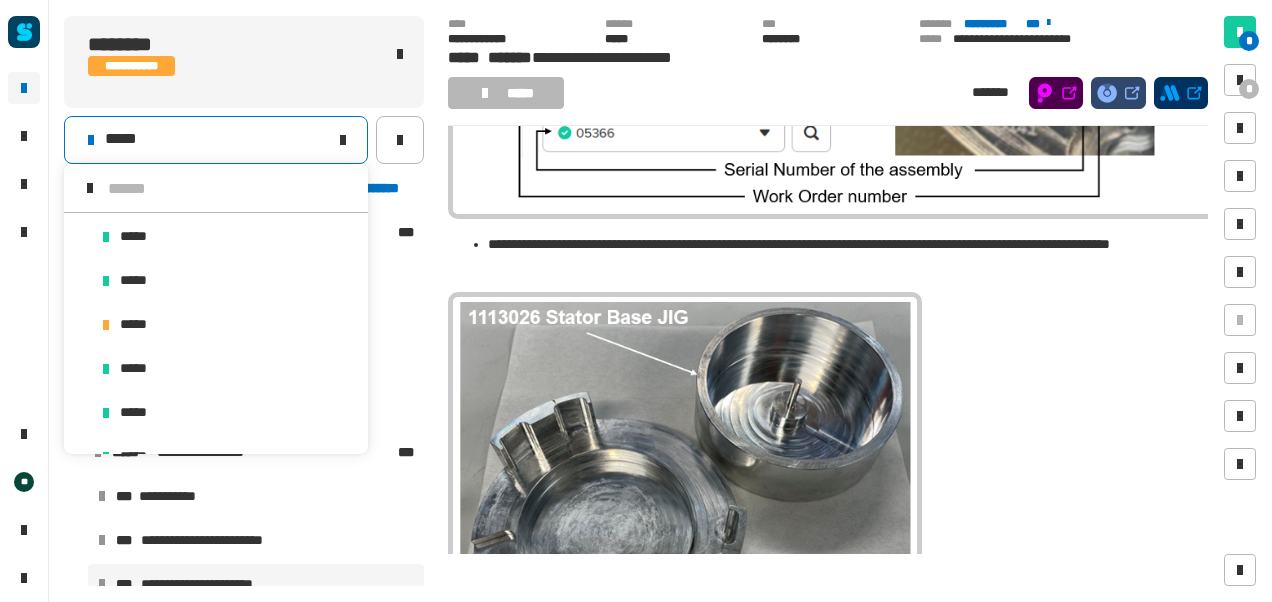 scroll, scrollTop: 16, scrollLeft: 0, axis: vertical 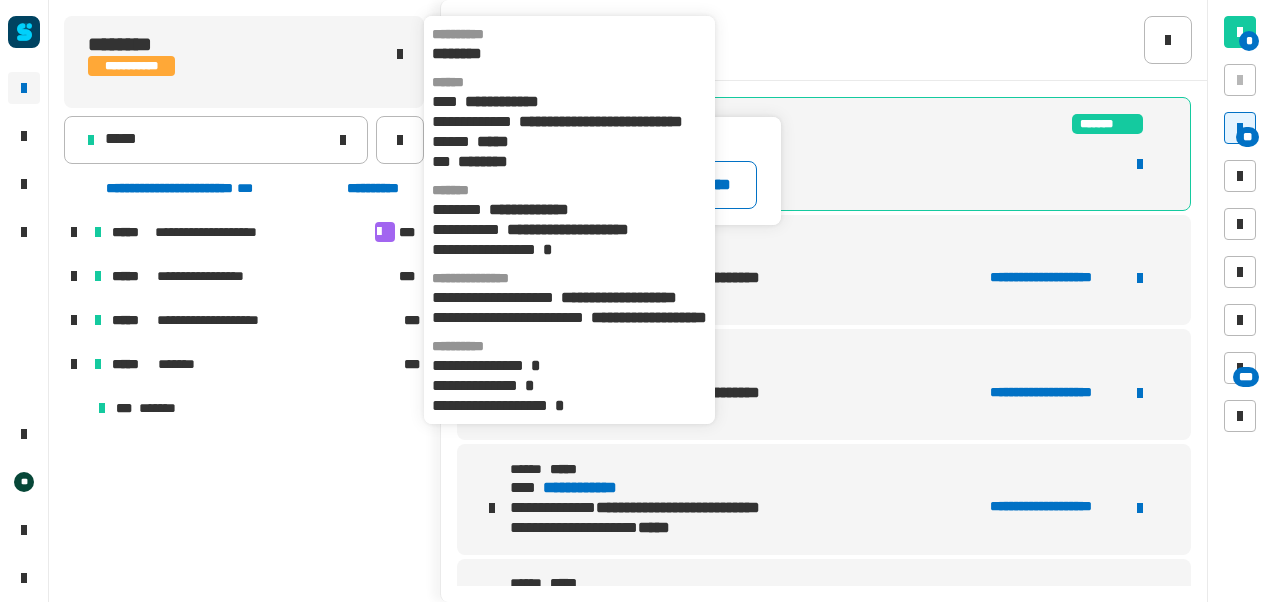 click on "********" 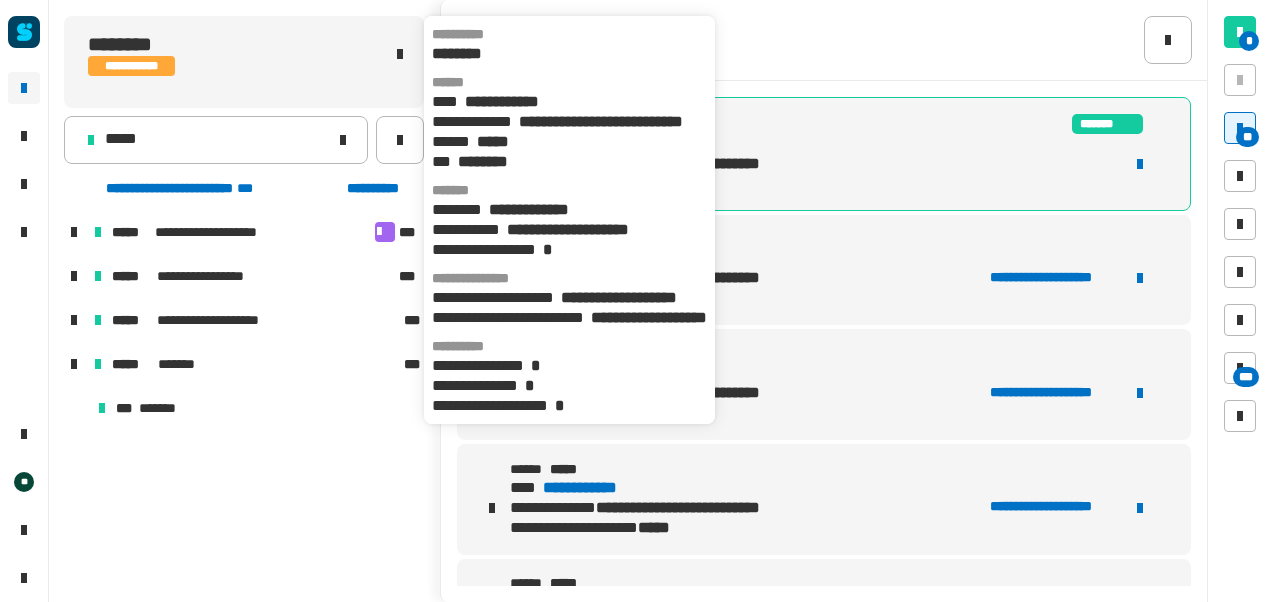 click on "********" 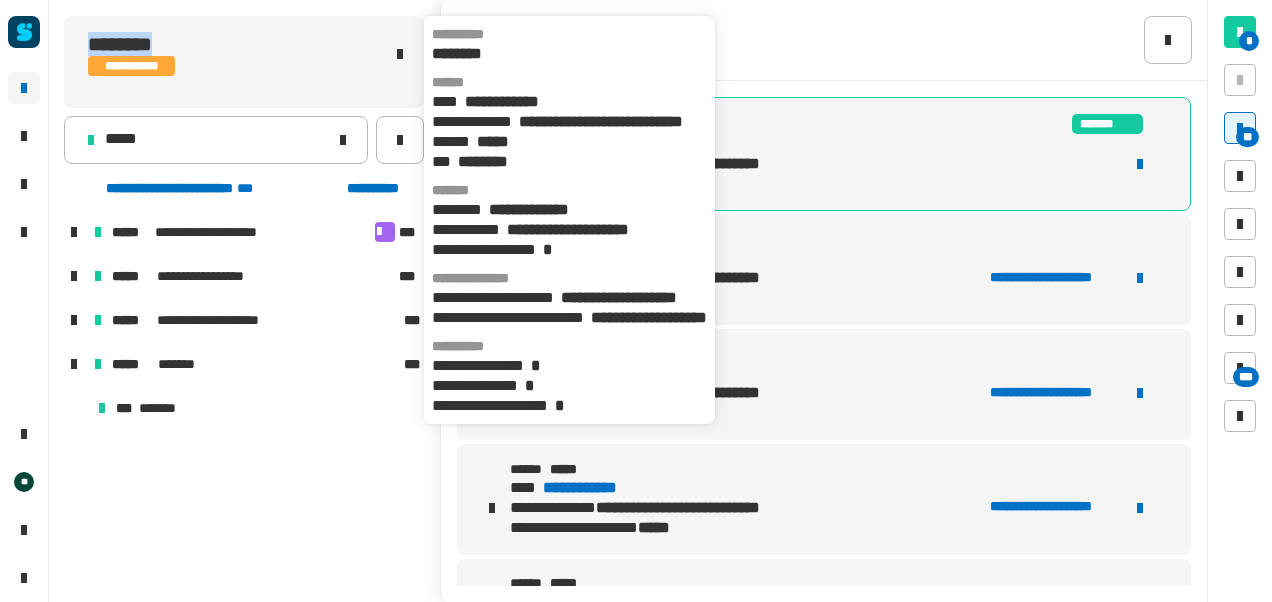 click on "********" 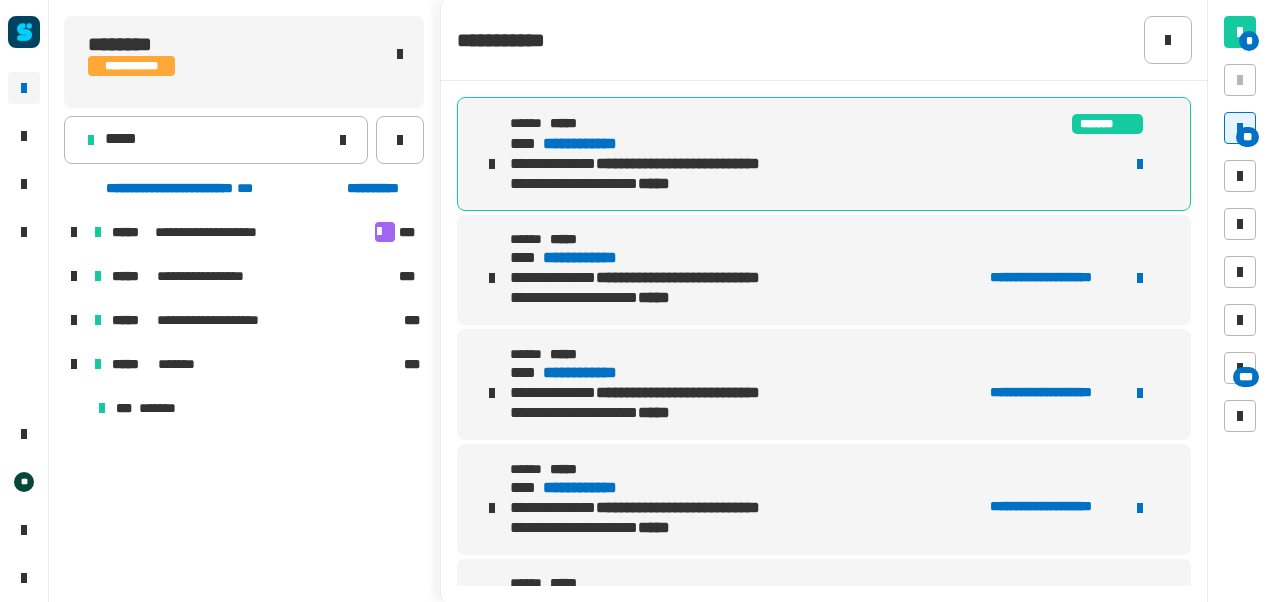 click on "**********" 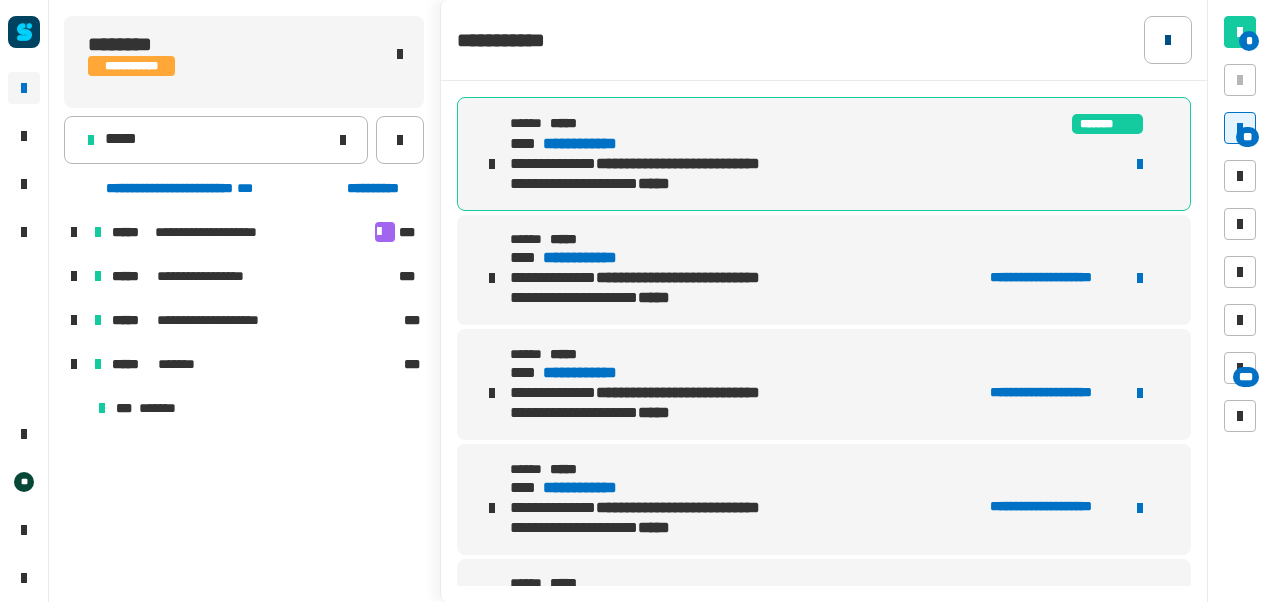 click 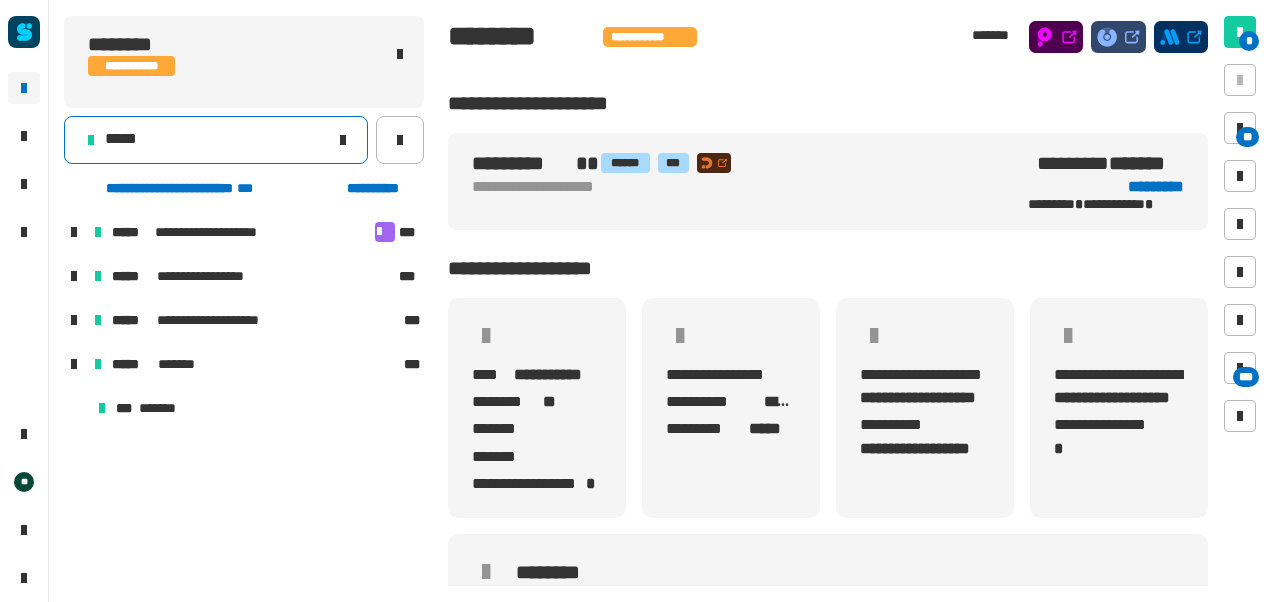 click on "*****" 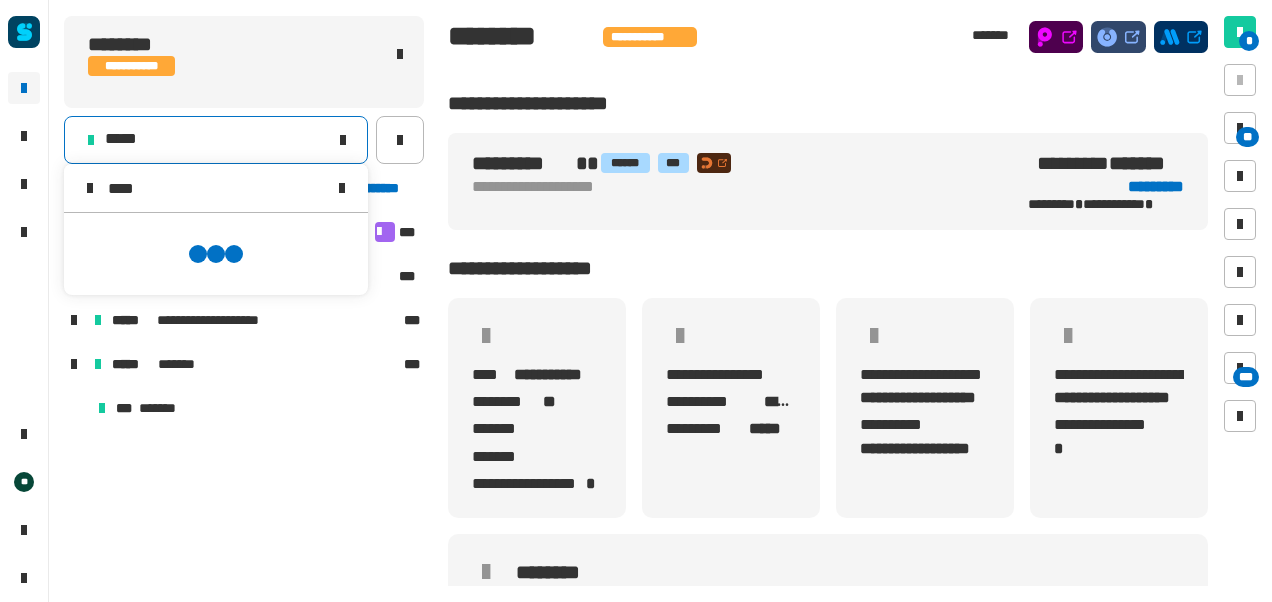 scroll, scrollTop: 0, scrollLeft: 0, axis: both 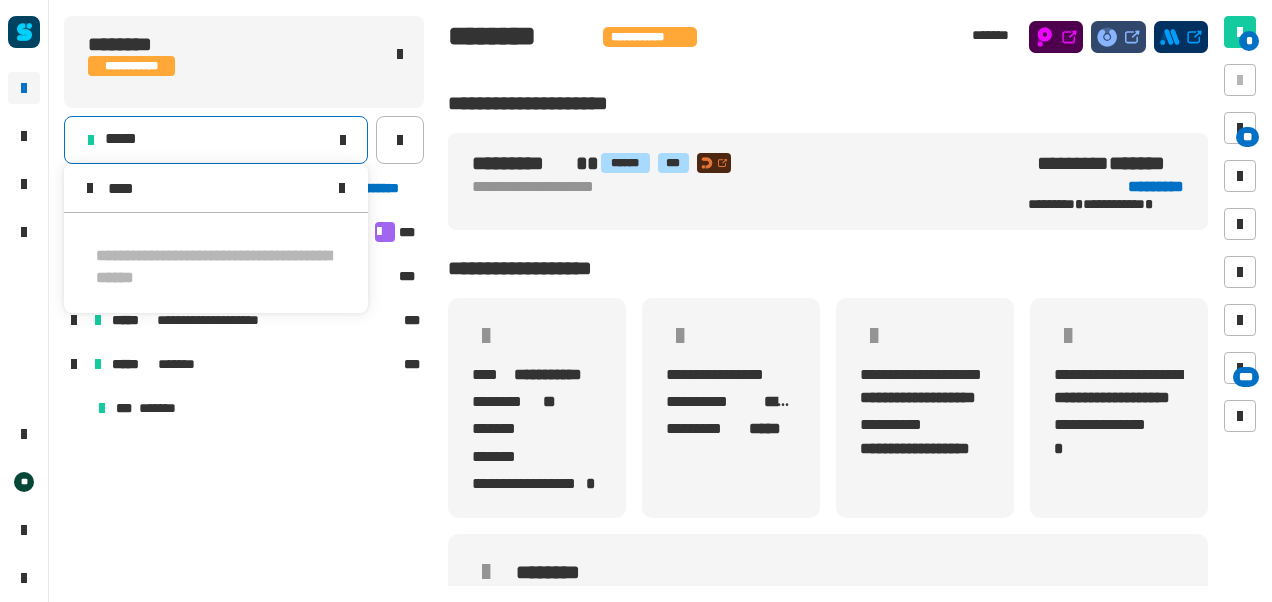 type on "****" 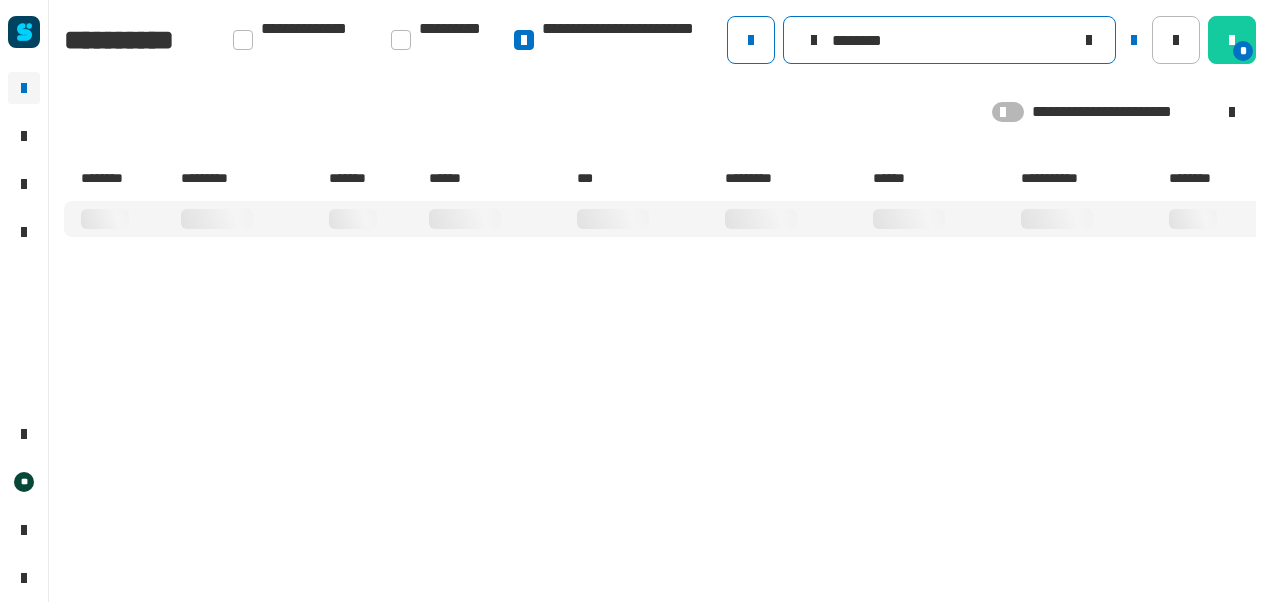 click on "********" 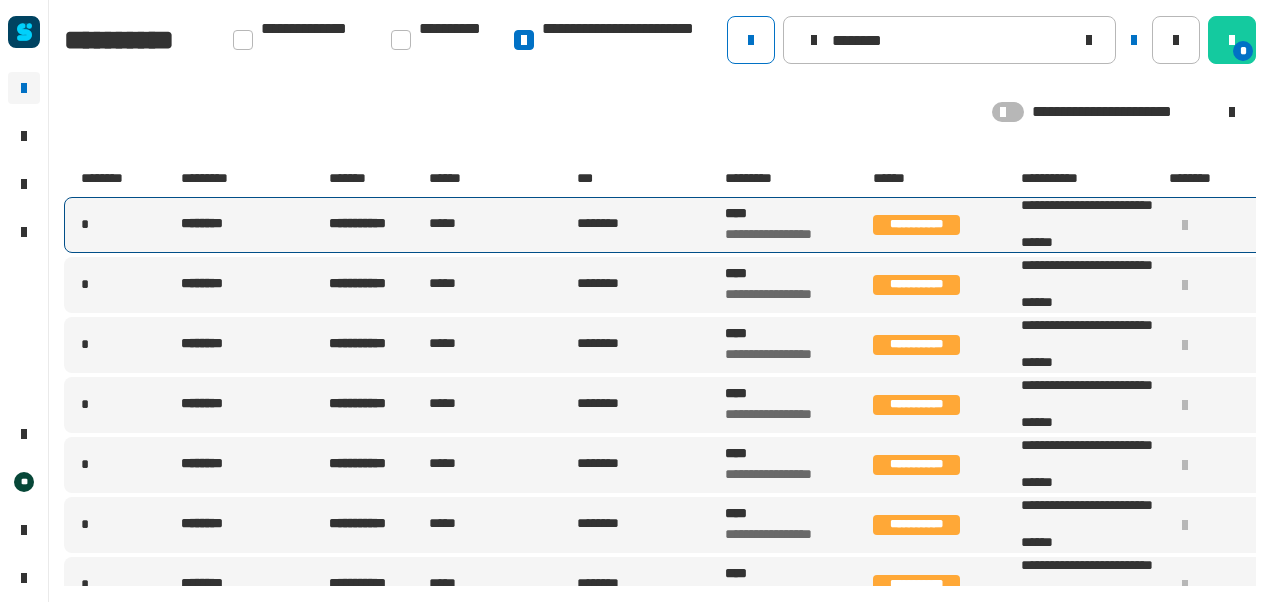 type on "********" 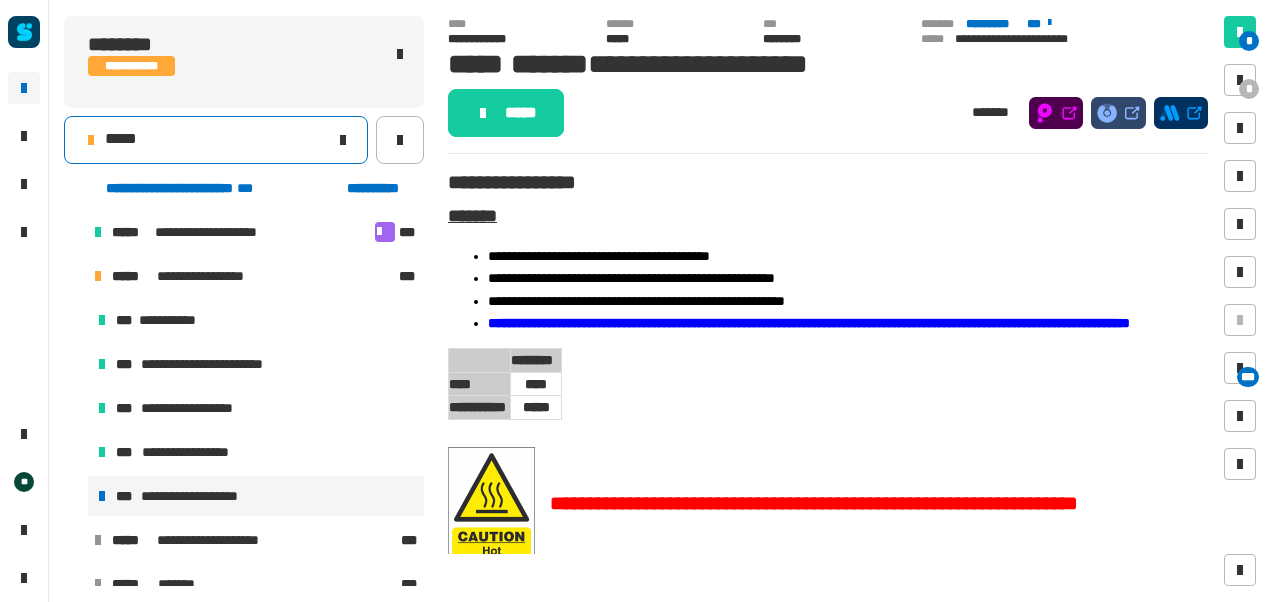click on "*****" 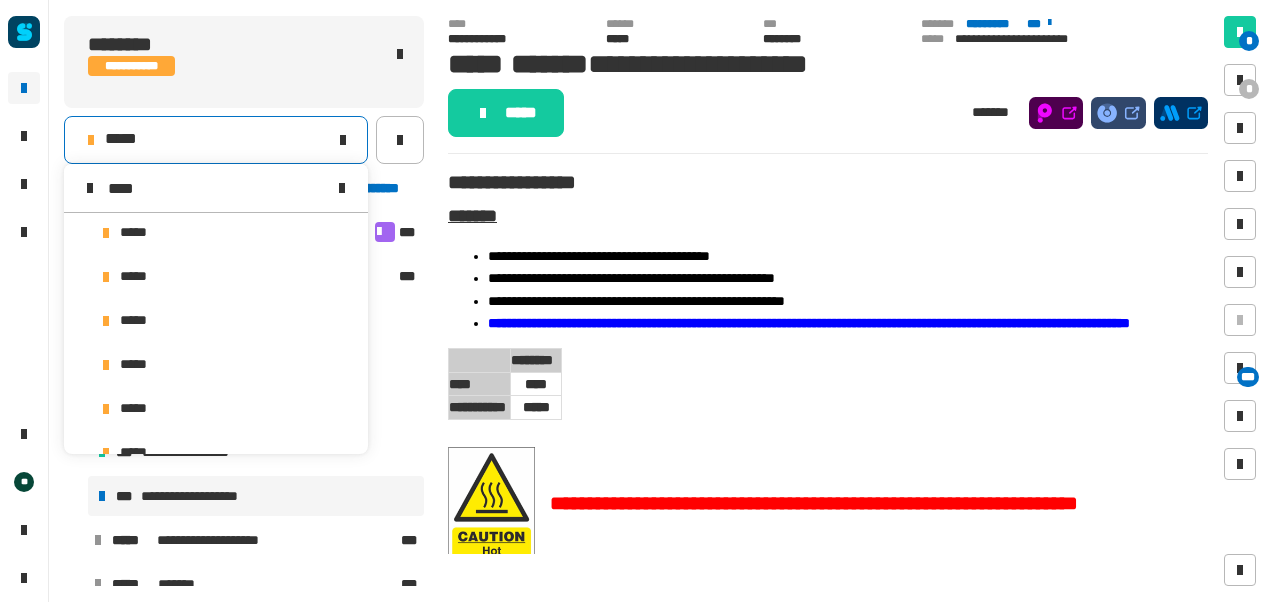 scroll, scrollTop: 0, scrollLeft: 0, axis: both 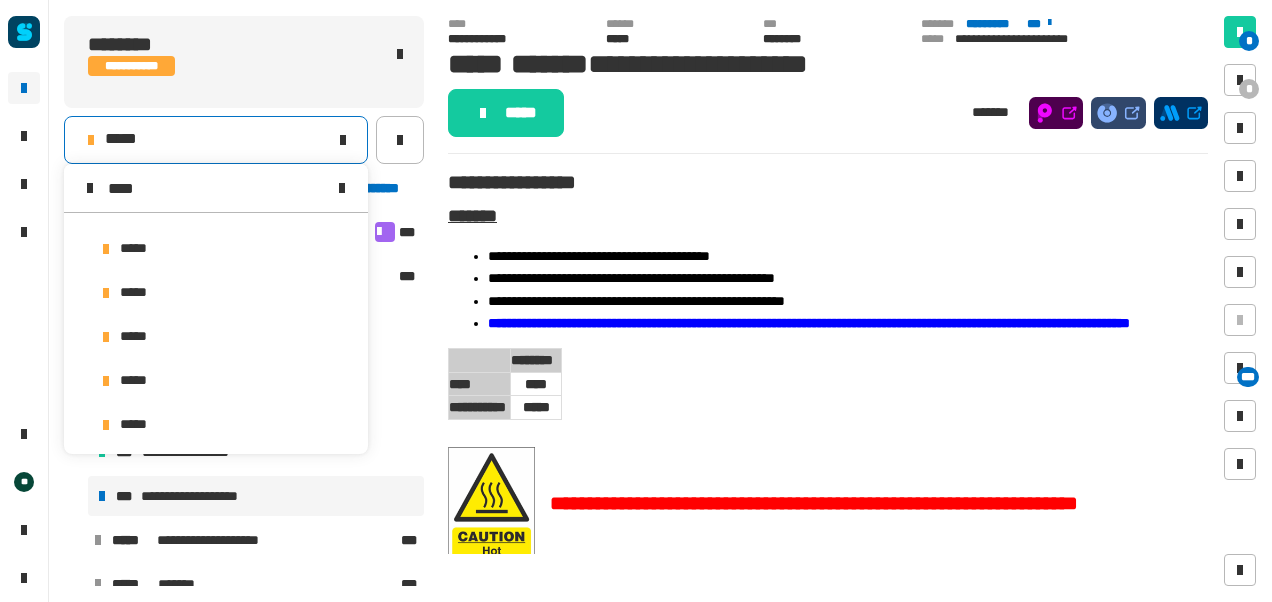 type on "****" 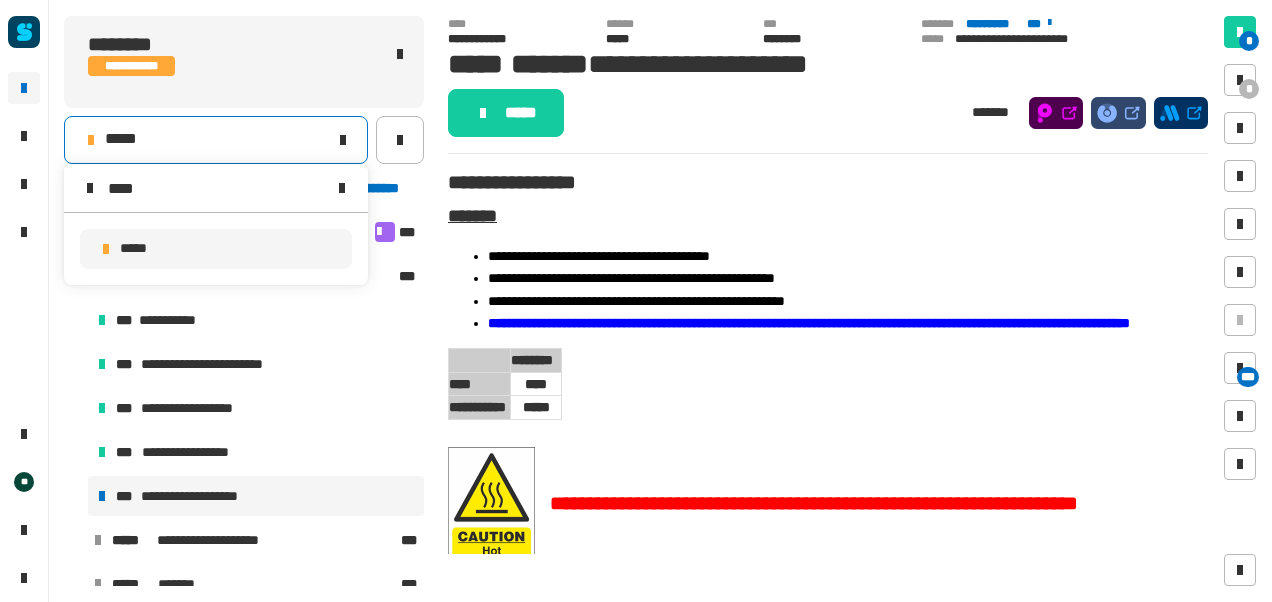 click on "*****" at bounding box center [216, 249] 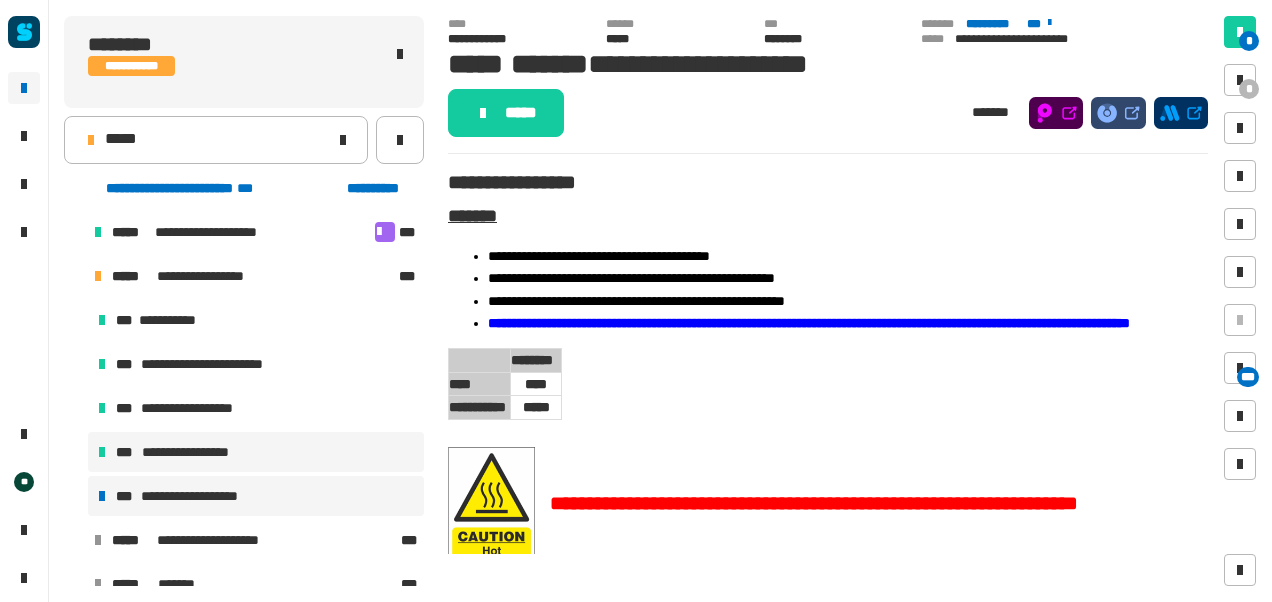 click on "**********" at bounding box center (193, 452) 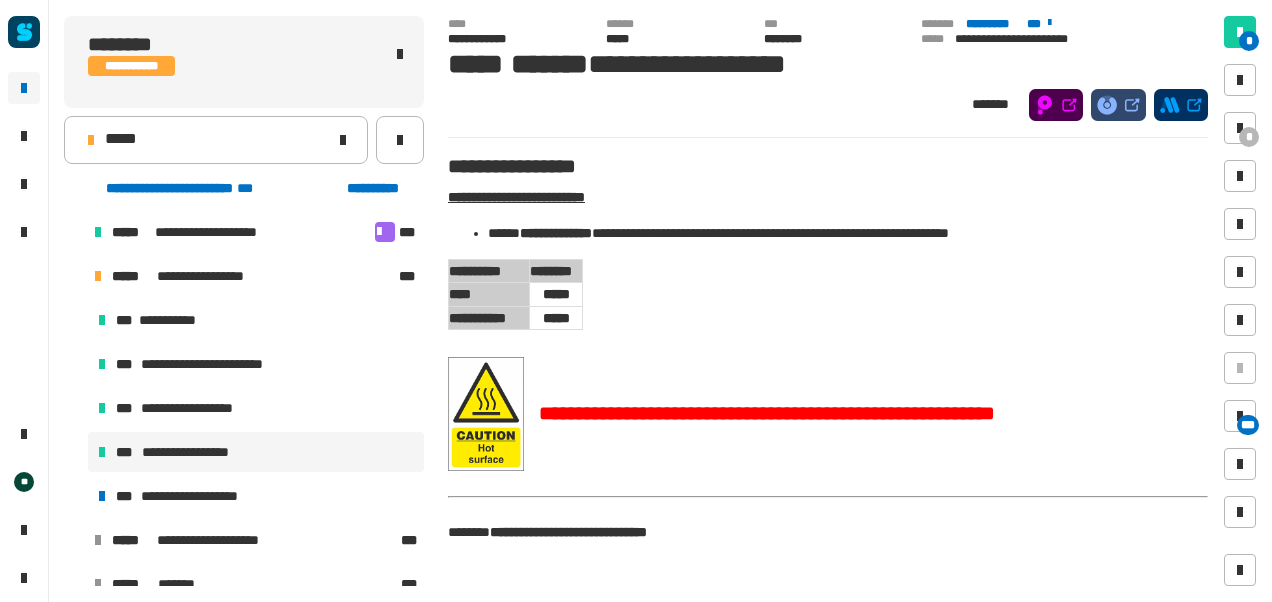click 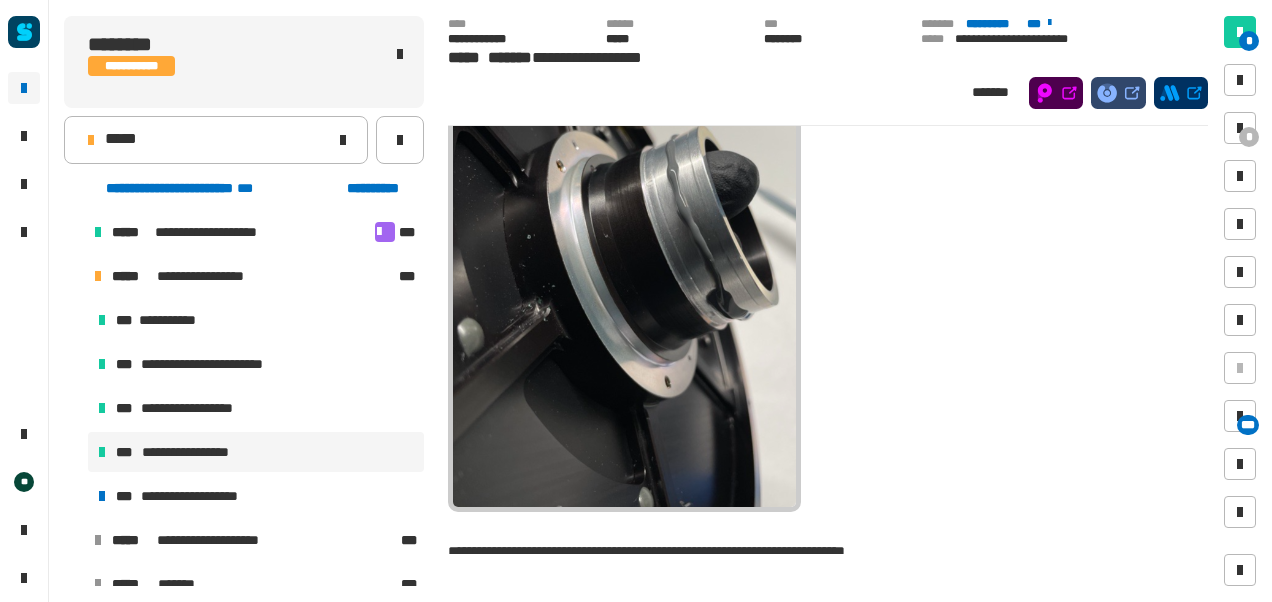 scroll, scrollTop: 1028, scrollLeft: 0, axis: vertical 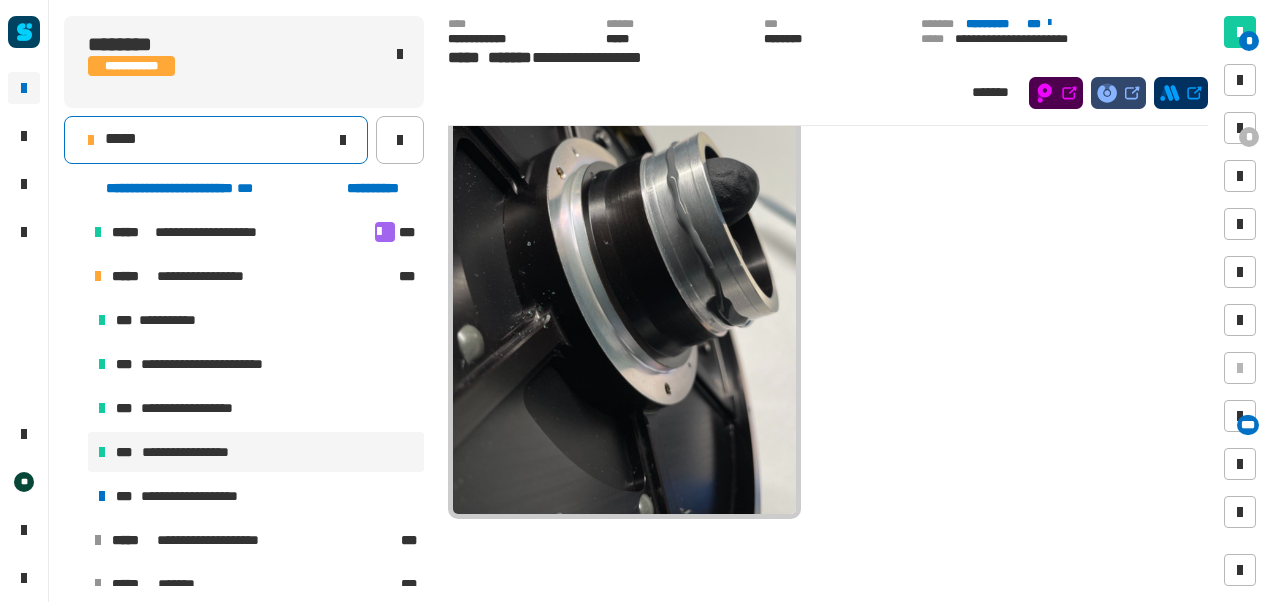 click on "*****" 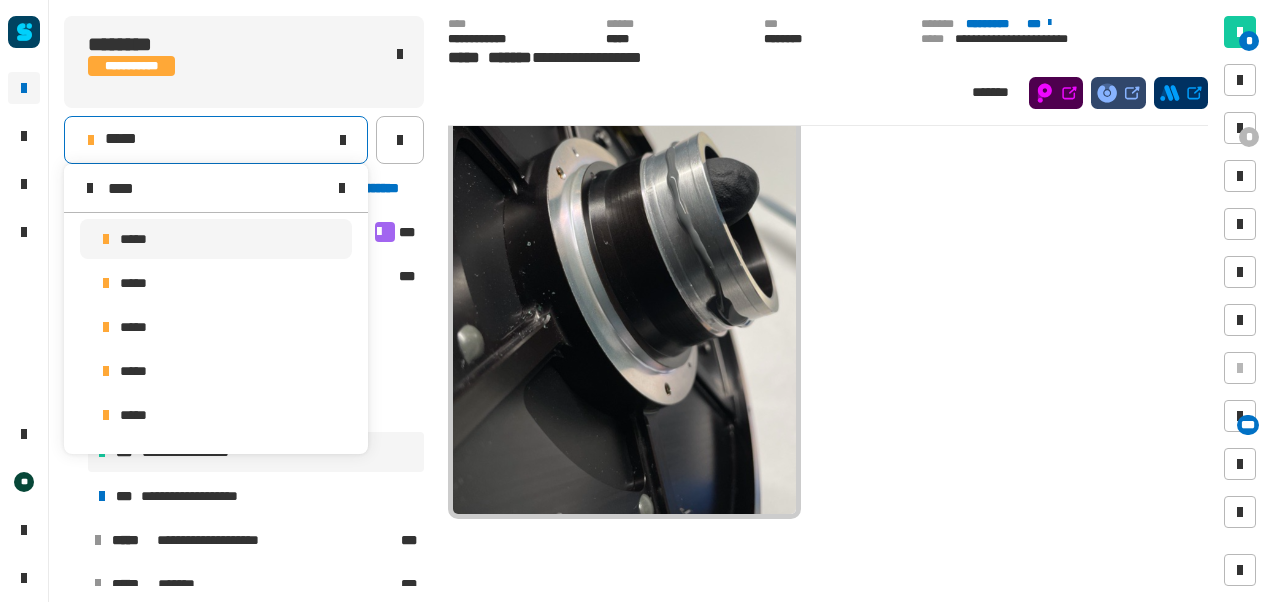 scroll, scrollTop: 0, scrollLeft: 0, axis: both 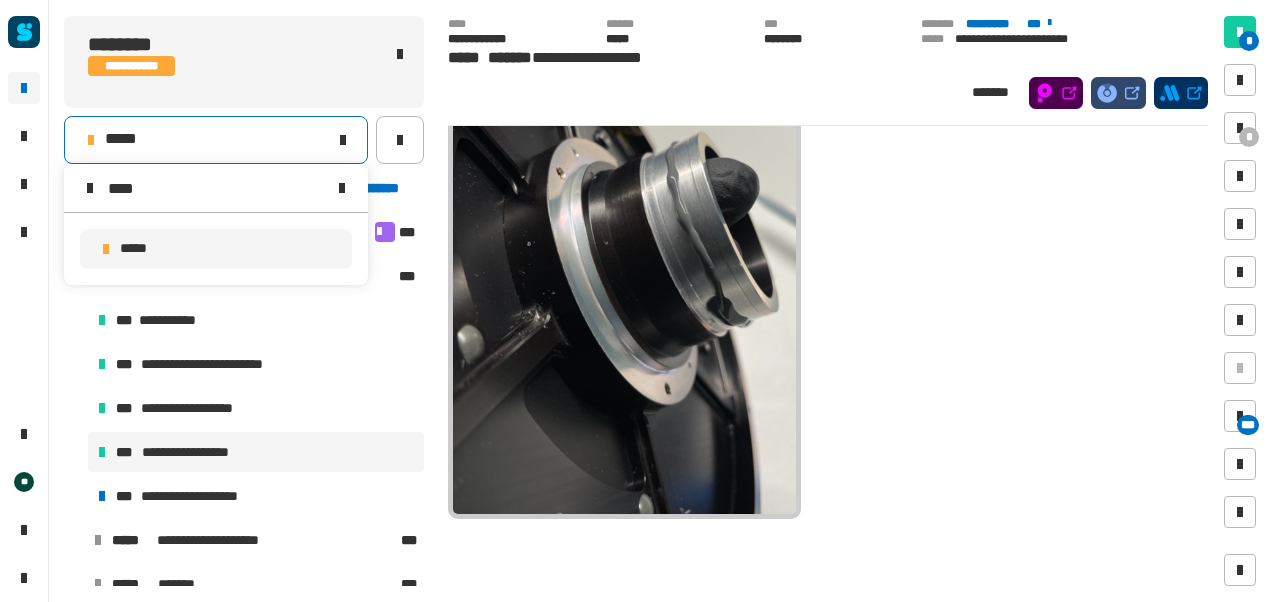 type on "****" 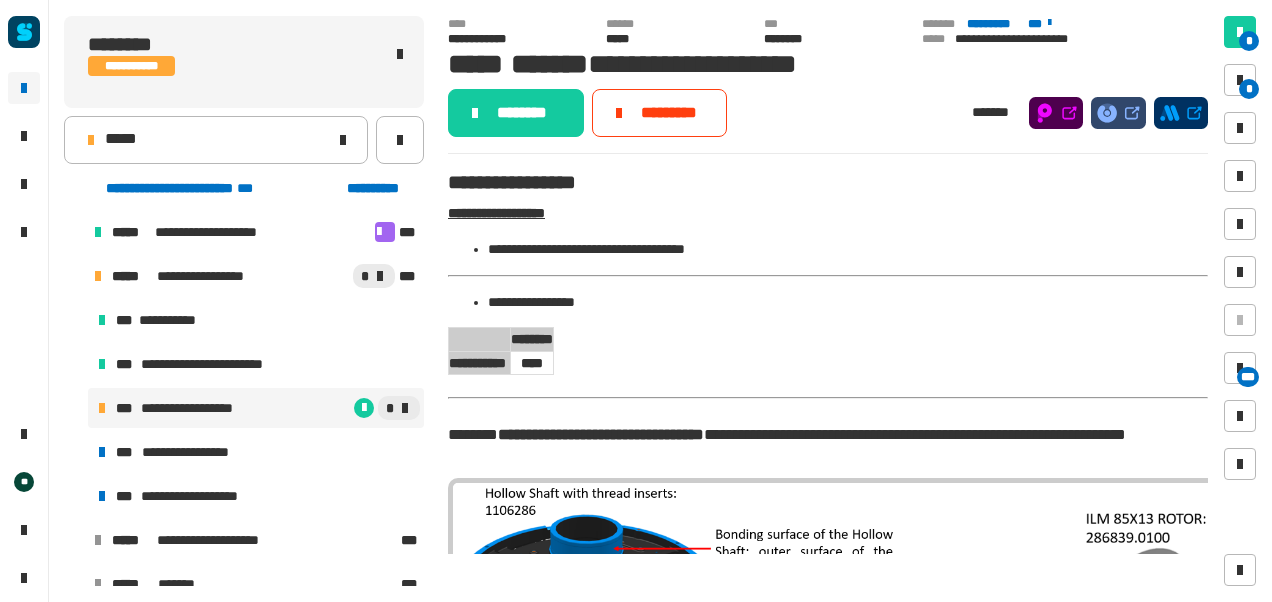 click on "**********" at bounding box center (244, 408) 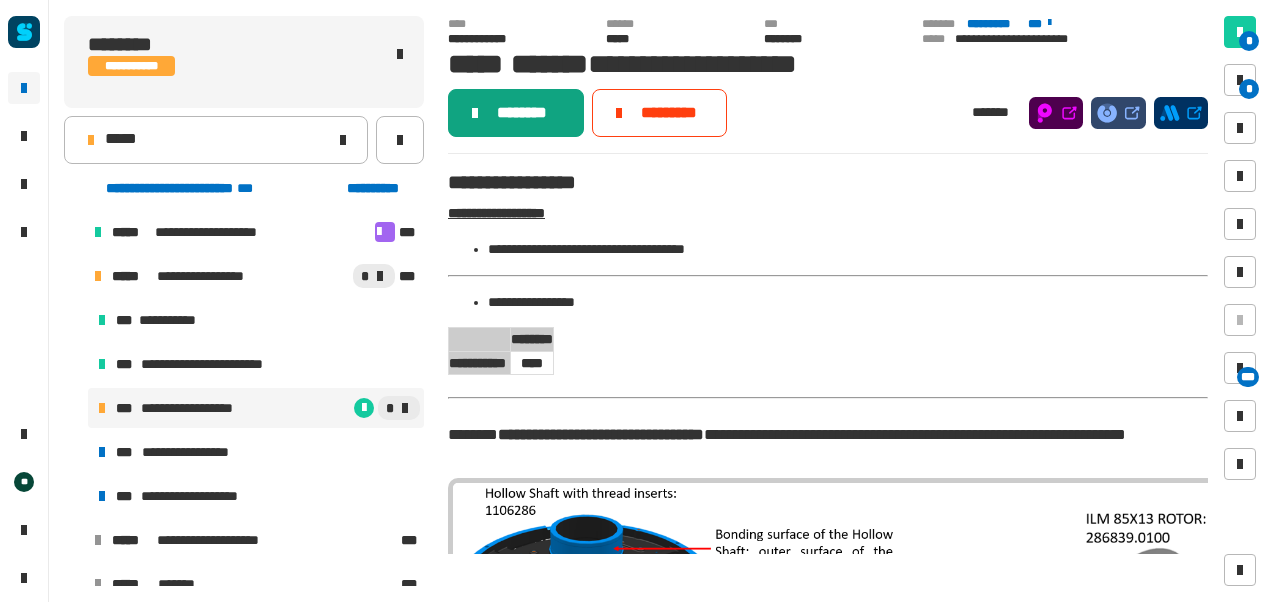click on "********" 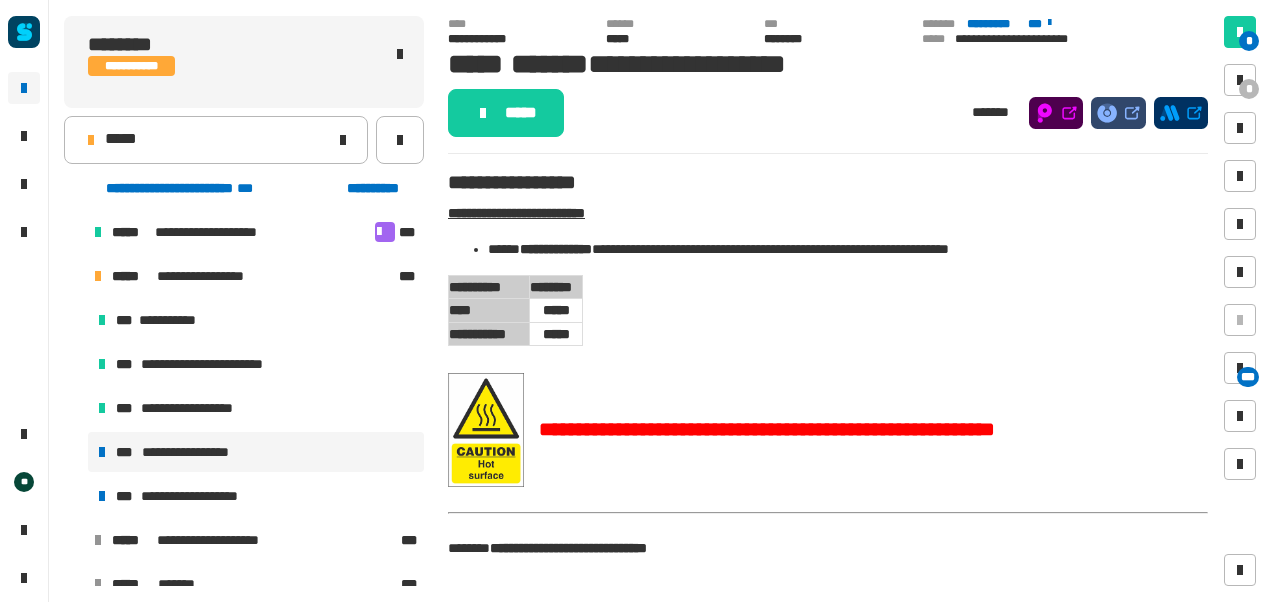 click on "*****" 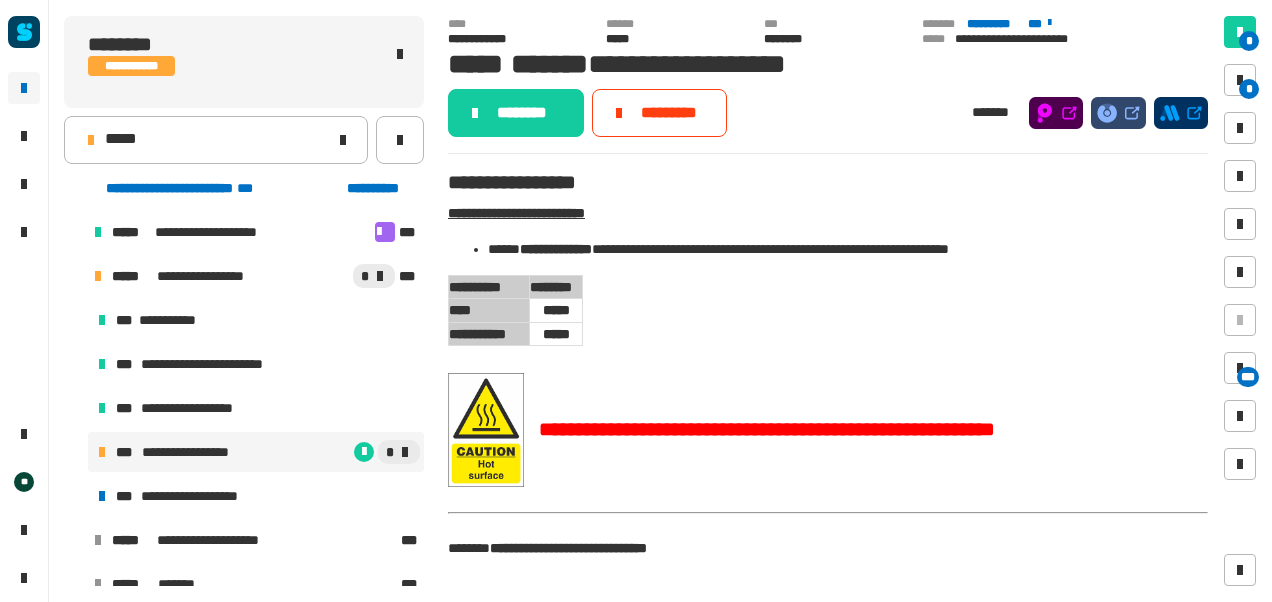 click on "********" 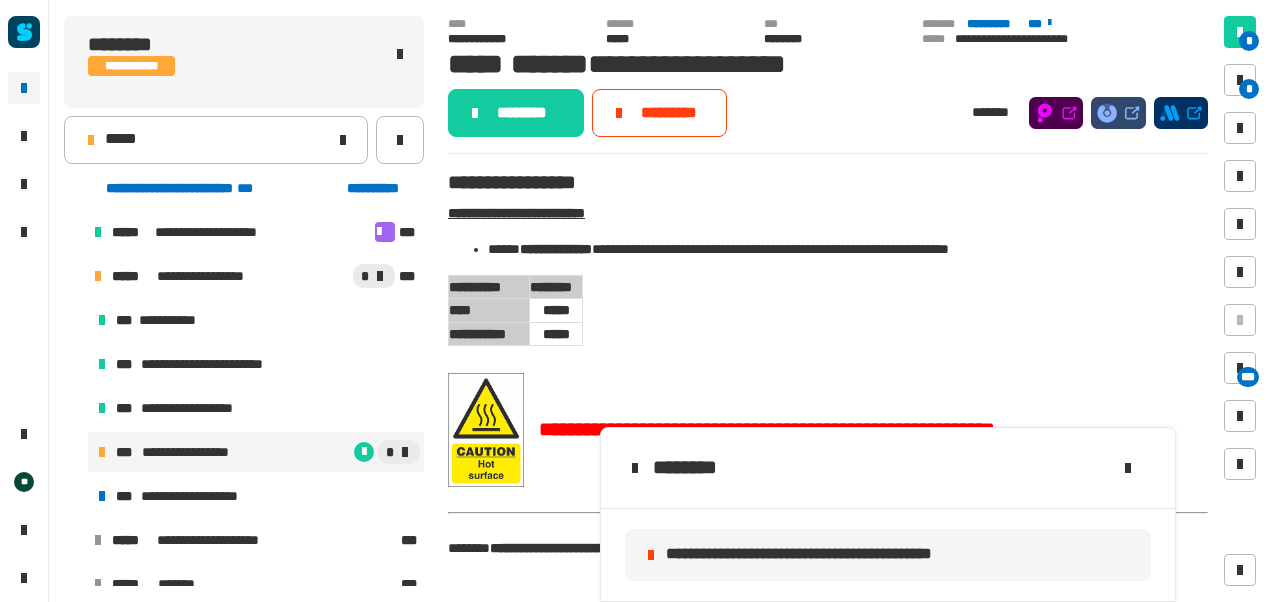 click on "********" 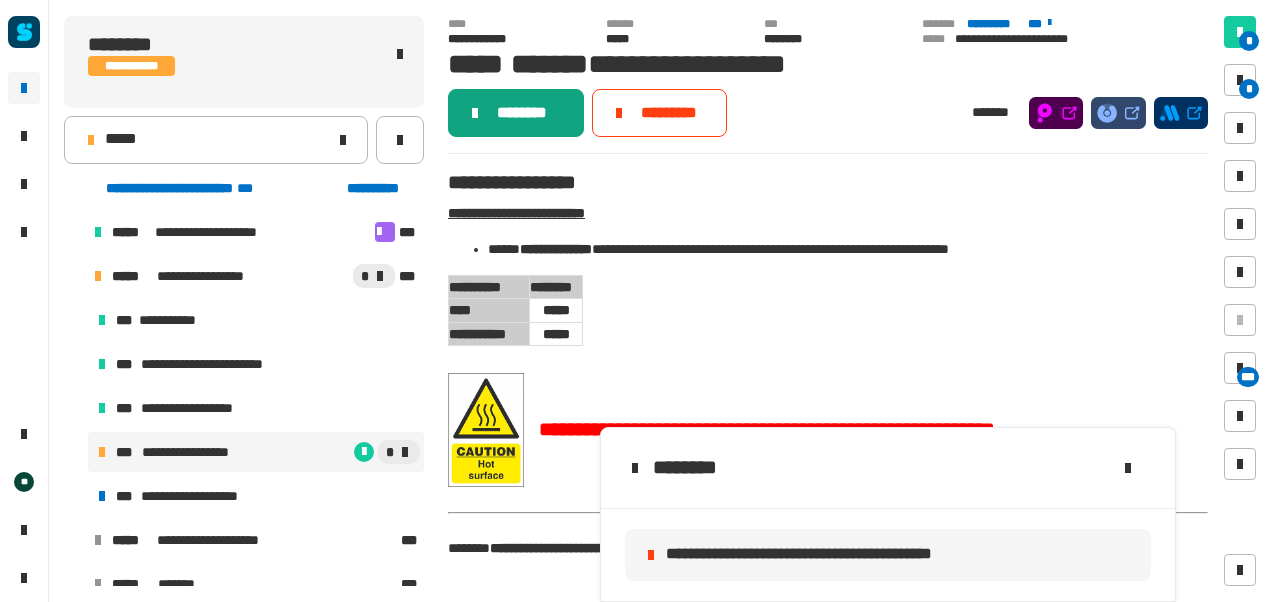 click on "********" 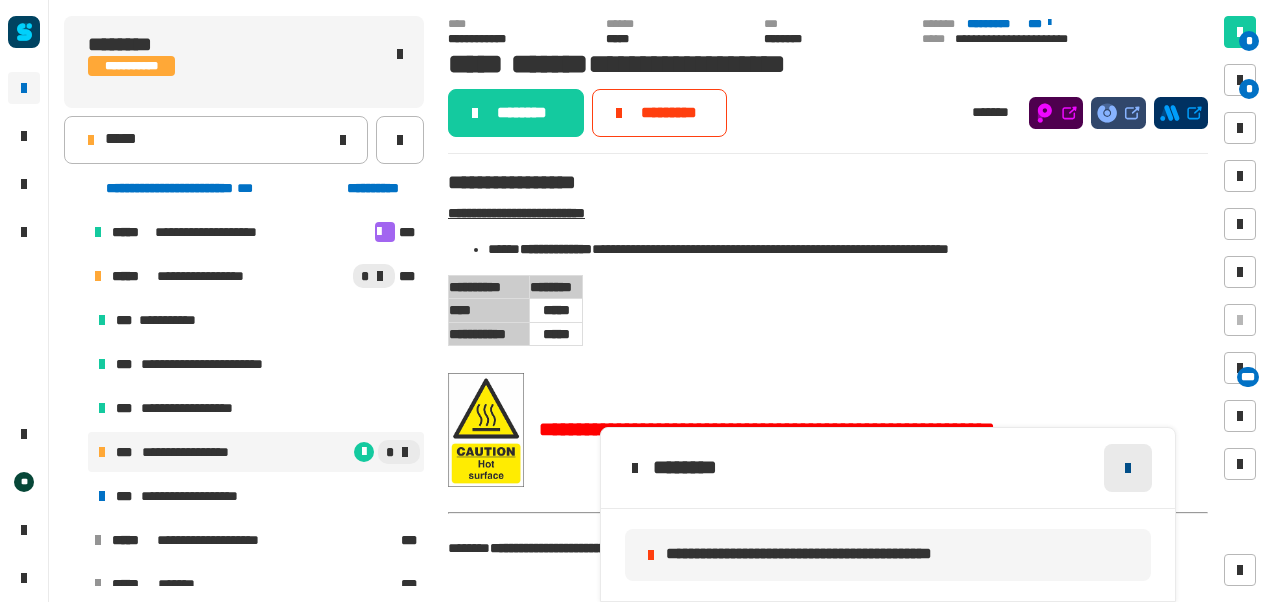 drag, startPoint x: 1174, startPoint y: 481, endPoint x: 1130, endPoint y: 463, distance: 47.539455 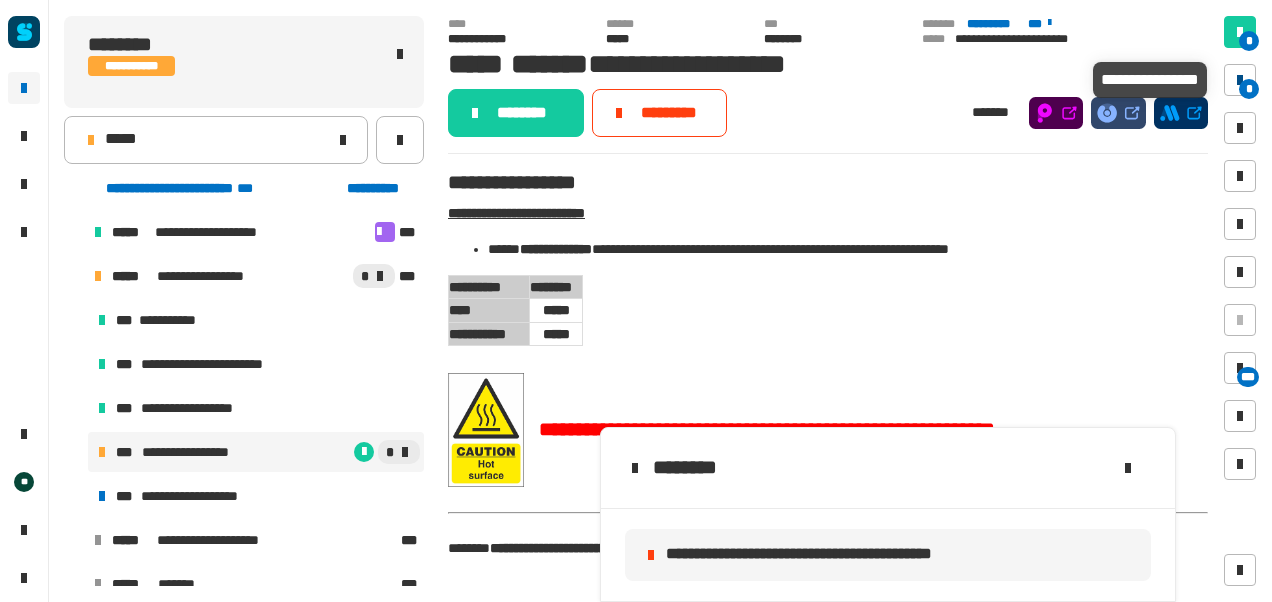 click at bounding box center [1240, 80] 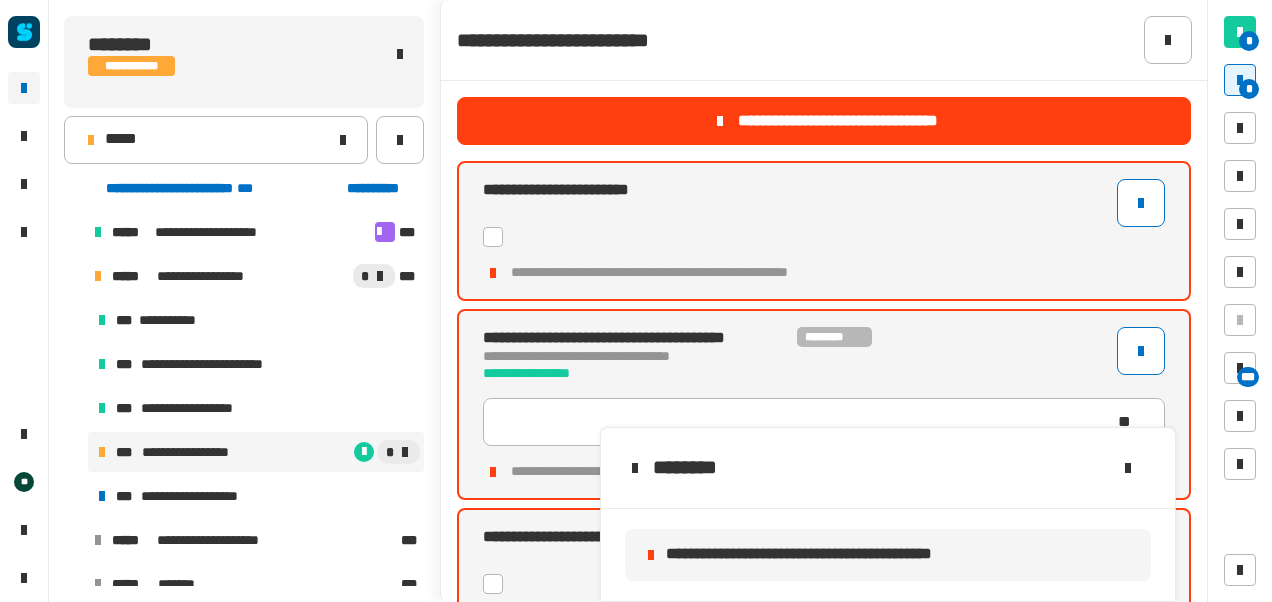 drag, startPoint x: 1244, startPoint y: 78, endPoint x: 515, endPoint y: 213, distance: 741.39465 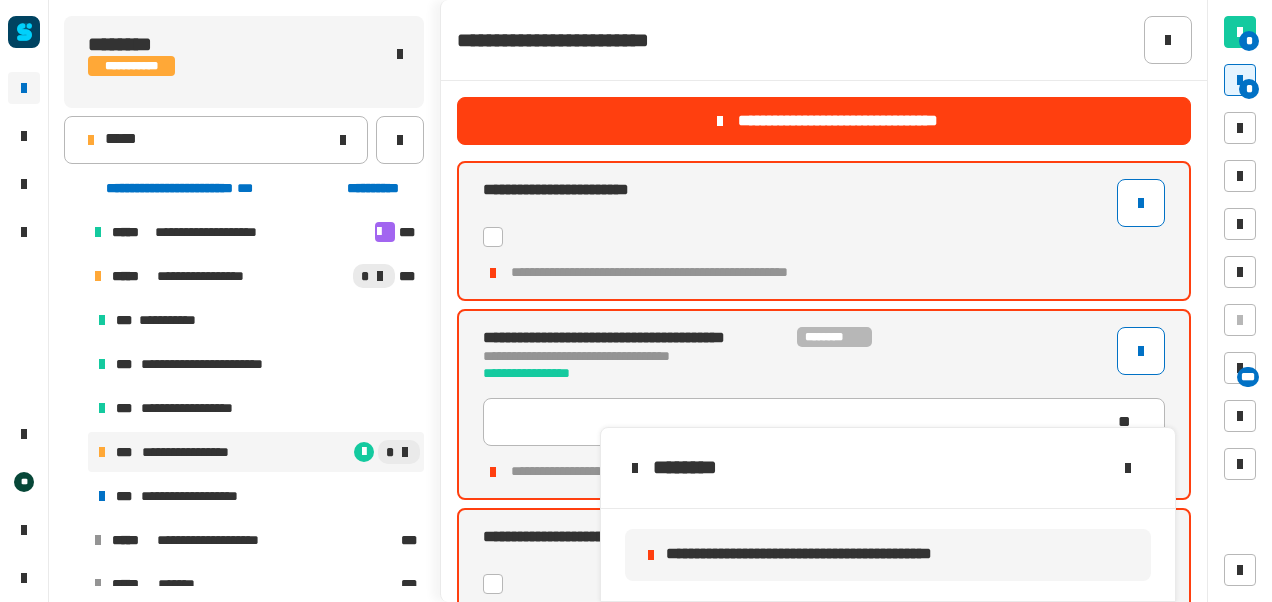 click 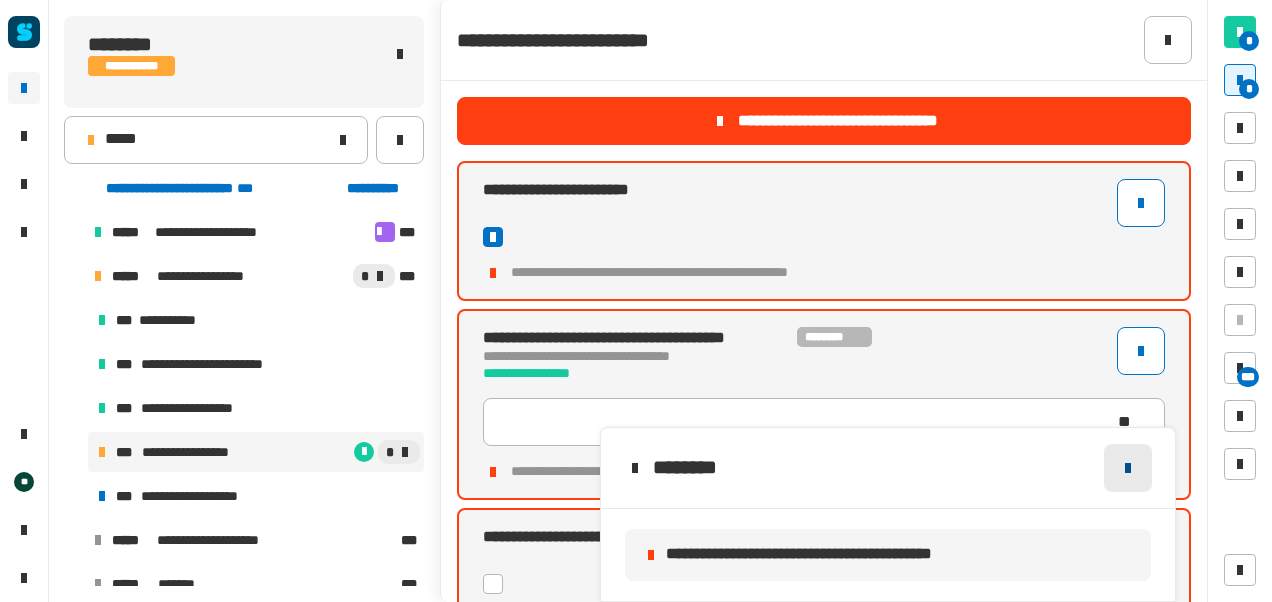 click 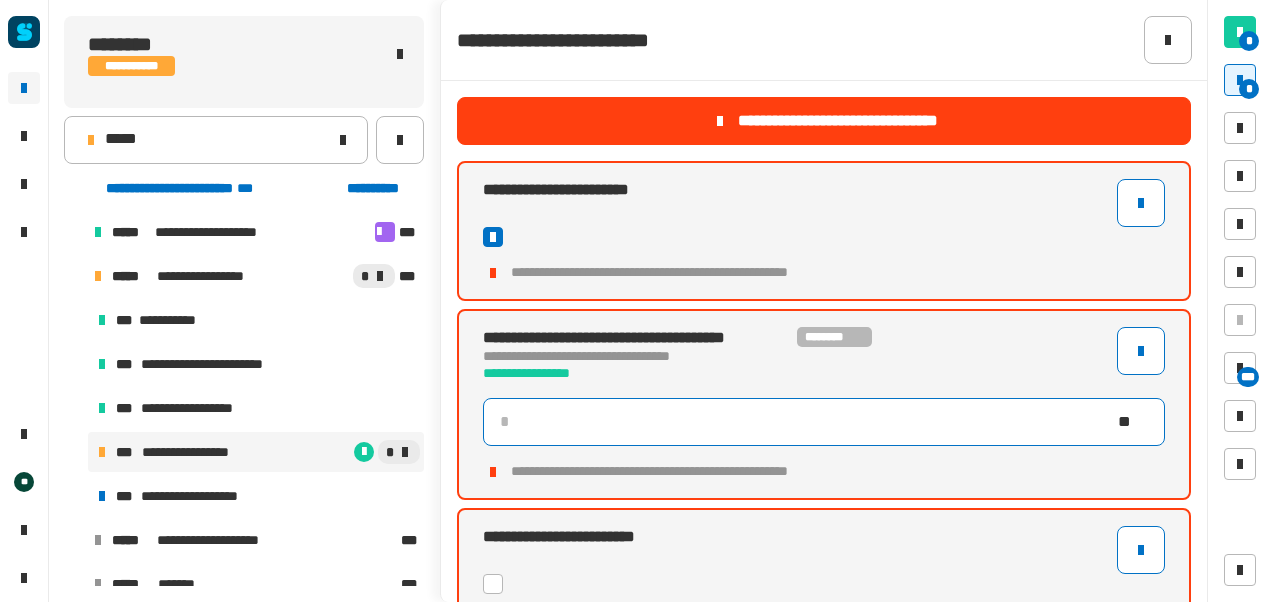 click 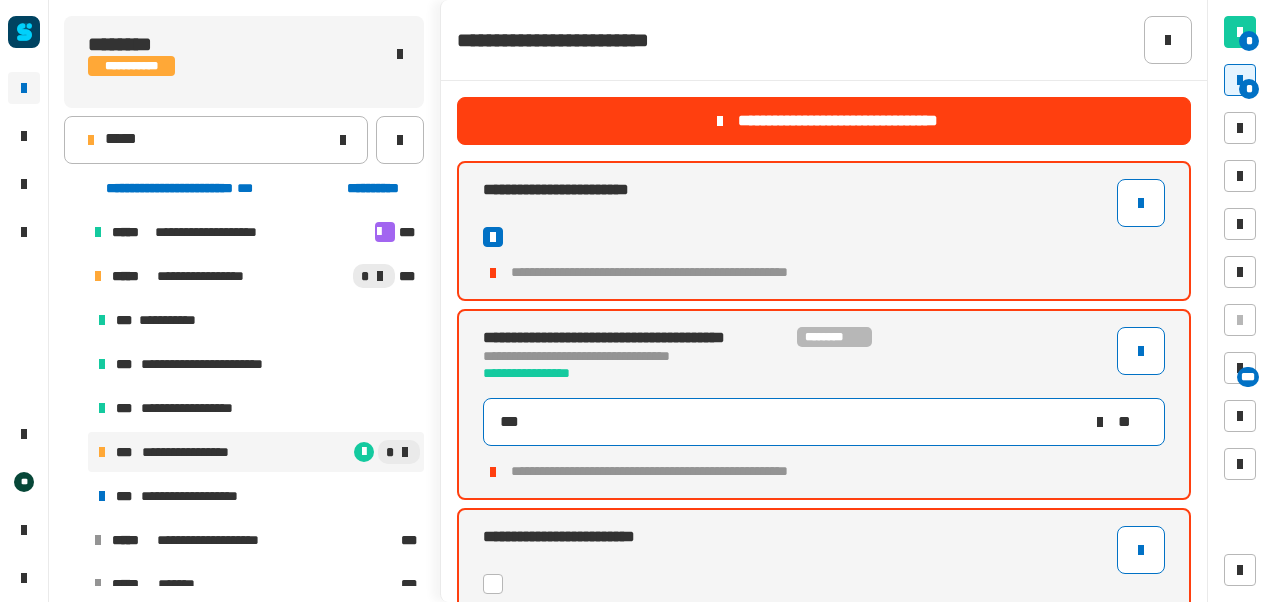 type on "****" 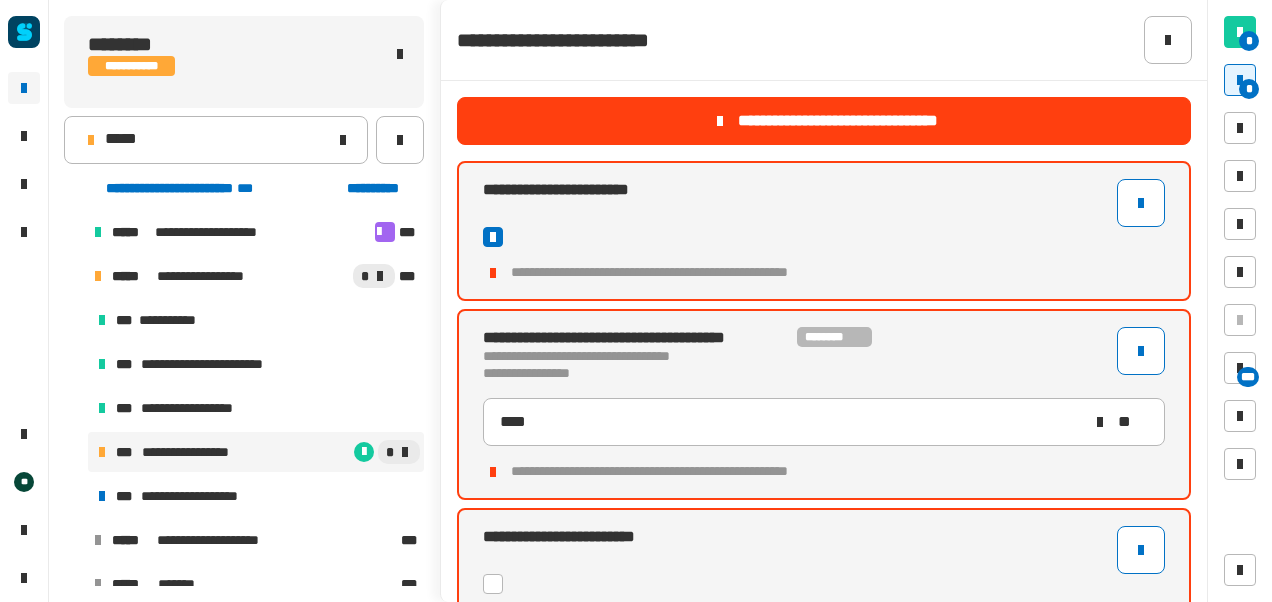 click on "**********" 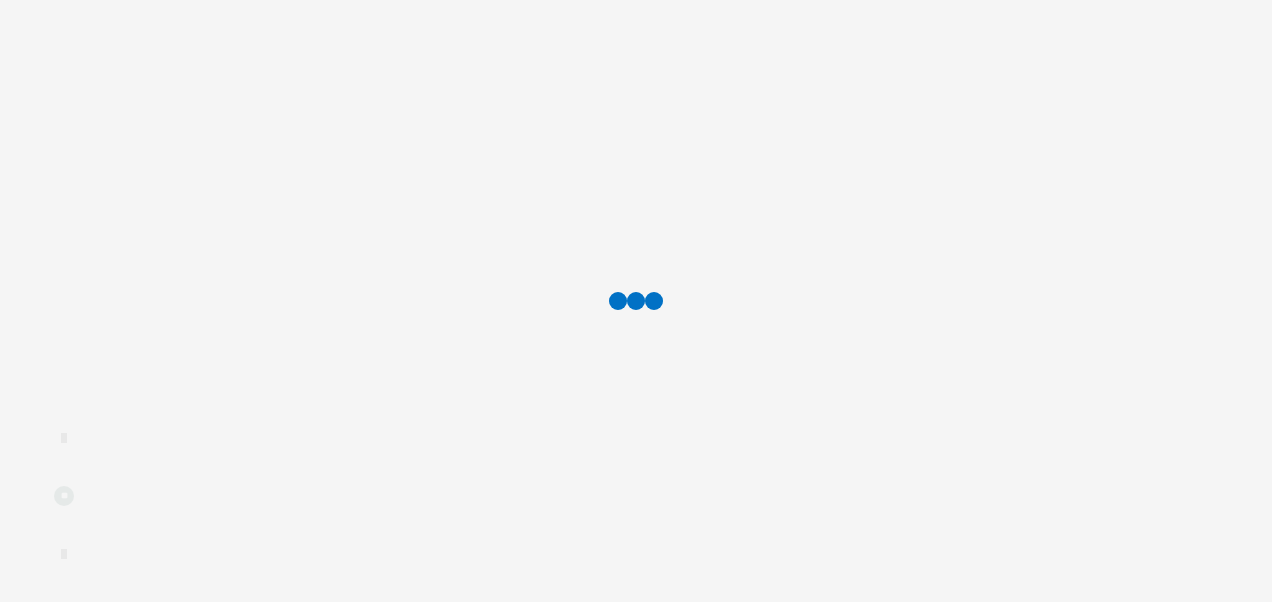 scroll, scrollTop: 0, scrollLeft: 0, axis: both 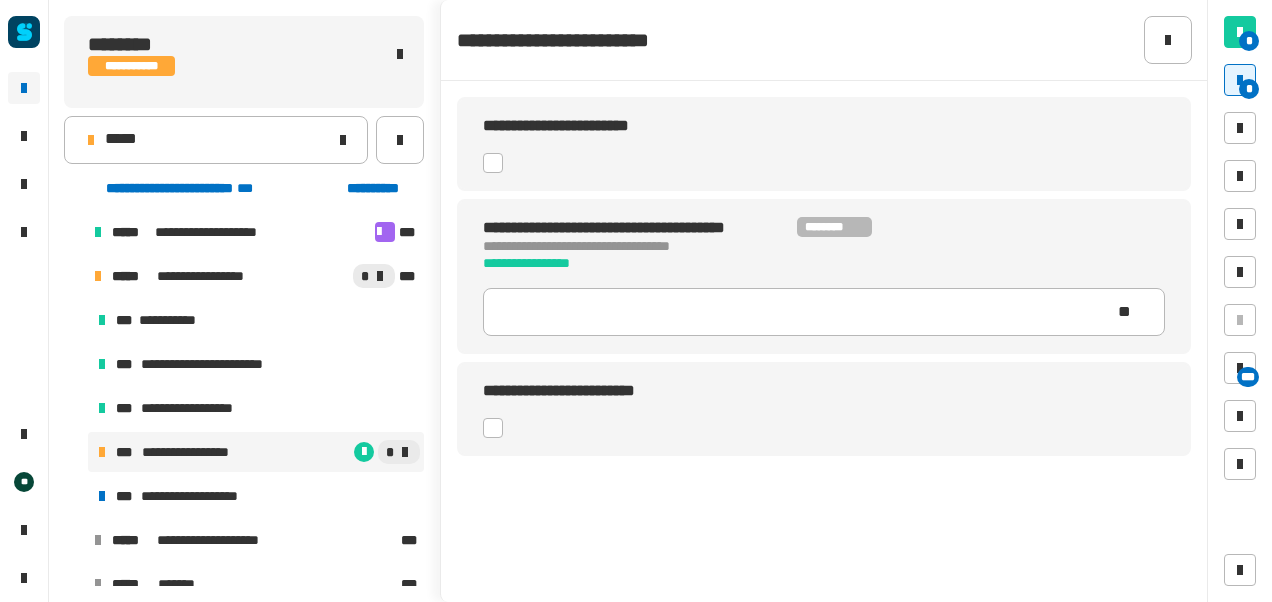 click 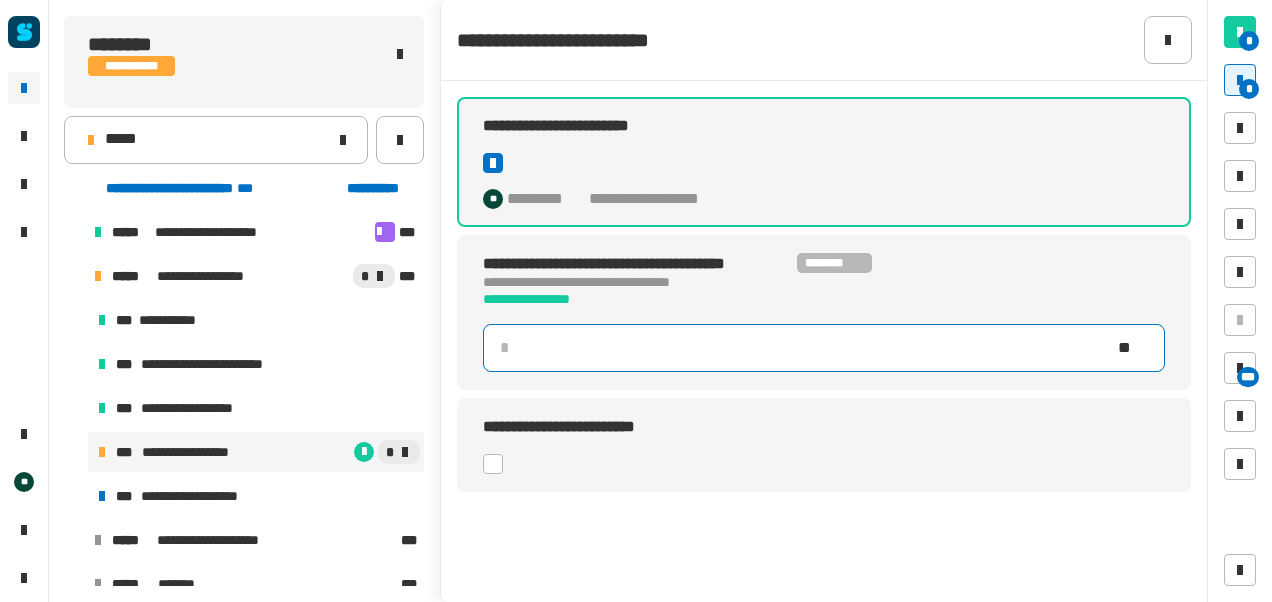 click 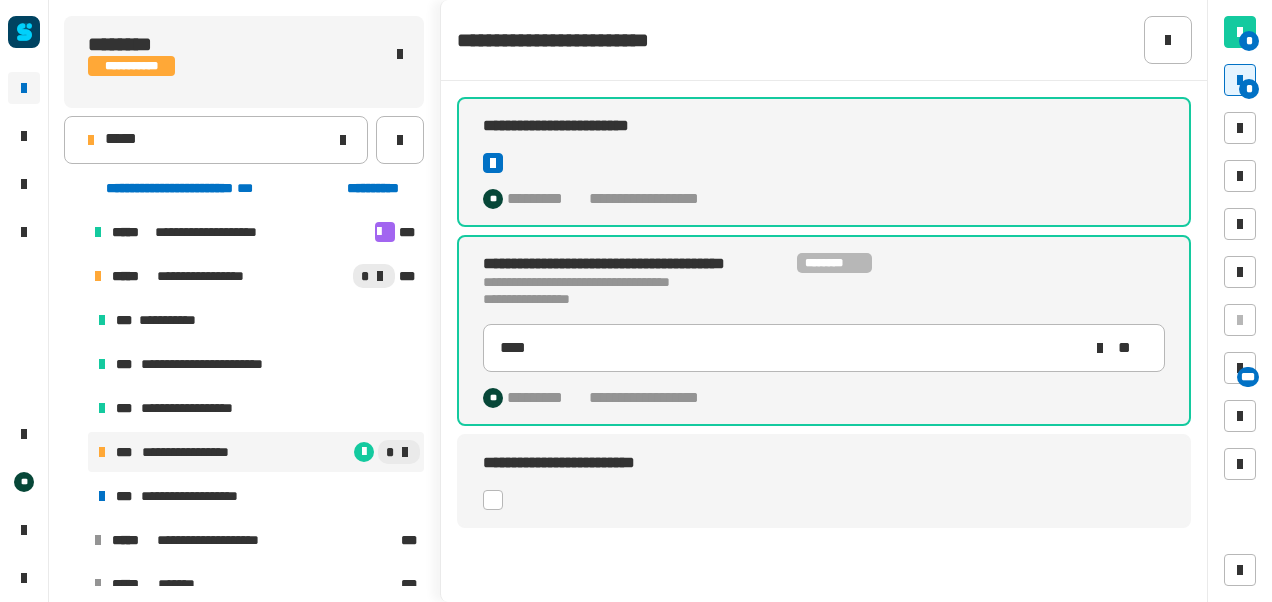 click 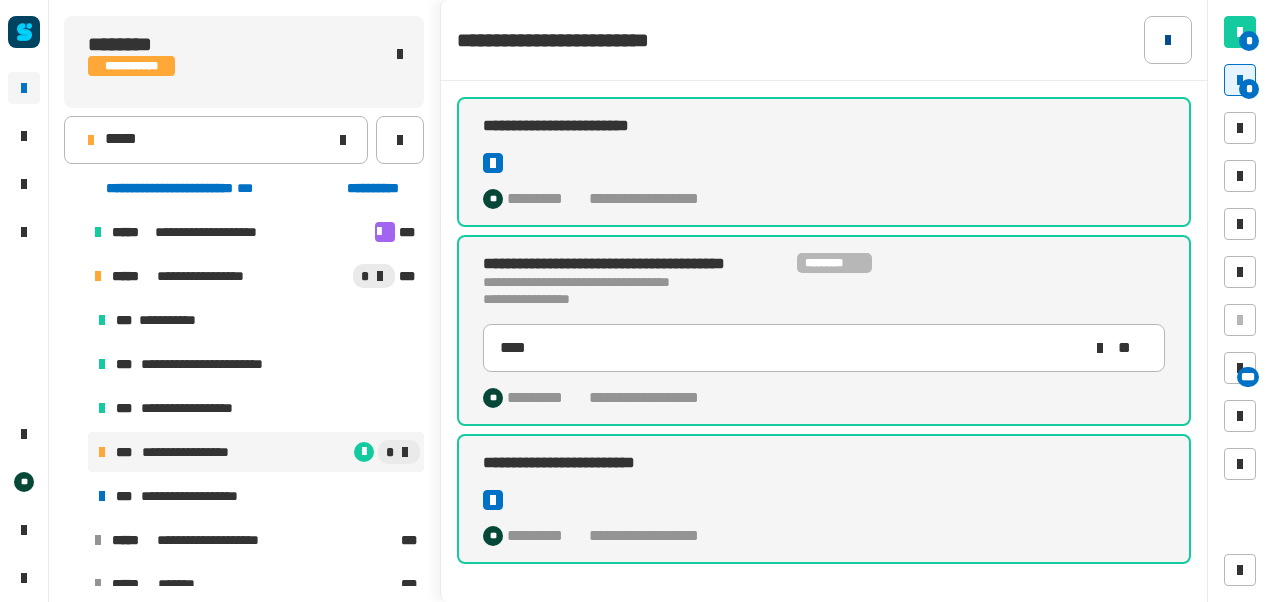 click 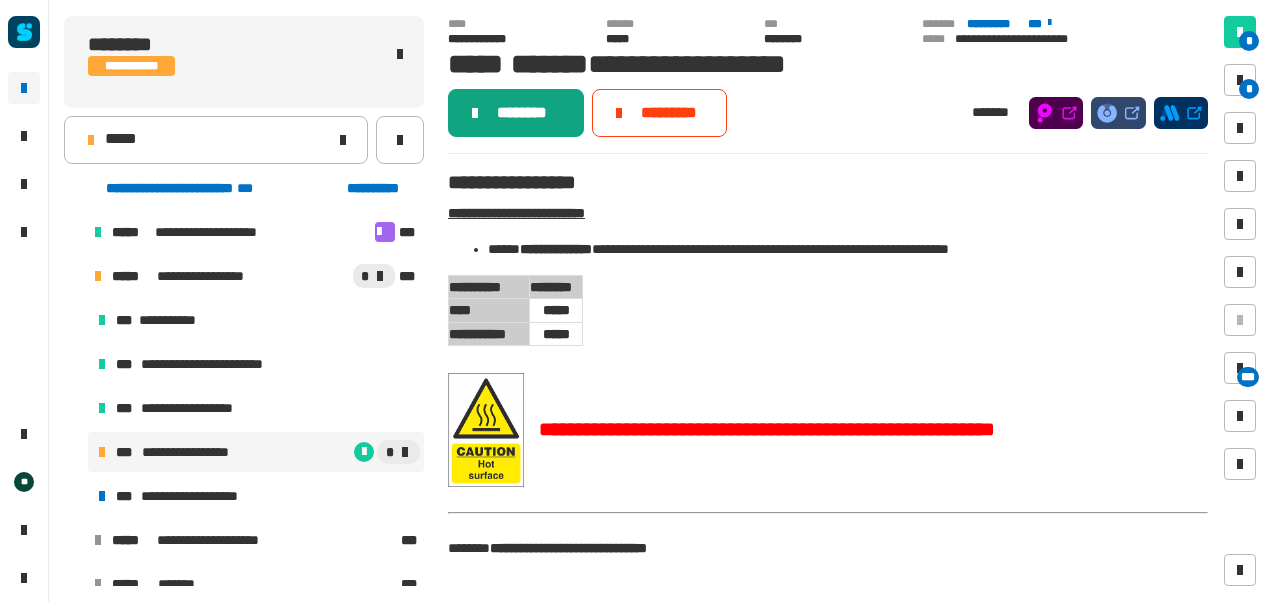 click on "********" 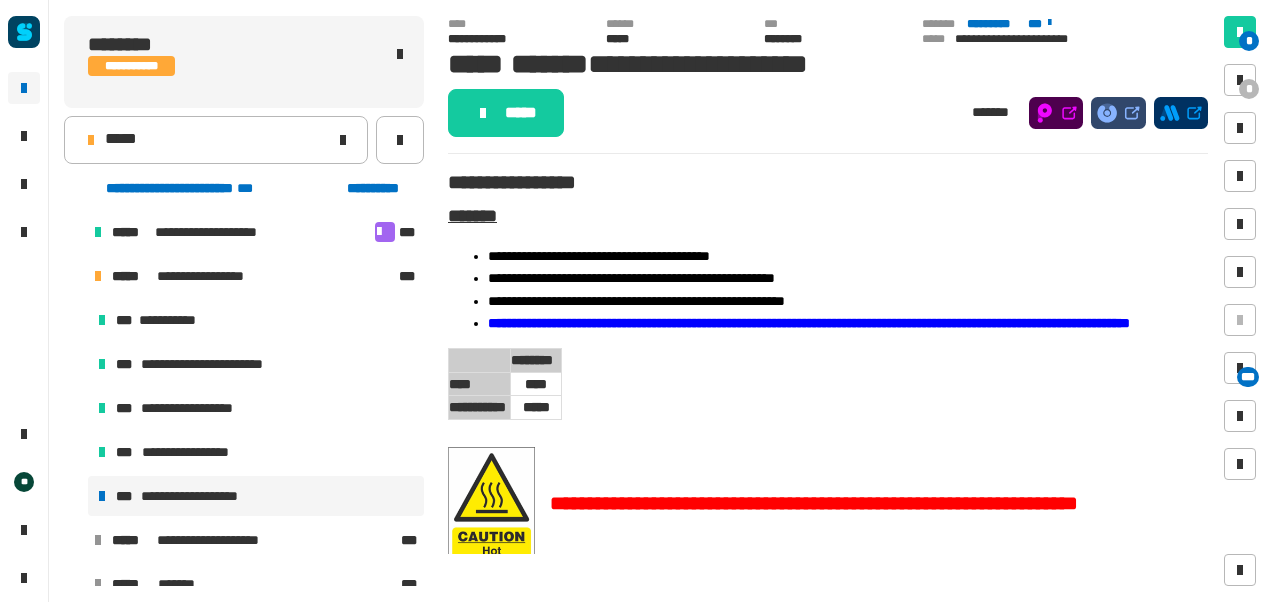 click on "*****" 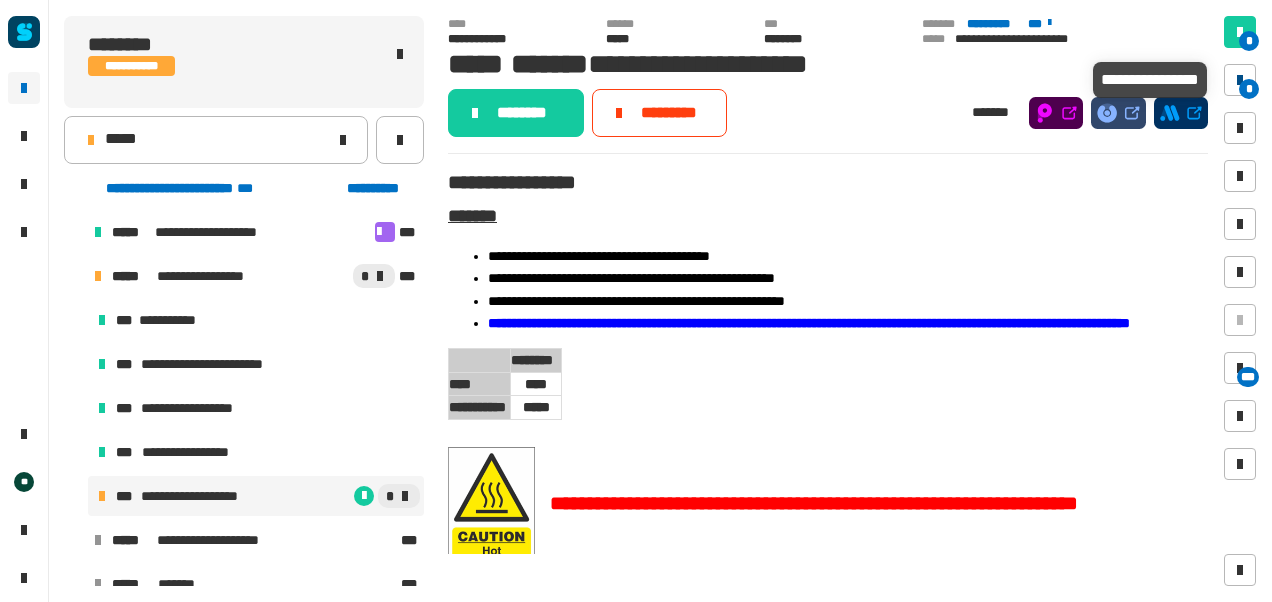 click on "*" at bounding box center [1249, 89] 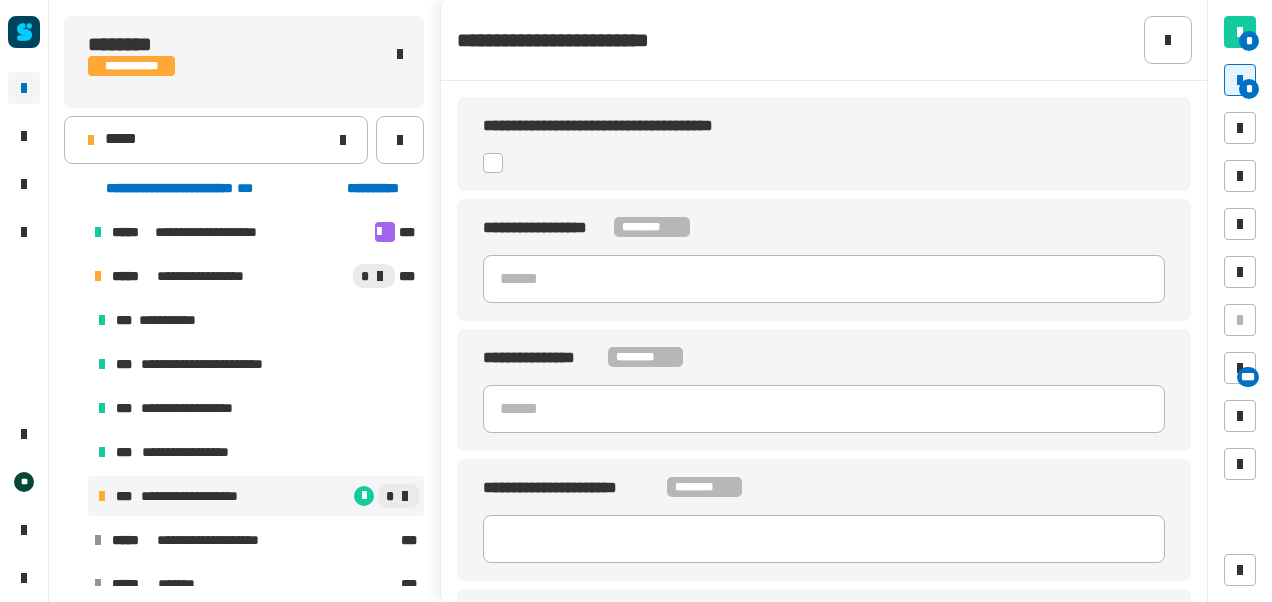 click 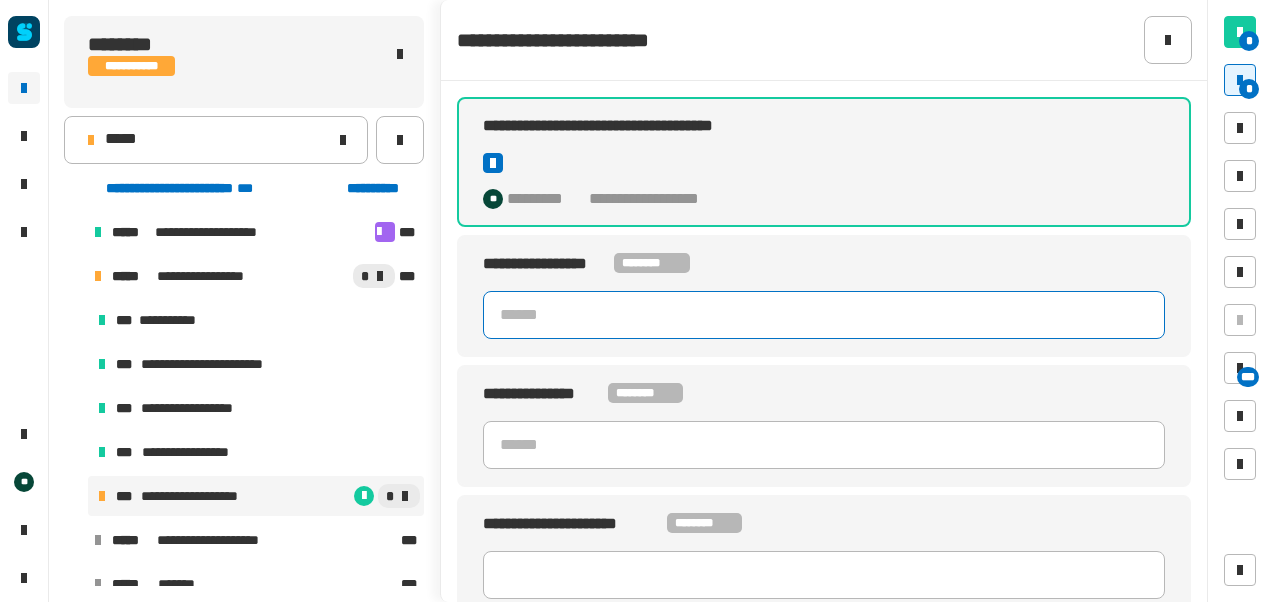 click 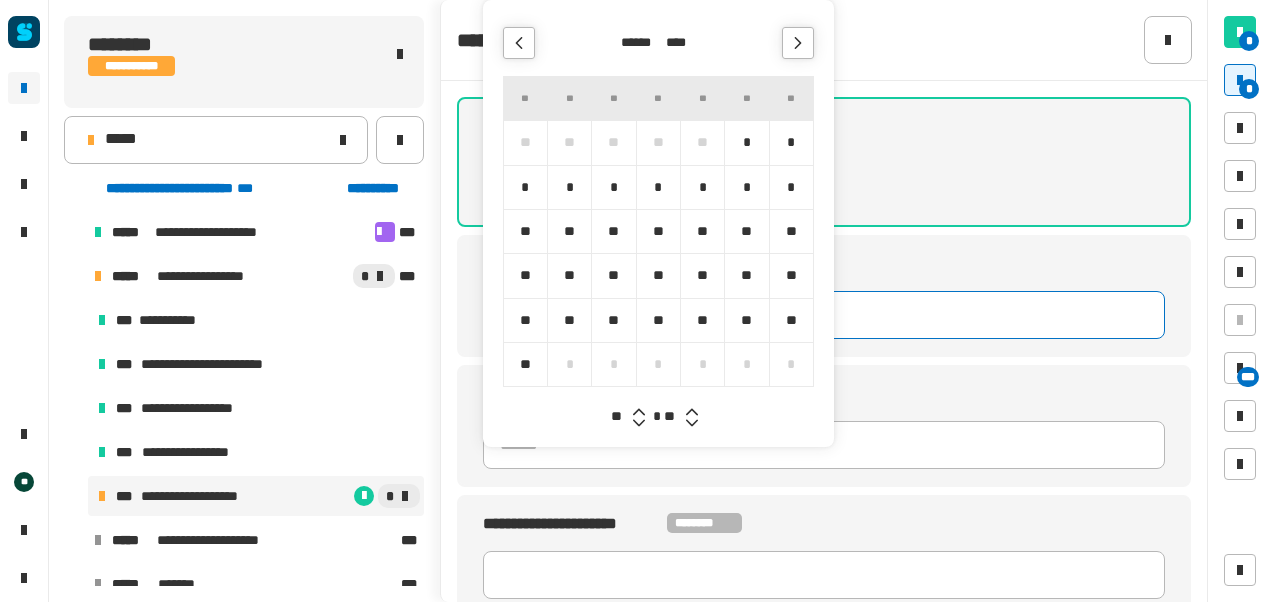 click on "*" at bounding box center (746, 142) 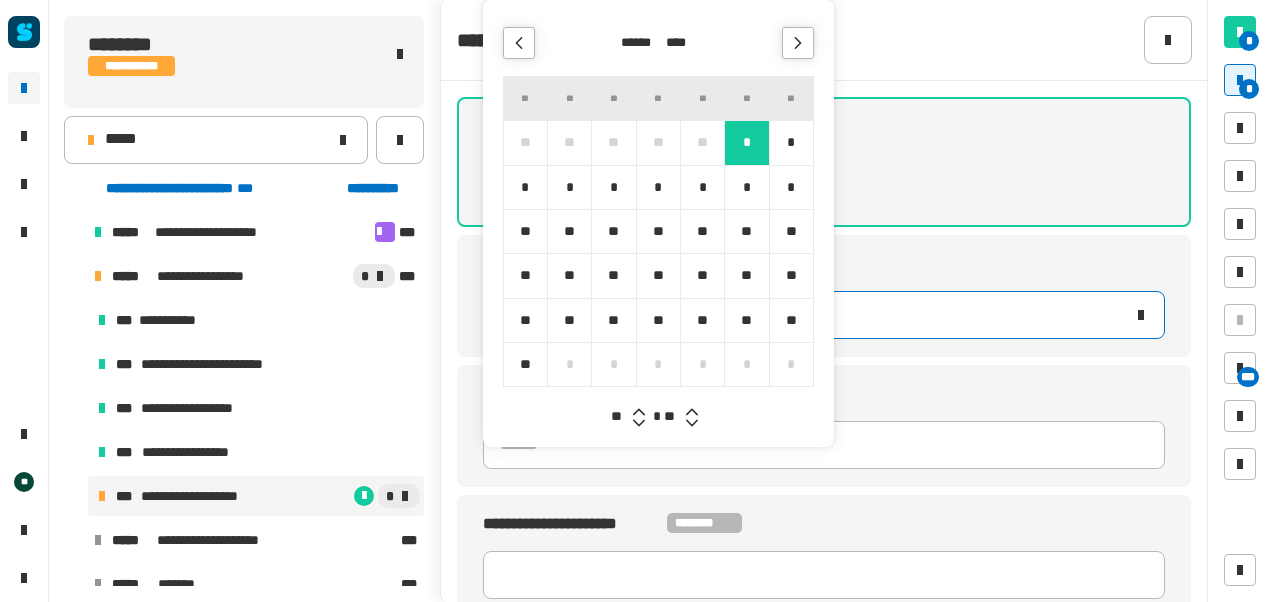 type 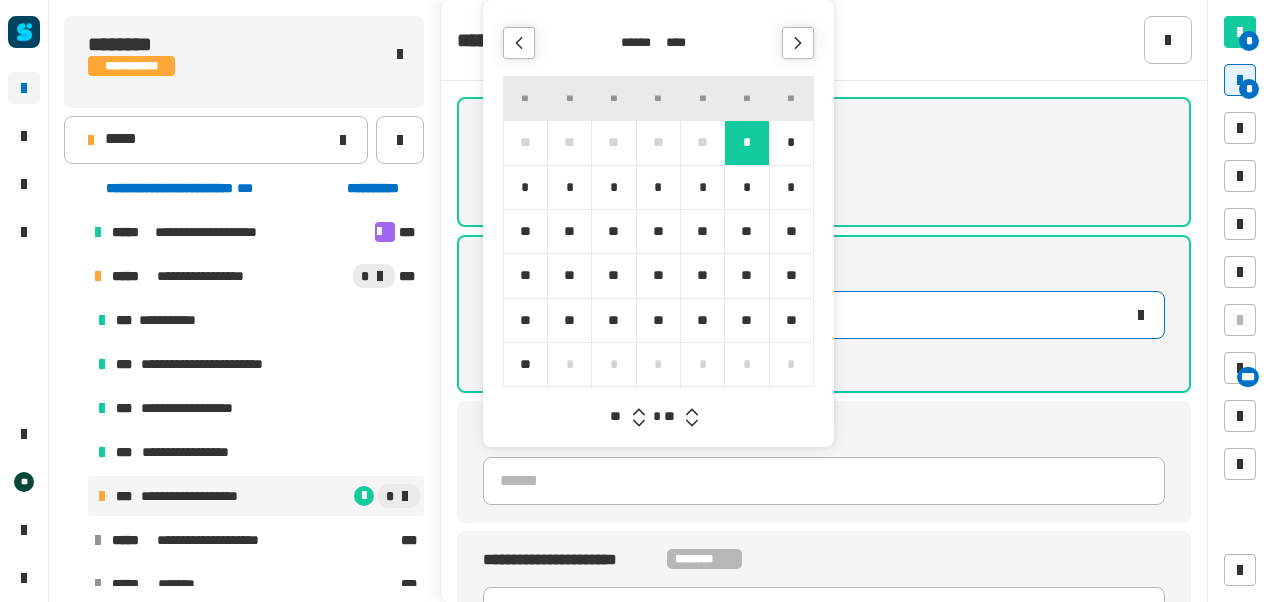 click 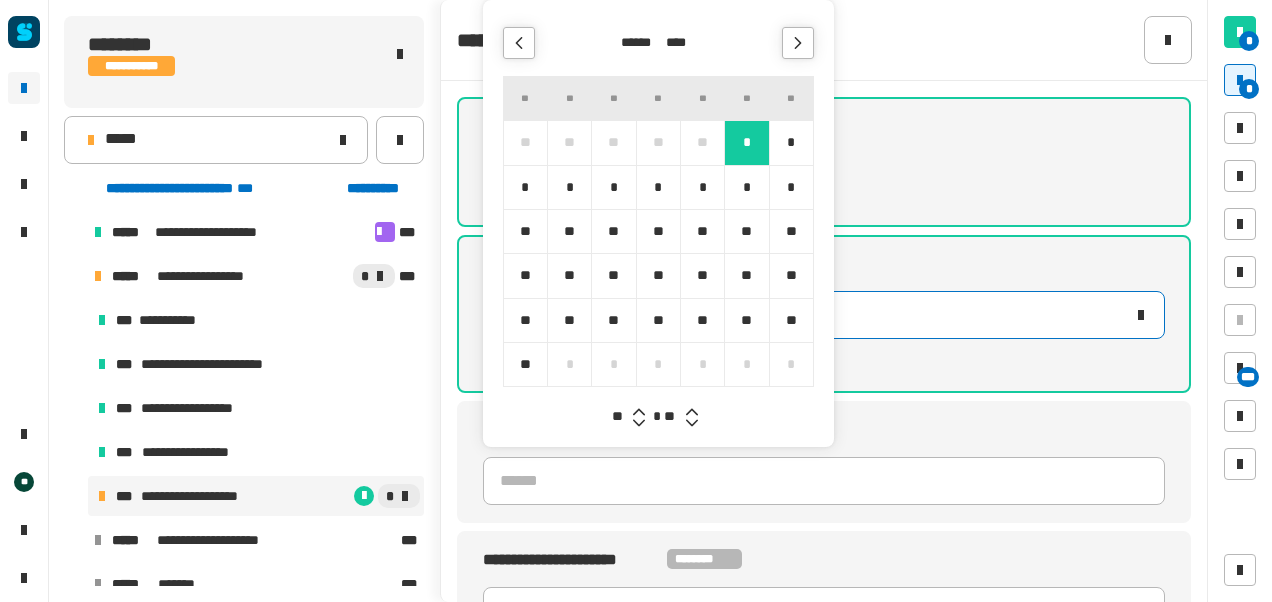 click 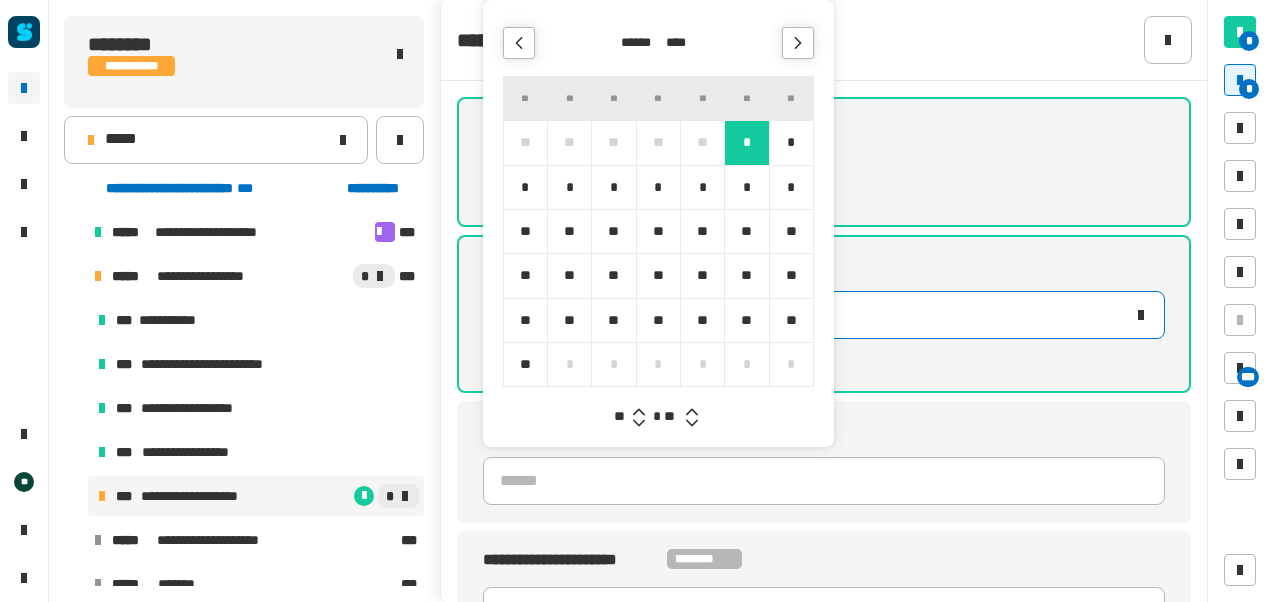 click 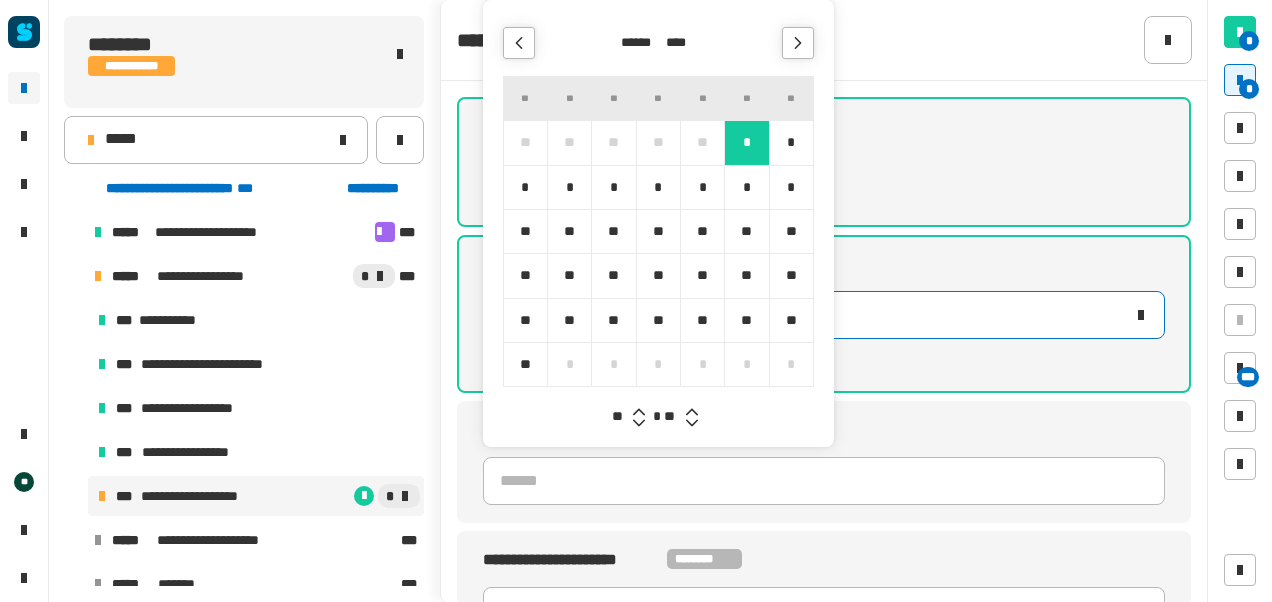 click 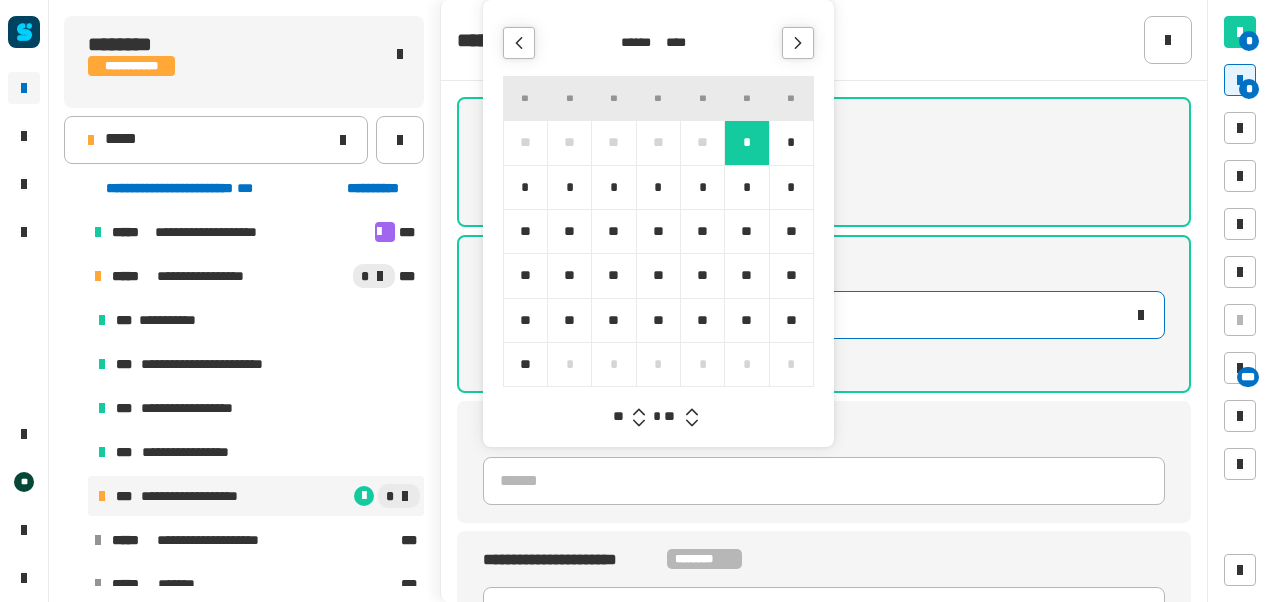 click 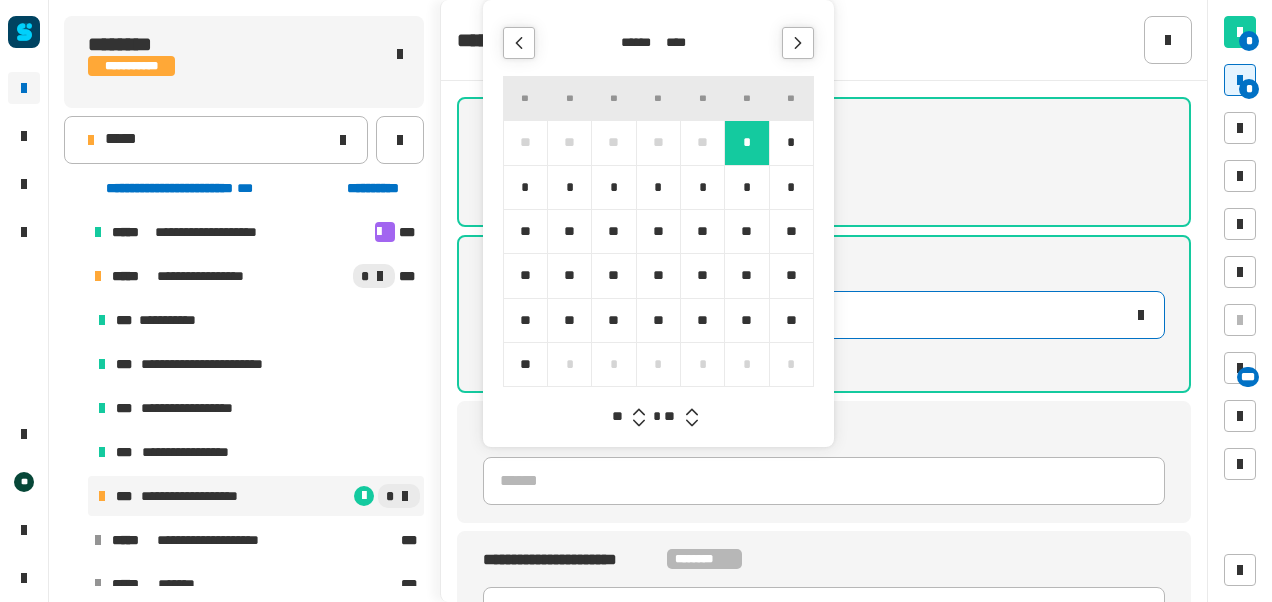 click 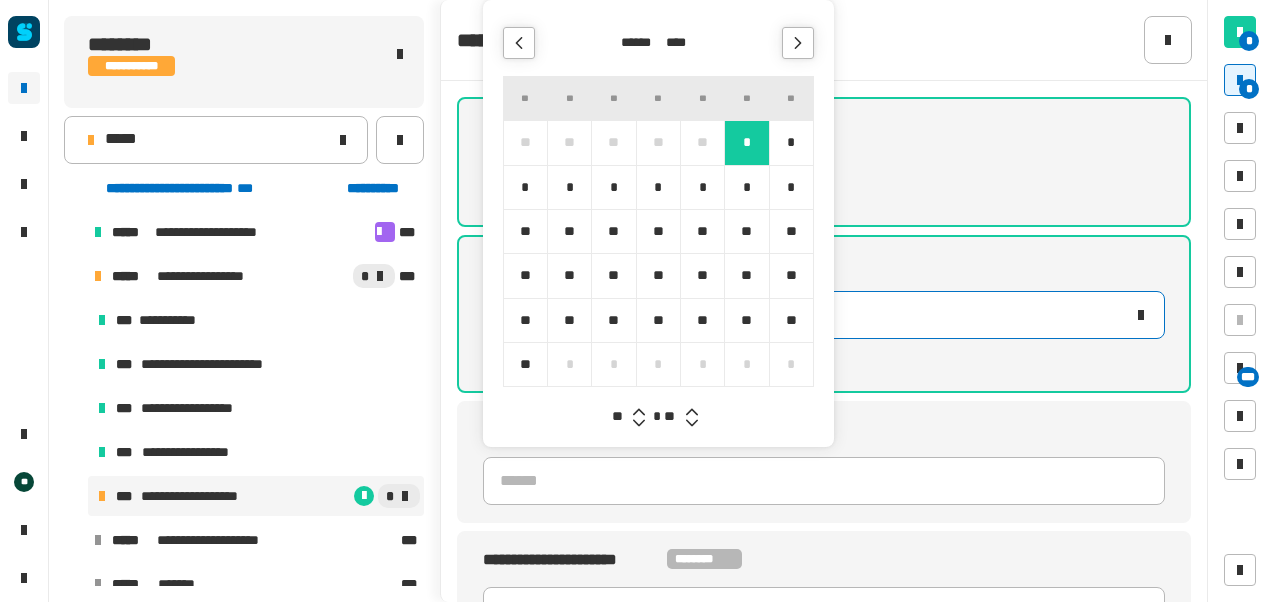 click 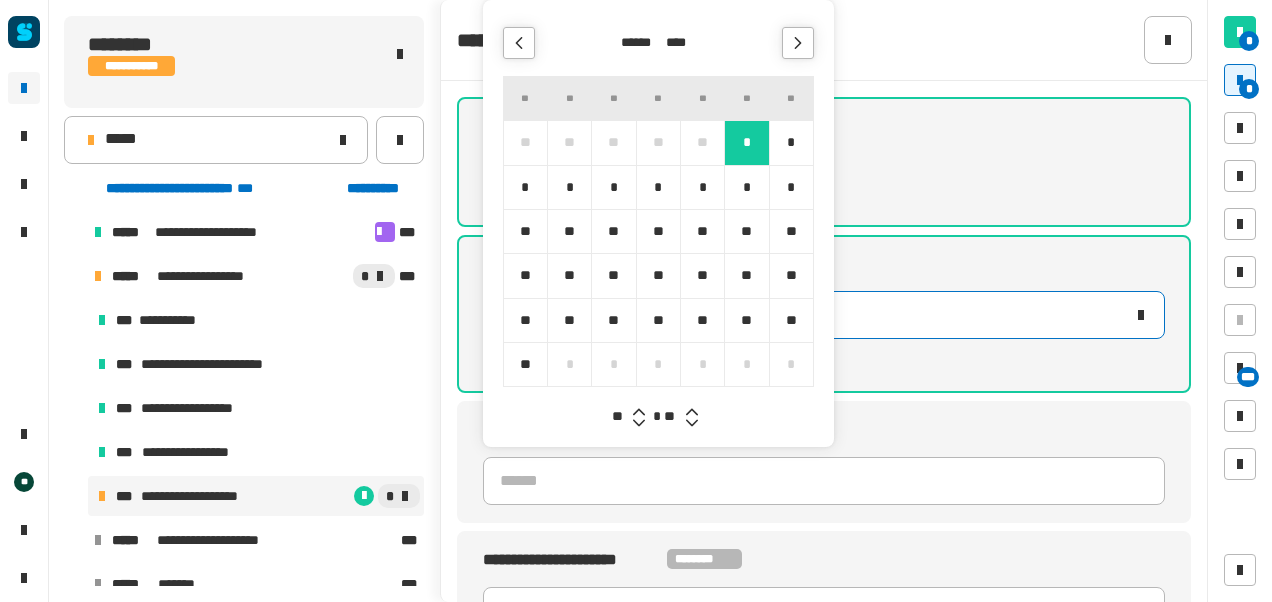 click 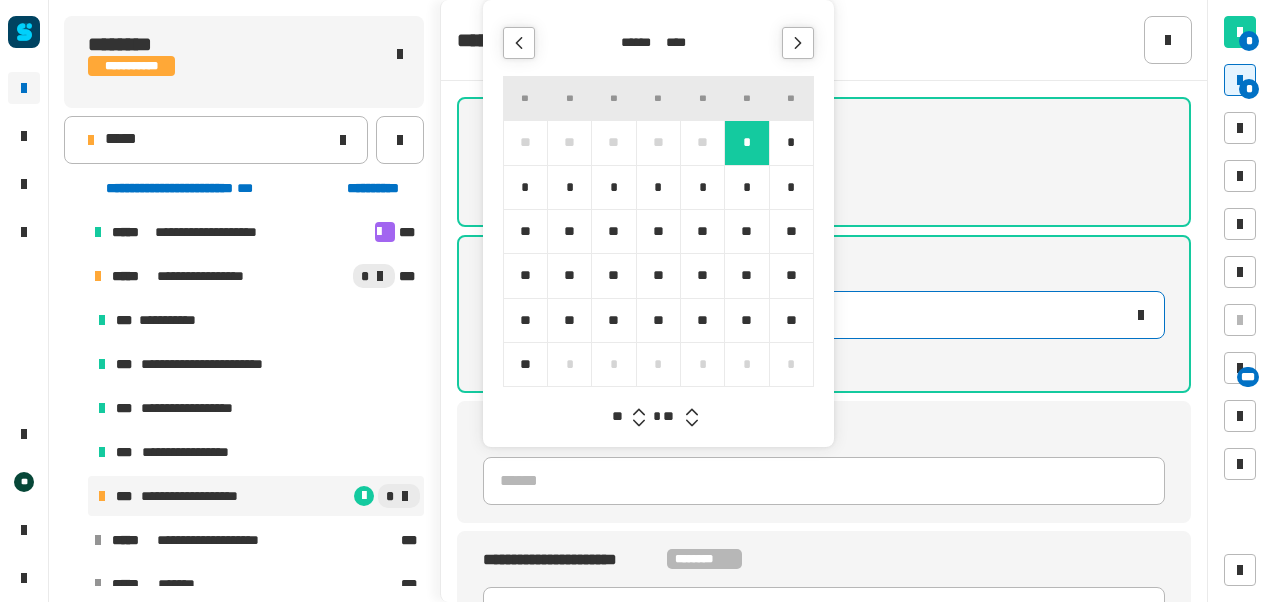 click 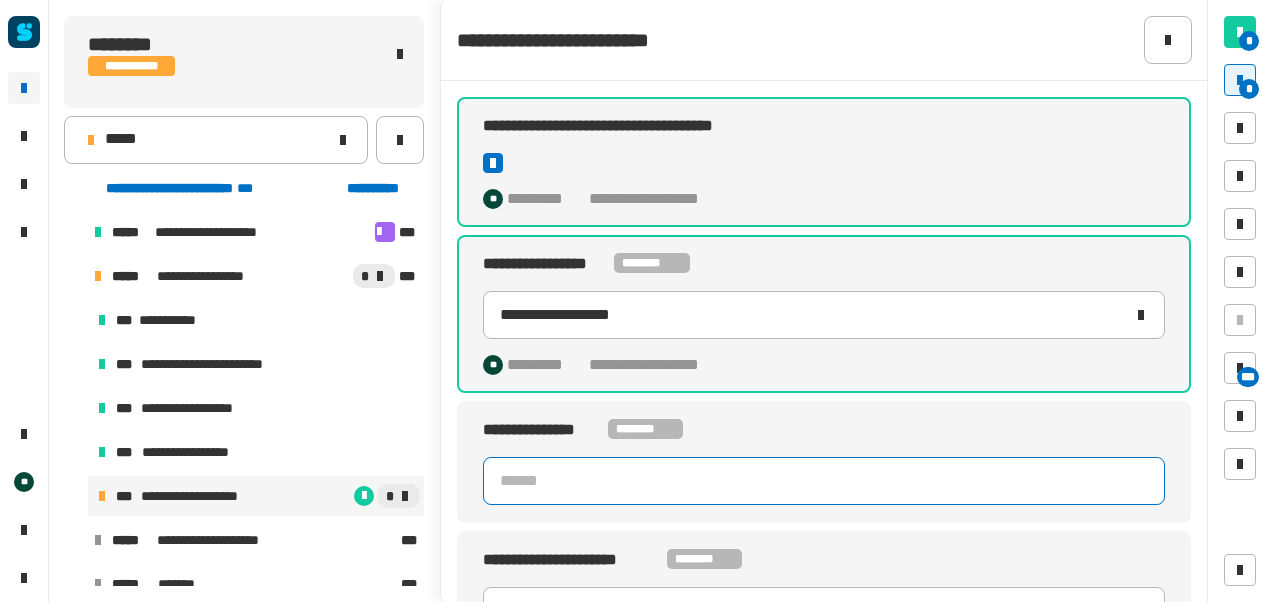 click 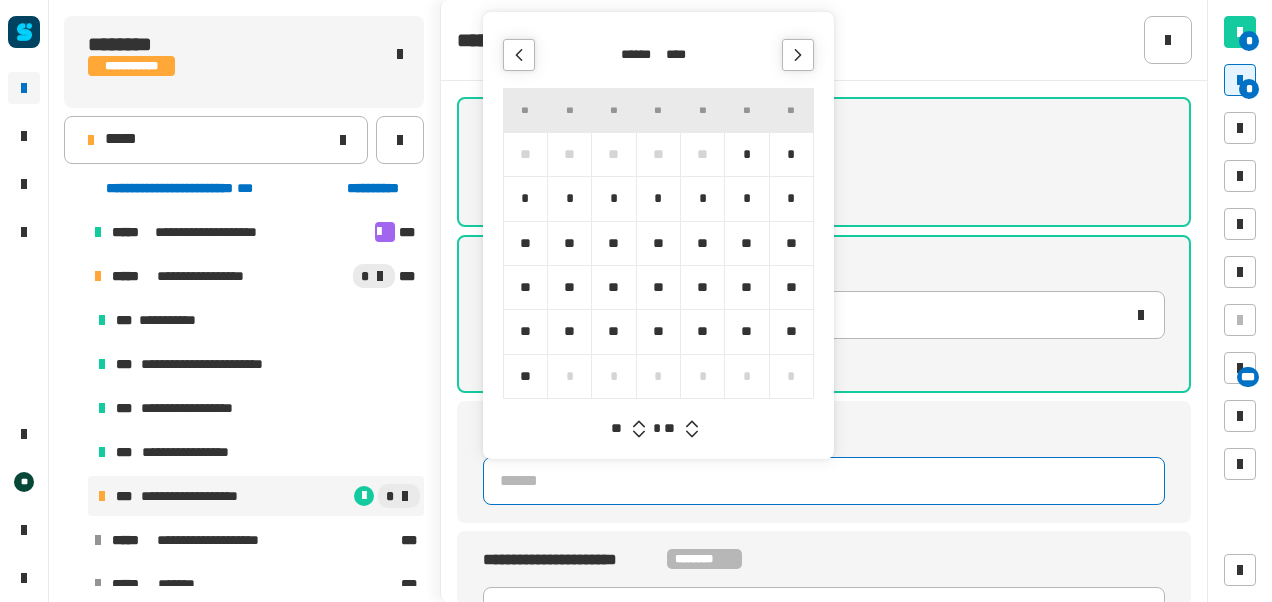click on "*" at bounding box center (791, 154) 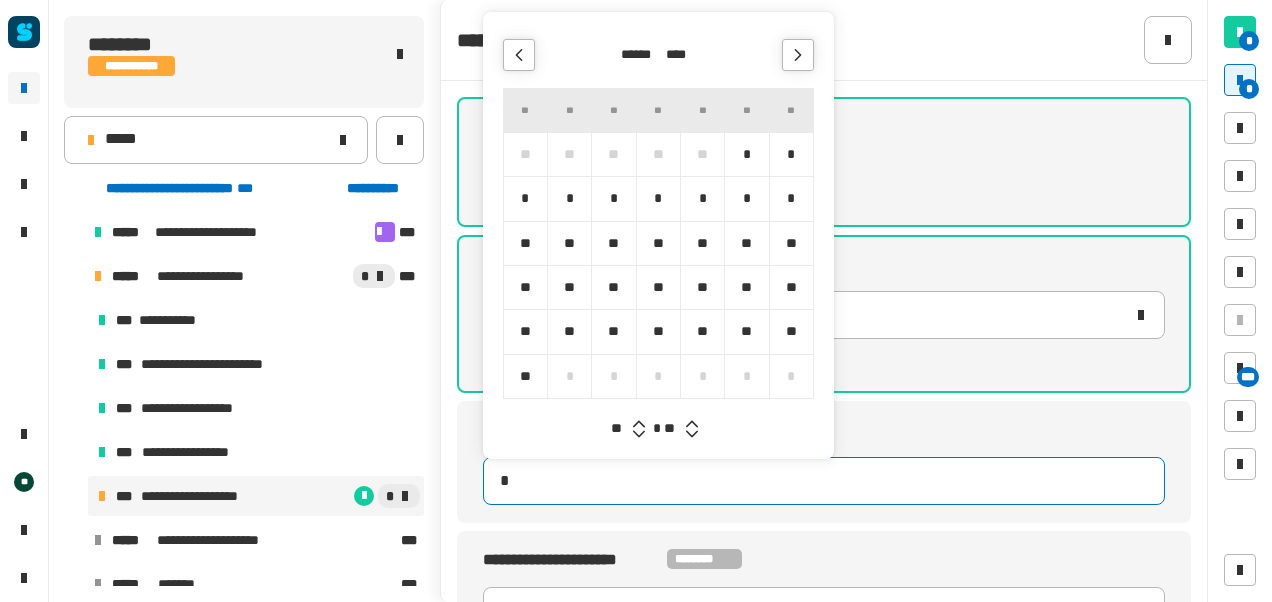 type on "**********" 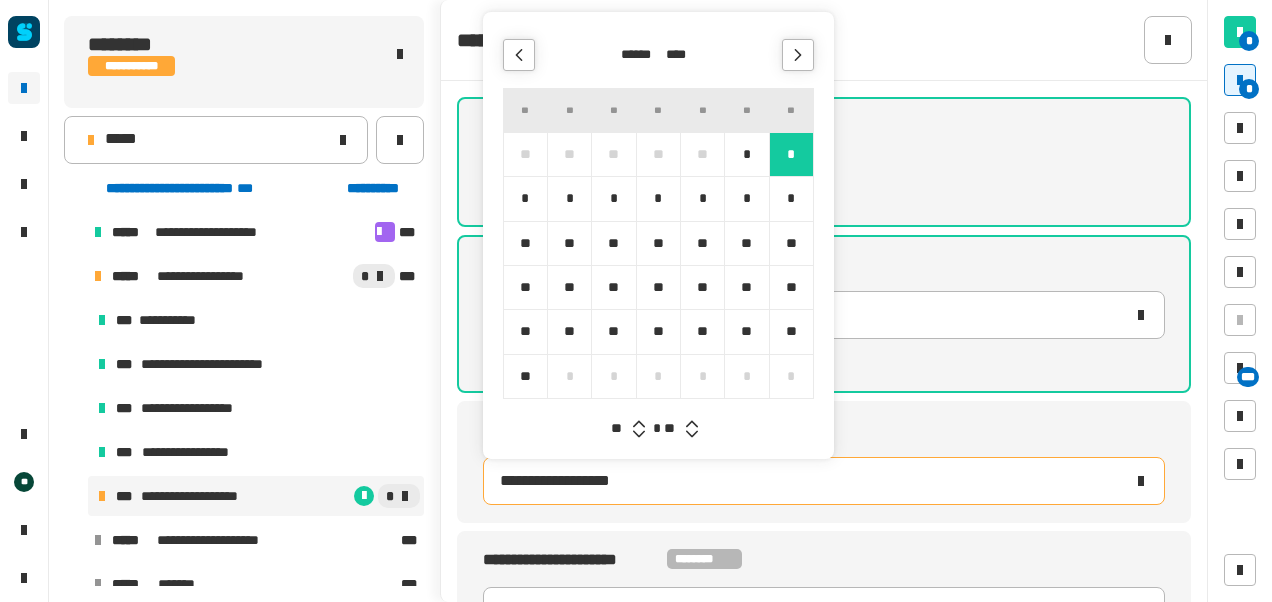 type 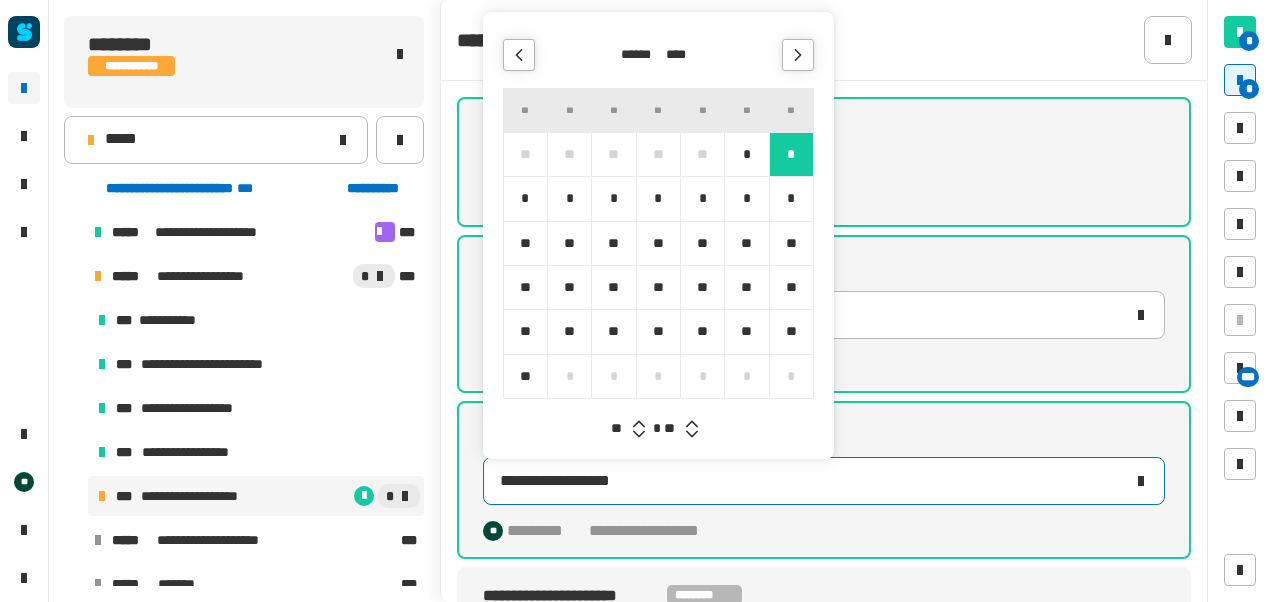 click on "* *" at bounding box center [619, 429] 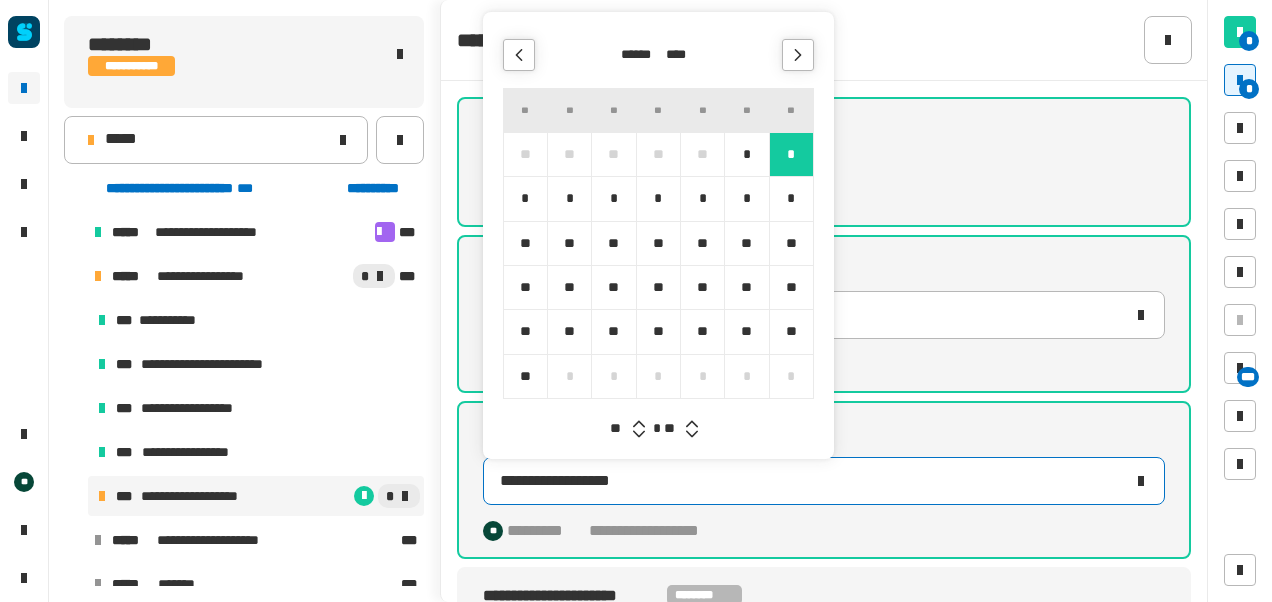 click 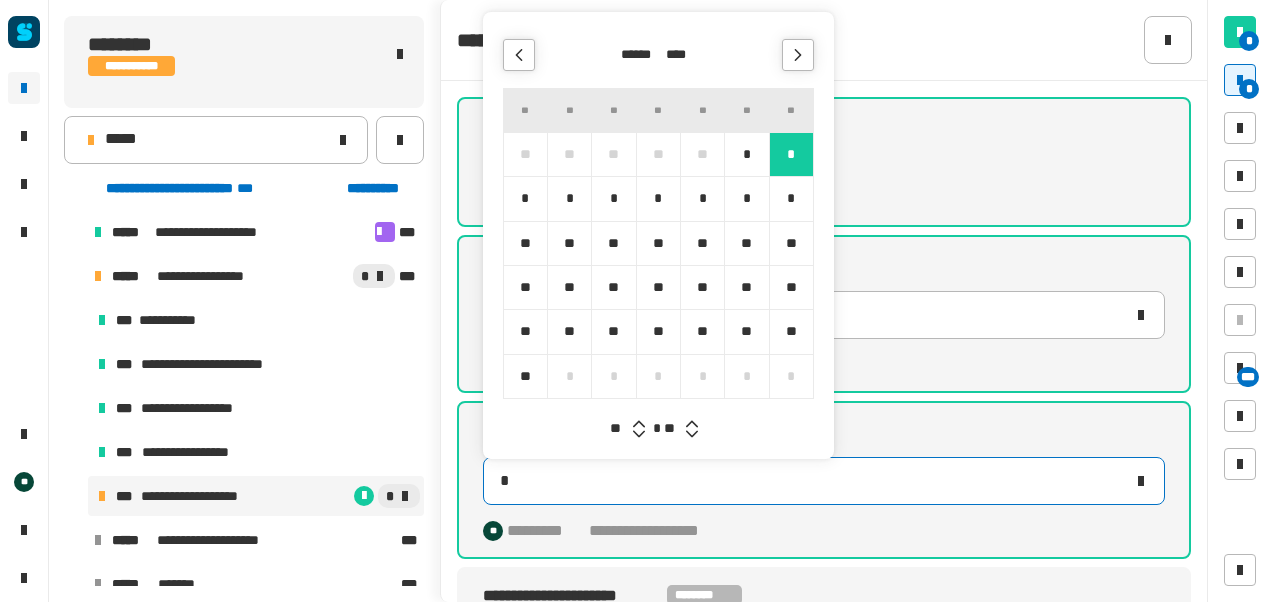 type on "**********" 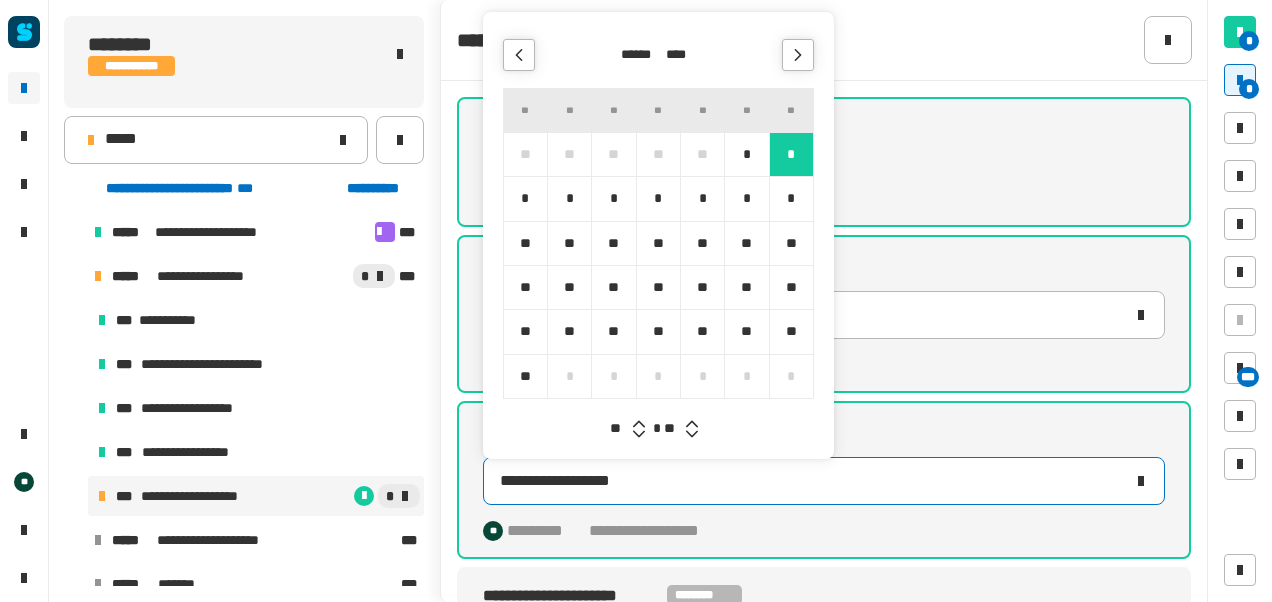 click 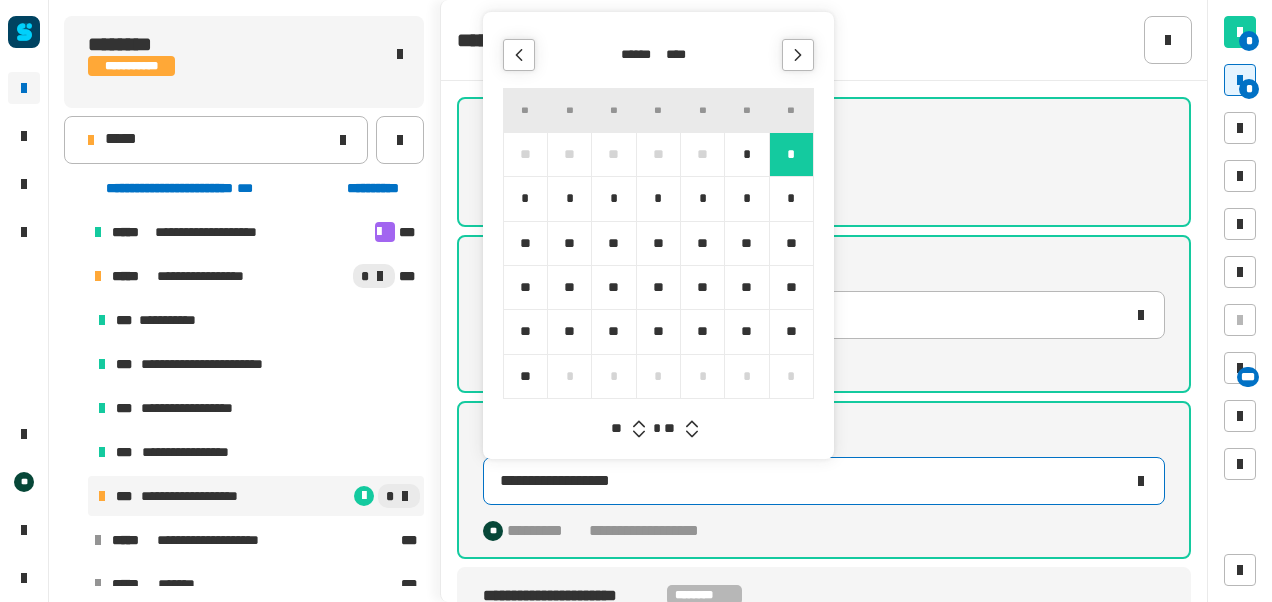 click 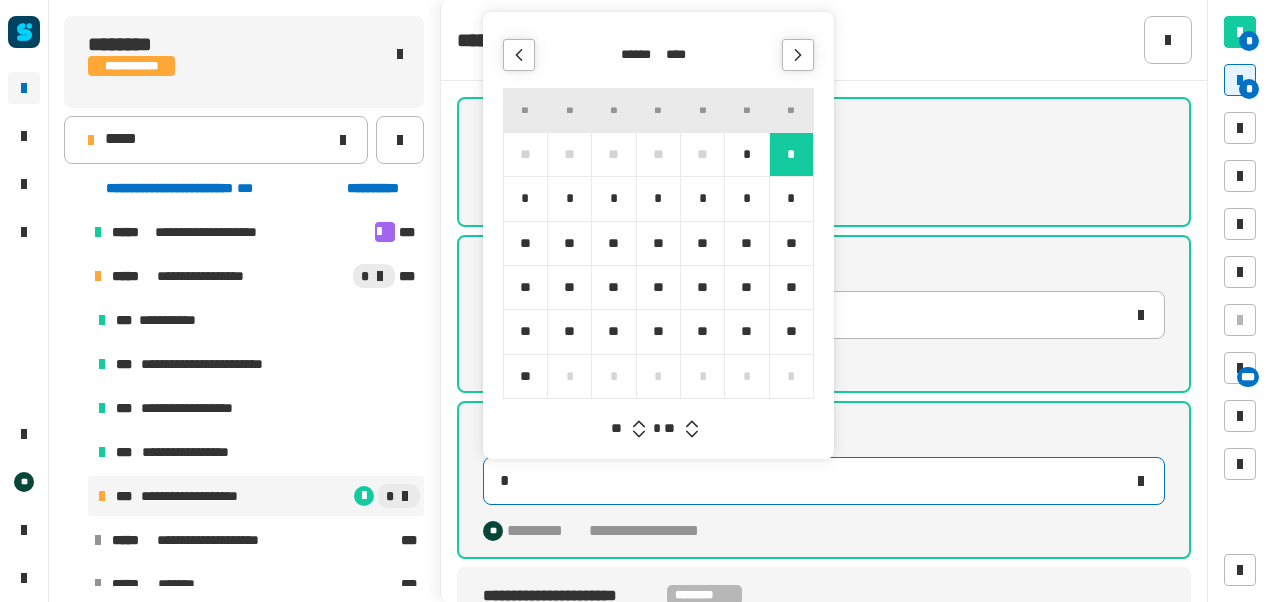 type on "**********" 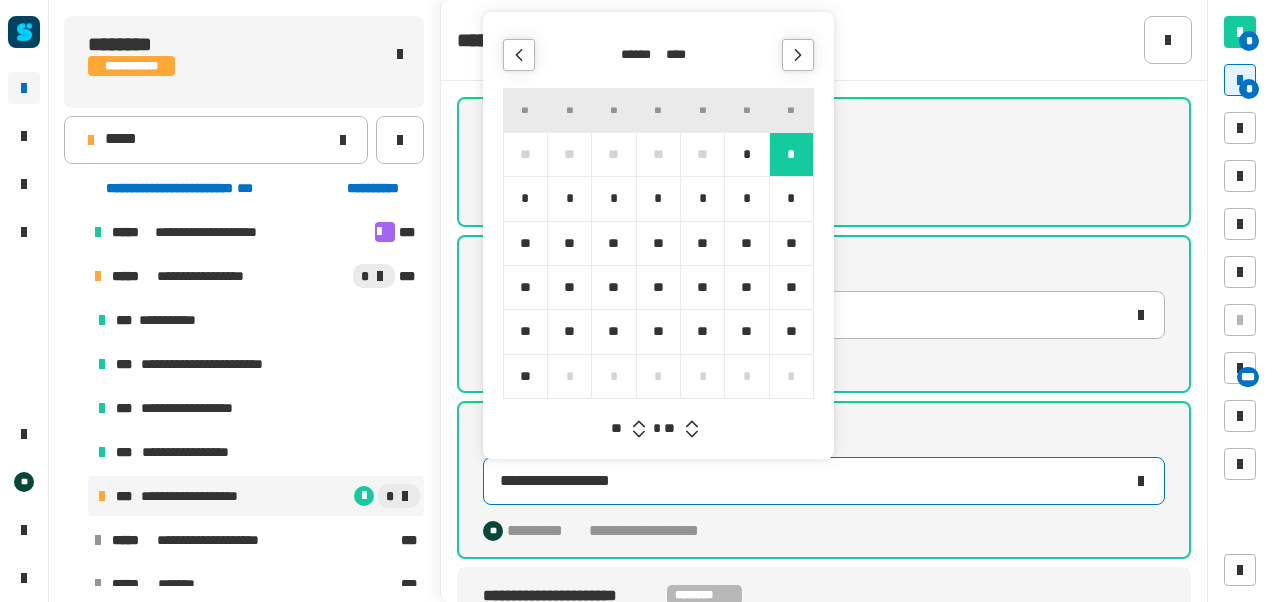 type 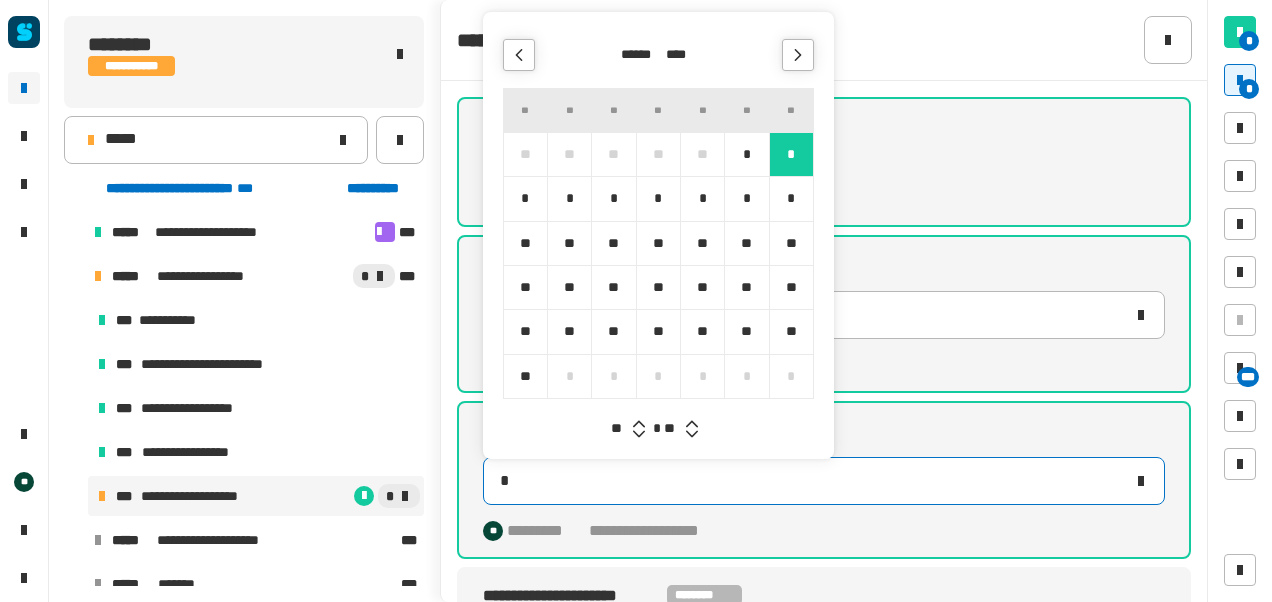 type on "**********" 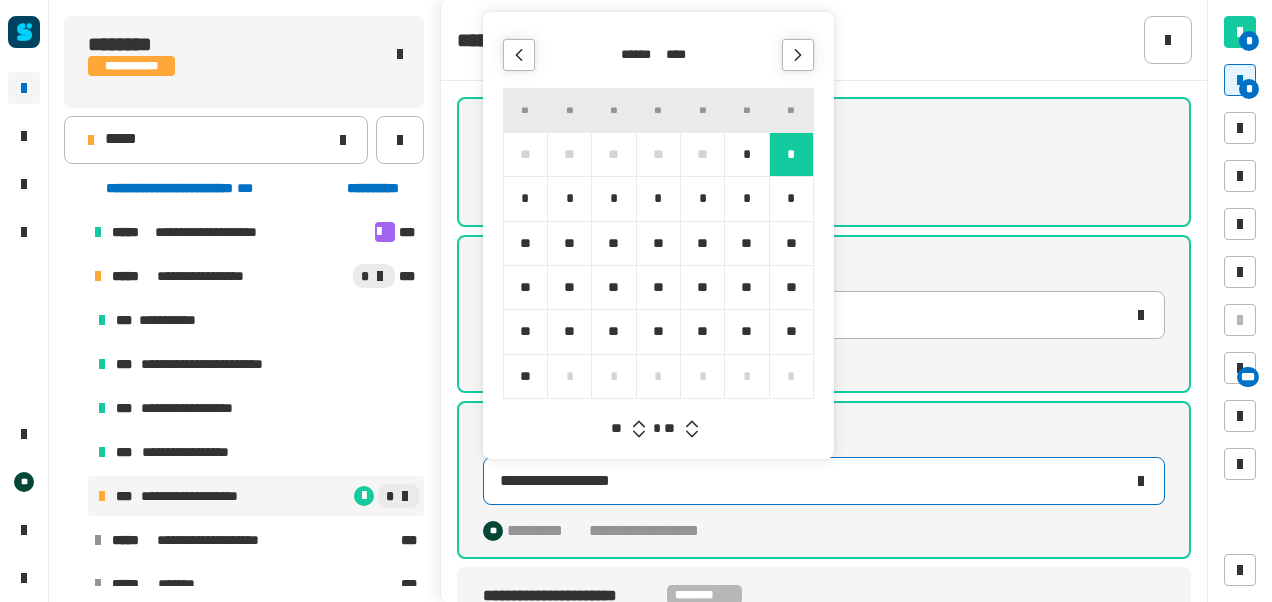 click 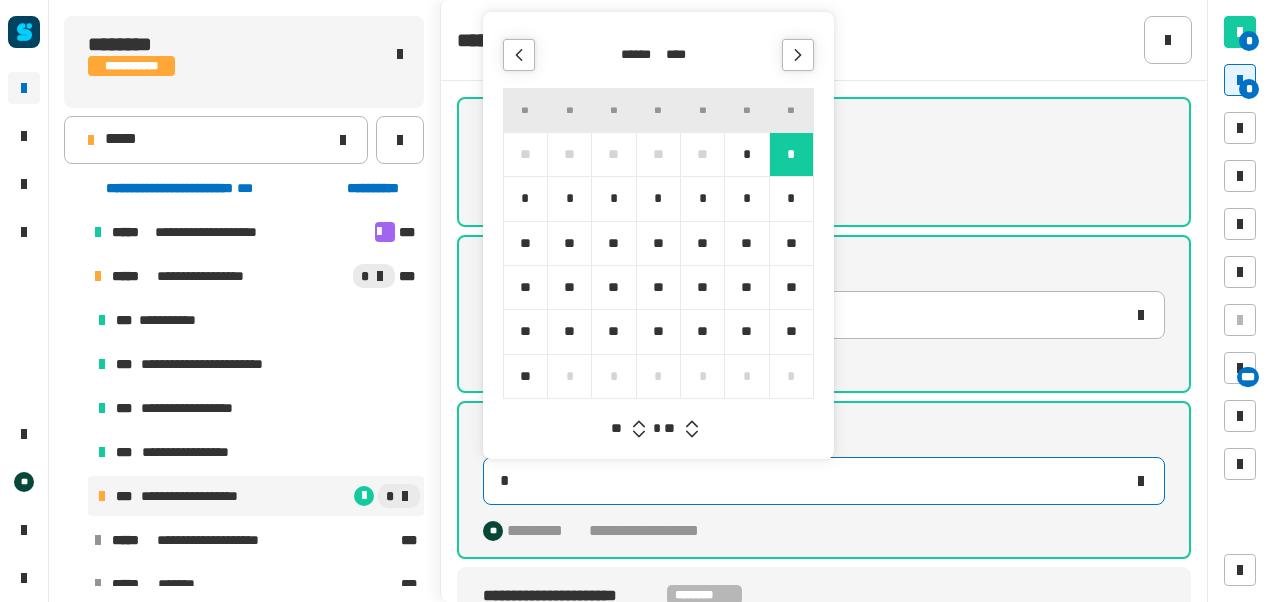 type on "**********" 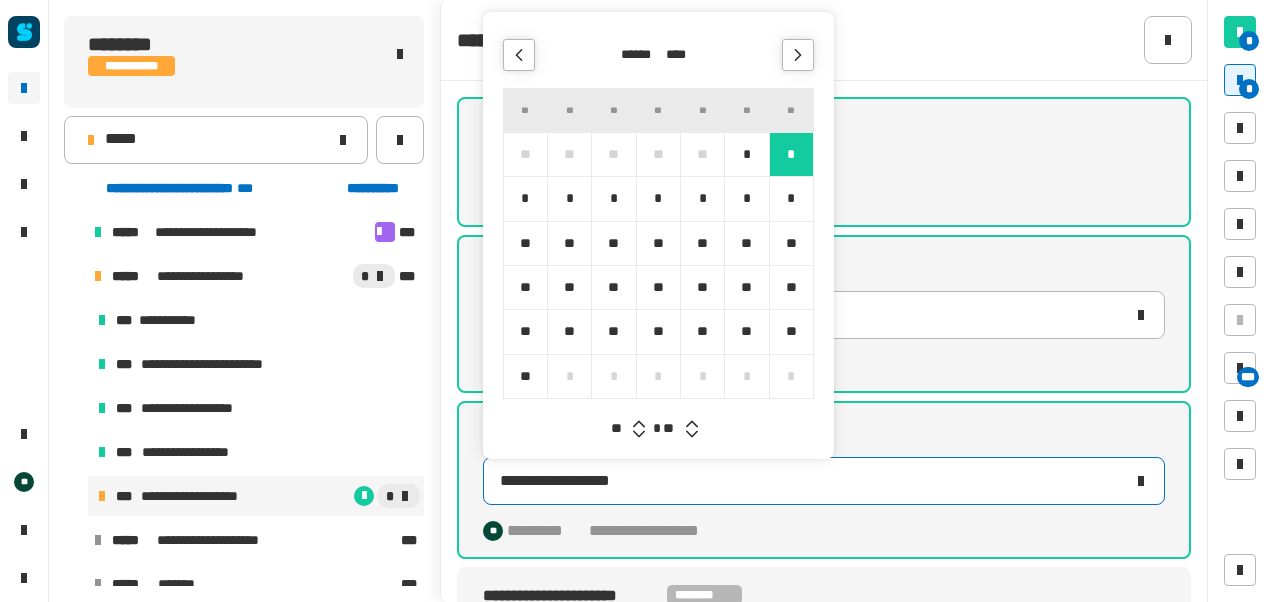 click 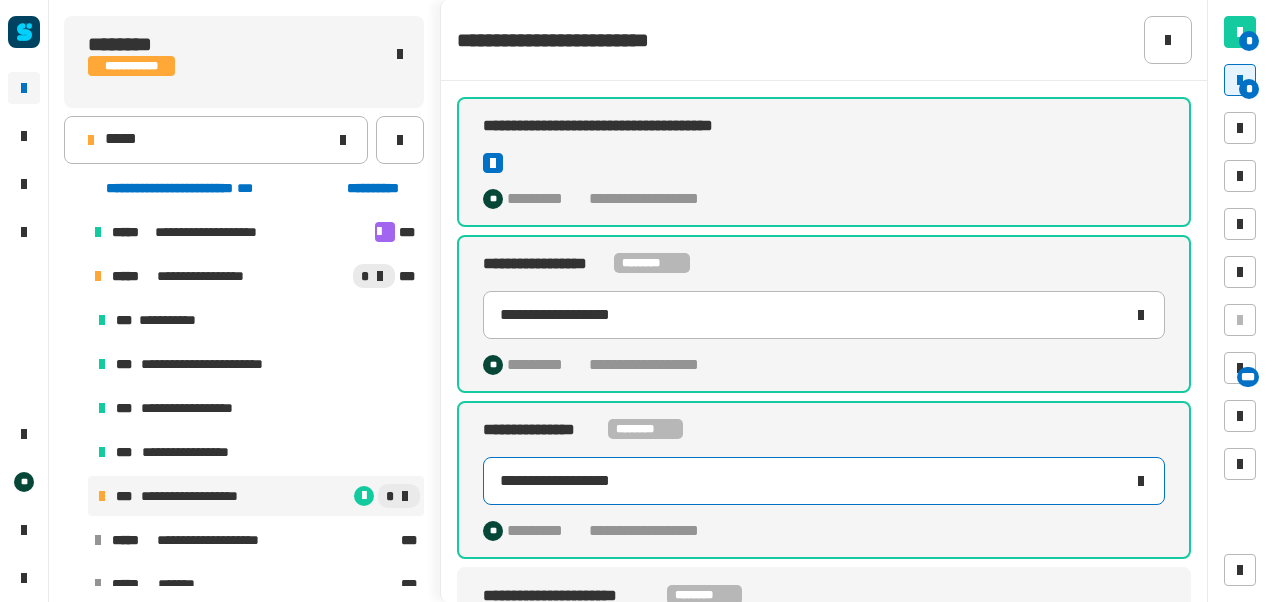 click on "**********" 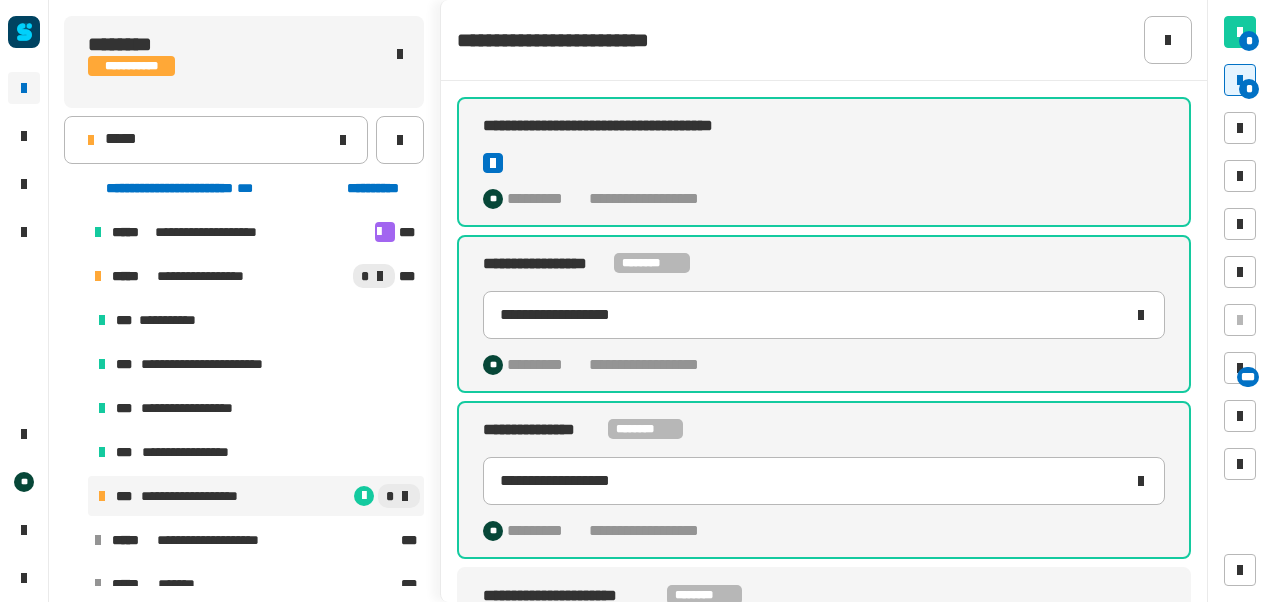 scroll, scrollTop: 326, scrollLeft: 0, axis: vertical 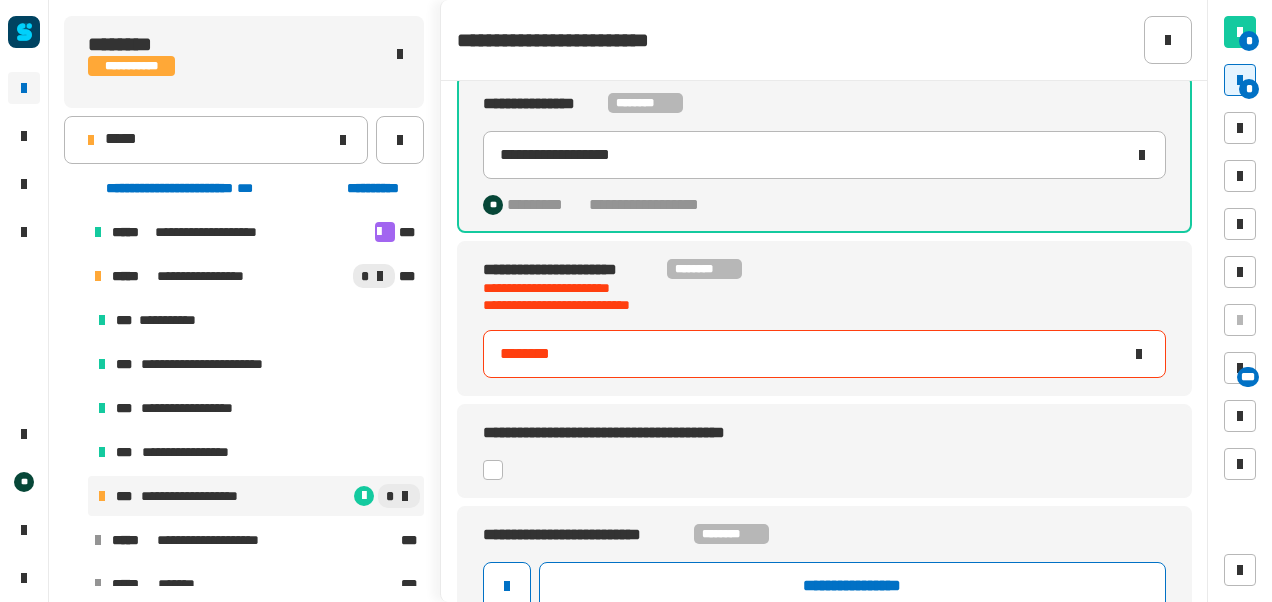 type on "********" 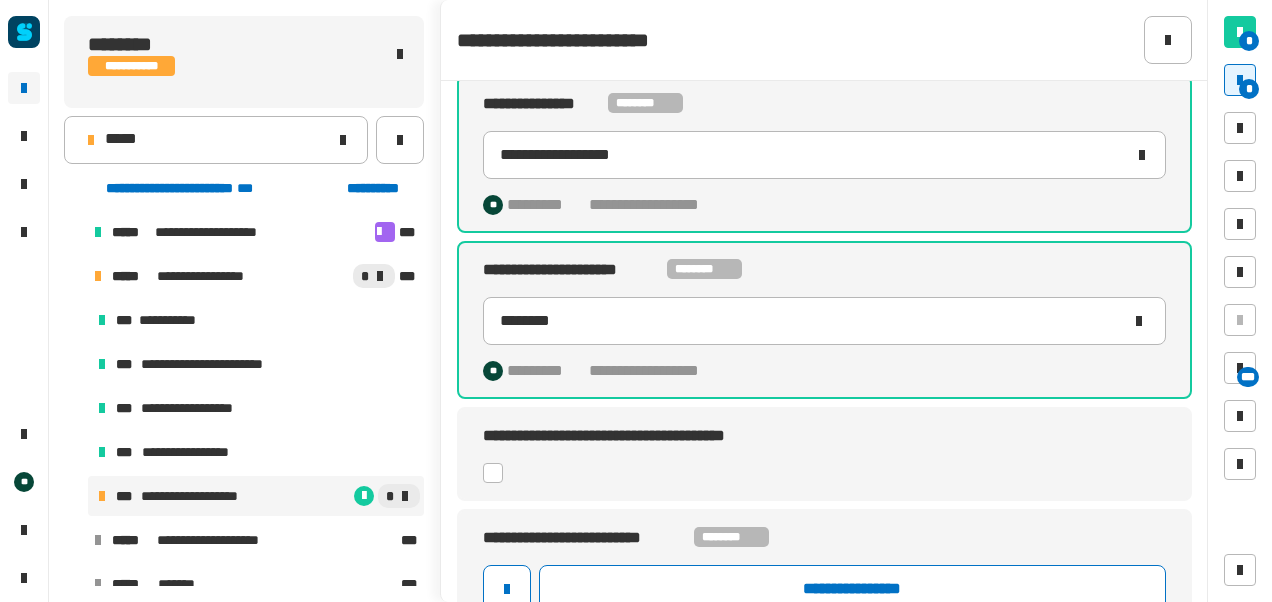 click 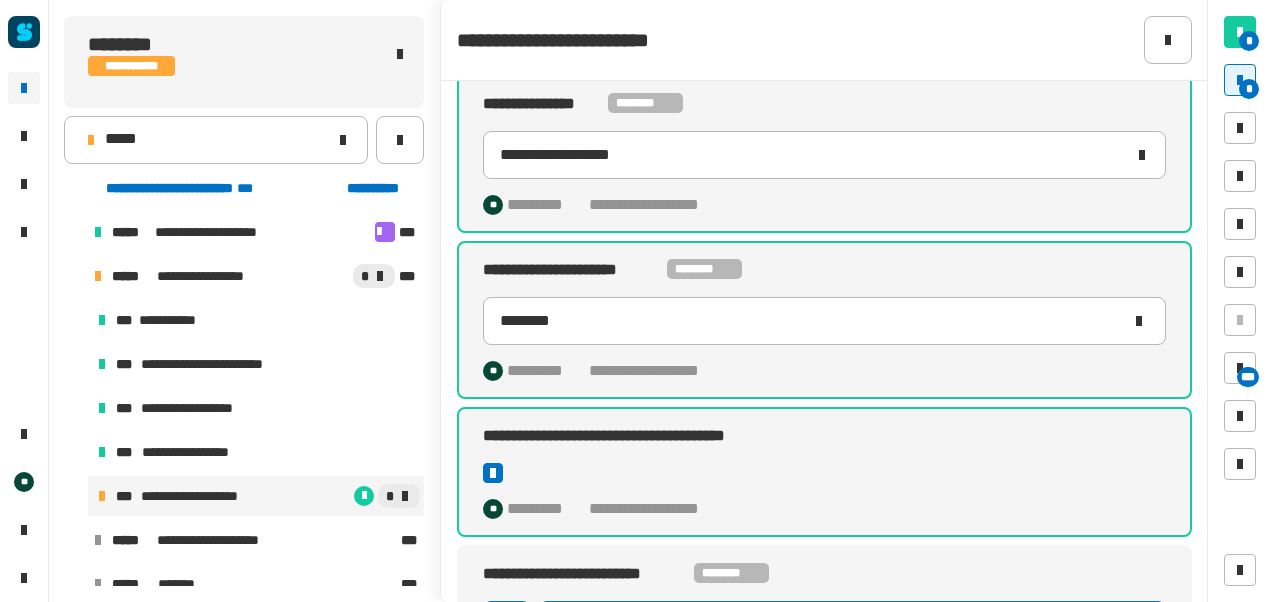 scroll, scrollTop: 398, scrollLeft: 0, axis: vertical 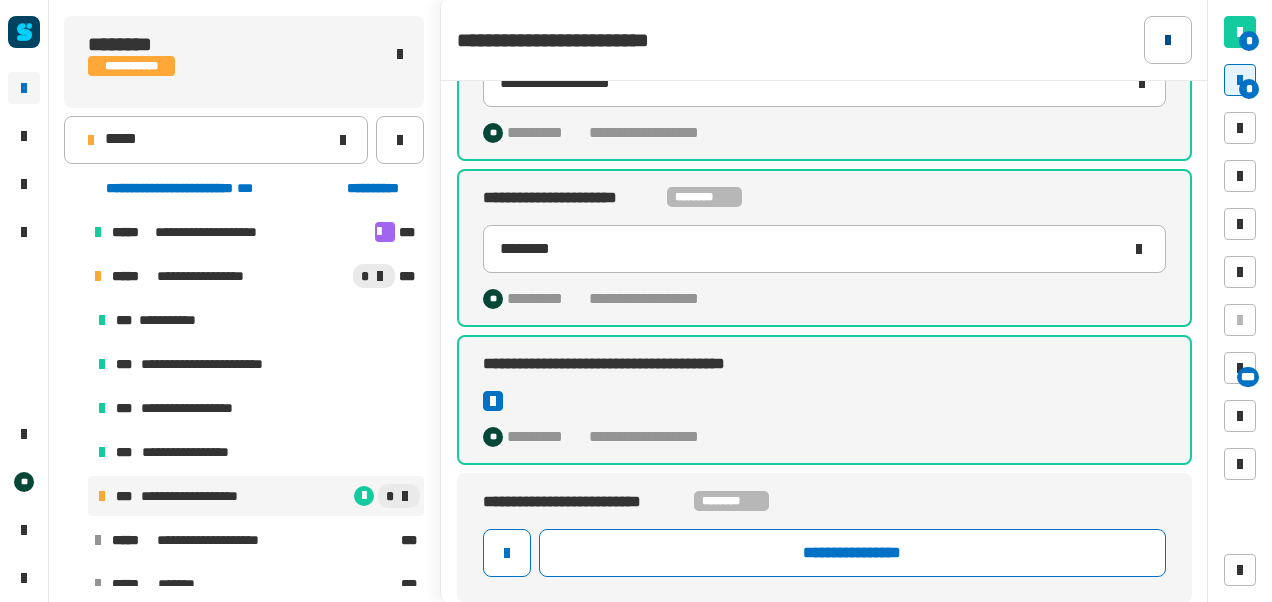 click 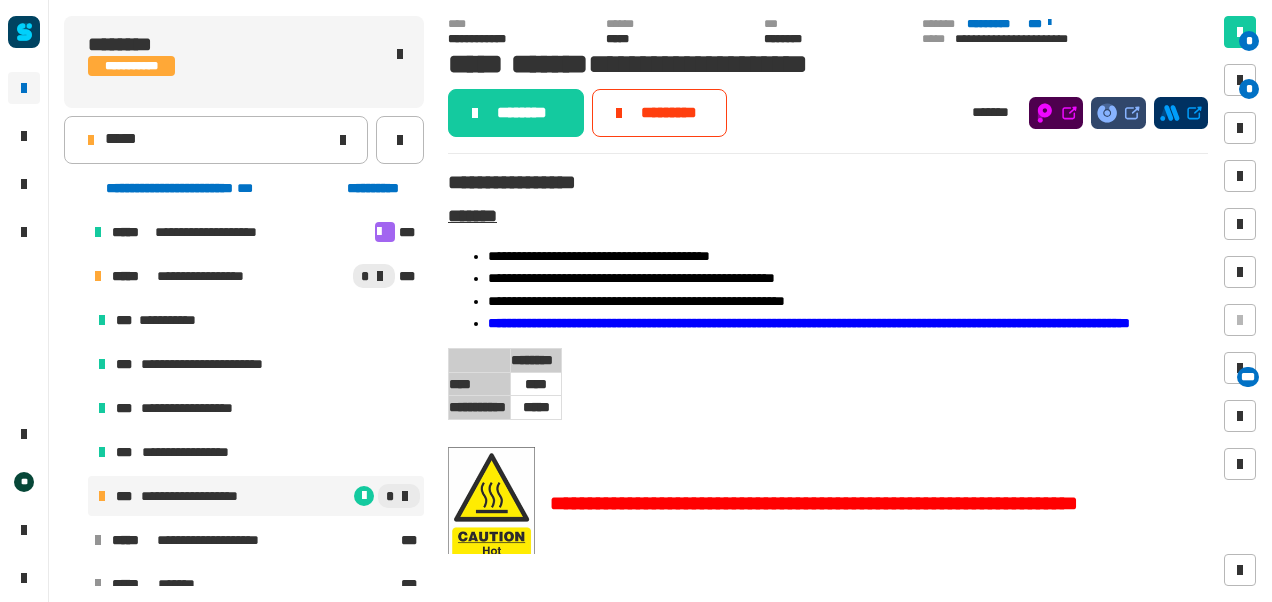 click on "**********" 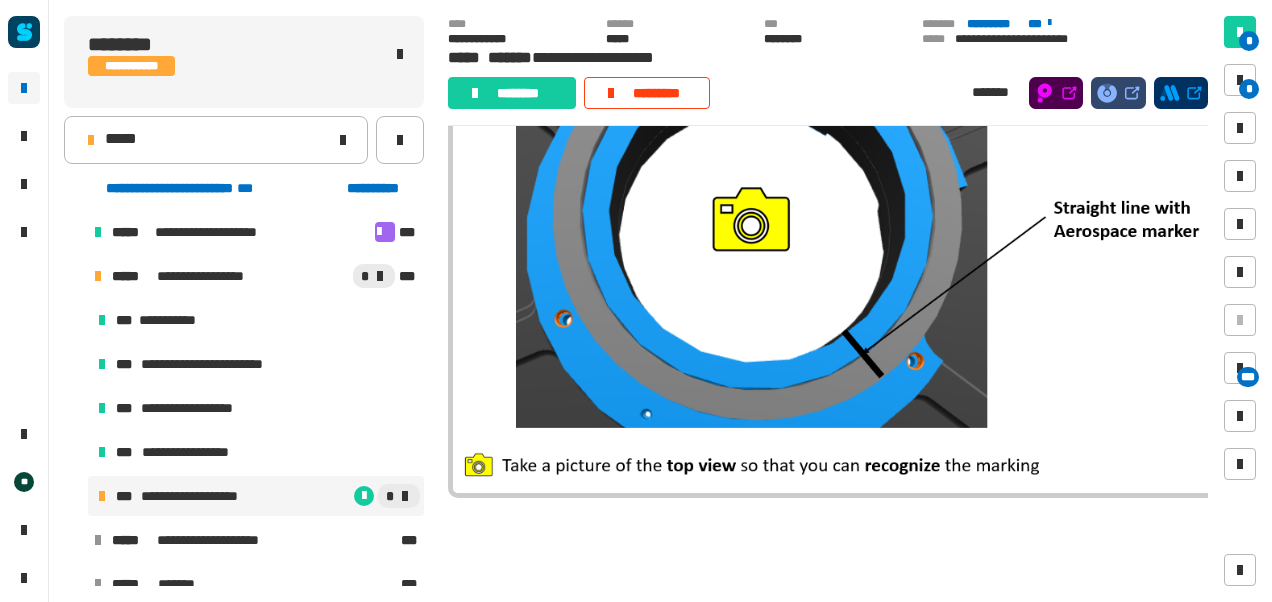 scroll, scrollTop: 874, scrollLeft: 0, axis: vertical 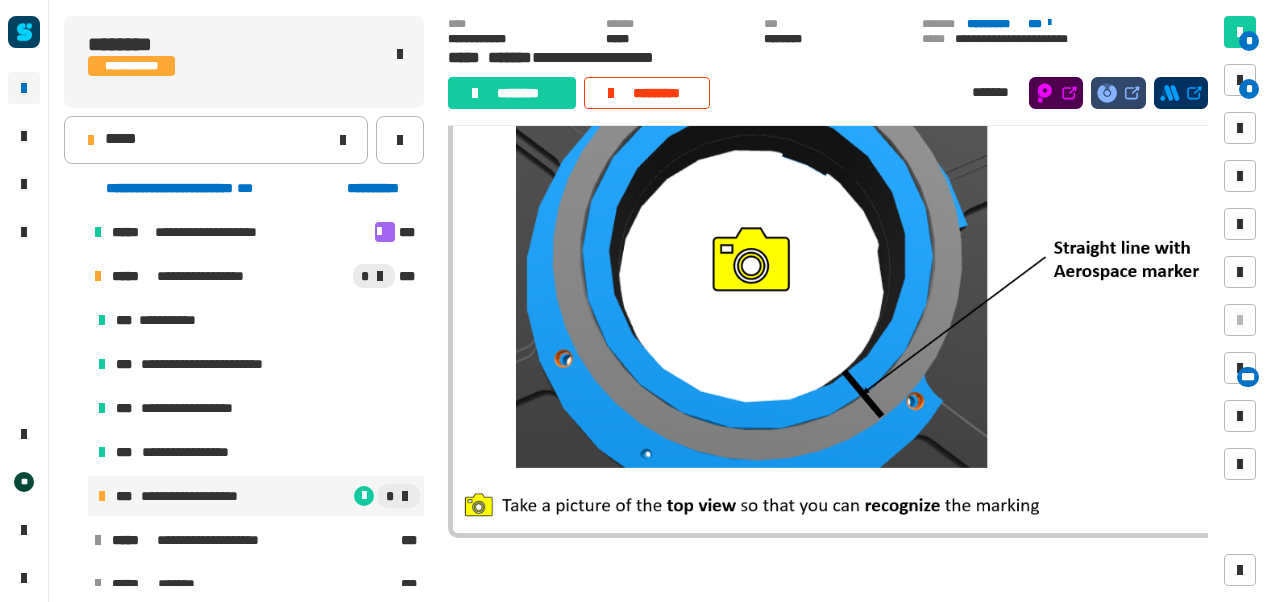 click on "* * ***" 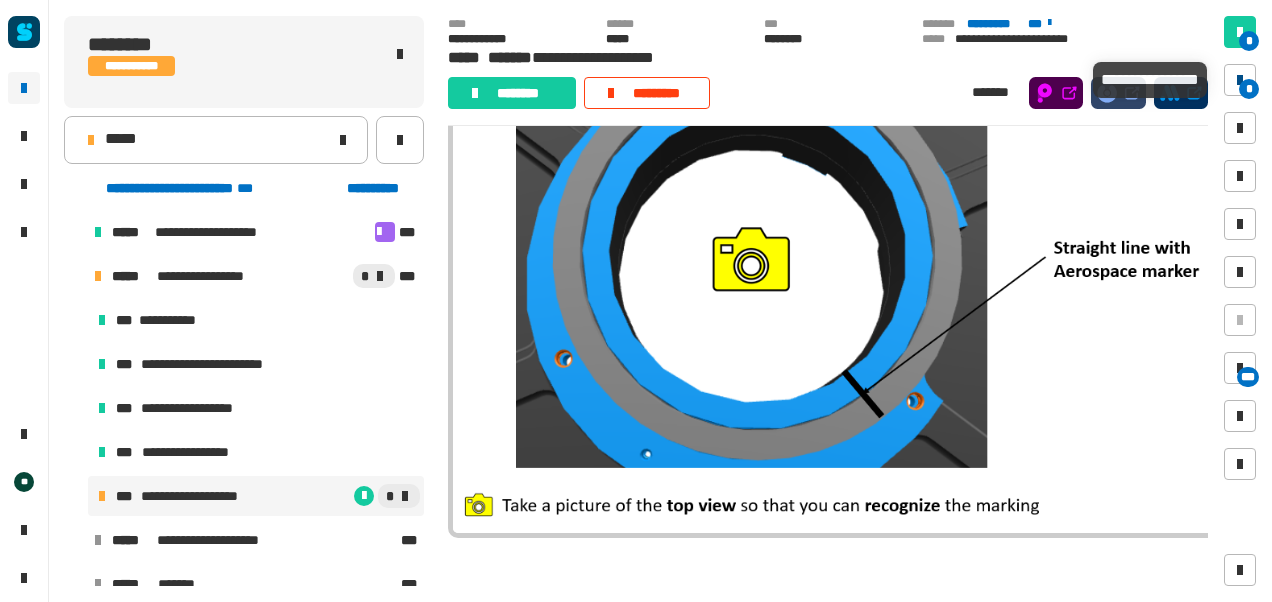 click at bounding box center (1240, 80) 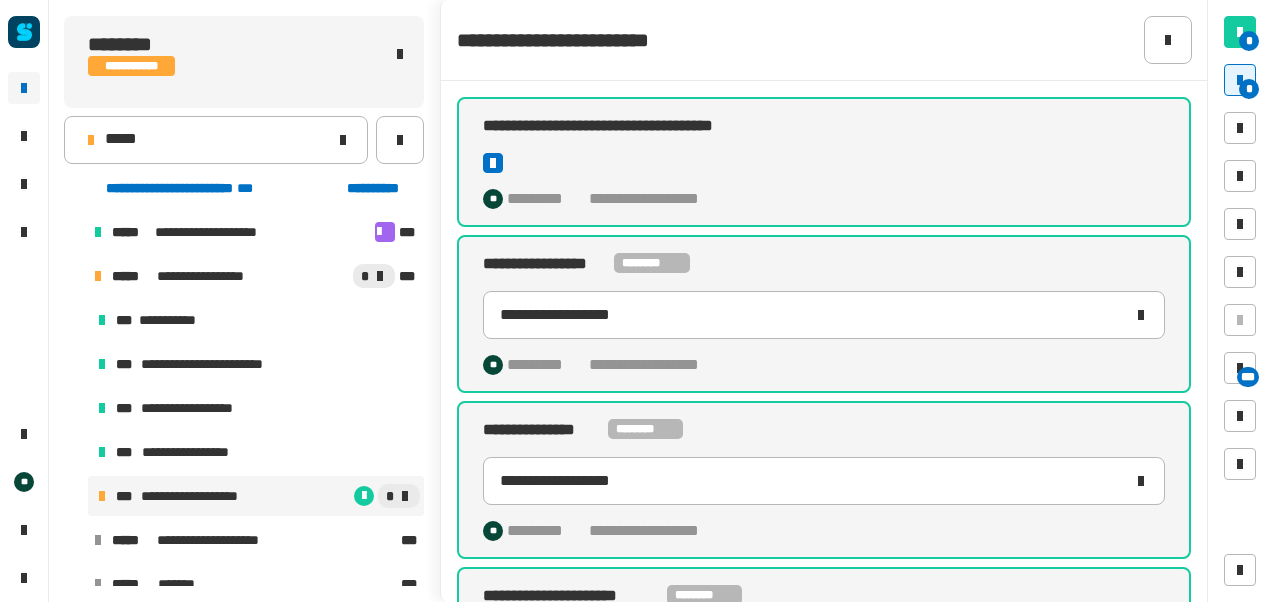 scroll, scrollTop: 398, scrollLeft: 0, axis: vertical 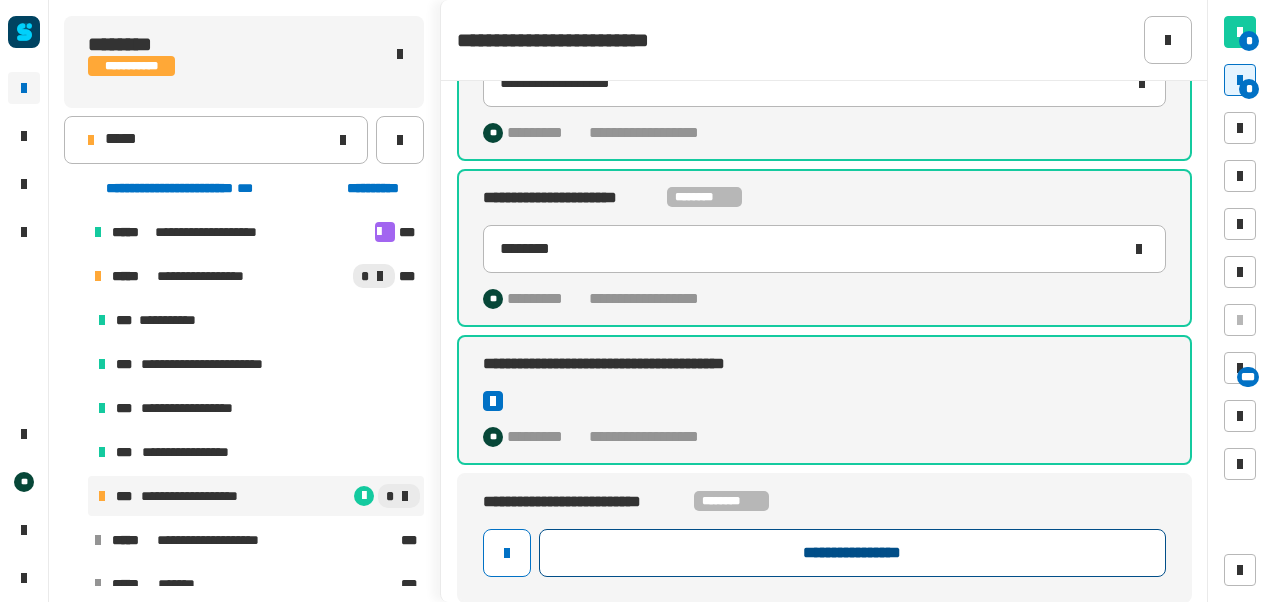 click on "**********" 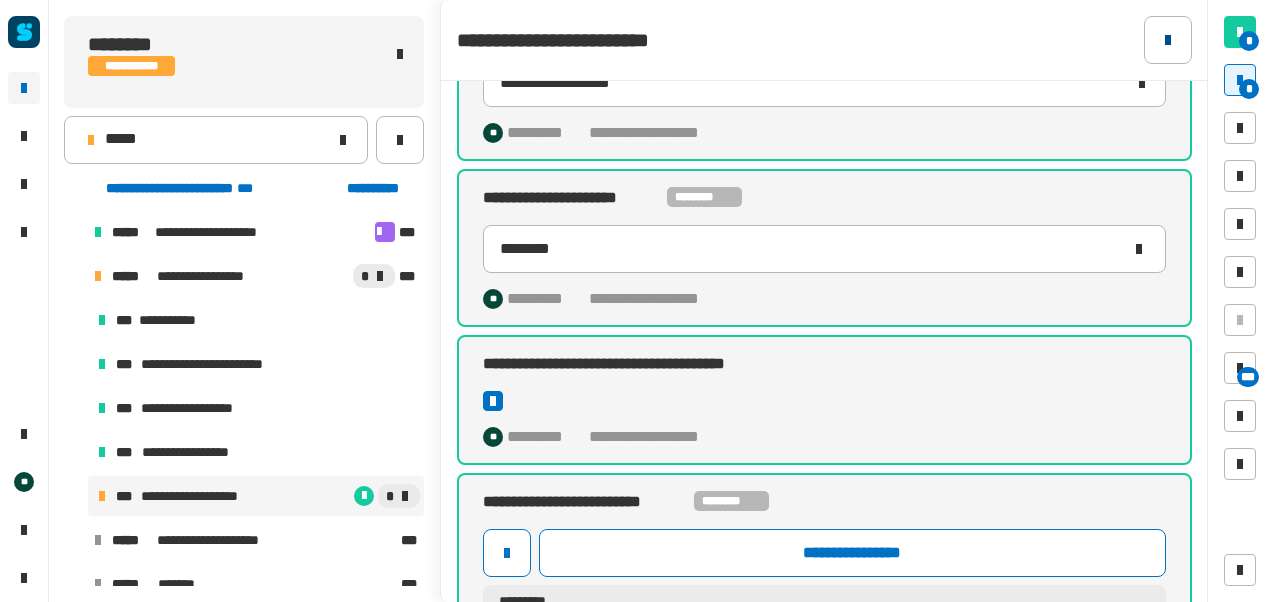 click 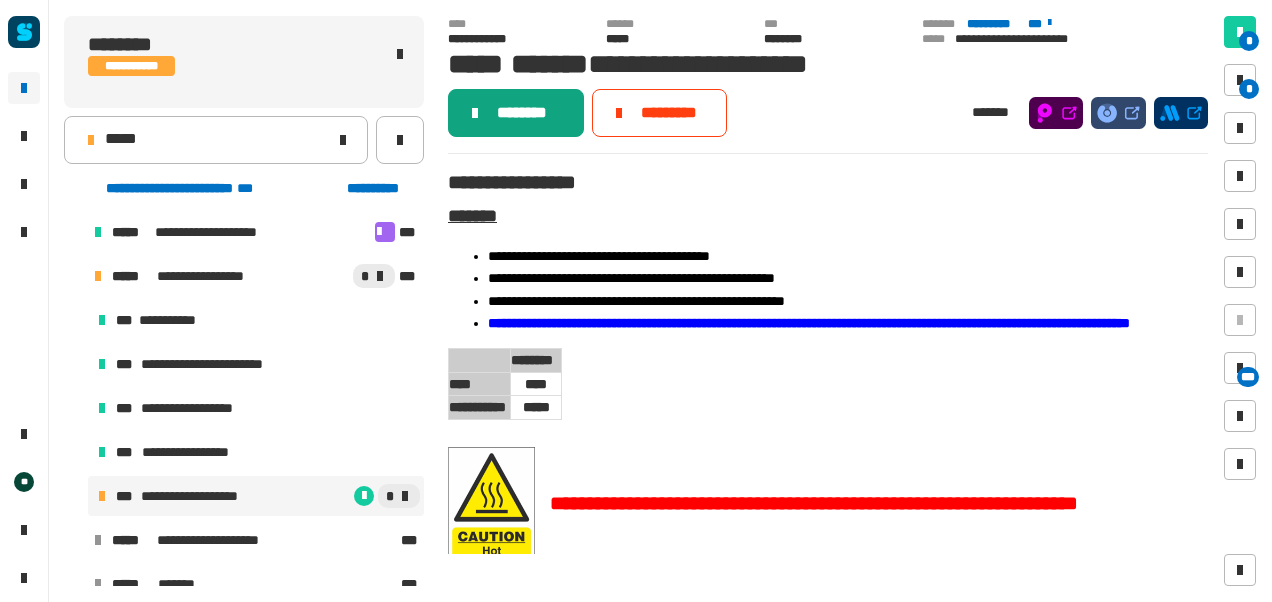 click on "********" 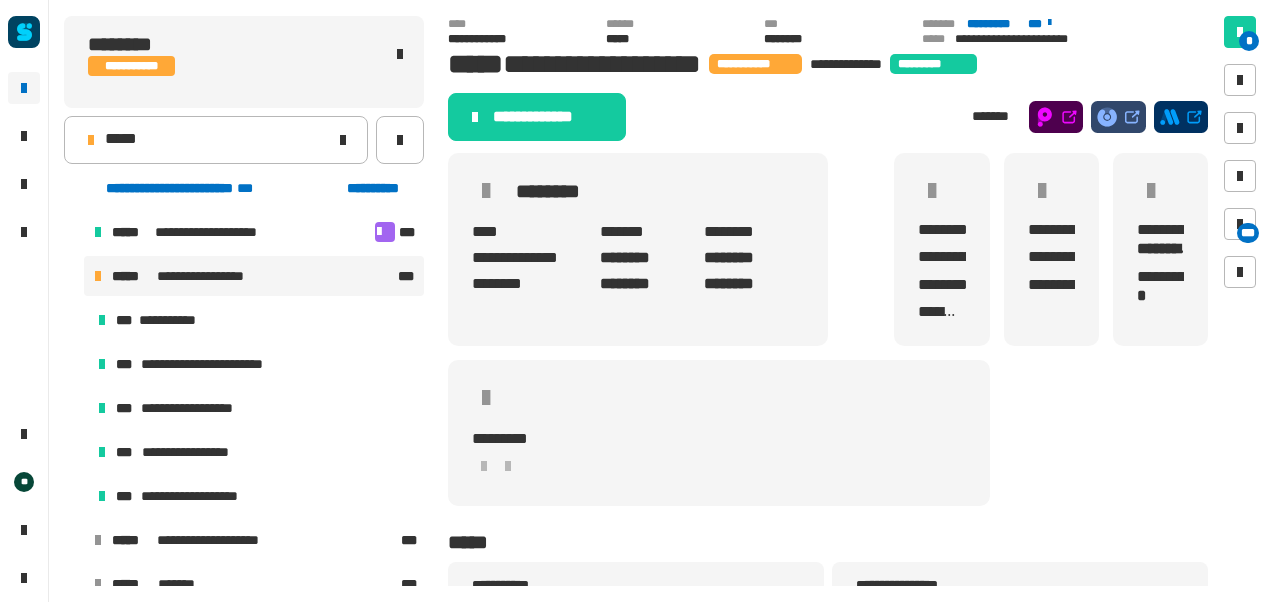 click on "**********" 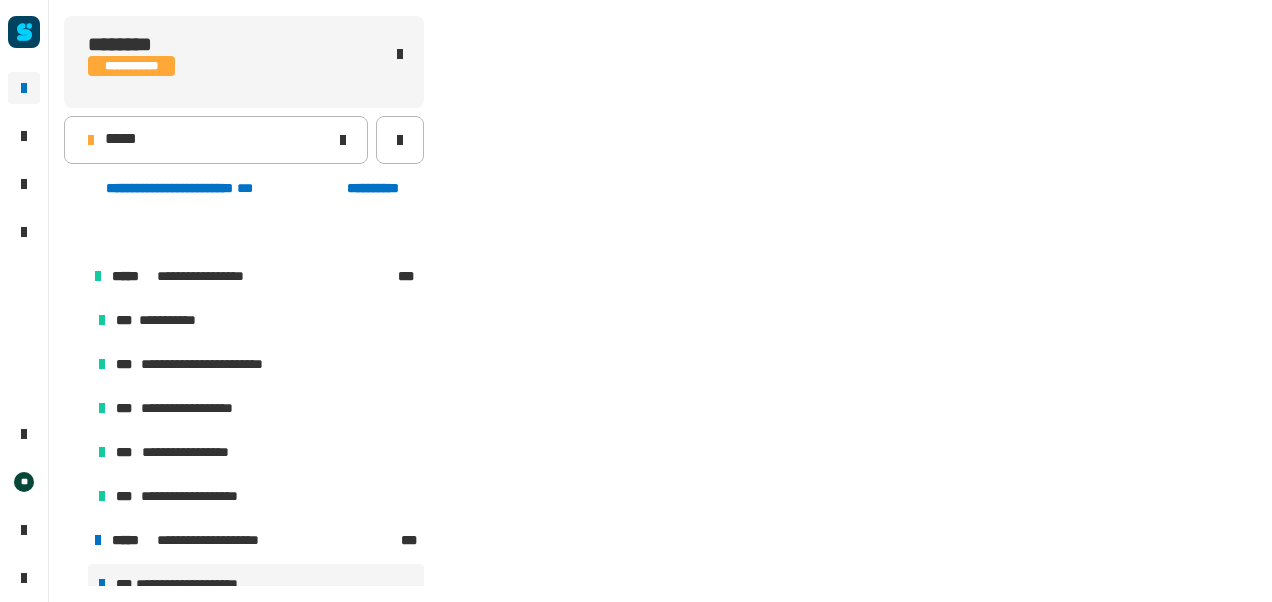 scroll, scrollTop: 62, scrollLeft: 0, axis: vertical 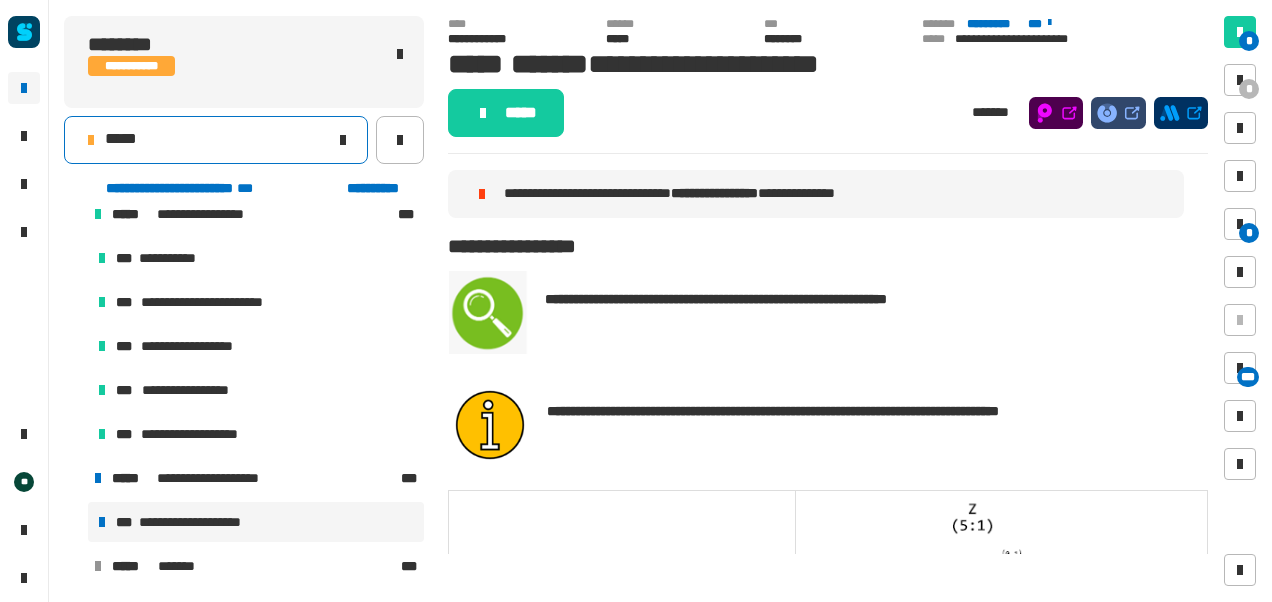 click on "*****" 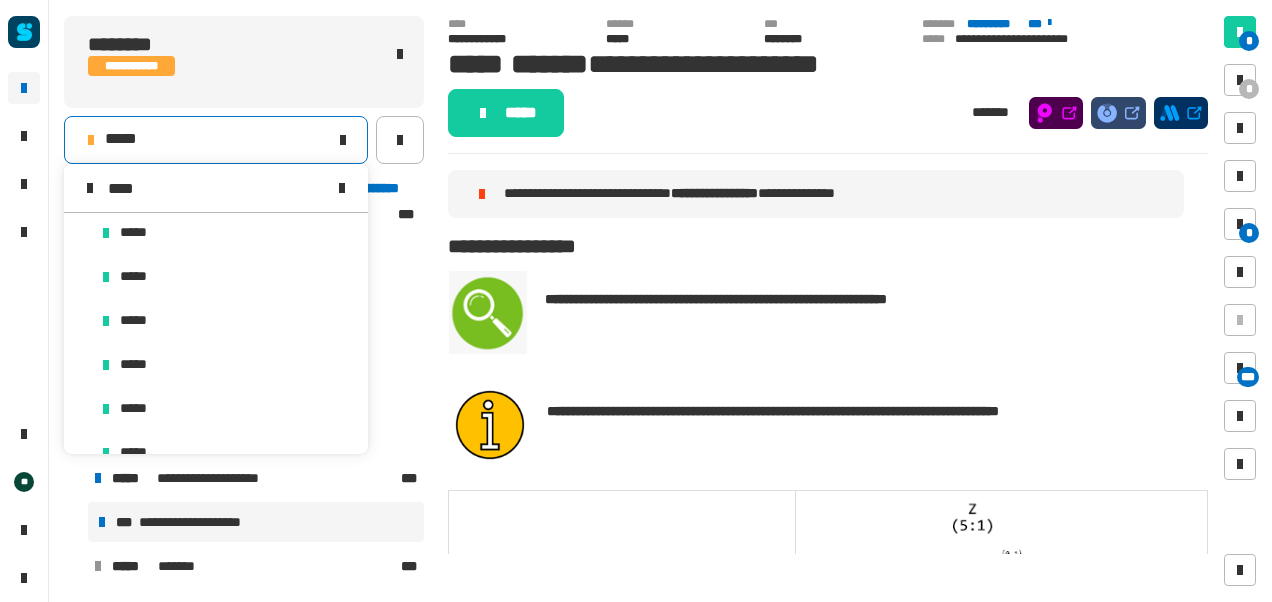 scroll, scrollTop: 0, scrollLeft: 0, axis: both 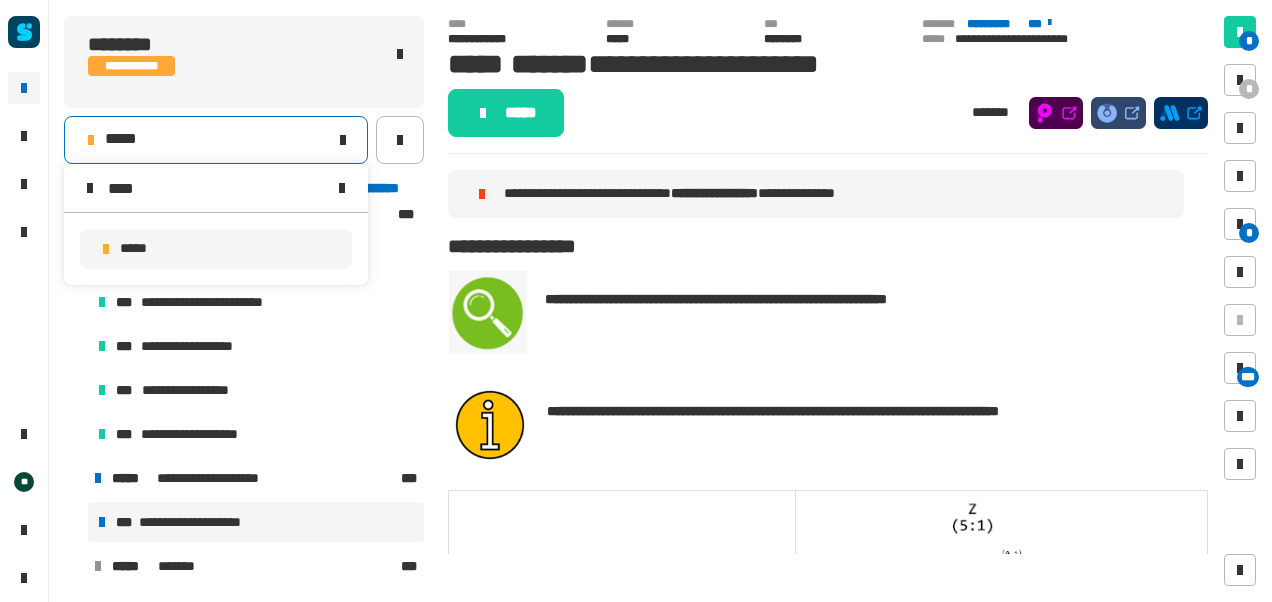 type on "****" 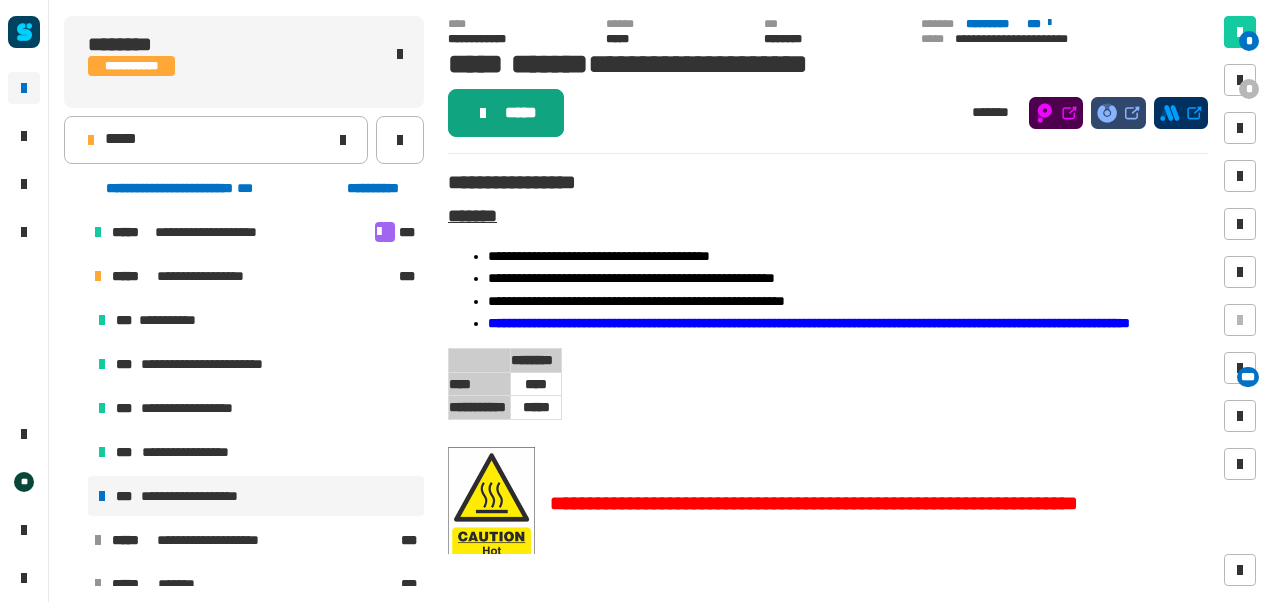 click on "*****" 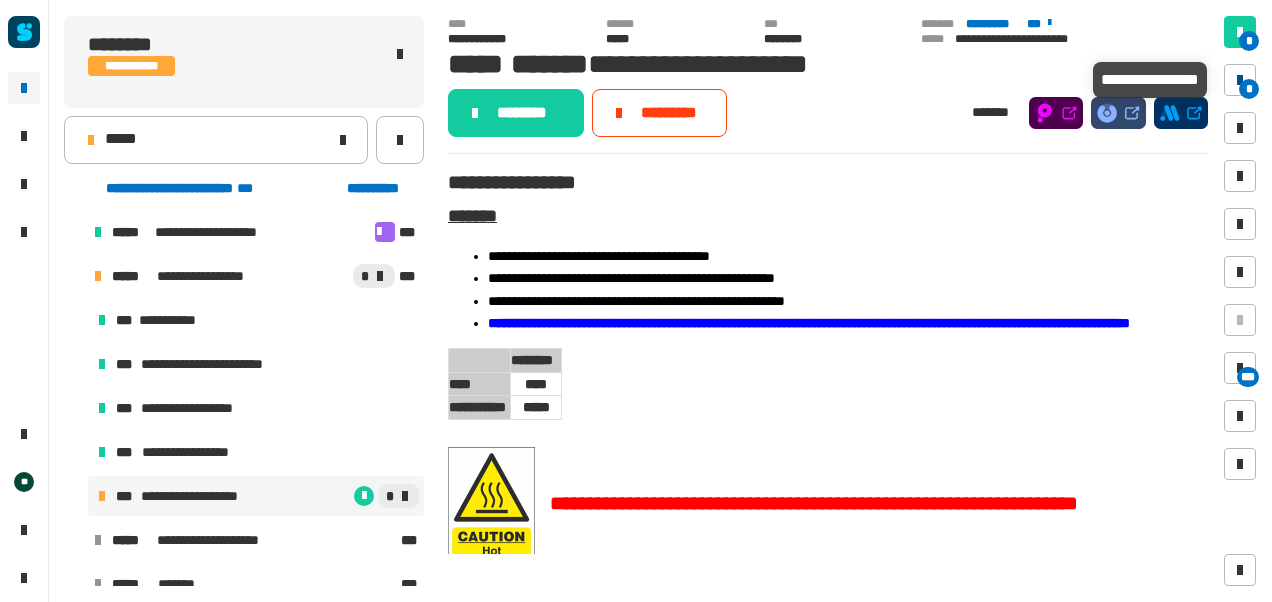 click at bounding box center [1240, 80] 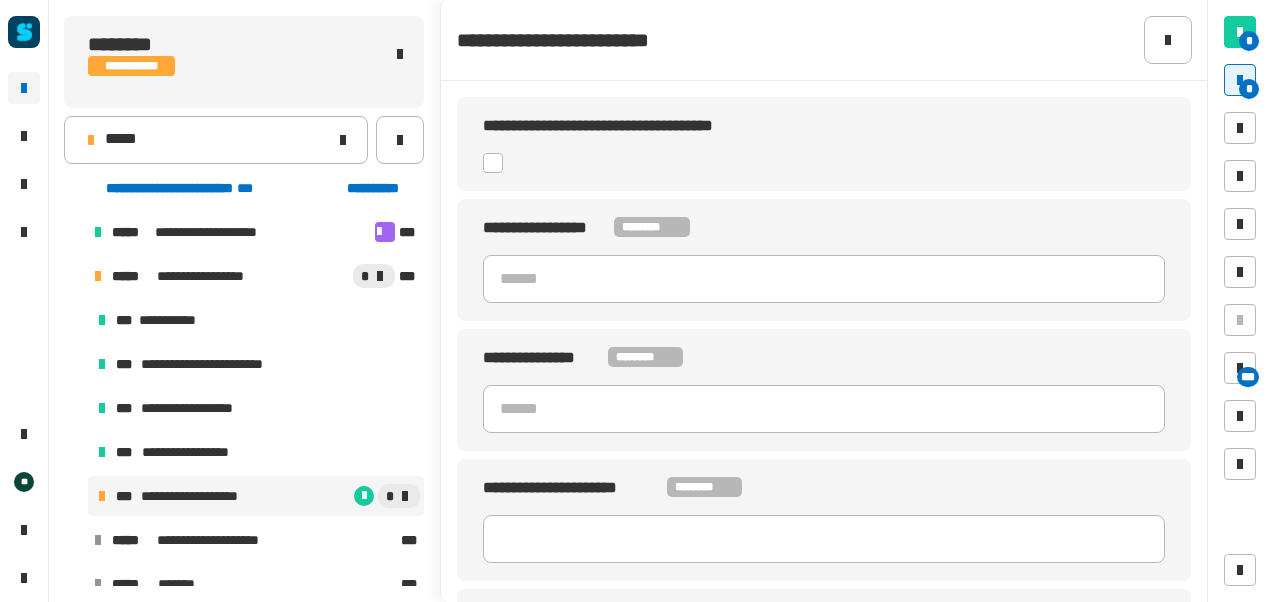 click 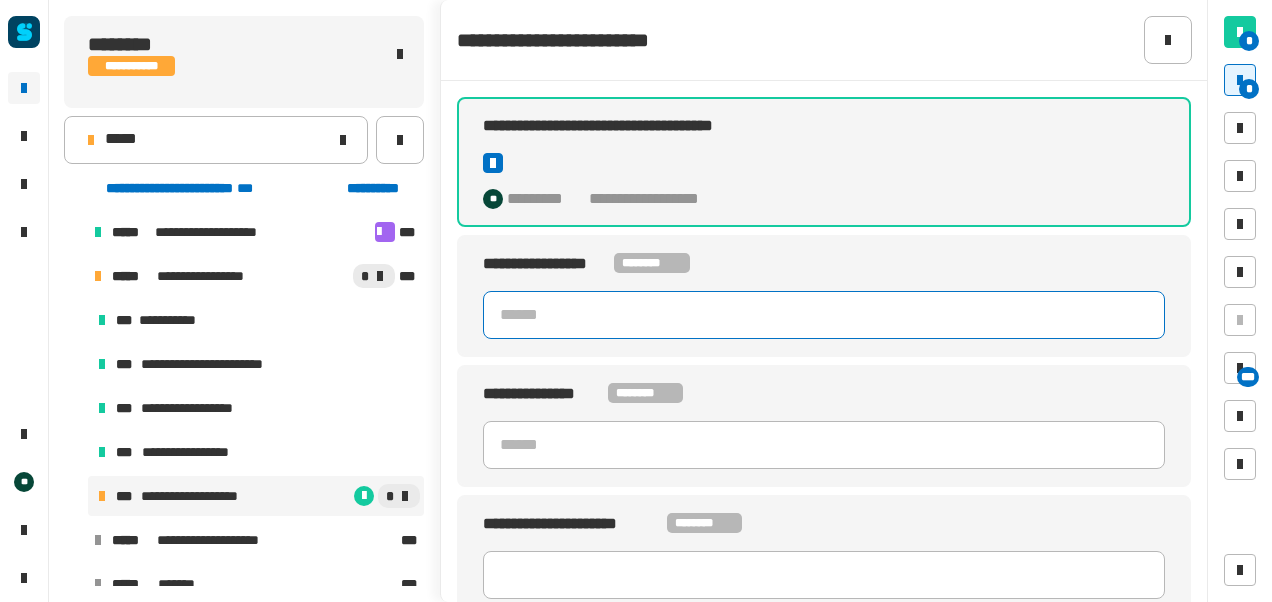 click 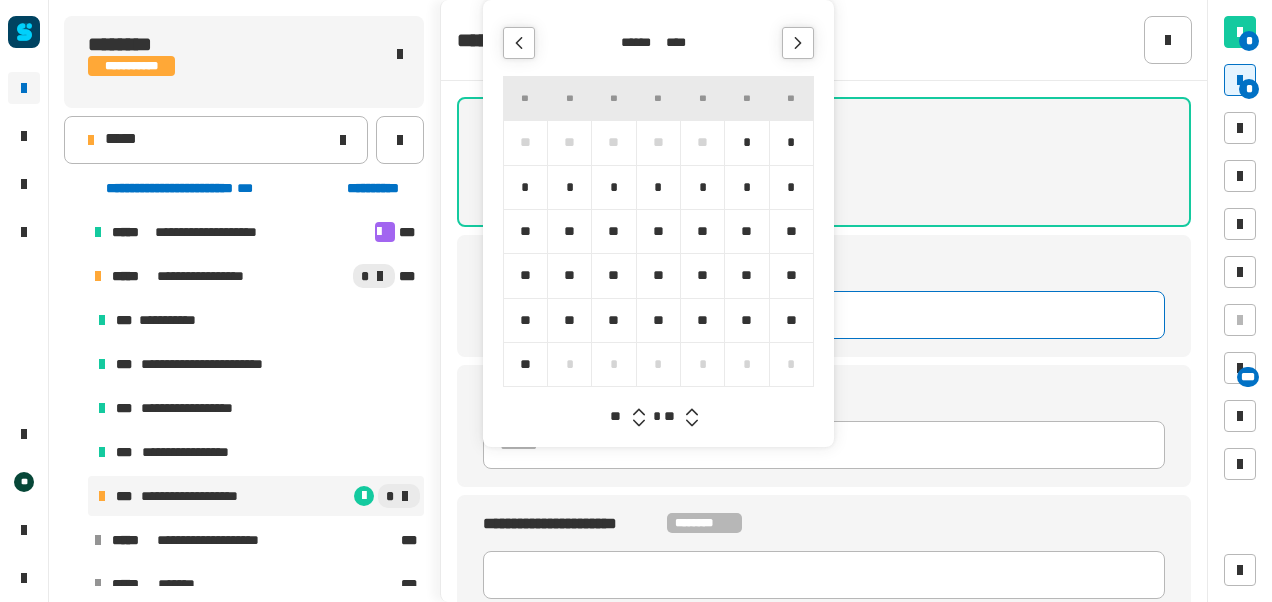 click on "*" at bounding box center (746, 142) 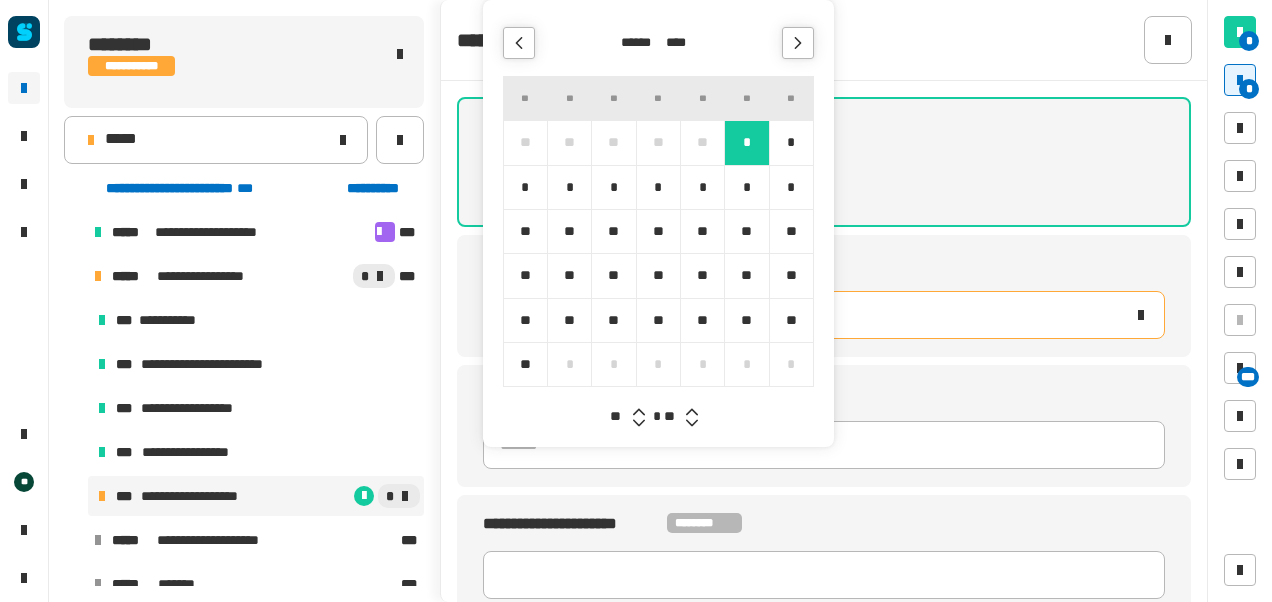 type 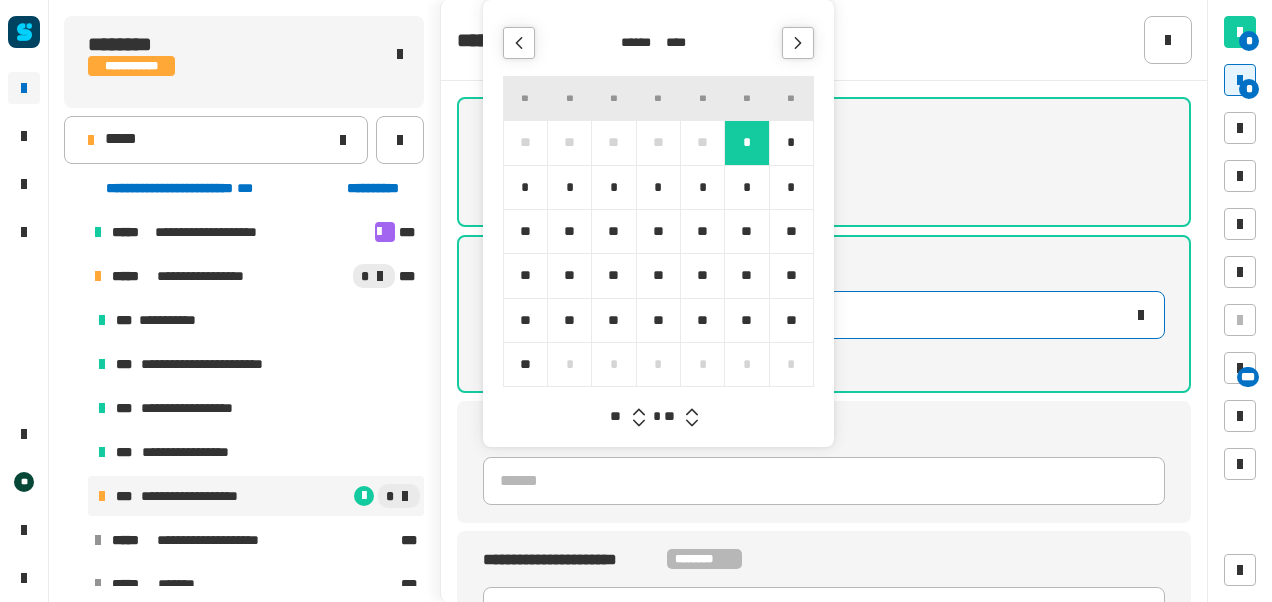 click 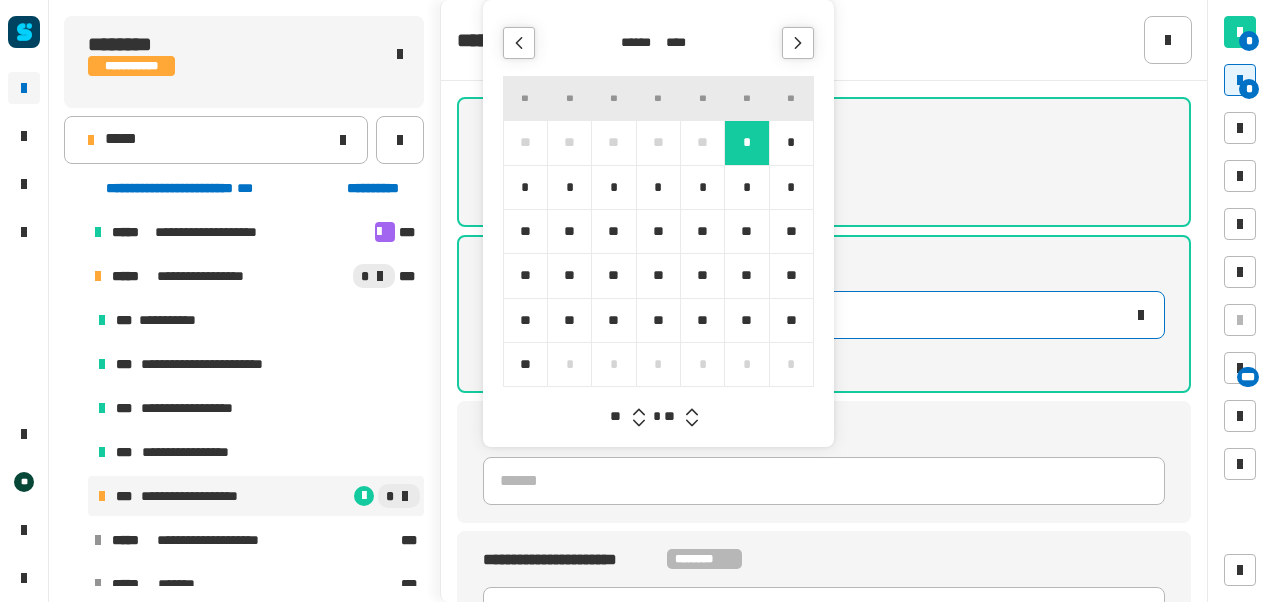 click 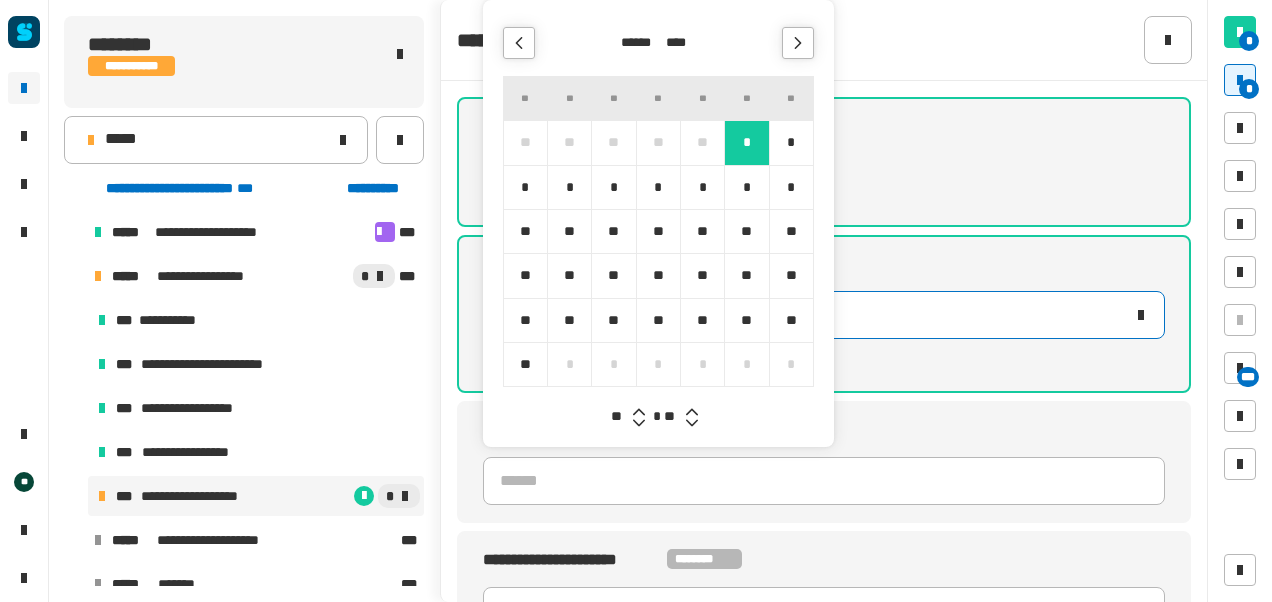 click 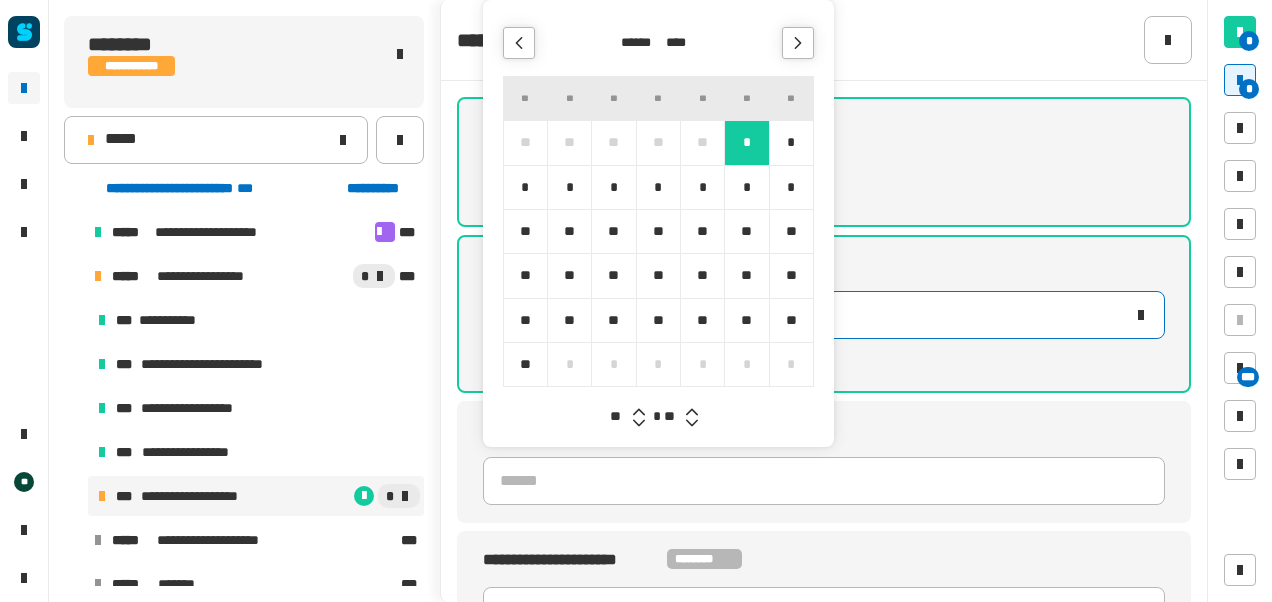 click 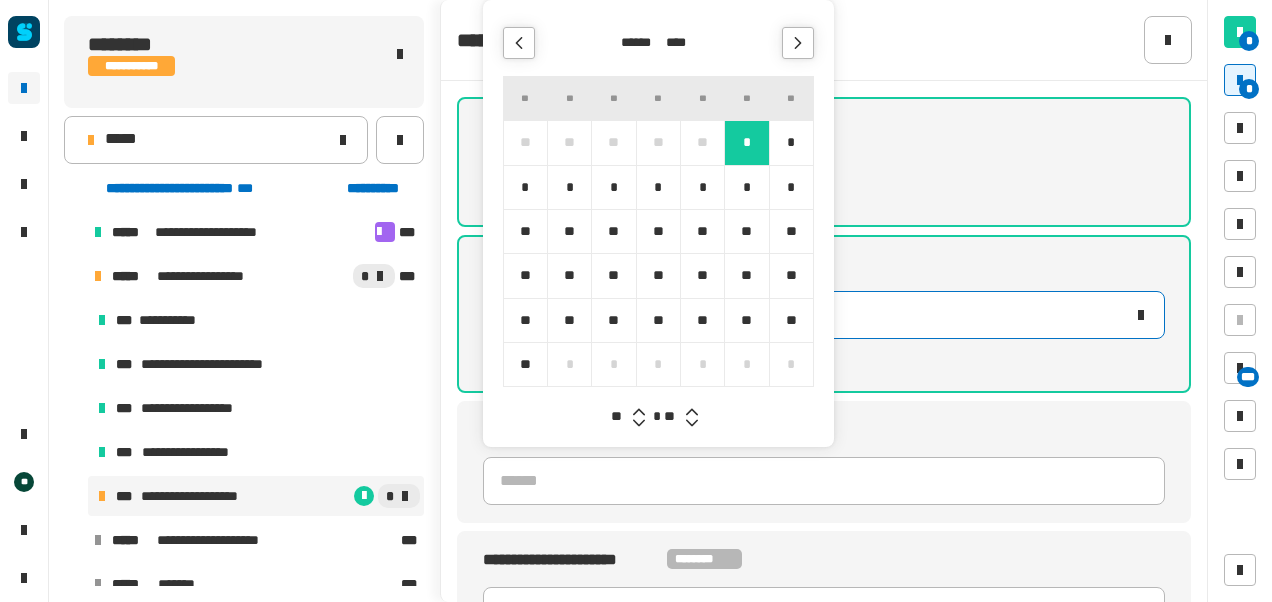 click 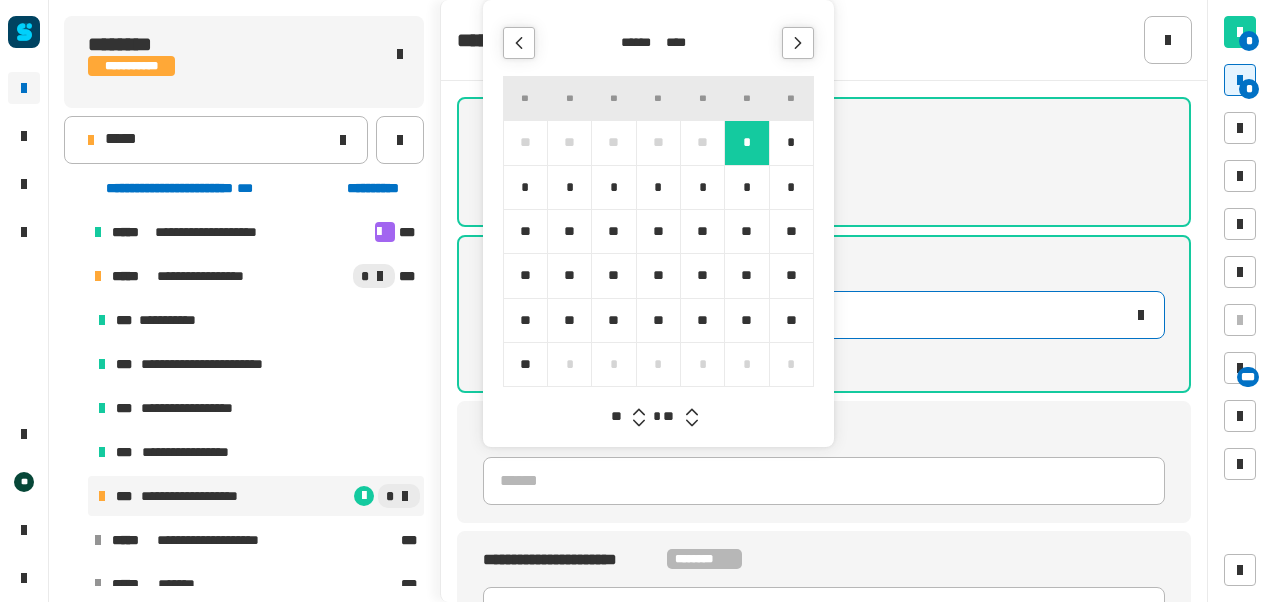 click 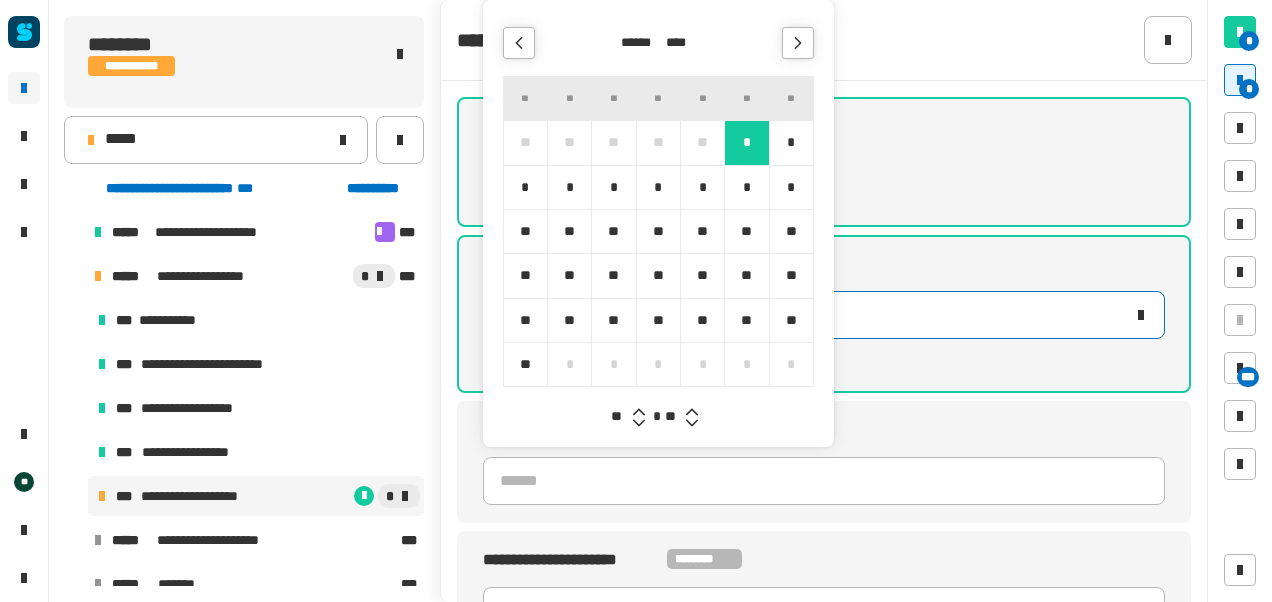 click 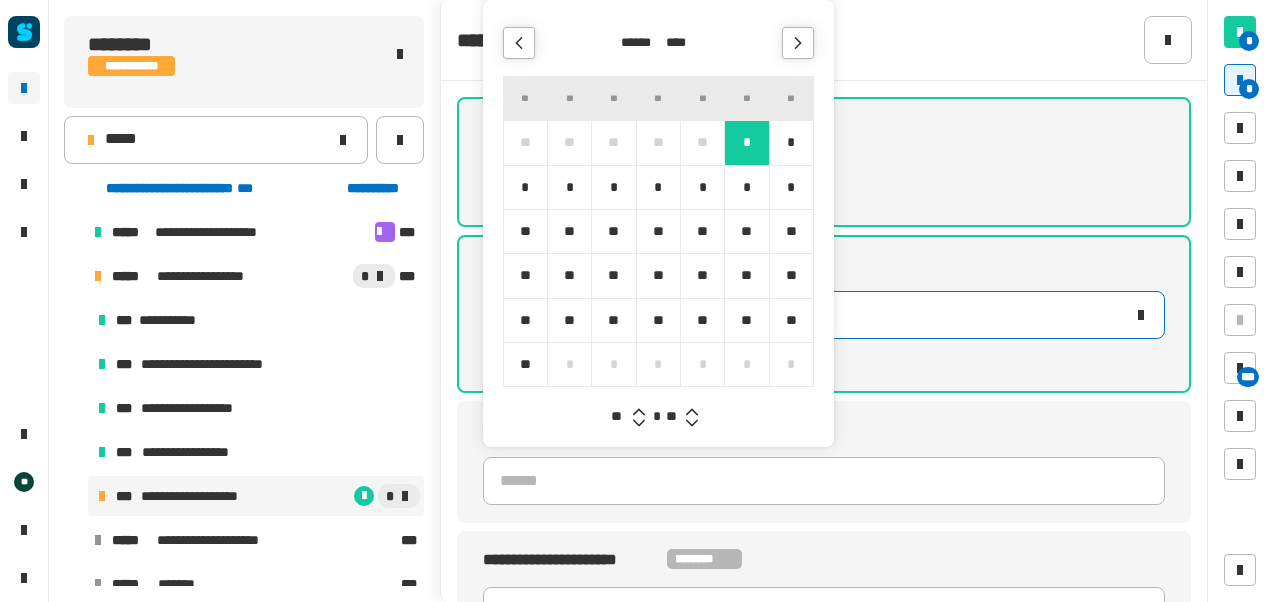 click 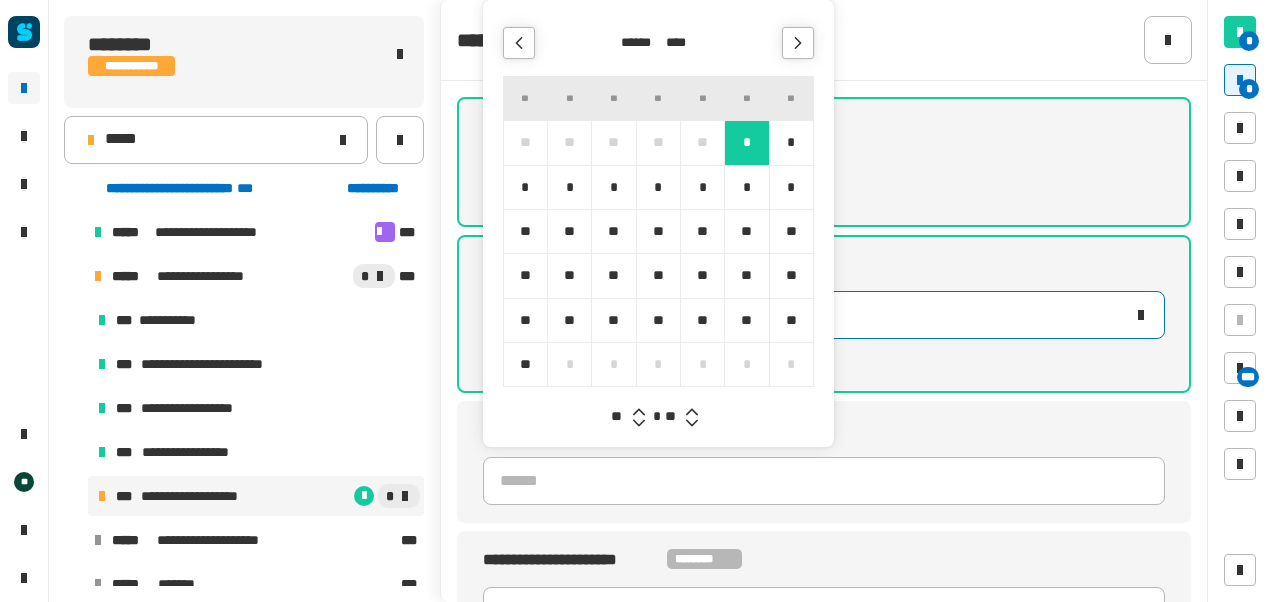 click 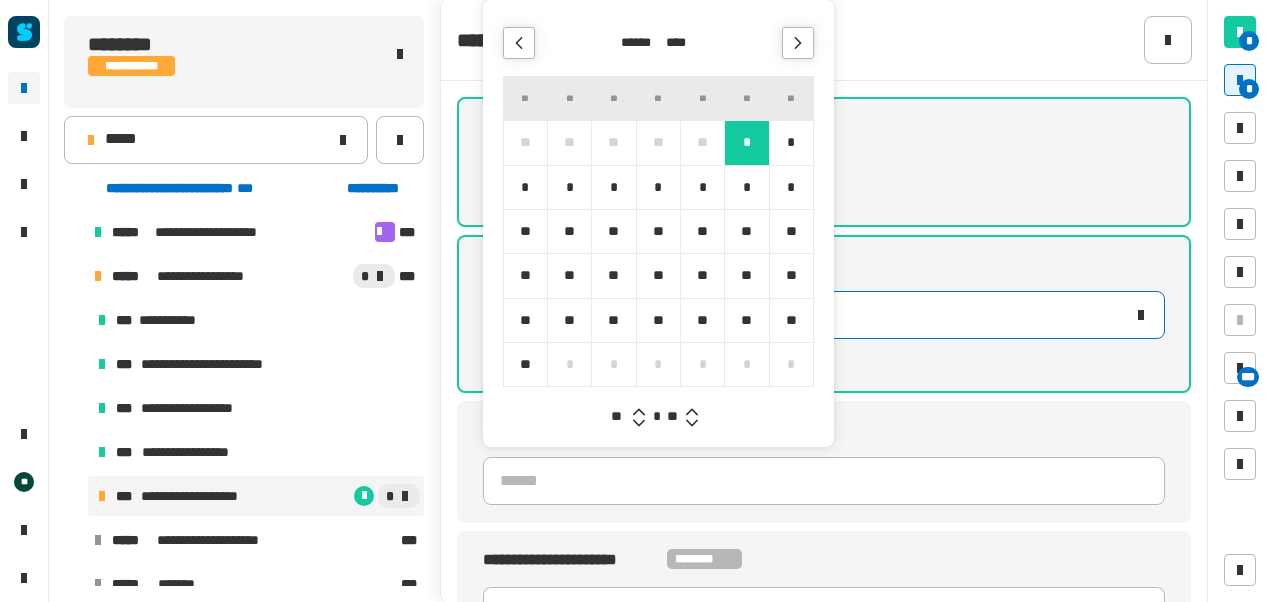 click 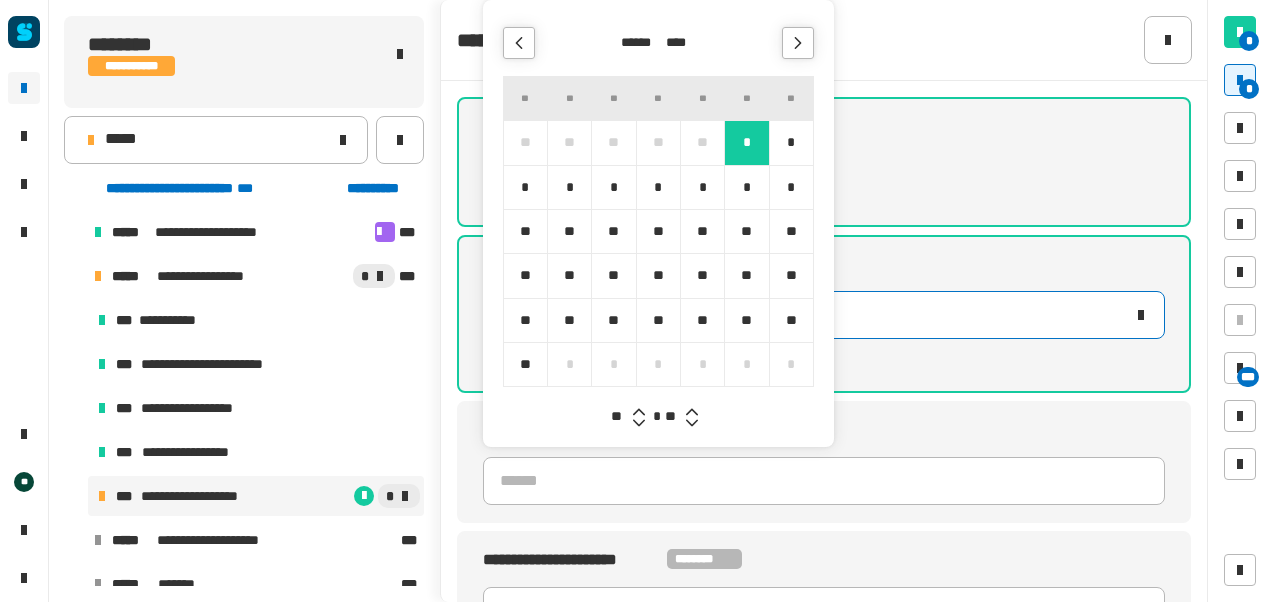 click 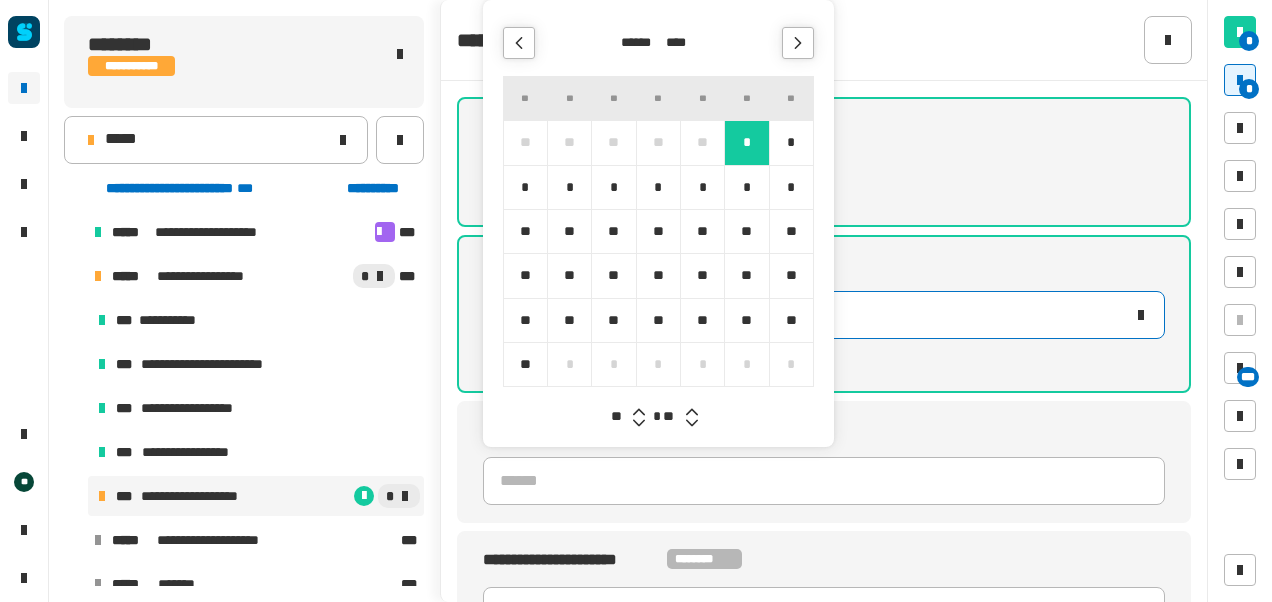 click 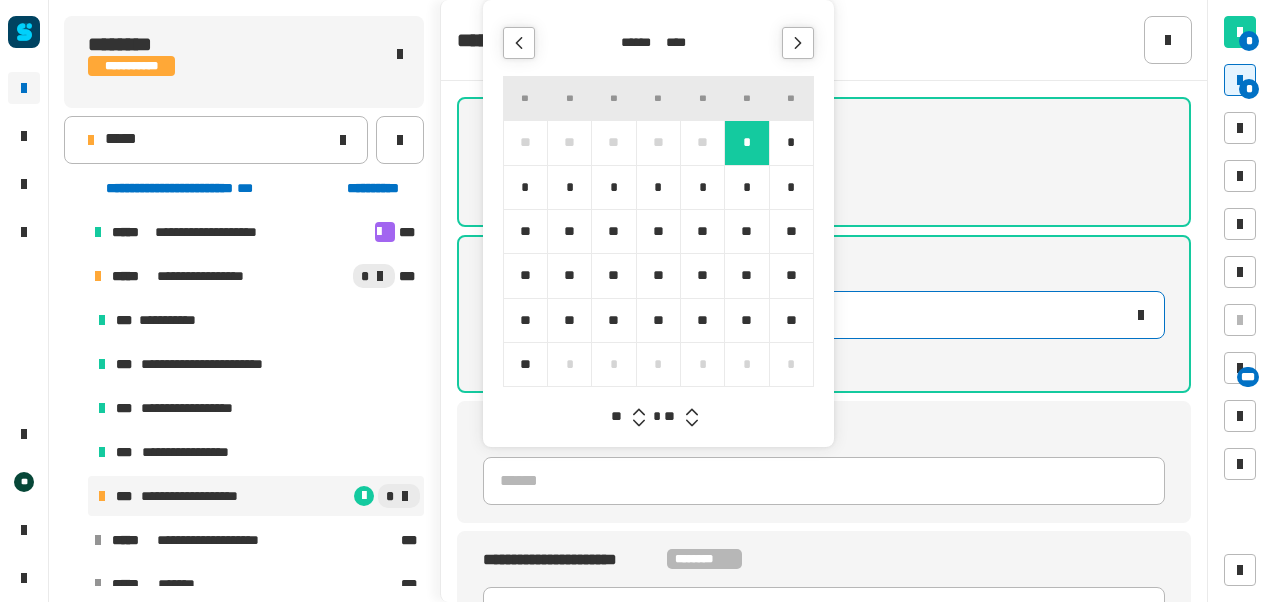 click 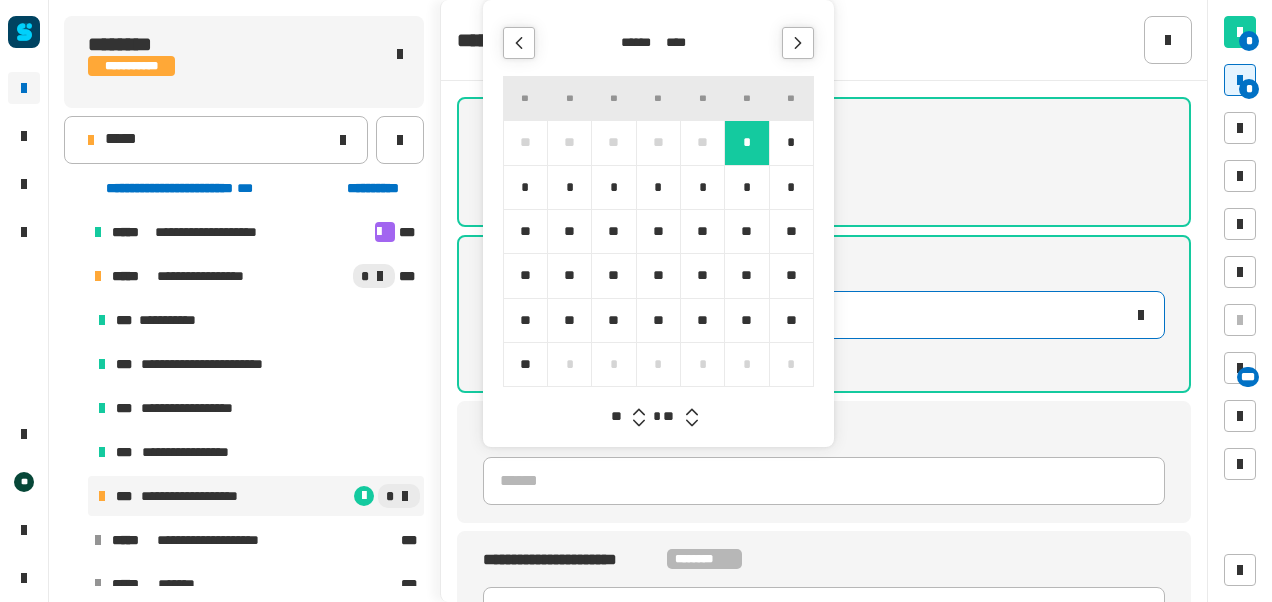 type 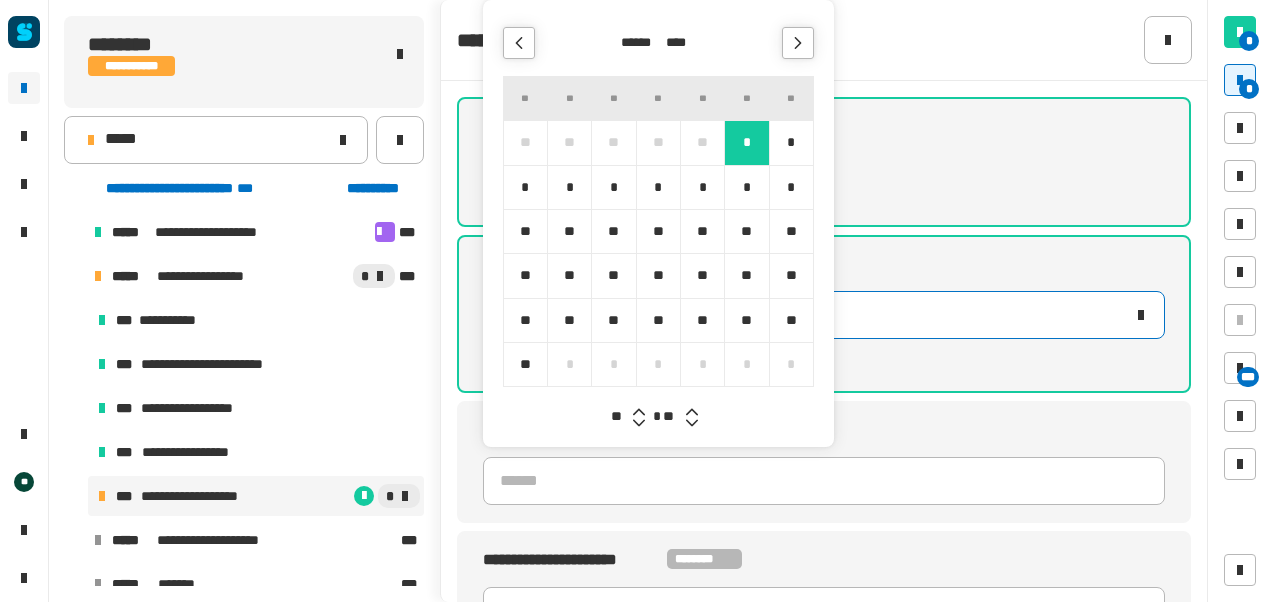 click 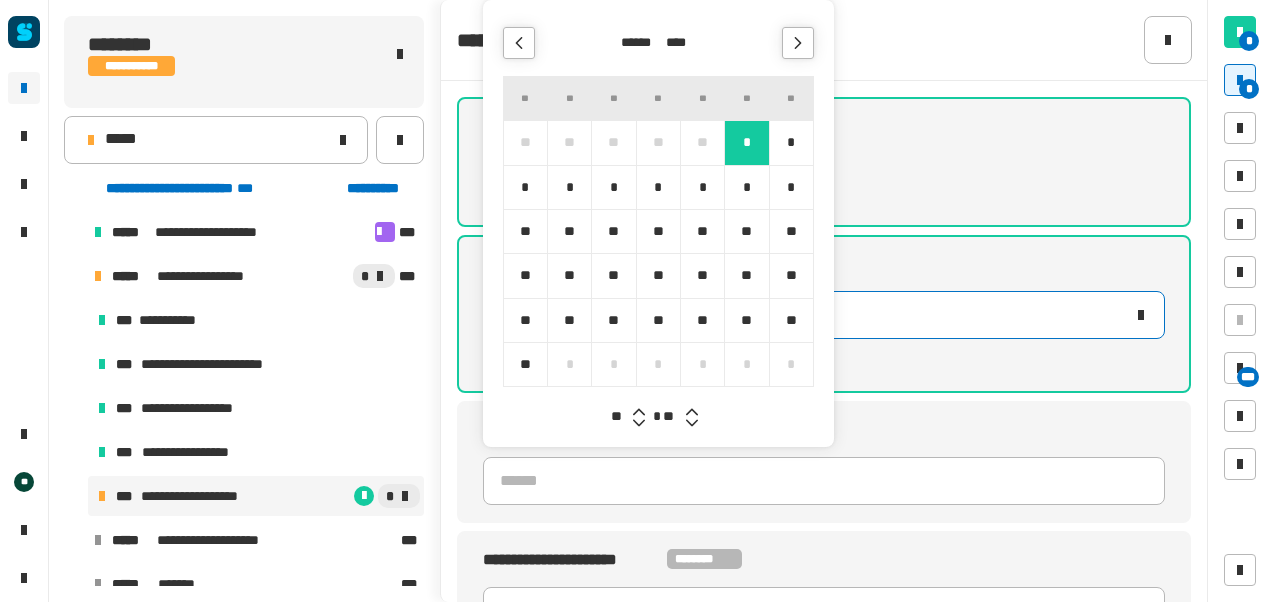 click 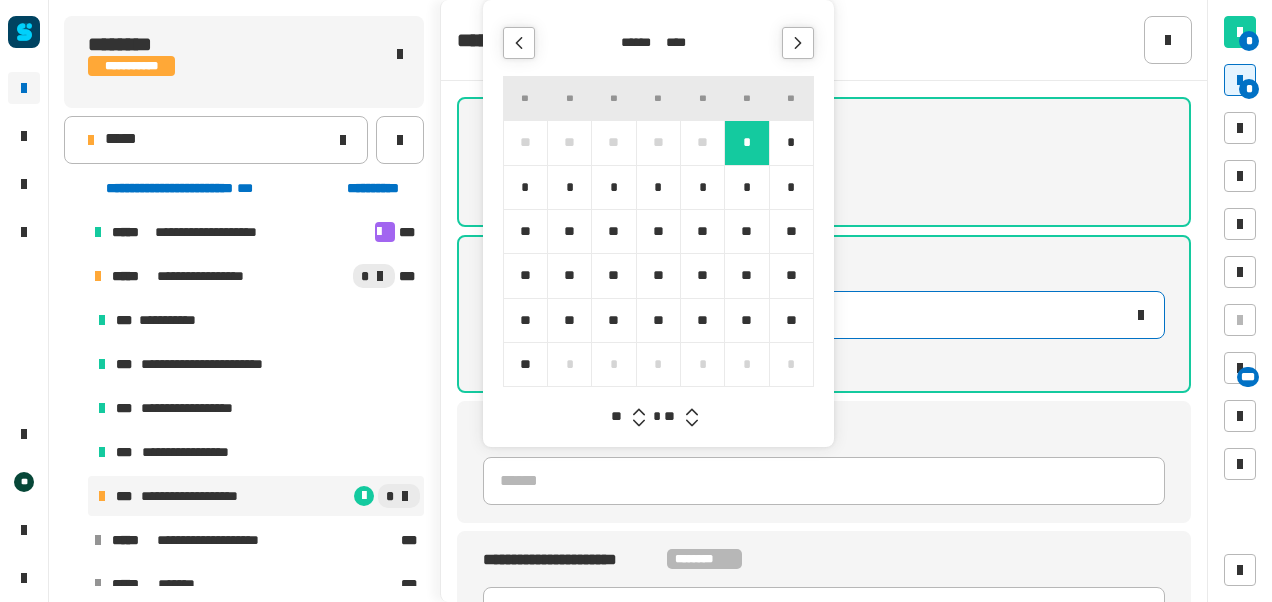 click 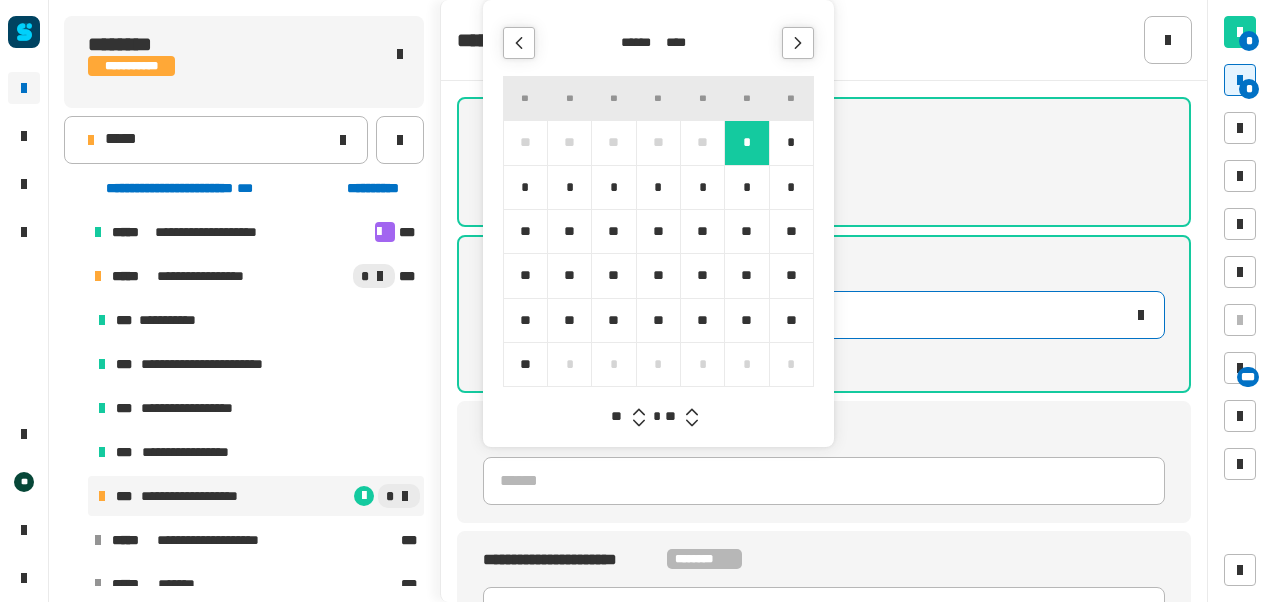 click 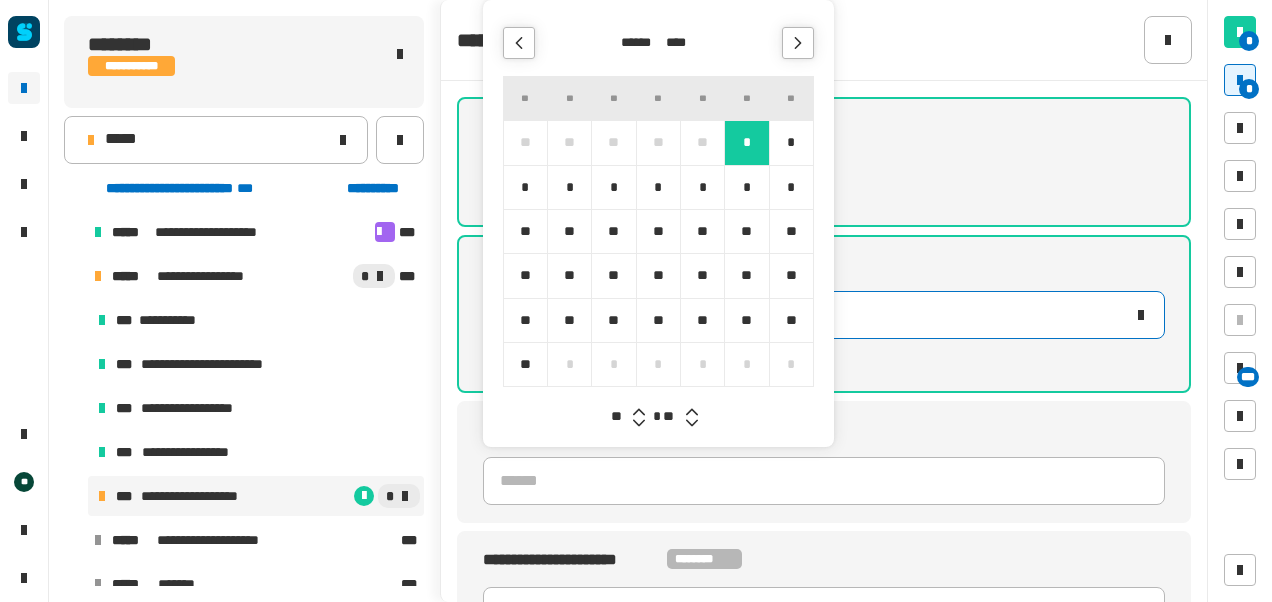 click 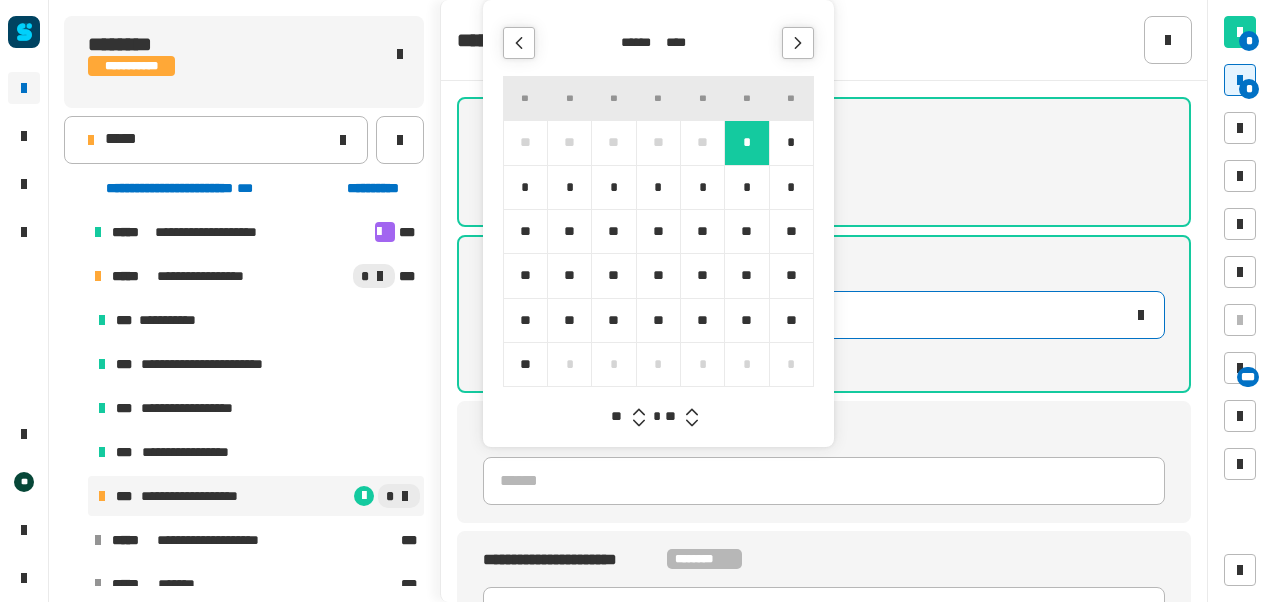 type 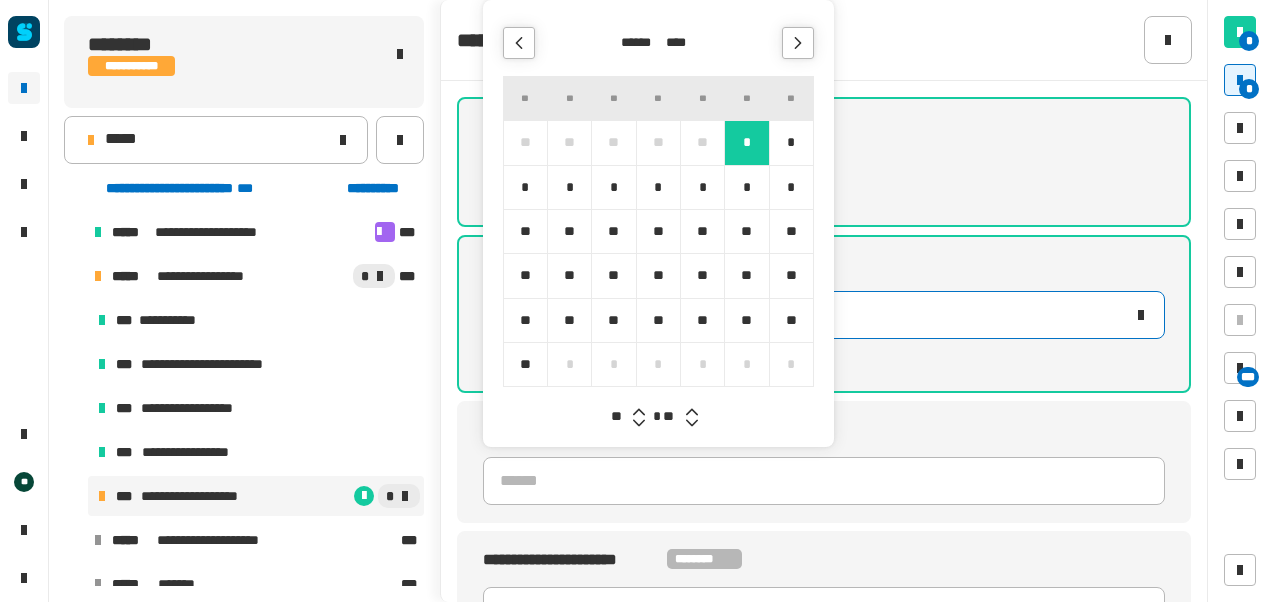 click 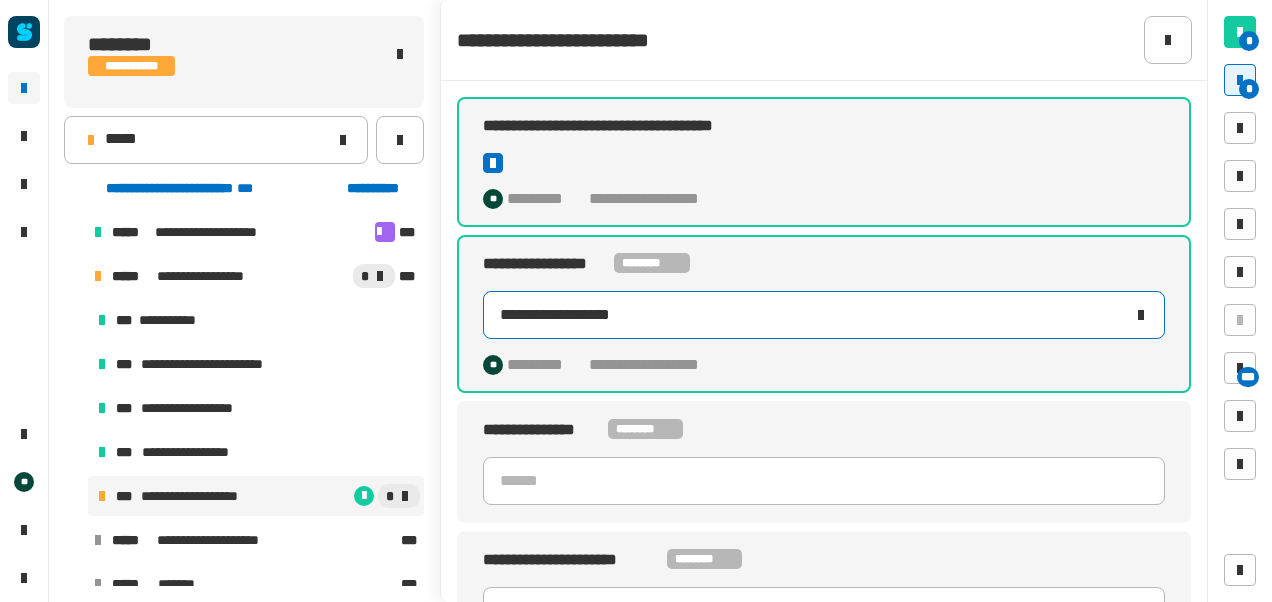 click on "**********" 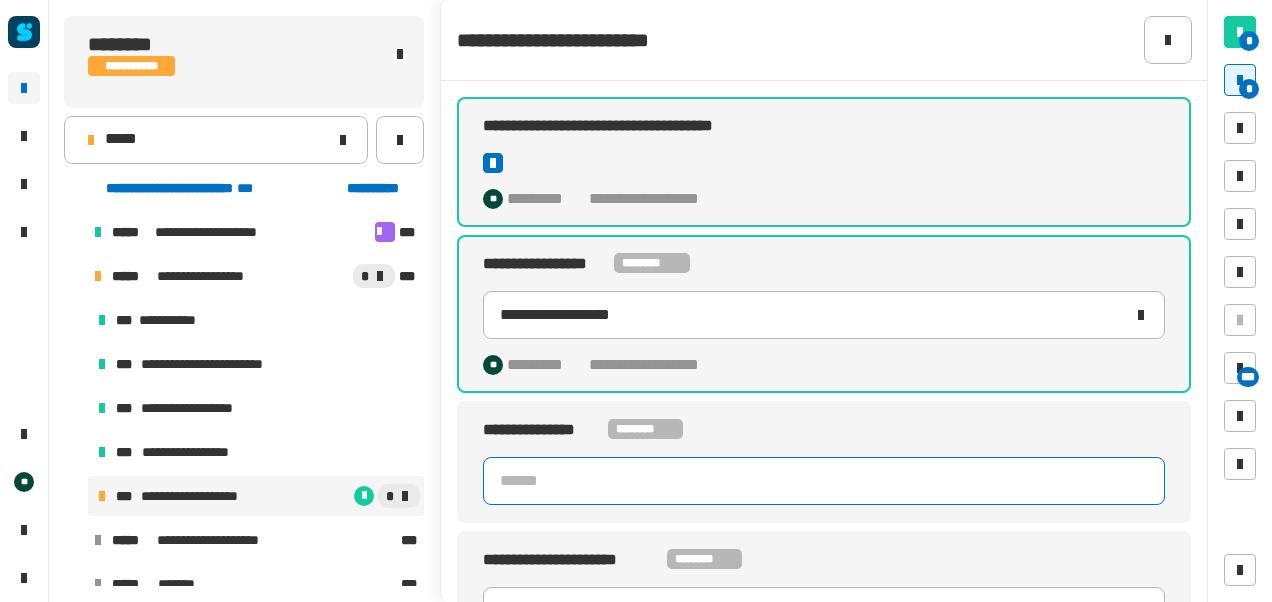 click 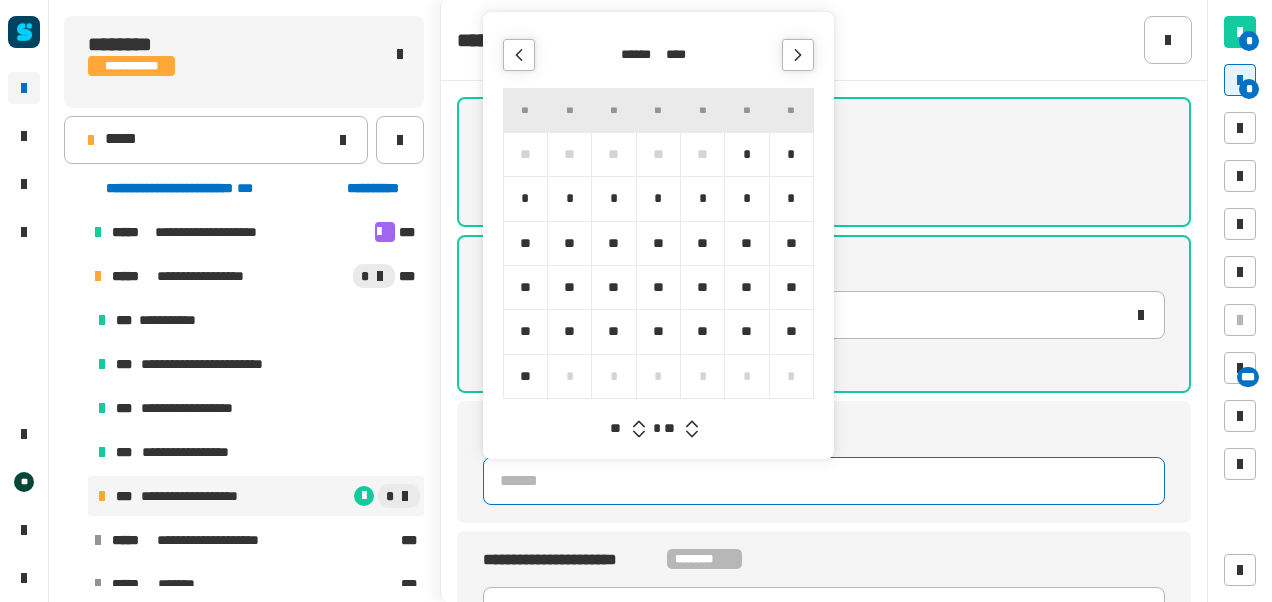 click on "*" at bounding box center (791, 154) 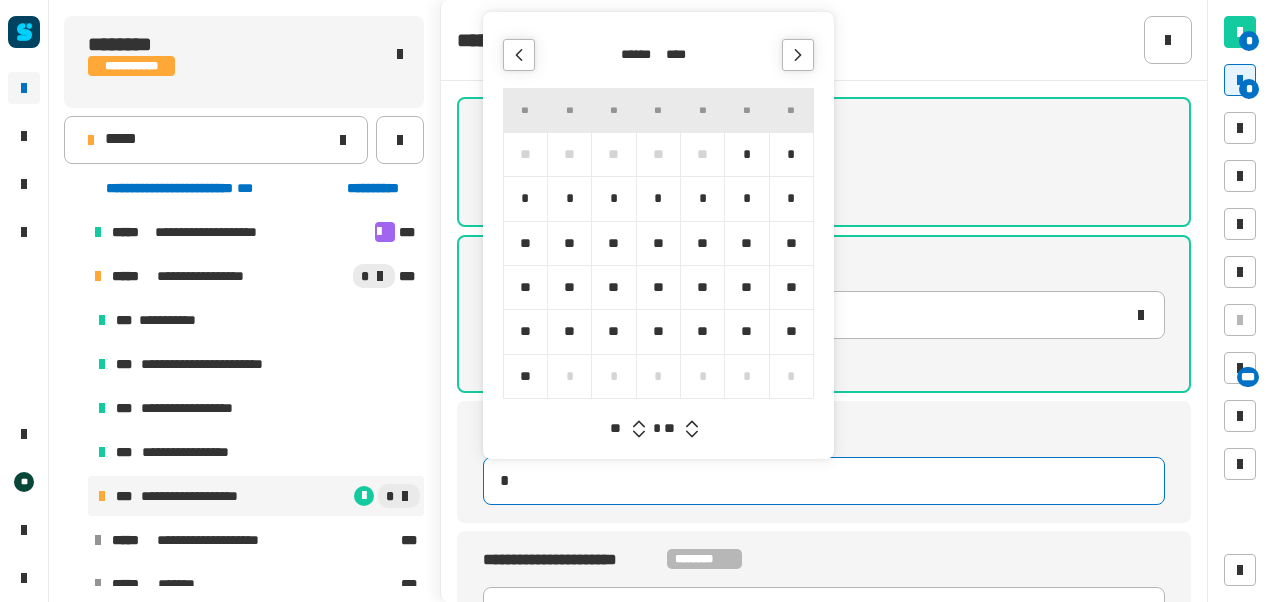 type on "**********" 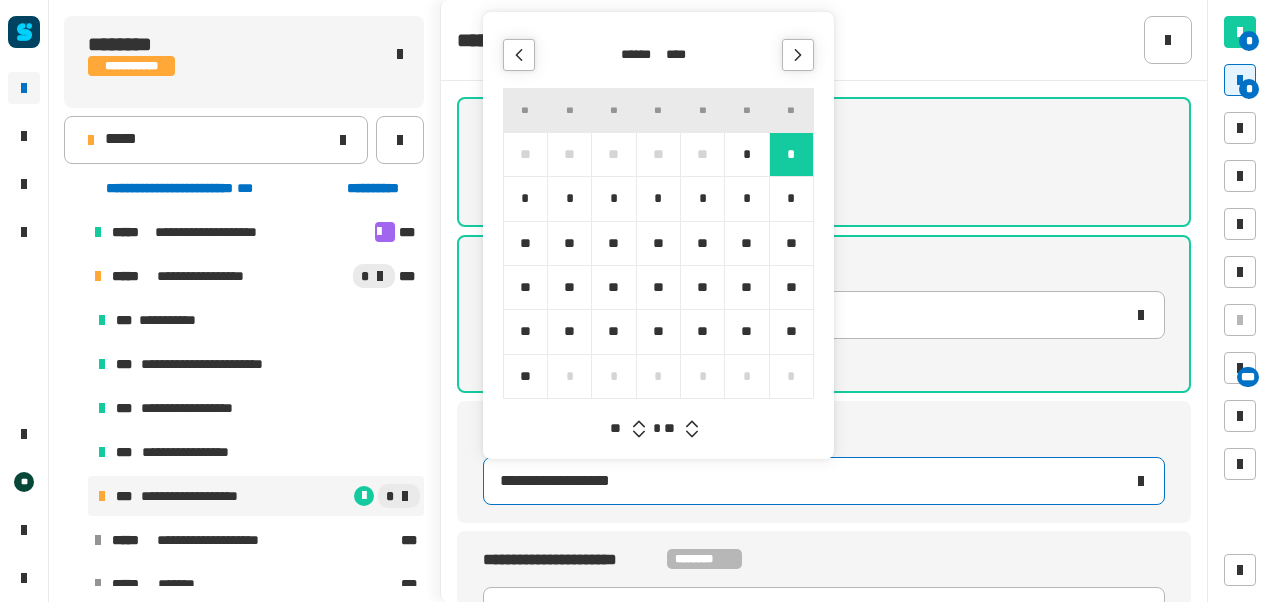 type 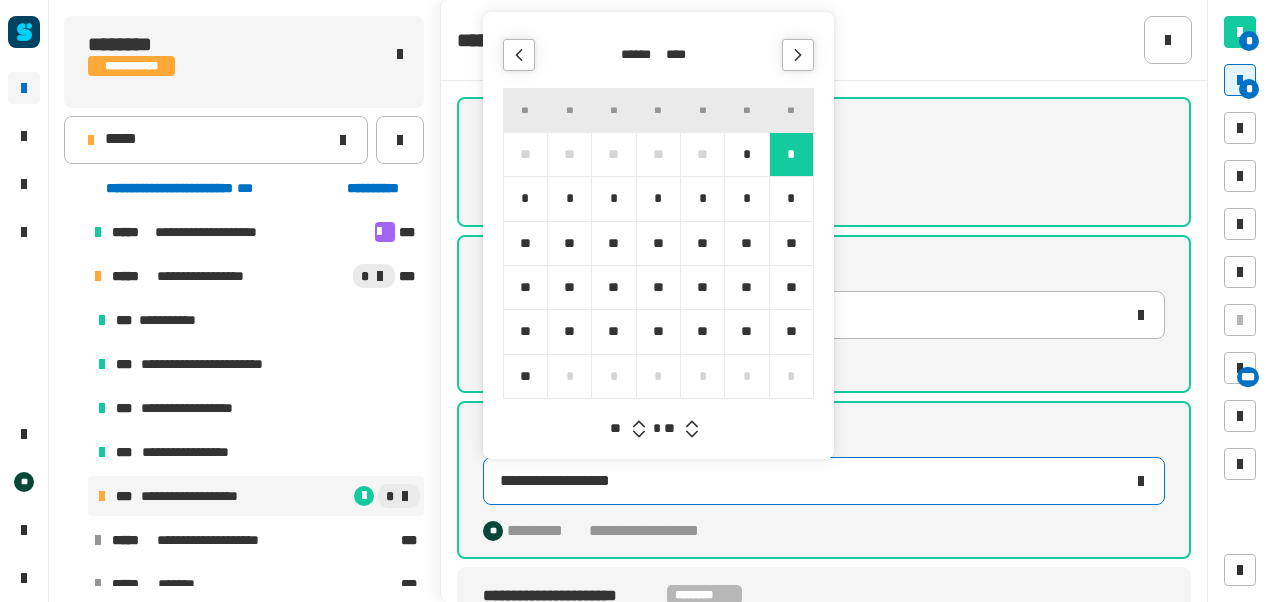 click 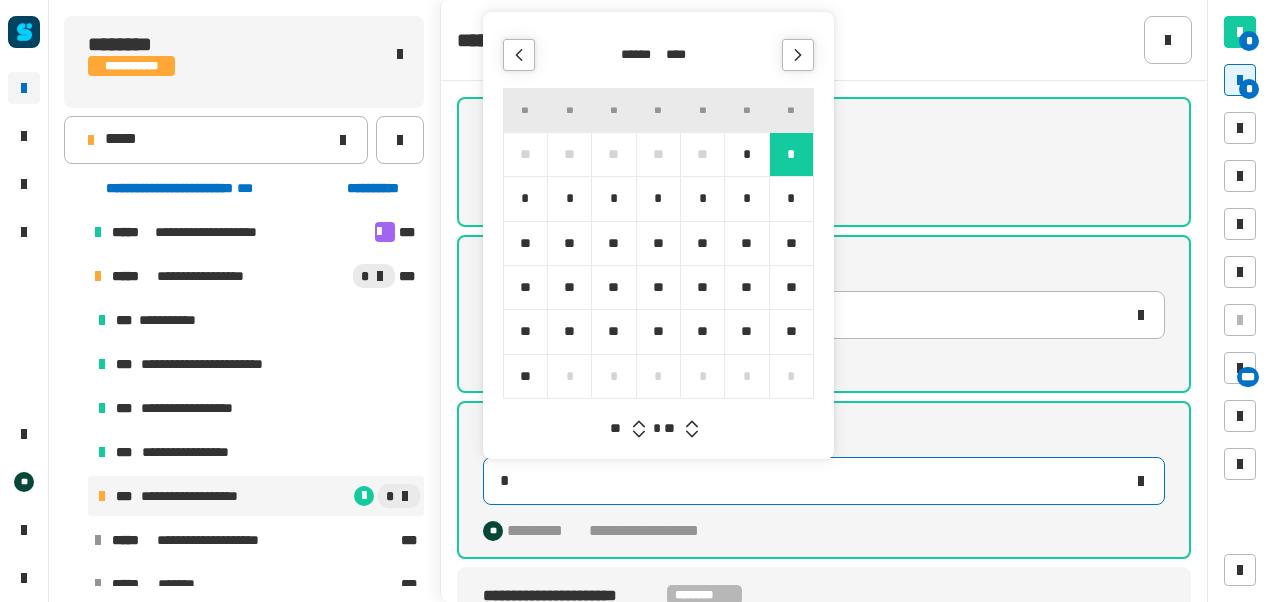 type on "**********" 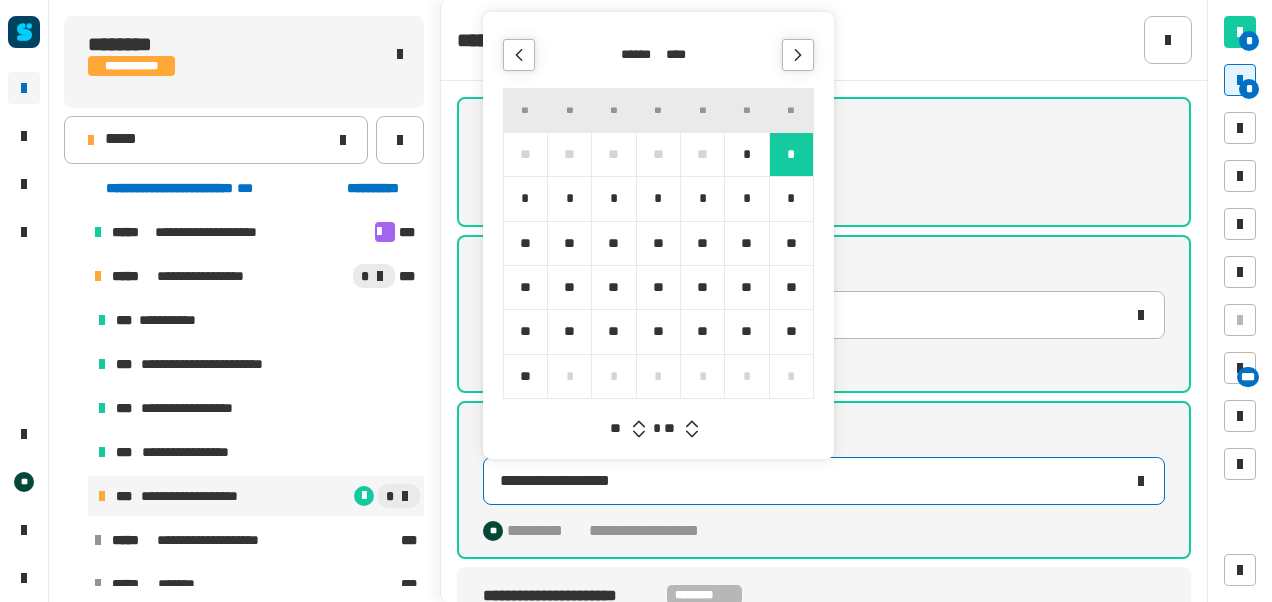 type 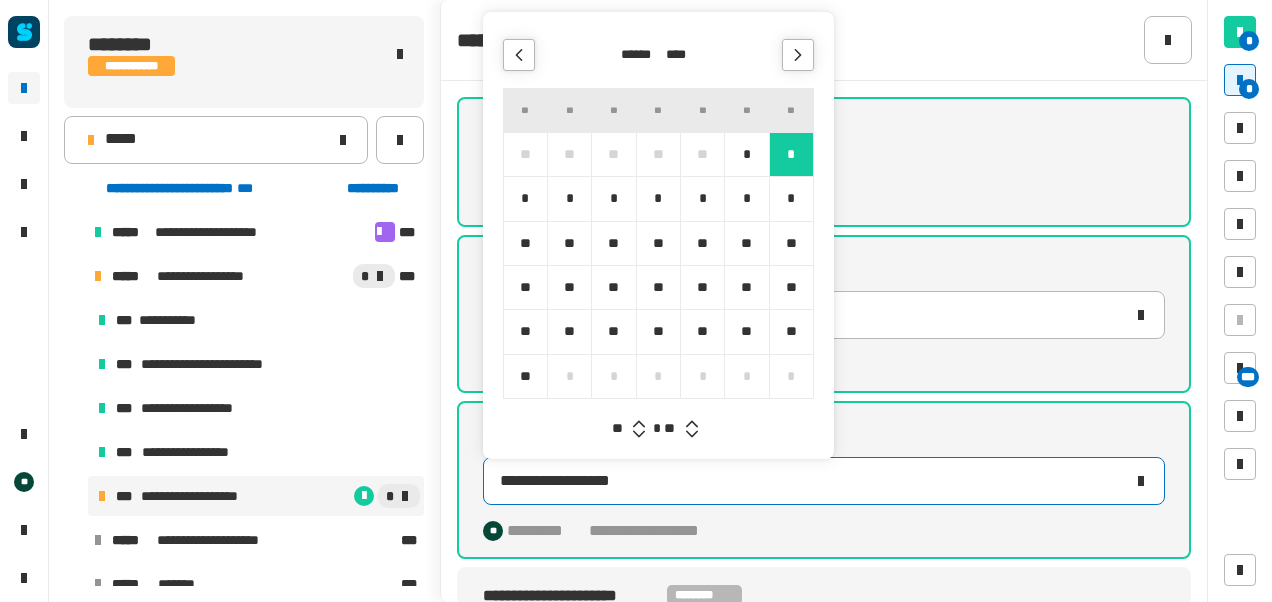 click 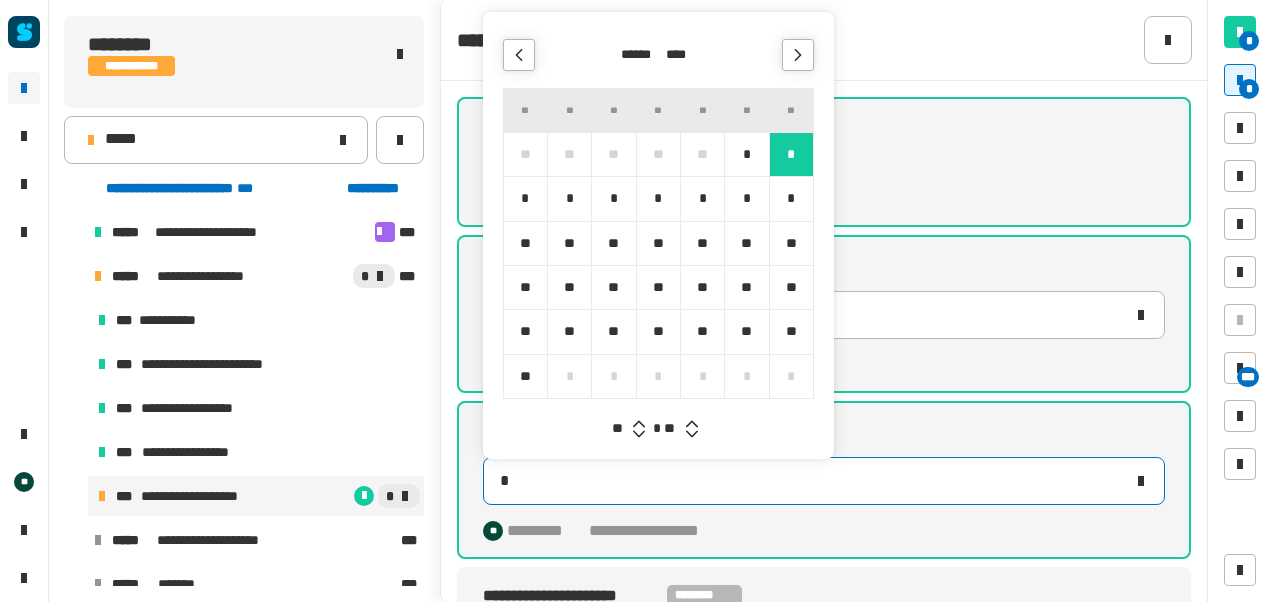 type on "**********" 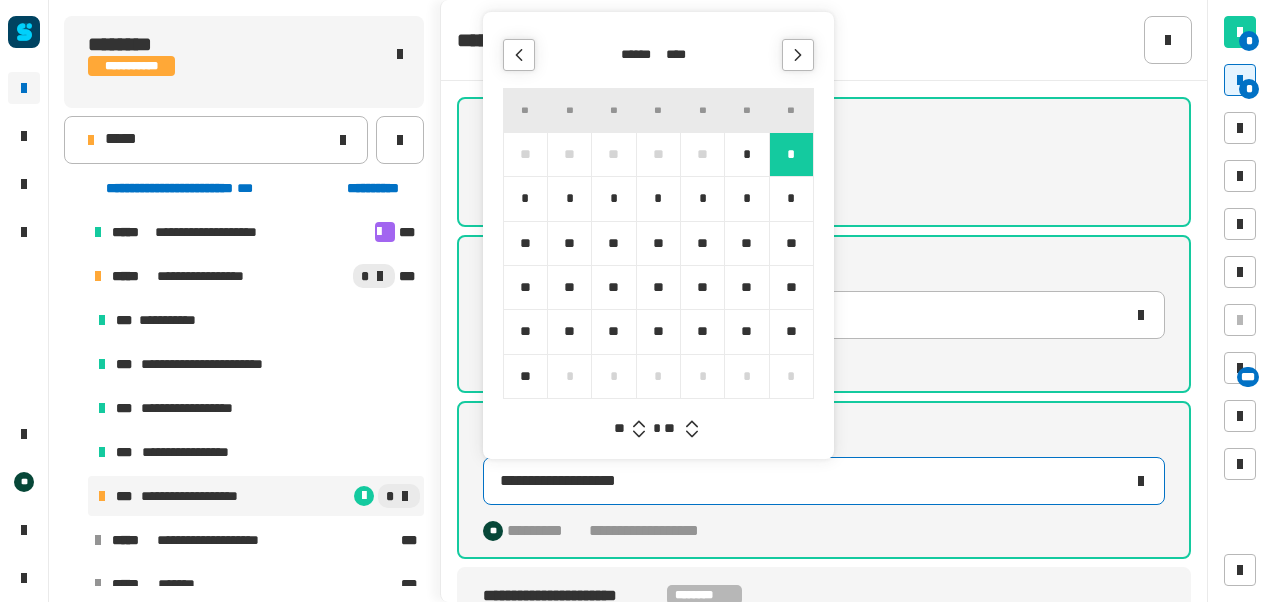 click 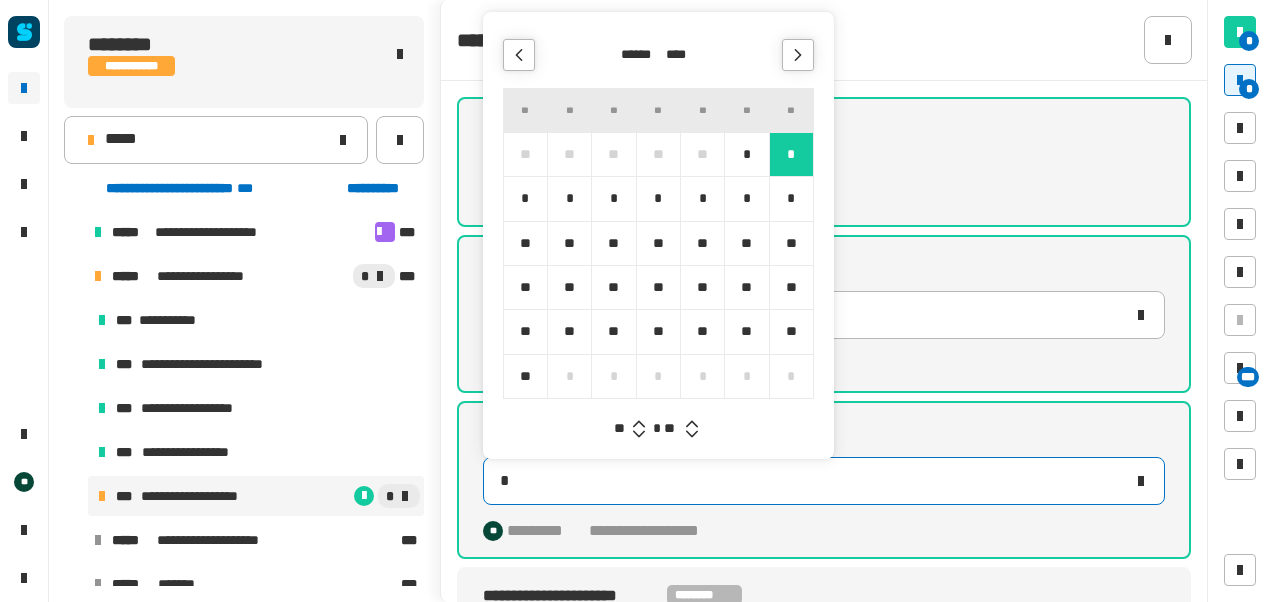type on "**********" 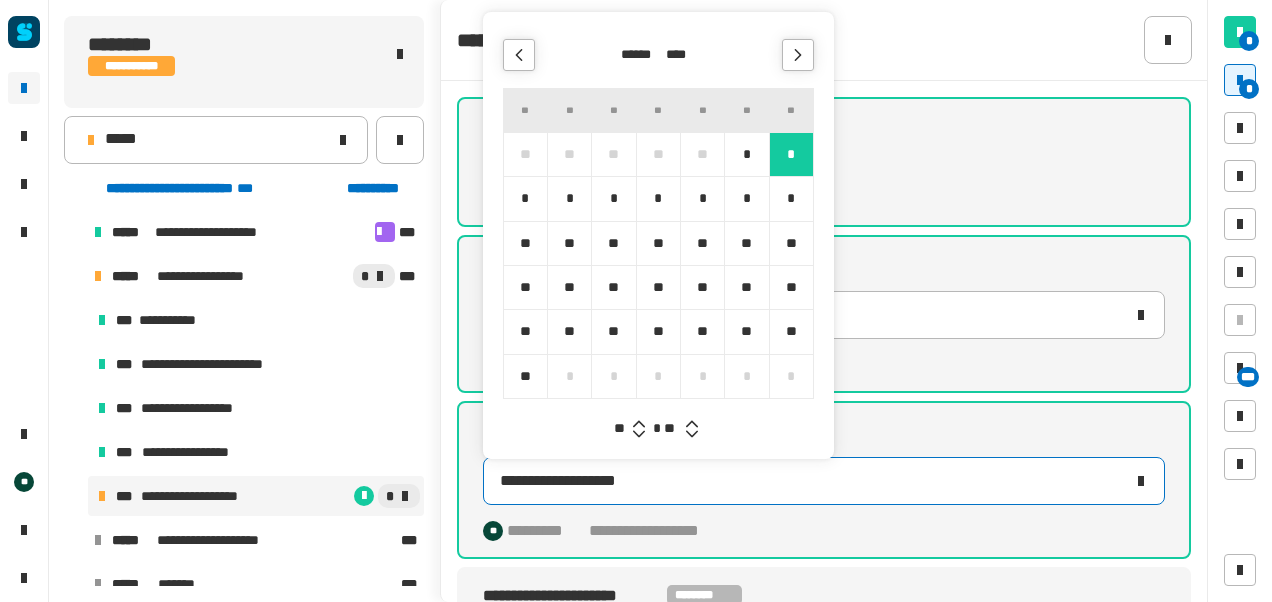 click 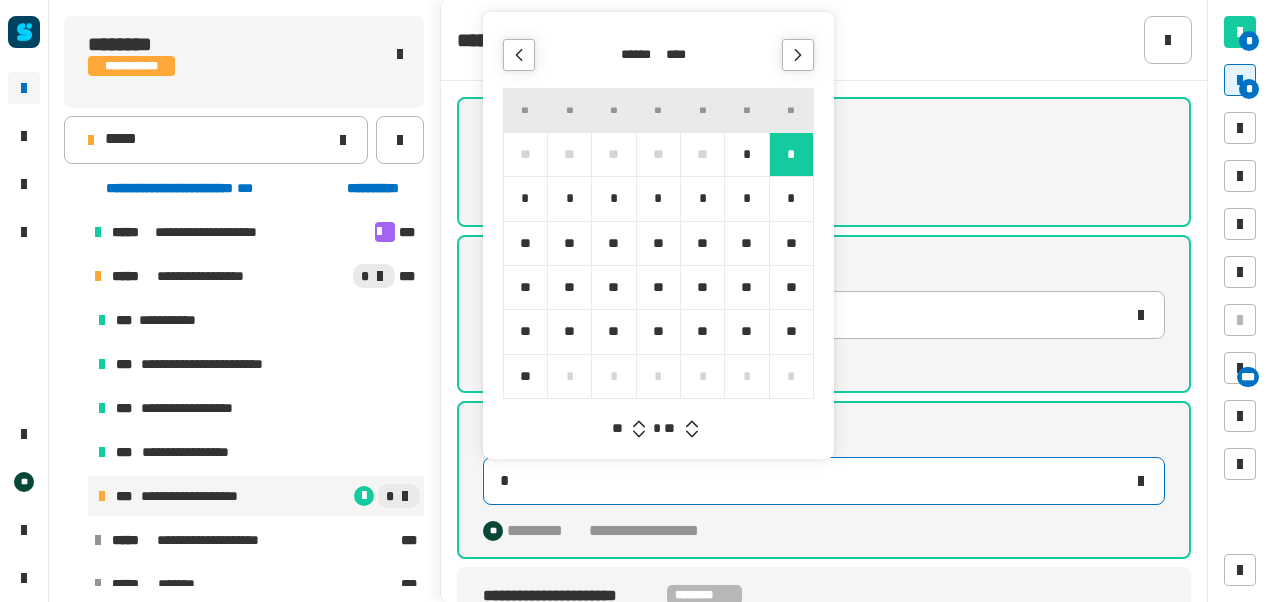 type on "**********" 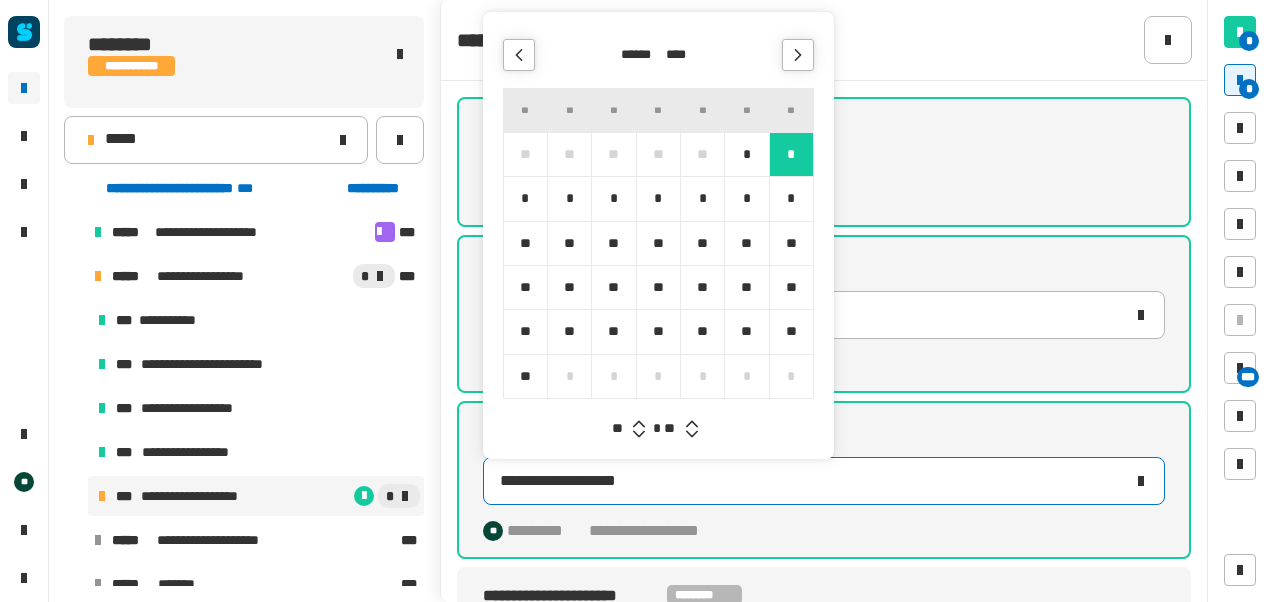 click 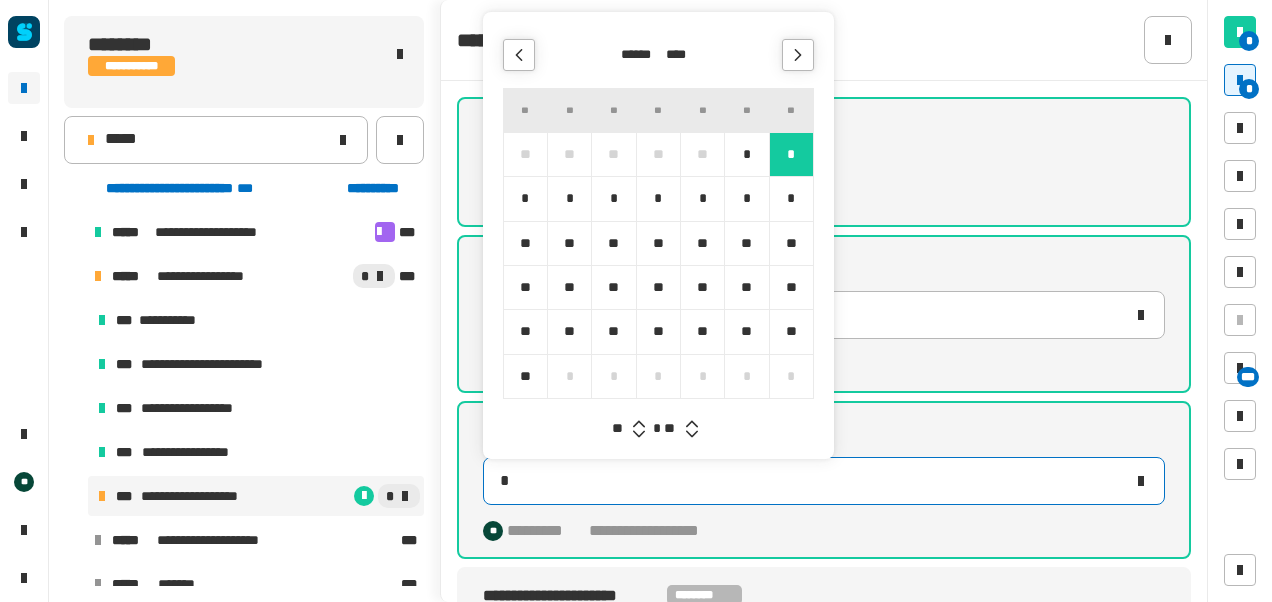 type on "**********" 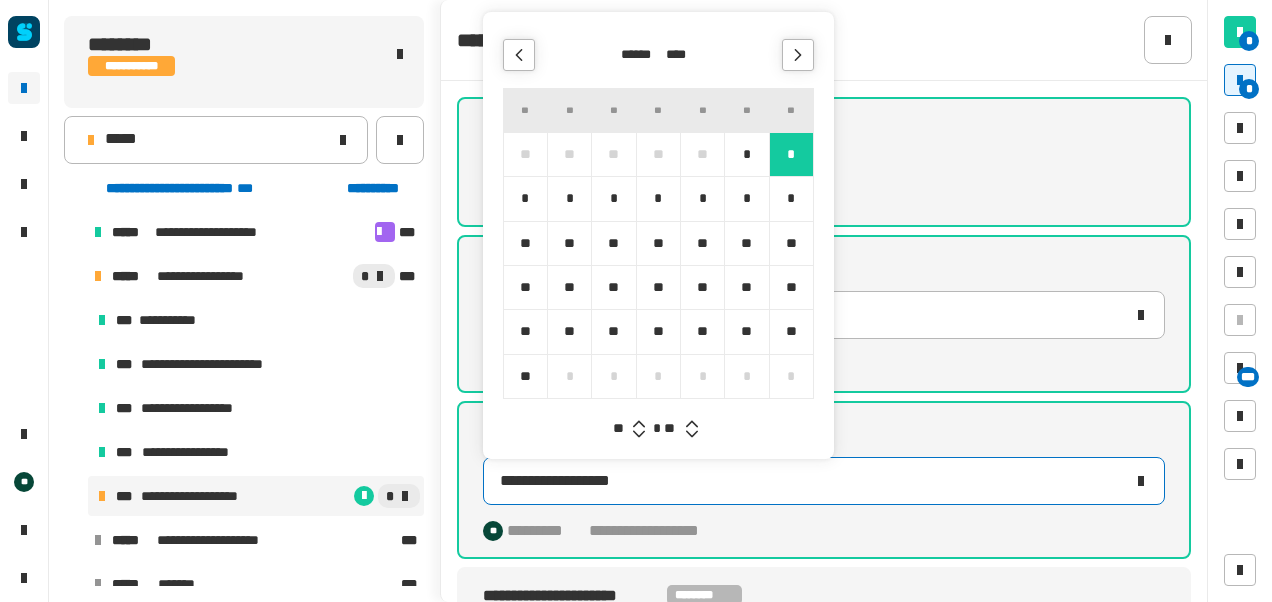 click 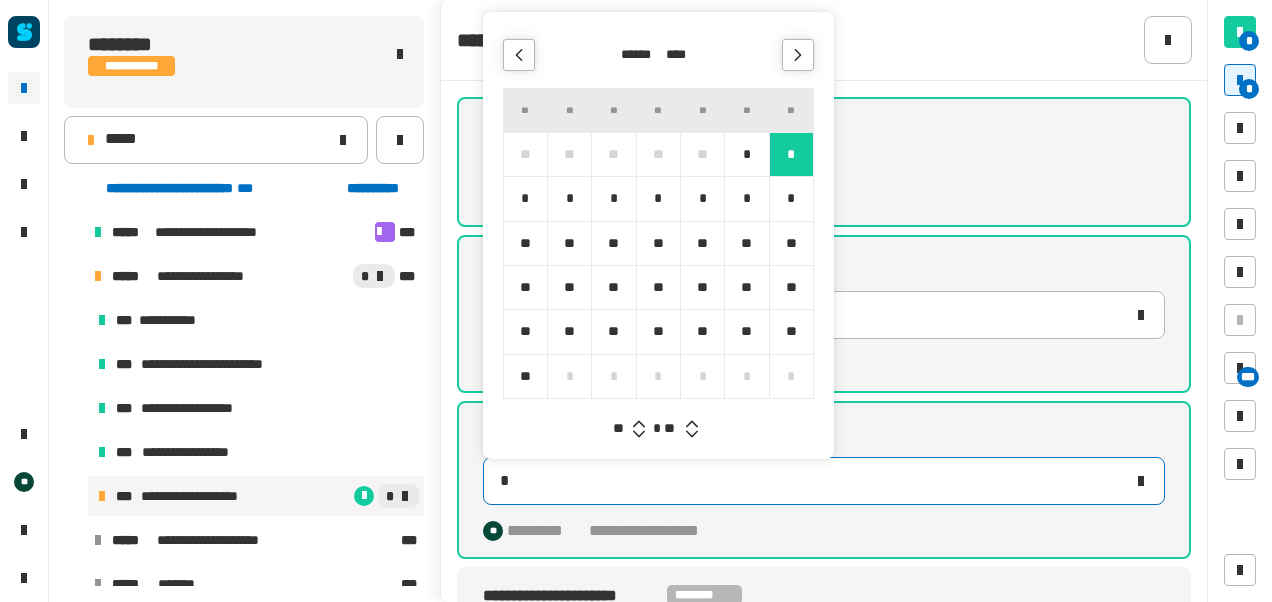 type on "**********" 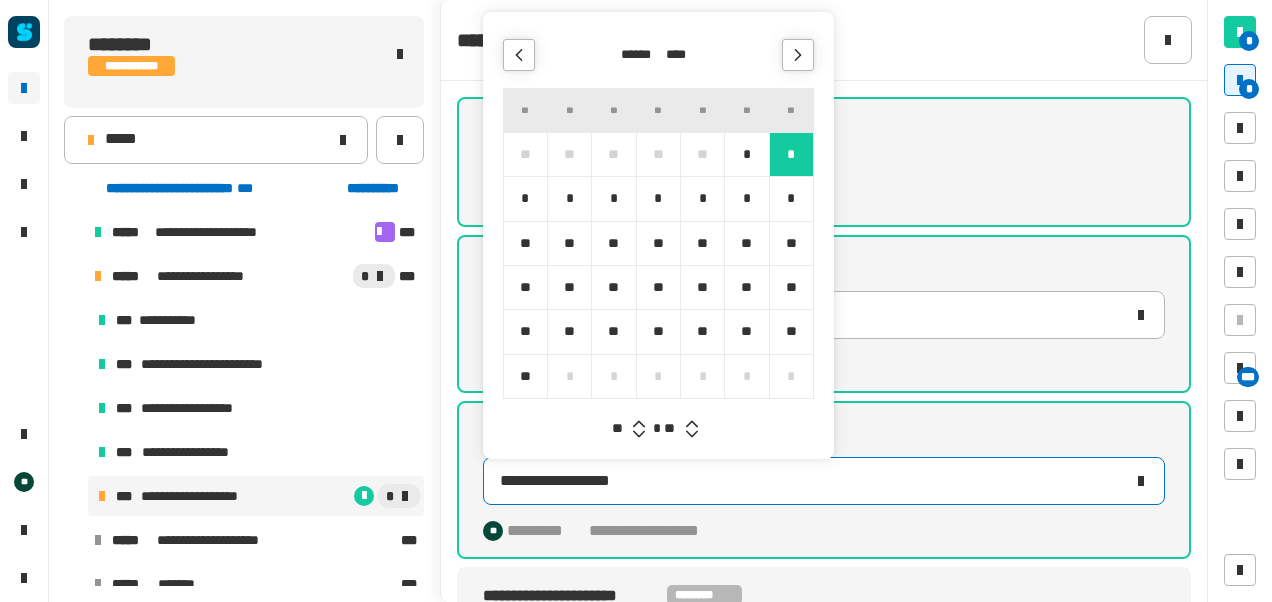 click 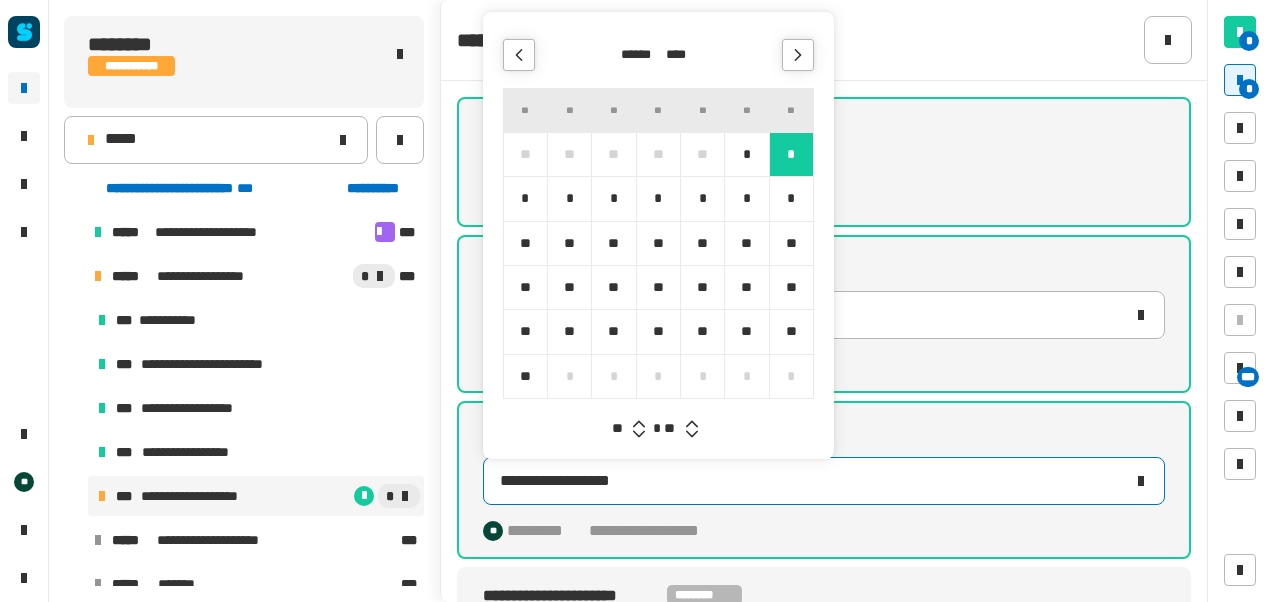 click 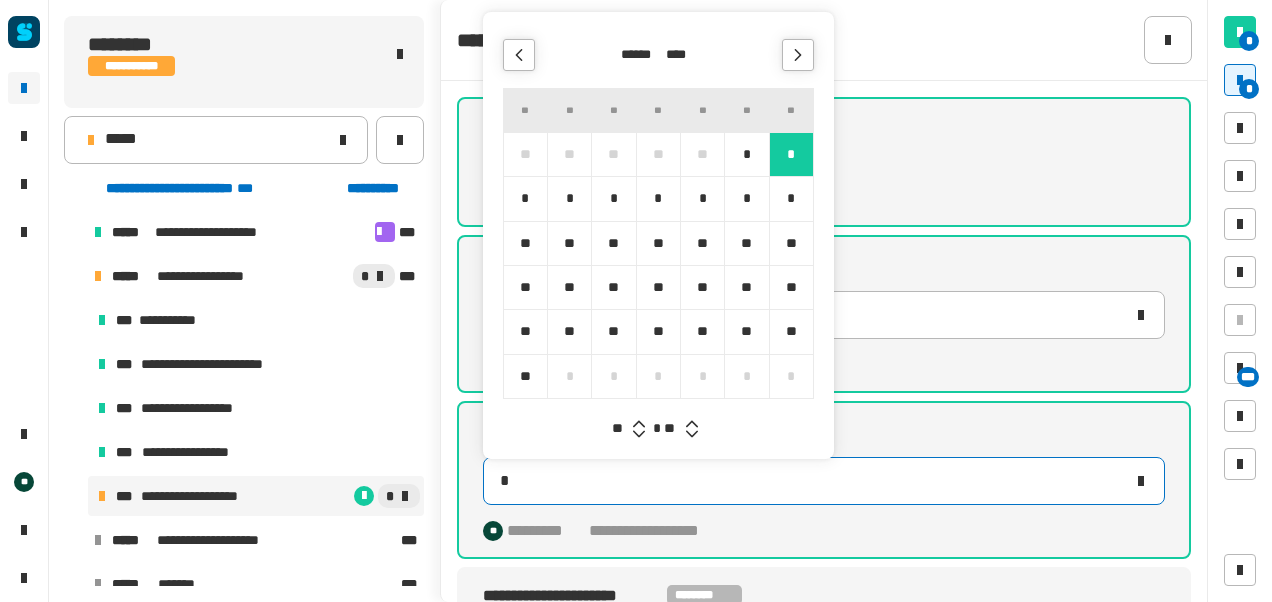 type on "**********" 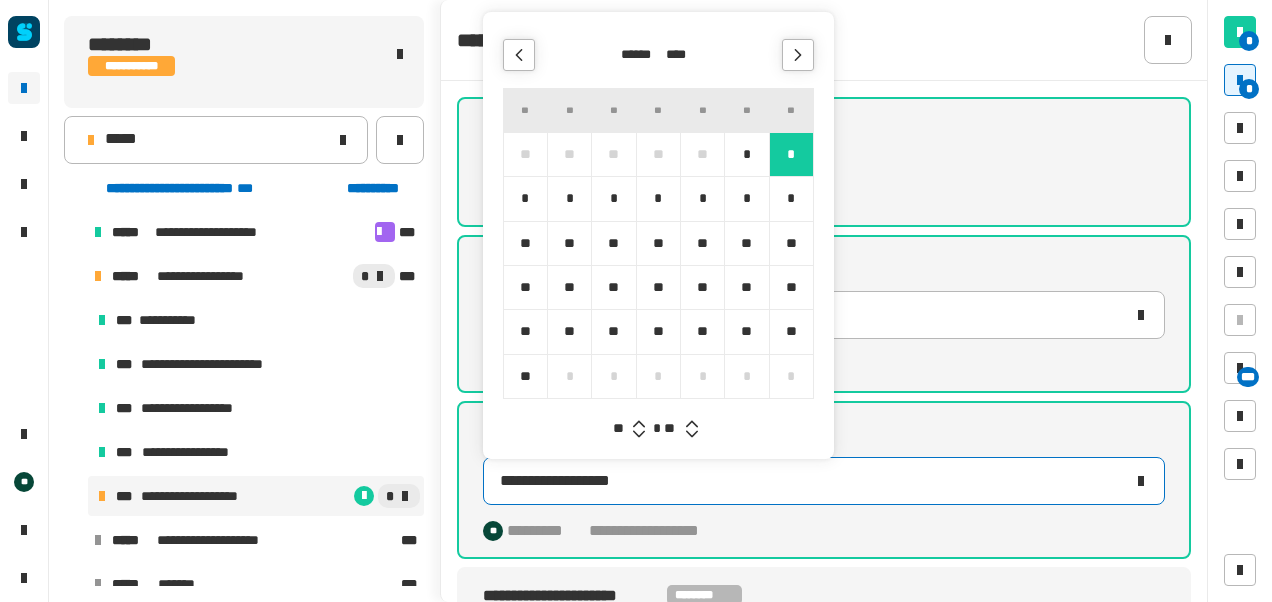 click 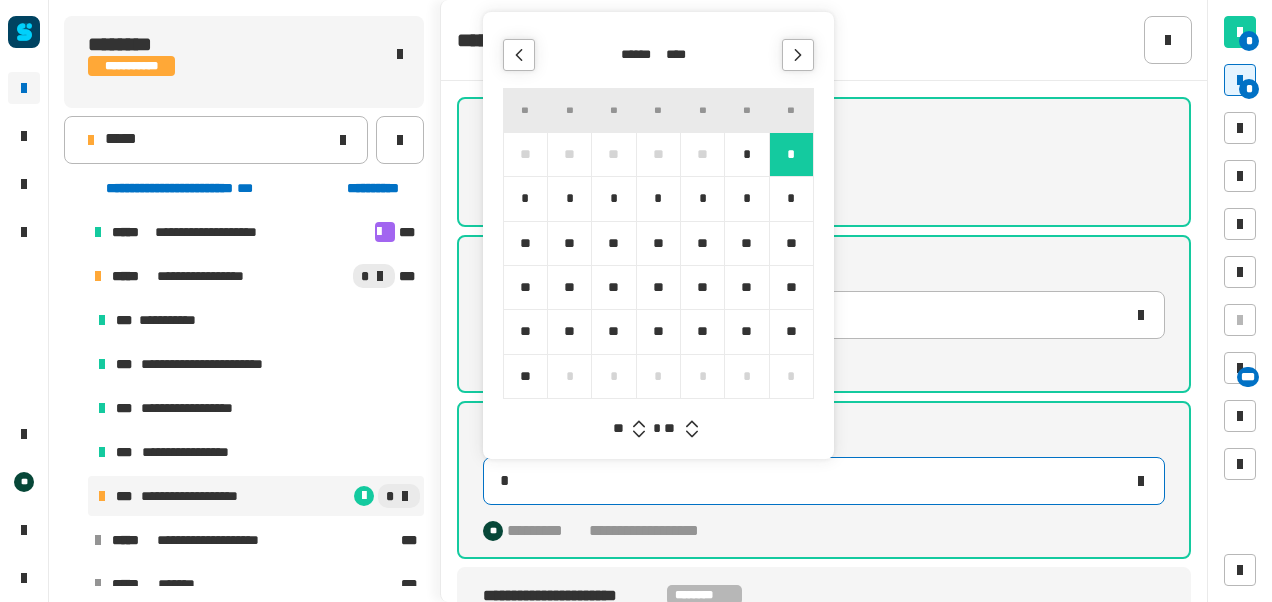 type on "**********" 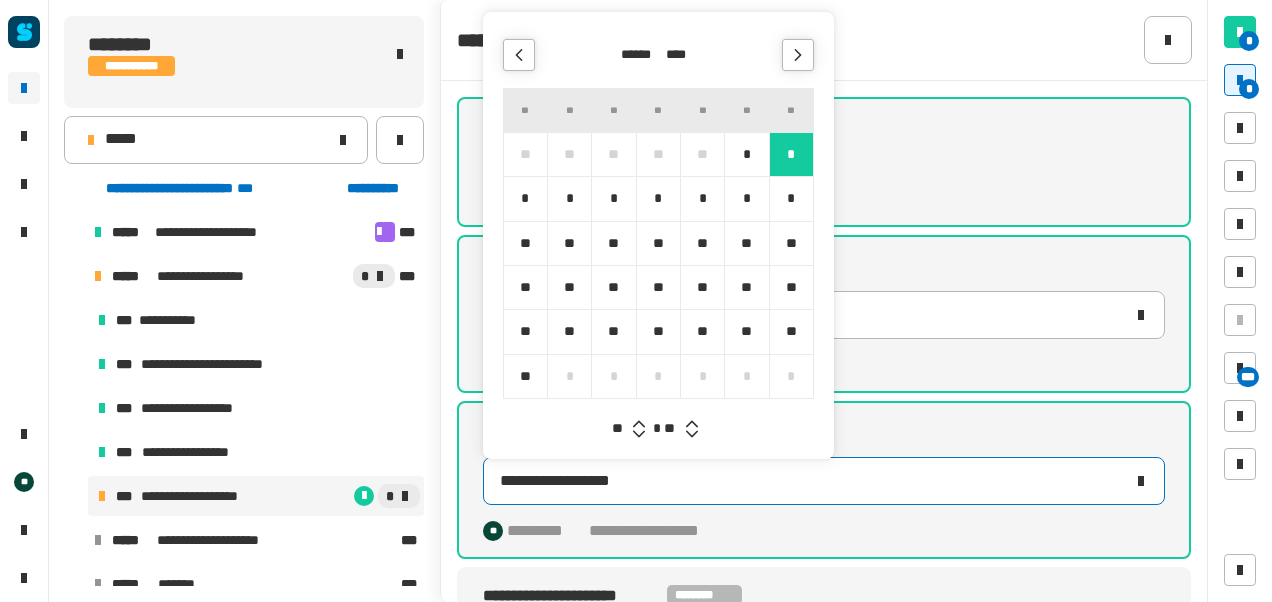 click 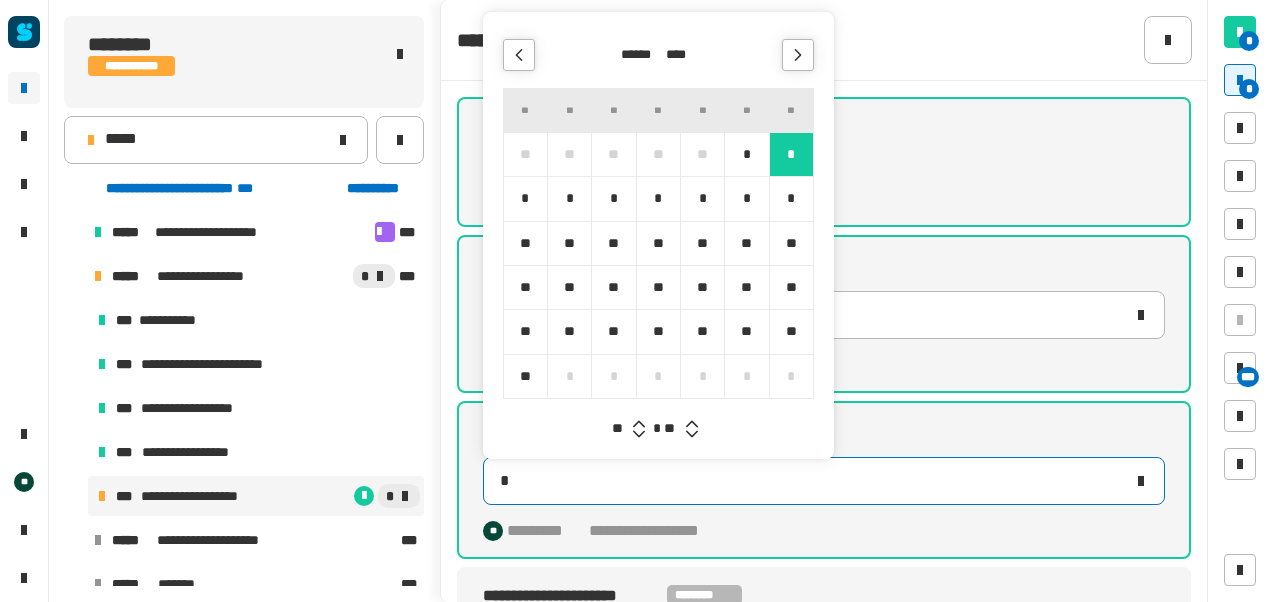 type on "**********" 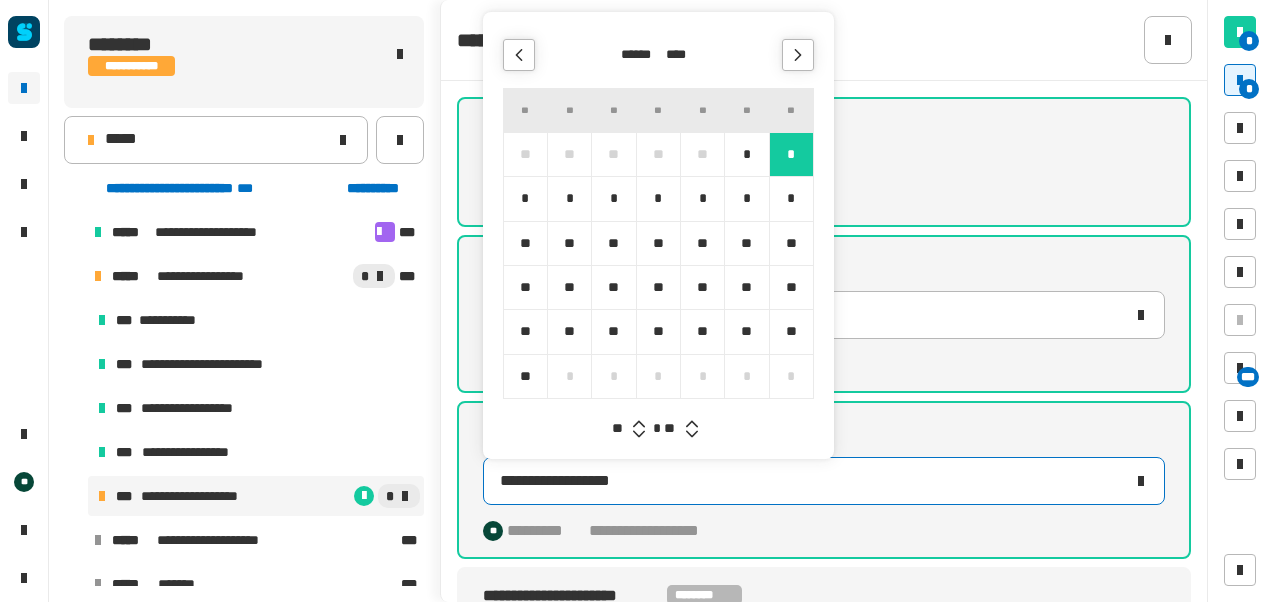 click 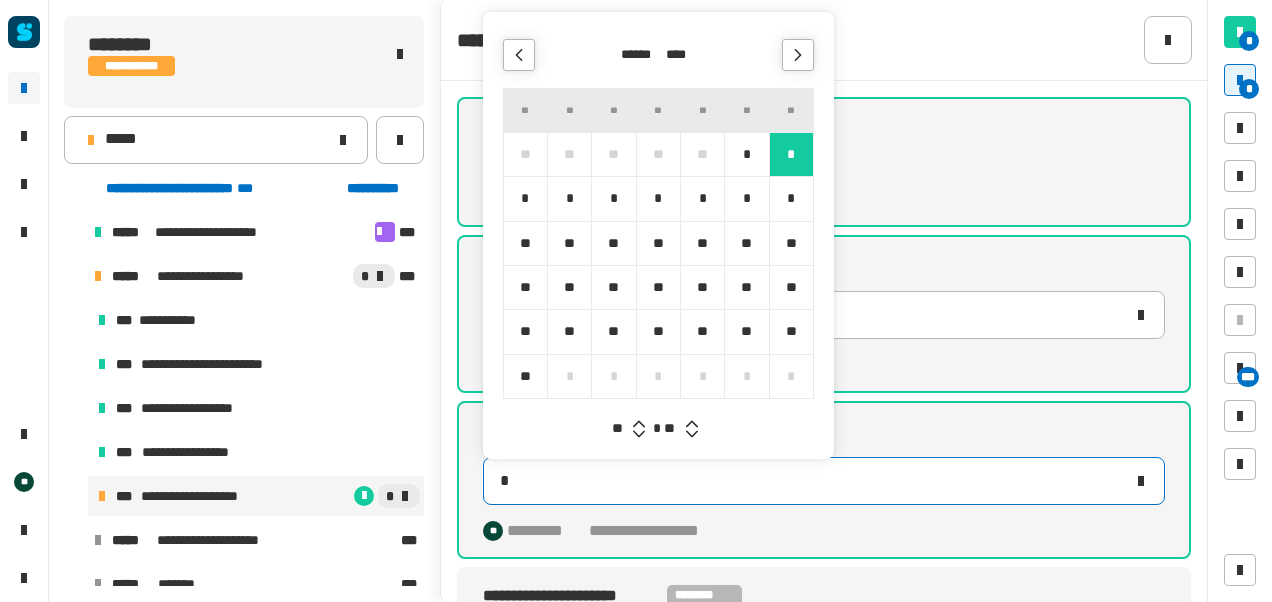 type on "**********" 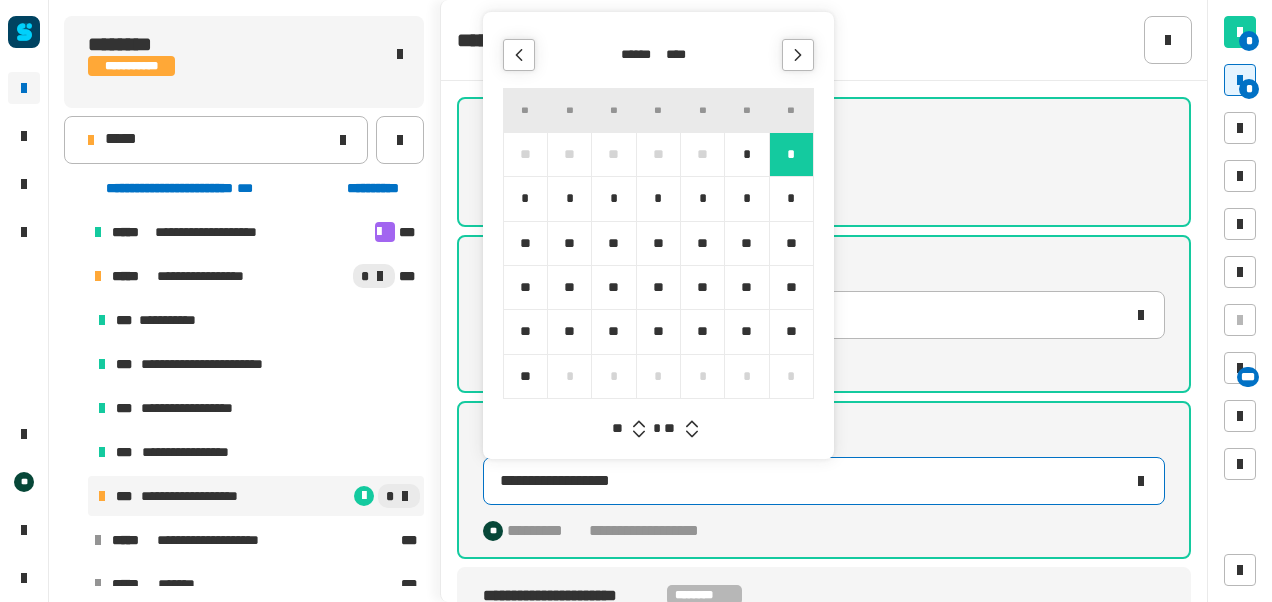 click 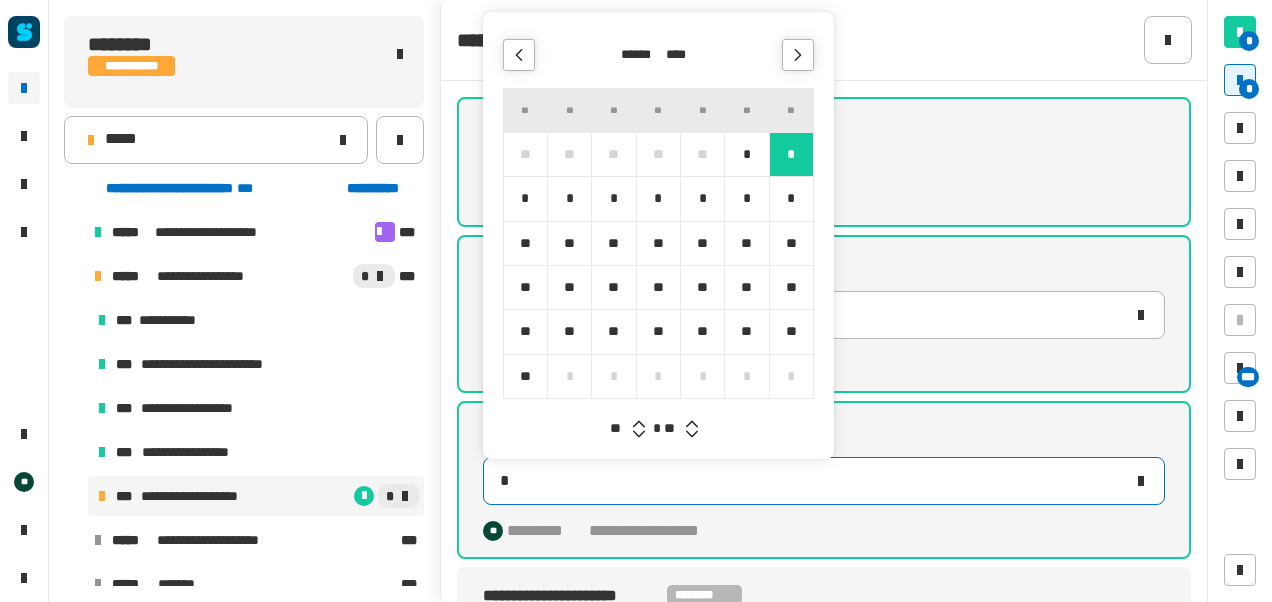 type on "**********" 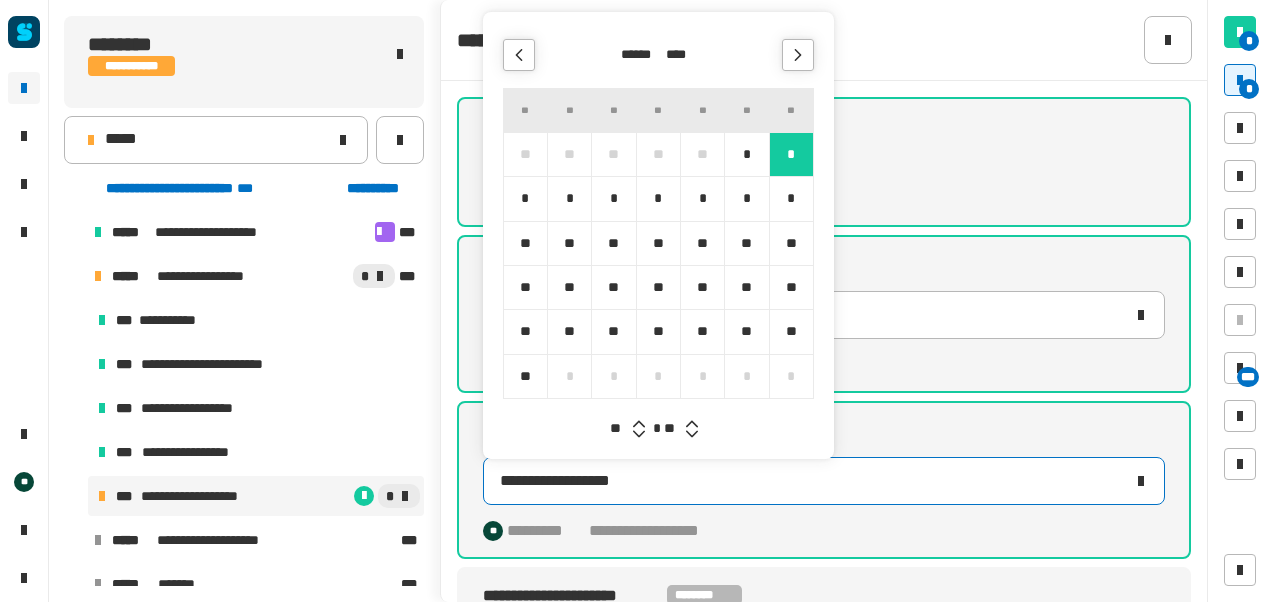 click 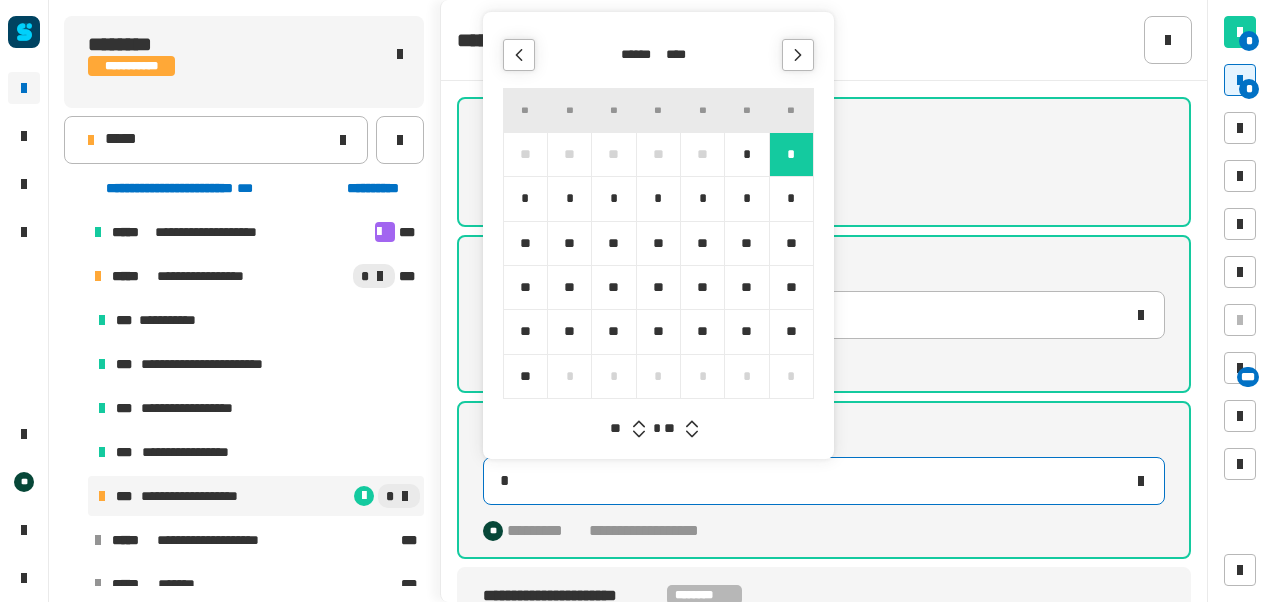 type on "**********" 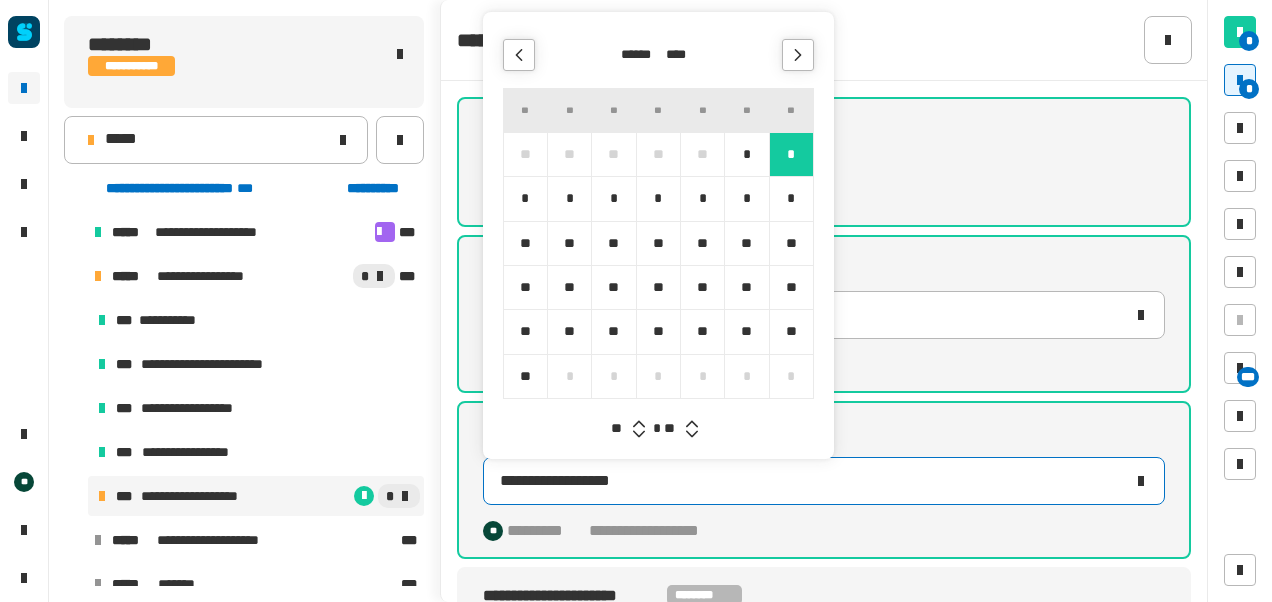 click 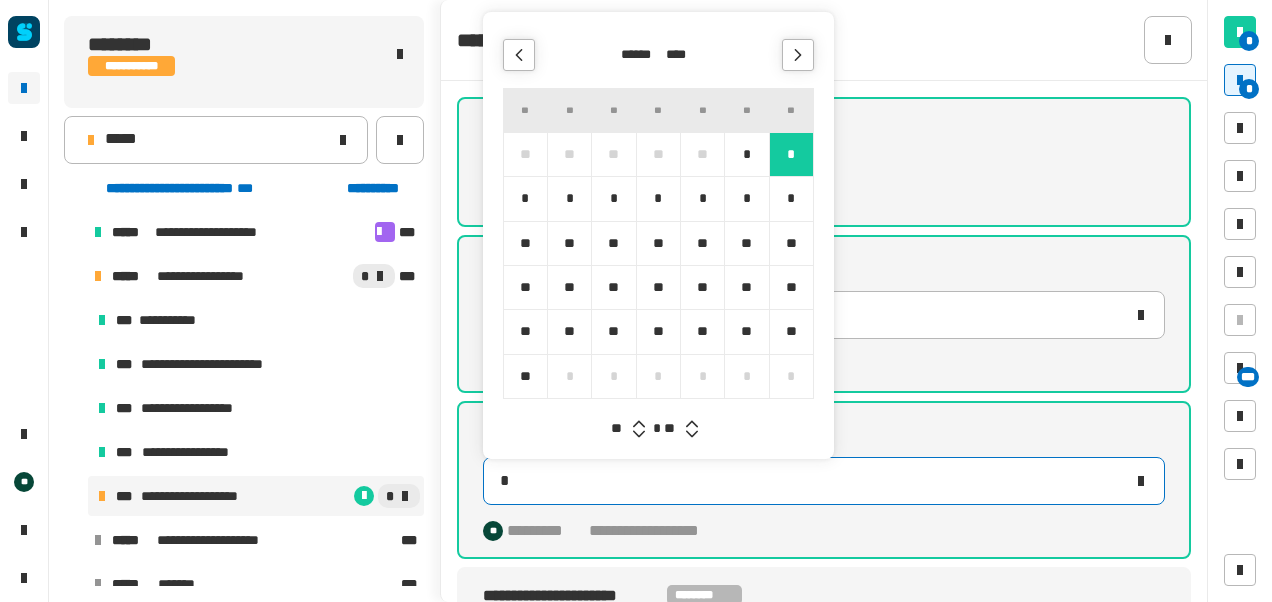 type on "**********" 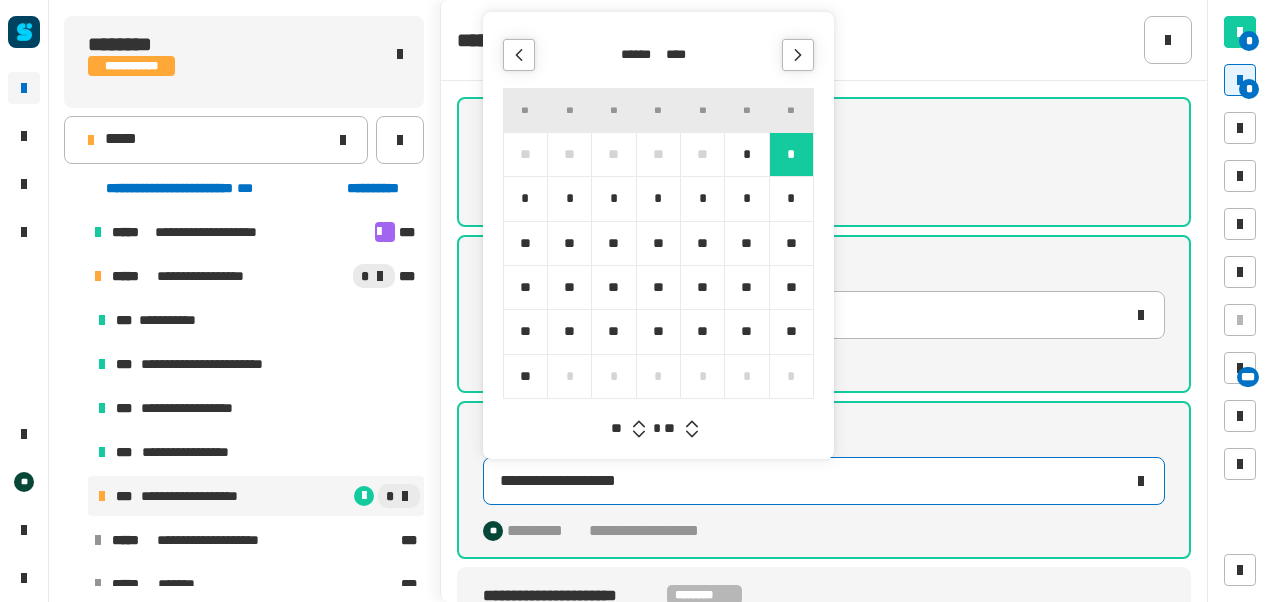 click 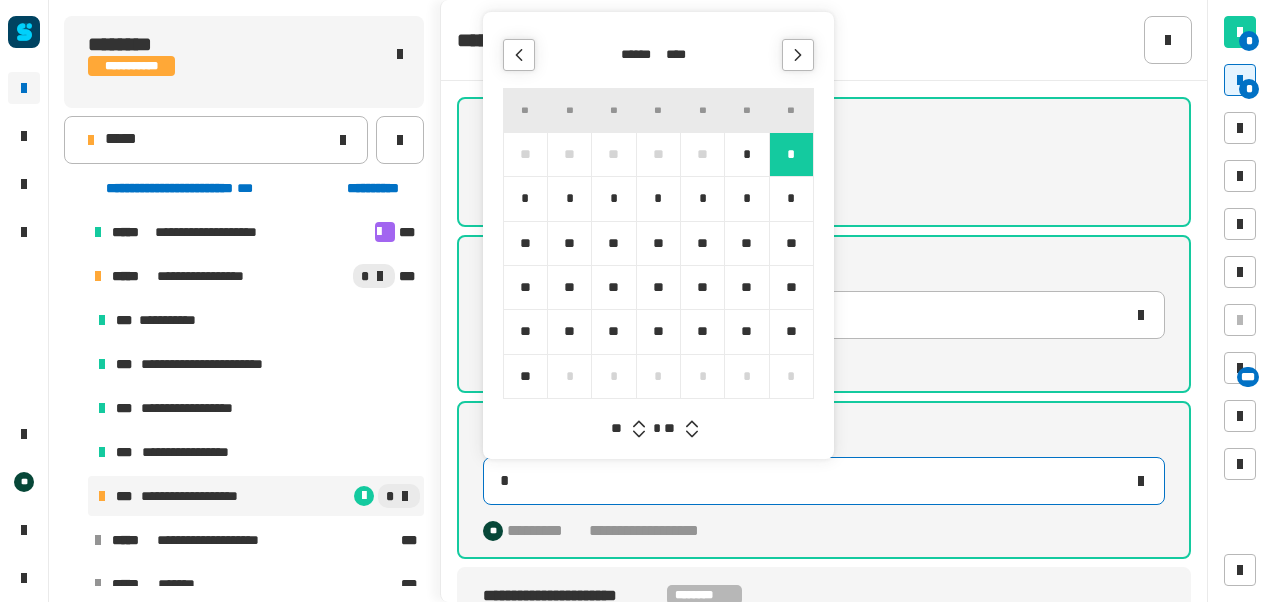 type on "**********" 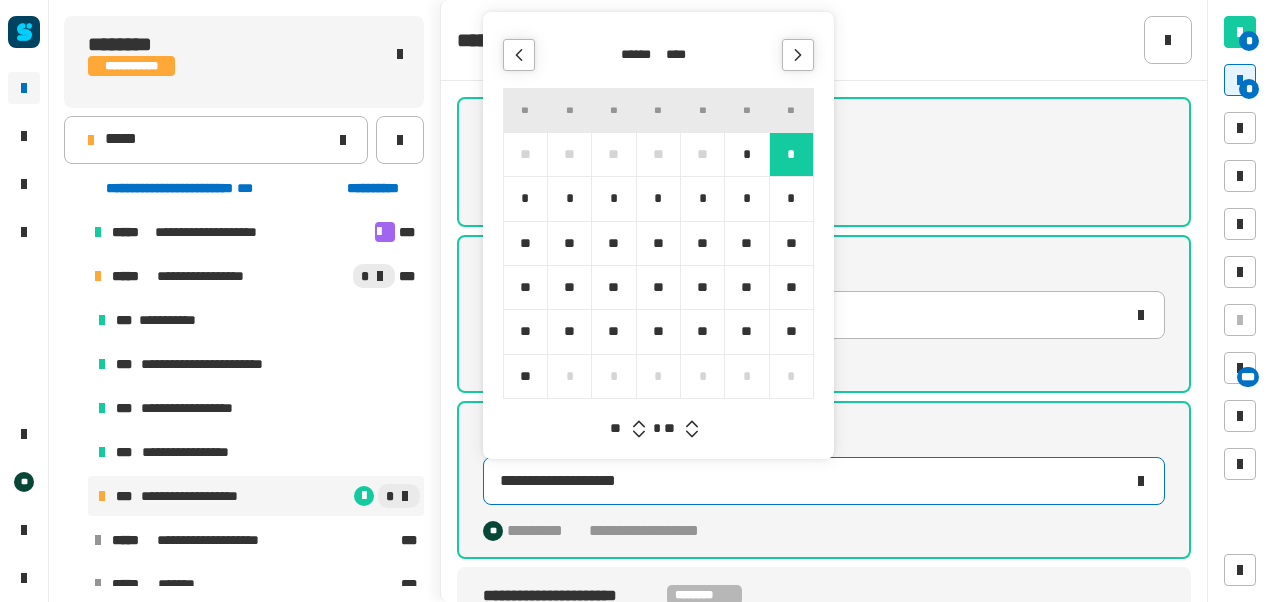 click 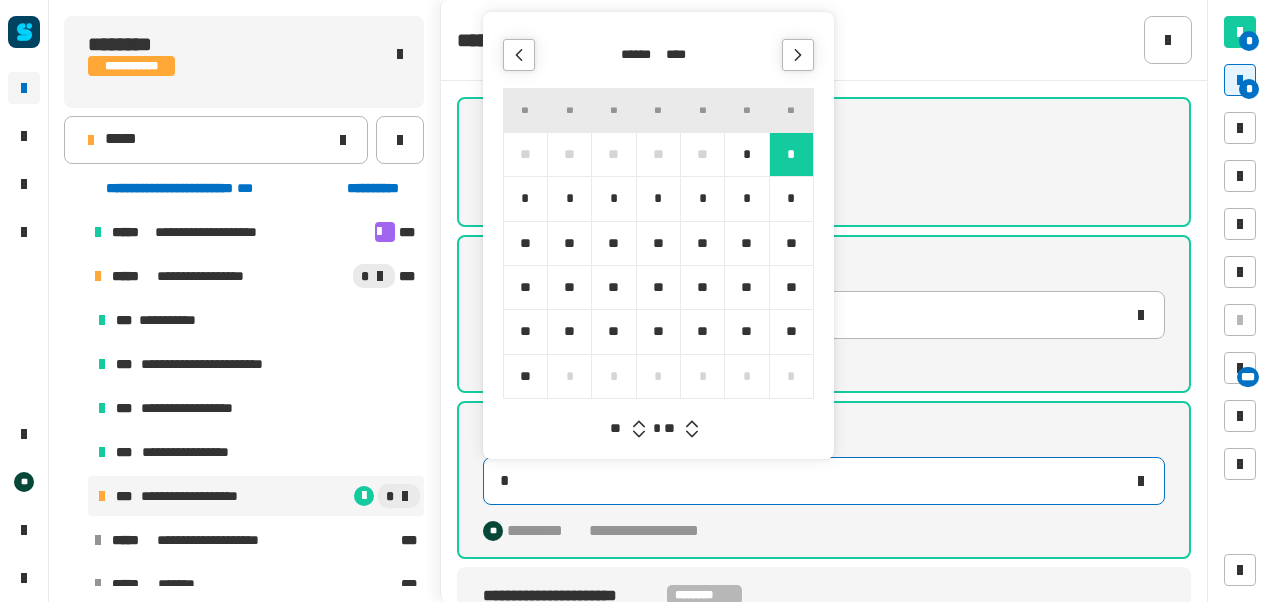 type on "**********" 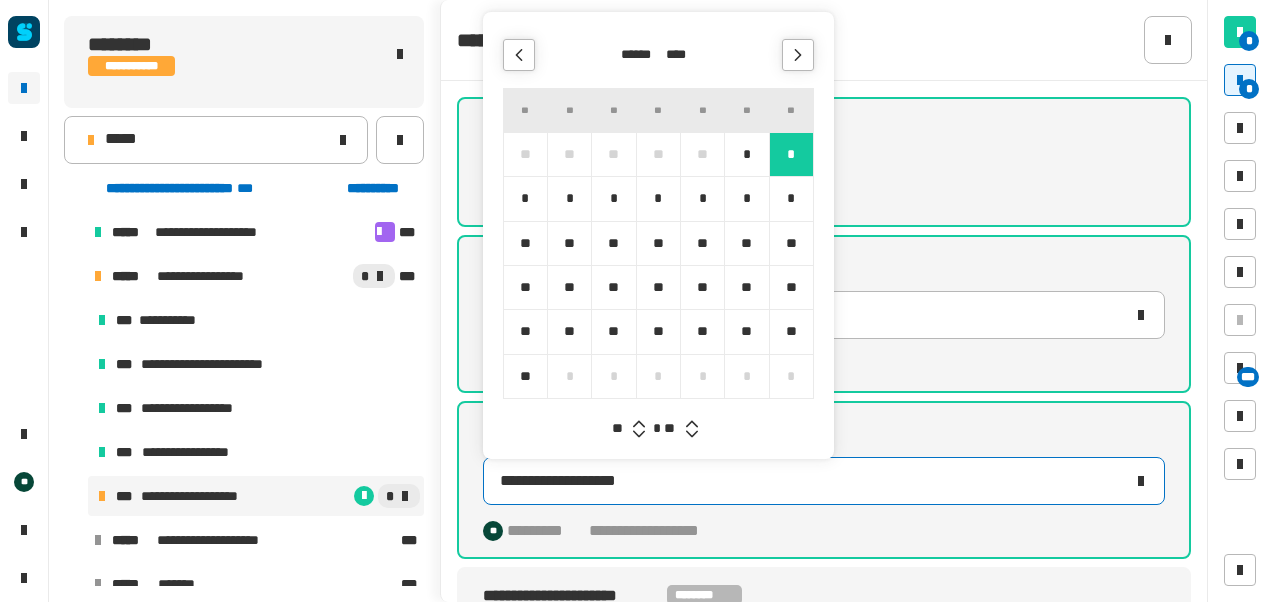 click 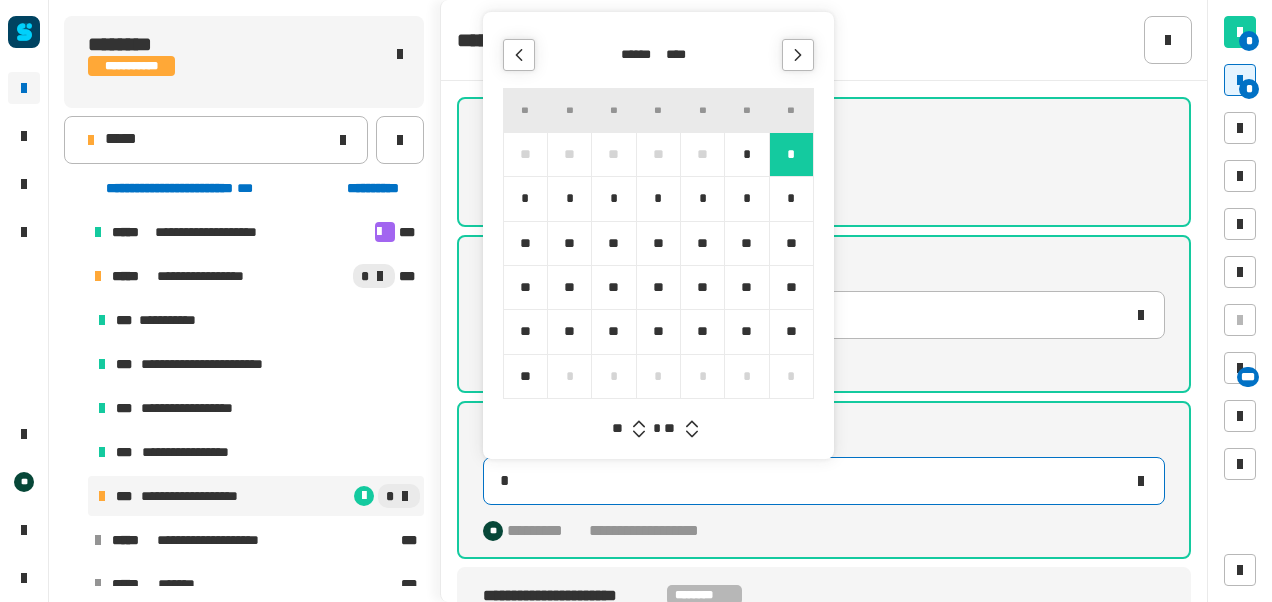 type on "**********" 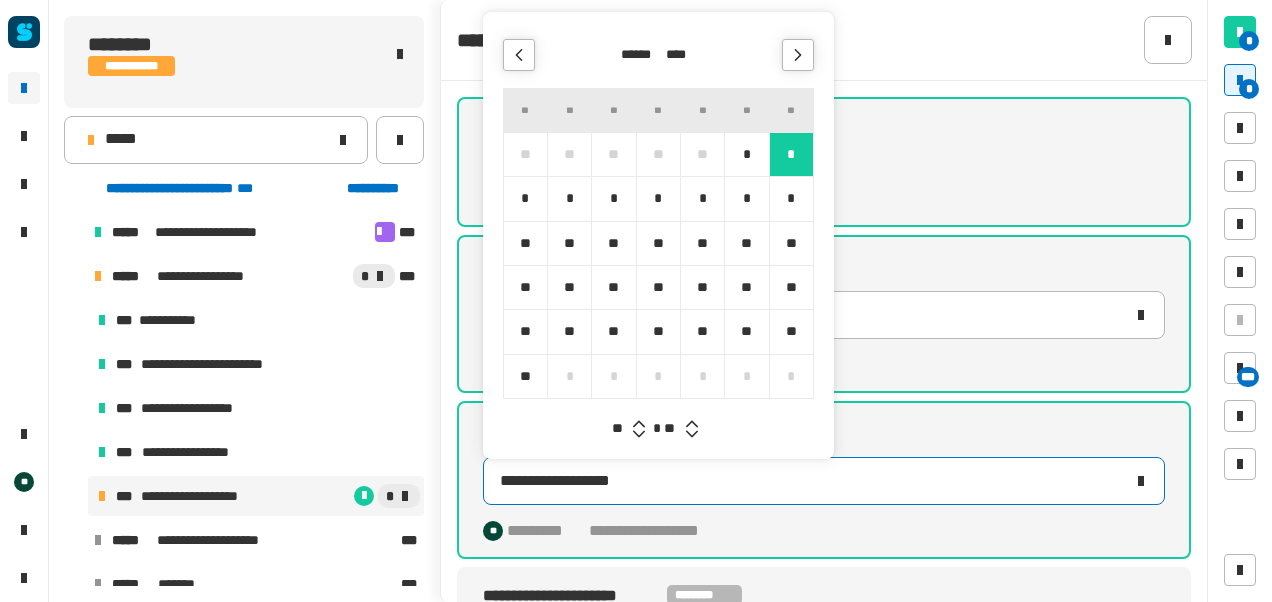 click 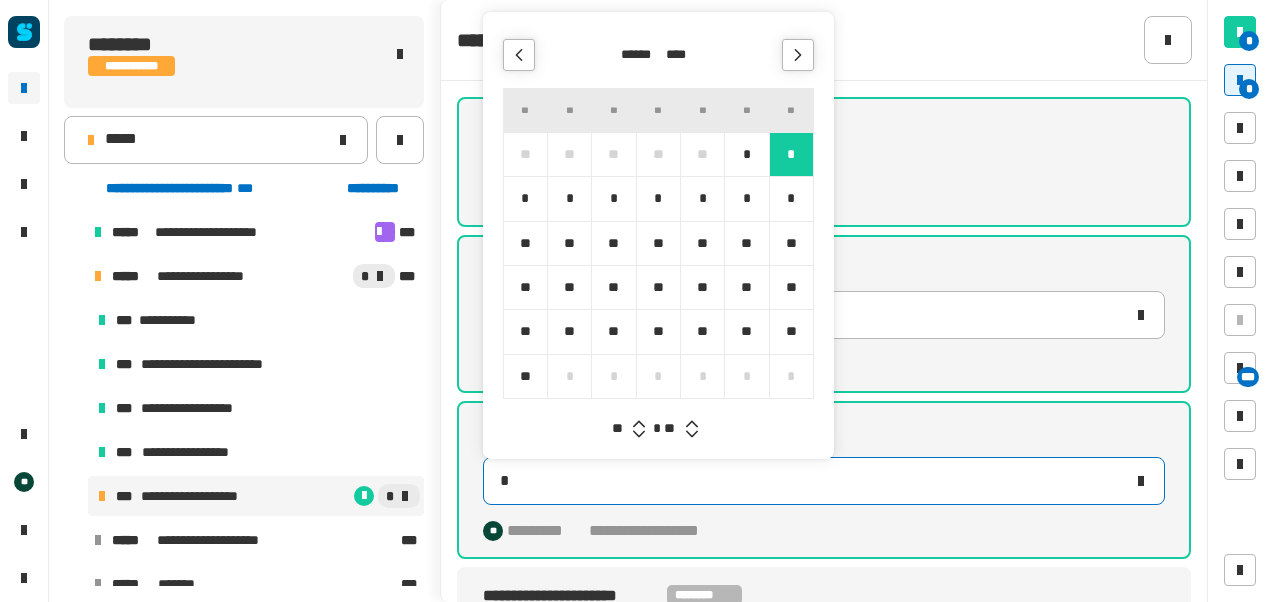 type on "**********" 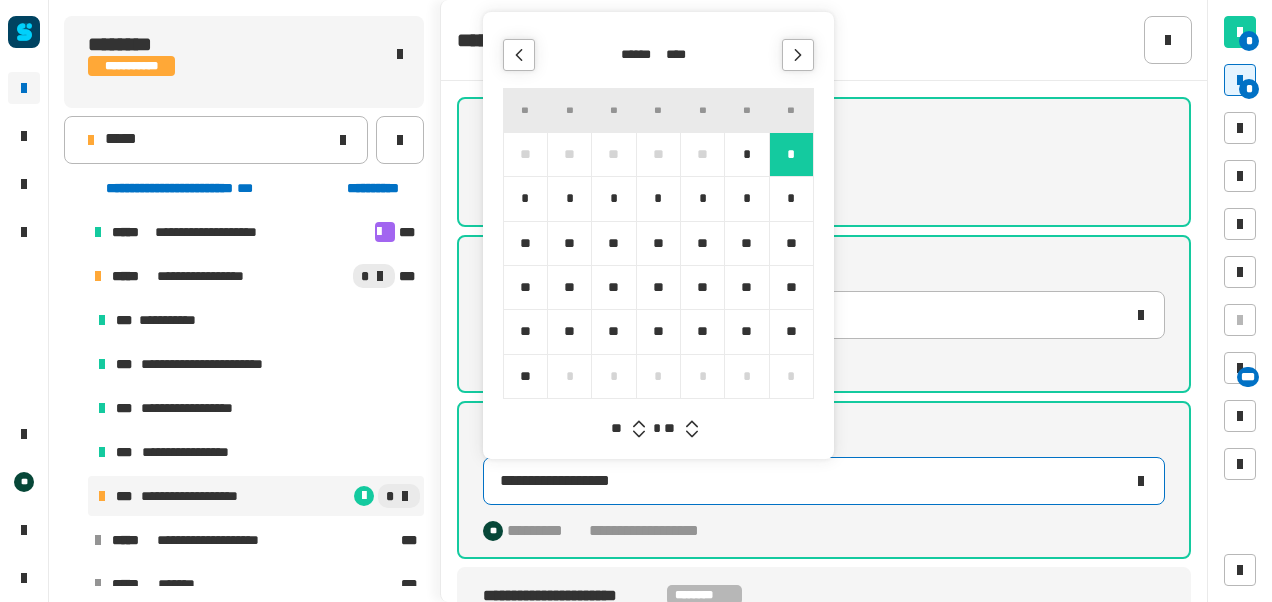 click 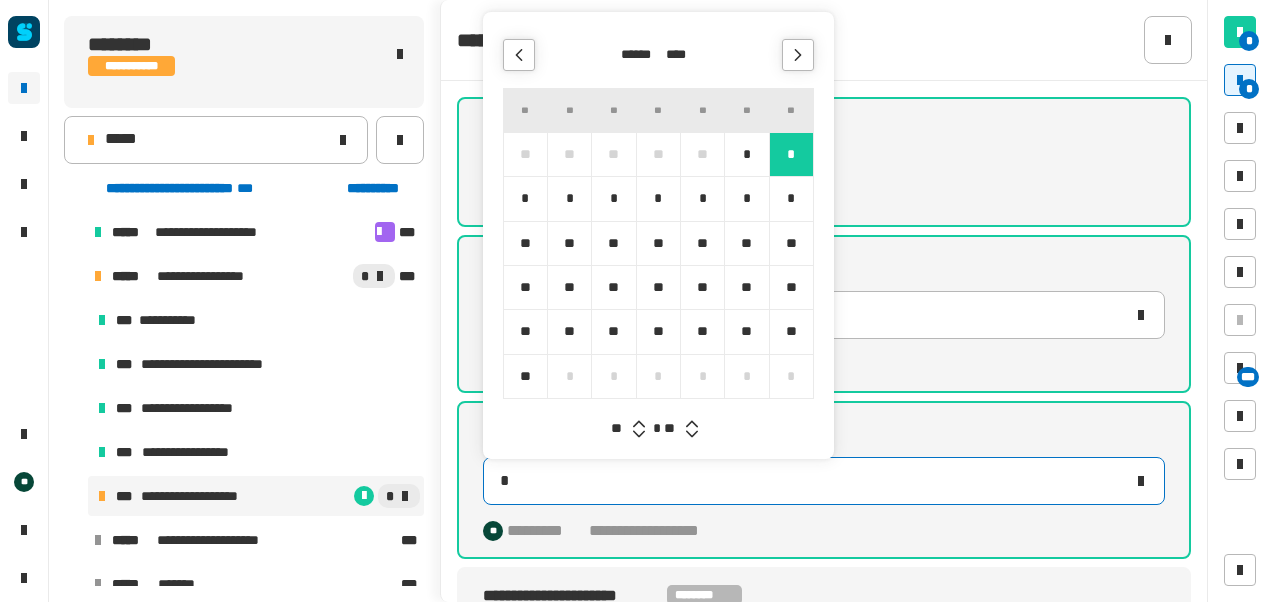 type on "**********" 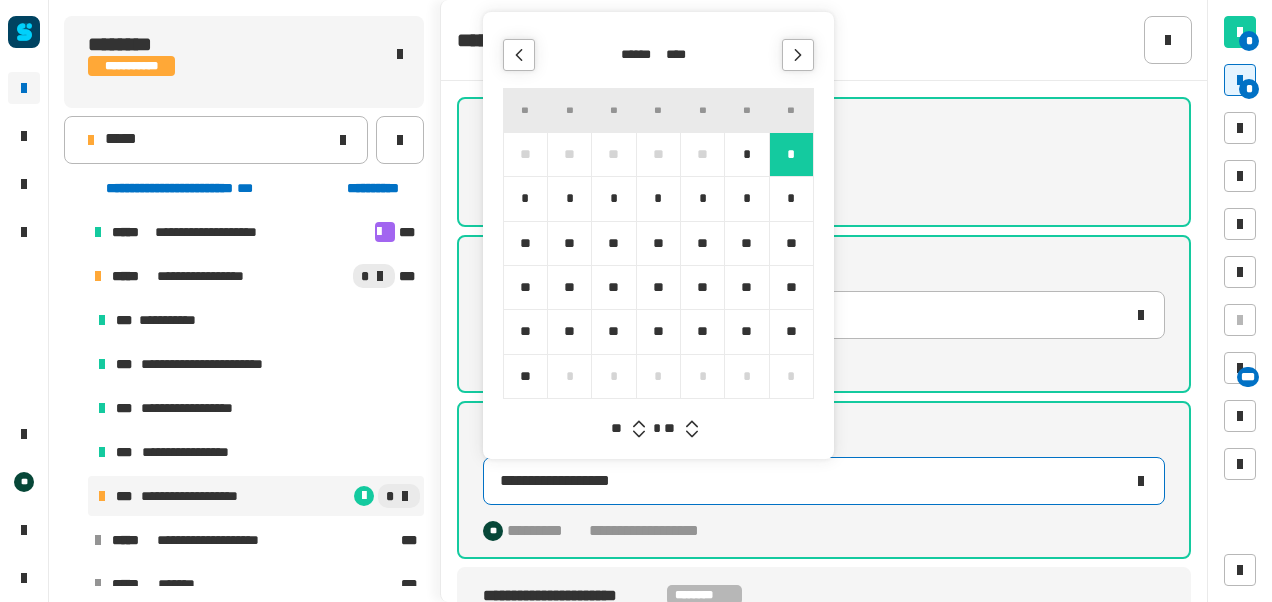click 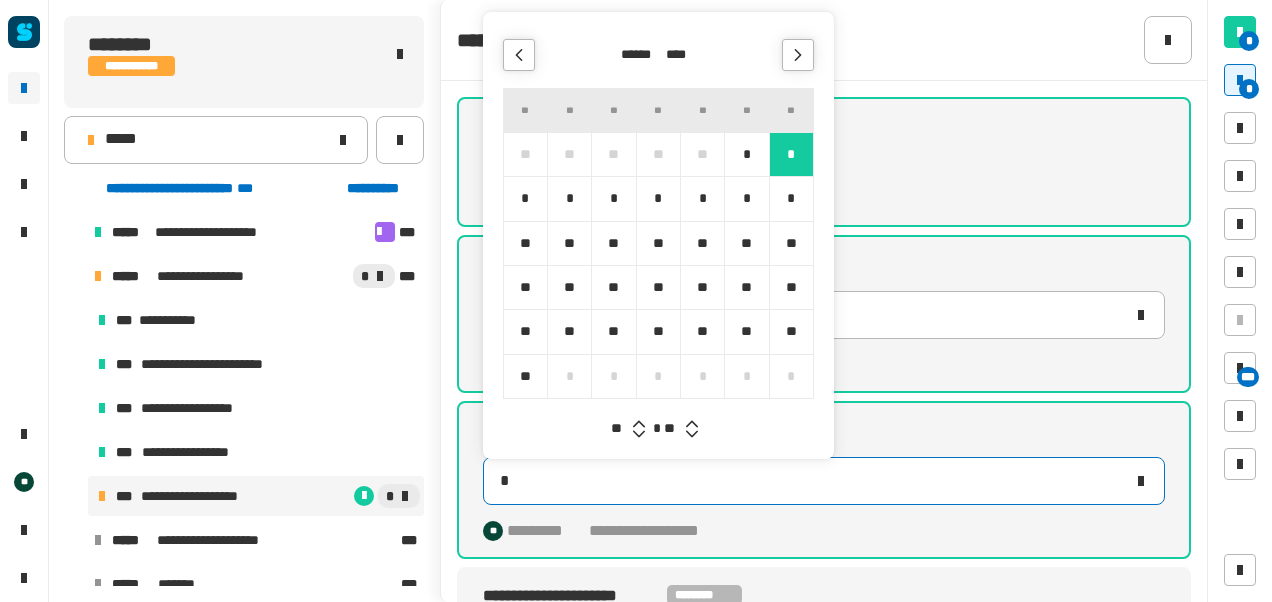 type on "**********" 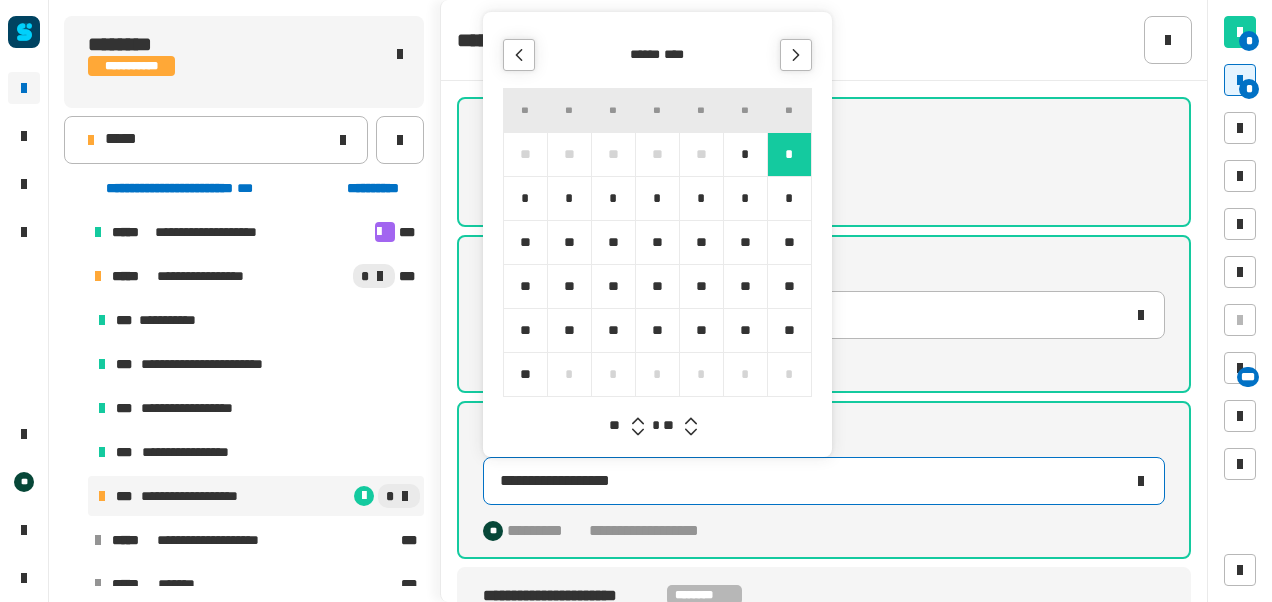 type 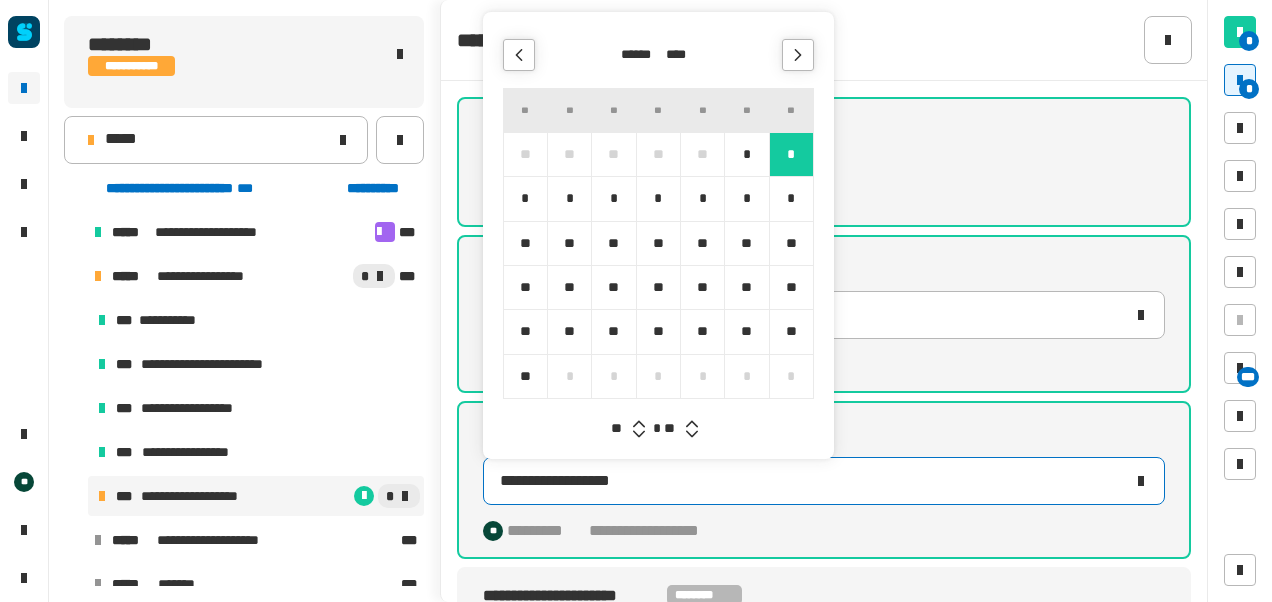 click 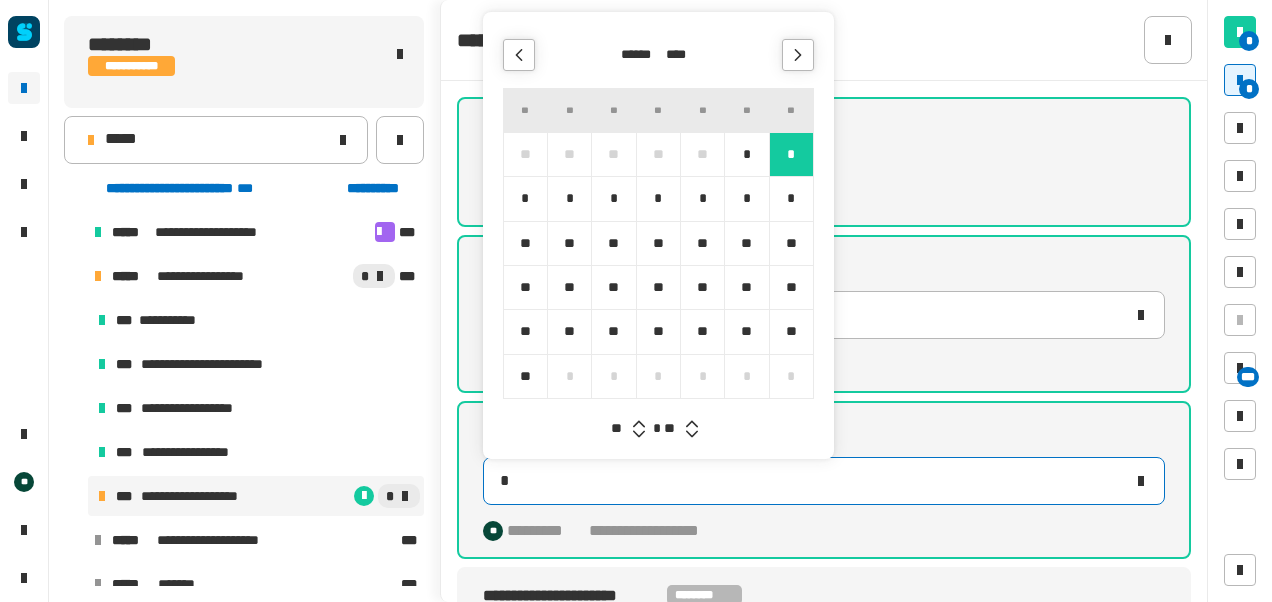 type on "**********" 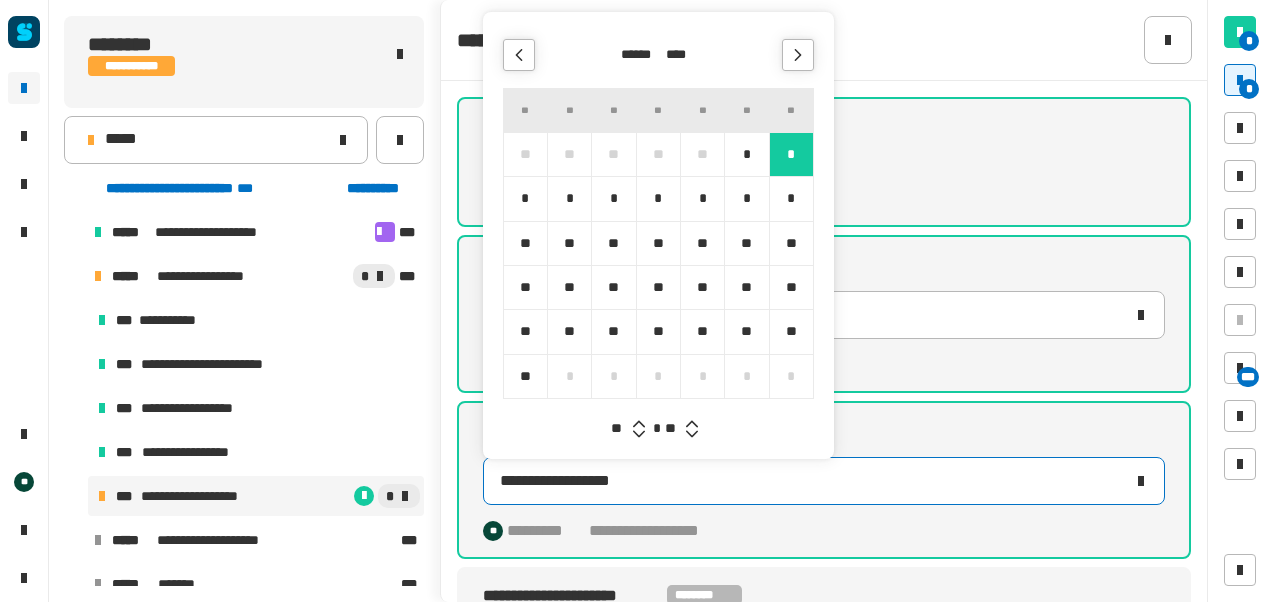 click 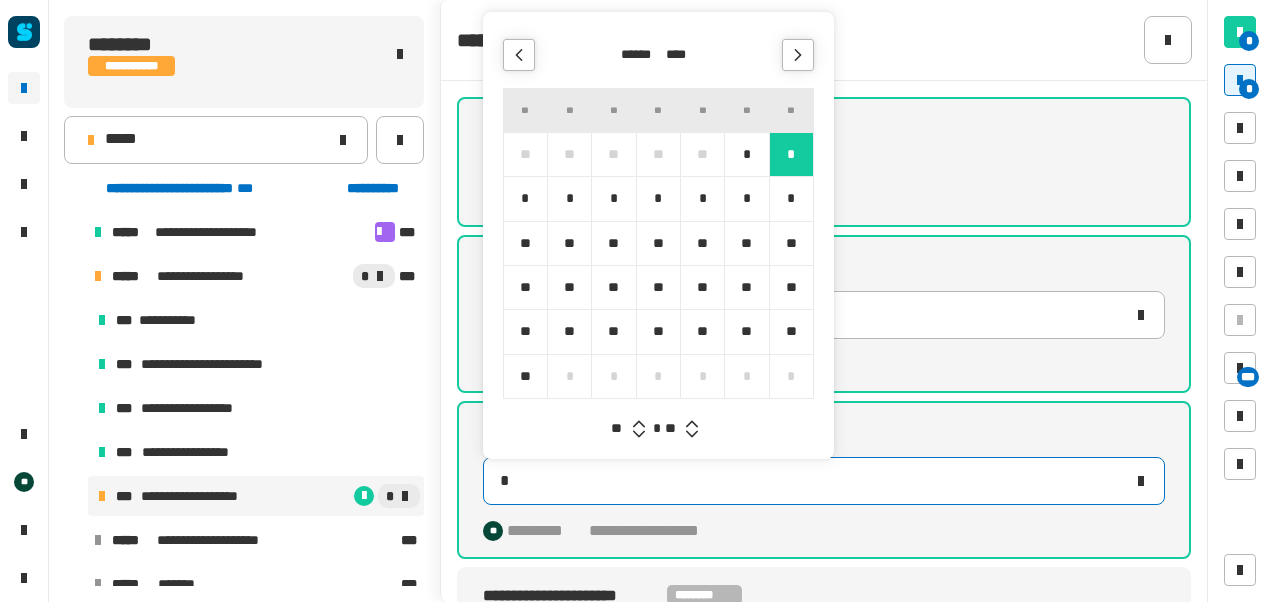 type on "**********" 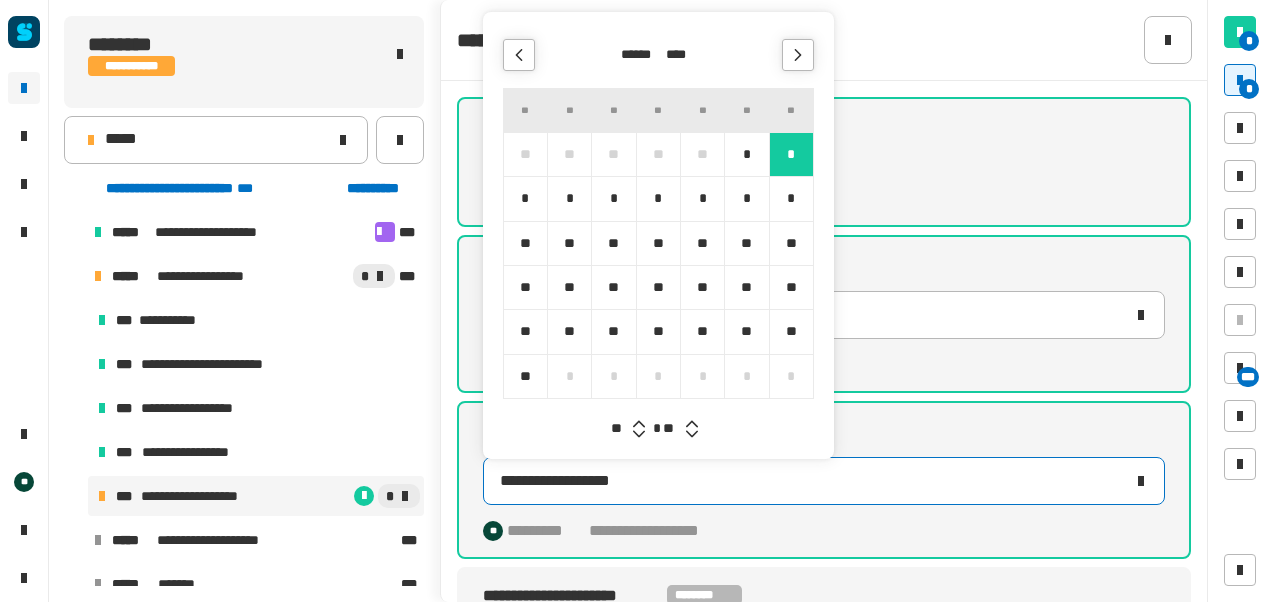 click 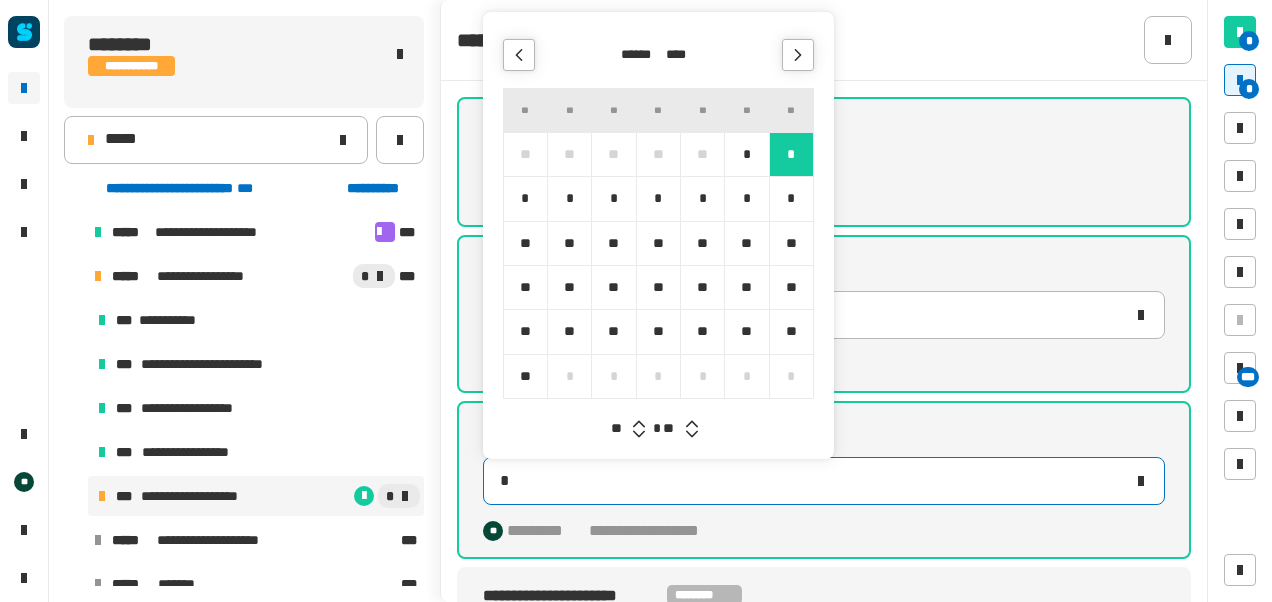 type on "**********" 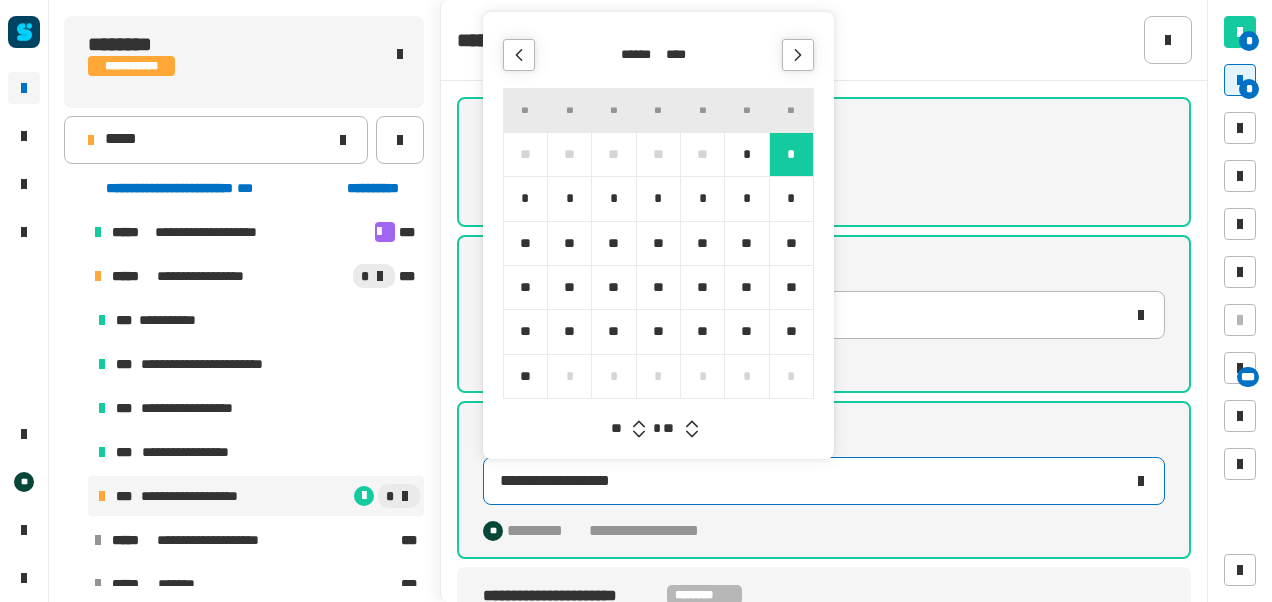 click 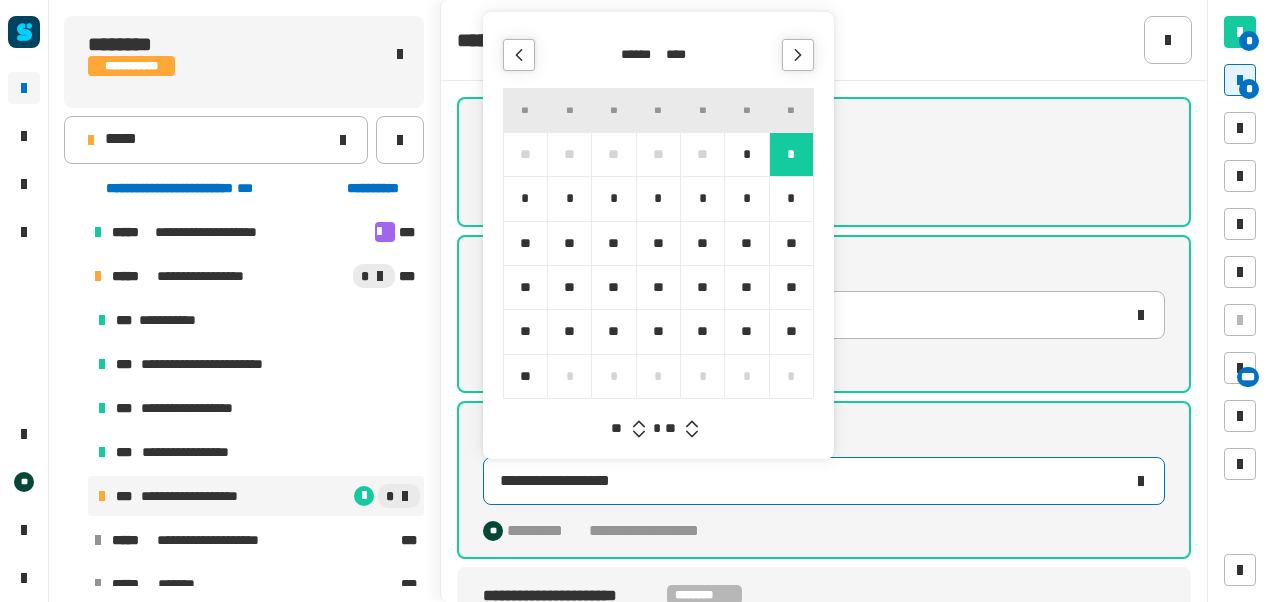 click 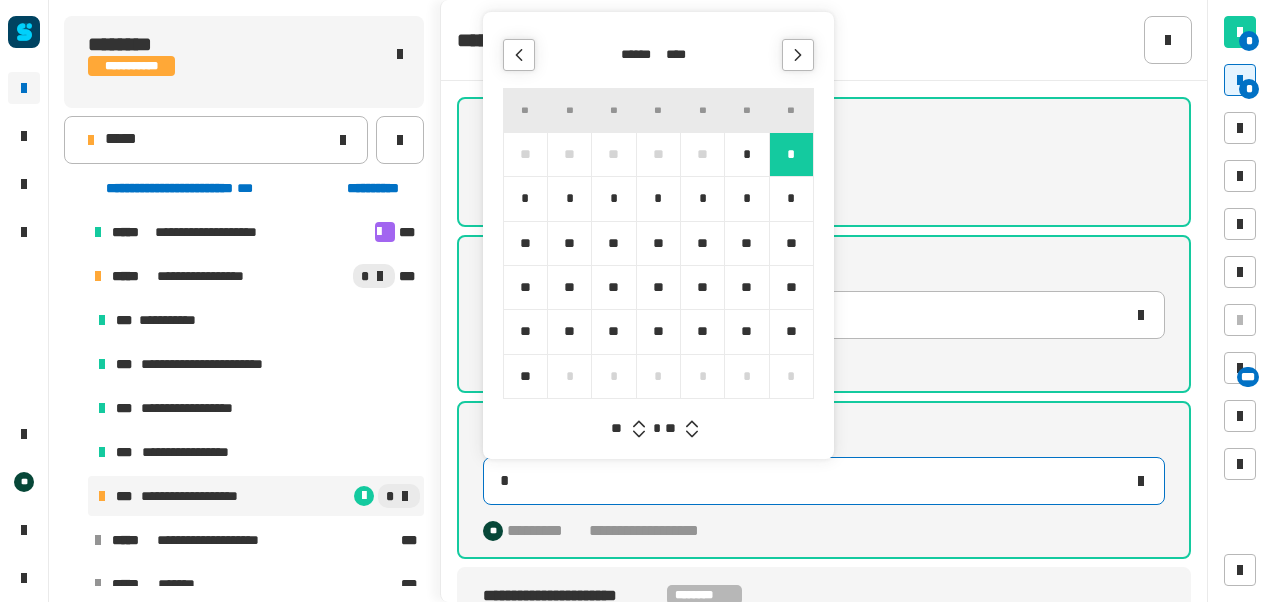 type on "**********" 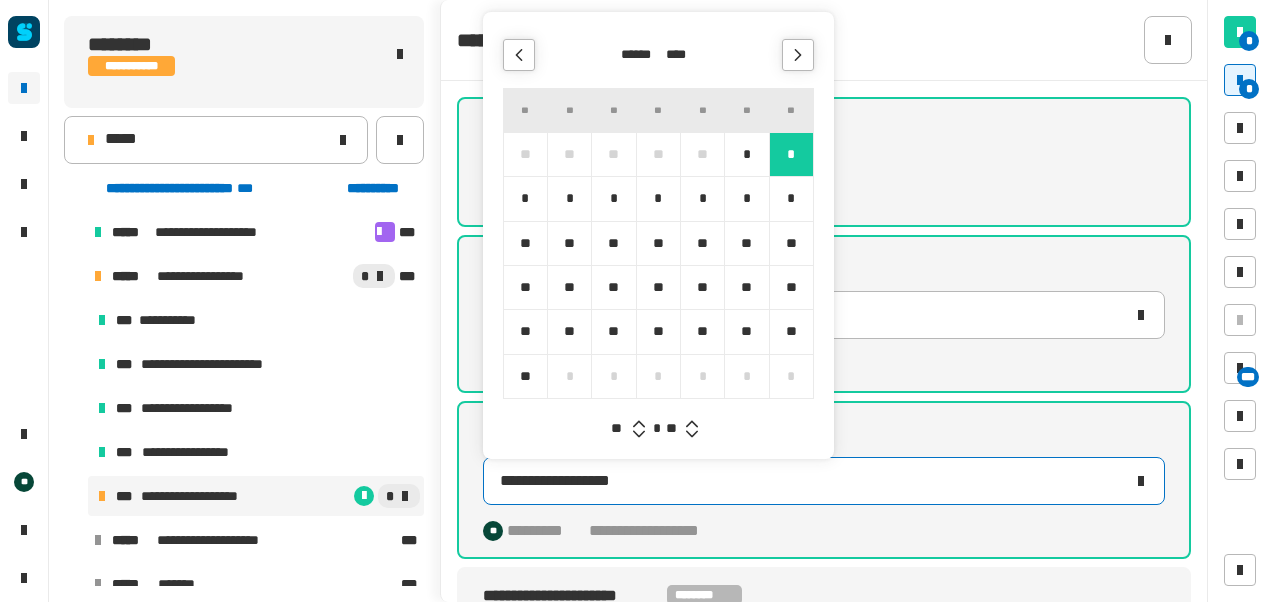 click 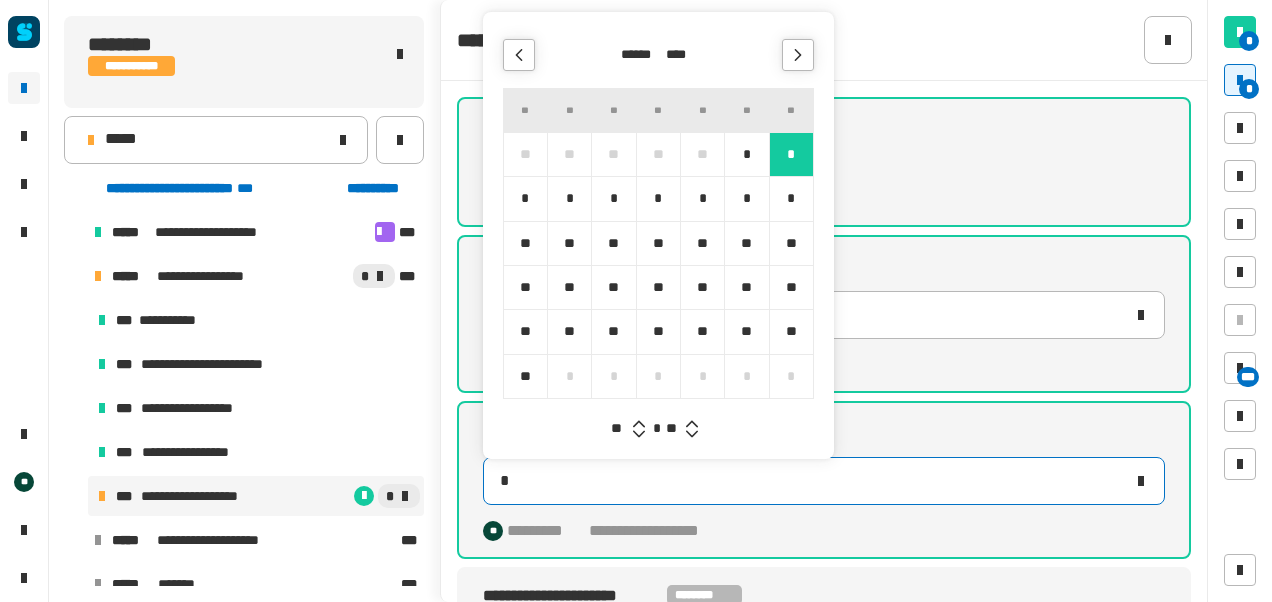 type on "**********" 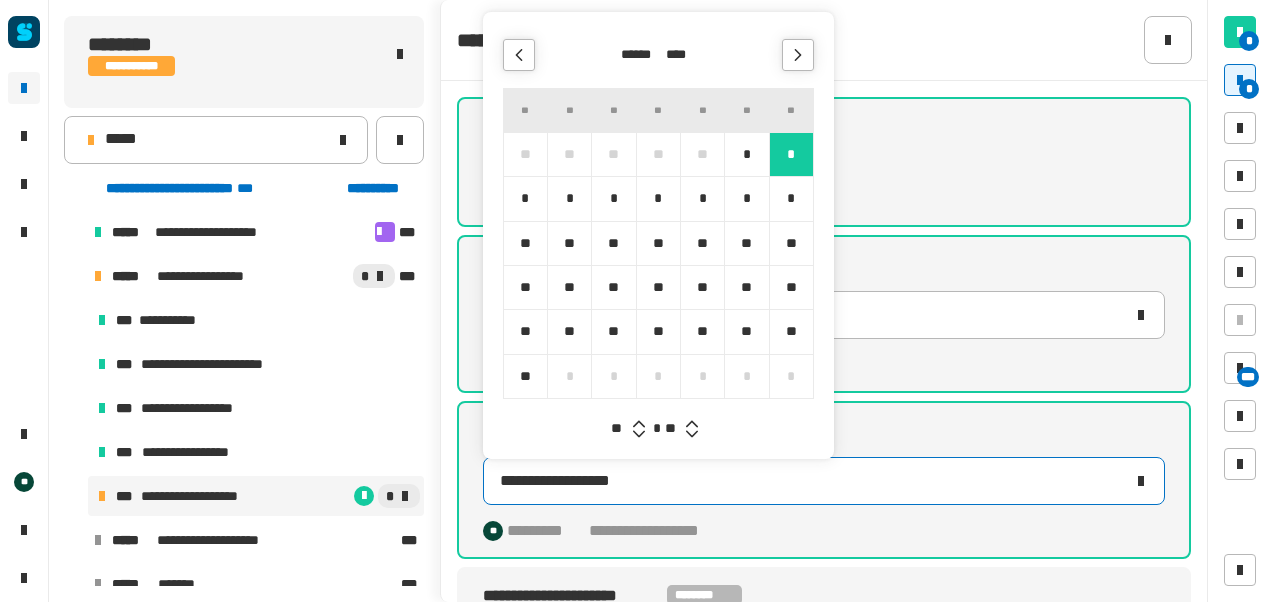 click 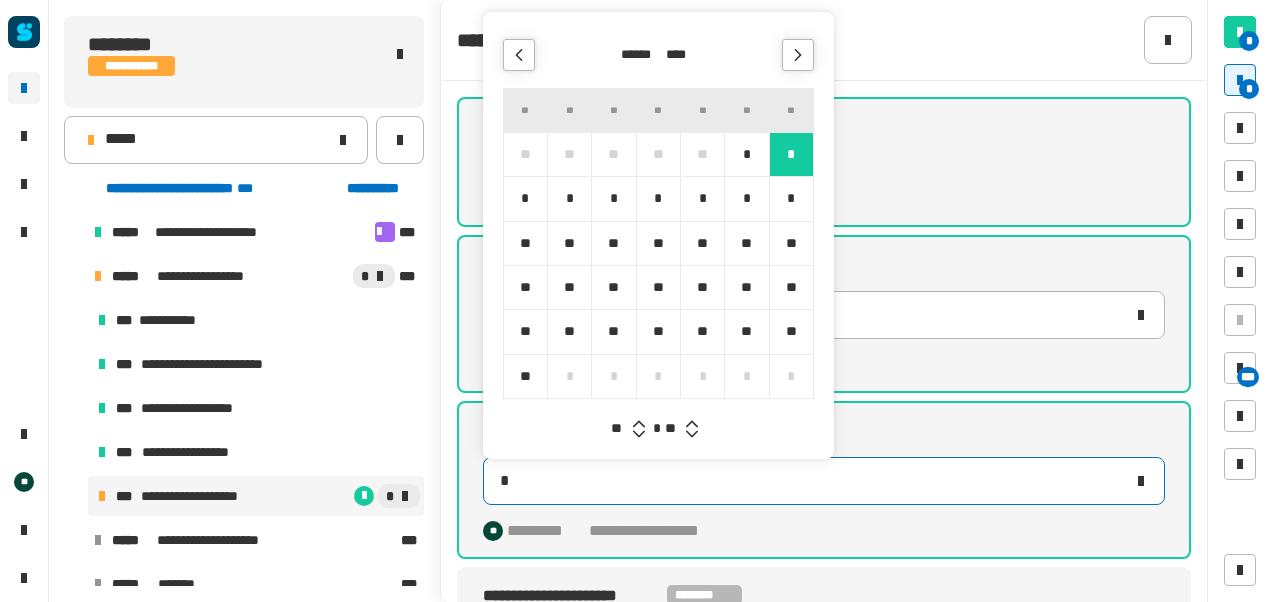 type on "**********" 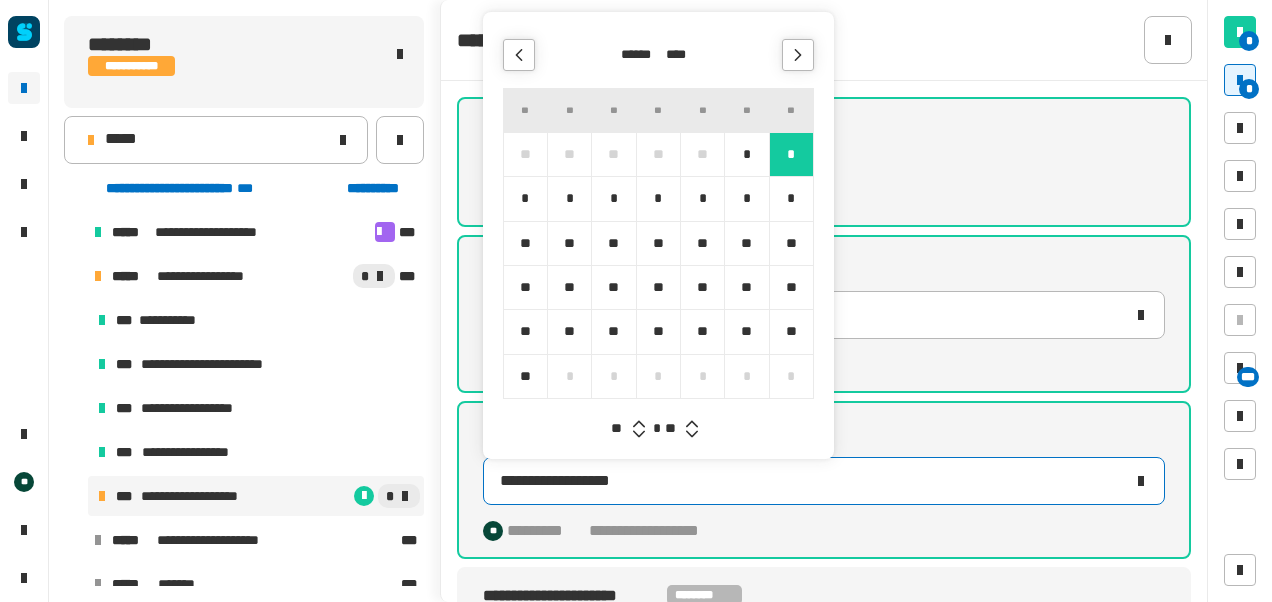 click 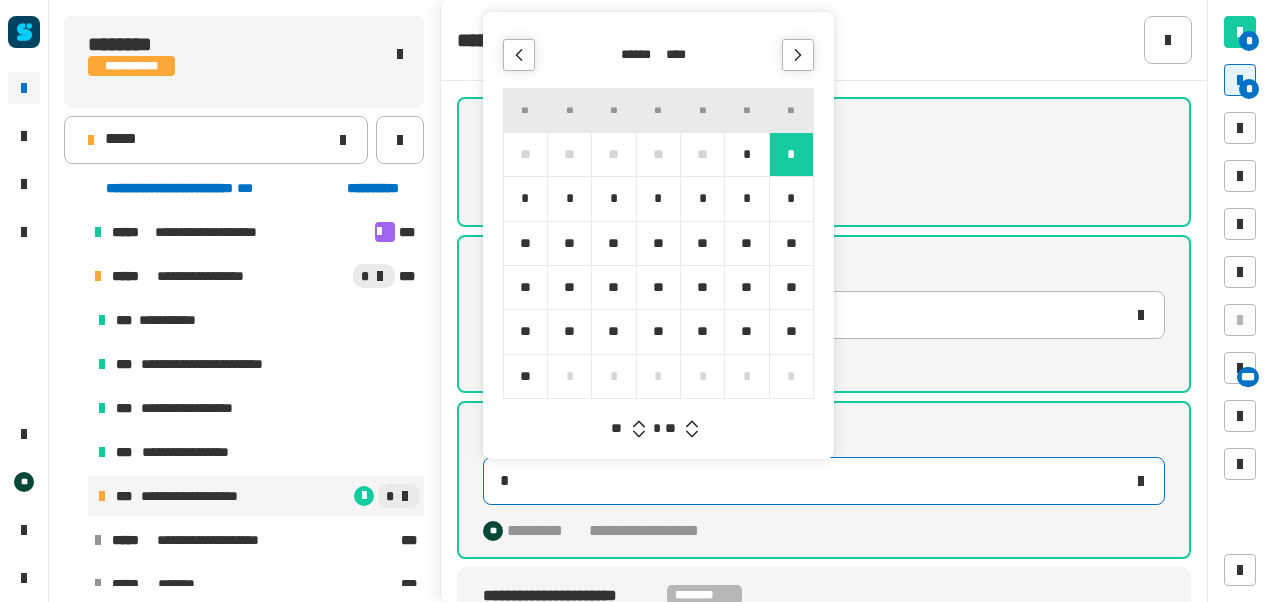 type on "**********" 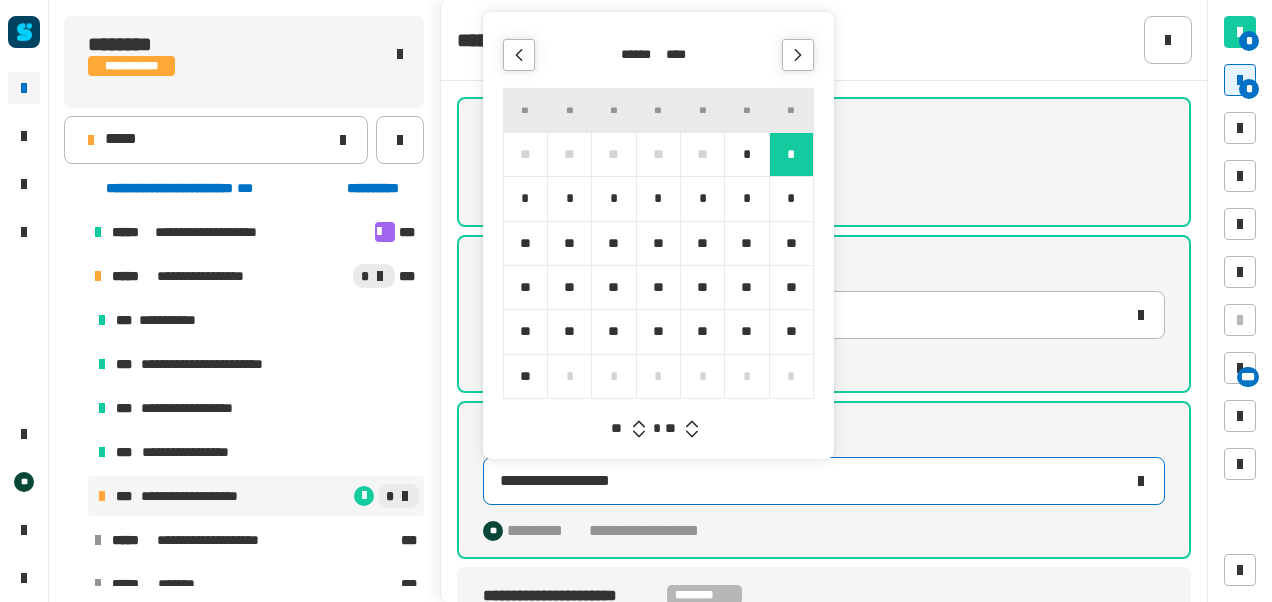 click 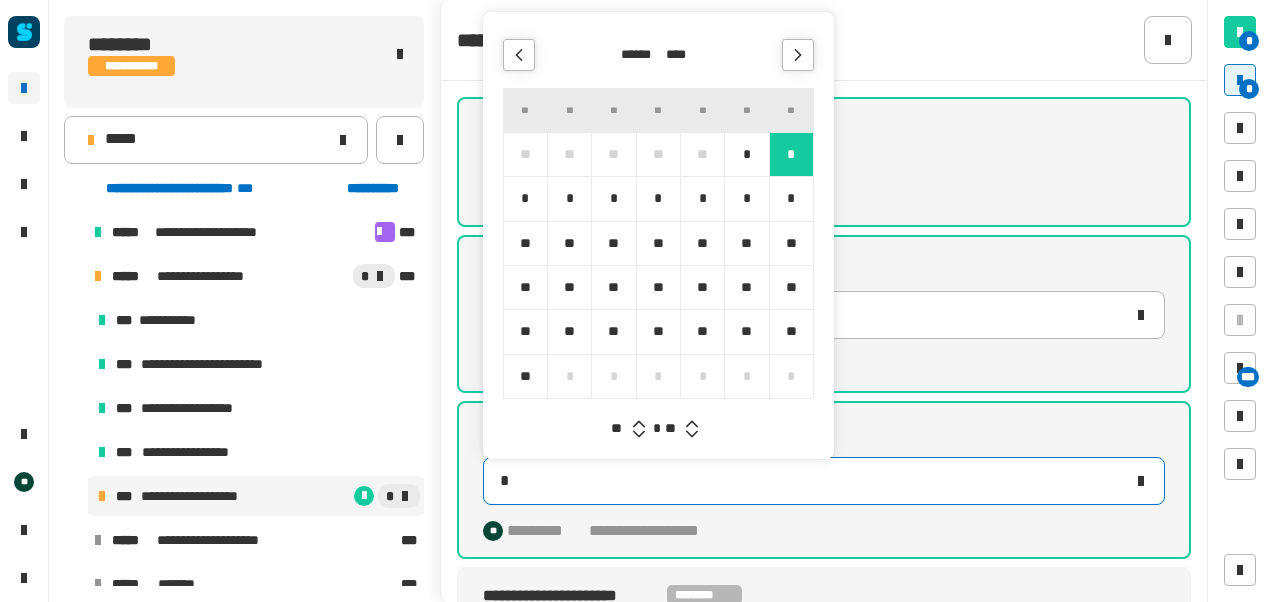 type on "**********" 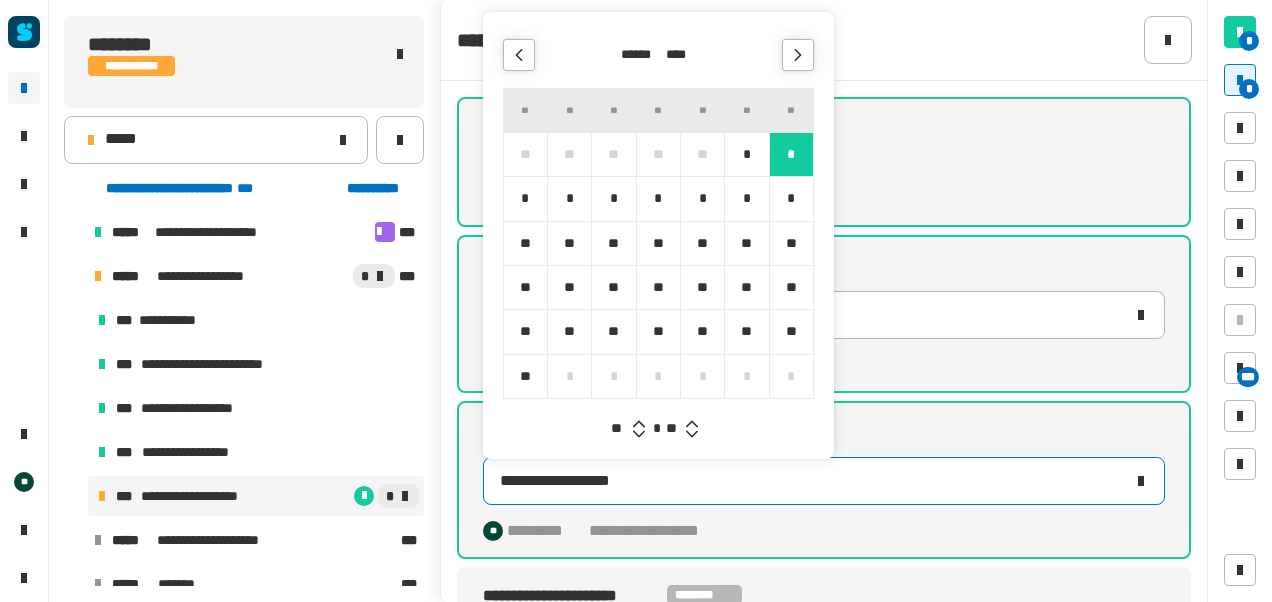 click 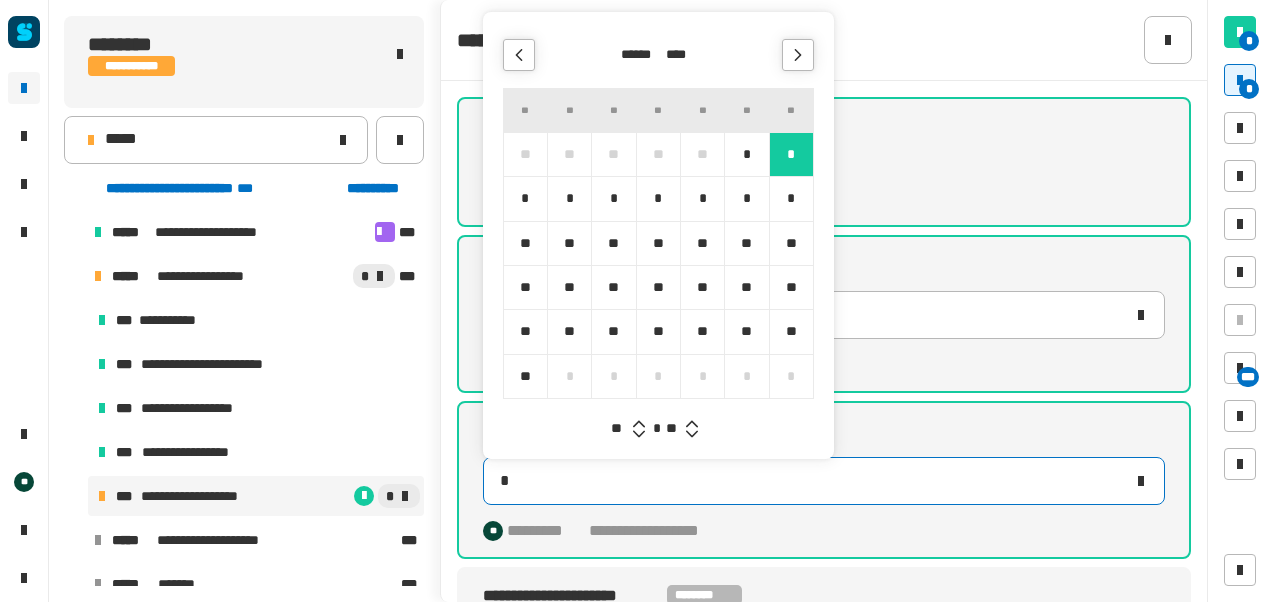 type on "**********" 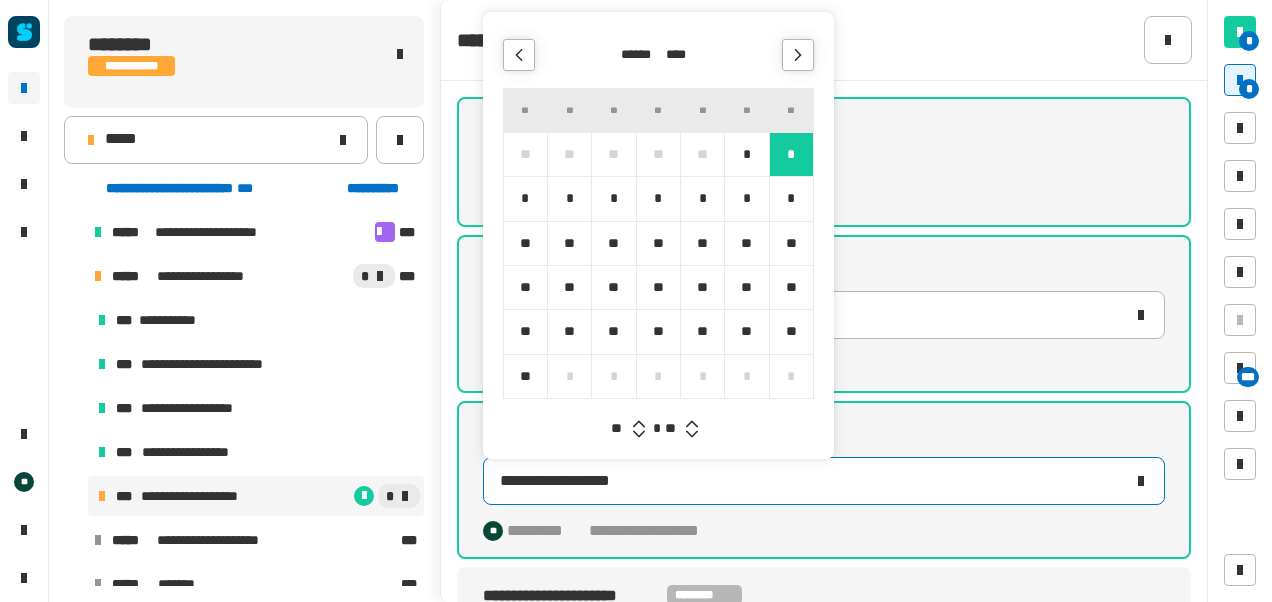 click 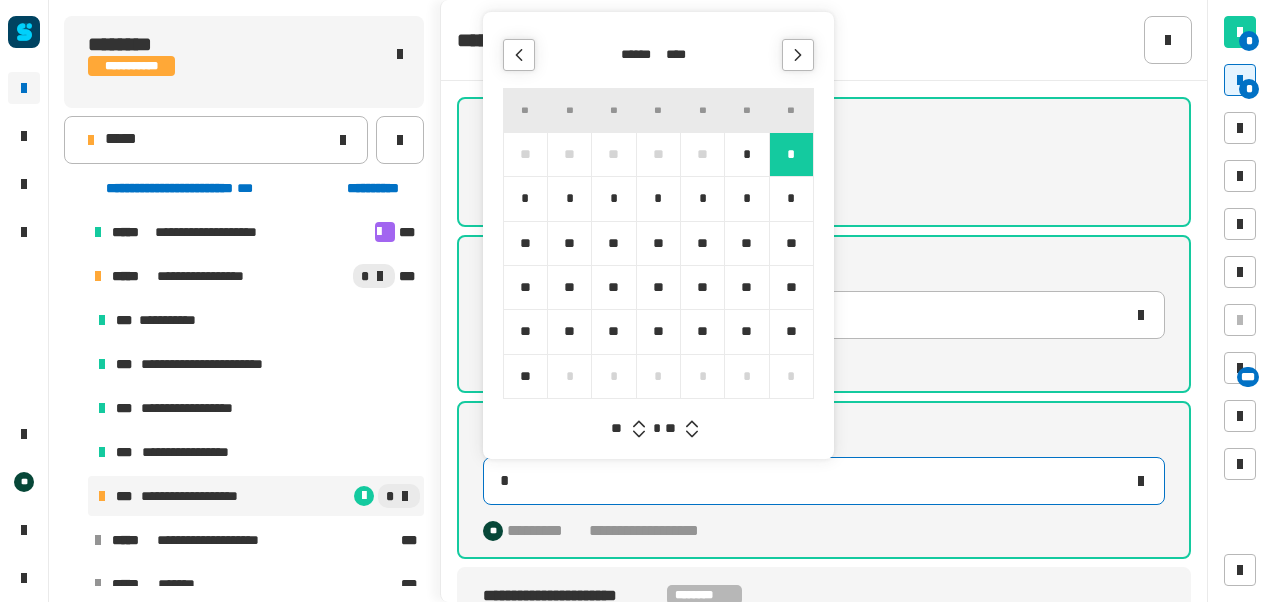 type on "**********" 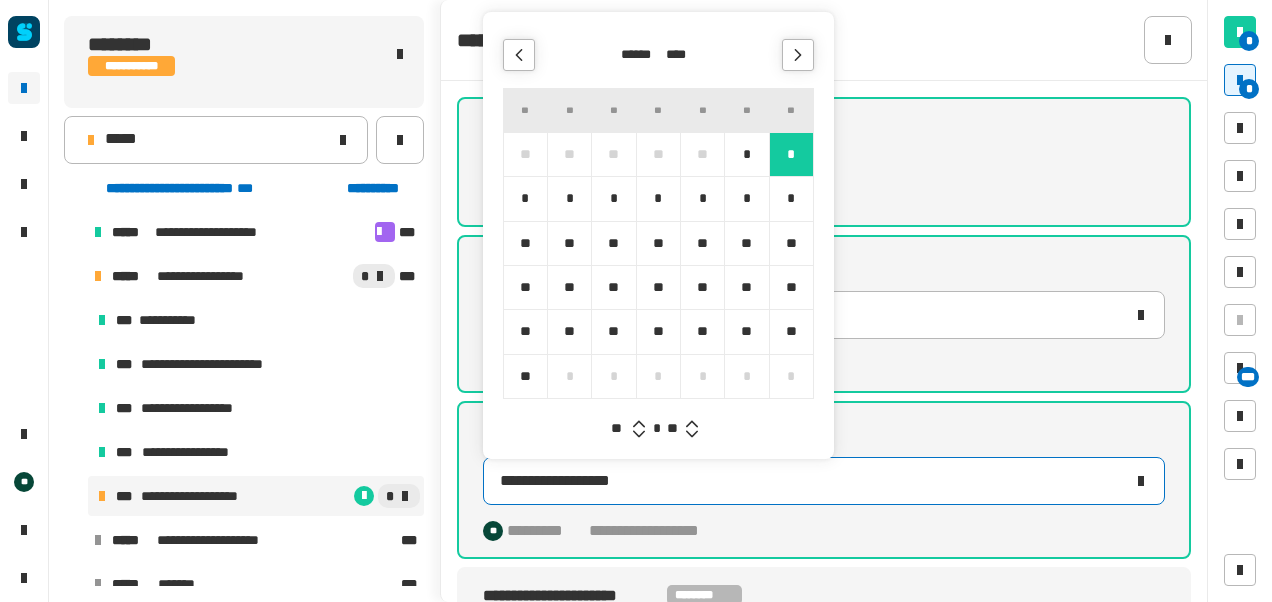 click 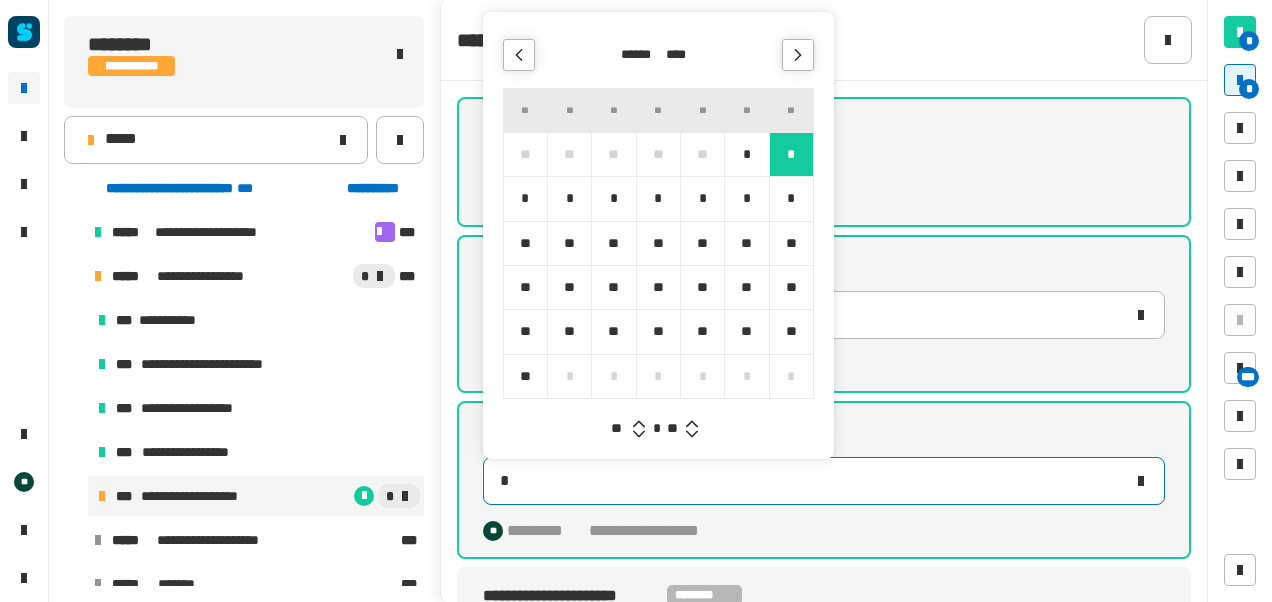 type on "**********" 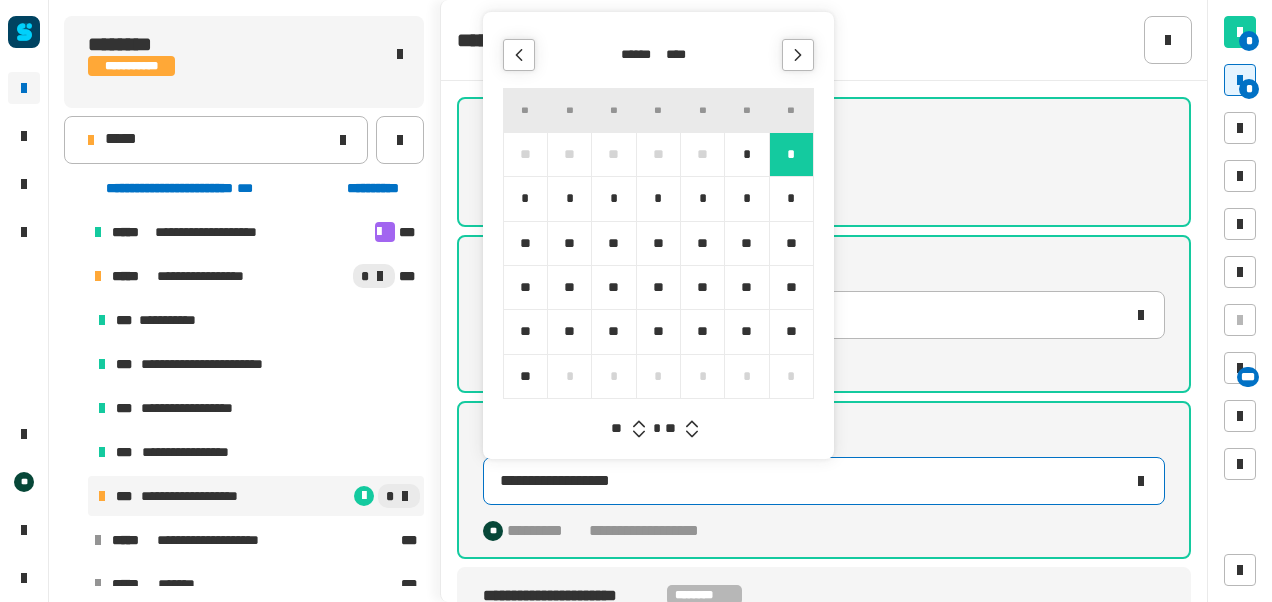 click 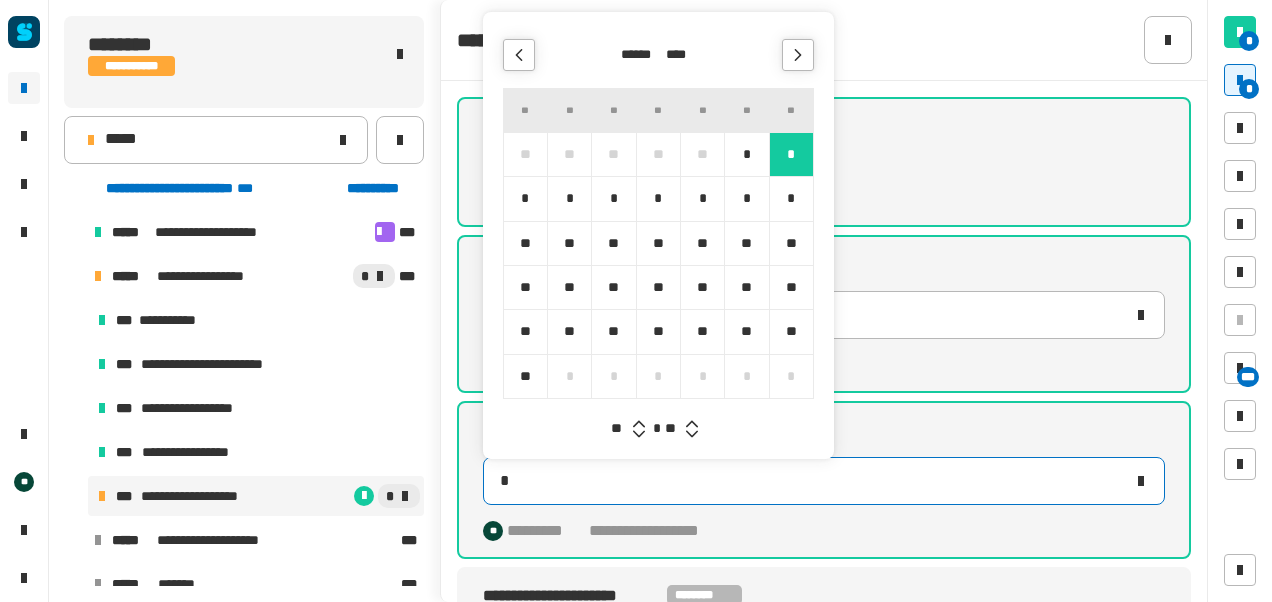 type on "**********" 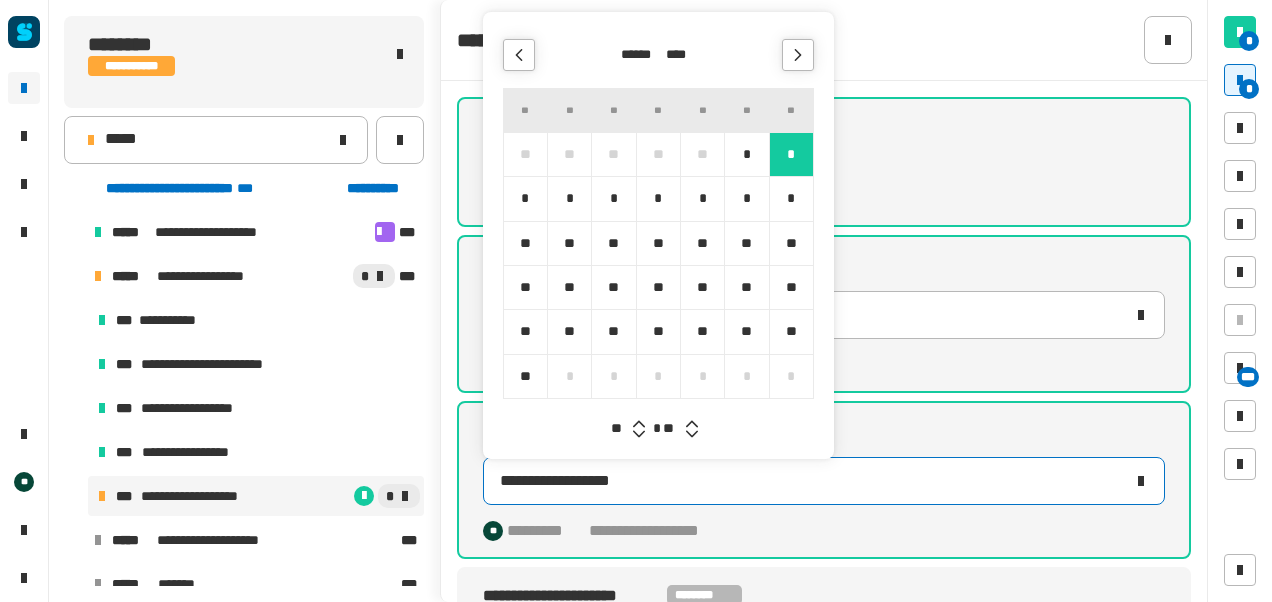 click 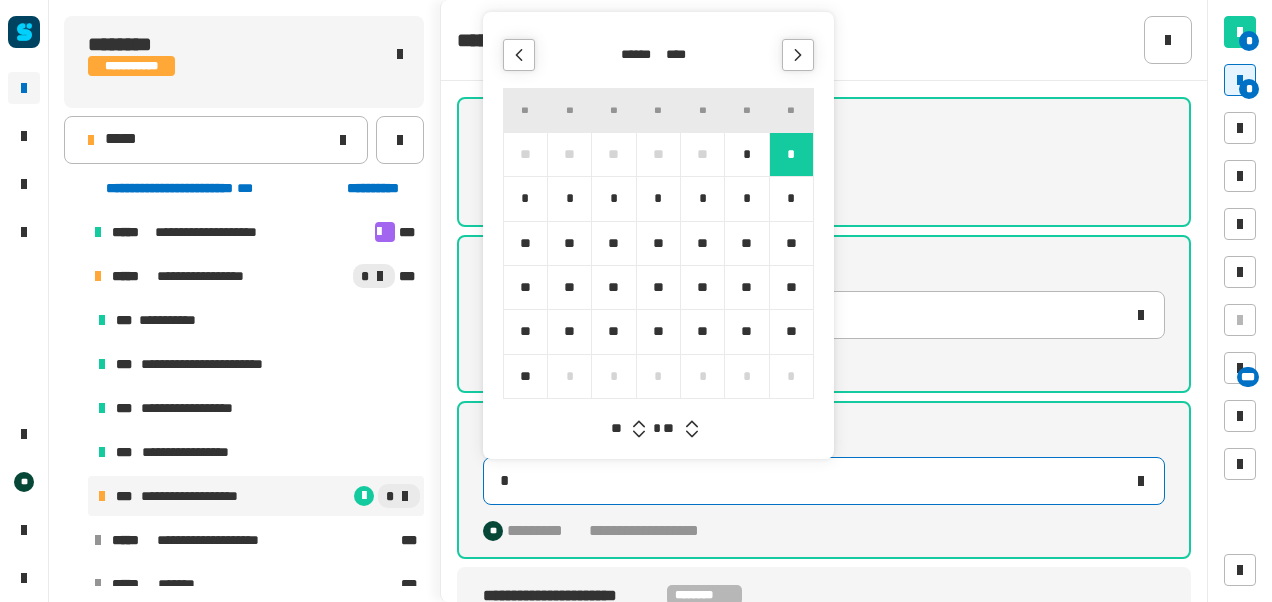 type on "**********" 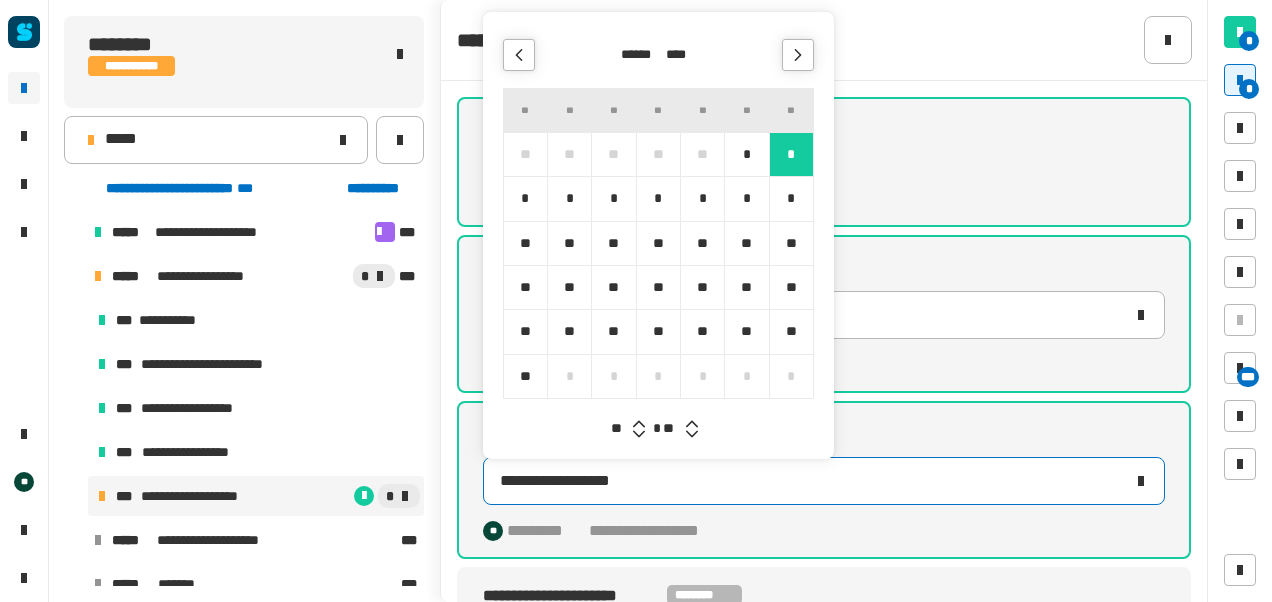 click 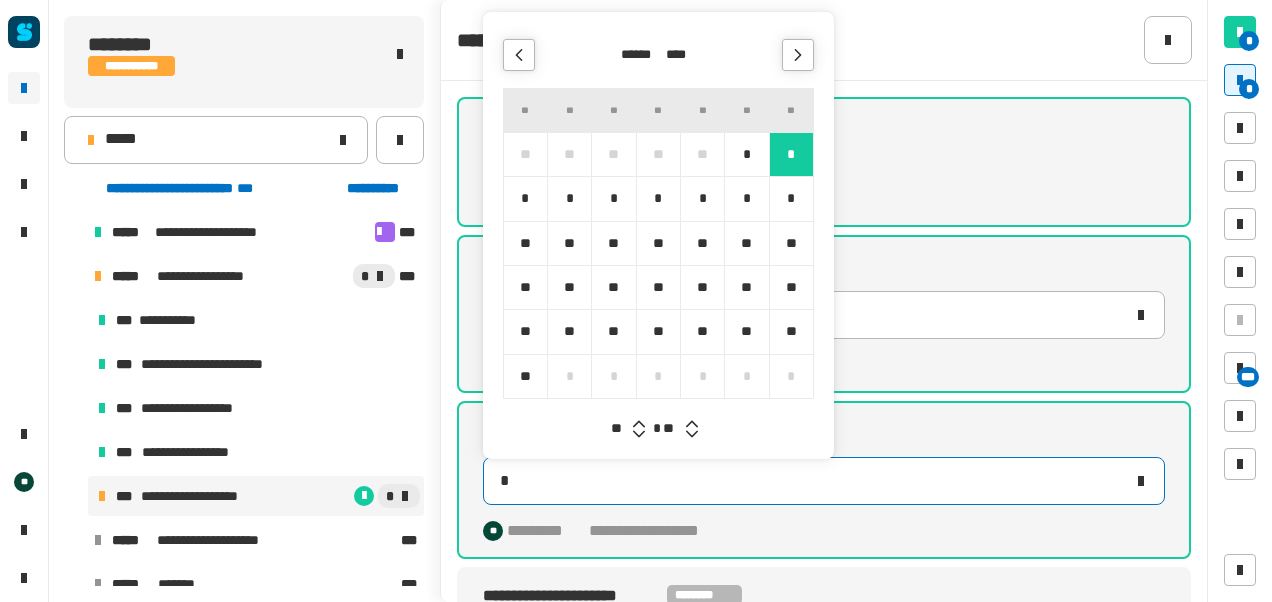type on "**********" 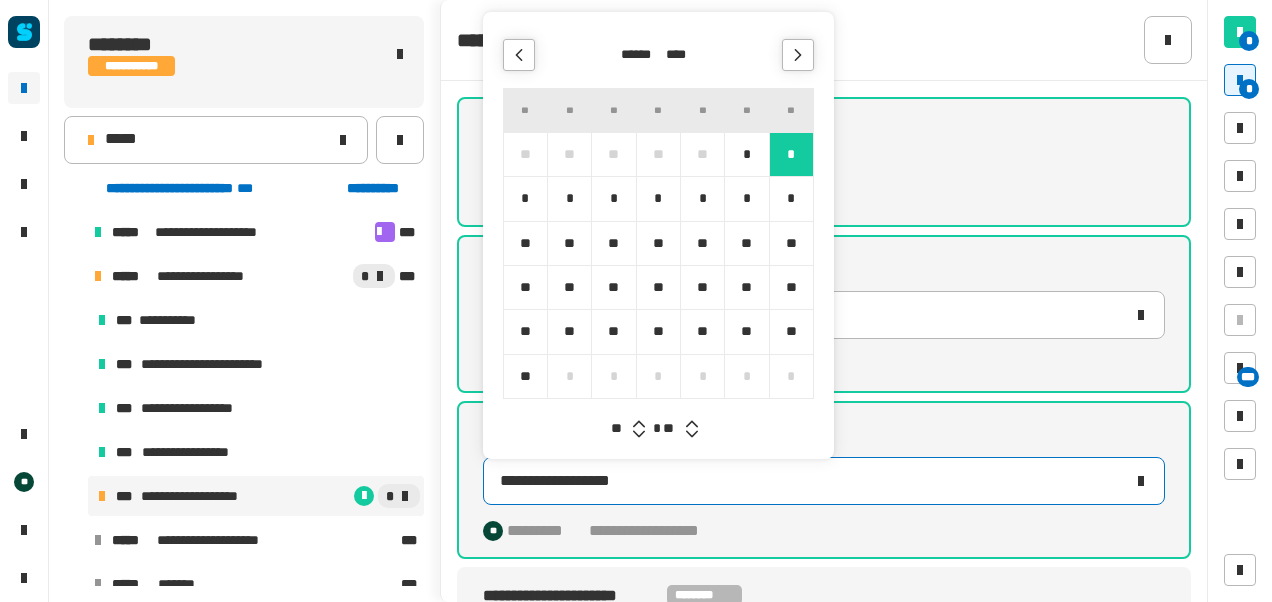 click 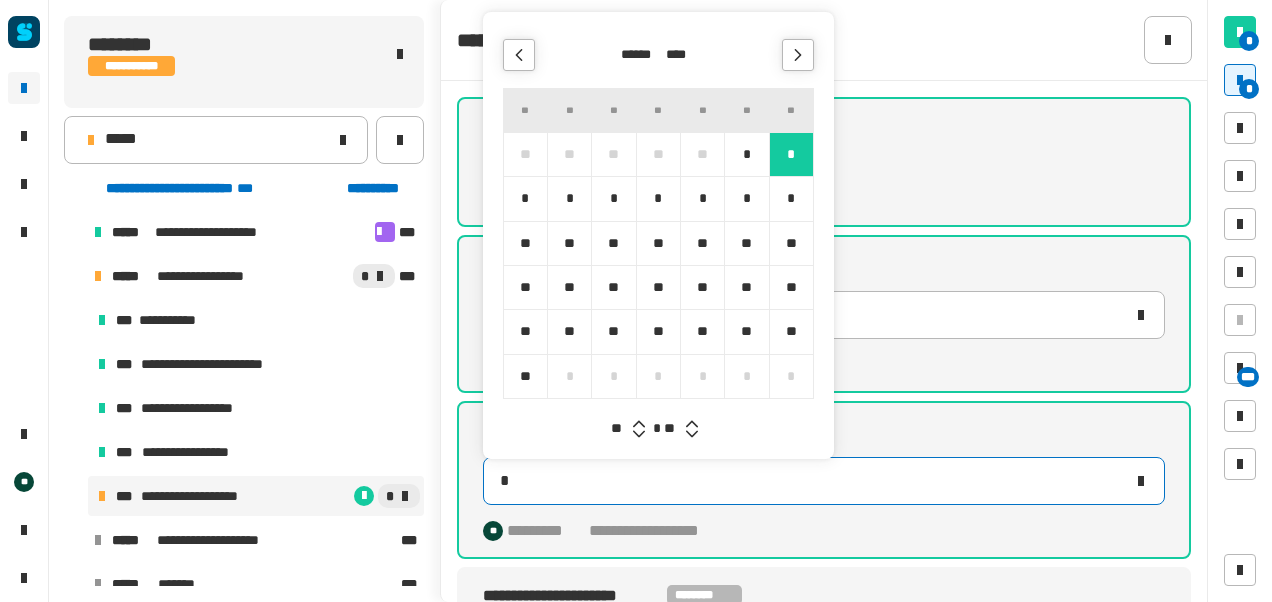 type on "**********" 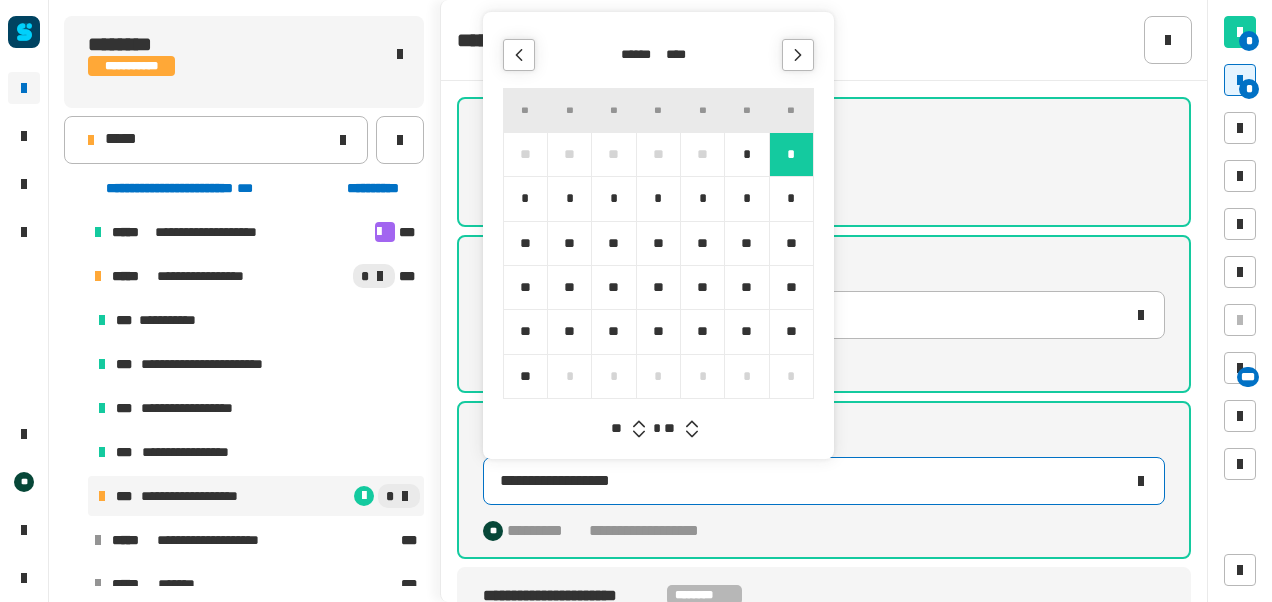 click 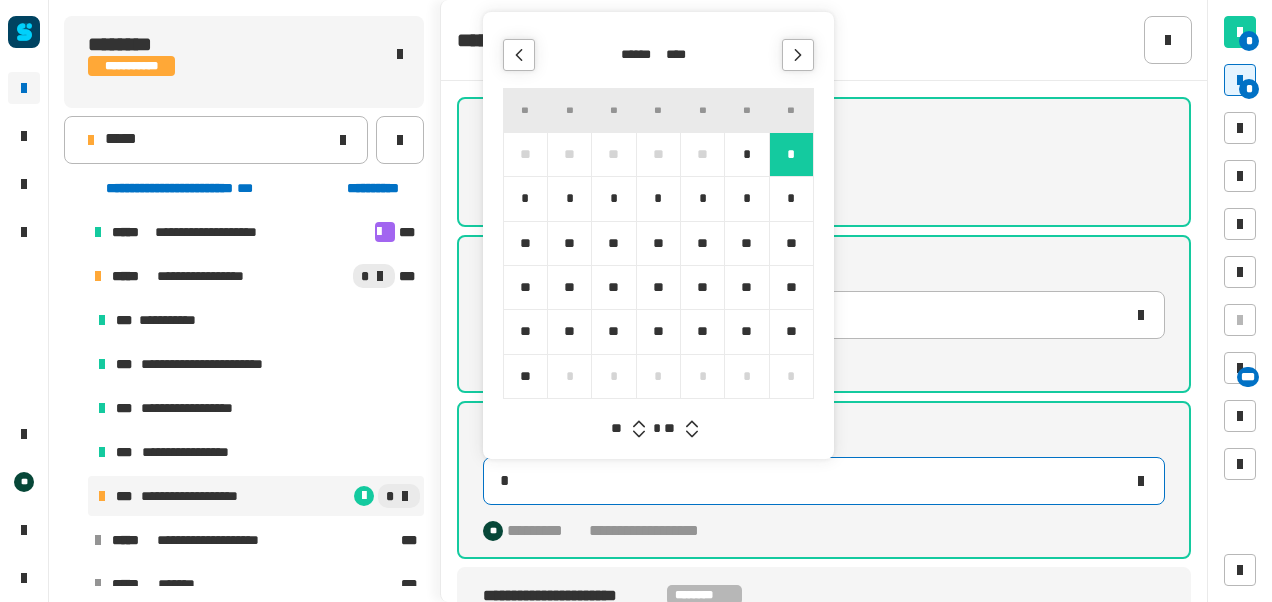 type on "**********" 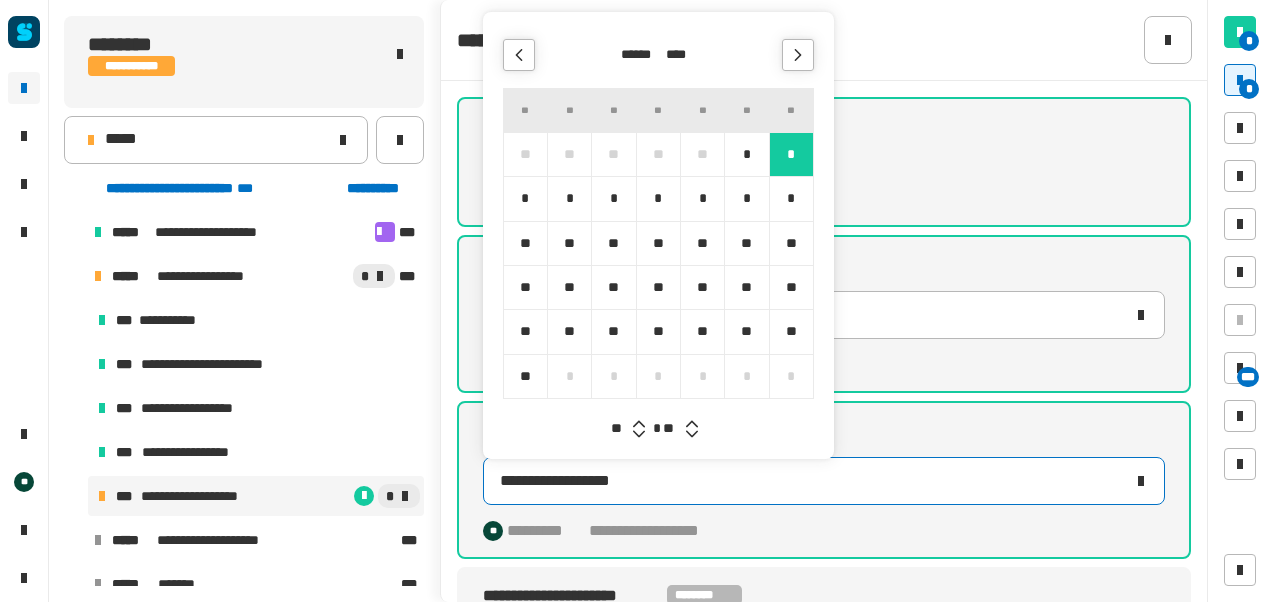 click 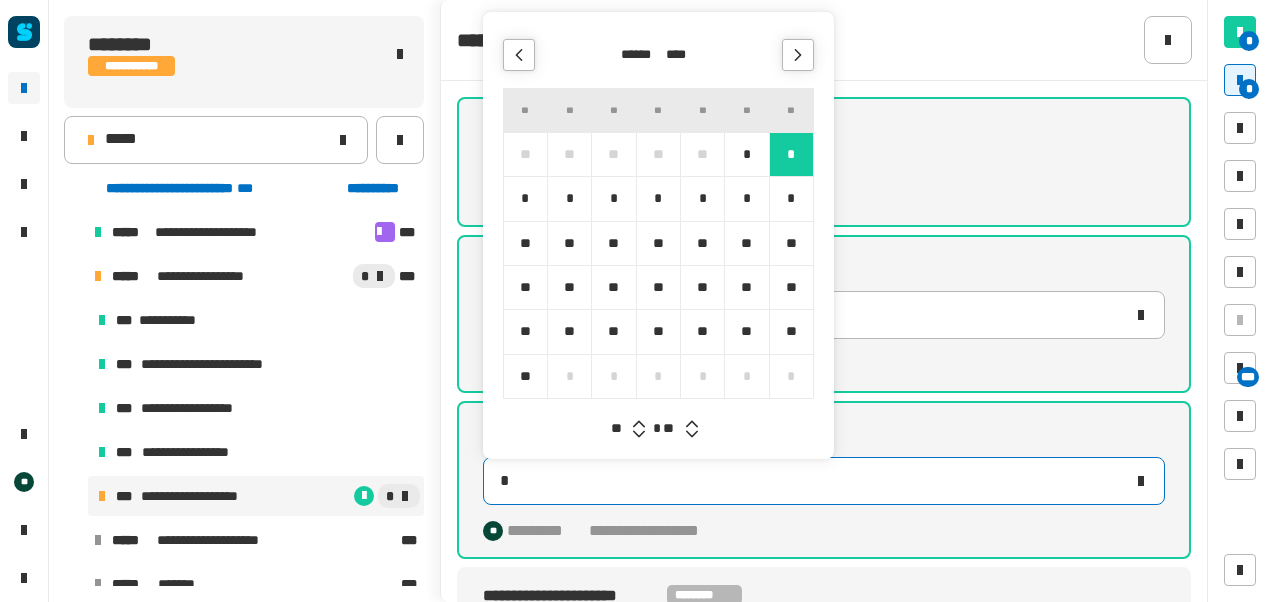 type on "**********" 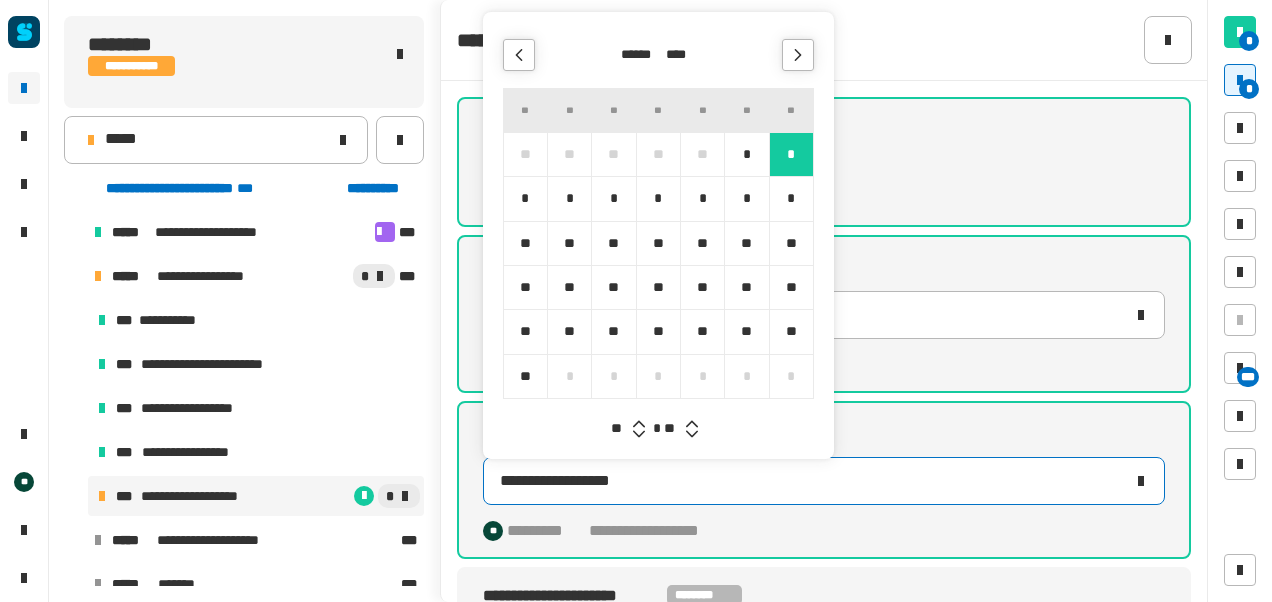 click 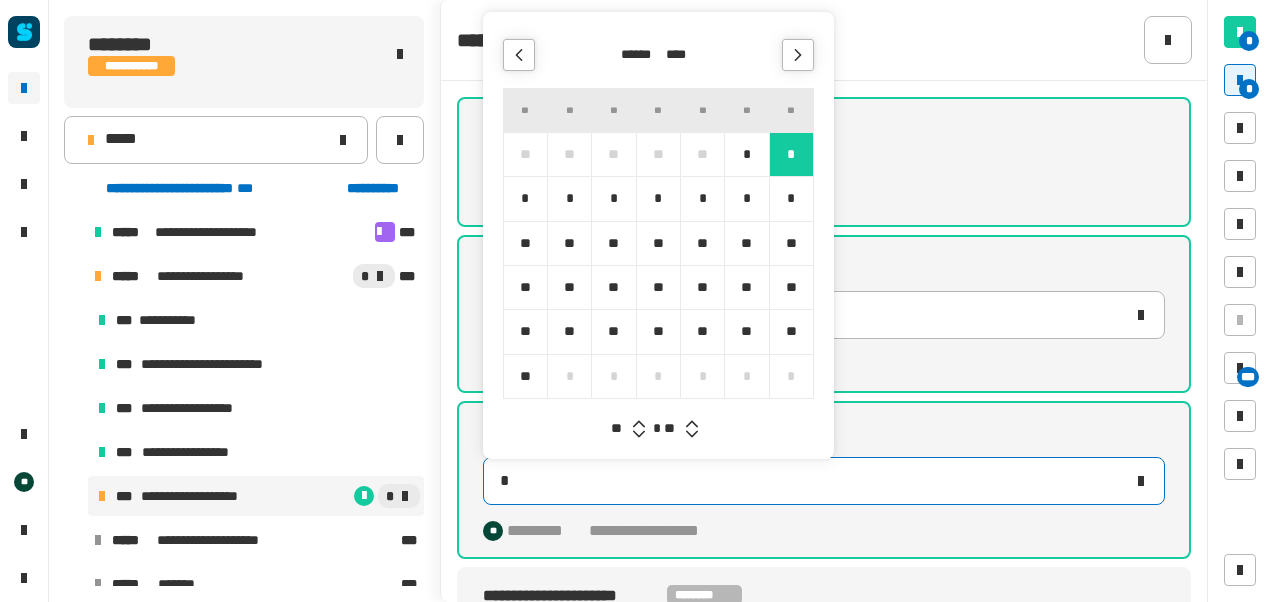 type on "**********" 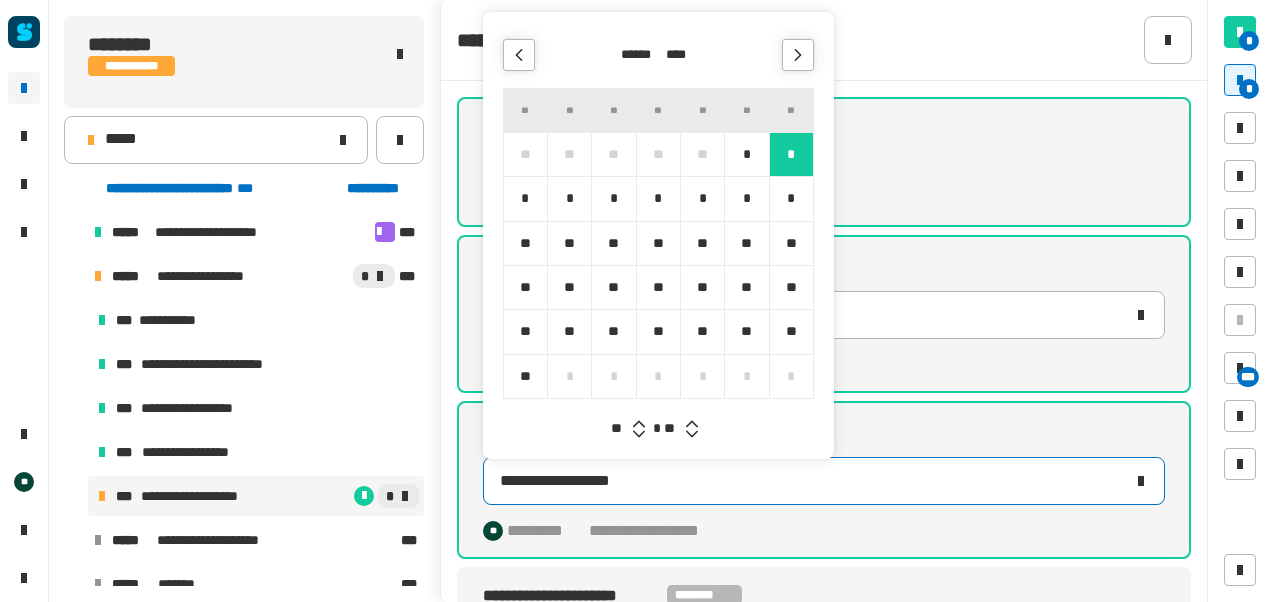 click 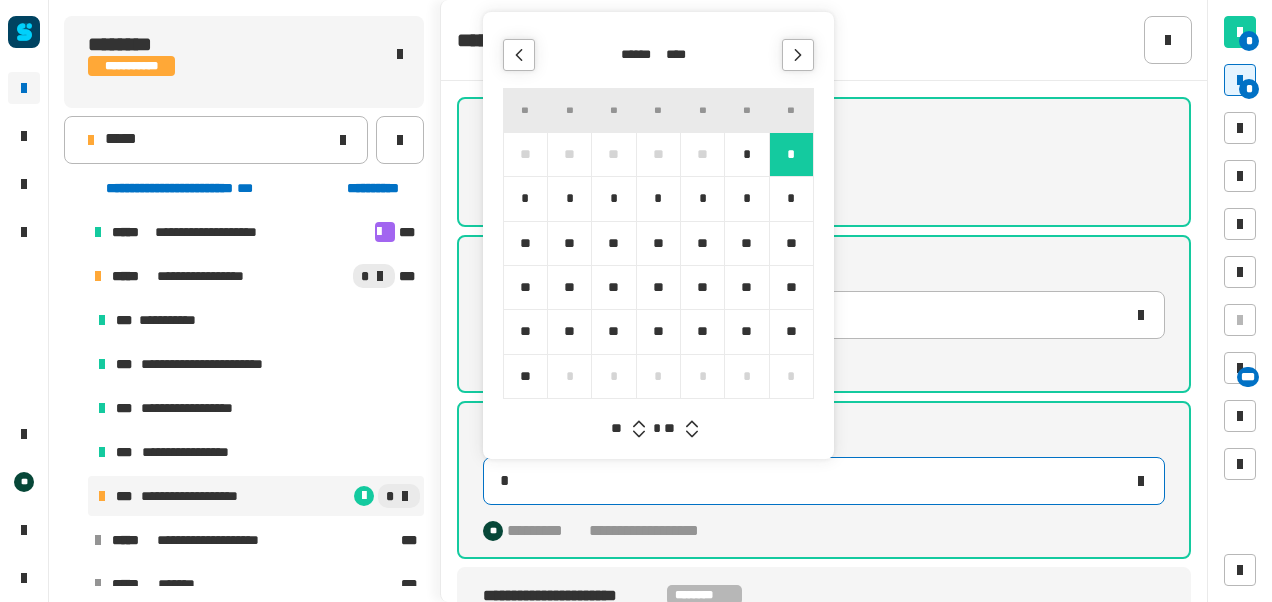 type on "**********" 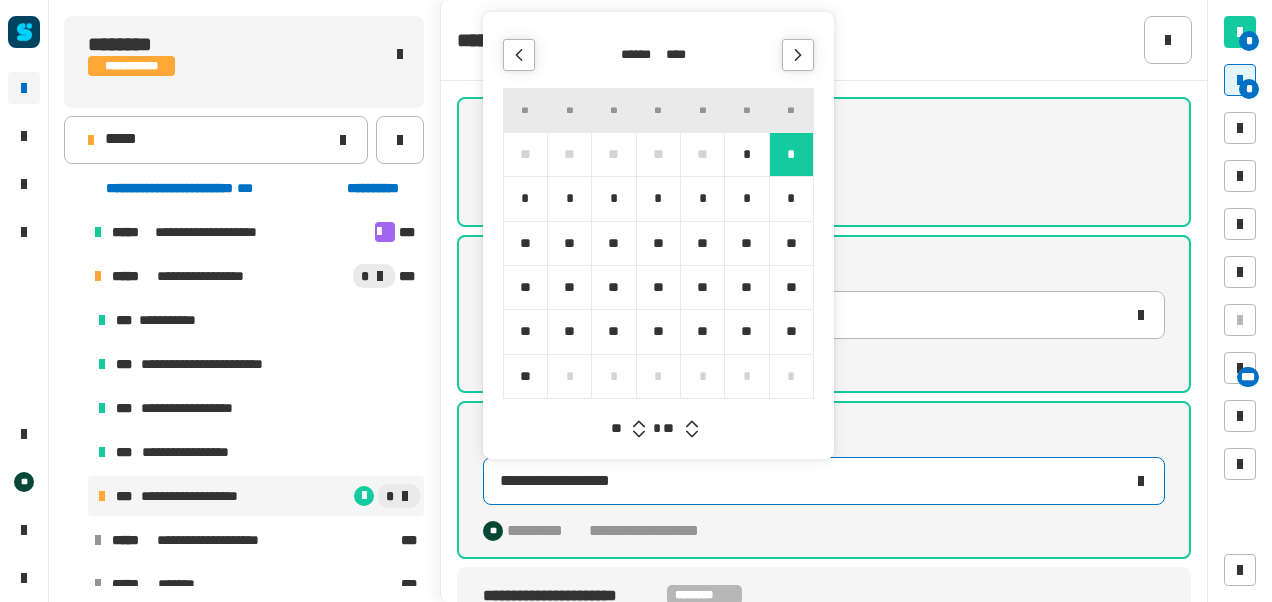 click 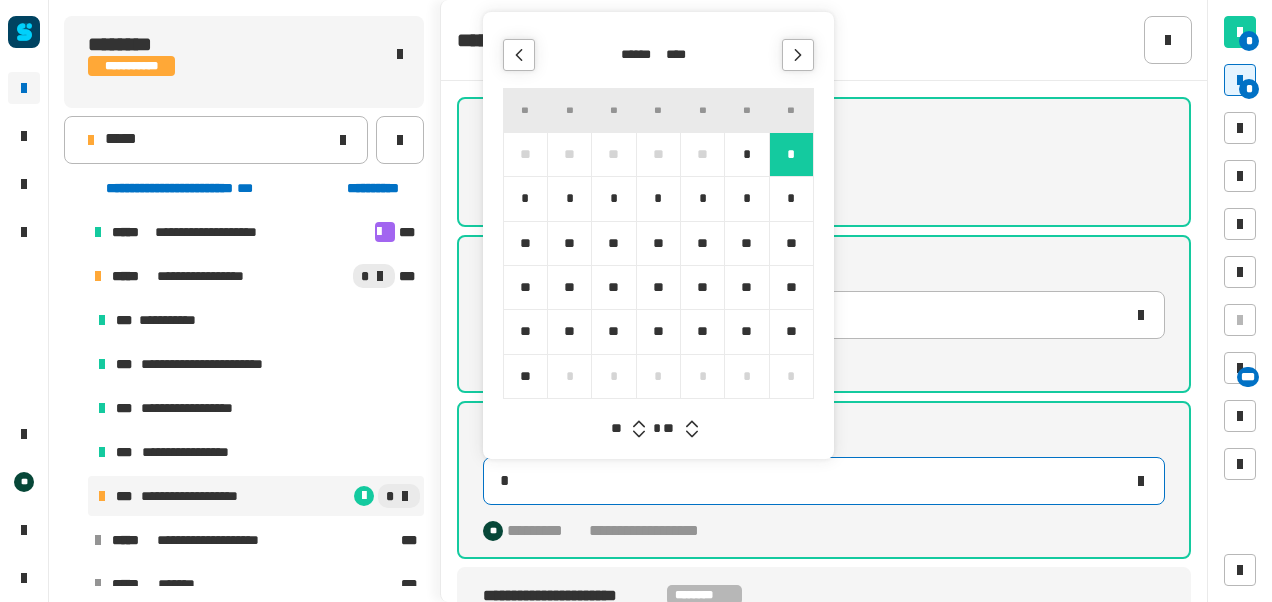 type on "**********" 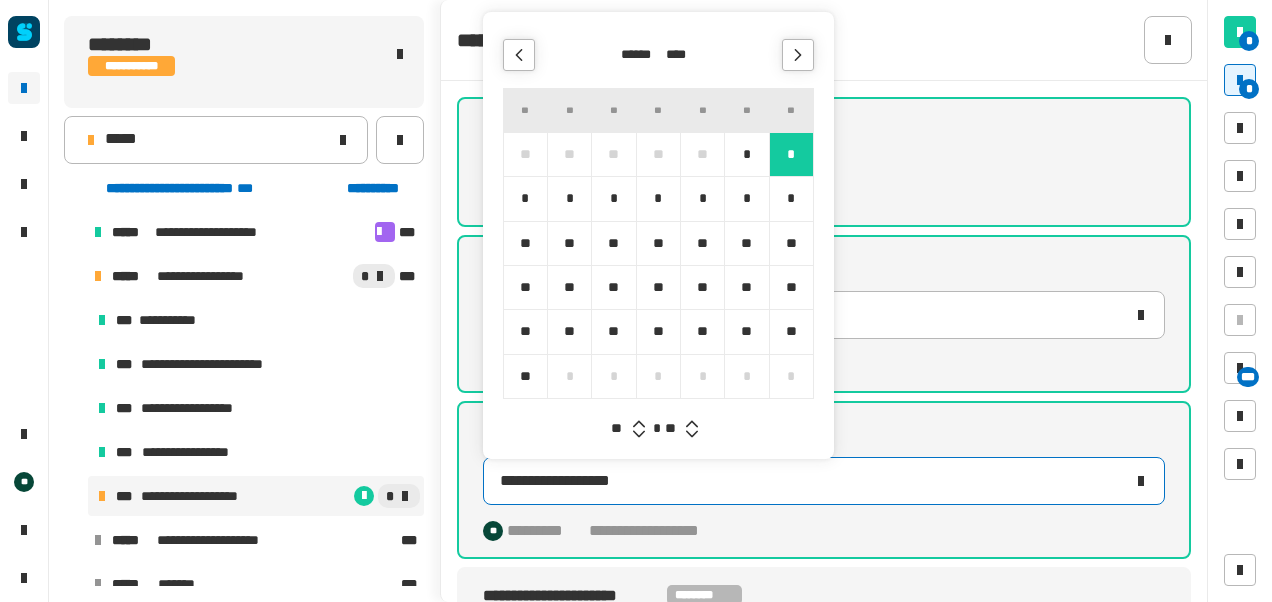 click 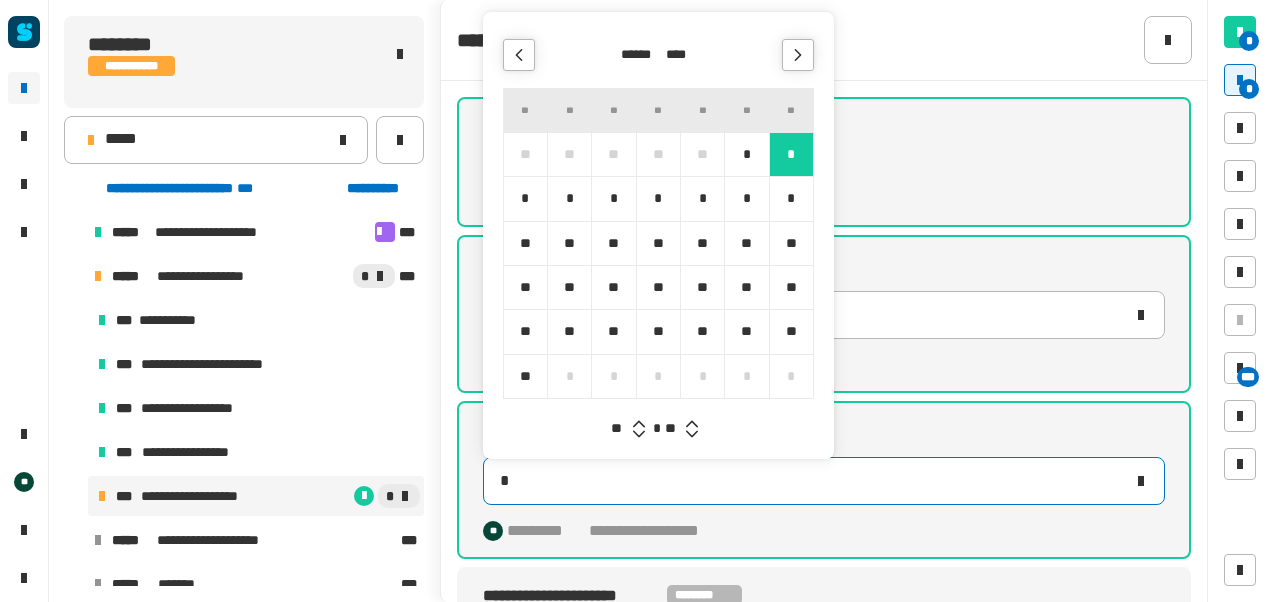 type on "**********" 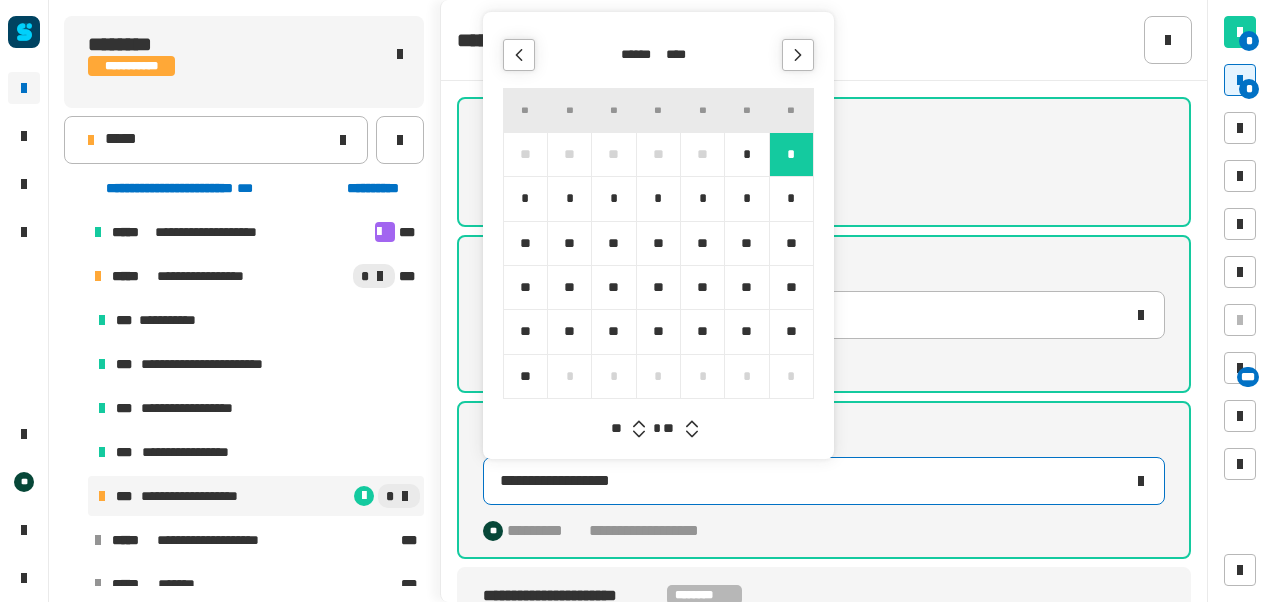 click 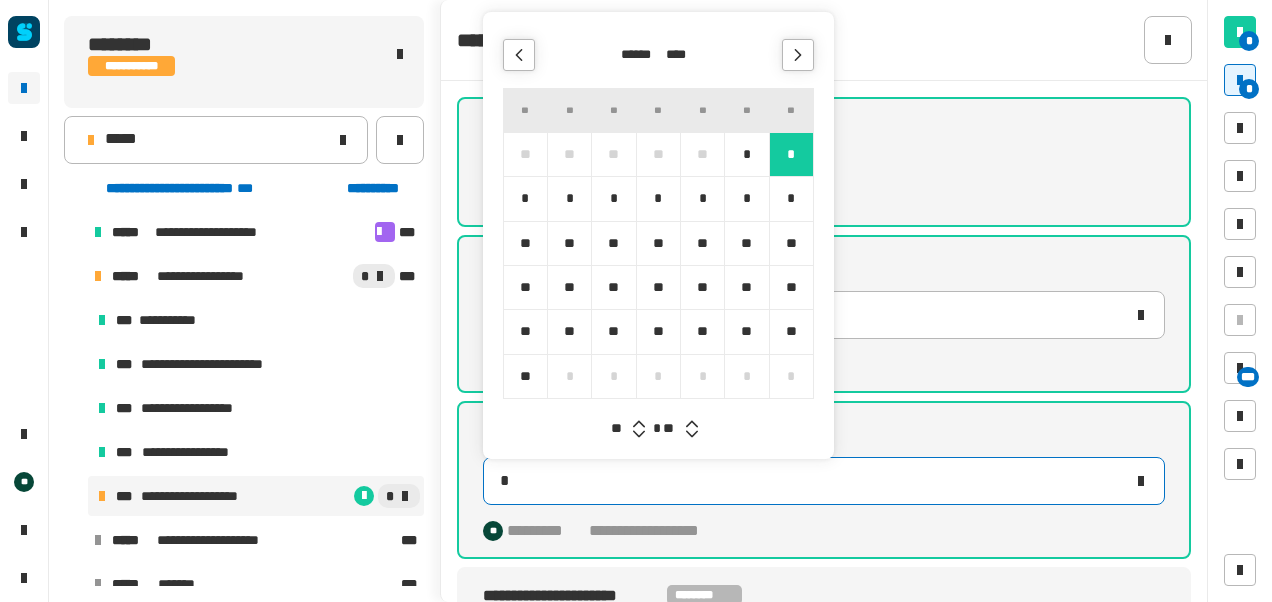 type on "**********" 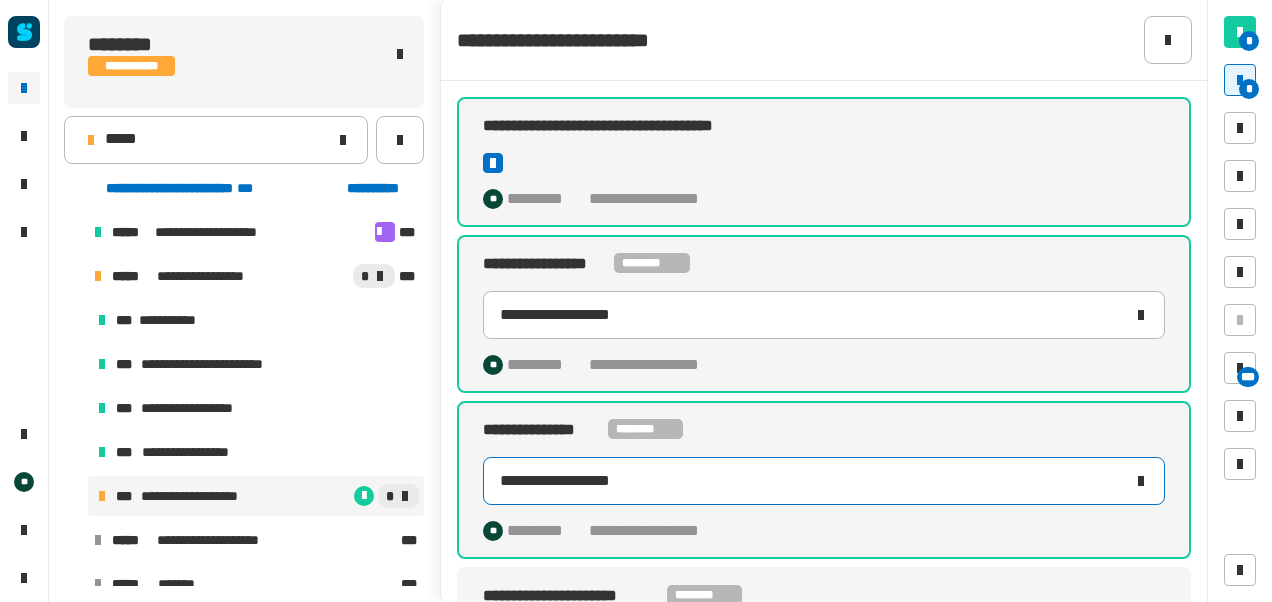 click on "**********" 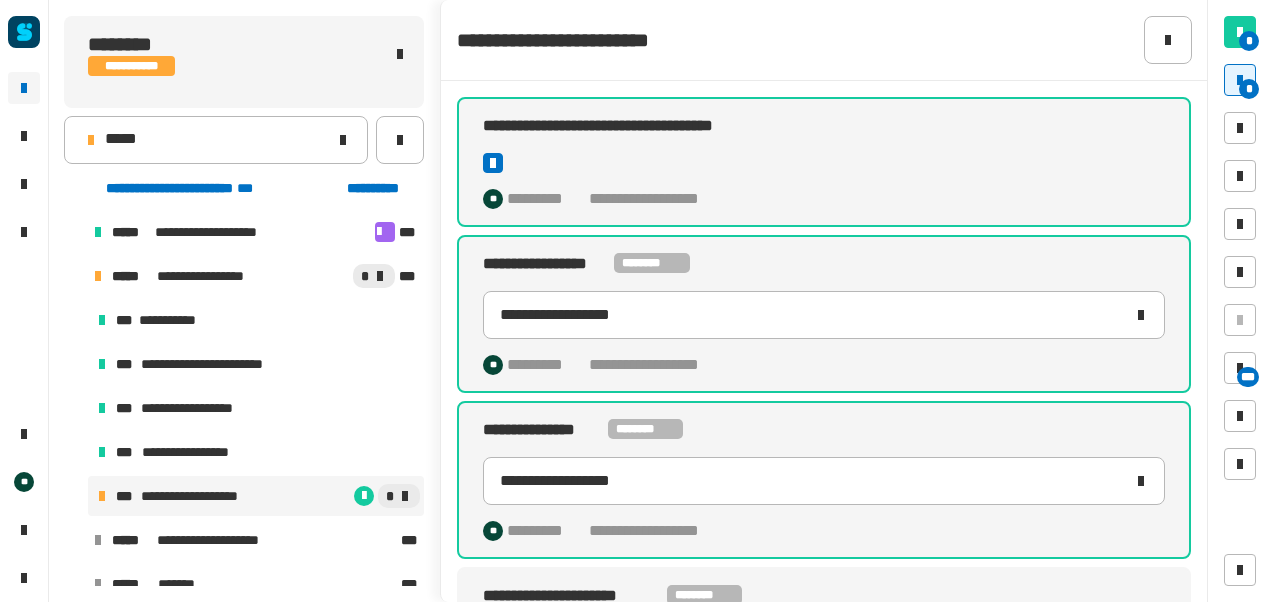 scroll, scrollTop: 326, scrollLeft: 0, axis: vertical 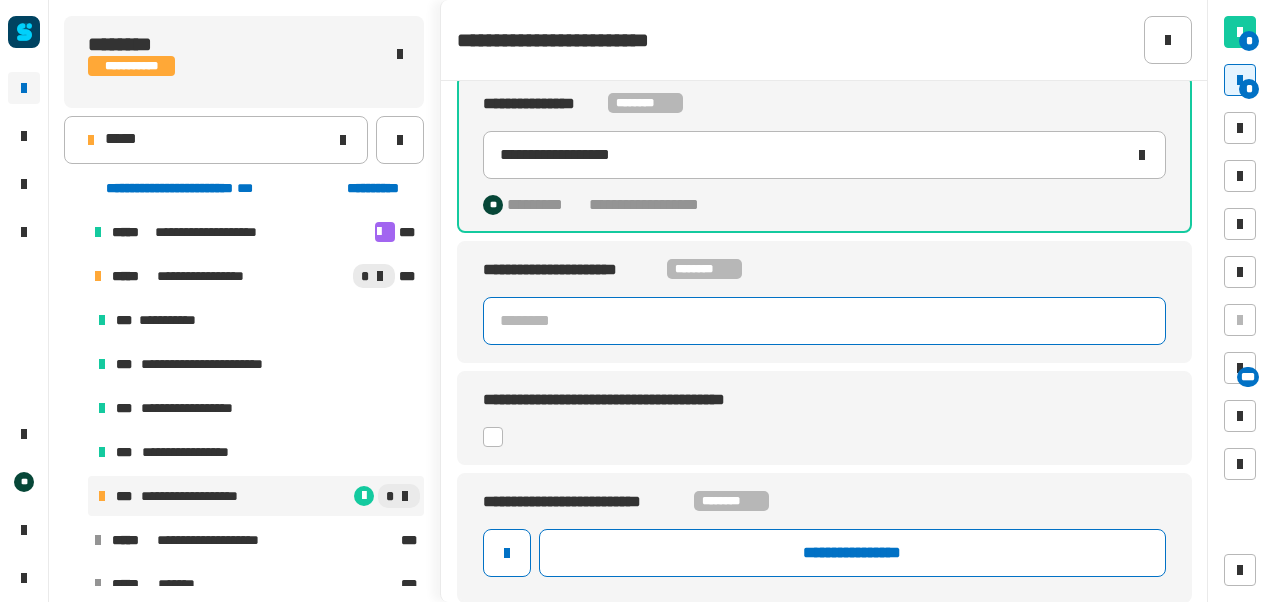 click 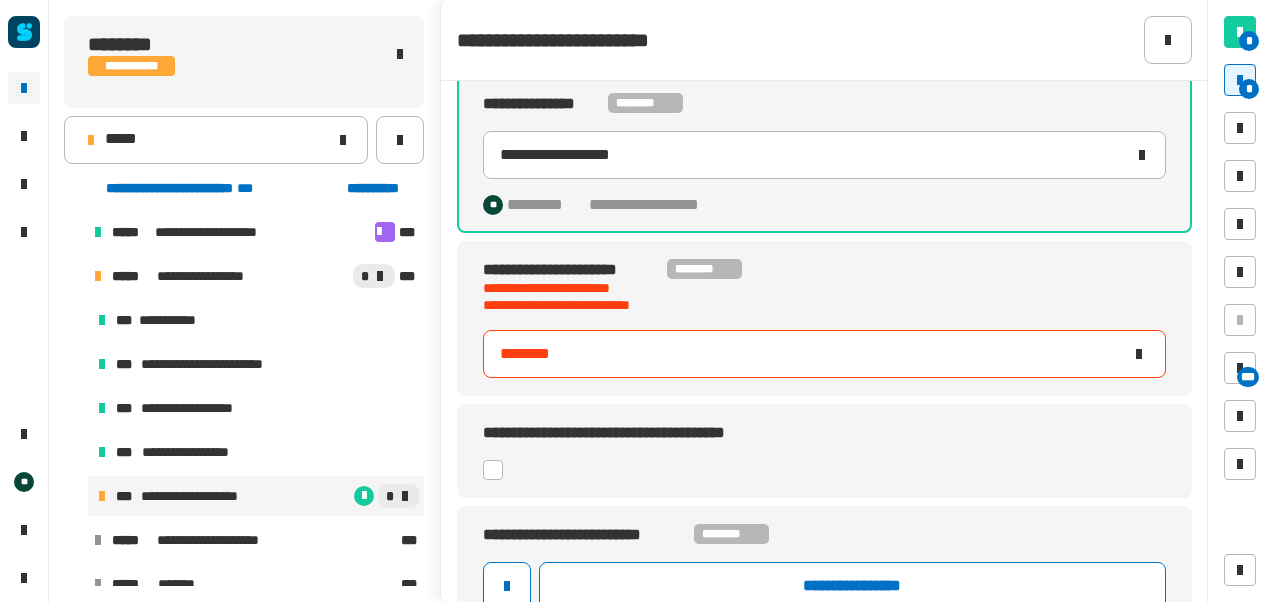 type on "********" 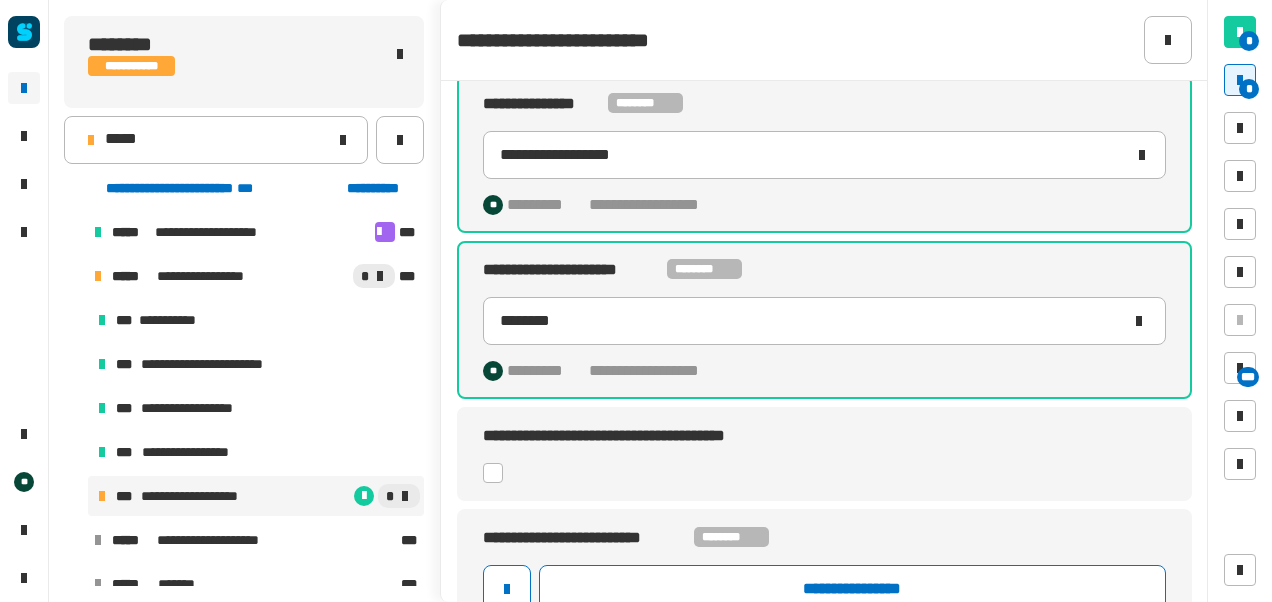click 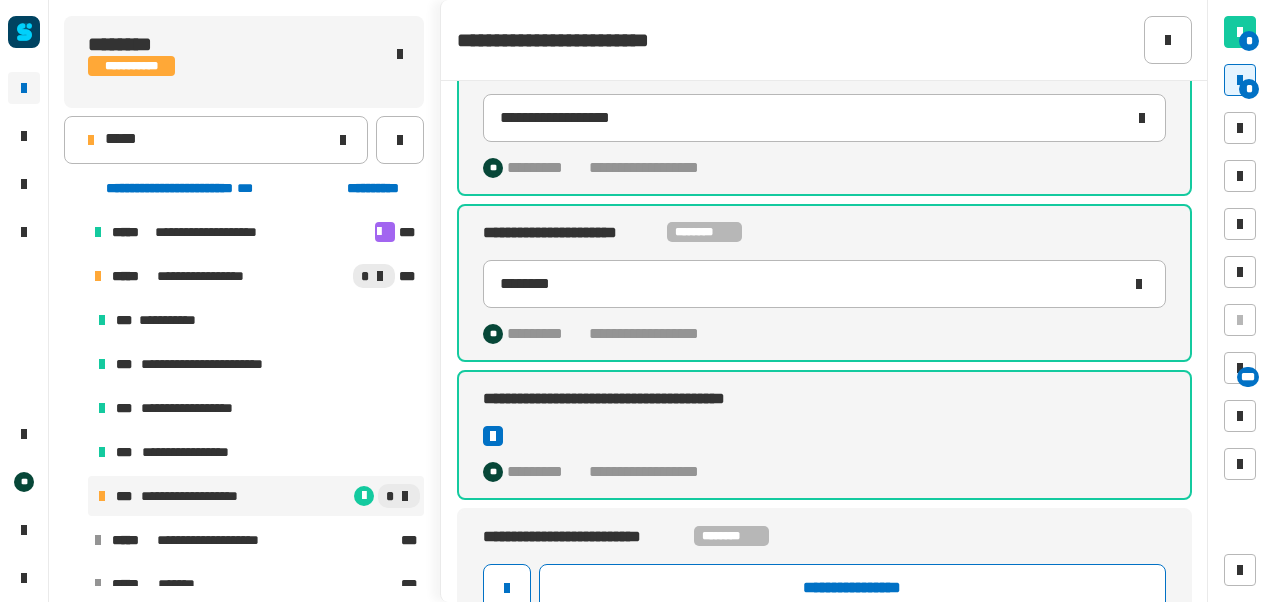 scroll, scrollTop: 398, scrollLeft: 0, axis: vertical 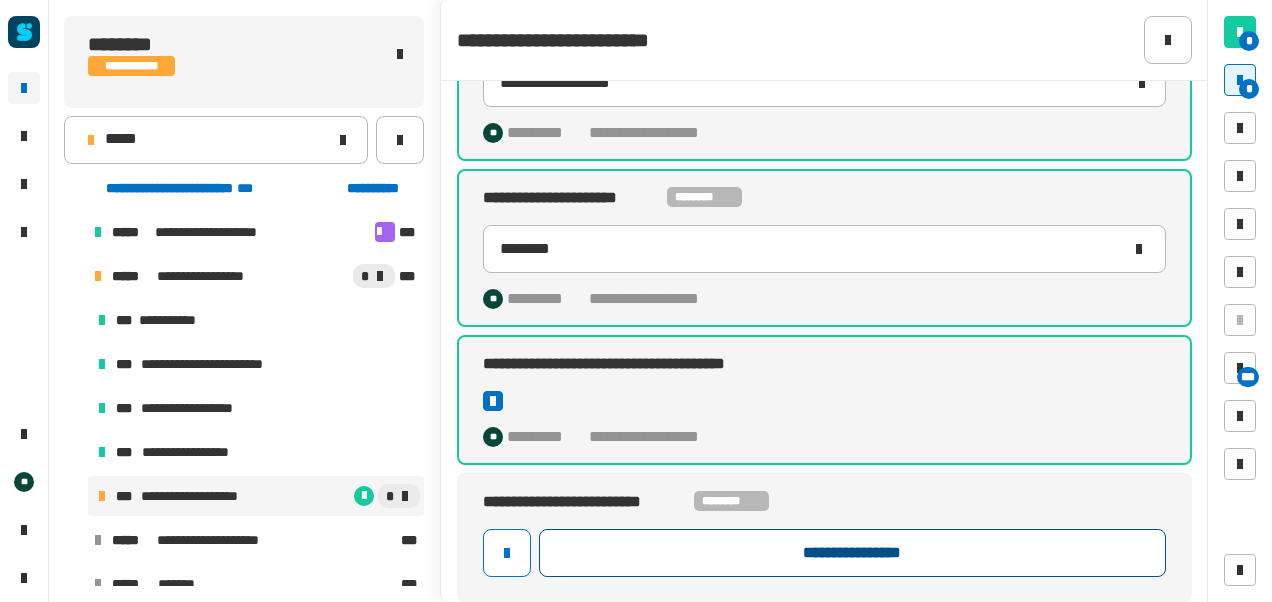 click on "**********" 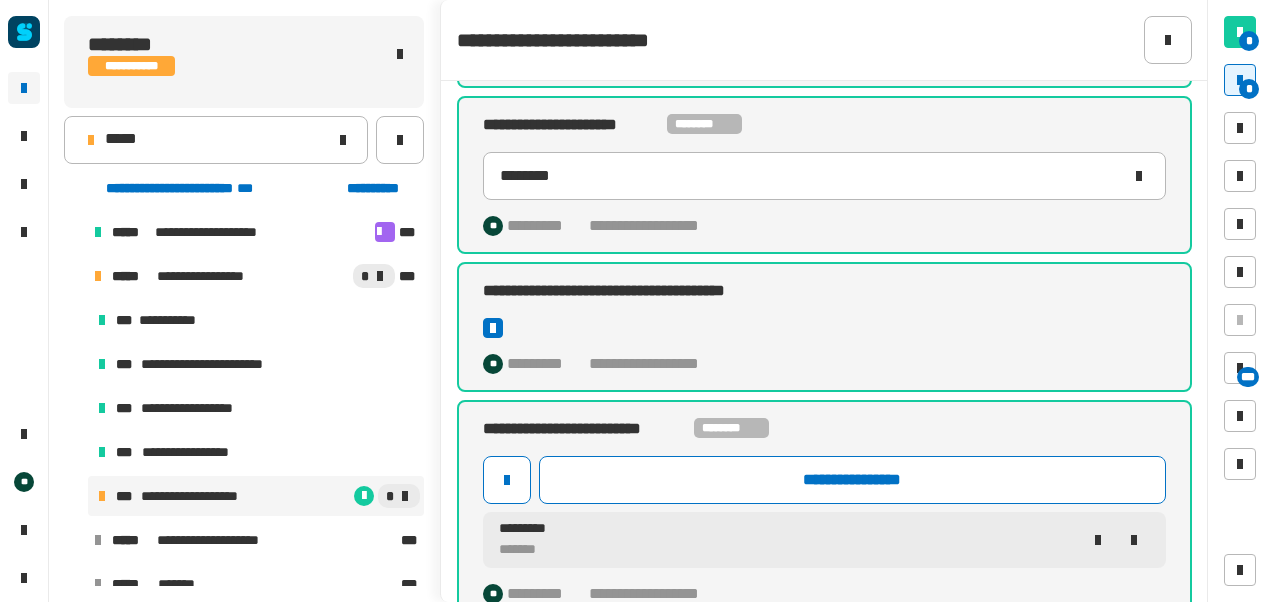scroll, scrollTop: 490, scrollLeft: 0, axis: vertical 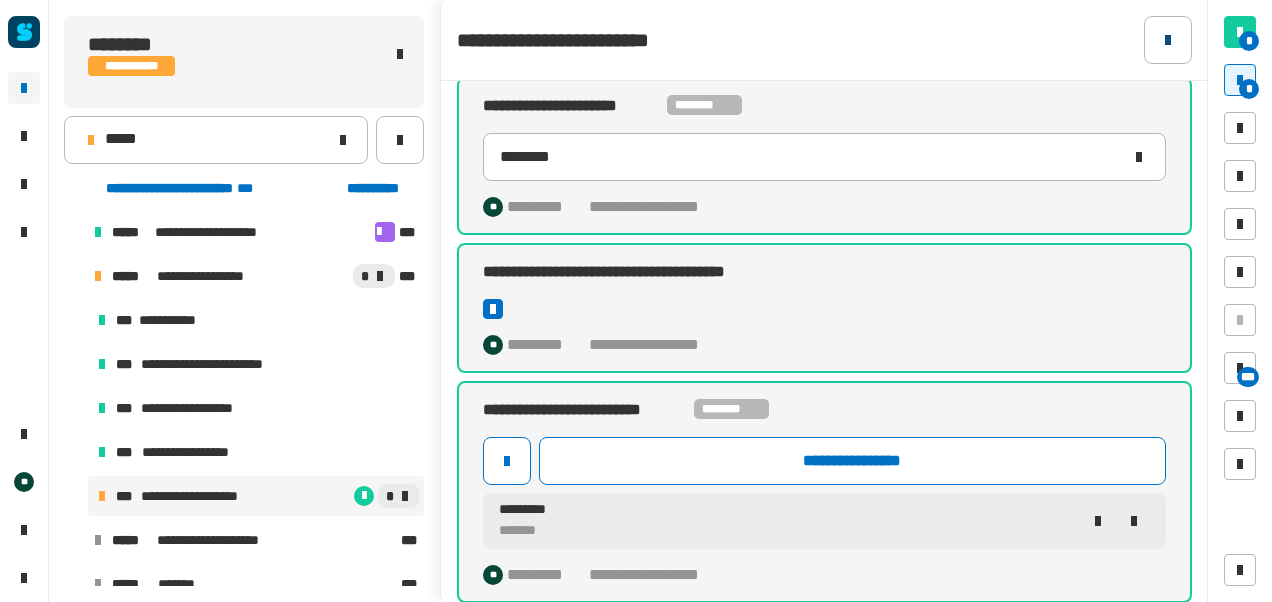 click 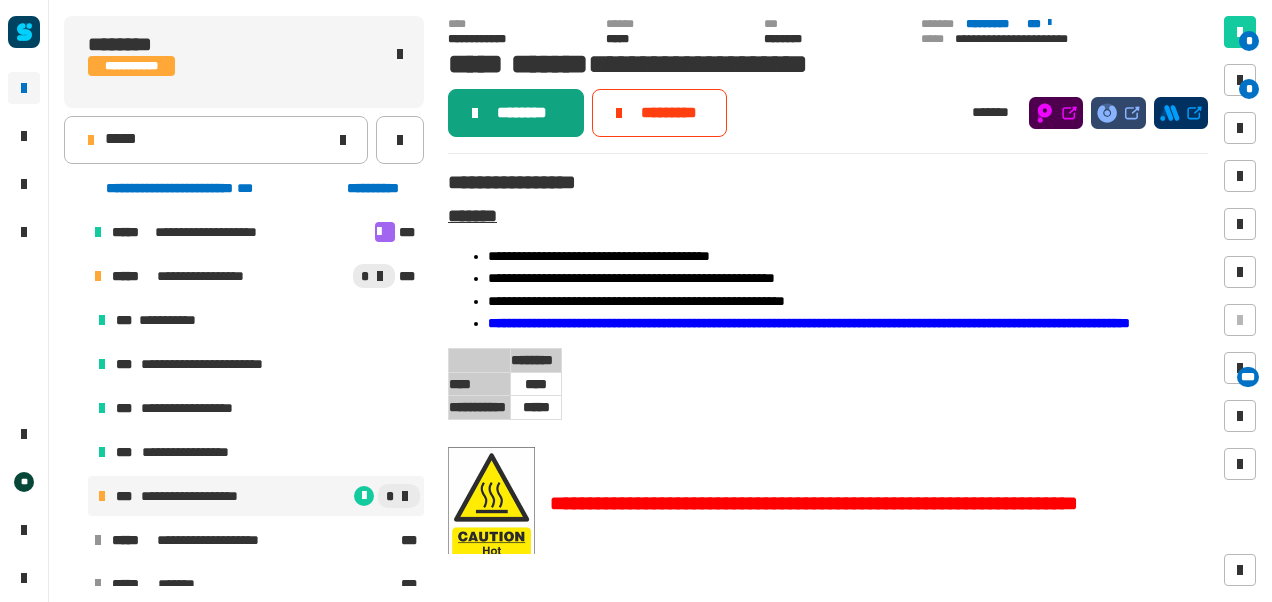 click on "********" 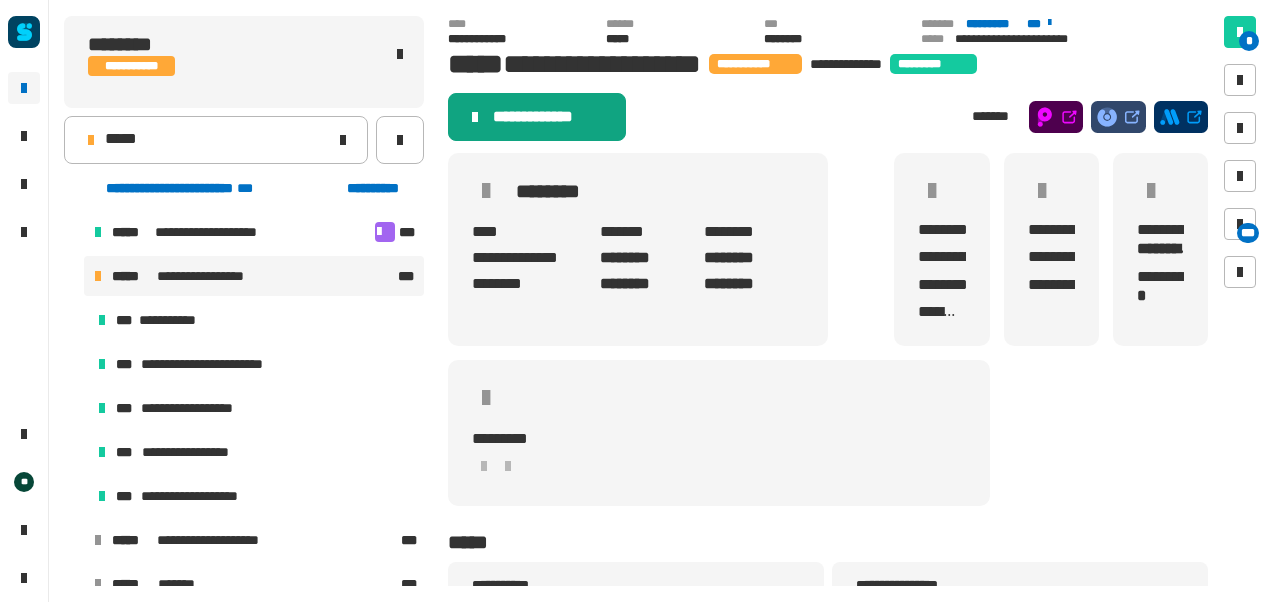 click on "**********" 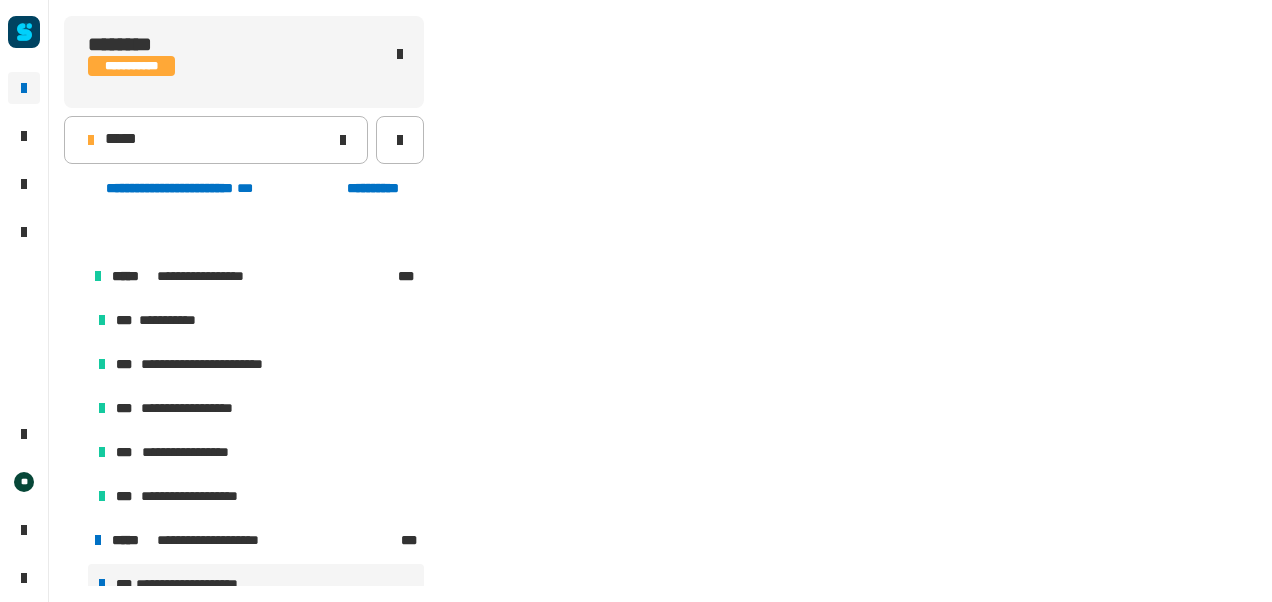 scroll, scrollTop: 62, scrollLeft: 0, axis: vertical 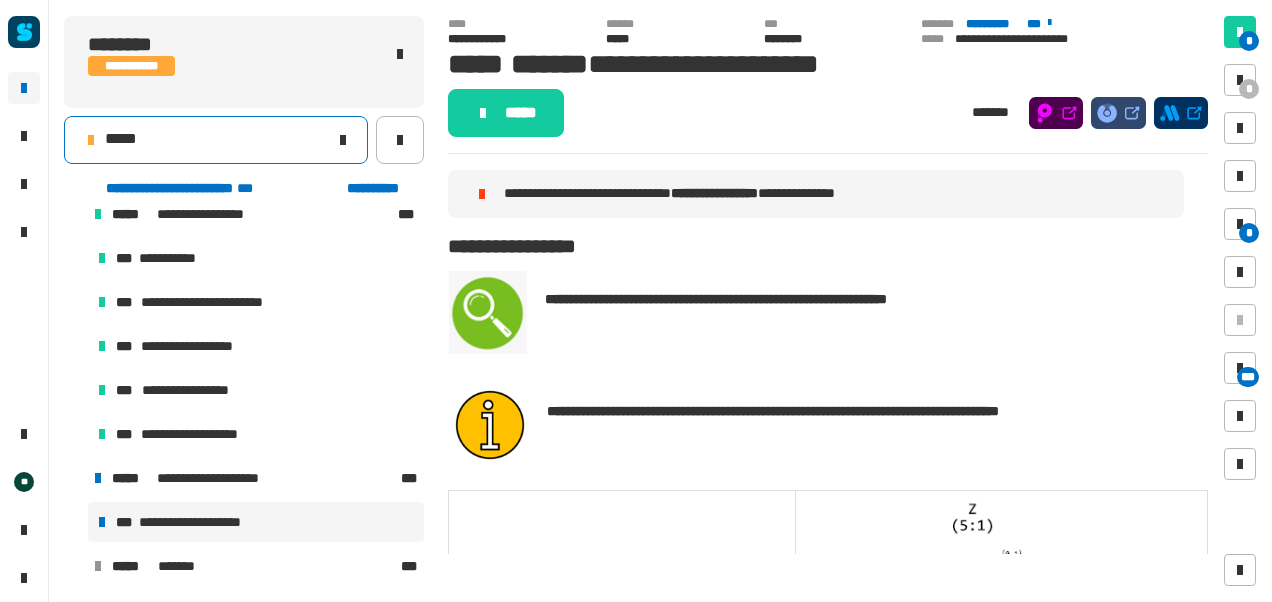 click on "*****" 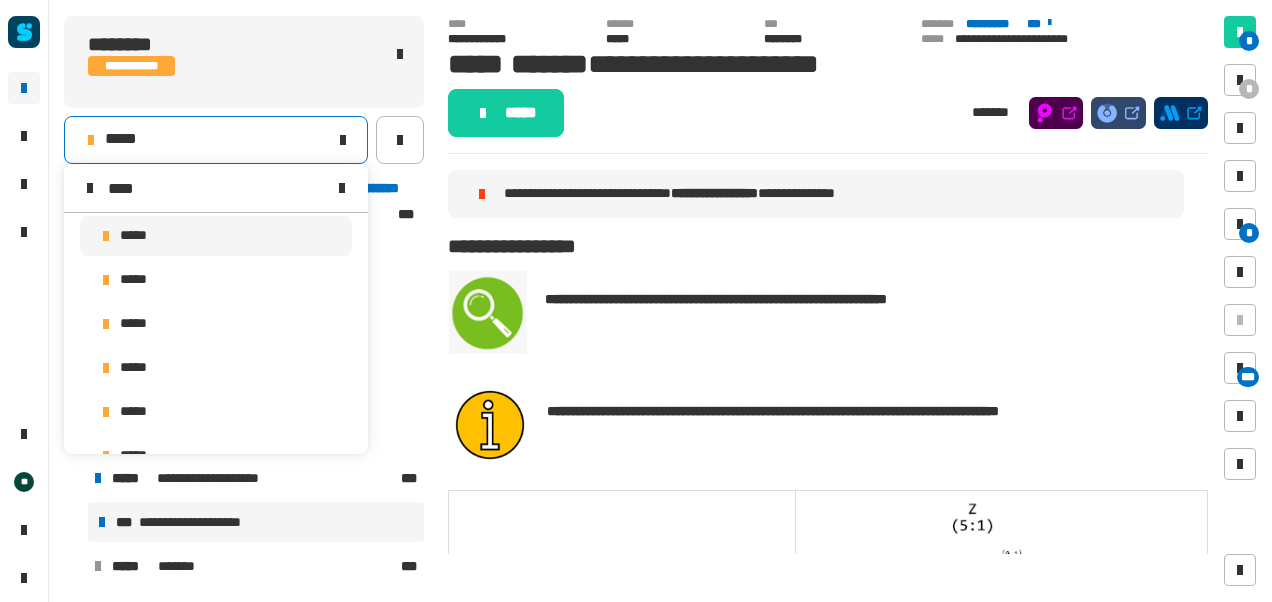 scroll, scrollTop: 0, scrollLeft: 0, axis: both 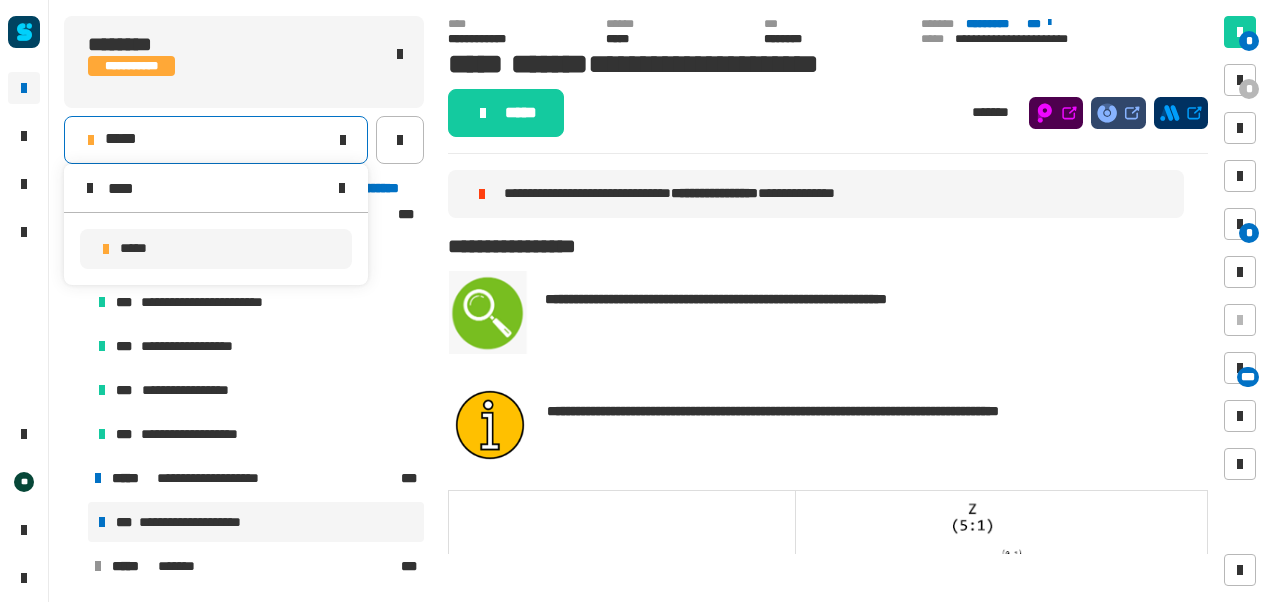 type on "****" 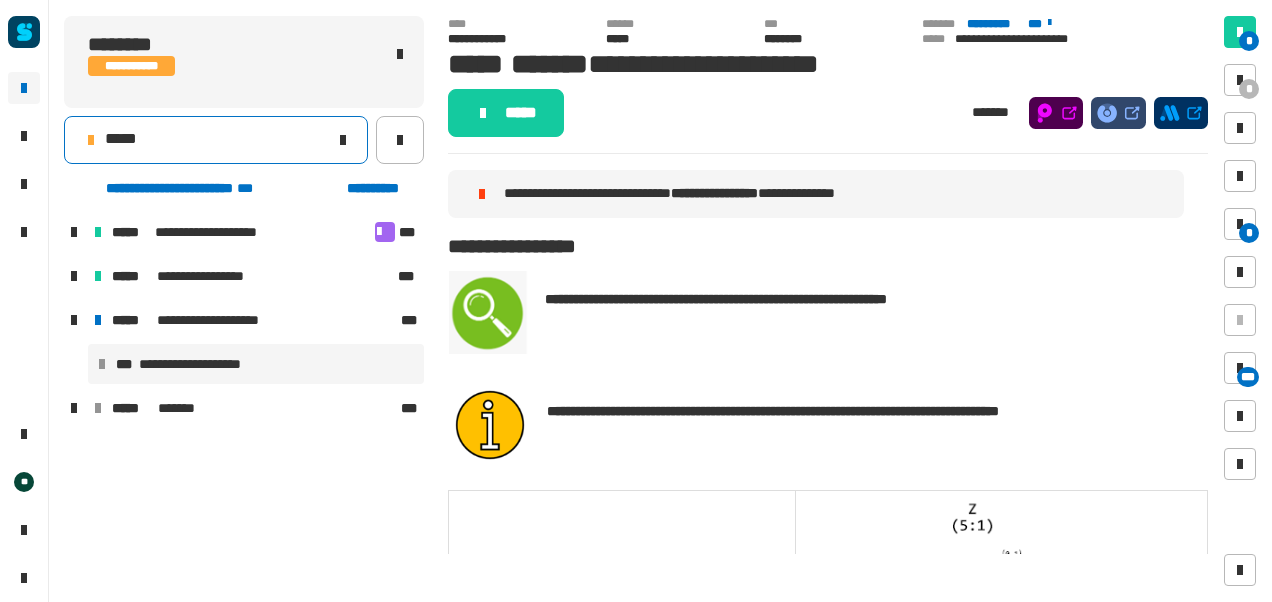 click on "*****" 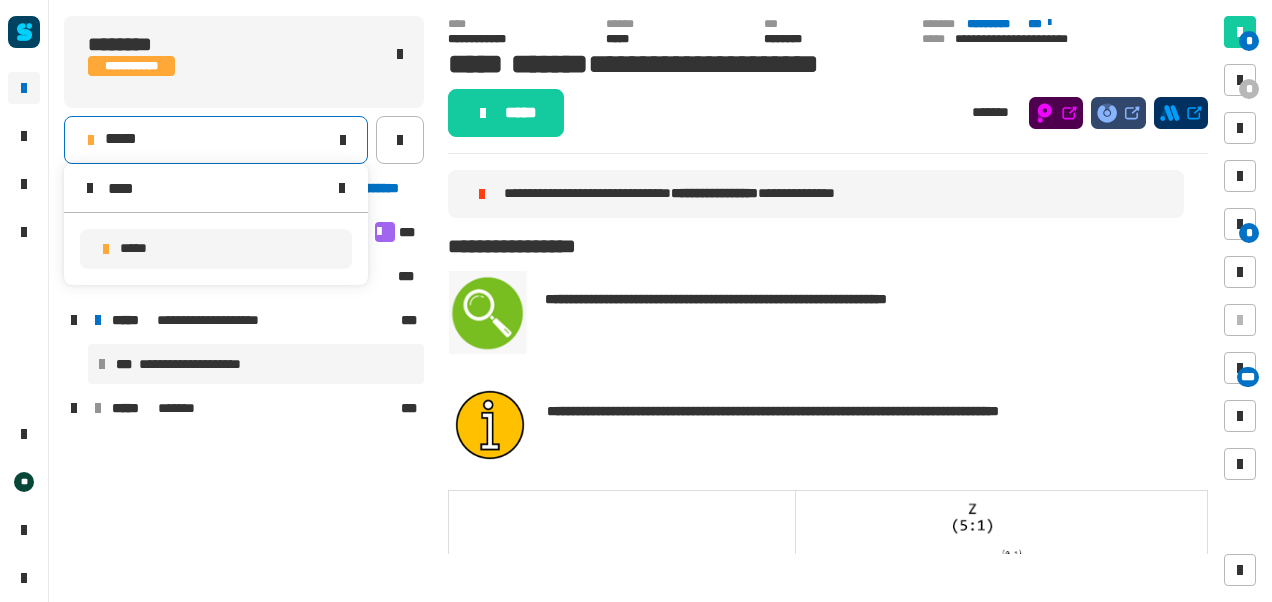 type on "****" 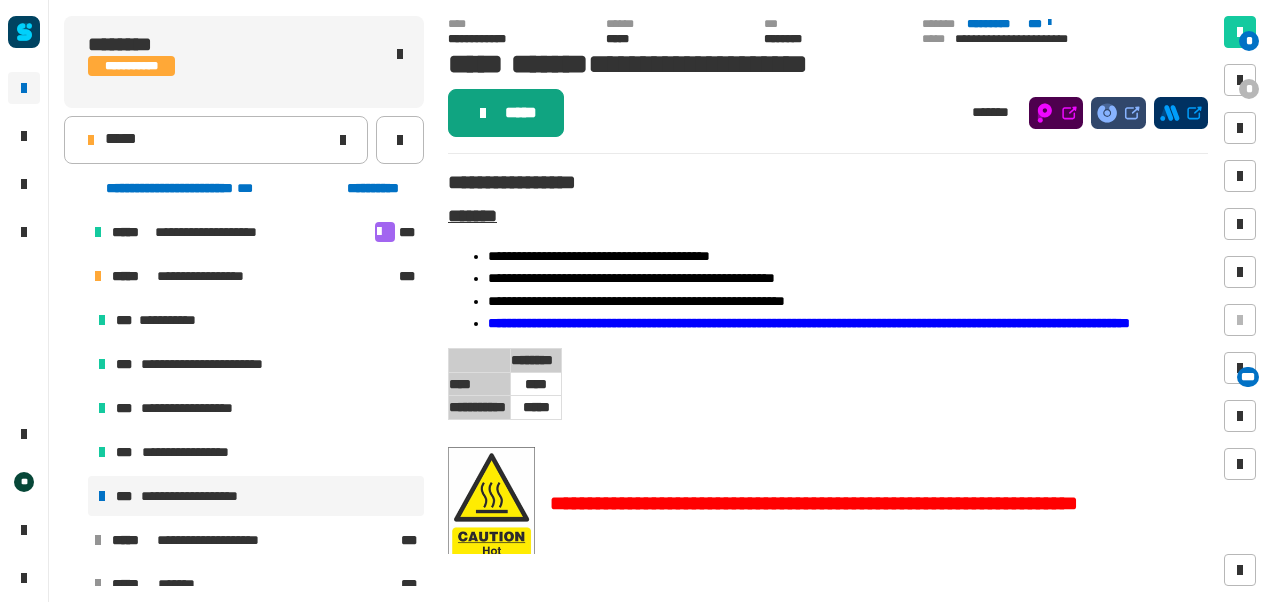 click on "*****" 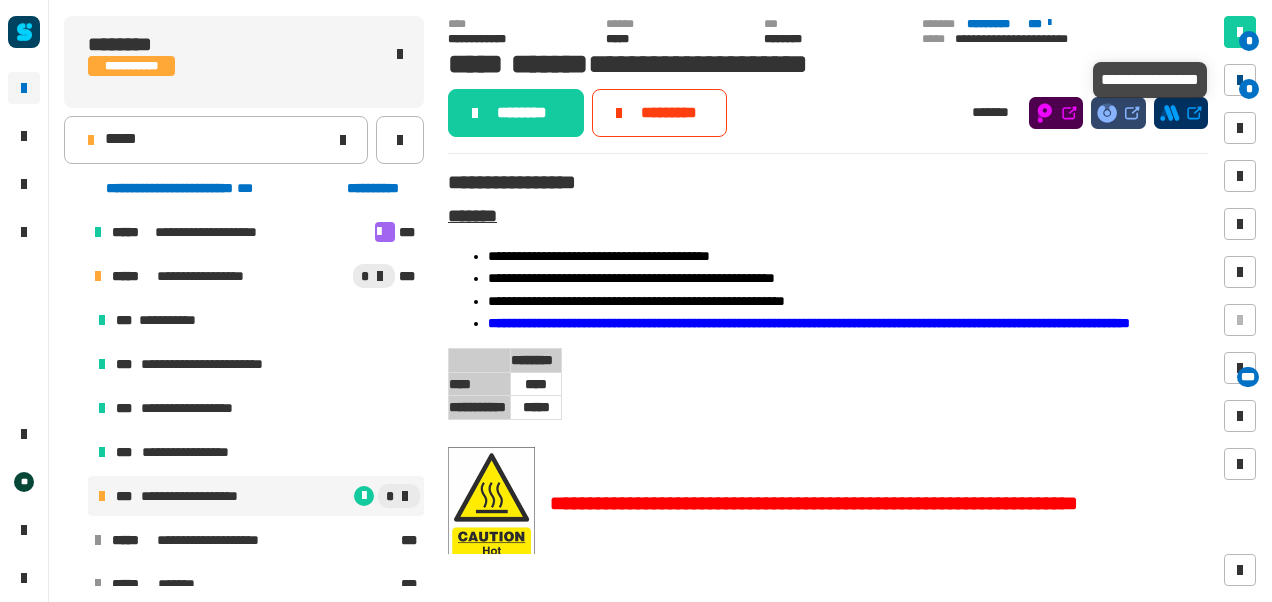 click at bounding box center (1240, 80) 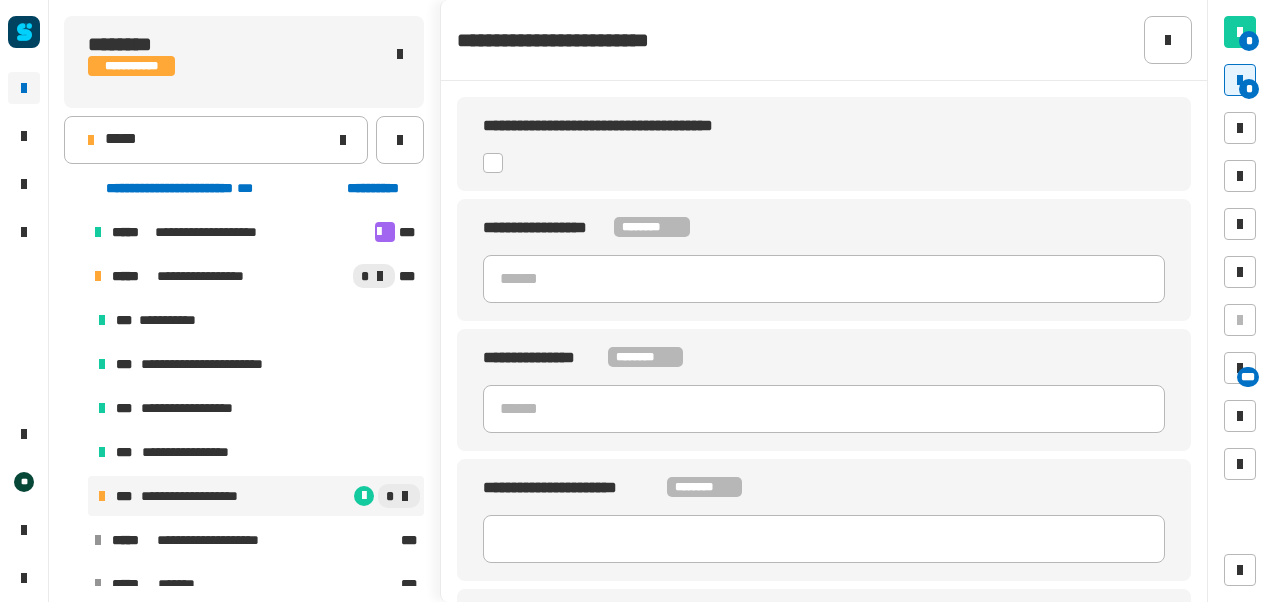 click 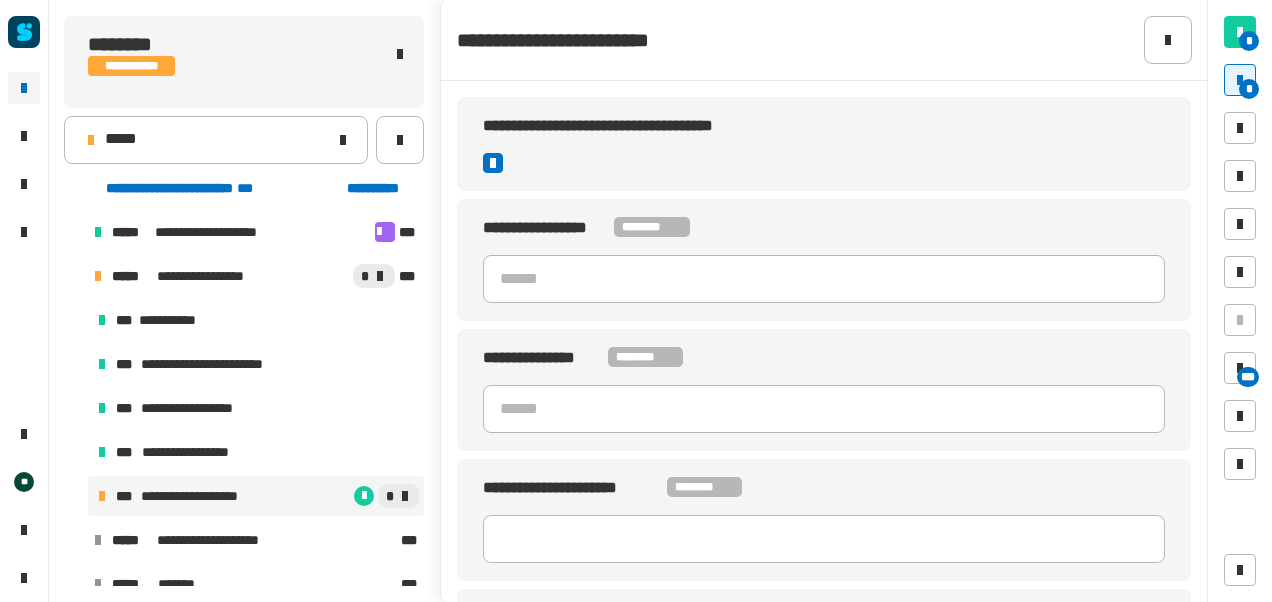 type 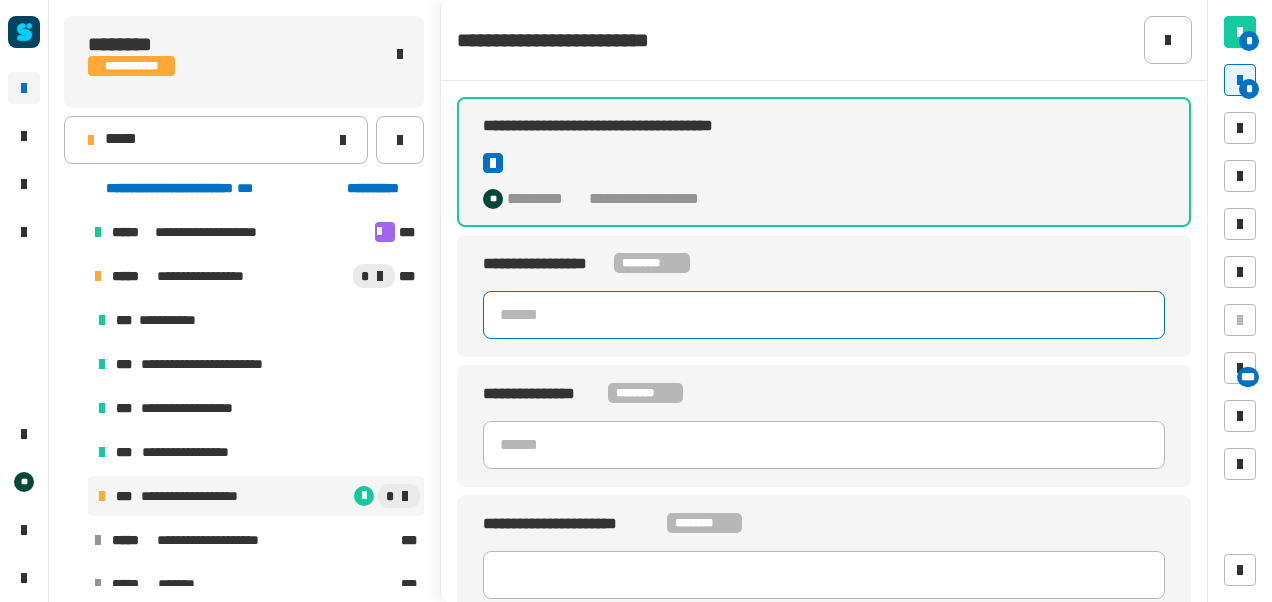 click 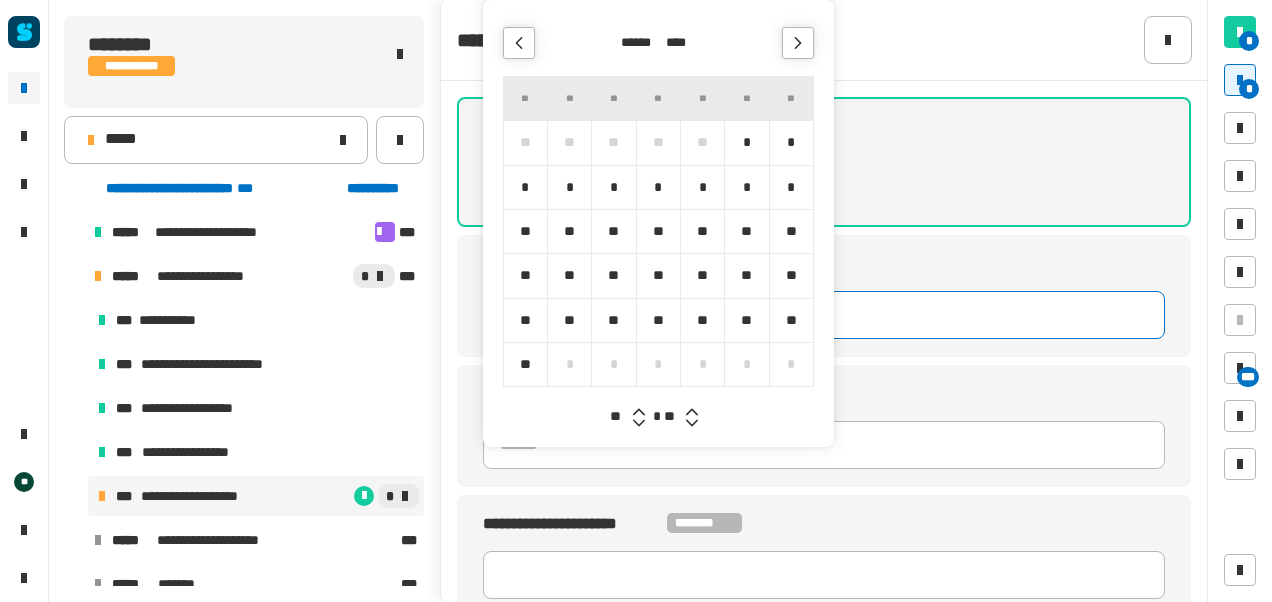 click on "*" at bounding box center [746, 142] 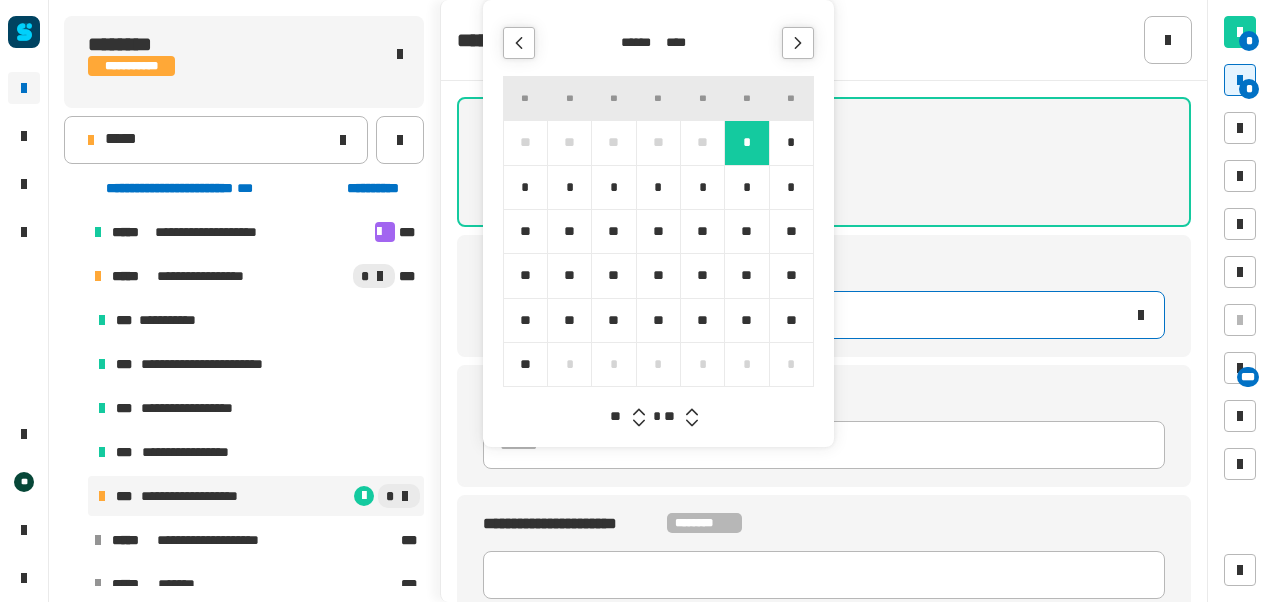type 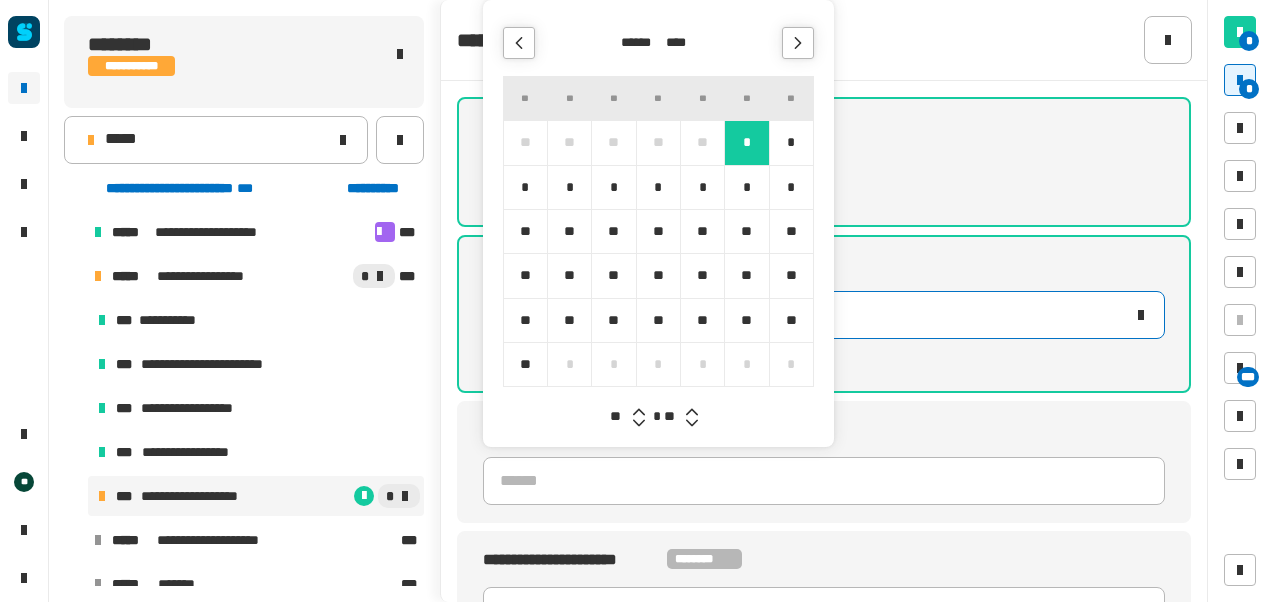 click 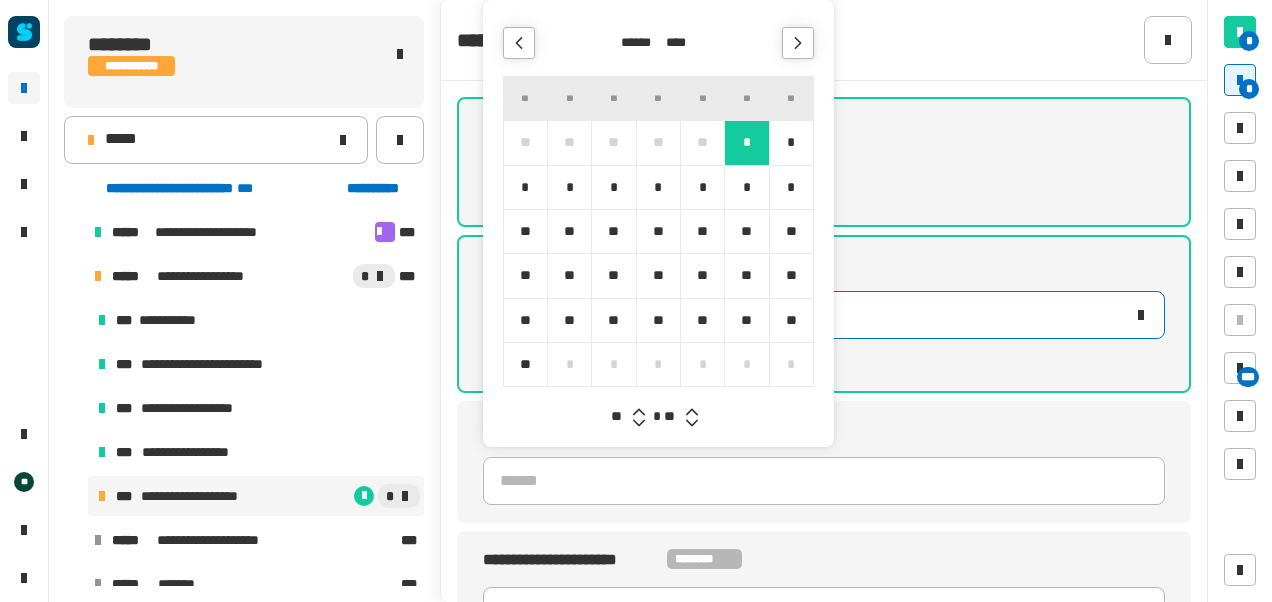 click 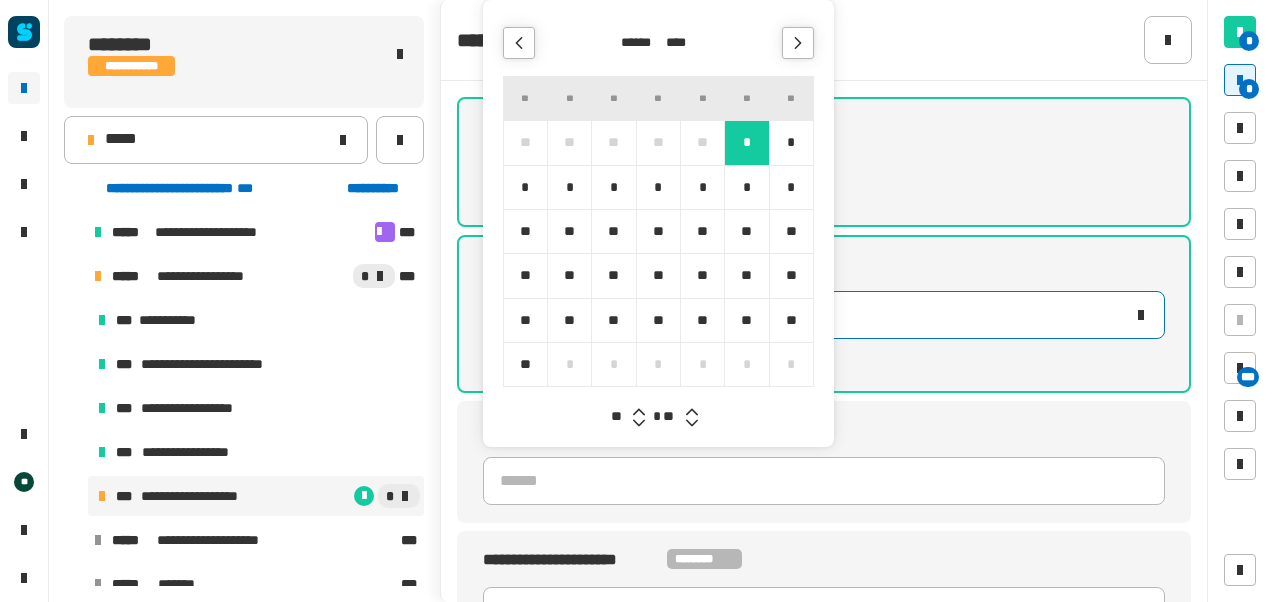 click at bounding box center (692, 423) 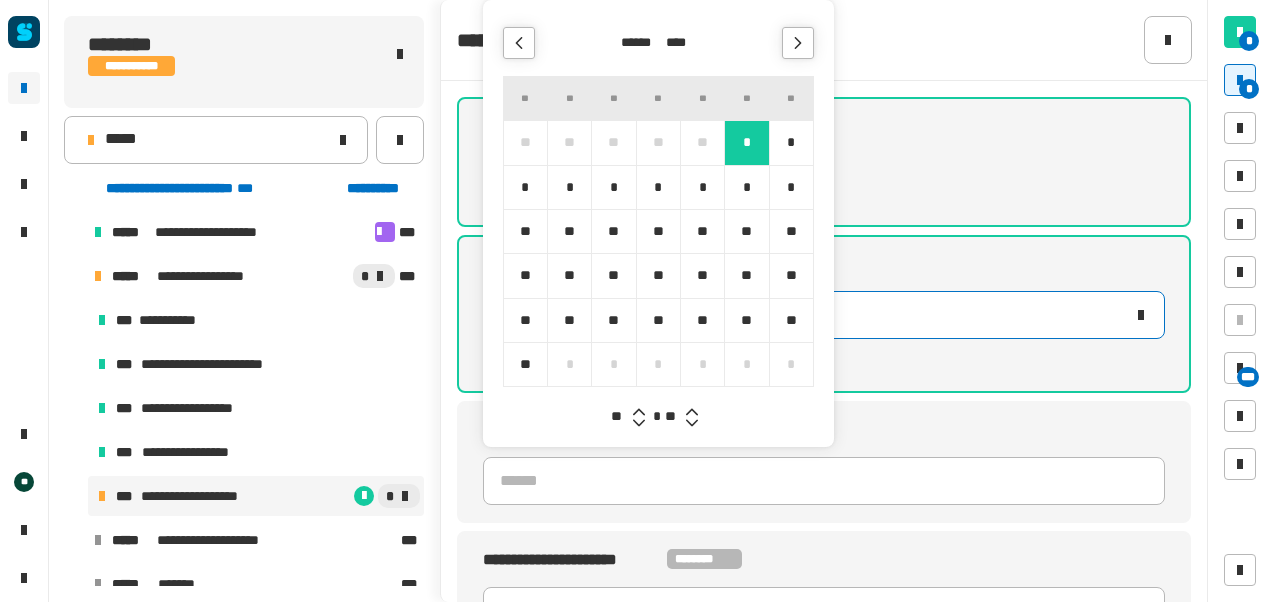 click at bounding box center (692, 423) 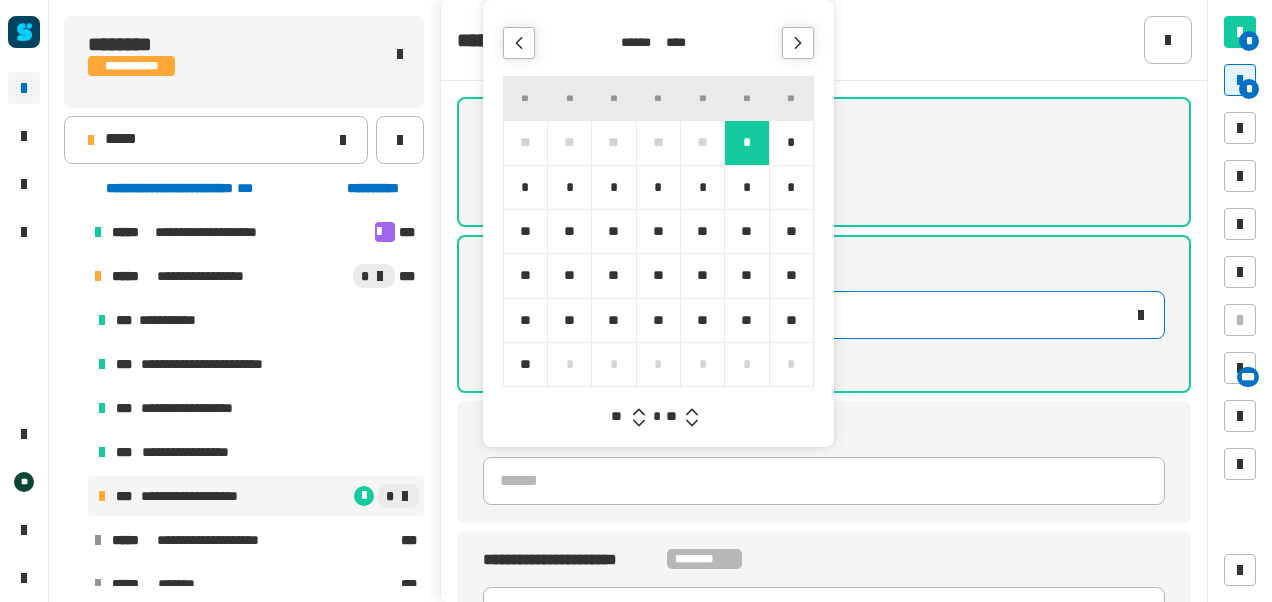 click at bounding box center (692, 423) 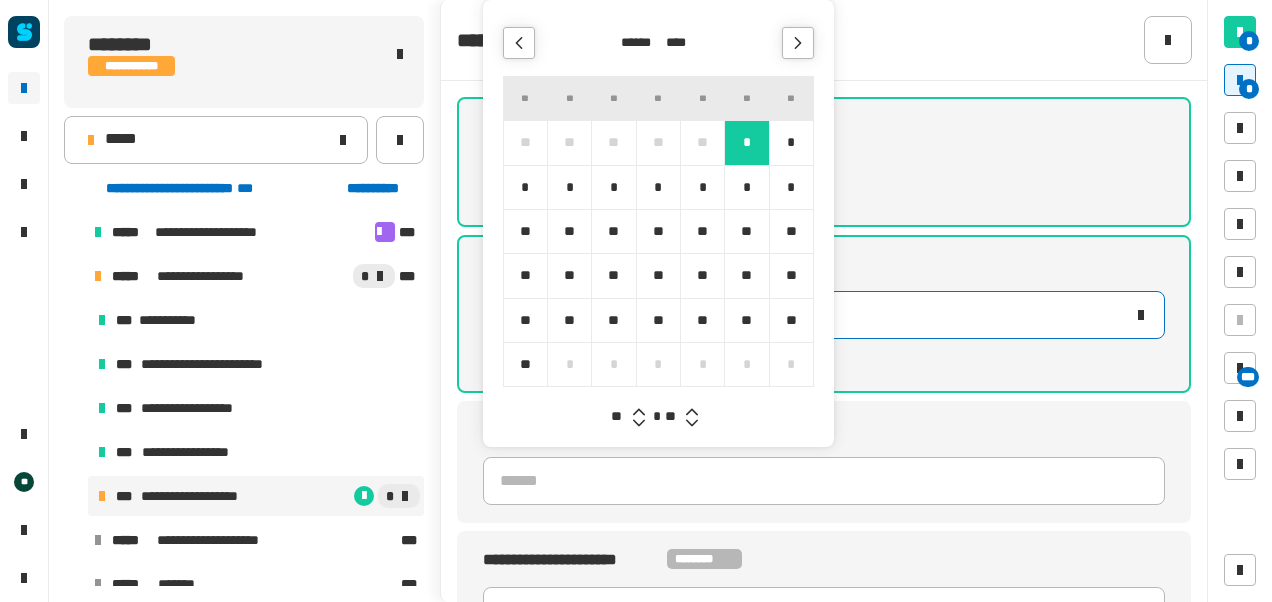 click at bounding box center (692, 423) 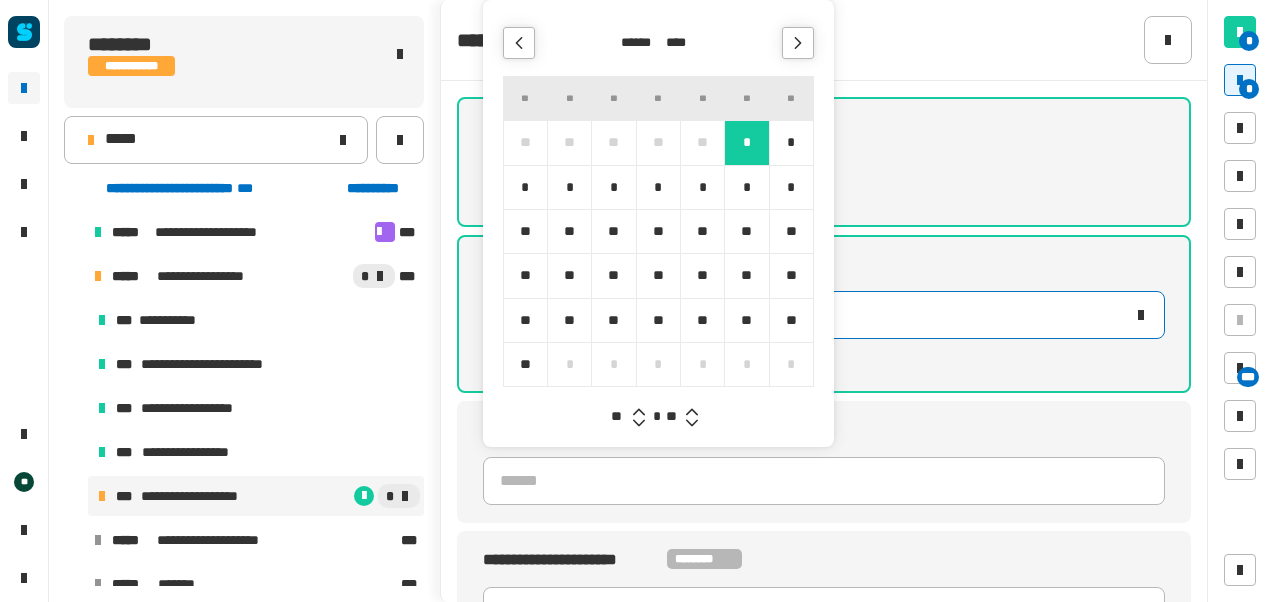 click at bounding box center [692, 423] 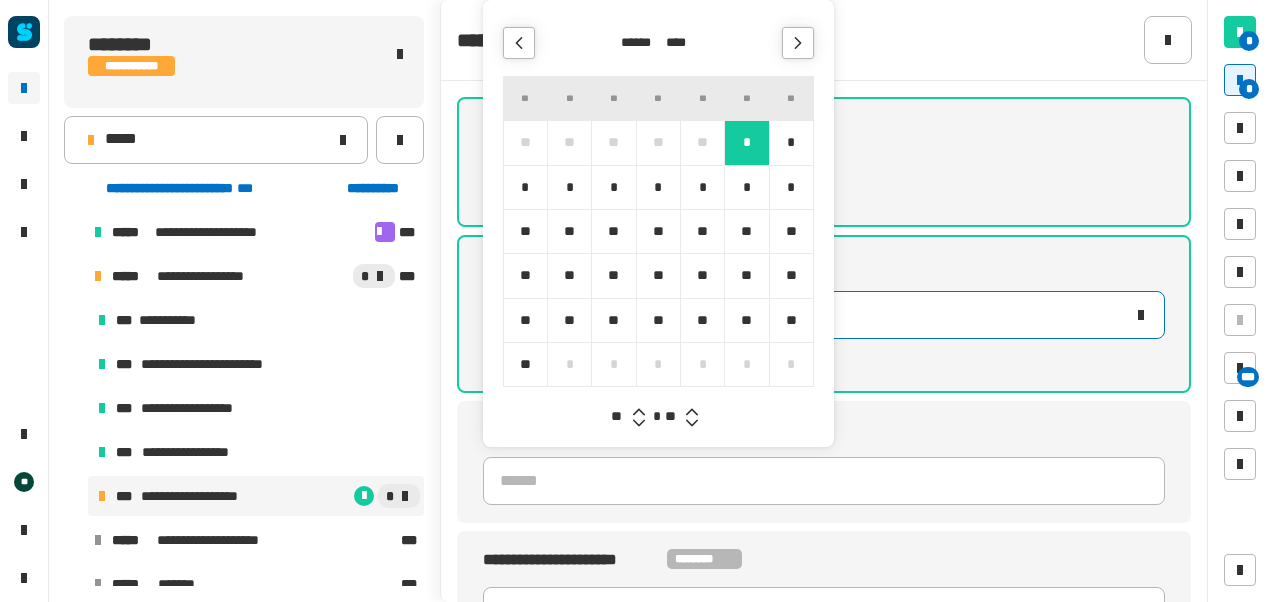 click at bounding box center [692, 423] 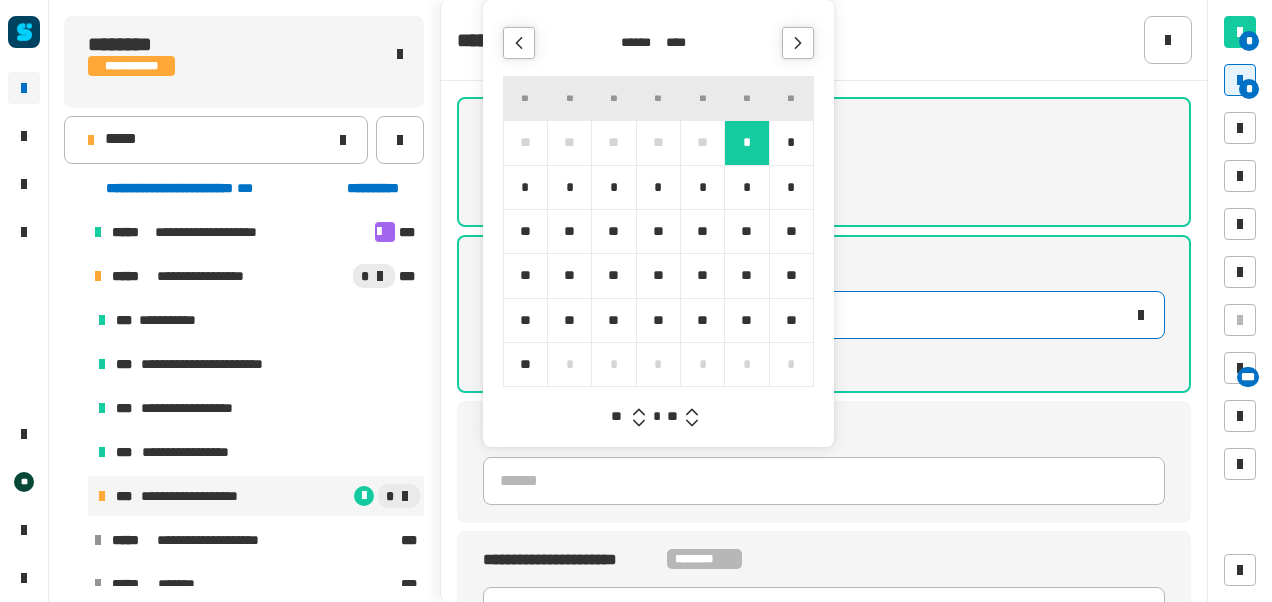 click at bounding box center [692, 423] 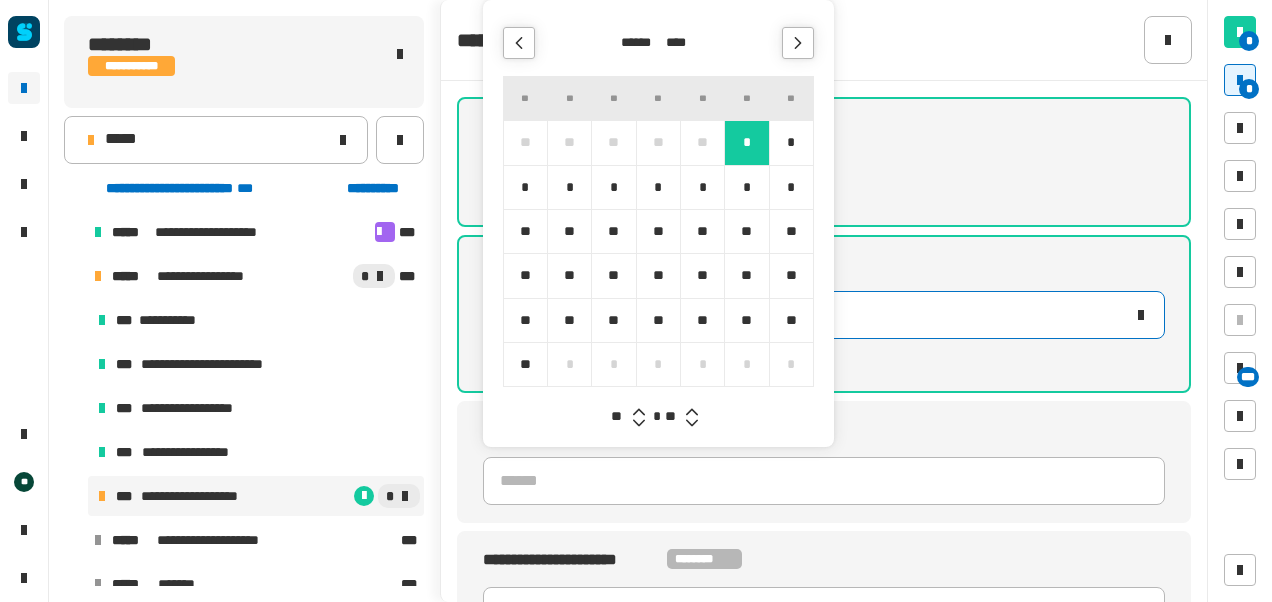 click at bounding box center (692, 423) 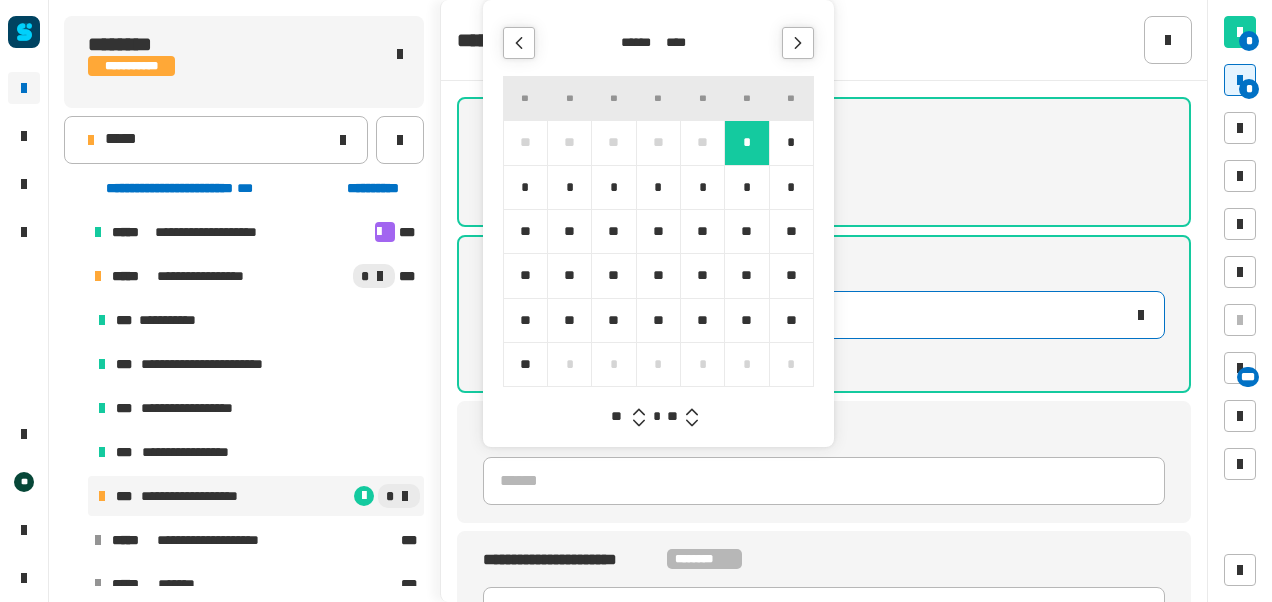 click at bounding box center [692, 423] 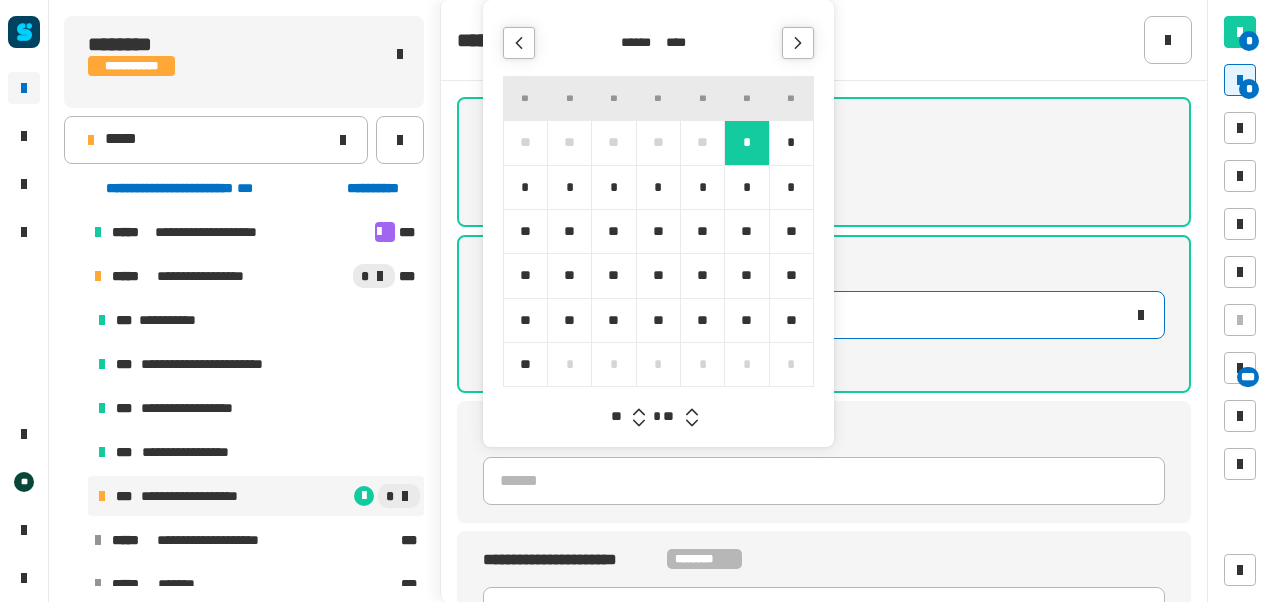click at bounding box center (692, 423) 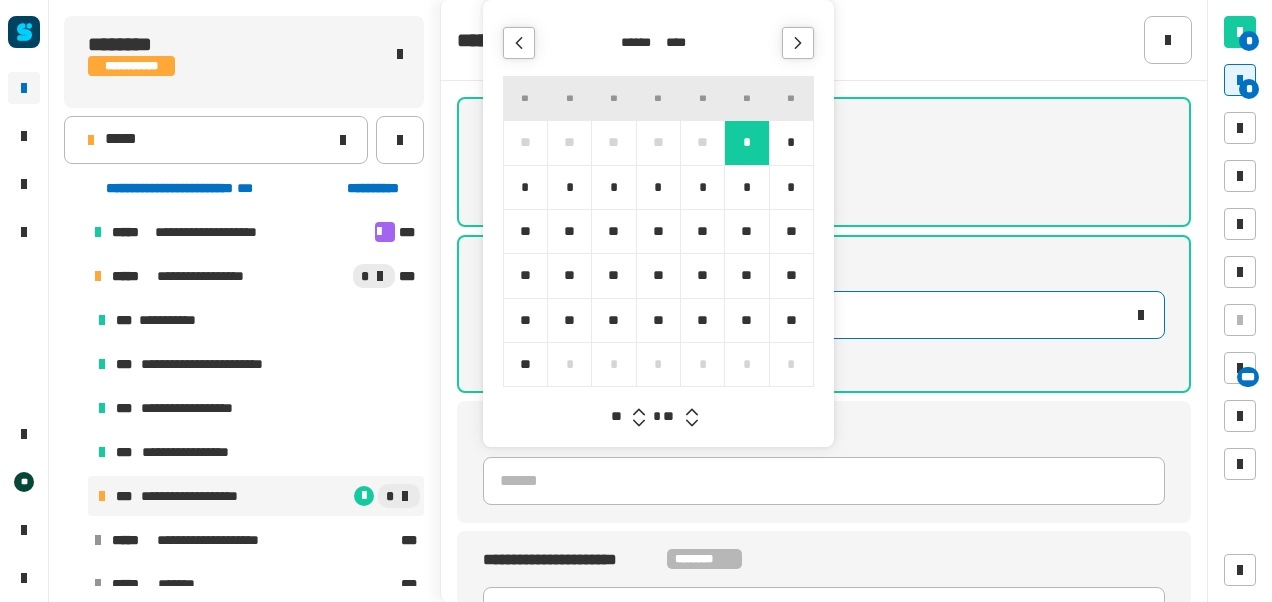 click at bounding box center (692, 423) 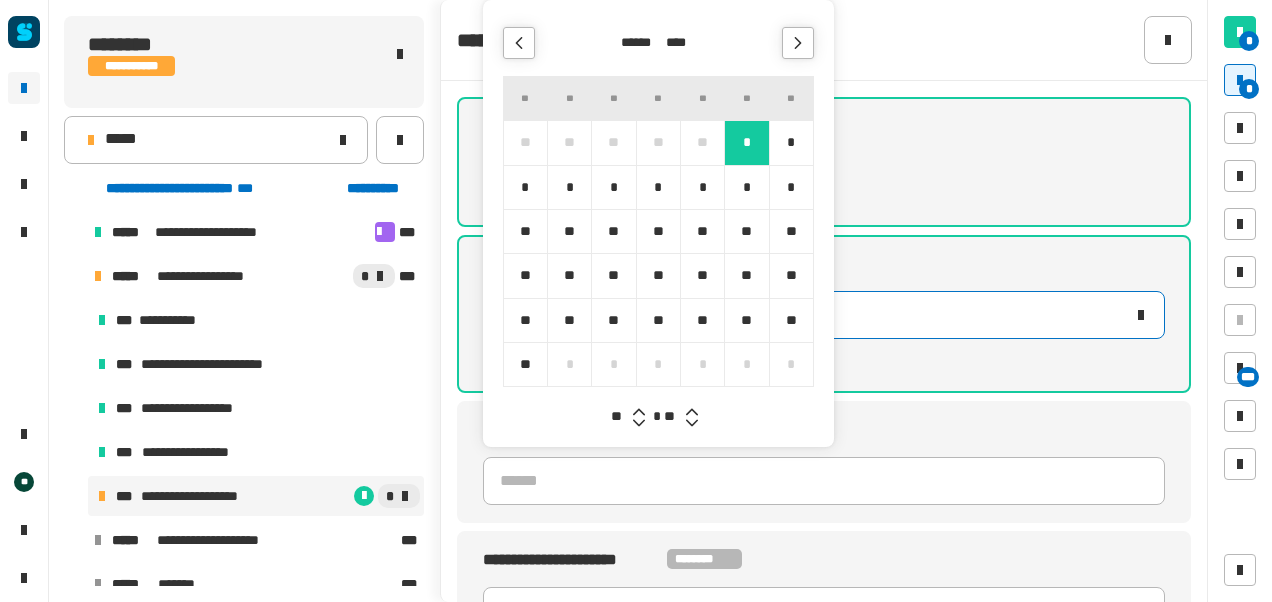 click at bounding box center [692, 423] 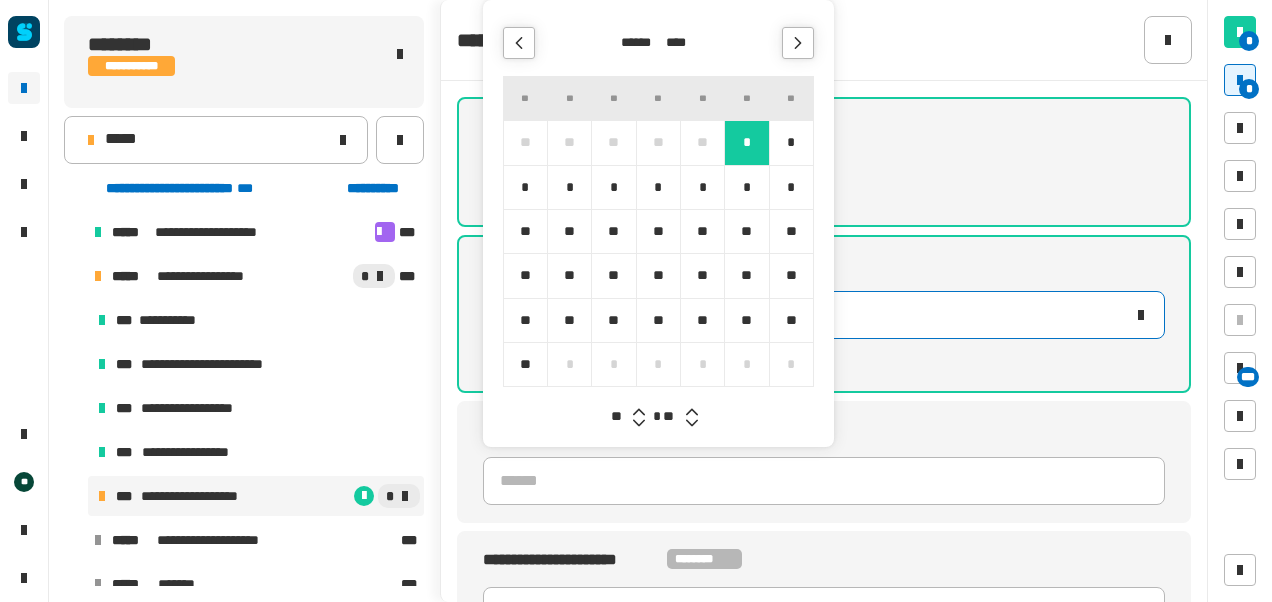 click at bounding box center (692, 423) 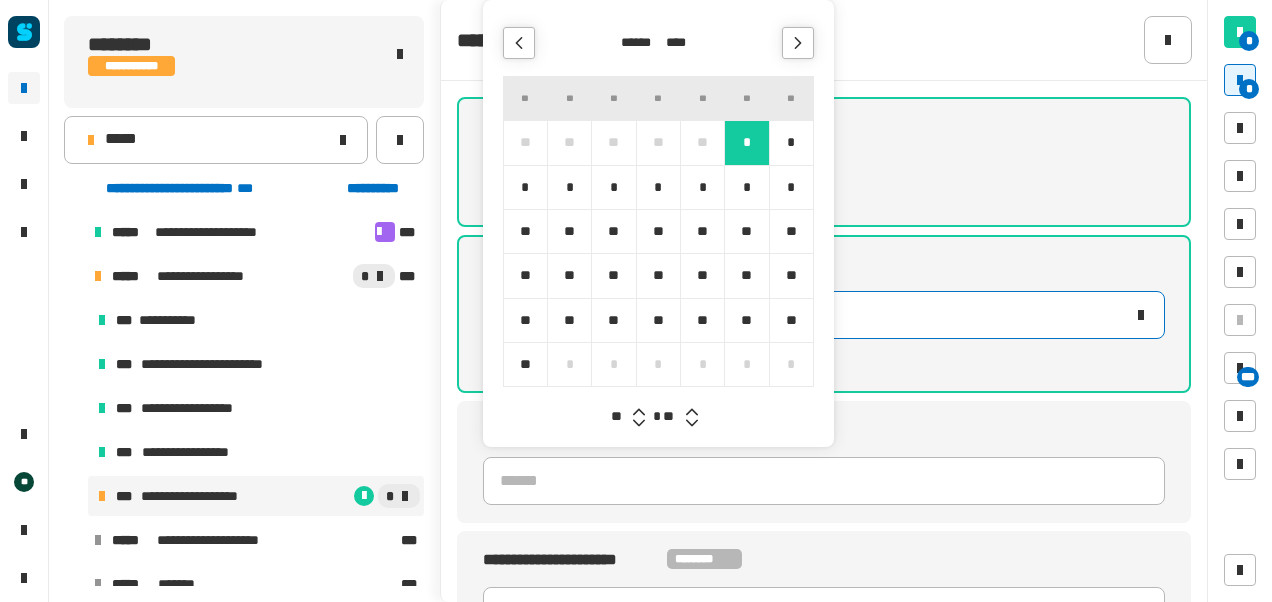 click at bounding box center (692, 423) 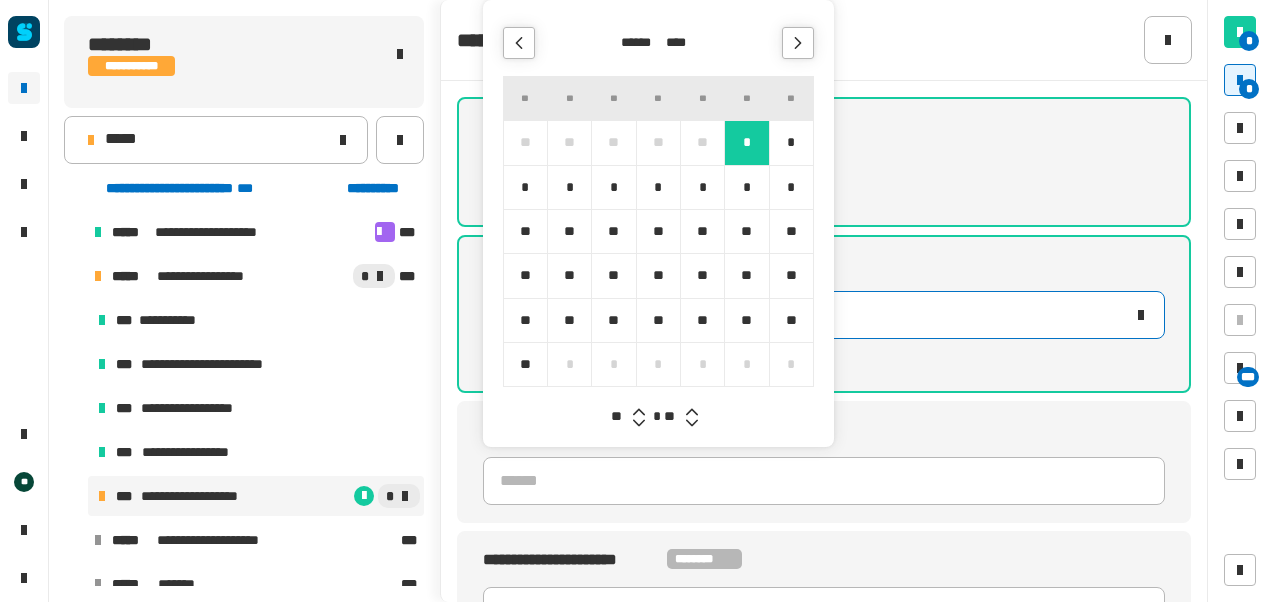click at bounding box center (692, 423) 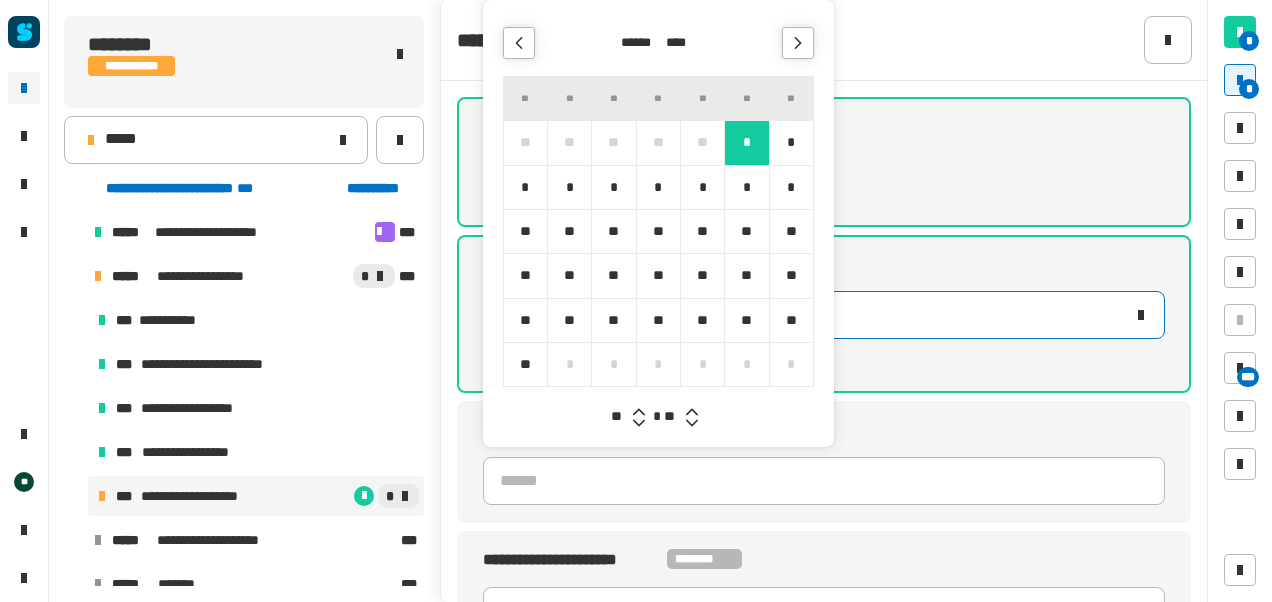 click at bounding box center (692, 423) 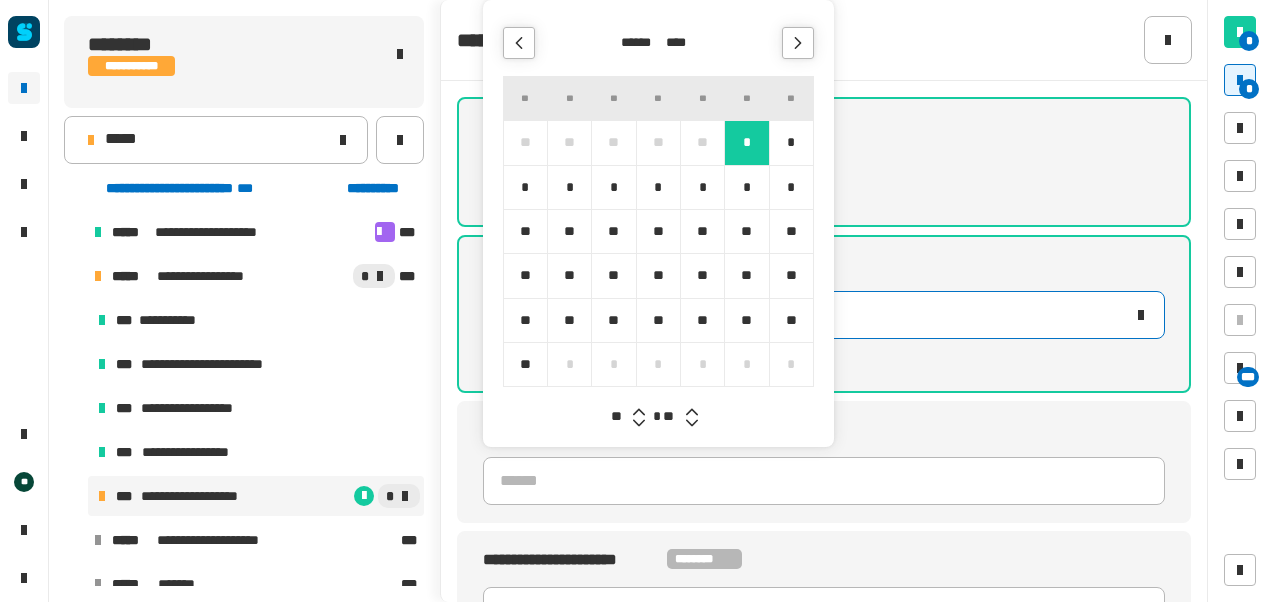 type 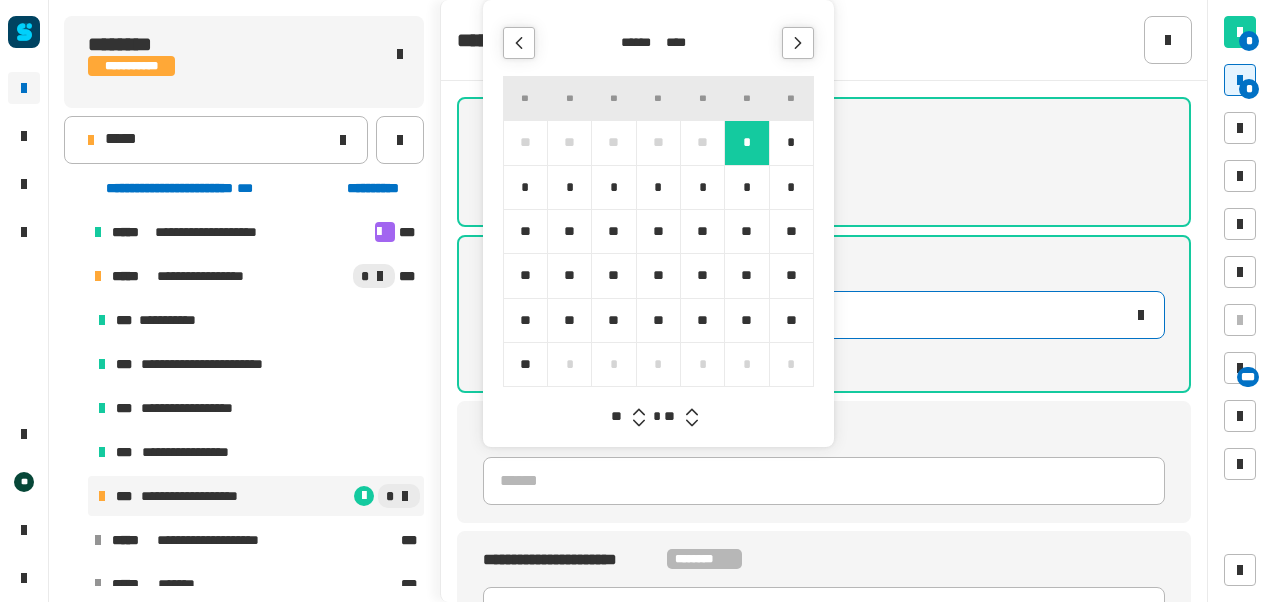 click at bounding box center [692, 423] 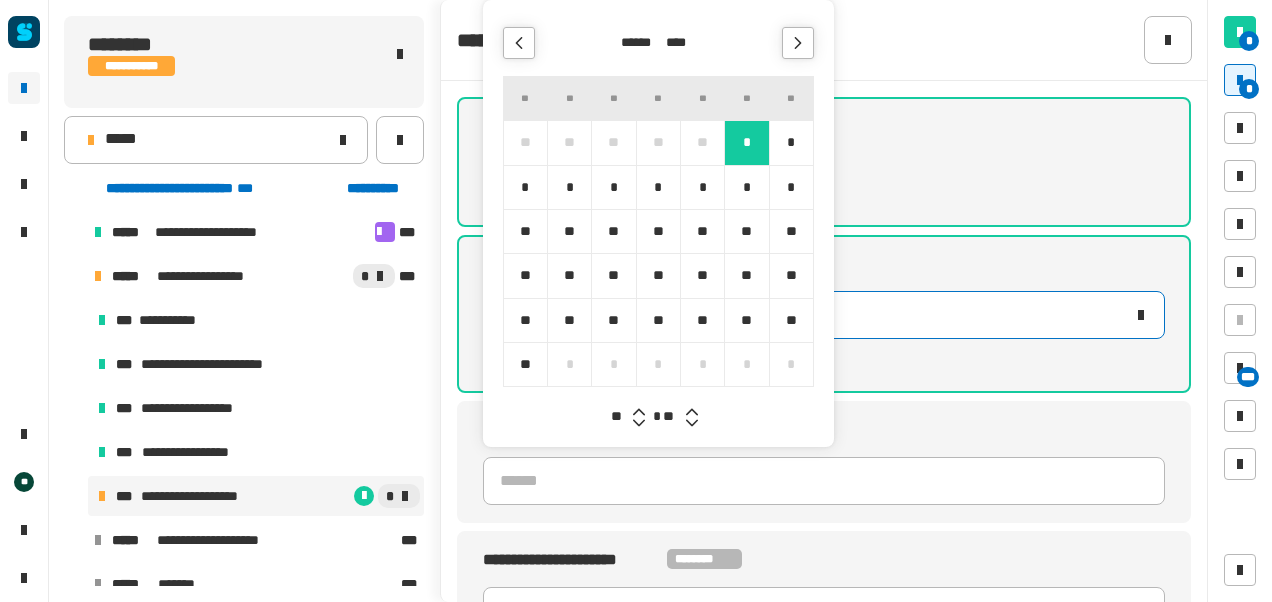 click at bounding box center [692, 423] 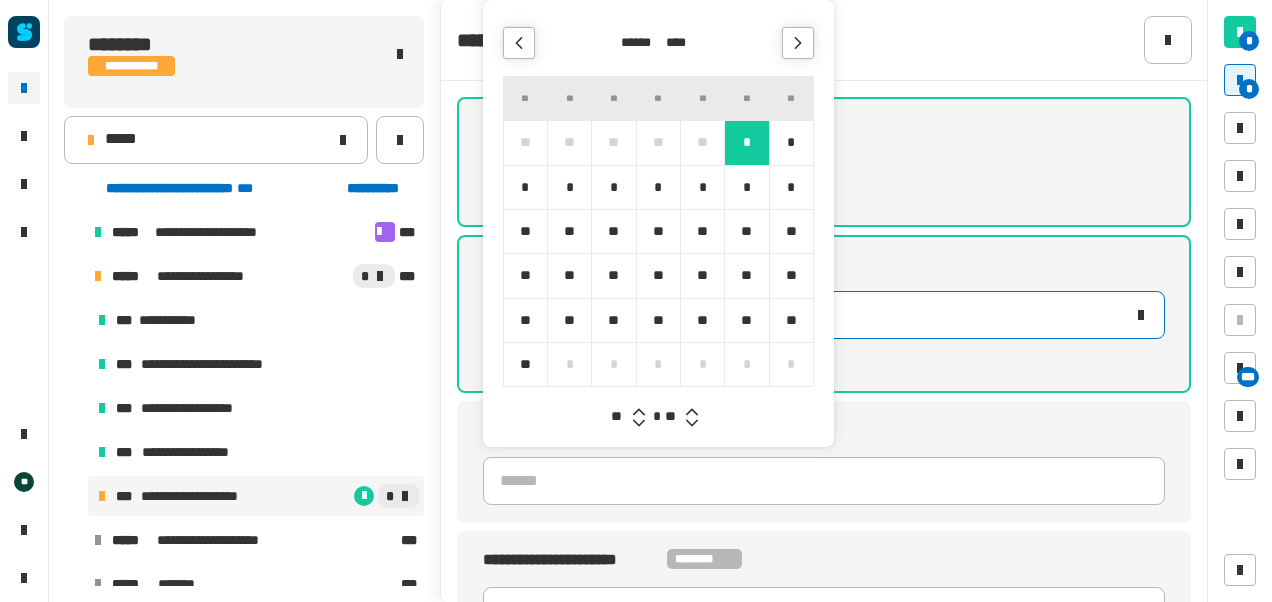 click at bounding box center [692, 423] 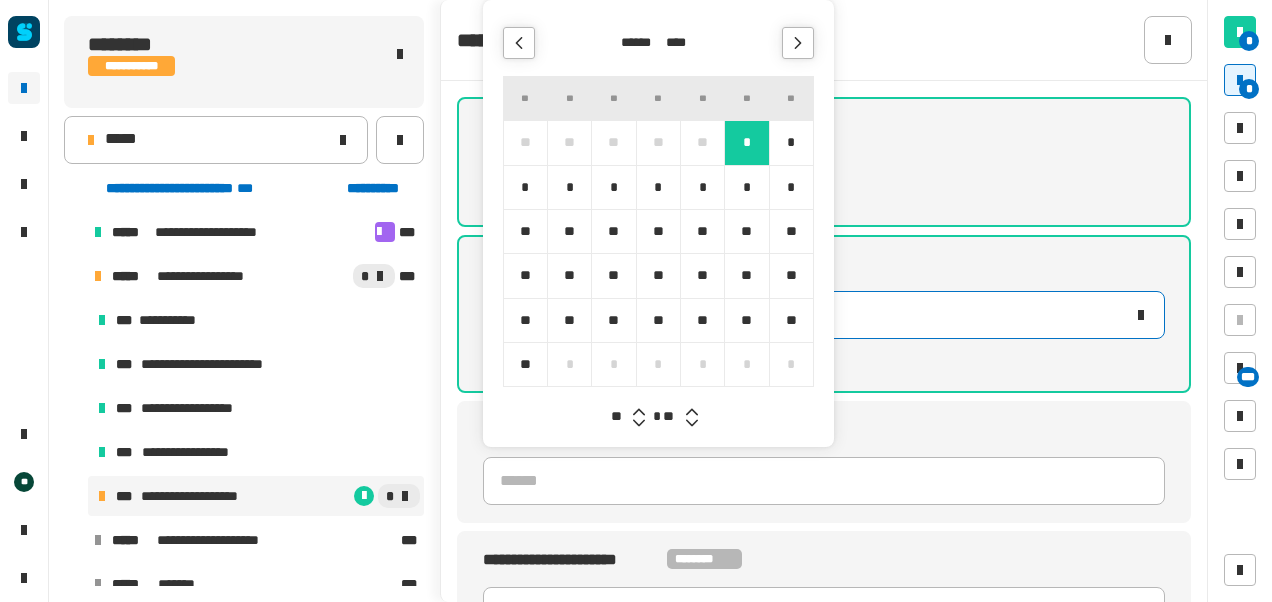 type on "**********" 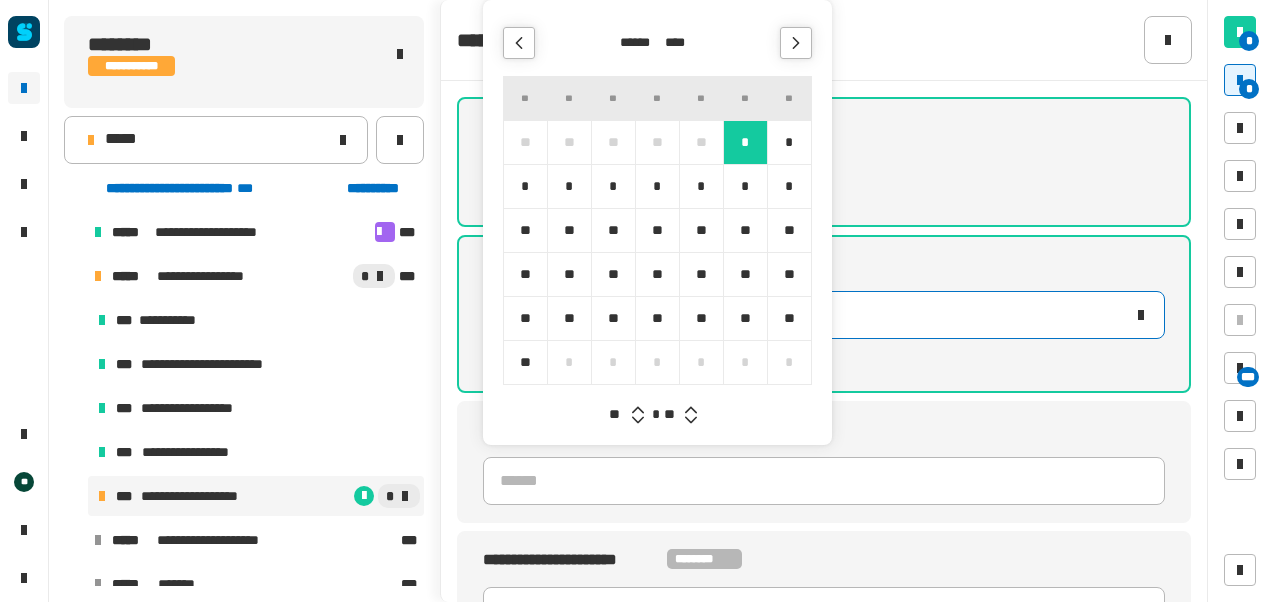 click at bounding box center [691, 420] 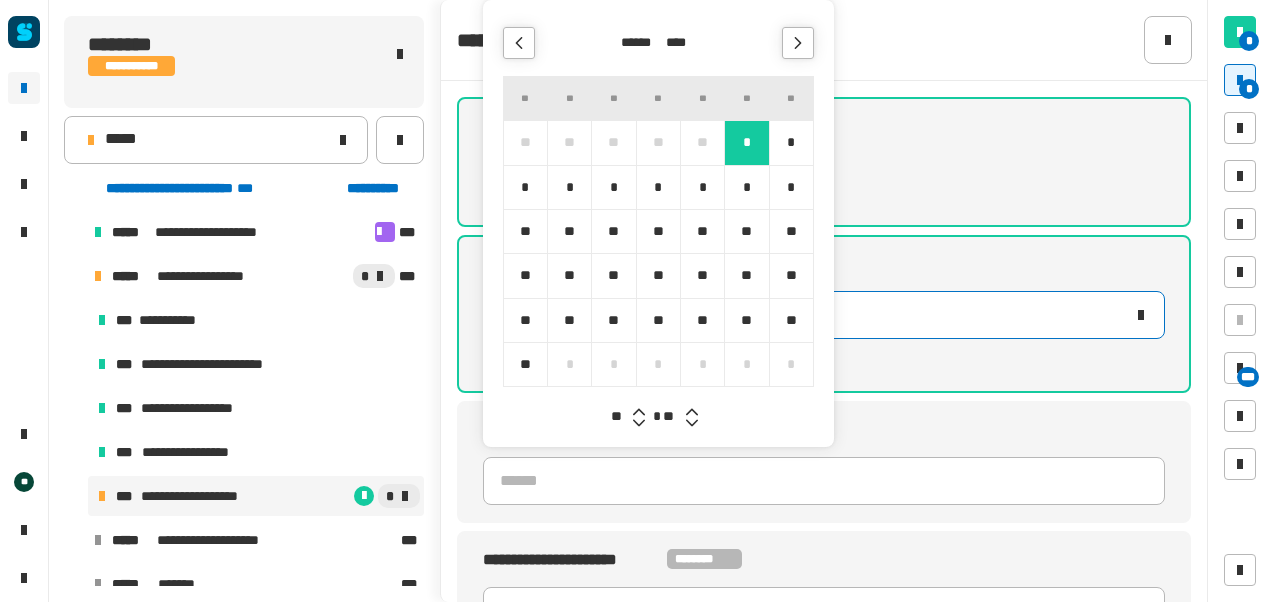 click at bounding box center [692, 423] 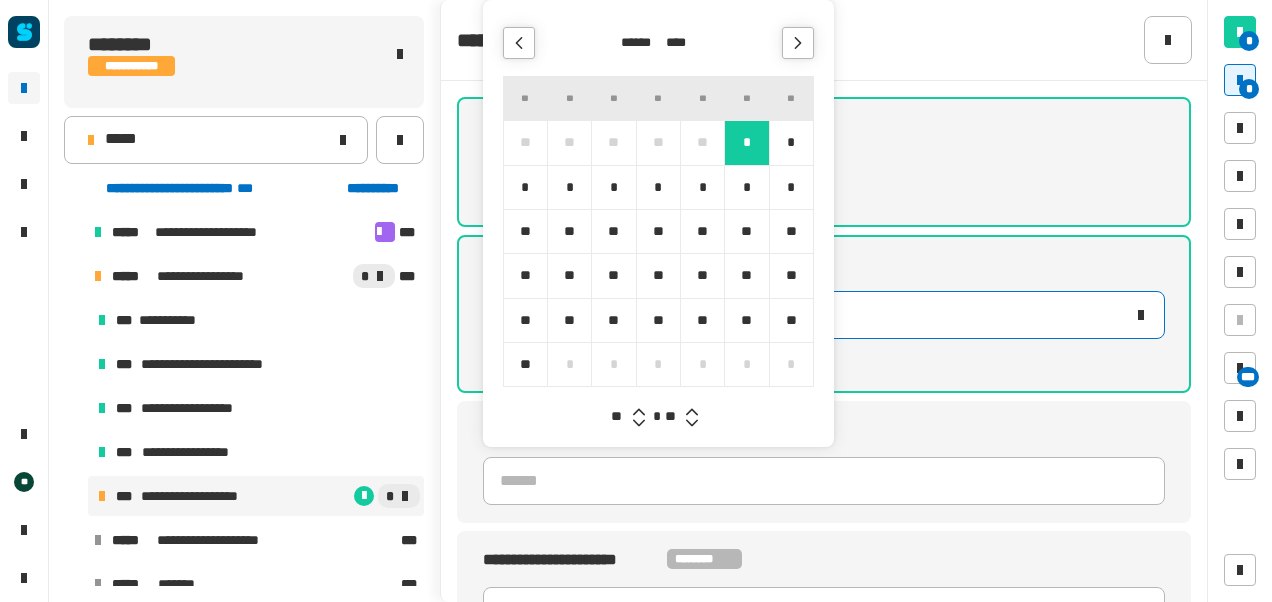 type 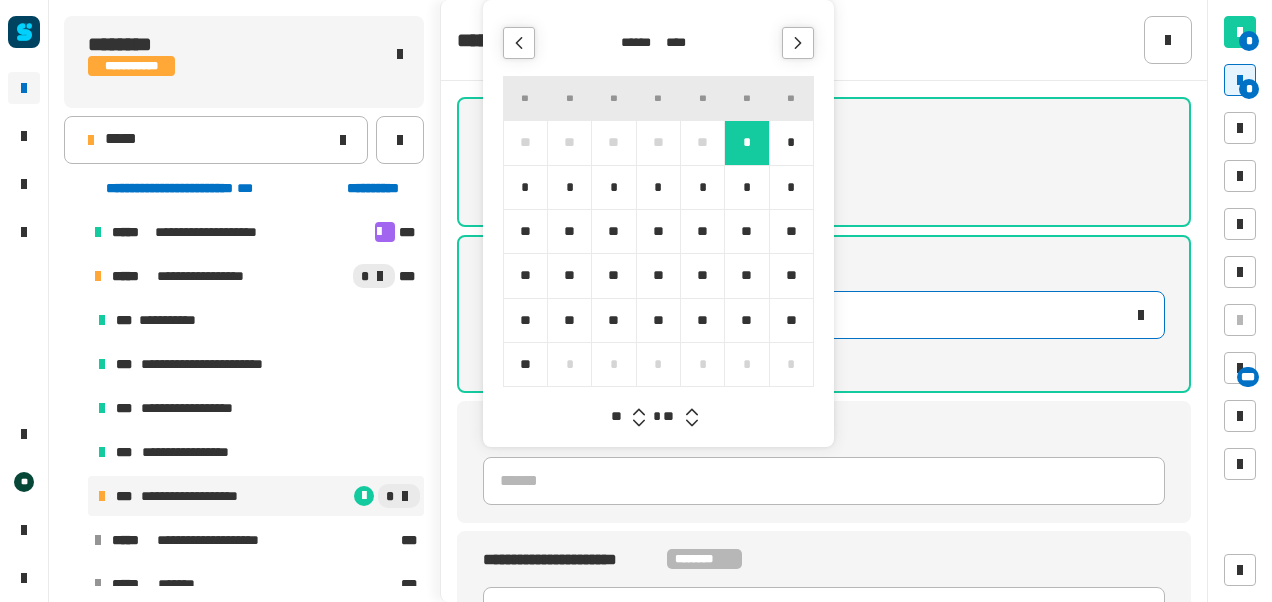 click at bounding box center [692, 423] 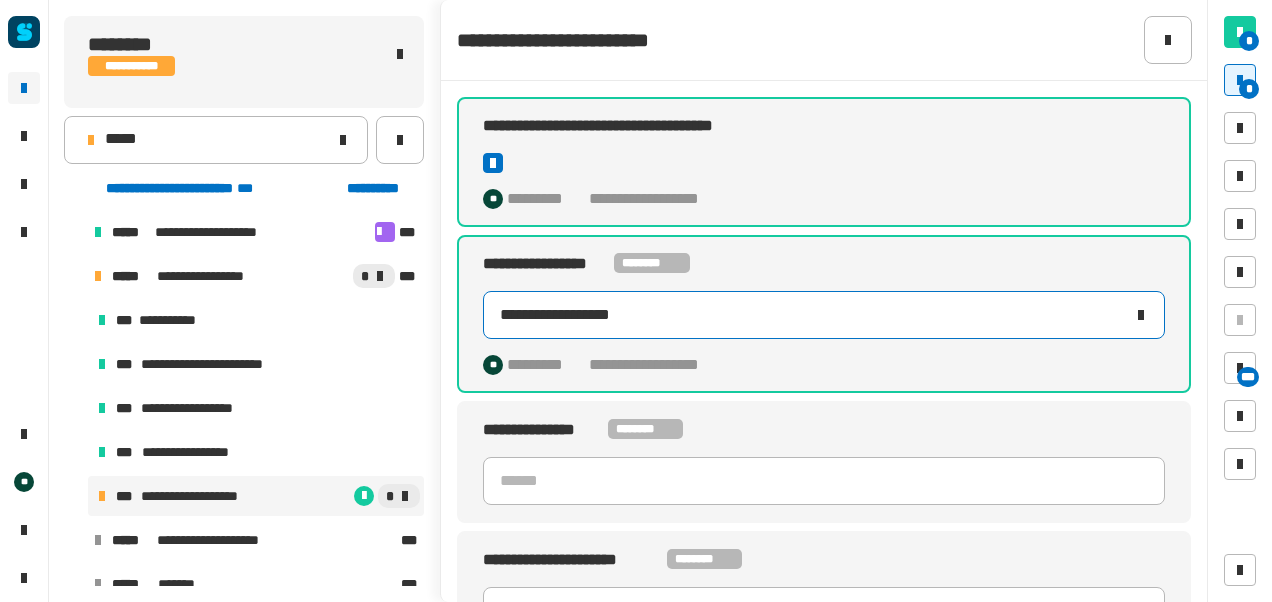 click on "**********" 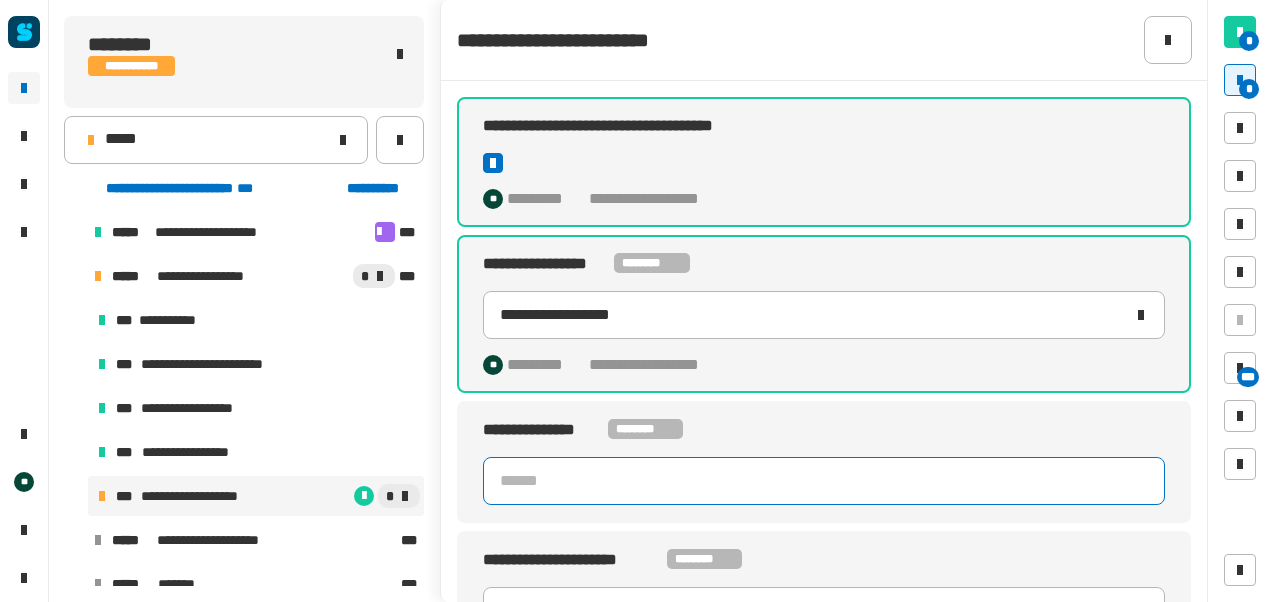 click 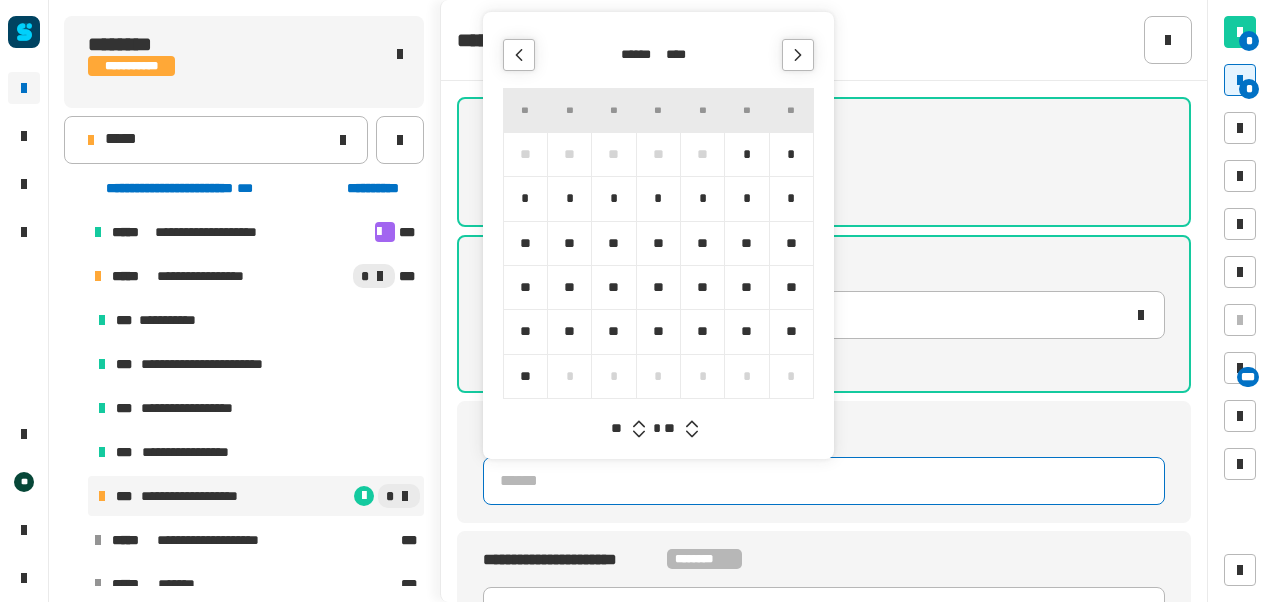 click 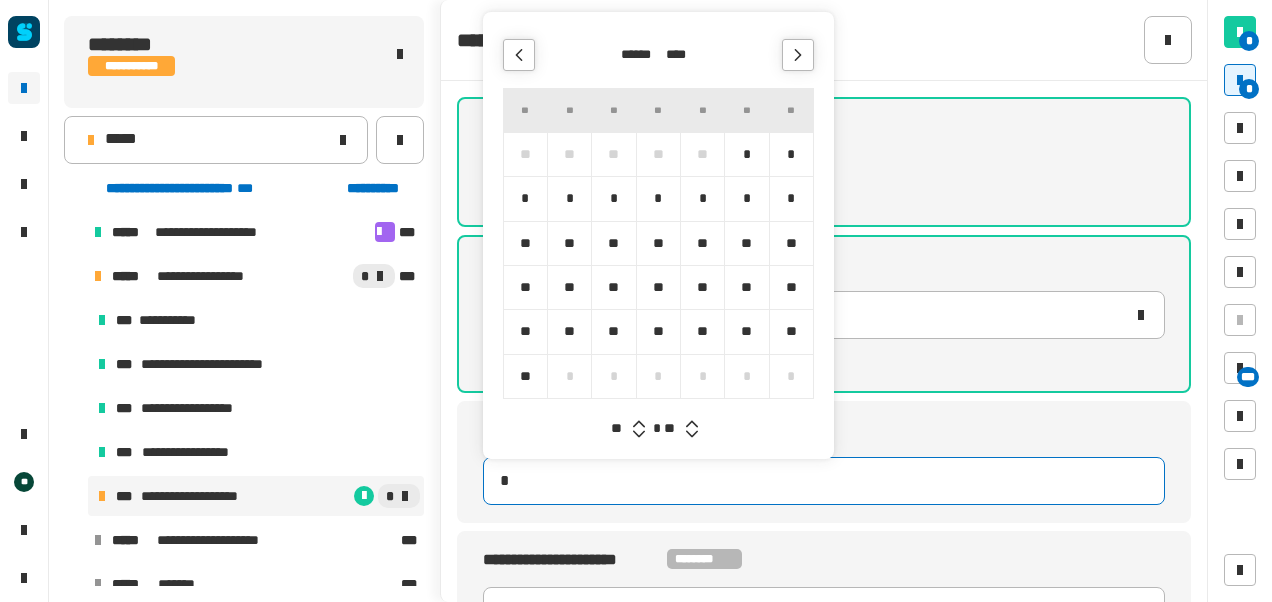 type on "**********" 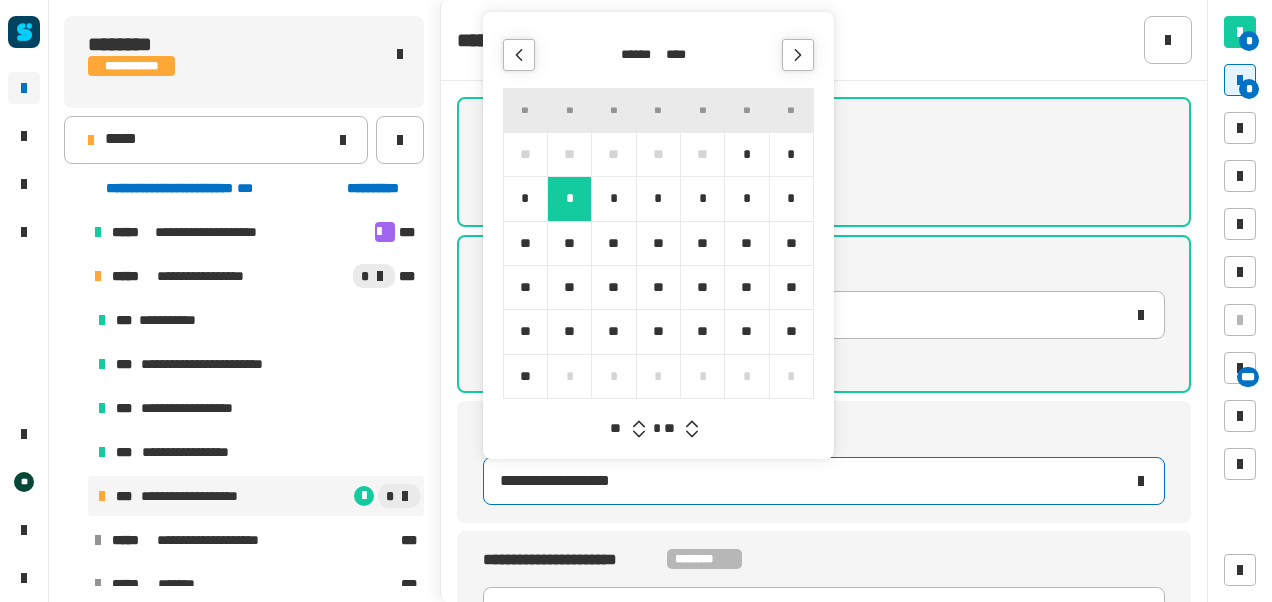 click 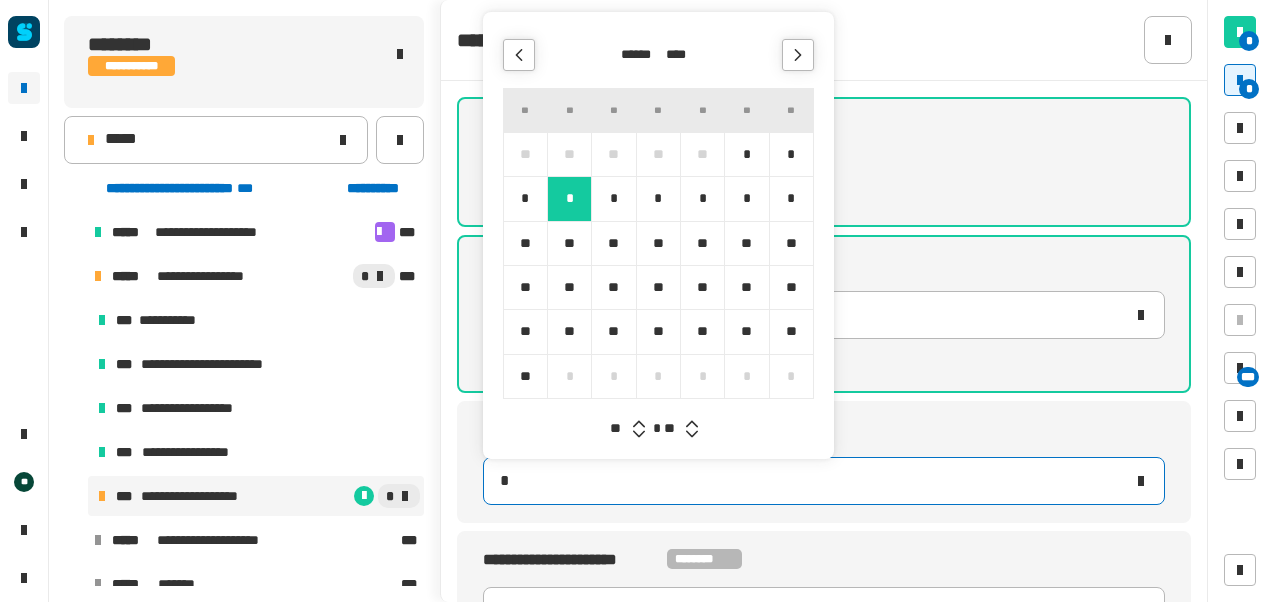 type on "**********" 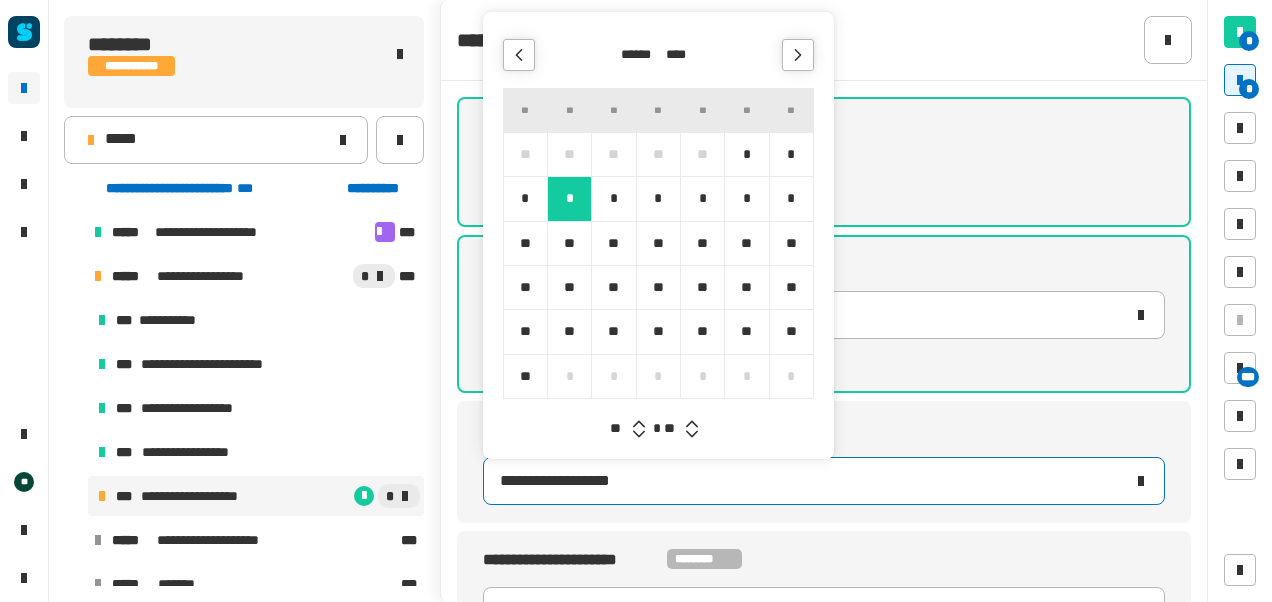 click 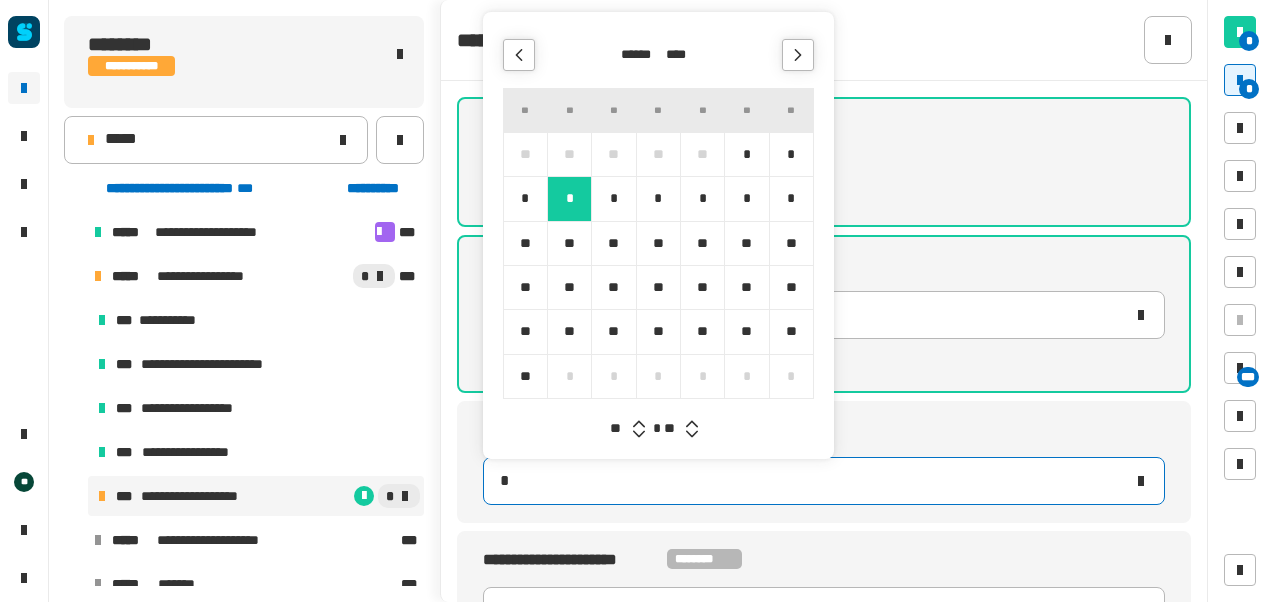 type on "**********" 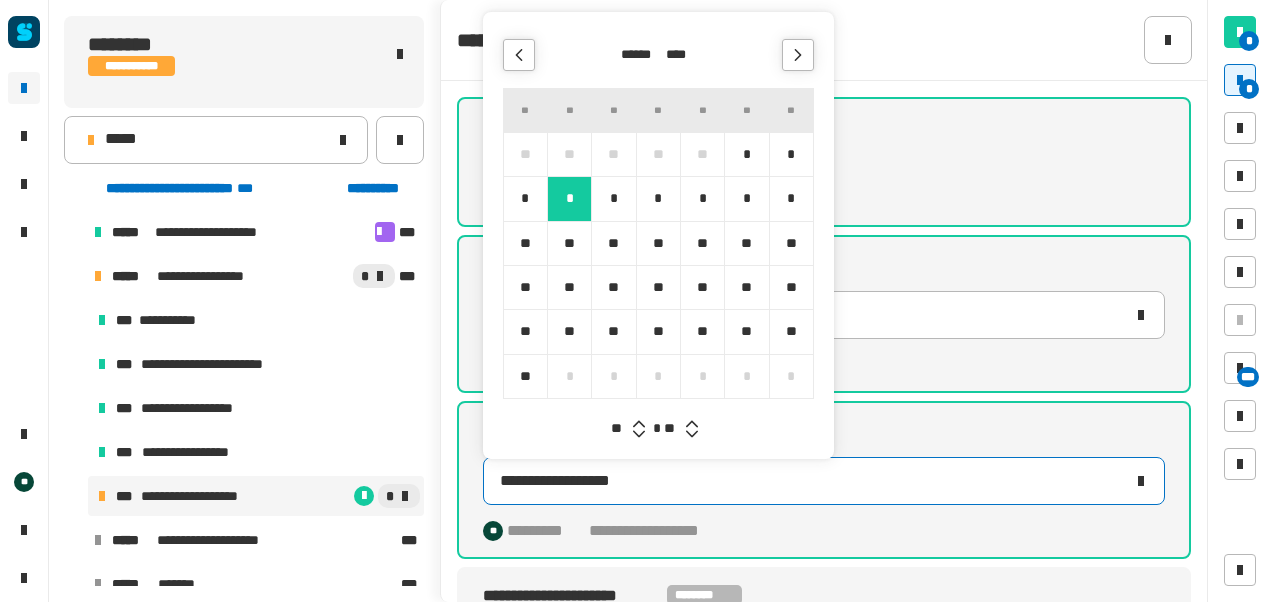 click 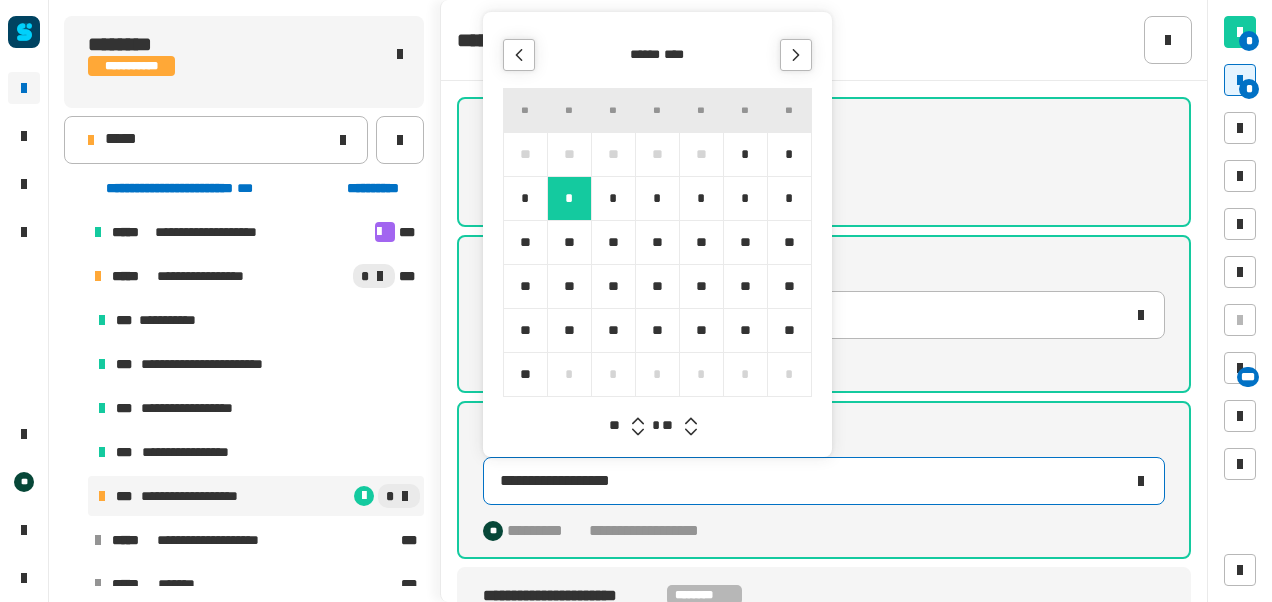 type 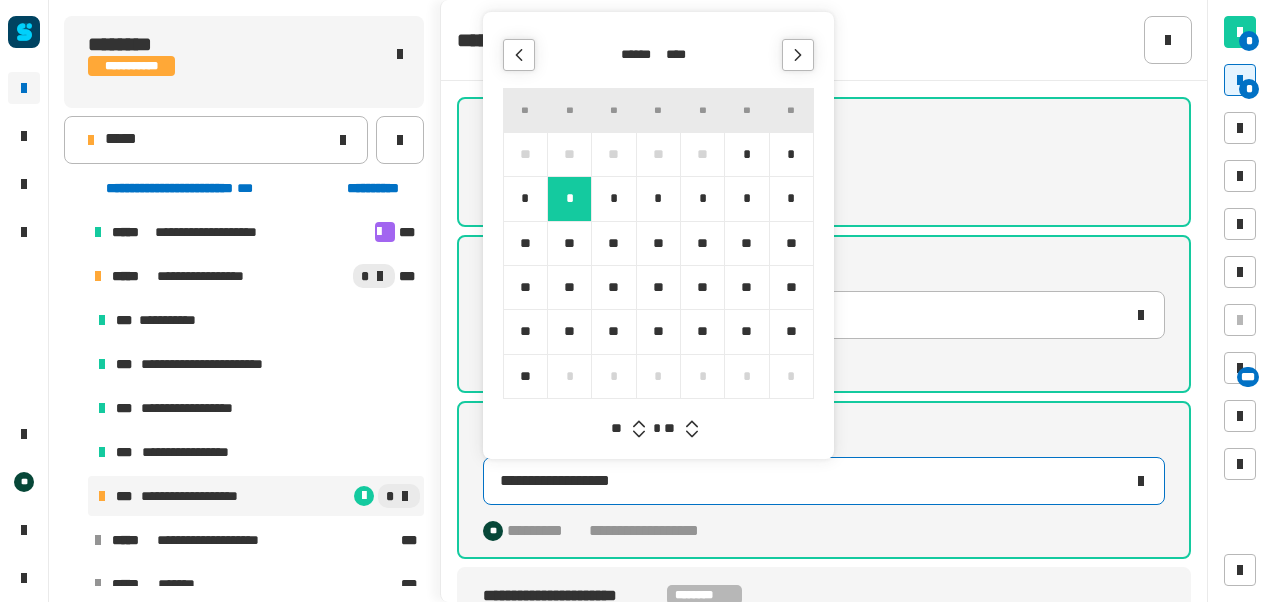 click 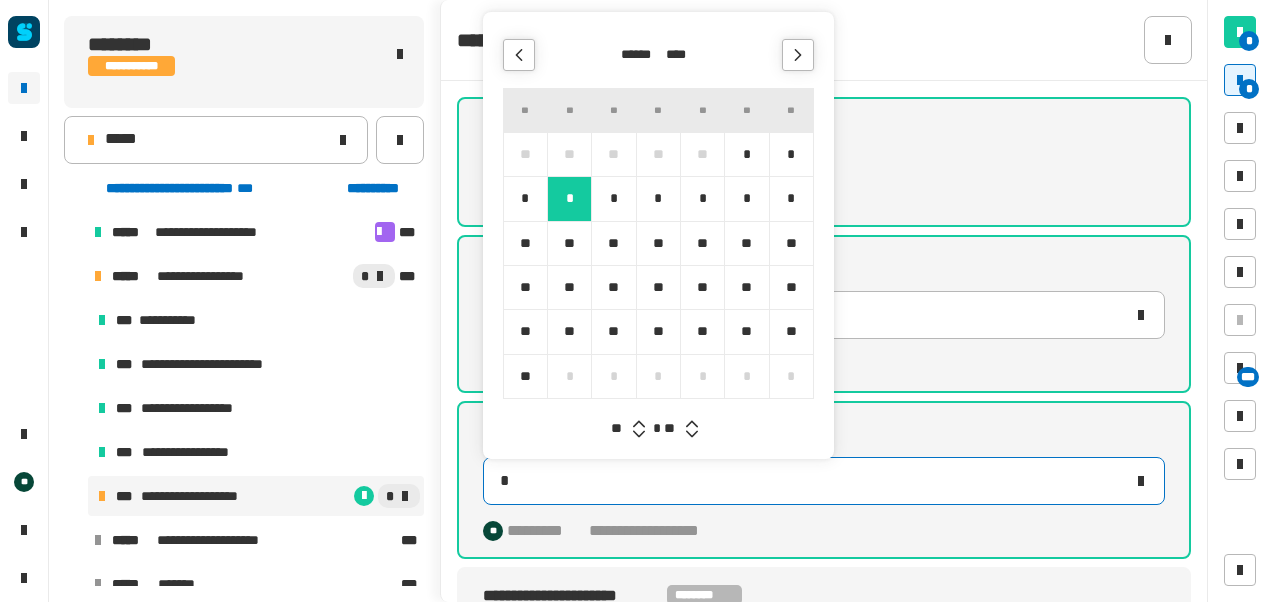 type on "**********" 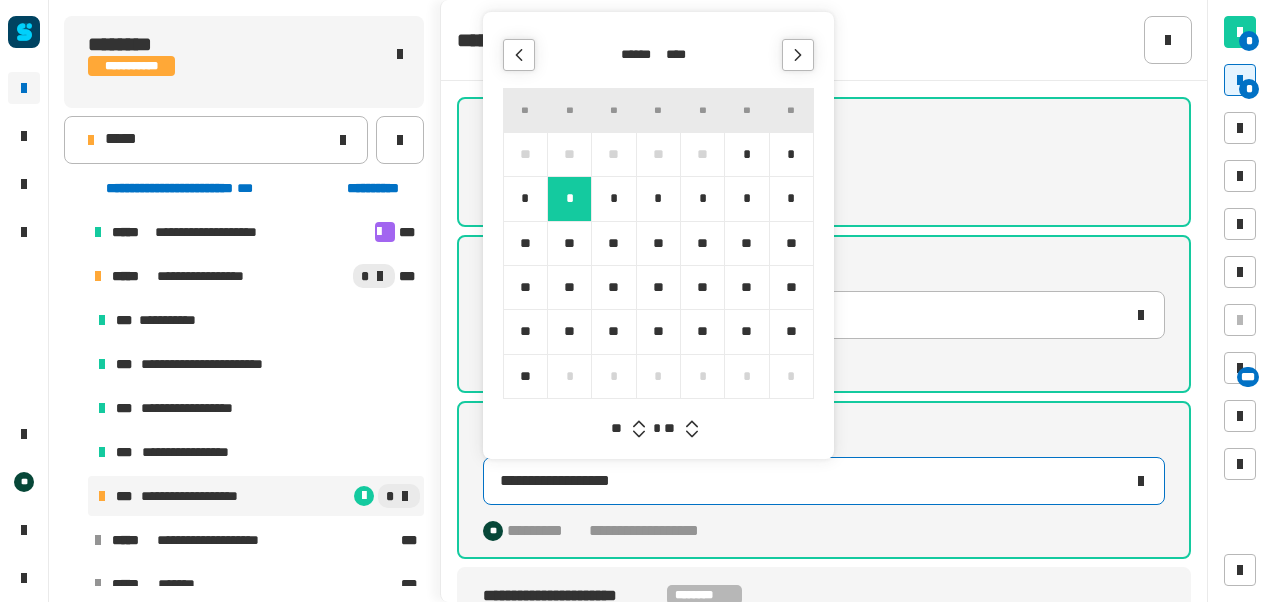 type 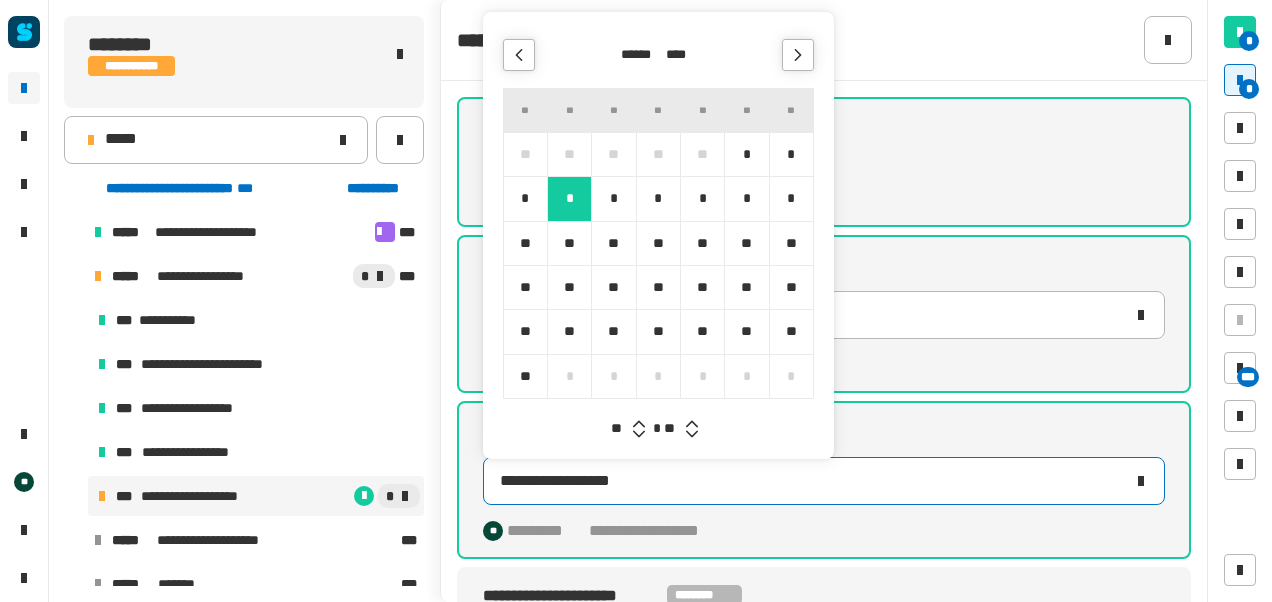 click 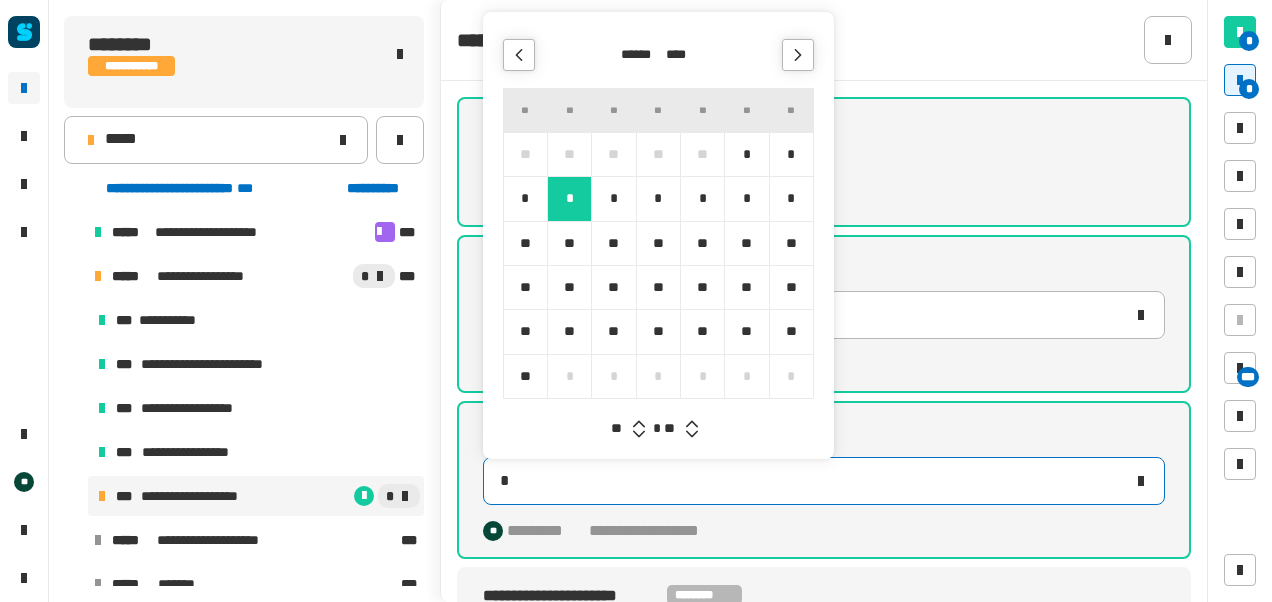 type on "**********" 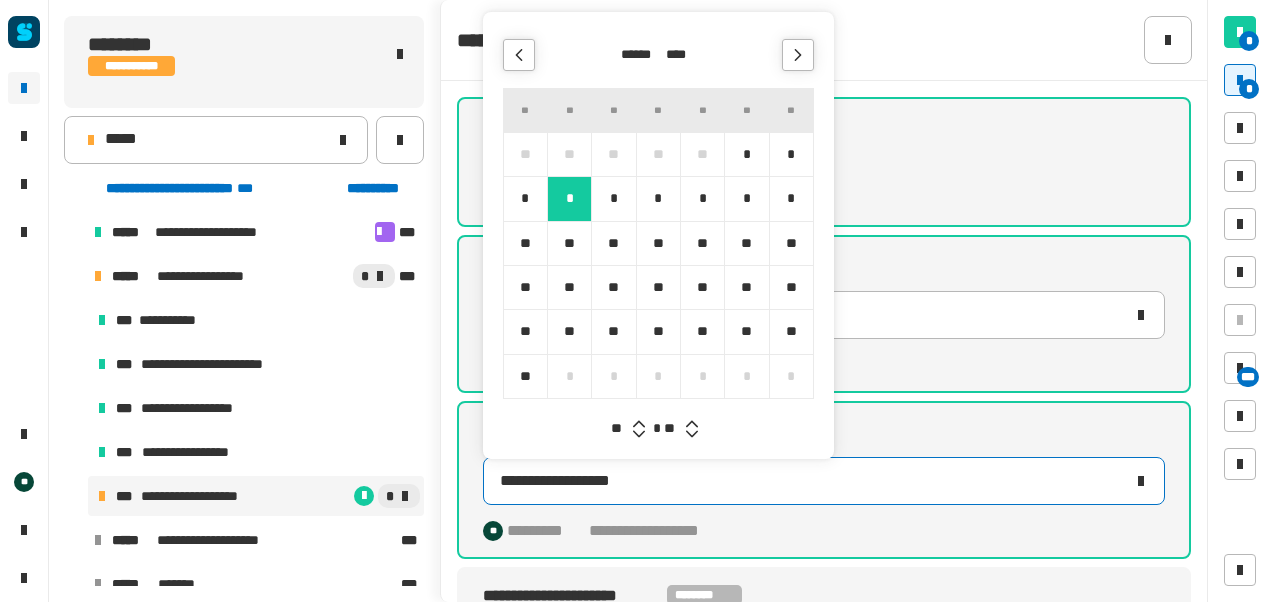 click 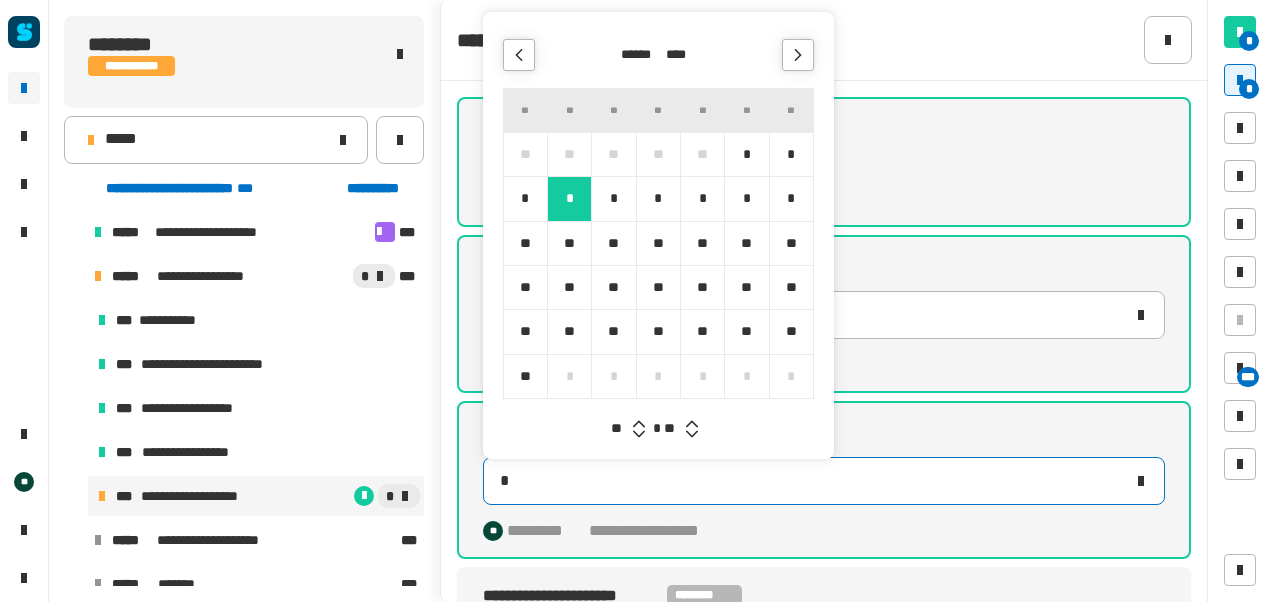 type on "**********" 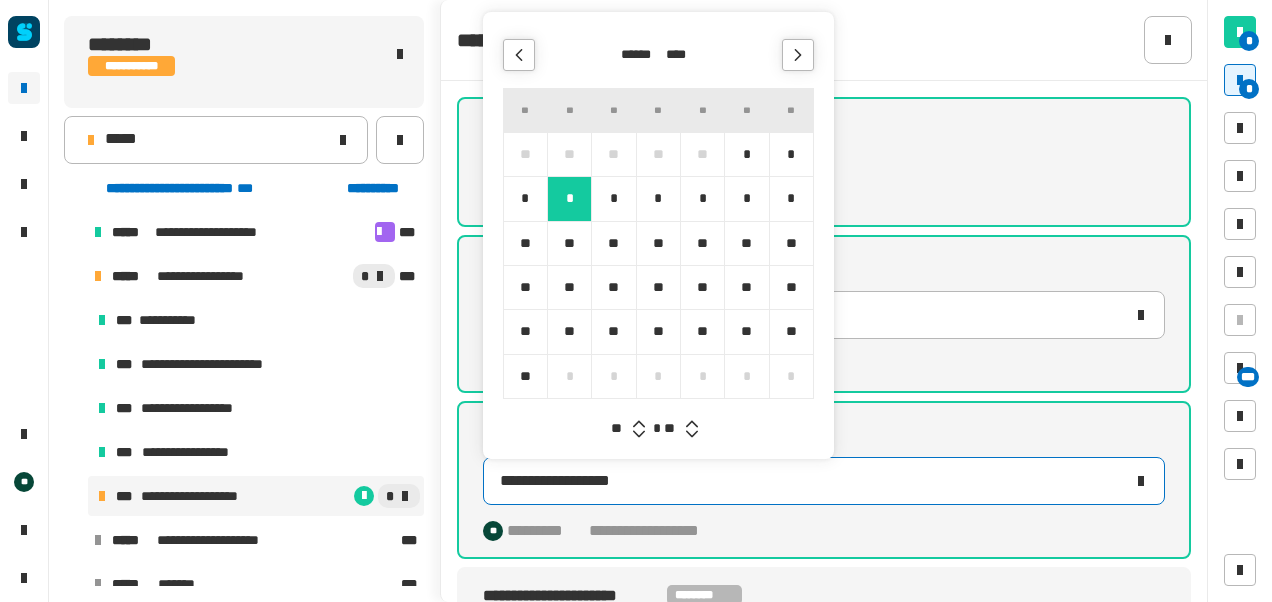 click 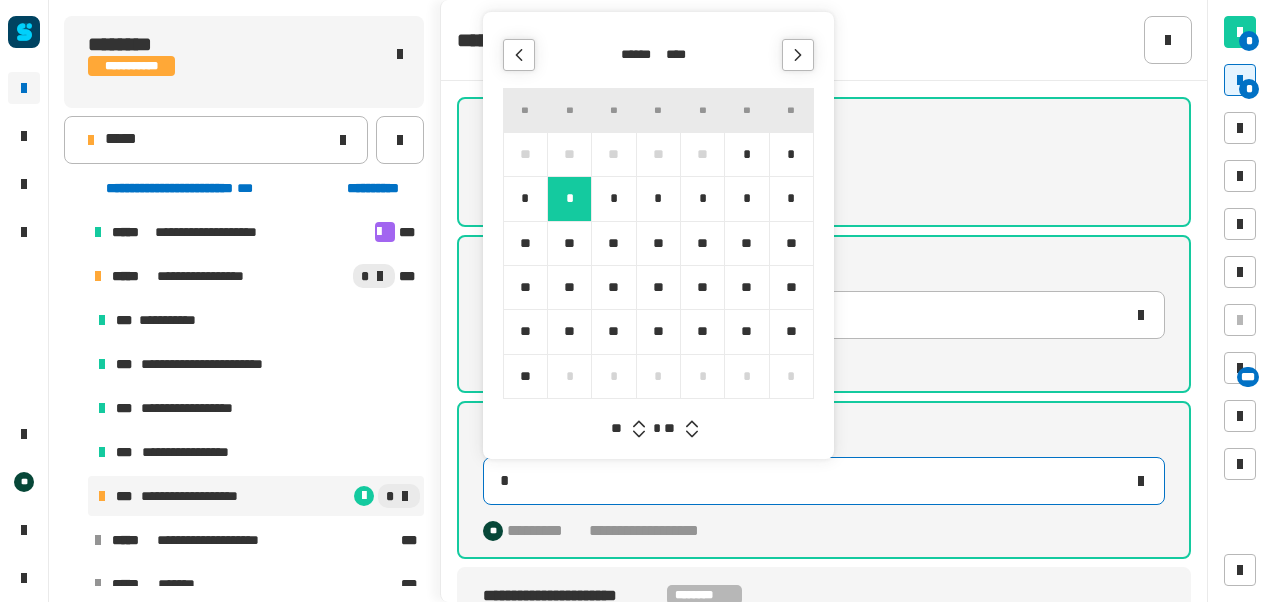 type on "**********" 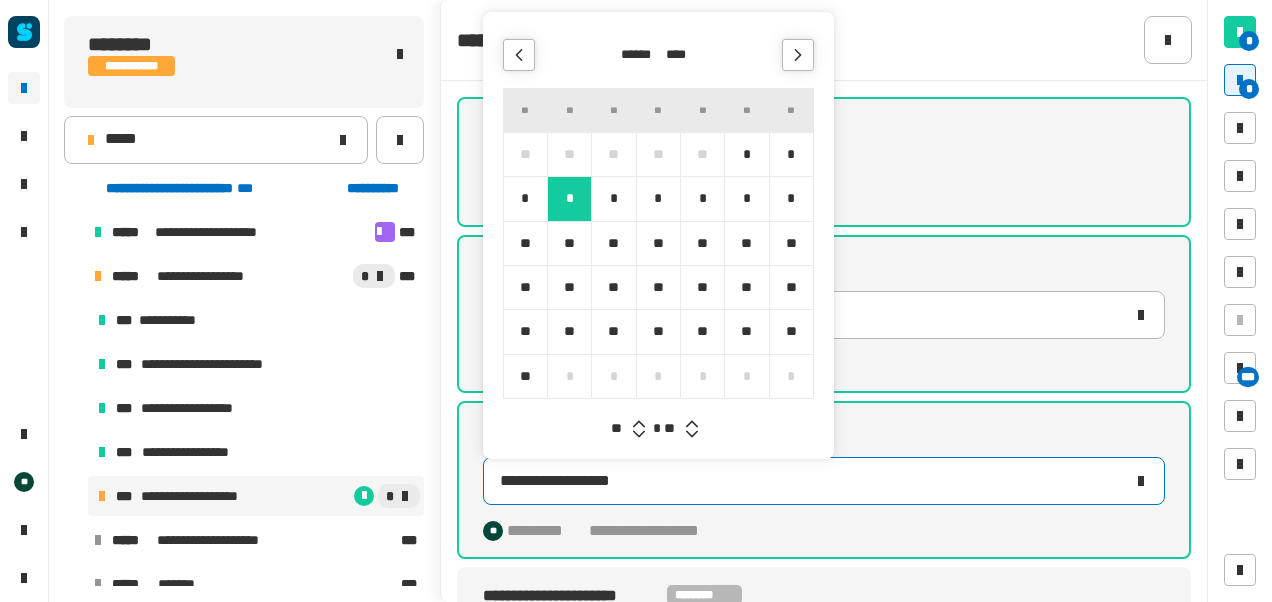 click 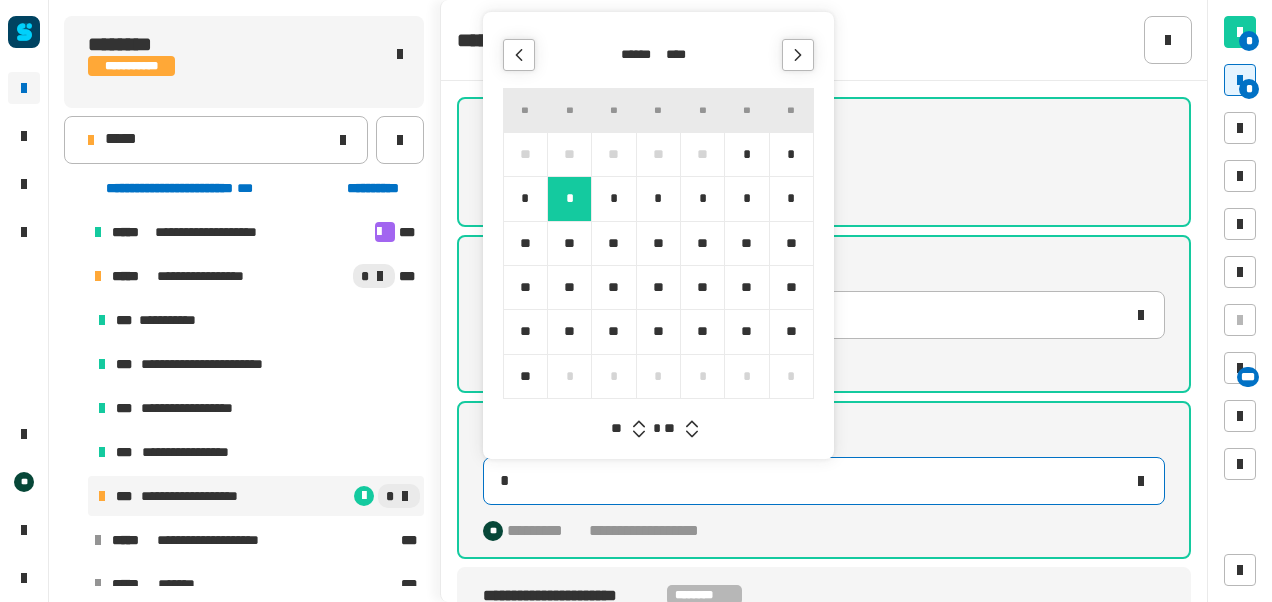 type on "**********" 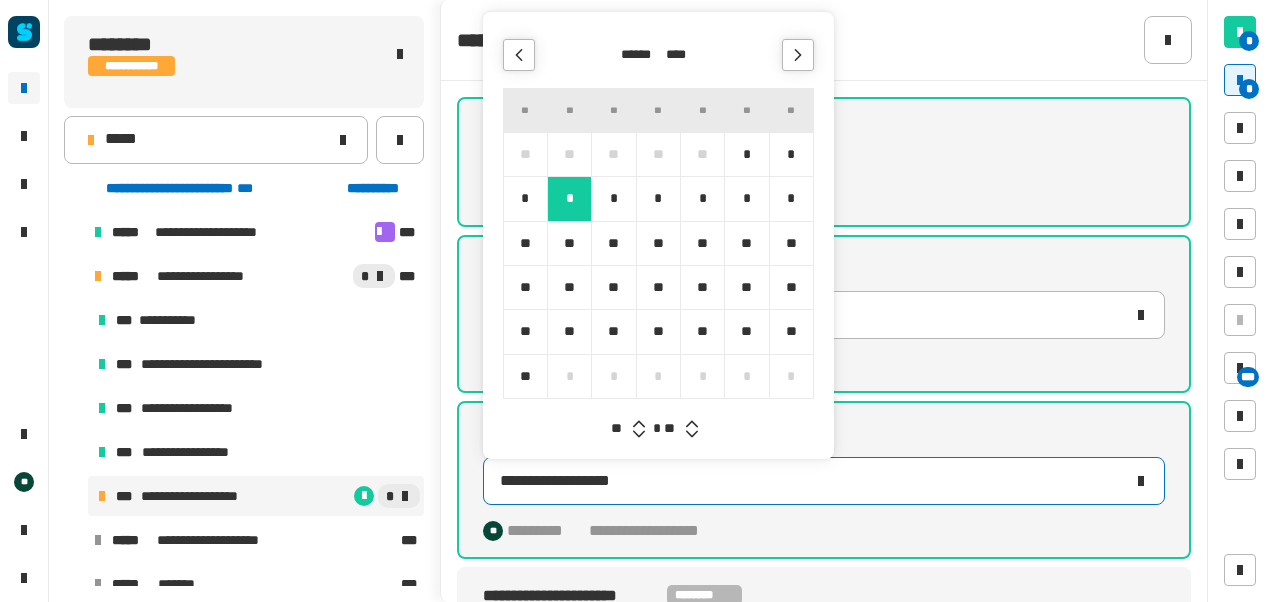 type 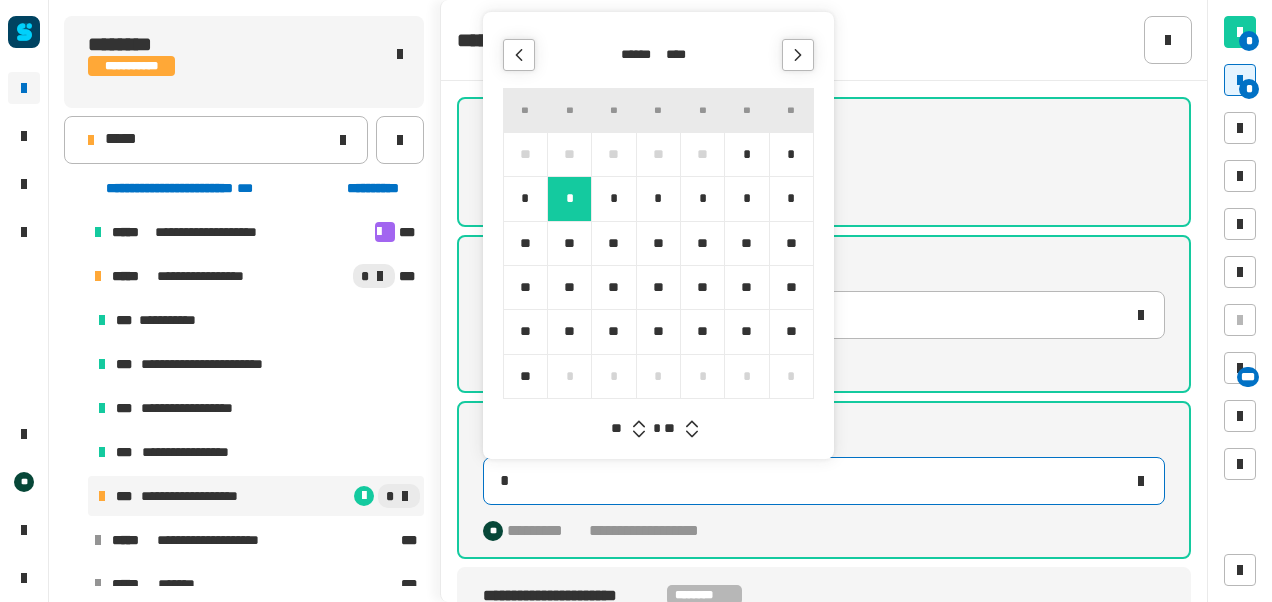 type on "**********" 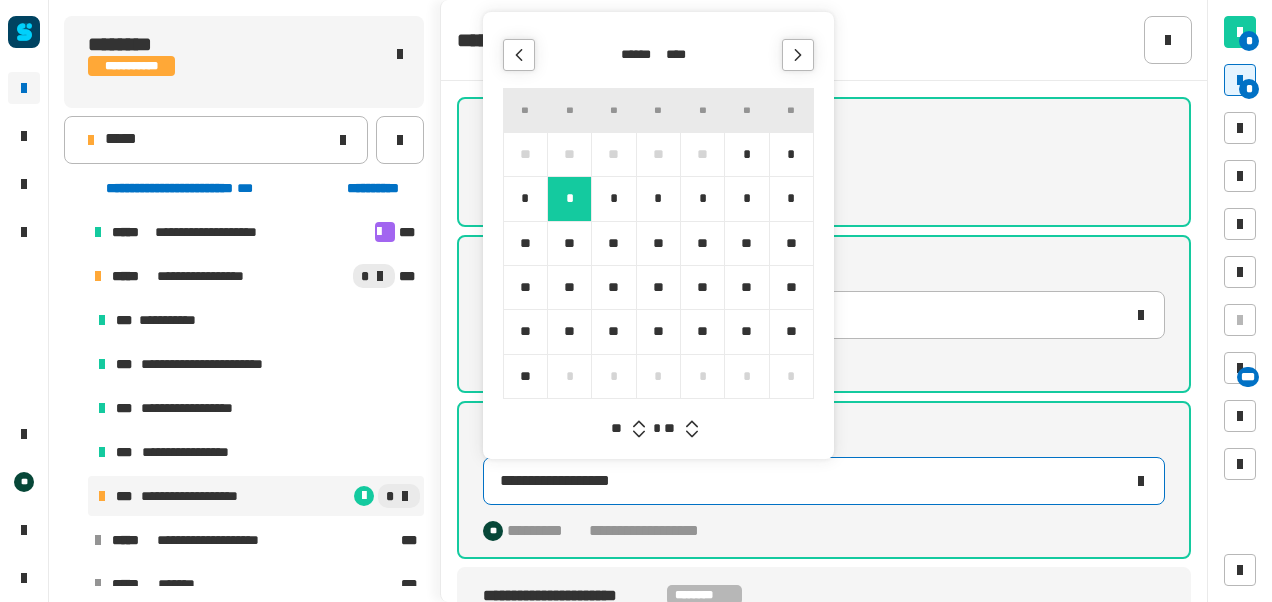 click 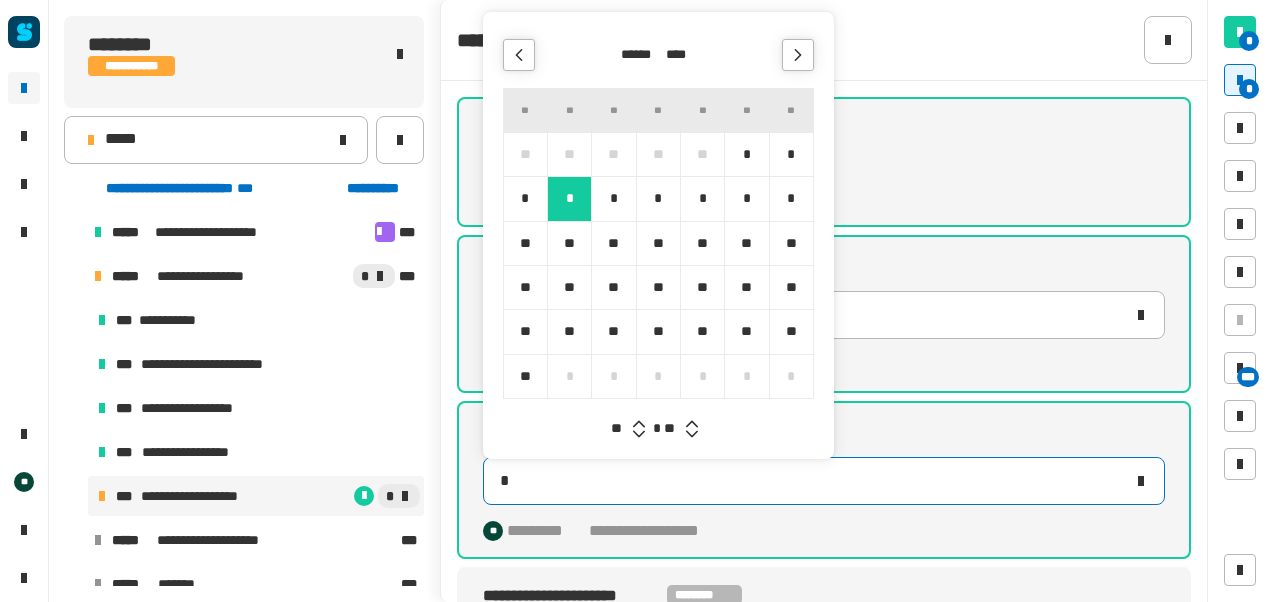 type on "**********" 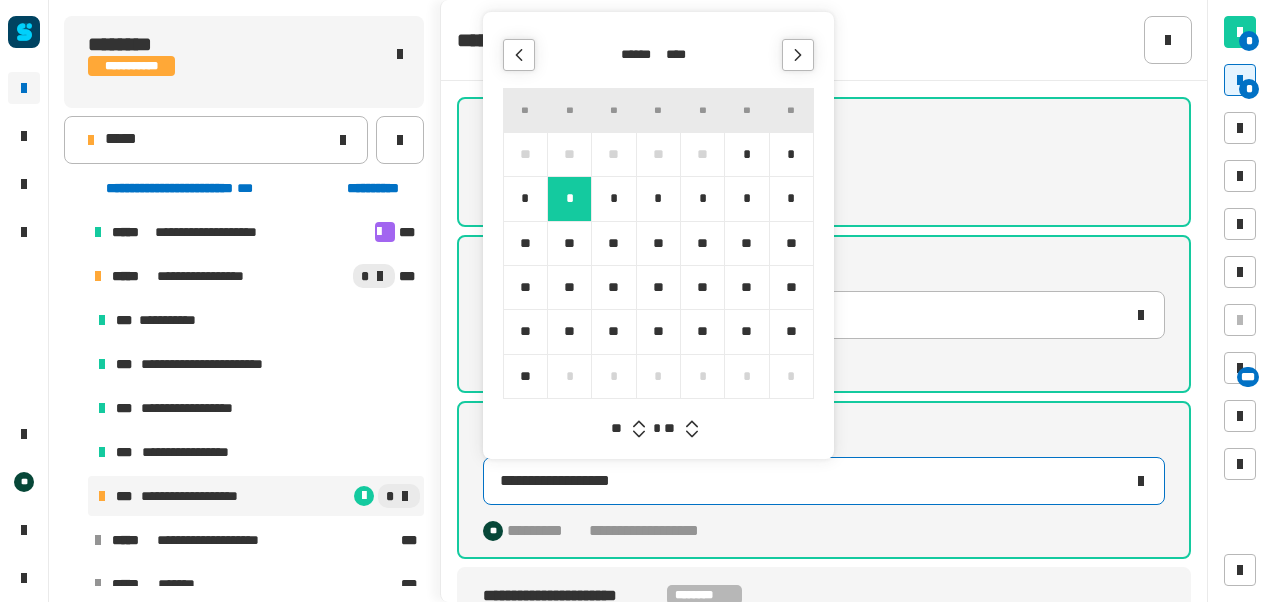 click 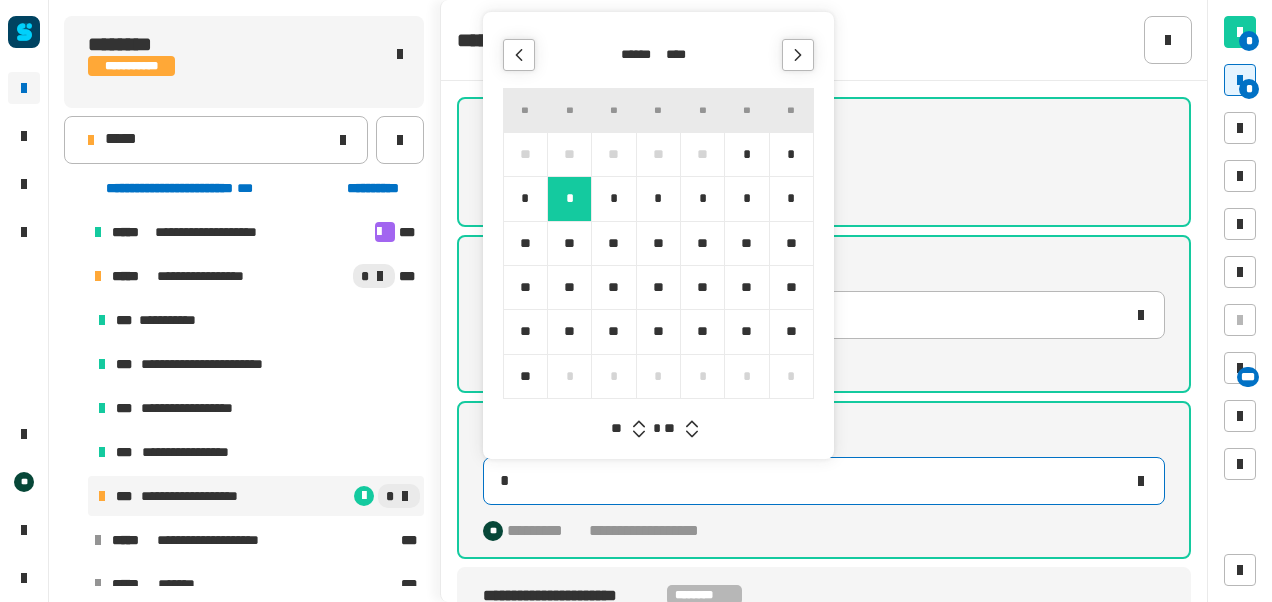 type on "**********" 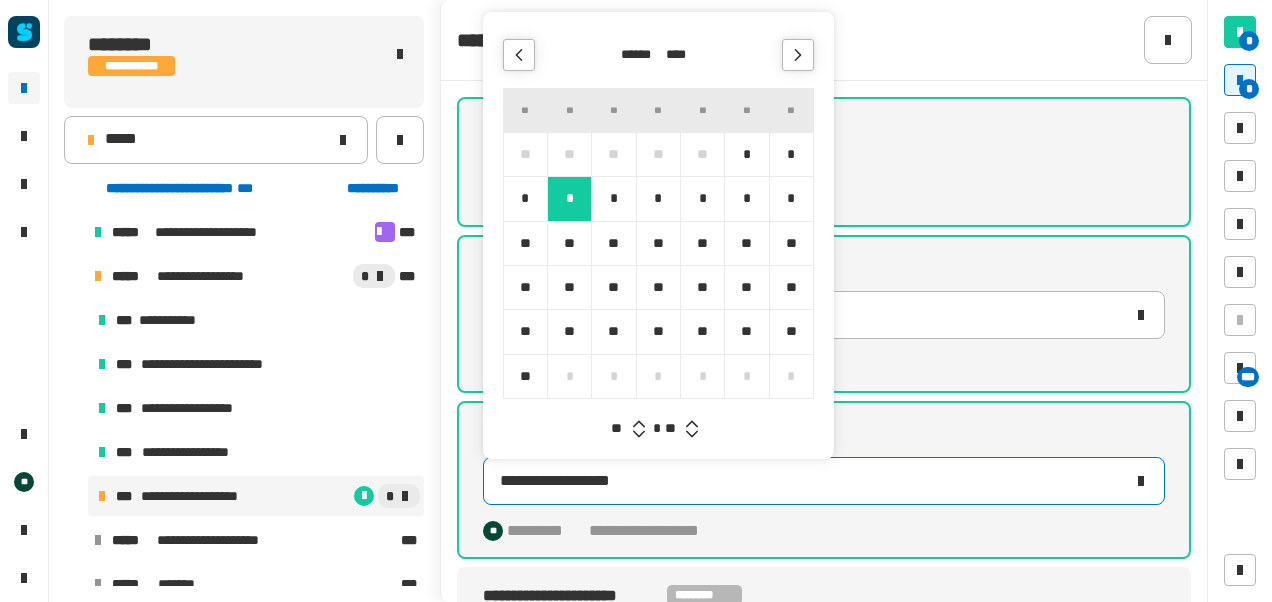click 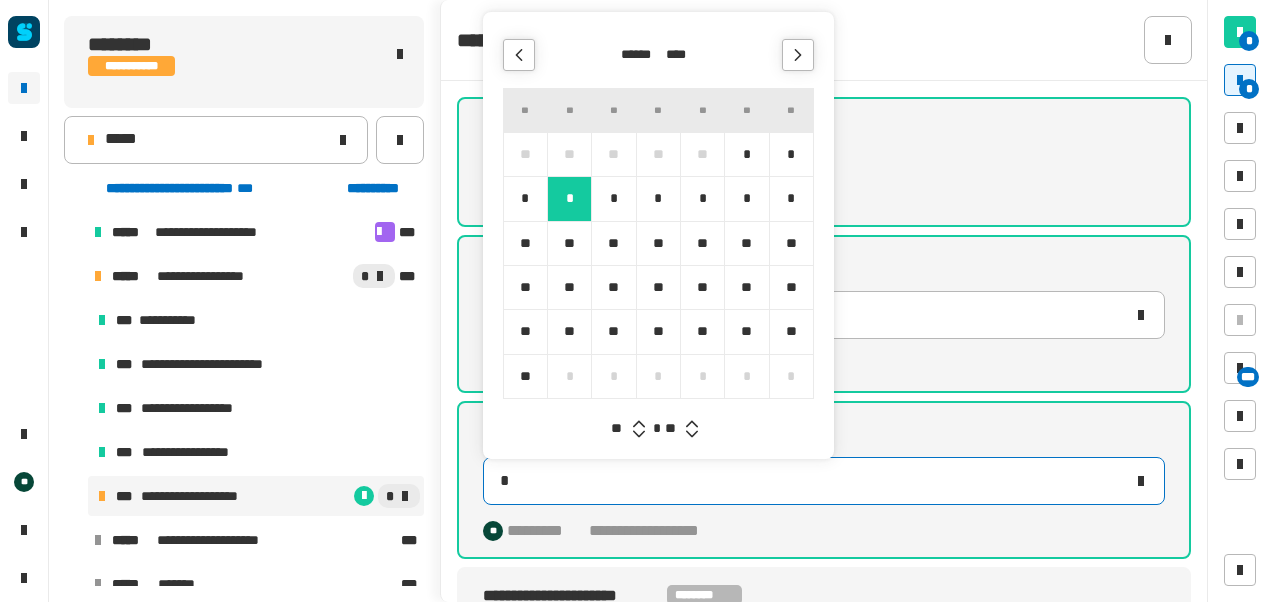 type on "**********" 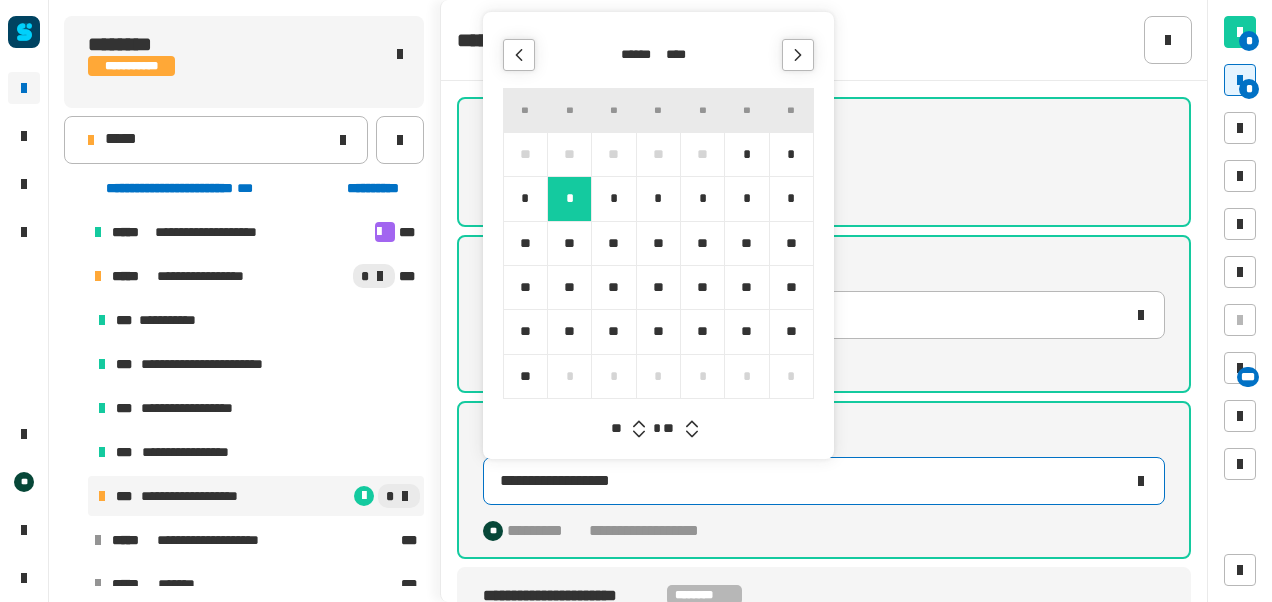 click 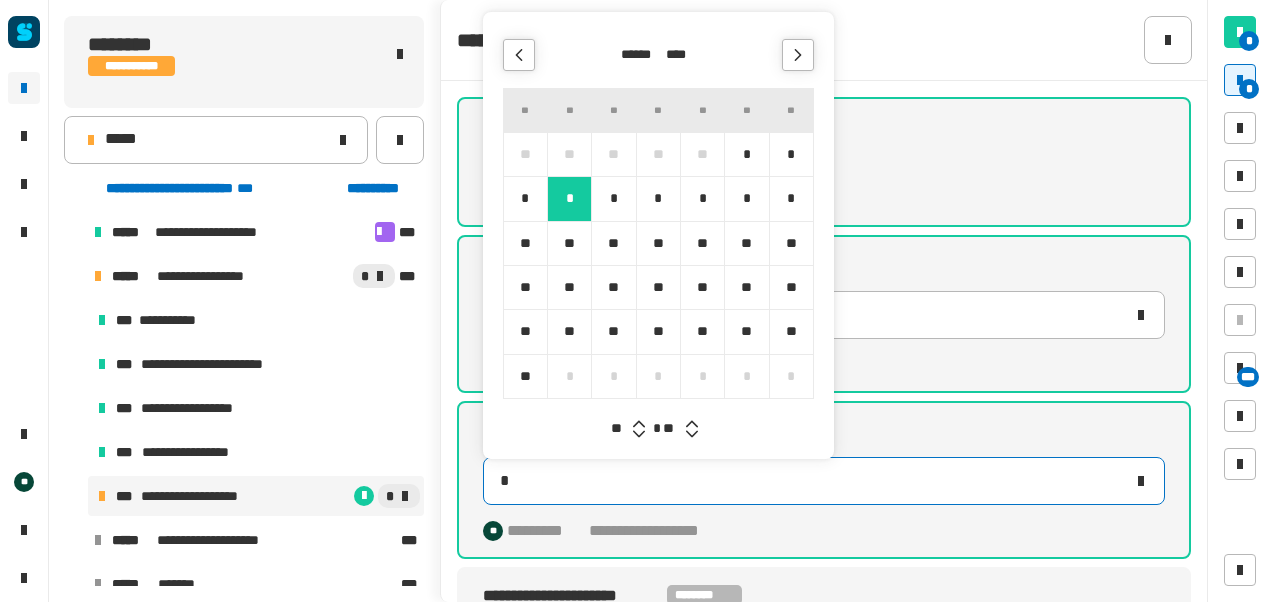 type on "**********" 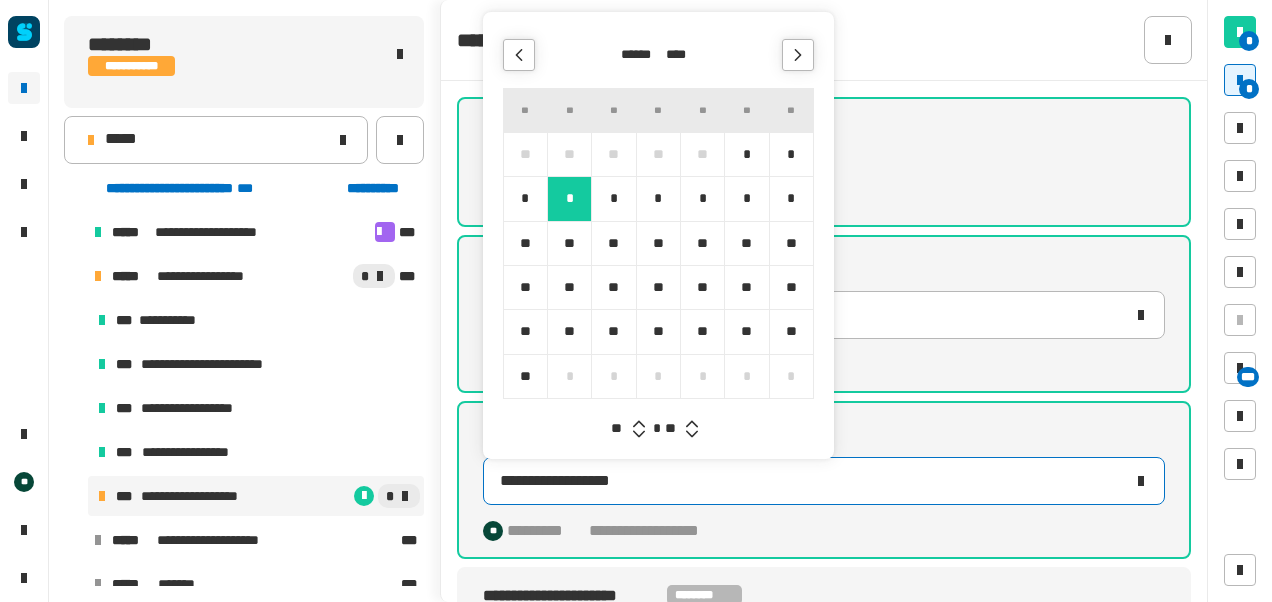 click 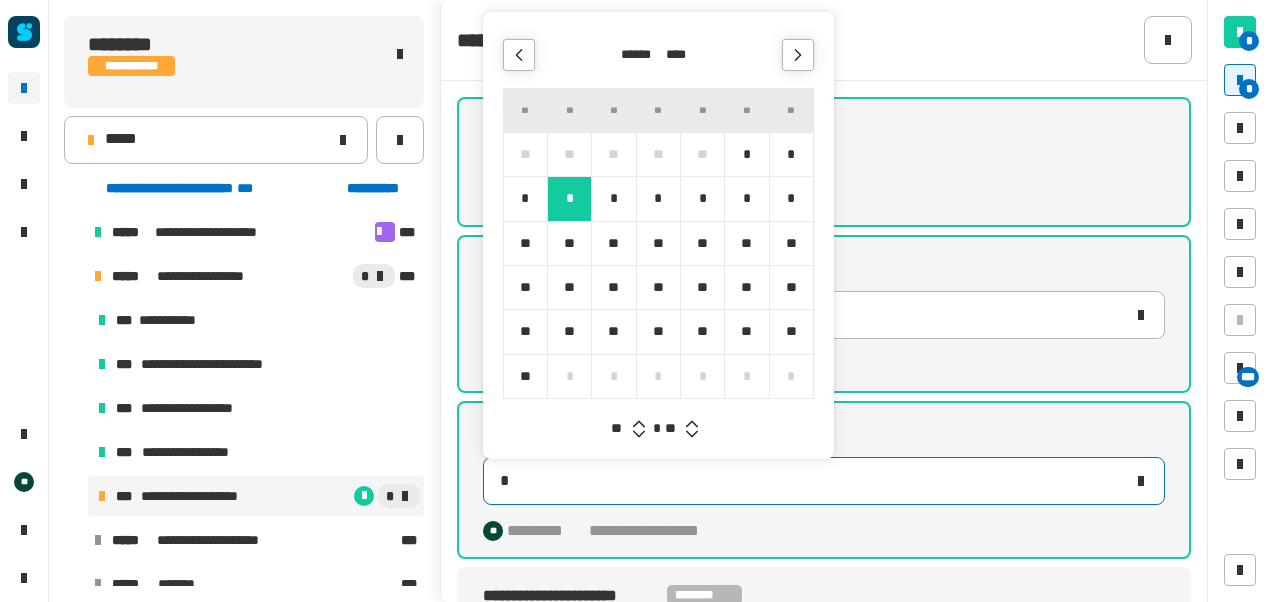 type on "**********" 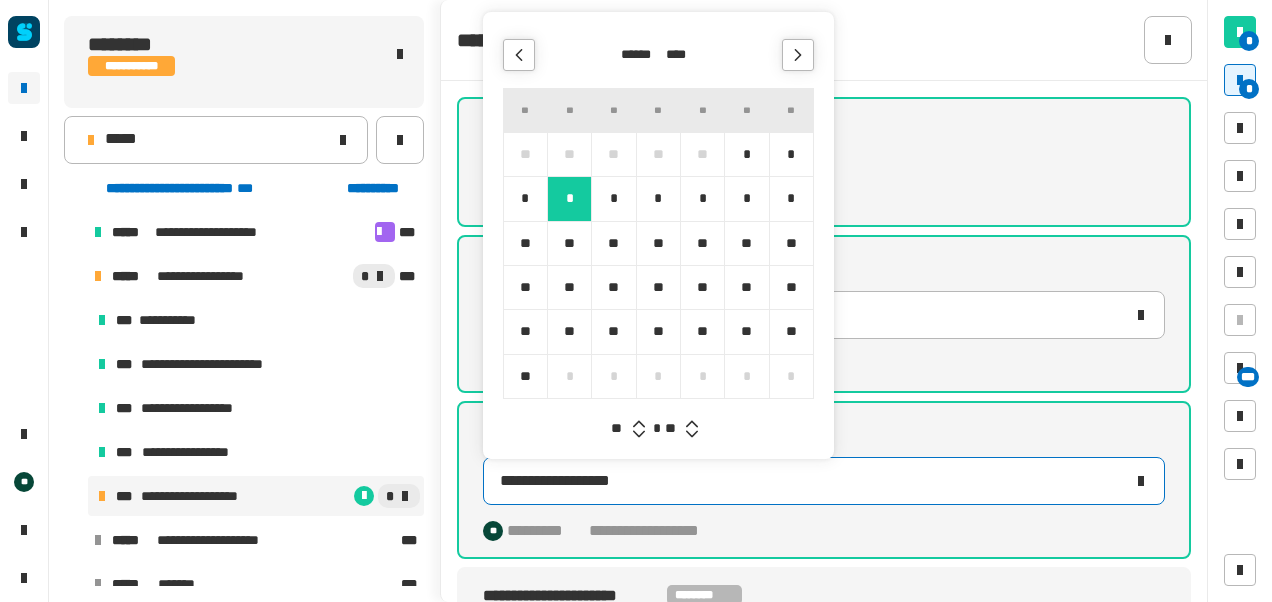 click 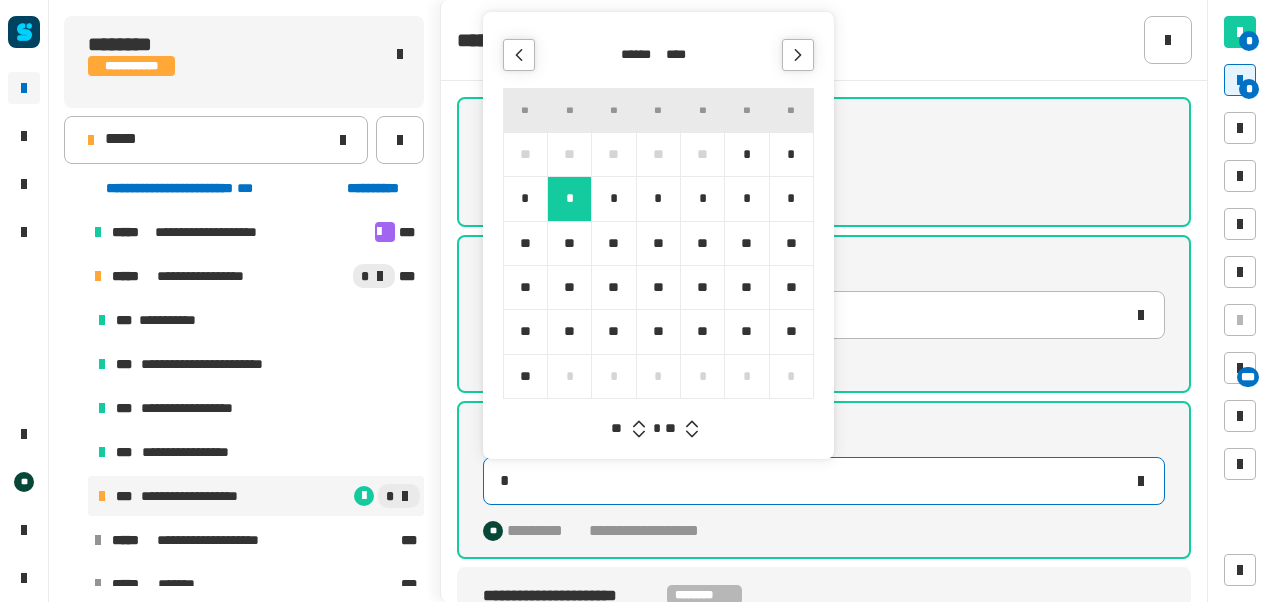 type on "**********" 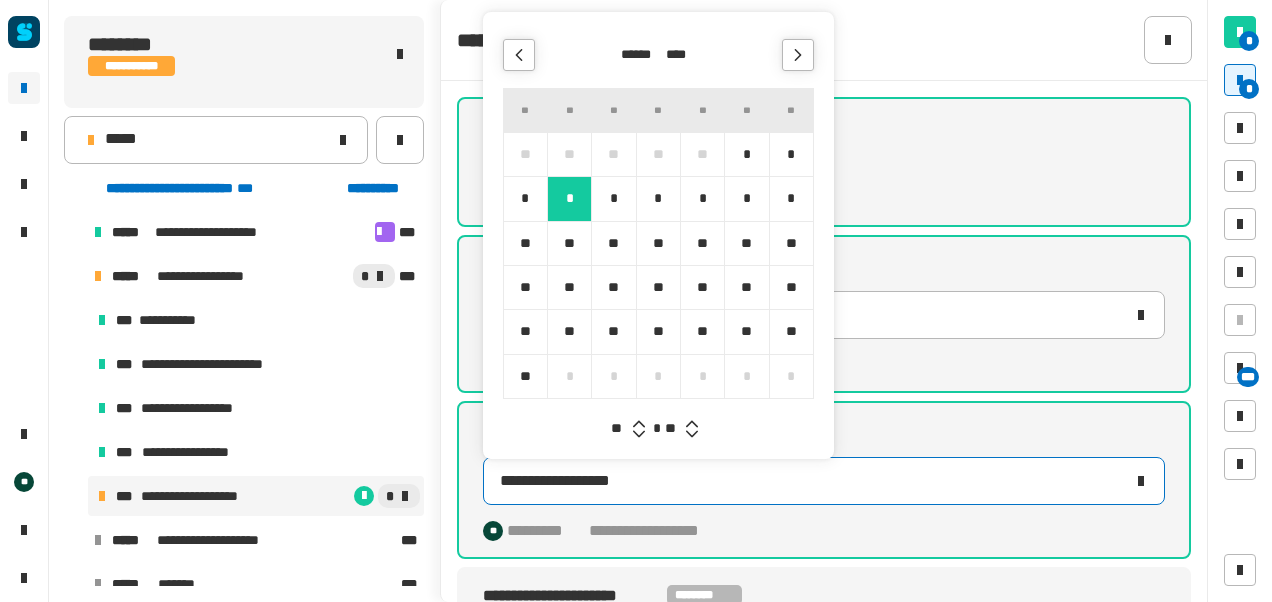 click 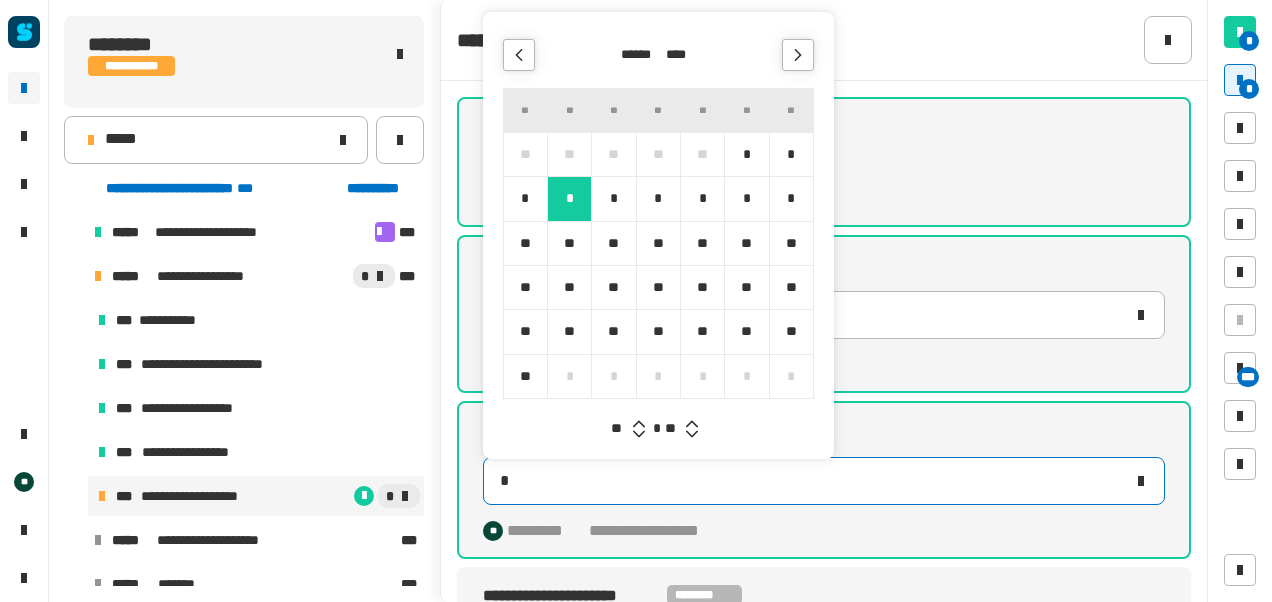 type on "**********" 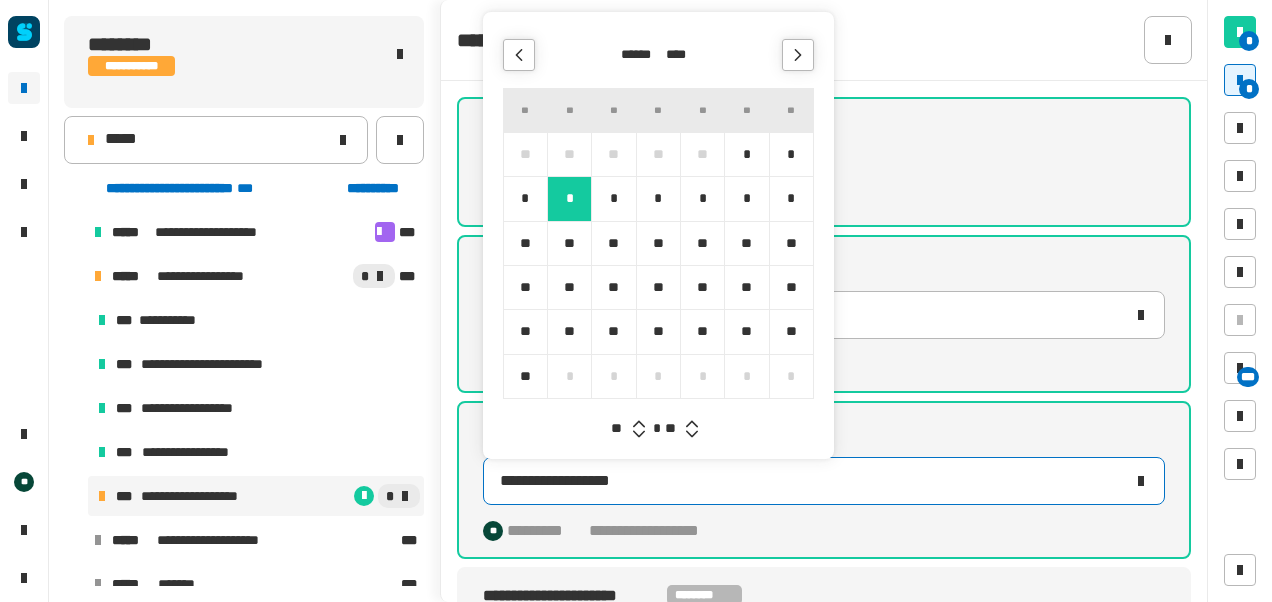 click 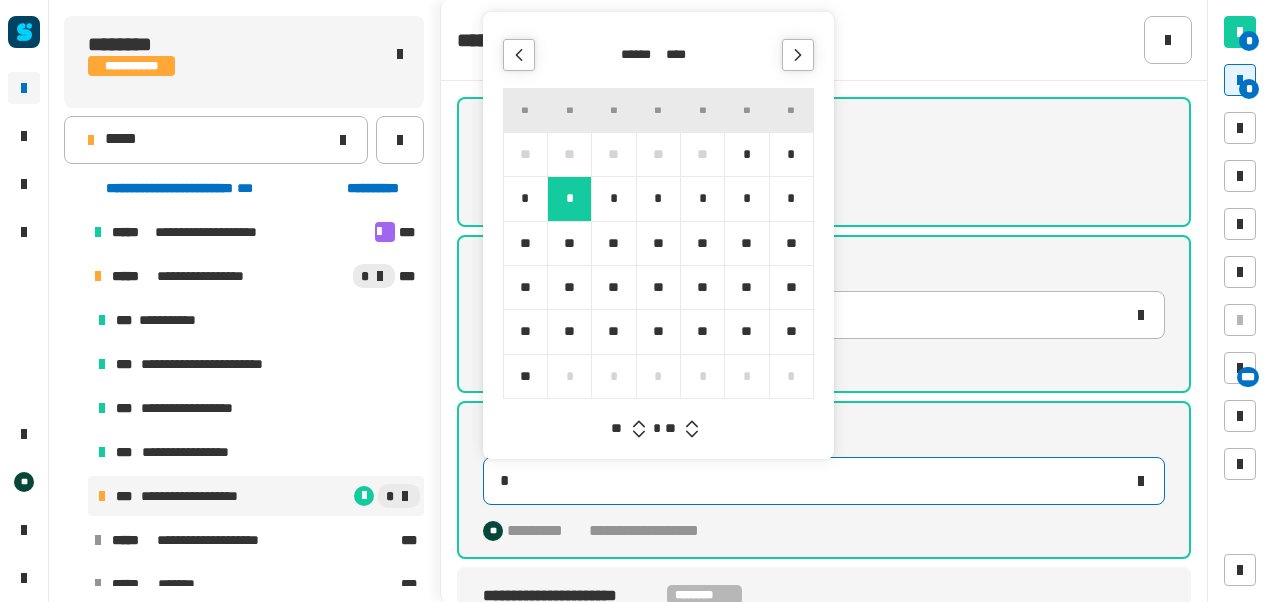 type on "**********" 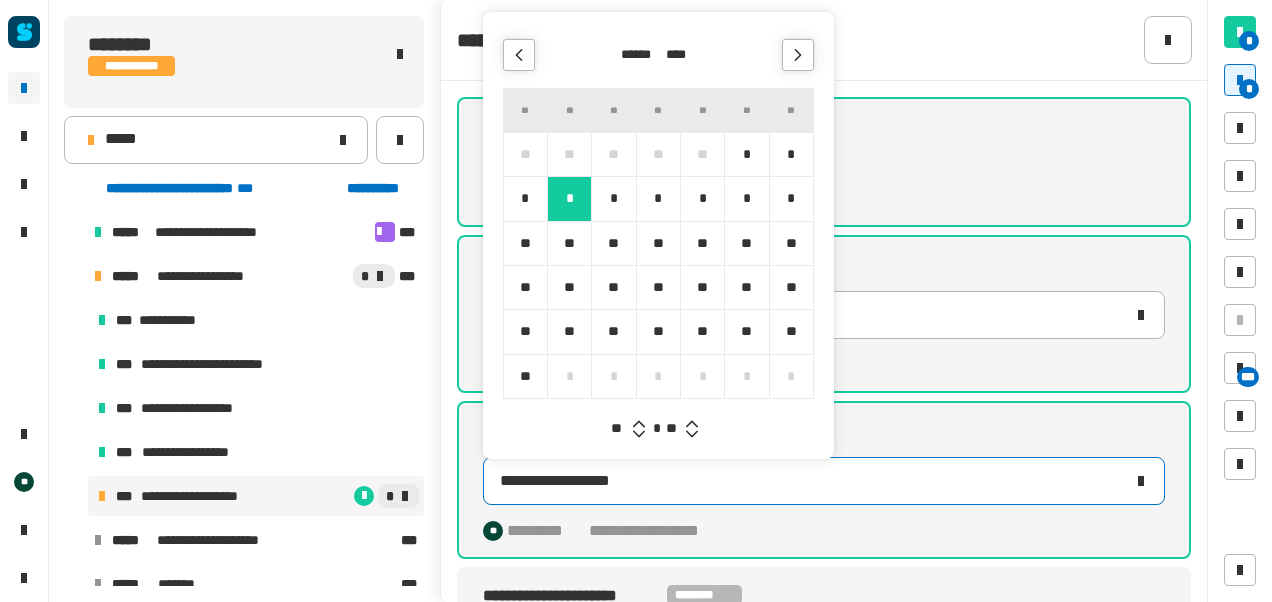 click 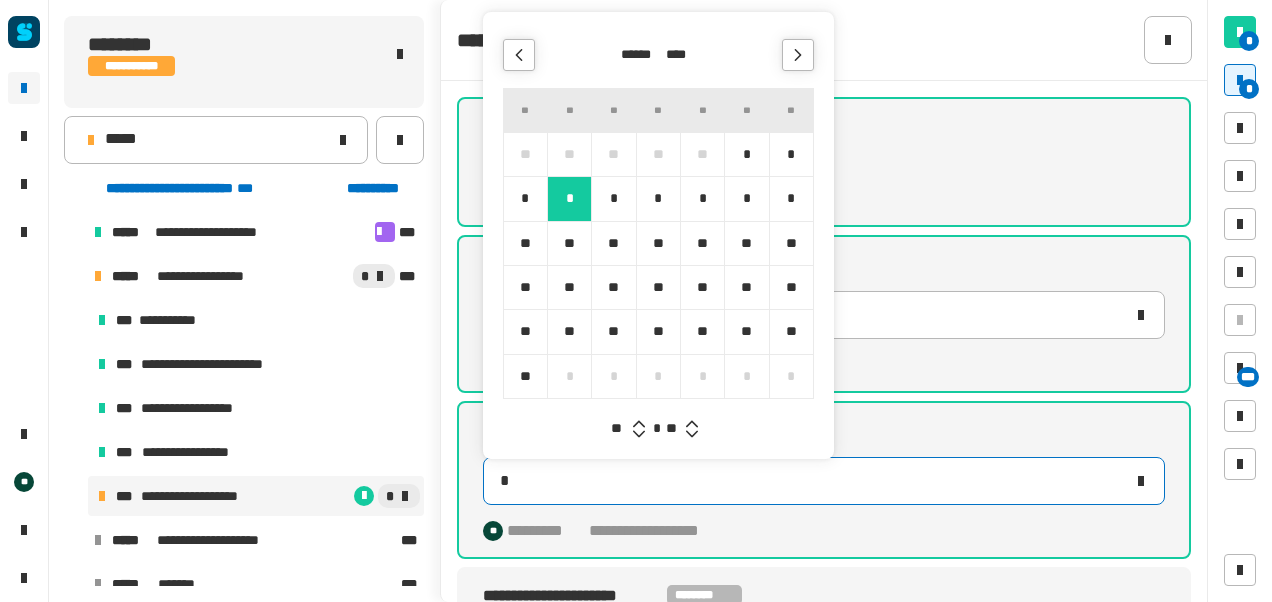 type on "**********" 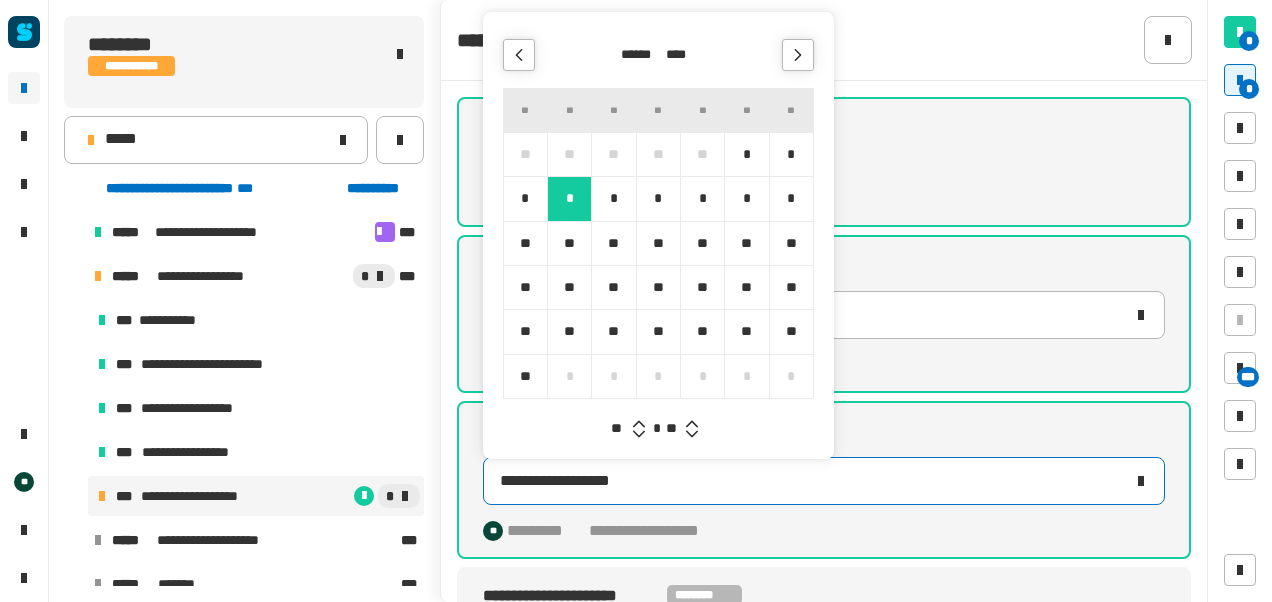 click 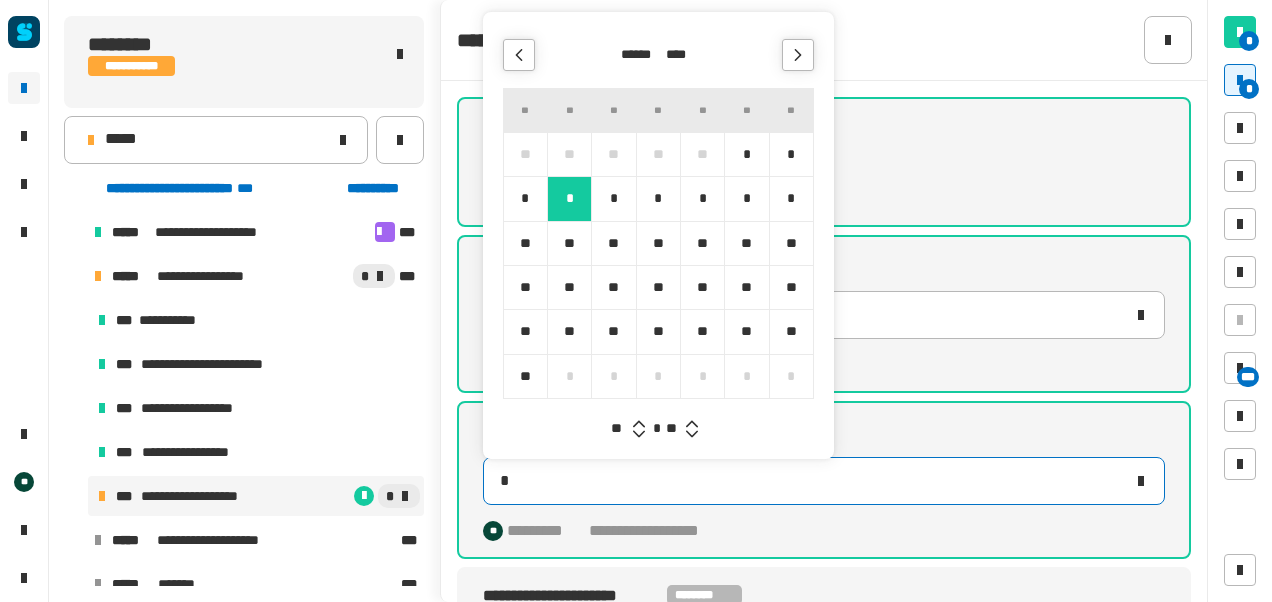 type on "**********" 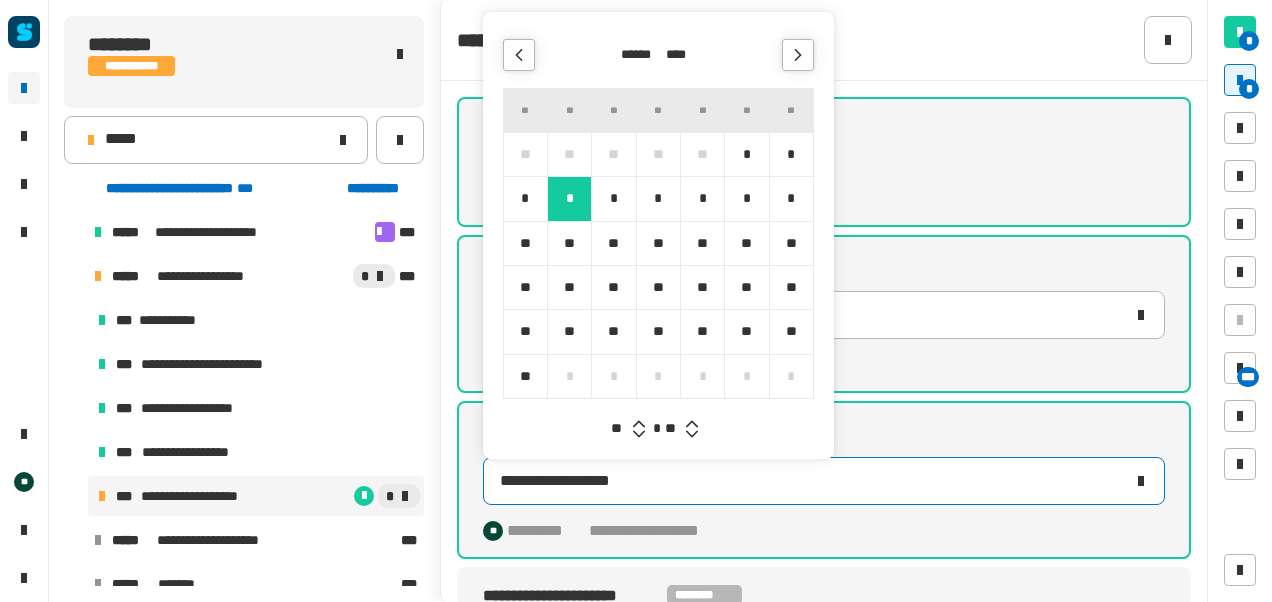 click 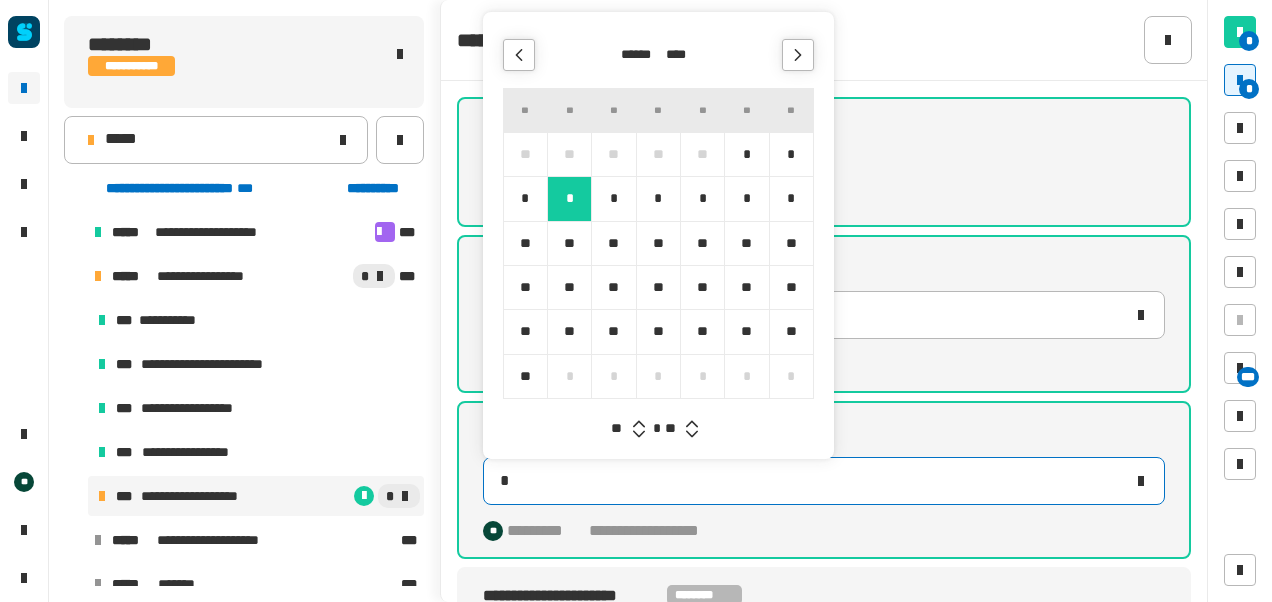 type on "**********" 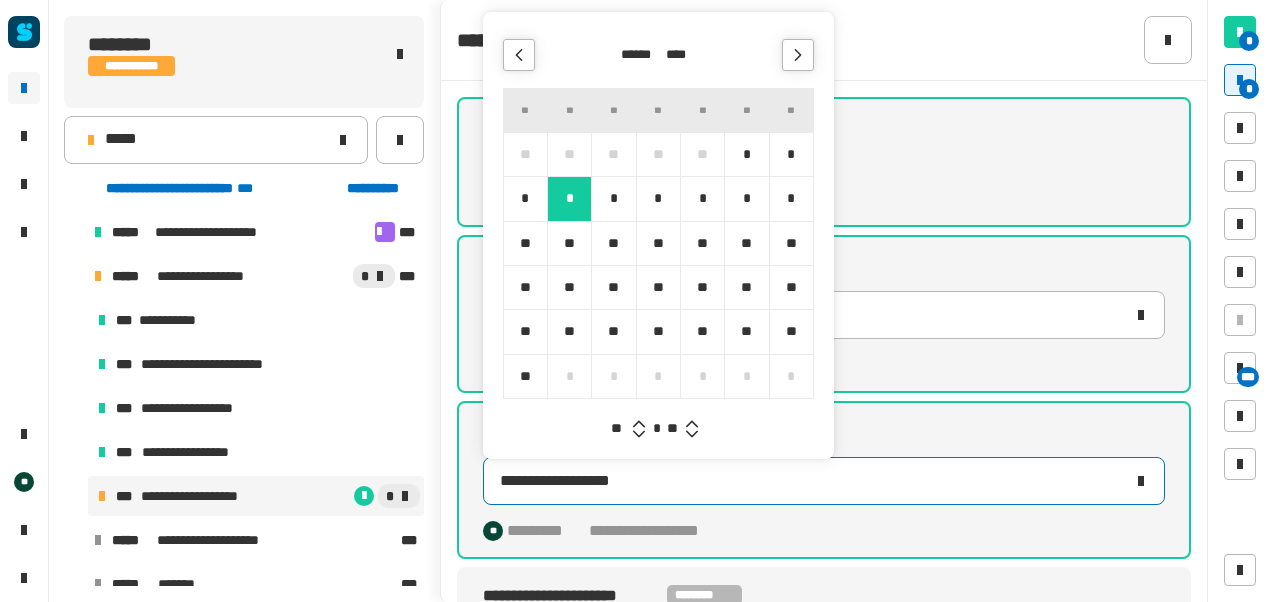 click 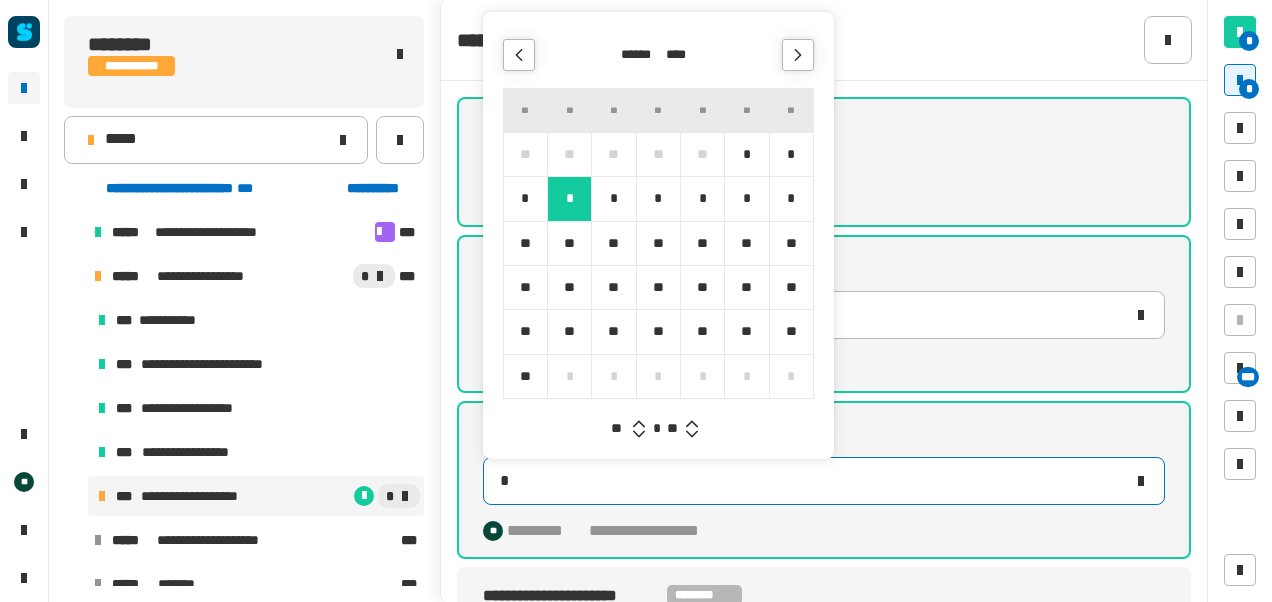 type on "**********" 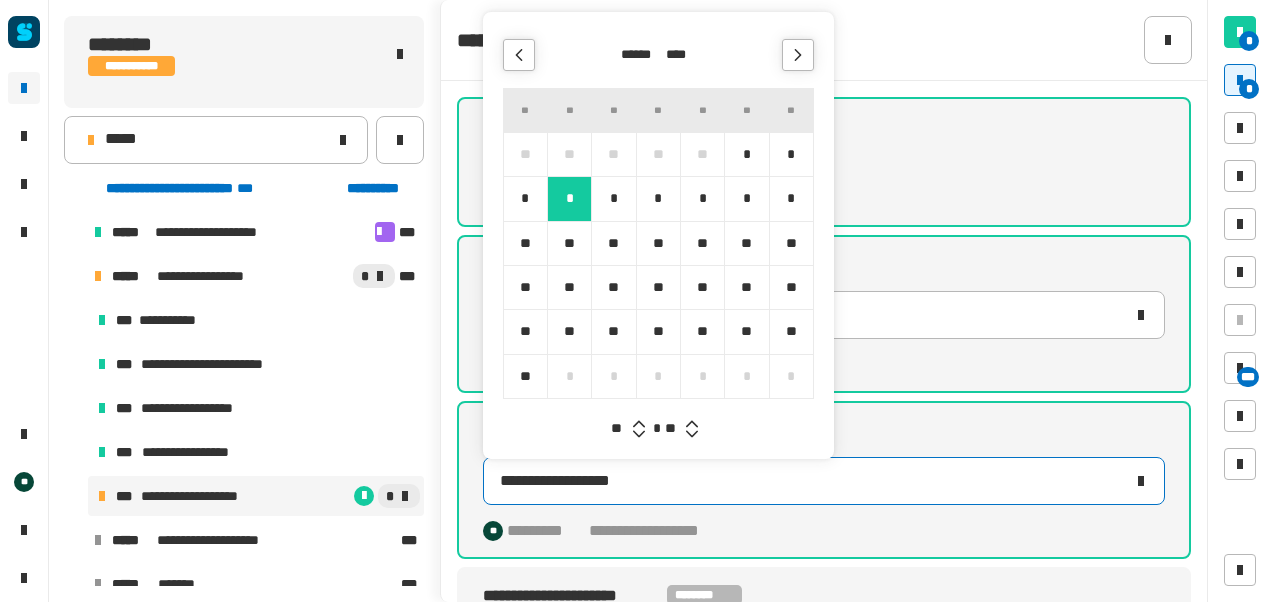 click 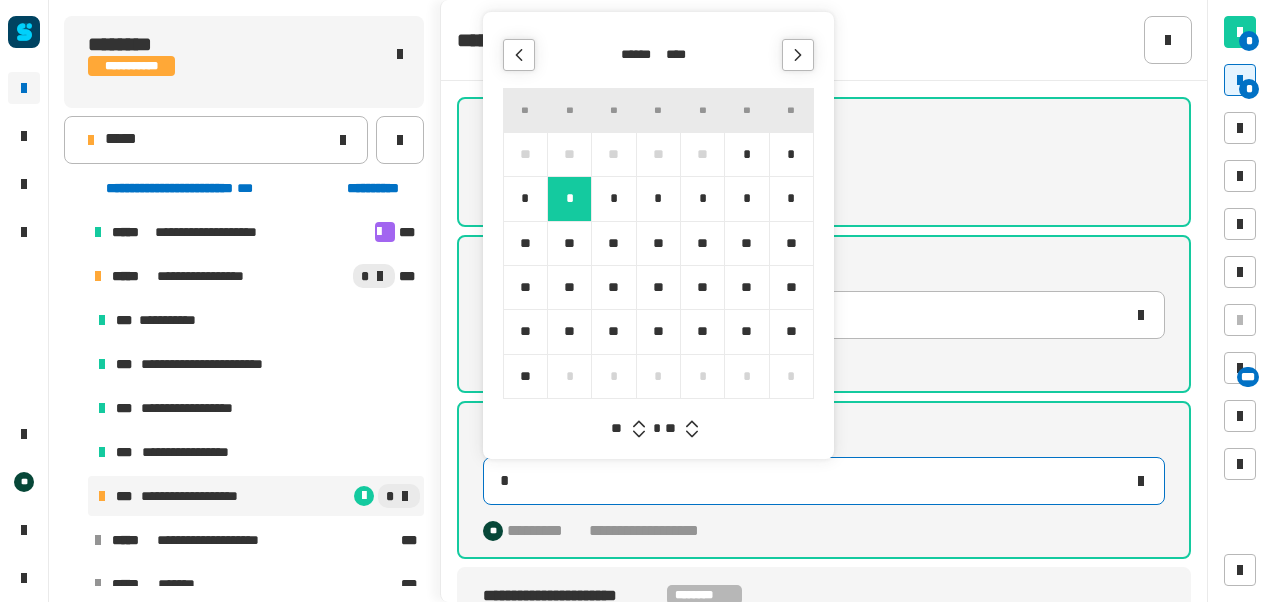 type on "**********" 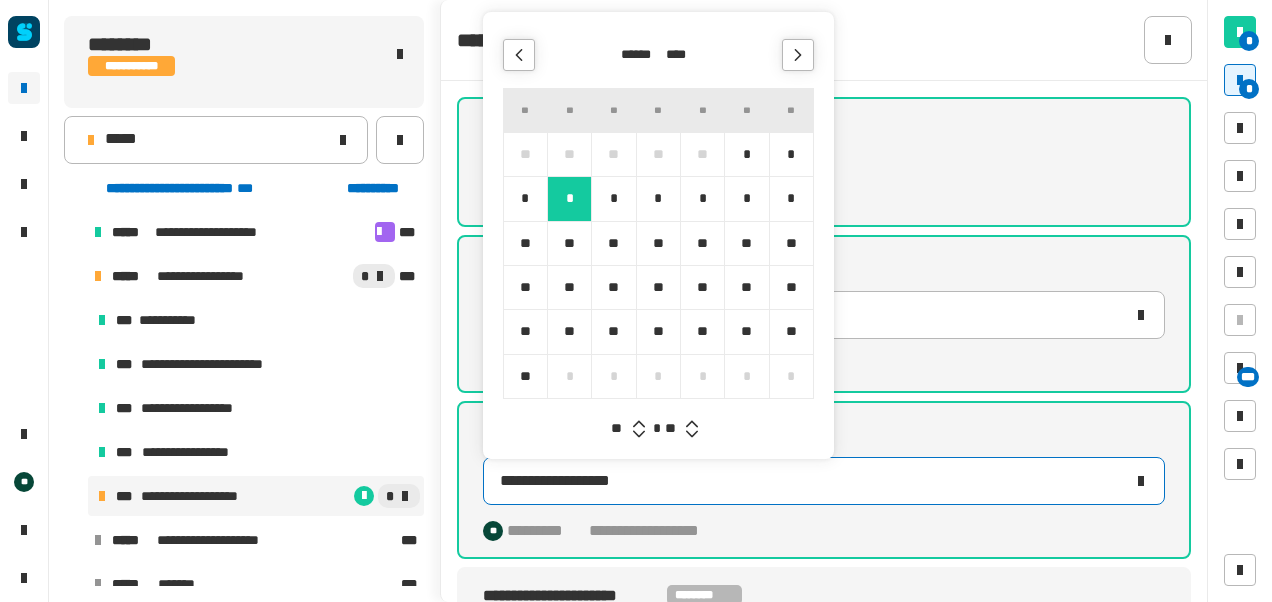 click 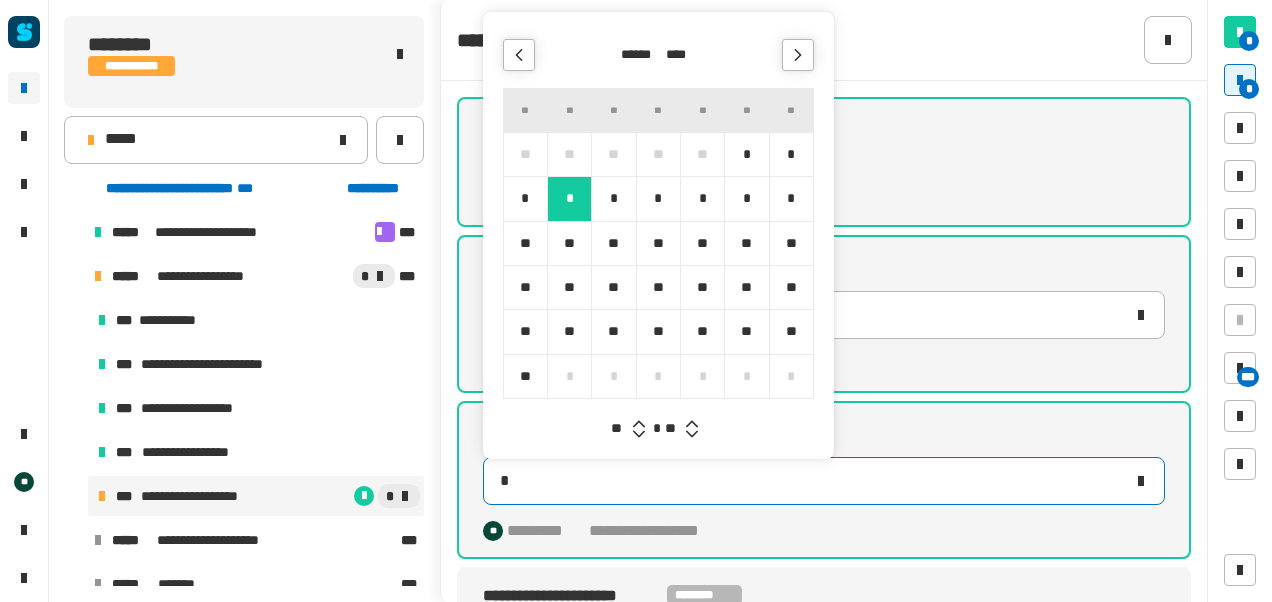 type on "**********" 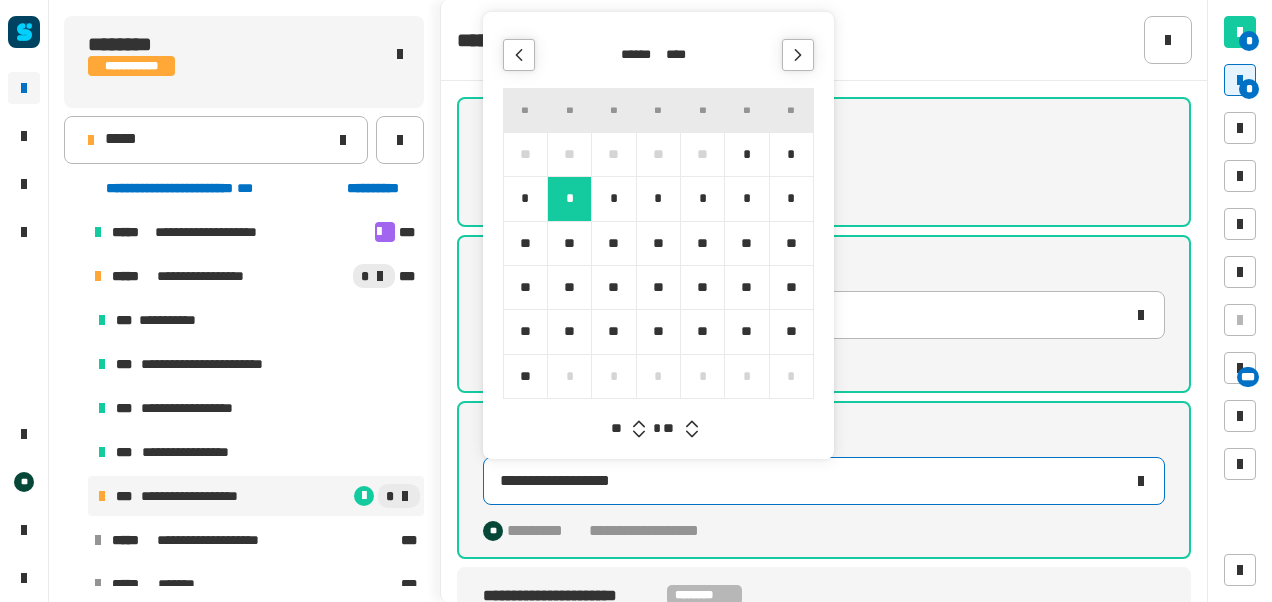 click 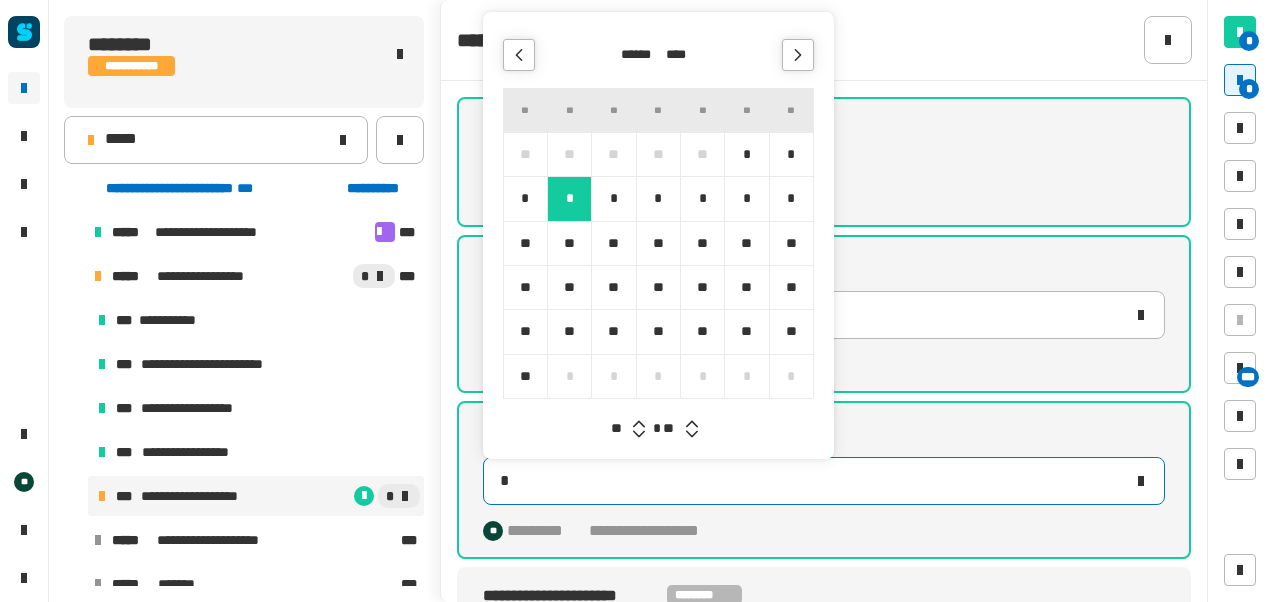 type on "**********" 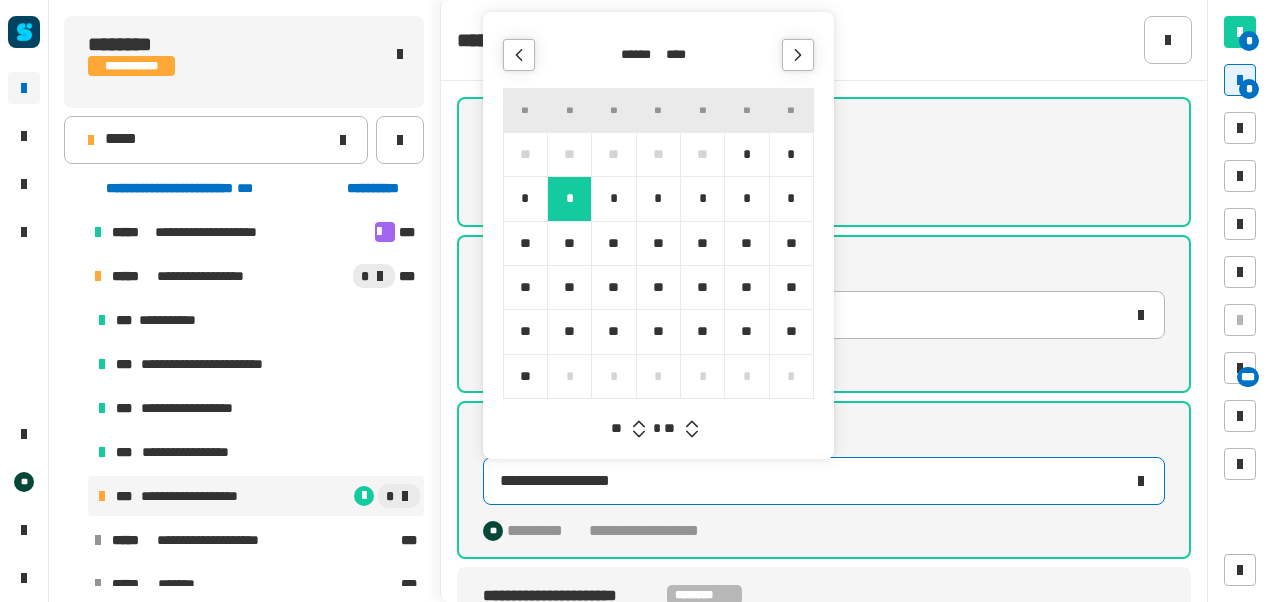 click 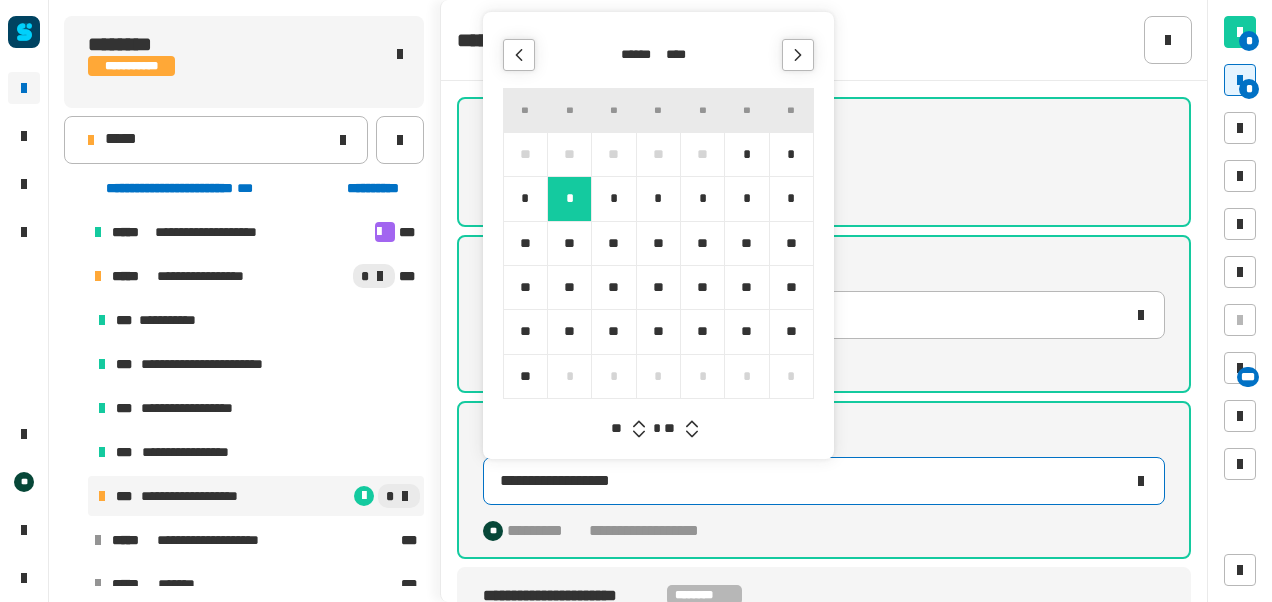 click 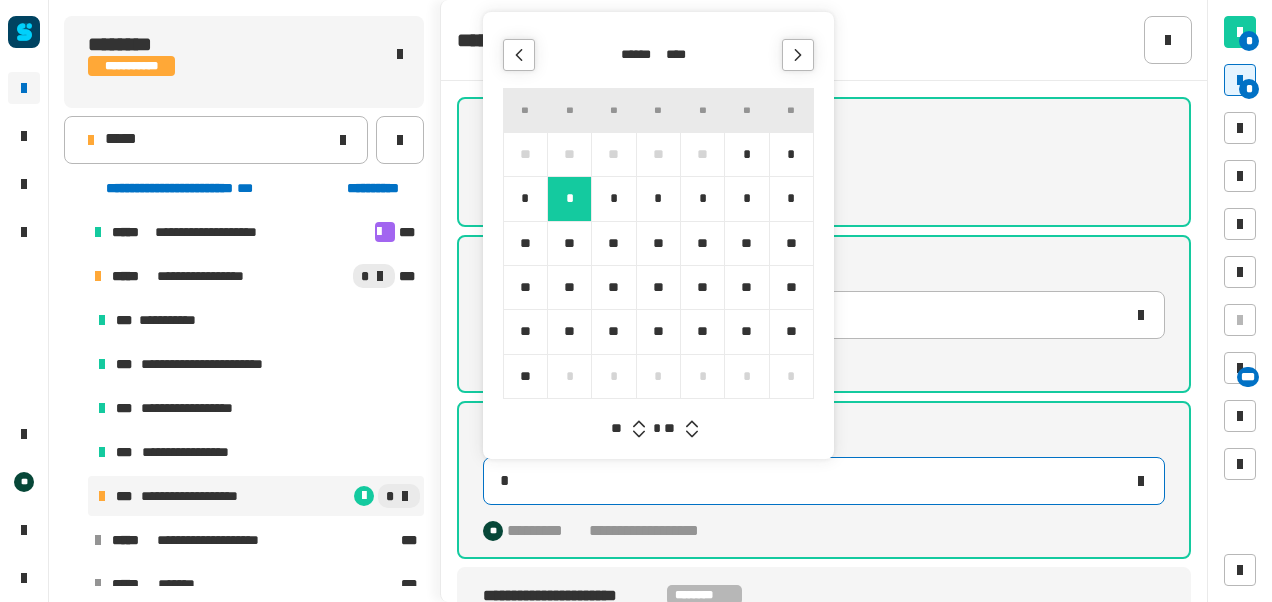 type on "**********" 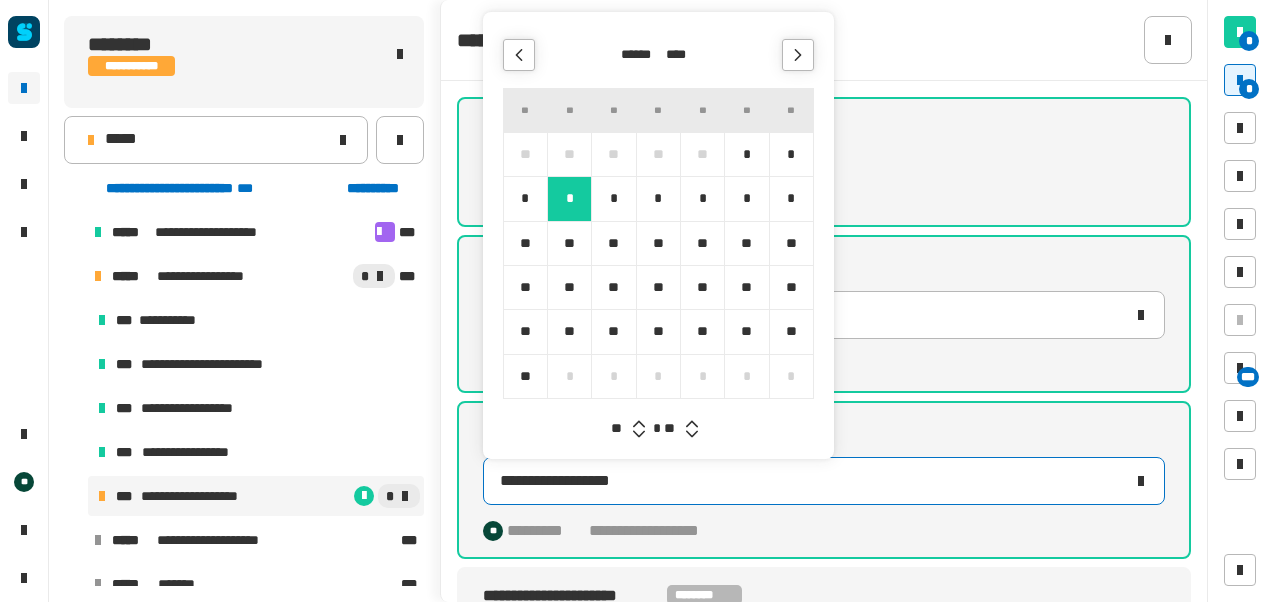 click 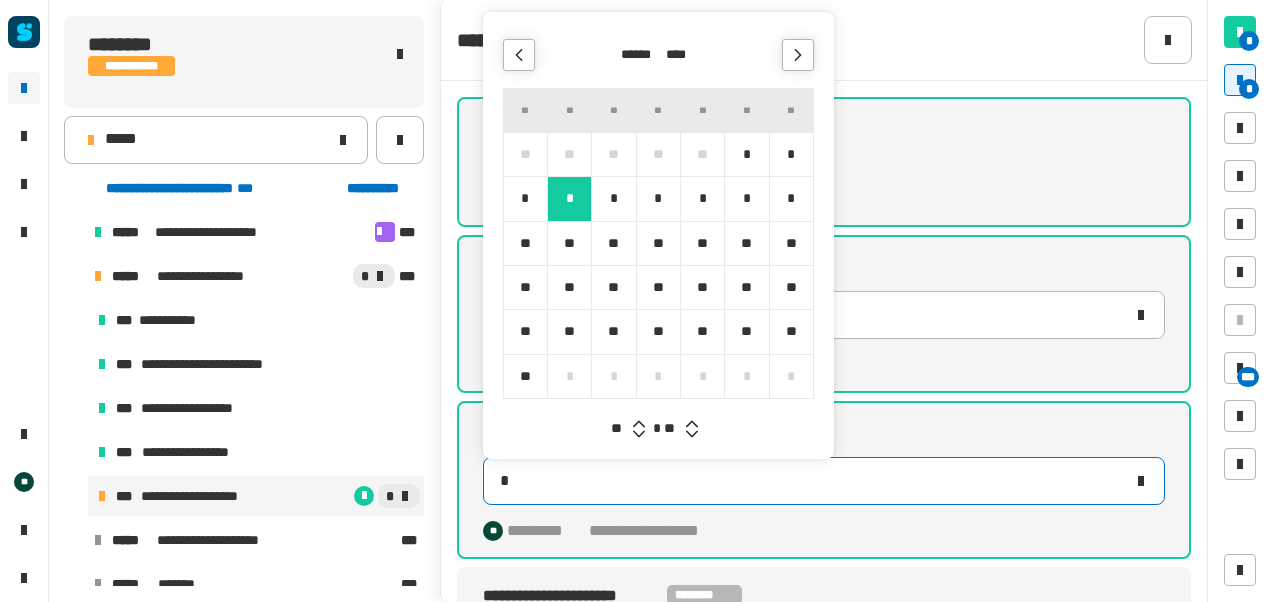 type on "**********" 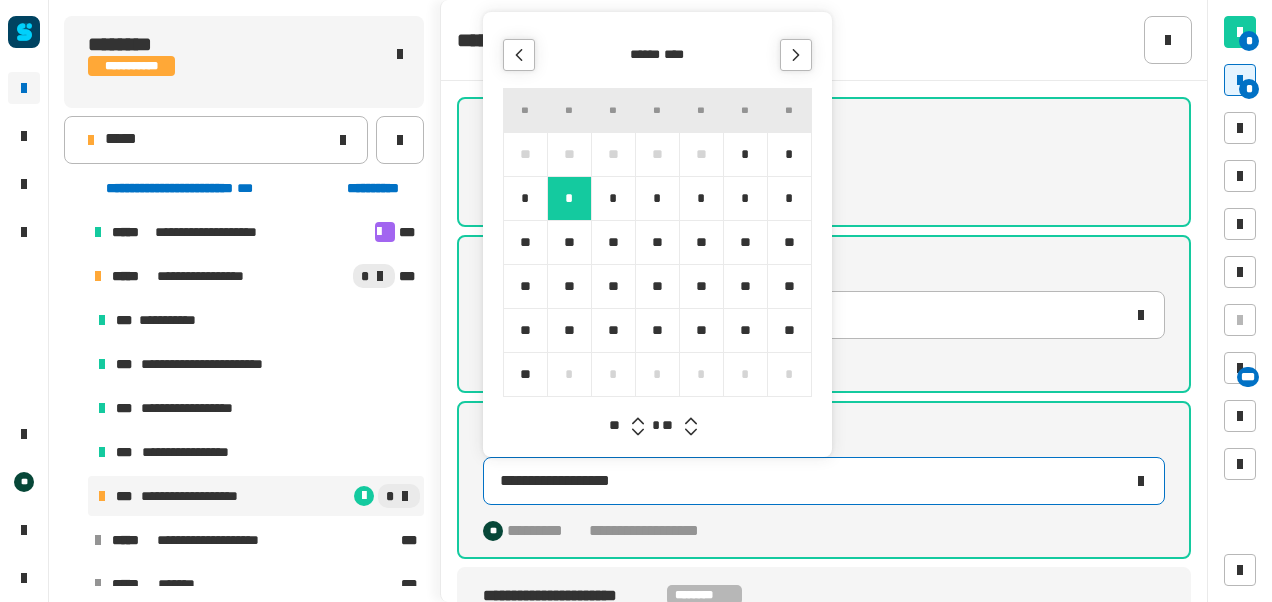 type 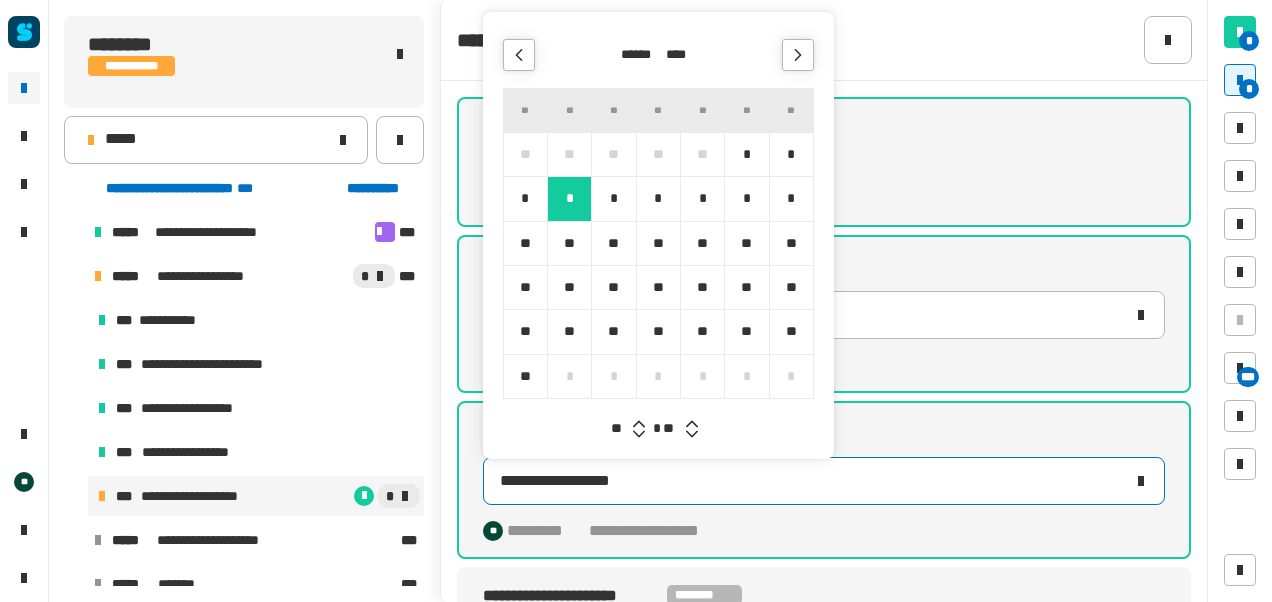 click 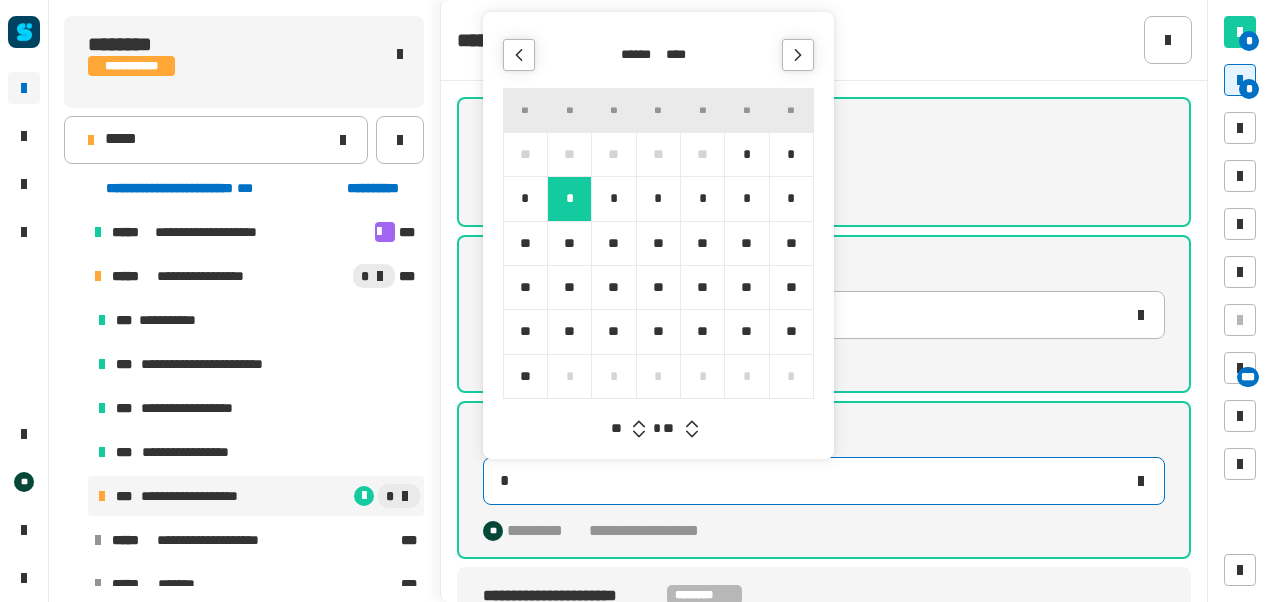 type on "**********" 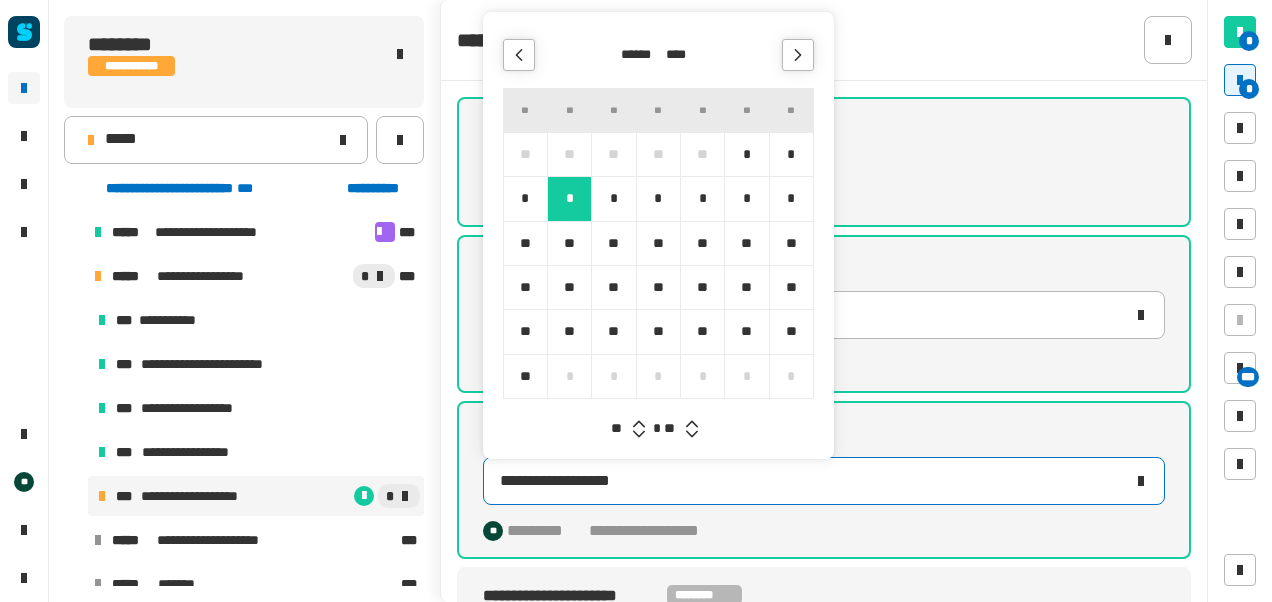 click 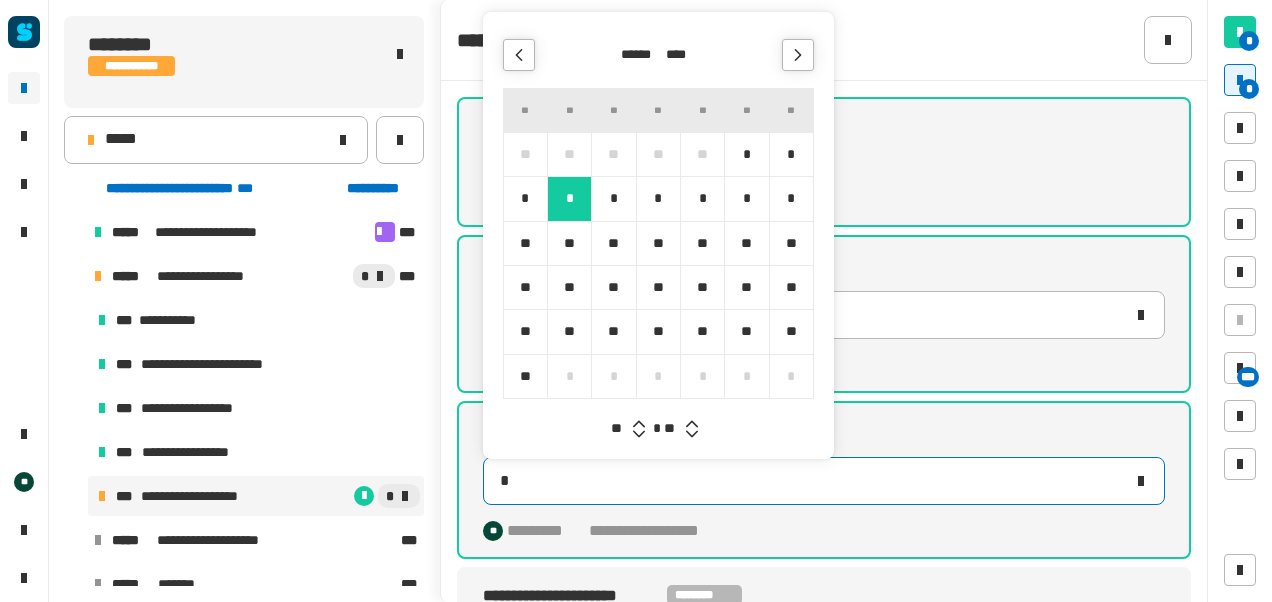 type on "**********" 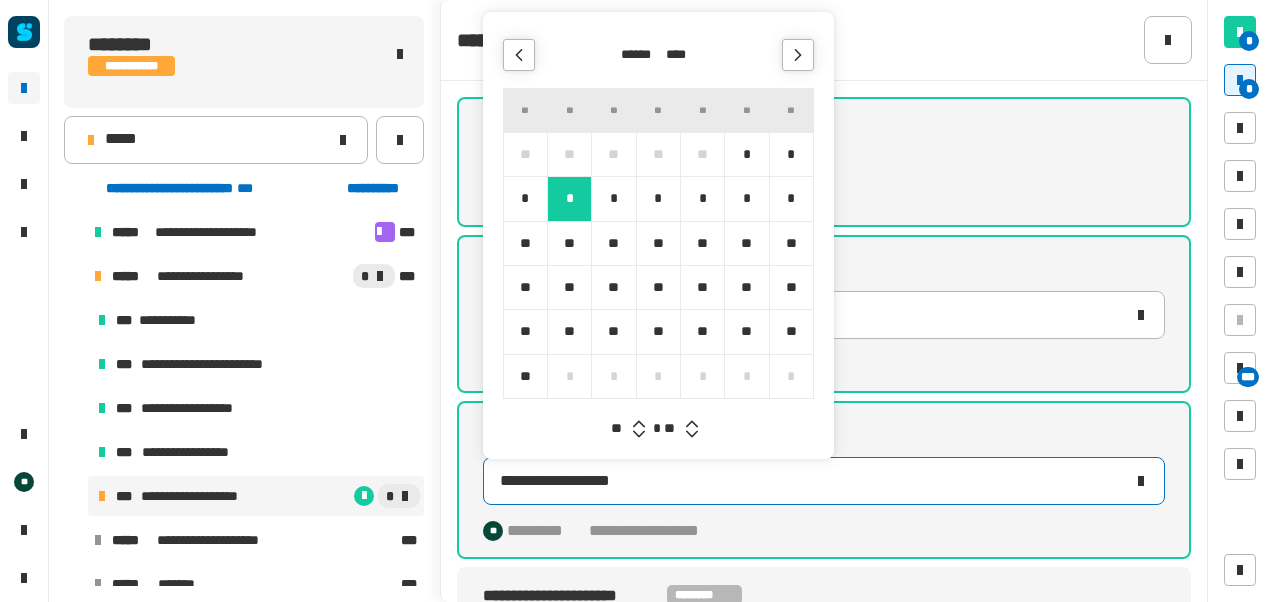 click 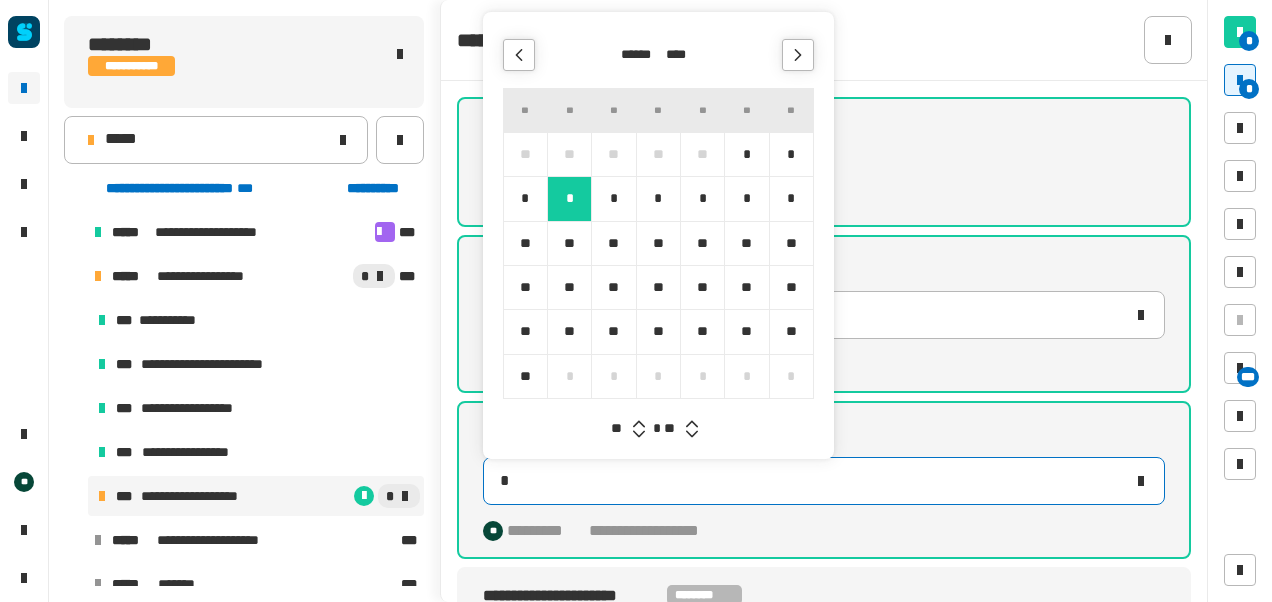 type on "**********" 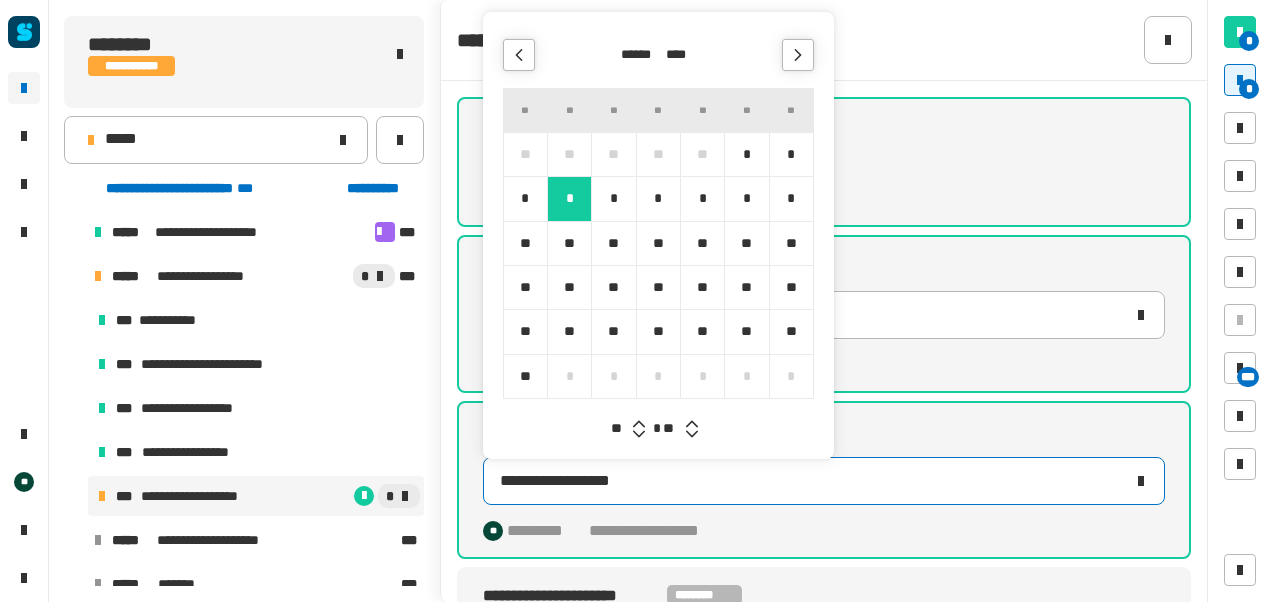 click 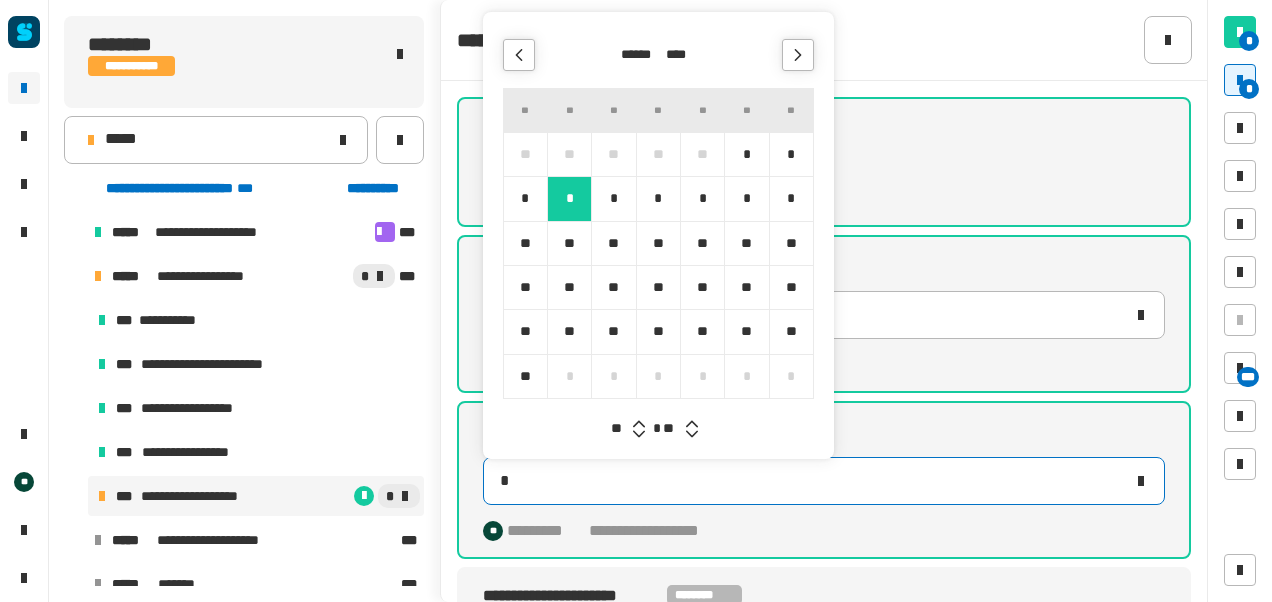 type on "**********" 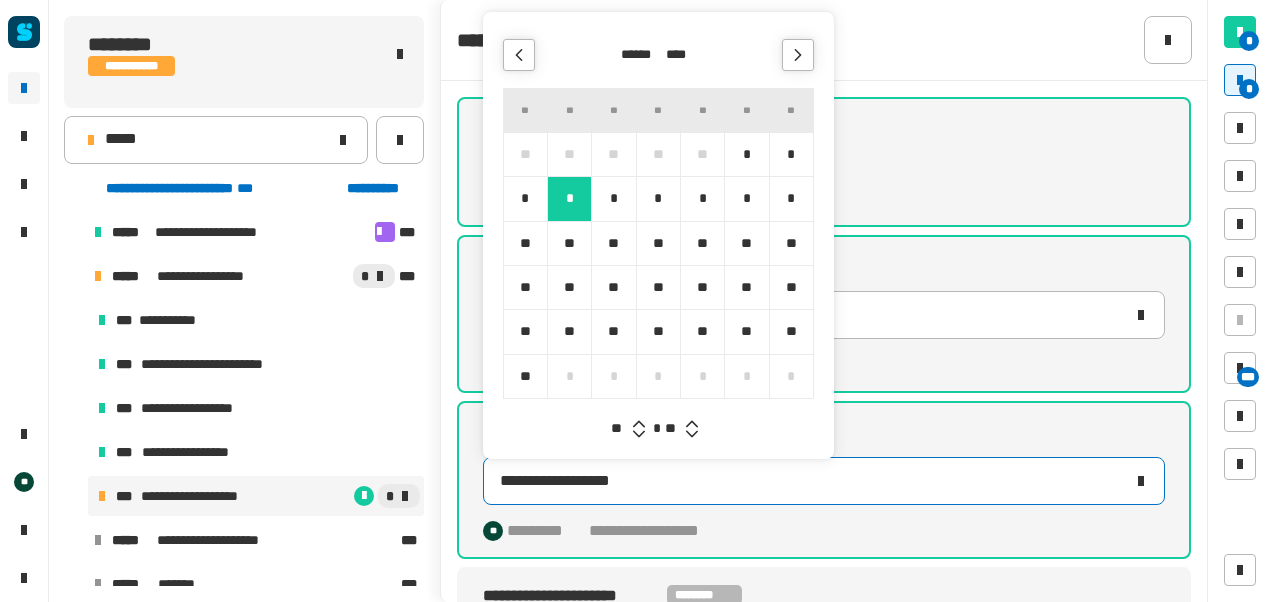 click 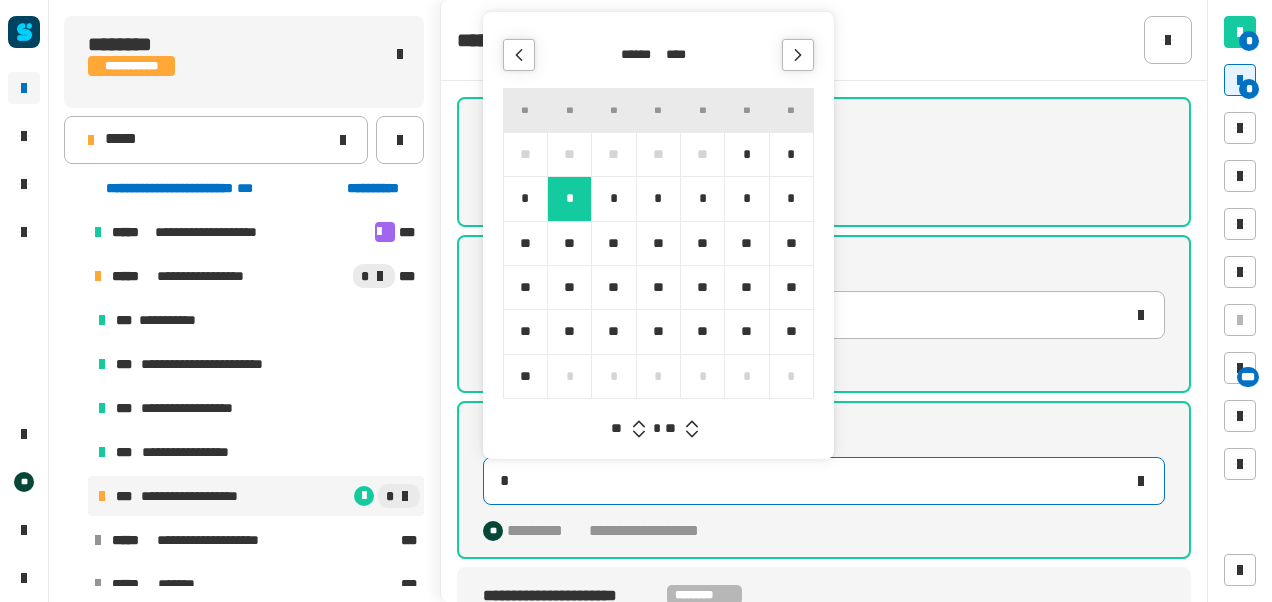 type on "**********" 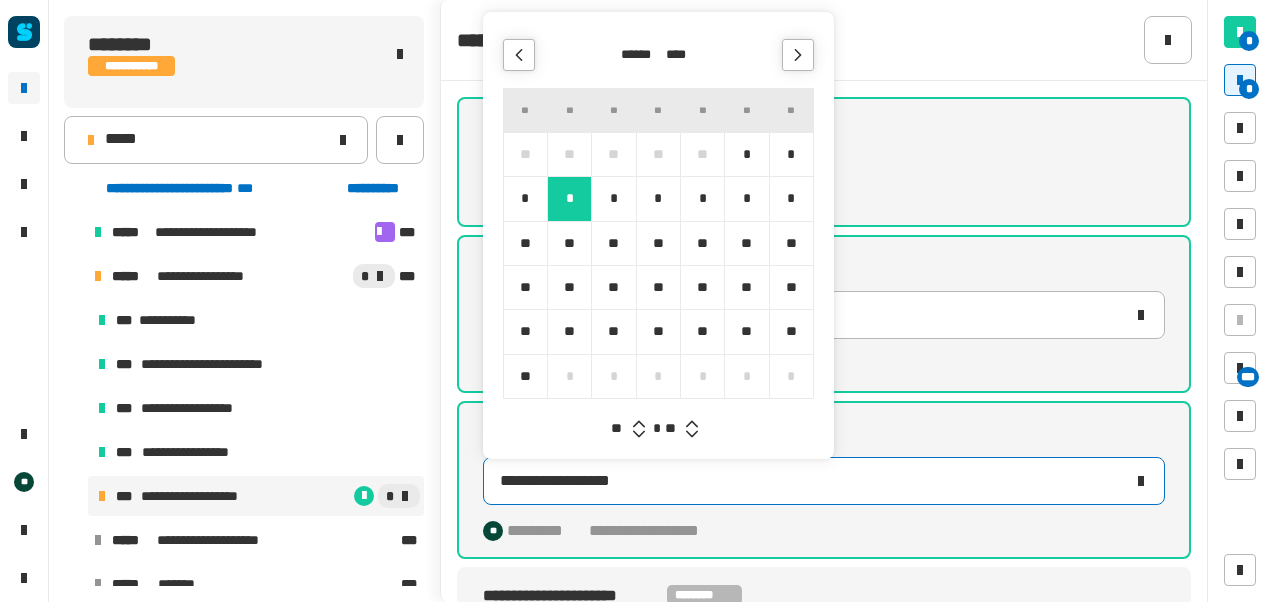 click 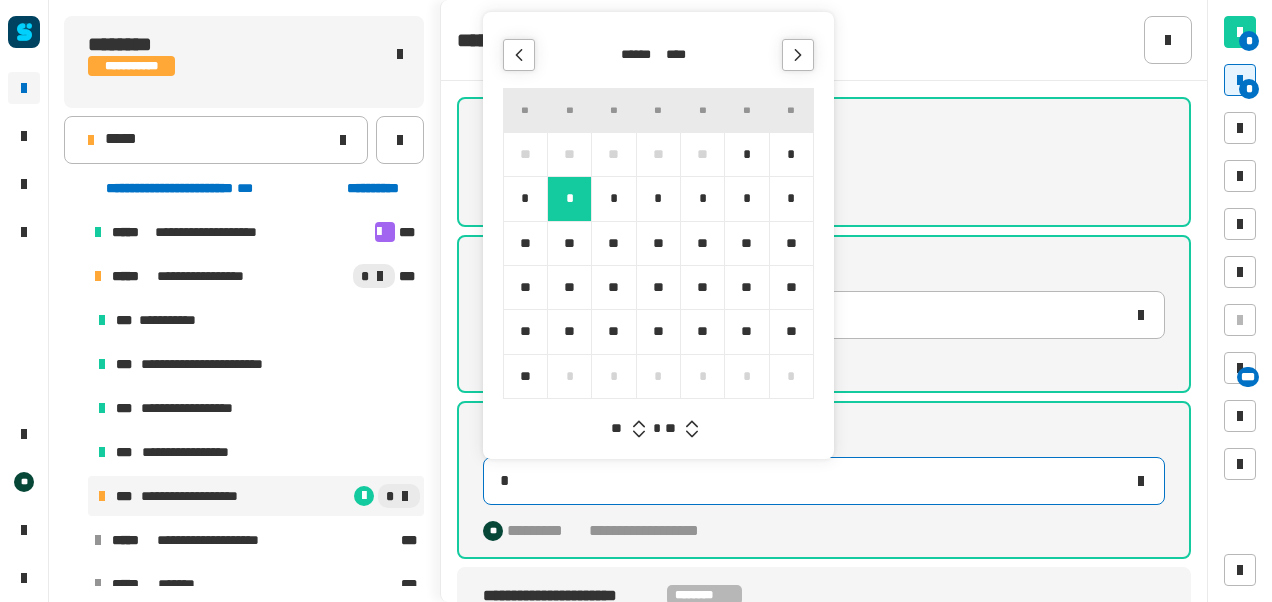 type on "**********" 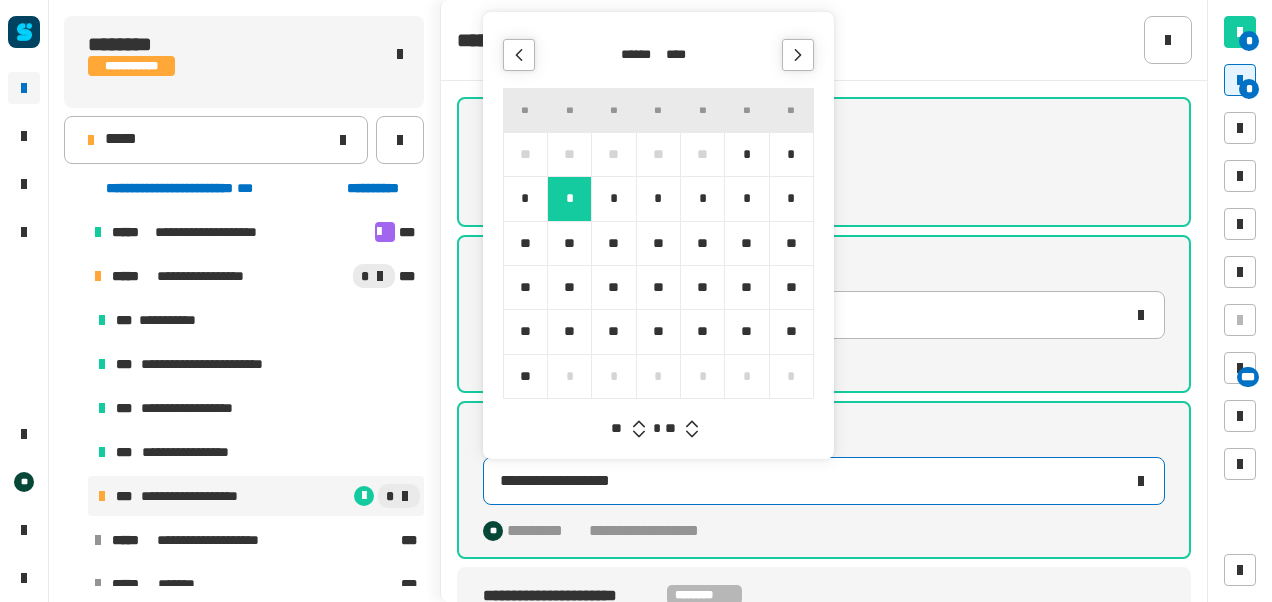 type 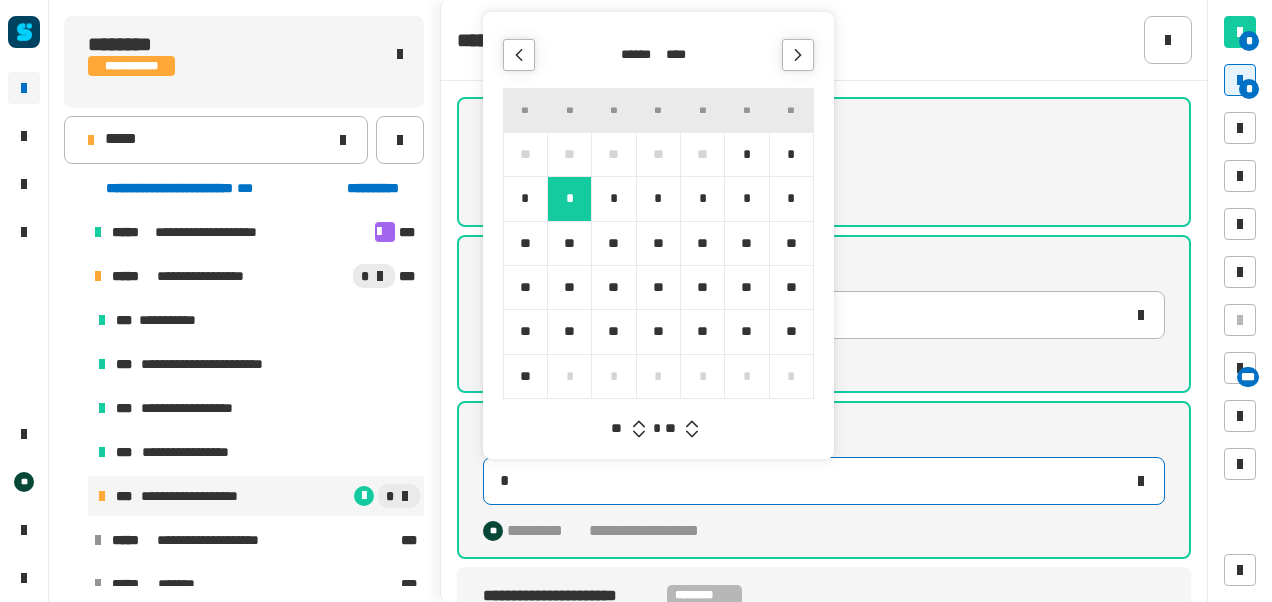 type on "**********" 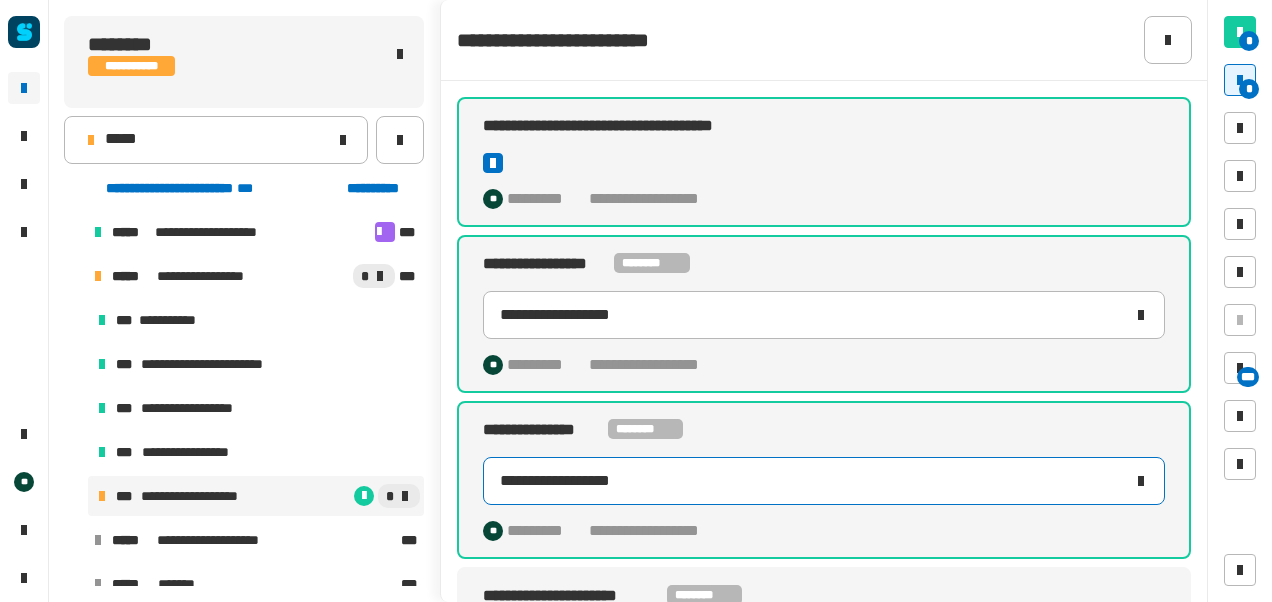 click on "**********" 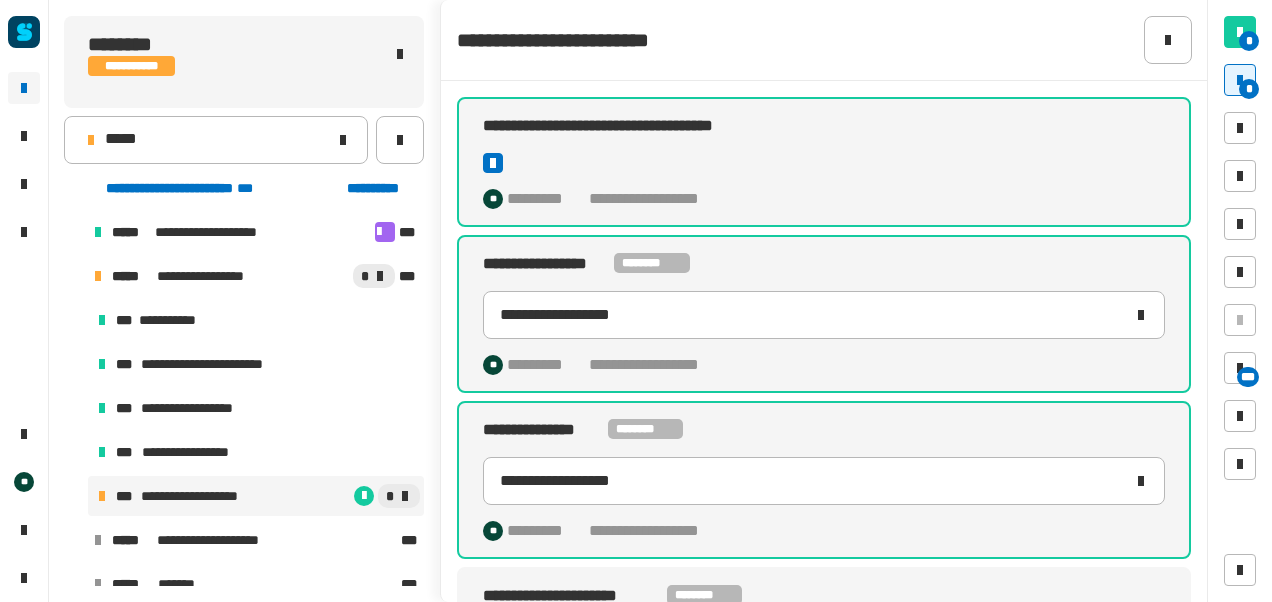 scroll, scrollTop: 326, scrollLeft: 0, axis: vertical 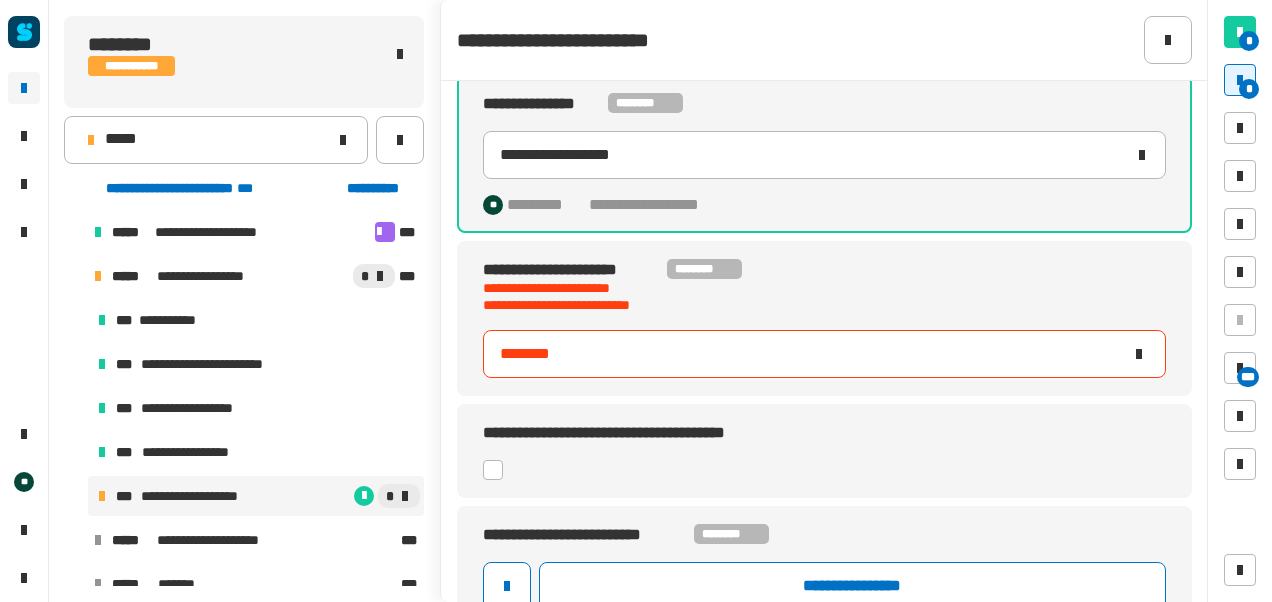 type on "********" 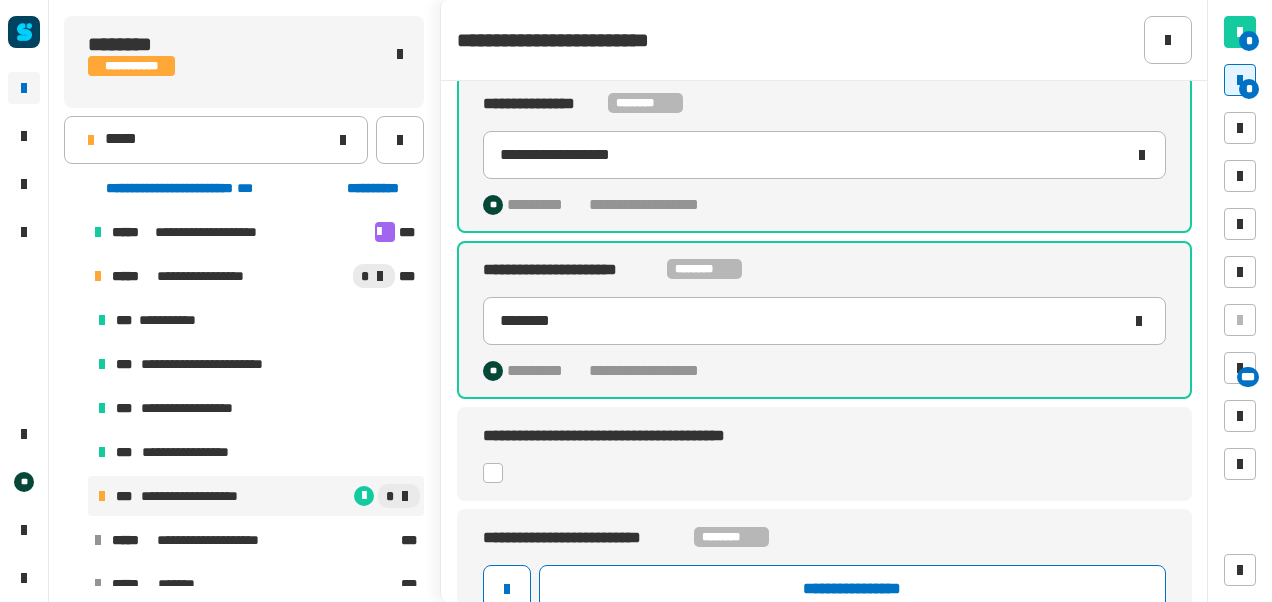 click 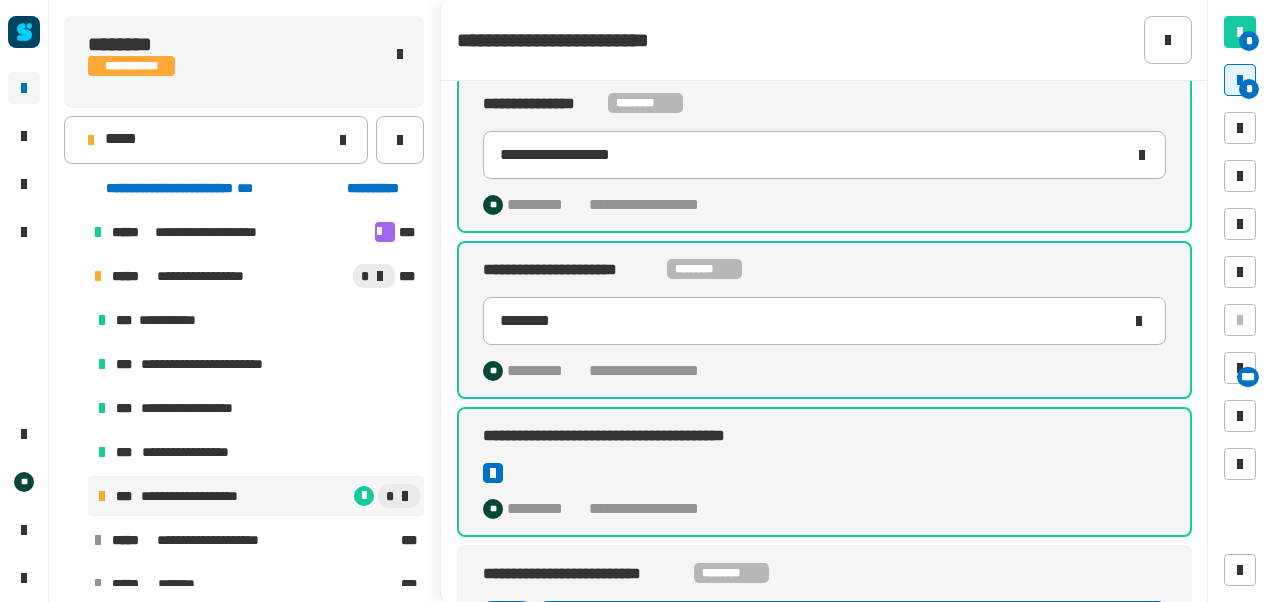 scroll, scrollTop: 398, scrollLeft: 0, axis: vertical 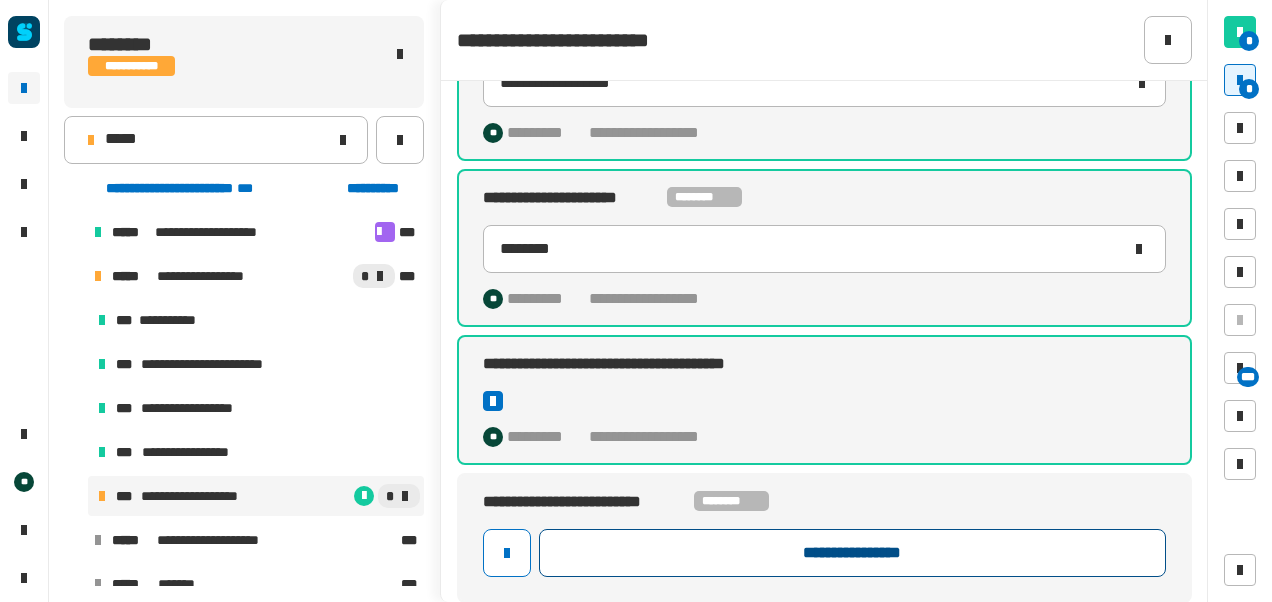 click on "**********" 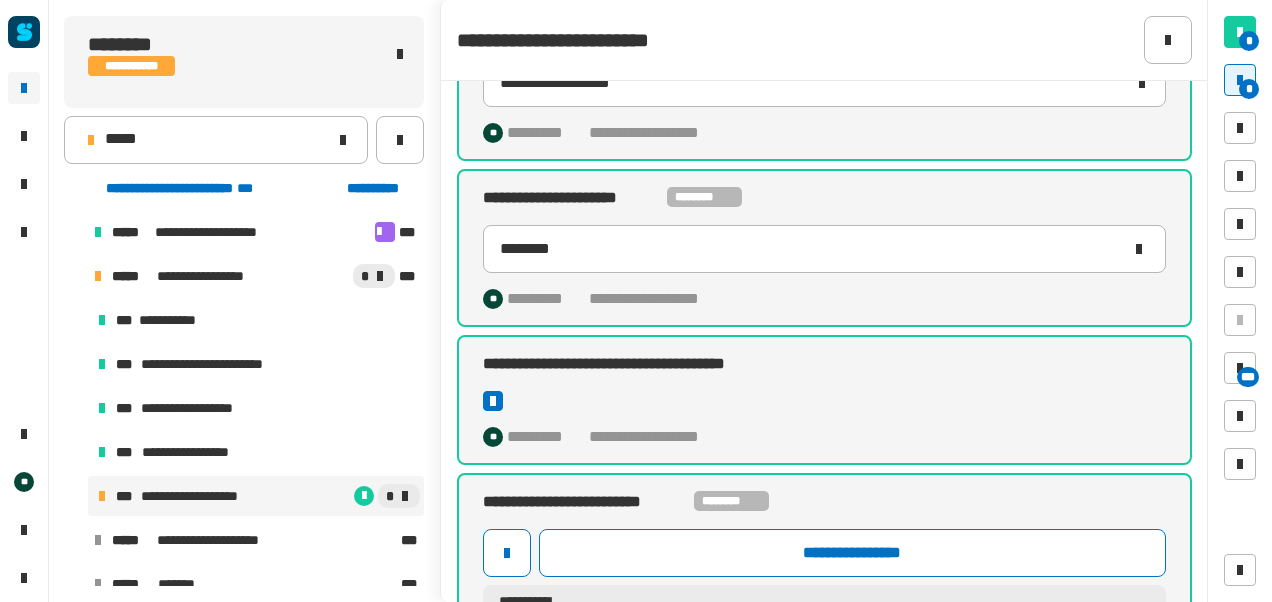 scroll, scrollTop: 490, scrollLeft: 0, axis: vertical 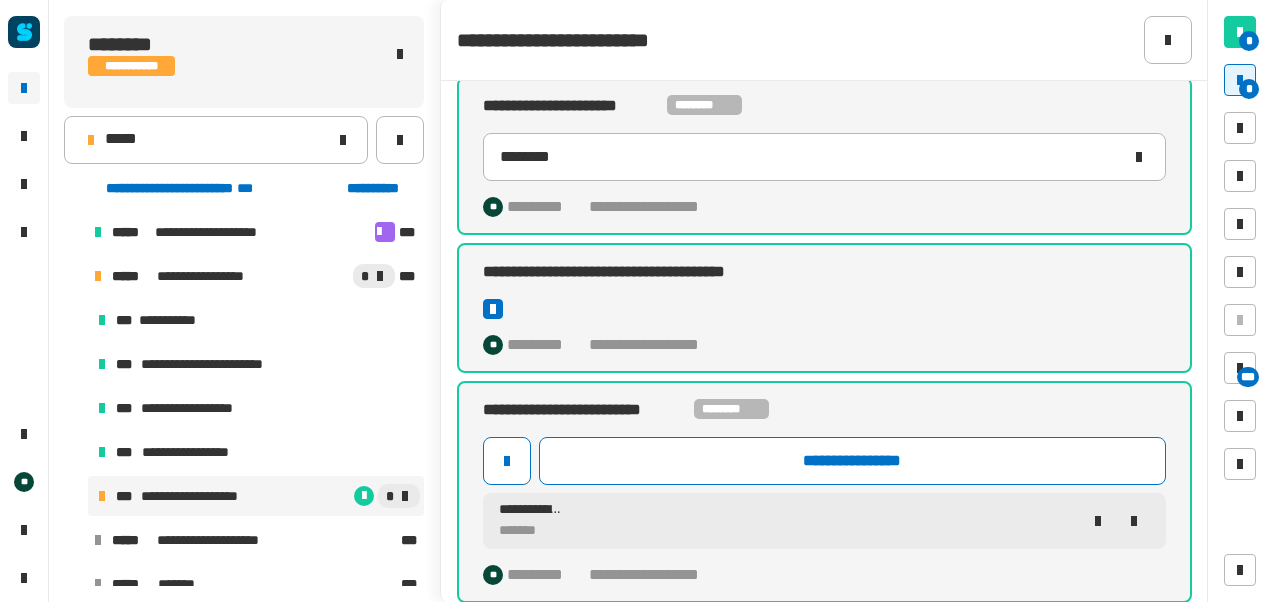 click on "**********" 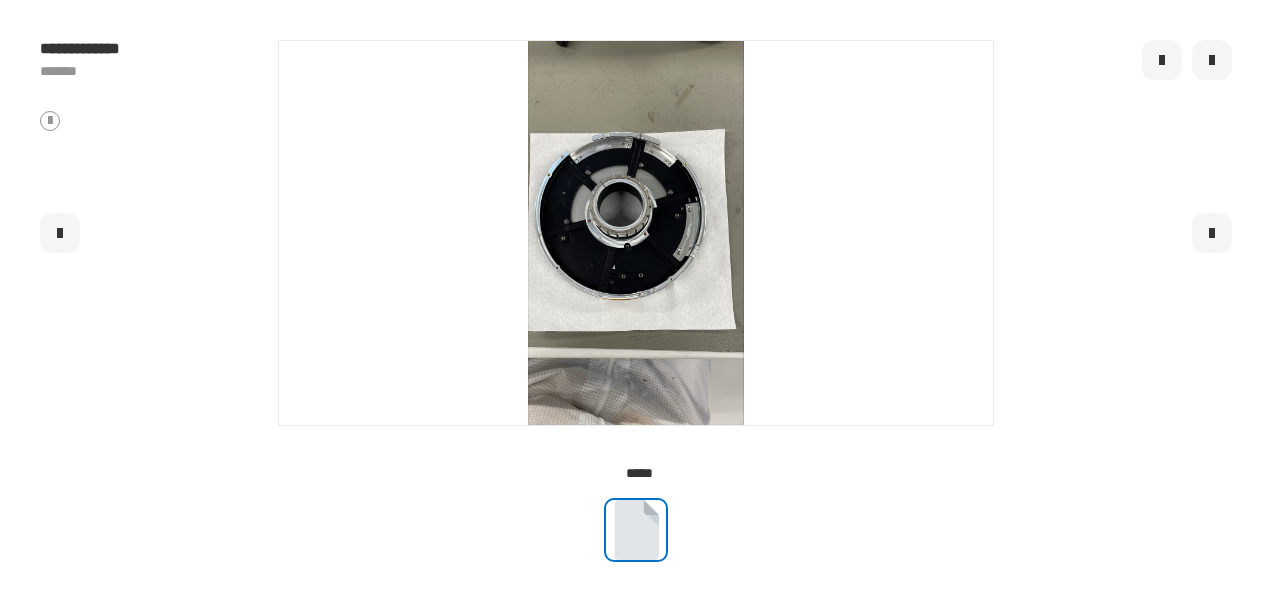 click 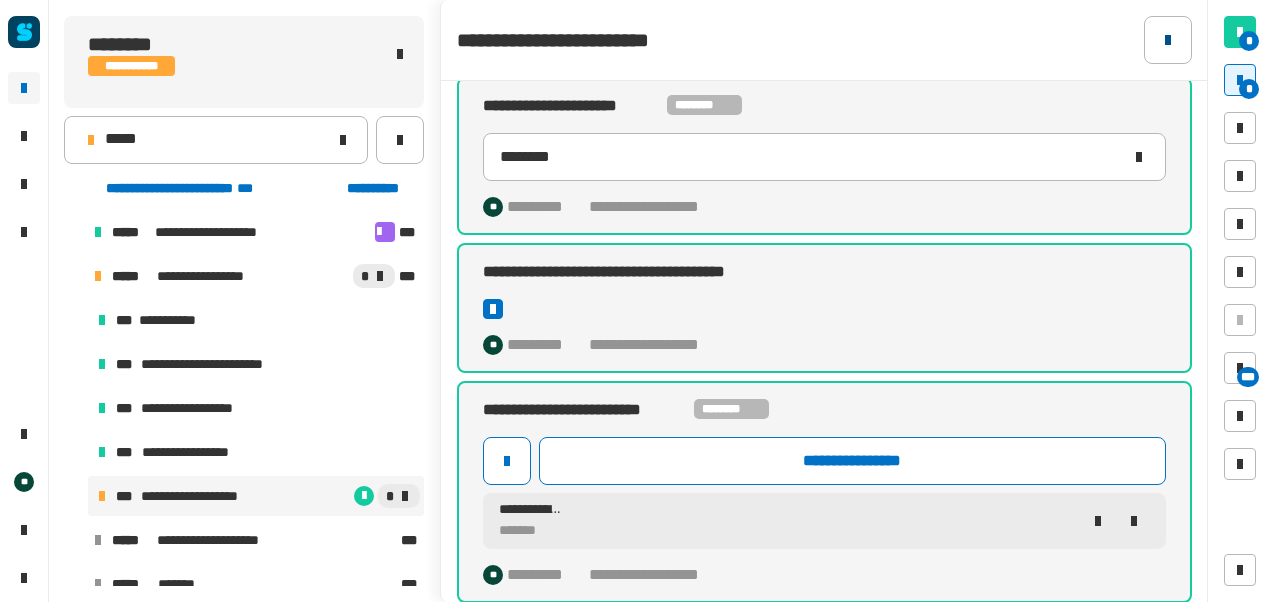 click 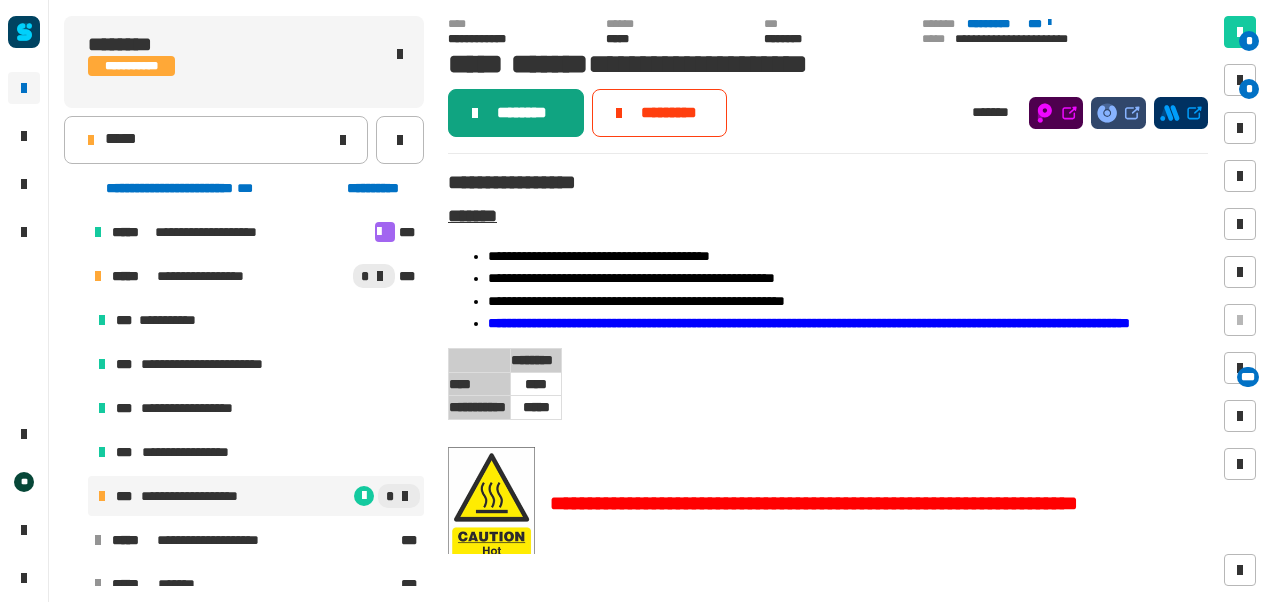 click on "********" 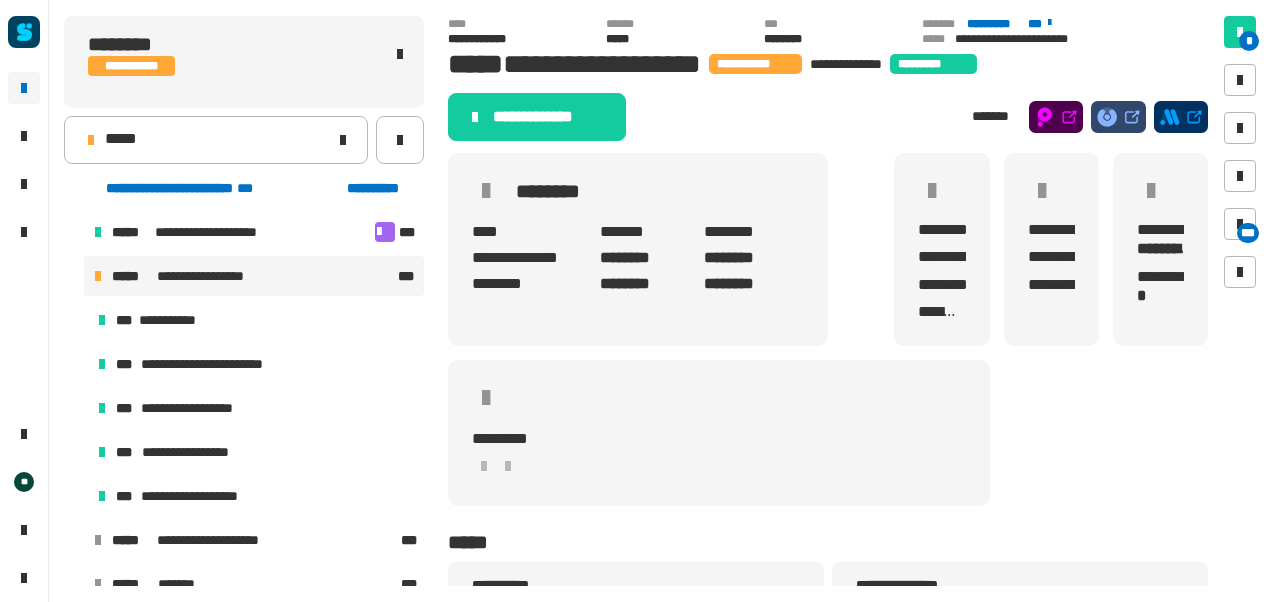 click on "**********" 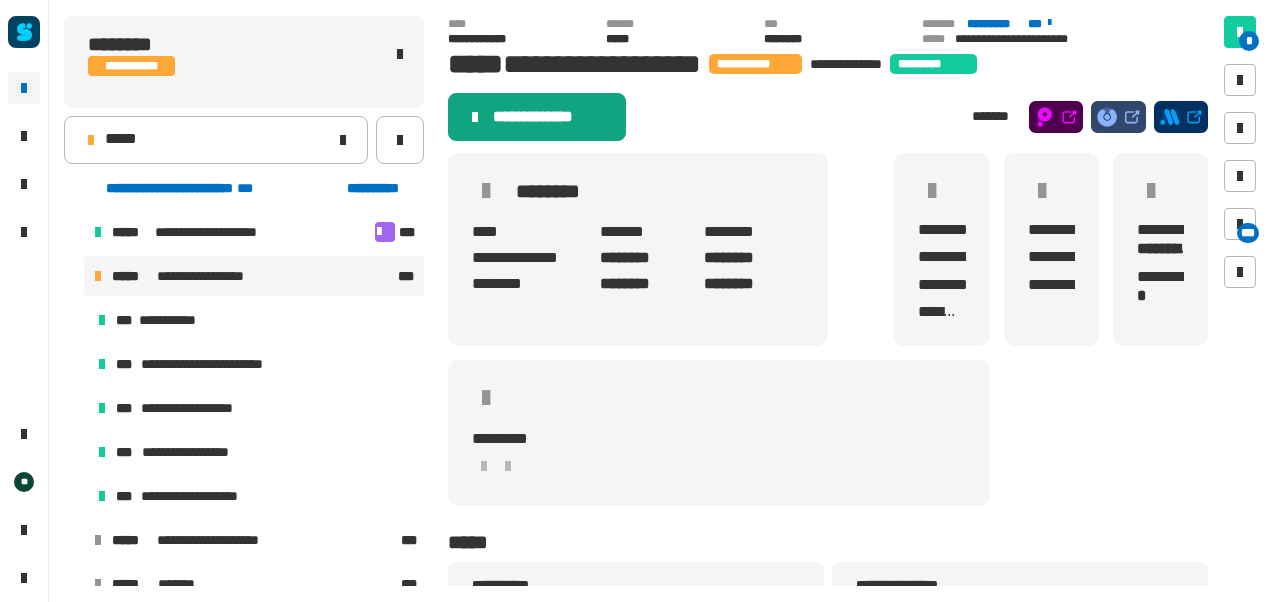 click on "**********" 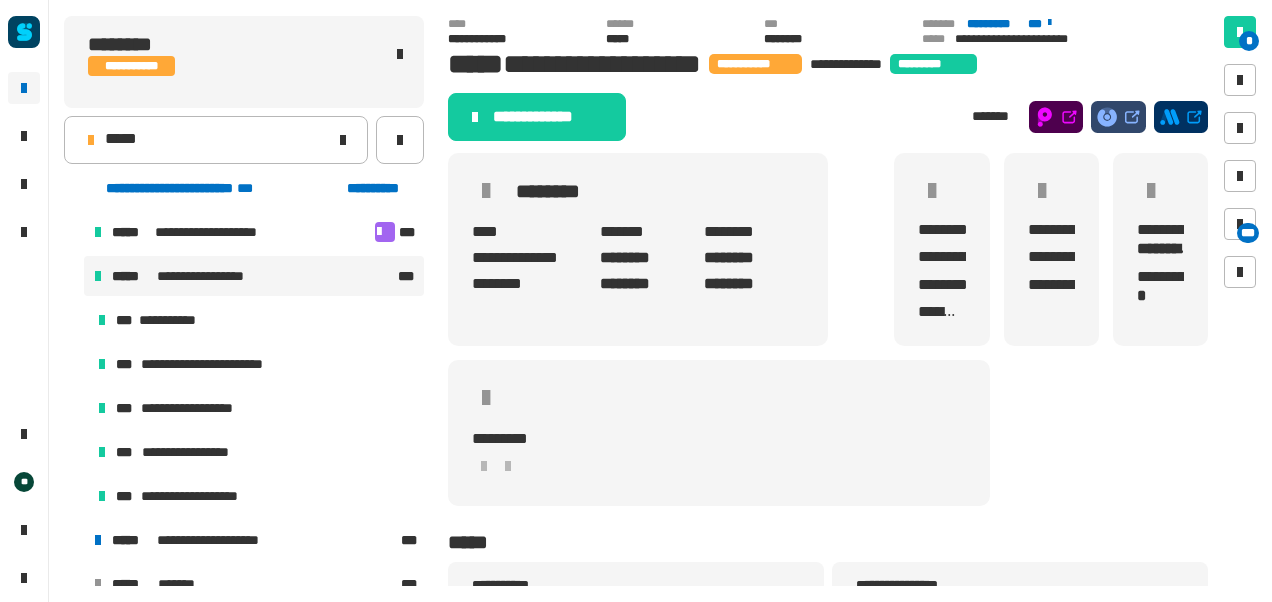 scroll, scrollTop: 62, scrollLeft: 0, axis: vertical 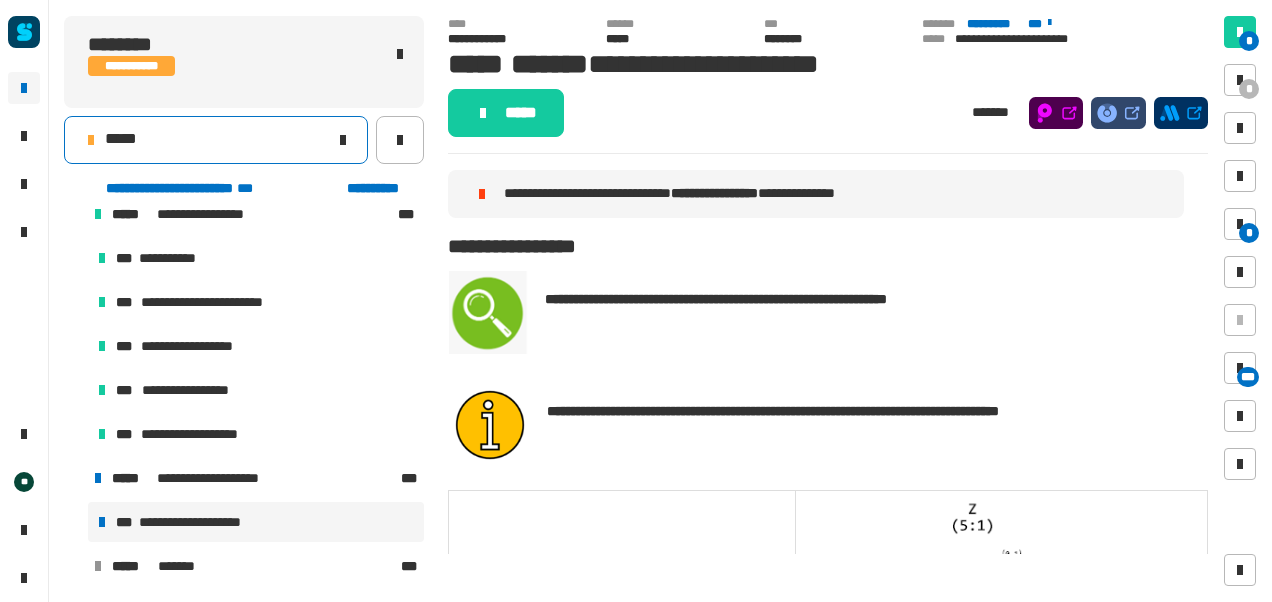 click on "*****" 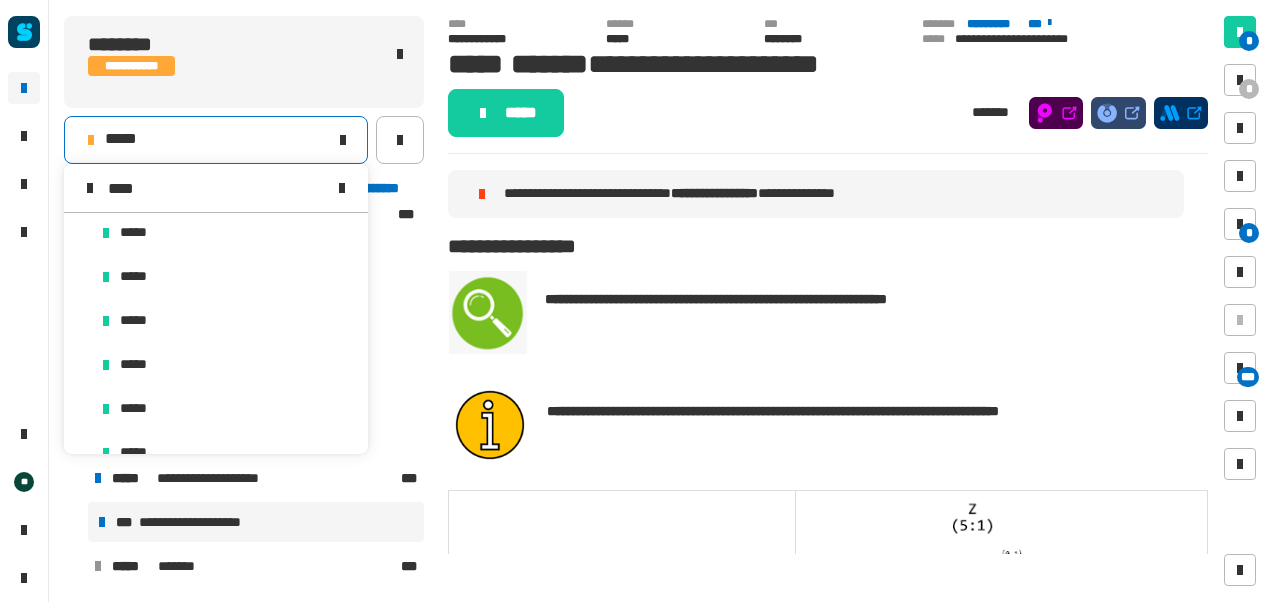 scroll, scrollTop: 0, scrollLeft: 0, axis: both 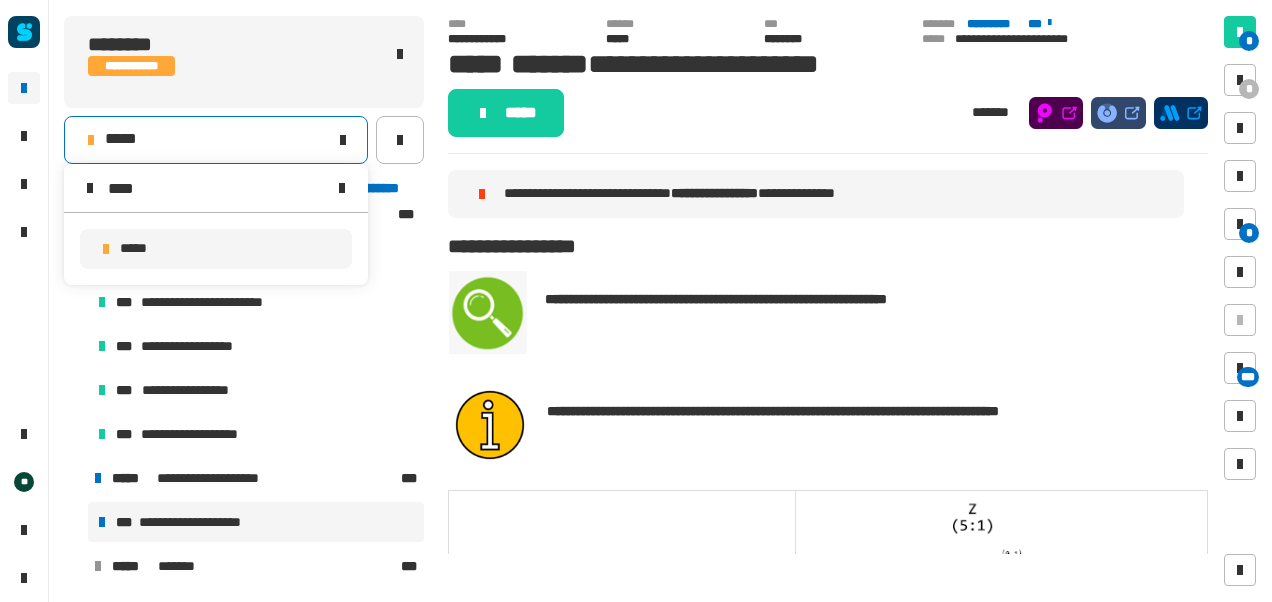 type on "****" 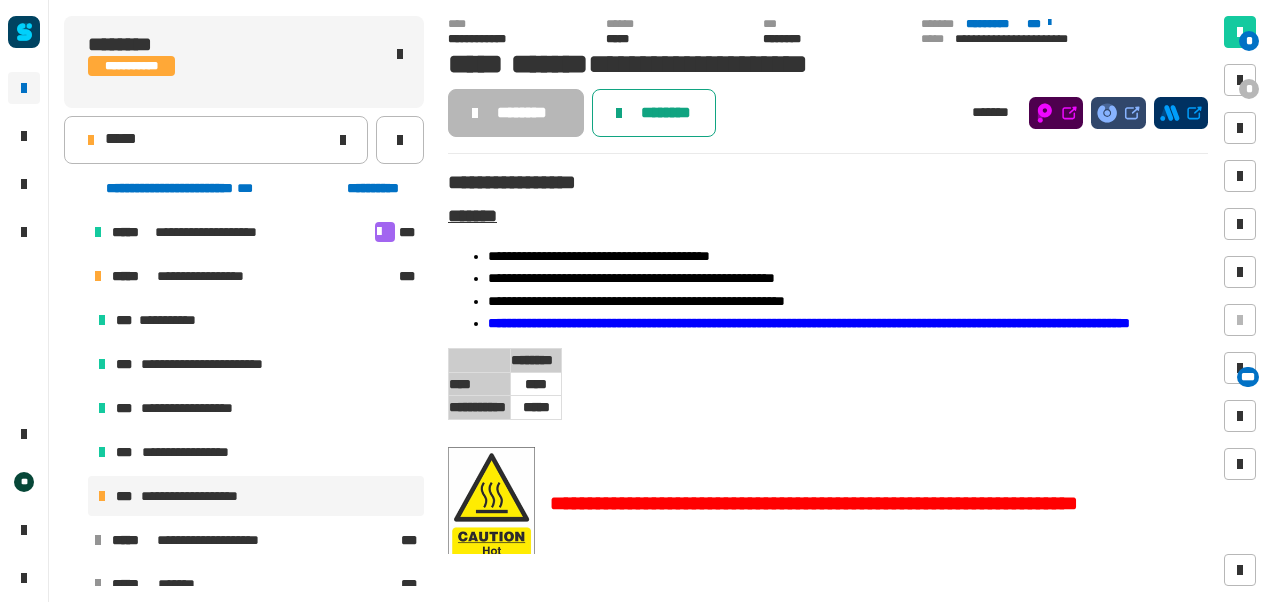click on "********" 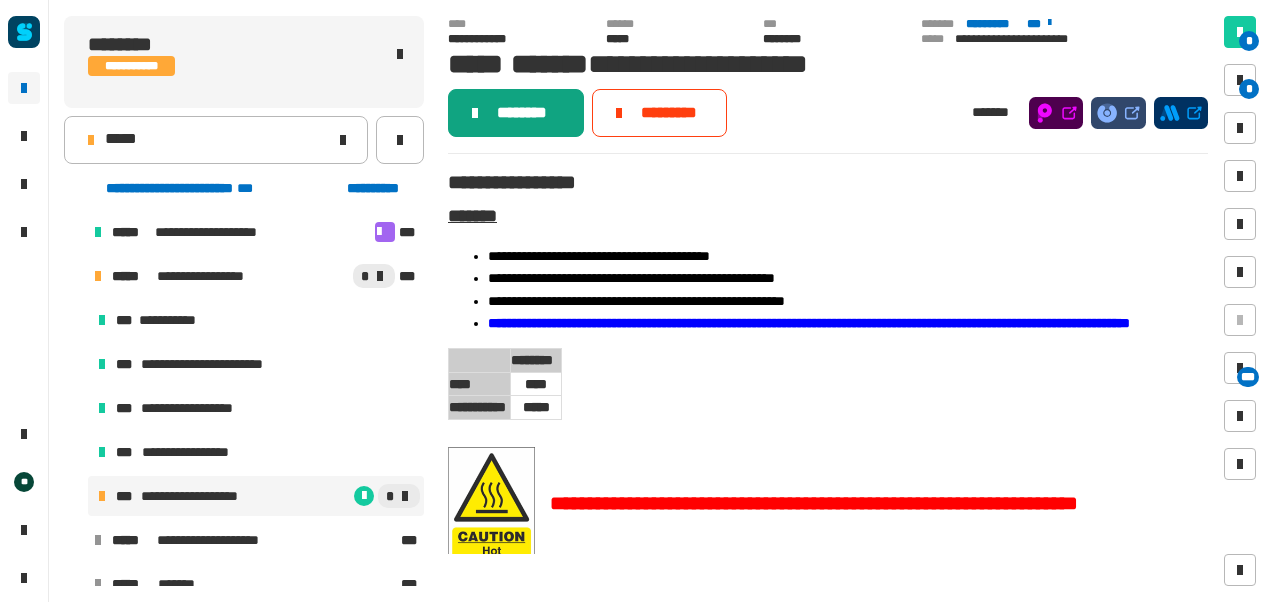click on "********" 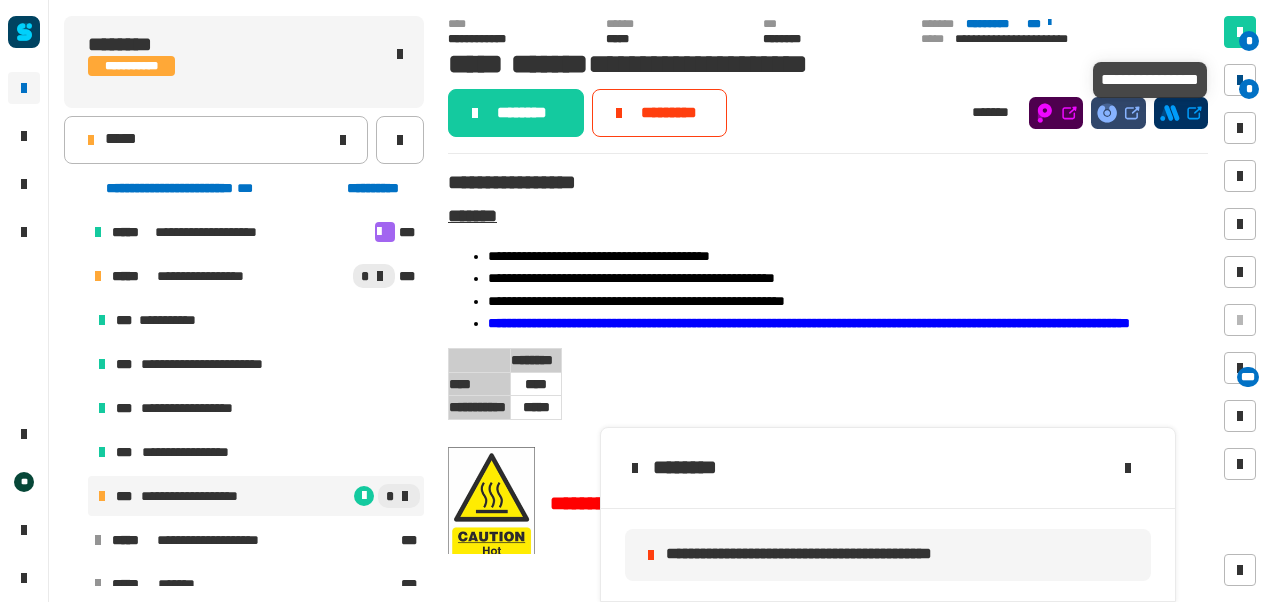 click on "*" at bounding box center (1240, 80) 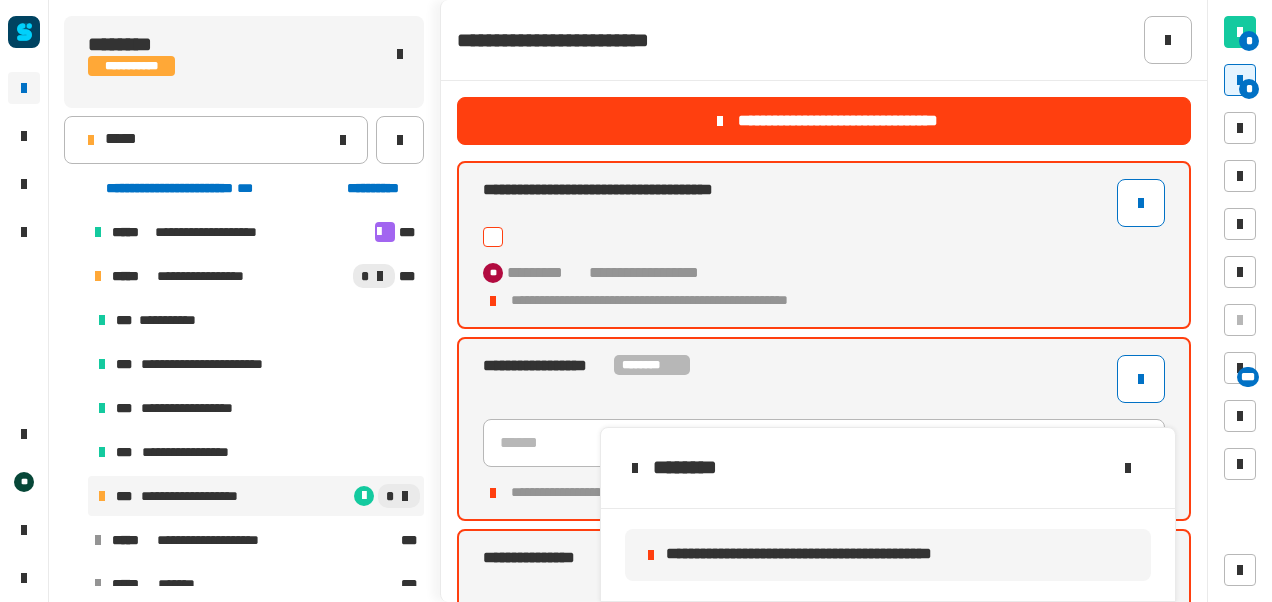 click 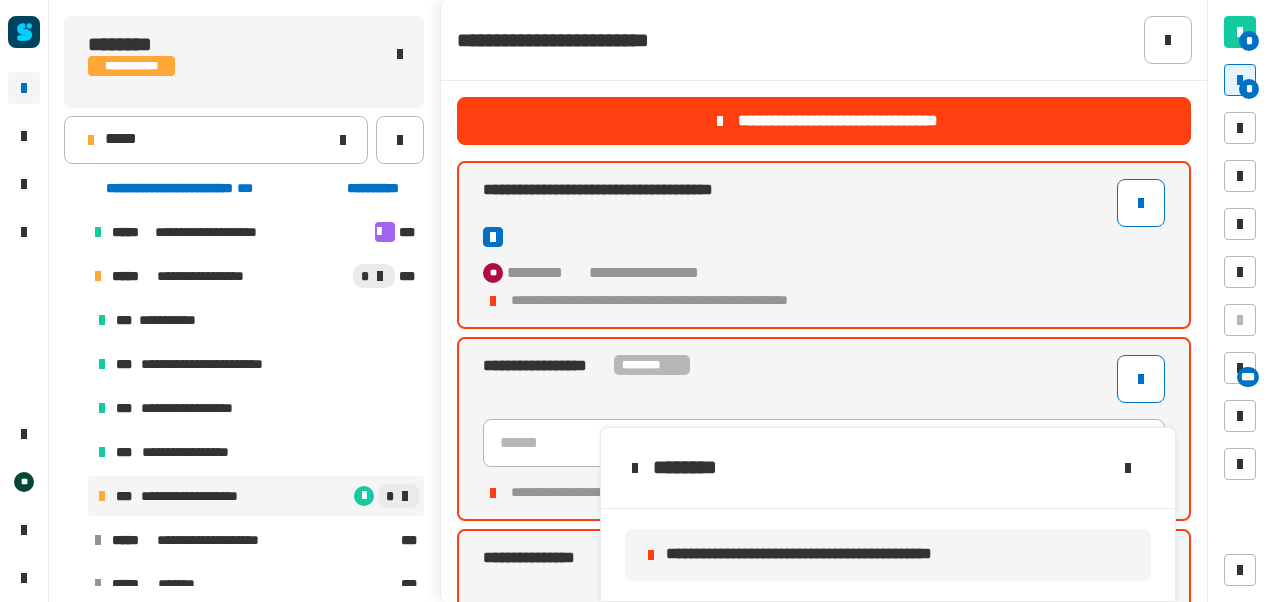 type 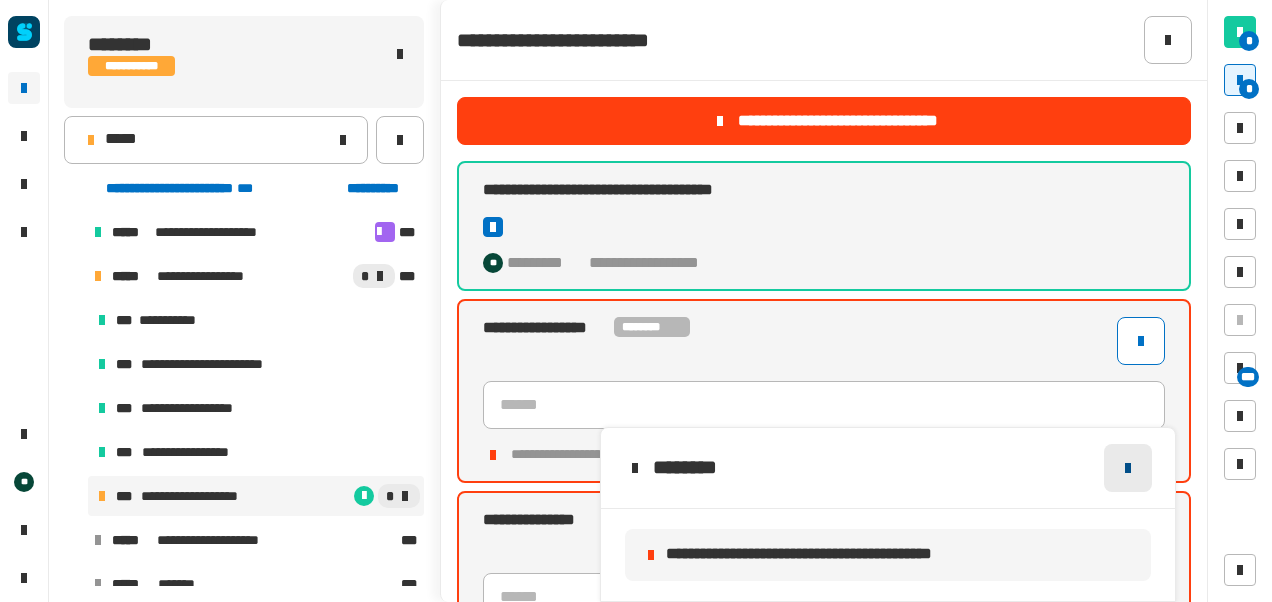 click 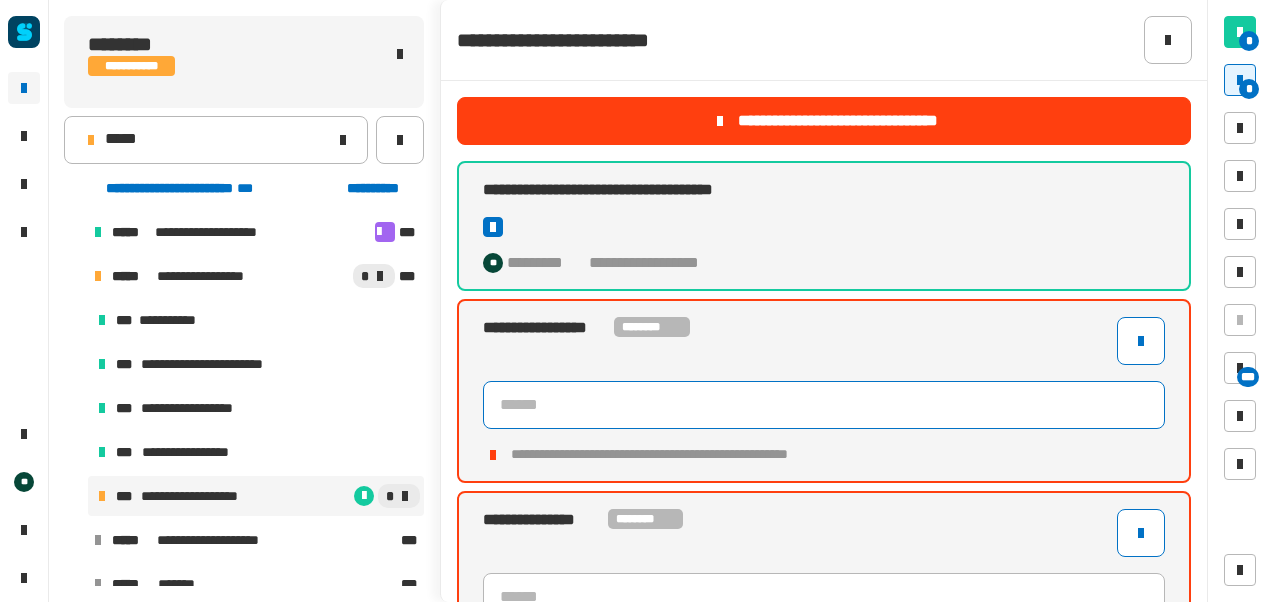 click 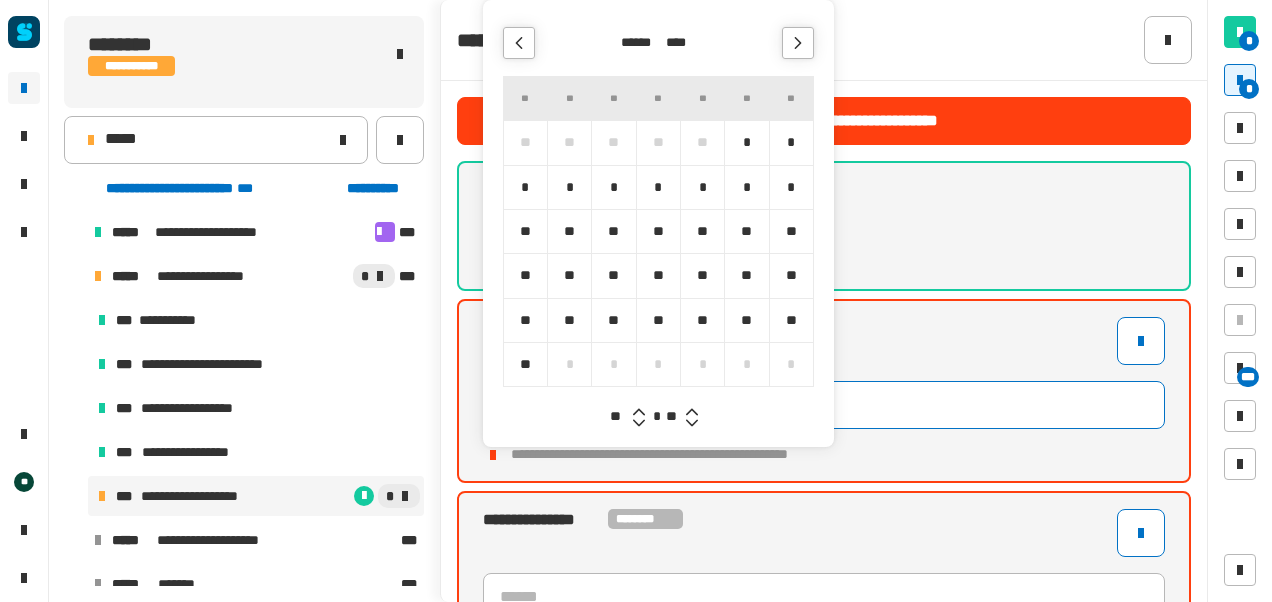 click on "**********" 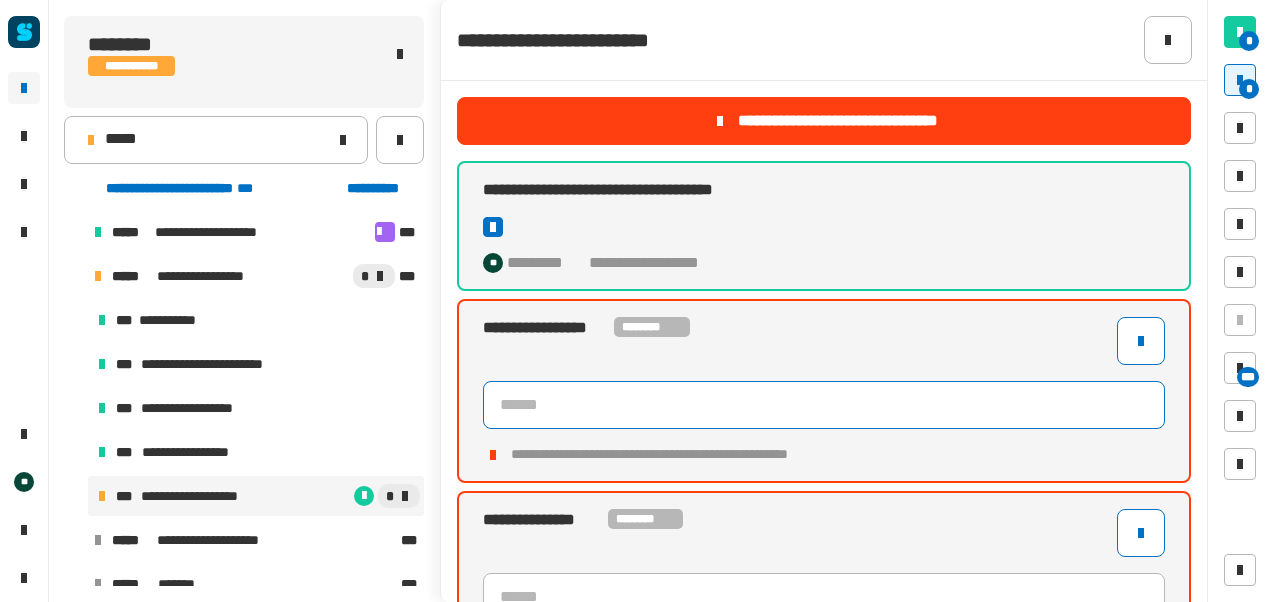 click 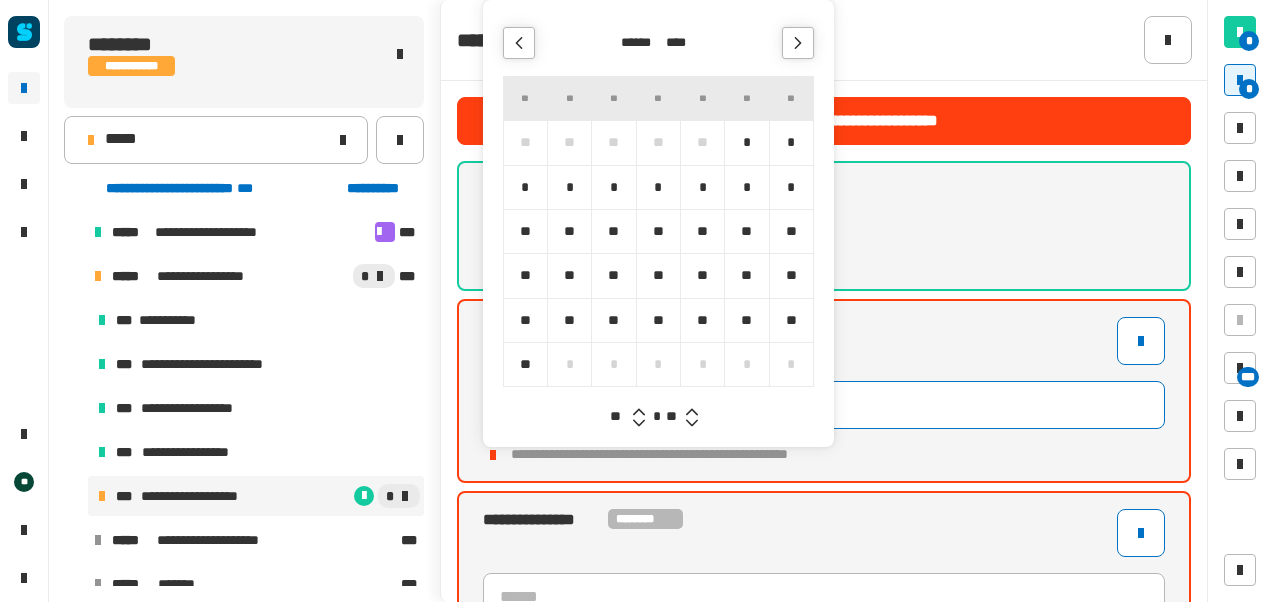 click on "*" at bounding box center (746, 142) 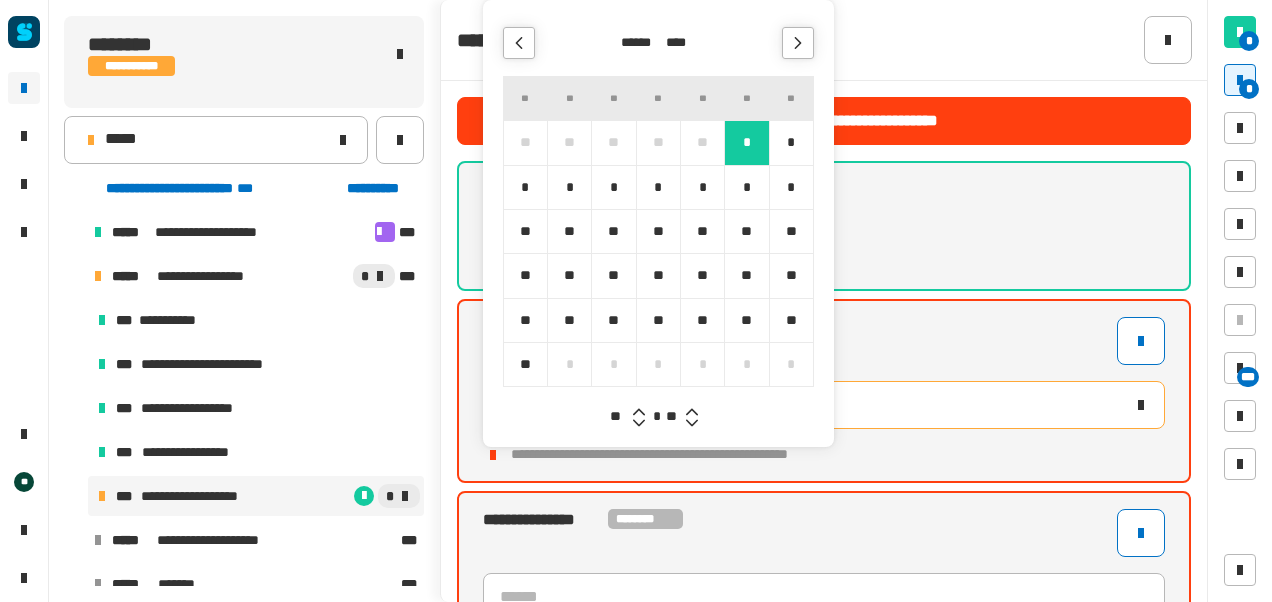type 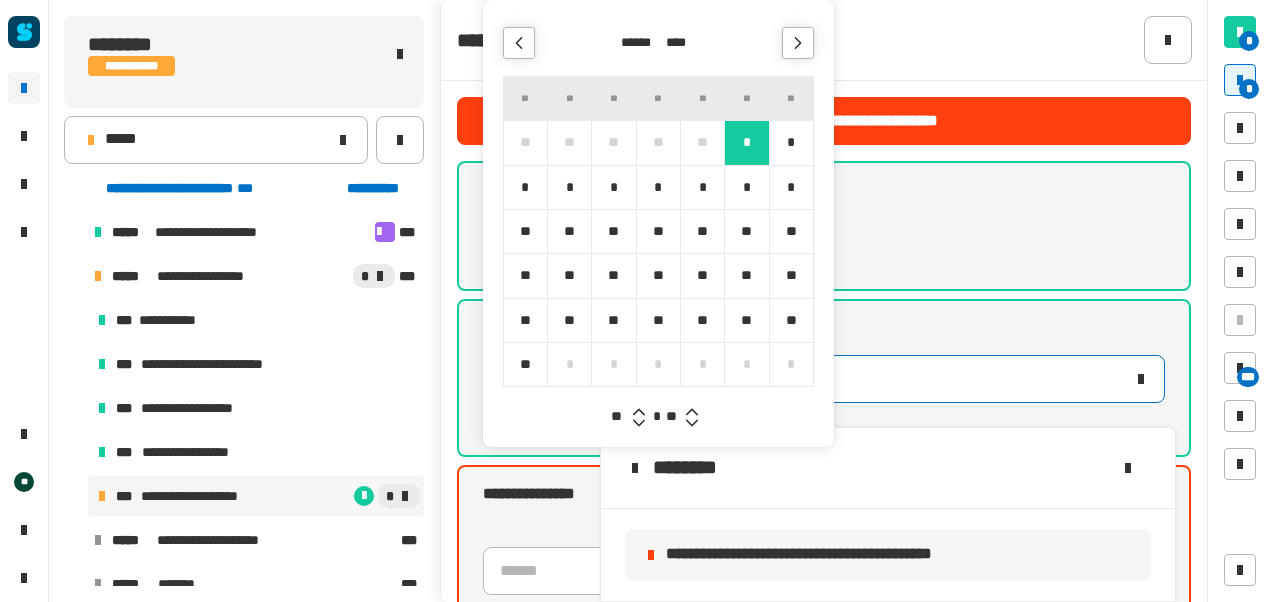 click 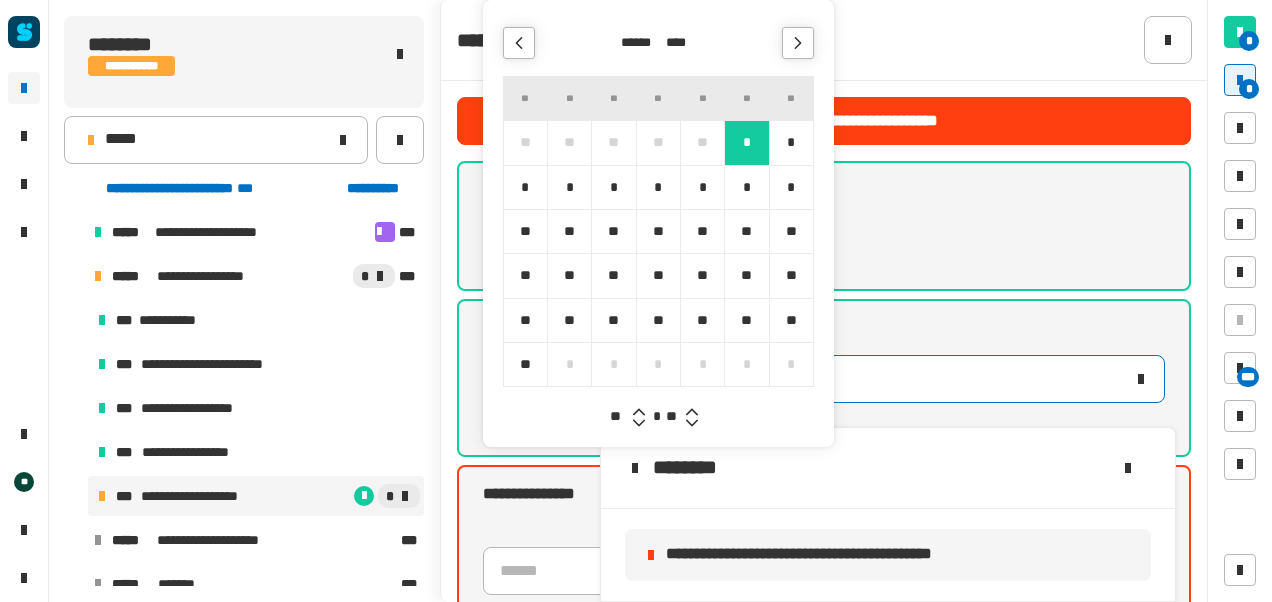 click 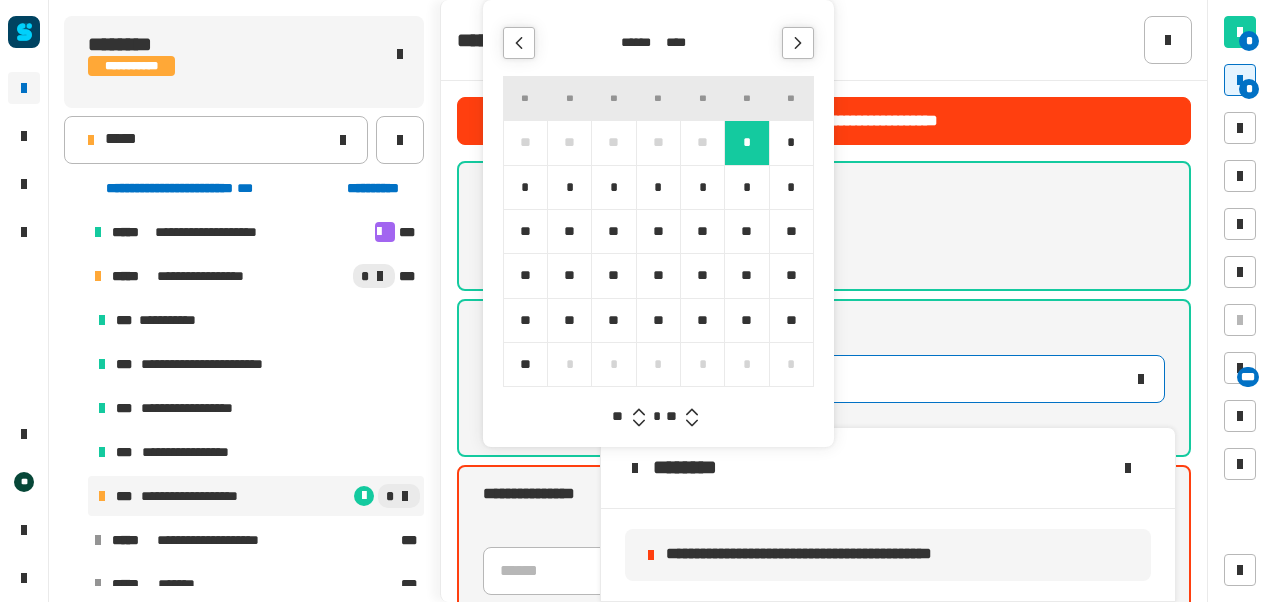 click 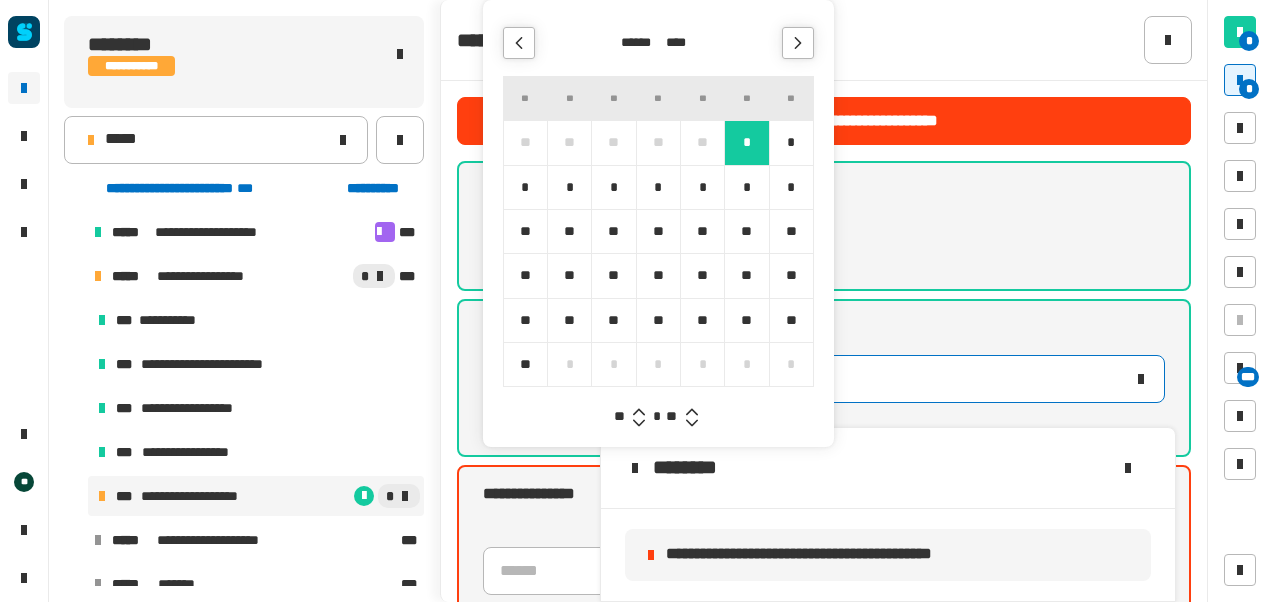 click 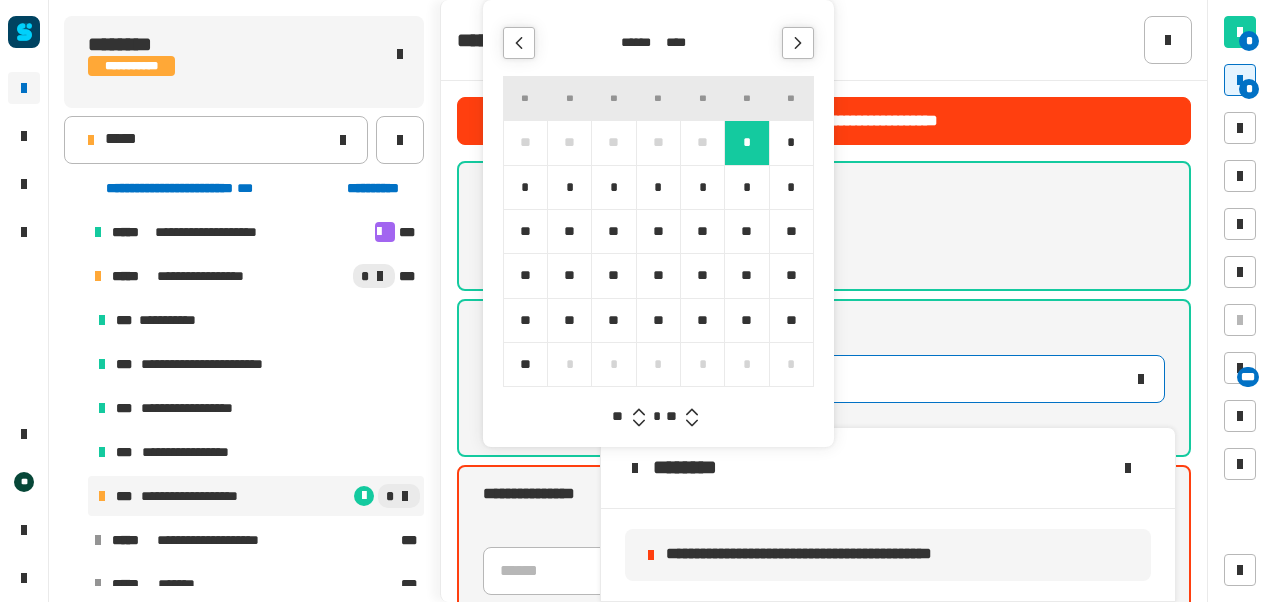 click 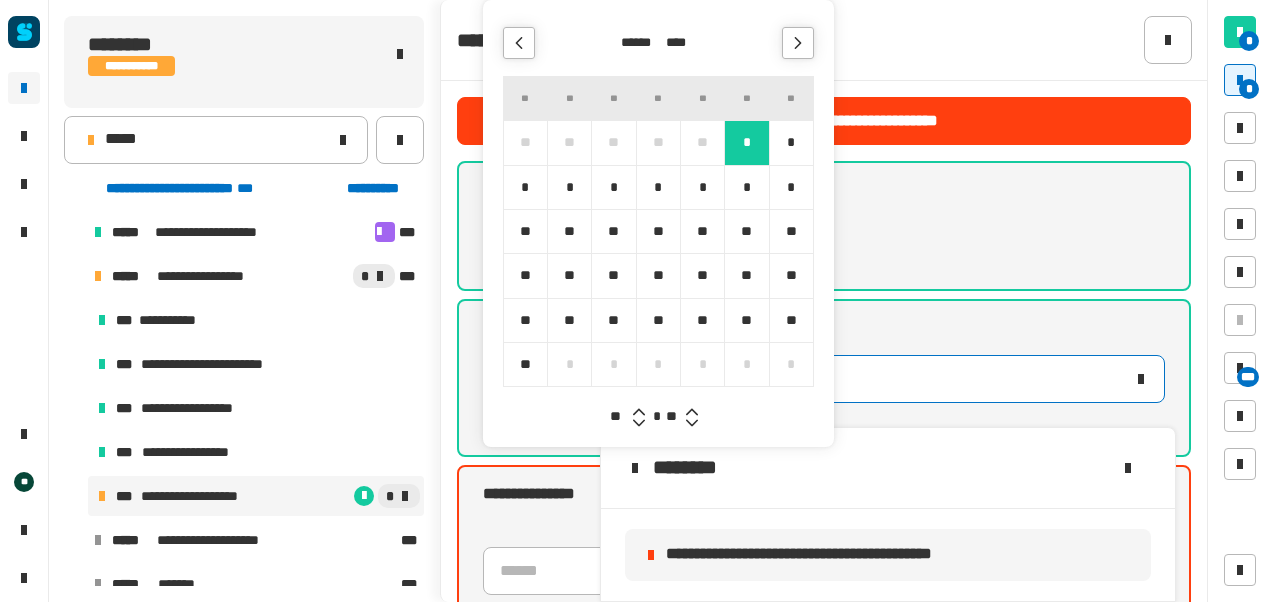 click 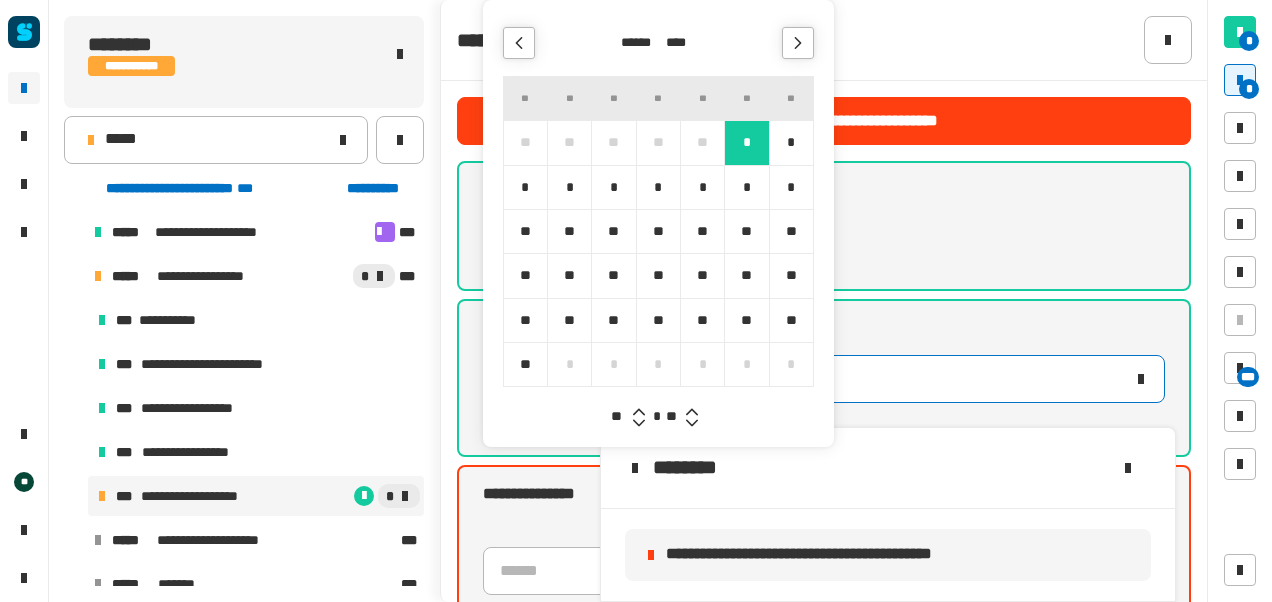 click 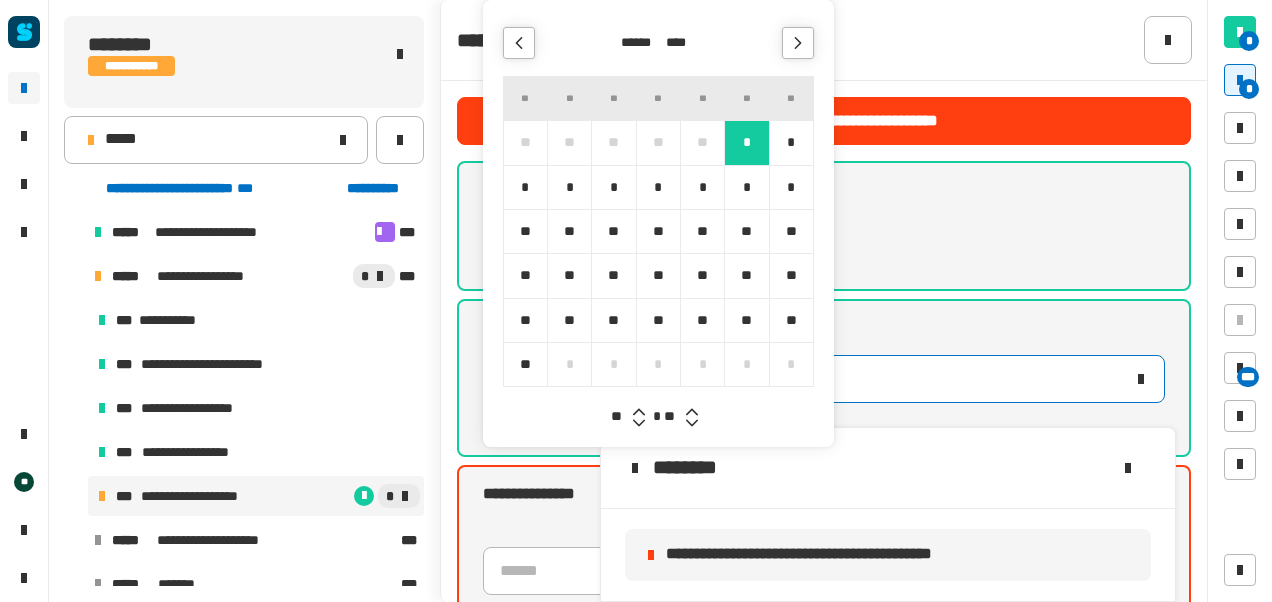 click 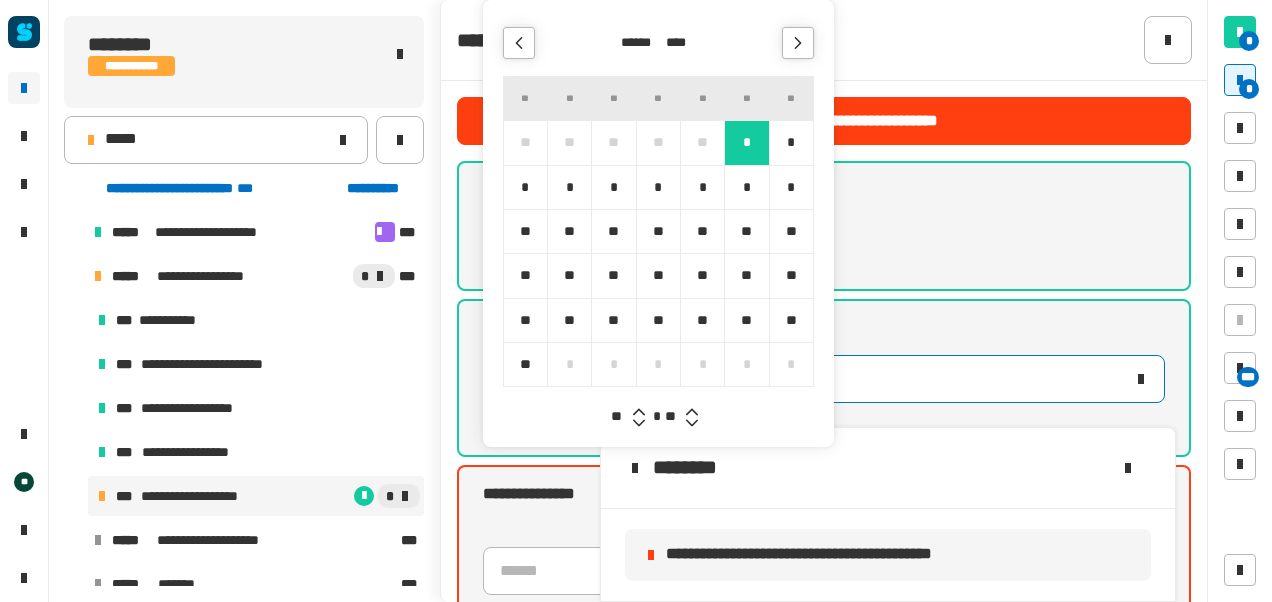 click 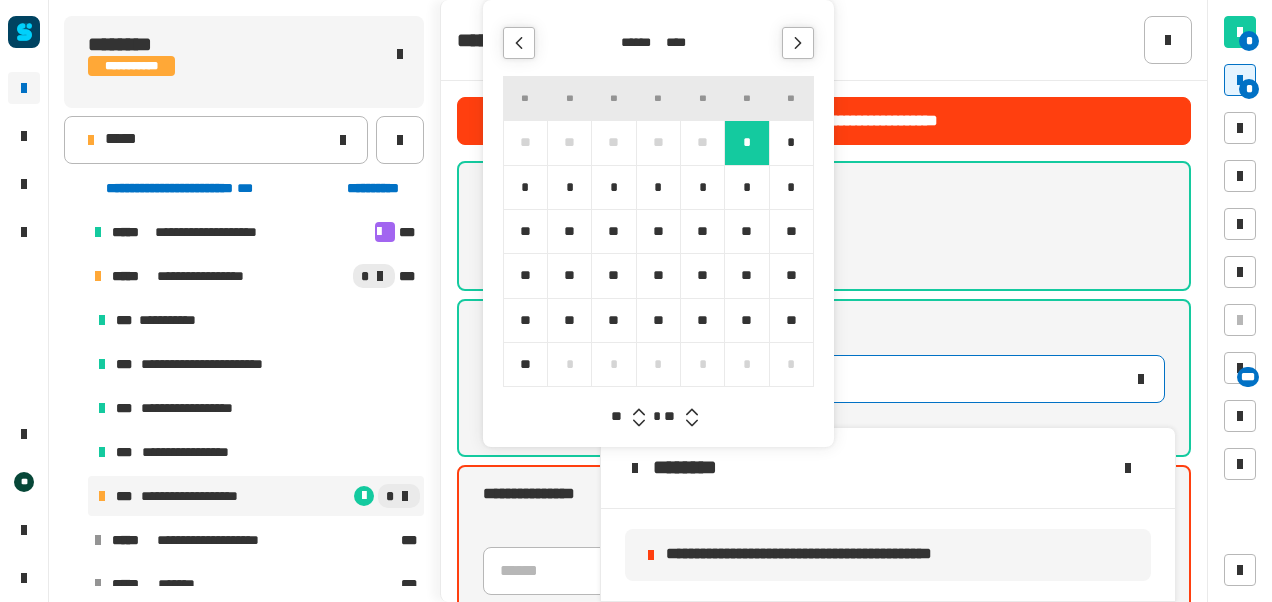 click 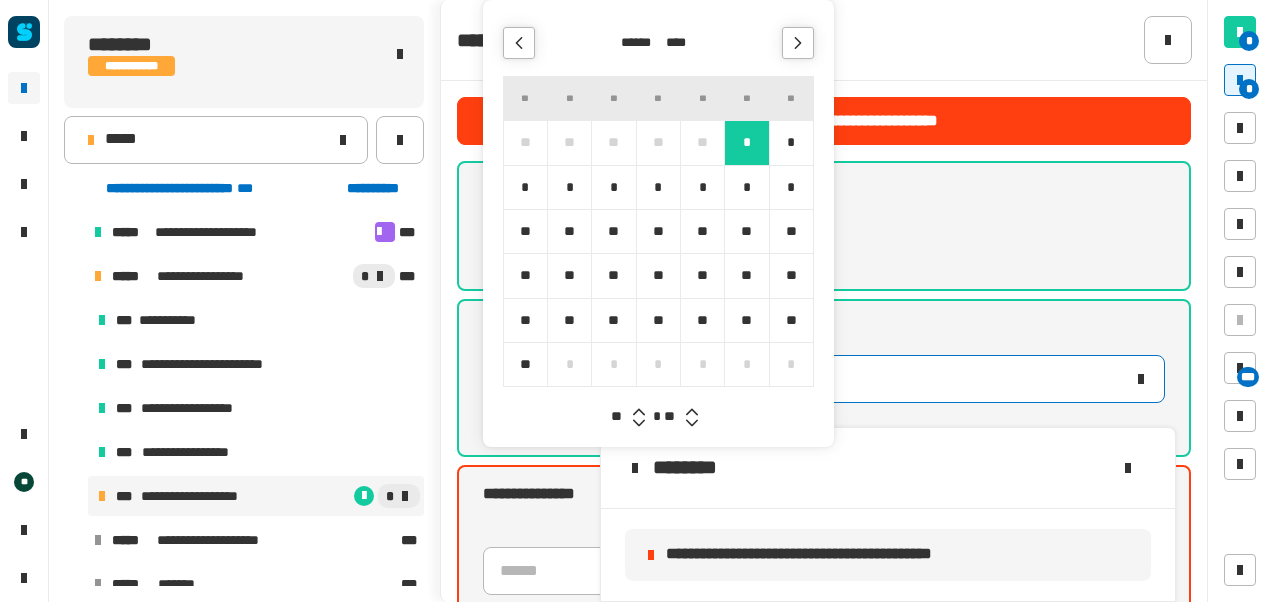 click 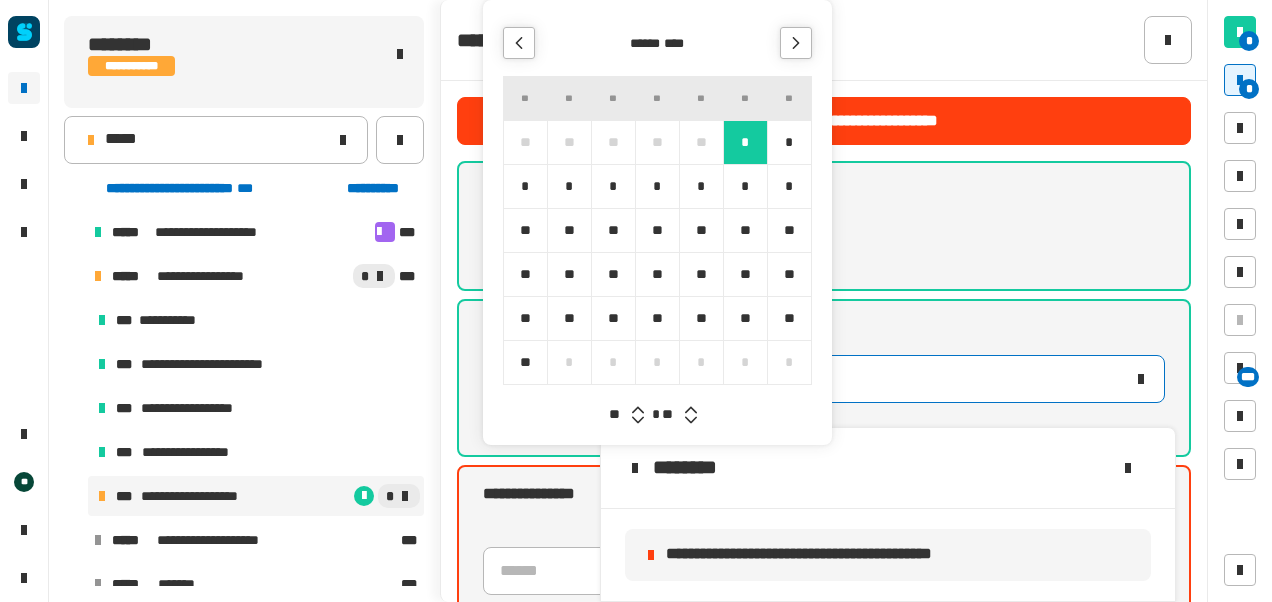 click 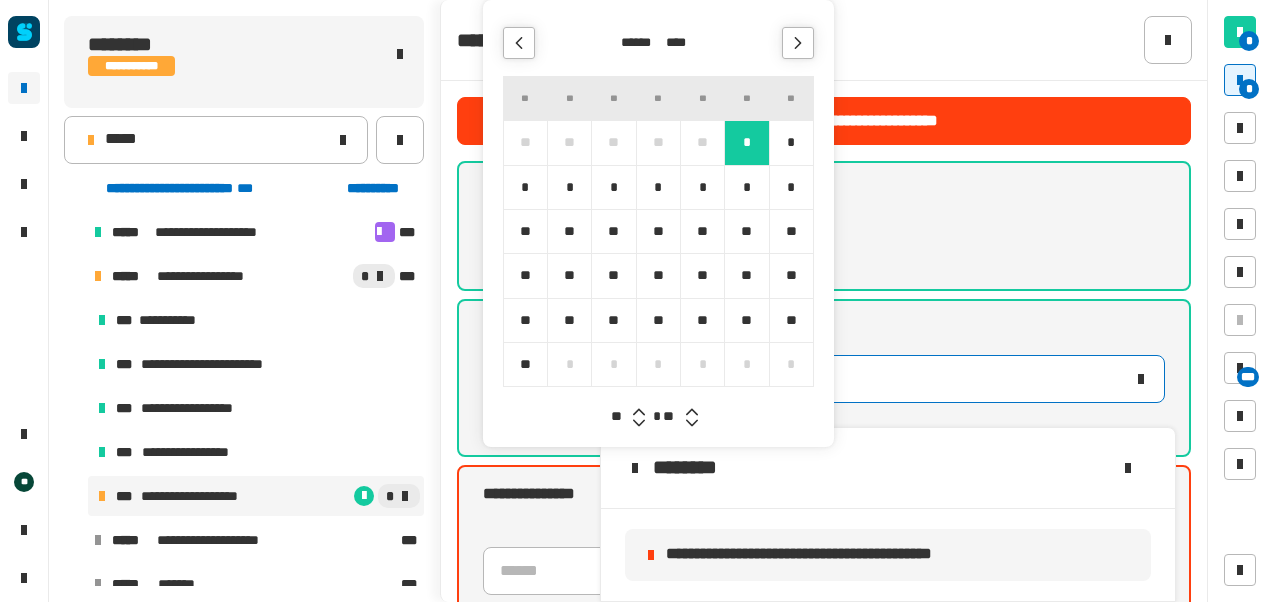click 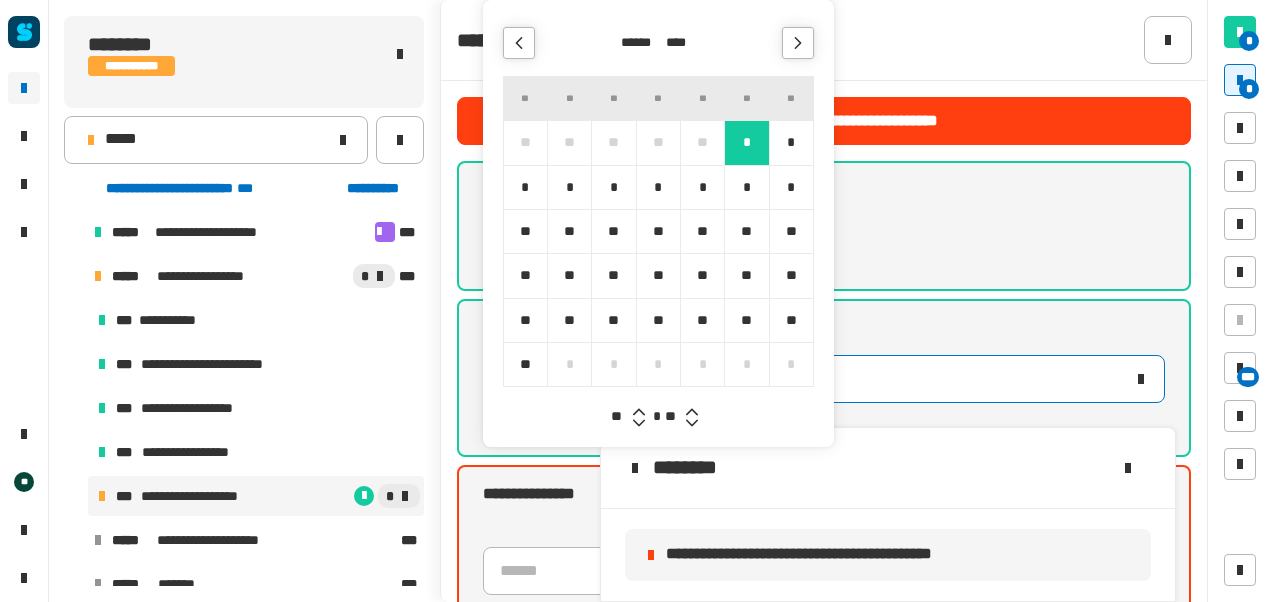 click 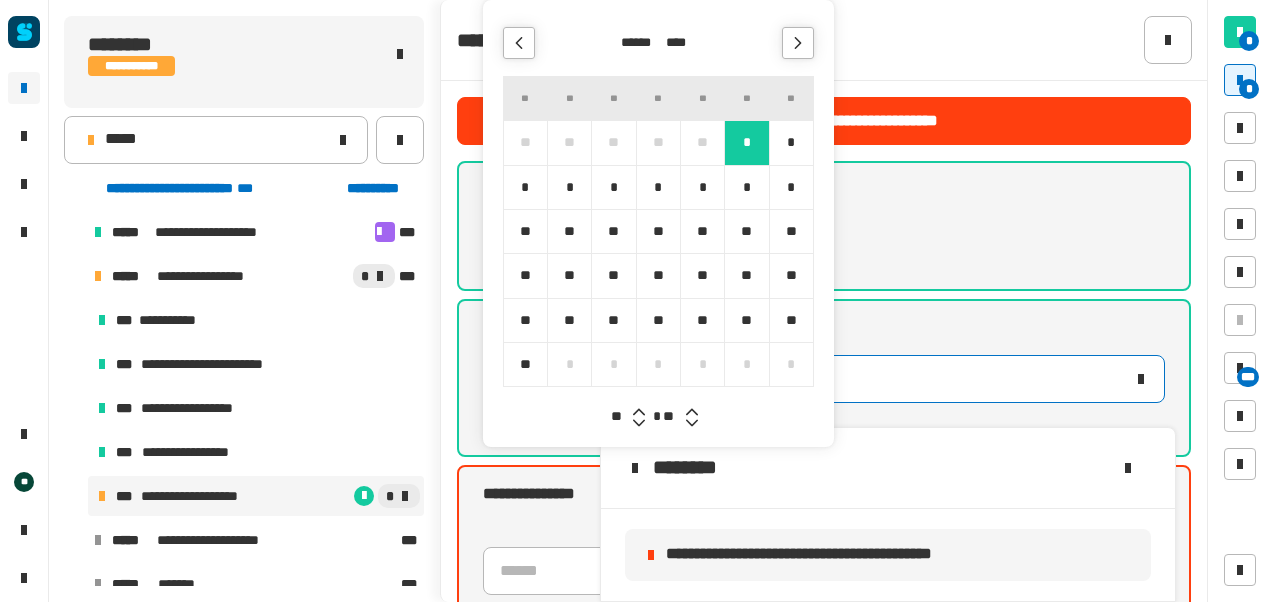 click 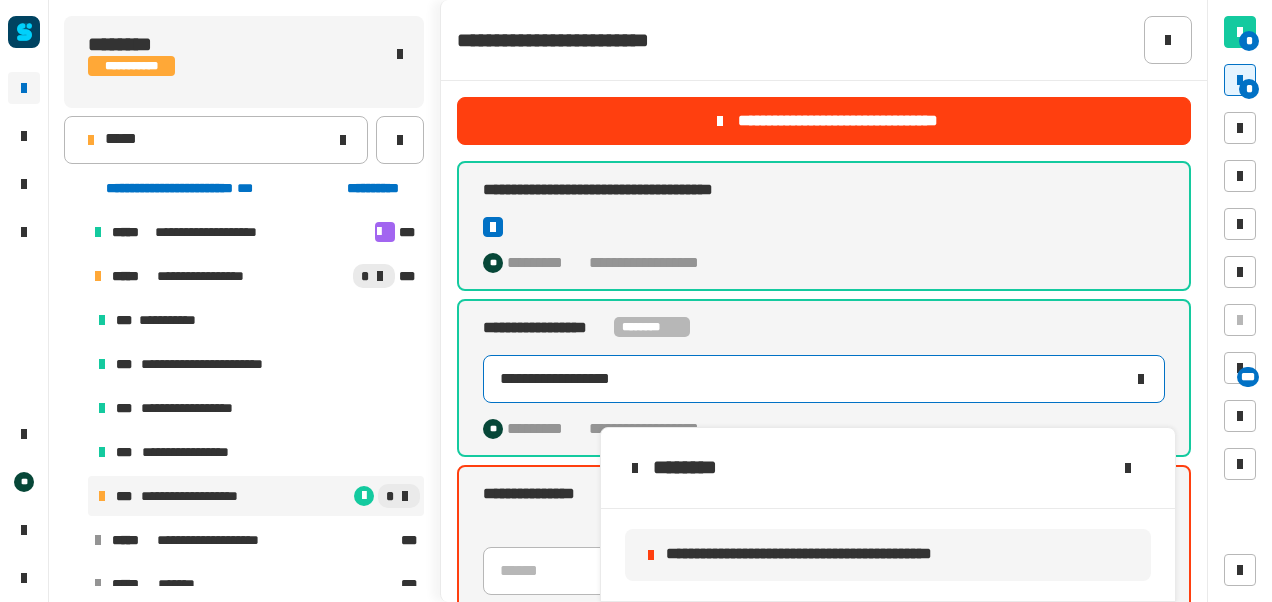 click on "**********" 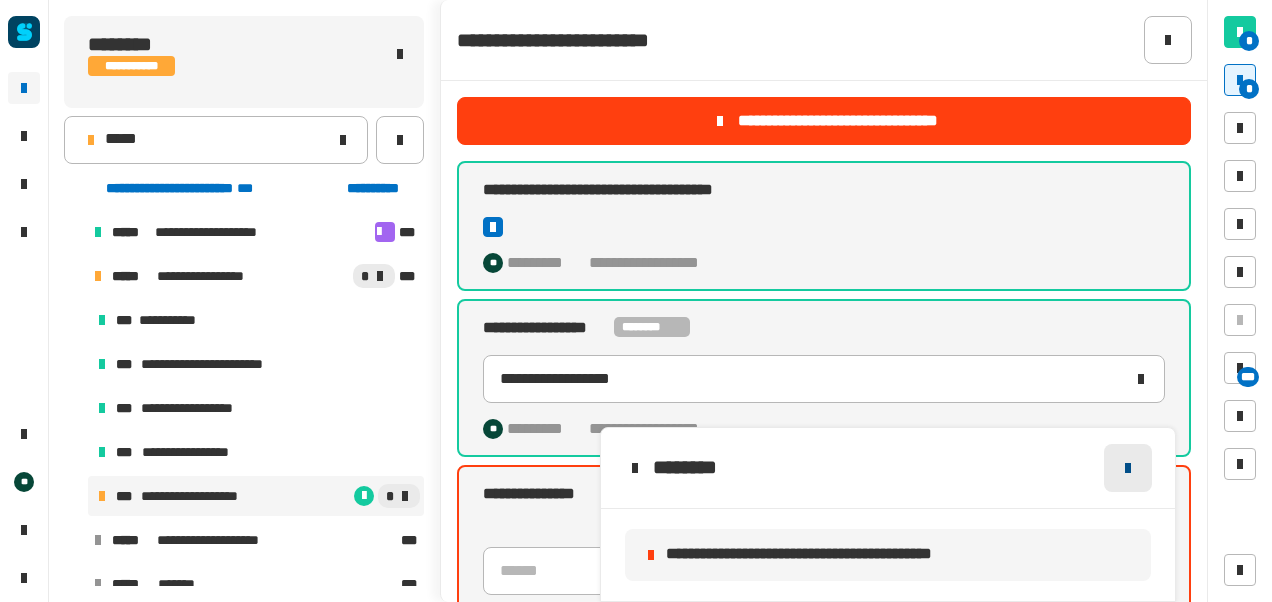 click 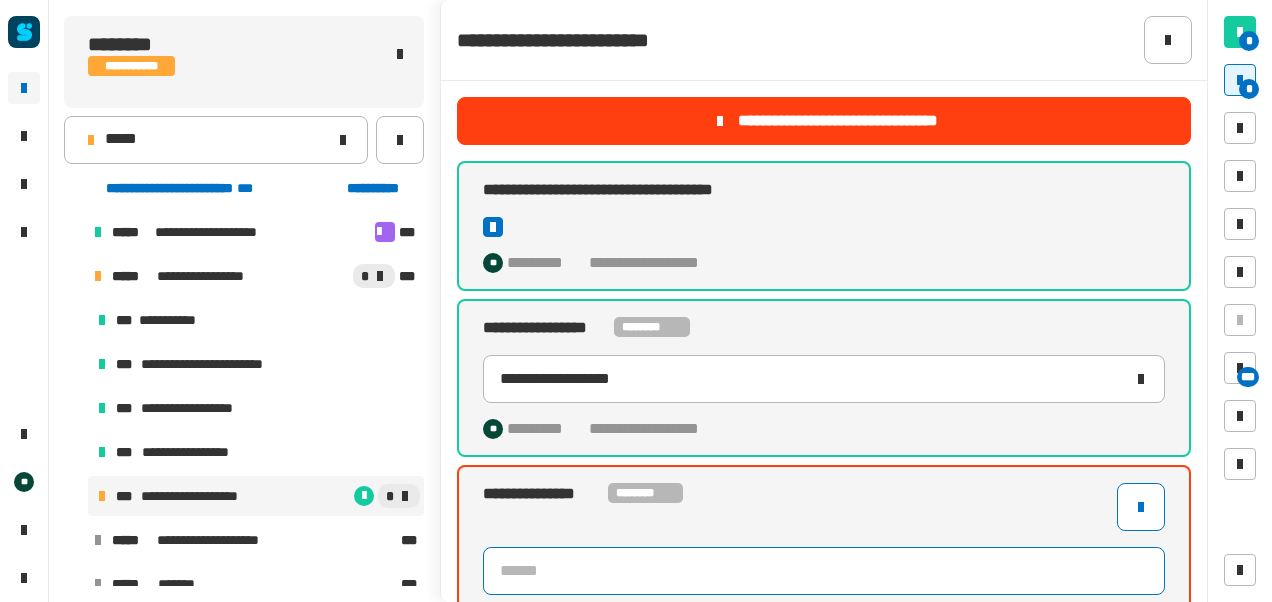 click 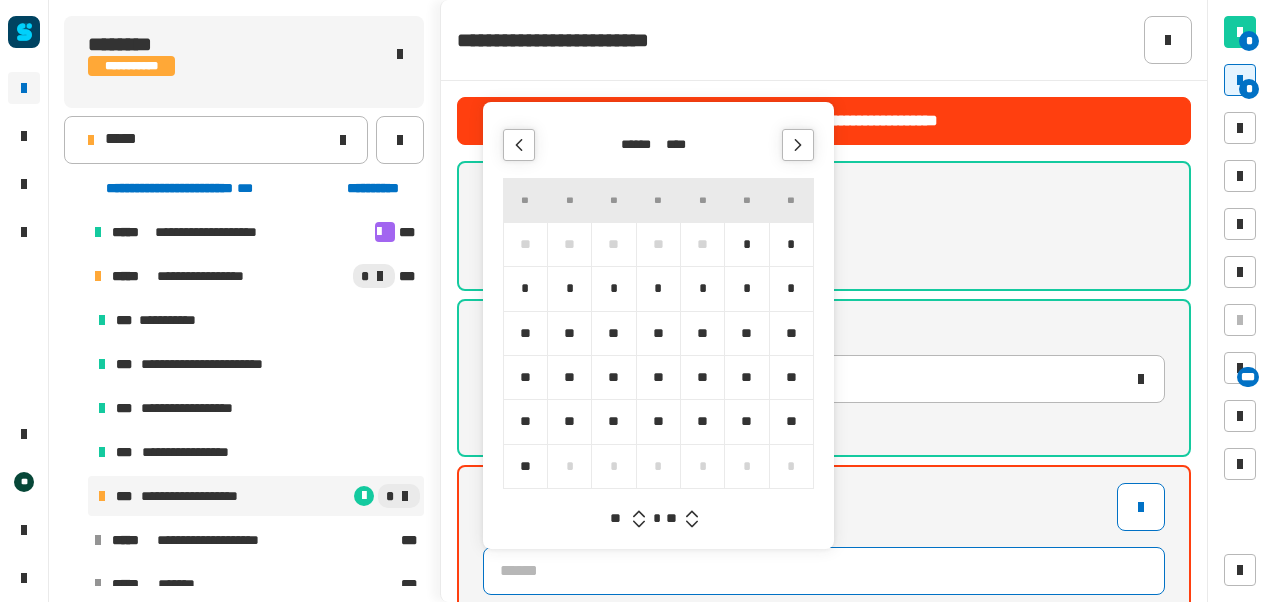 click on "*" at bounding box center (791, 244) 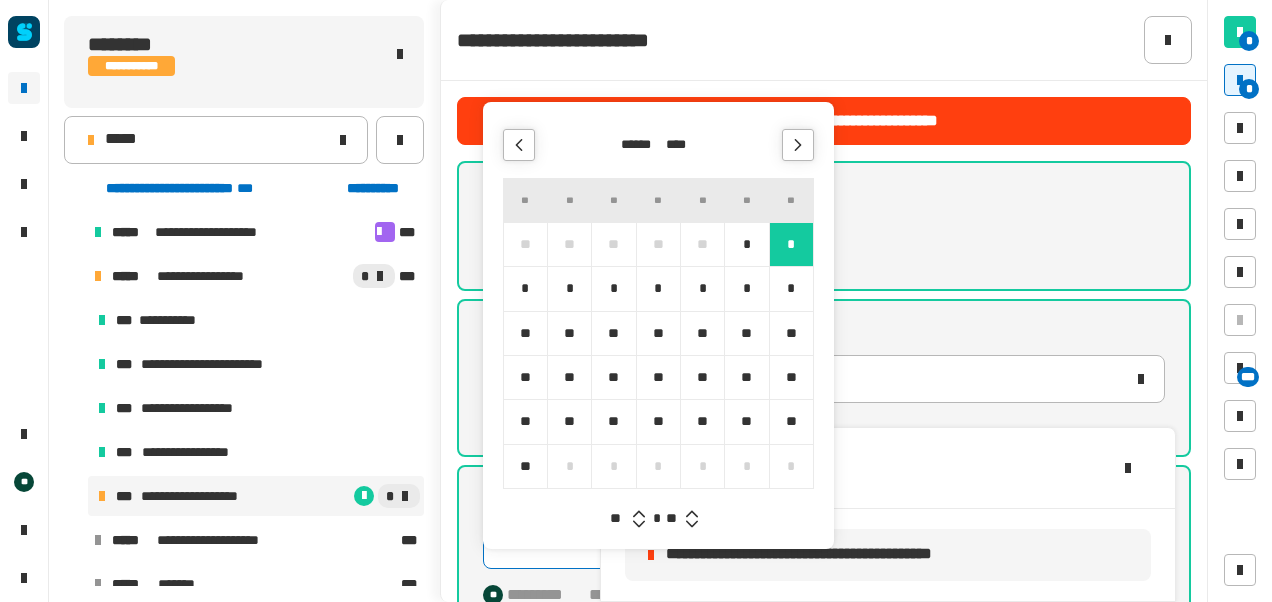 click 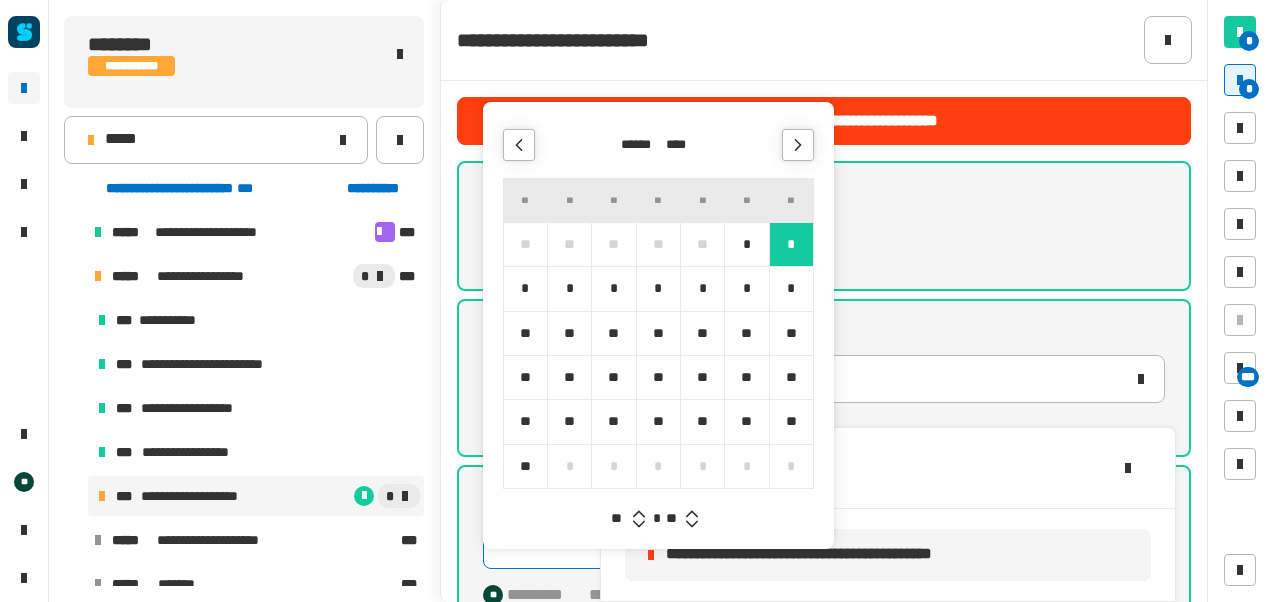 click 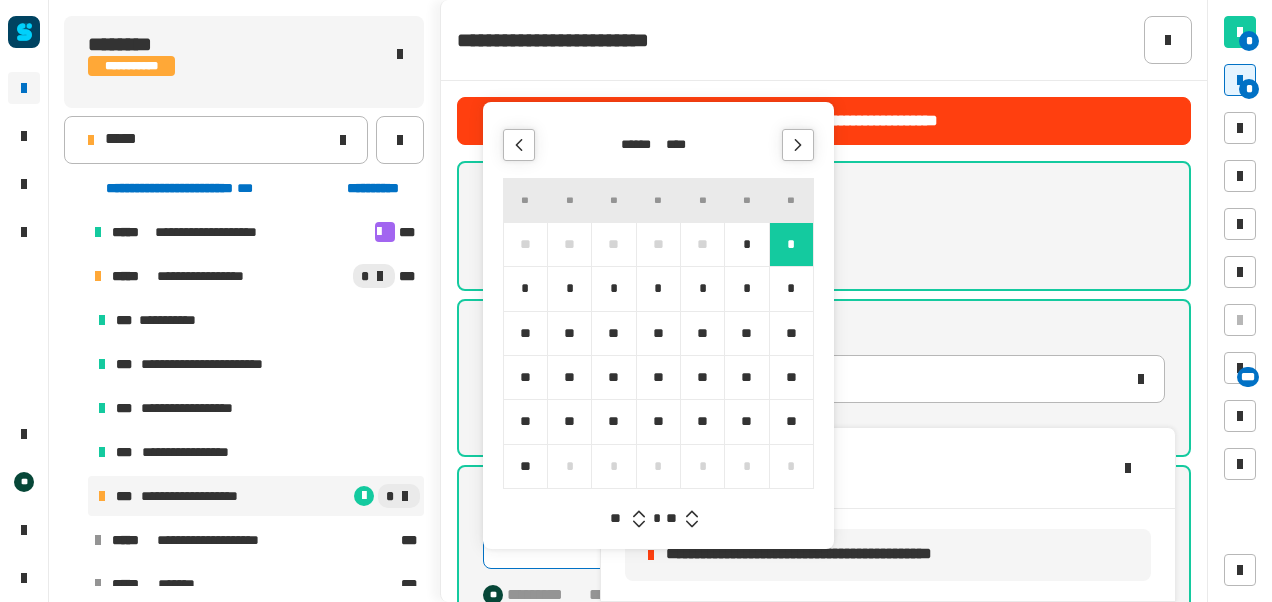 click 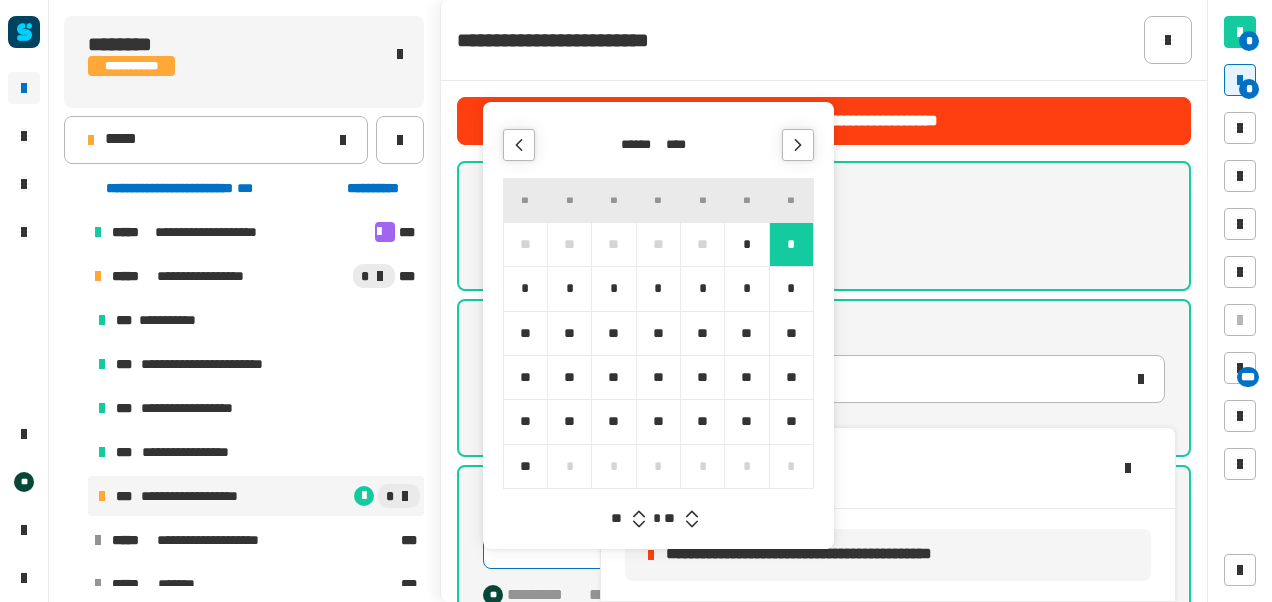 click at bounding box center [692, 524] 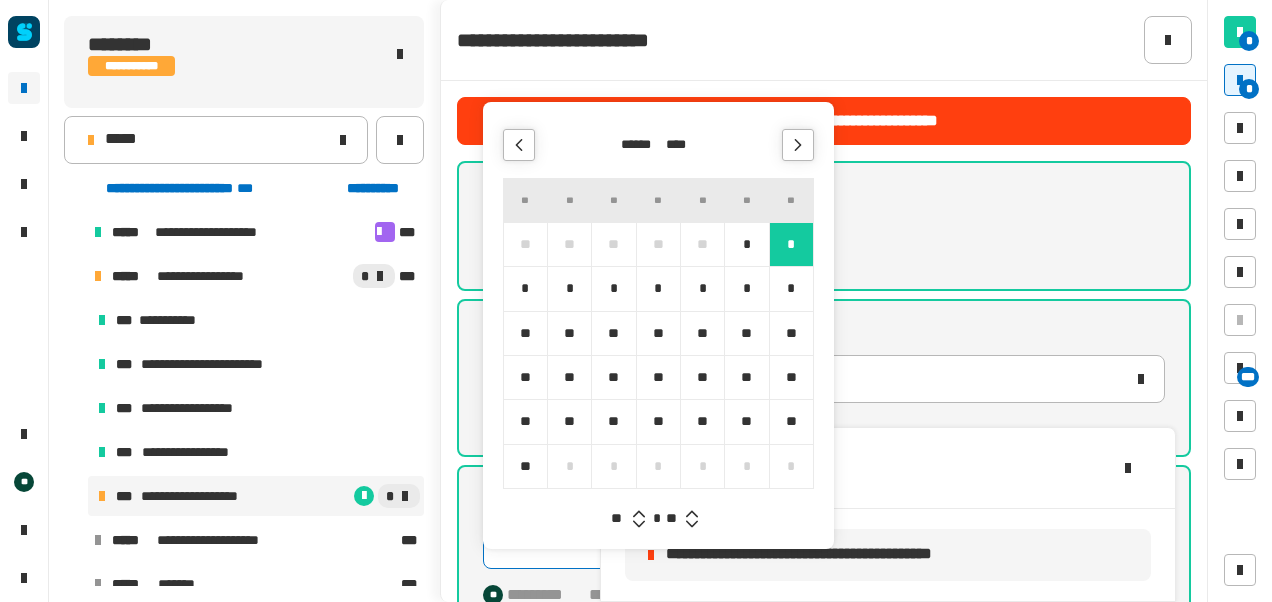 click at bounding box center (692, 524) 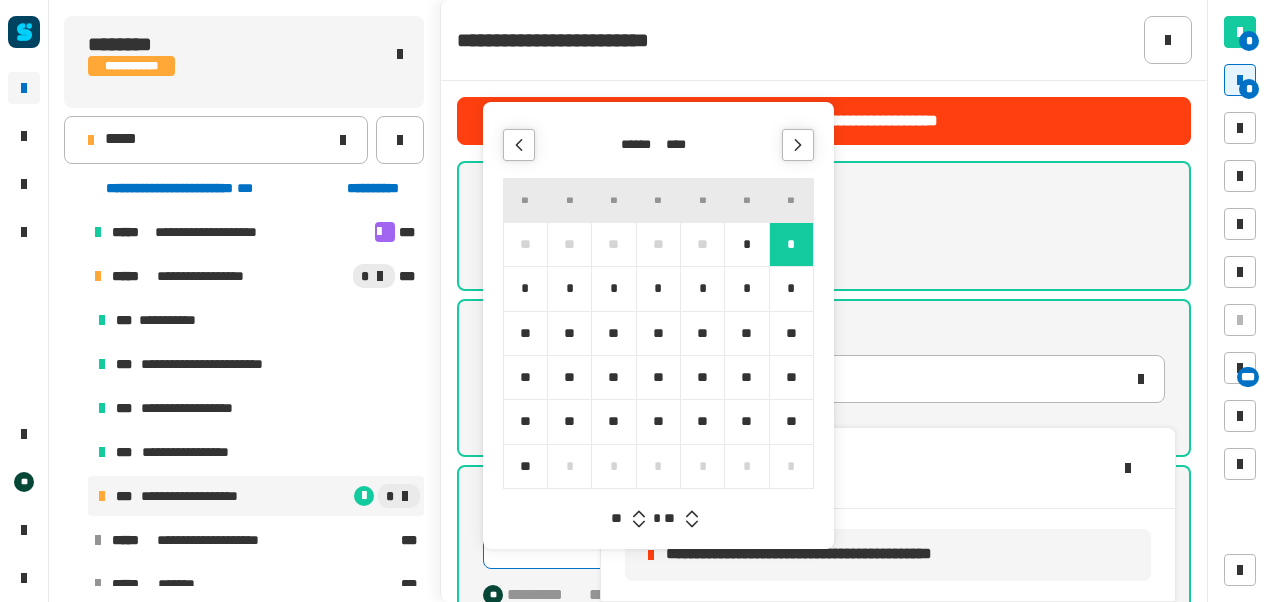 click at bounding box center (692, 524) 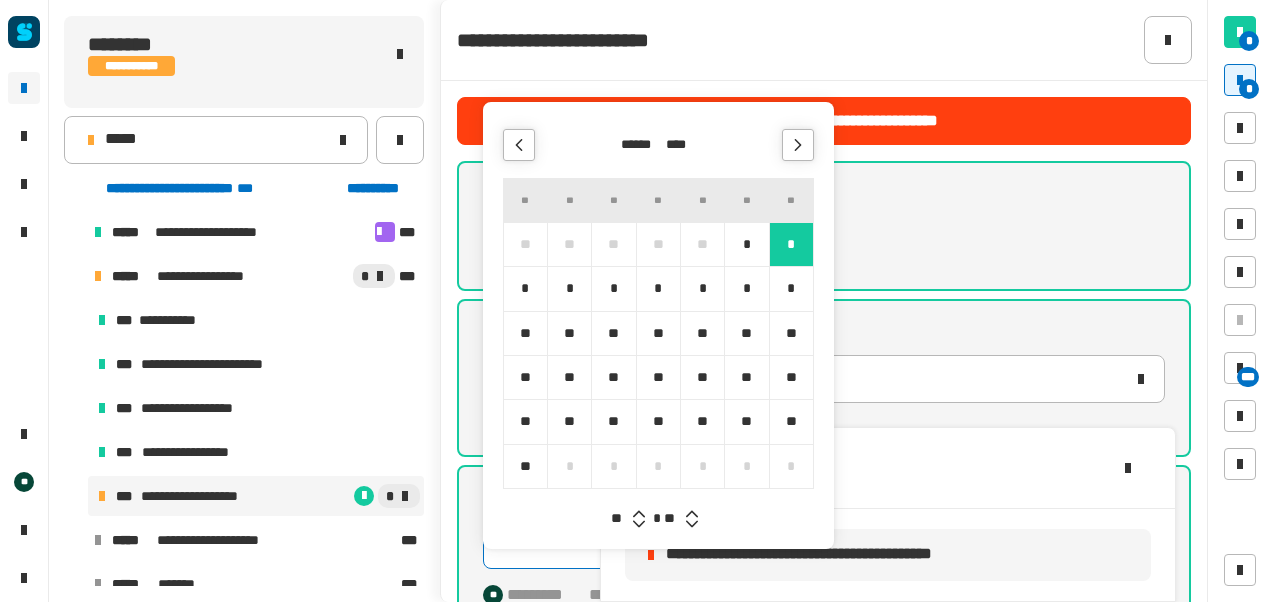 click at bounding box center (692, 524) 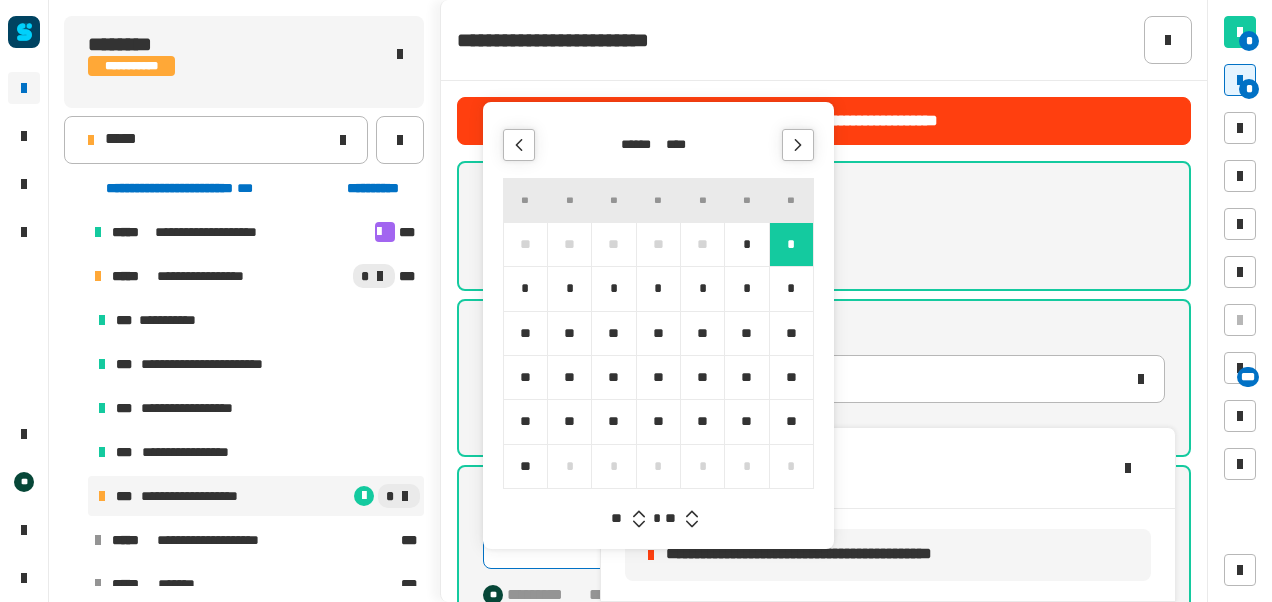 click at bounding box center (692, 524) 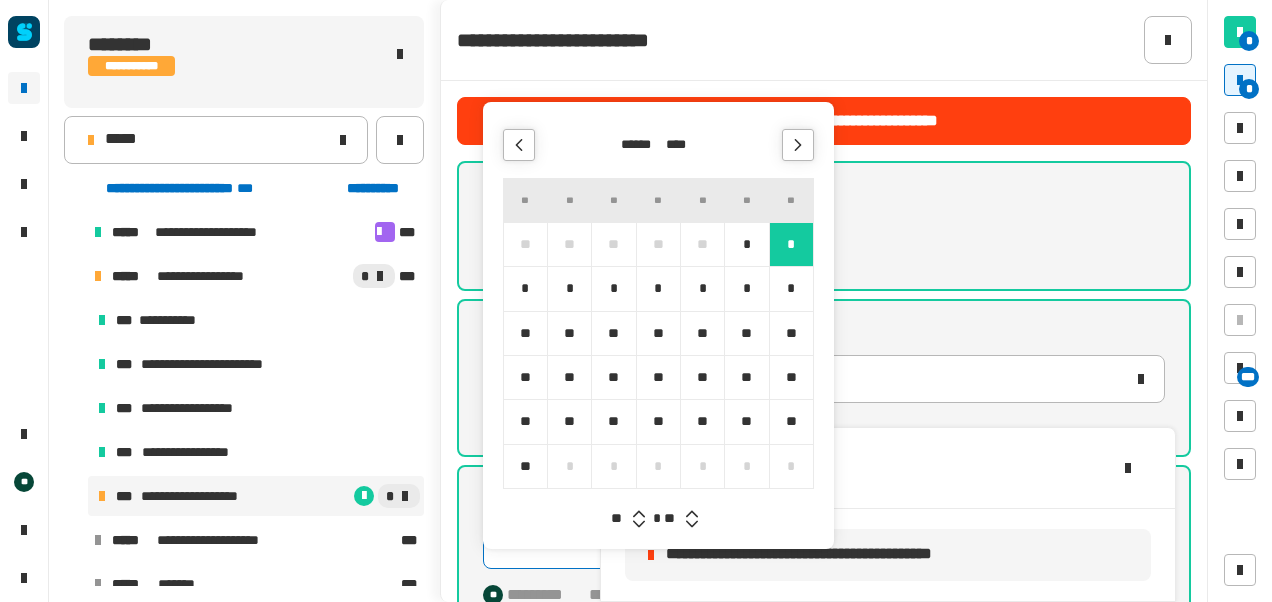 click at bounding box center (692, 524) 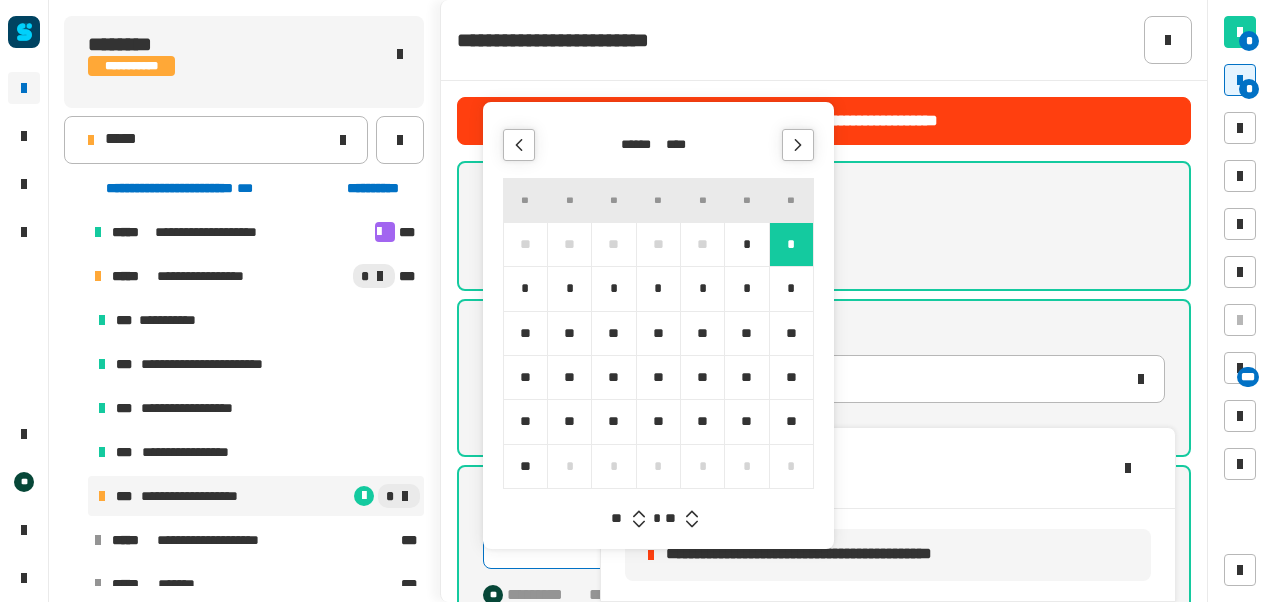 click at bounding box center (692, 524) 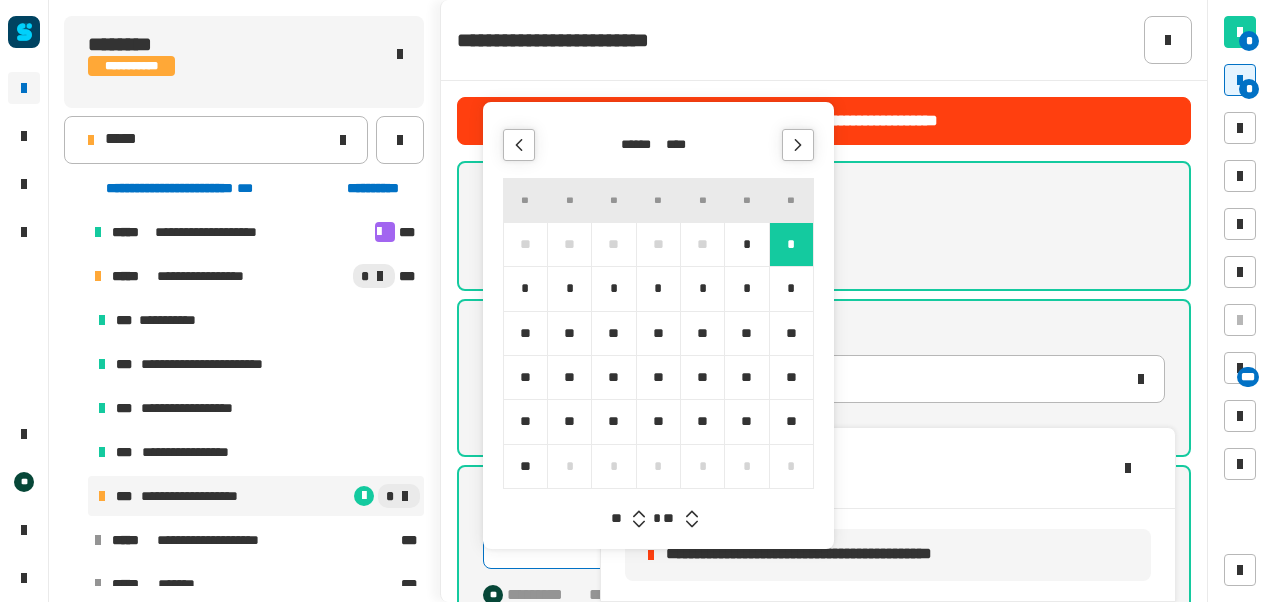 click at bounding box center [692, 524] 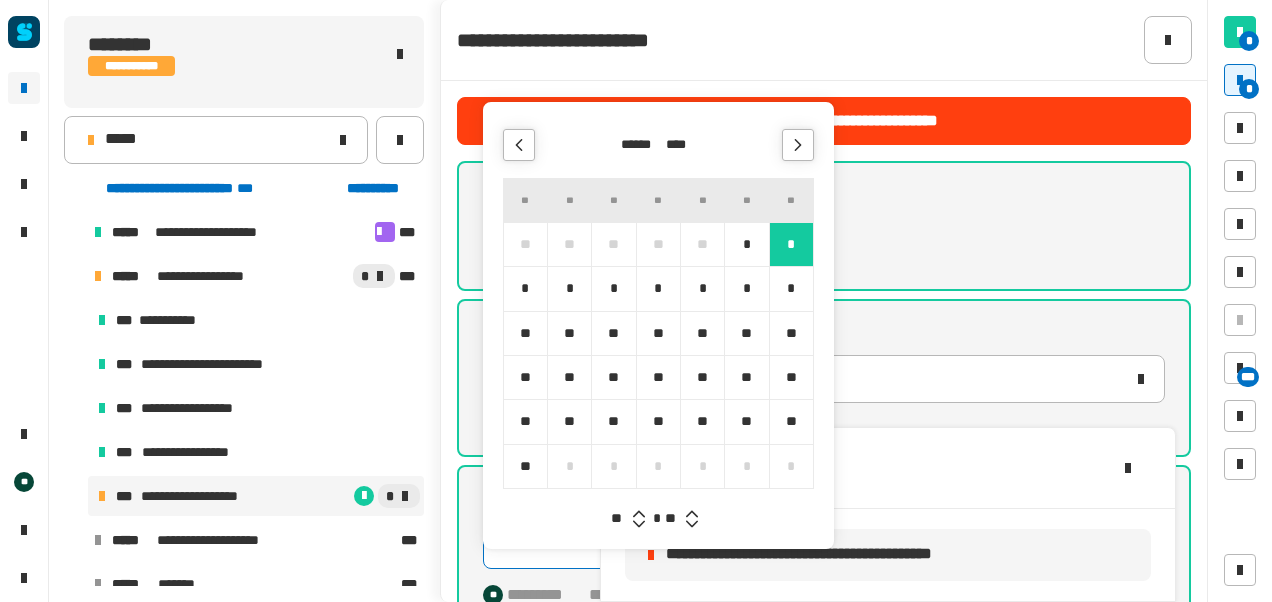 click at bounding box center (692, 524) 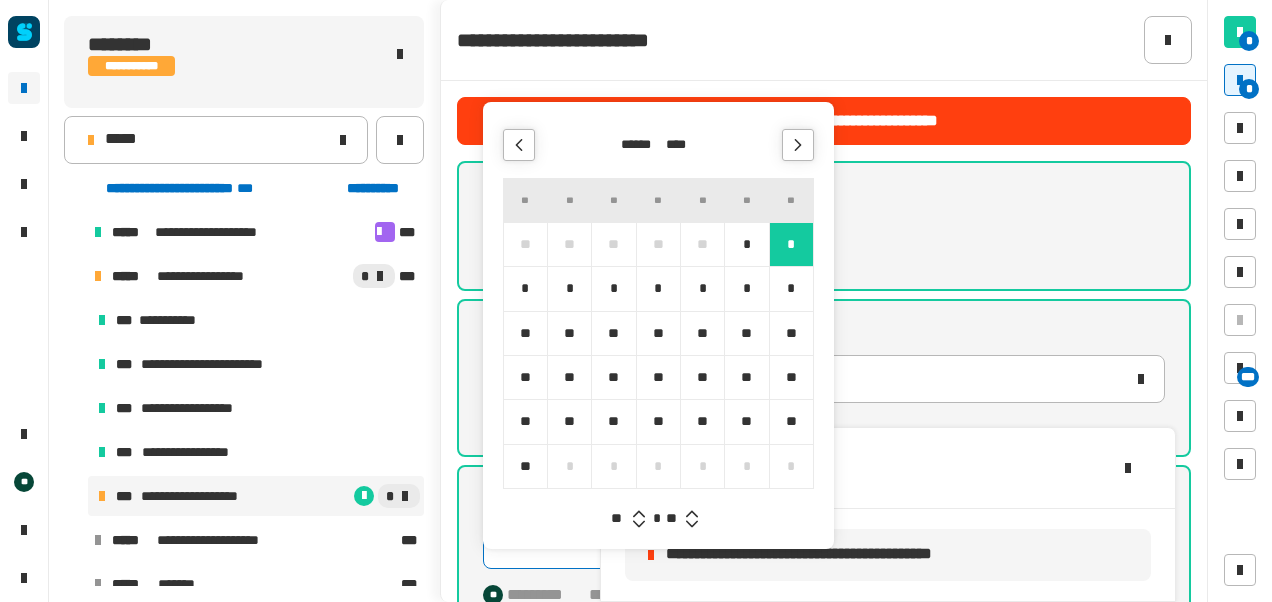 click 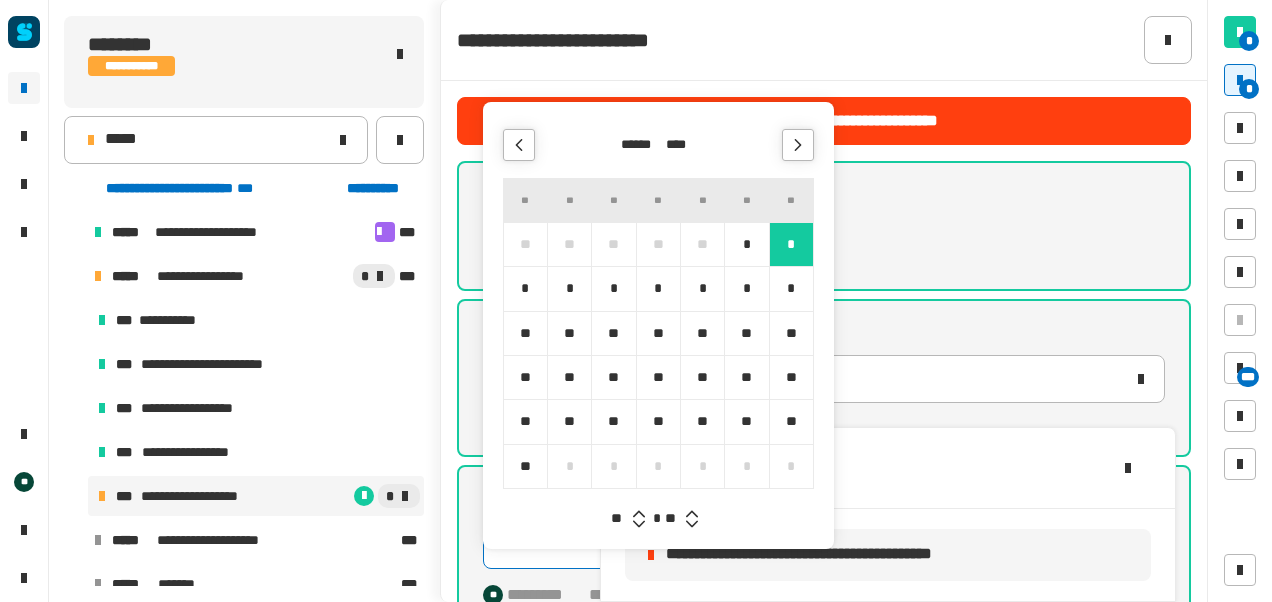 click 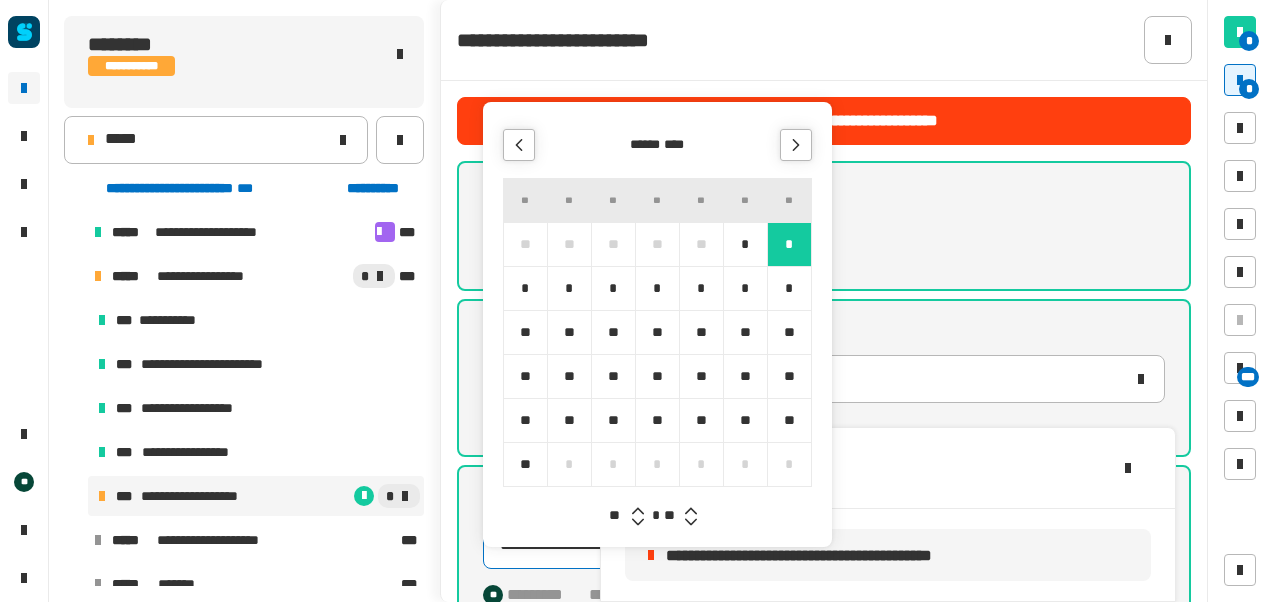 click 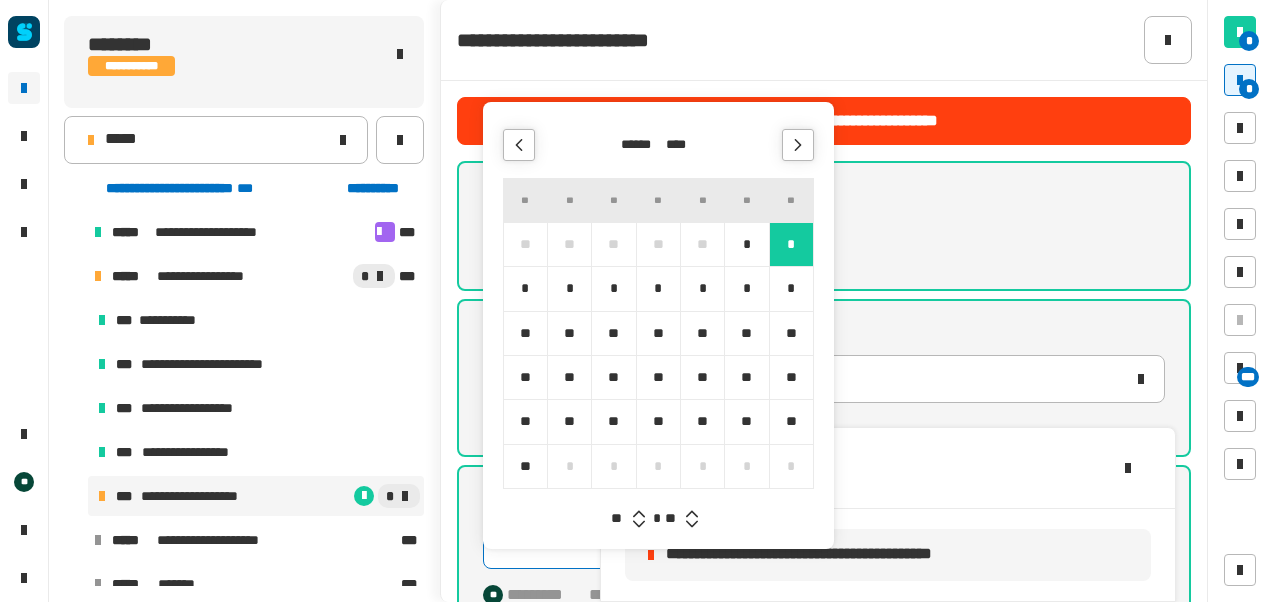 click 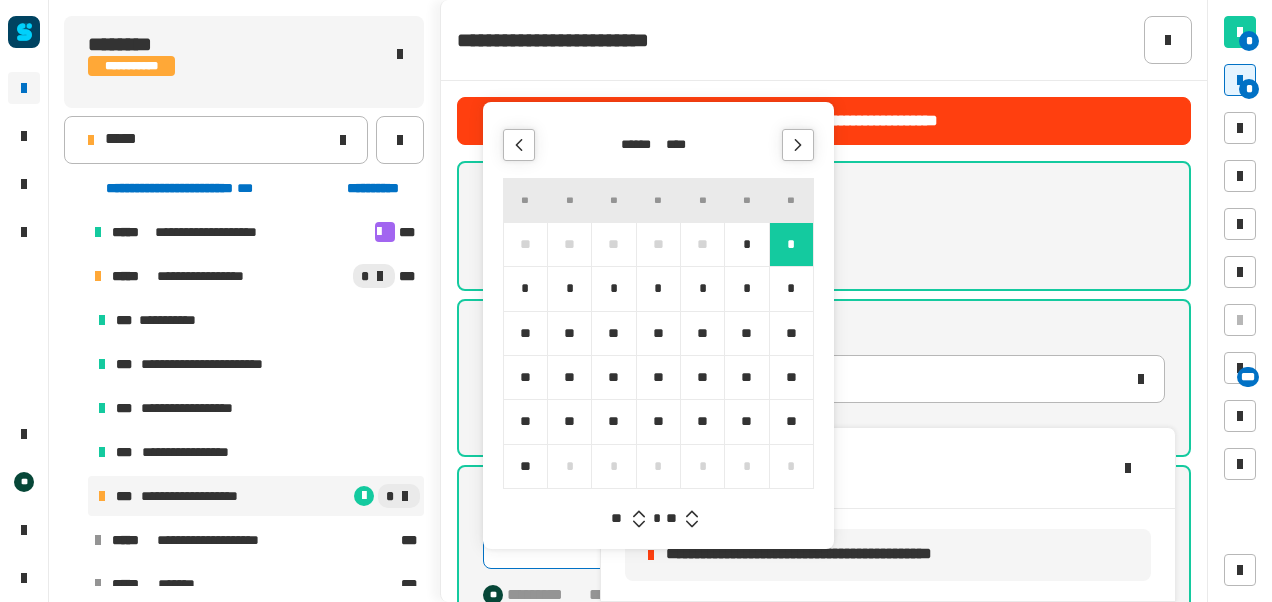 click 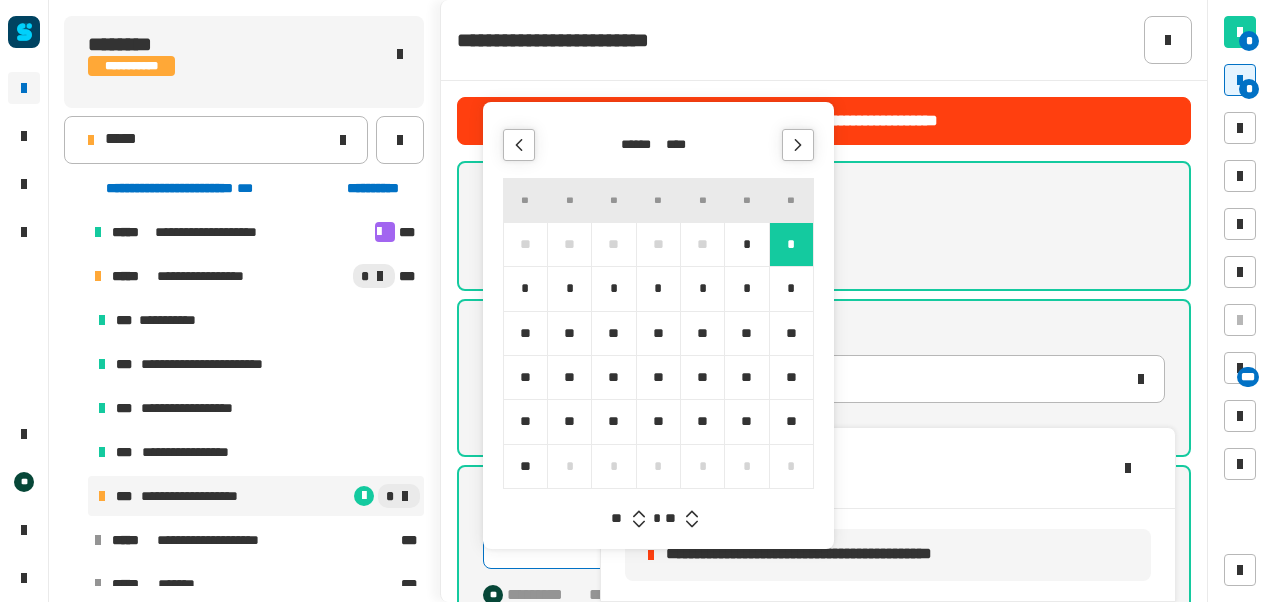 click 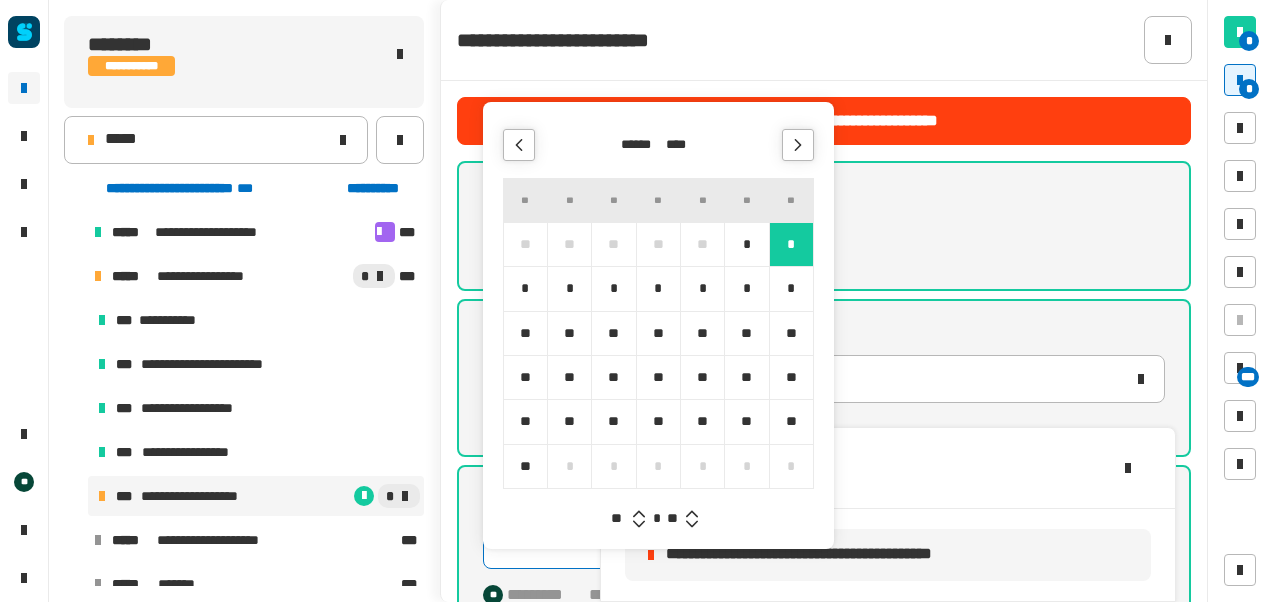 click 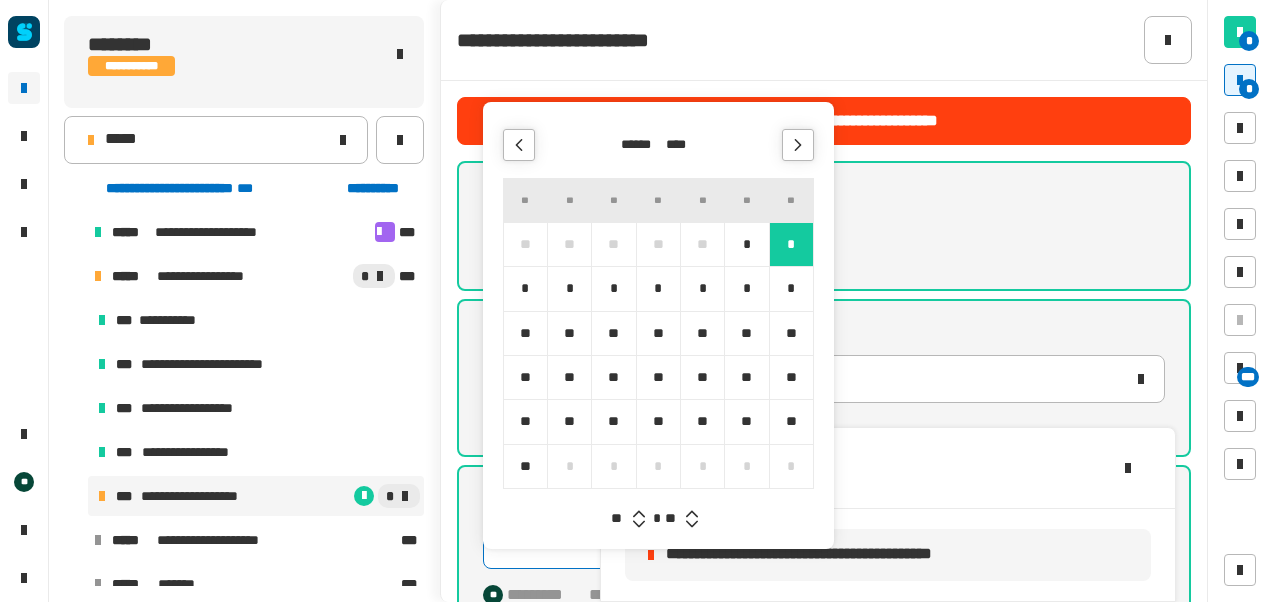click 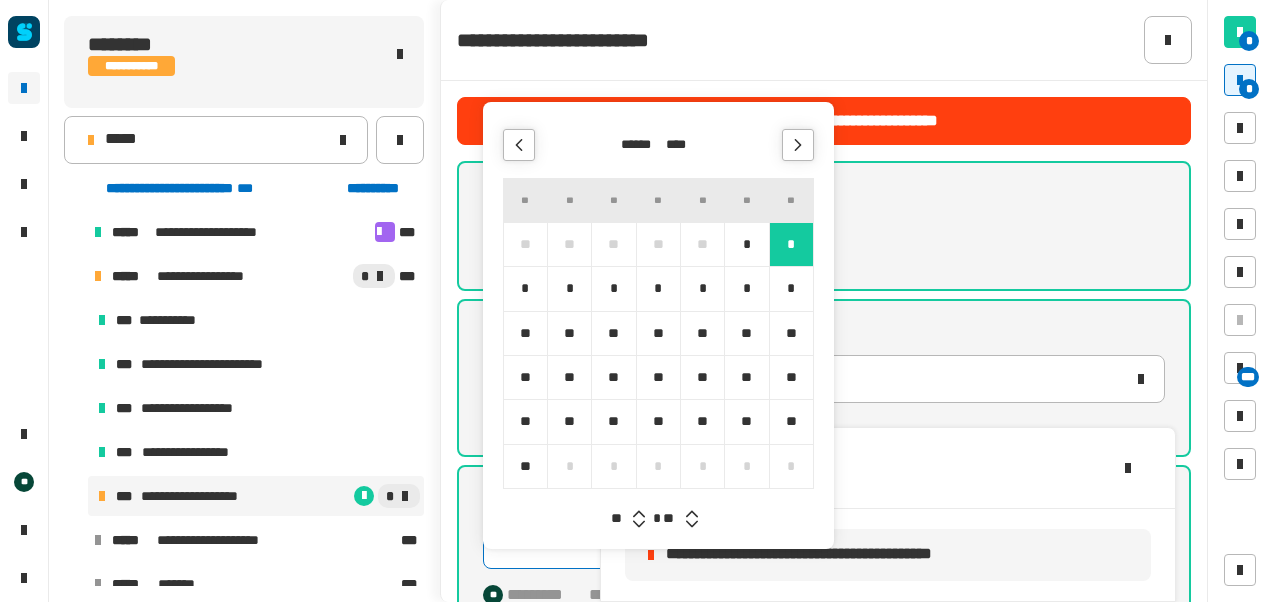 click 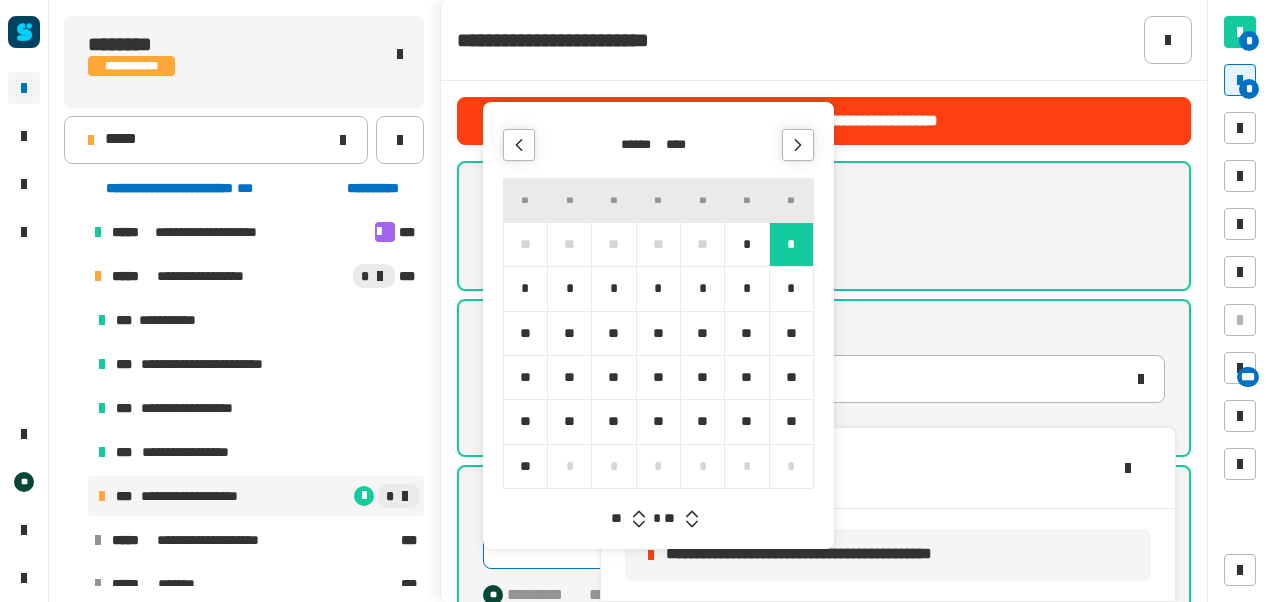 click 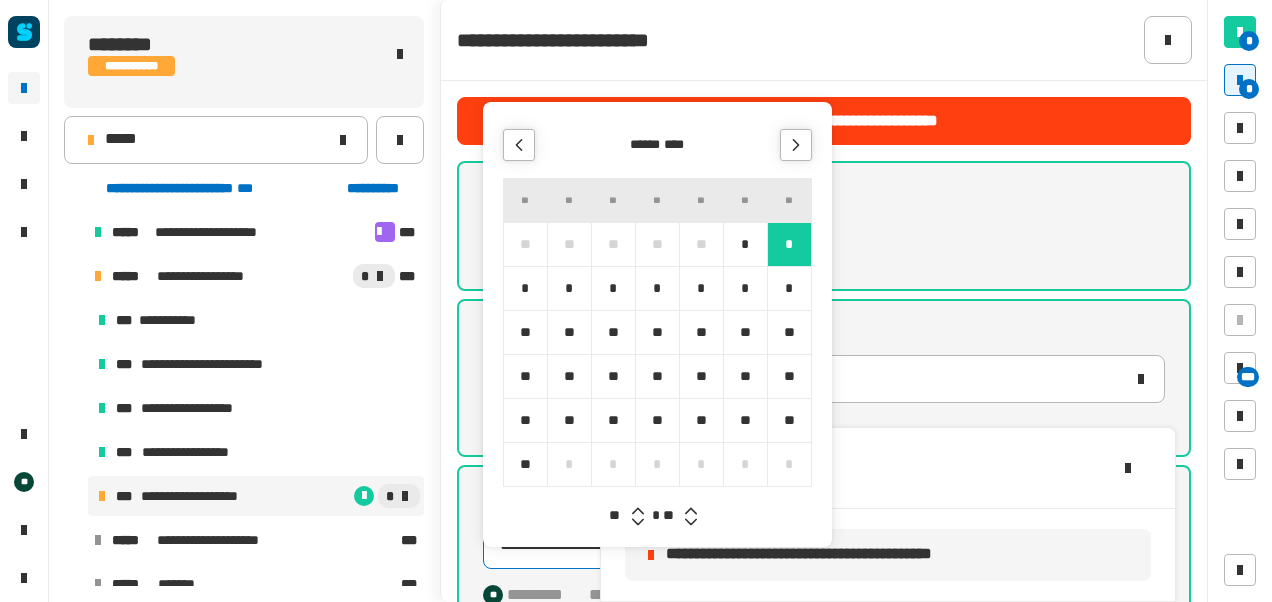click 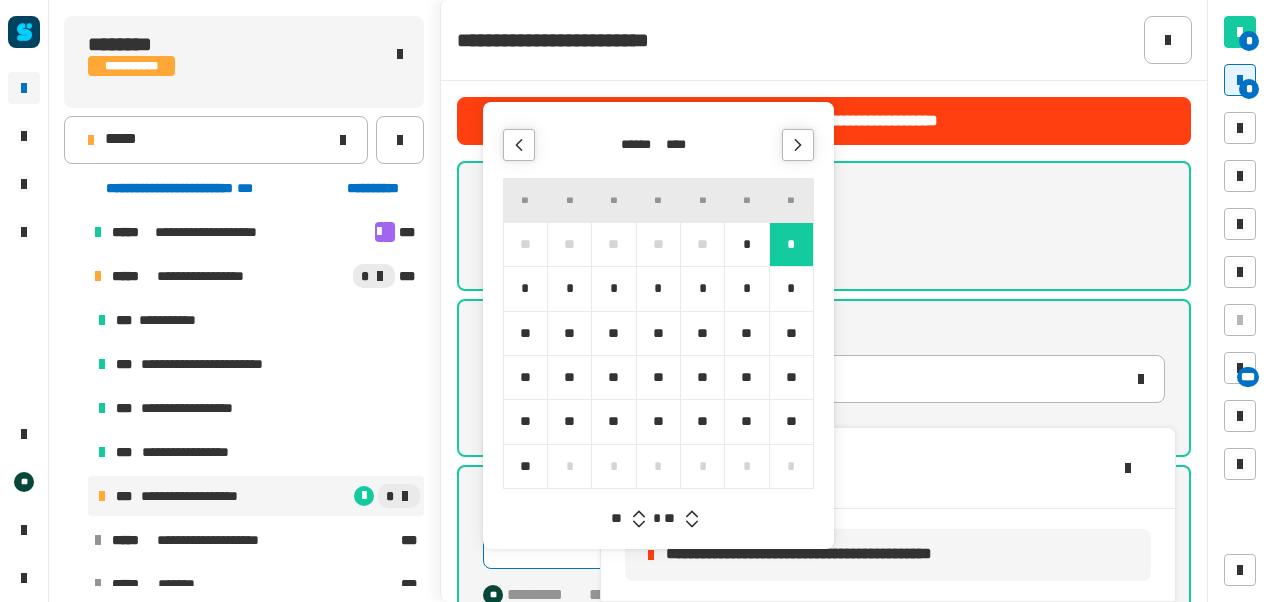 click 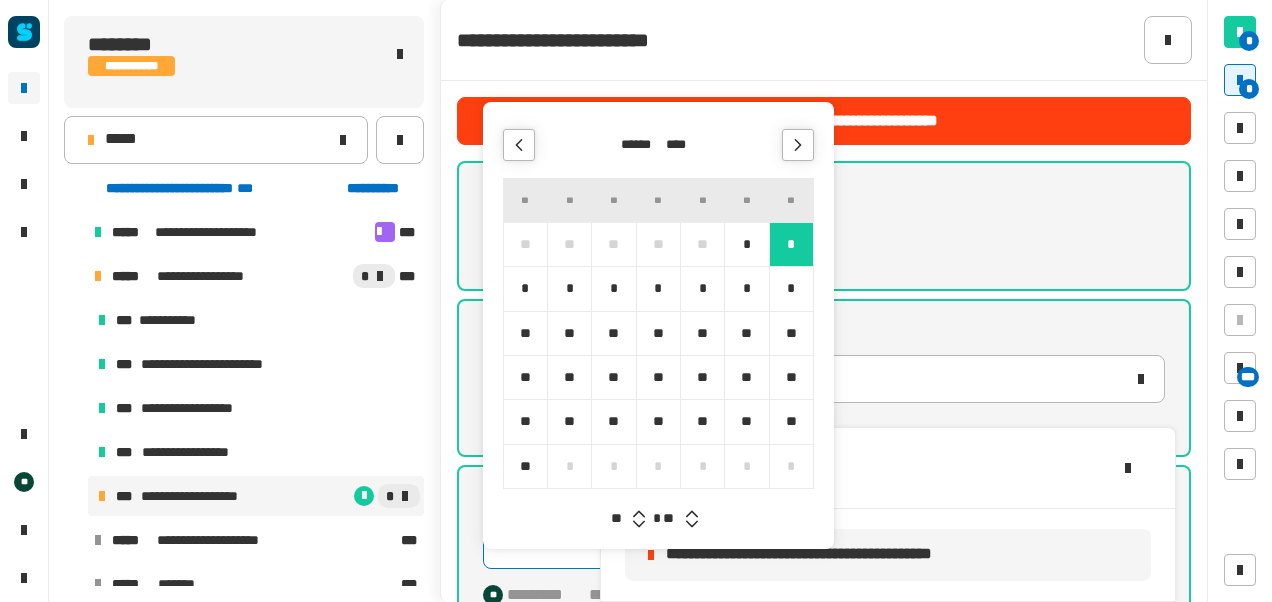 click 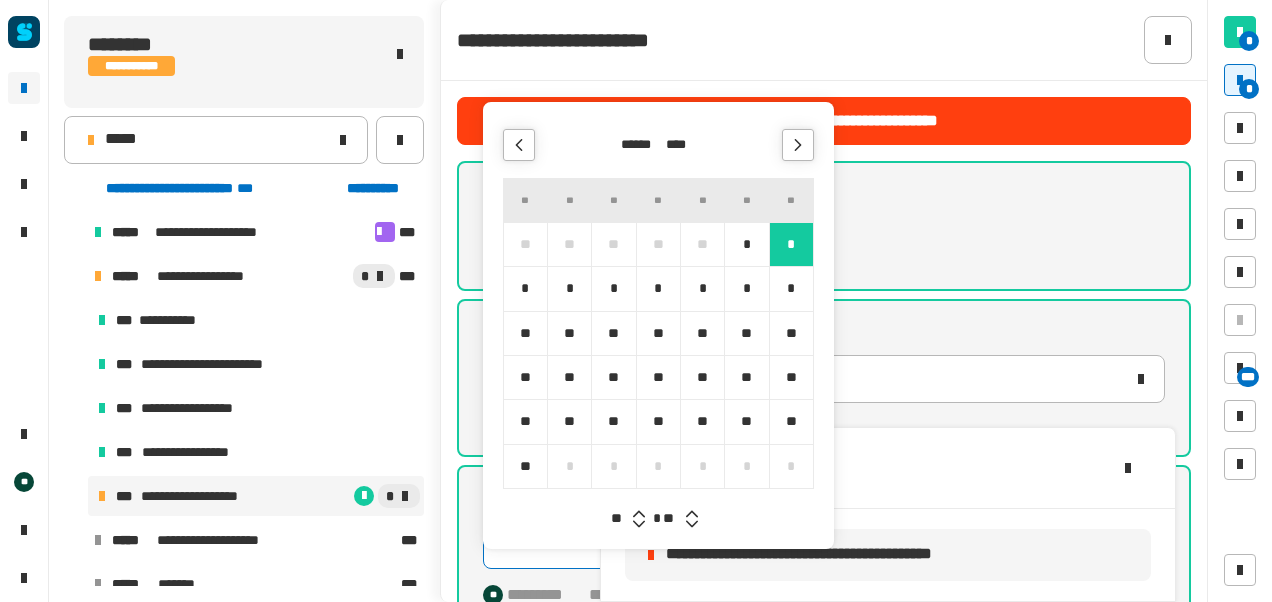 click 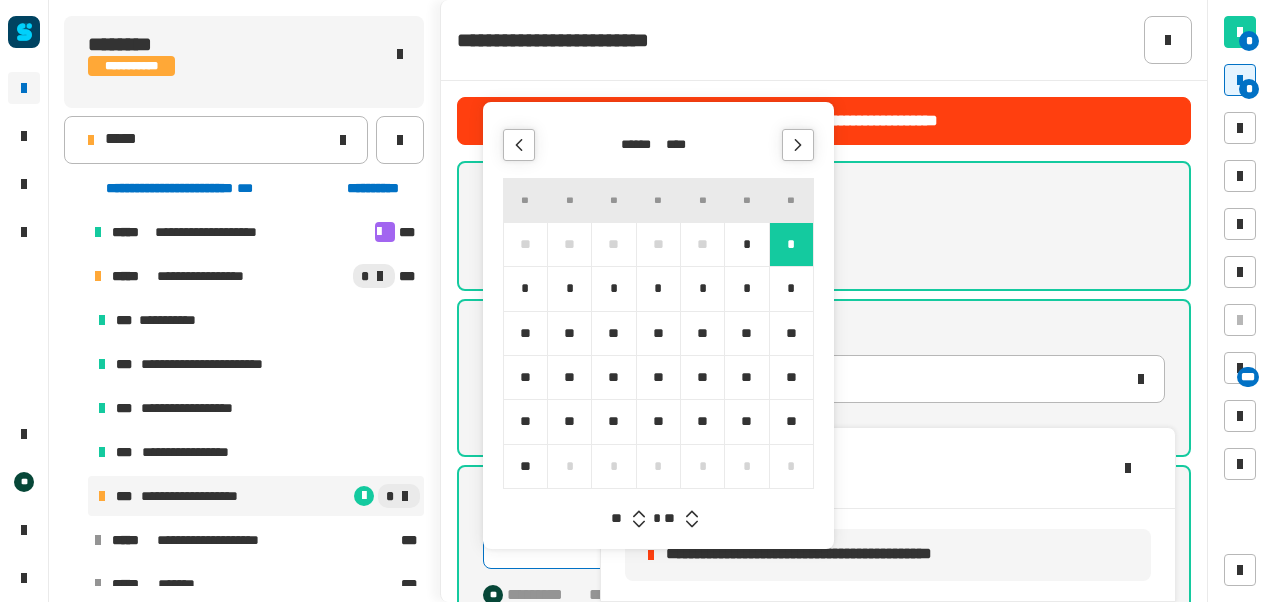 click 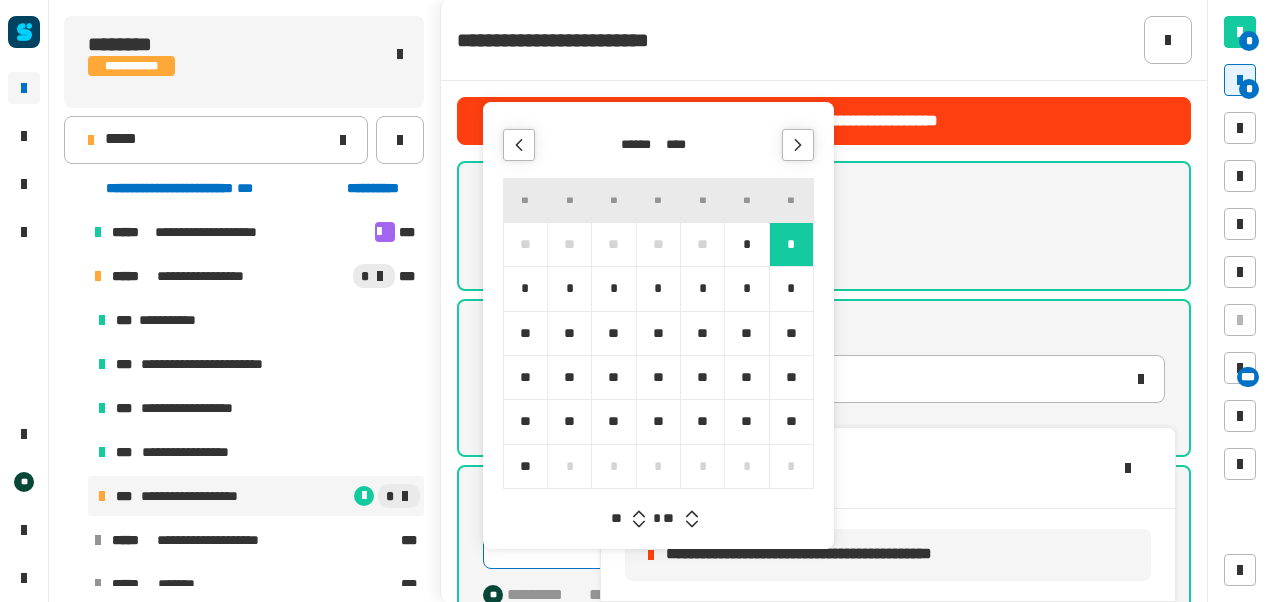 click 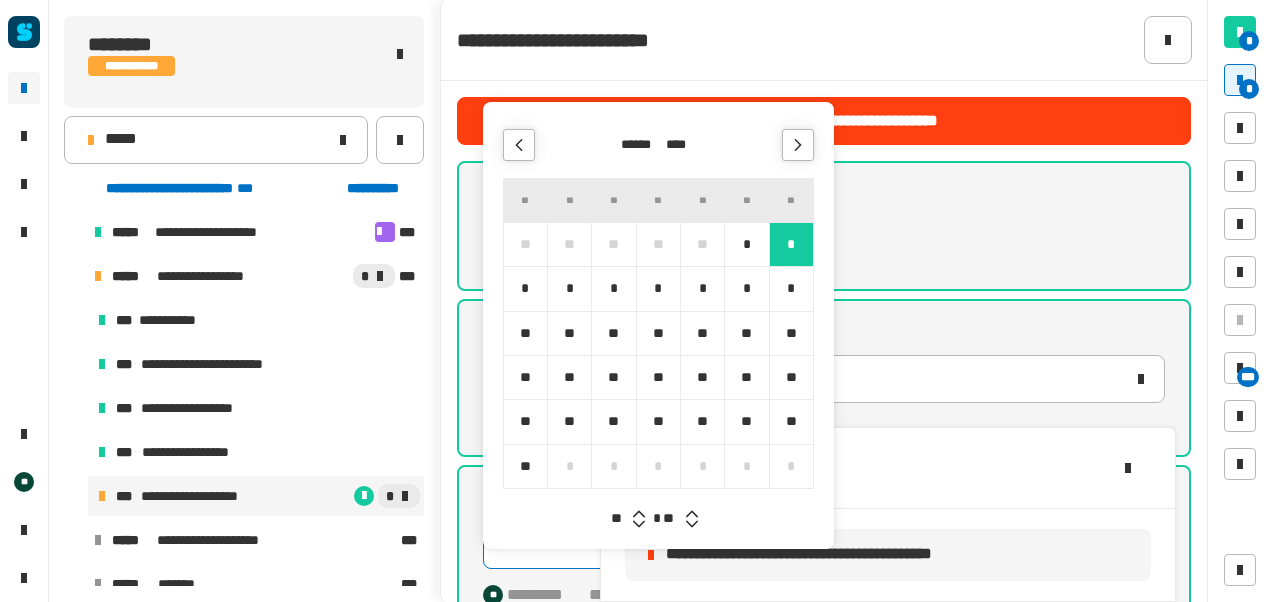 click 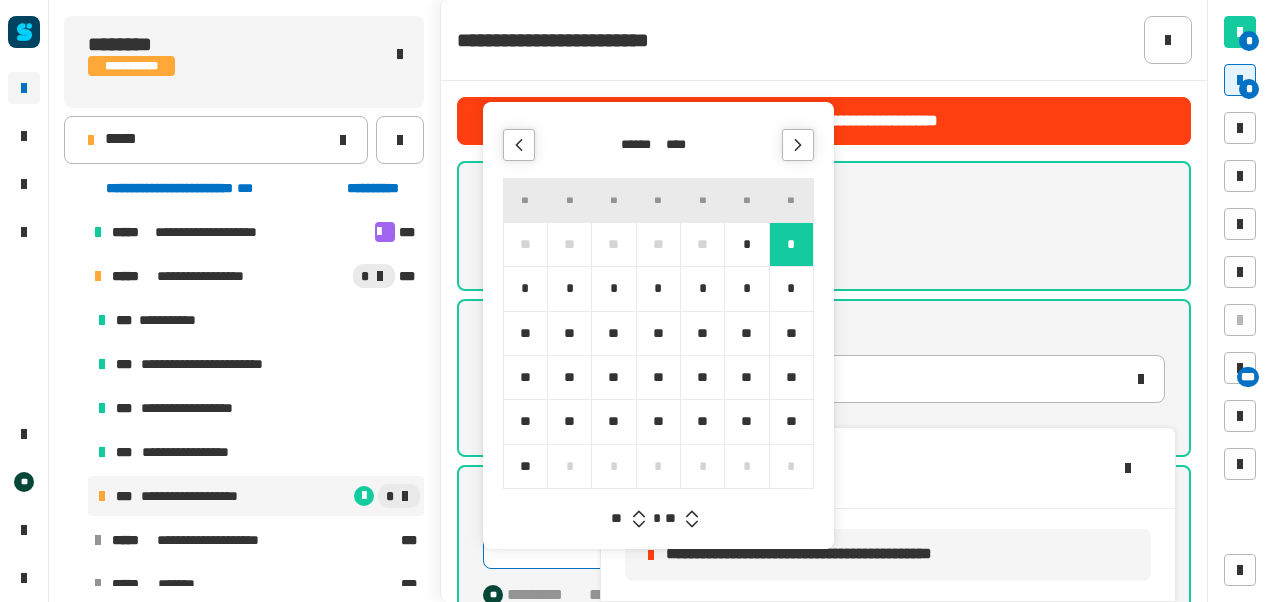 click 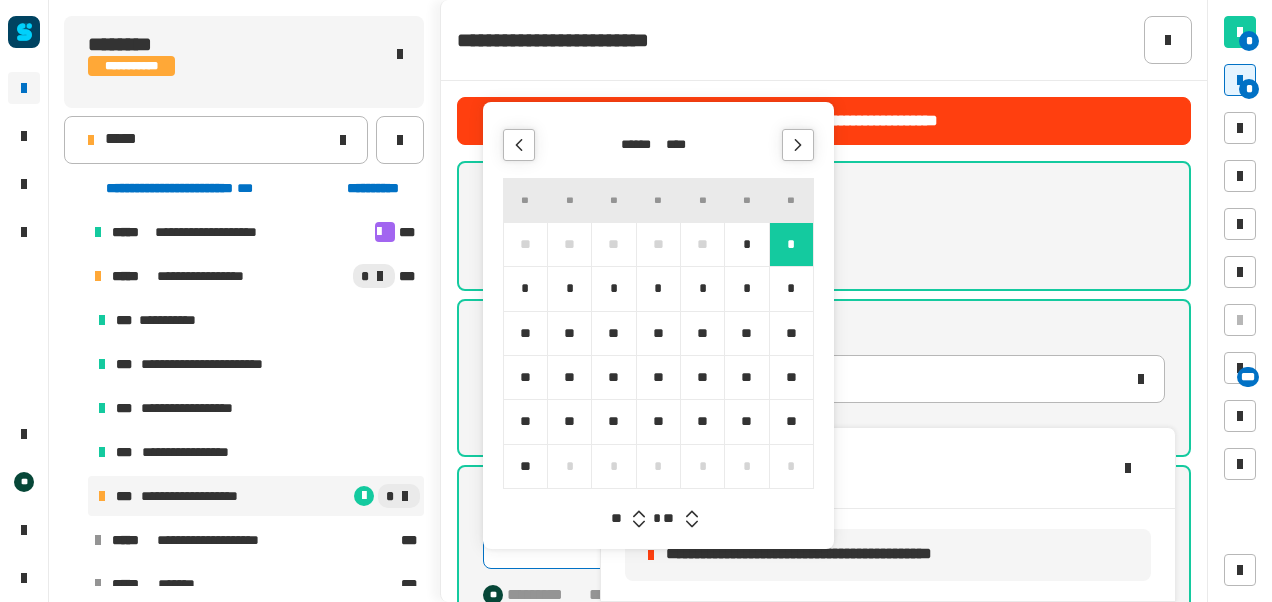 click 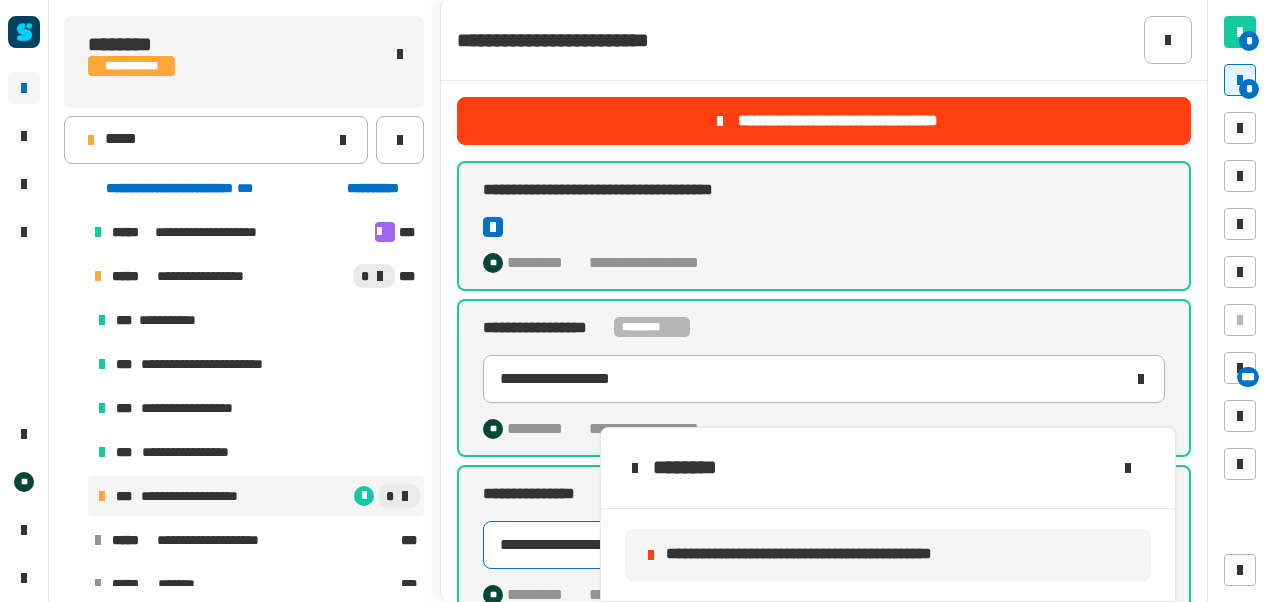 click on "**********" 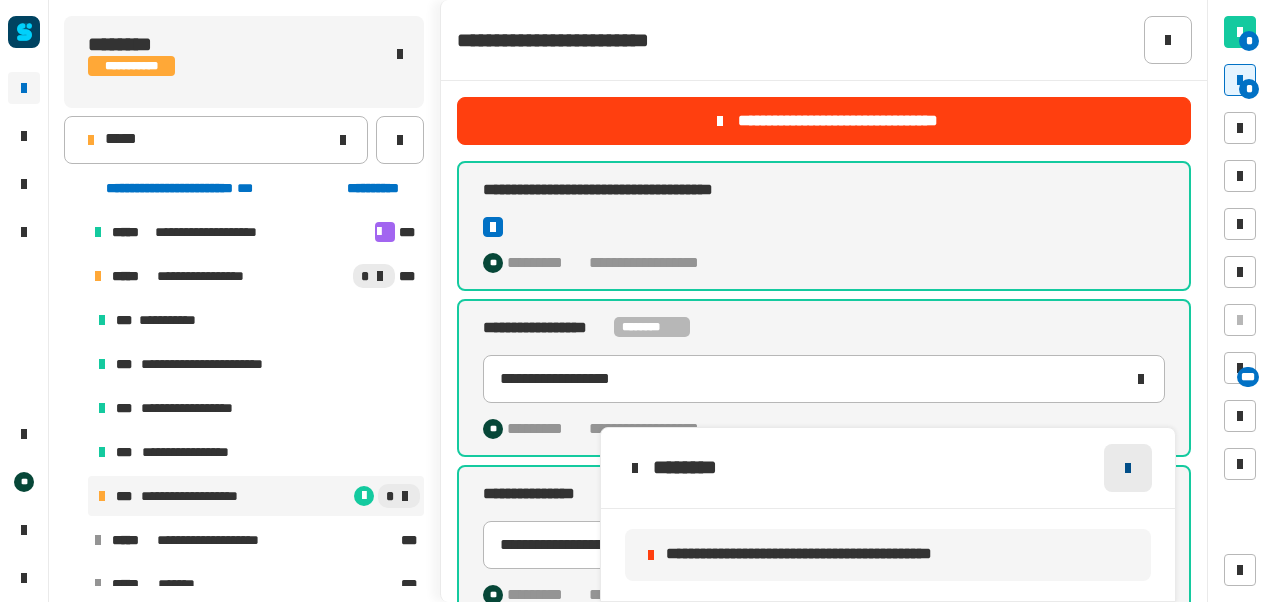 click 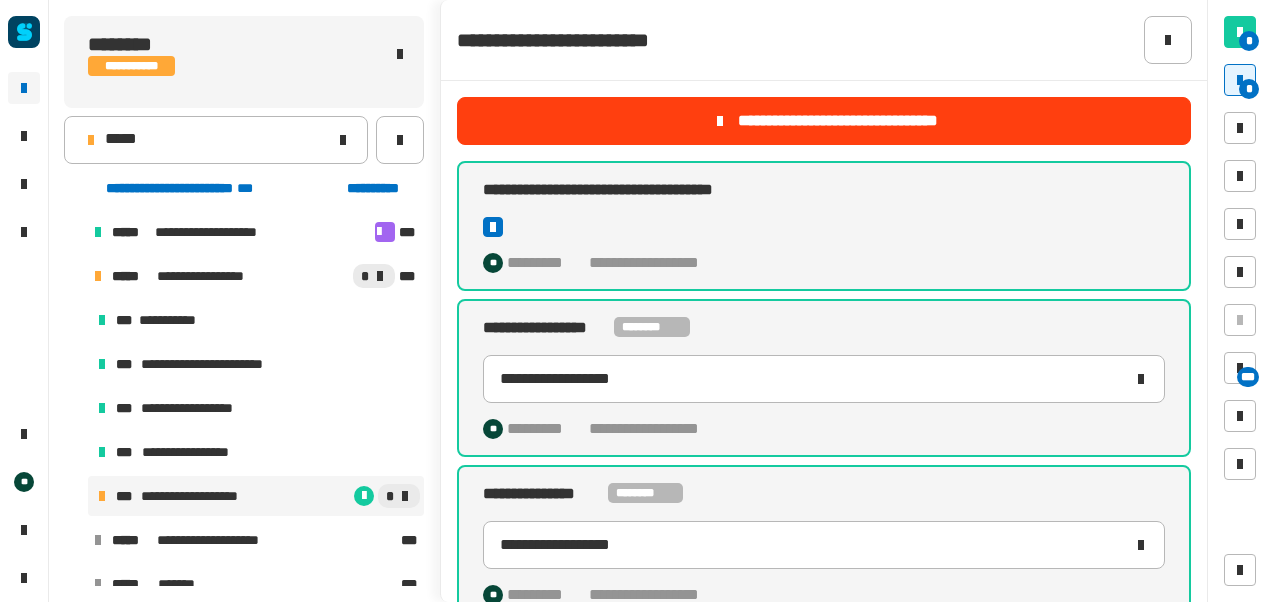 scroll, scrollTop: 456, scrollLeft: 0, axis: vertical 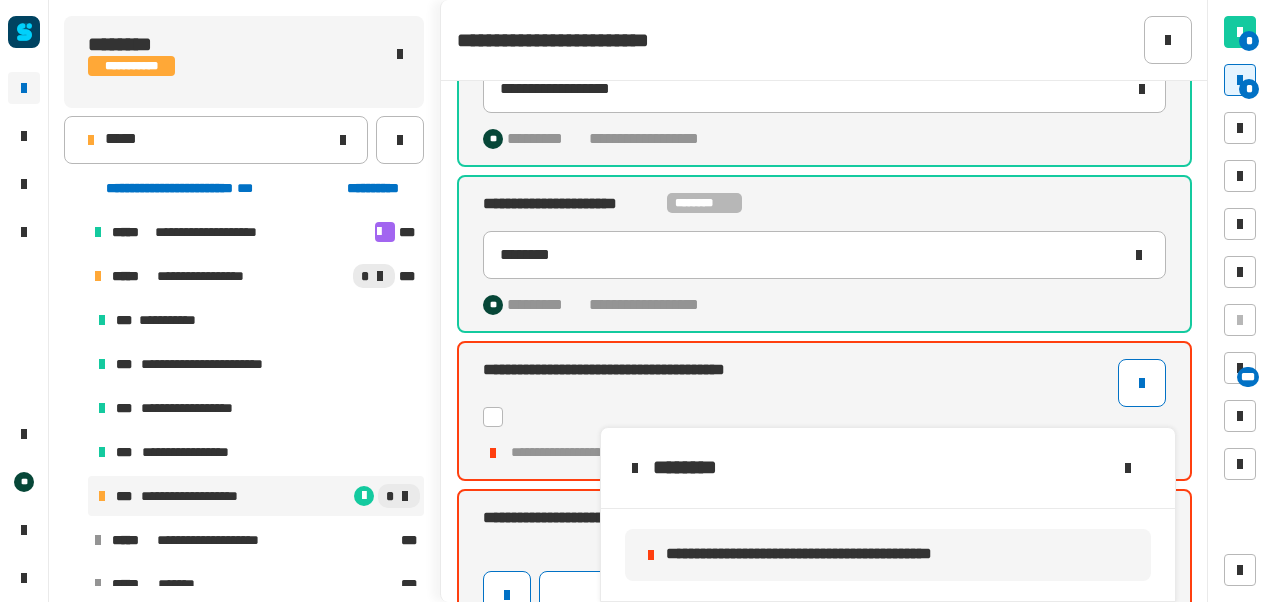 click 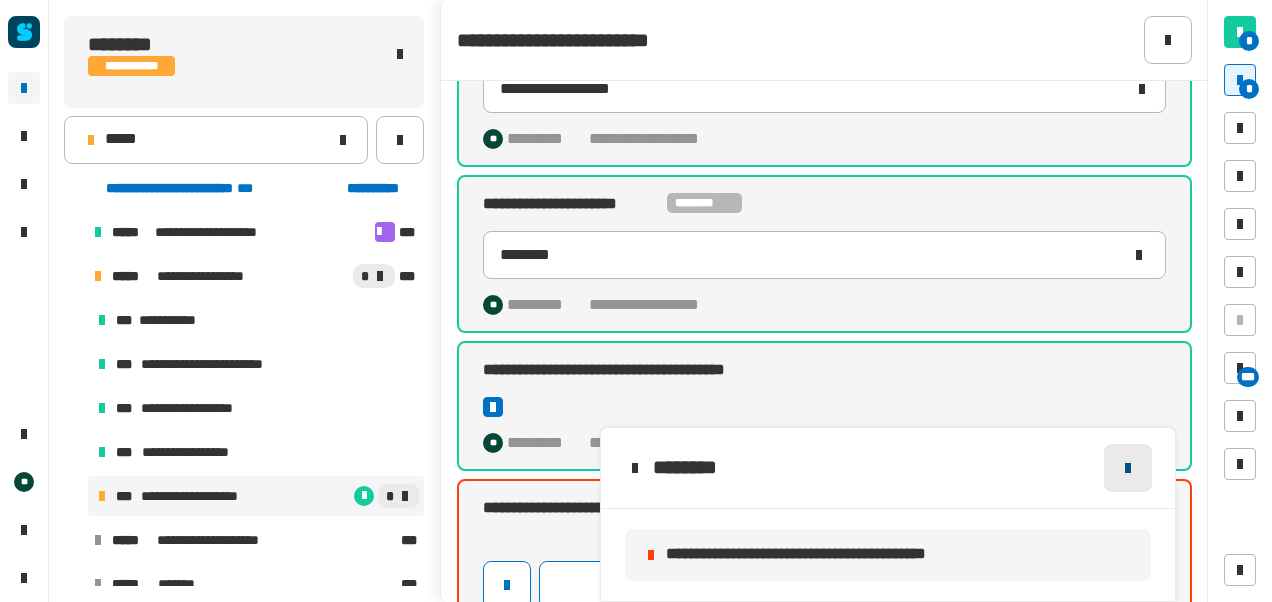 click 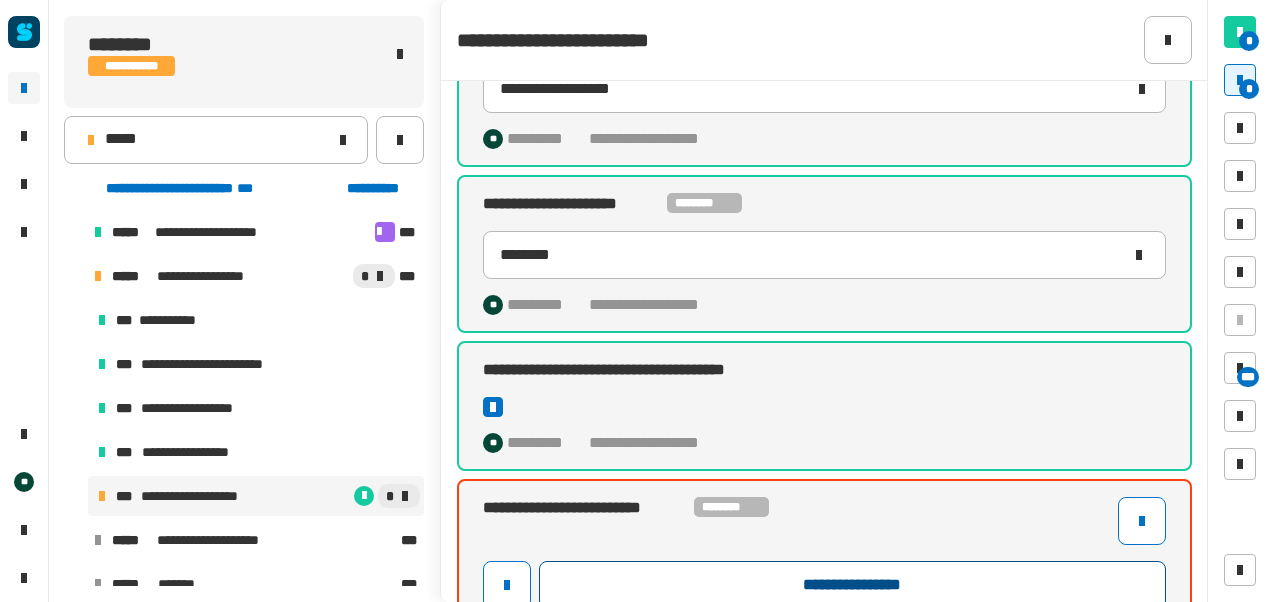 click on "**********" 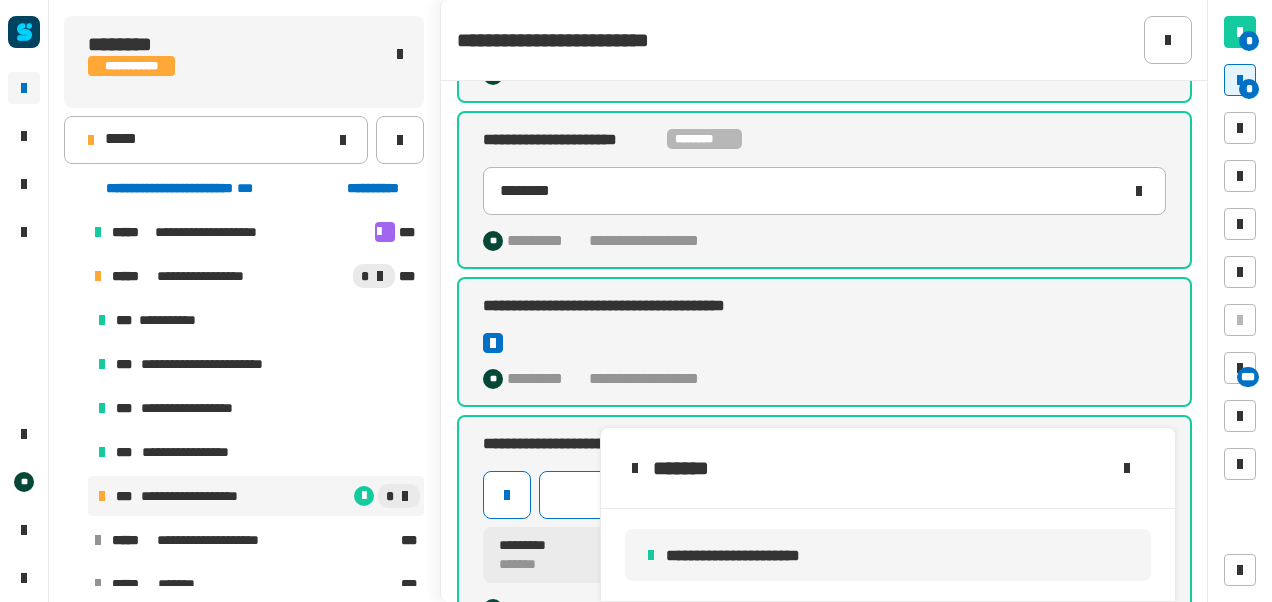 scroll, scrollTop: 392, scrollLeft: 0, axis: vertical 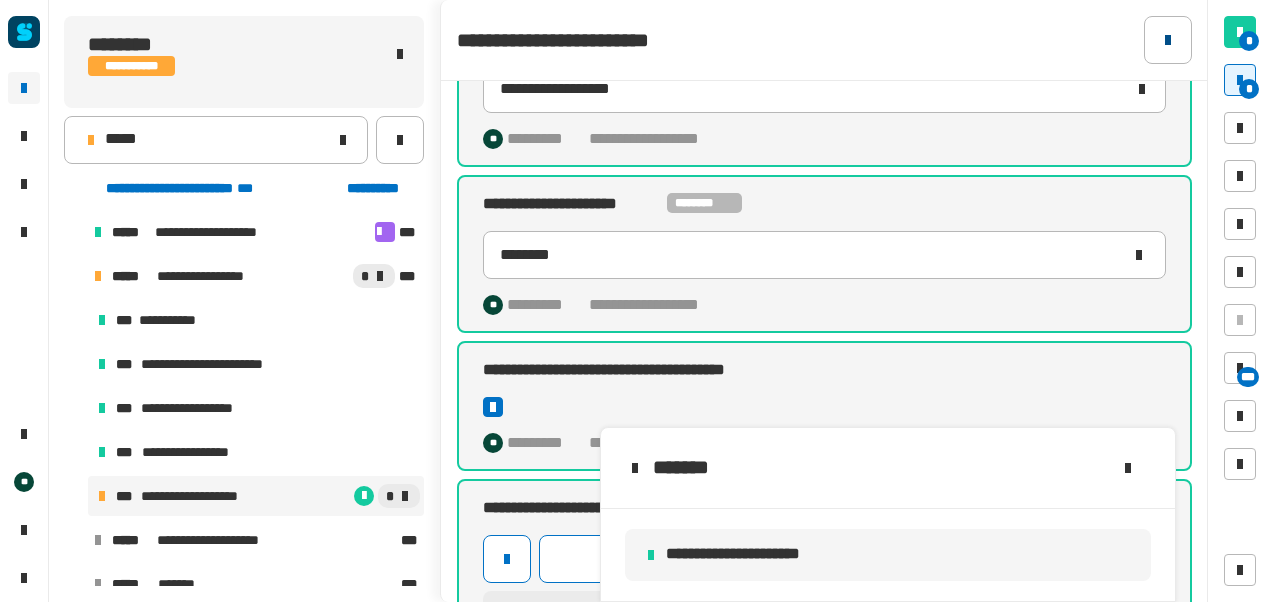 click 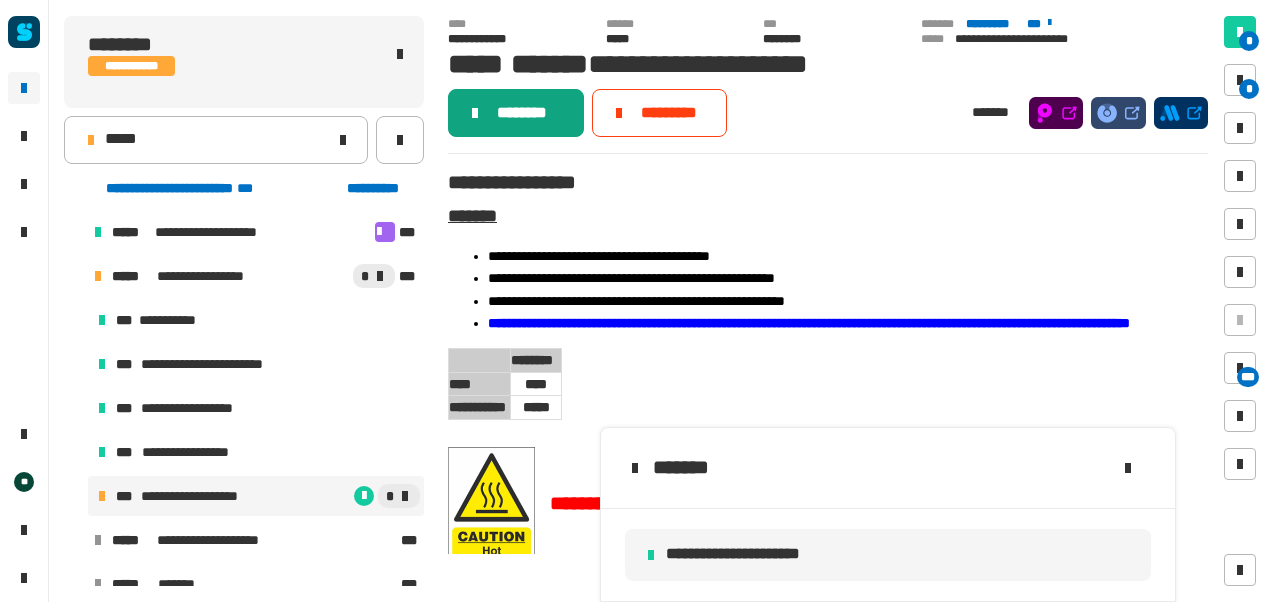 click on "********" 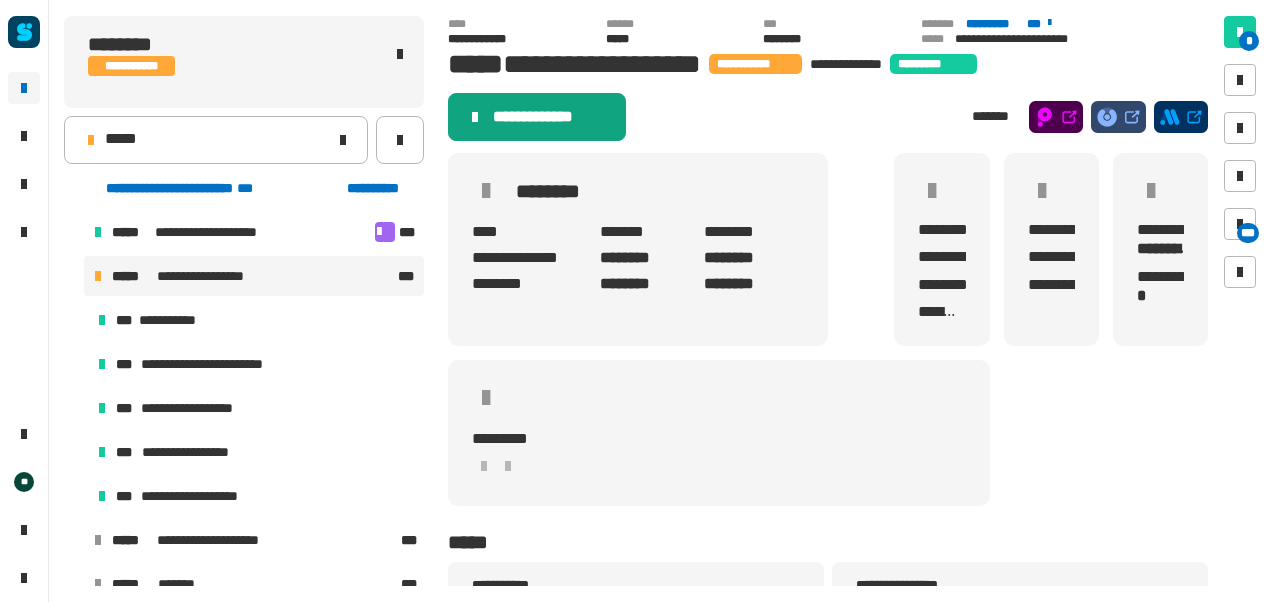 click on "**********" 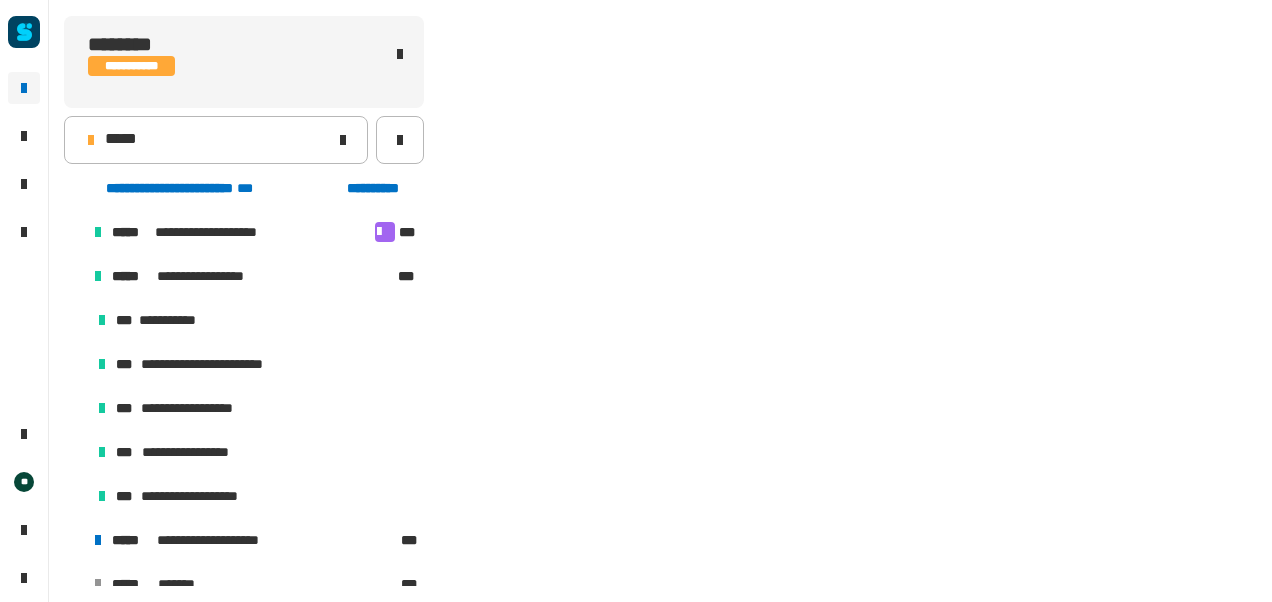 scroll, scrollTop: 62, scrollLeft: 0, axis: vertical 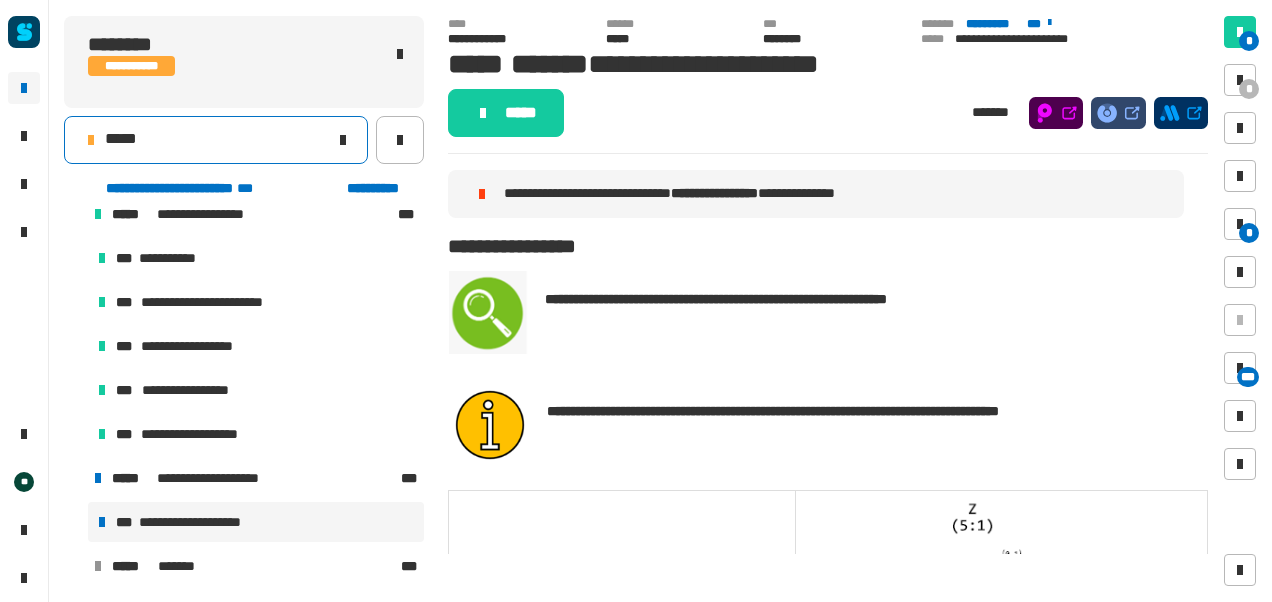 click on "*****" 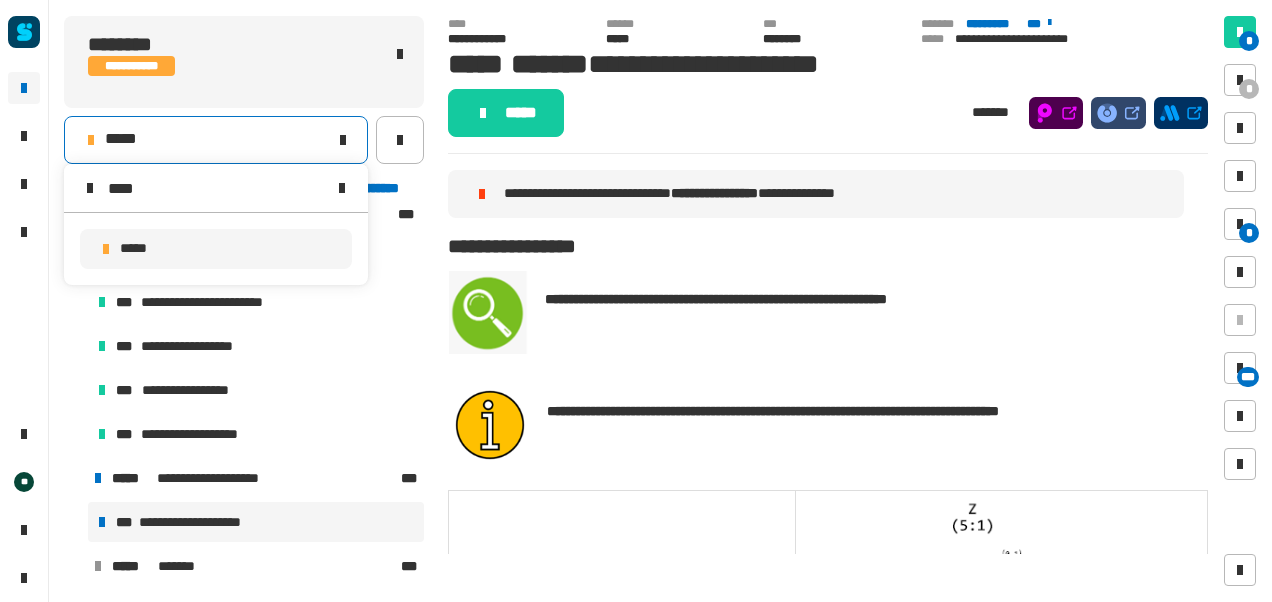 click on "*****" at bounding box center [138, 249] 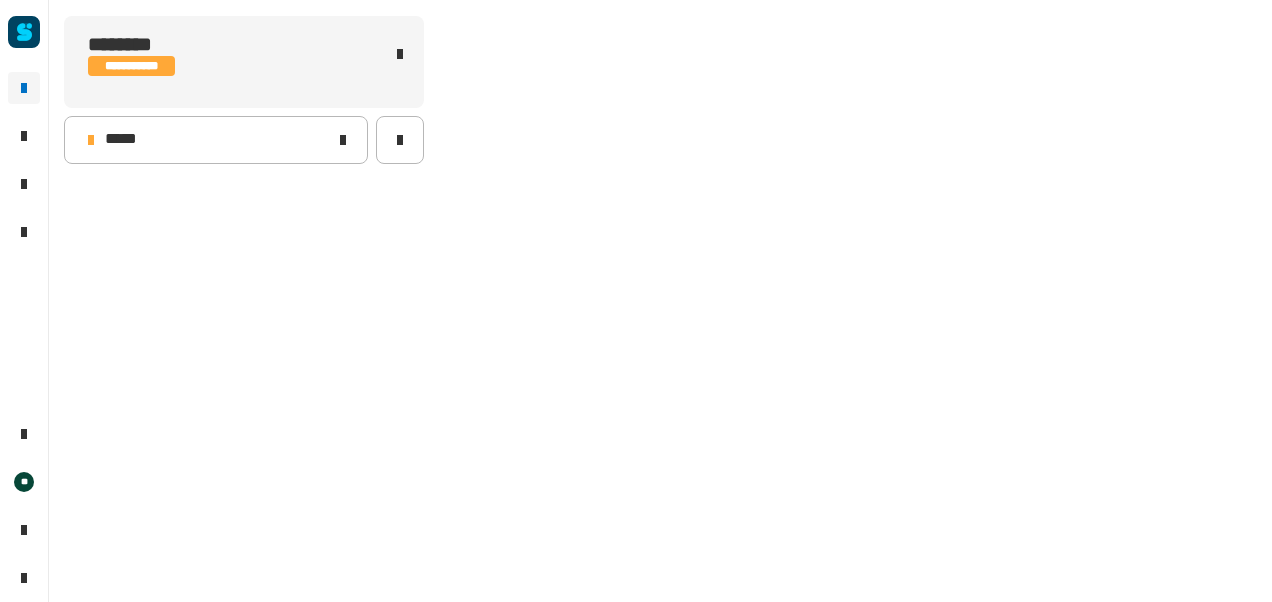 scroll, scrollTop: 0, scrollLeft: 0, axis: both 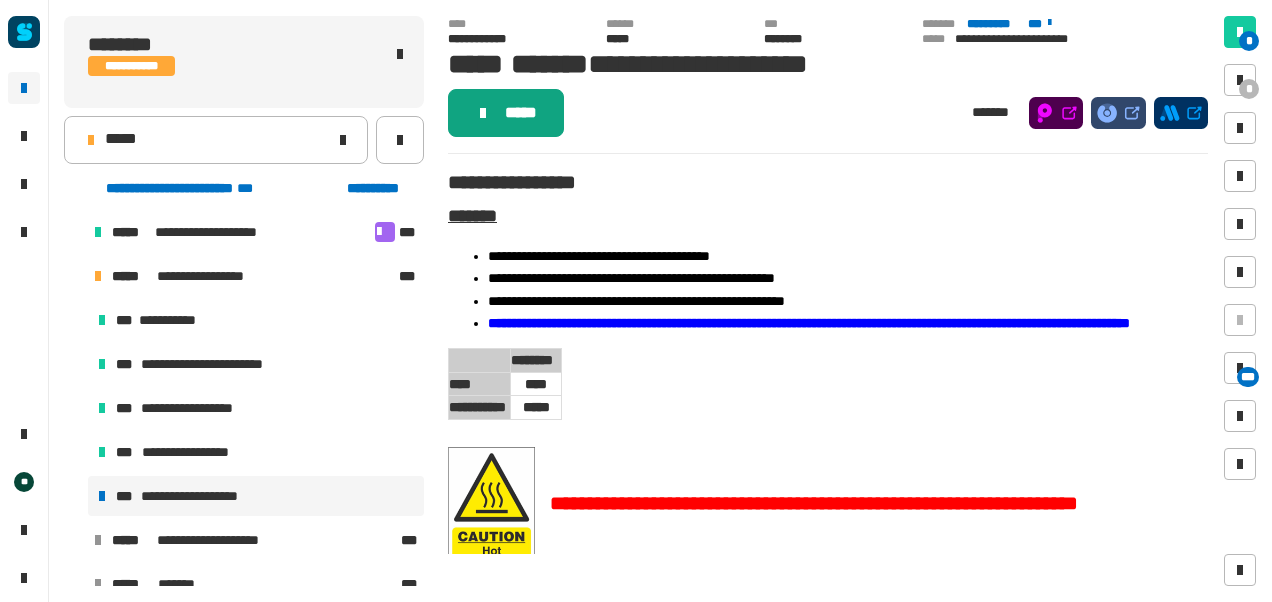 click on "*****" 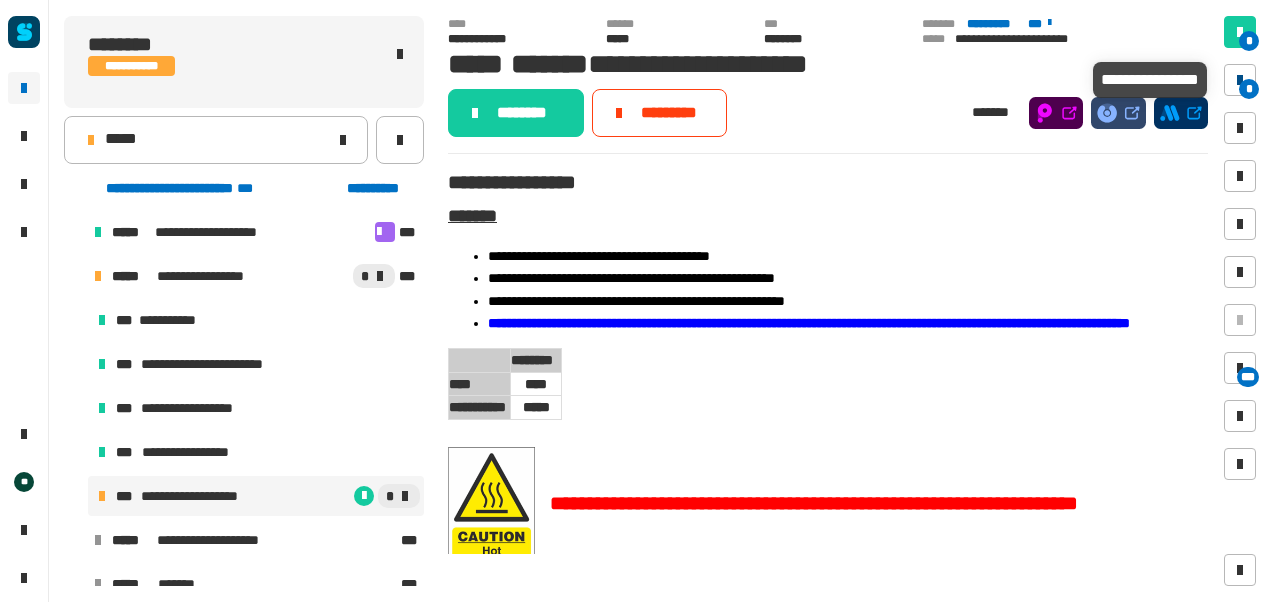click at bounding box center [1240, 80] 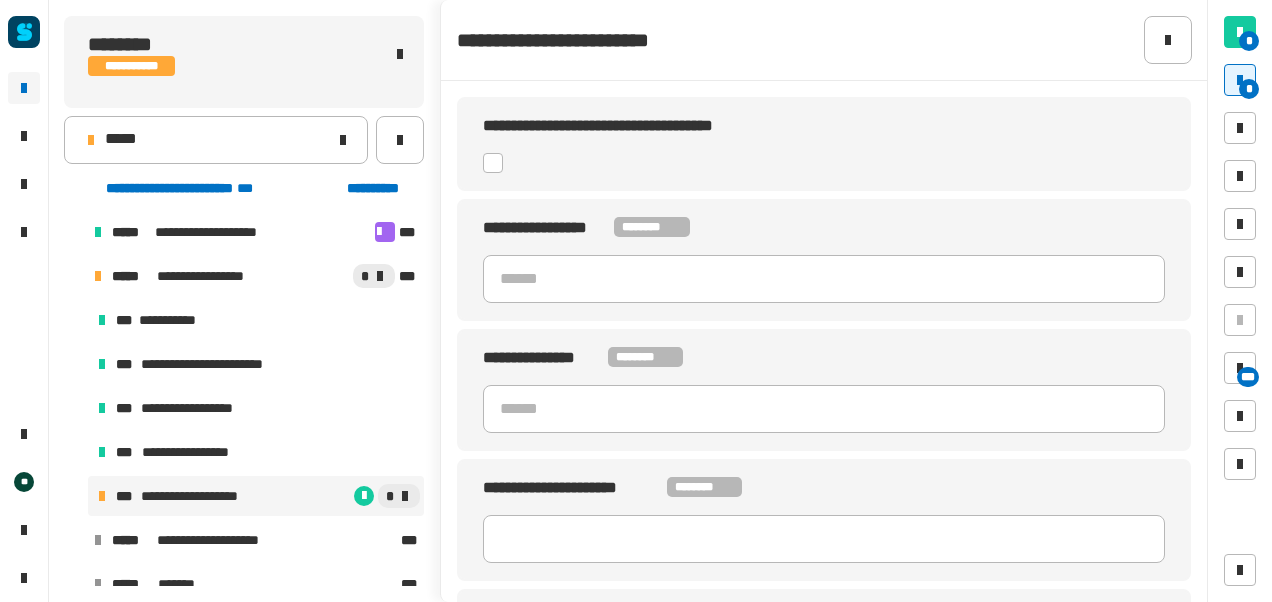 click 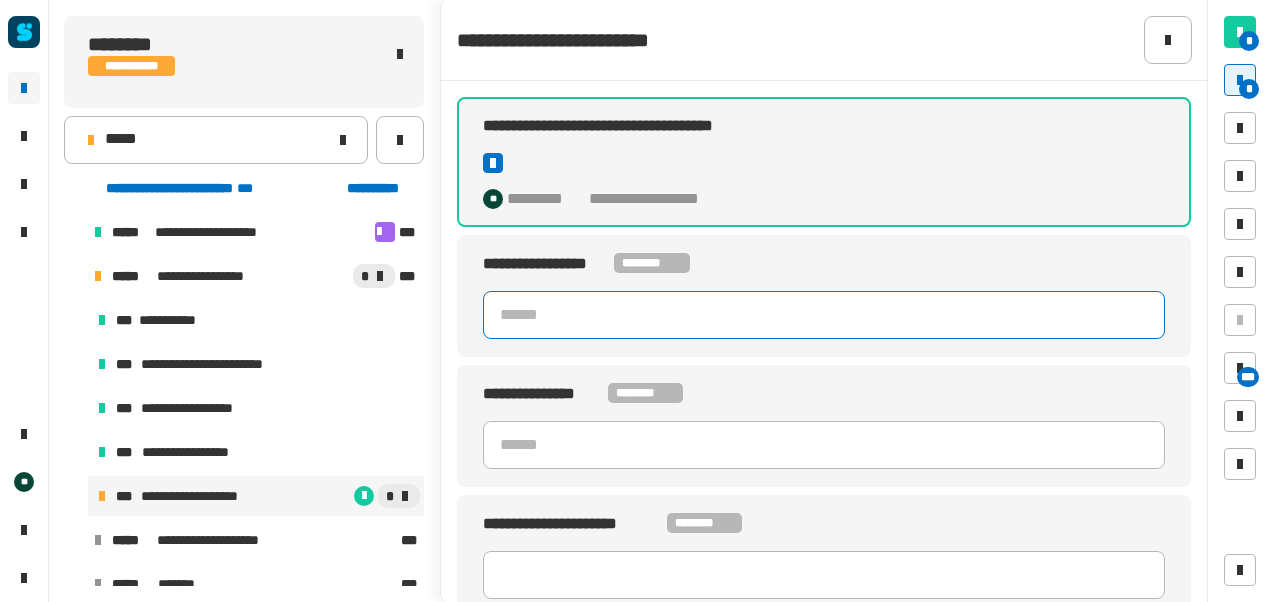 click 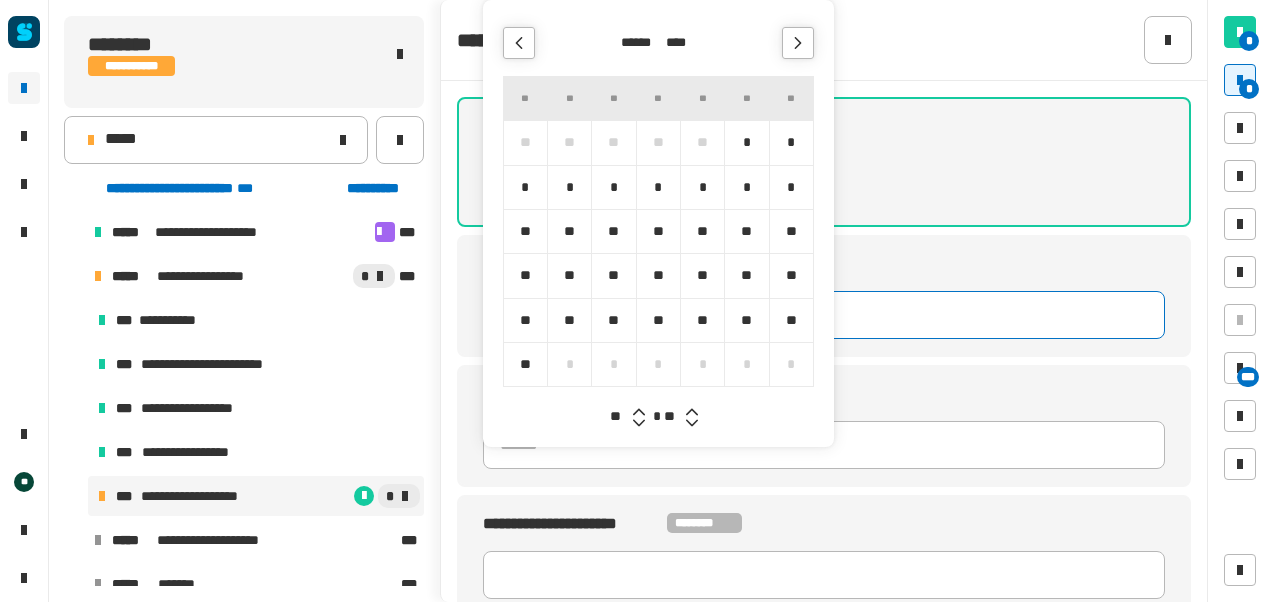 click on "*" at bounding box center [746, 142] 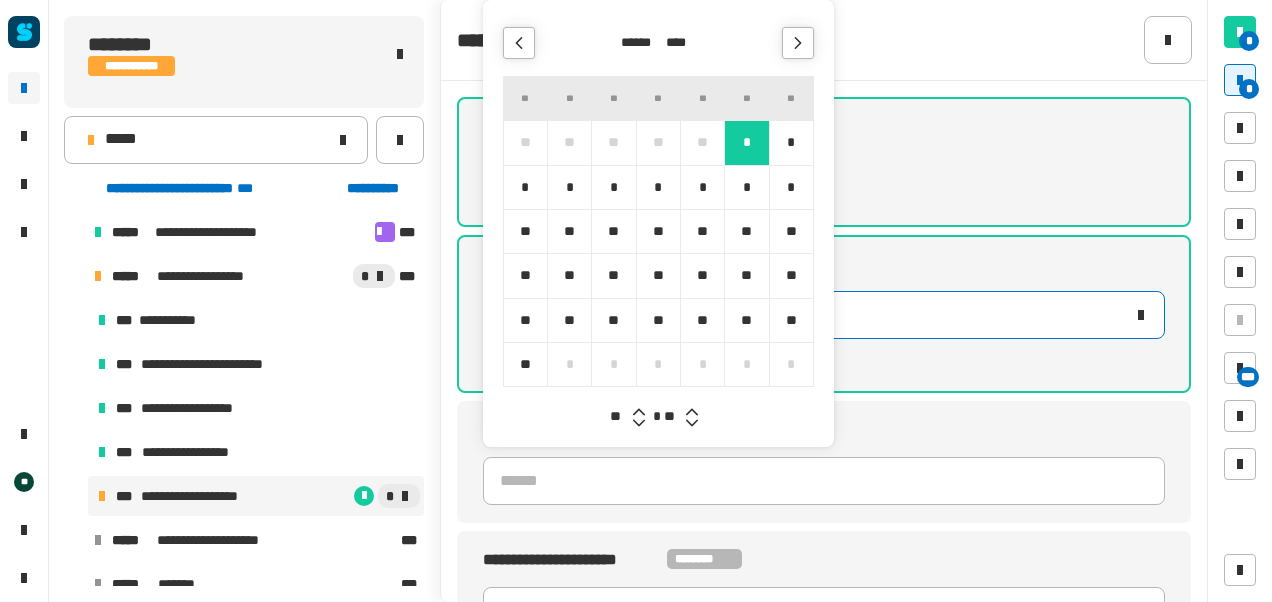 click 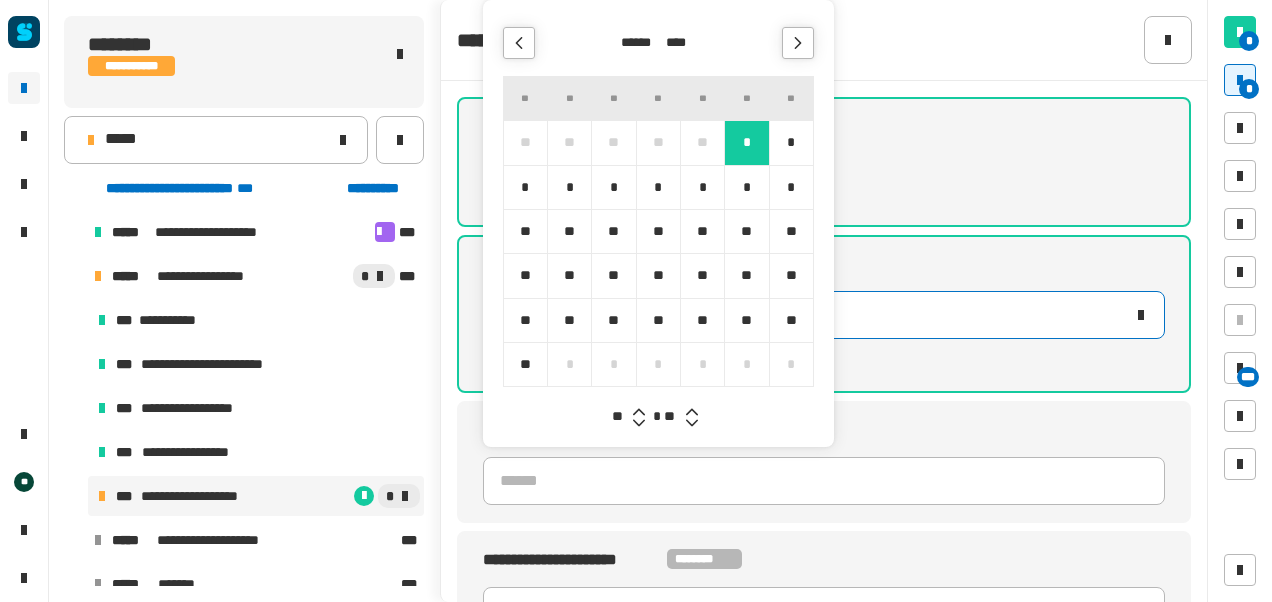 click 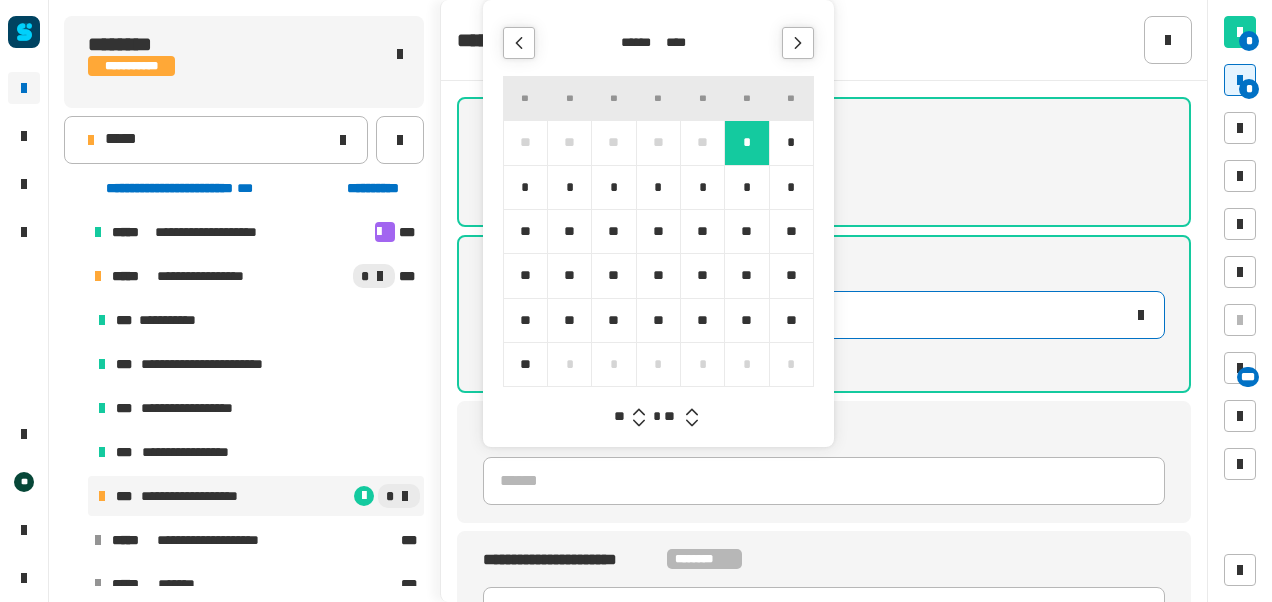 click 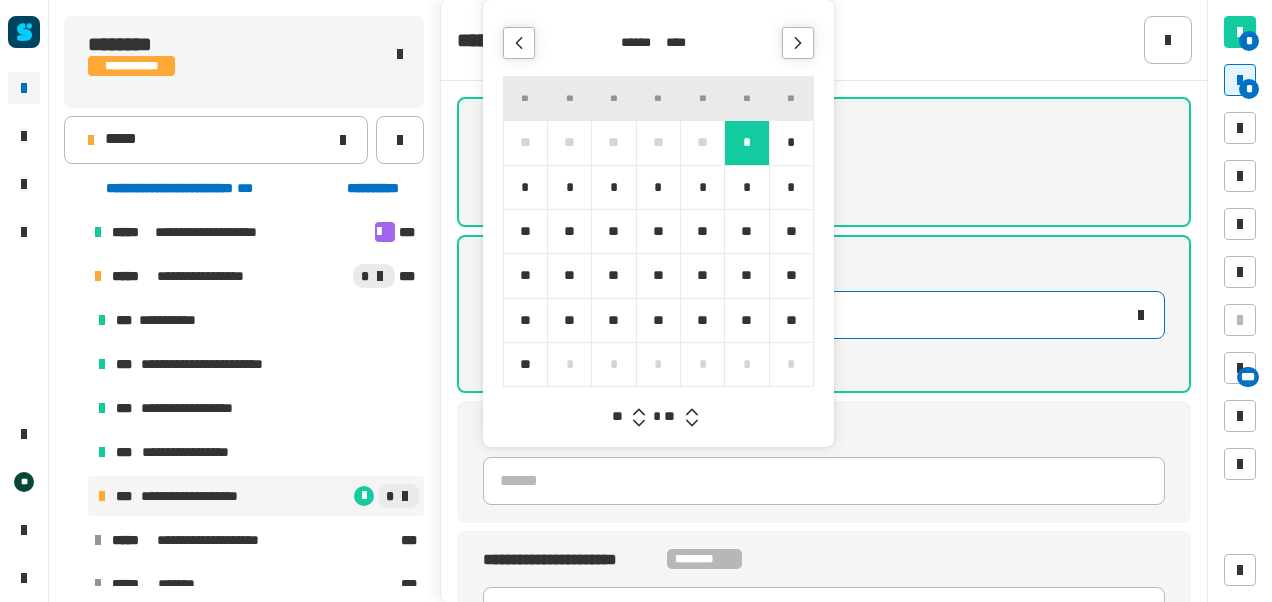 click 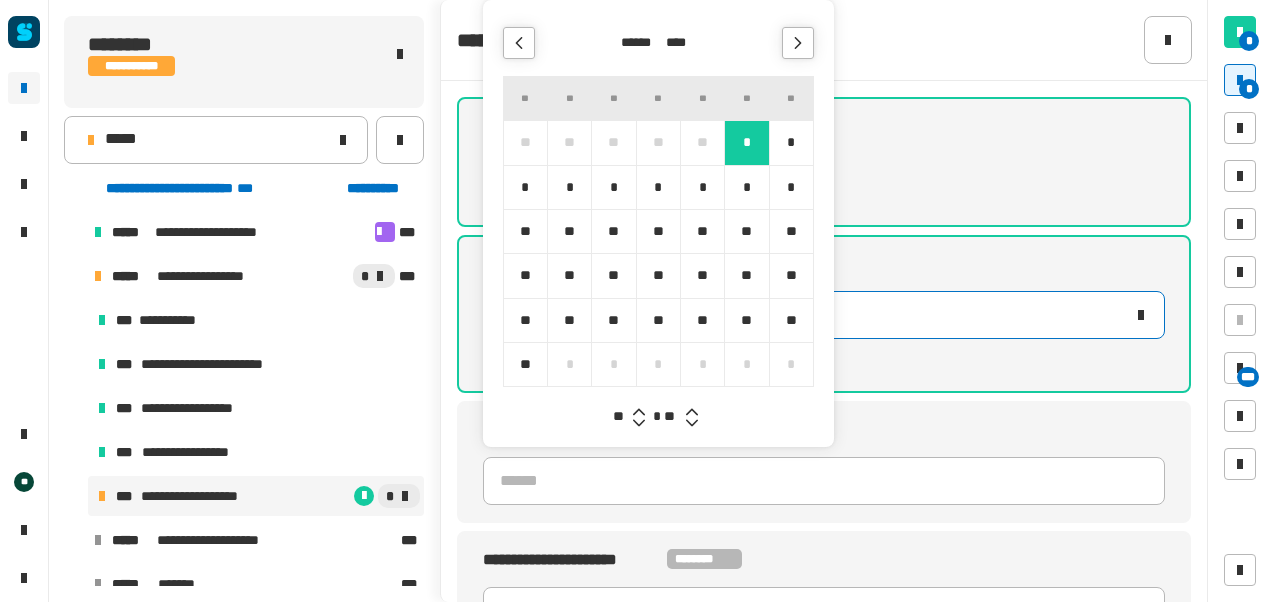 click 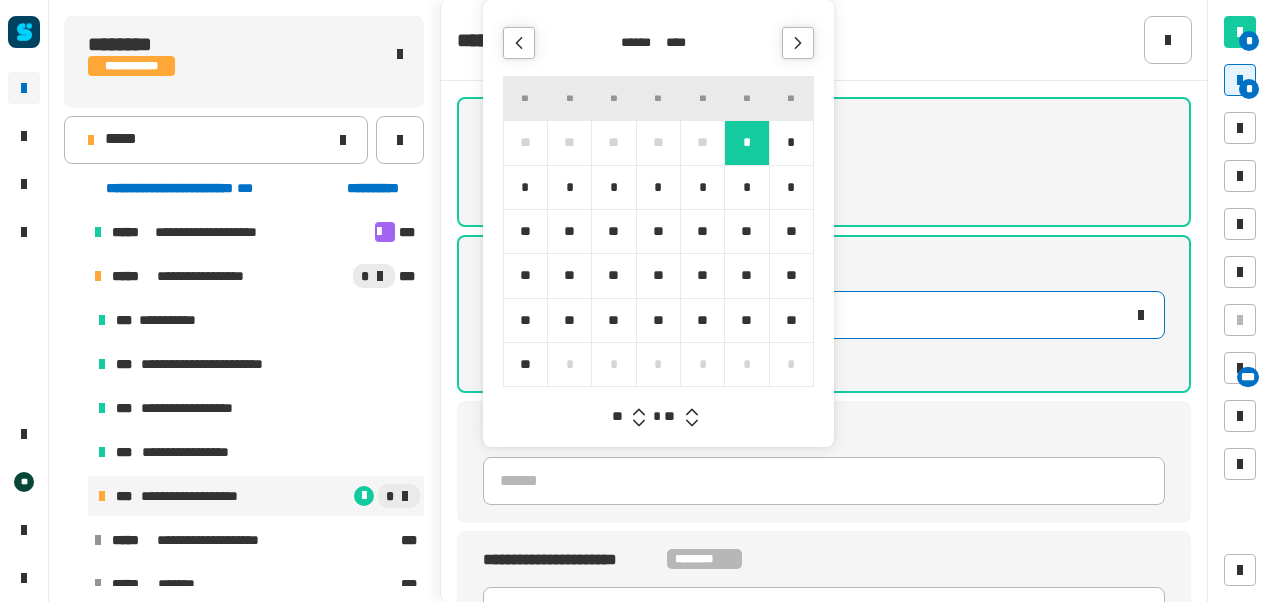 click 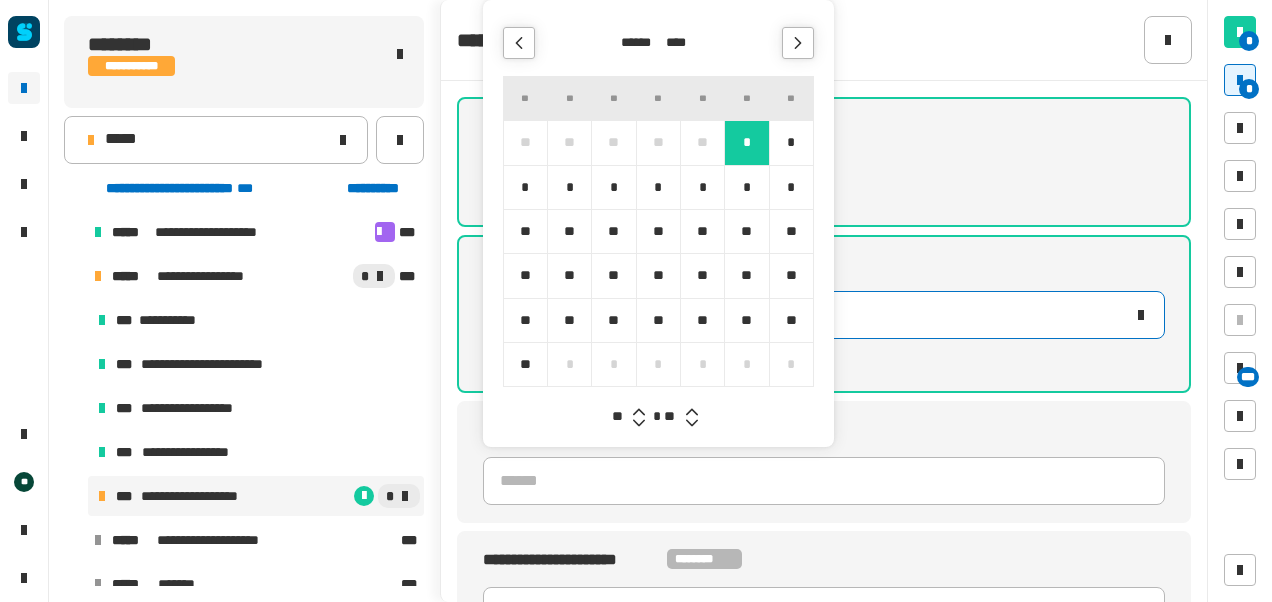 click 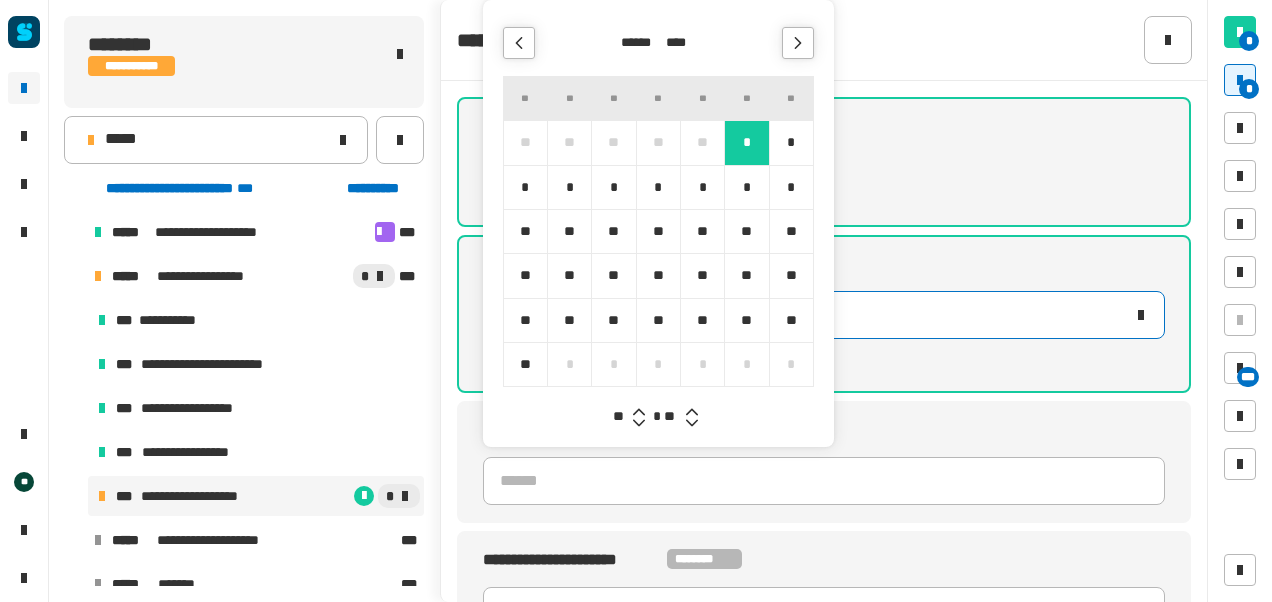 click 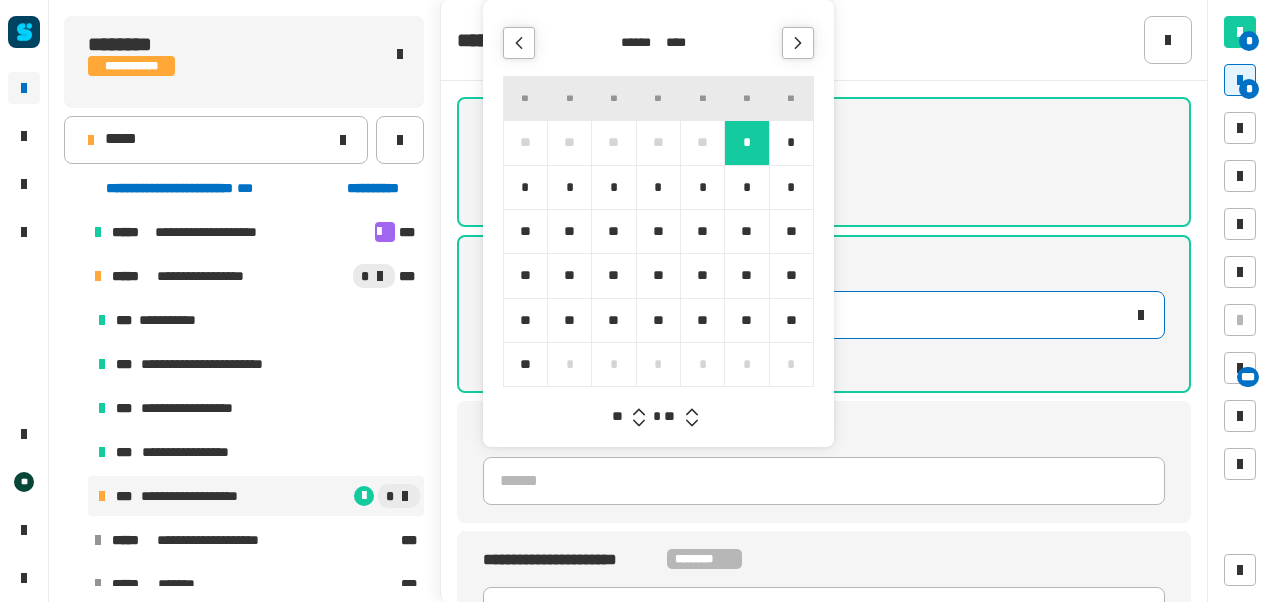 click 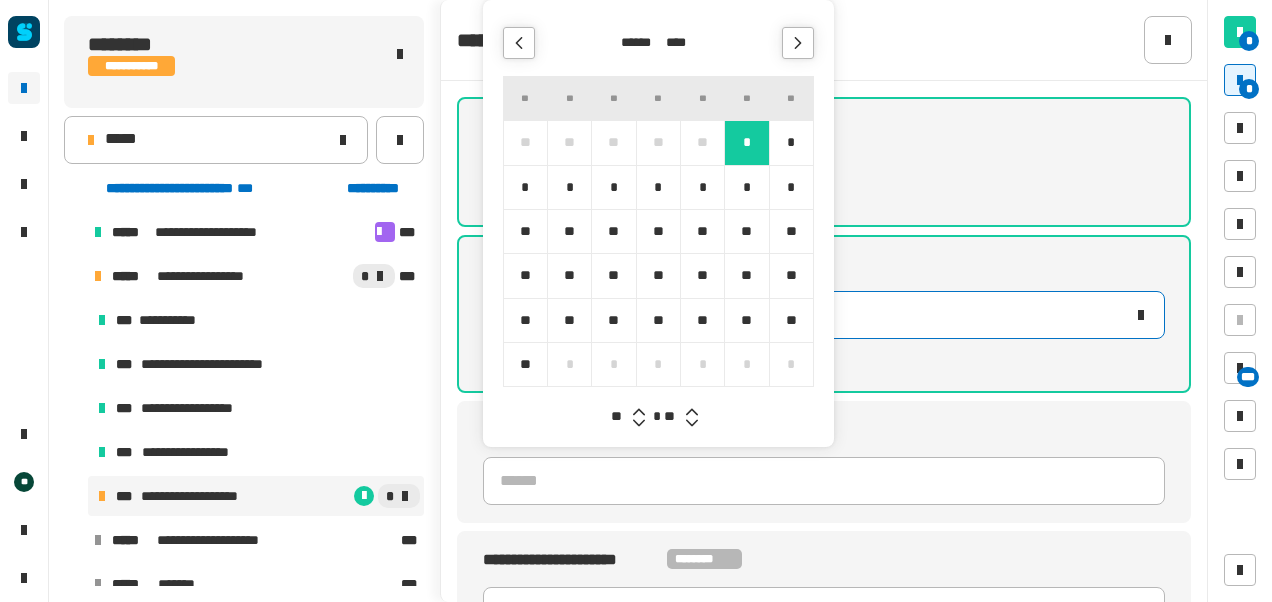click 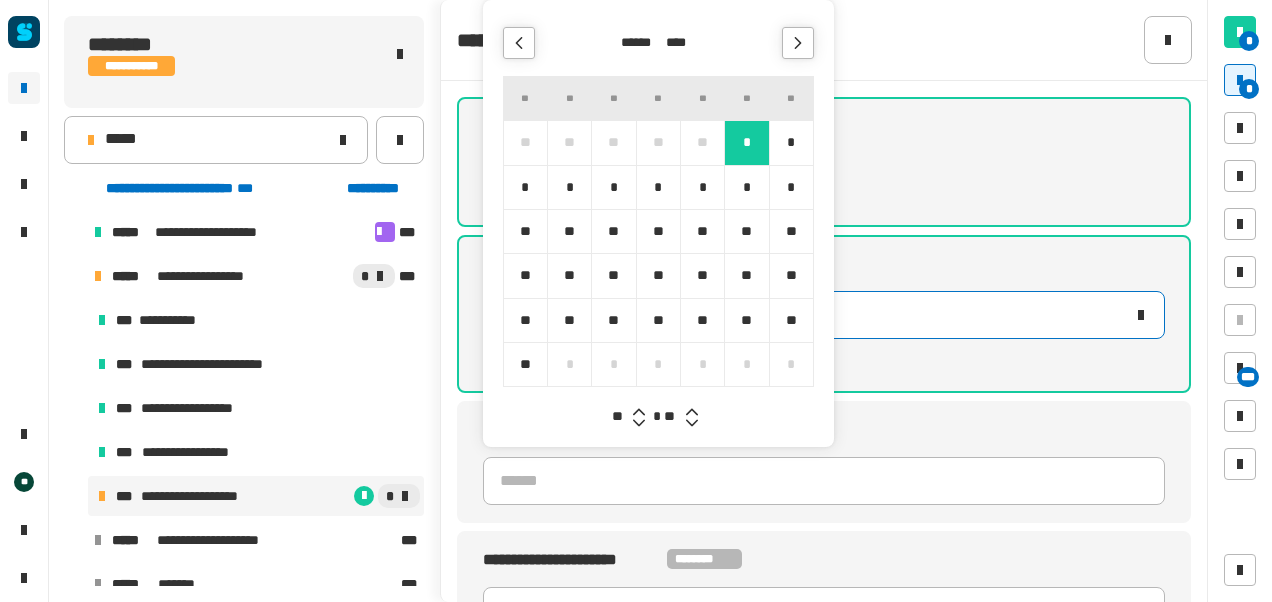 click 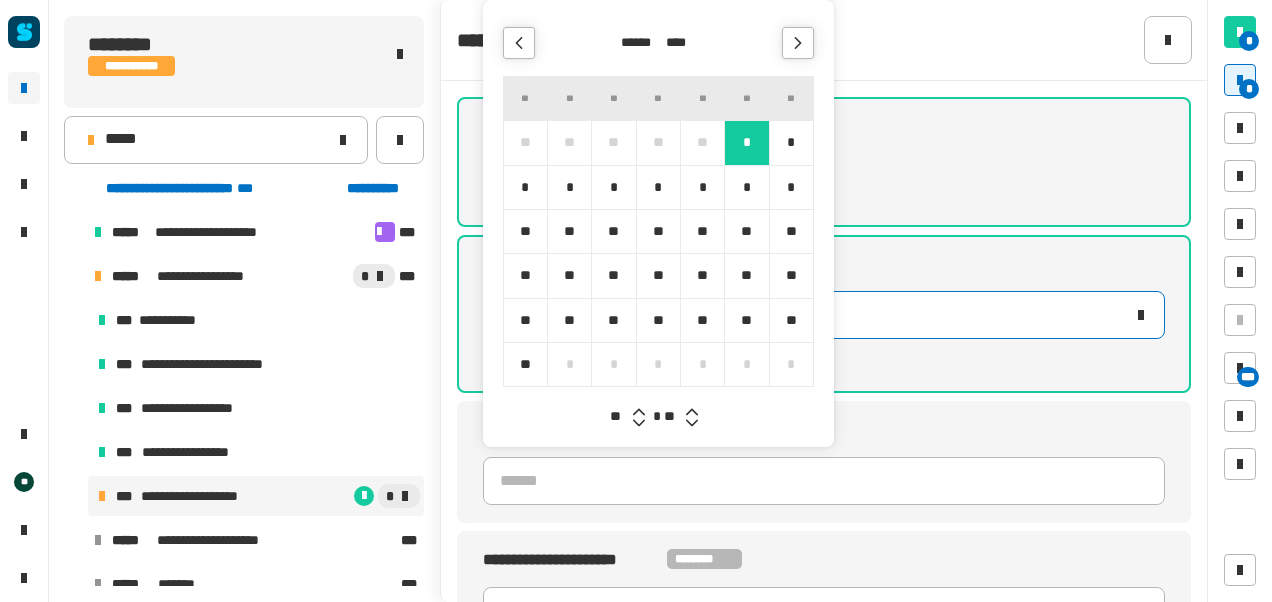 click 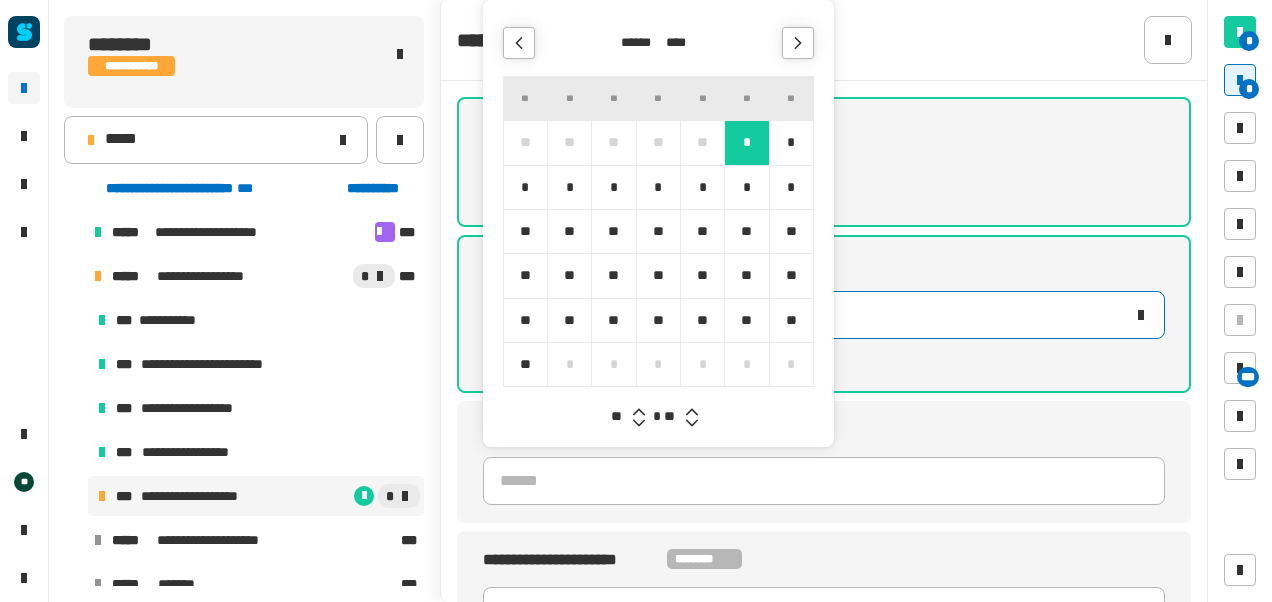 click 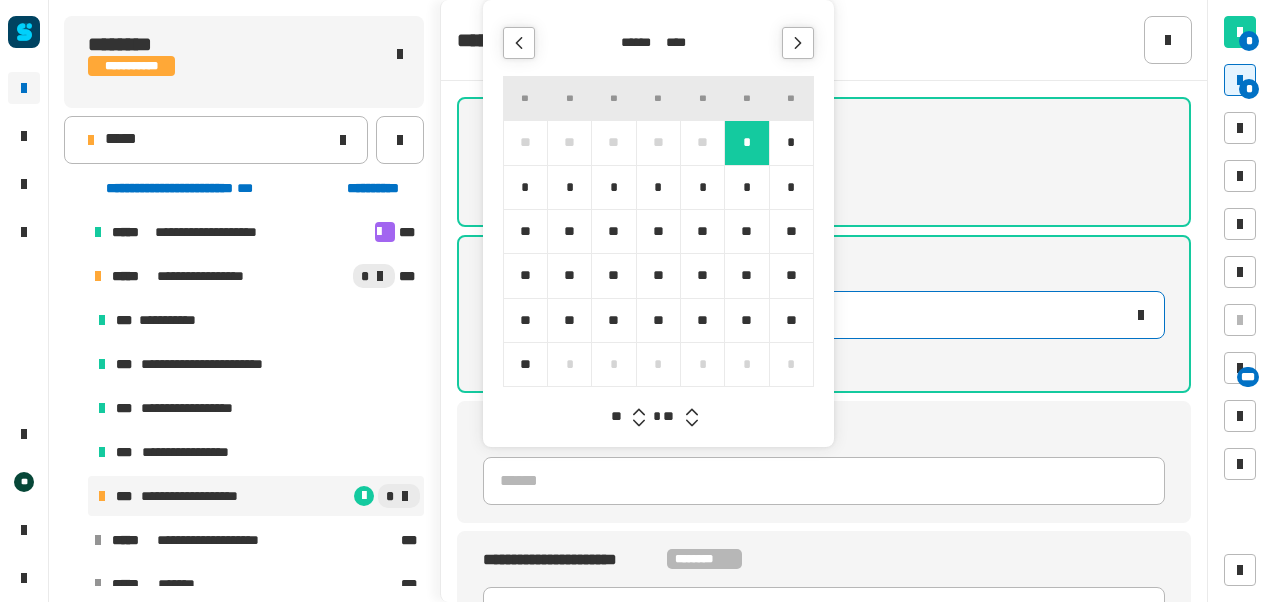 click 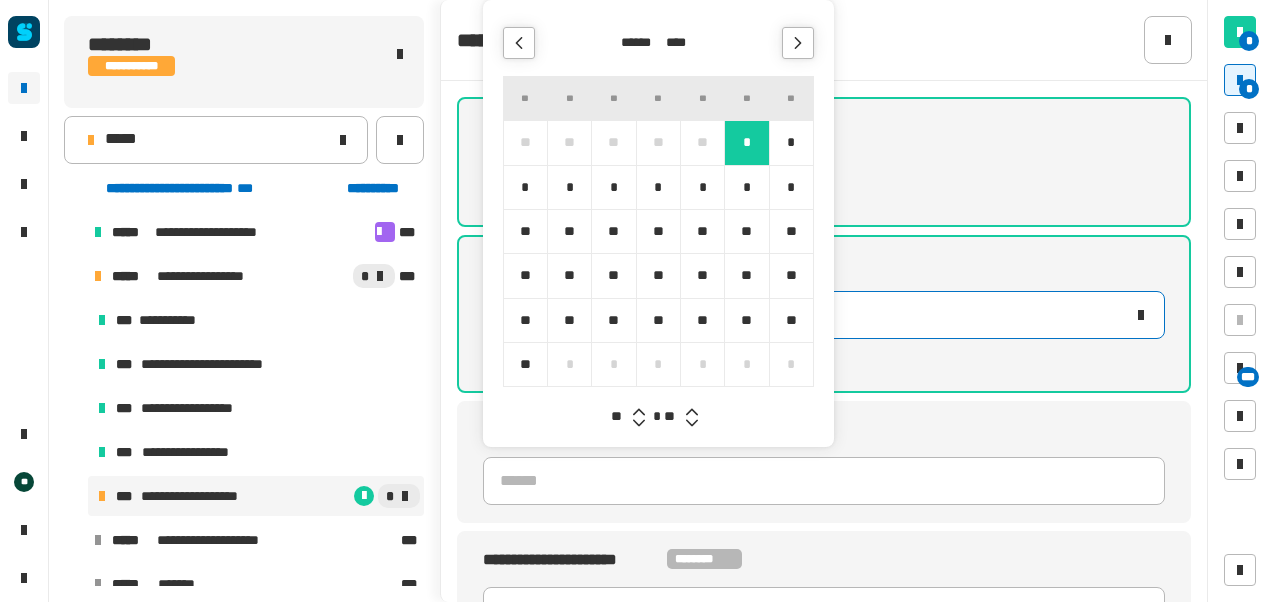 click 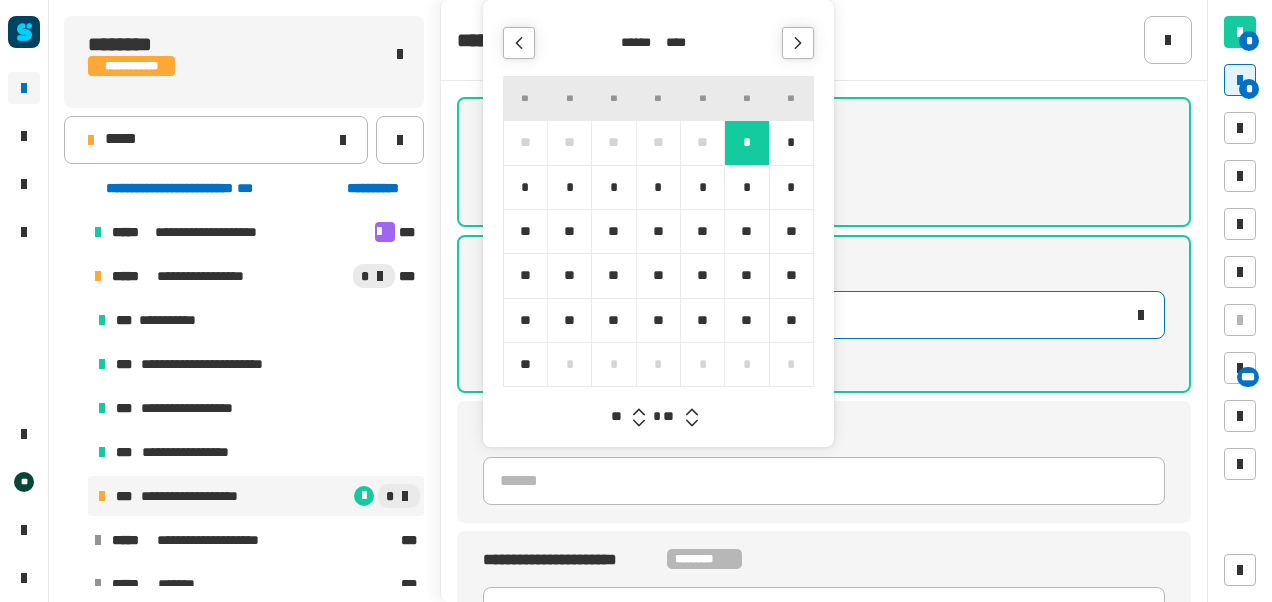 click 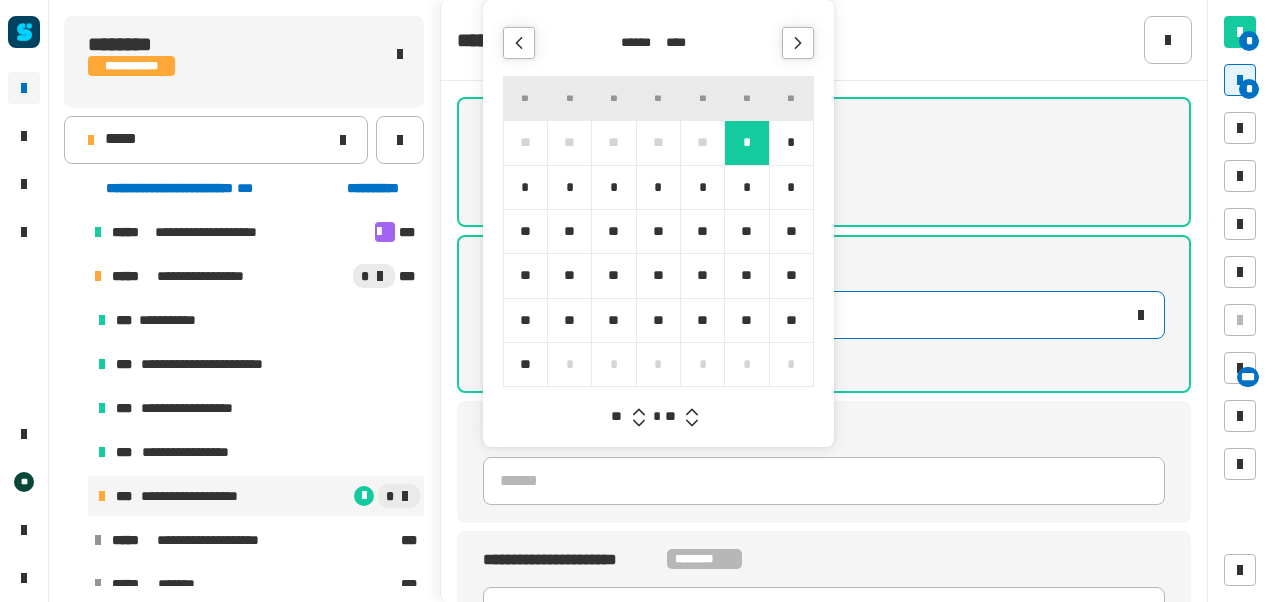 click 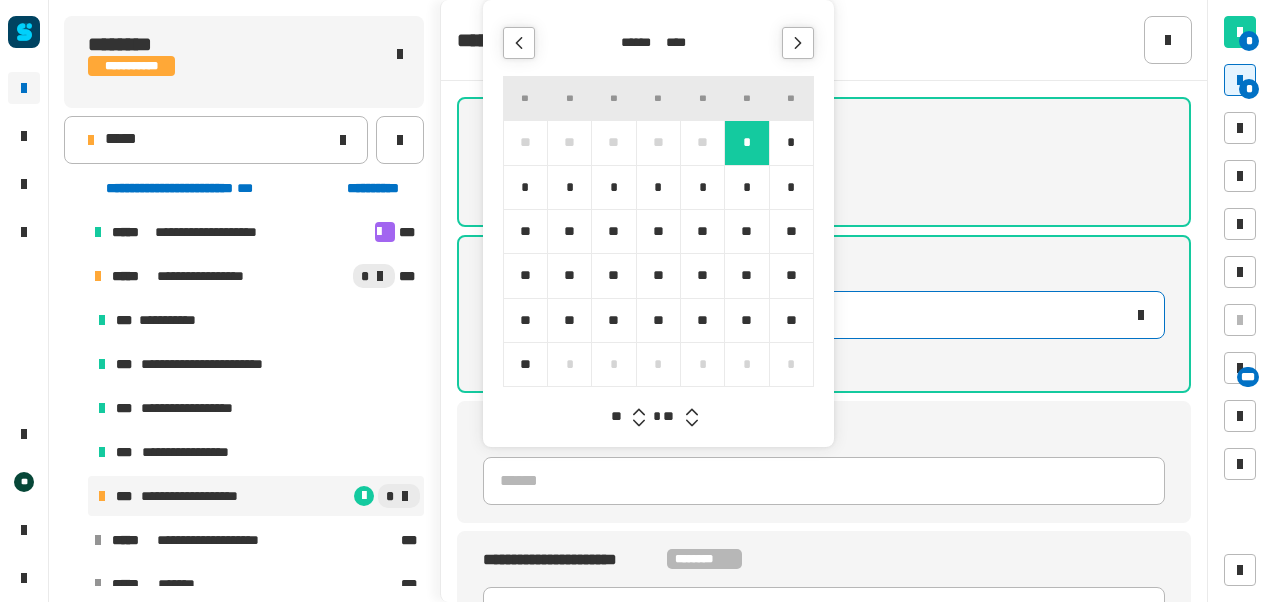 click 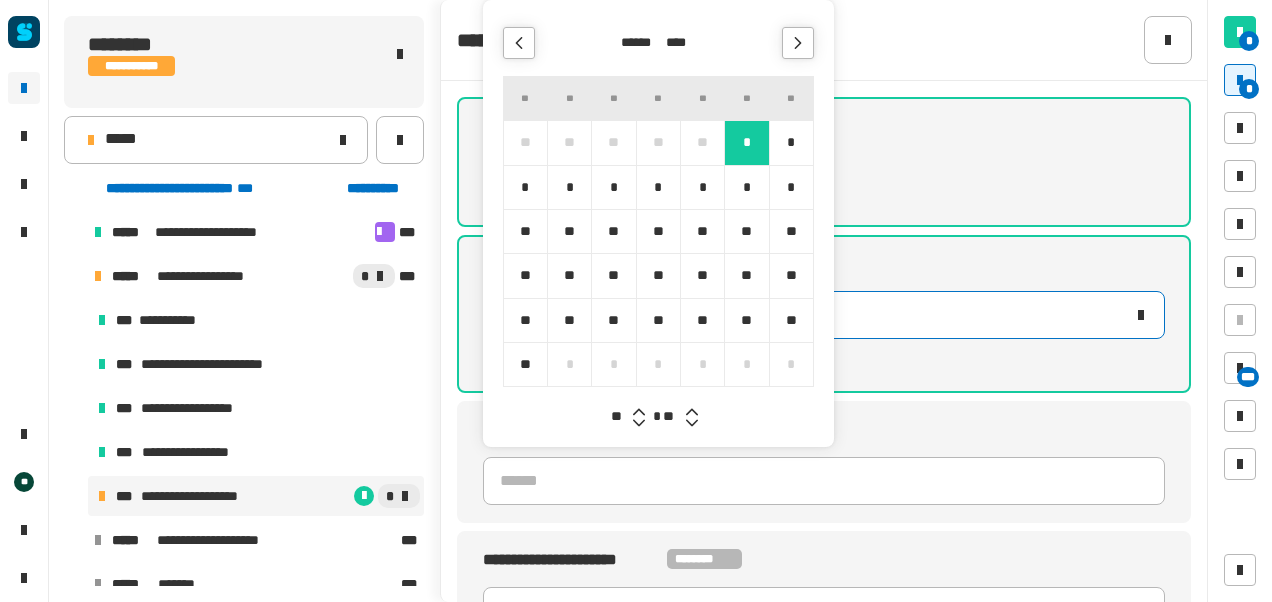 click on "**********" 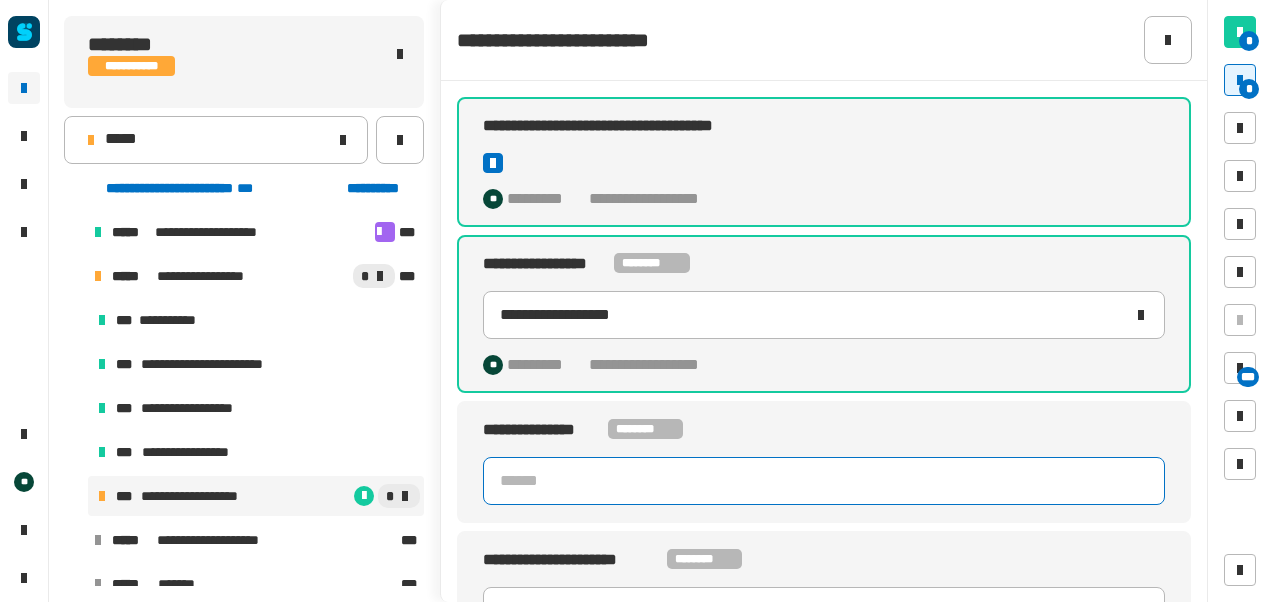 click 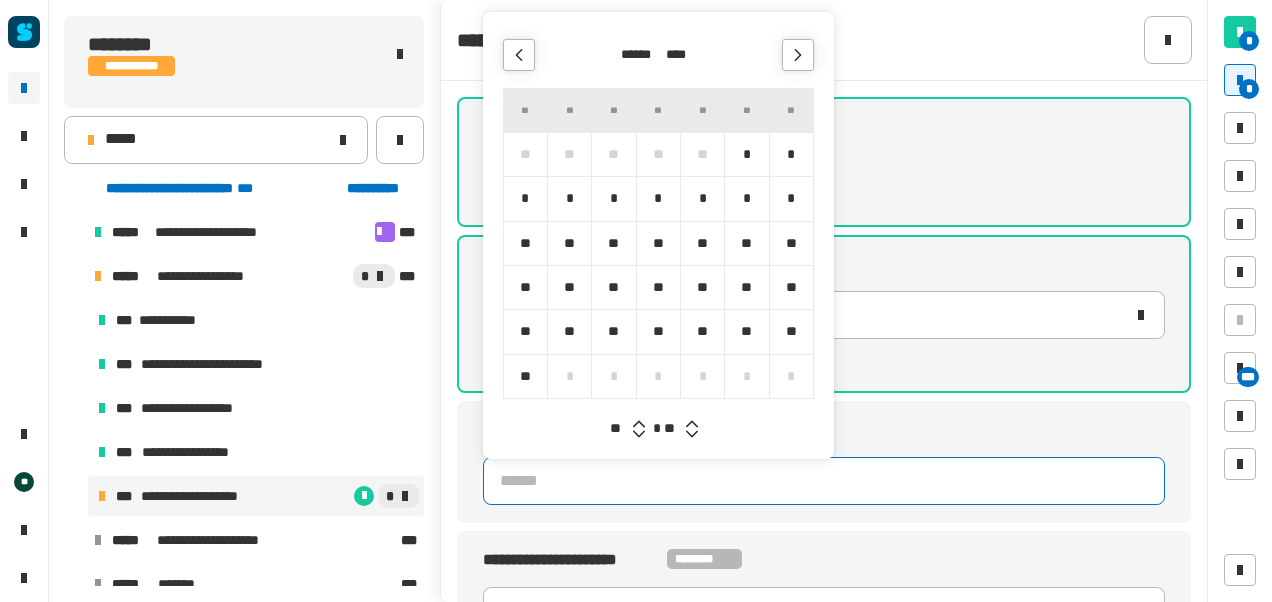 click 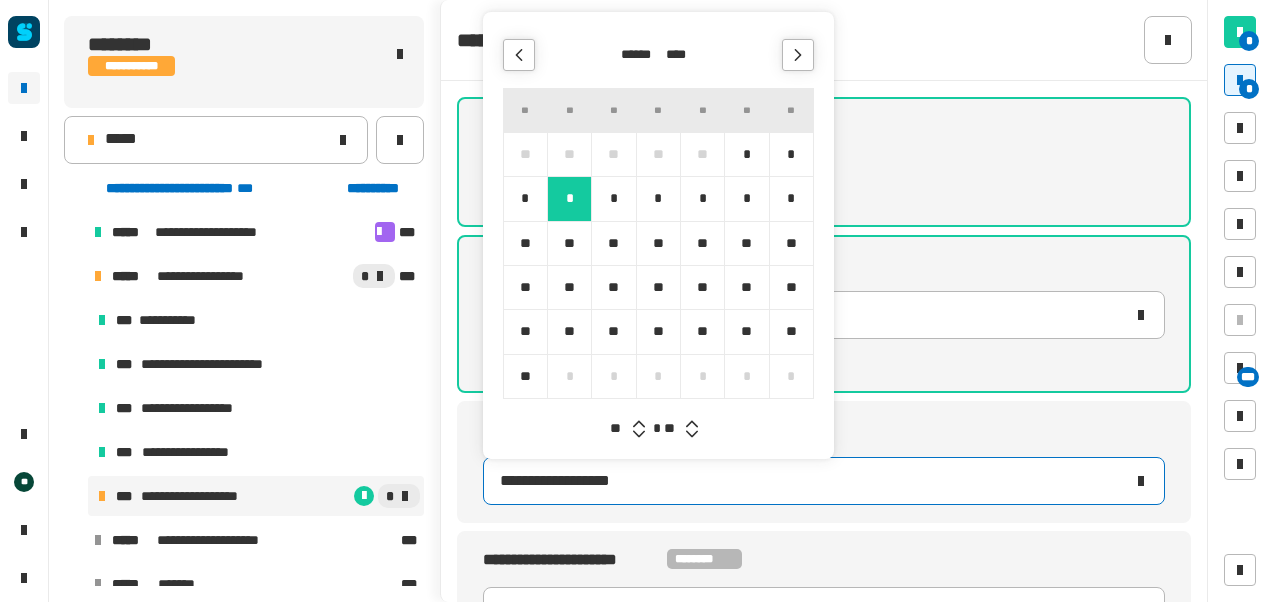 click 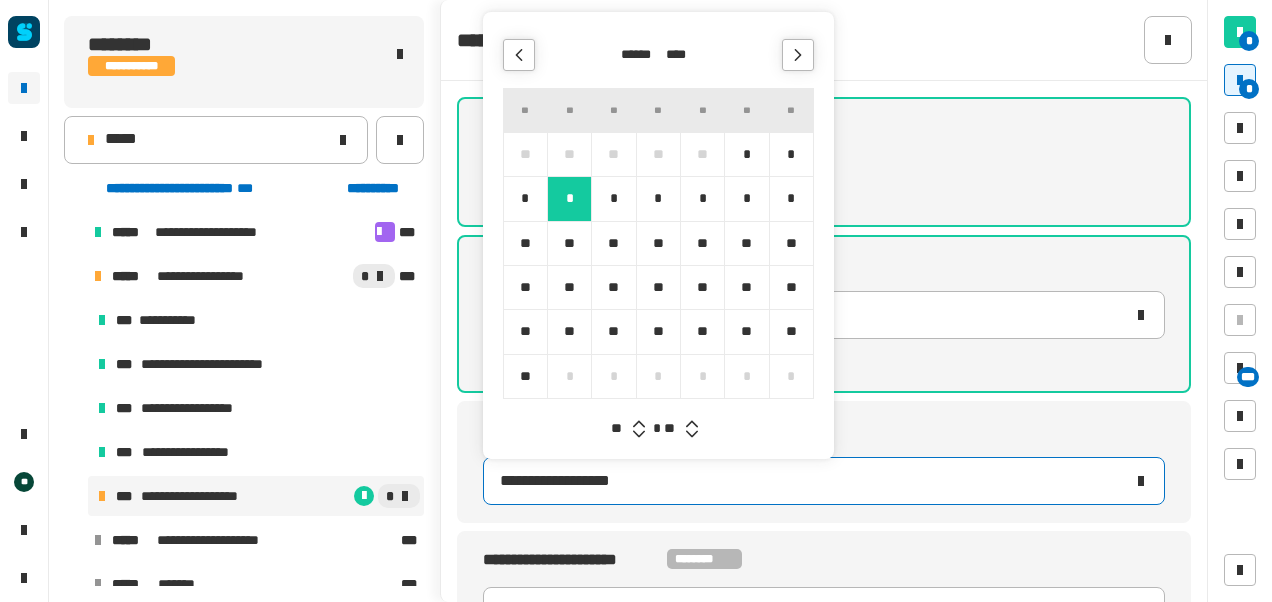 click 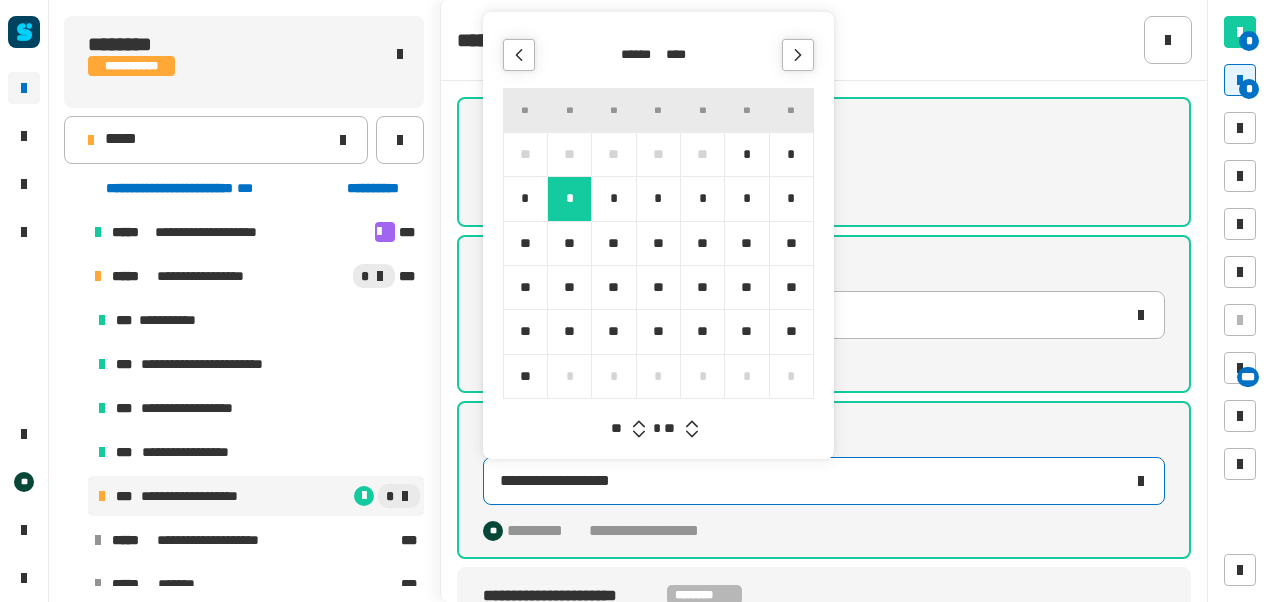 click 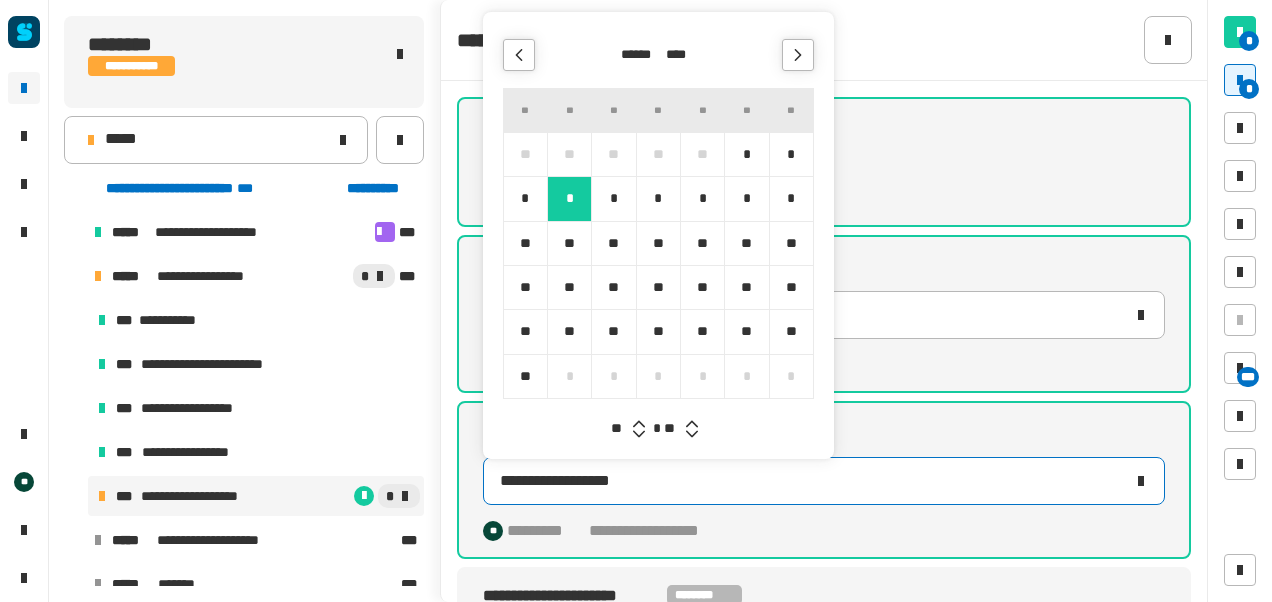 click 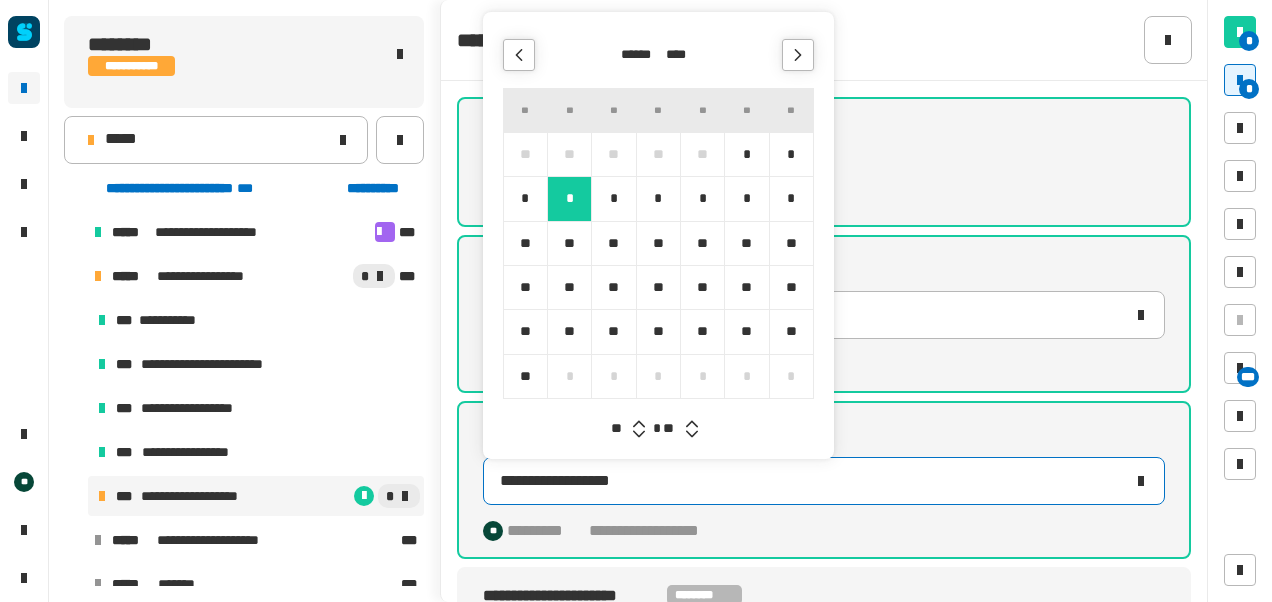 click 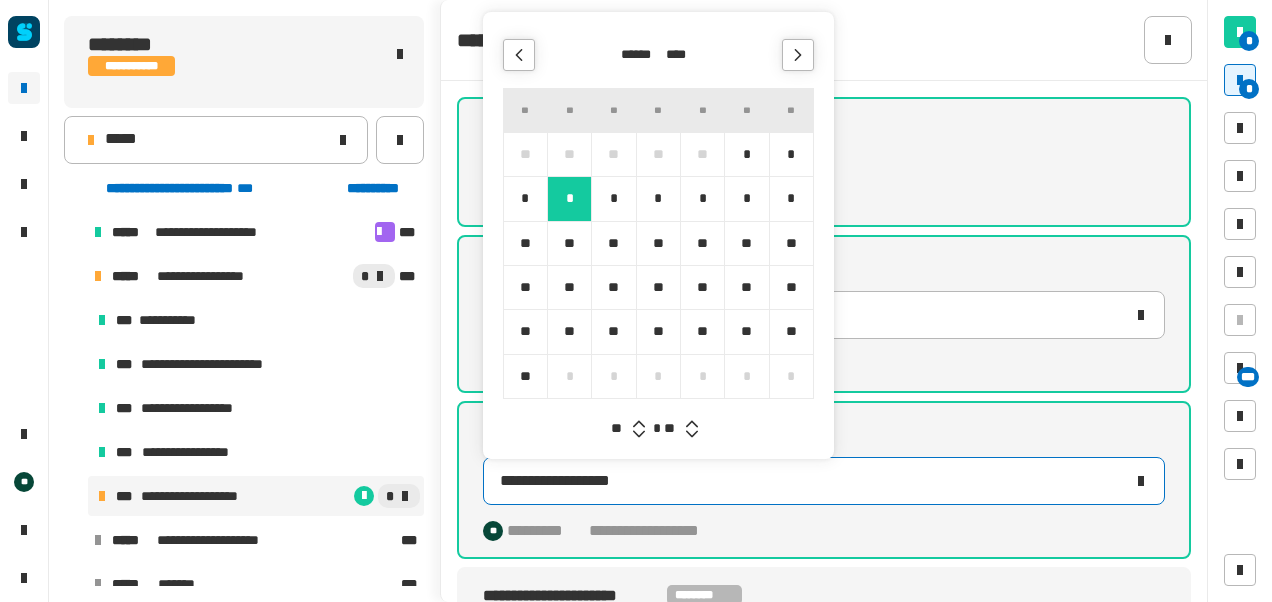 click 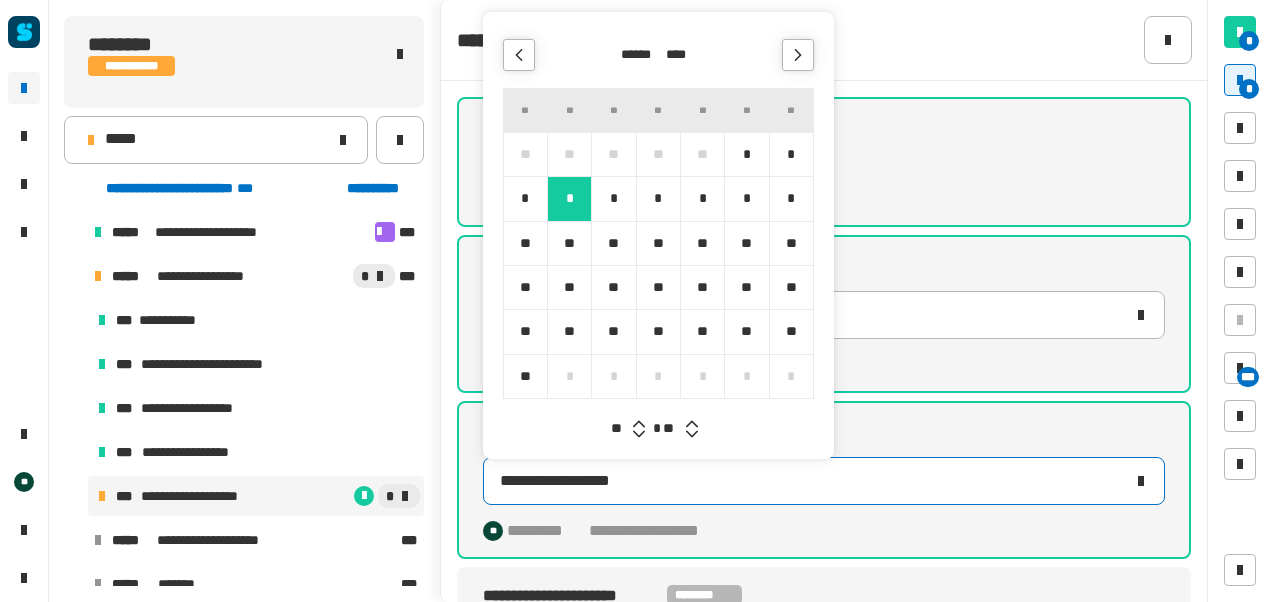 click 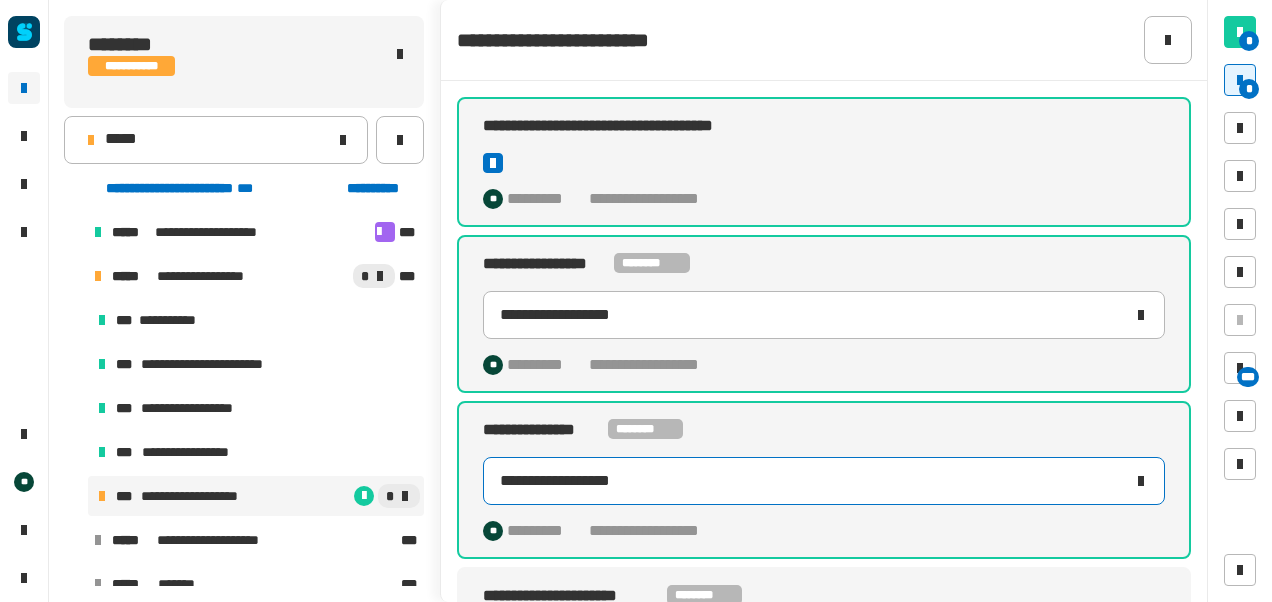 click on "**********" 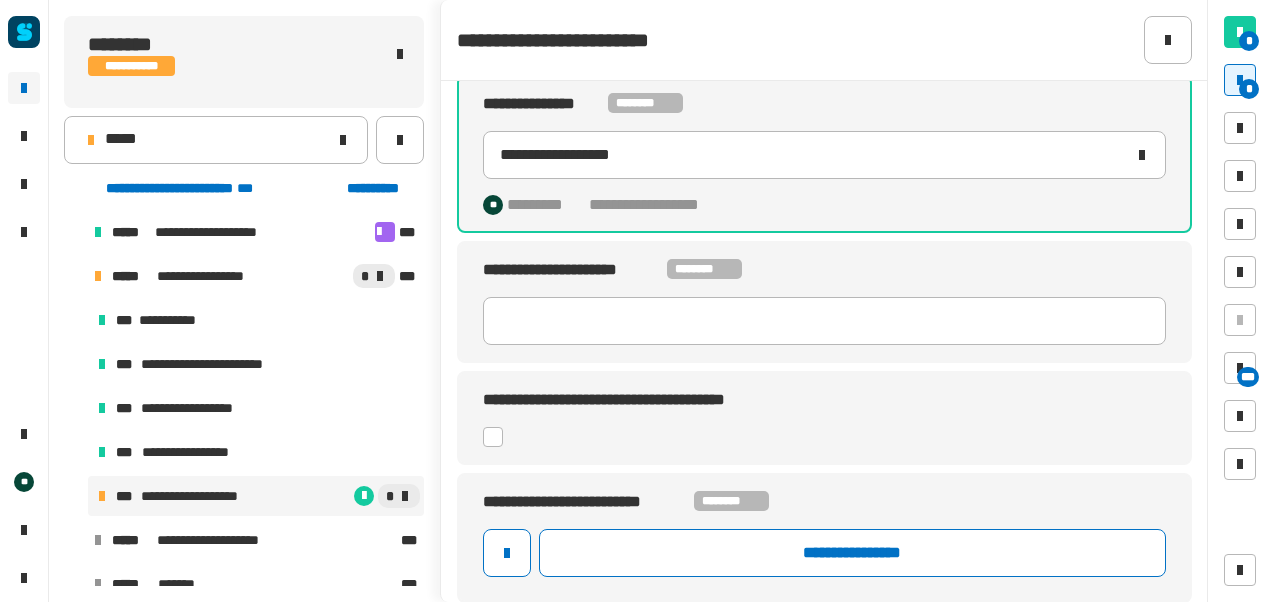 scroll, scrollTop: 0, scrollLeft: 0, axis: both 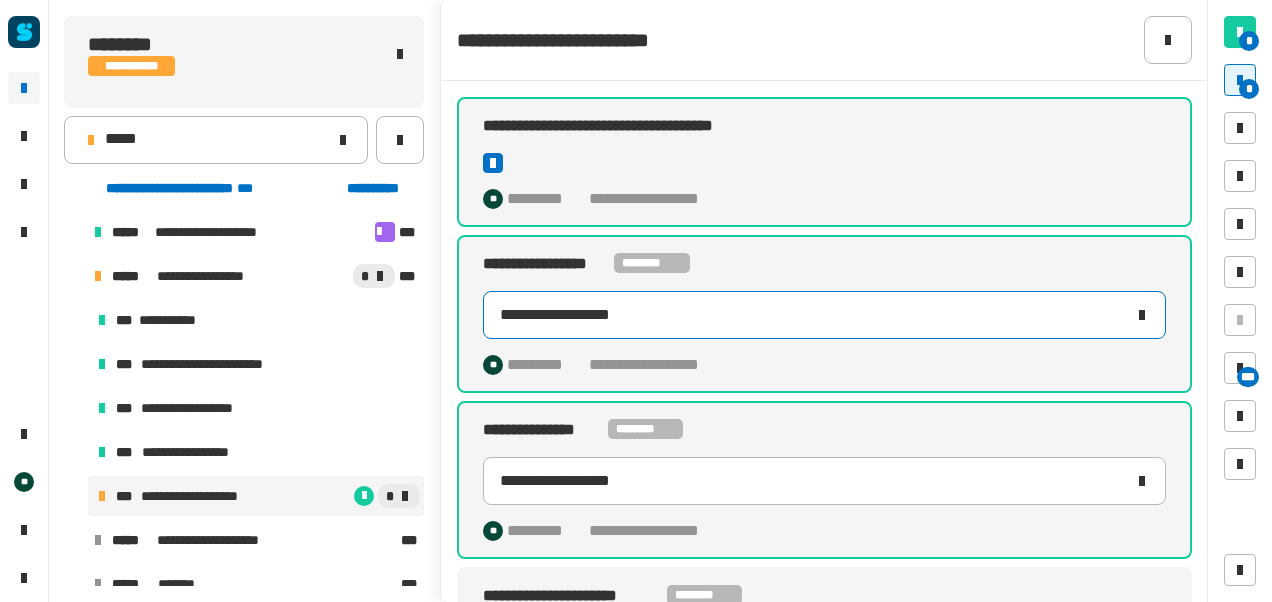 click on "**********" 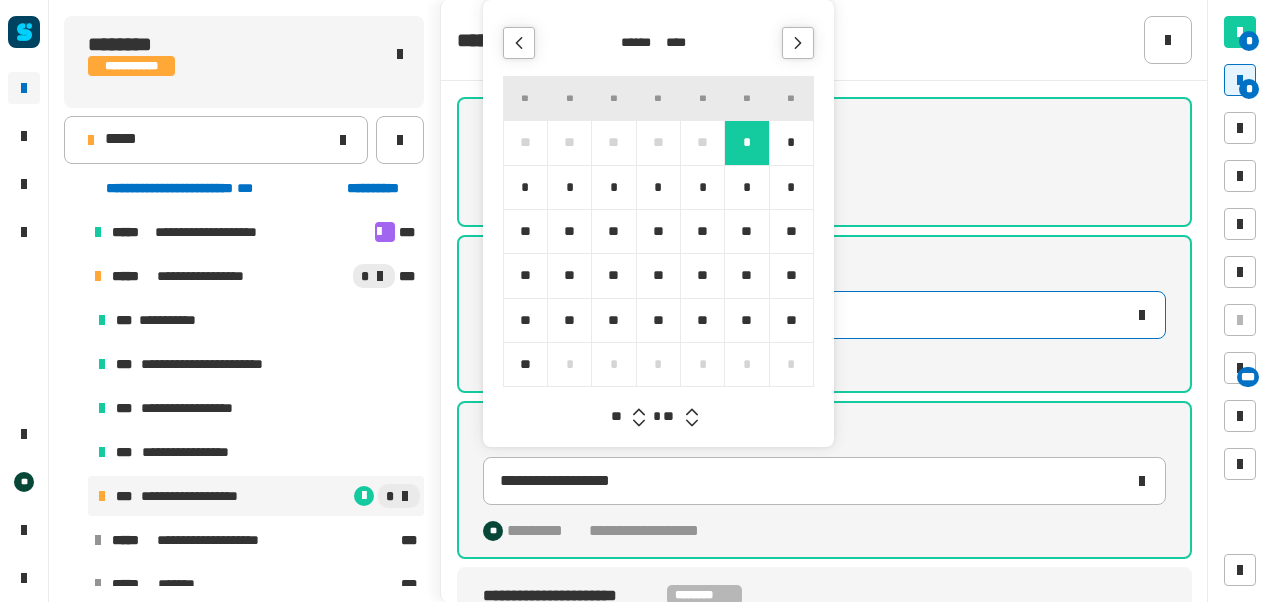 click on "*" at bounding box center [746, 142] 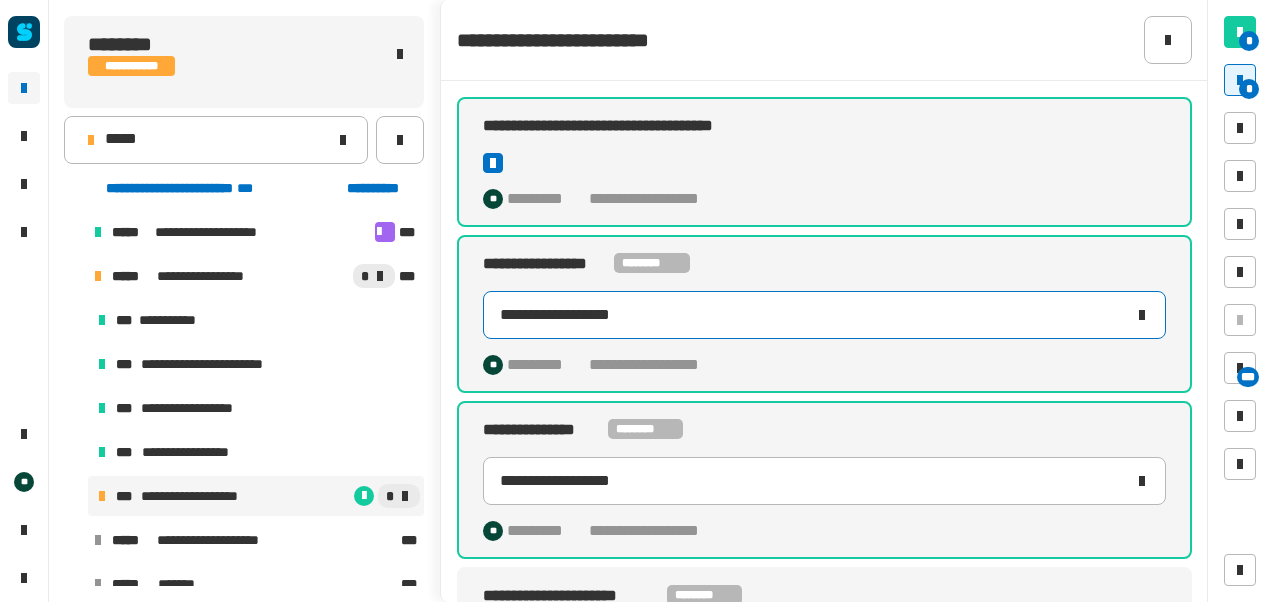click 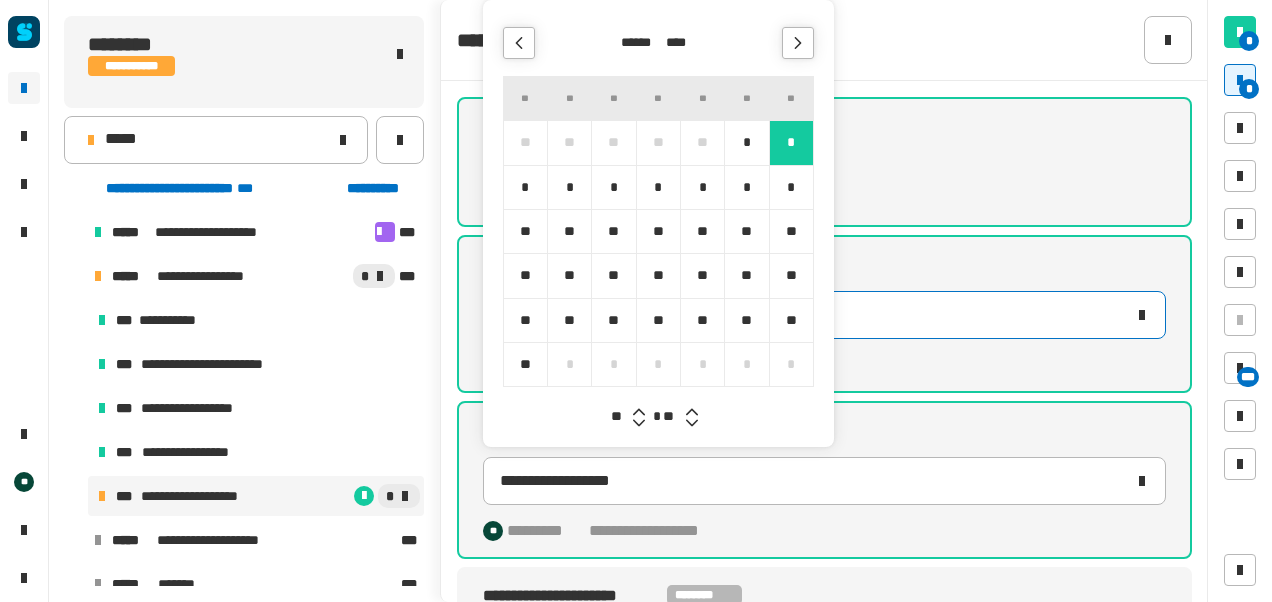 click on "*" at bounding box center (746, 142) 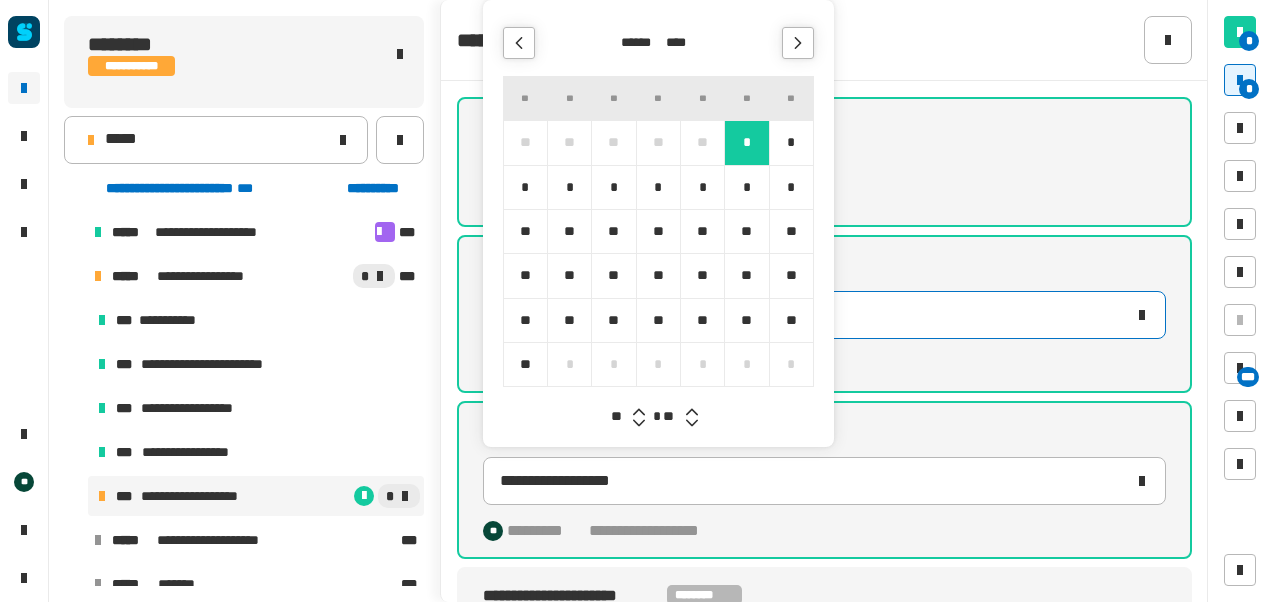 click on "* *" at bounding box center (619, 417) 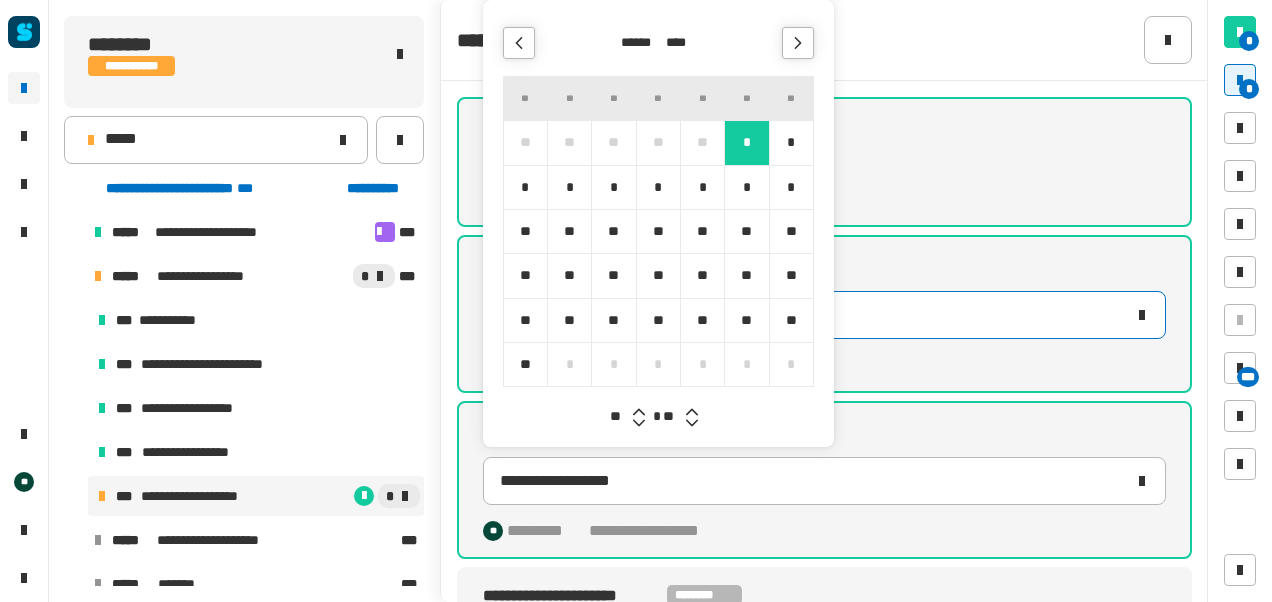 click 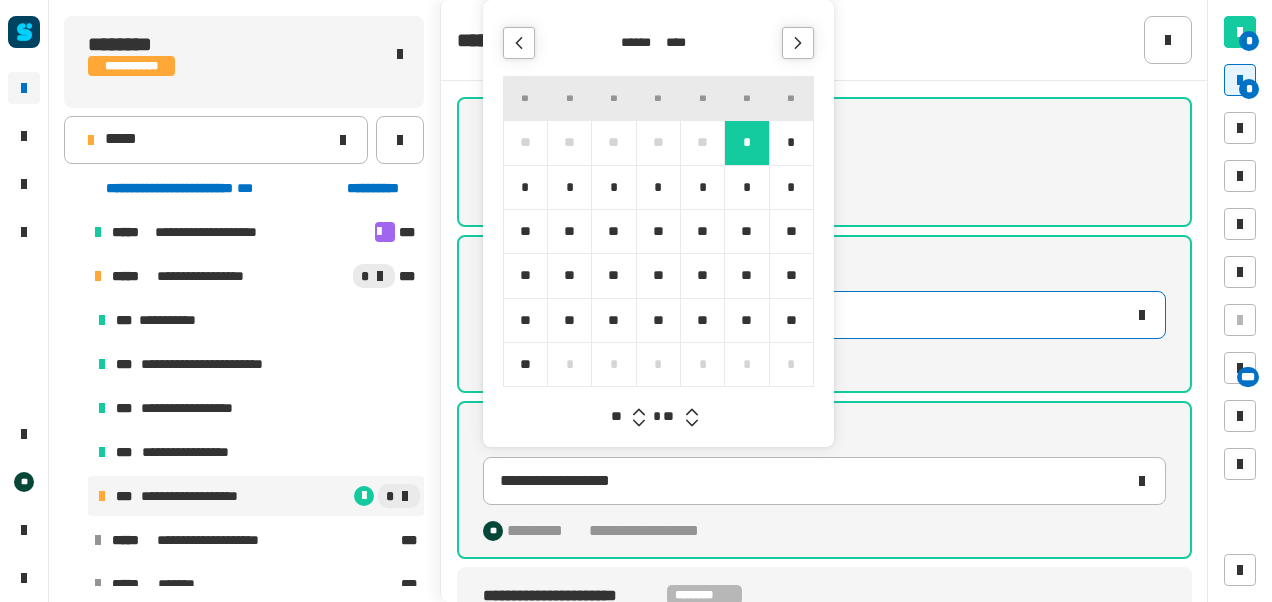 click 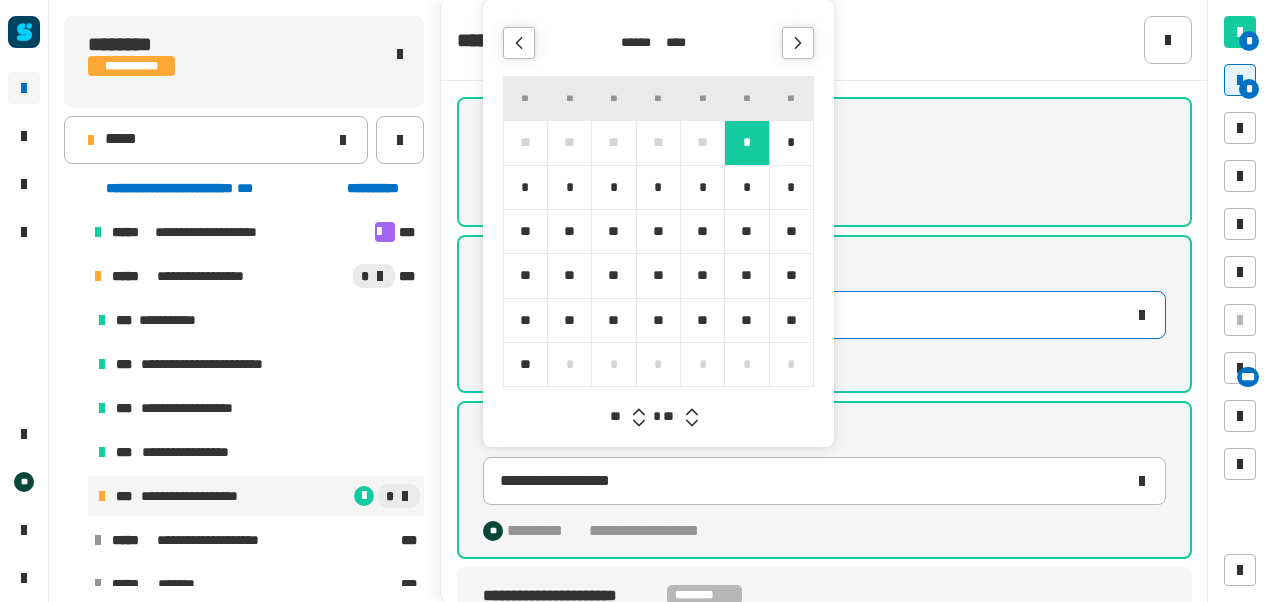 click 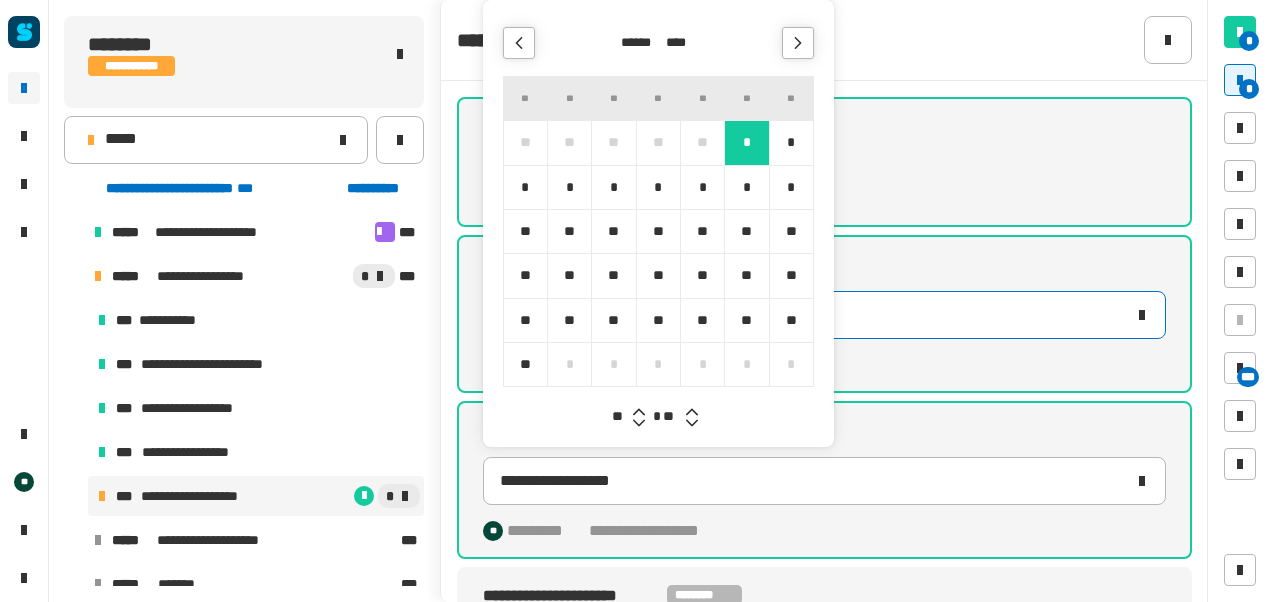 click 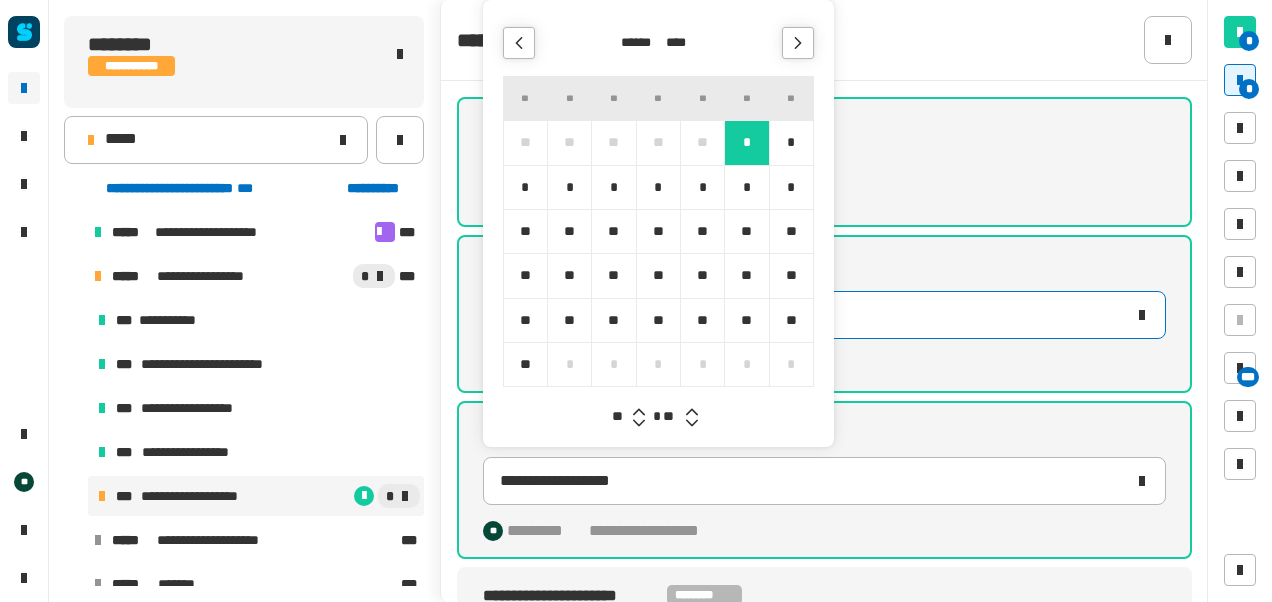 click 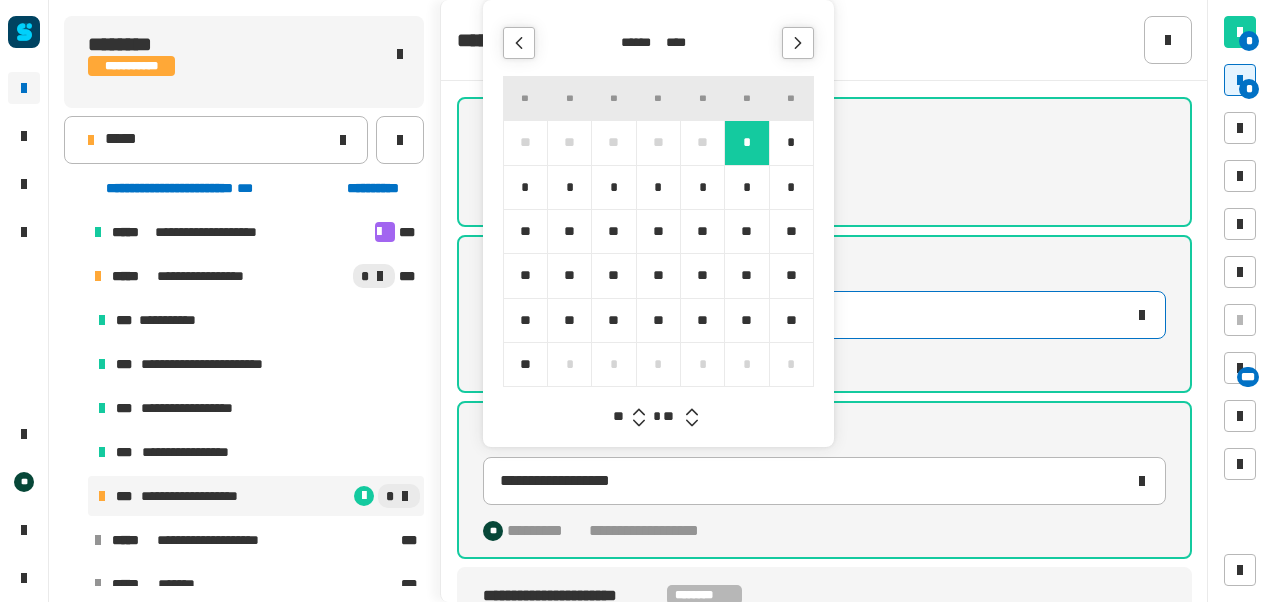 click 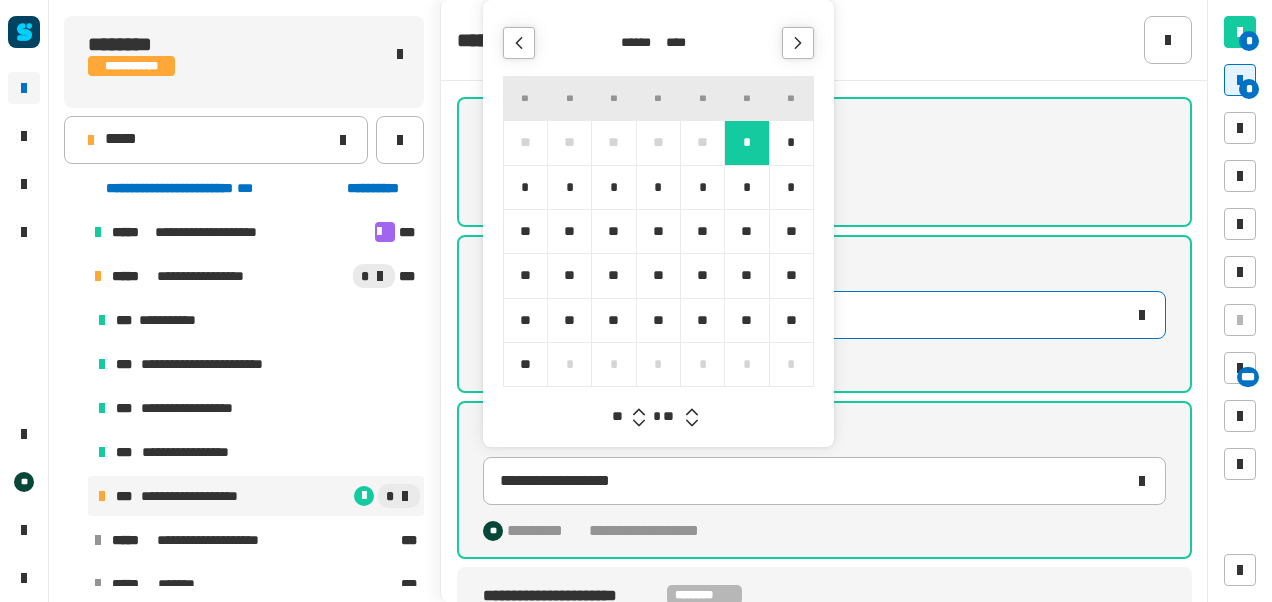 click 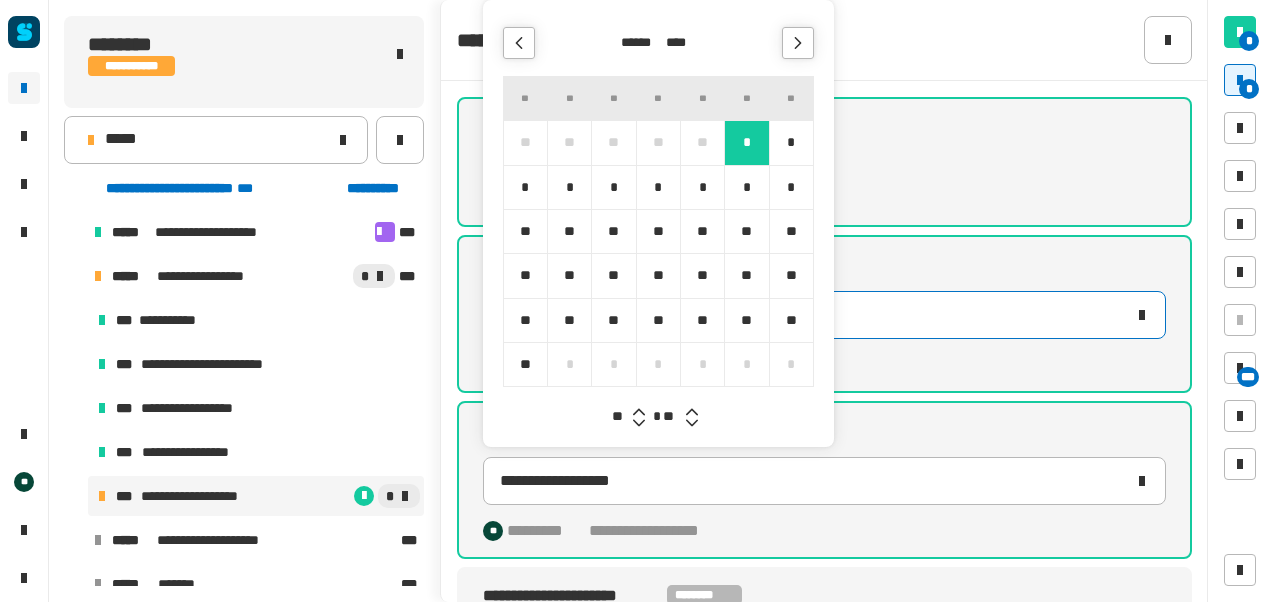 click 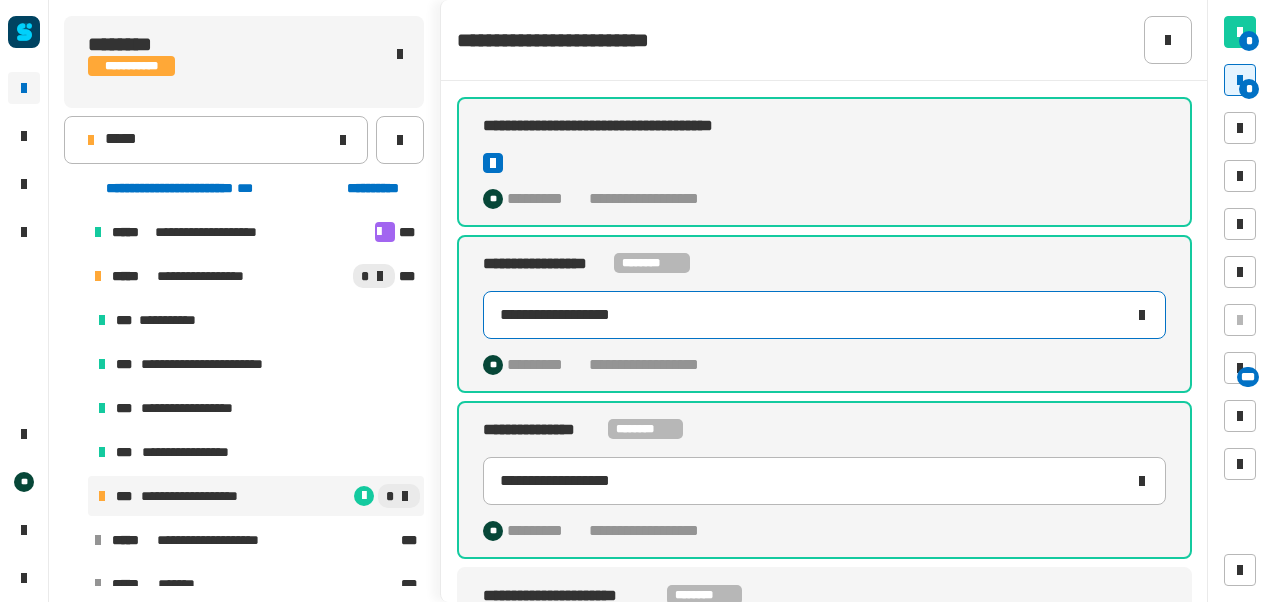 click on "**********" 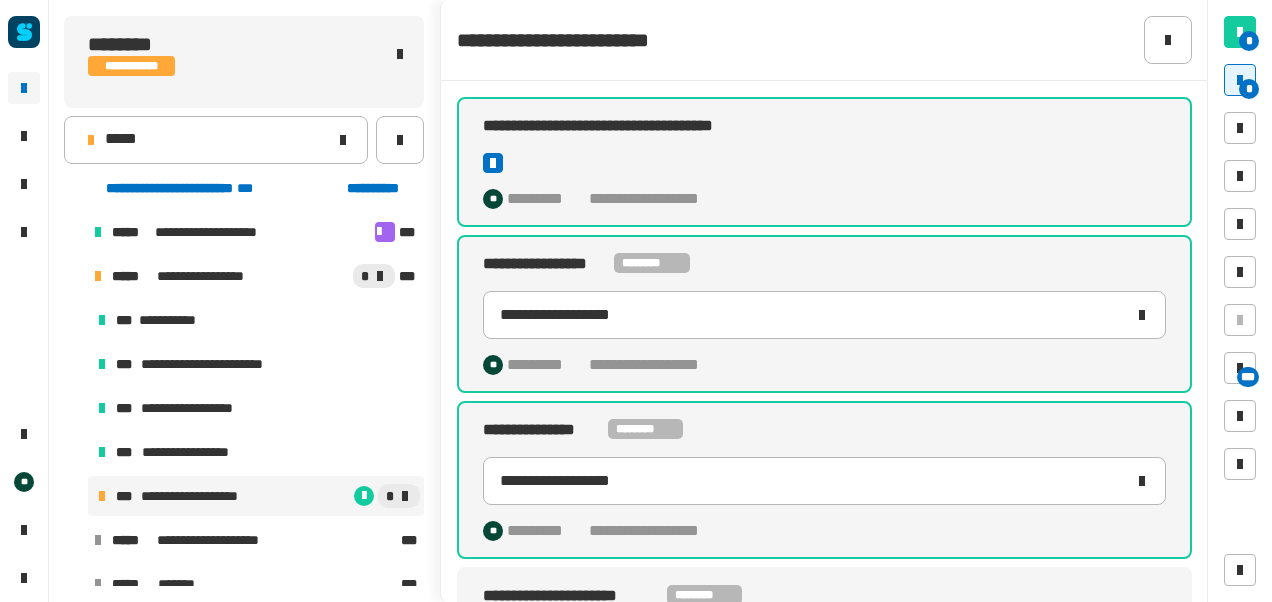scroll, scrollTop: 326, scrollLeft: 0, axis: vertical 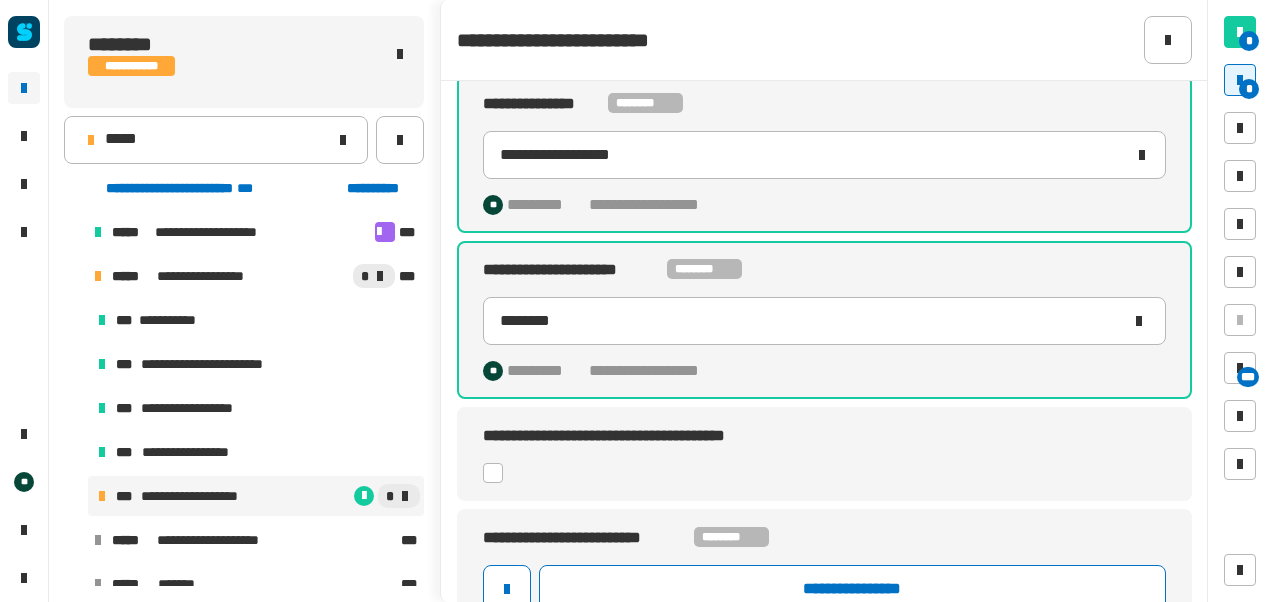 click 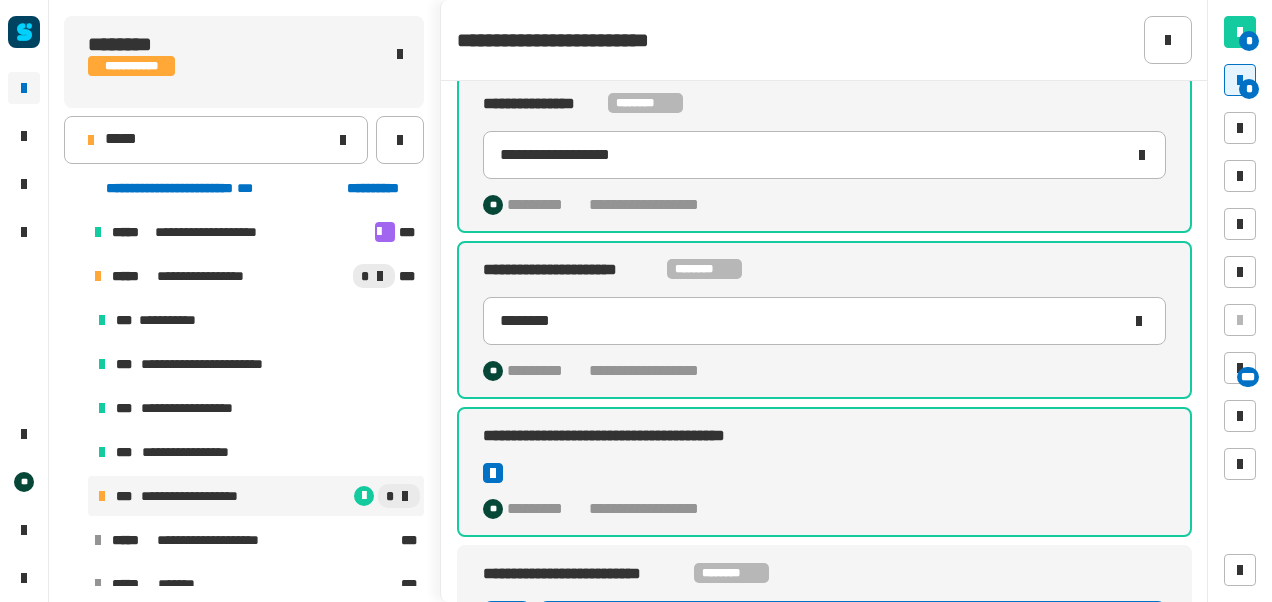 scroll, scrollTop: 398, scrollLeft: 0, axis: vertical 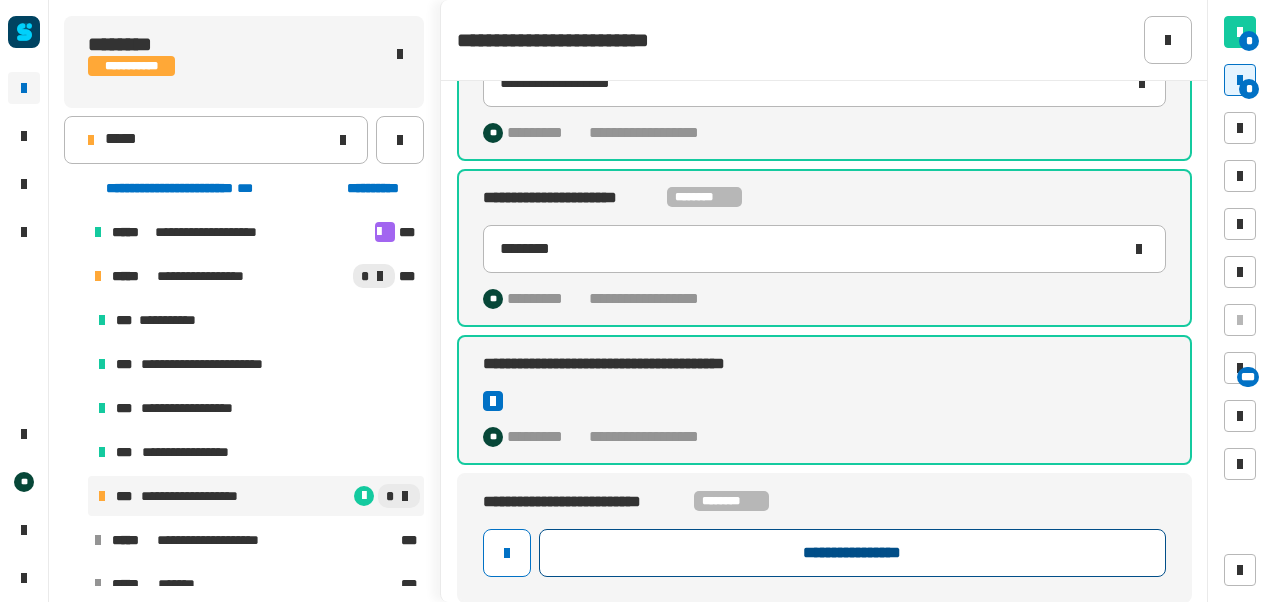 click on "**********" 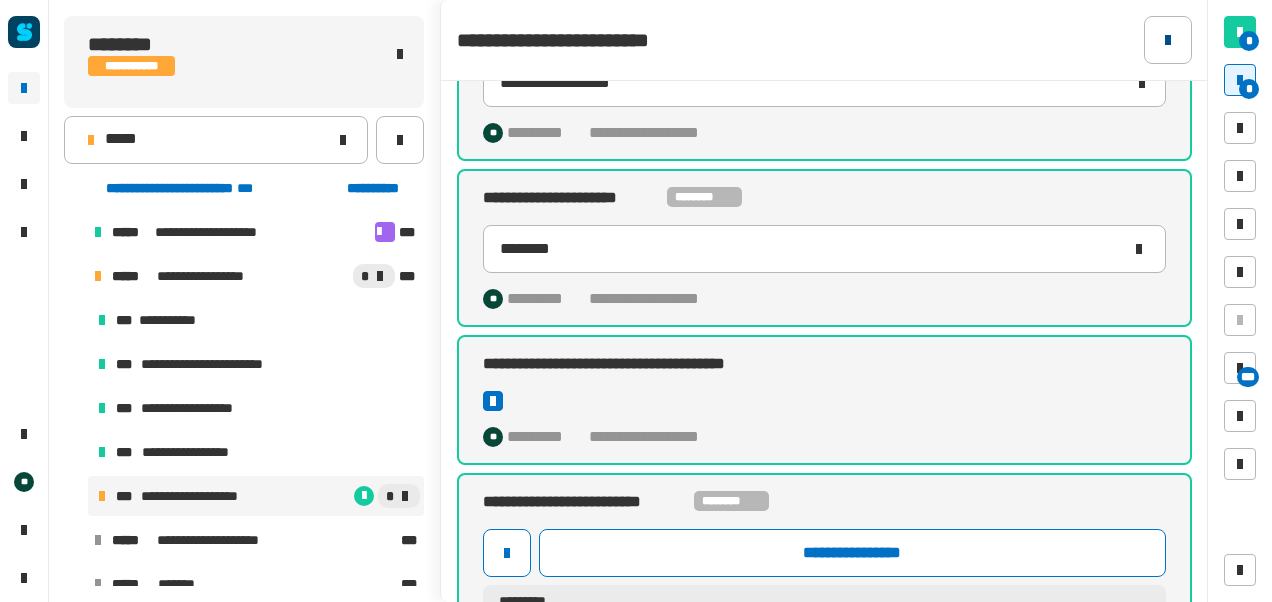 click 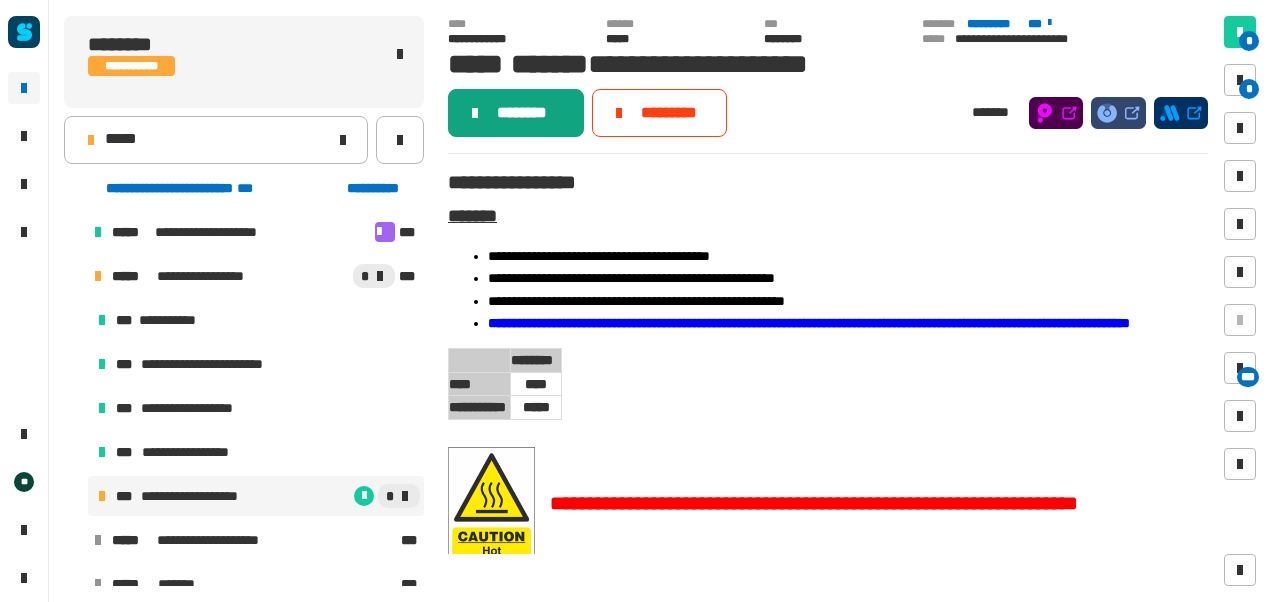 click on "********" 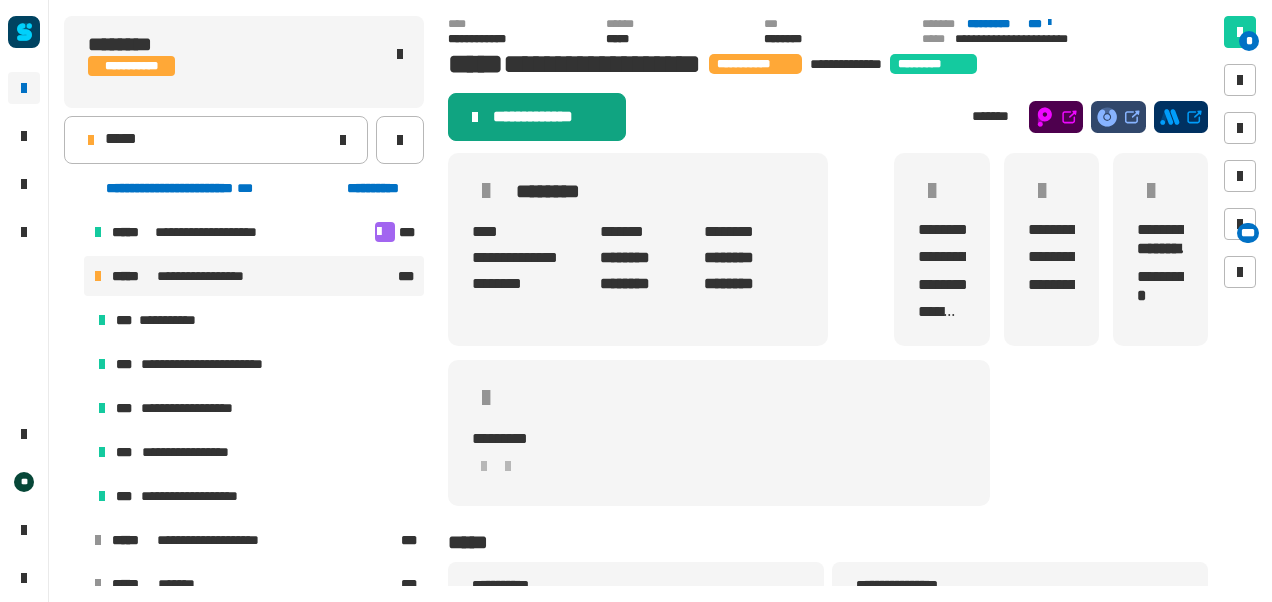 click on "**********" 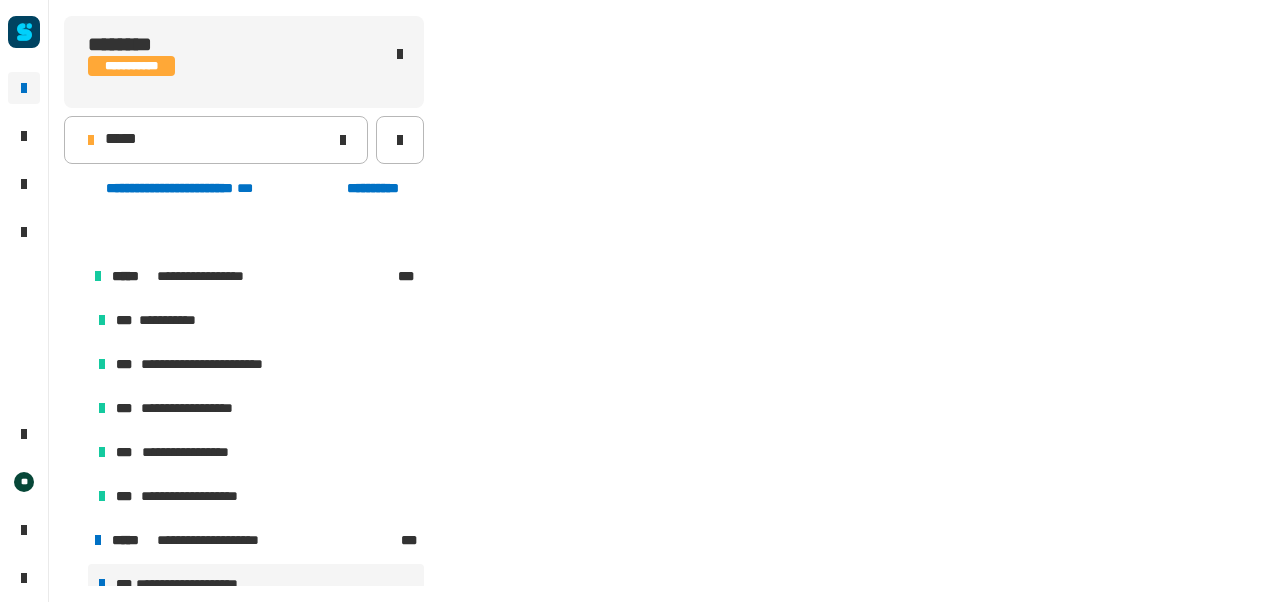 scroll, scrollTop: 62, scrollLeft: 0, axis: vertical 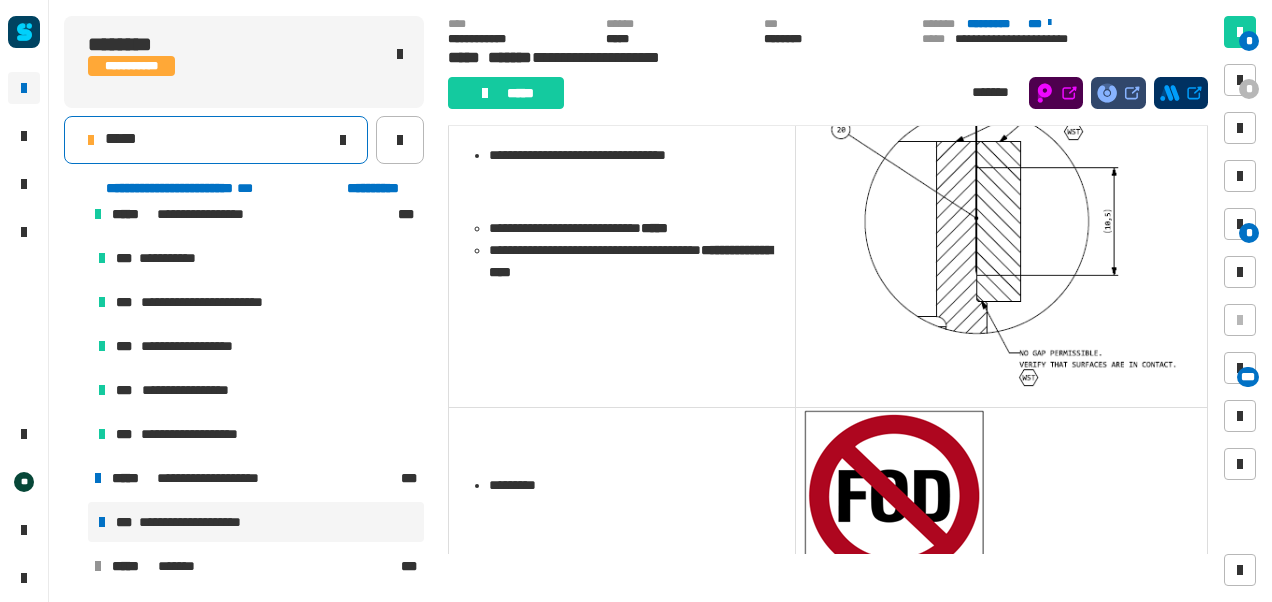 click on "*****" 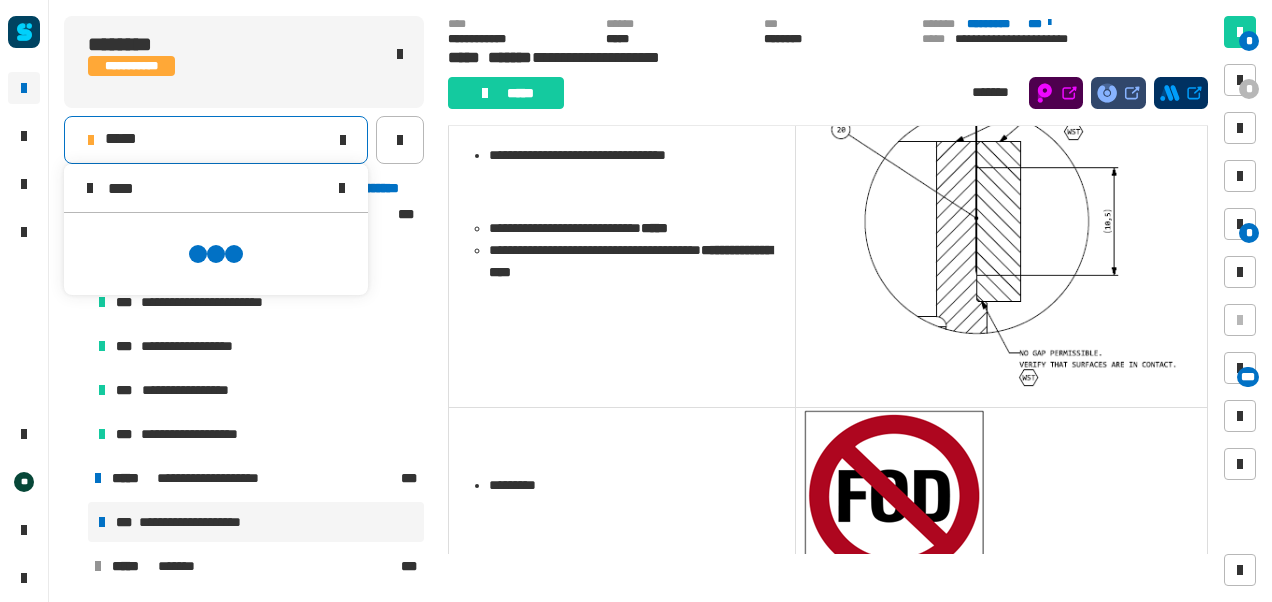 scroll, scrollTop: 0, scrollLeft: 0, axis: both 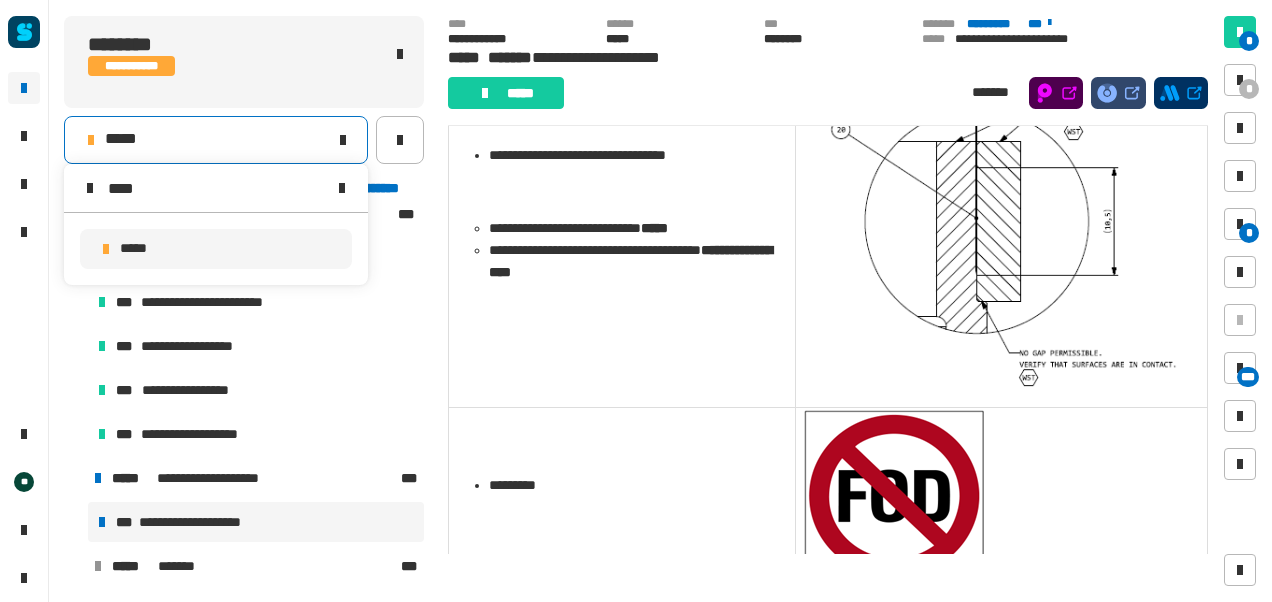 click on "*****" at bounding box center (216, 249) 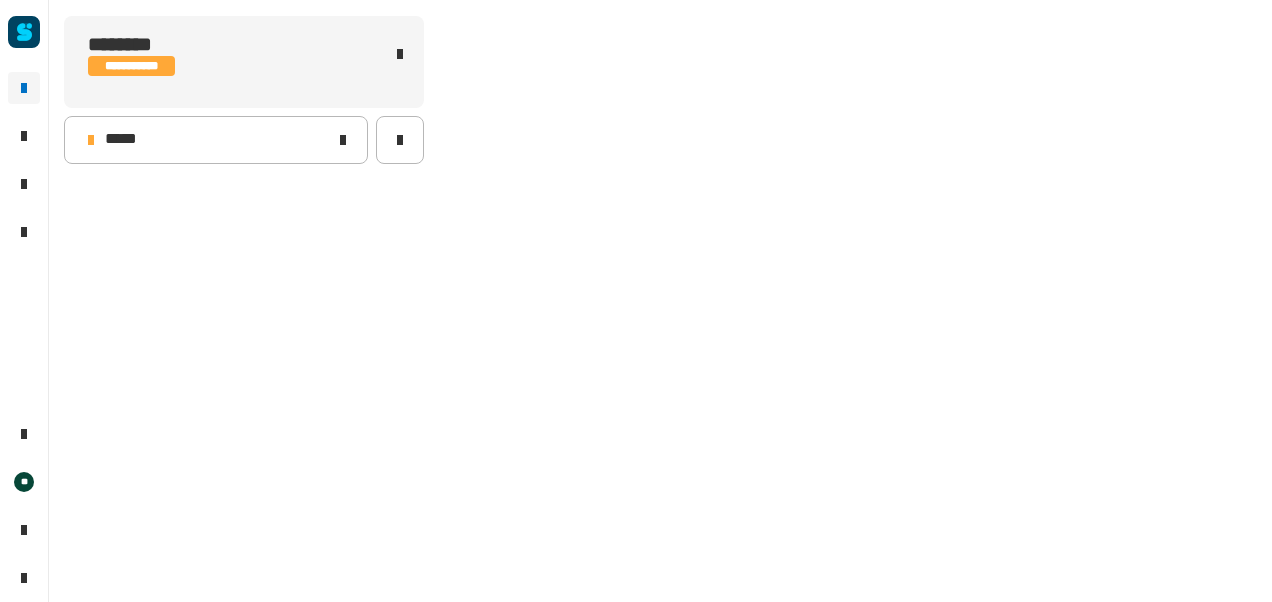 scroll, scrollTop: 0, scrollLeft: 0, axis: both 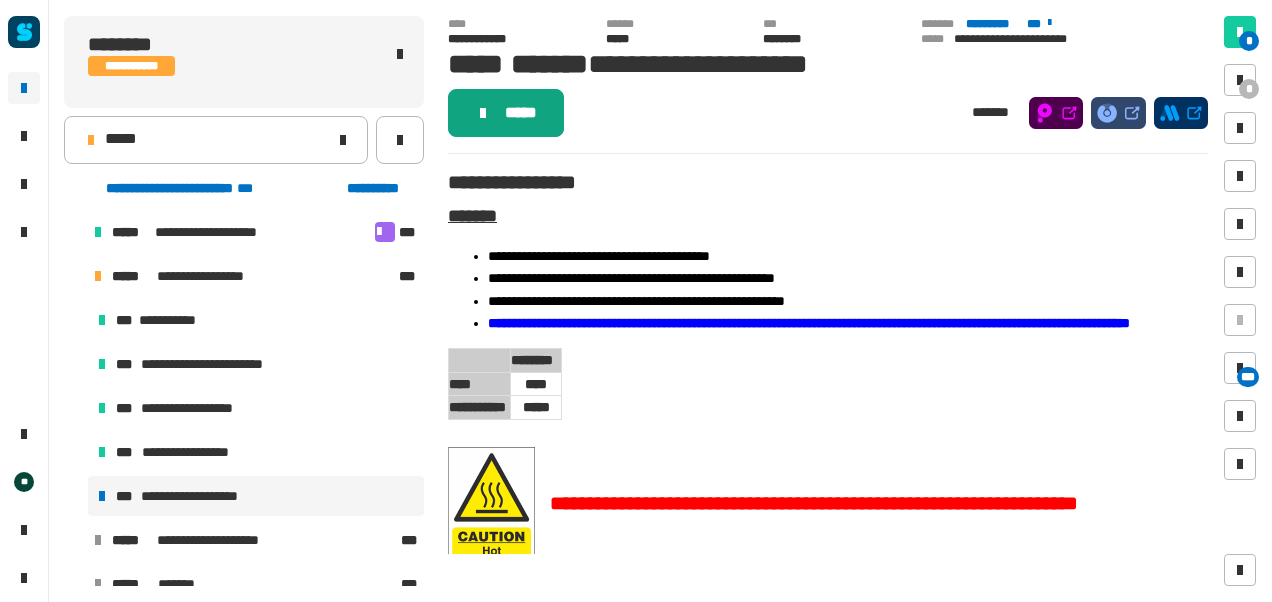 click on "*****" 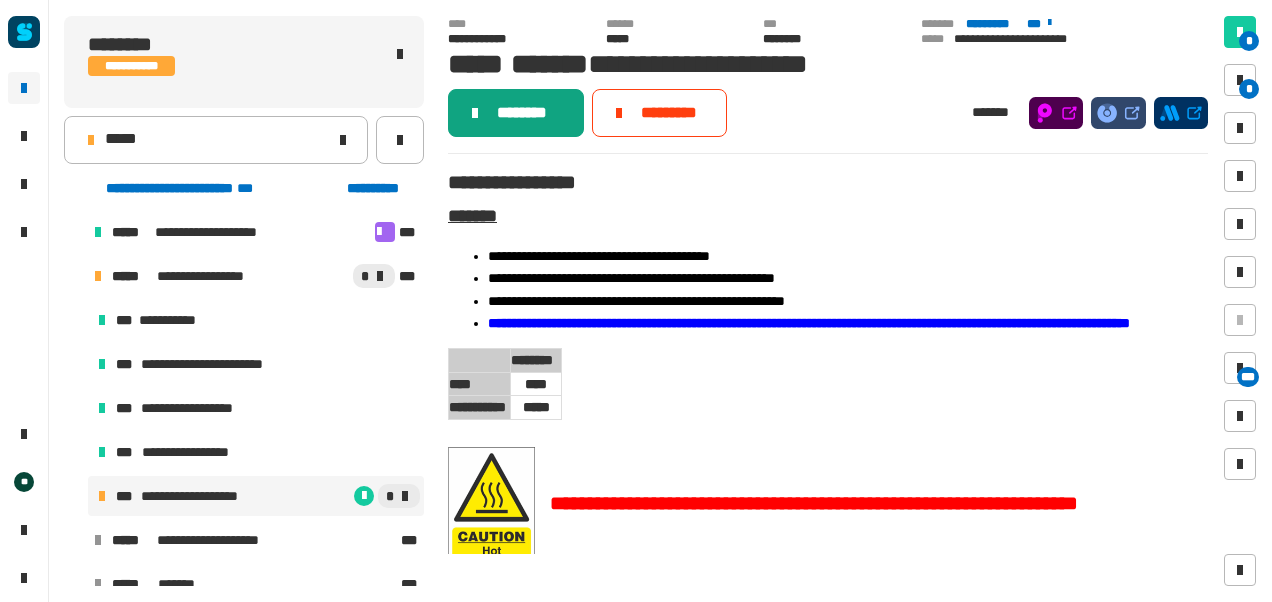 click on "********" 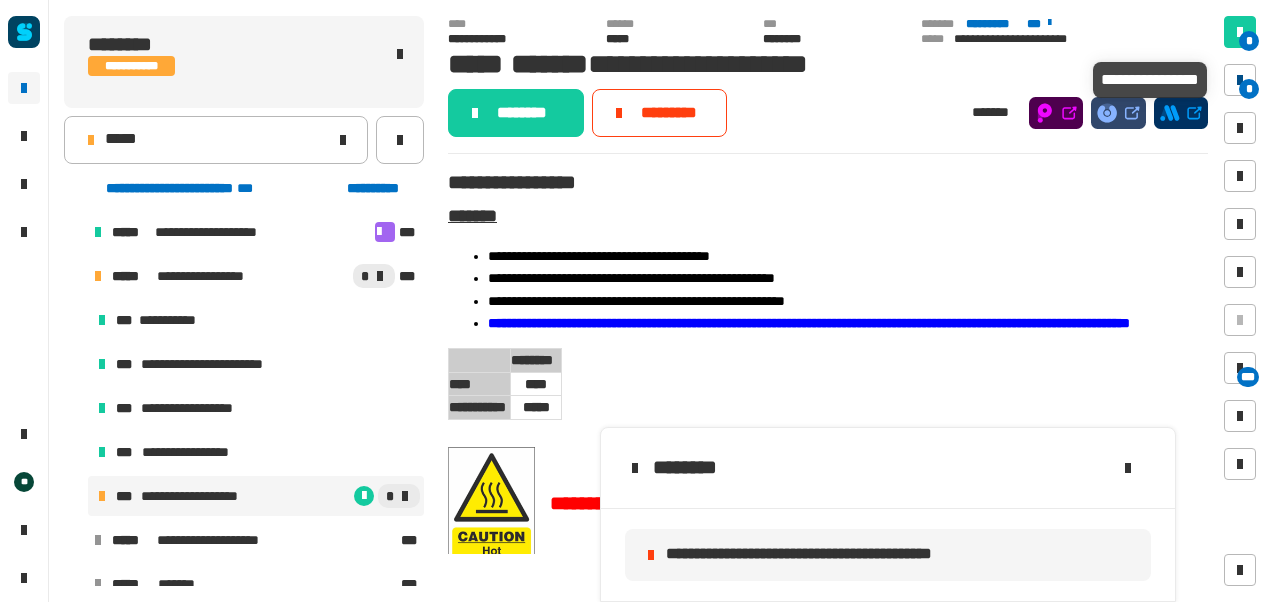 click at bounding box center (1240, 80) 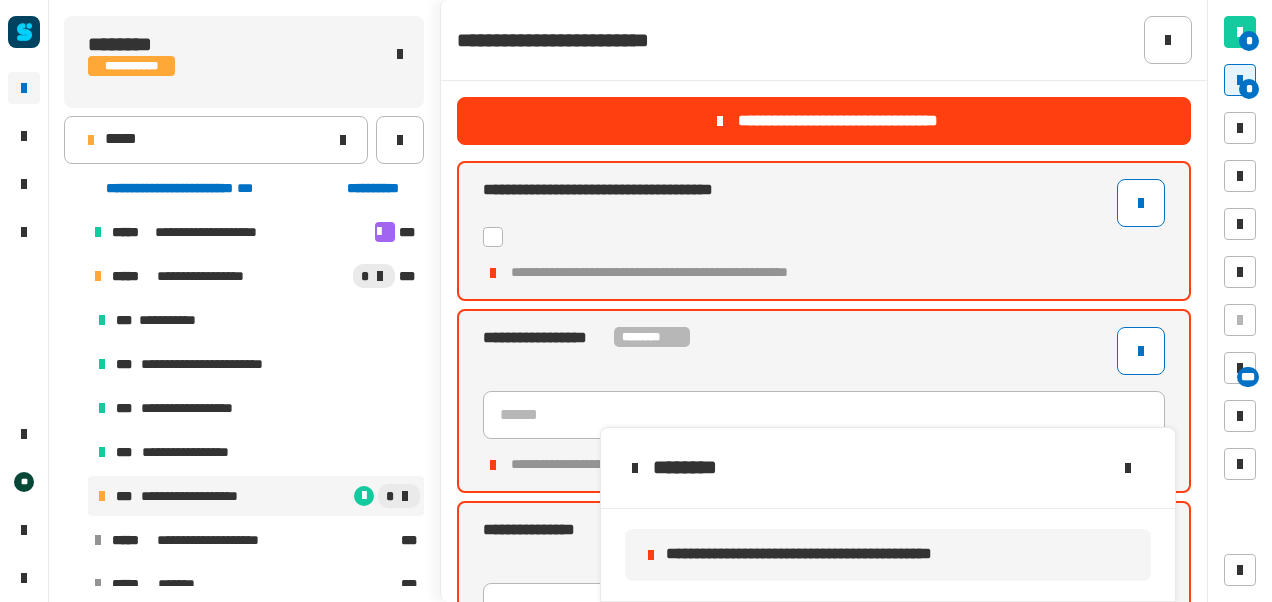 click 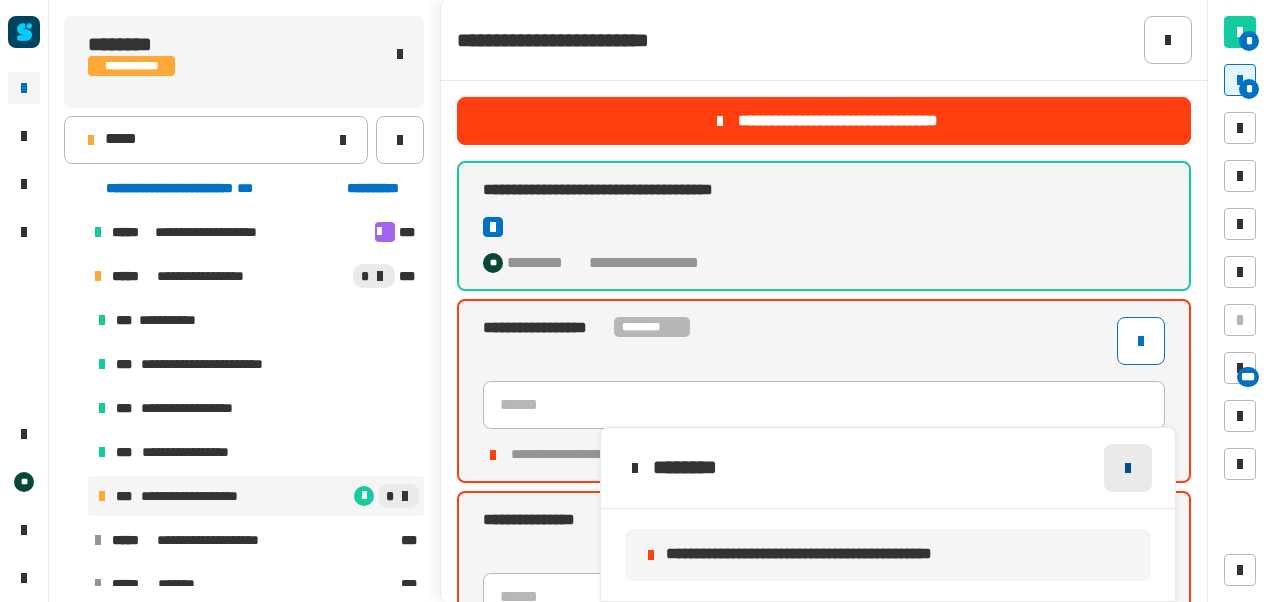 click 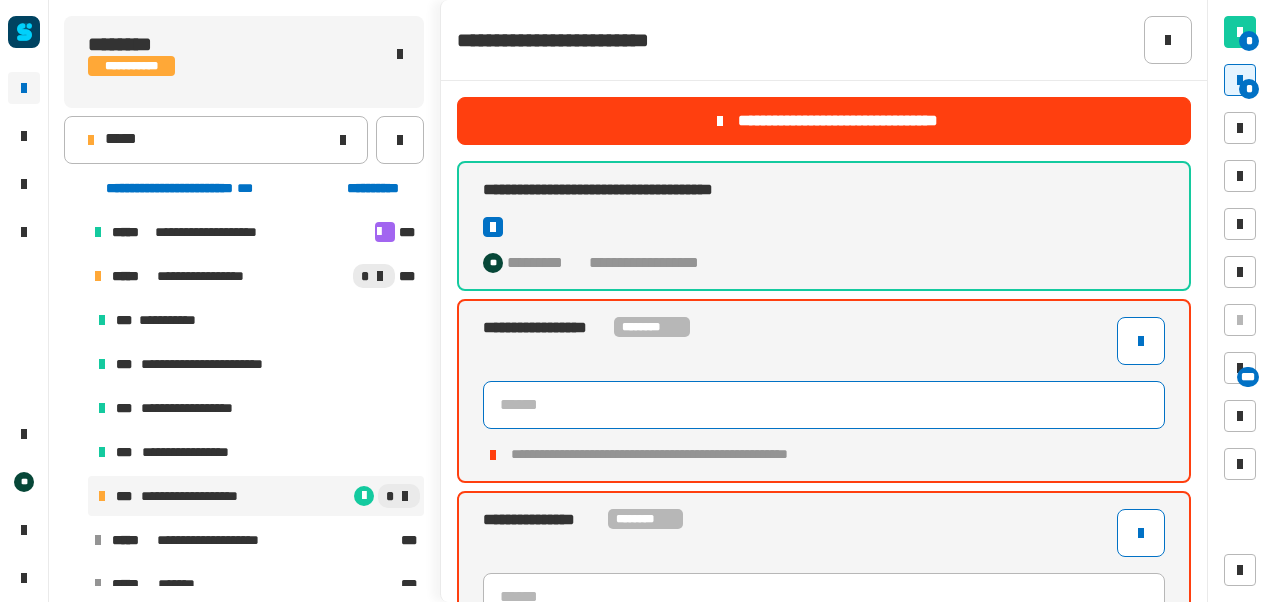 click 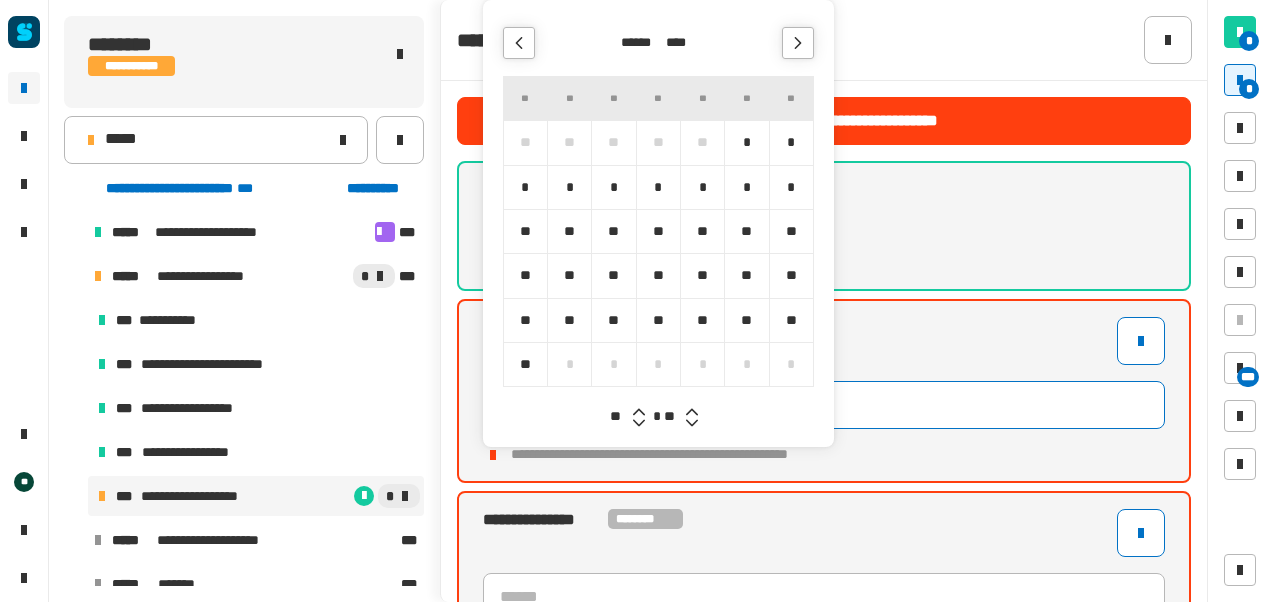 click 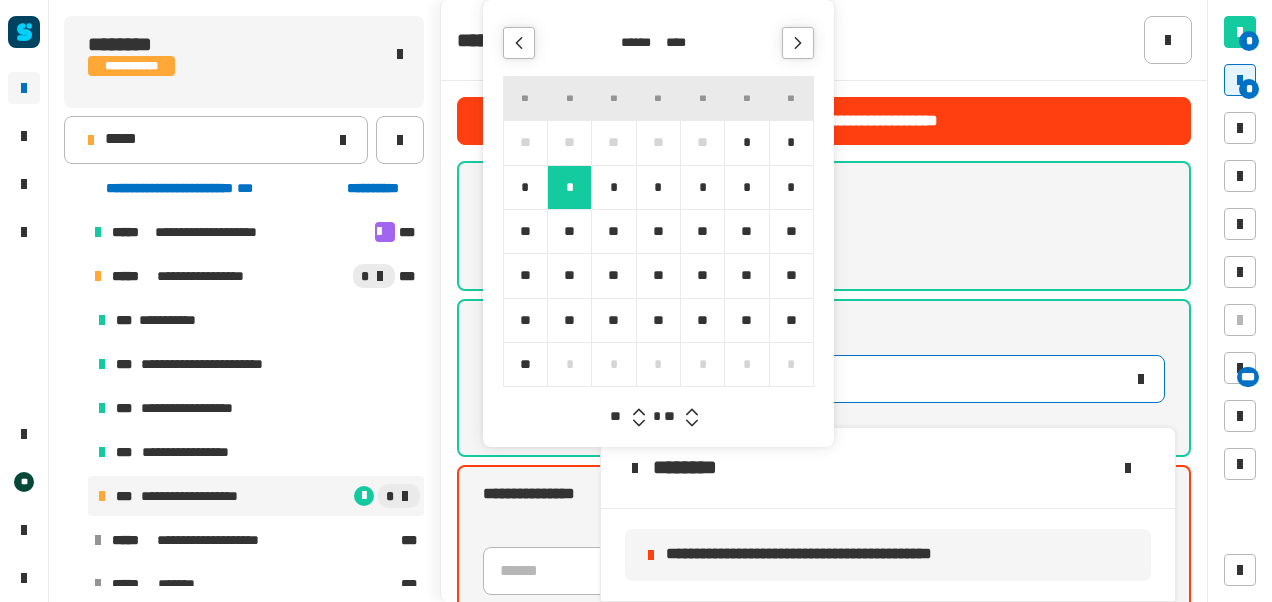 click on "*" at bounding box center [746, 142] 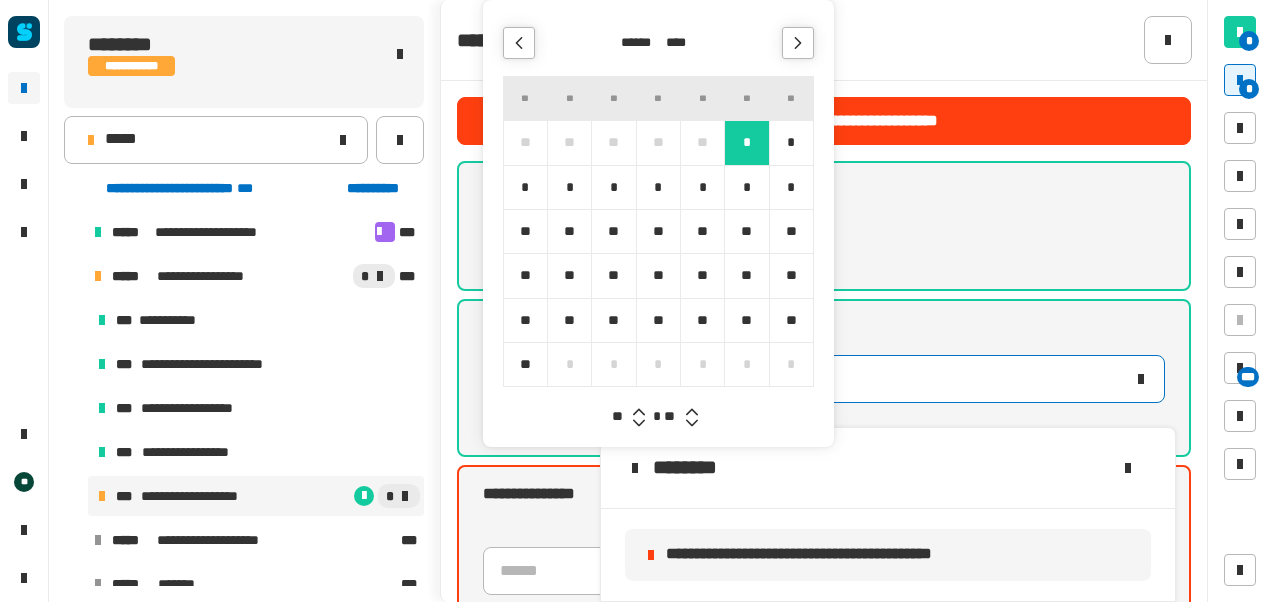 click 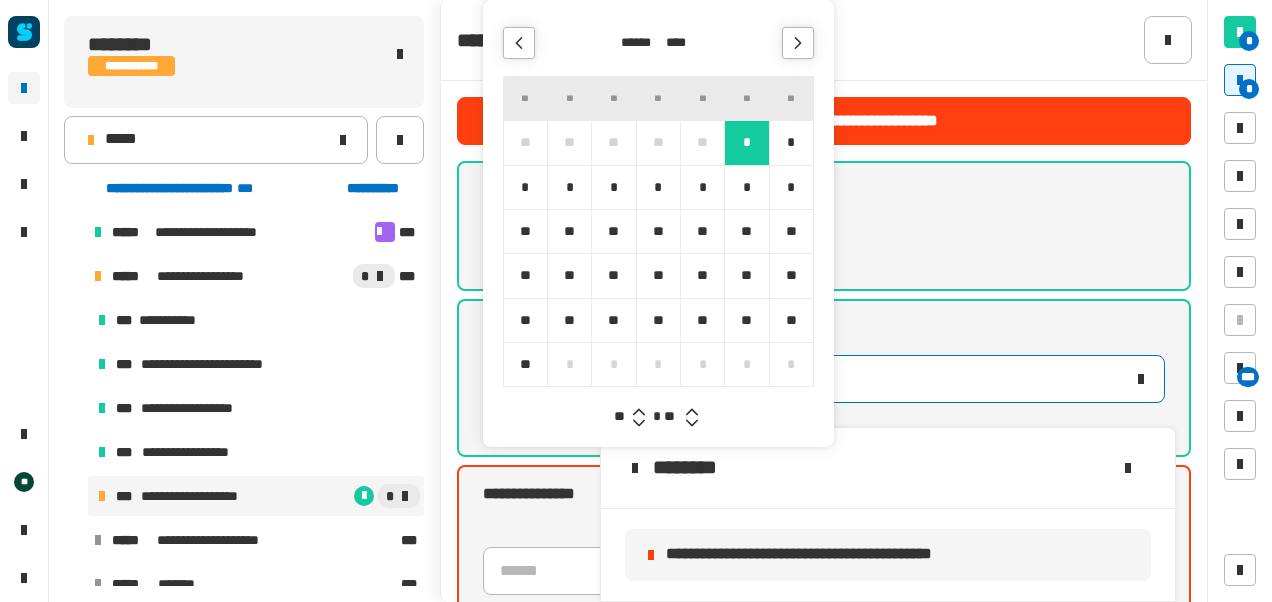 click 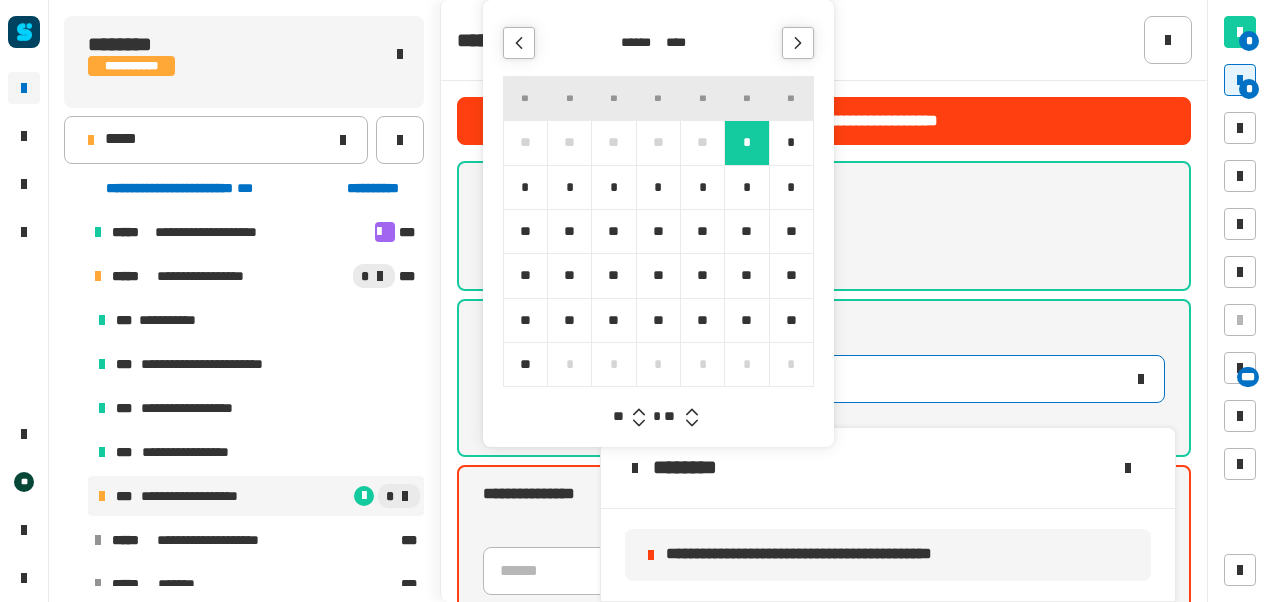 click 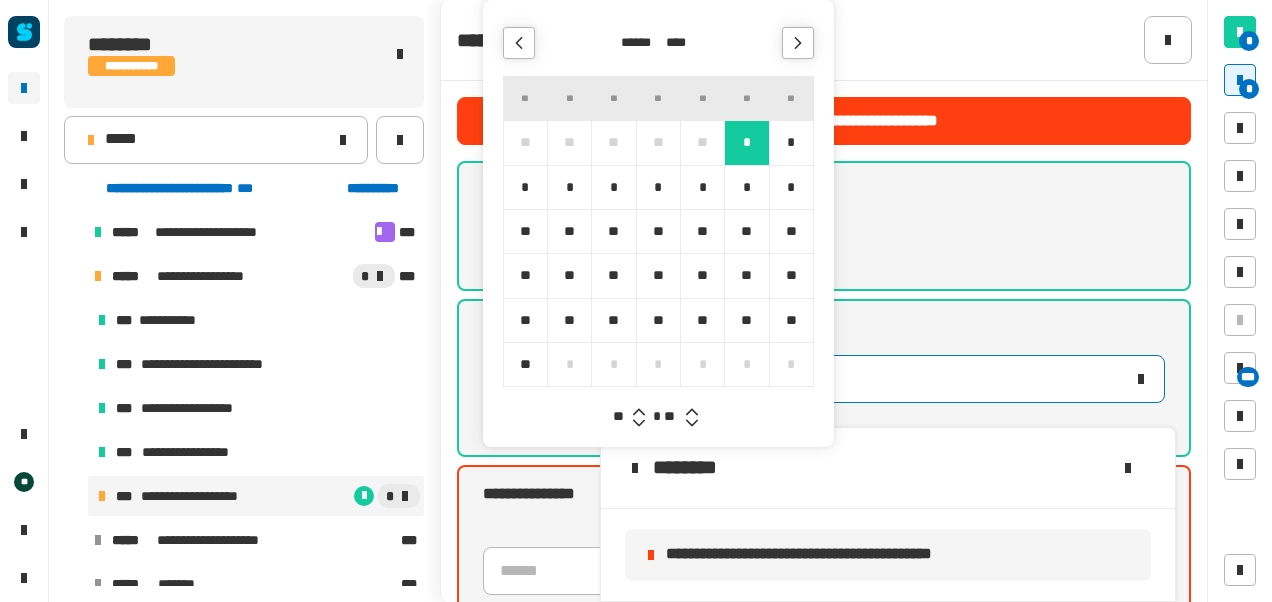 click 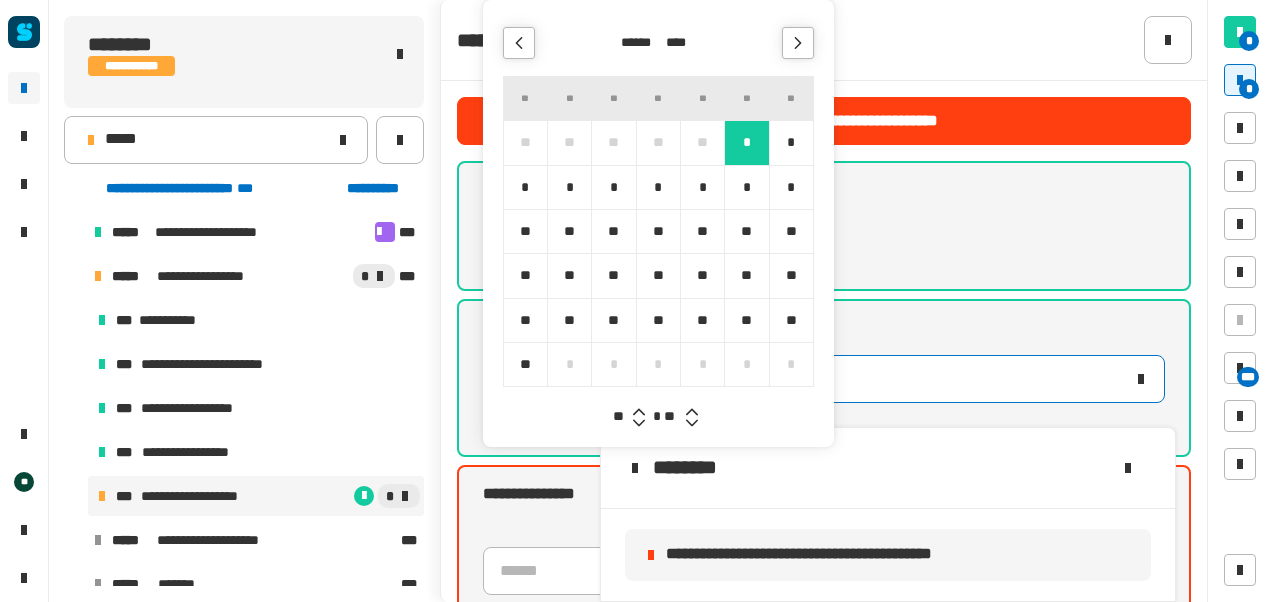 click 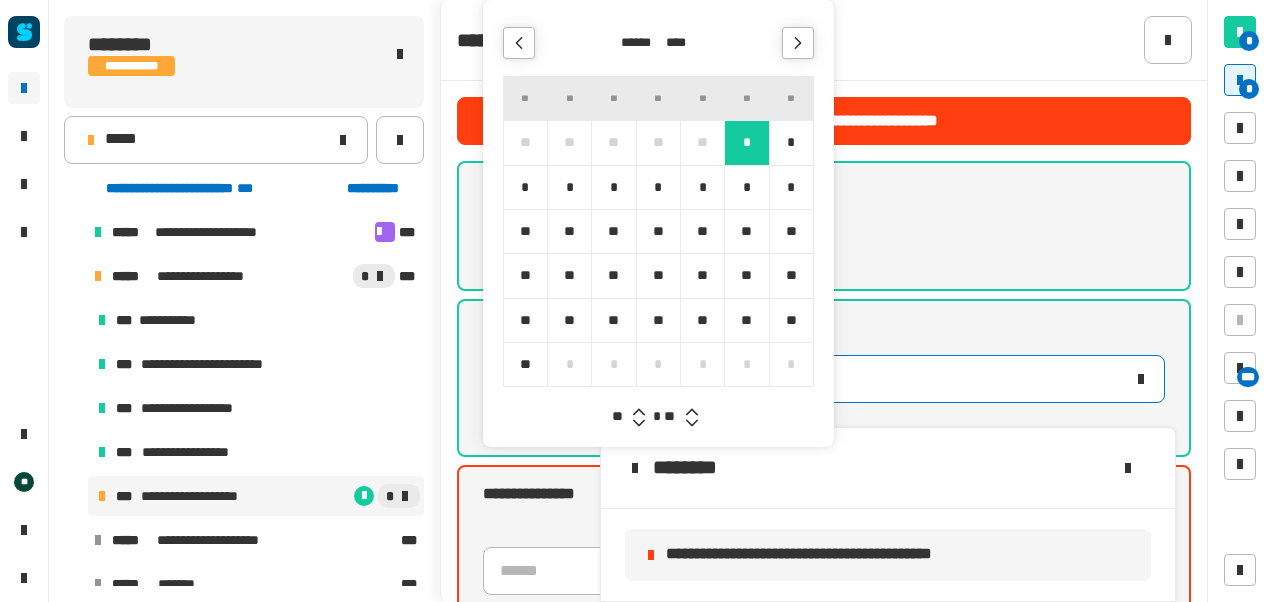 click 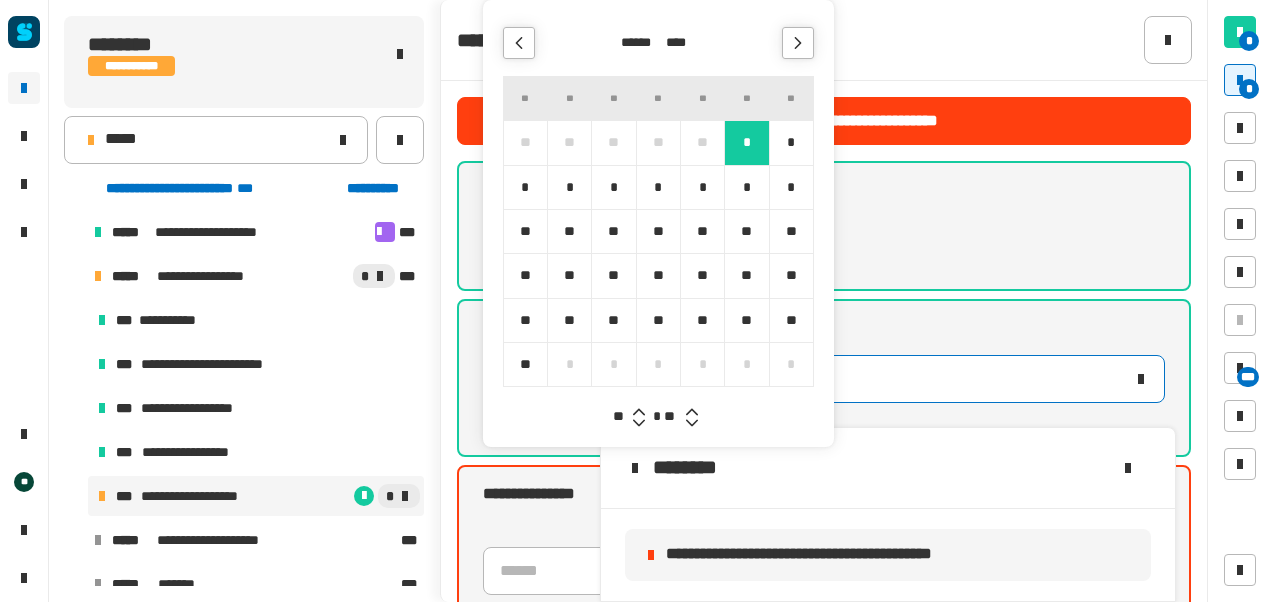 click 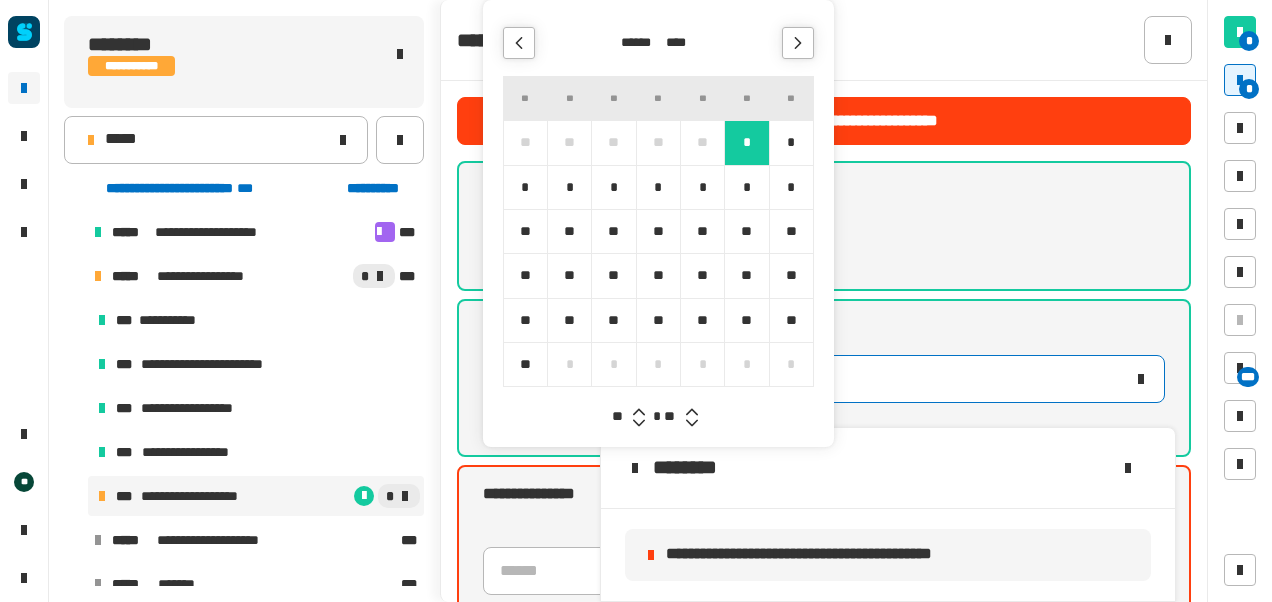 click 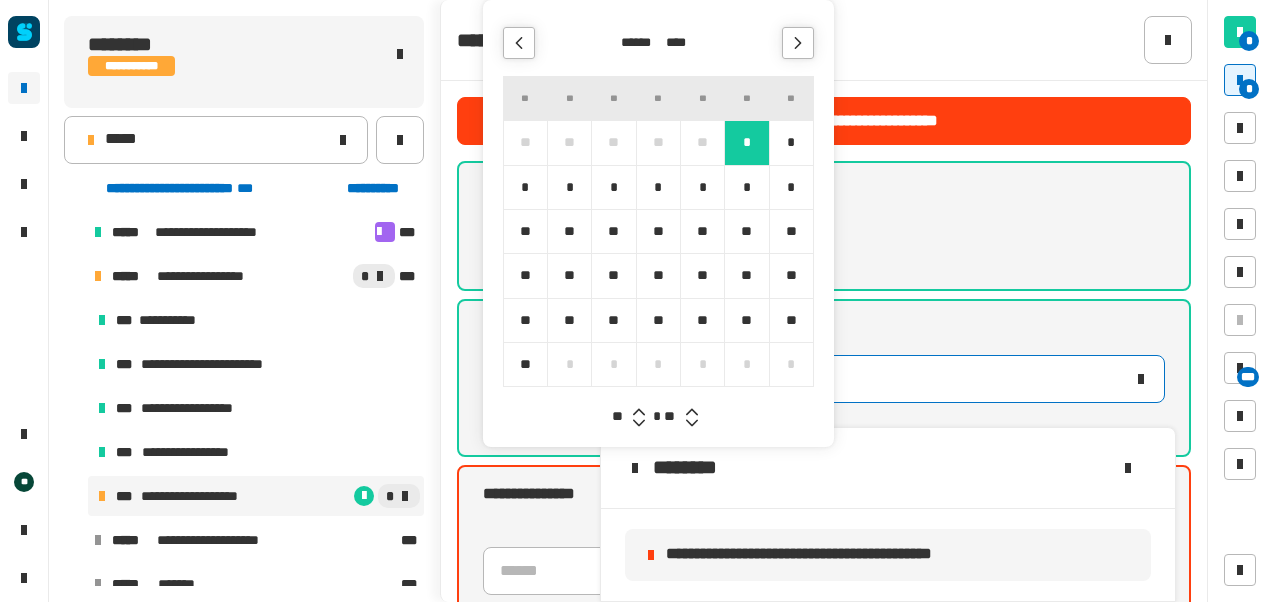 click 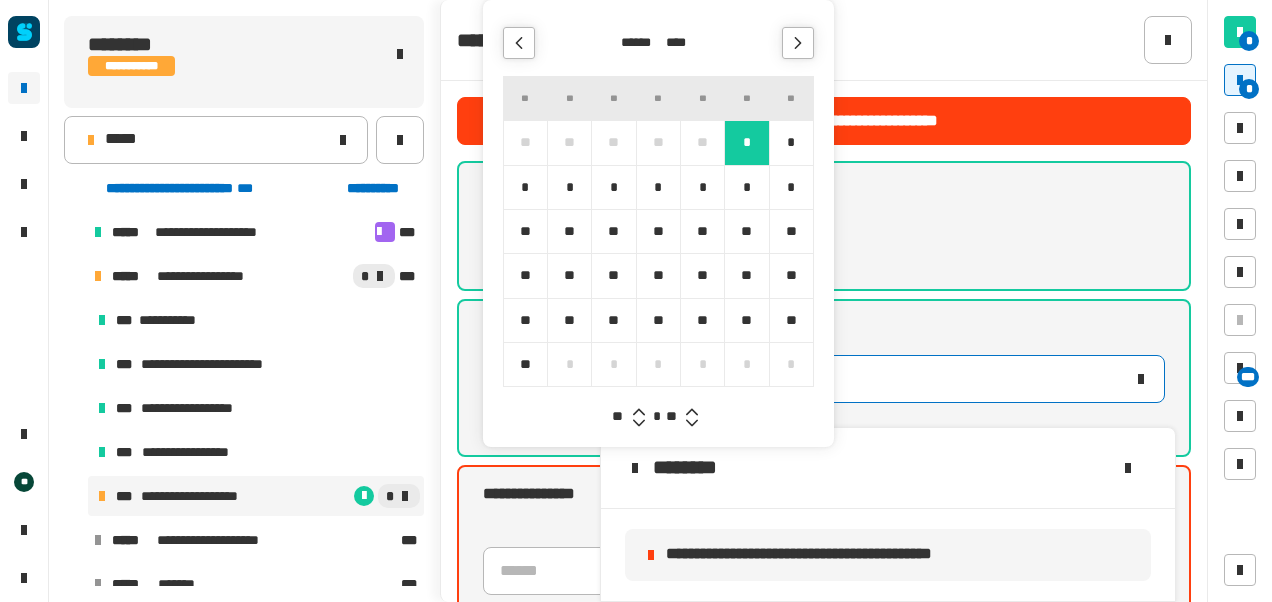 click 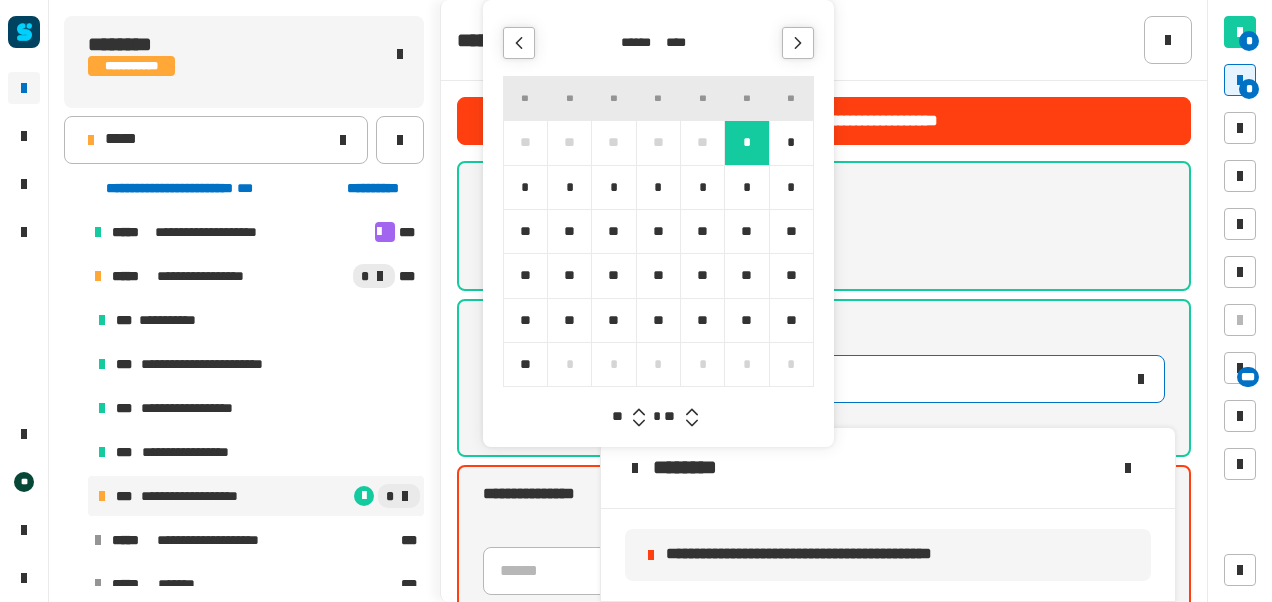 click 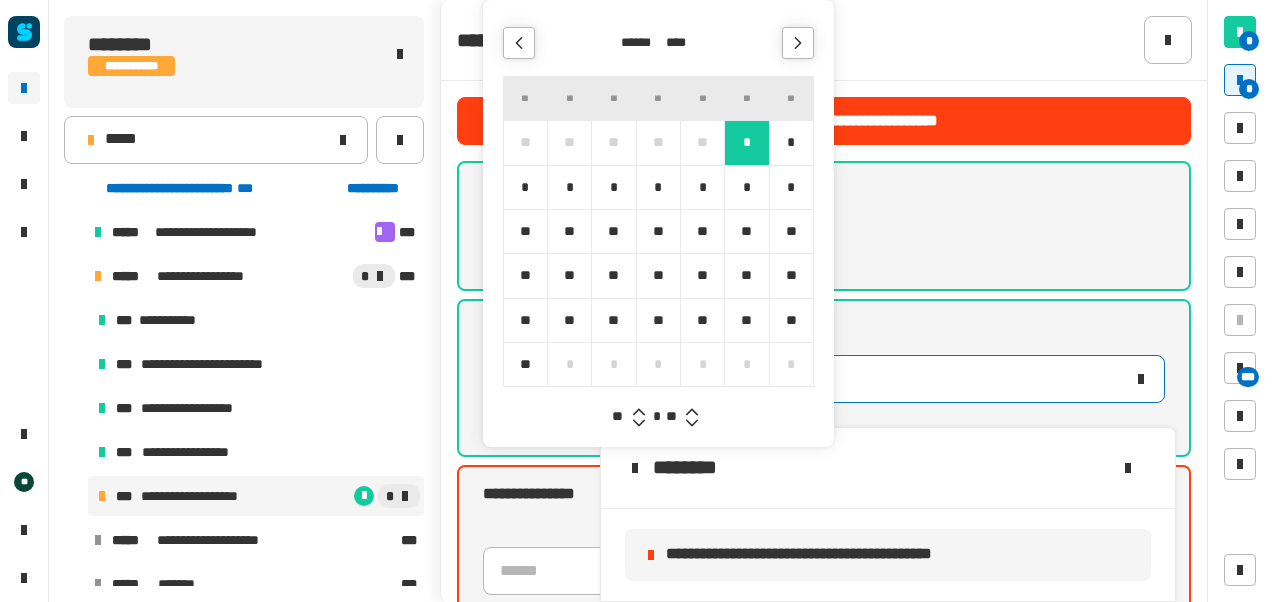click 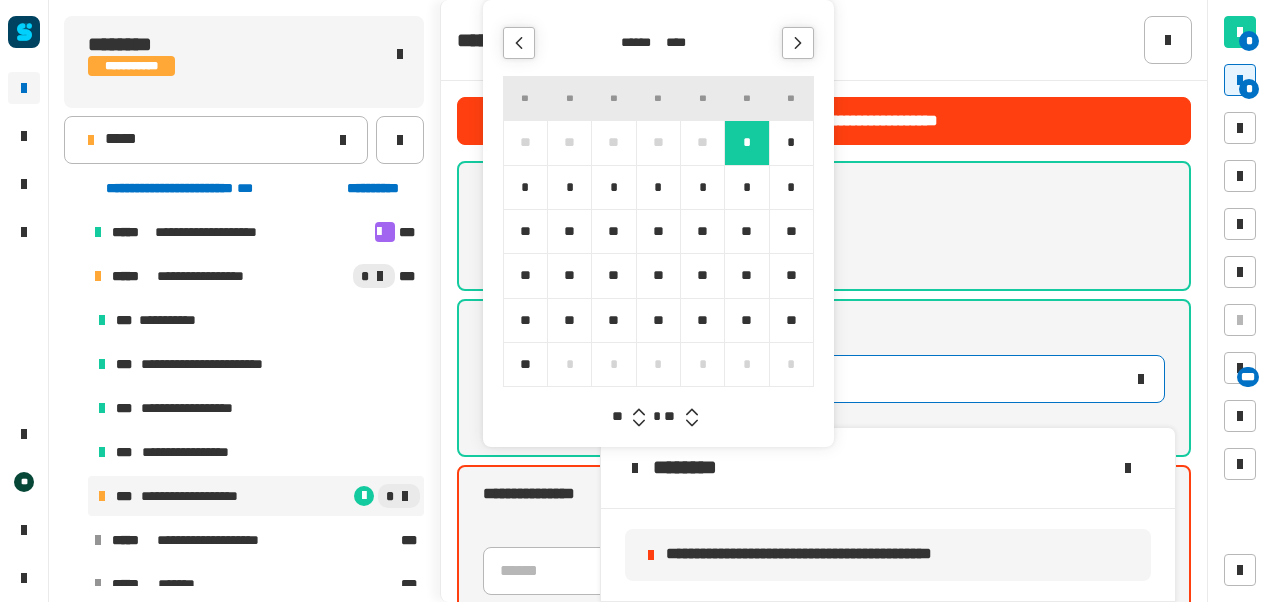 click 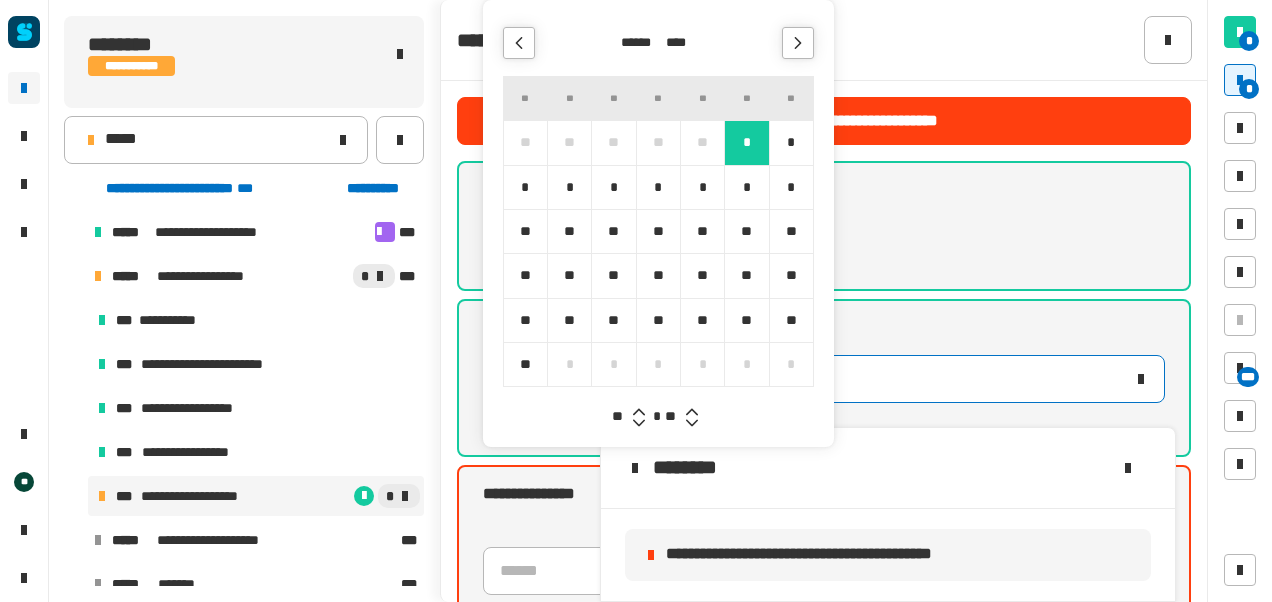 click 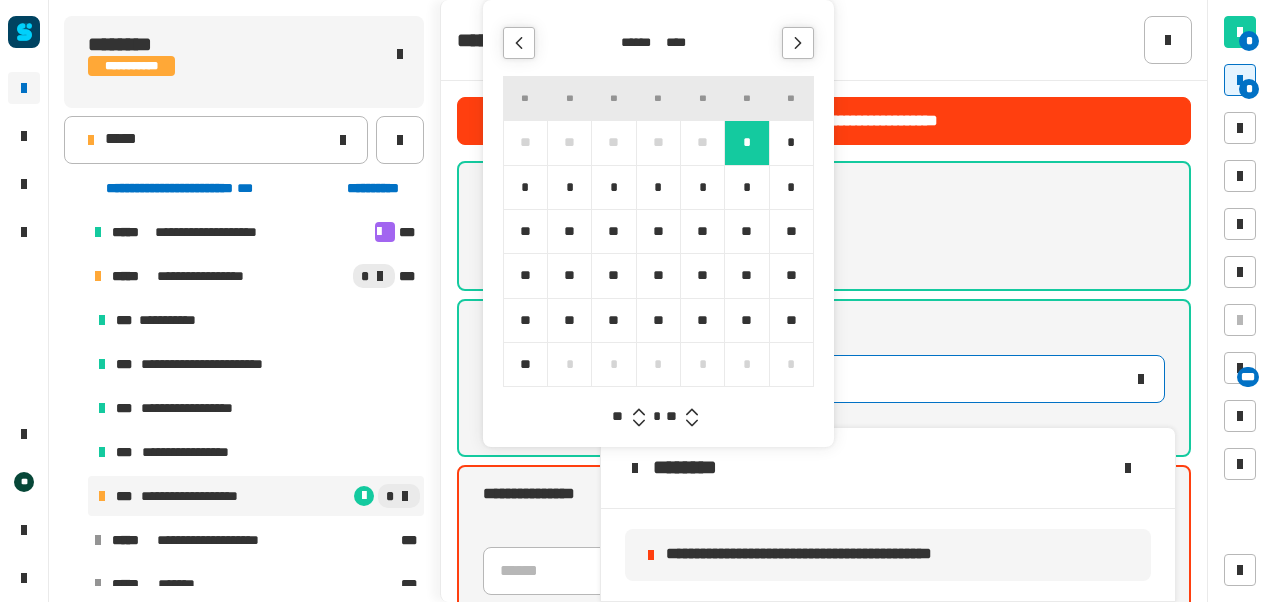 click 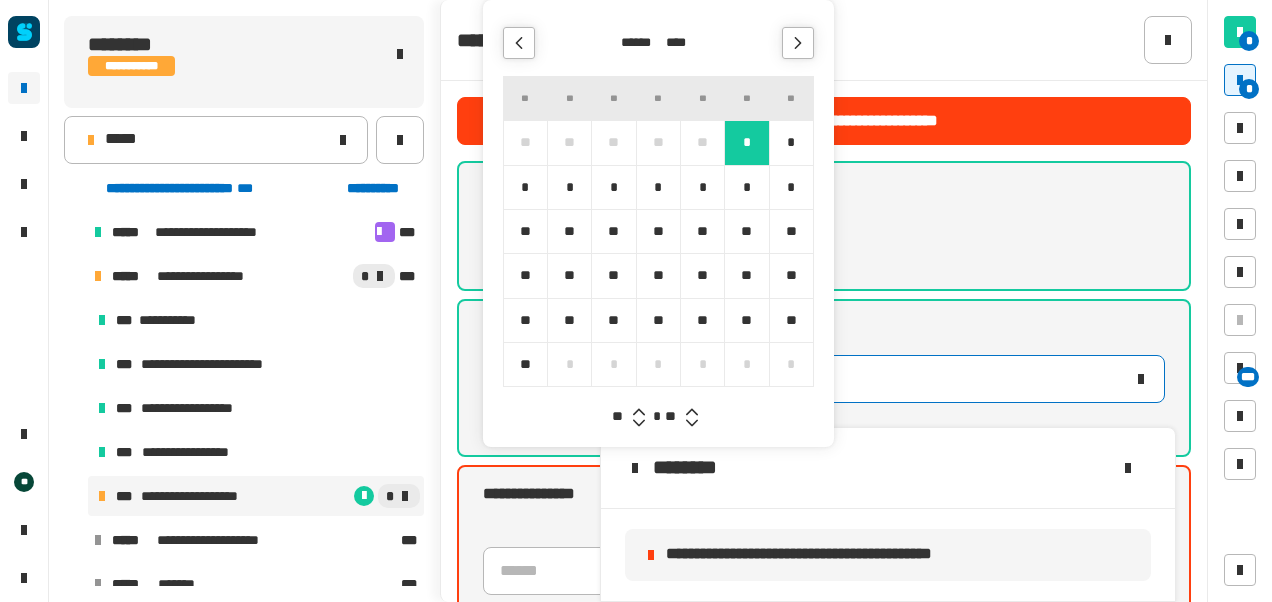 click 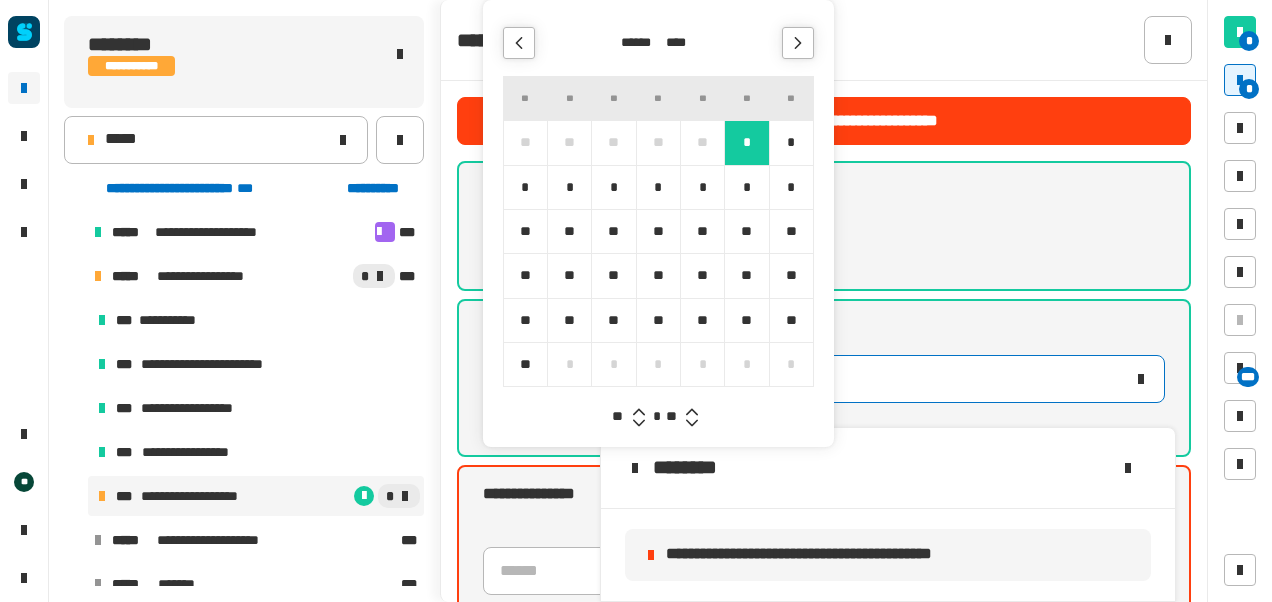 click 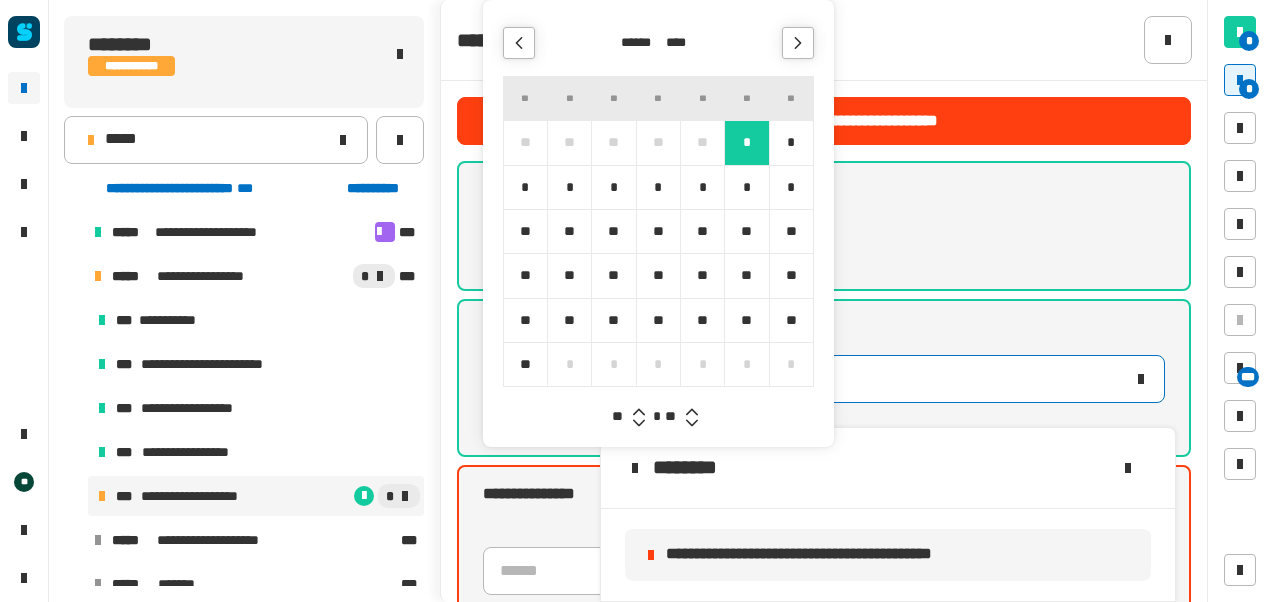 click 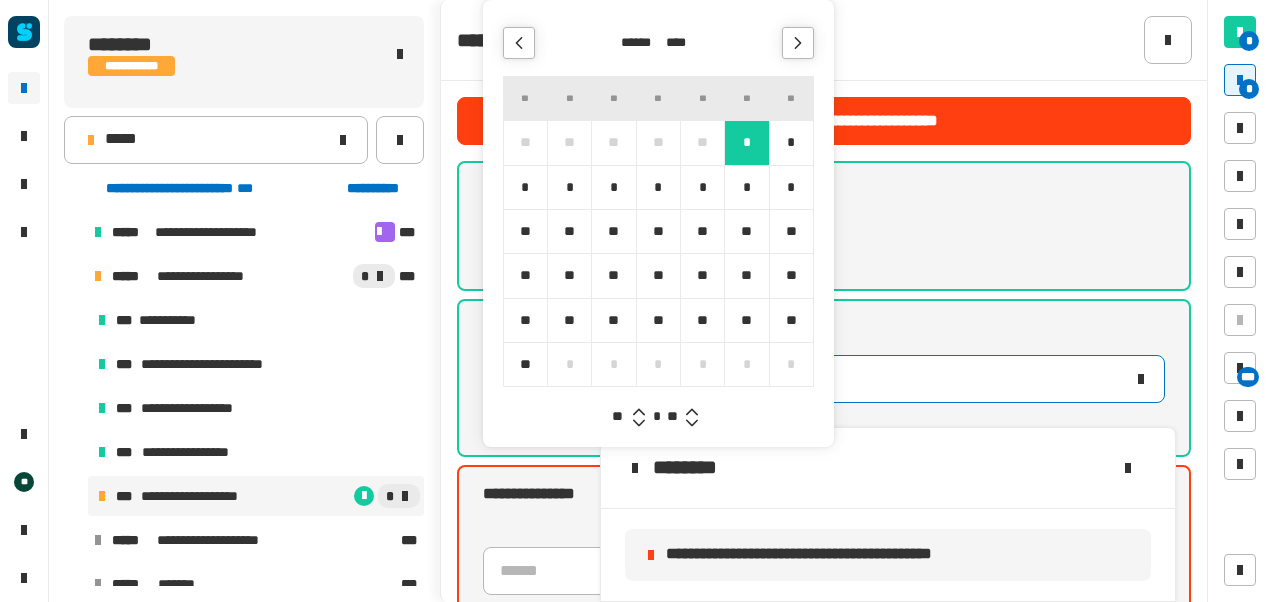 click 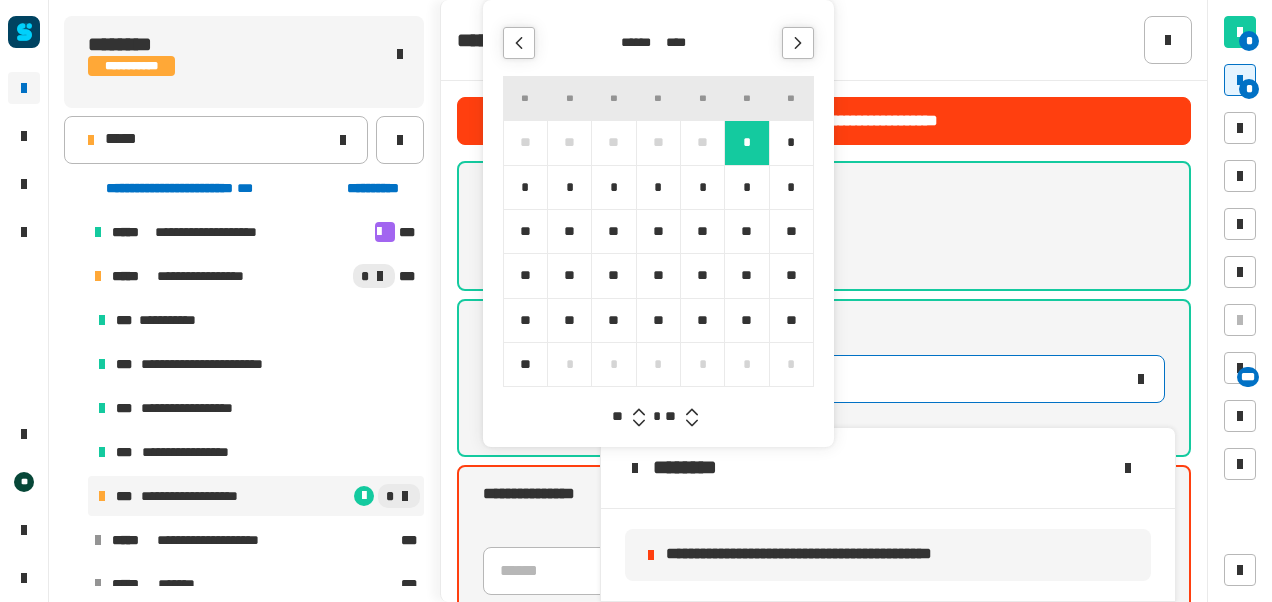 click 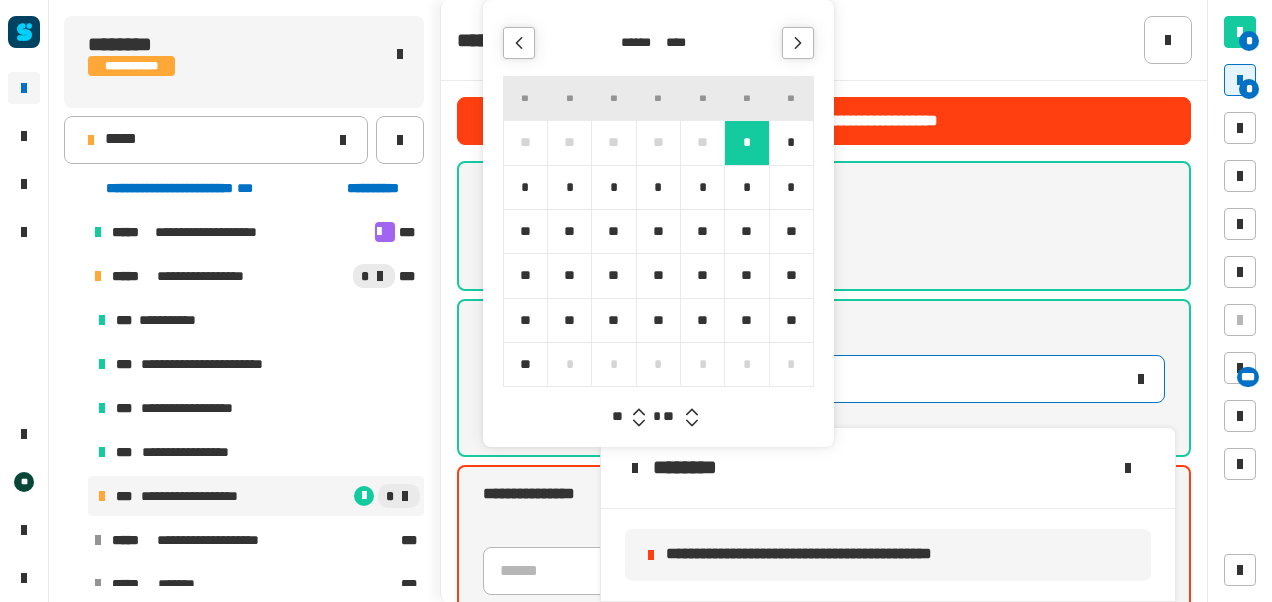 click 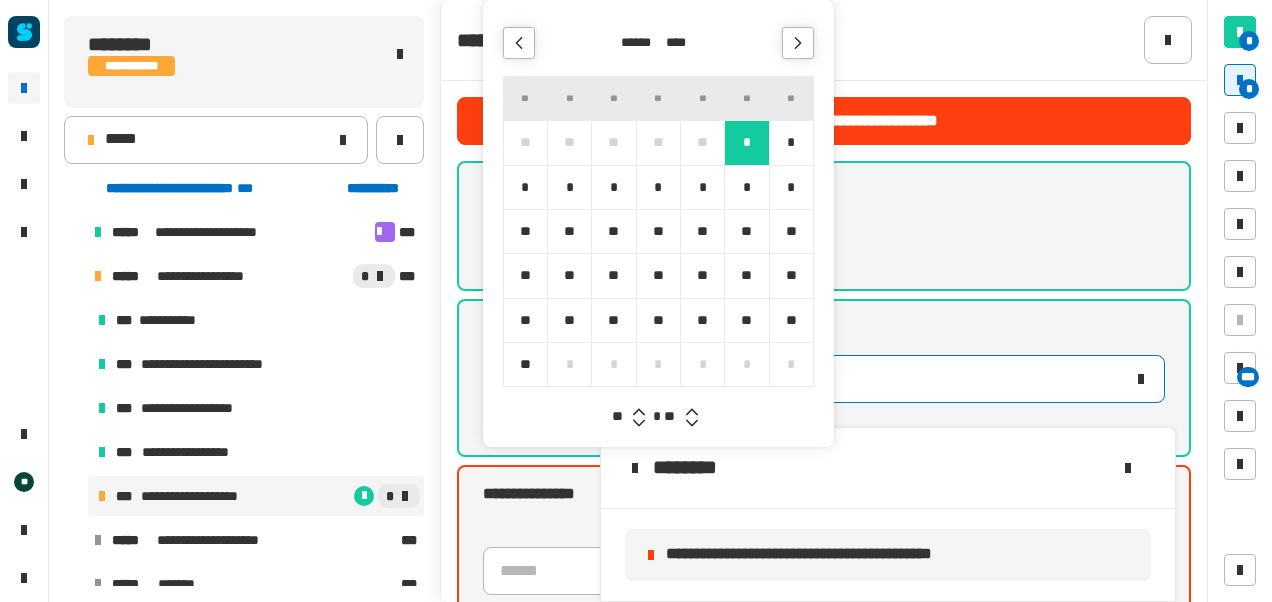 click 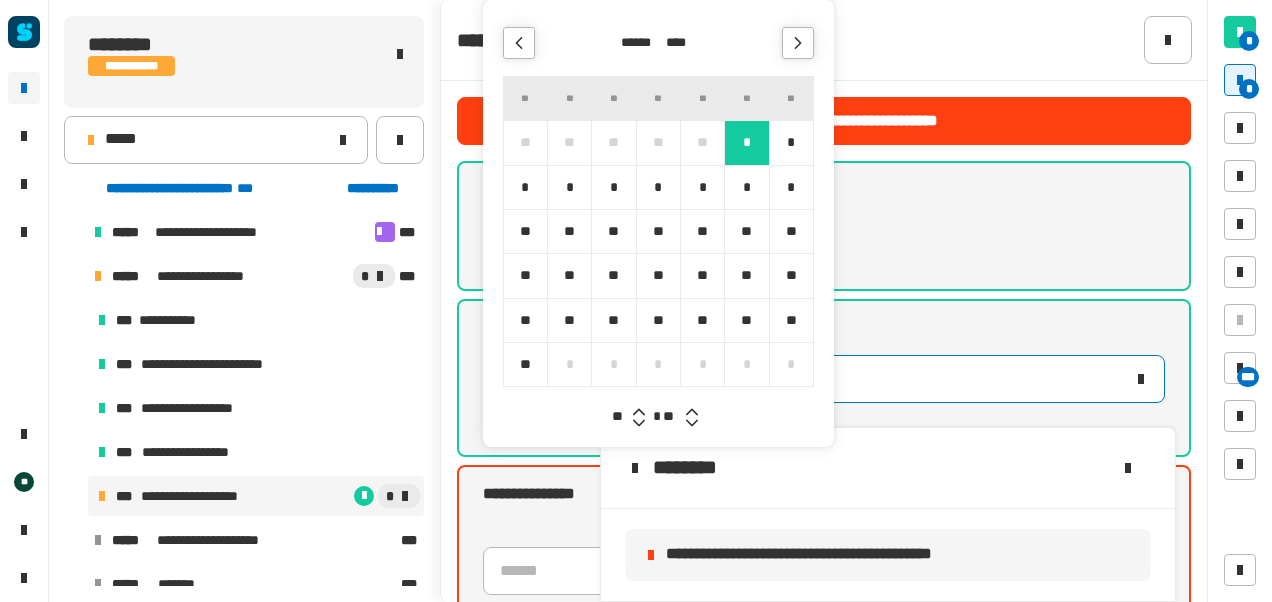 click 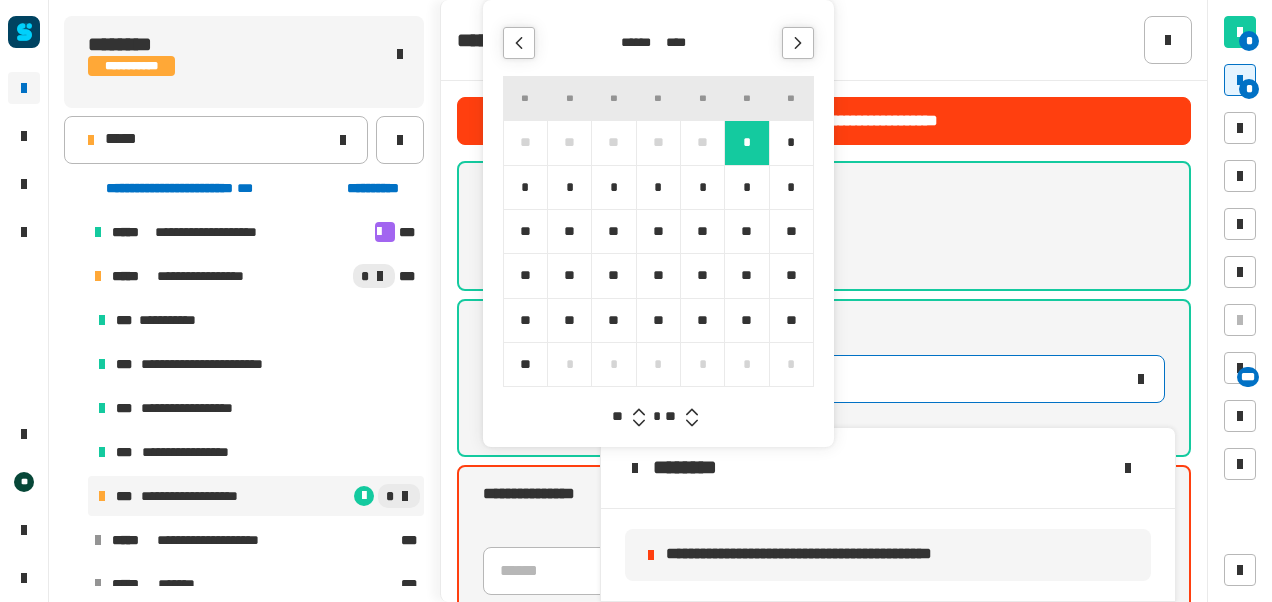 click 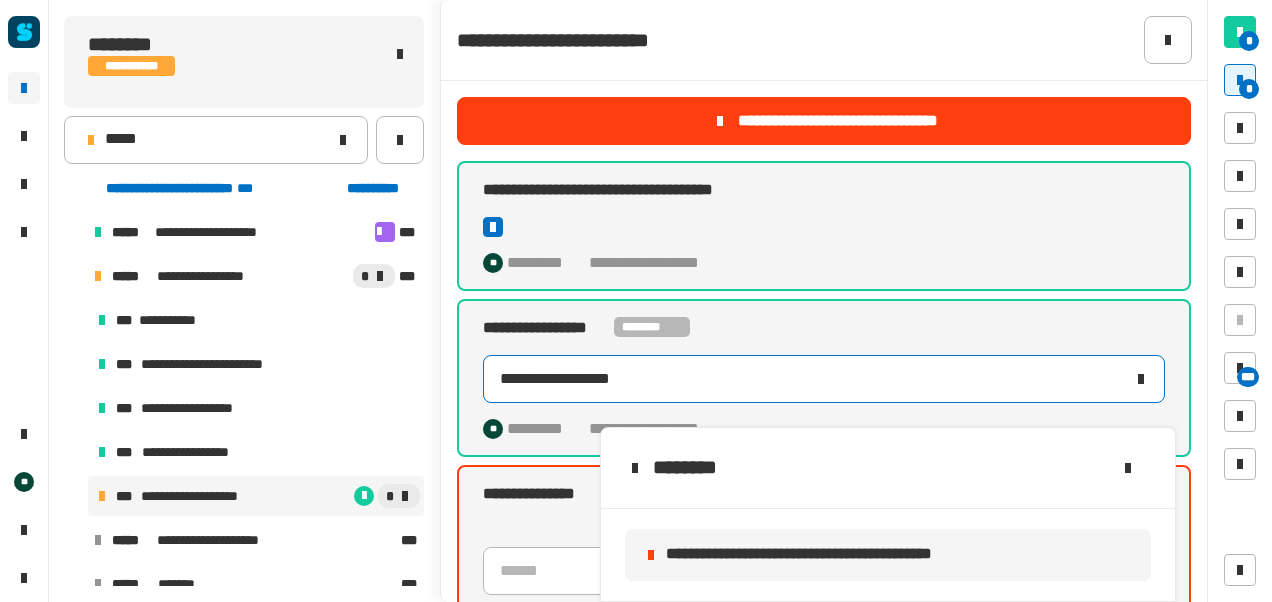 click on "**********" 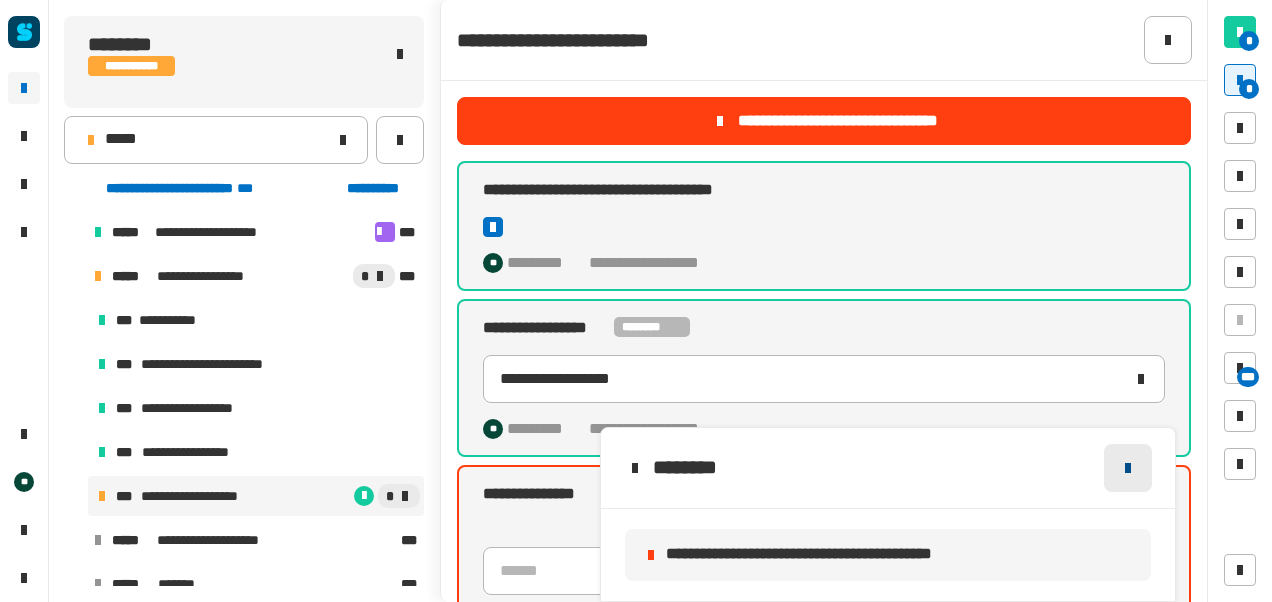 click 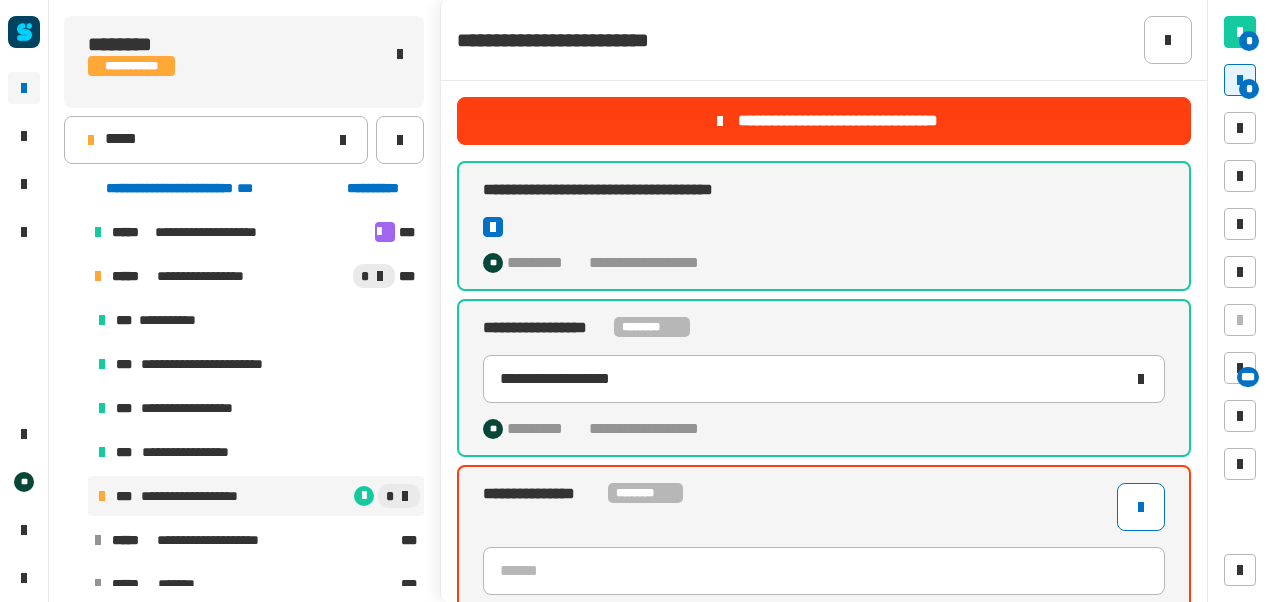 scroll, scrollTop: 456, scrollLeft: 0, axis: vertical 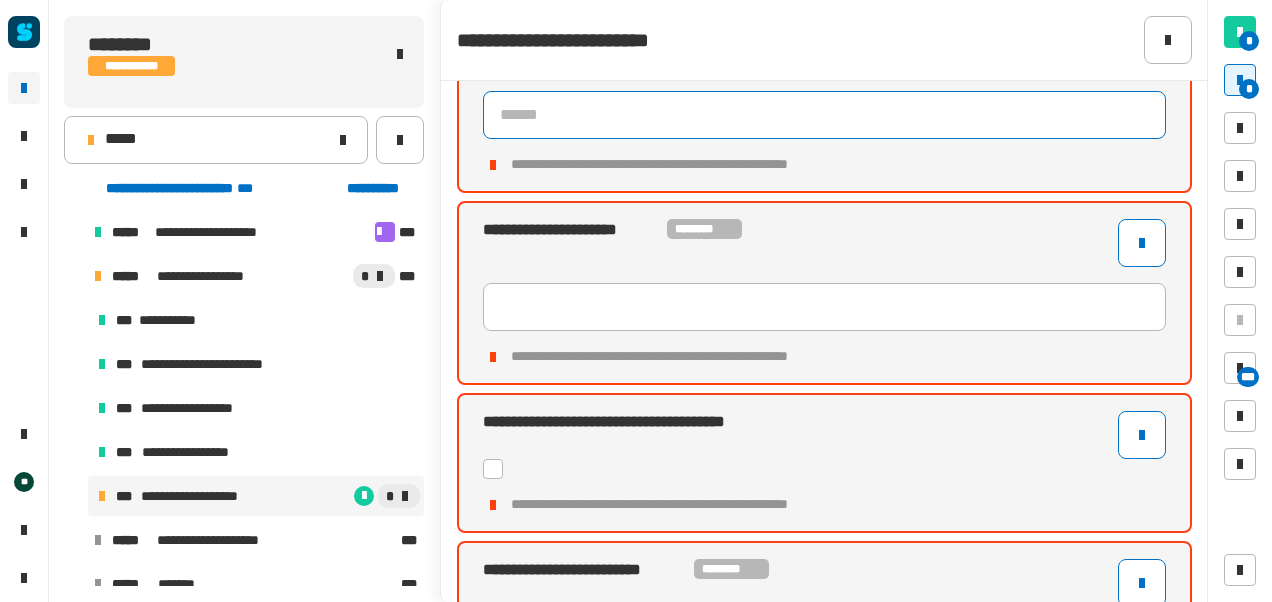 click 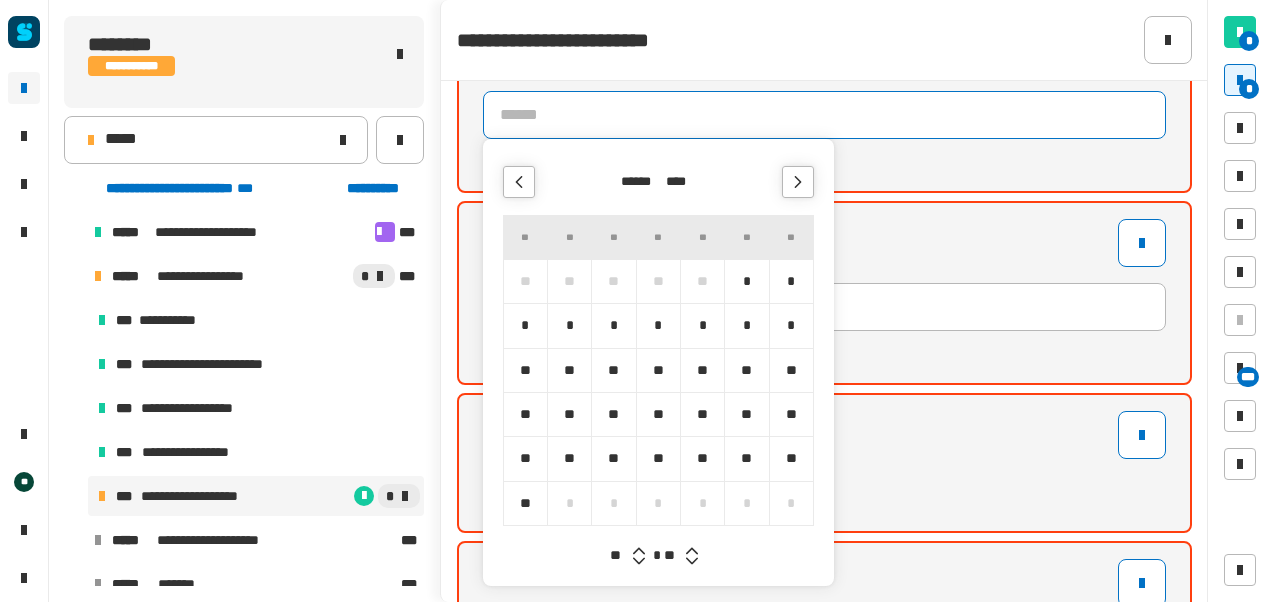 click on "*" at bounding box center [791, 281] 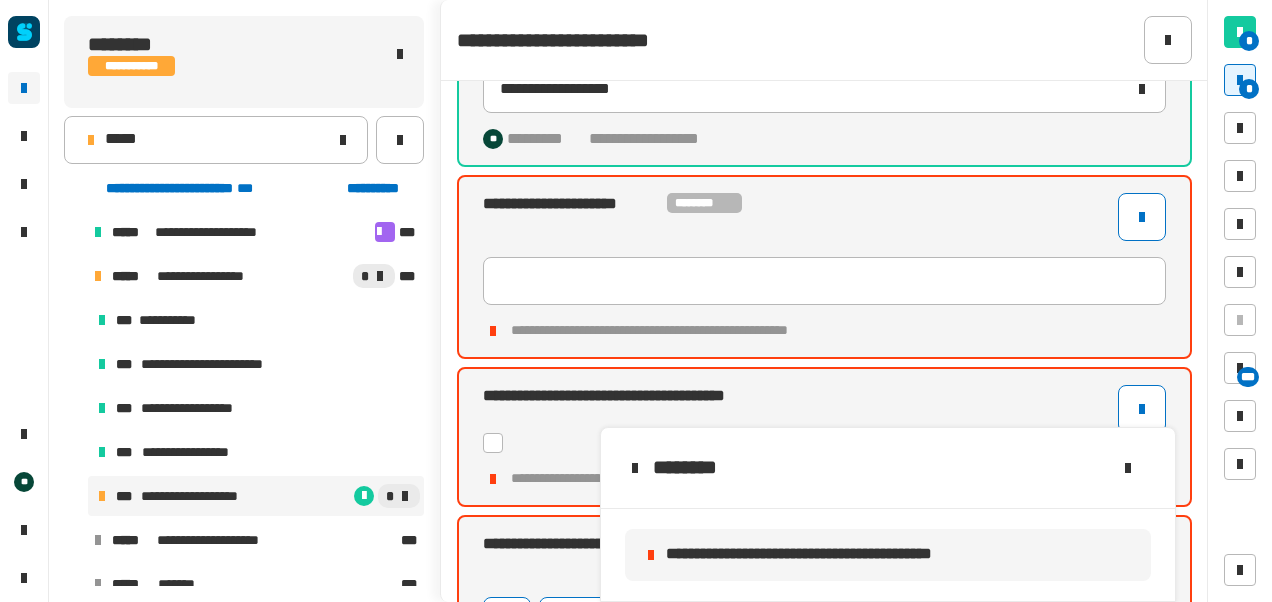 scroll, scrollTop: 430, scrollLeft: 0, axis: vertical 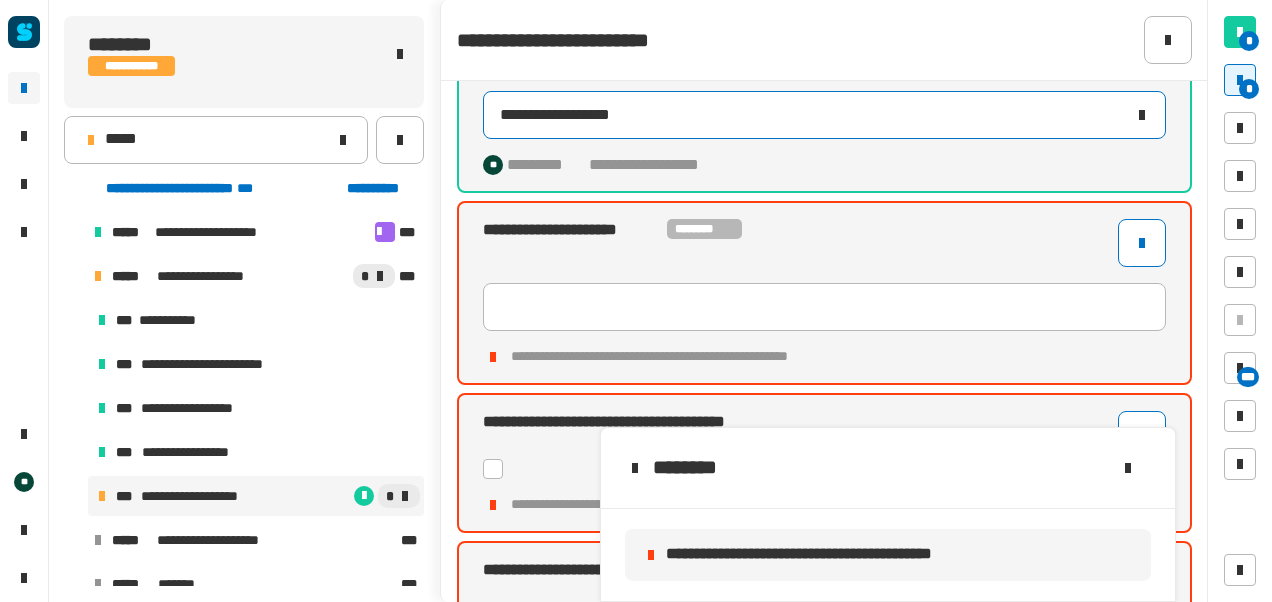 click on "**********" 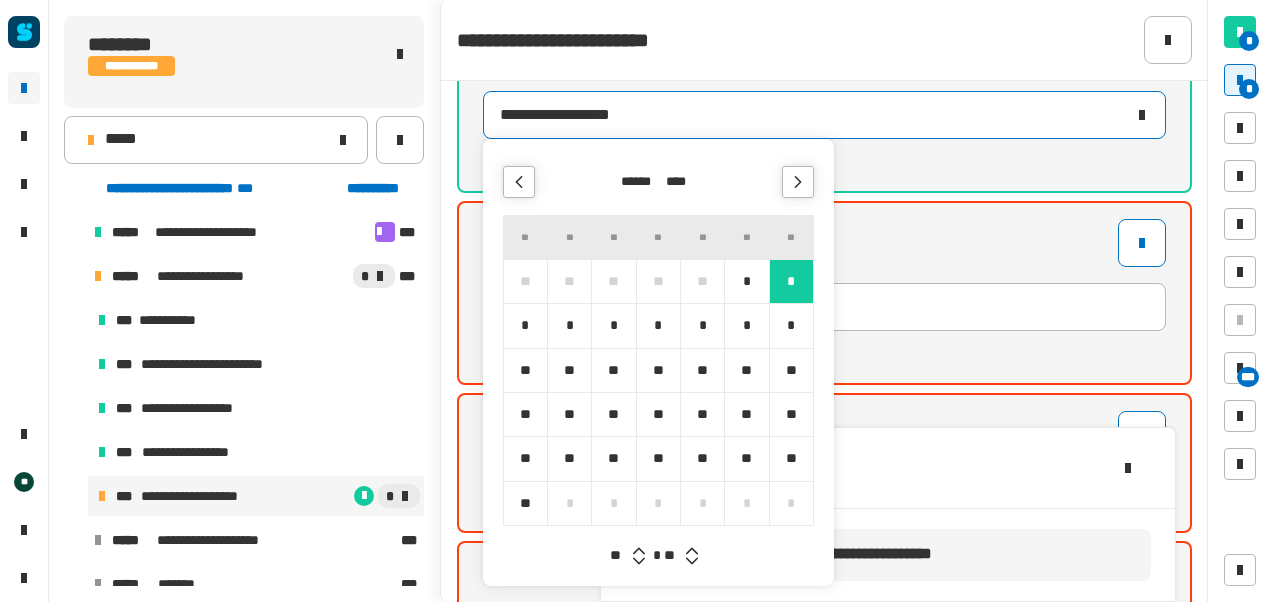 click 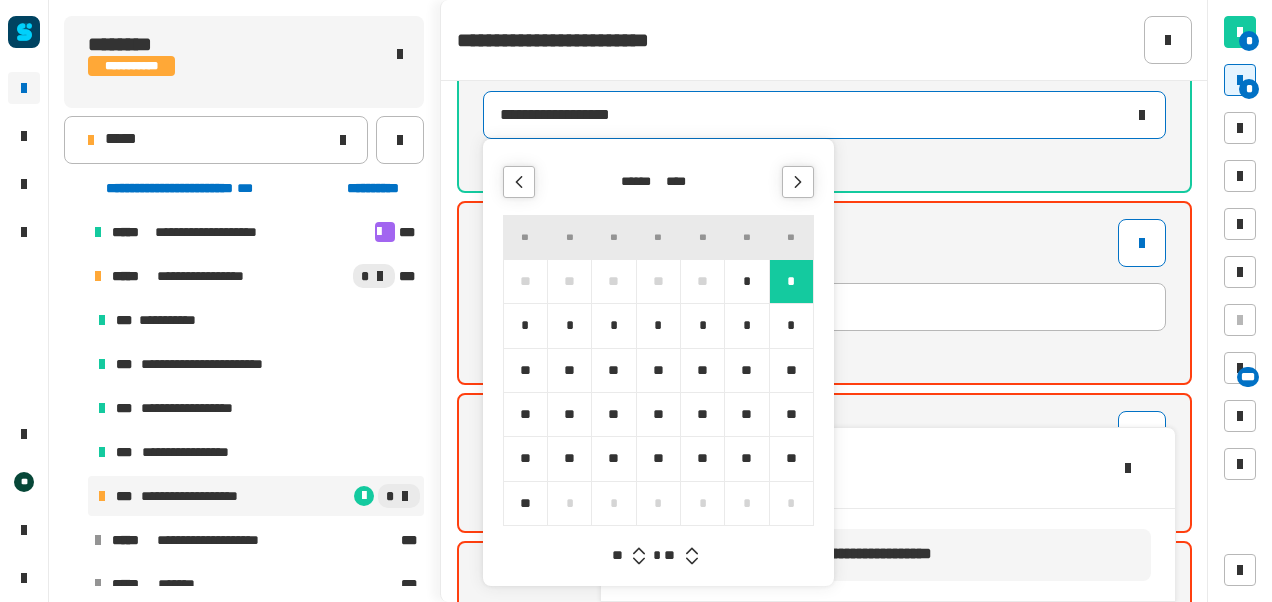 click 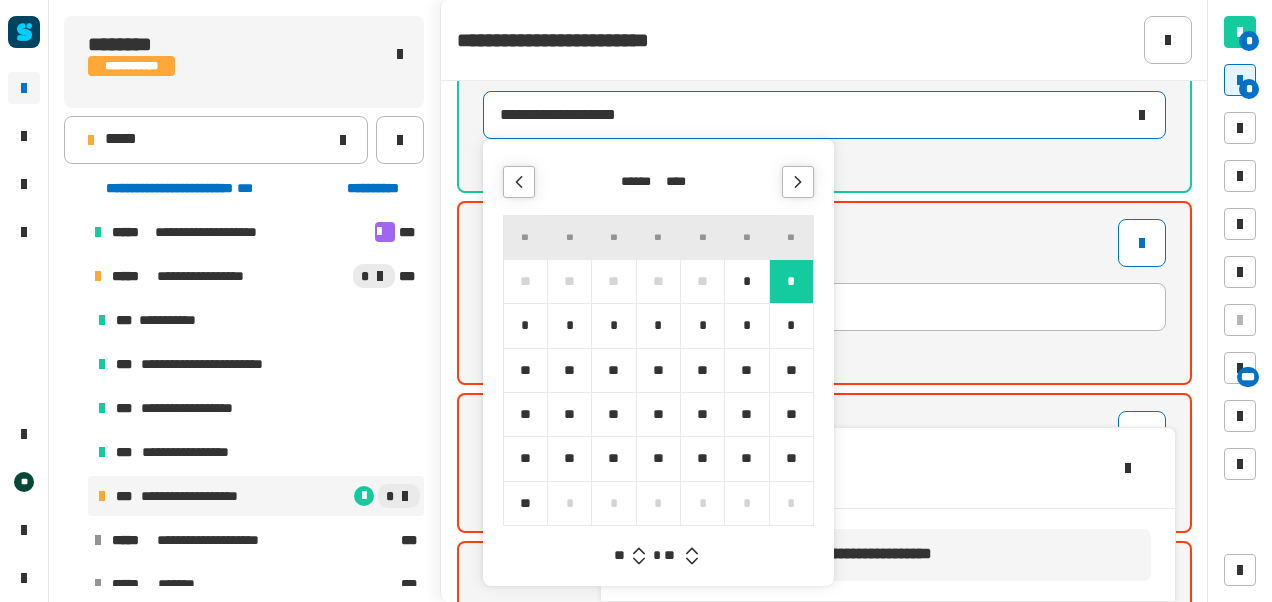 click 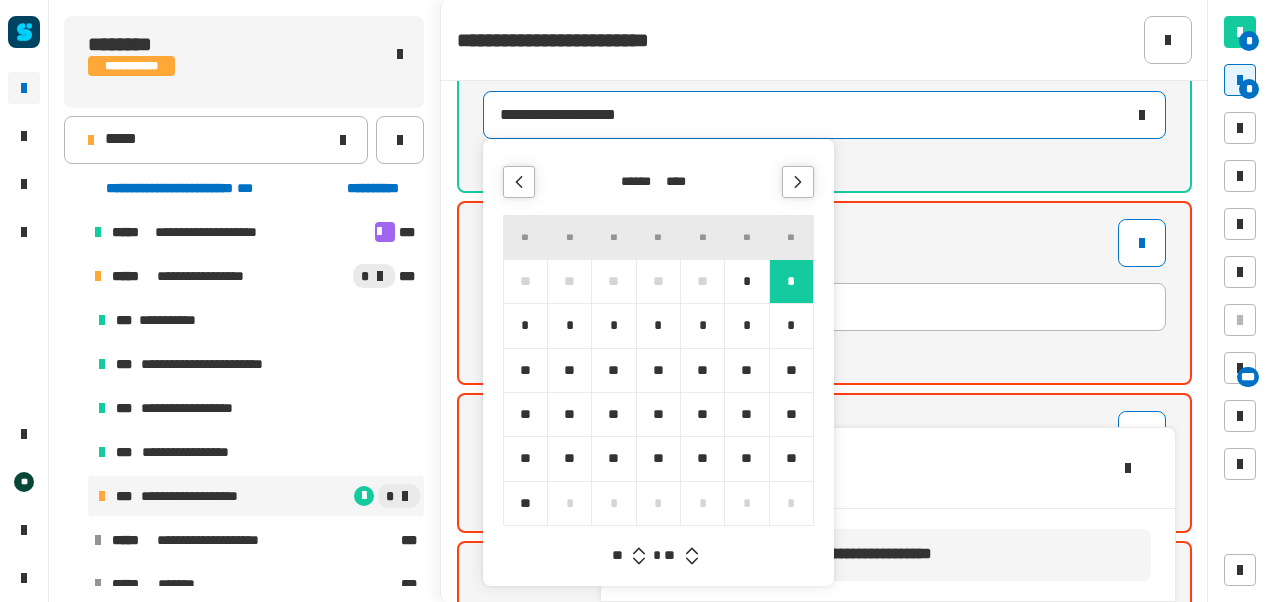 click 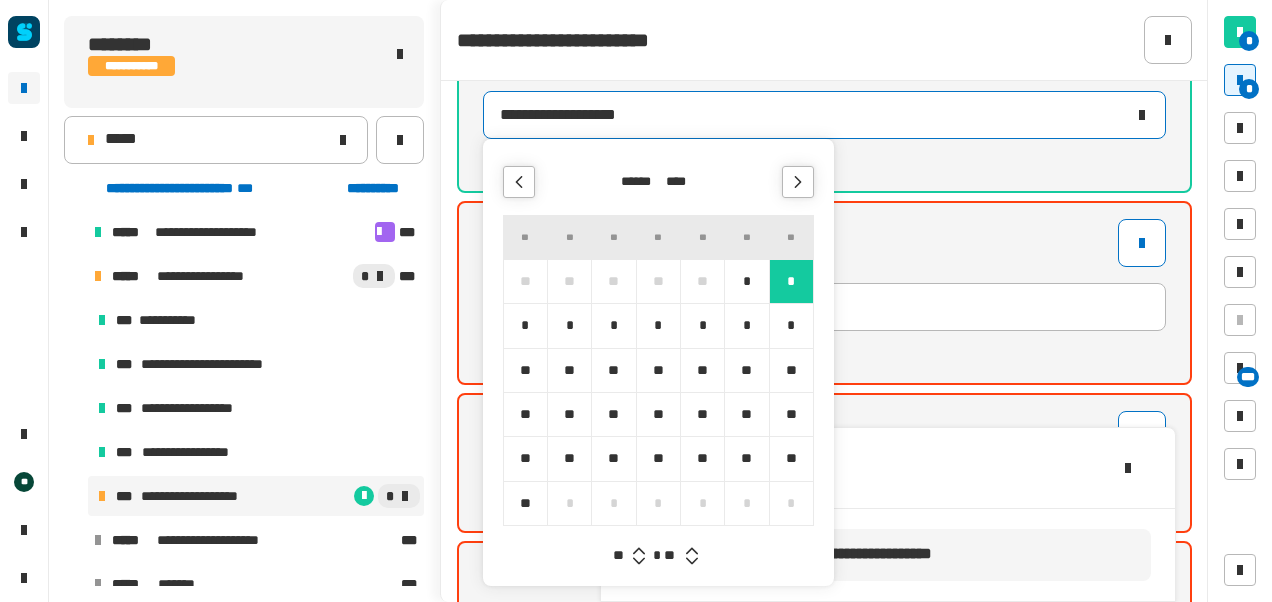 click 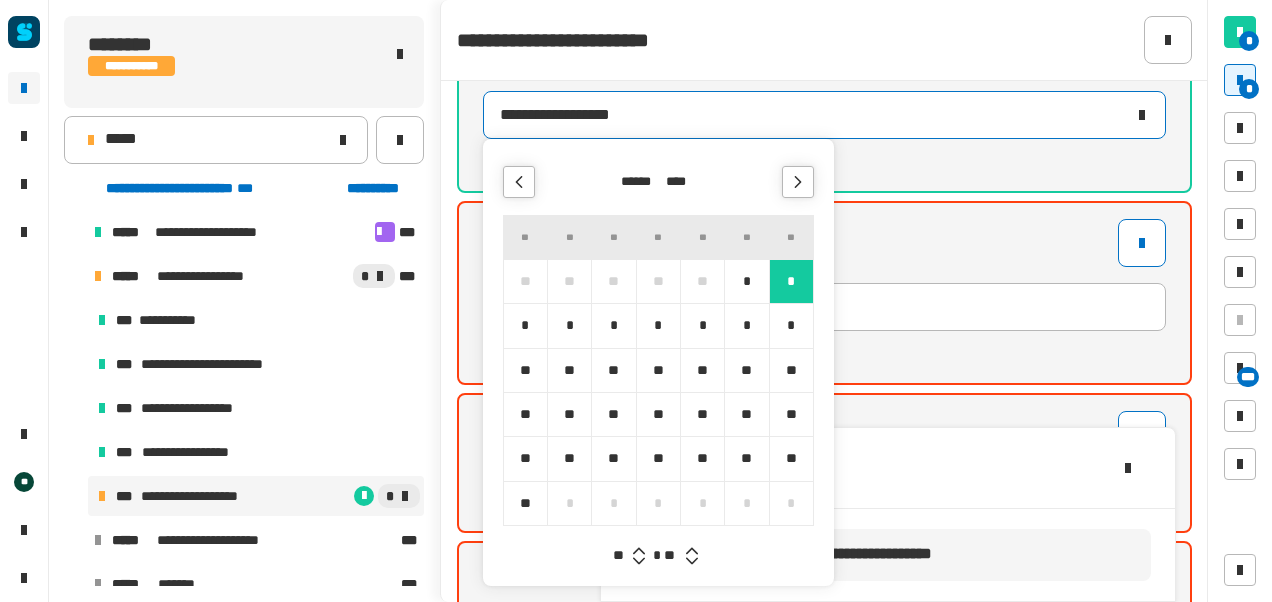 click 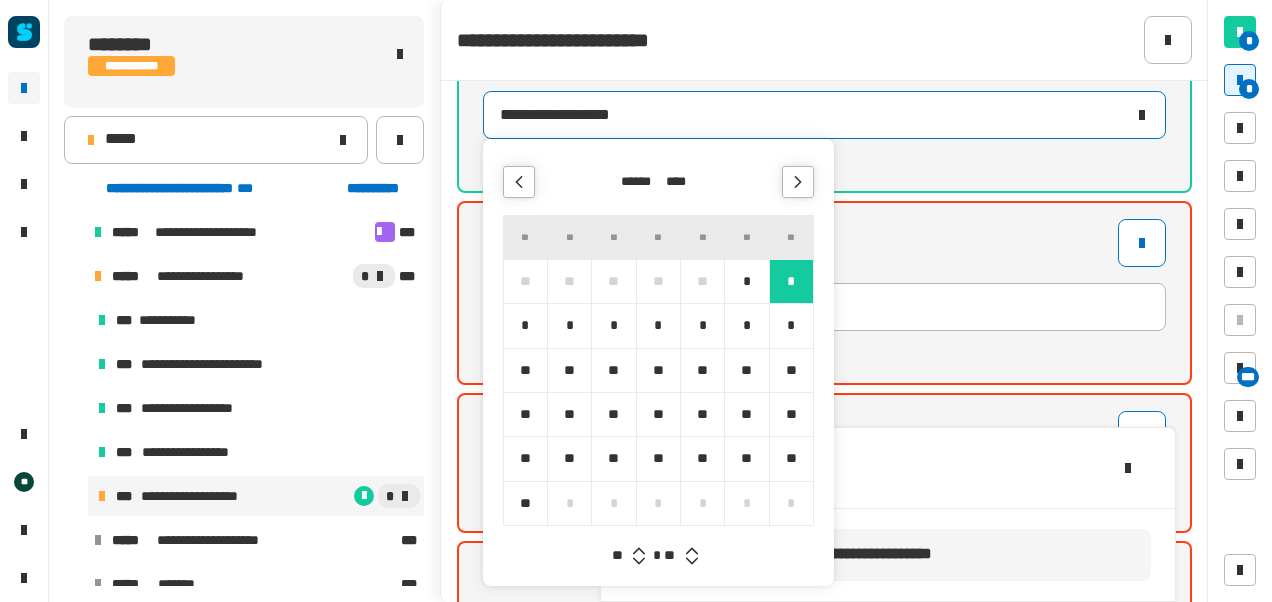 click 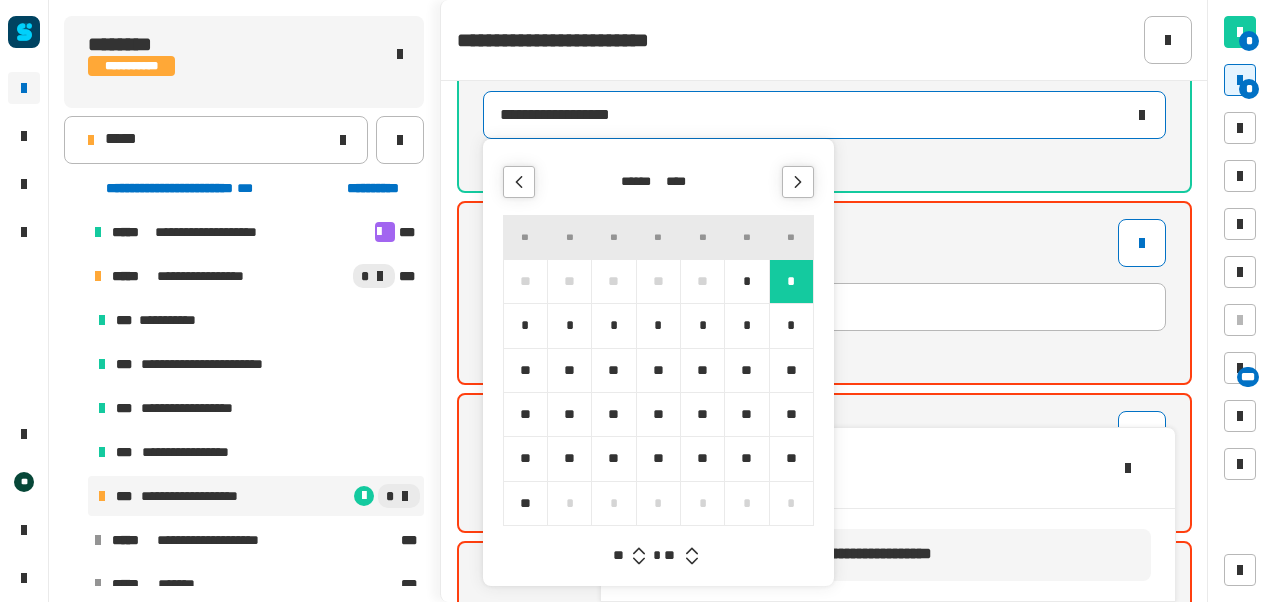 click 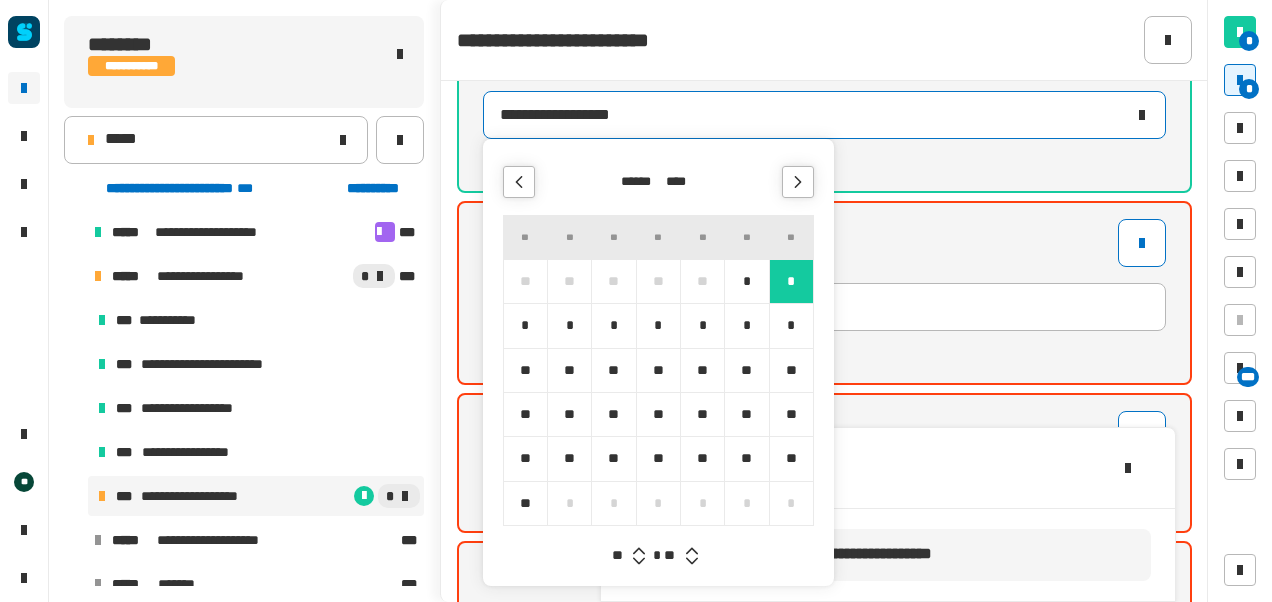 click 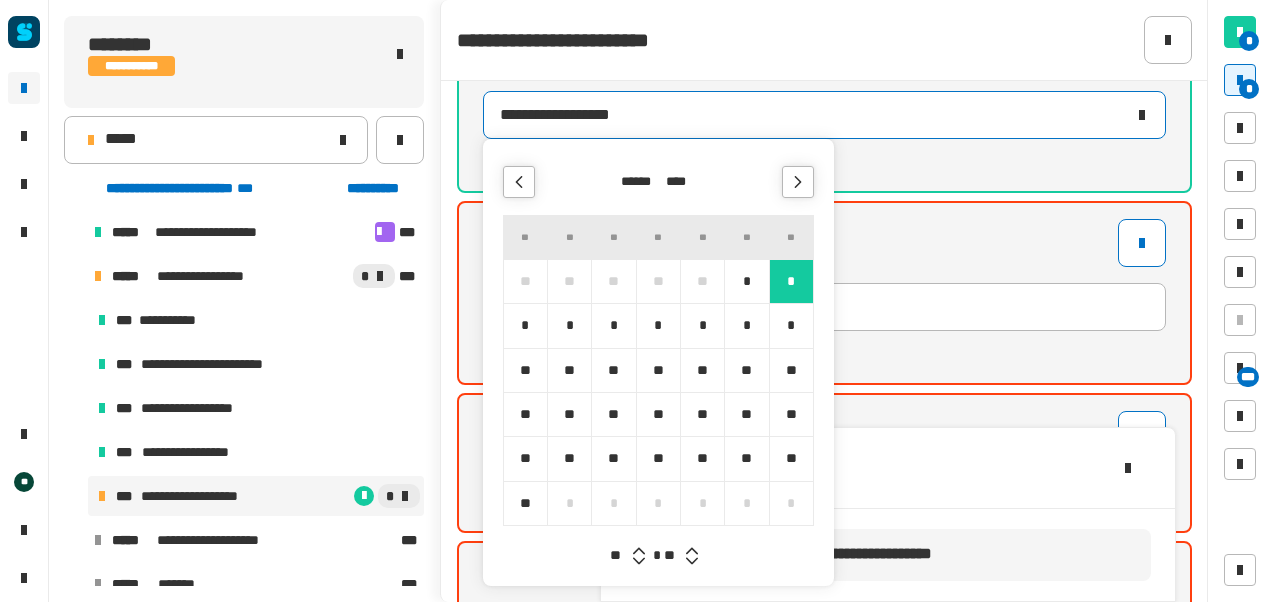 click 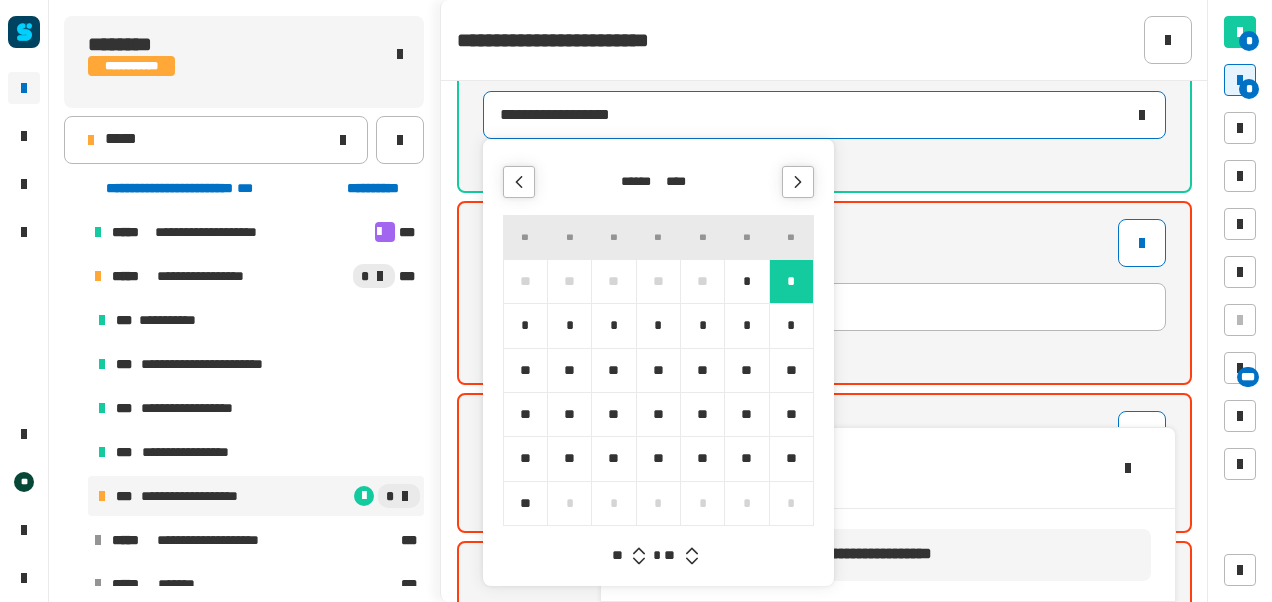 click 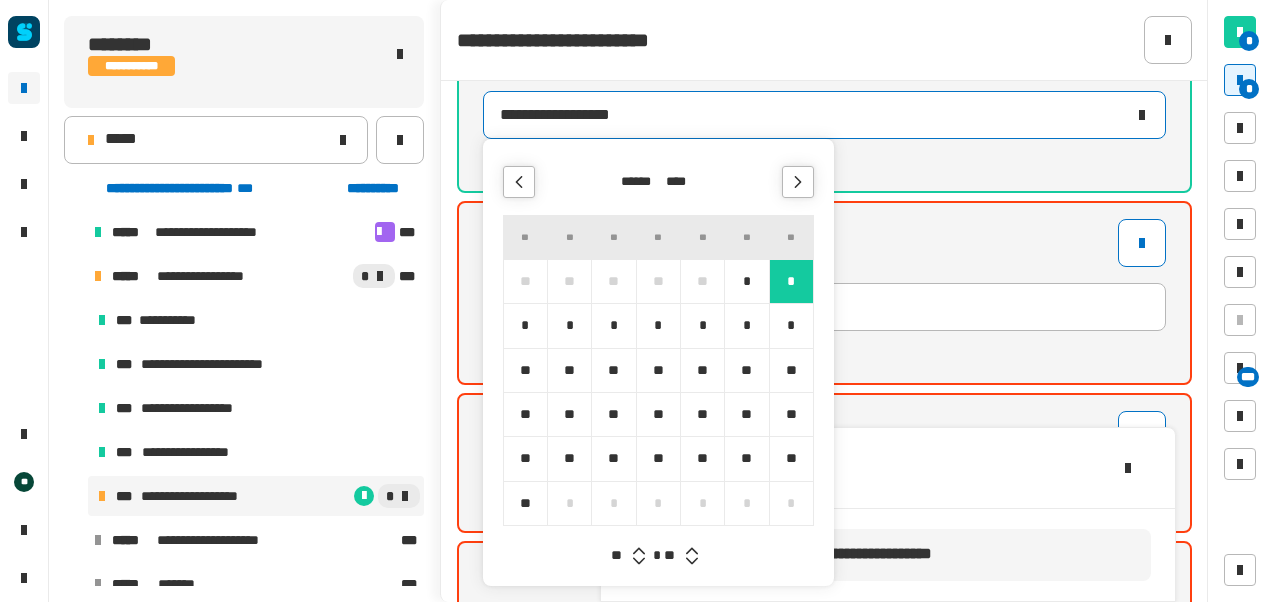 click 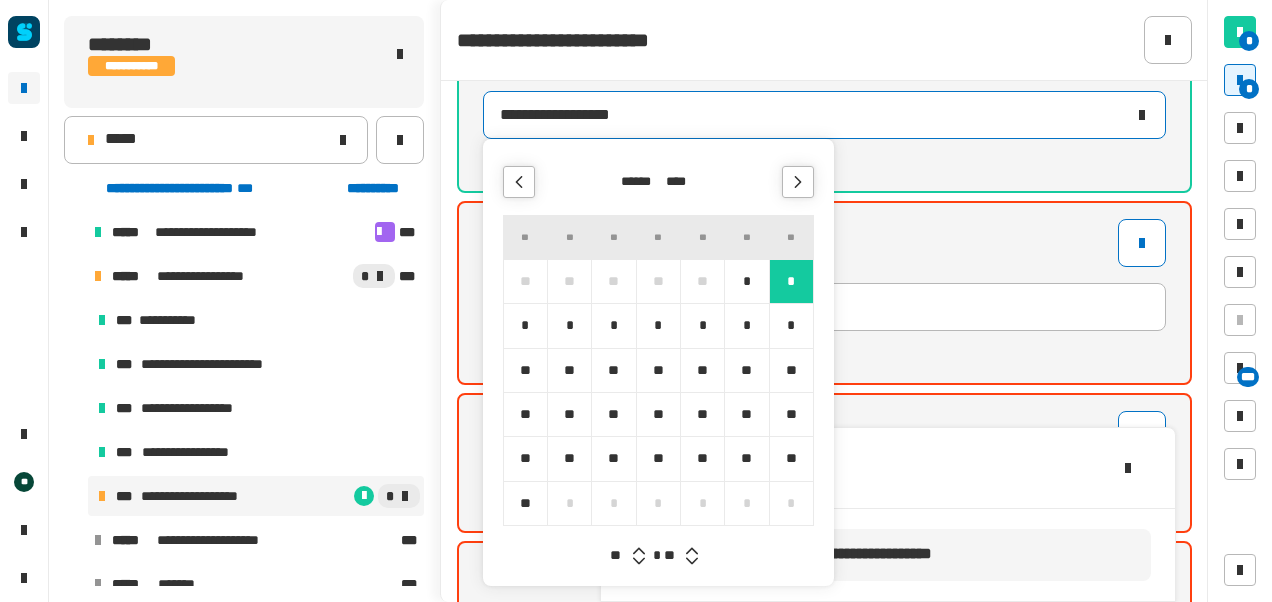 click 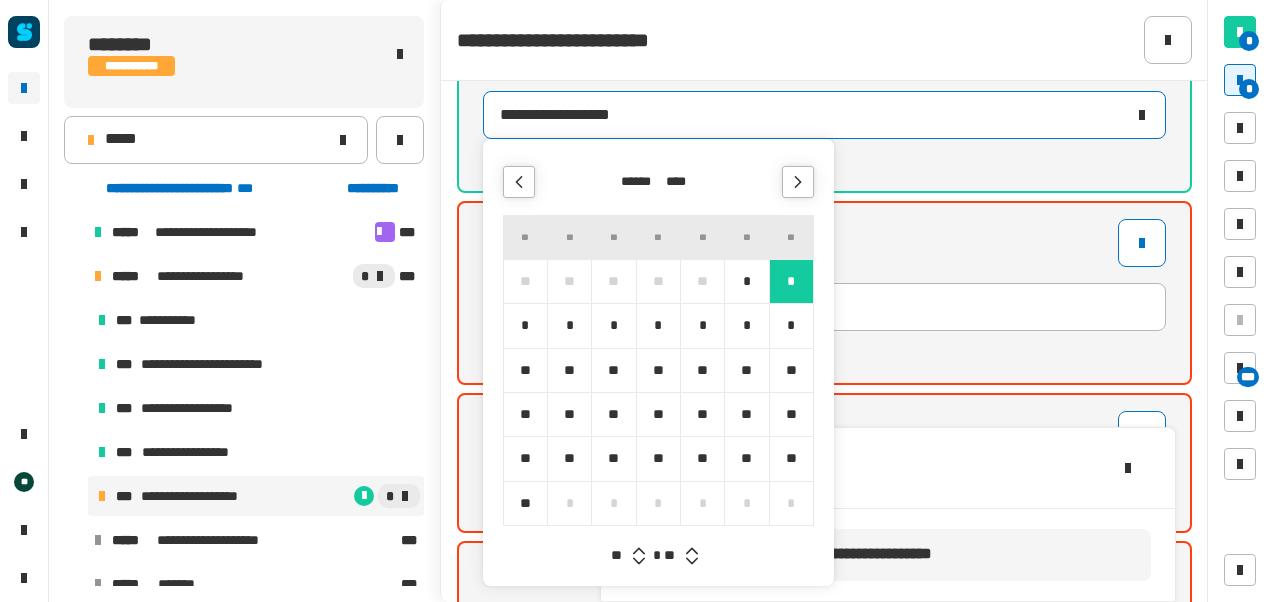 click 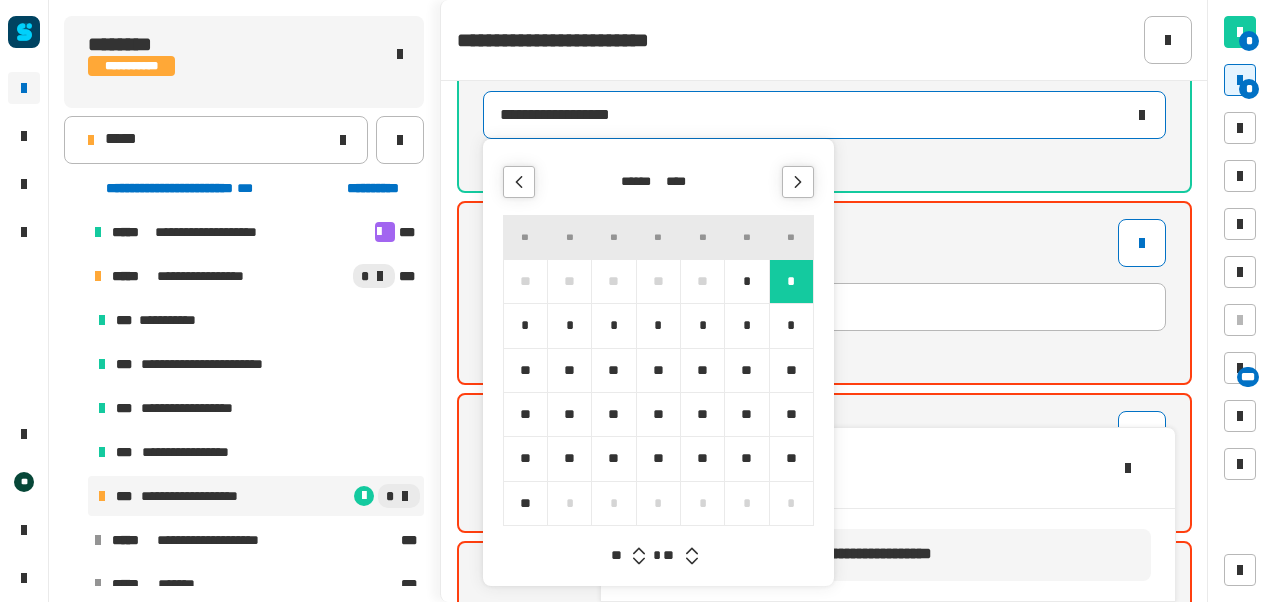 click 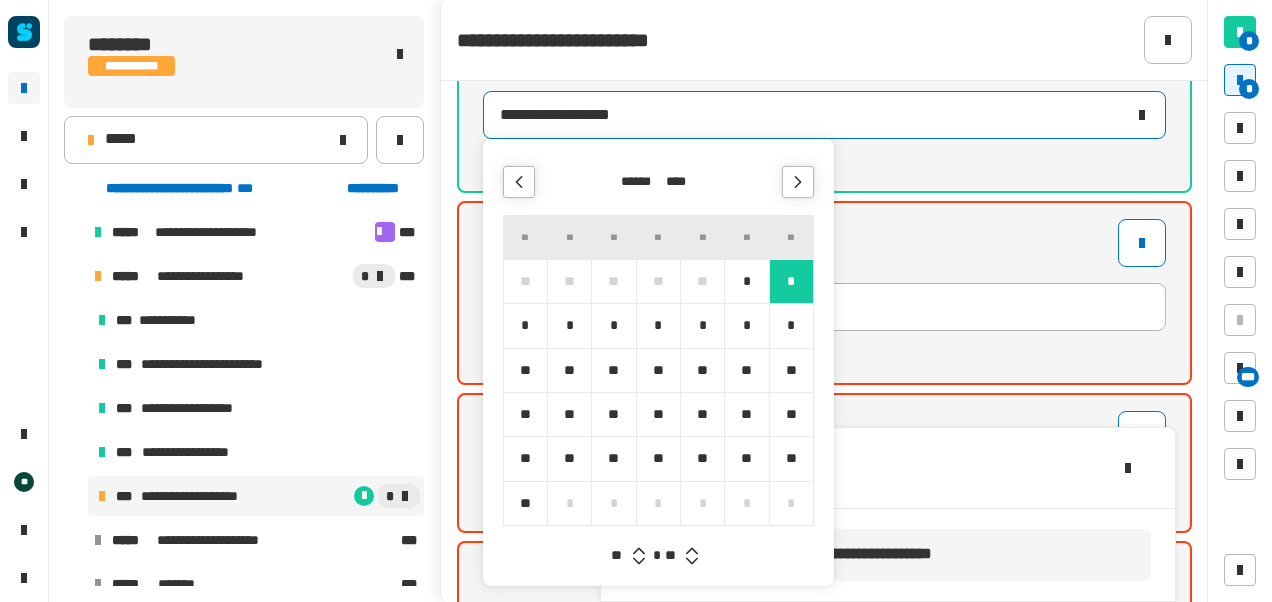 click 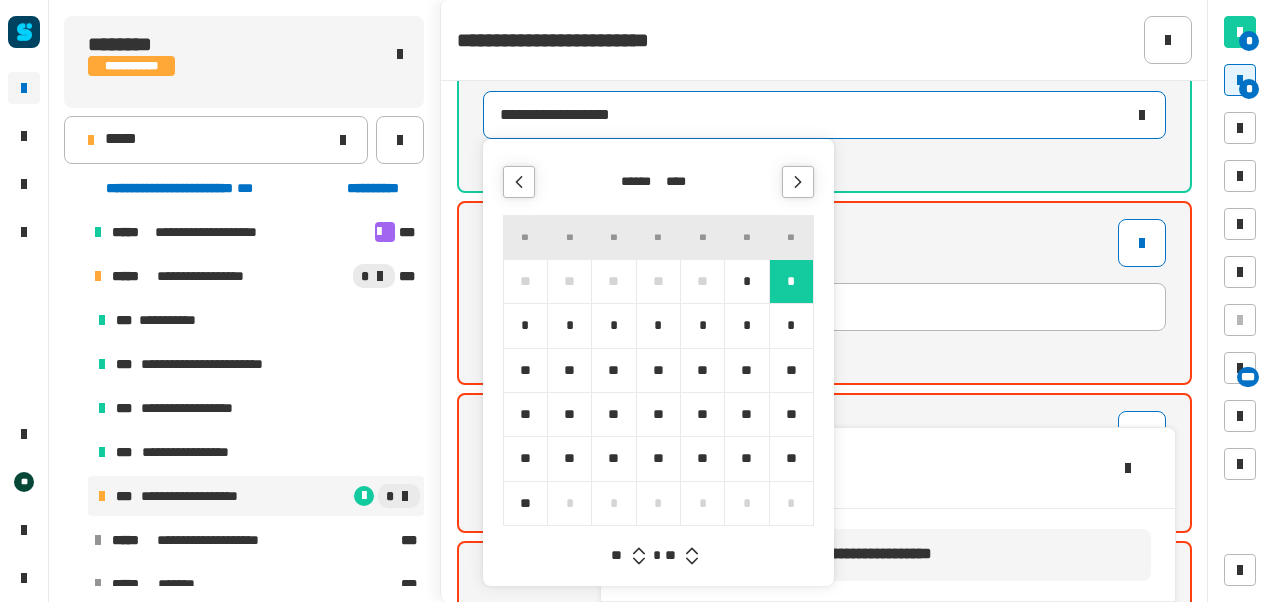 click 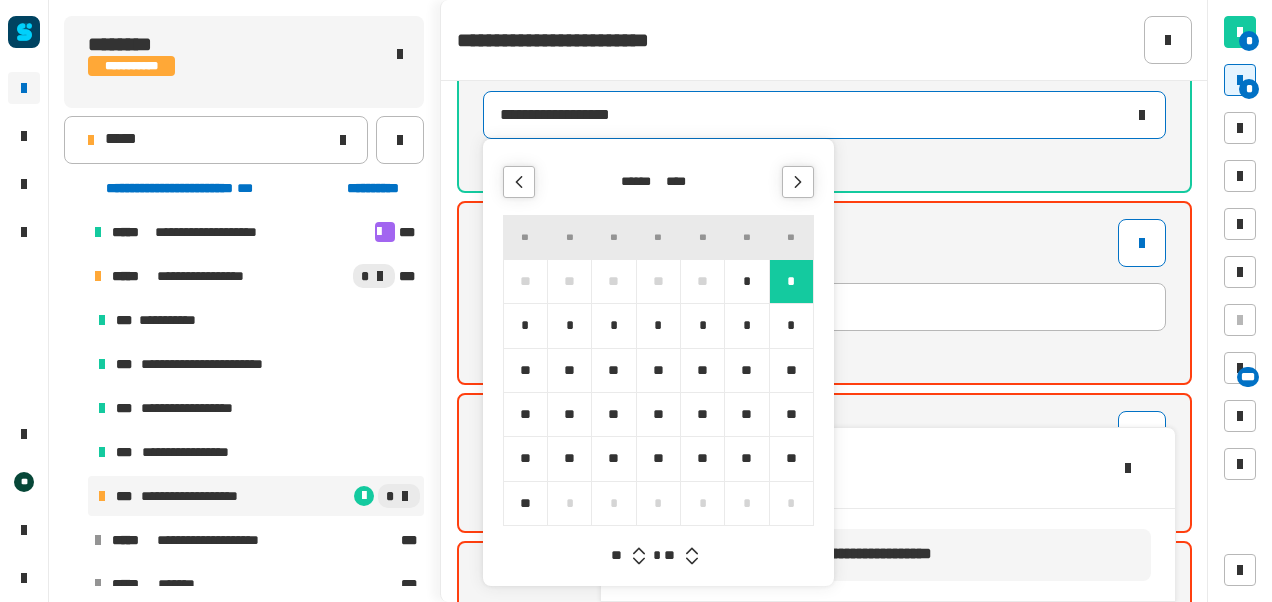 click 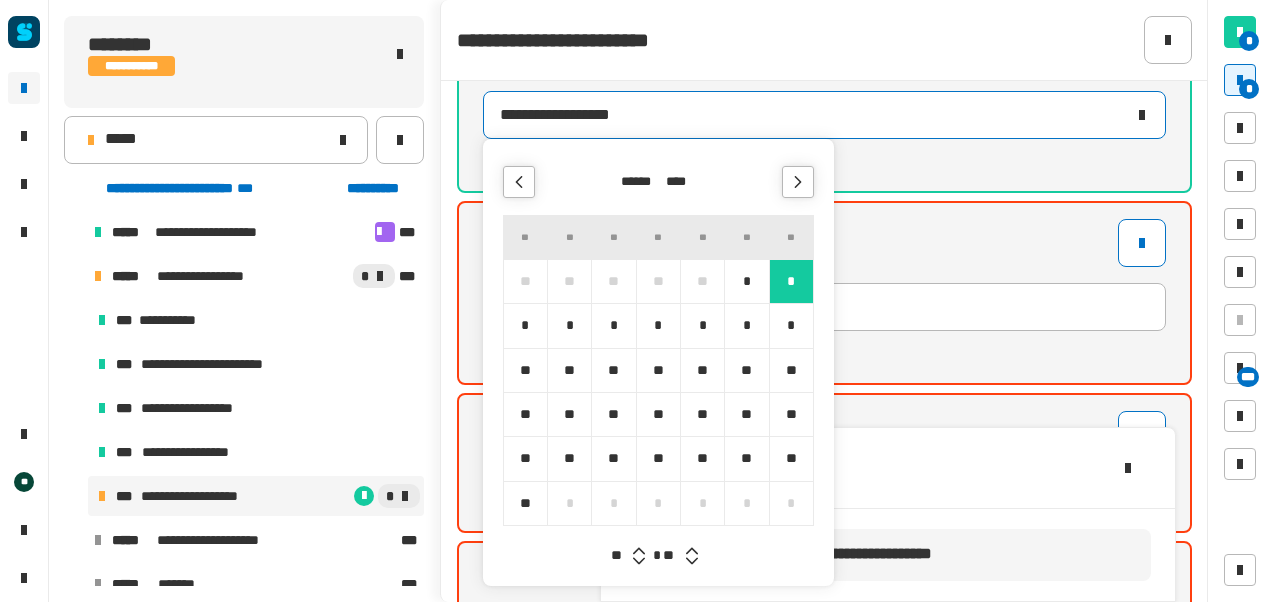 click 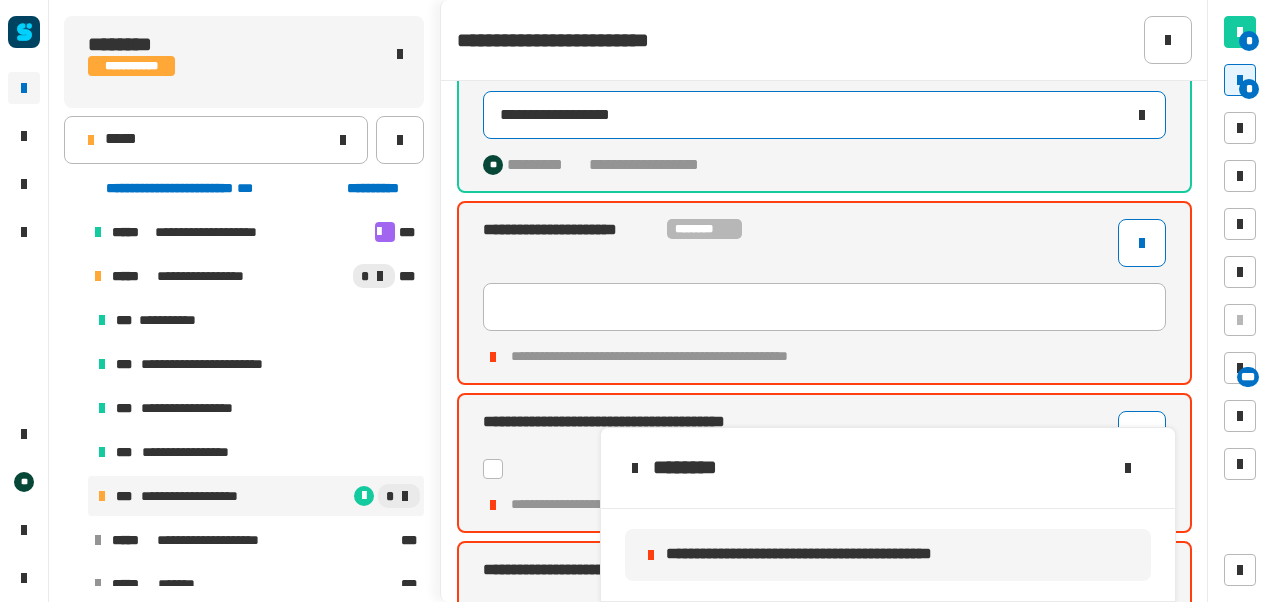 click on "**********" 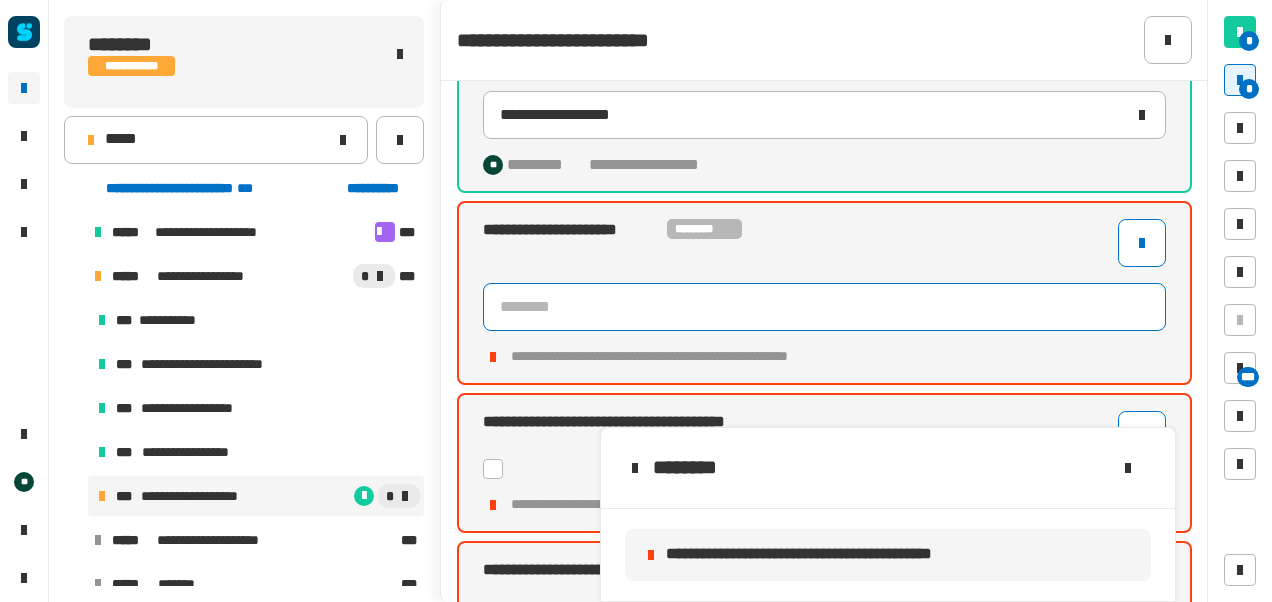 drag, startPoint x: 1126, startPoint y: 475, endPoint x: 669, endPoint y: 322, distance: 481.93152 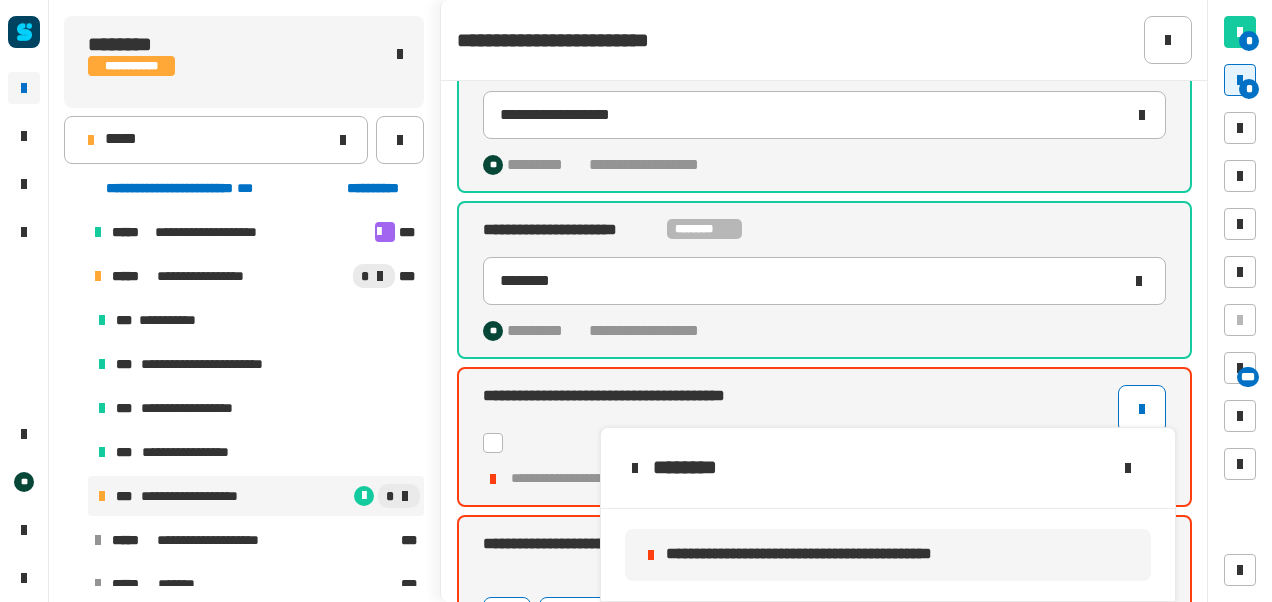click 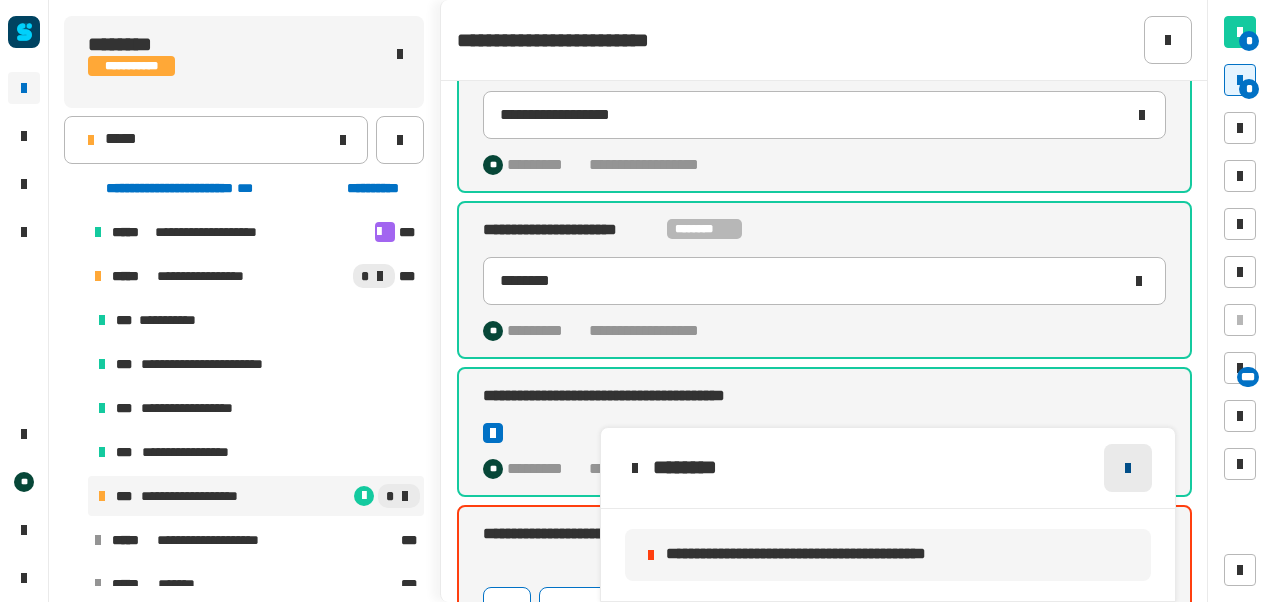 click 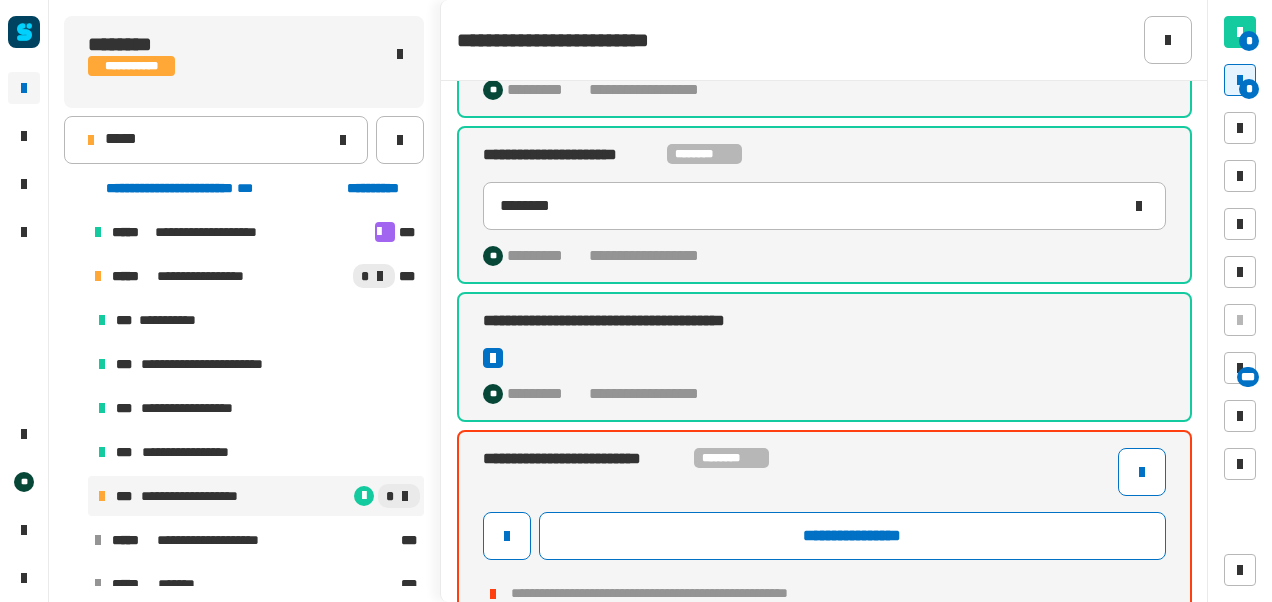 scroll, scrollTop: 524, scrollLeft: 0, axis: vertical 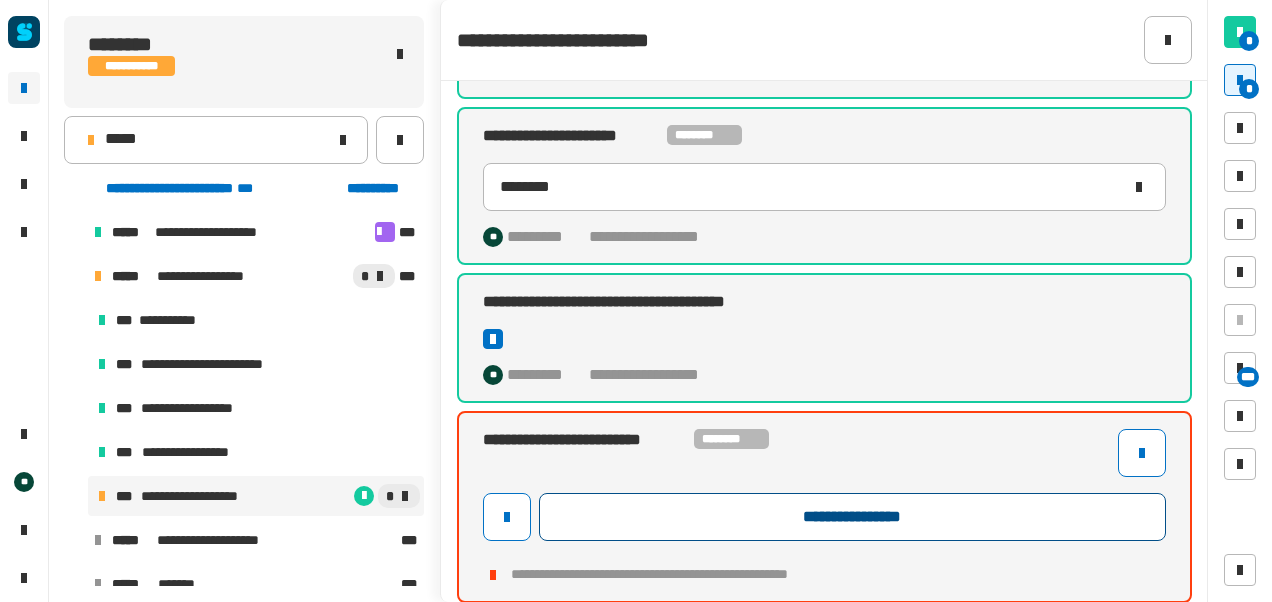 click on "**********" 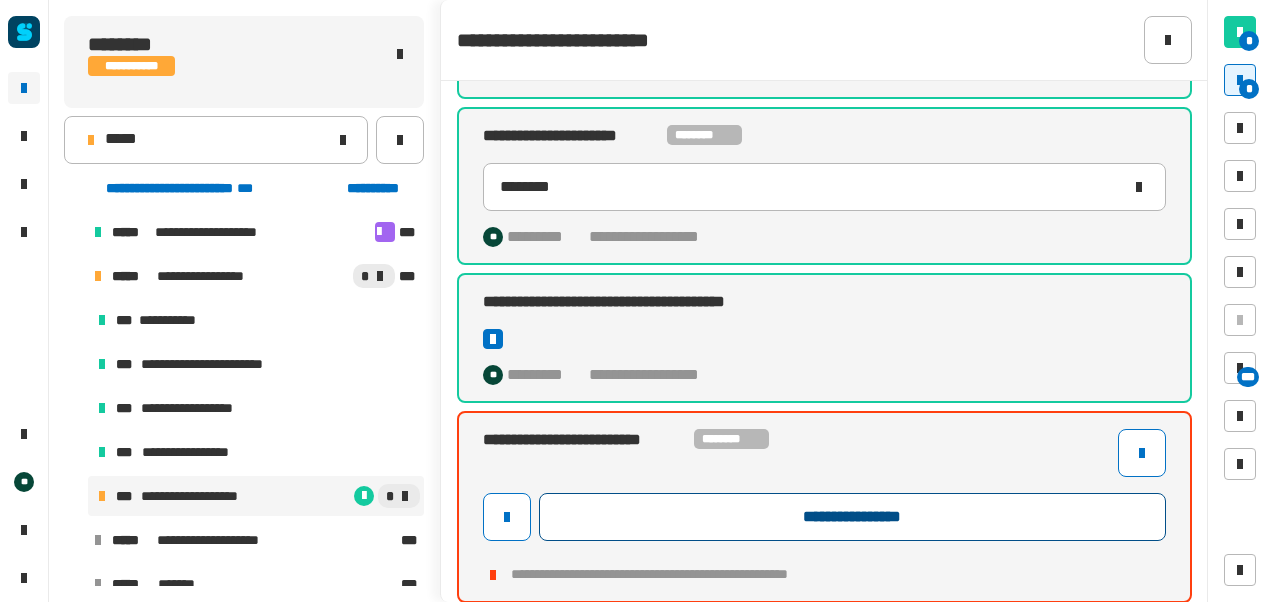 click on "**********" 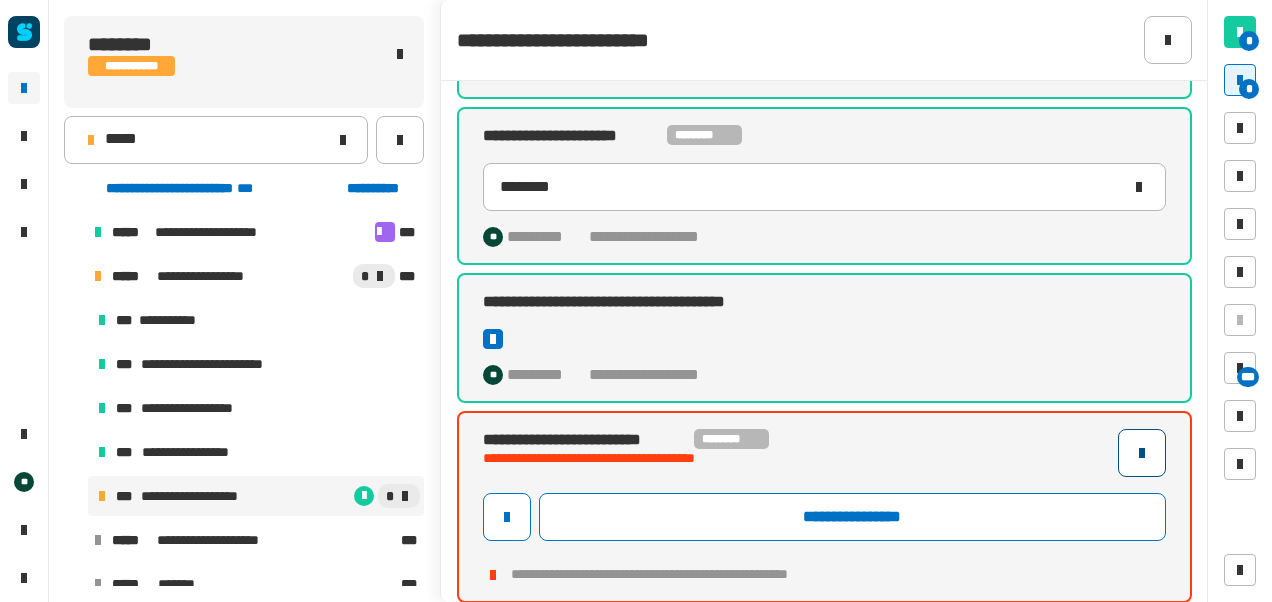 scroll, scrollTop: 460, scrollLeft: 0, axis: vertical 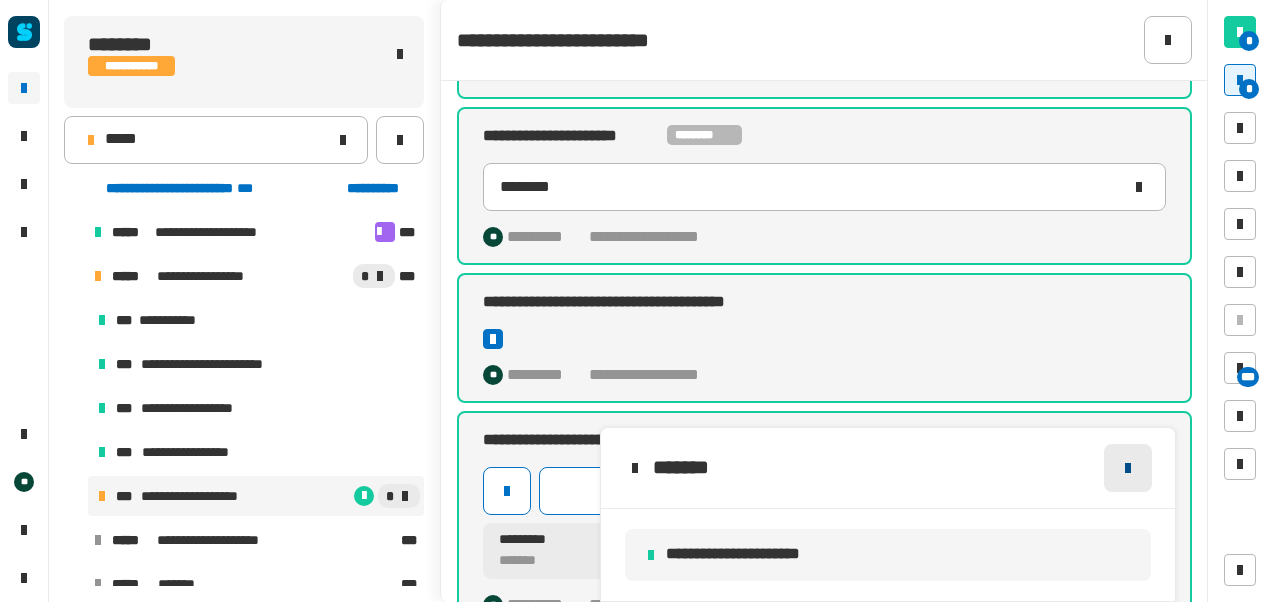 click 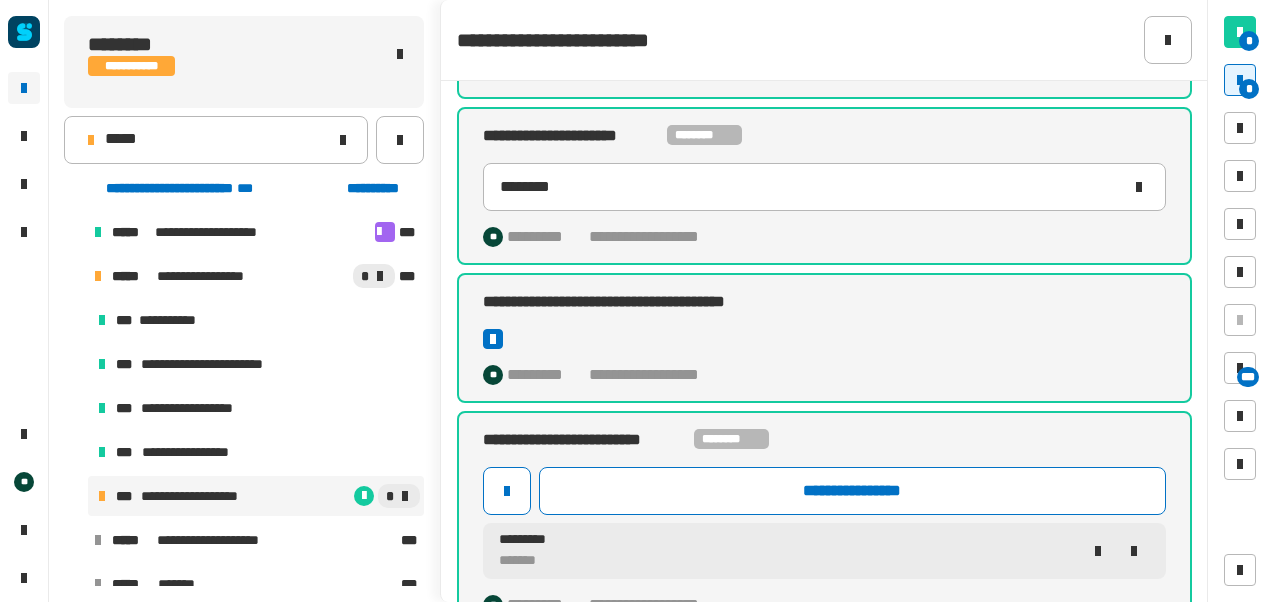 scroll, scrollTop: 4, scrollLeft: 0, axis: vertical 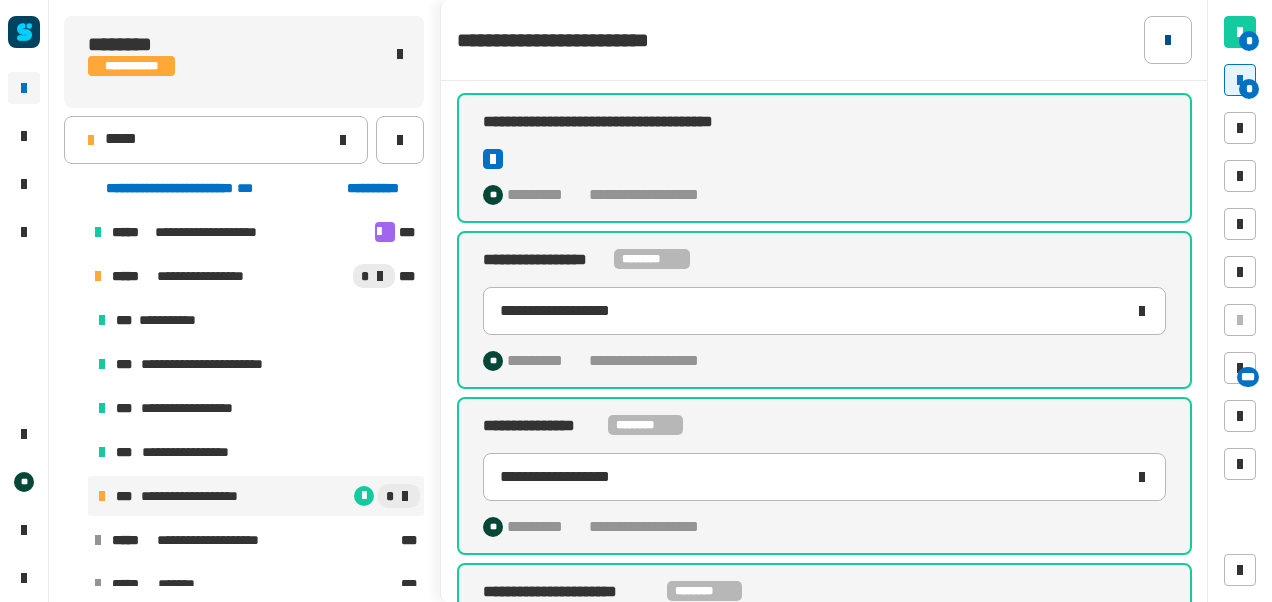 click 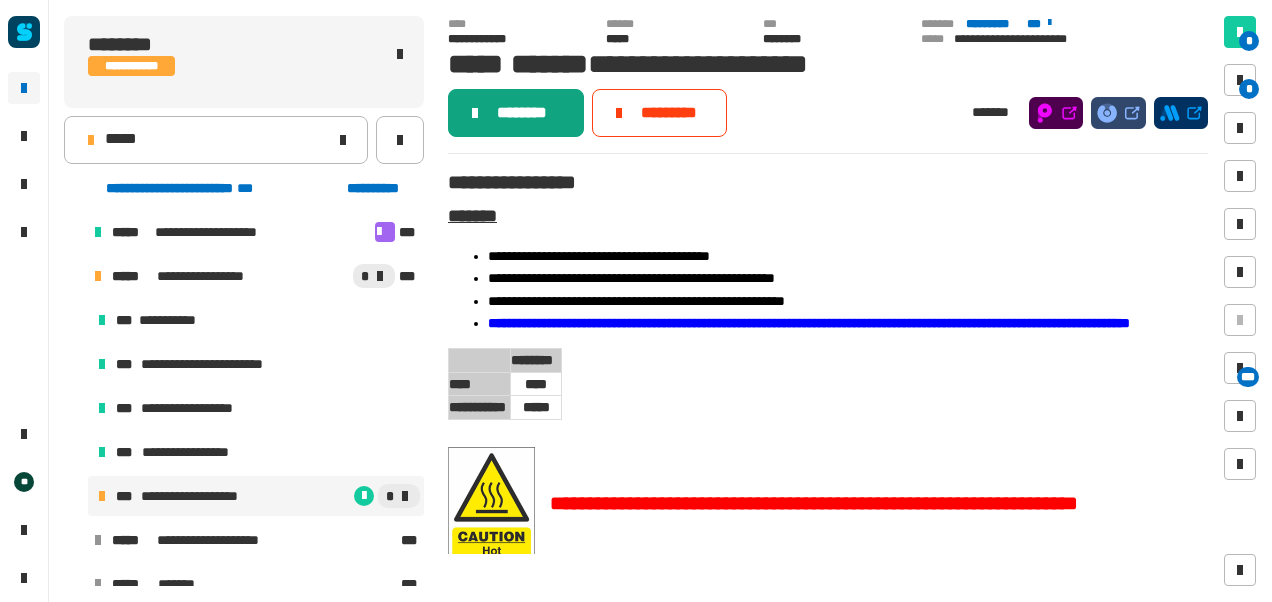 click on "********" 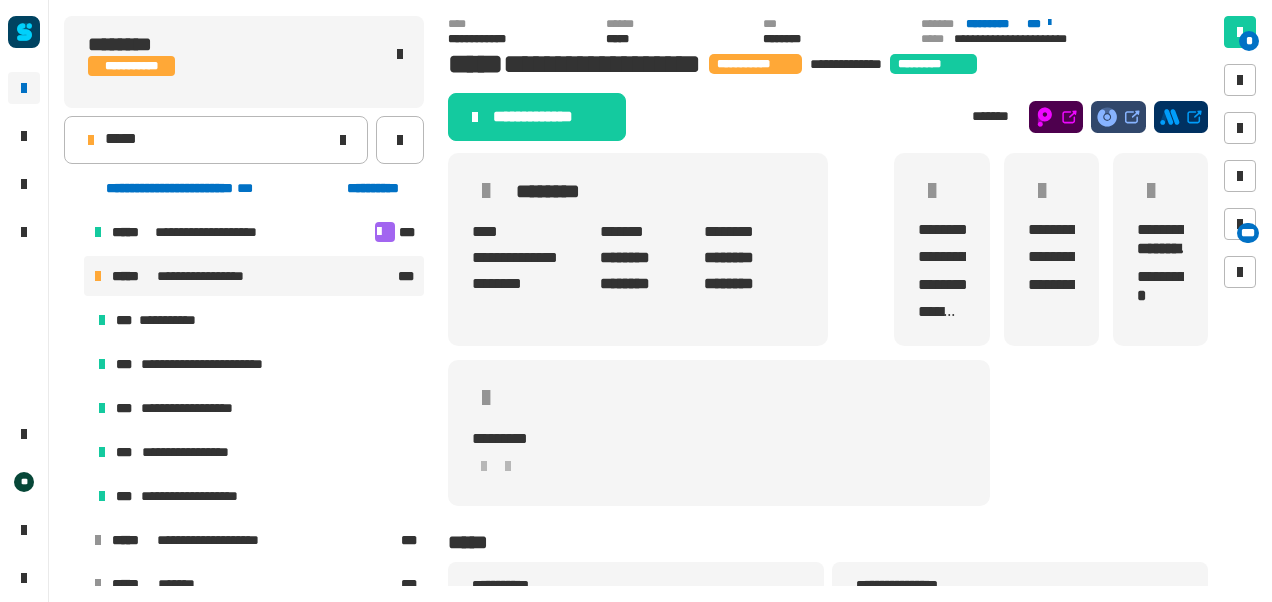 click on "******* ********* ***" 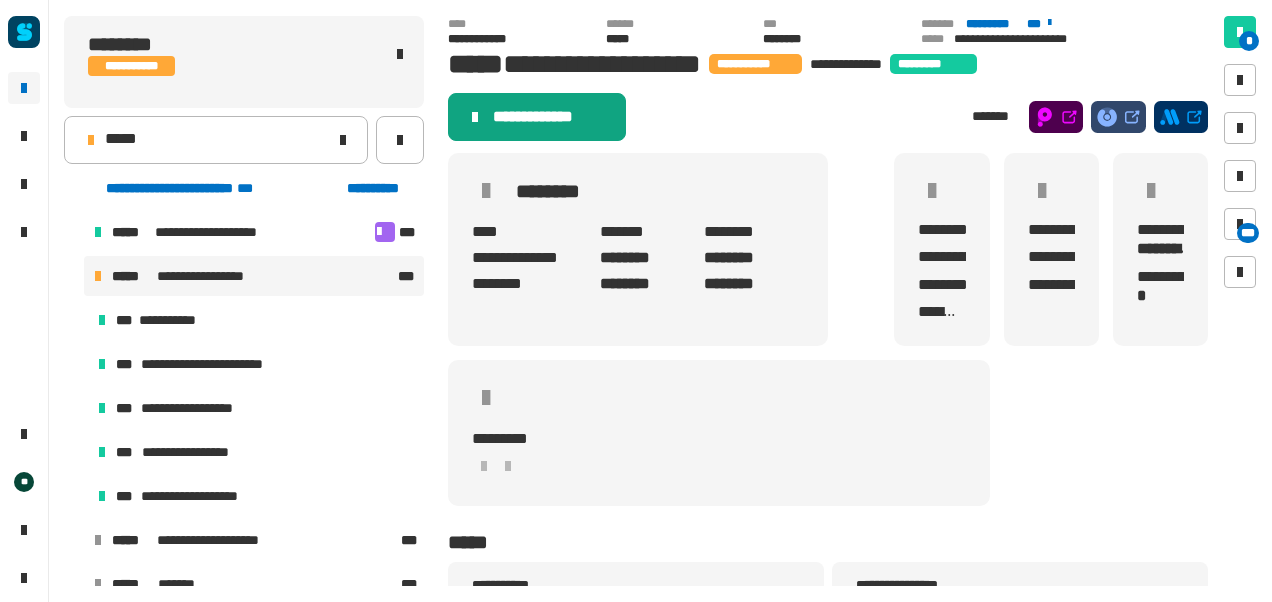 click on "**********" 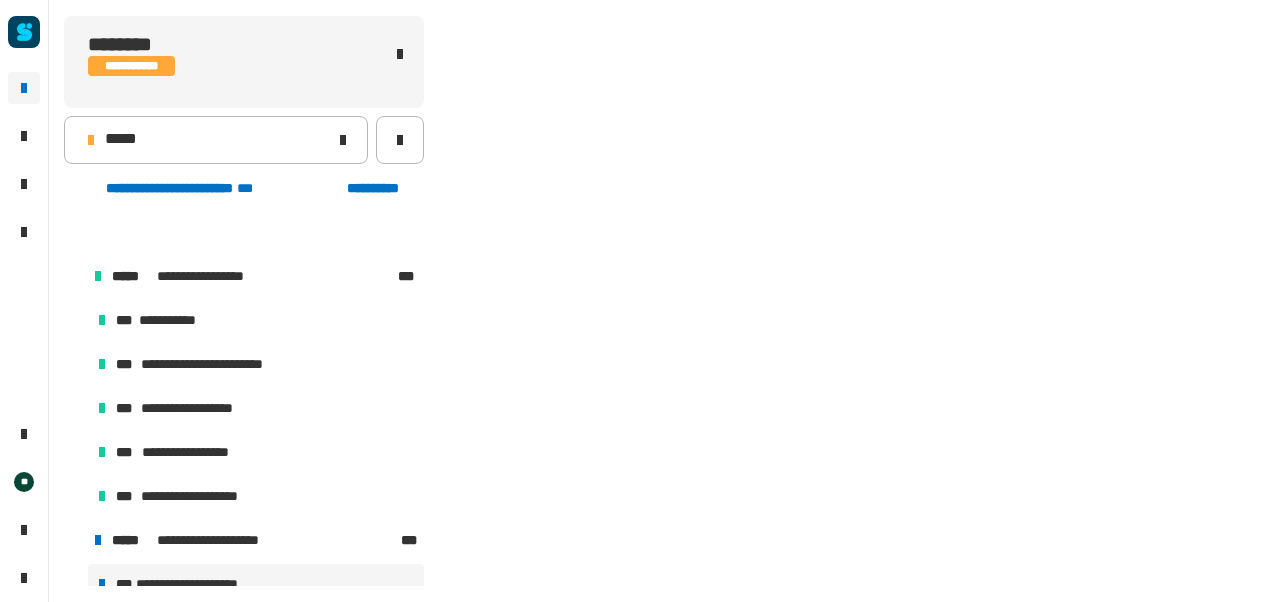 scroll, scrollTop: 62, scrollLeft: 0, axis: vertical 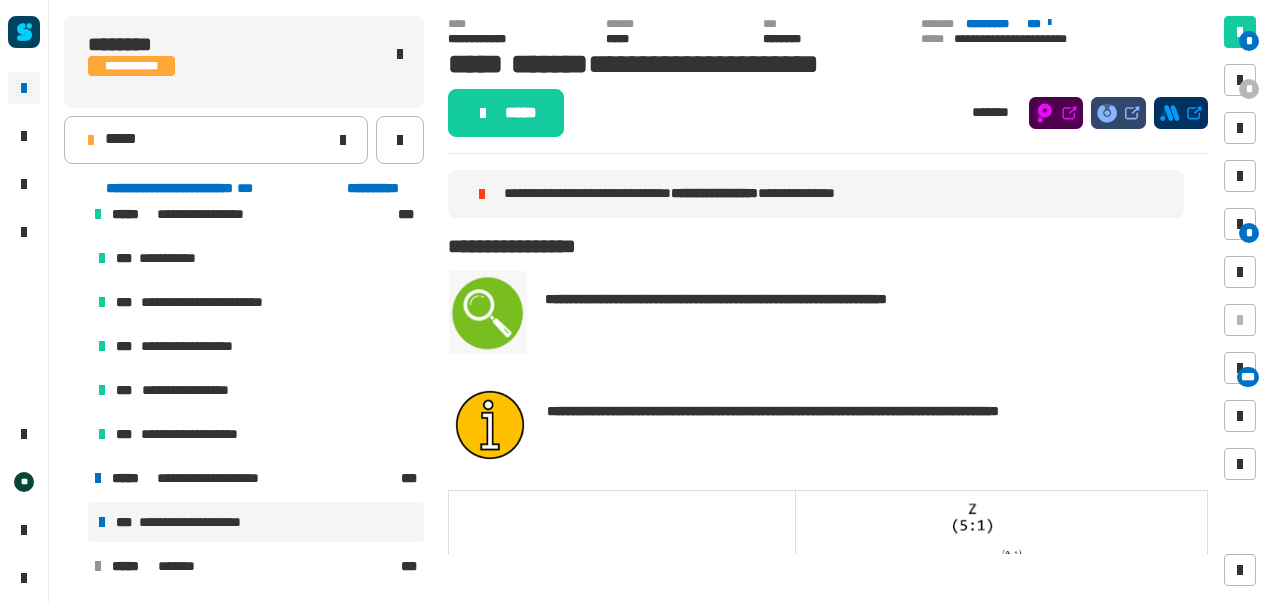 click on "**********" 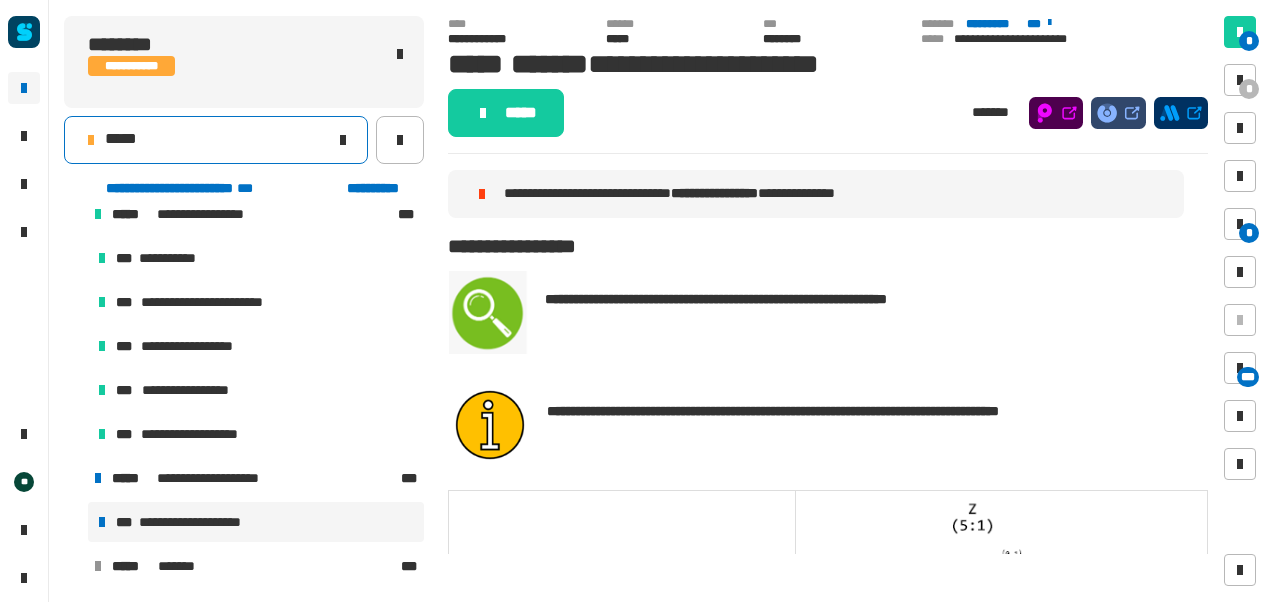 click on "*****" 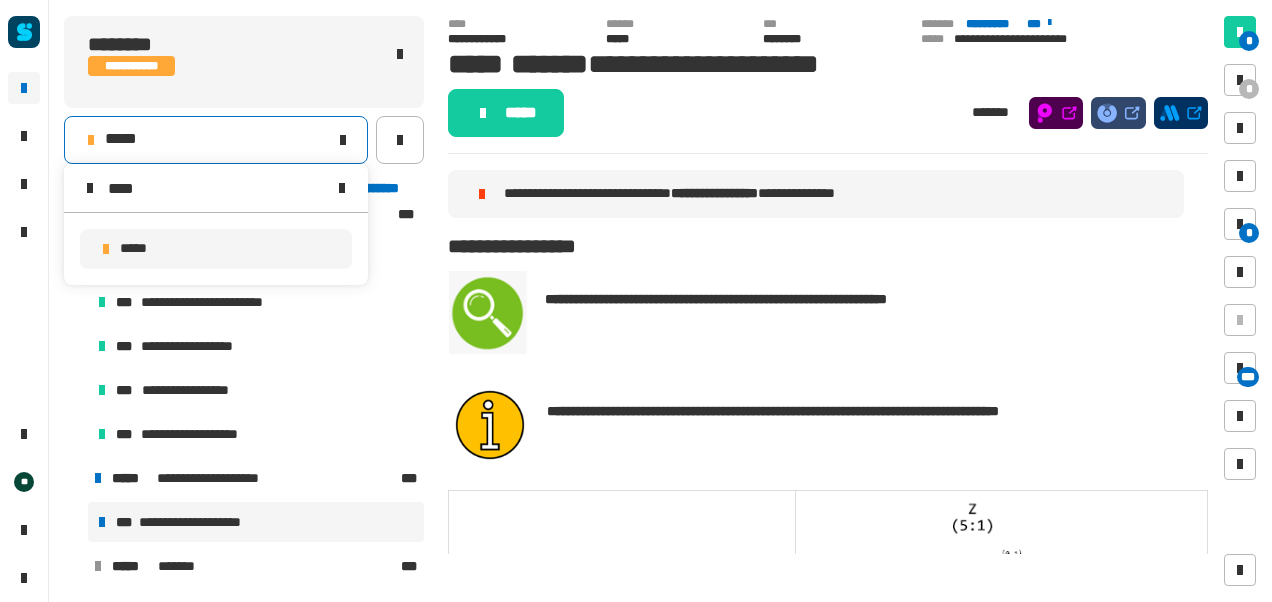click on "*****" at bounding box center [216, 249] 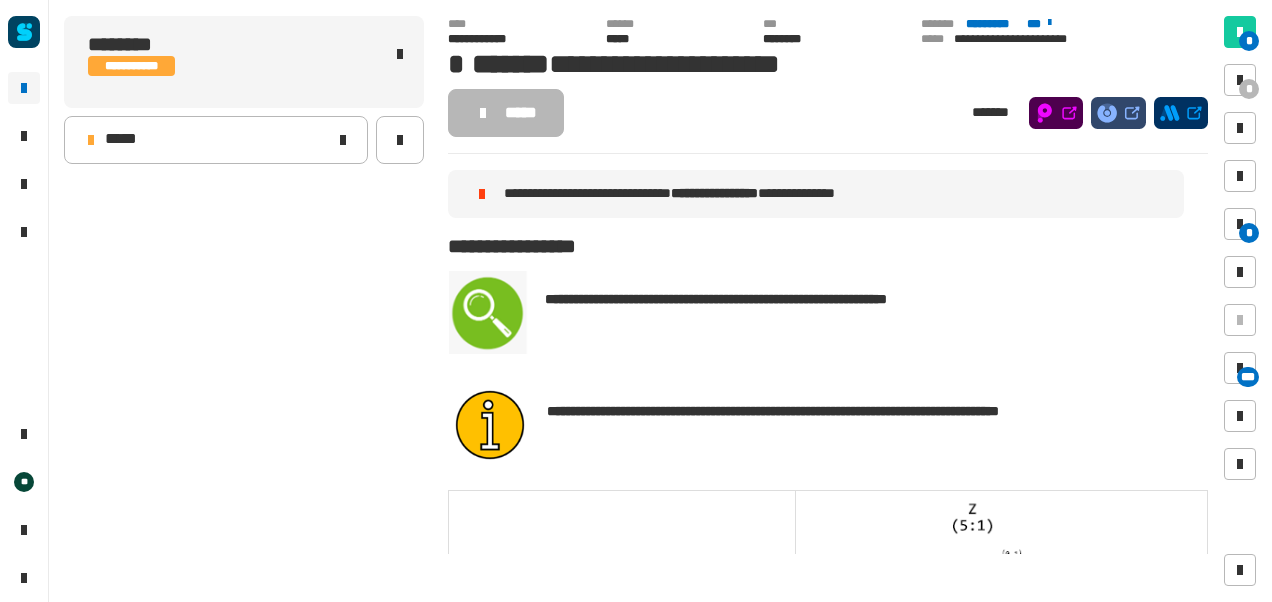scroll, scrollTop: 0, scrollLeft: 0, axis: both 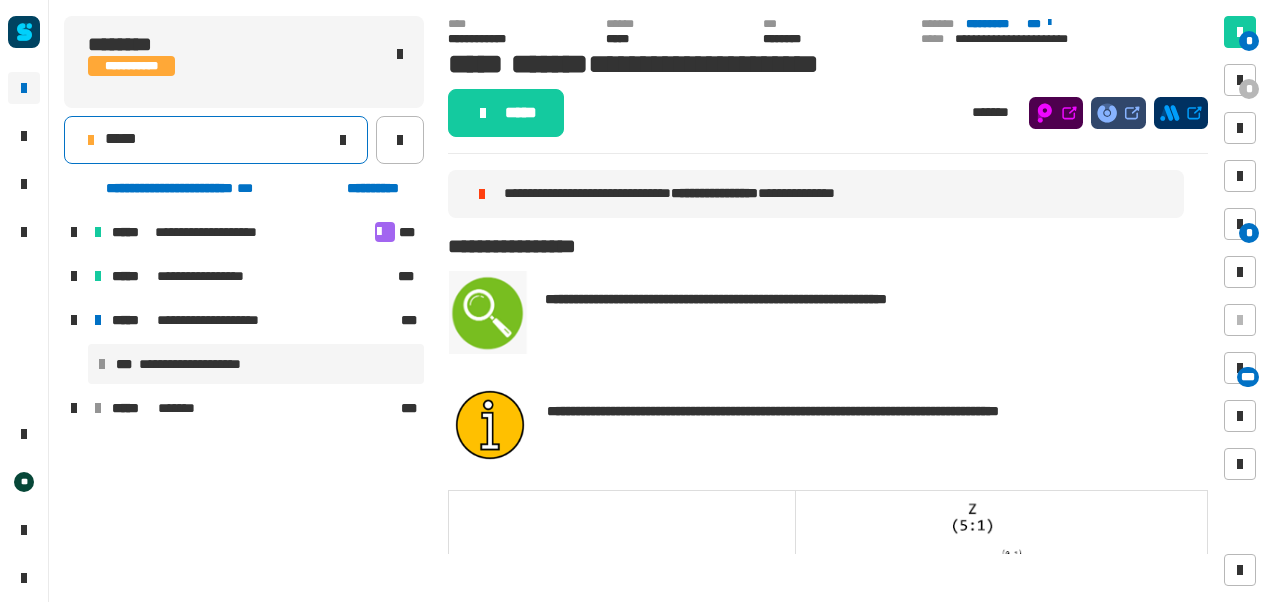 click on "*****" 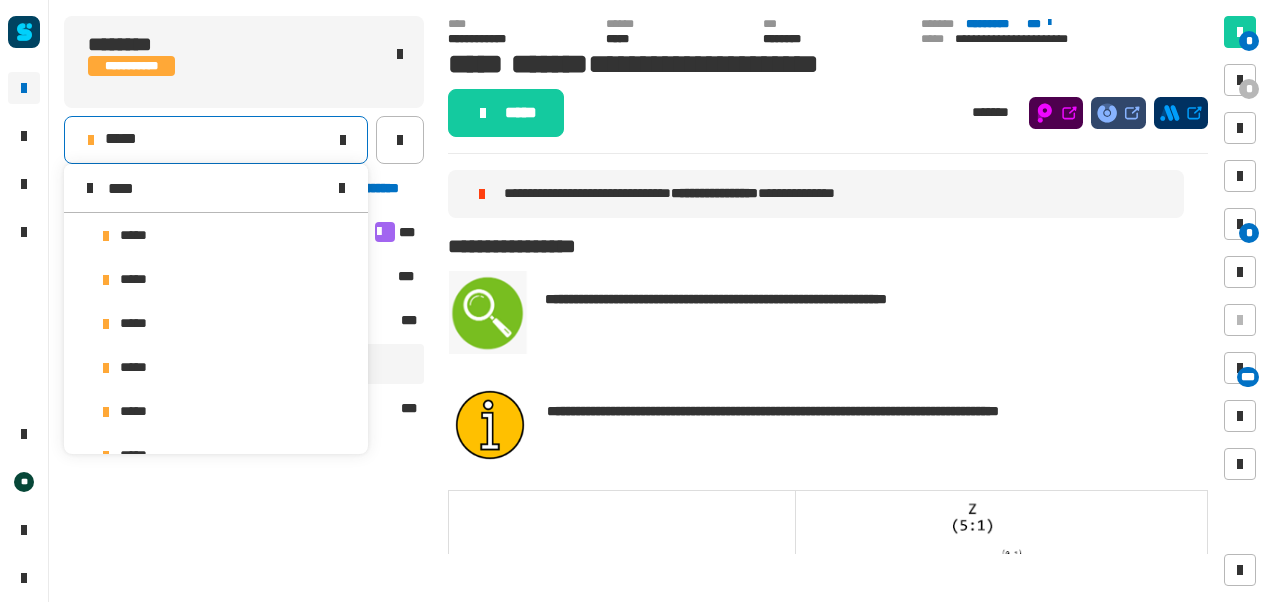 scroll, scrollTop: 0, scrollLeft: 0, axis: both 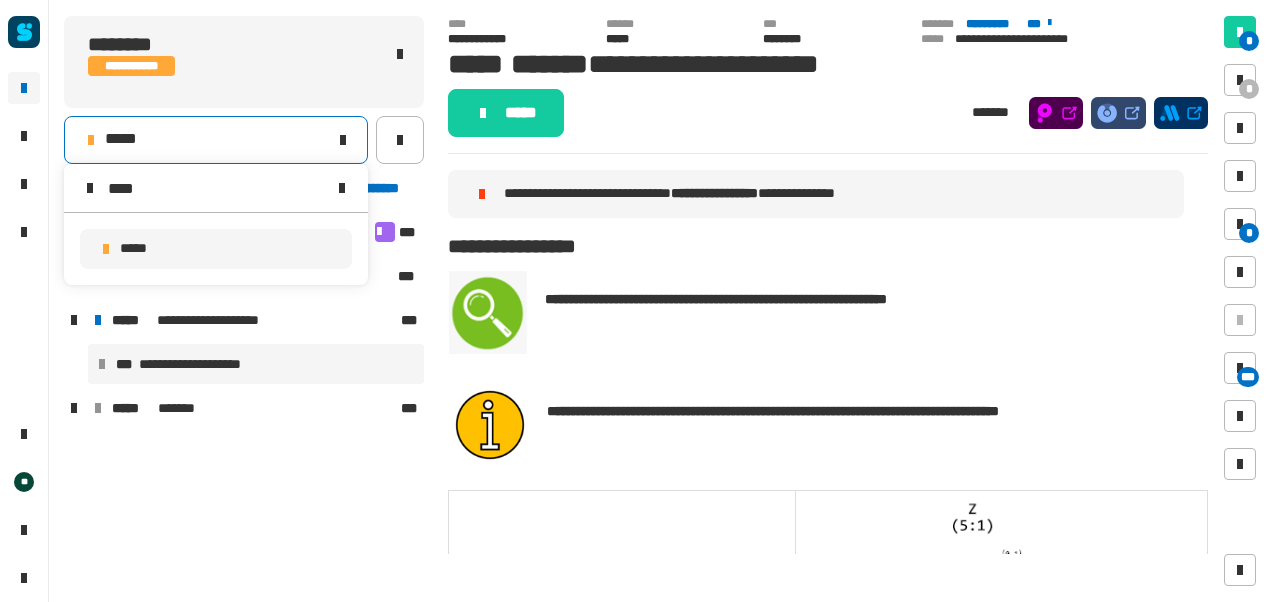 click on "*****" at bounding box center [138, 249] 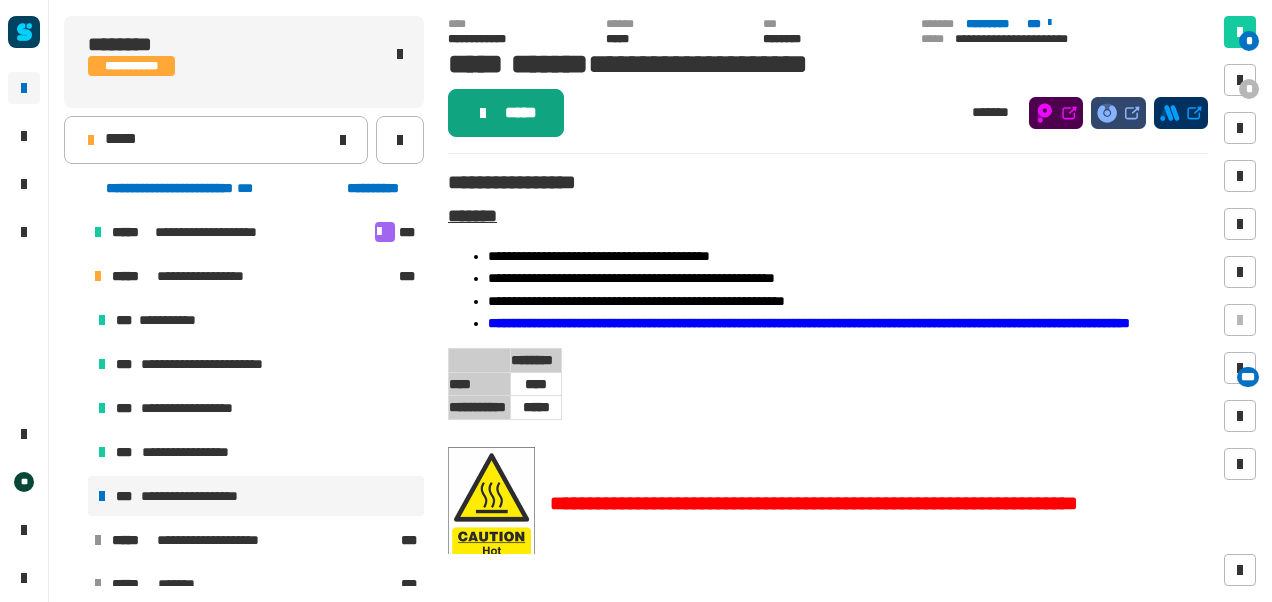 click on "*****" 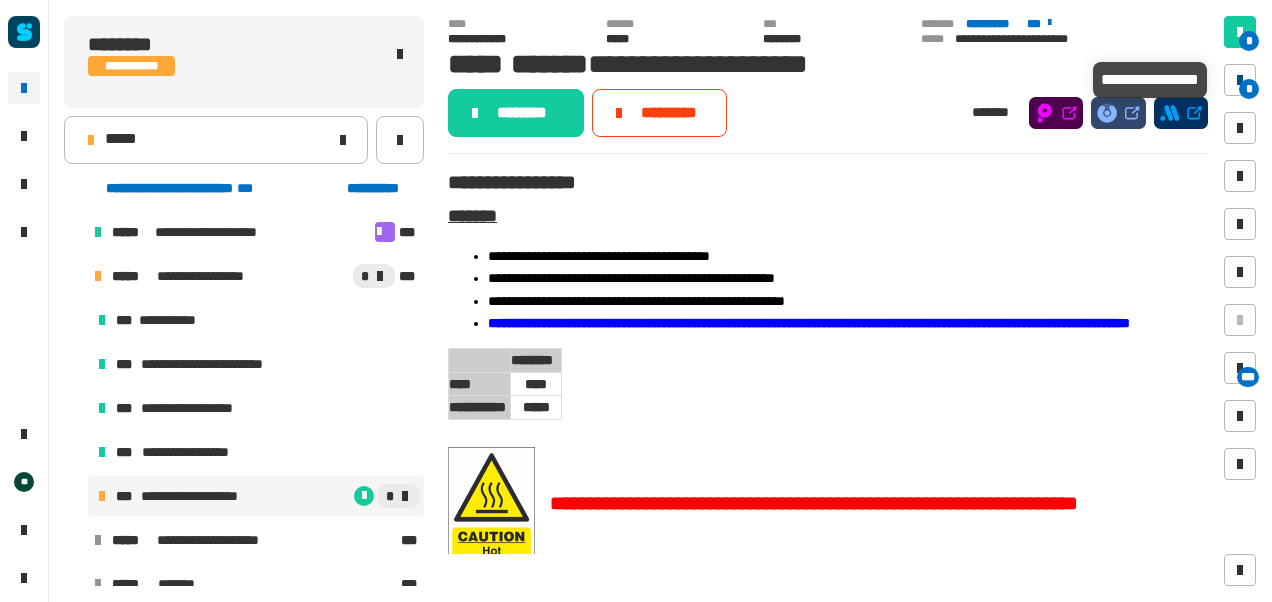click at bounding box center [1240, 80] 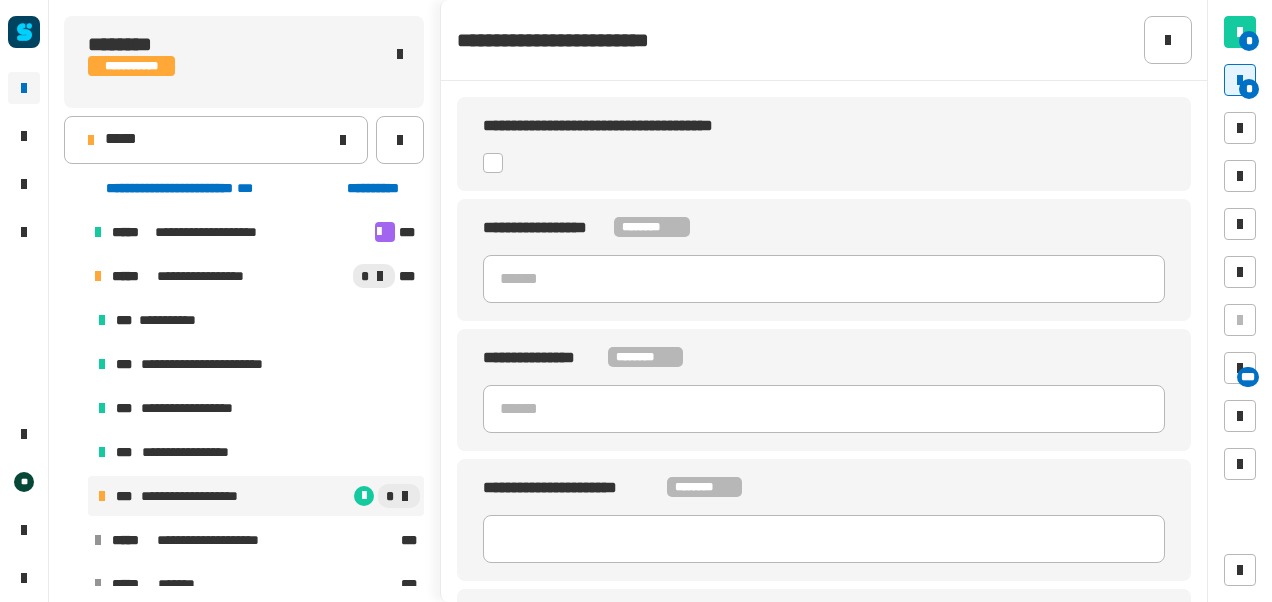 click 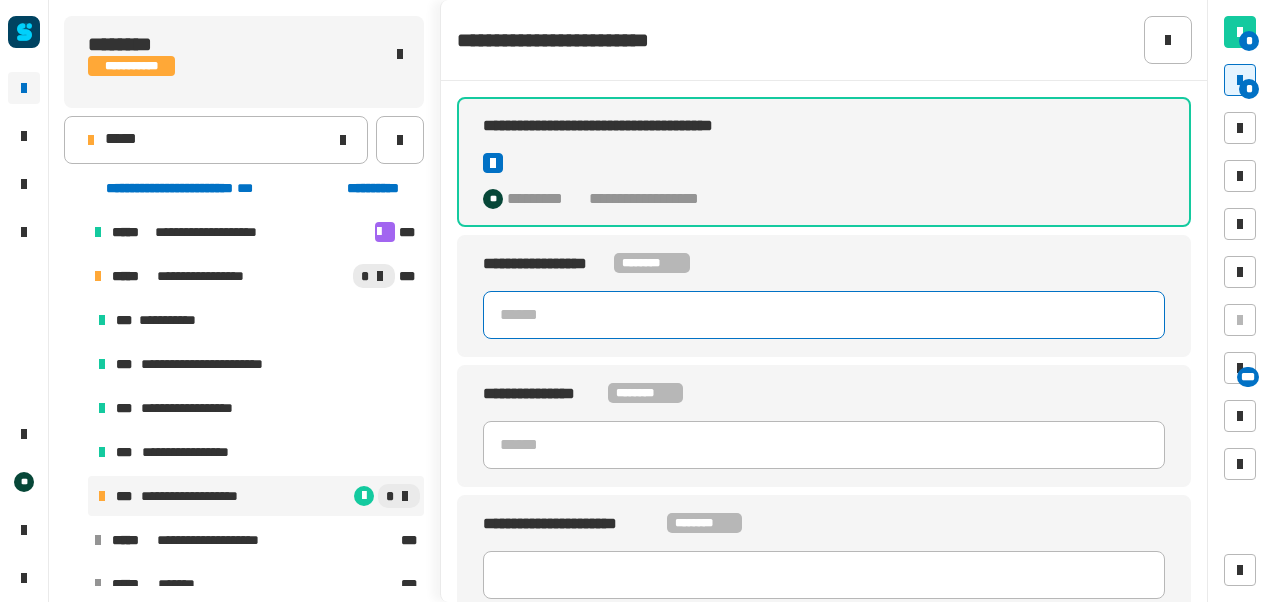 click 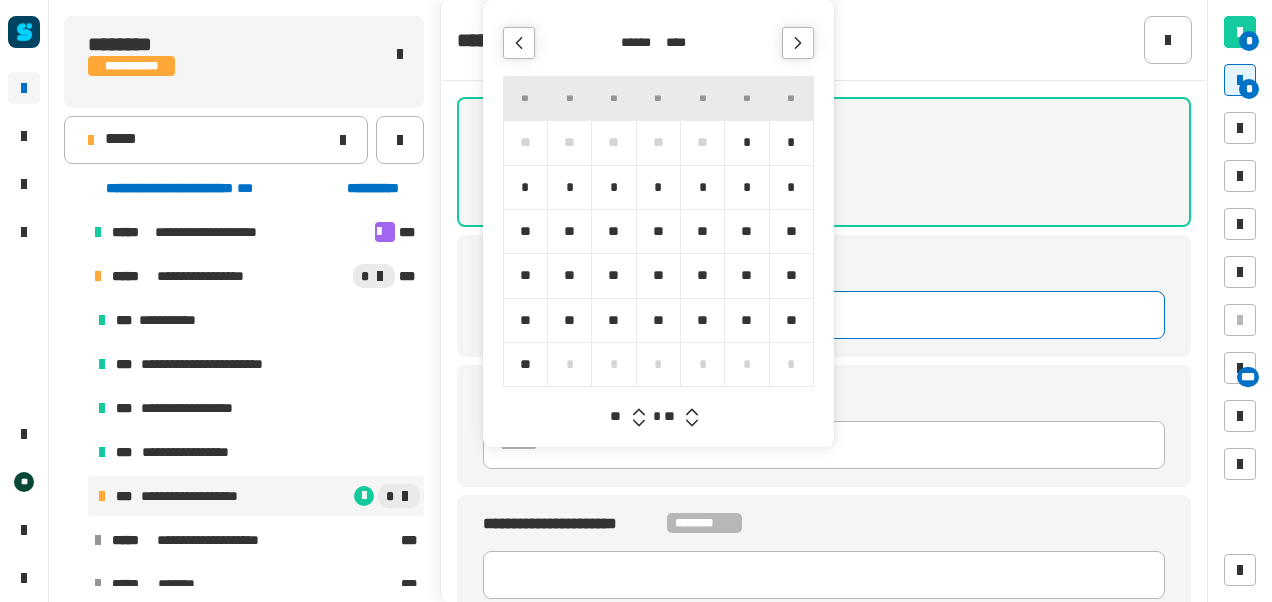 click 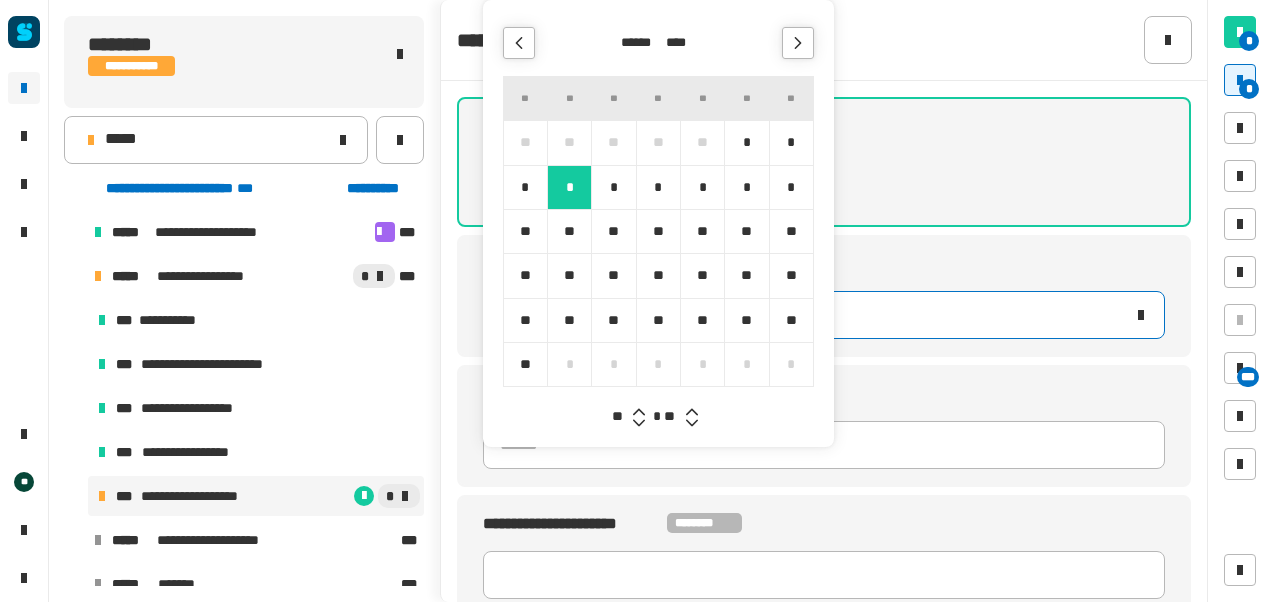 click 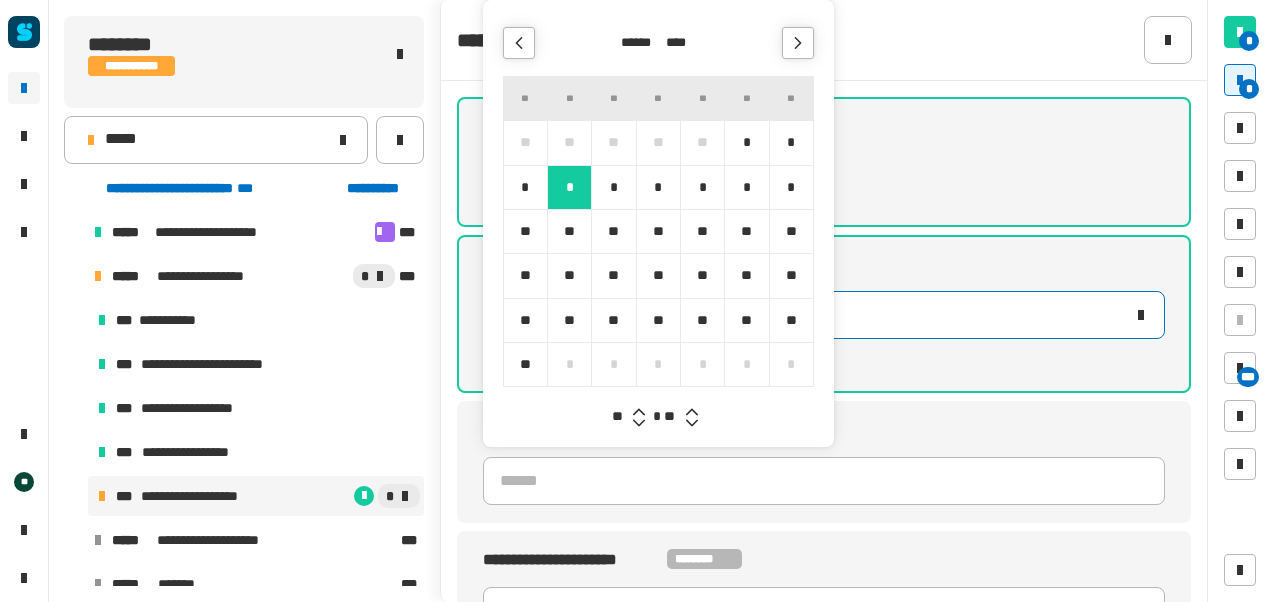 click 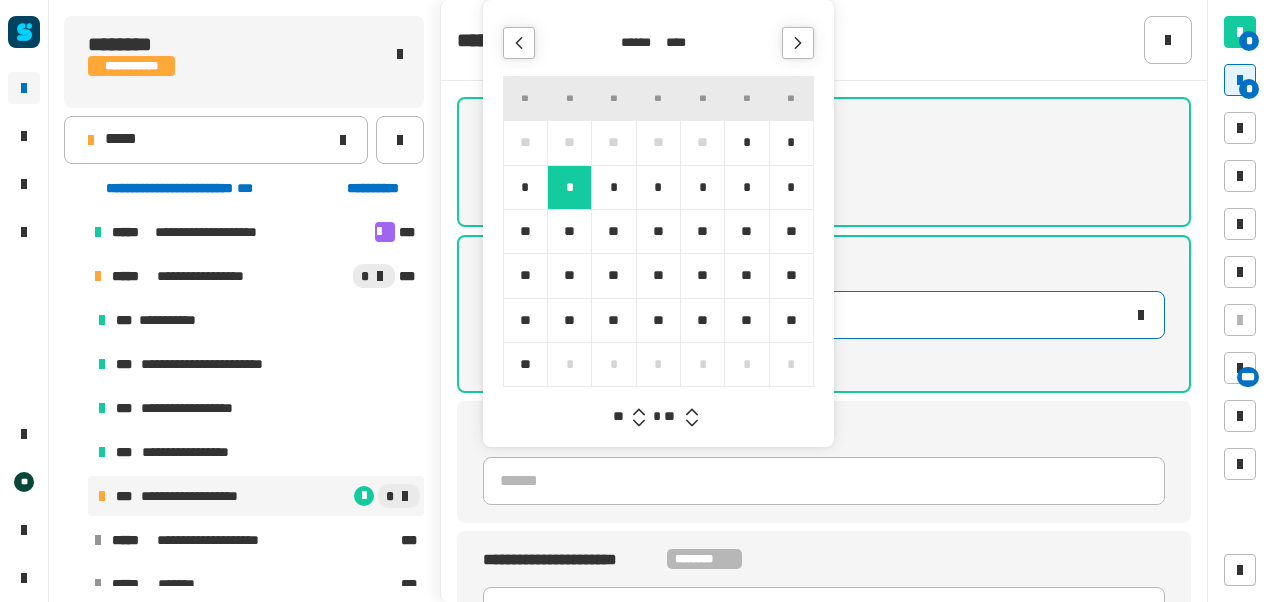 click 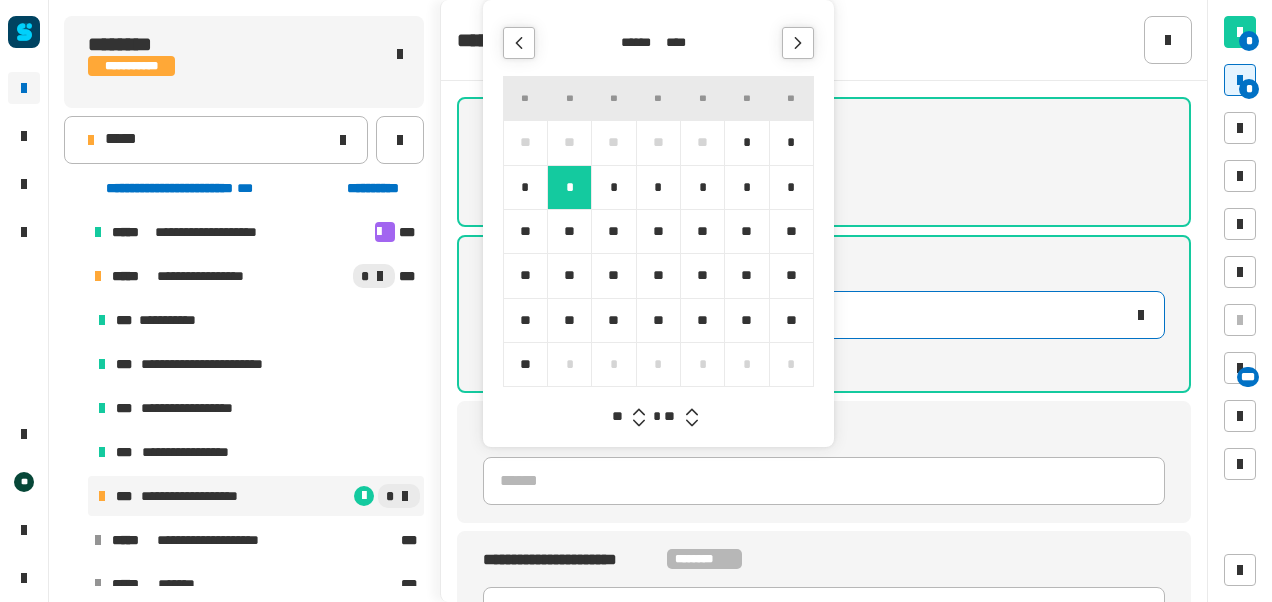 click 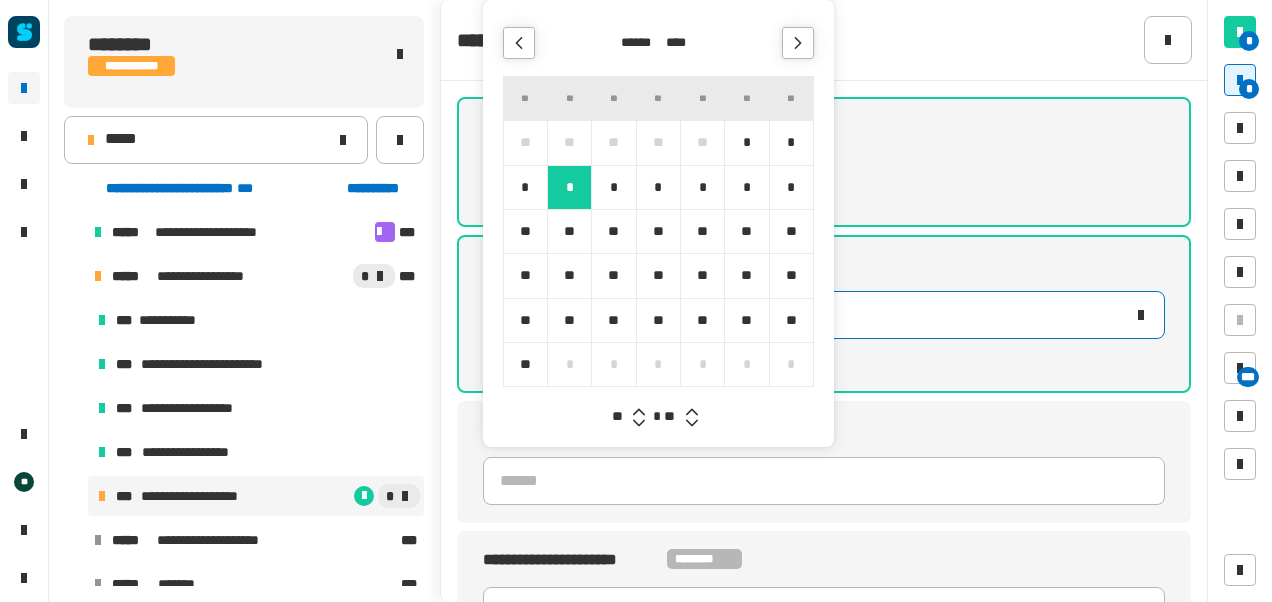 click 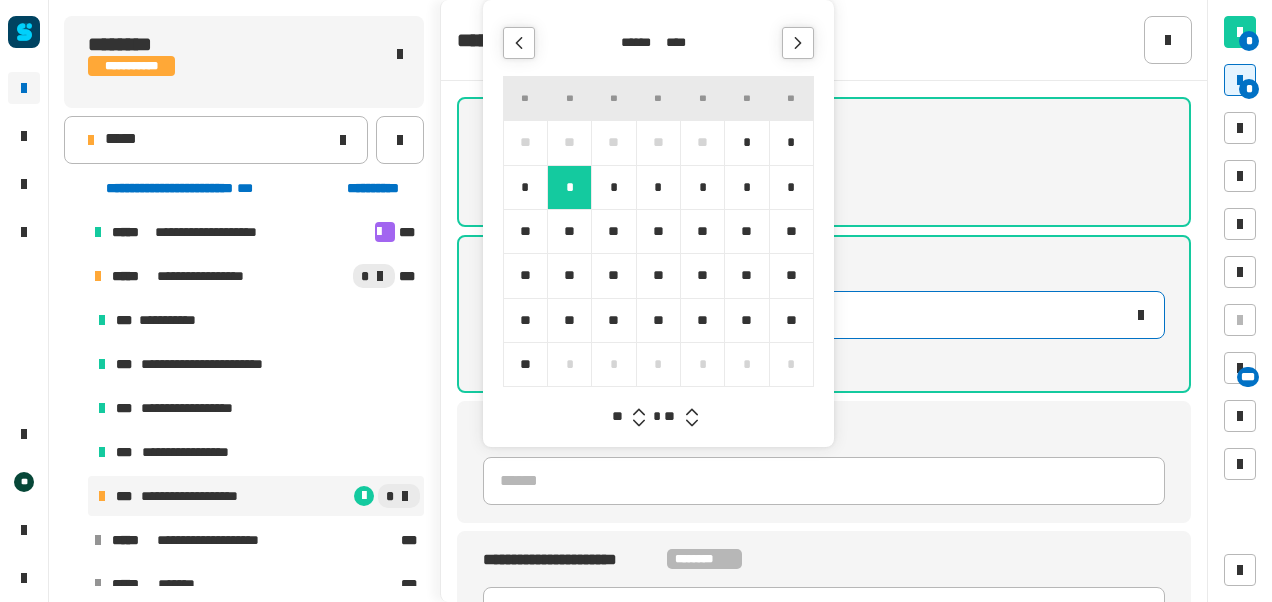 click 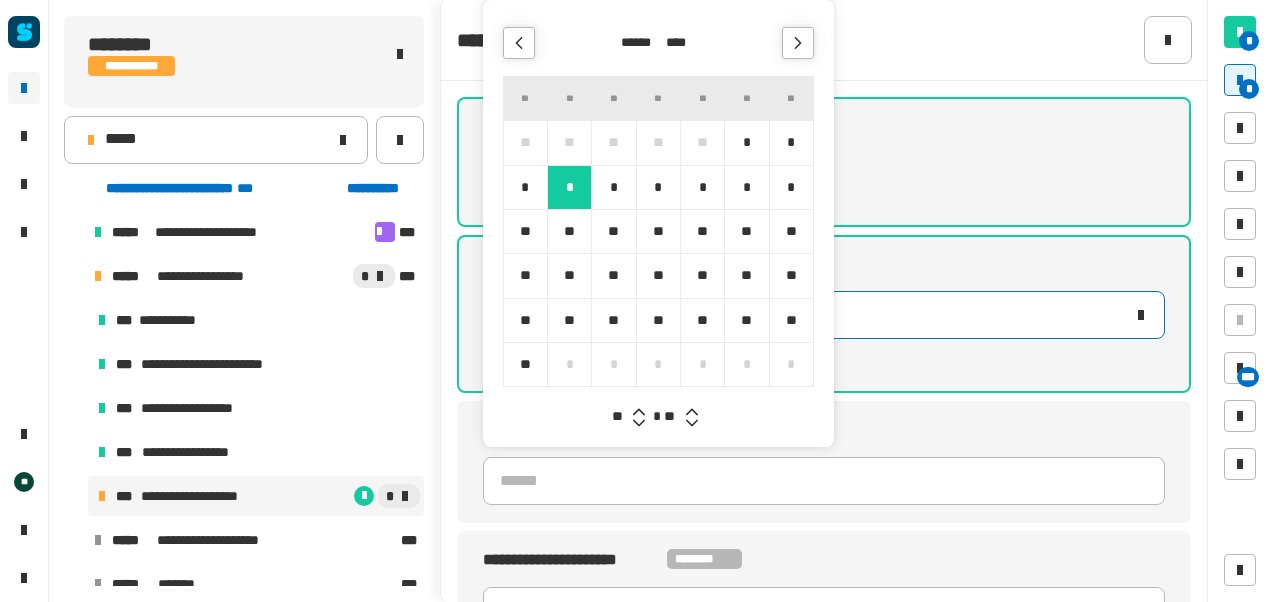 click 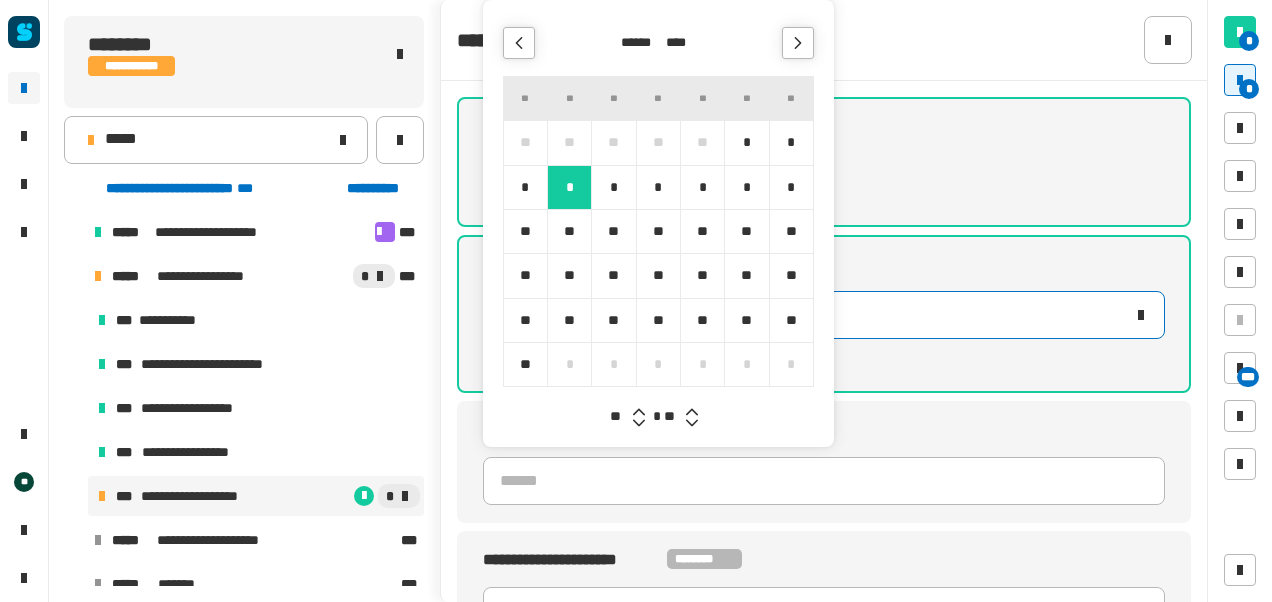 click 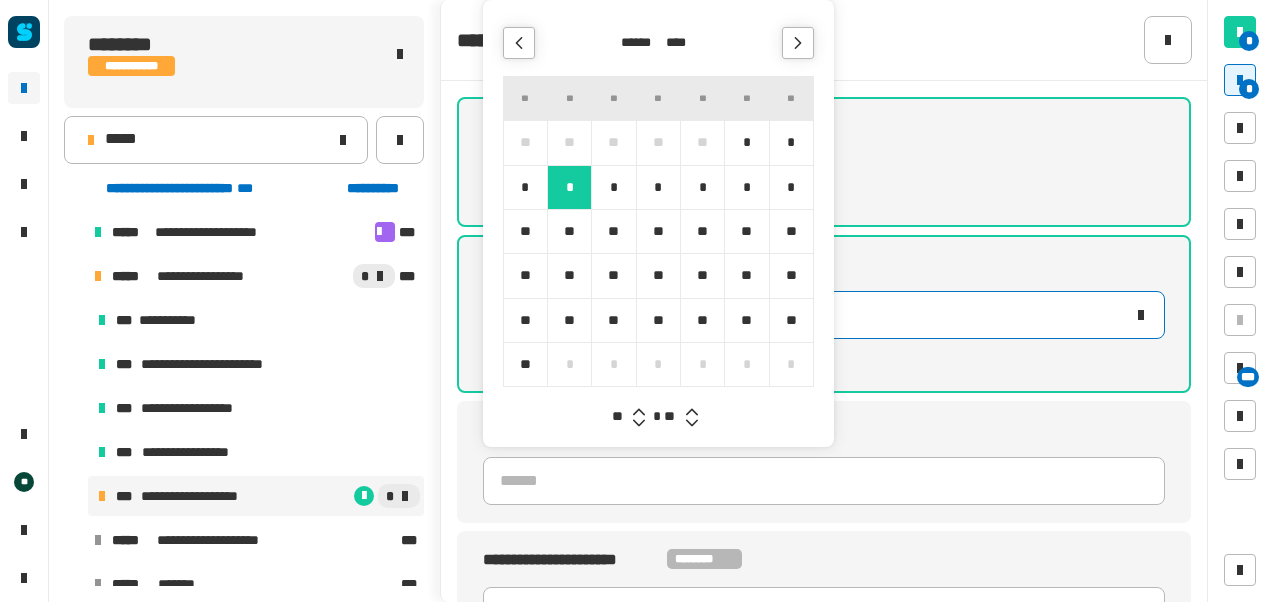 click 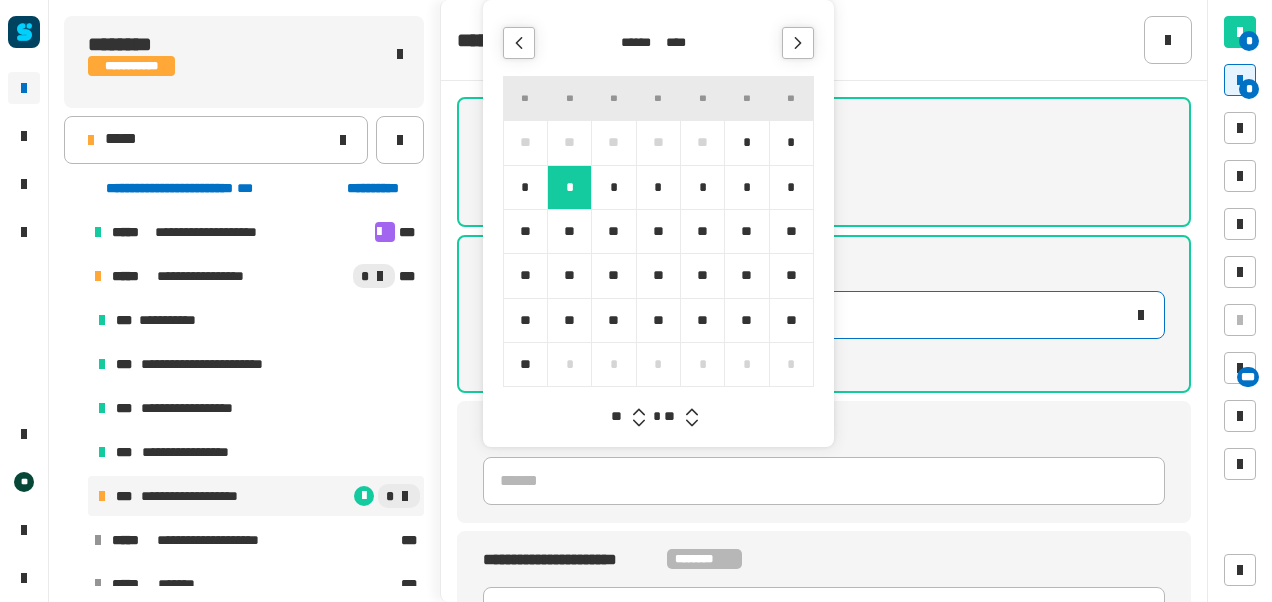 click 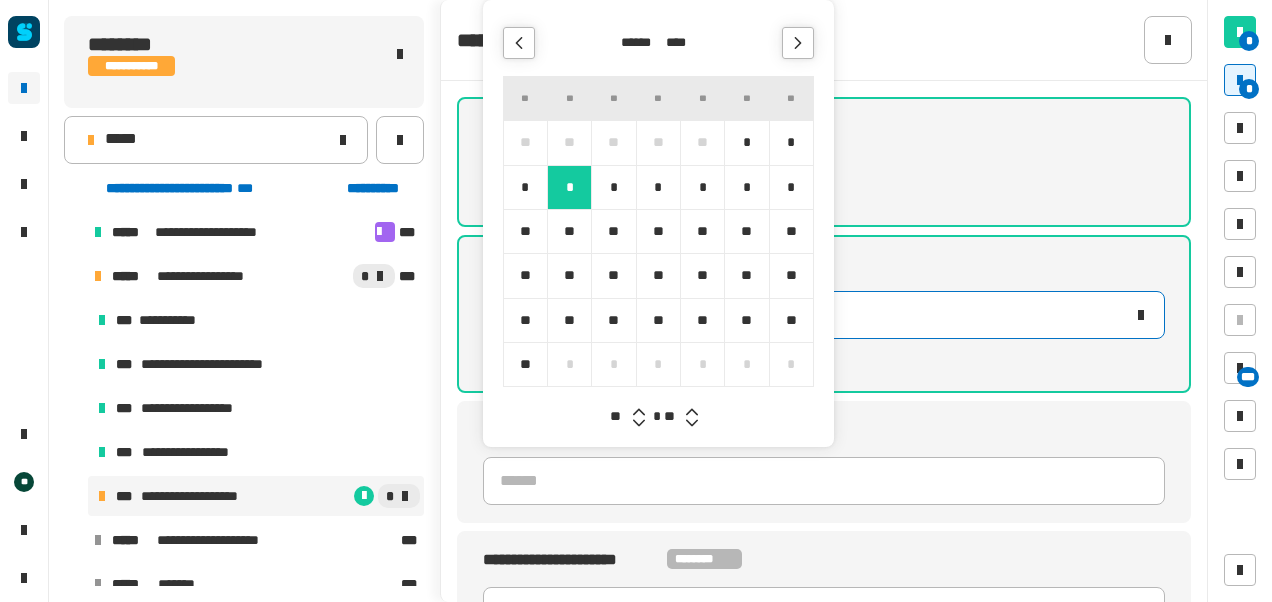 click 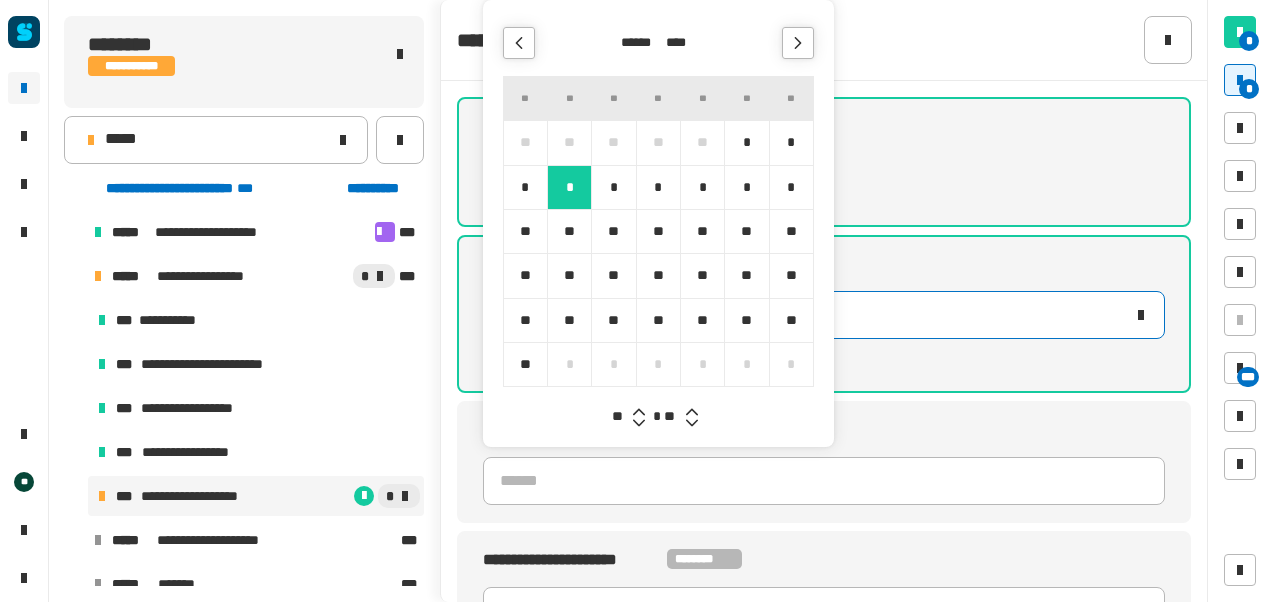 click 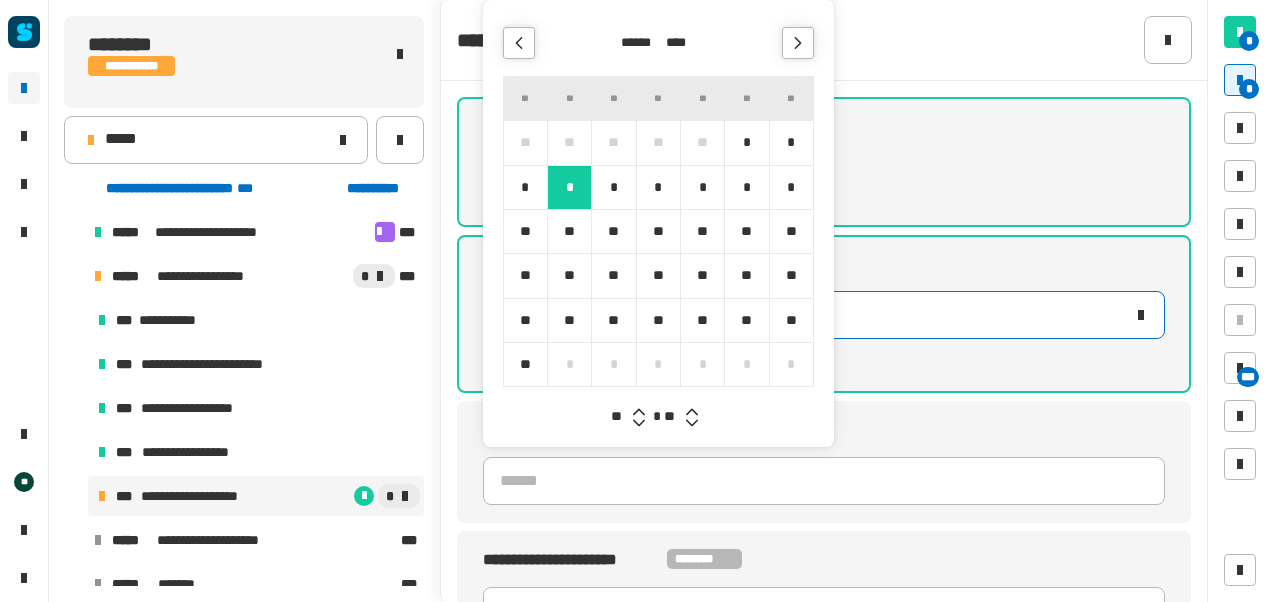 click 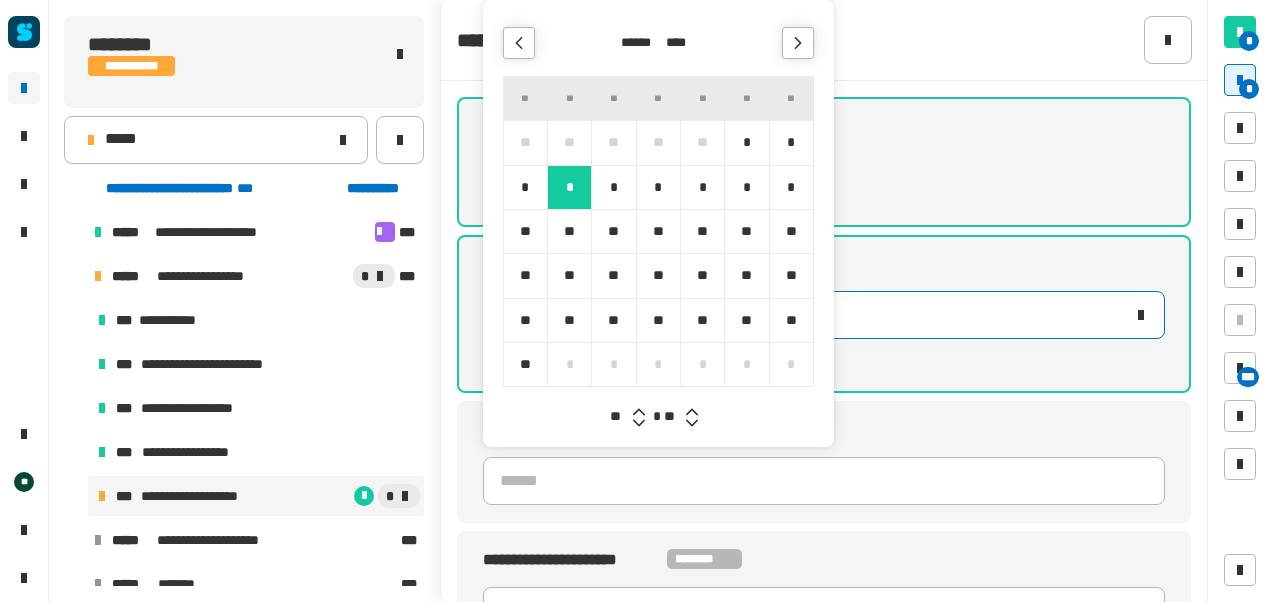 click 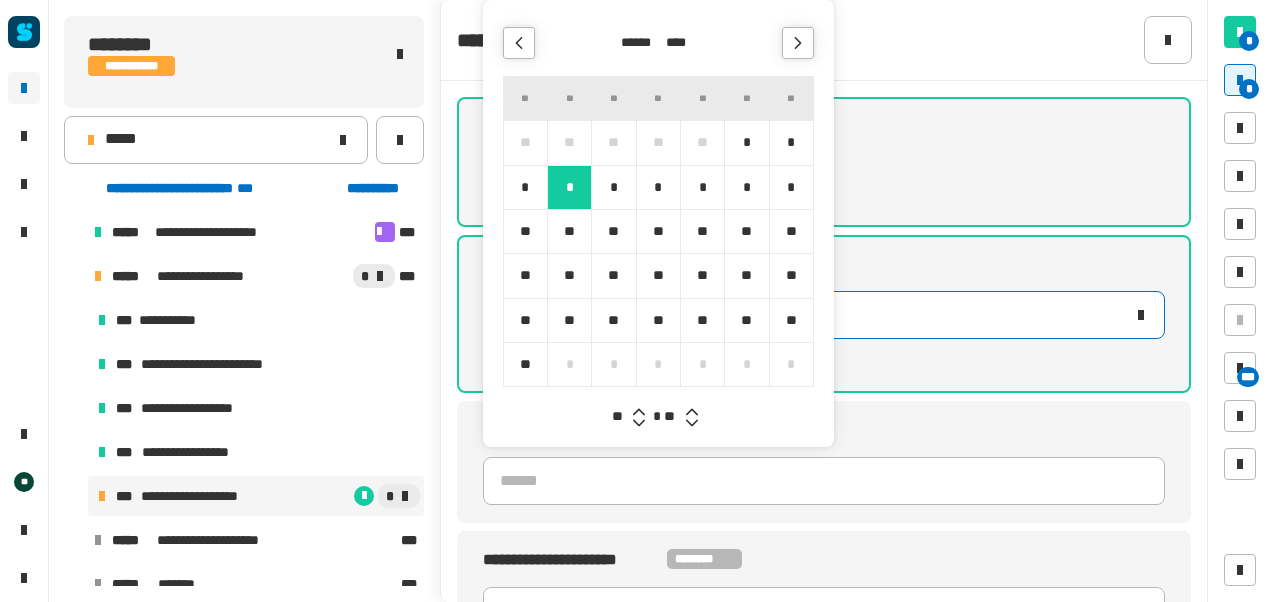 click 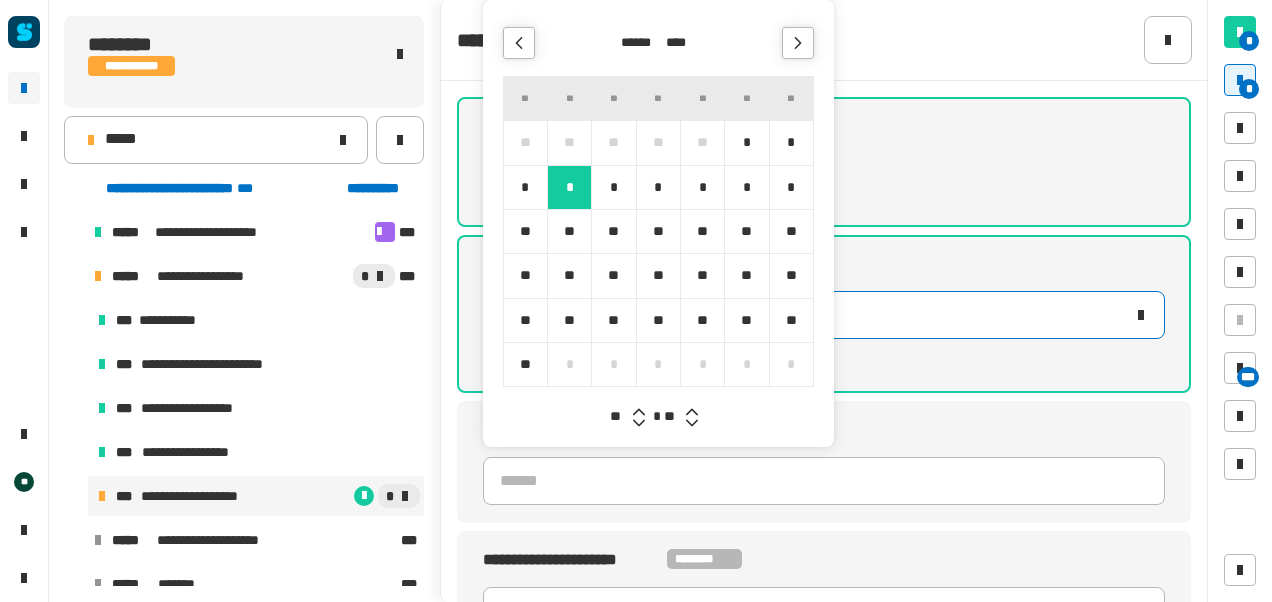 click 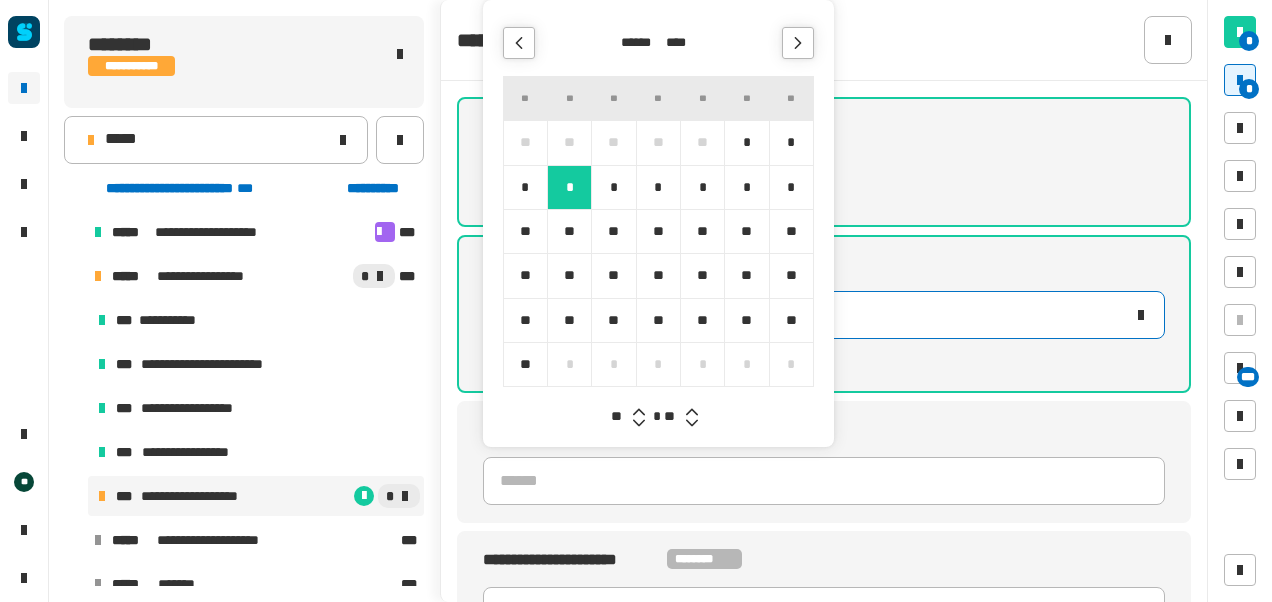 click 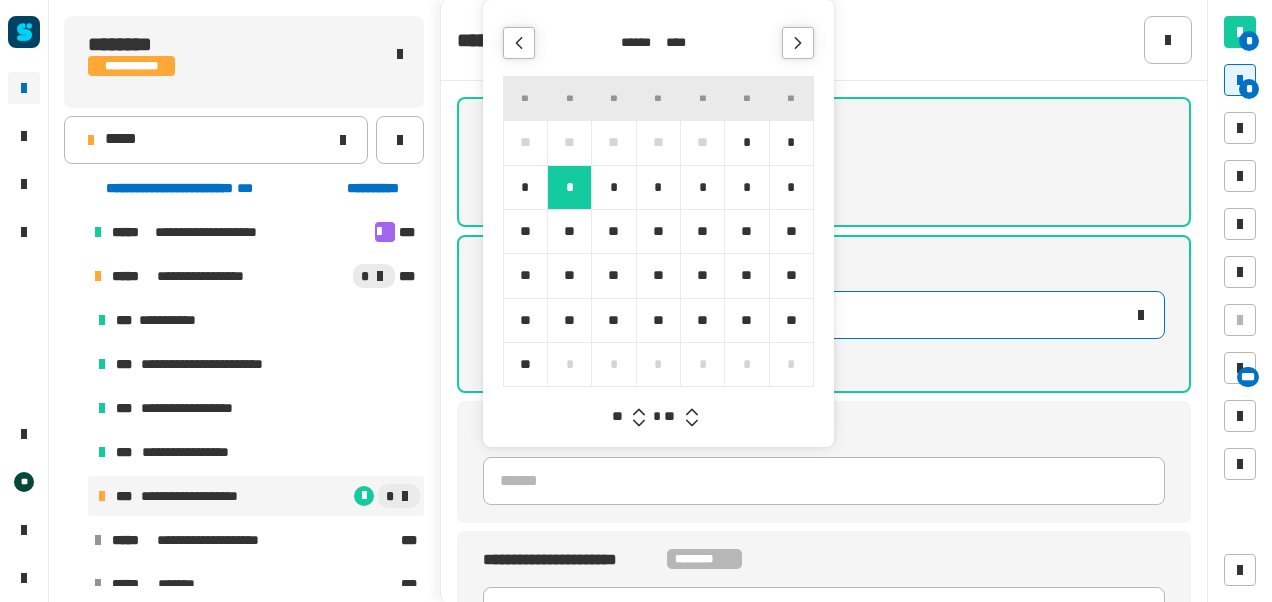 click 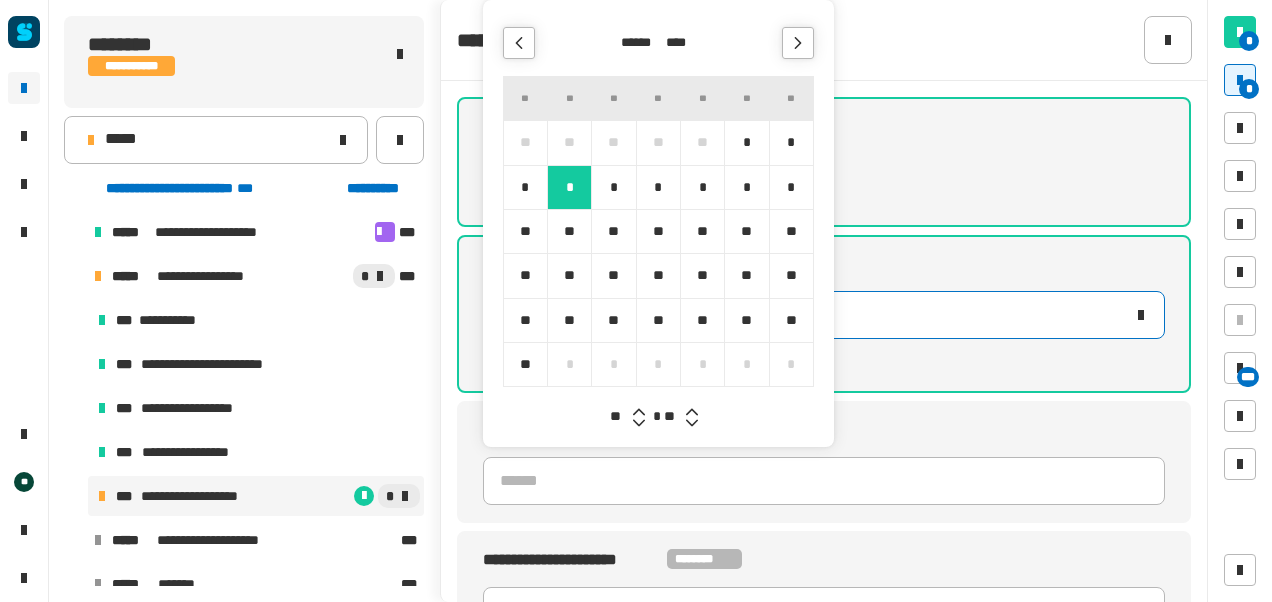 click 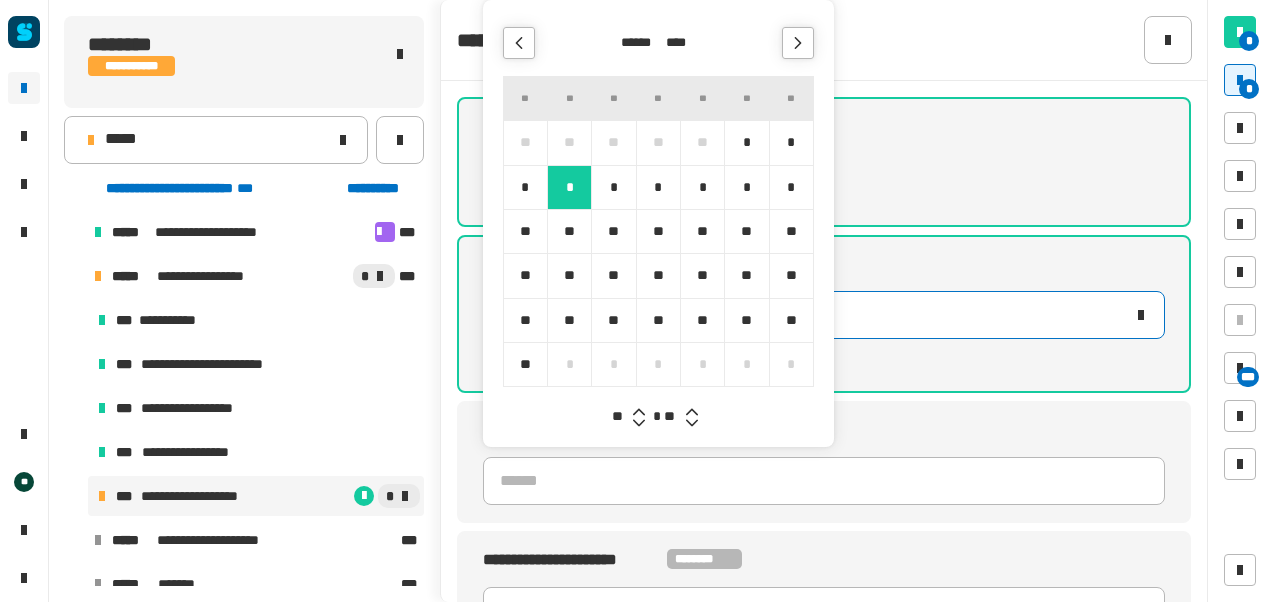 click 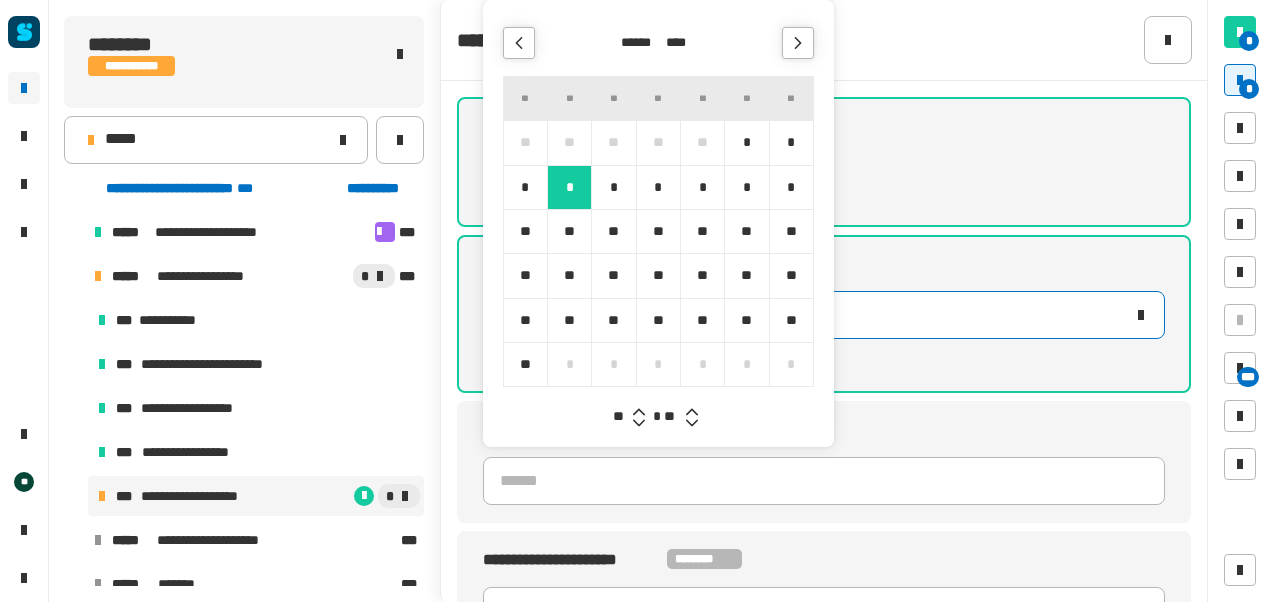 click 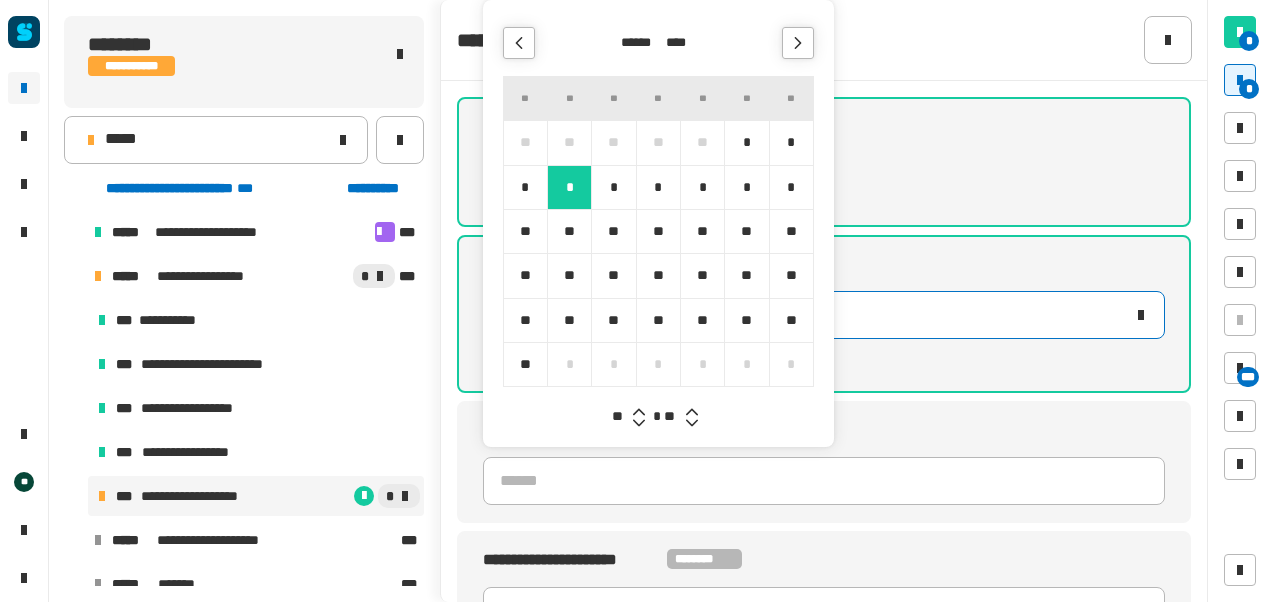 click 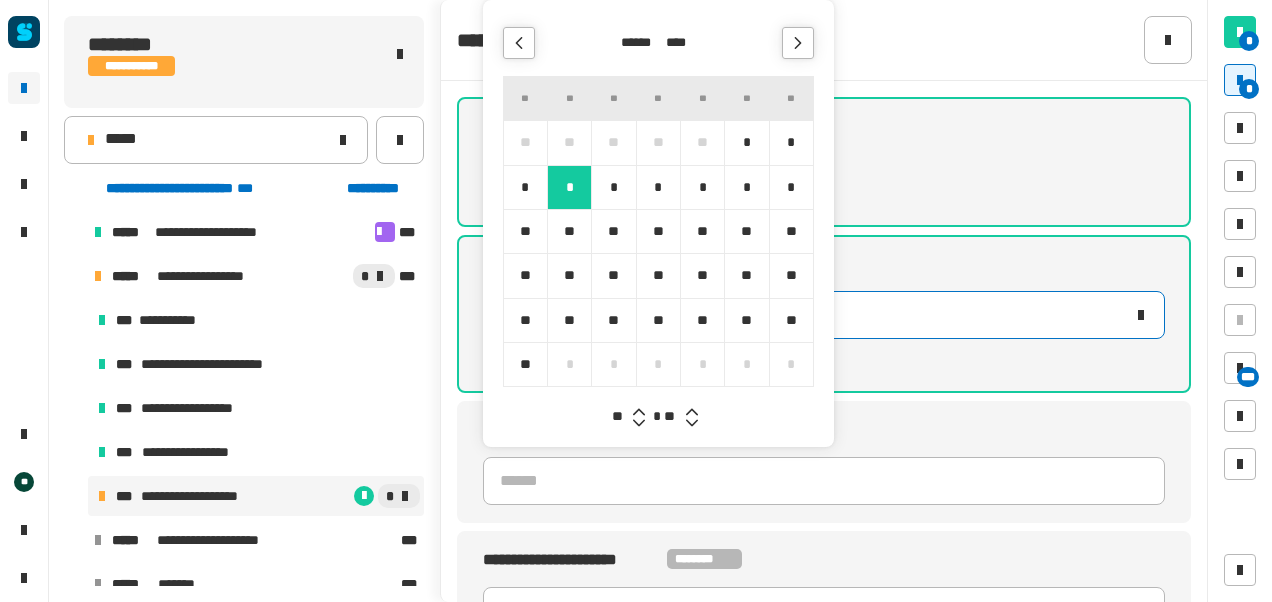 click 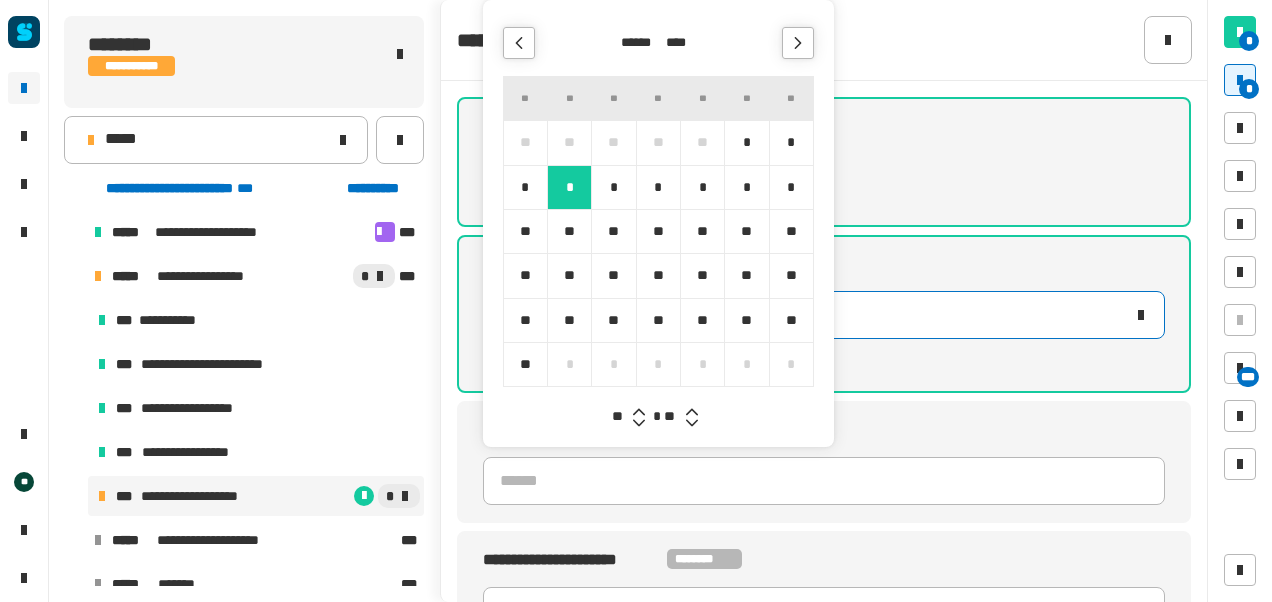 click 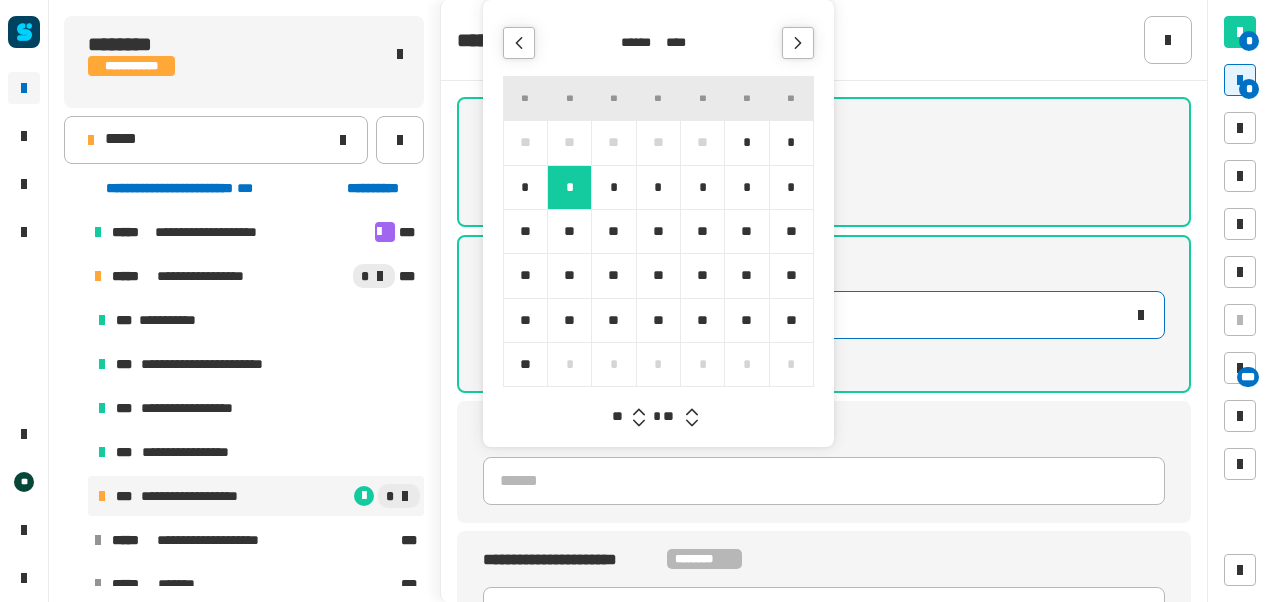 click 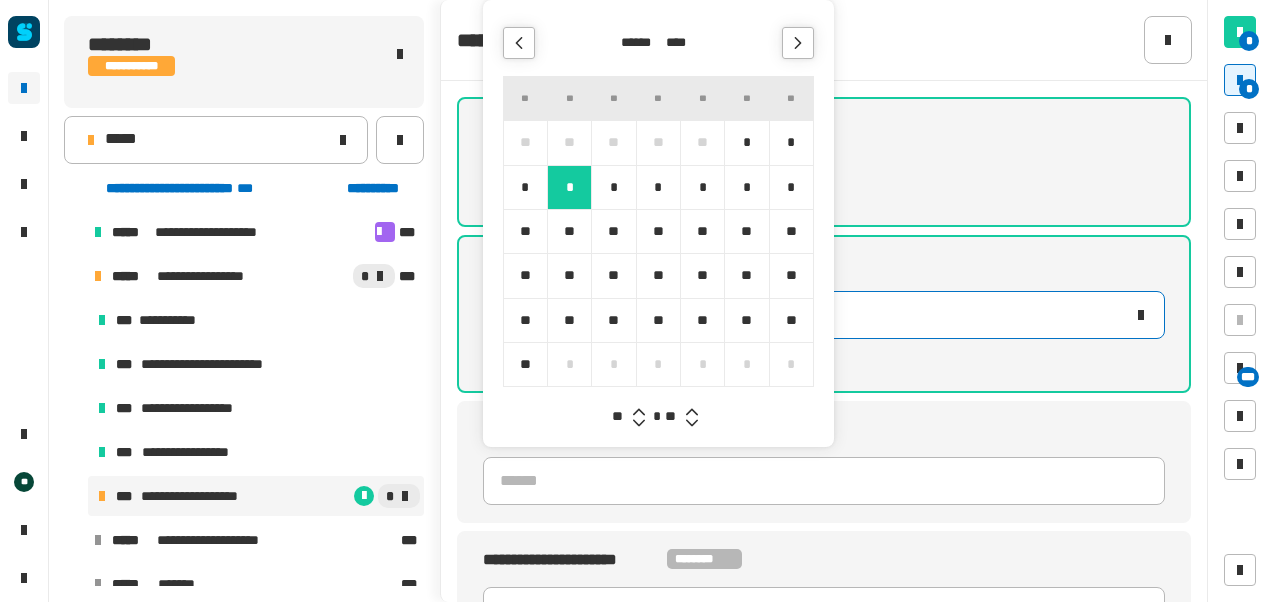 click 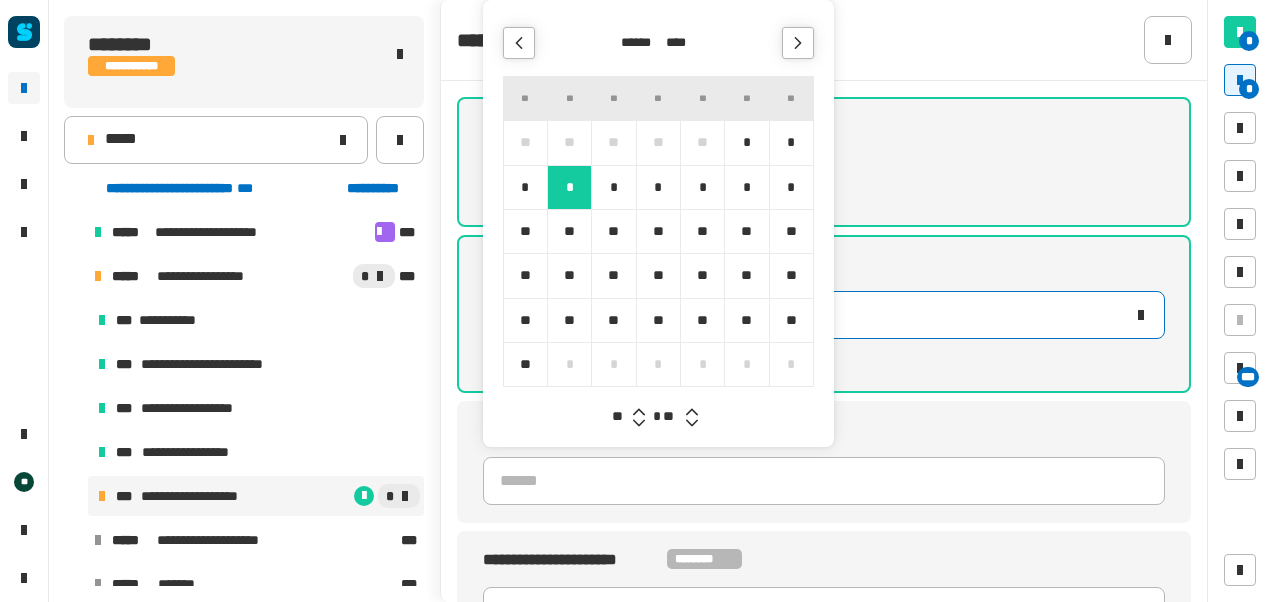 click 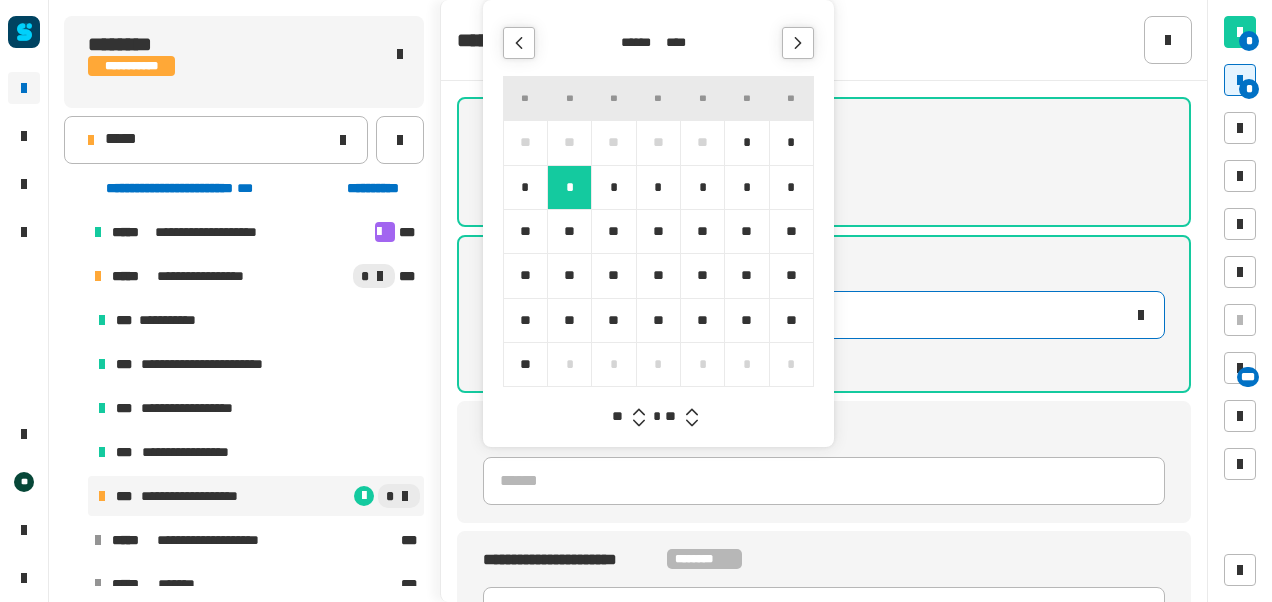 click 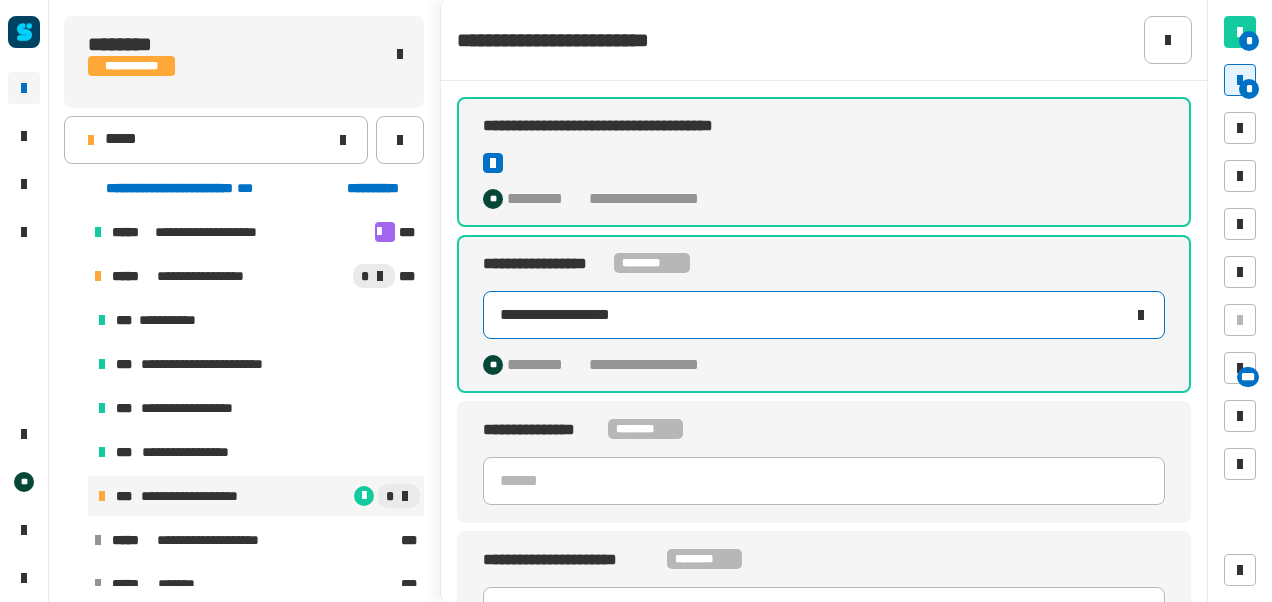 click on "**********" 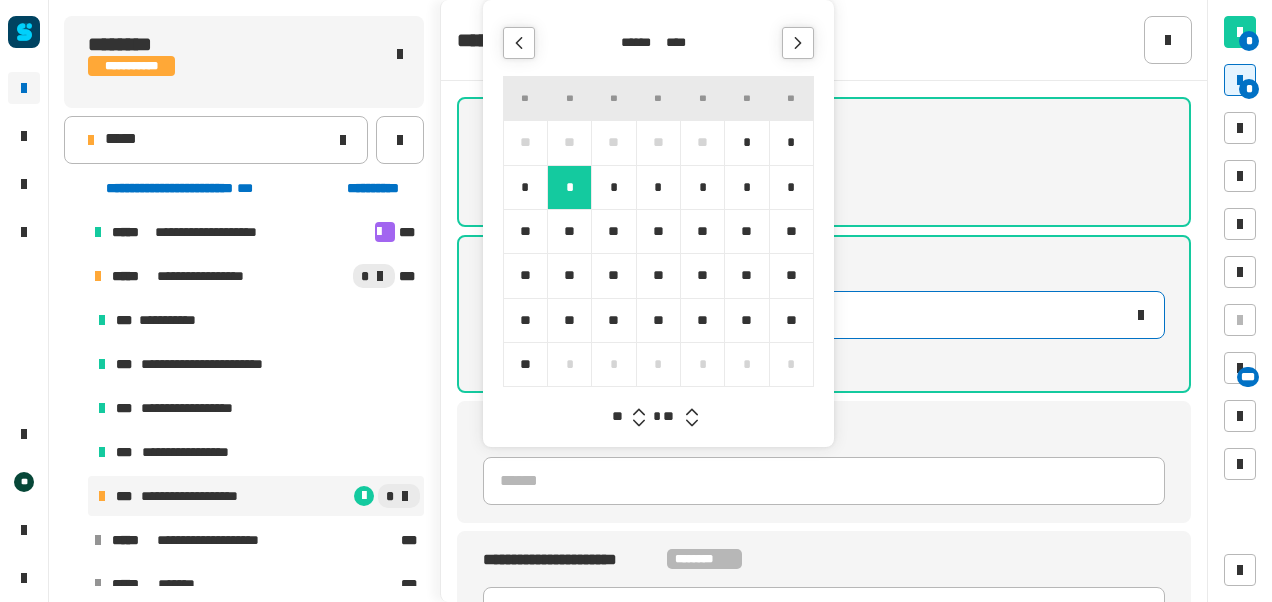 click on "*" at bounding box center [746, 142] 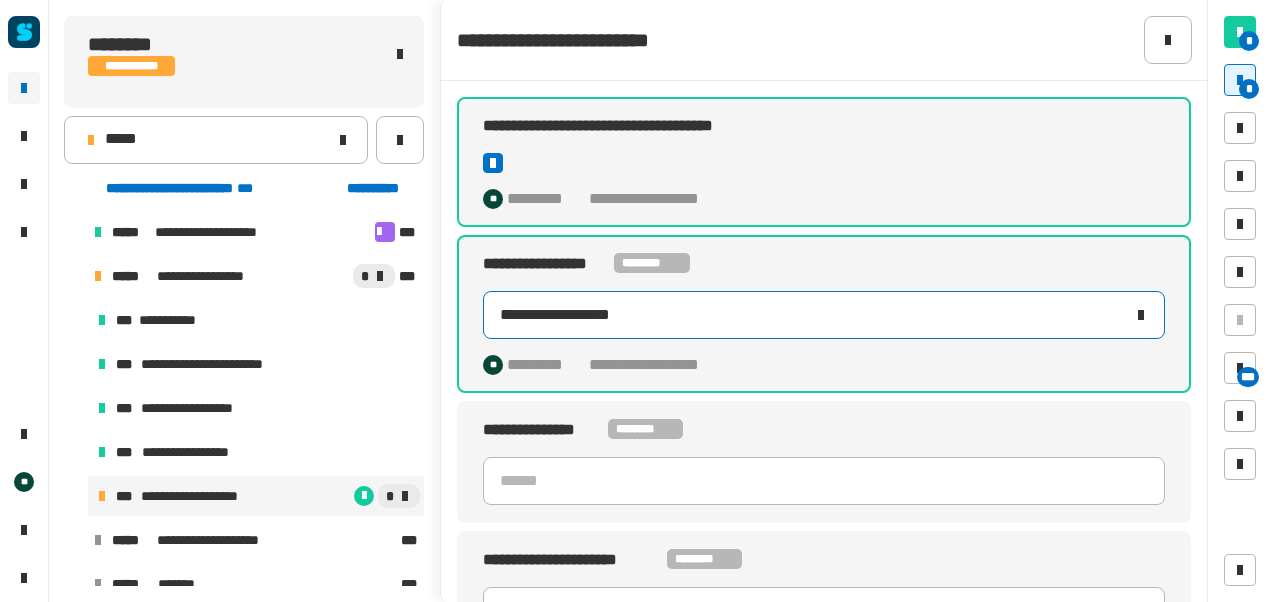 click on "**********" 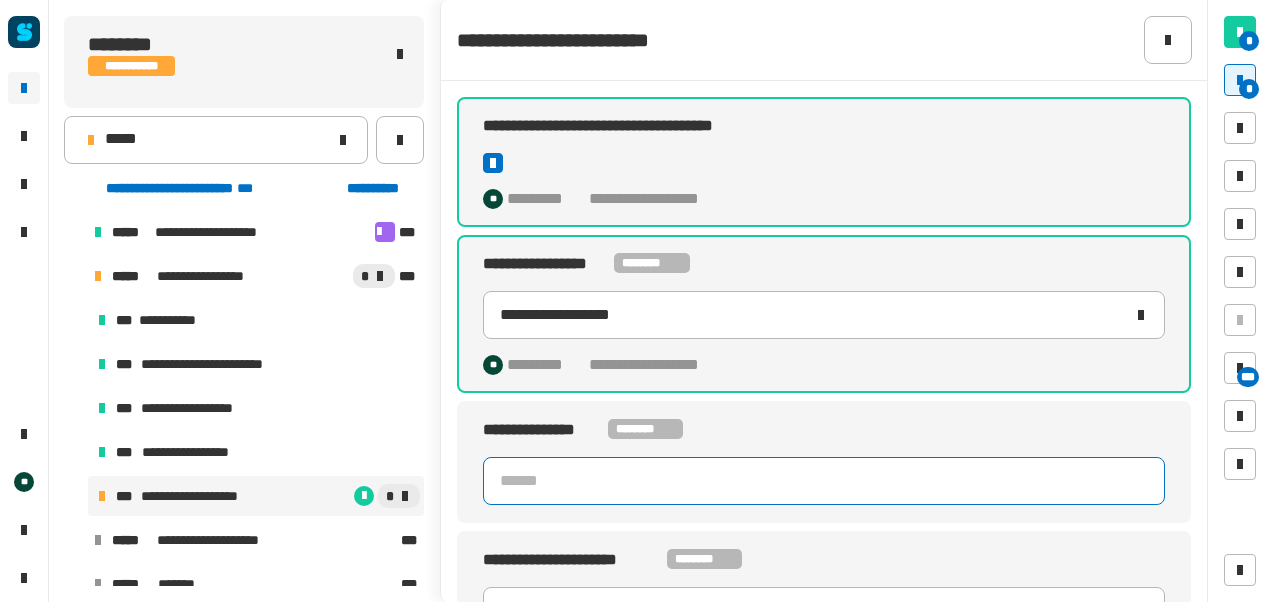 click 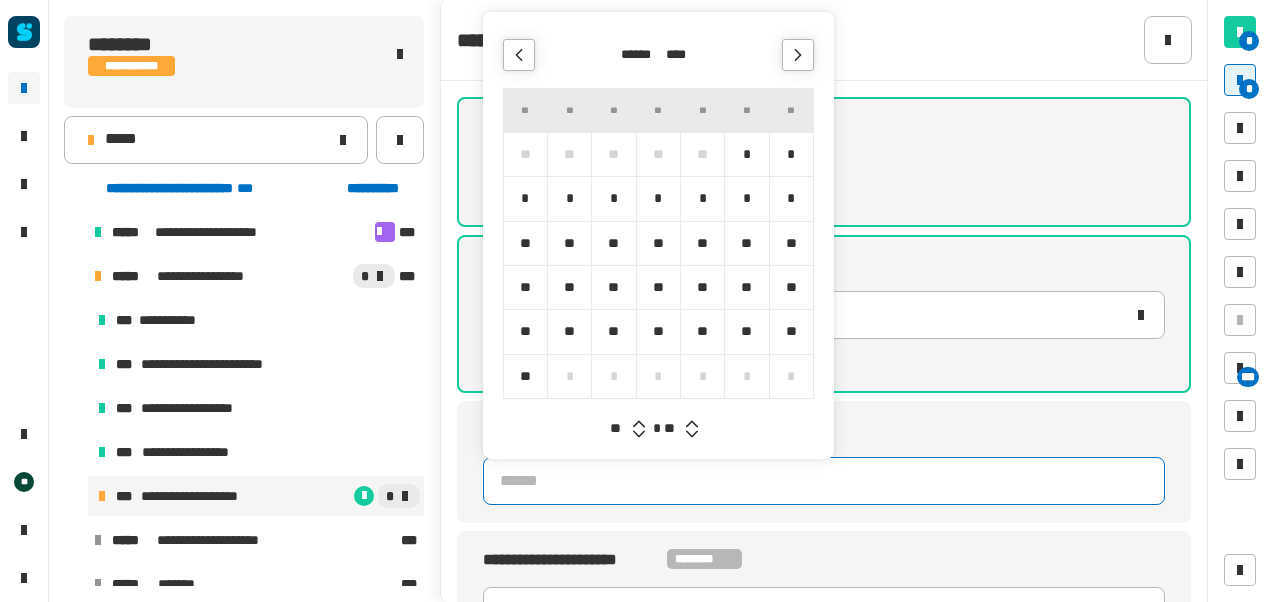 click on "*" at bounding box center [791, 154] 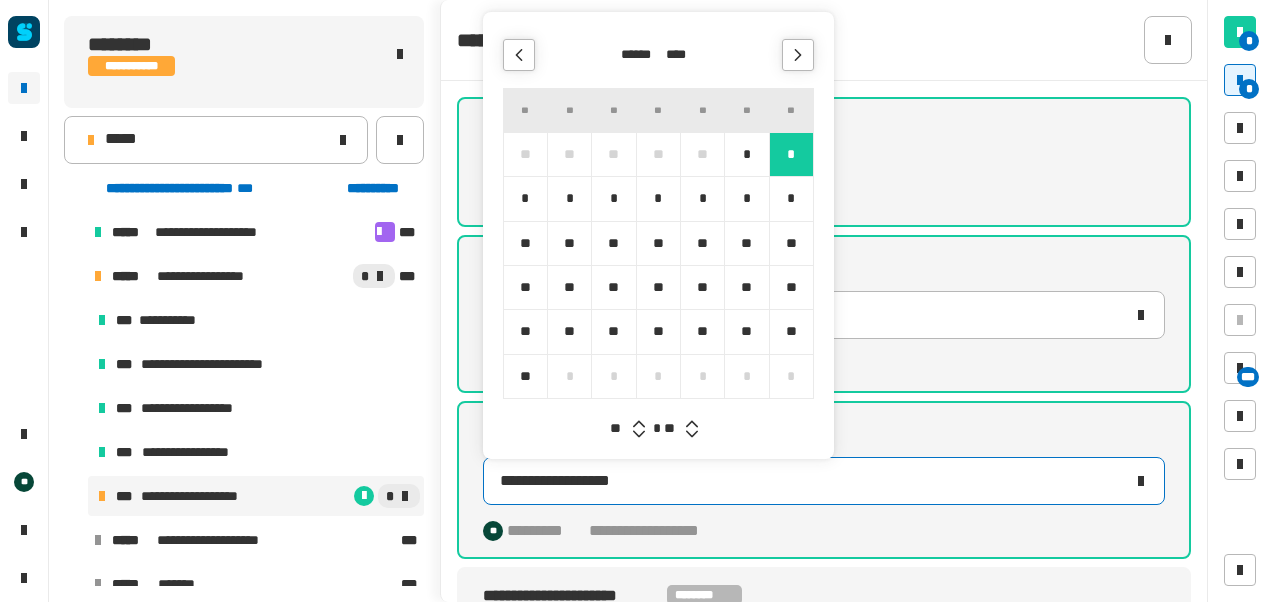 click 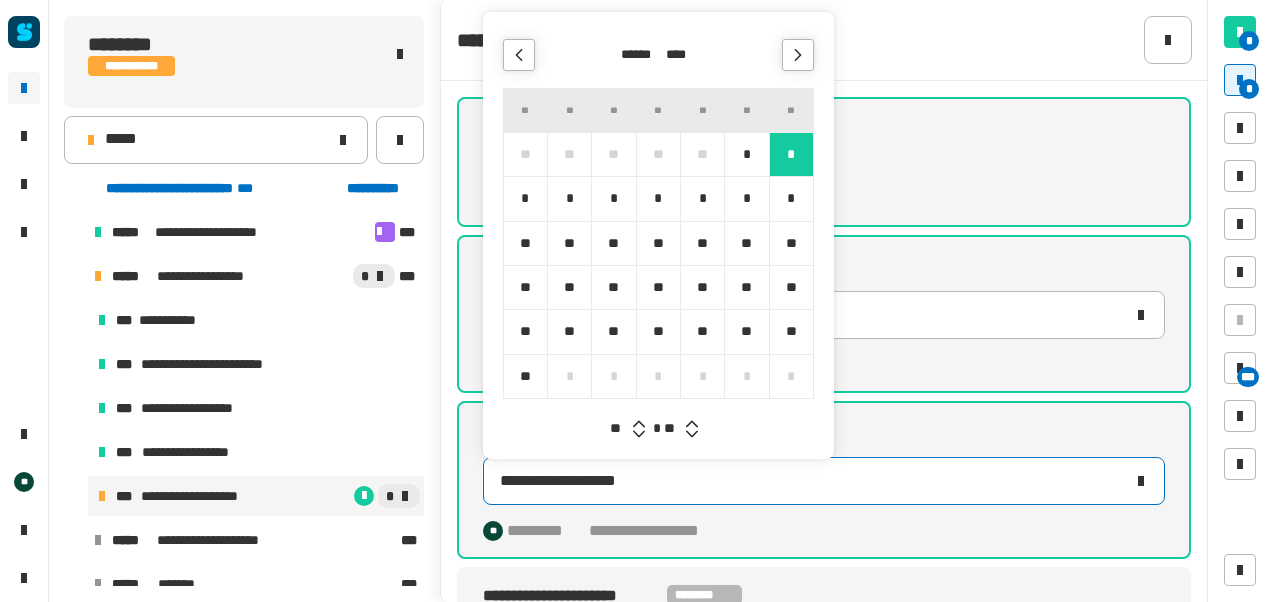 click 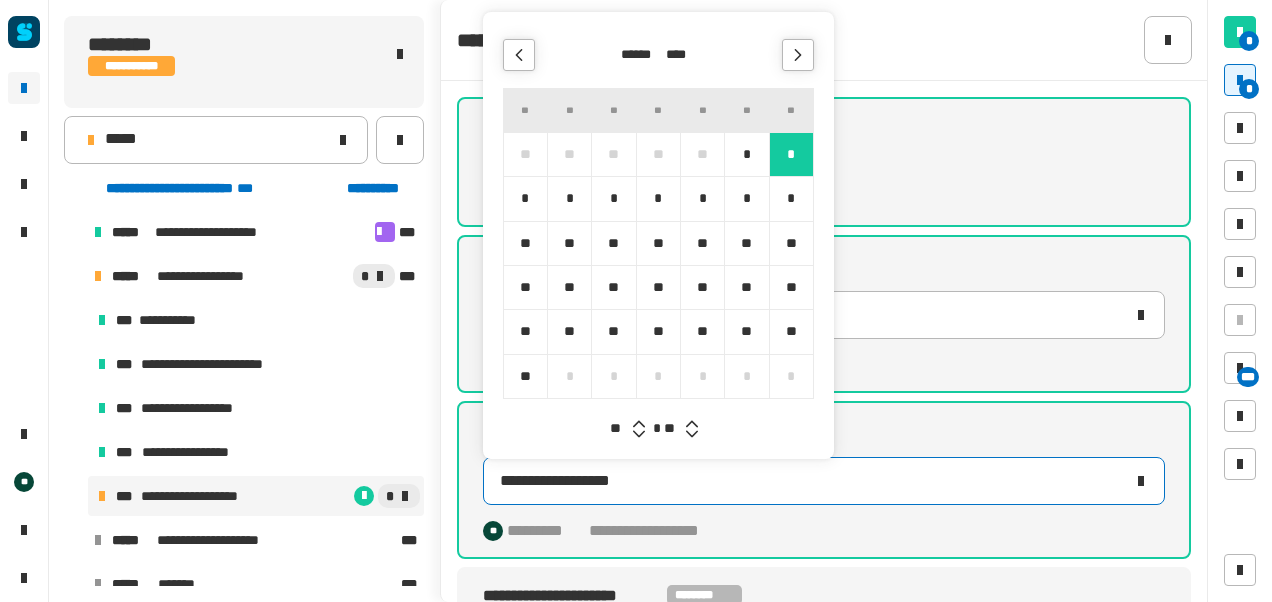 click 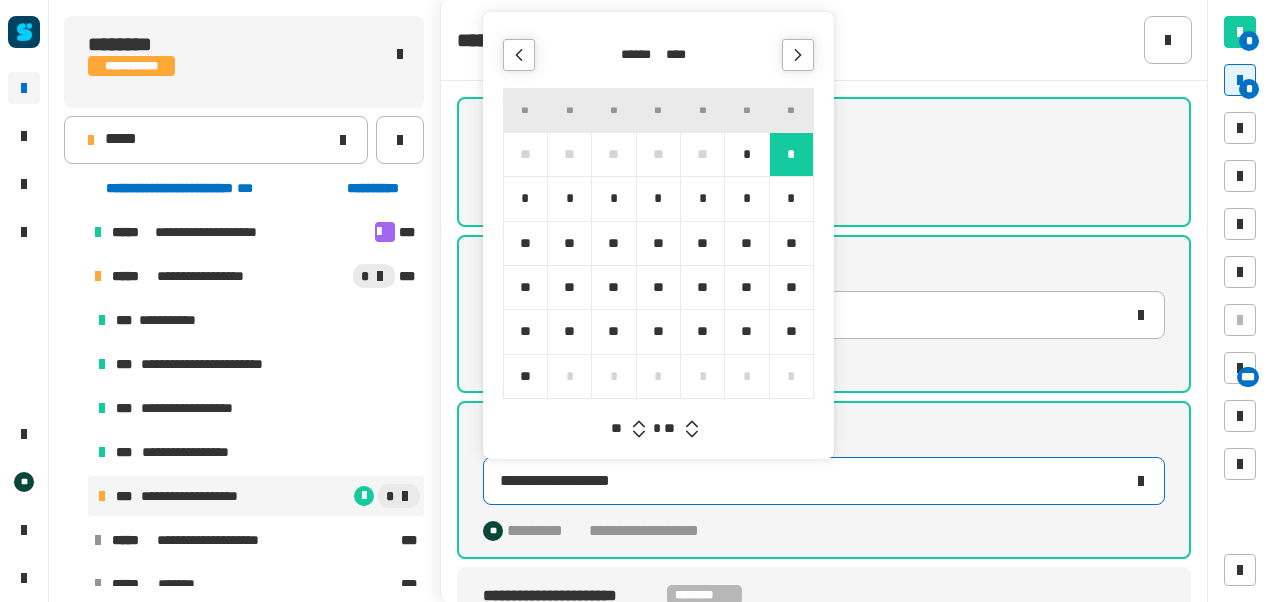 click 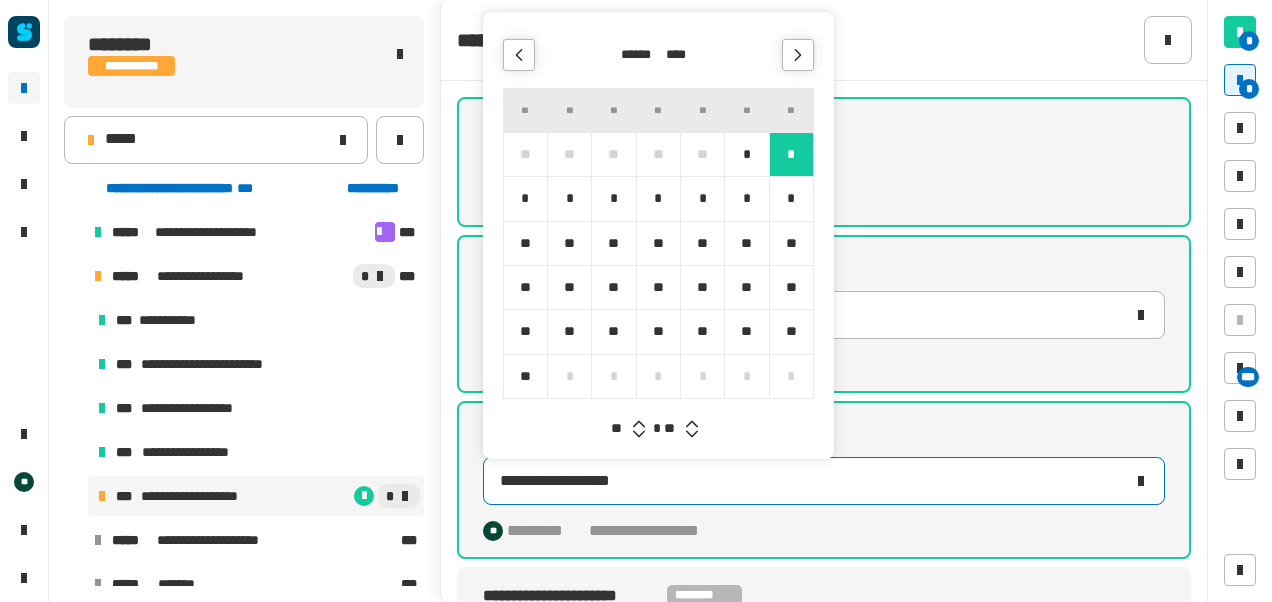 click 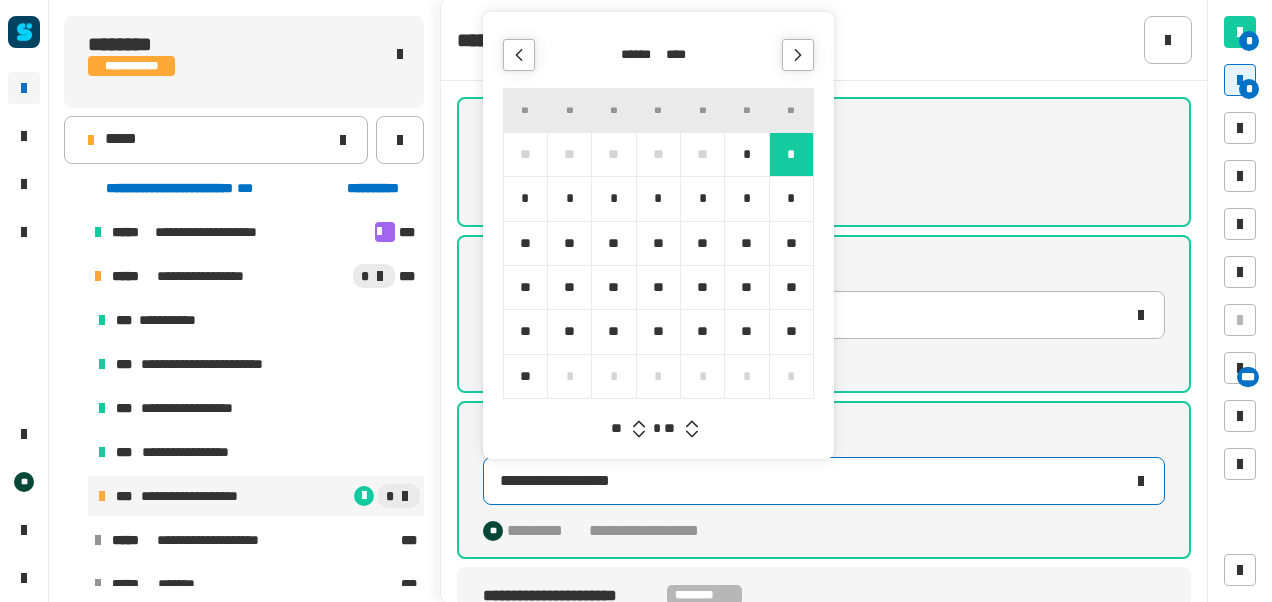click 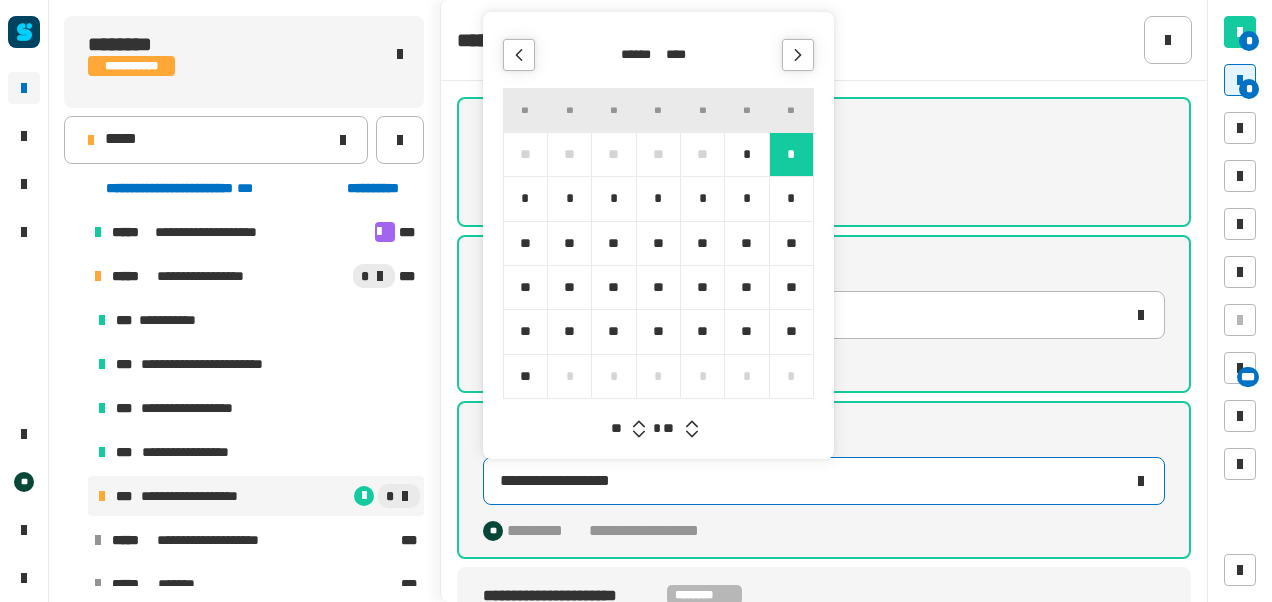 click 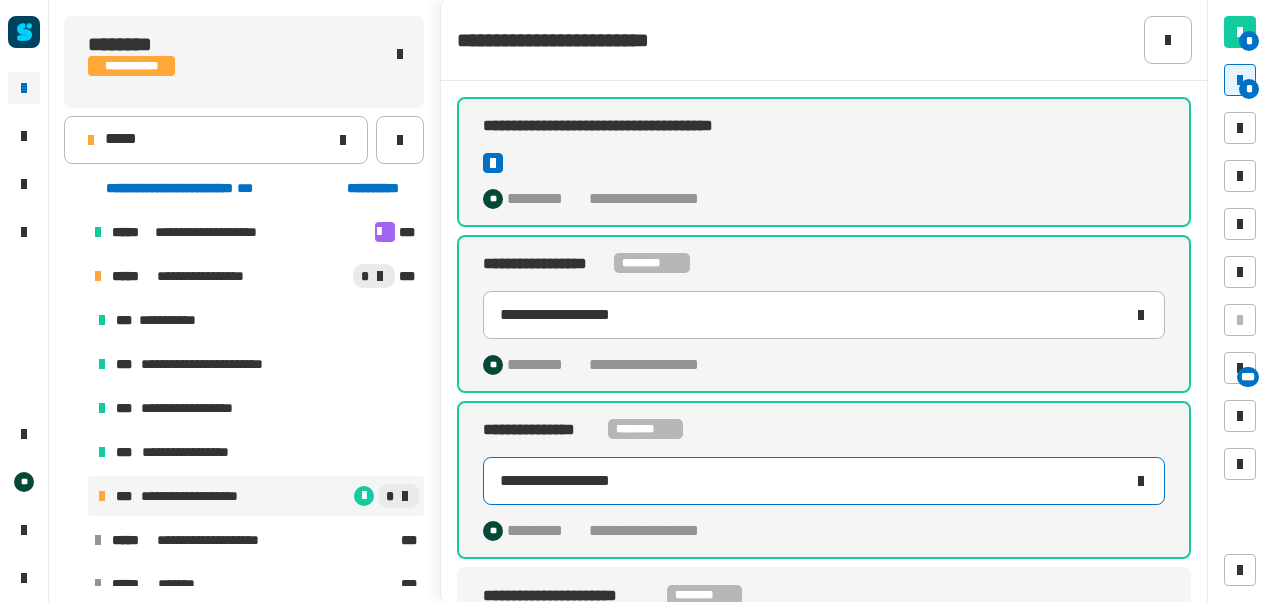 click on "**********" 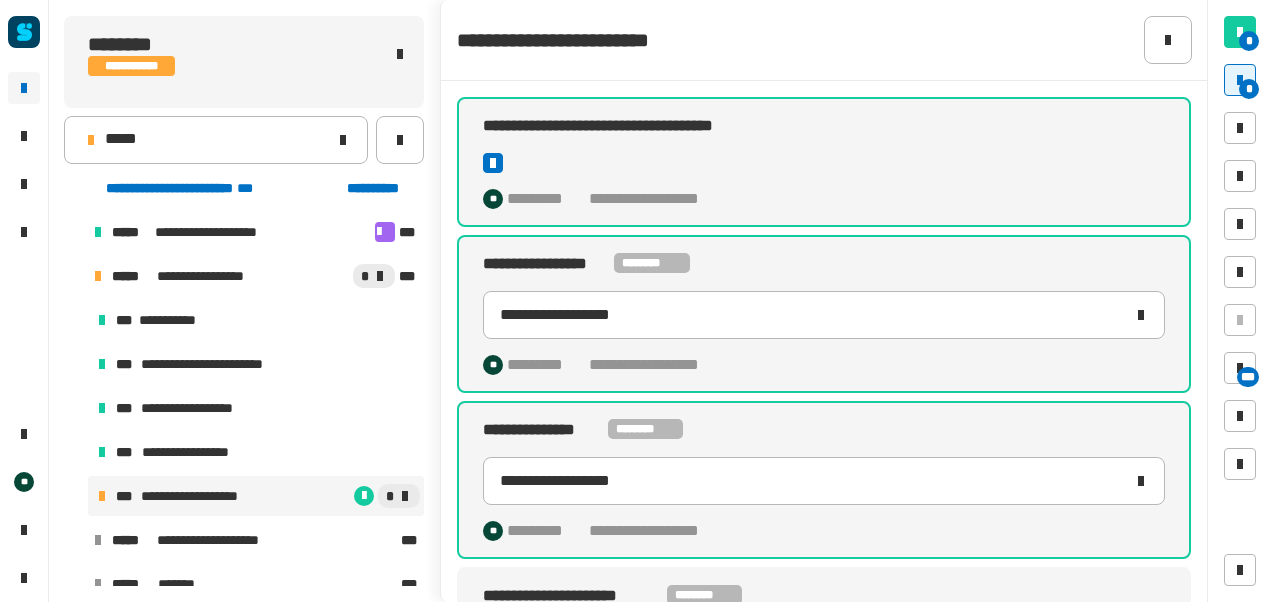scroll, scrollTop: 326, scrollLeft: 0, axis: vertical 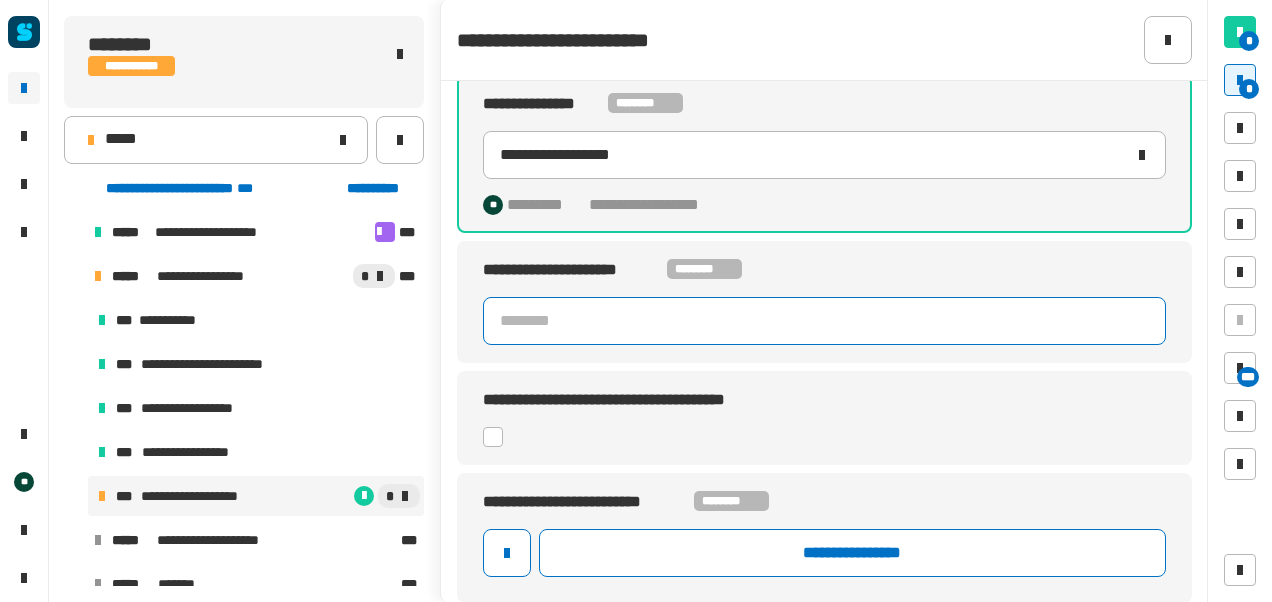 click 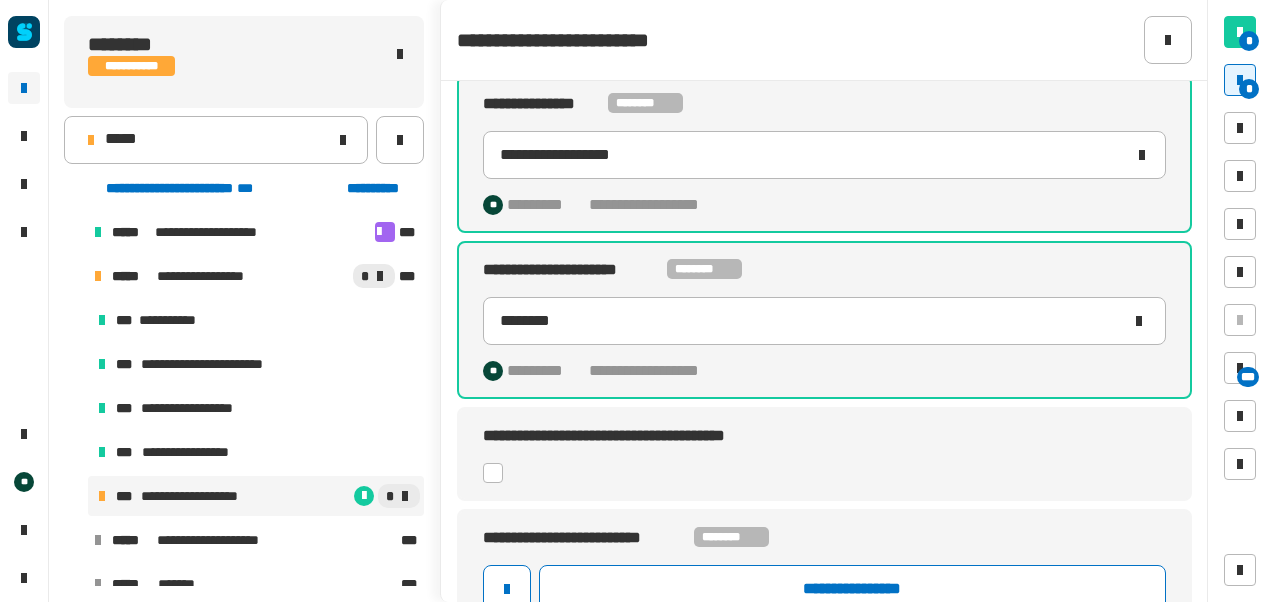 click 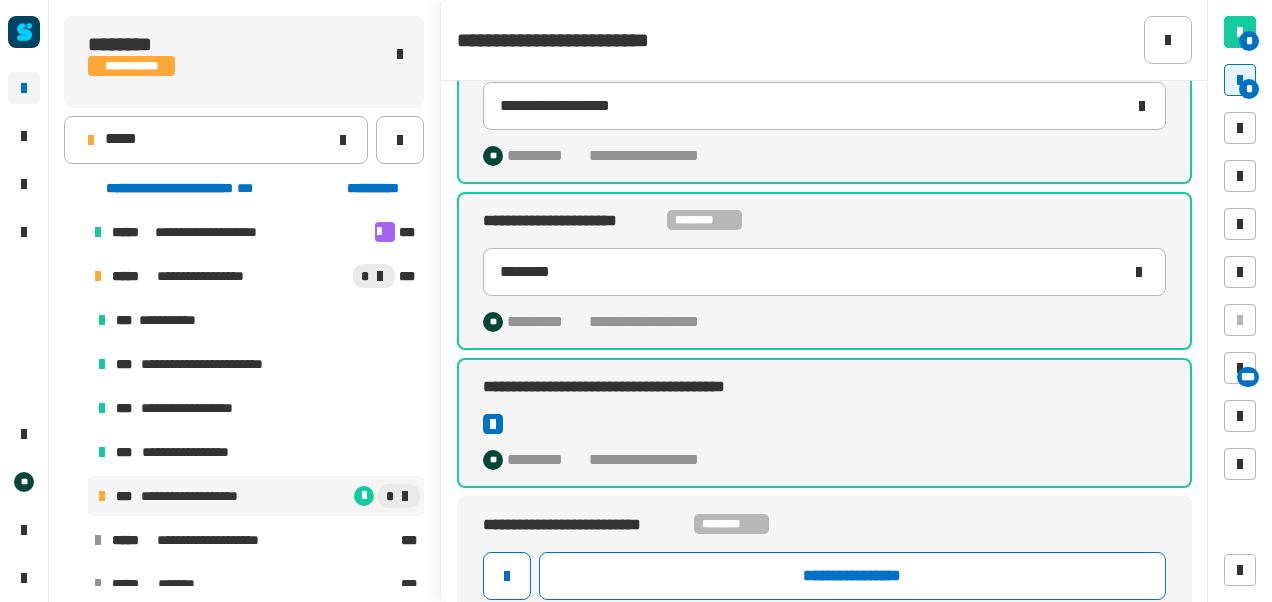 scroll, scrollTop: 398, scrollLeft: 0, axis: vertical 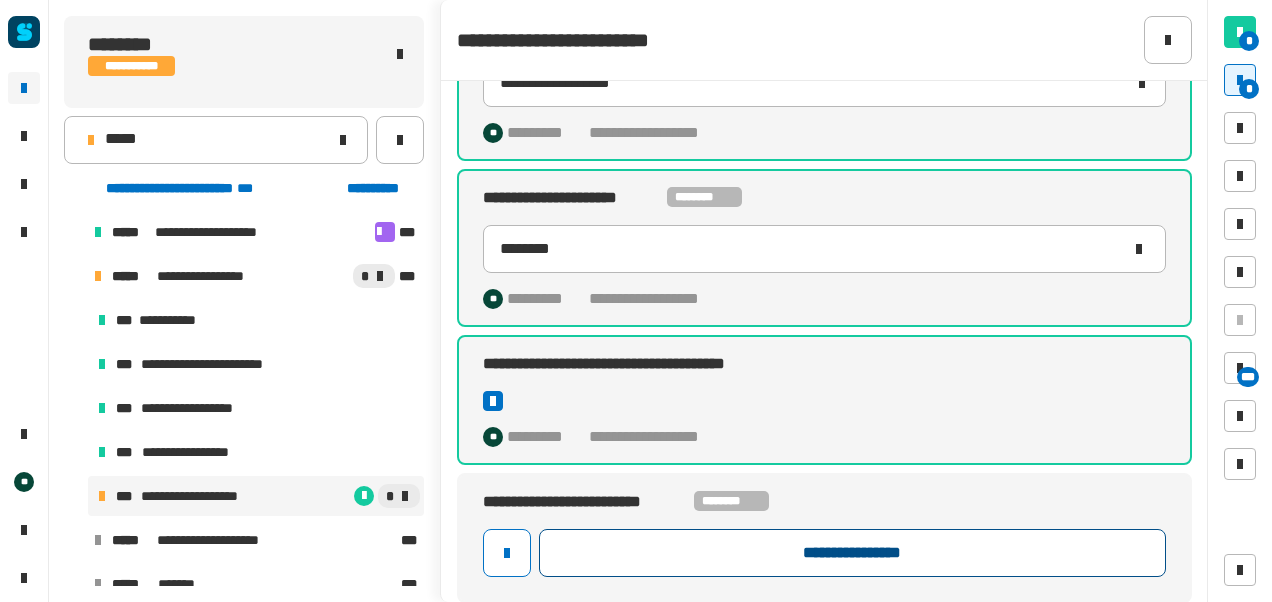 click on "**********" 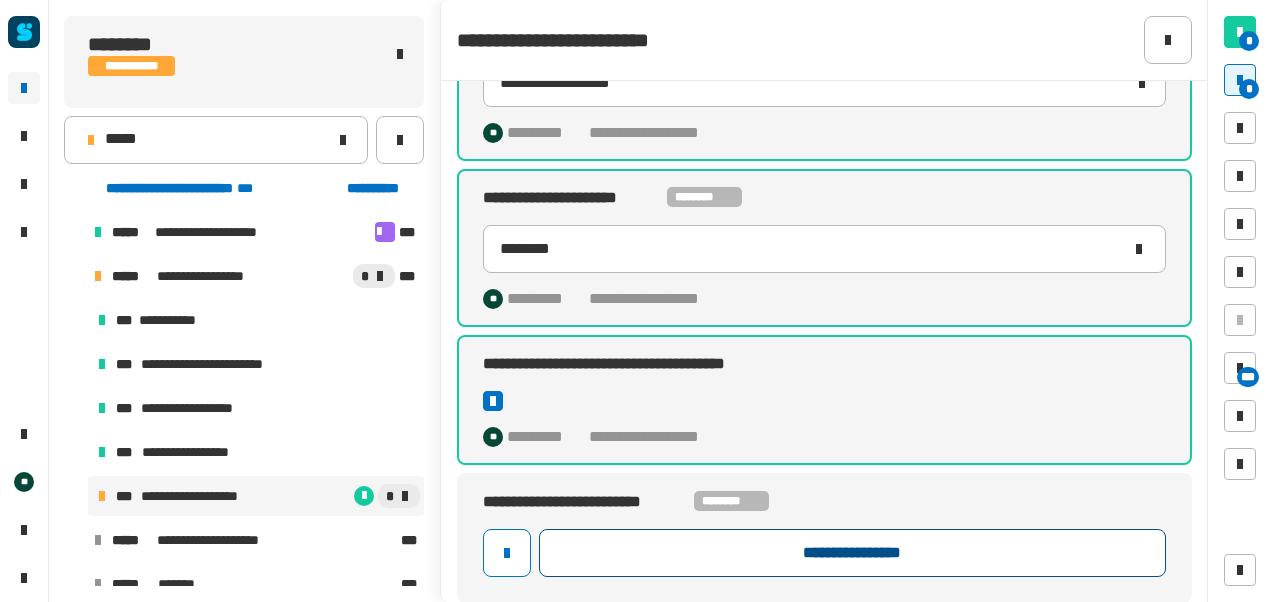 click on "**********" 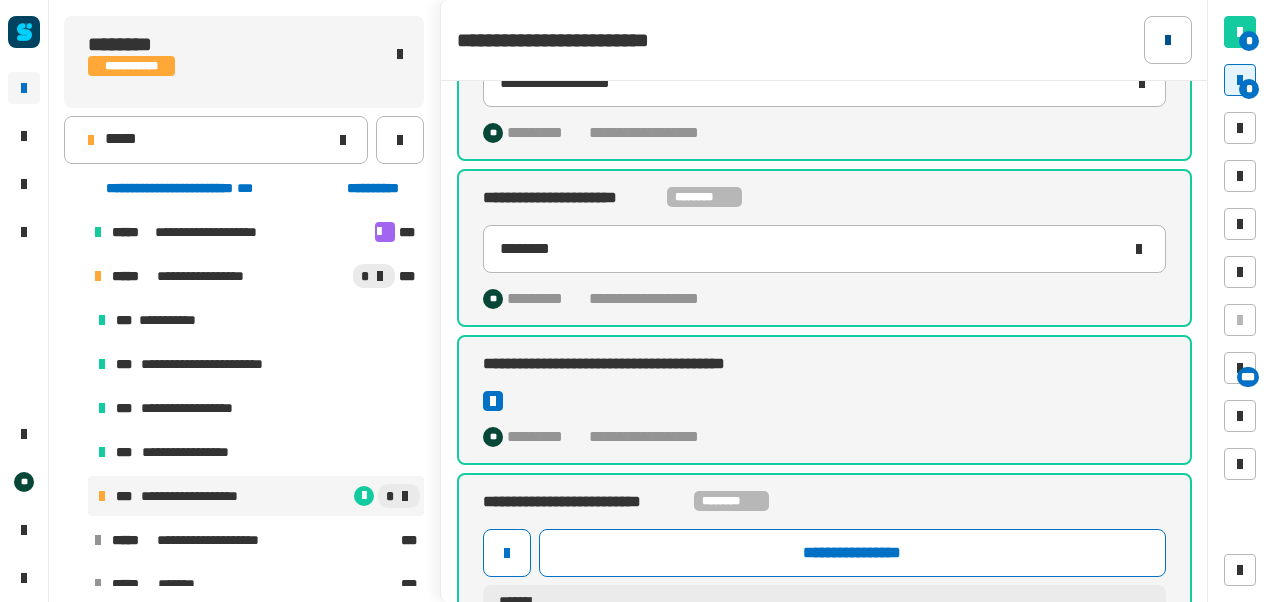 click 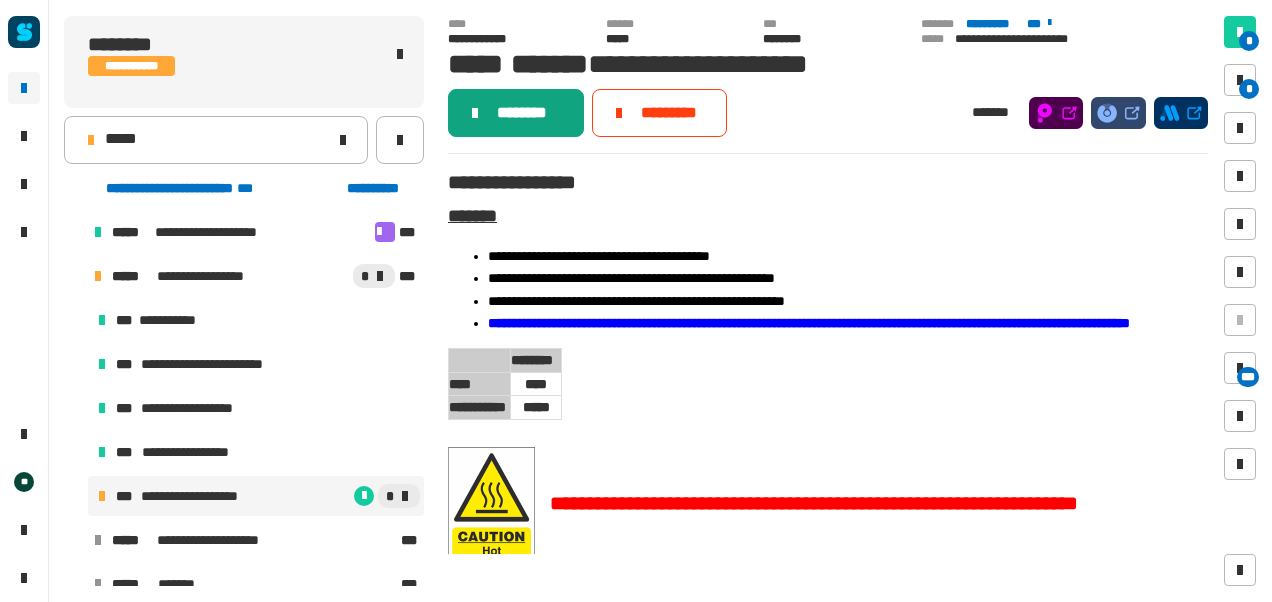 click on "********" 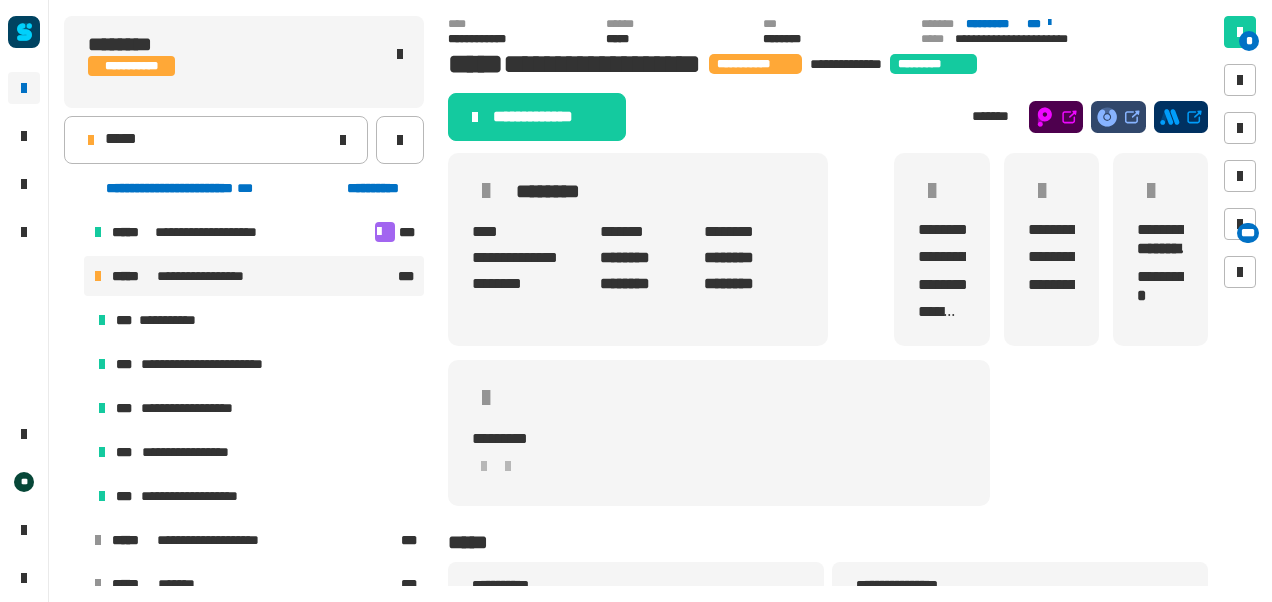click on "**********" 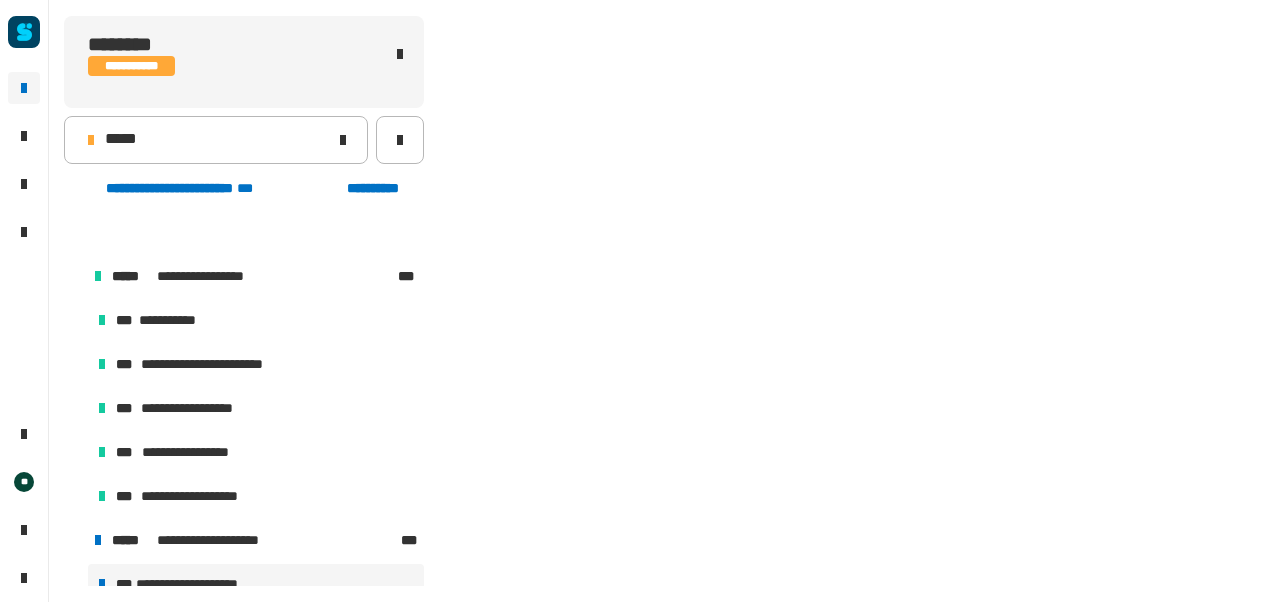 scroll, scrollTop: 62, scrollLeft: 0, axis: vertical 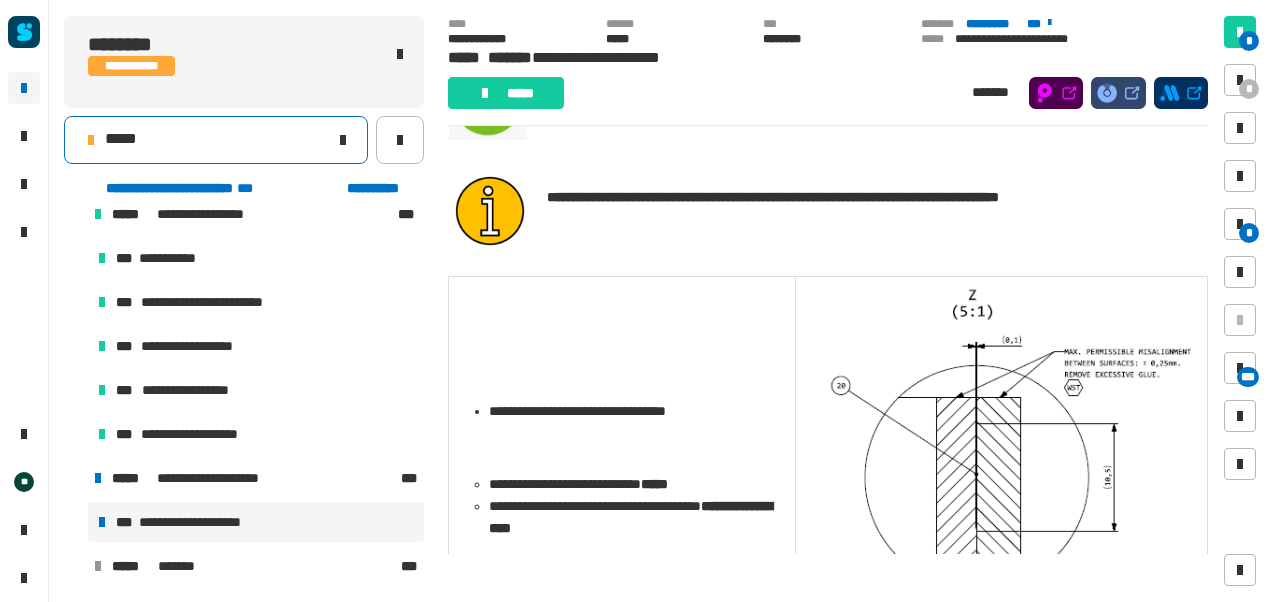 click on "*****" 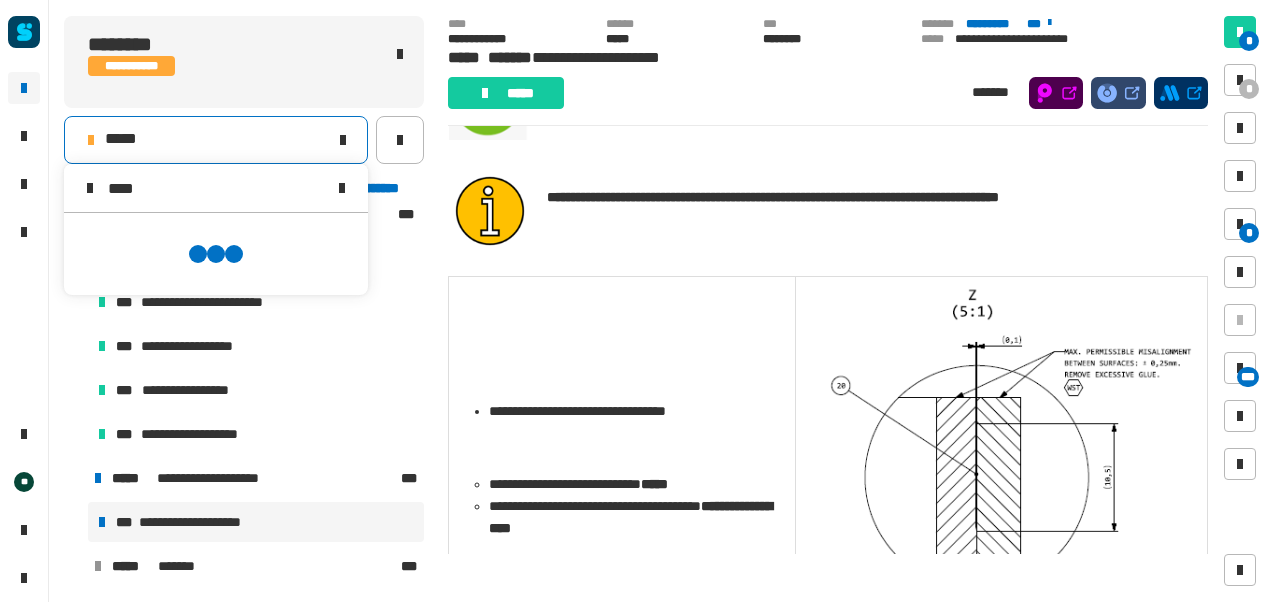 scroll, scrollTop: 0, scrollLeft: 0, axis: both 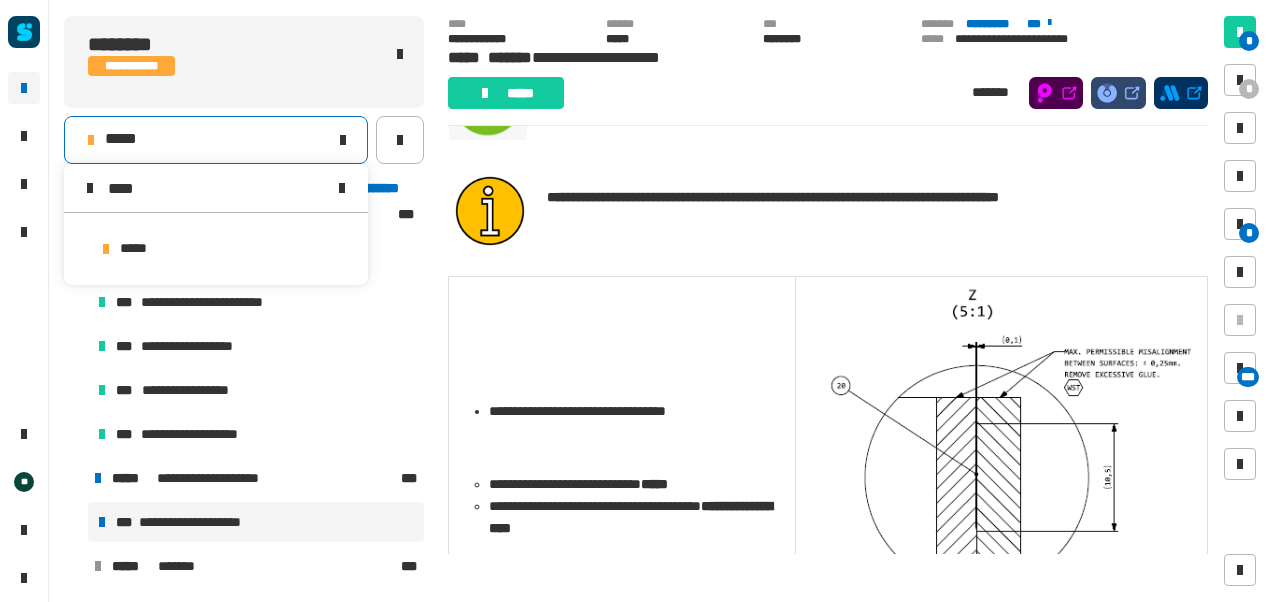click on "*****" 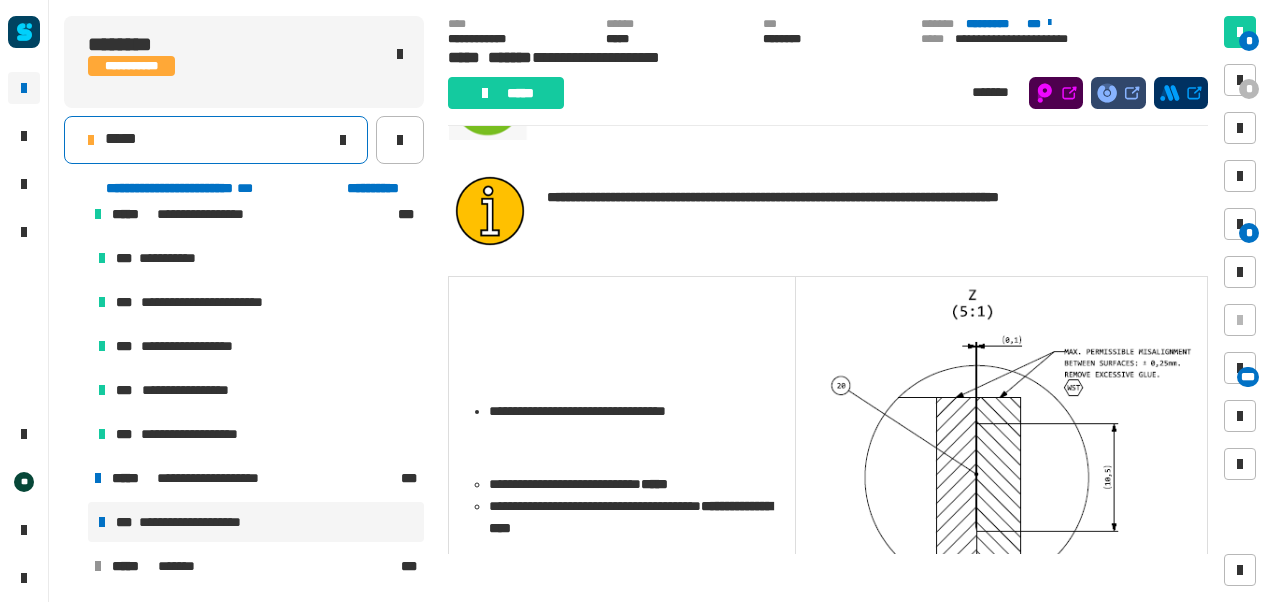 click on "*****" 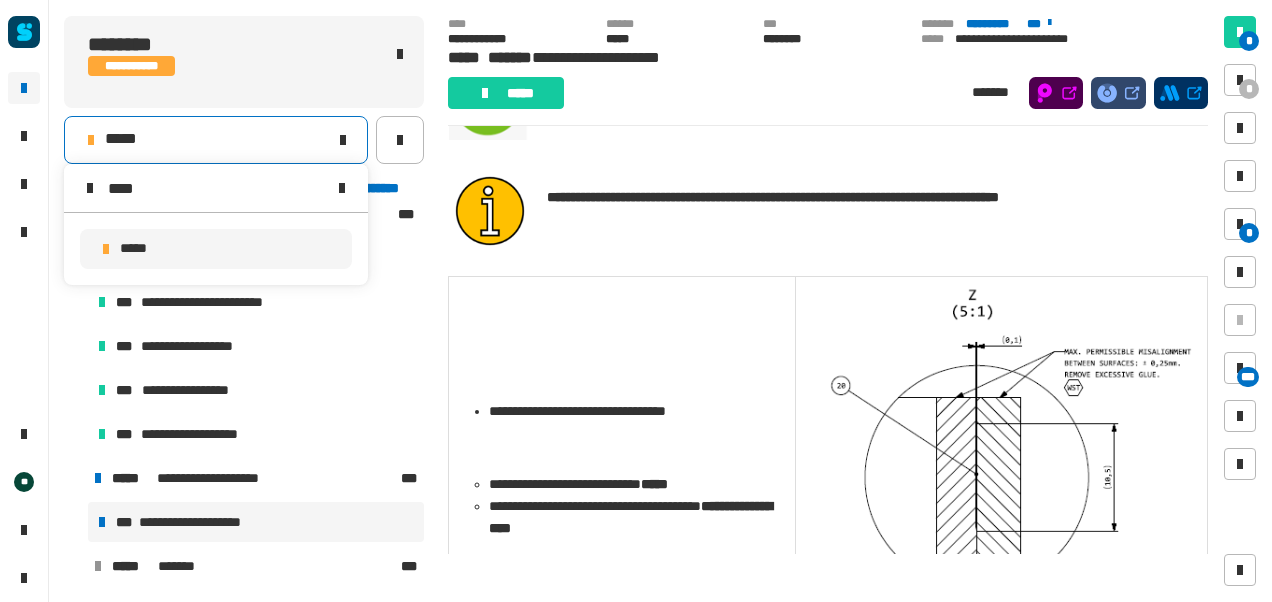 click on "*****" at bounding box center [216, 249] 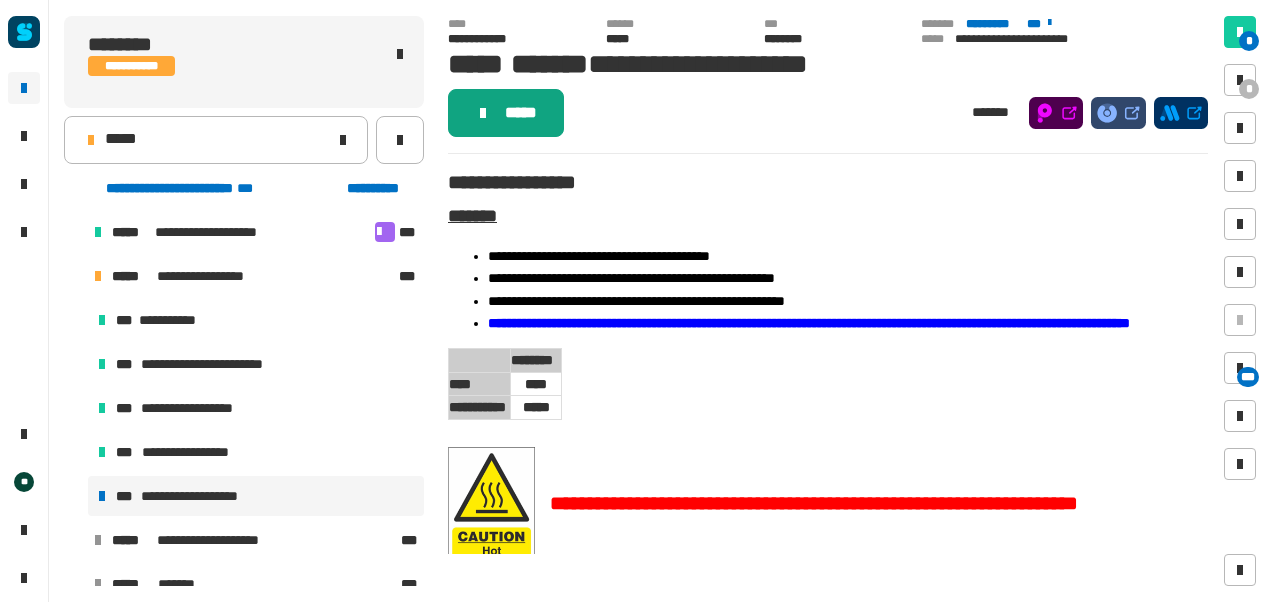 click on "*****" 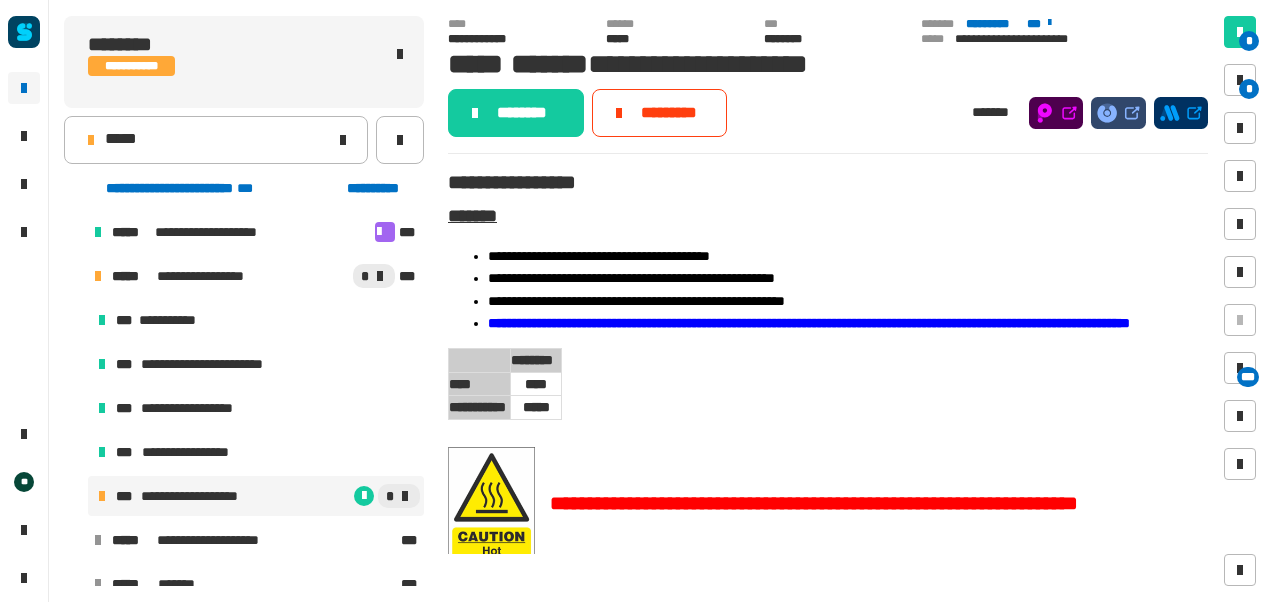 click on "********" 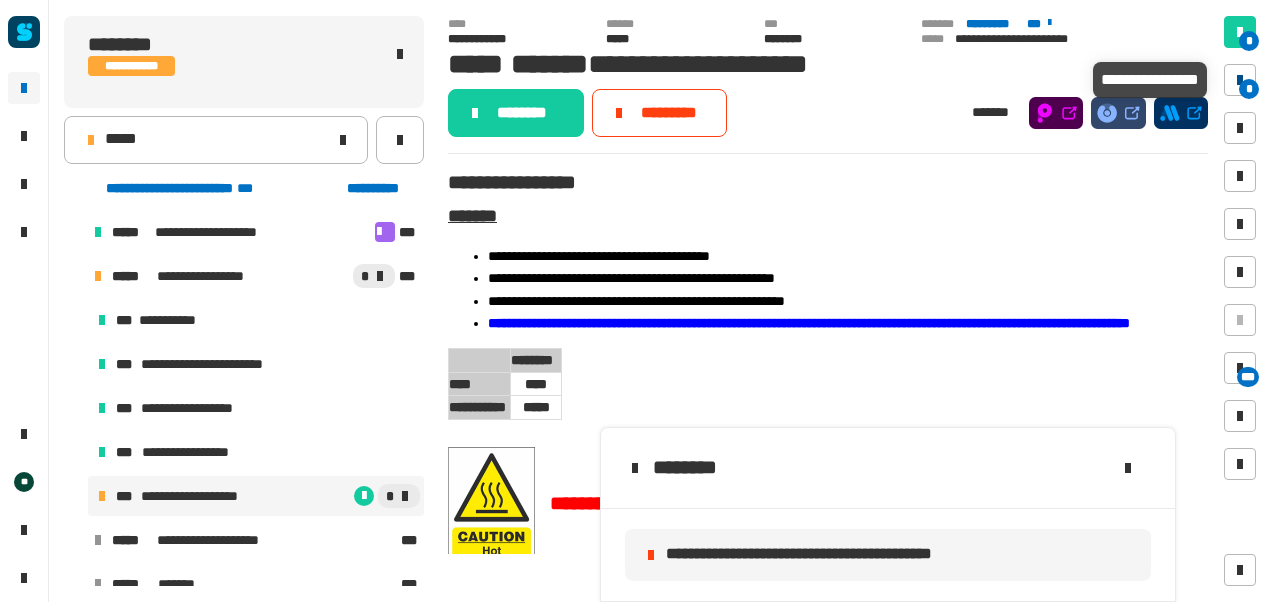 click at bounding box center (1240, 80) 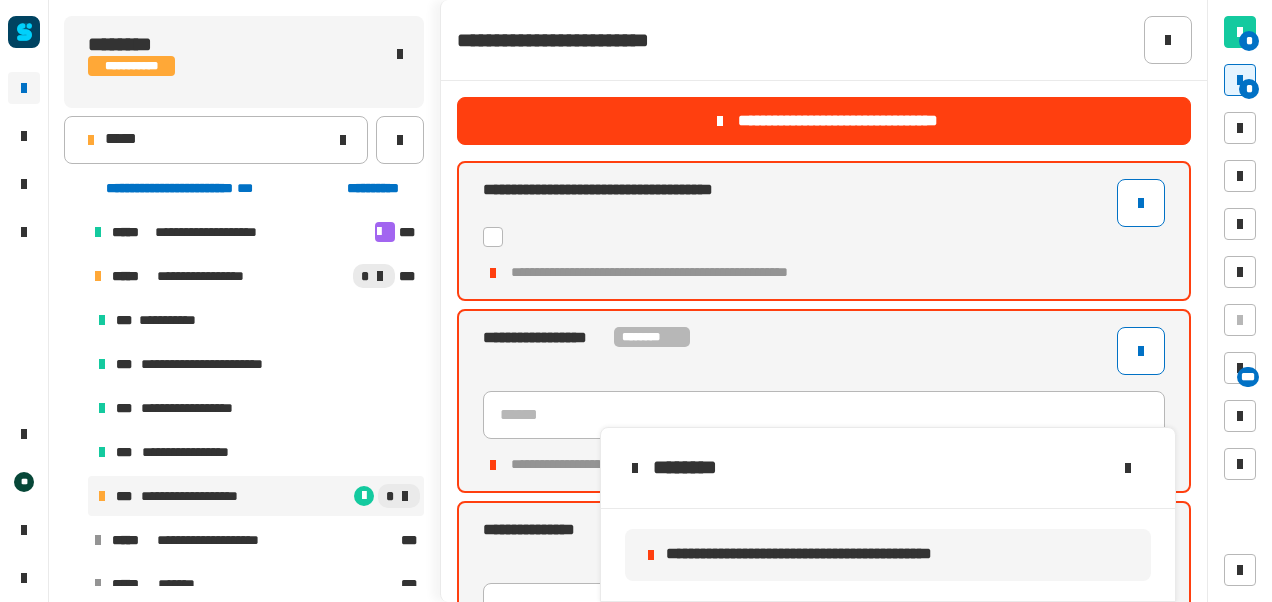 click 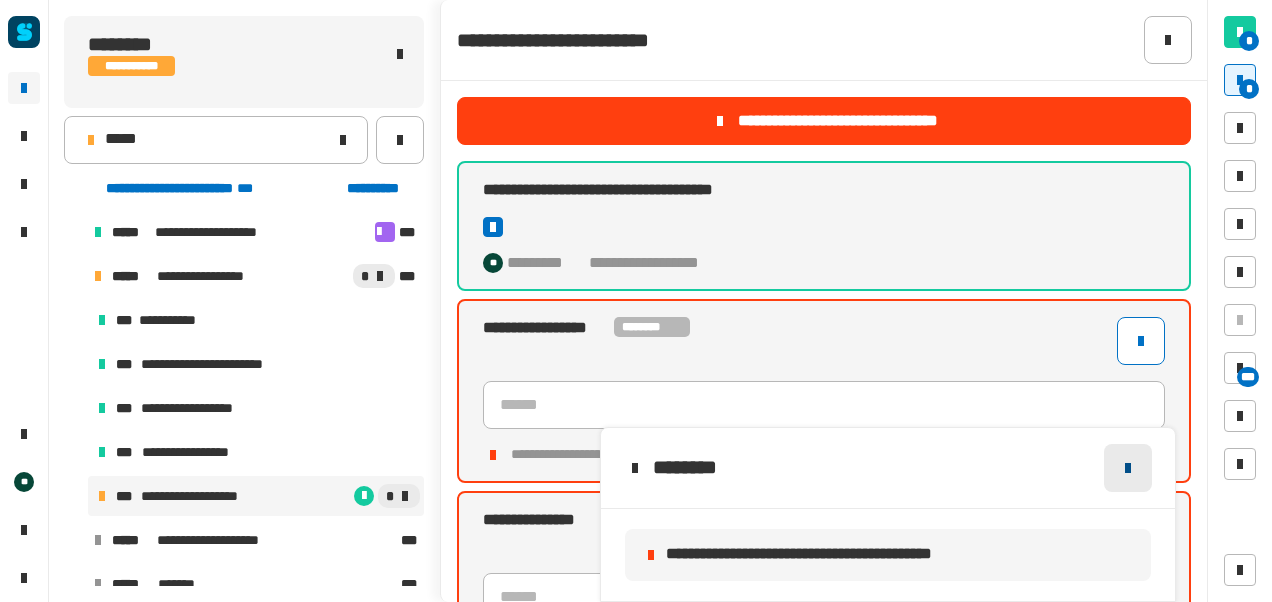 click 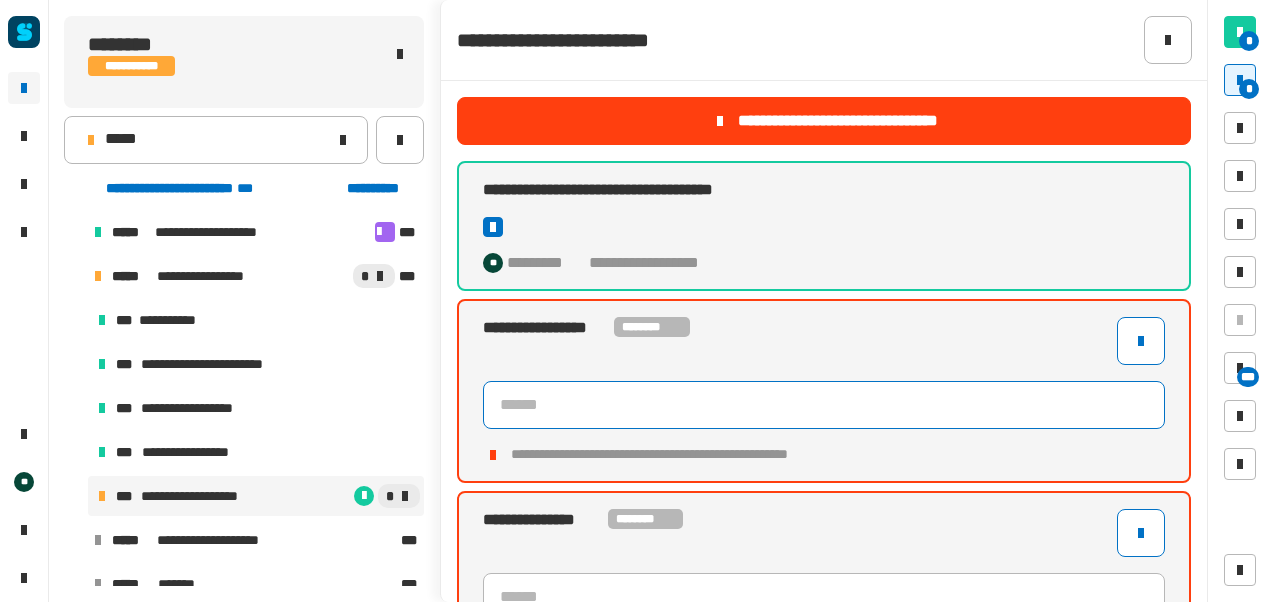 click 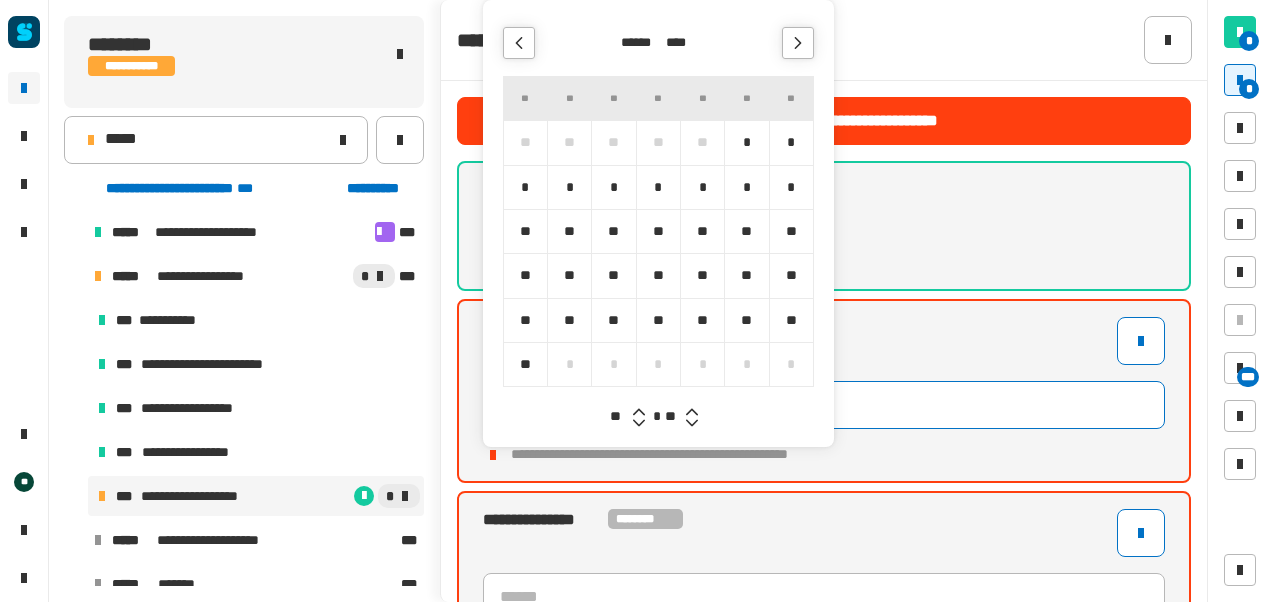 click 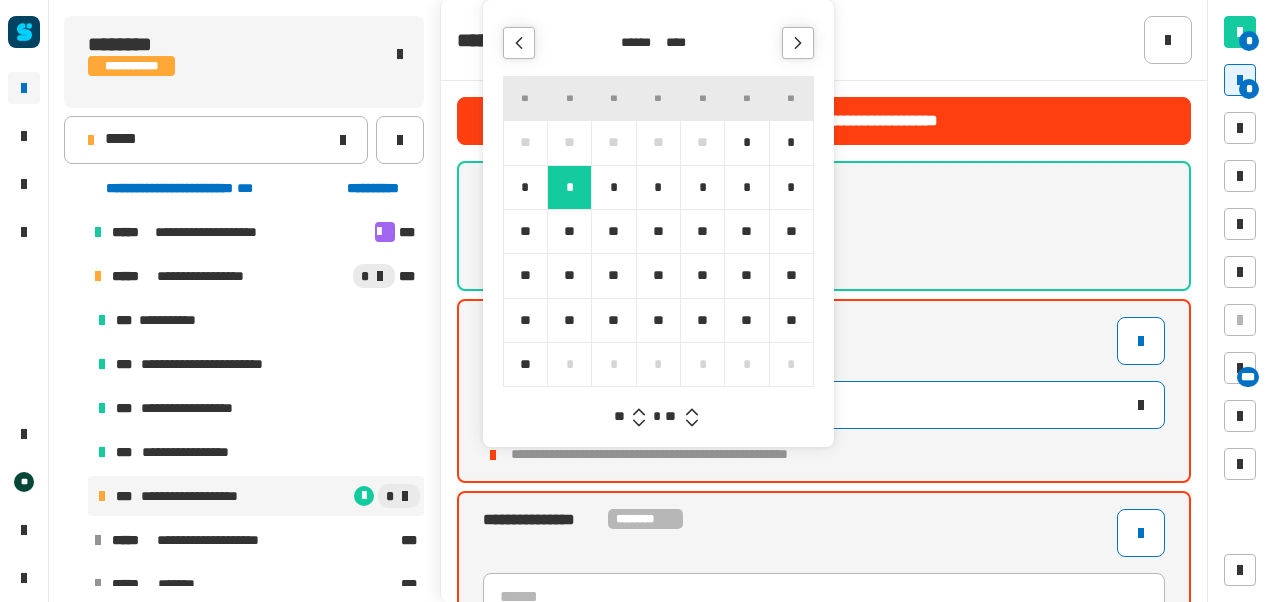 click 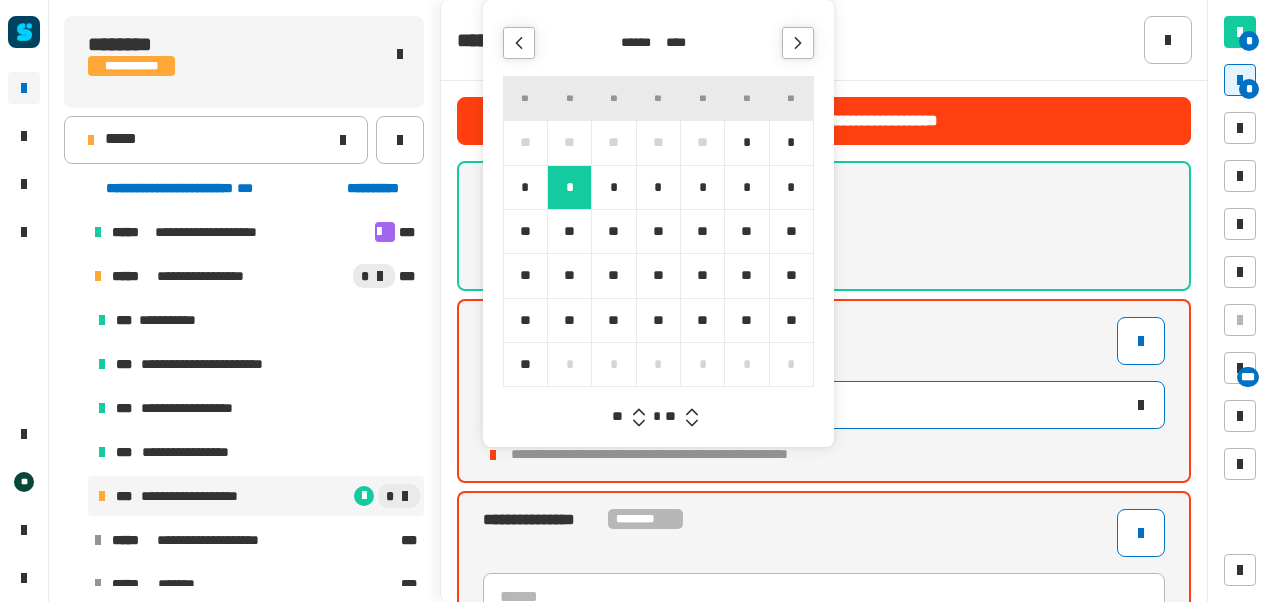 click 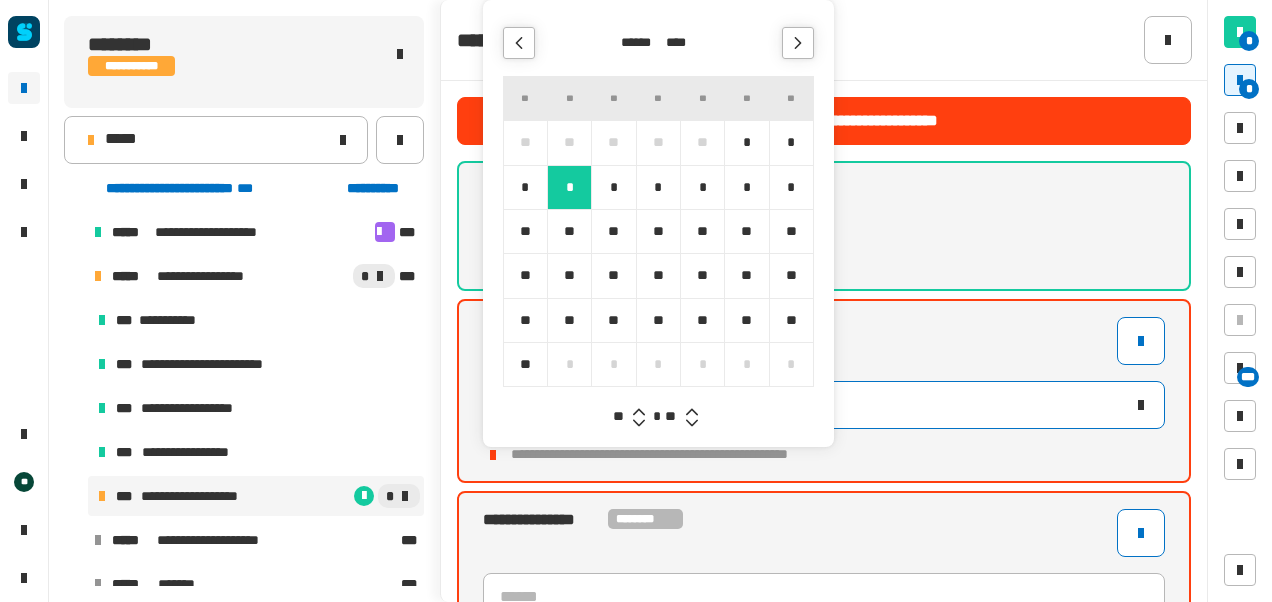 click 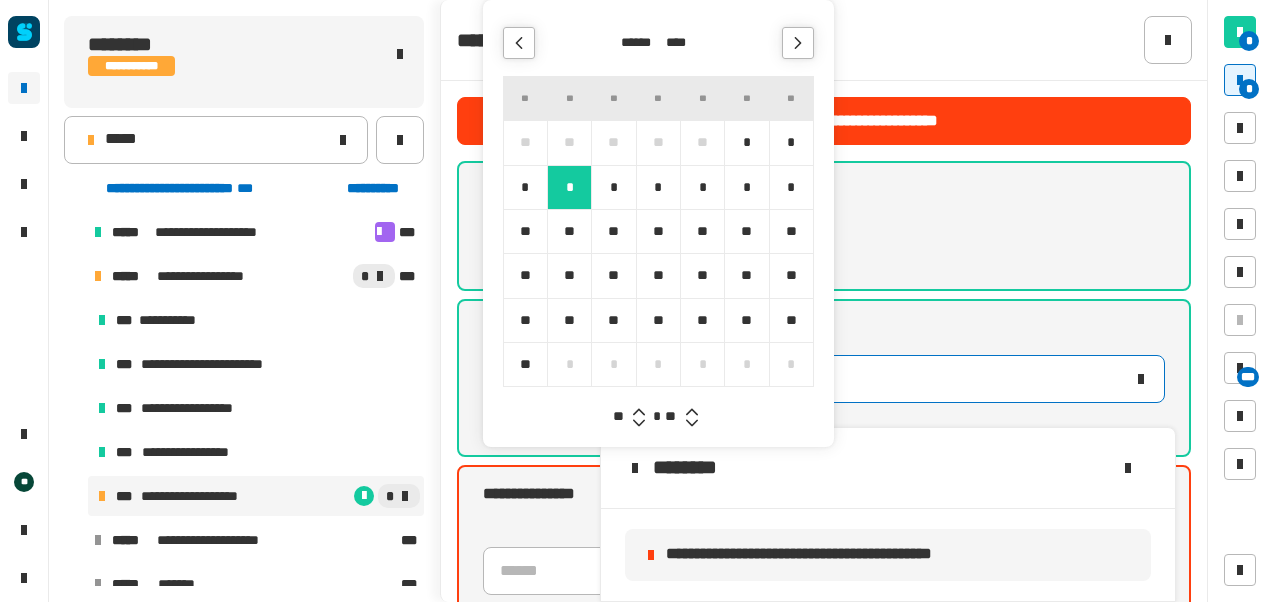 click on "*" at bounding box center (746, 142) 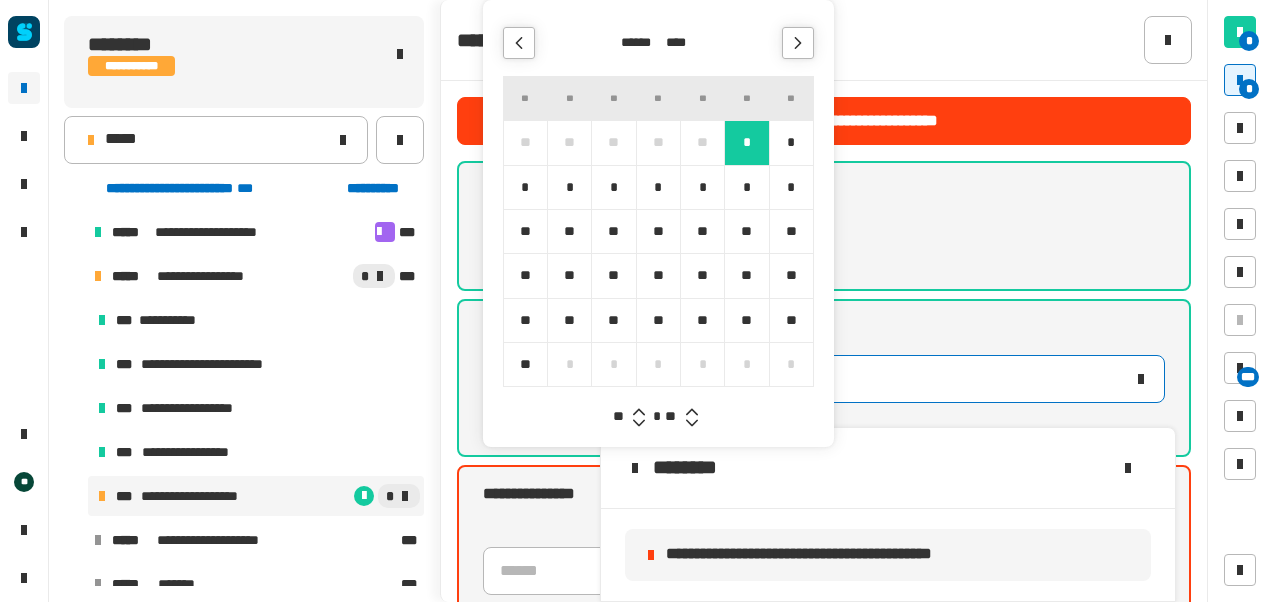 click 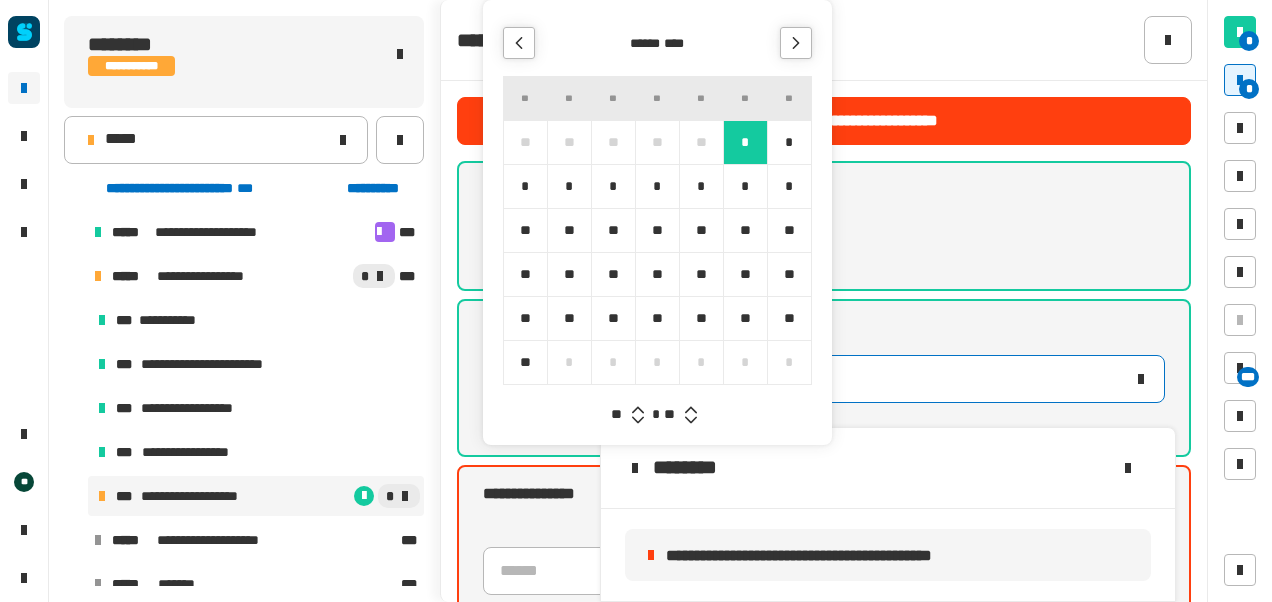 click 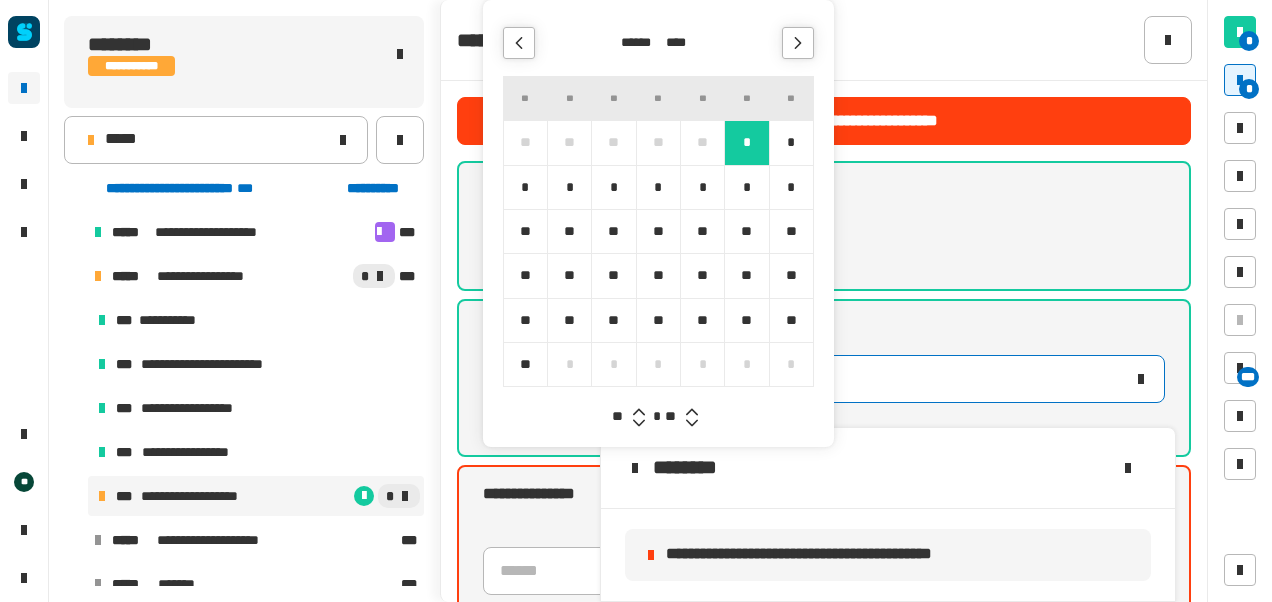 click 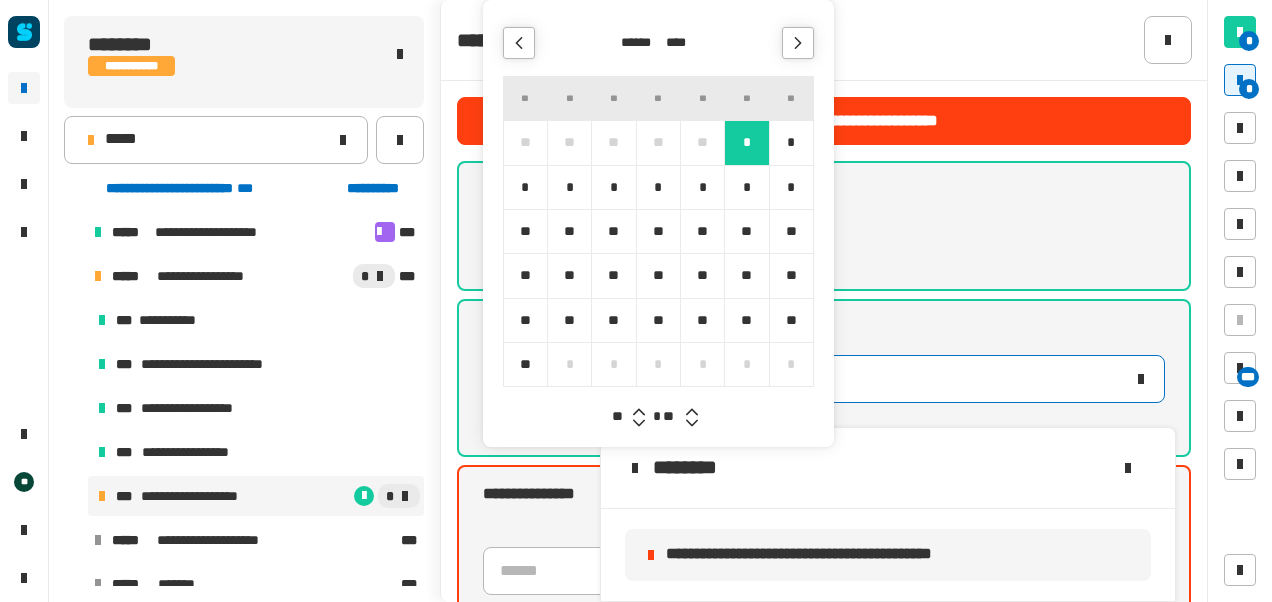 click 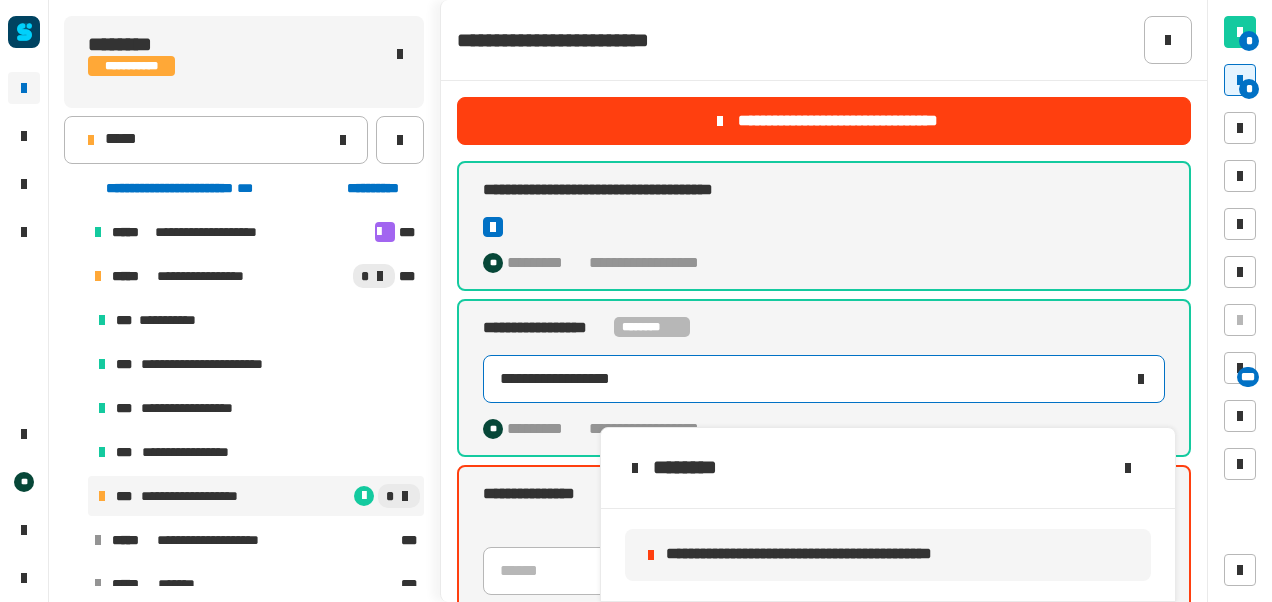 click on "**********" 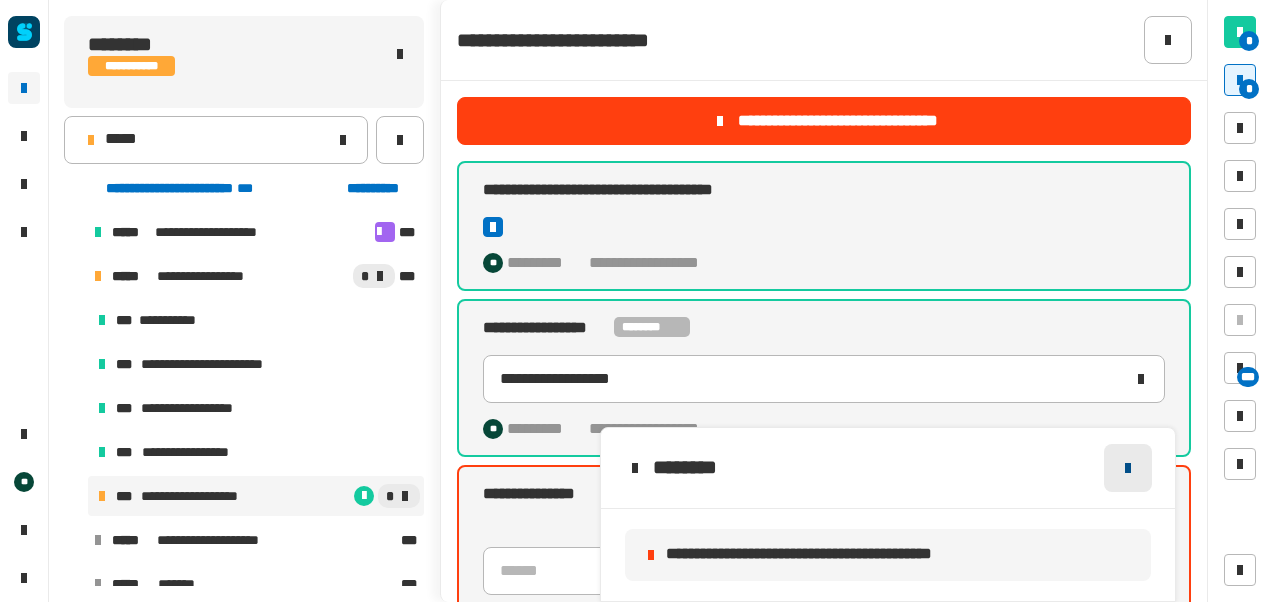 click 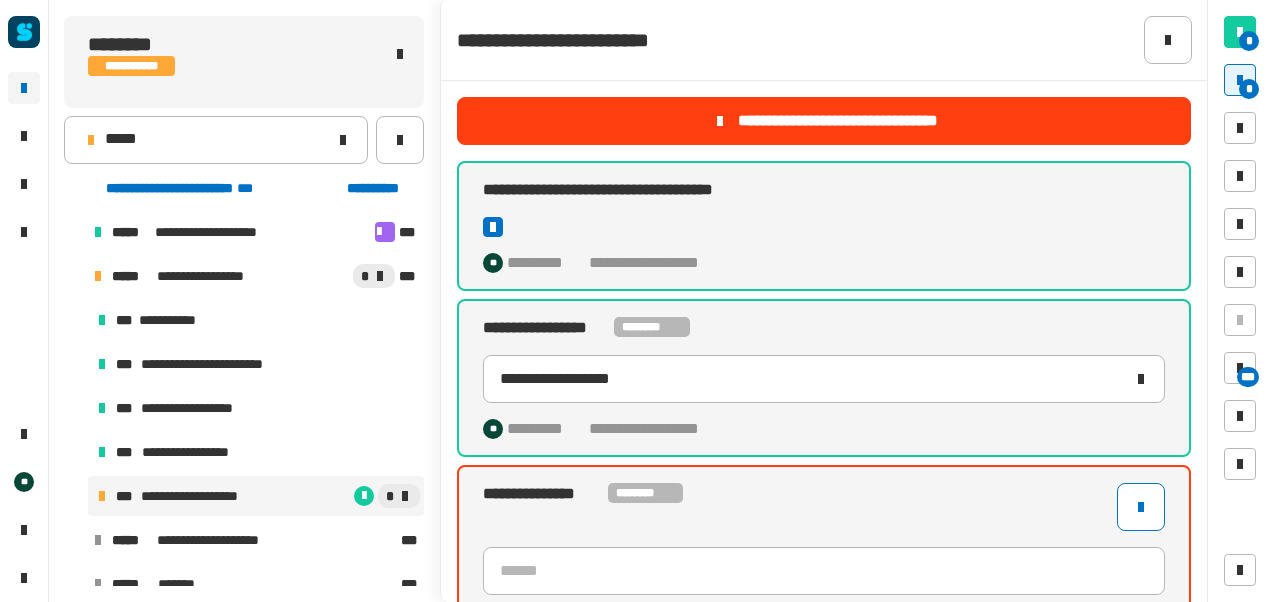 scroll, scrollTop: 456, scrollLeft: 0, axis: vertical 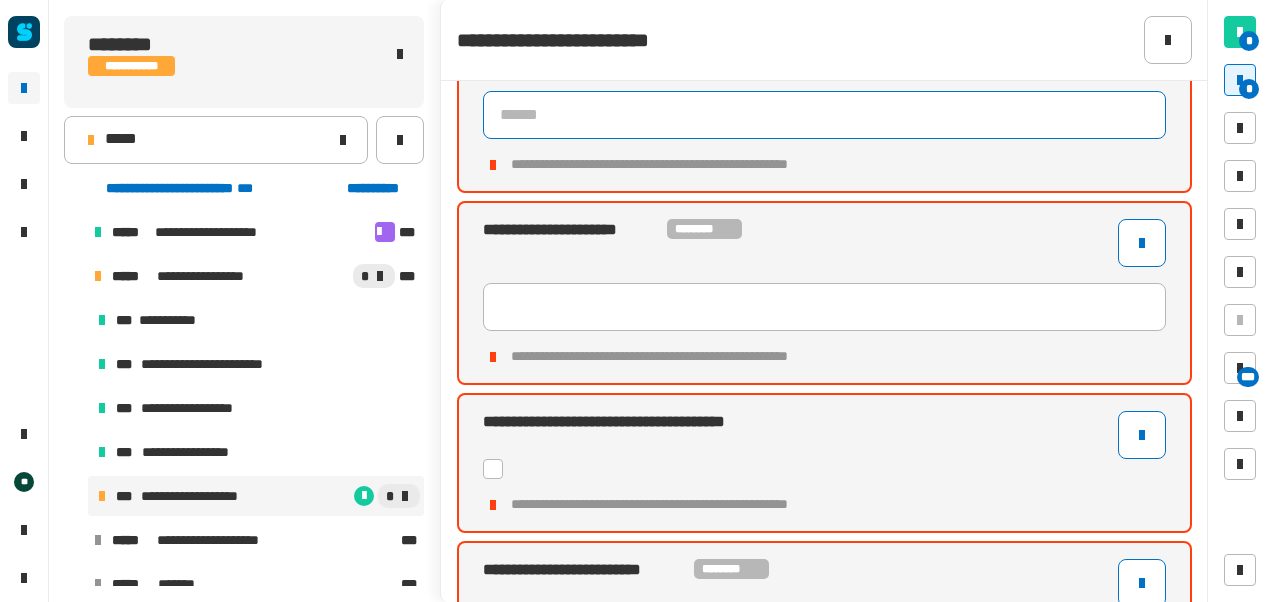 click 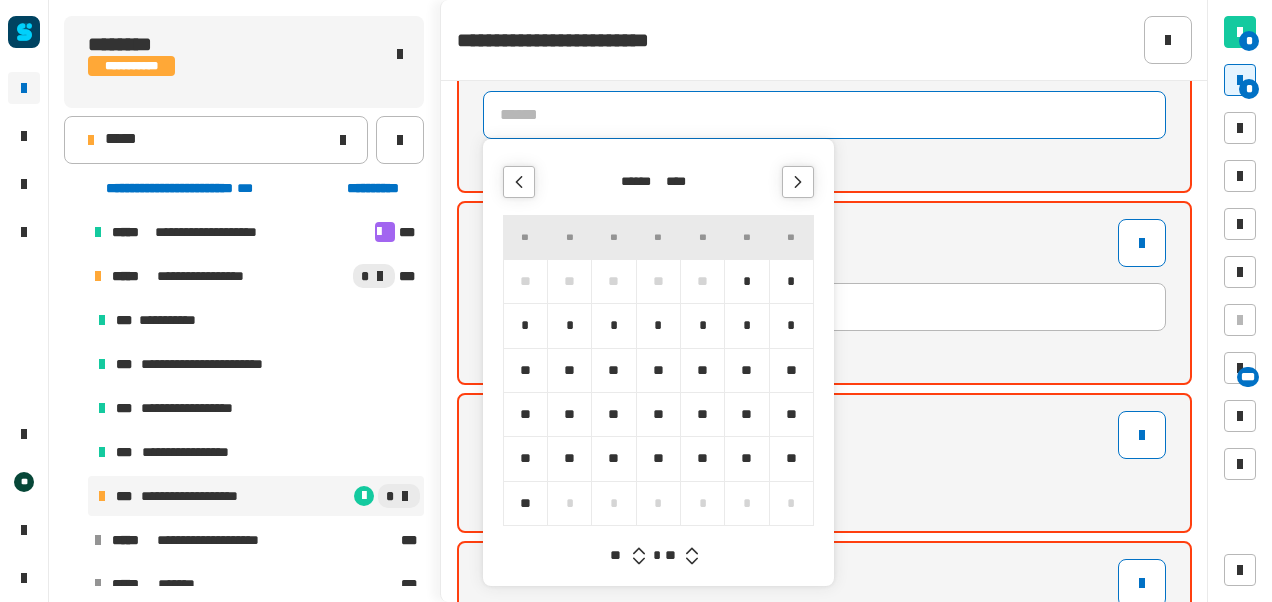 click on "*" at bounding box center (791, 281) 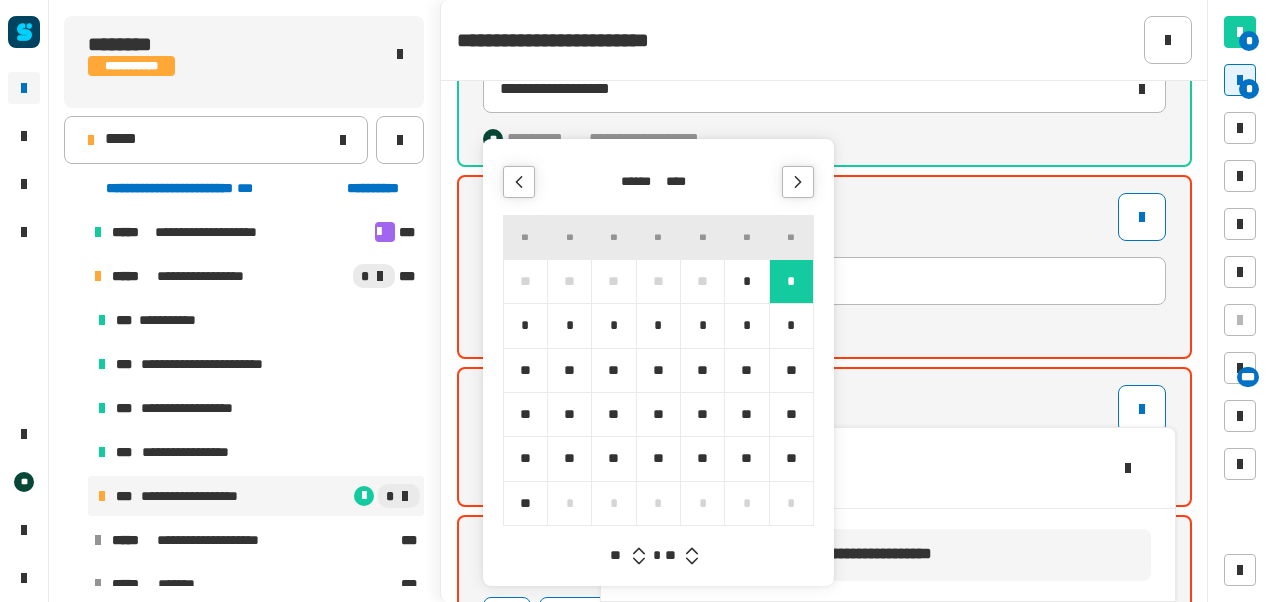 scroll, scrollTop: 430, scrollLeft: 0, axis: vertical 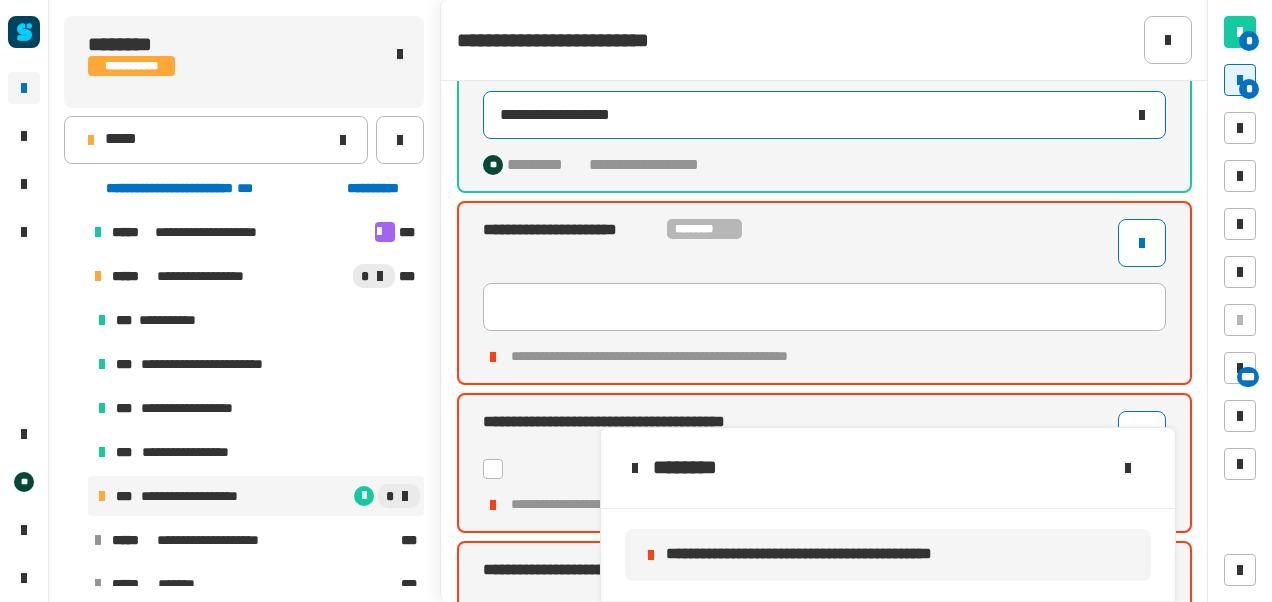click on "**********" 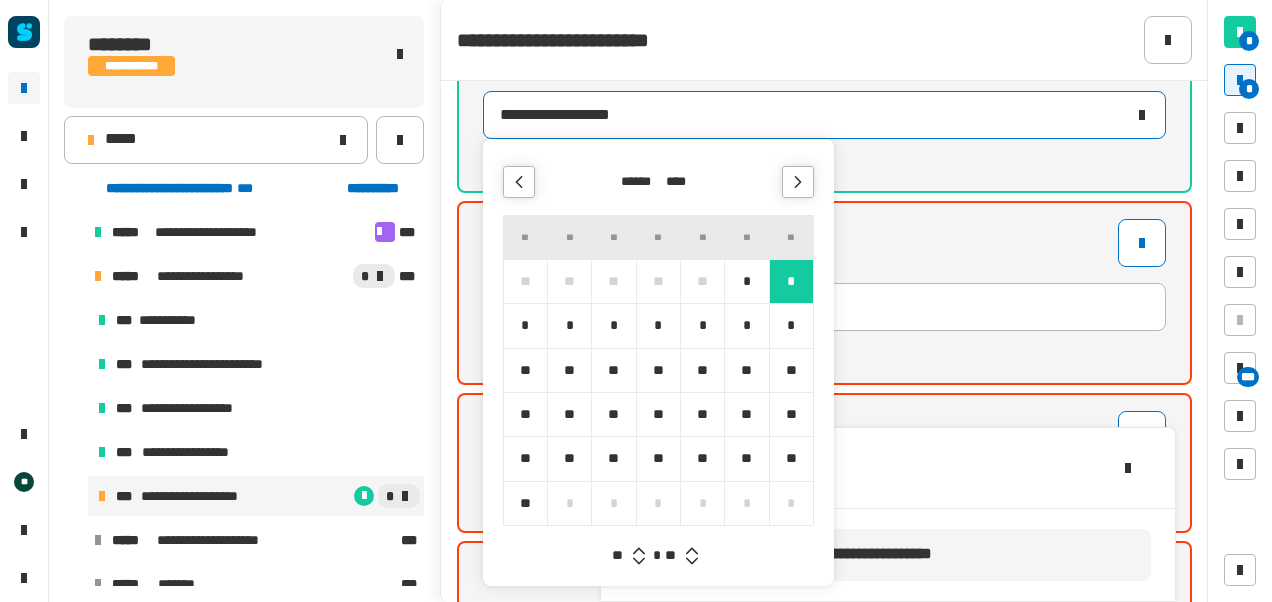 click 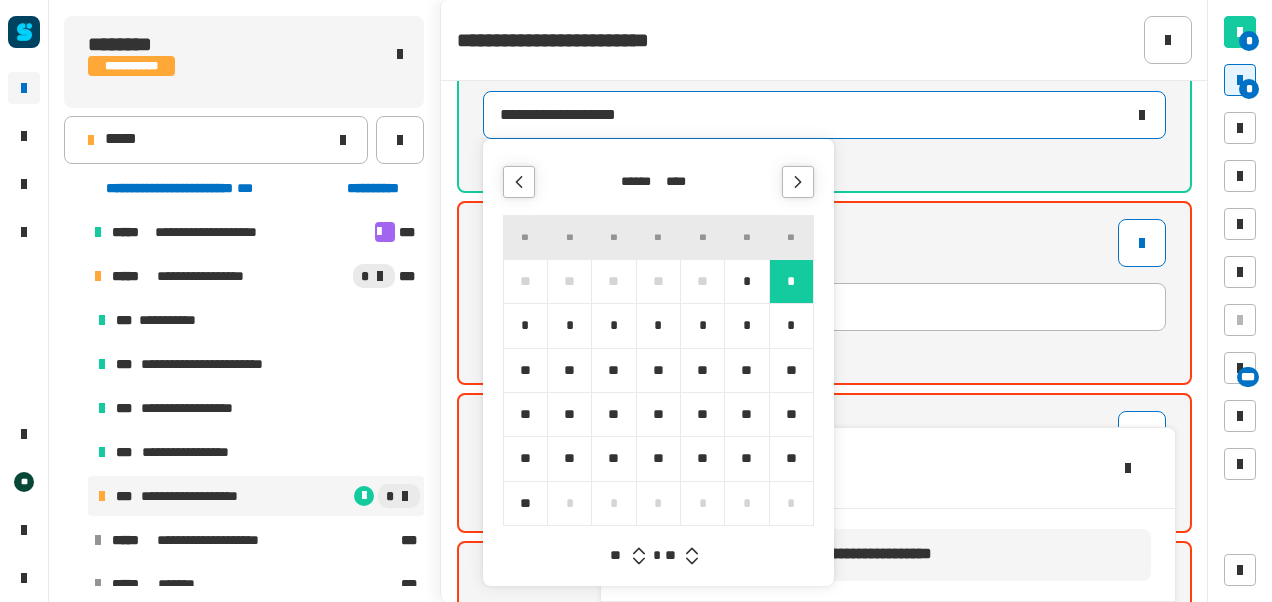 click 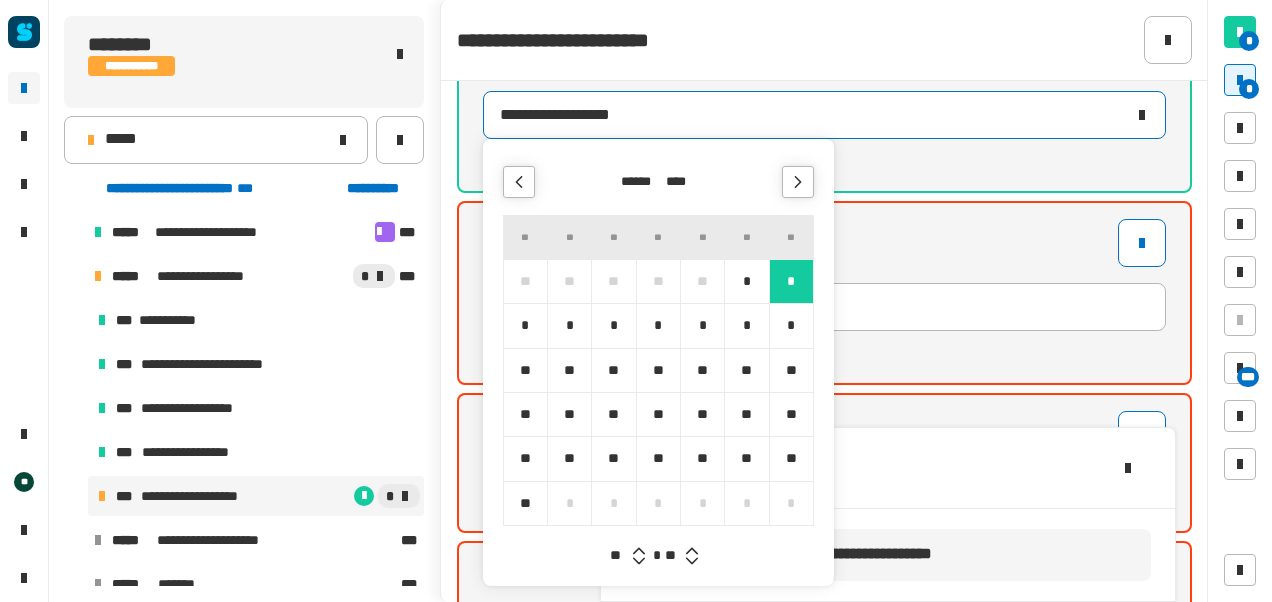 click 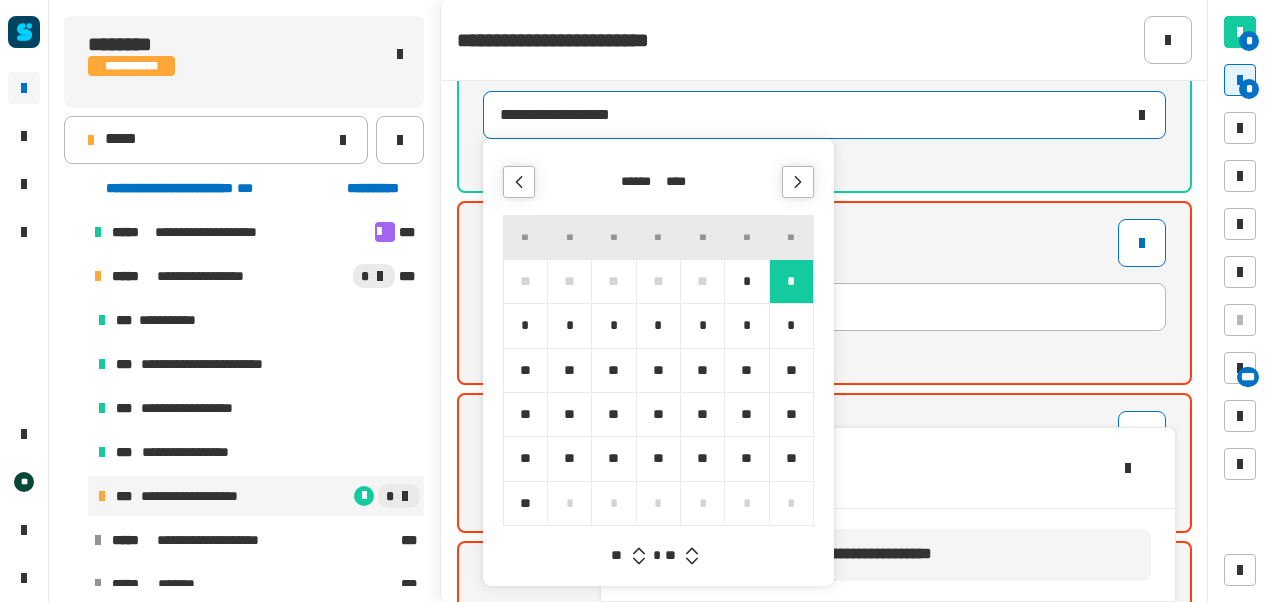 click 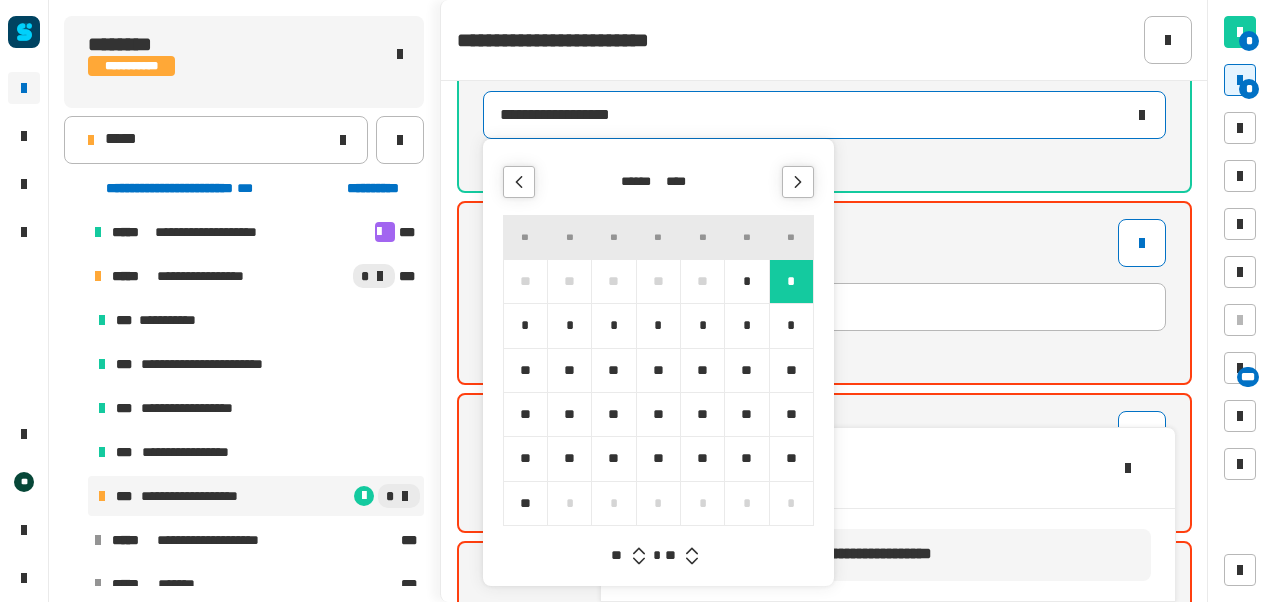 click on "****** **** ** ** ** ** ** ** ** ** ** ** ** ** * * * * * * * * * * ** ** ** ** ** ** ** ** ** ** ** ** ** ** ** ** ** ** ** ** ** ** * * * * * * * * * * *" at bounding box center (658, 362) 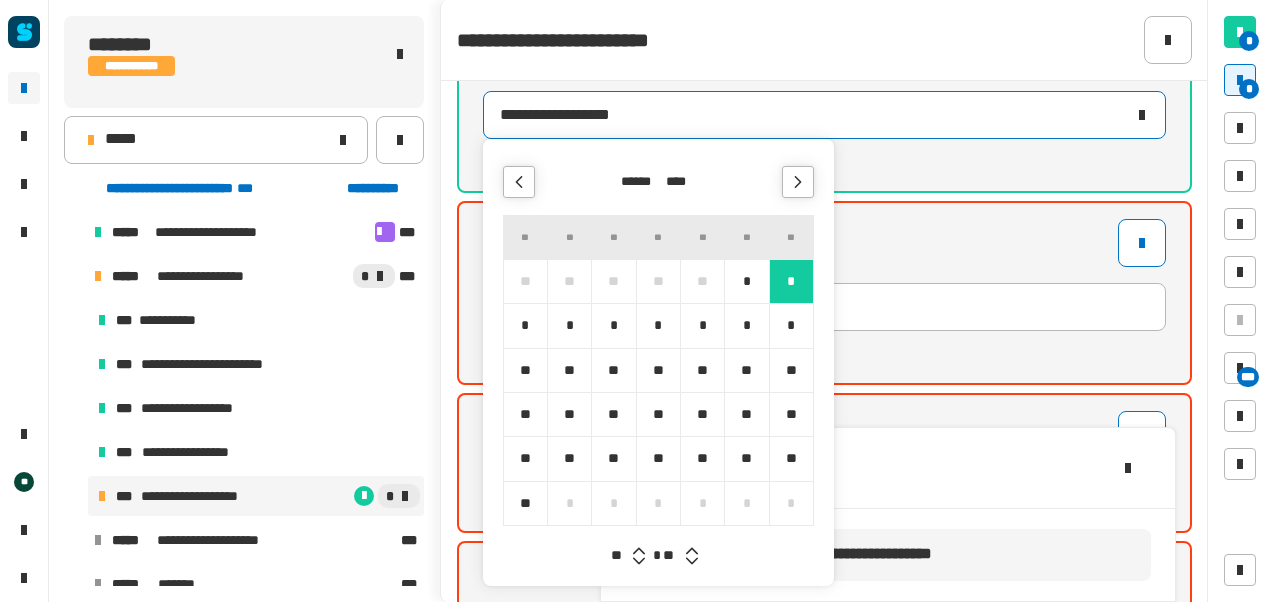 click 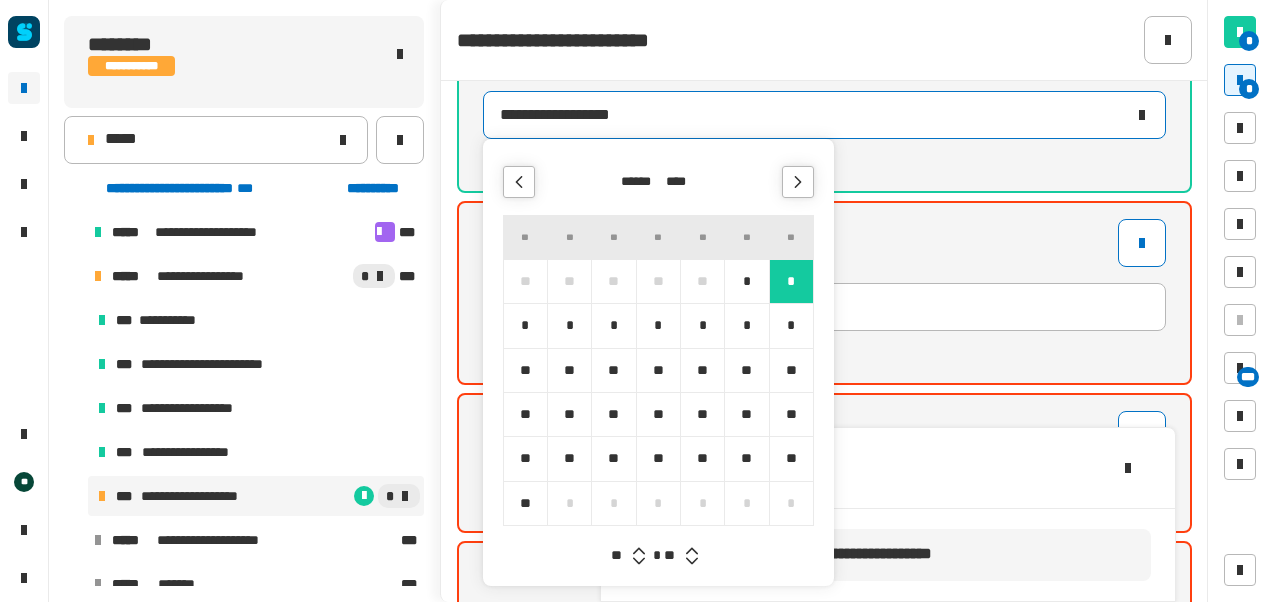 drag, startPoint x: 684, startPoint y: 555, endPoint x: 686, endPoint y: 542, distance: 13.152946 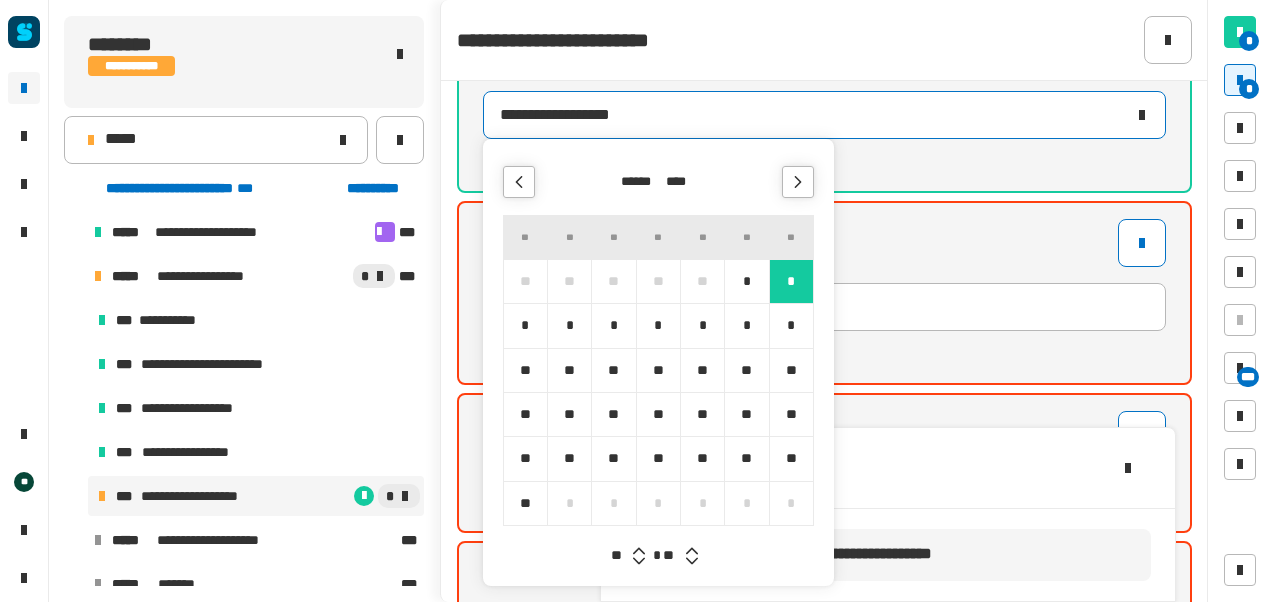 click 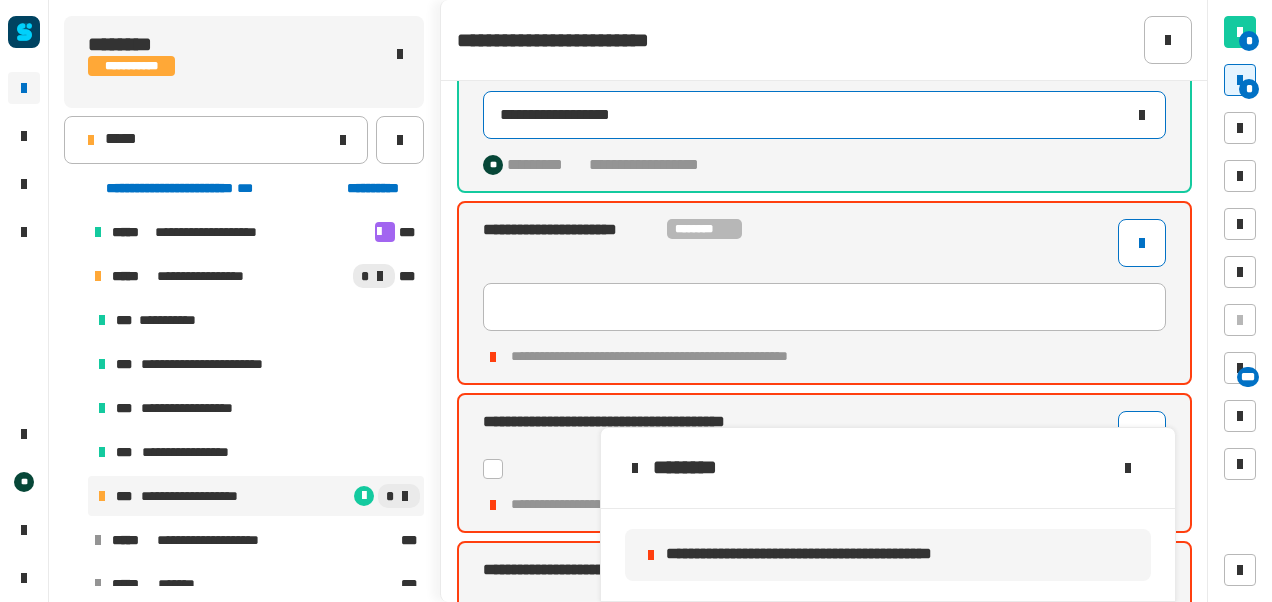 click on "**********" 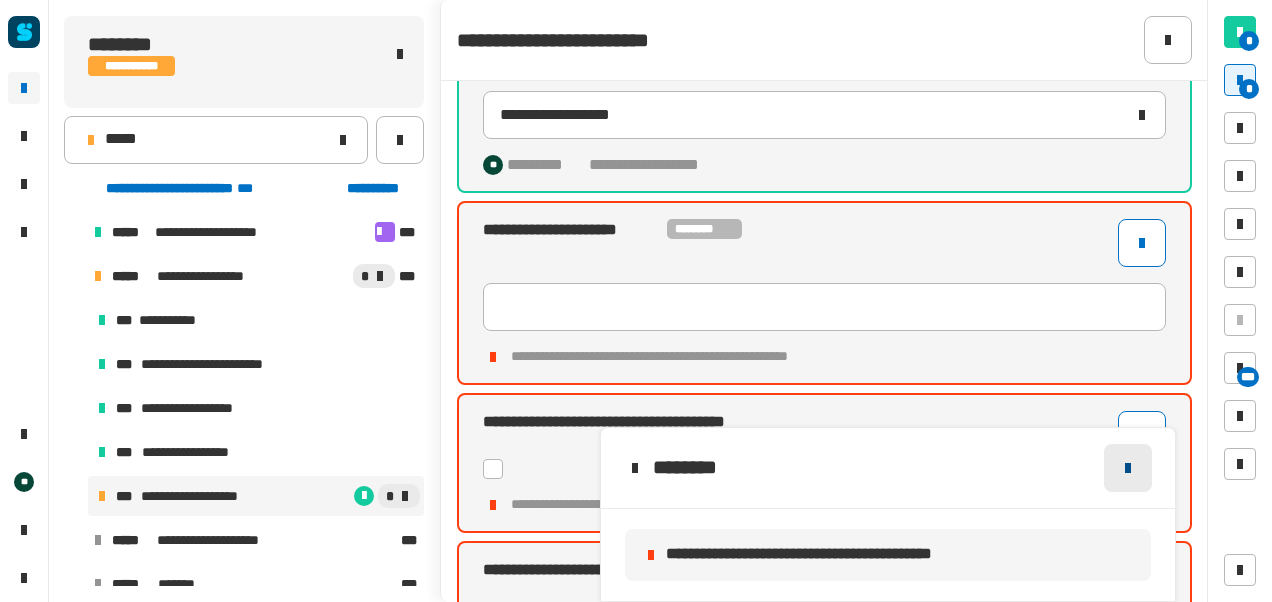 click 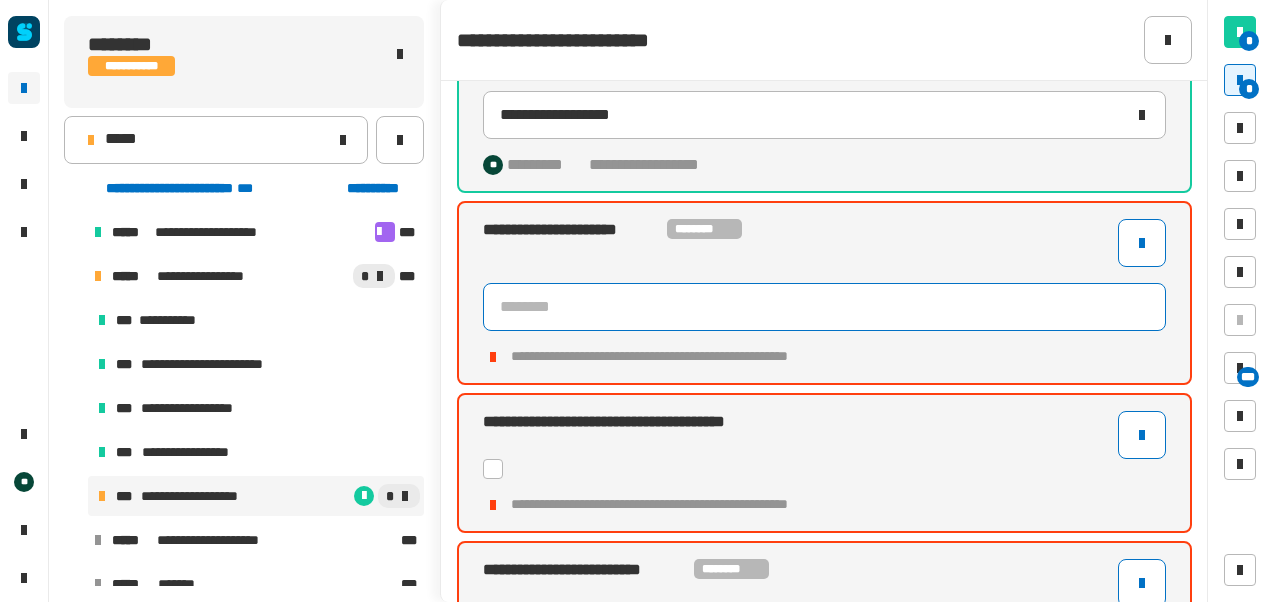 click 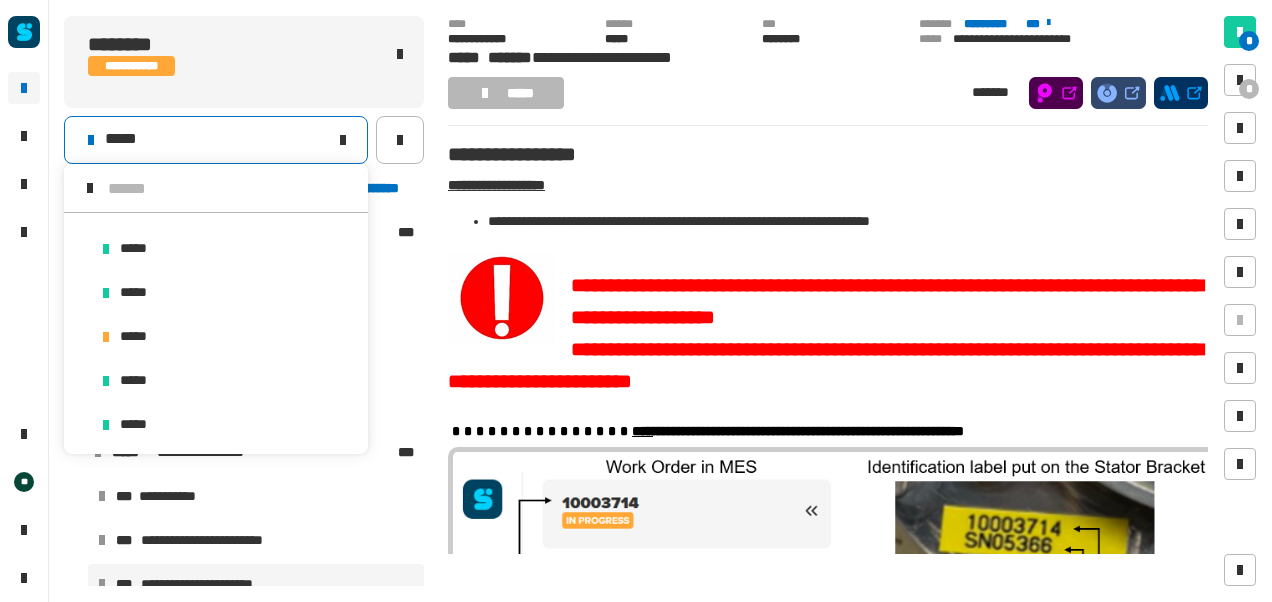 scroll, scrollTop: 0, scrollLeft: 0, axis: both 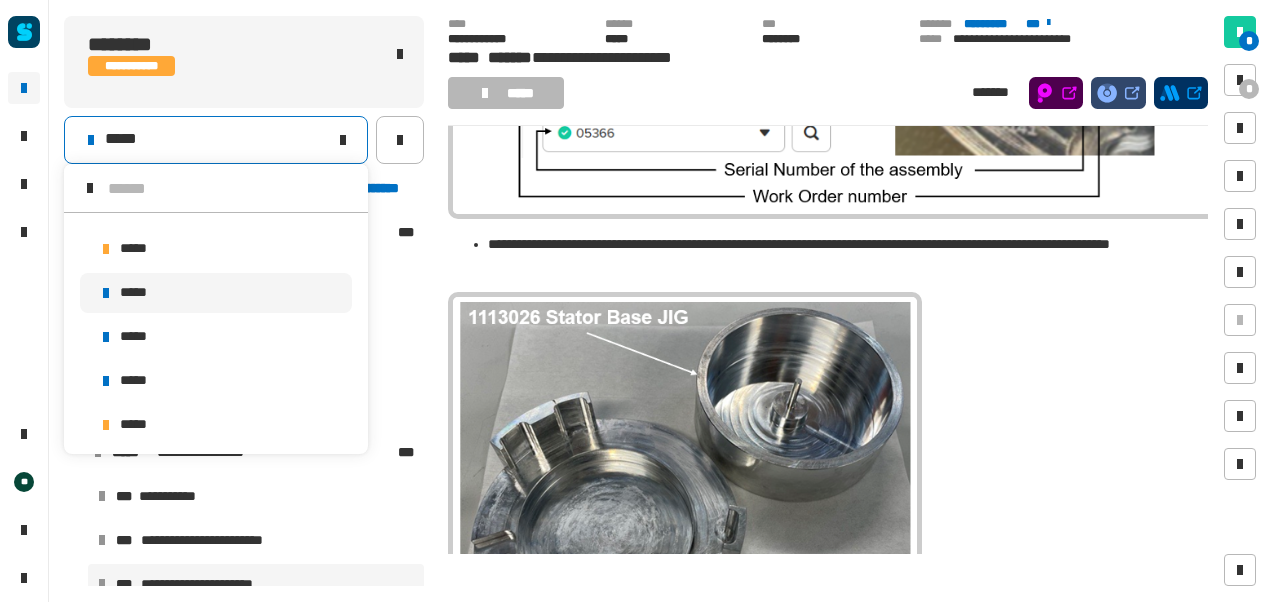 click 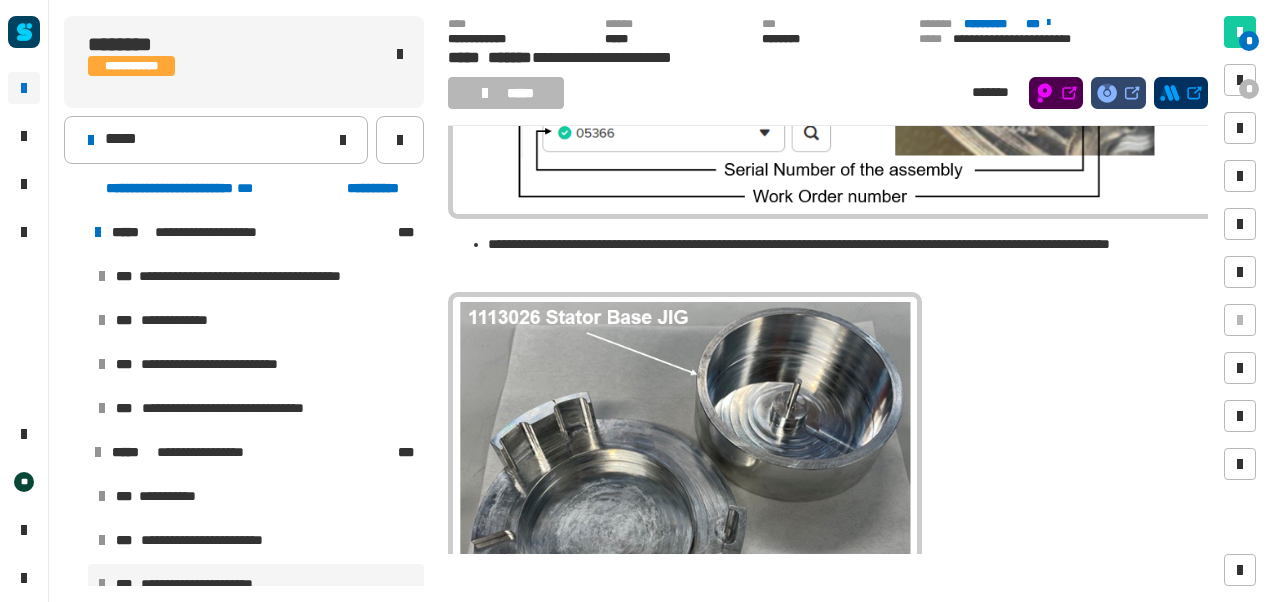 scroll, scrollTop: 0, scrollLeft: 0, axis: both 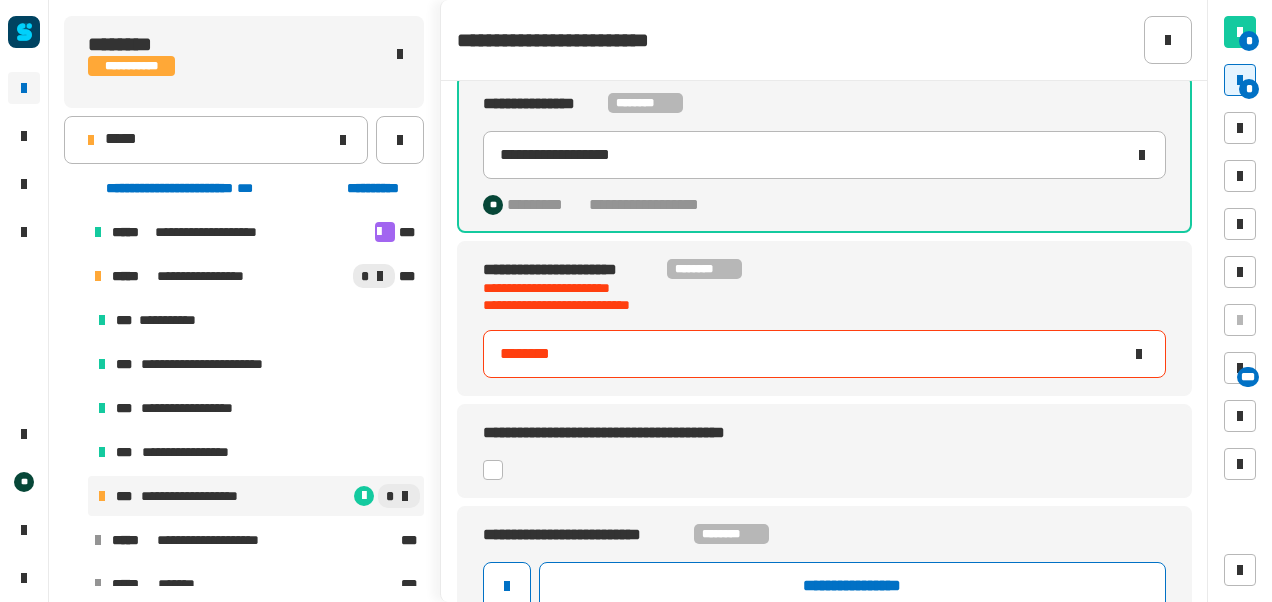 type on "********" 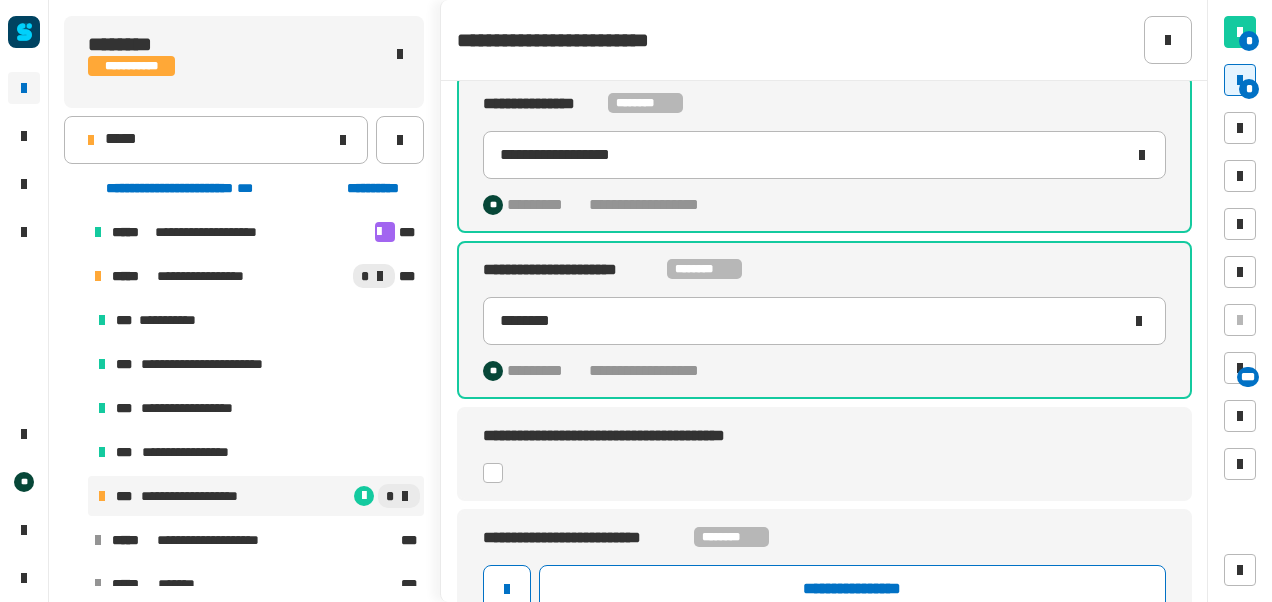click 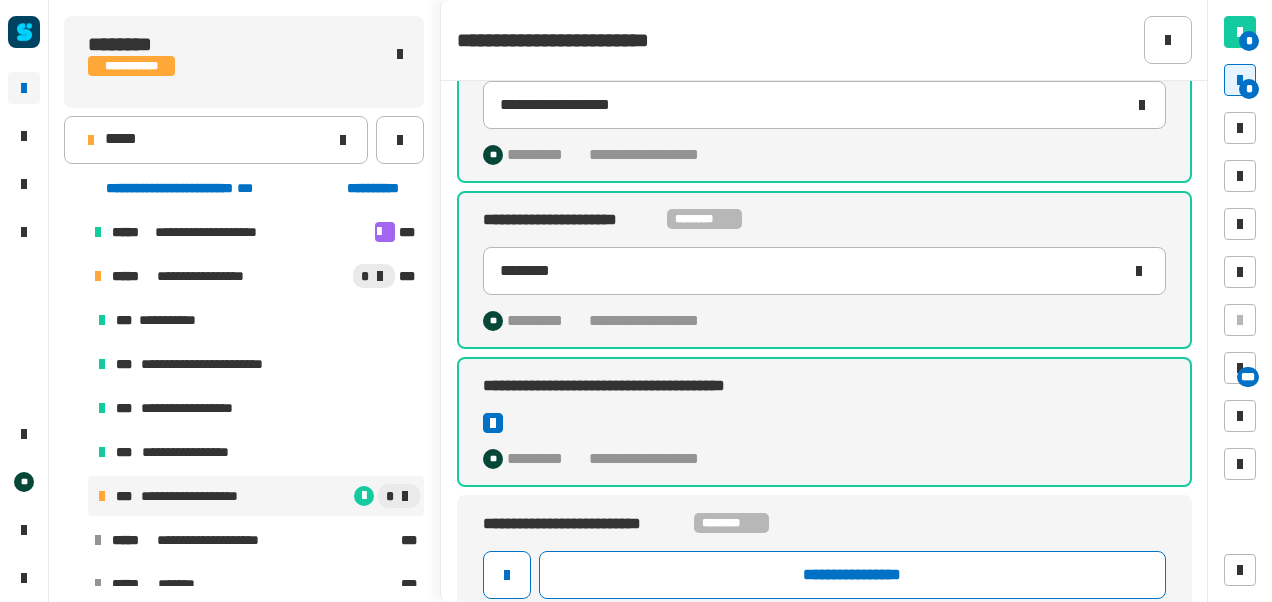 scroll, scrollTop: 398, scrollLeft: 0, axis: vertical 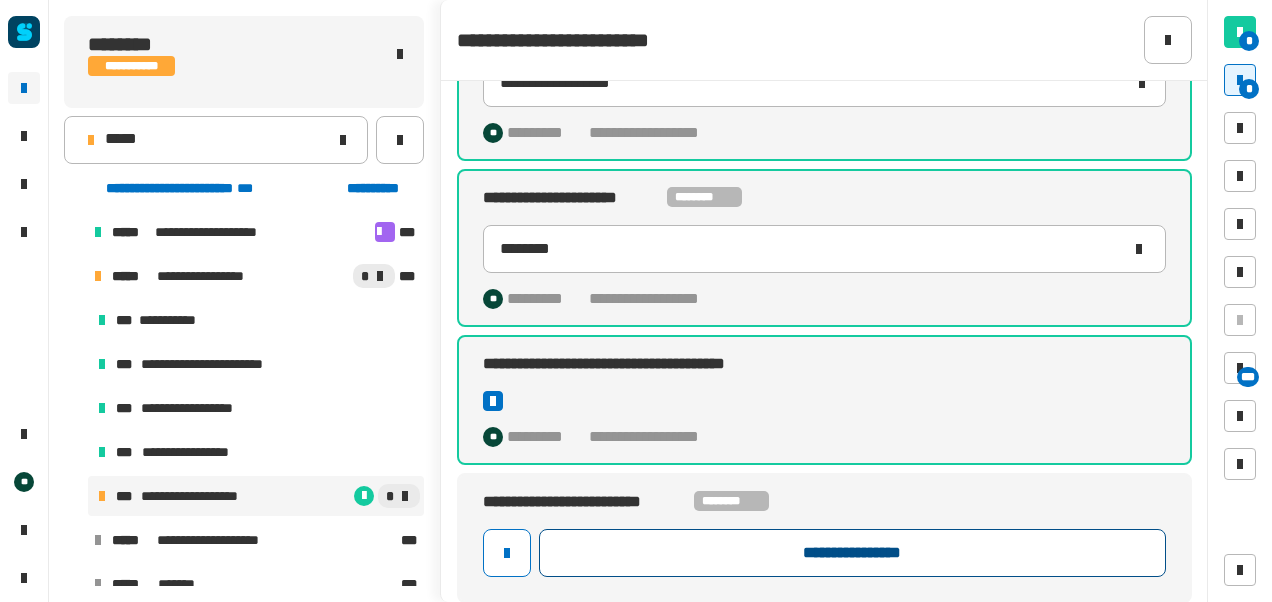 click on "**********" 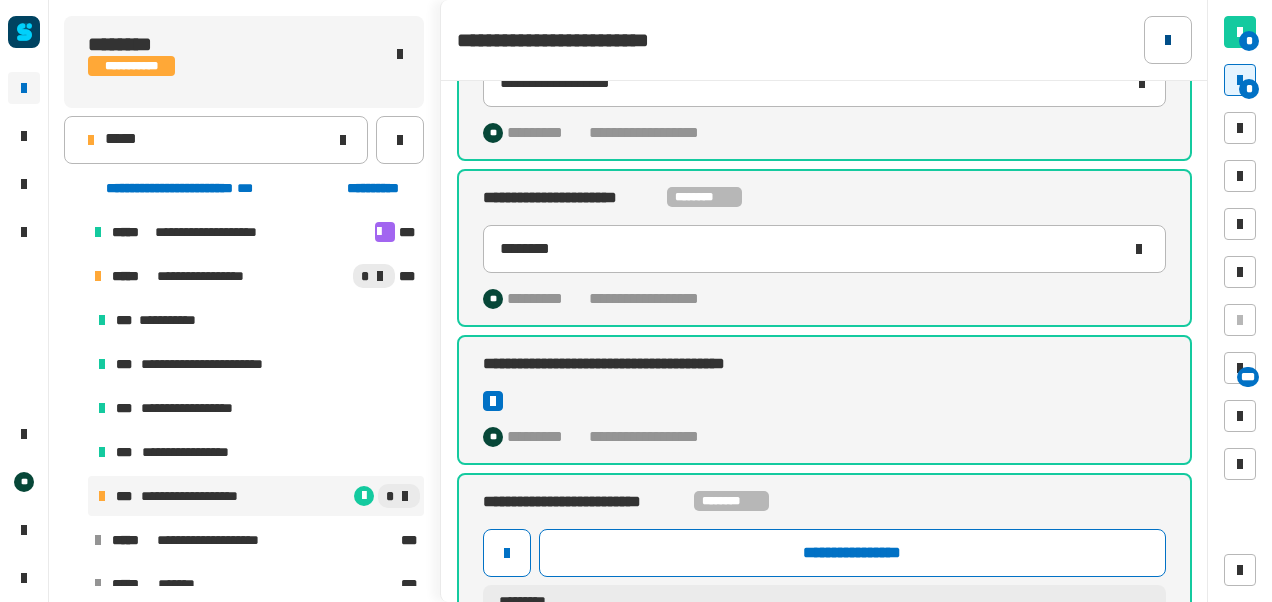 click 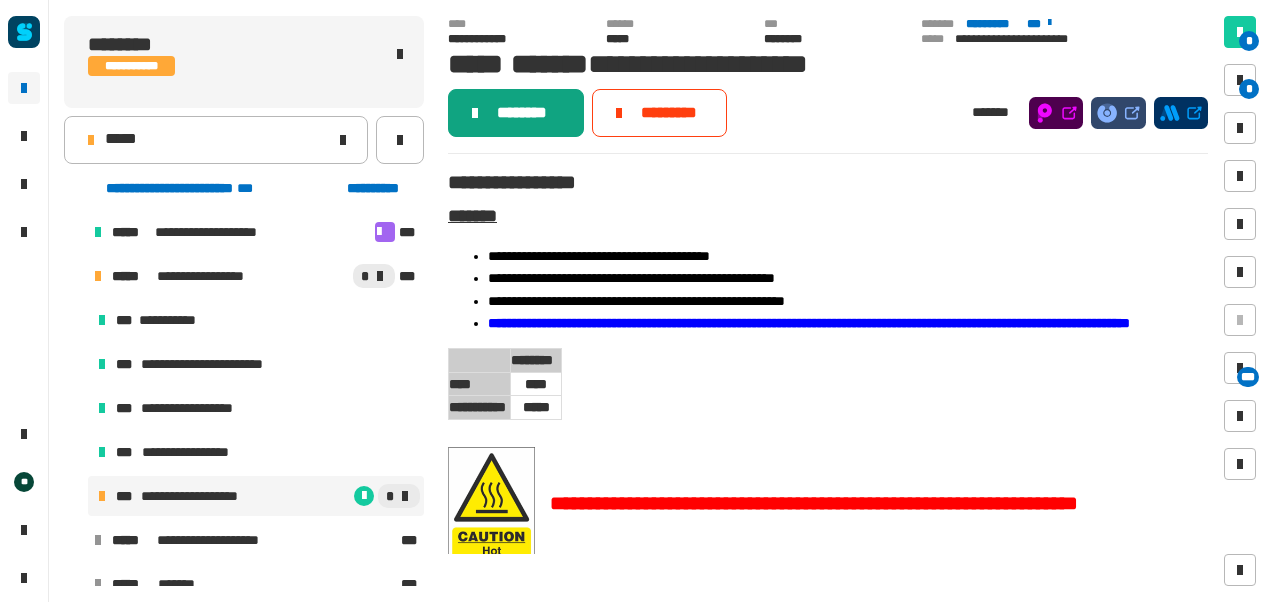 click on "********" 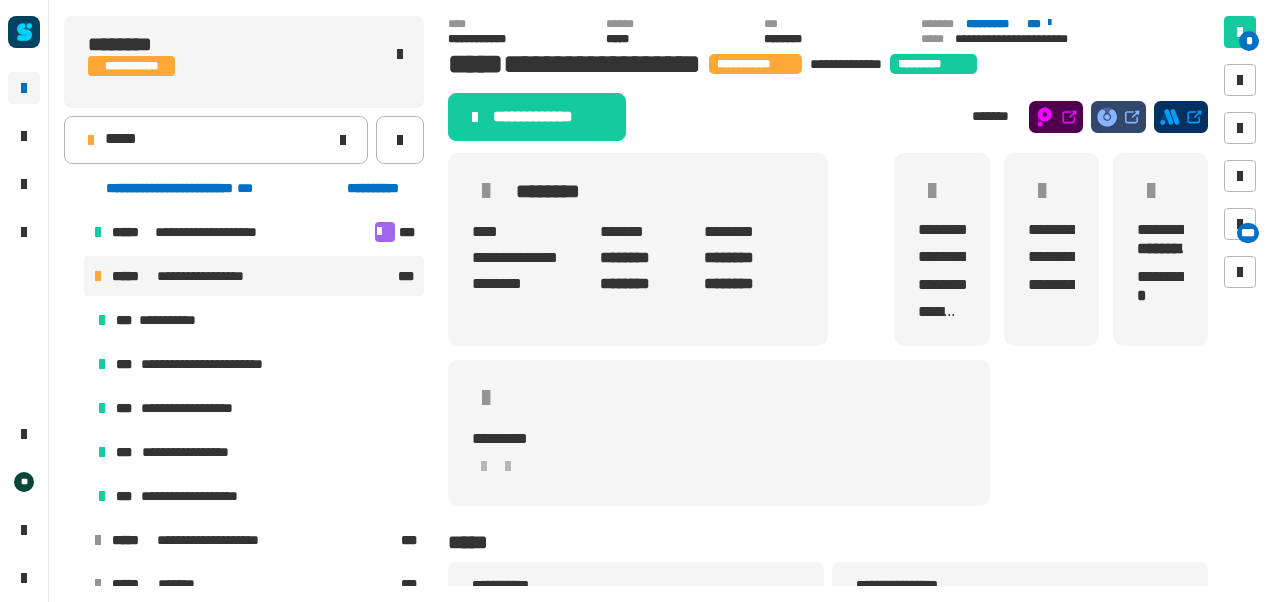 click on "**********" 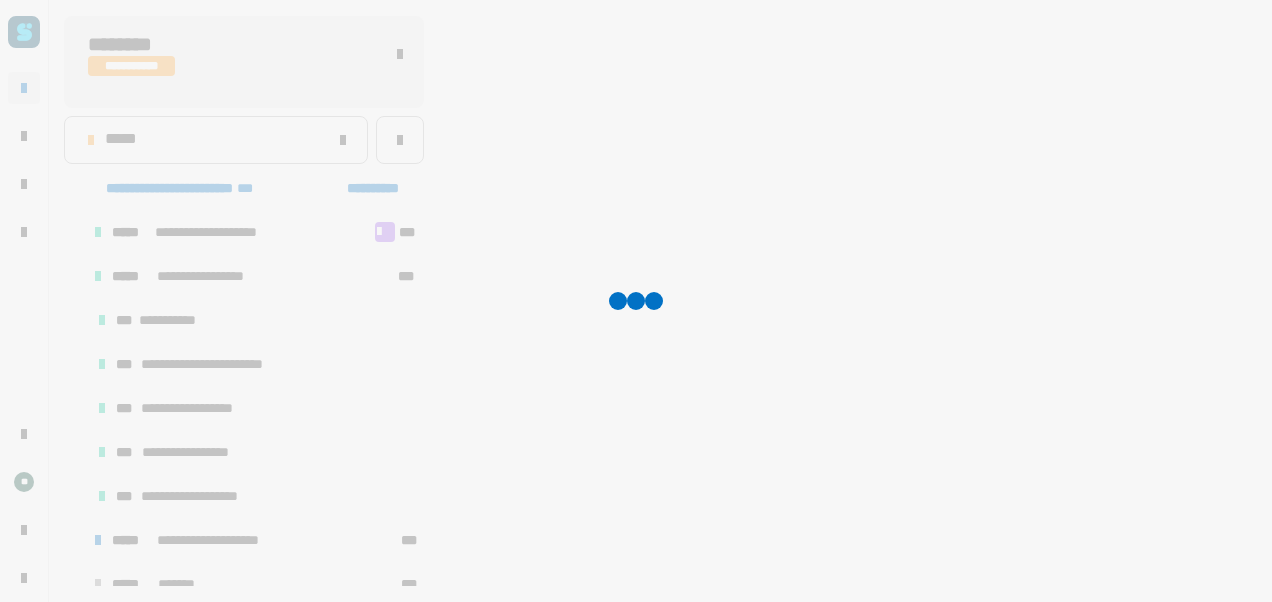 scroll, scrollTop: 62, scrollLeft: 0, axis: vertical 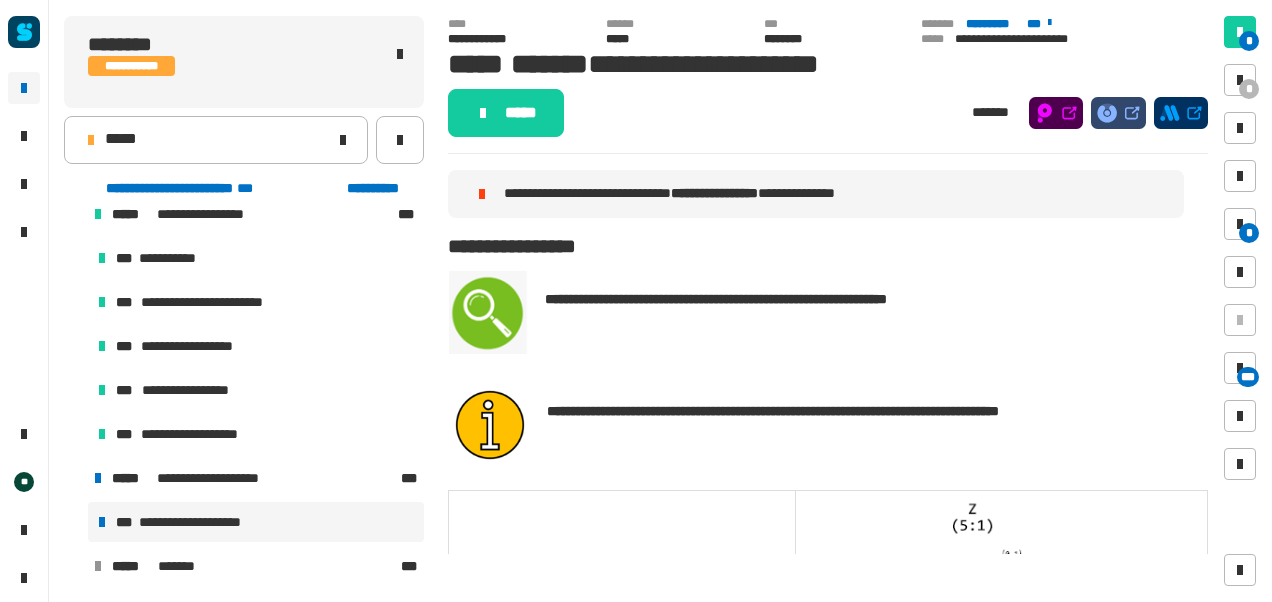 click on "**********" 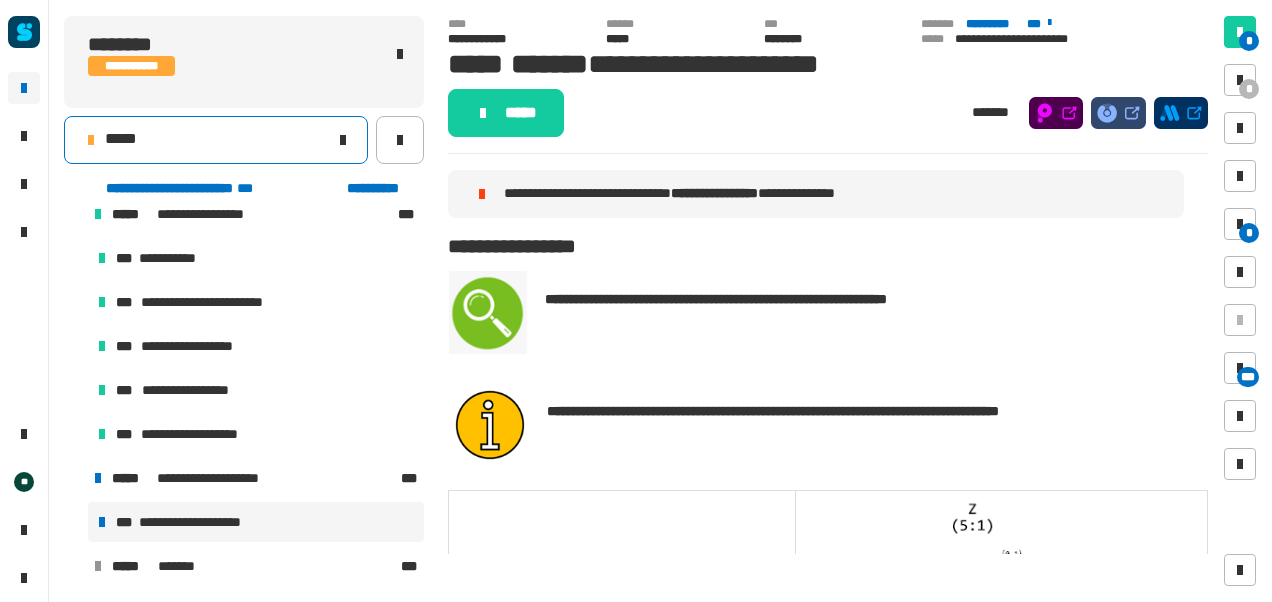 click on "*****" 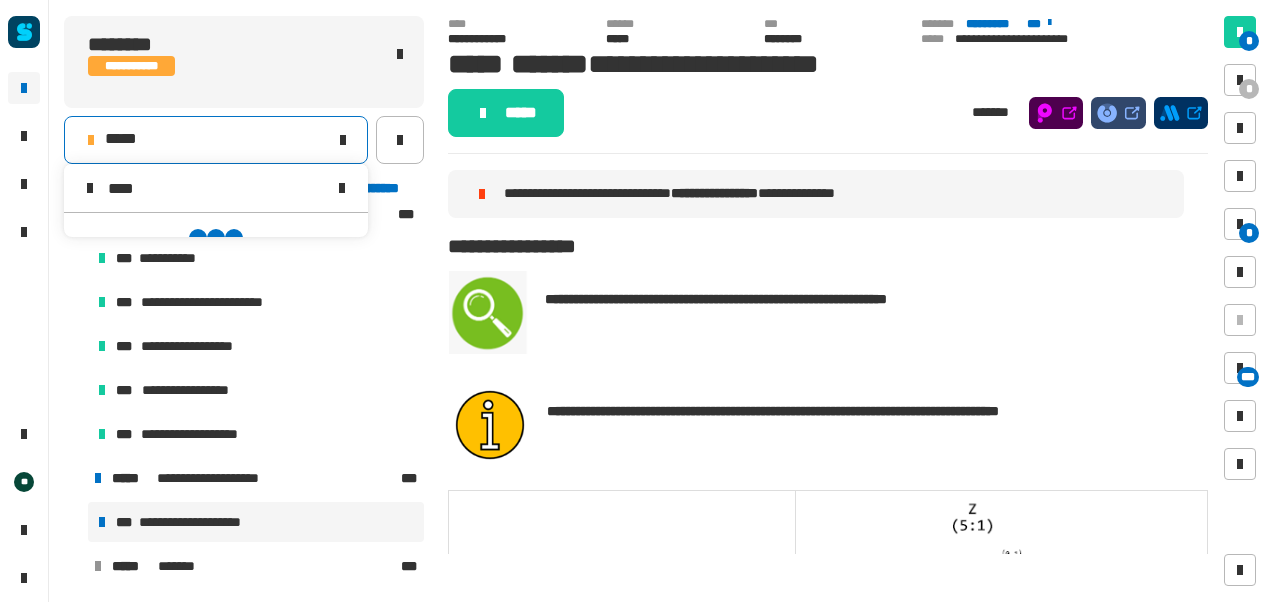scroll, scrollTop: 0, scrollLeft: 0, axis: both 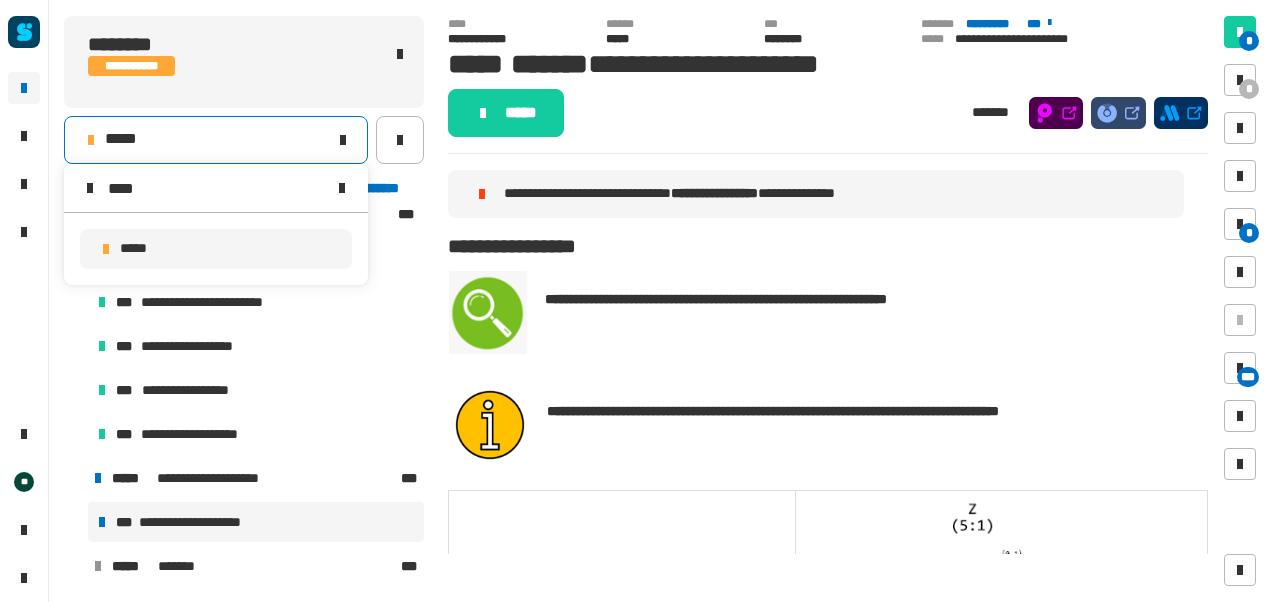 type on "****" 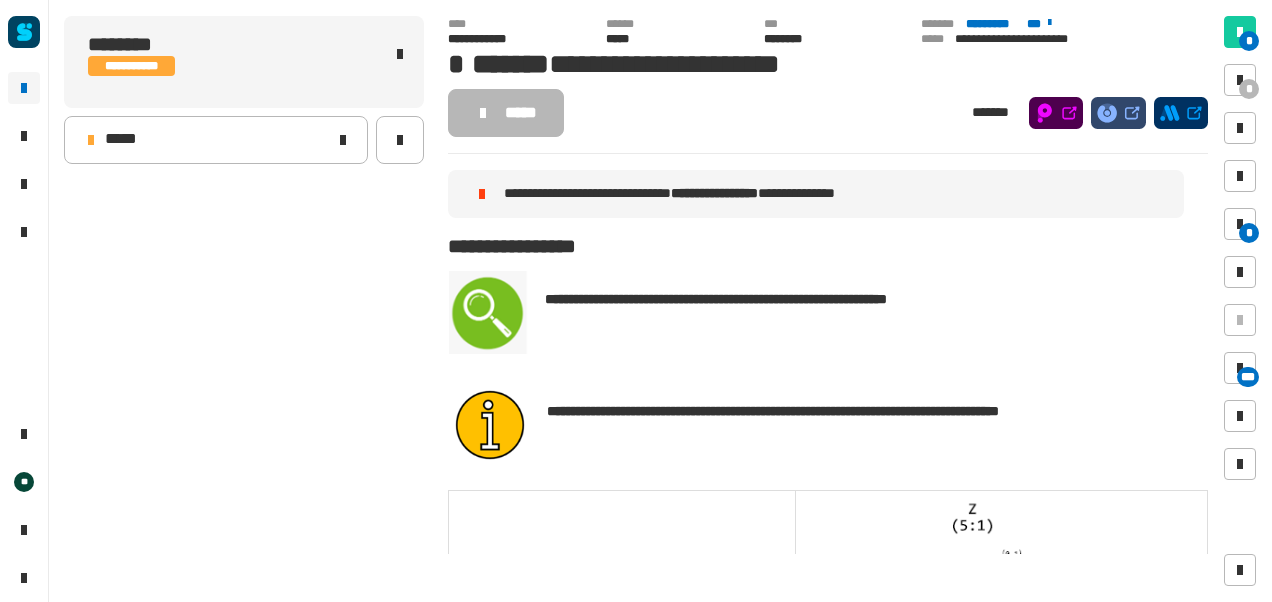 scroll, scrollTop: 0, scrollLeft: 0, axis: both 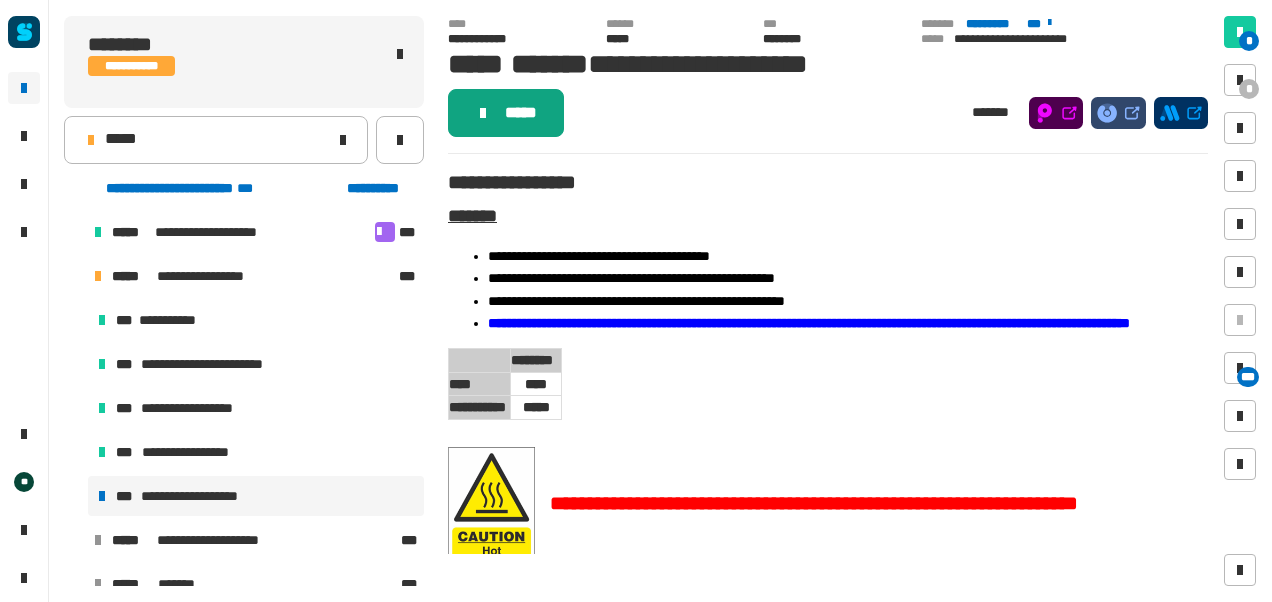 click on "*****" 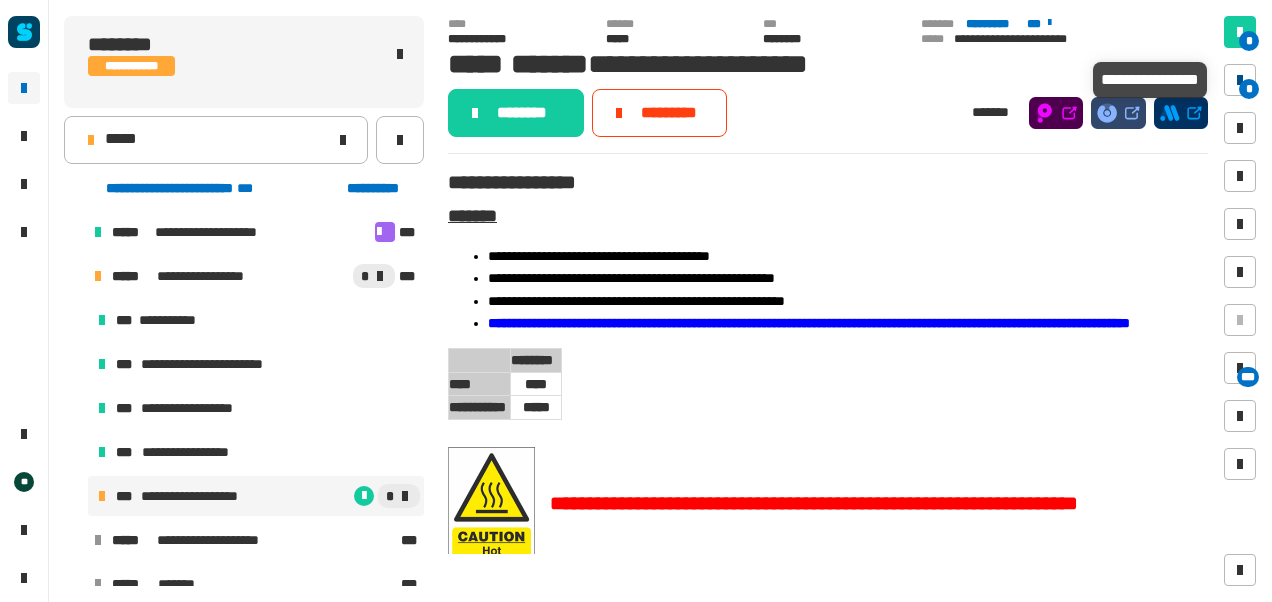 click at bounding box center [1240, 80] 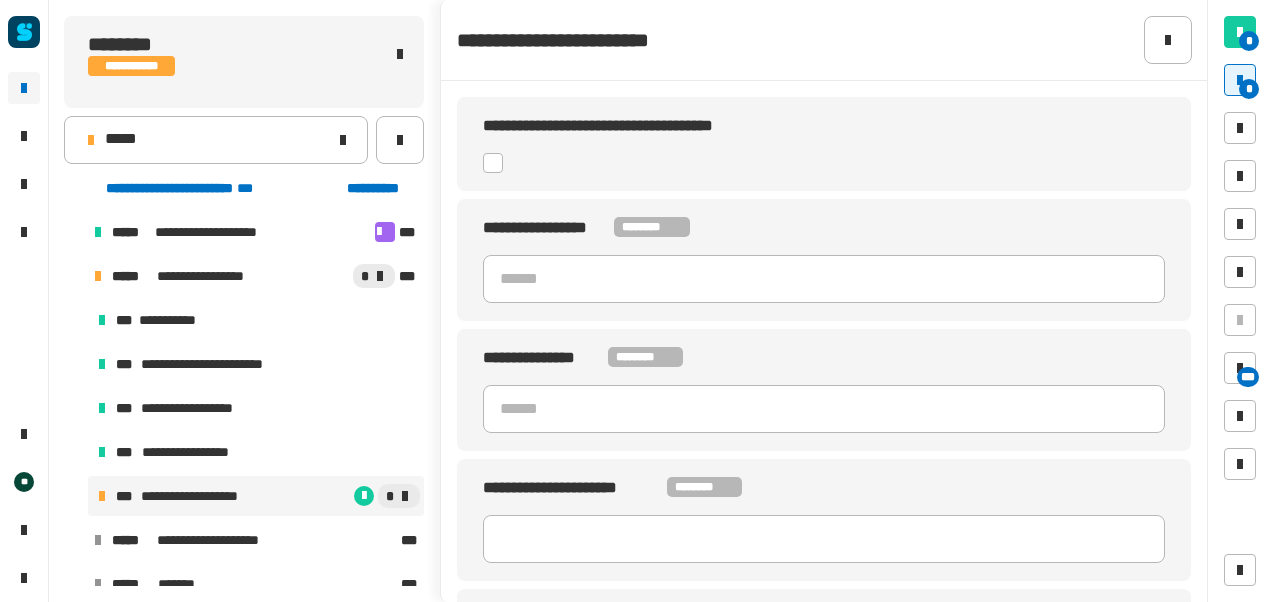 click 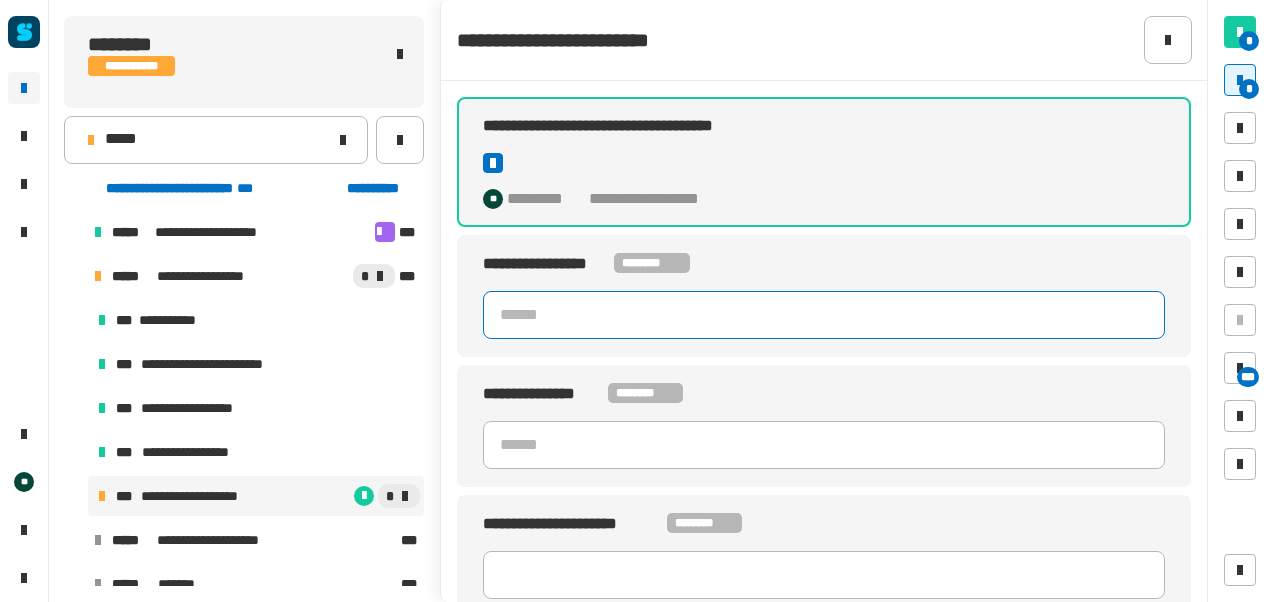 click 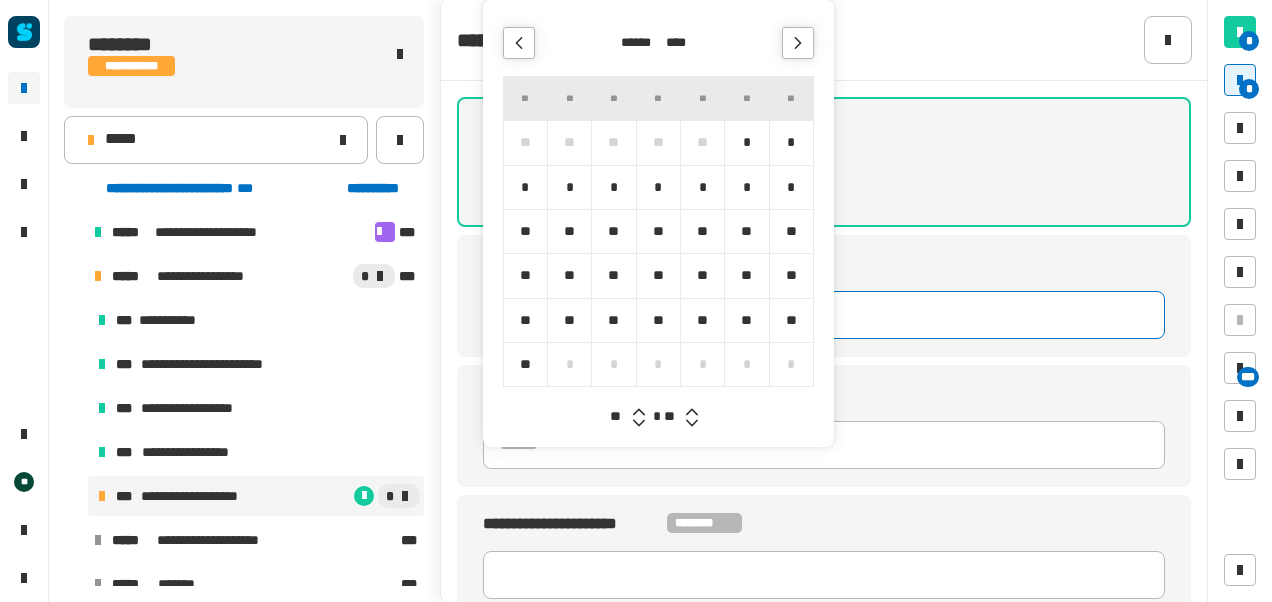 click on "*" at bounding box center (746, 142) 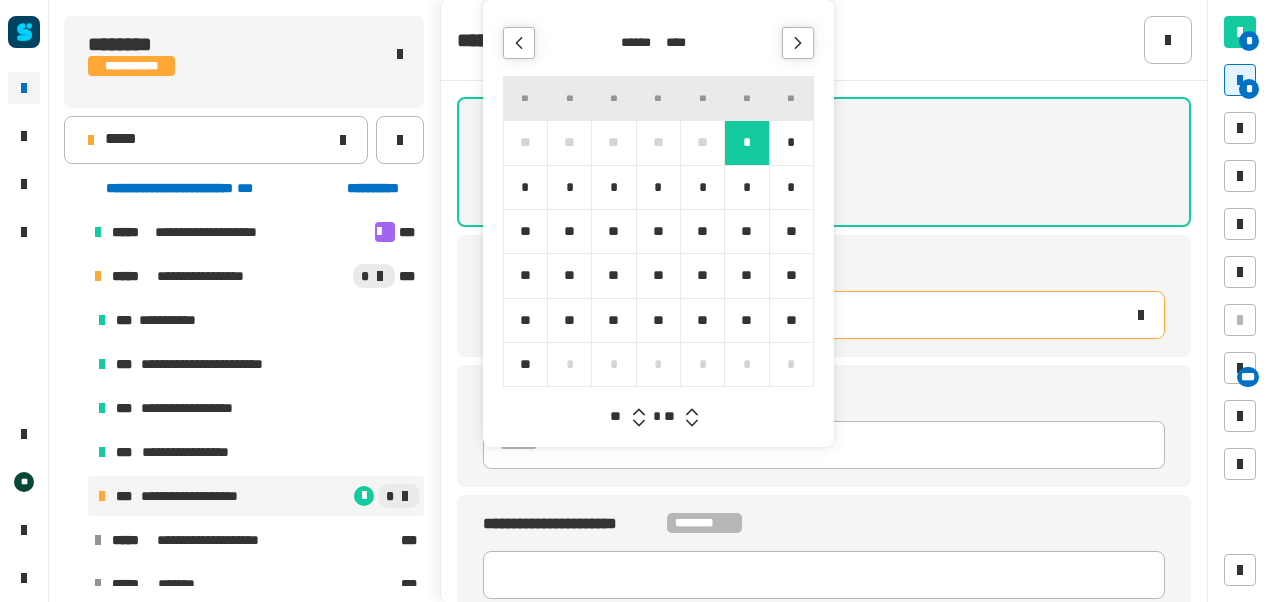 type 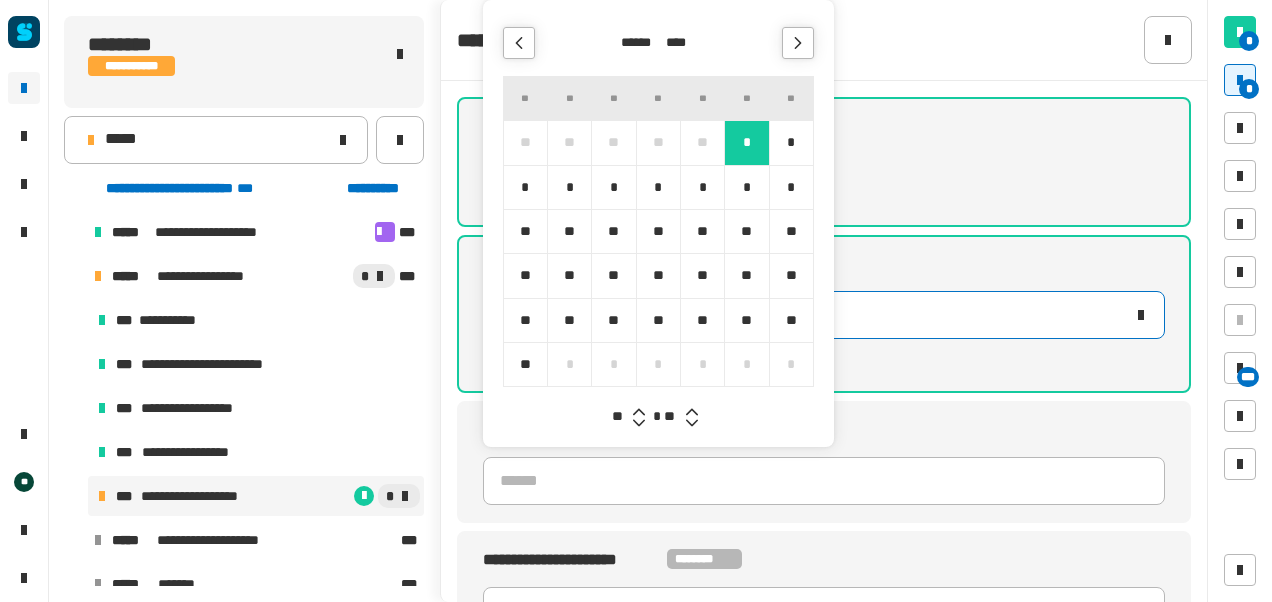click 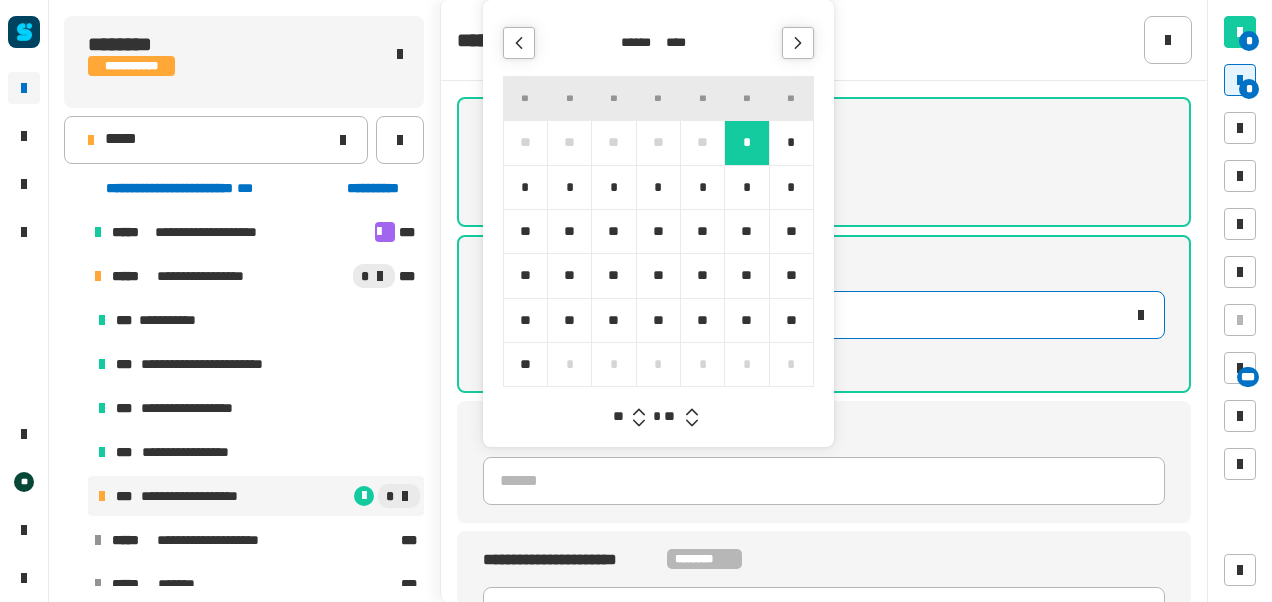 click 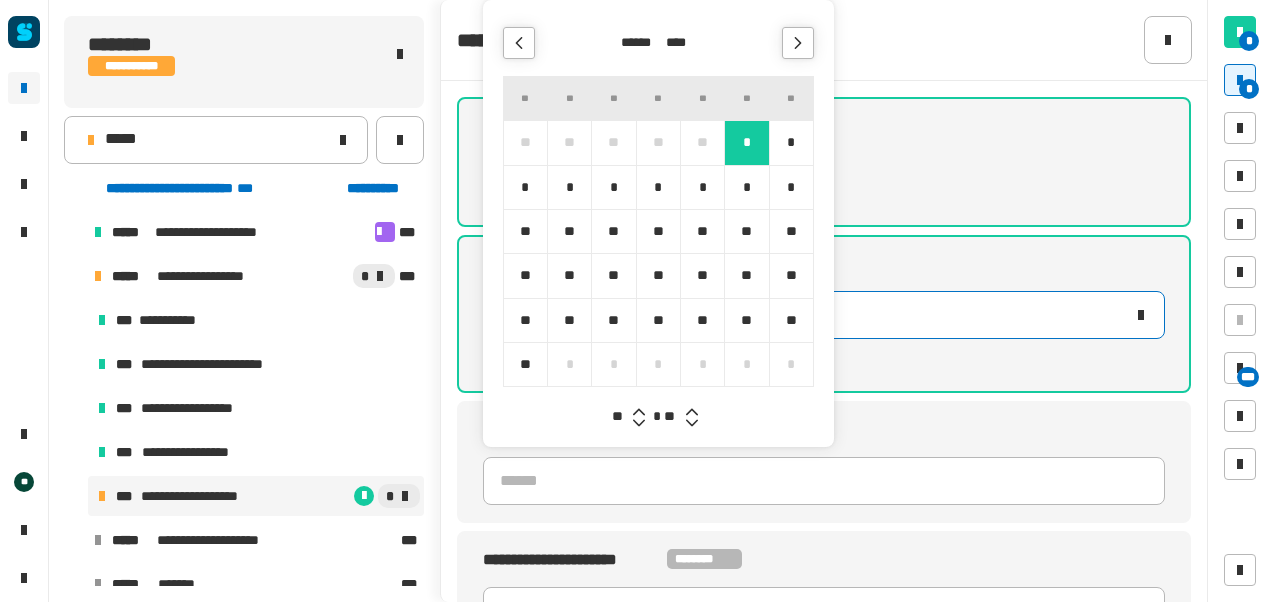 type 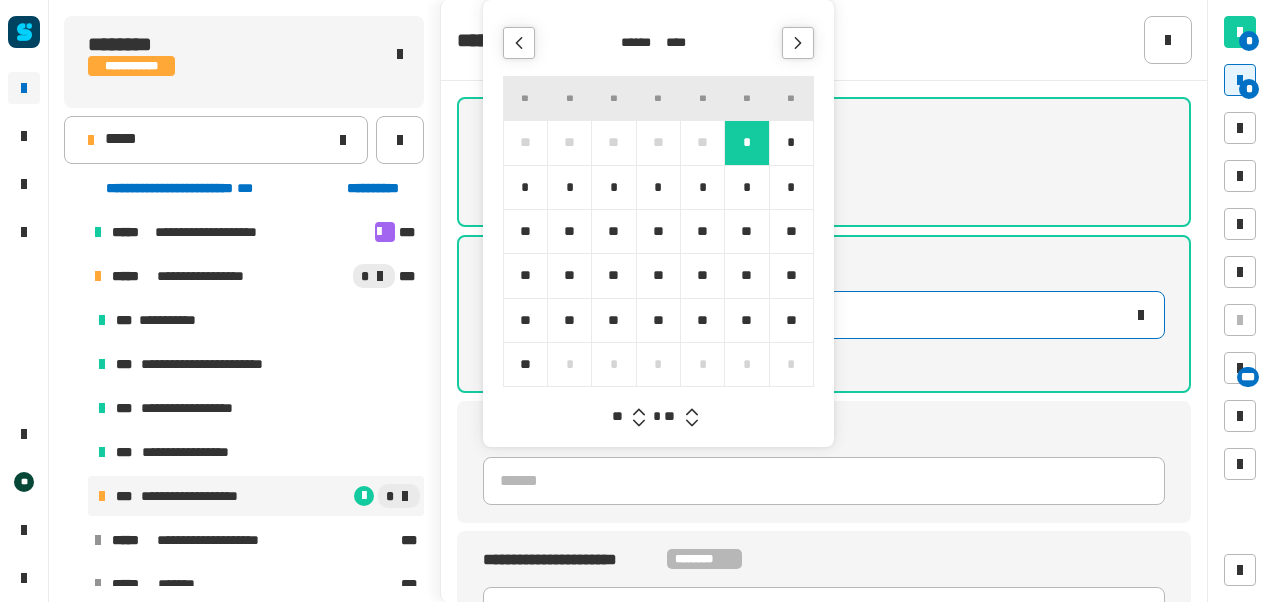 click 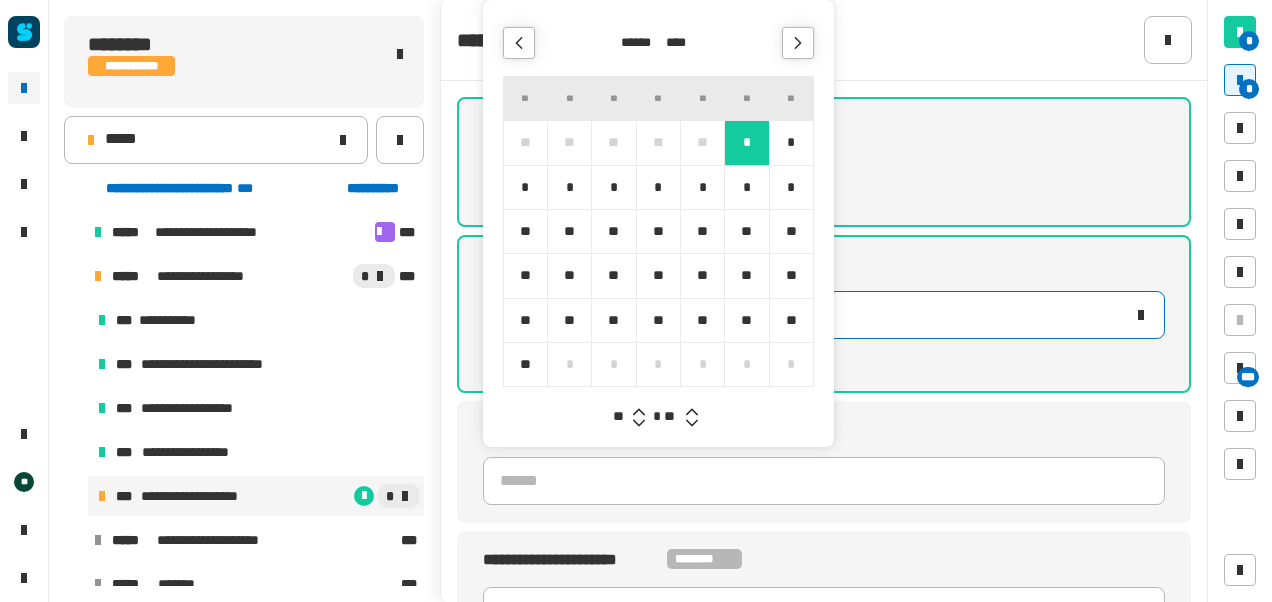 type on "**********" 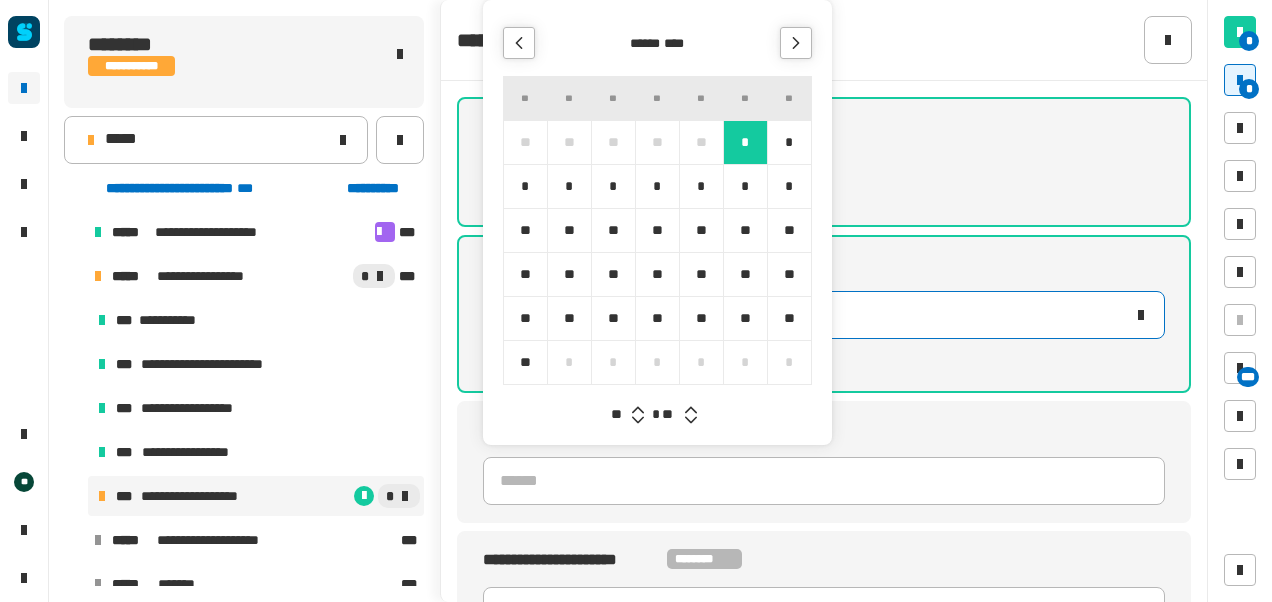 type 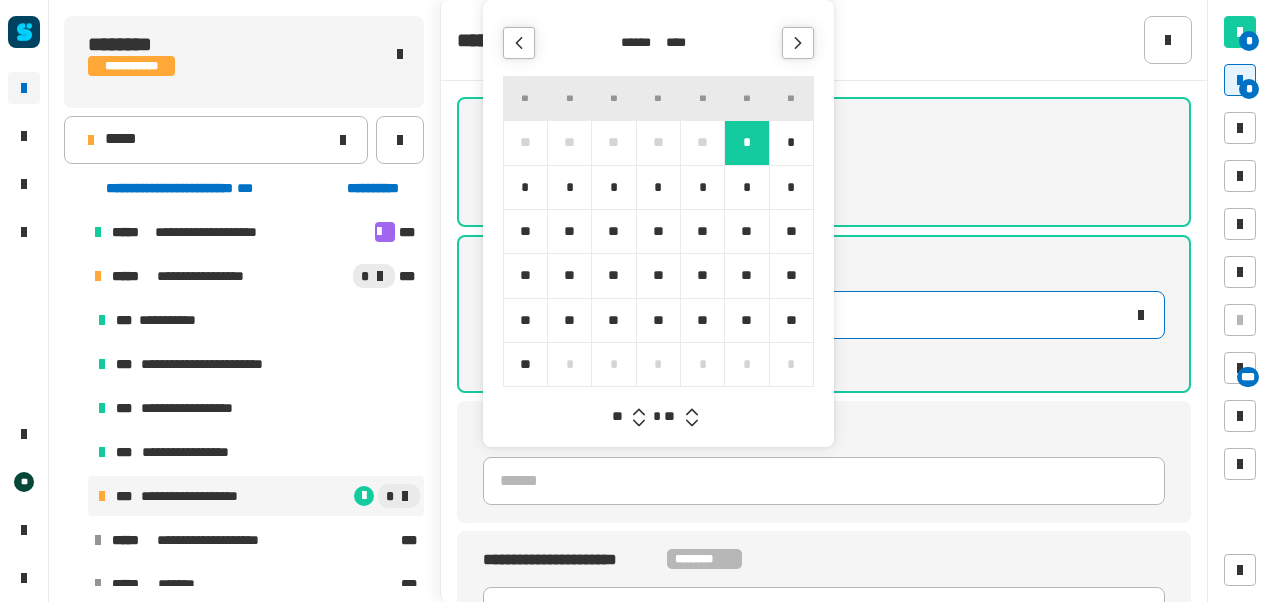 click 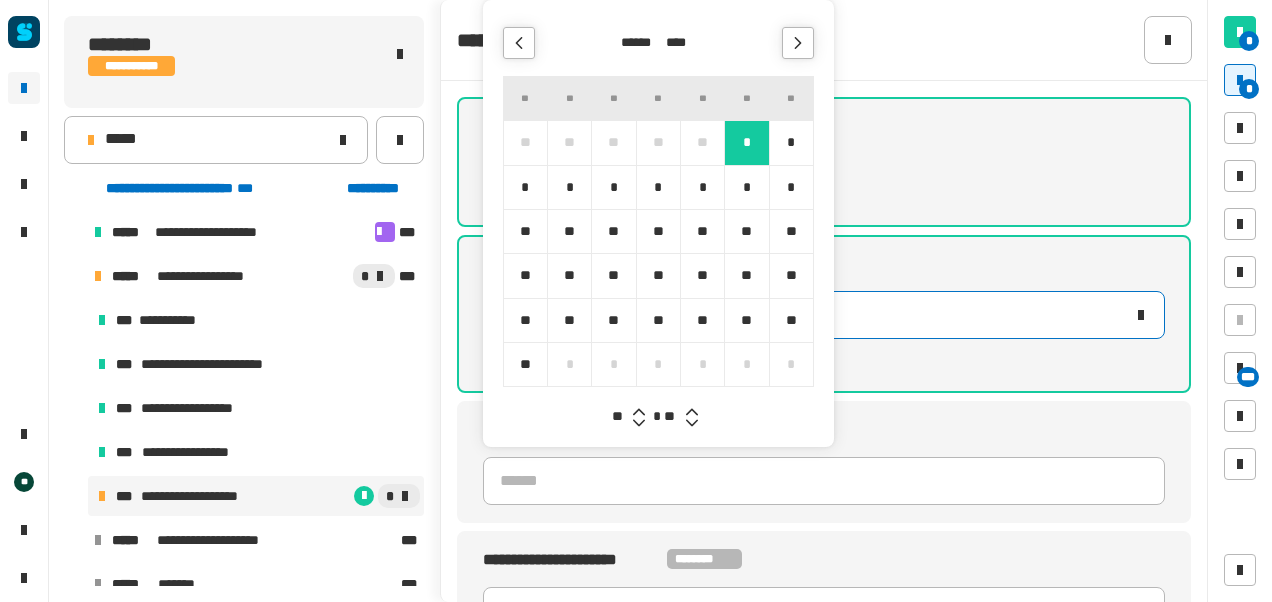 click 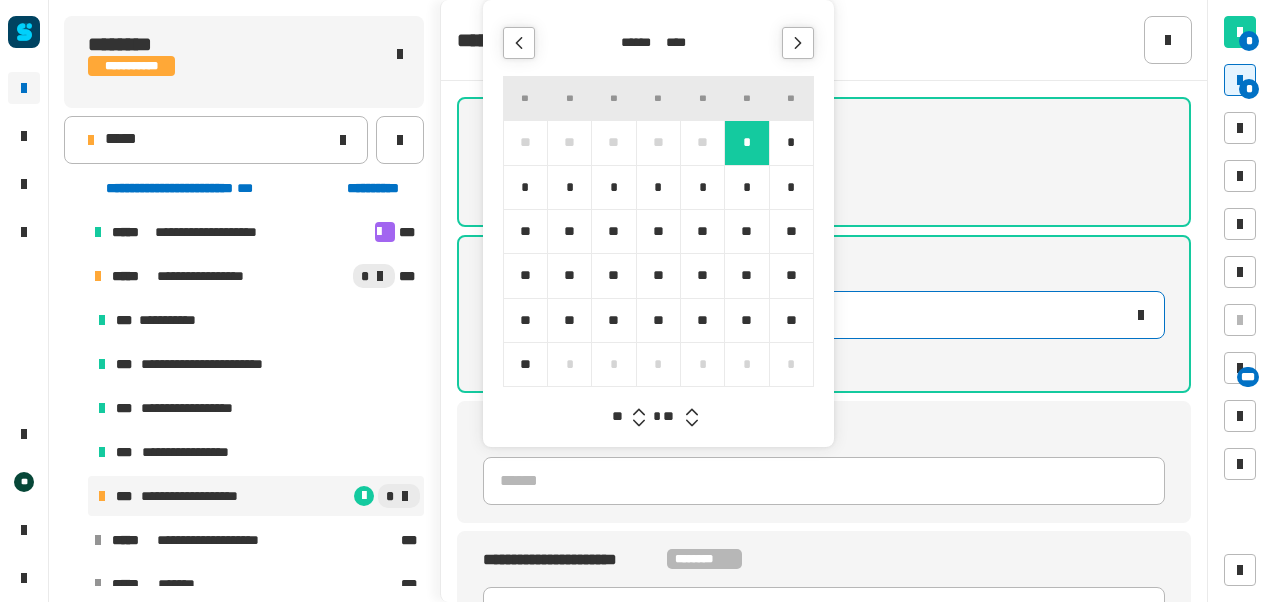 click 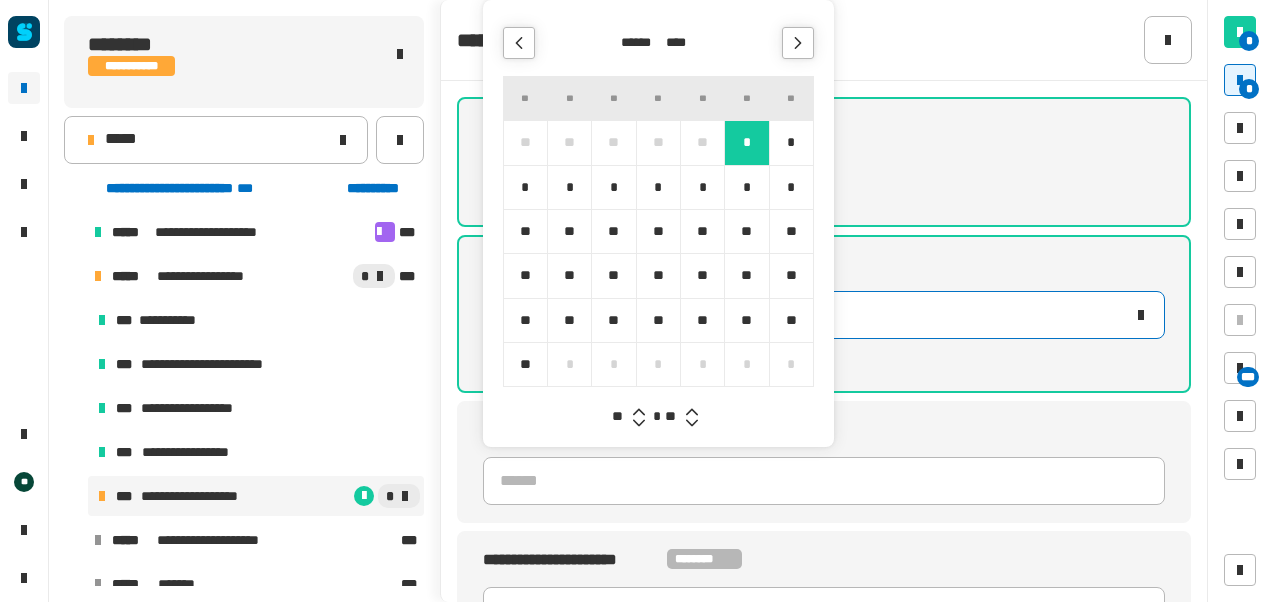 type on "**********" 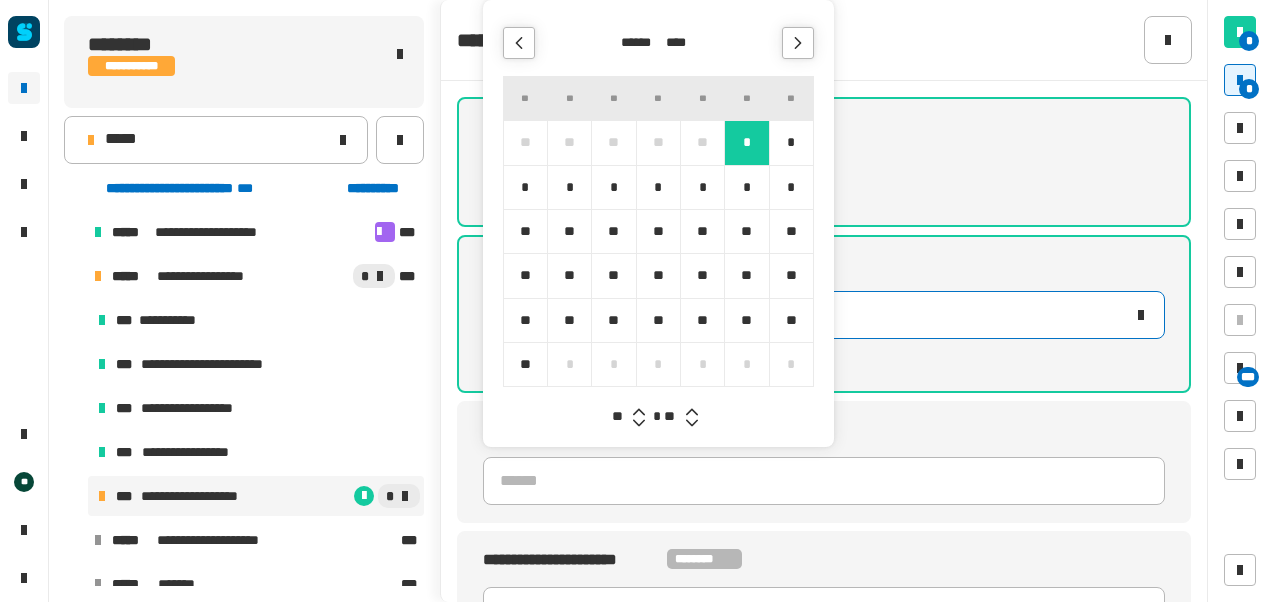 click 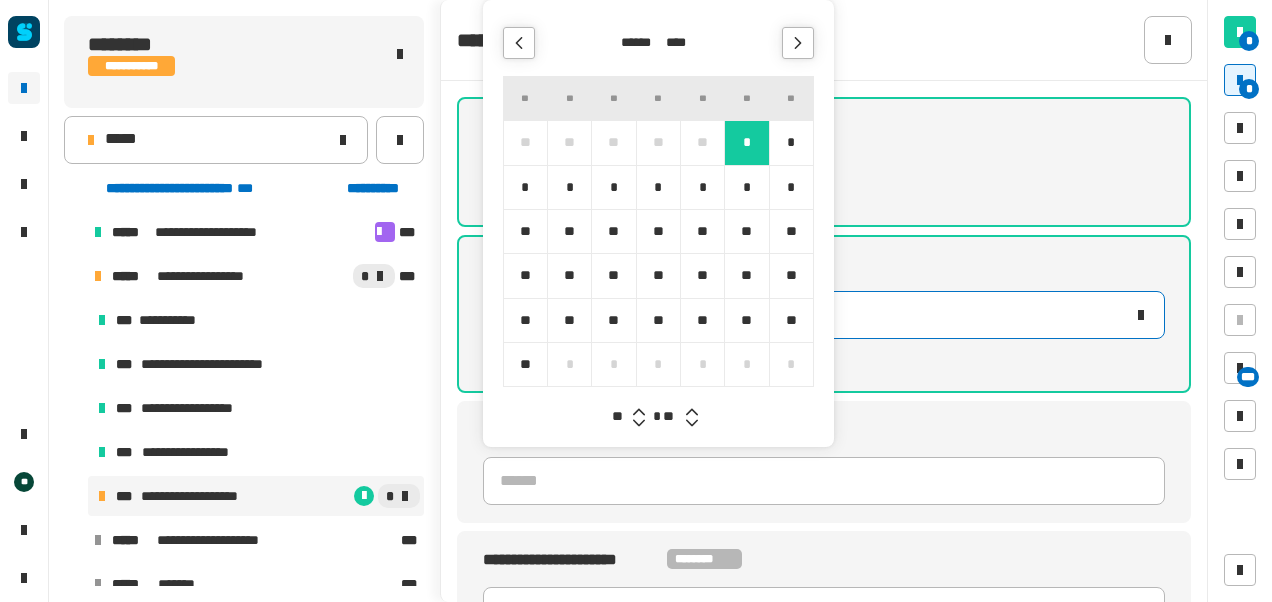 click 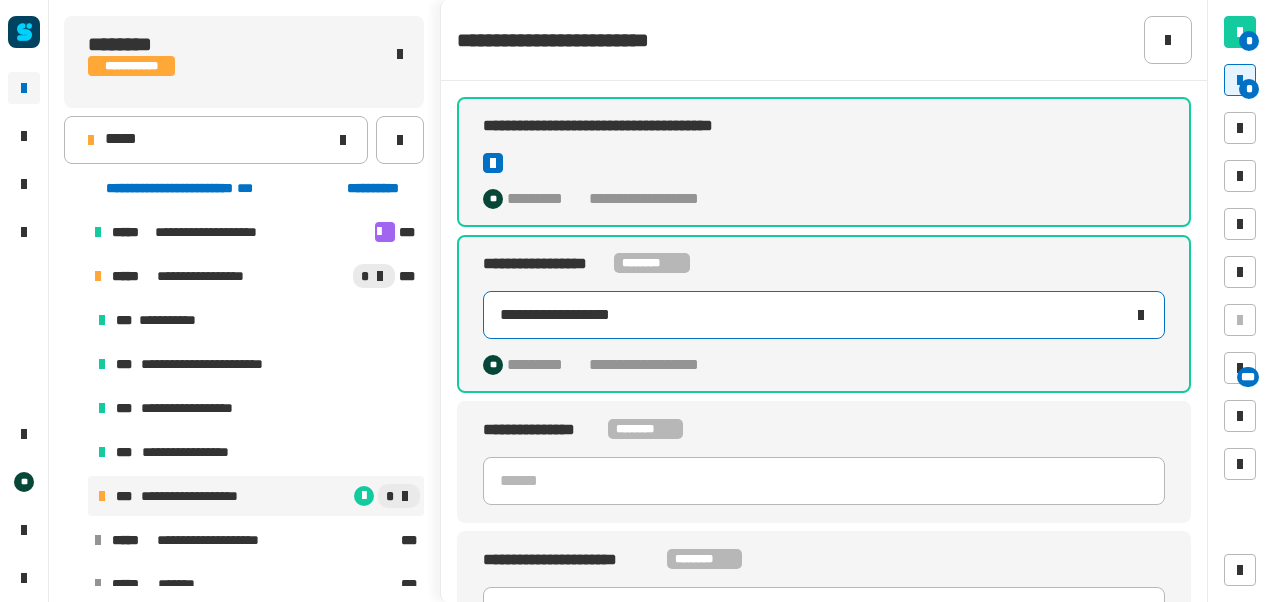 click on "**********" 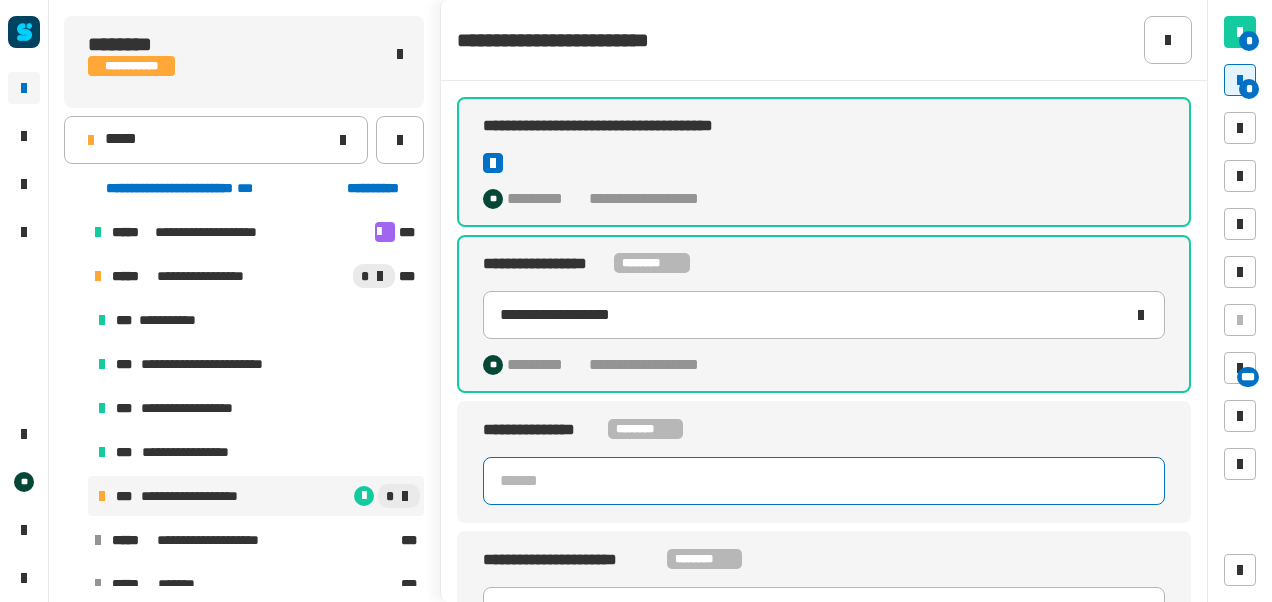 click 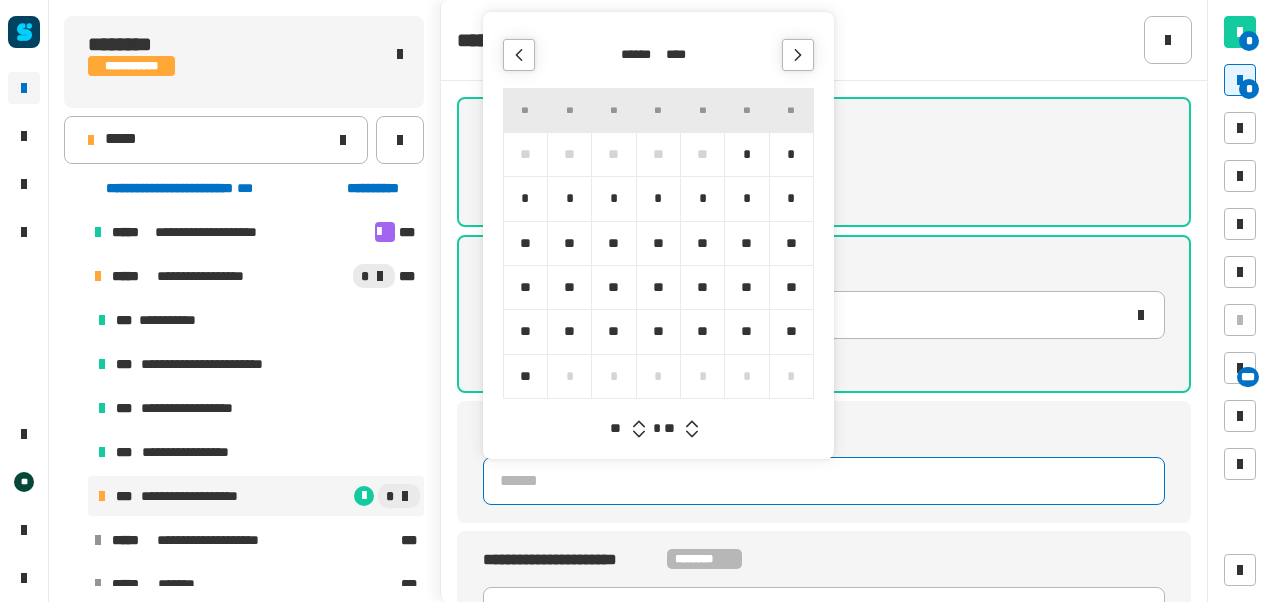 click 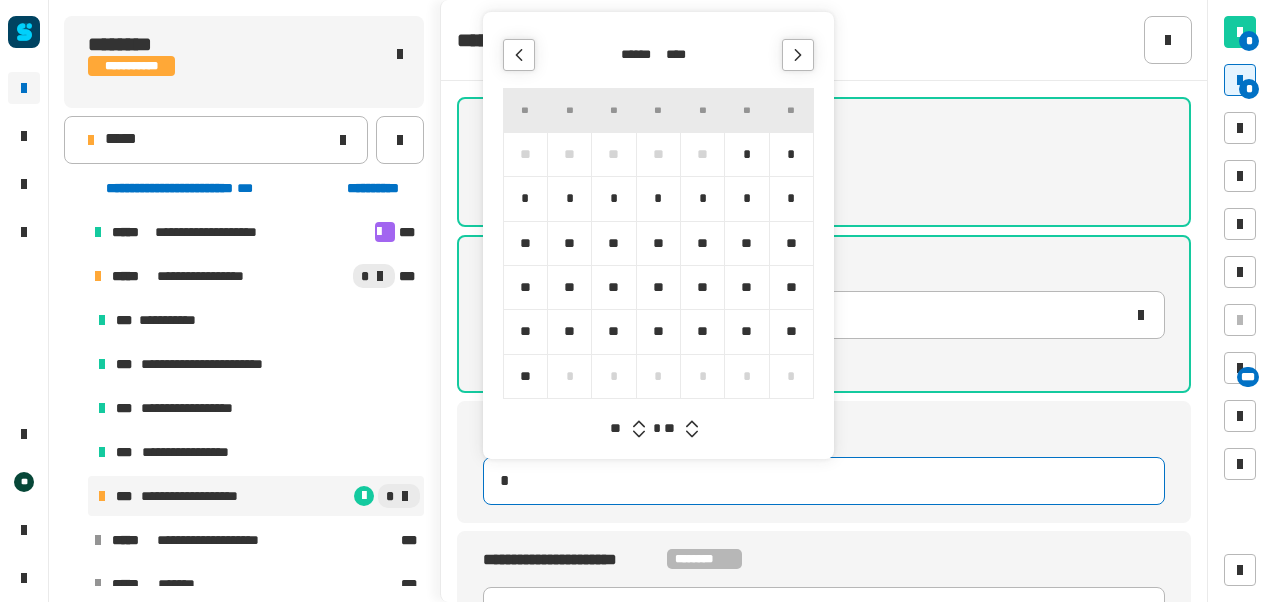 type on "**********" 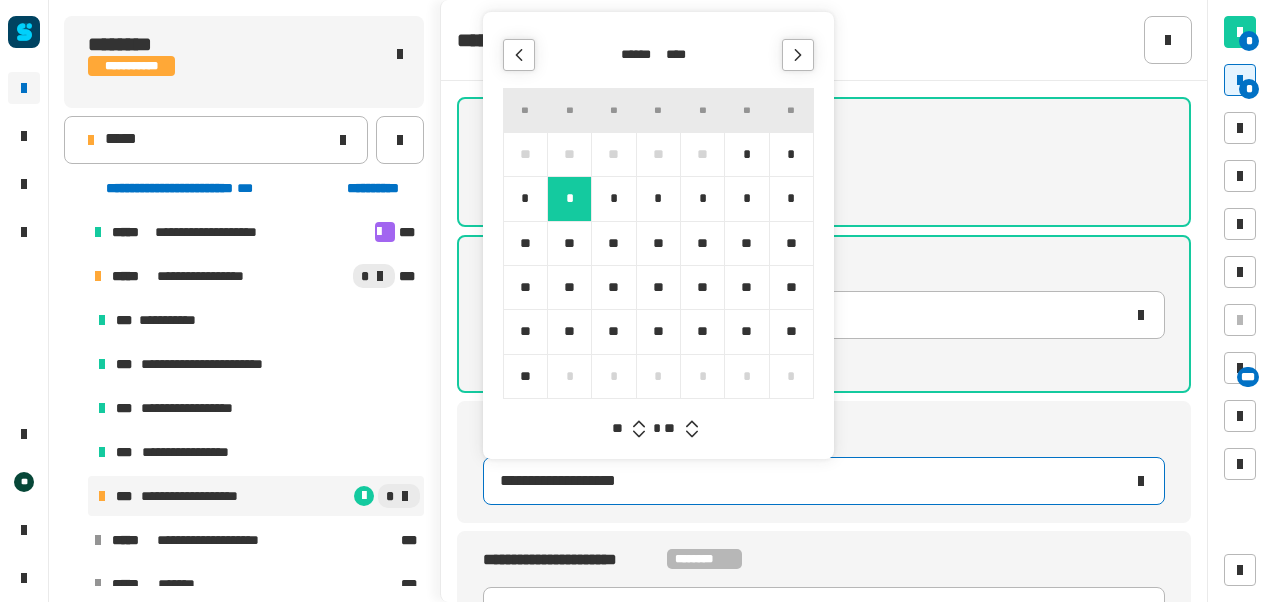 type 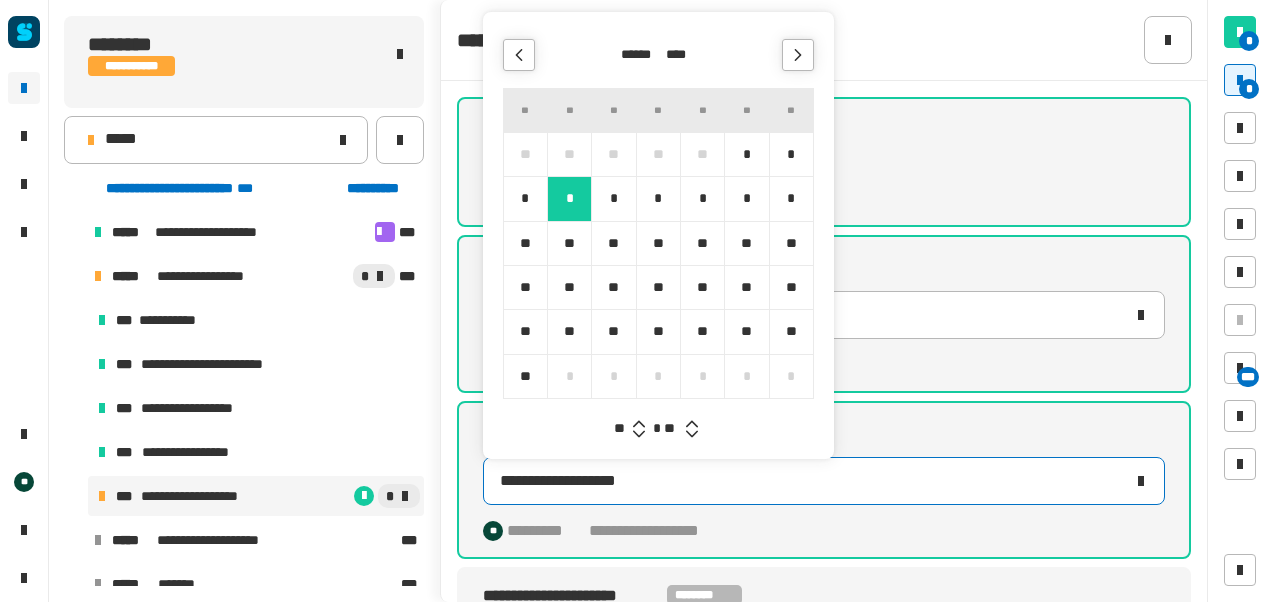click 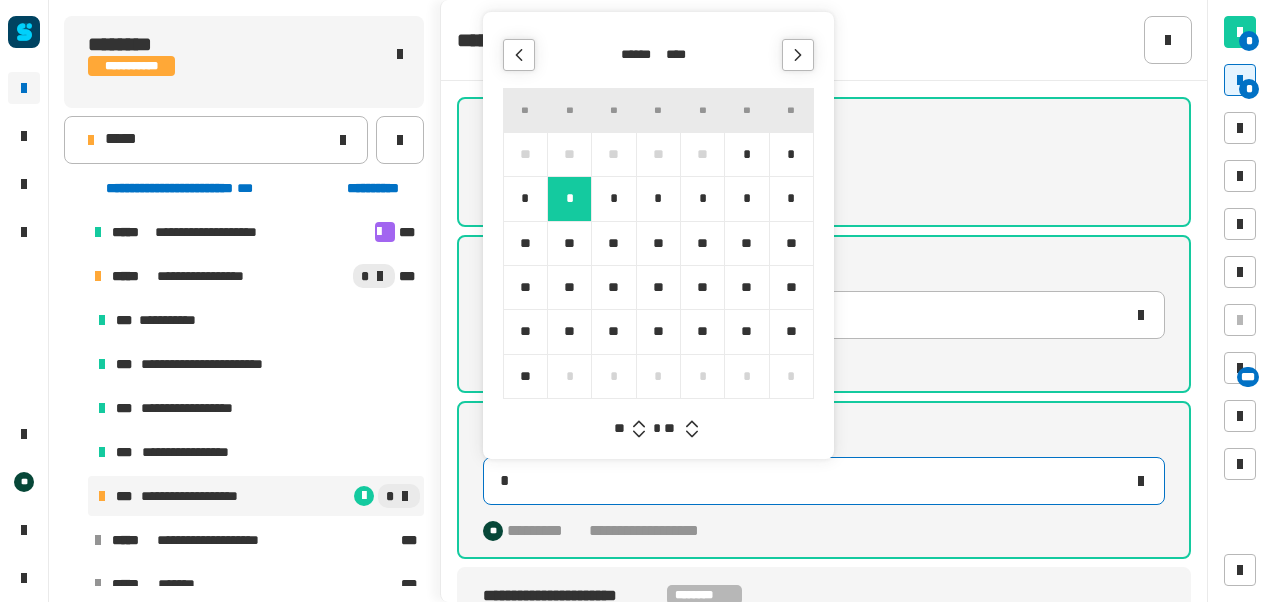 type on "**********" 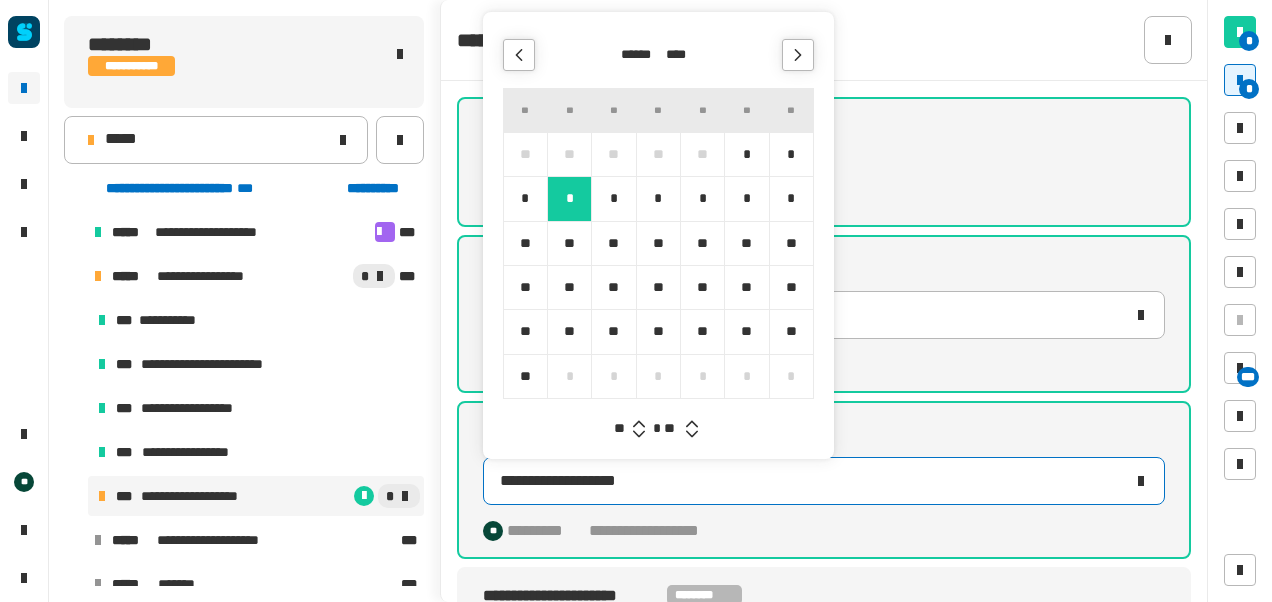 type 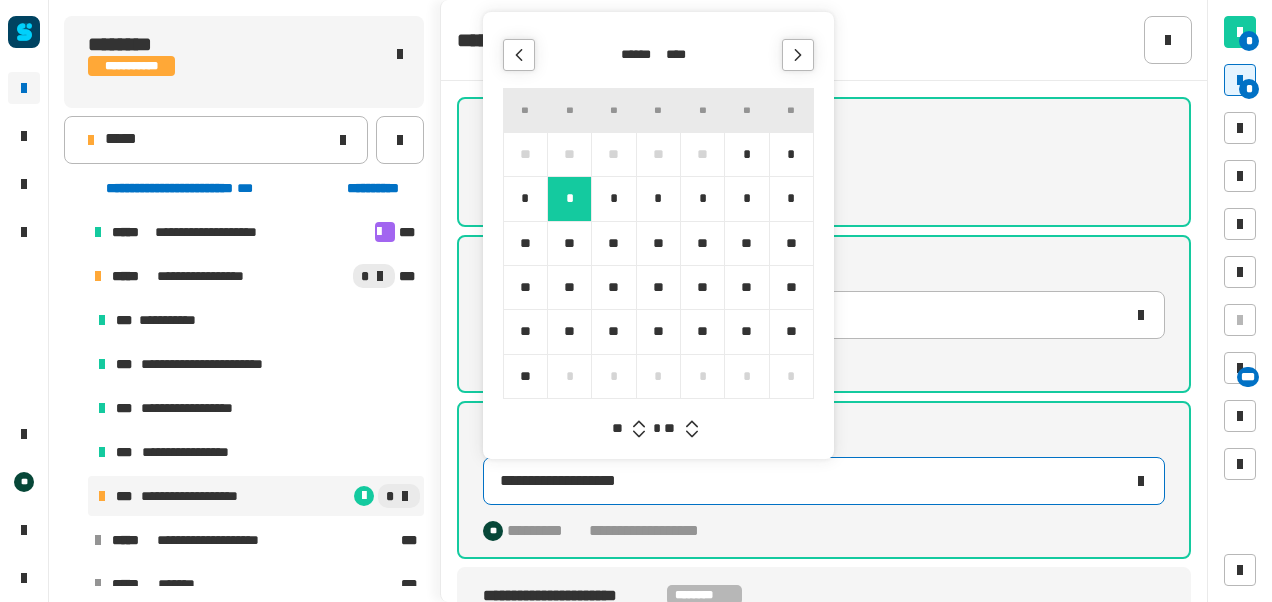 click 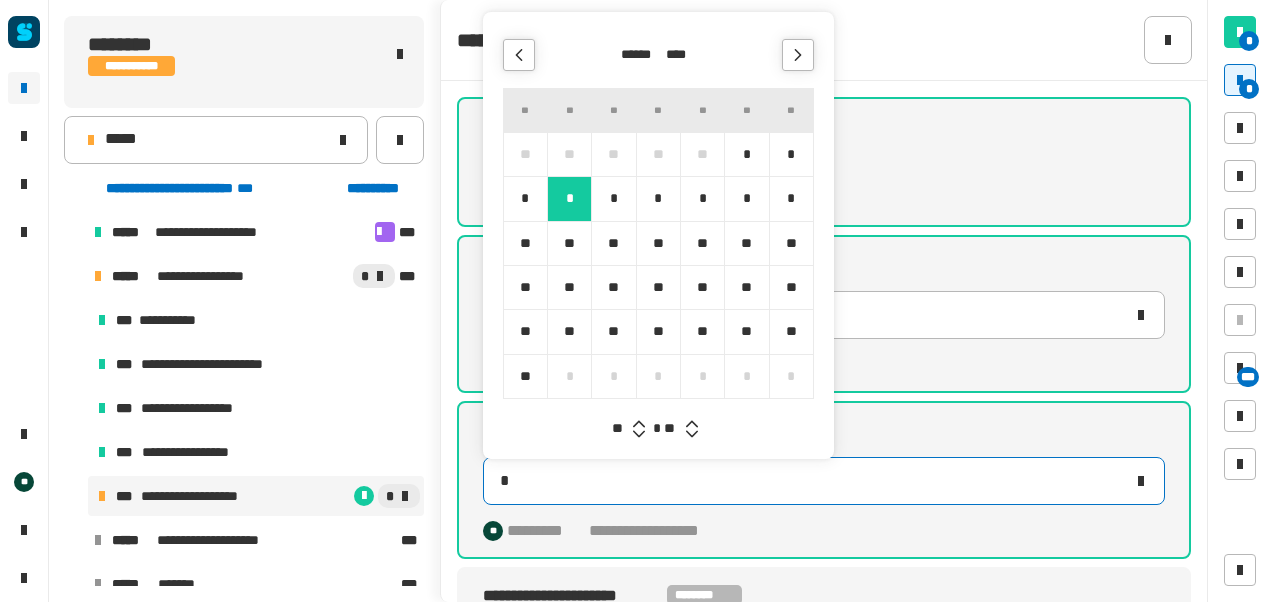 type on "**********" 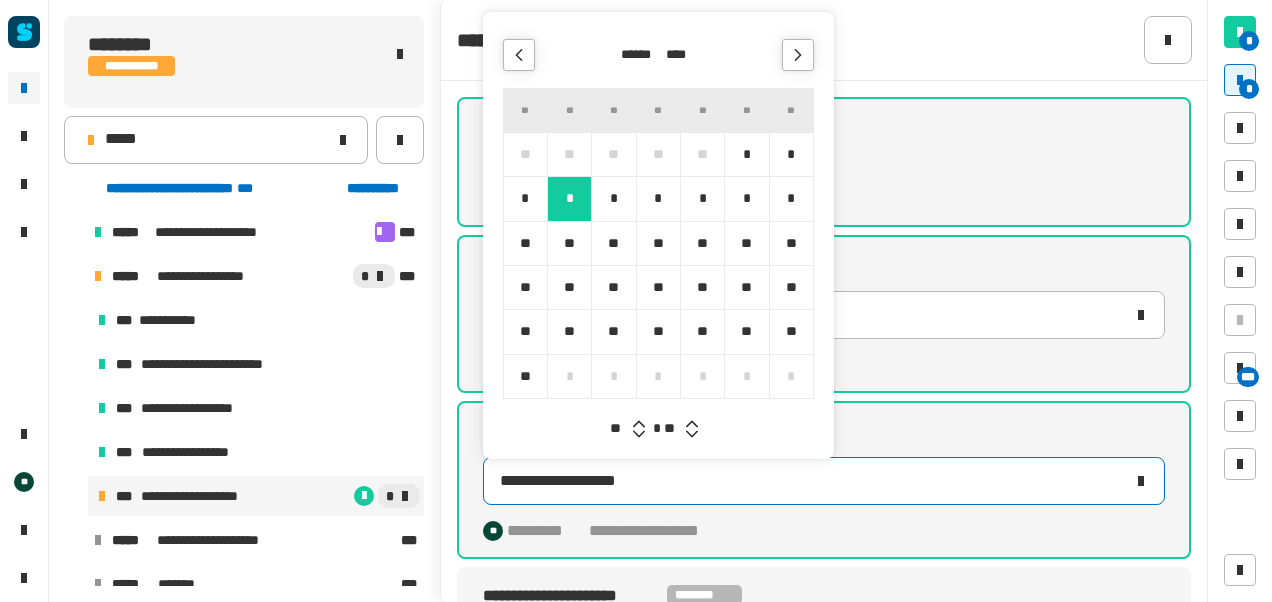 click 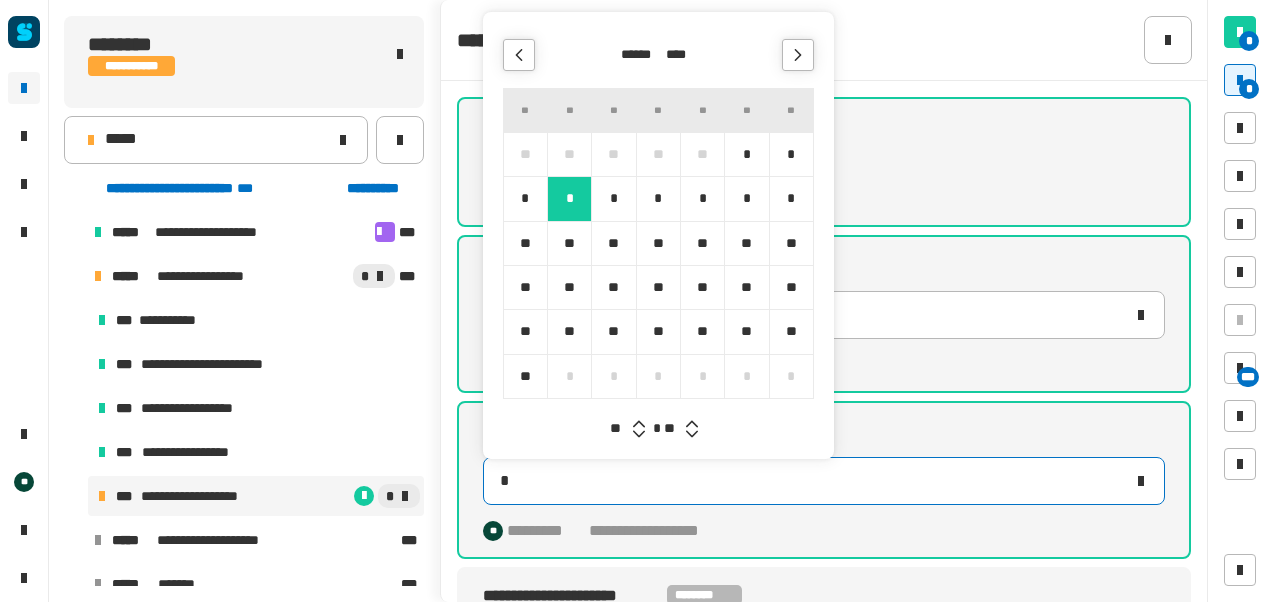 type on "**********" 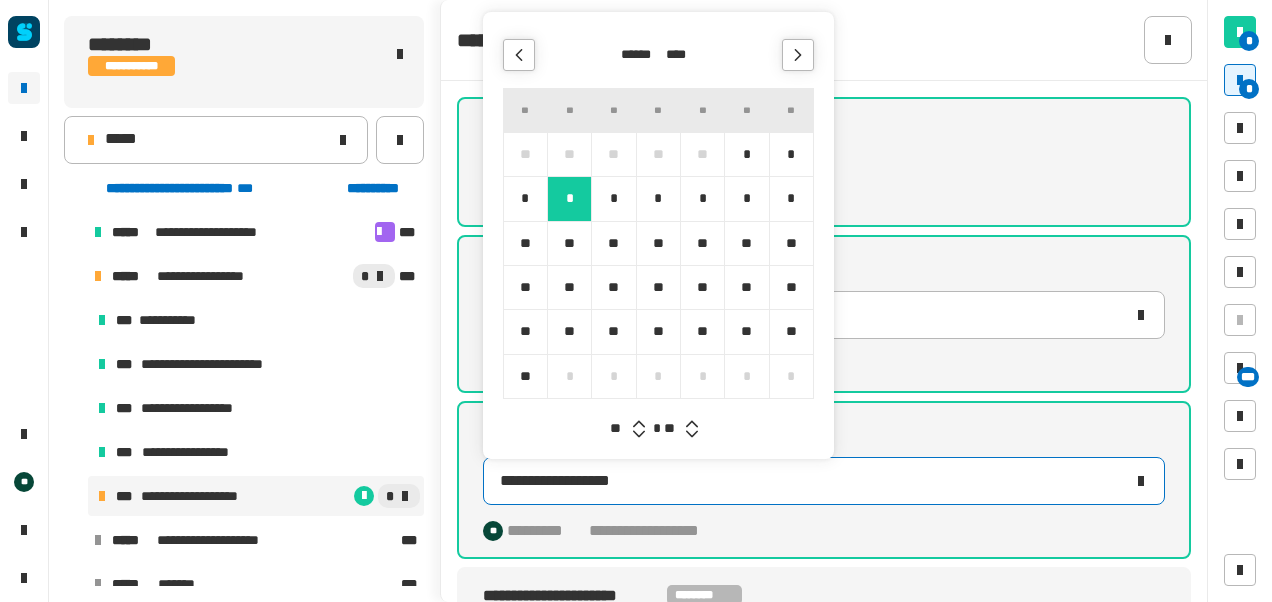 click 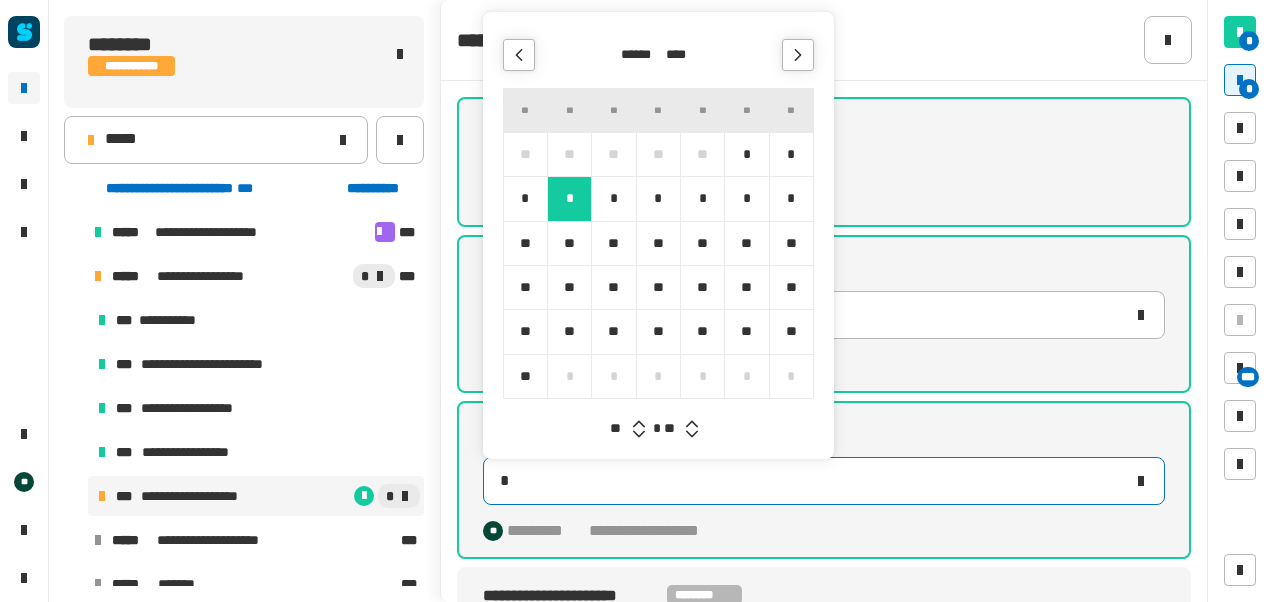 type on "**********" 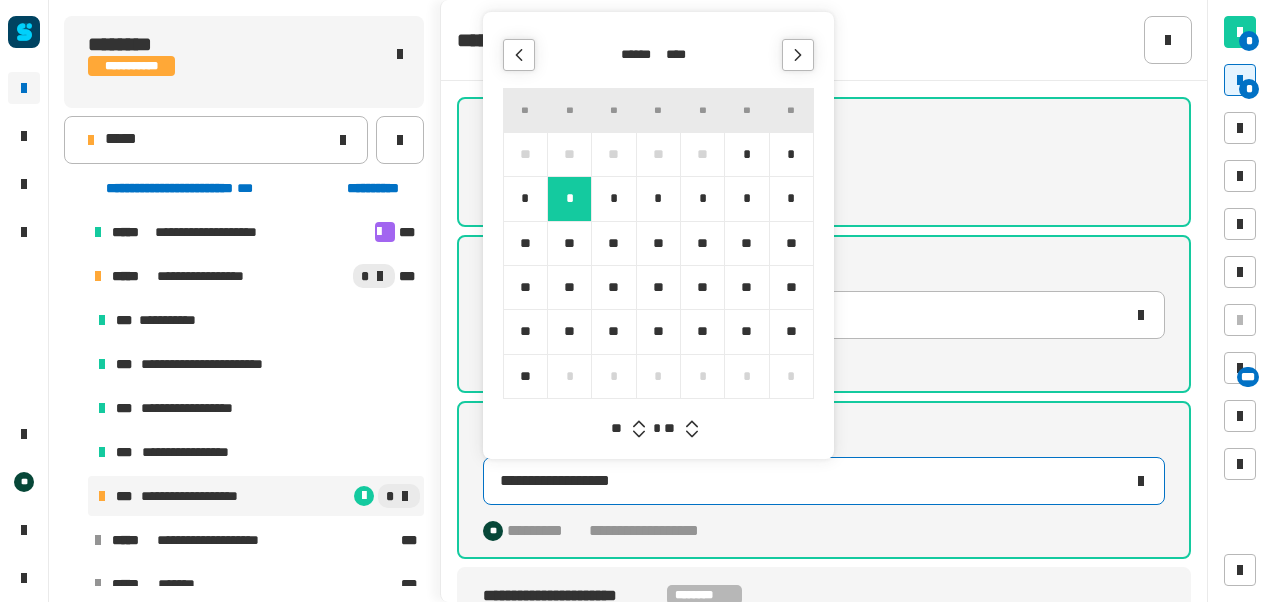 click 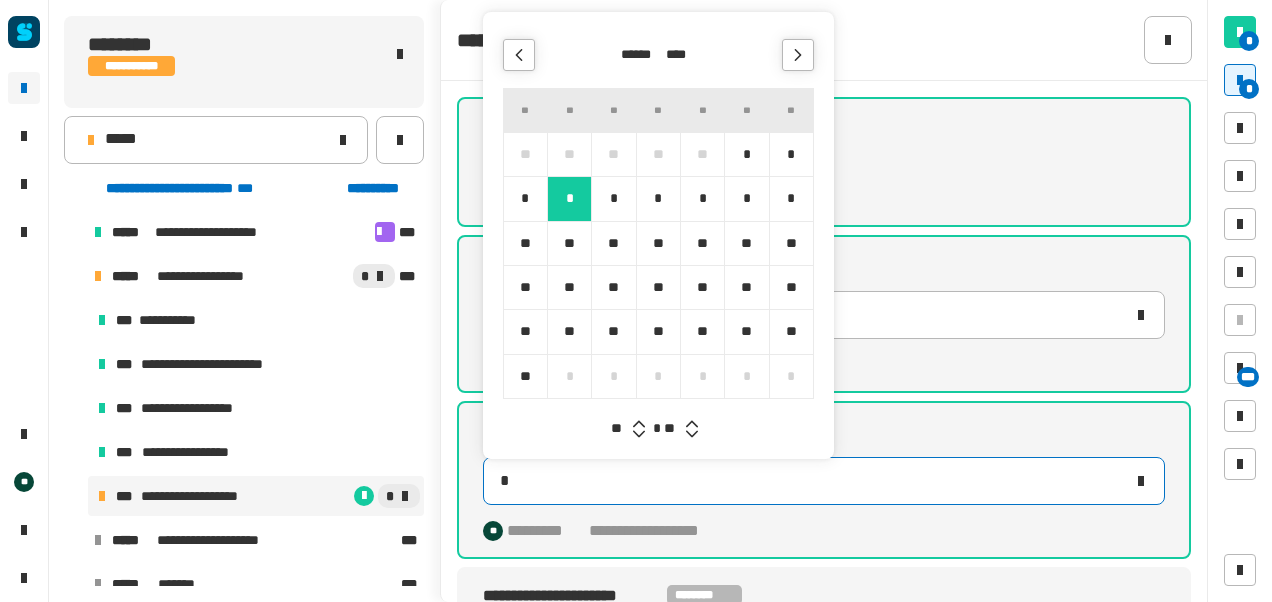type on "**********" 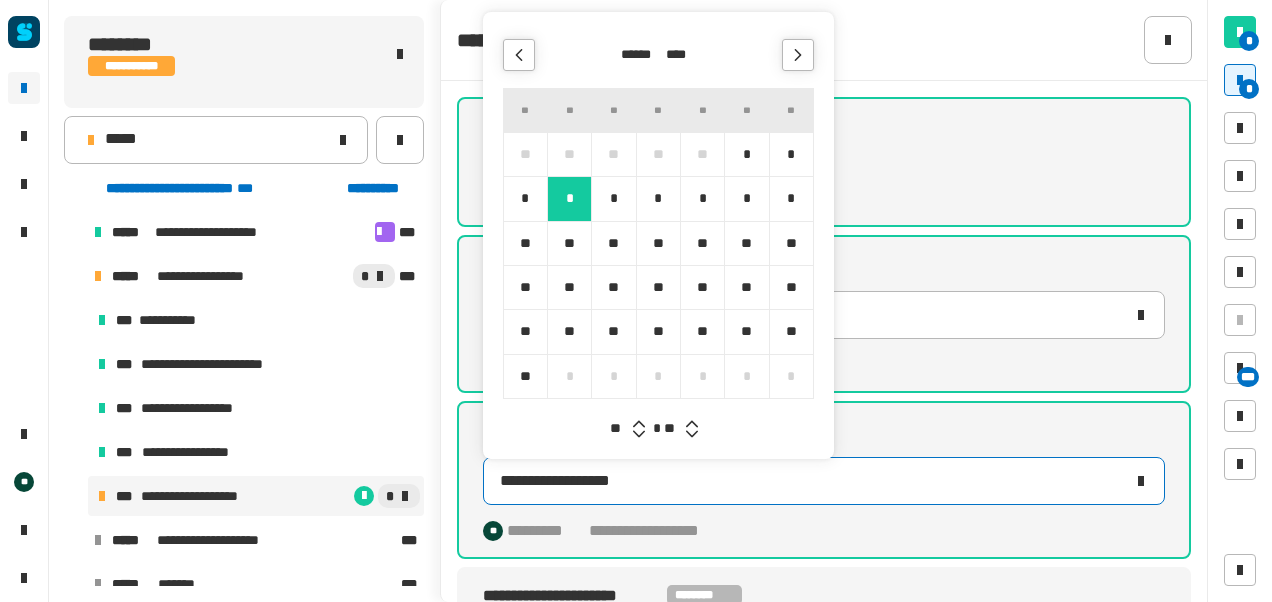 click 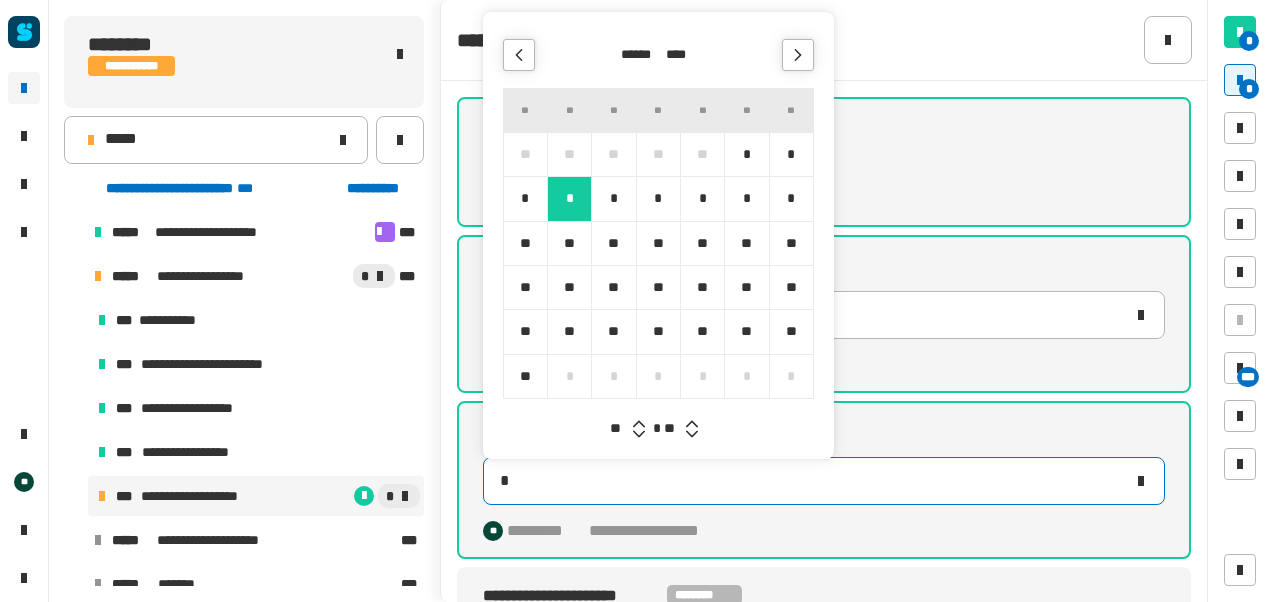 type on "**********" 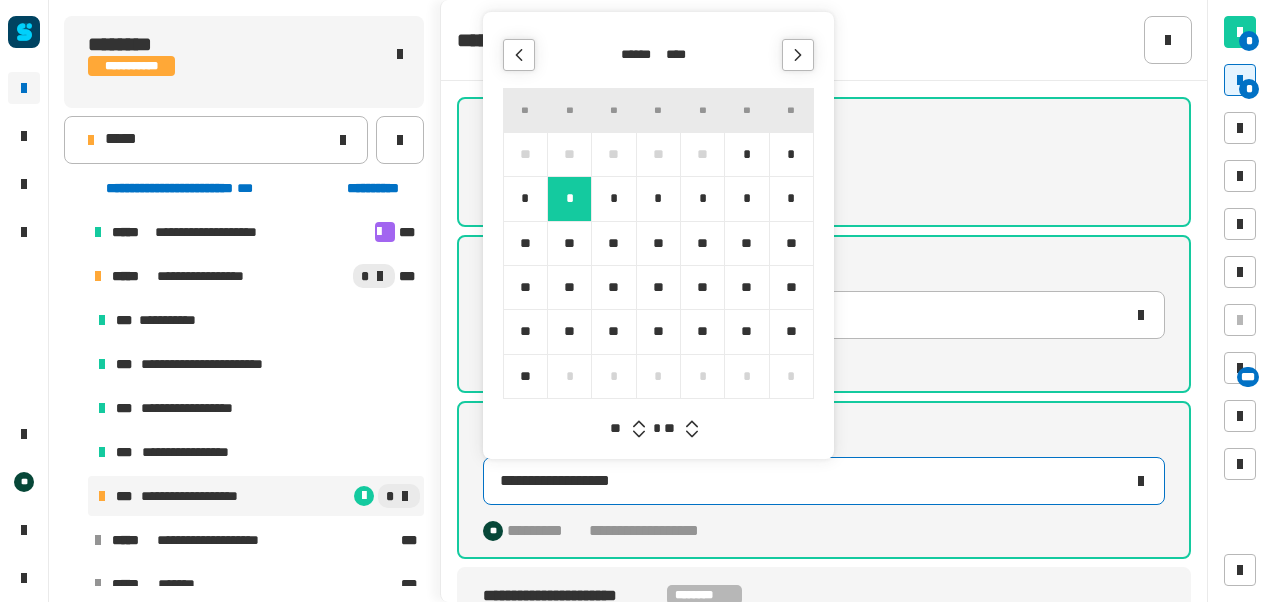 click 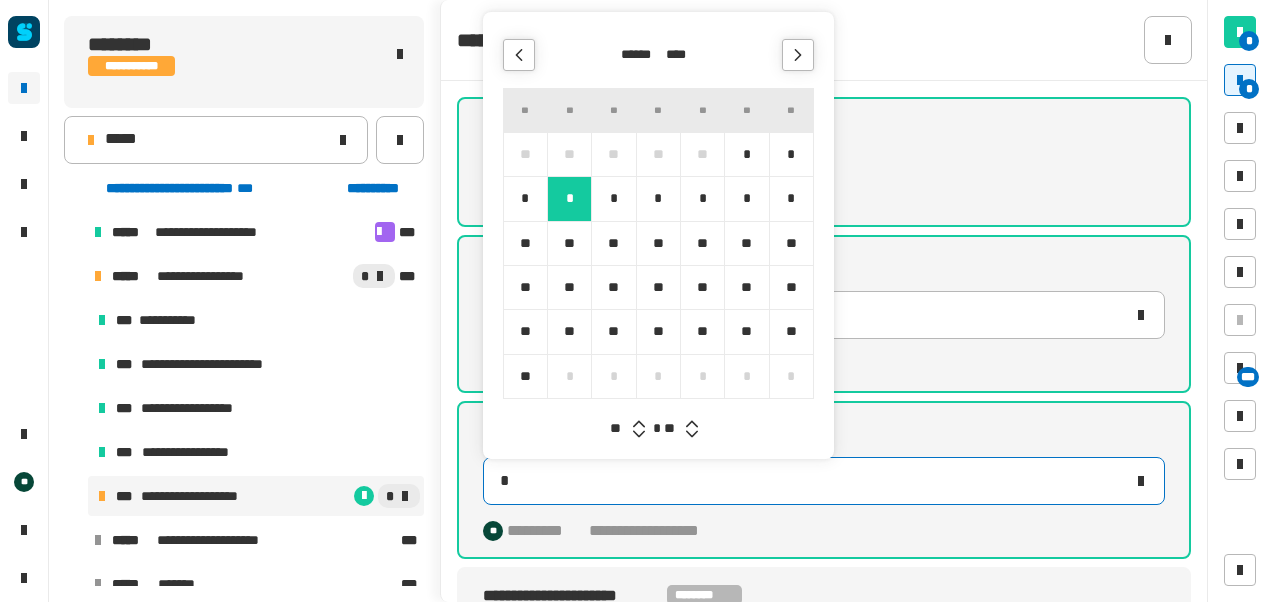 type on "**********" 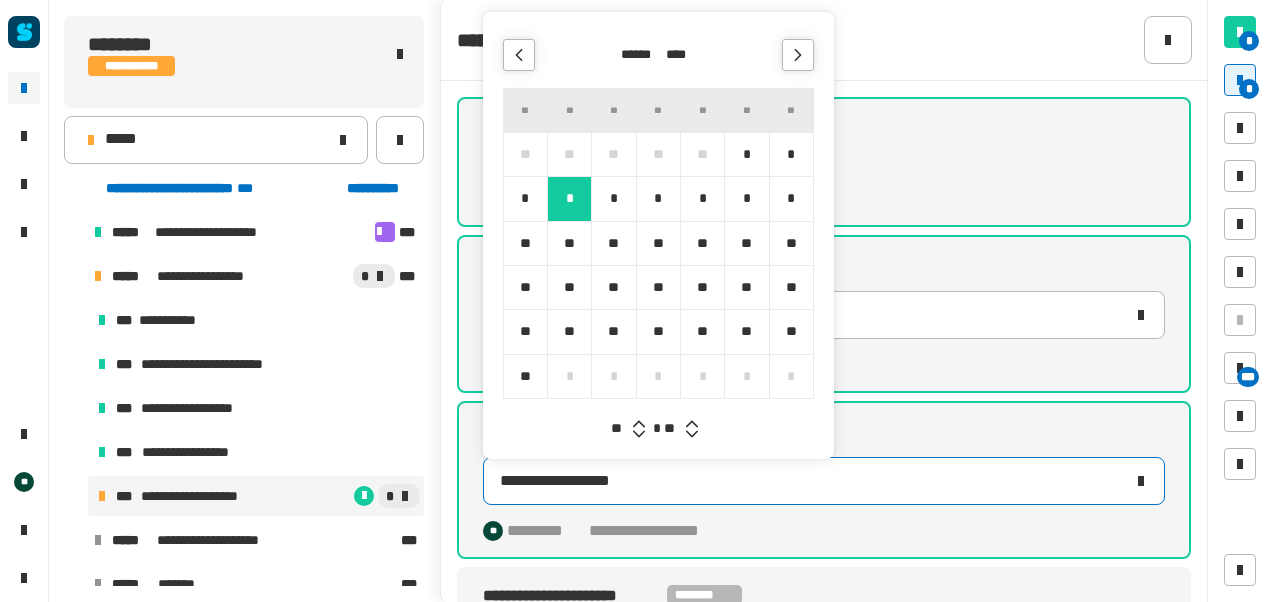 click 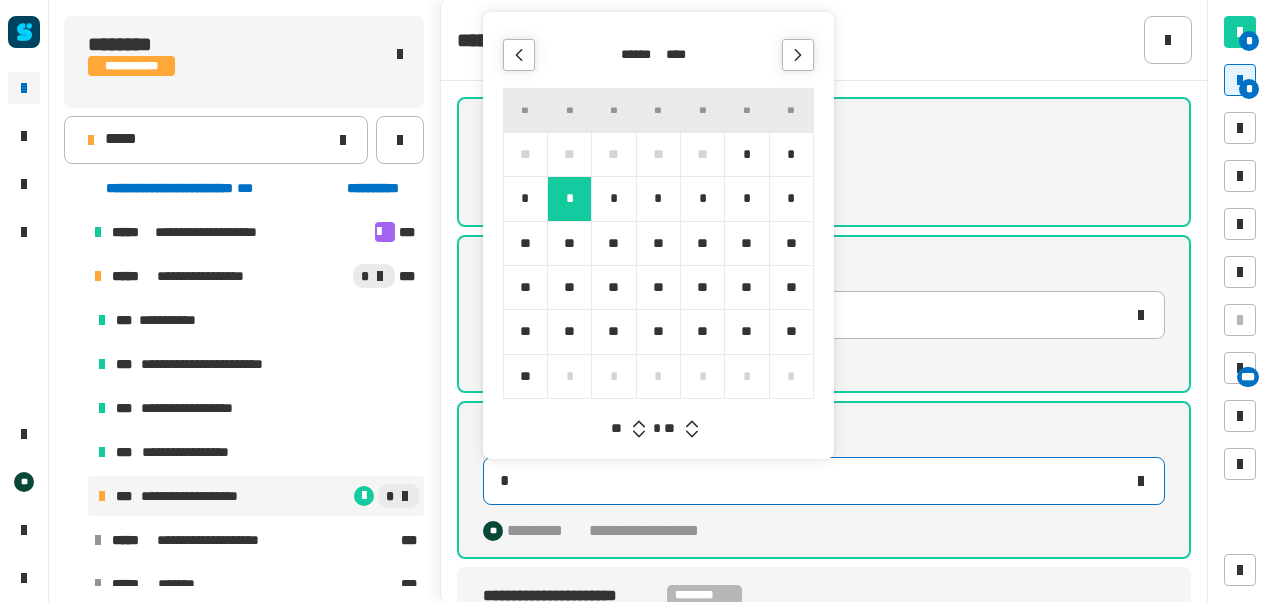 type on "**********" 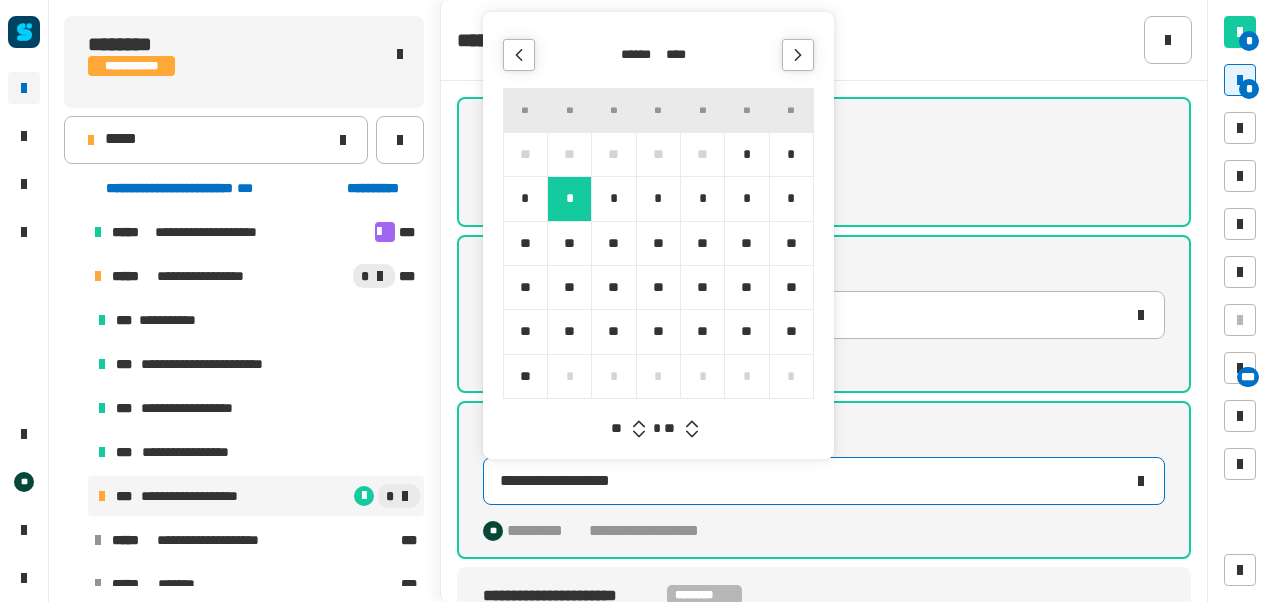 type 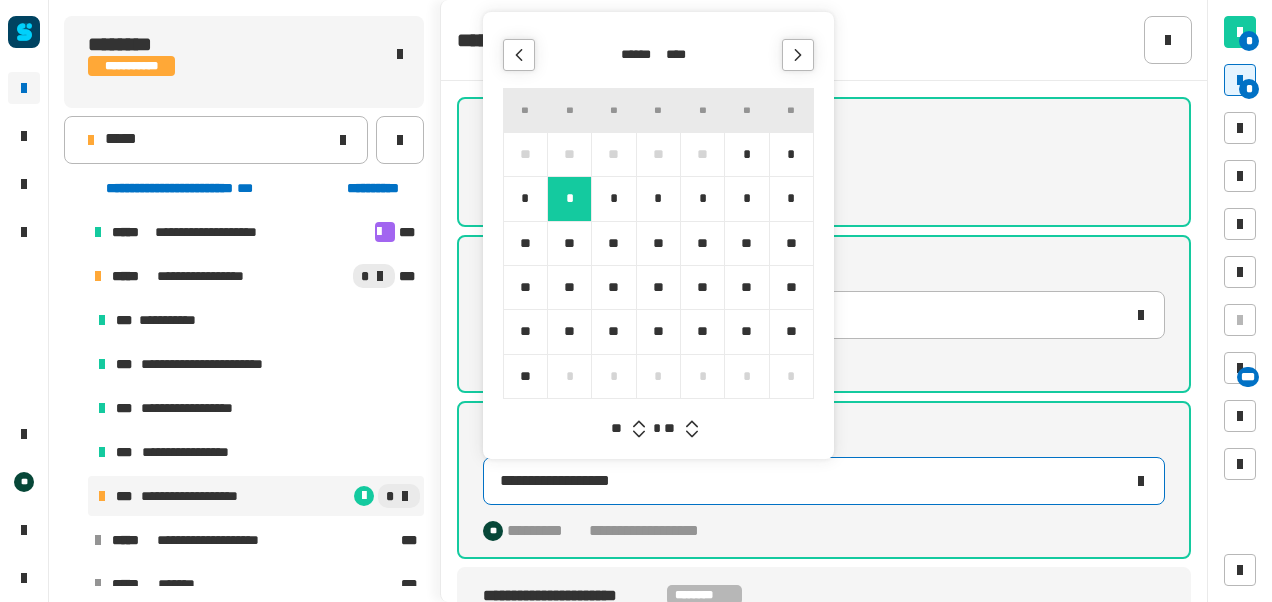 click 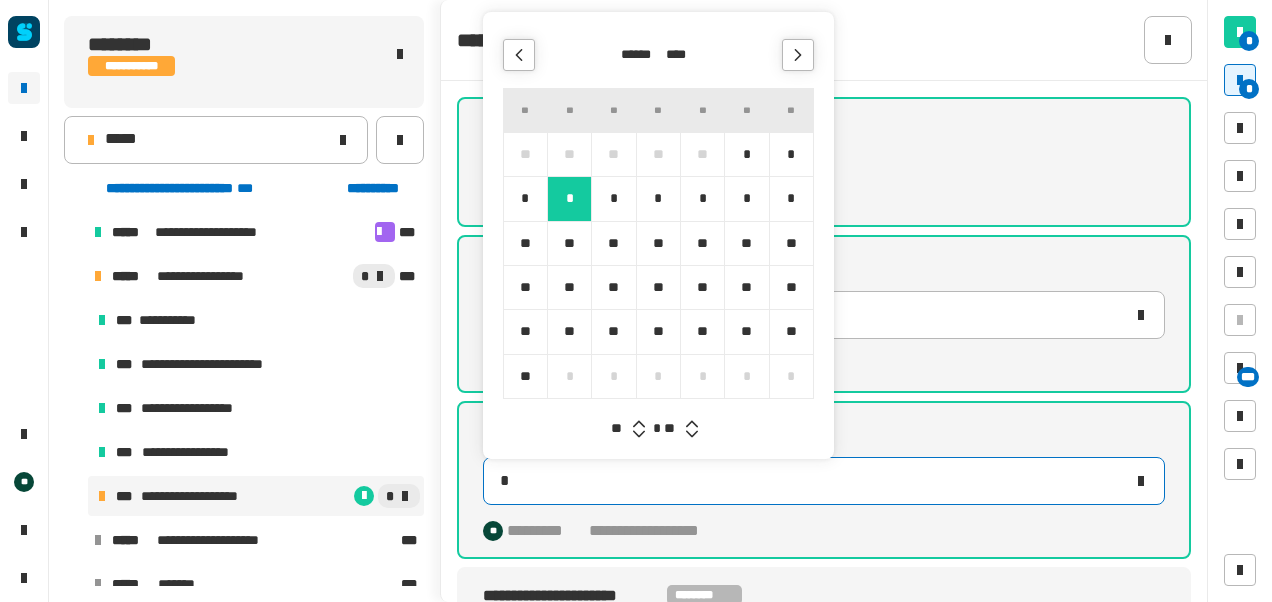type on "**********" 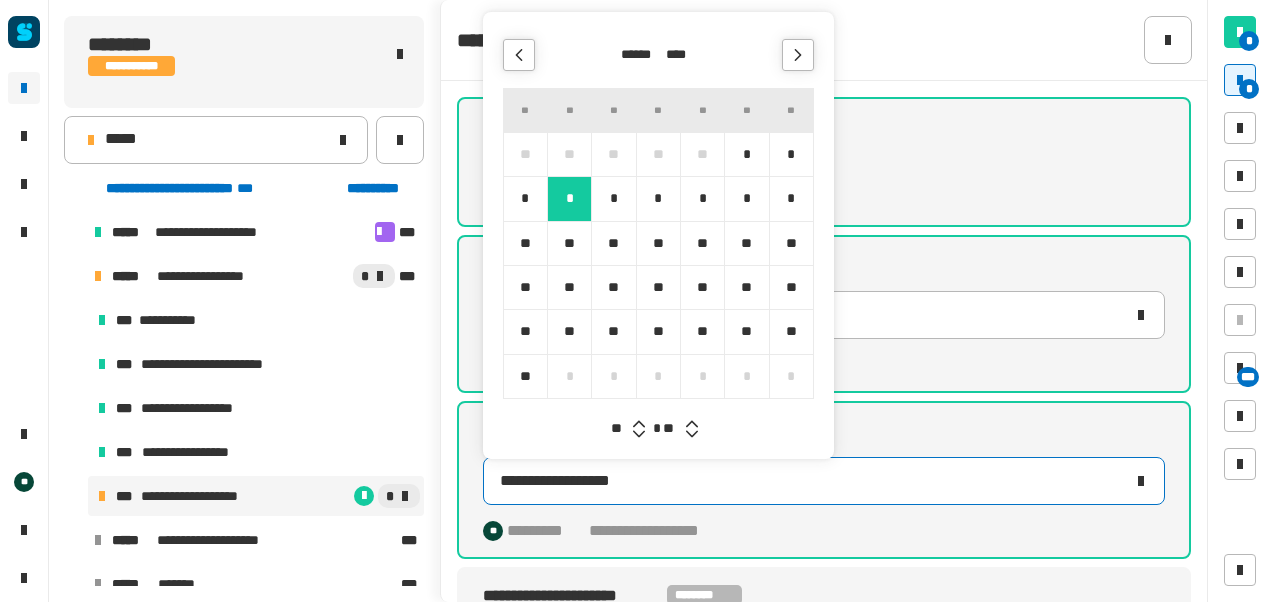 click 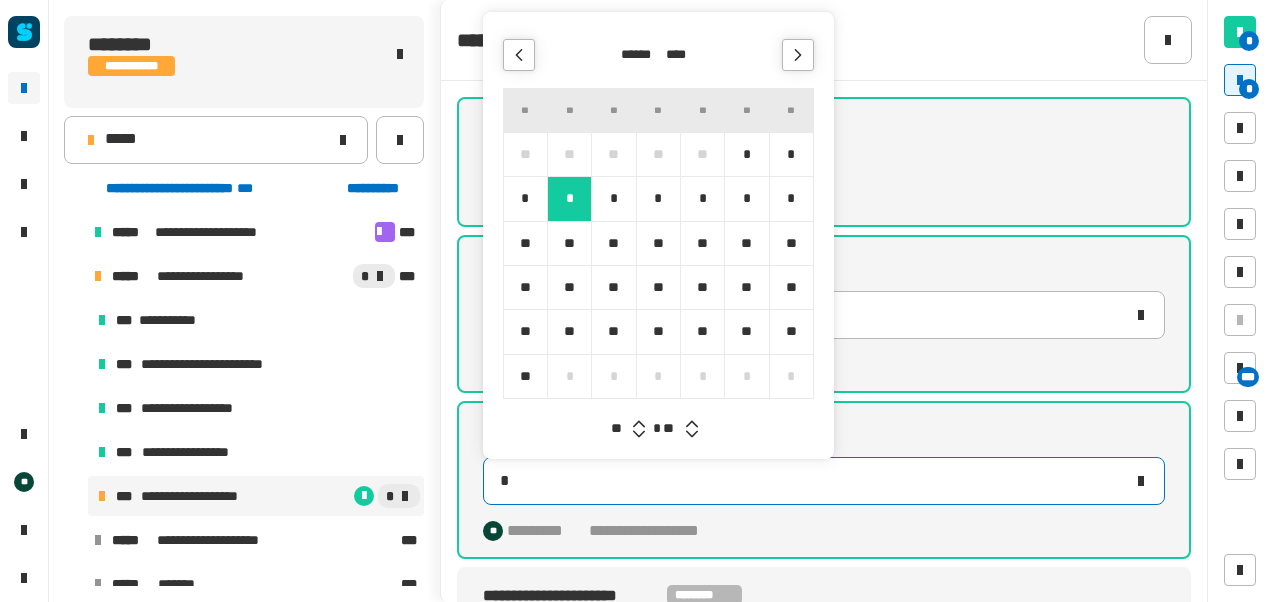 type on "**********" 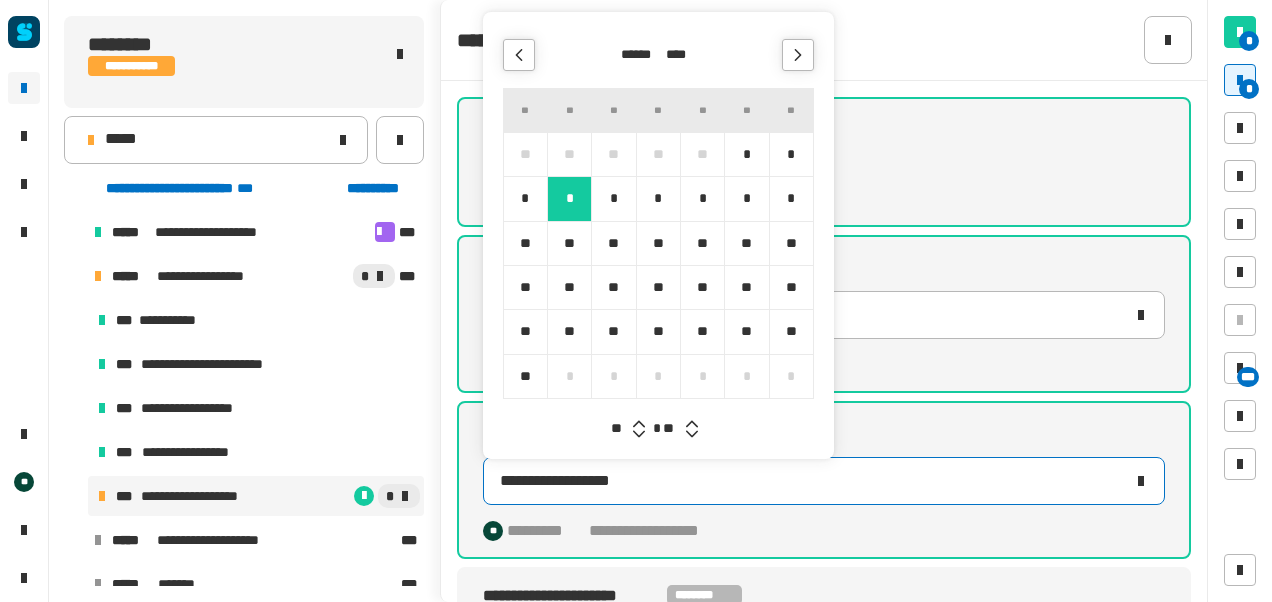 type 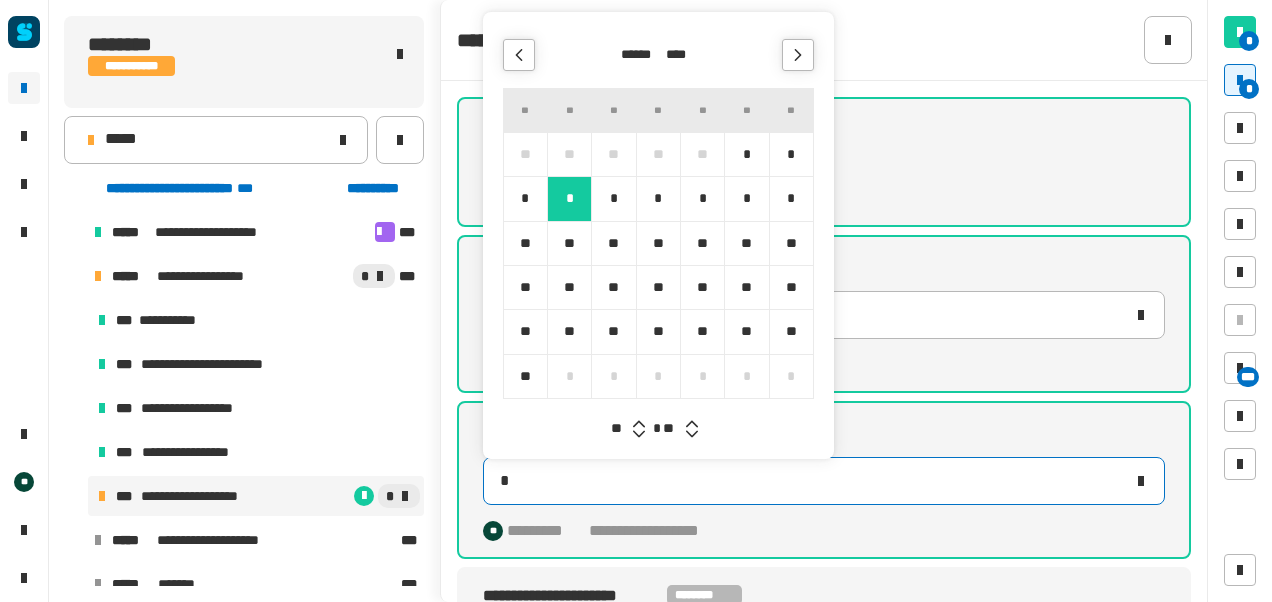 type on "**********" 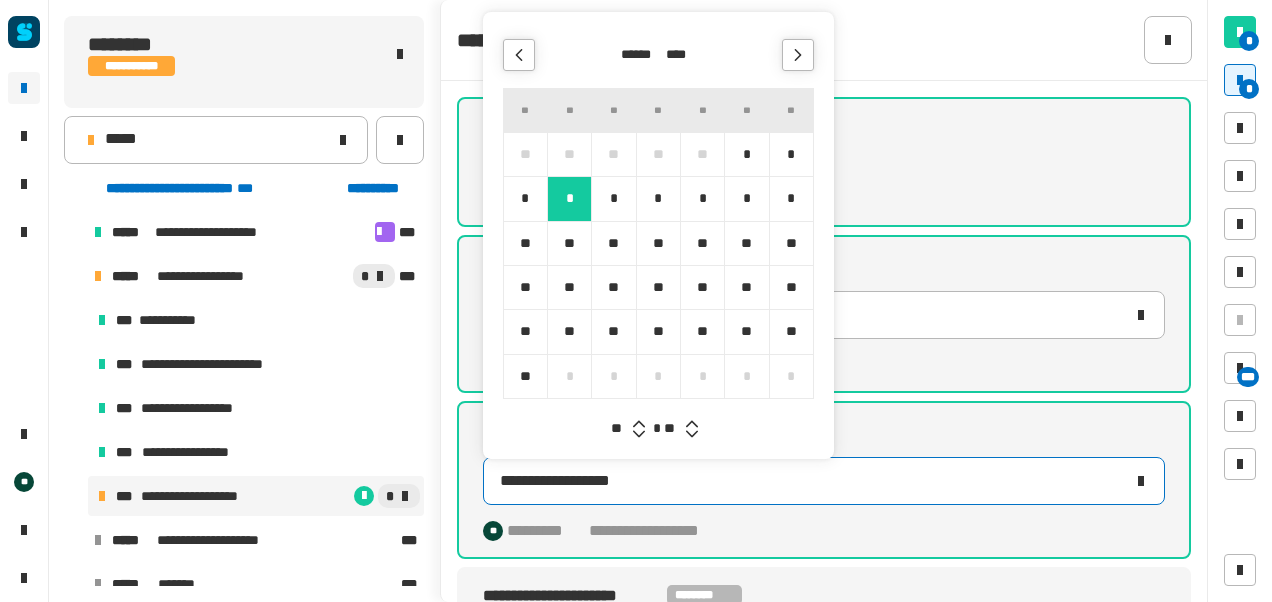 click 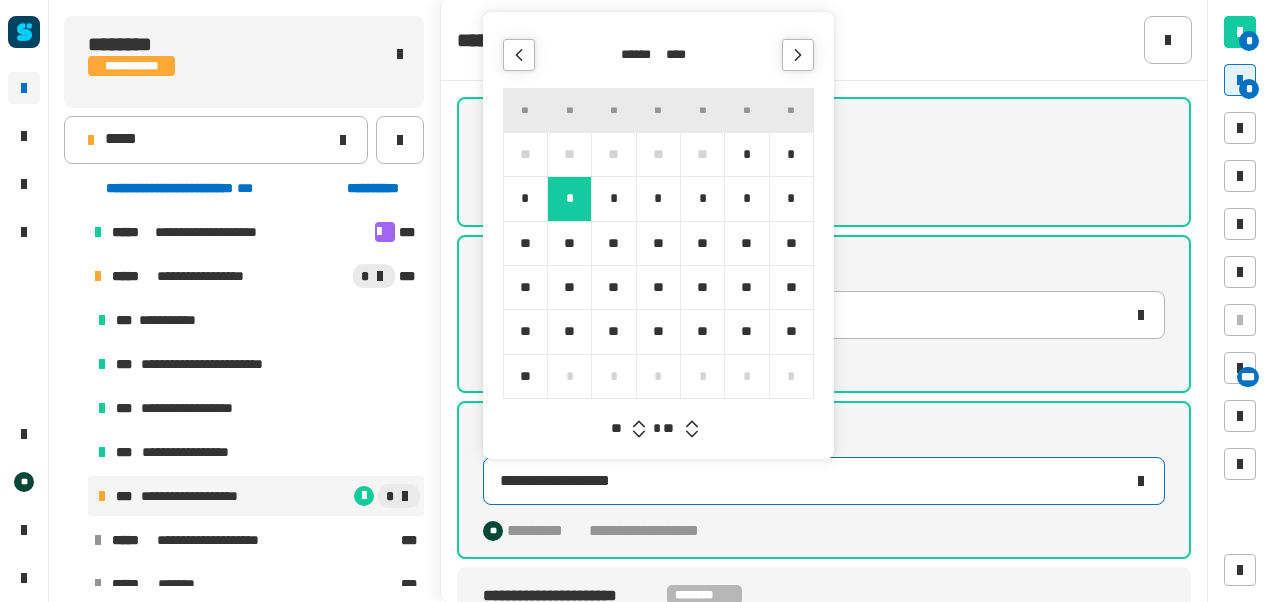 click 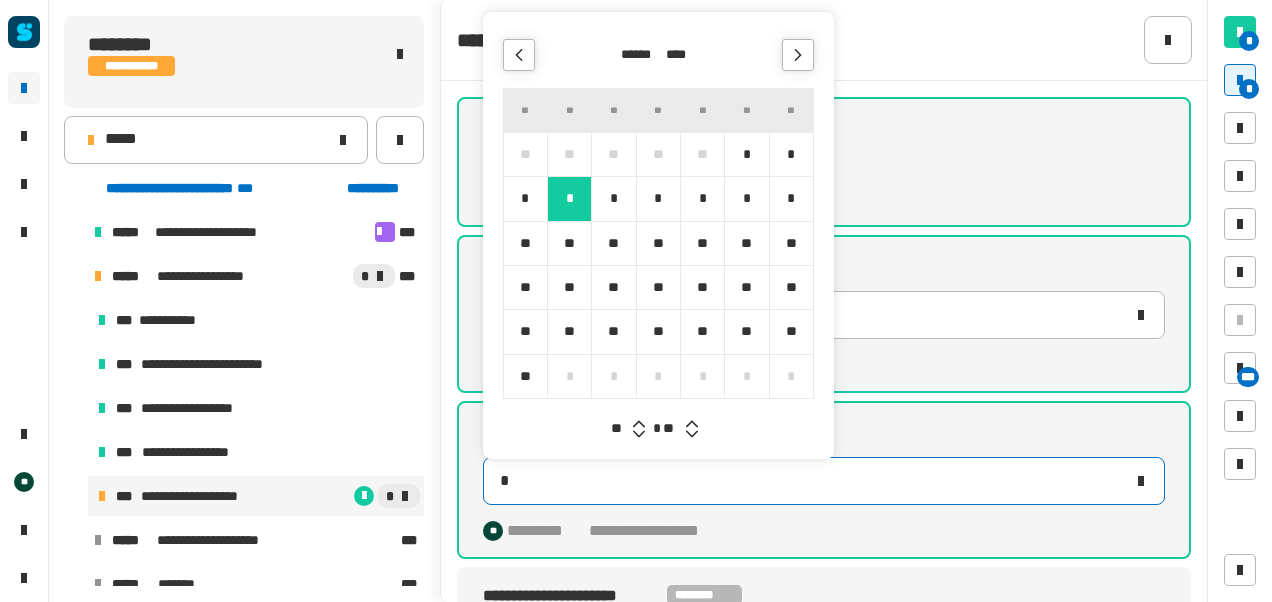 type on "**********" 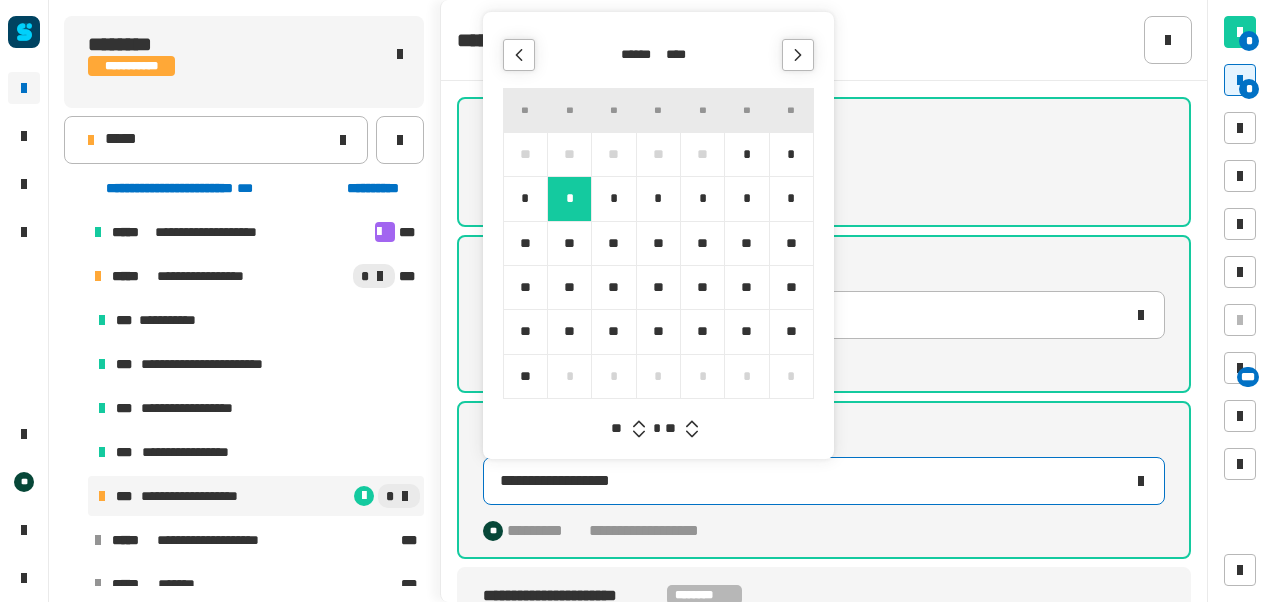 click 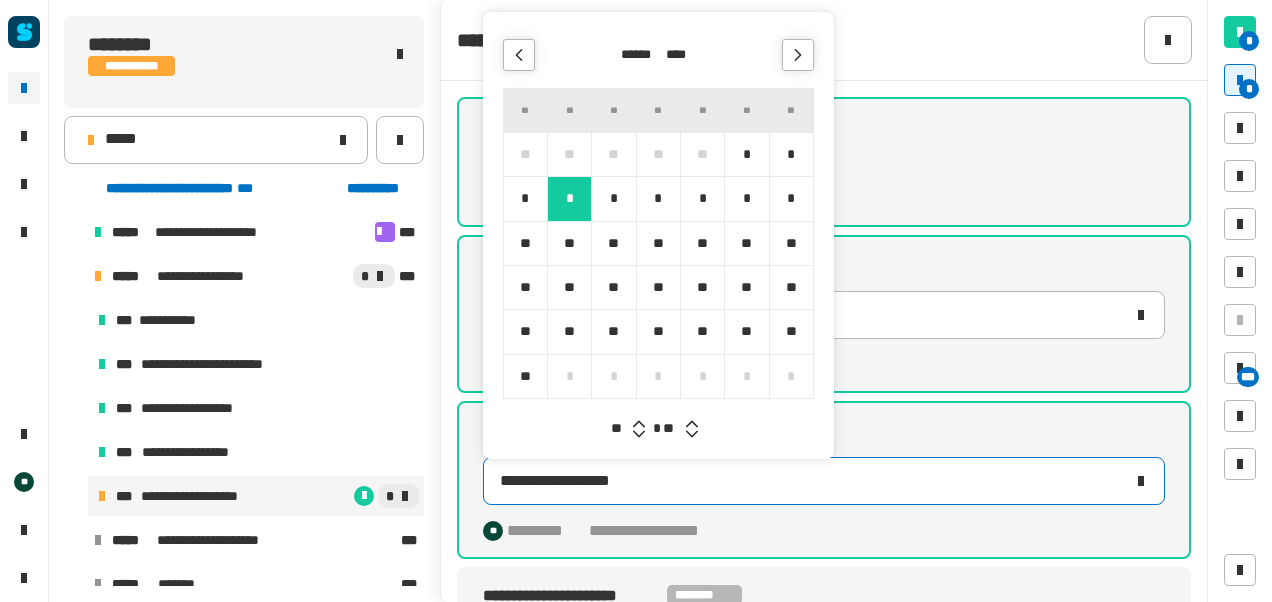 type 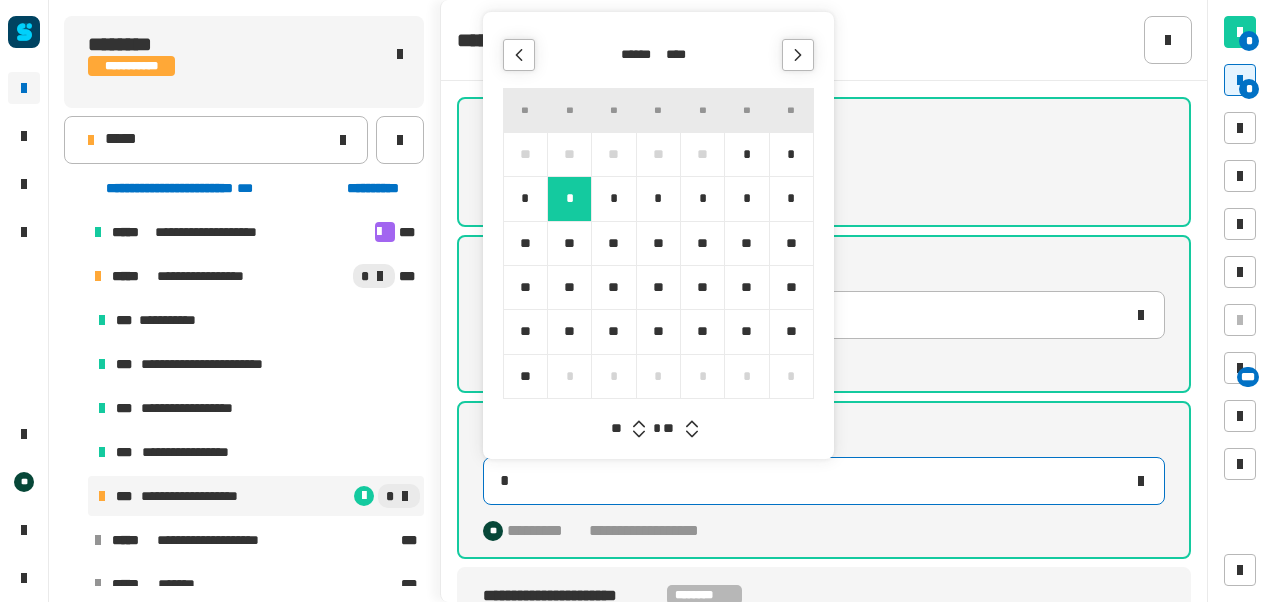 type on "**********" 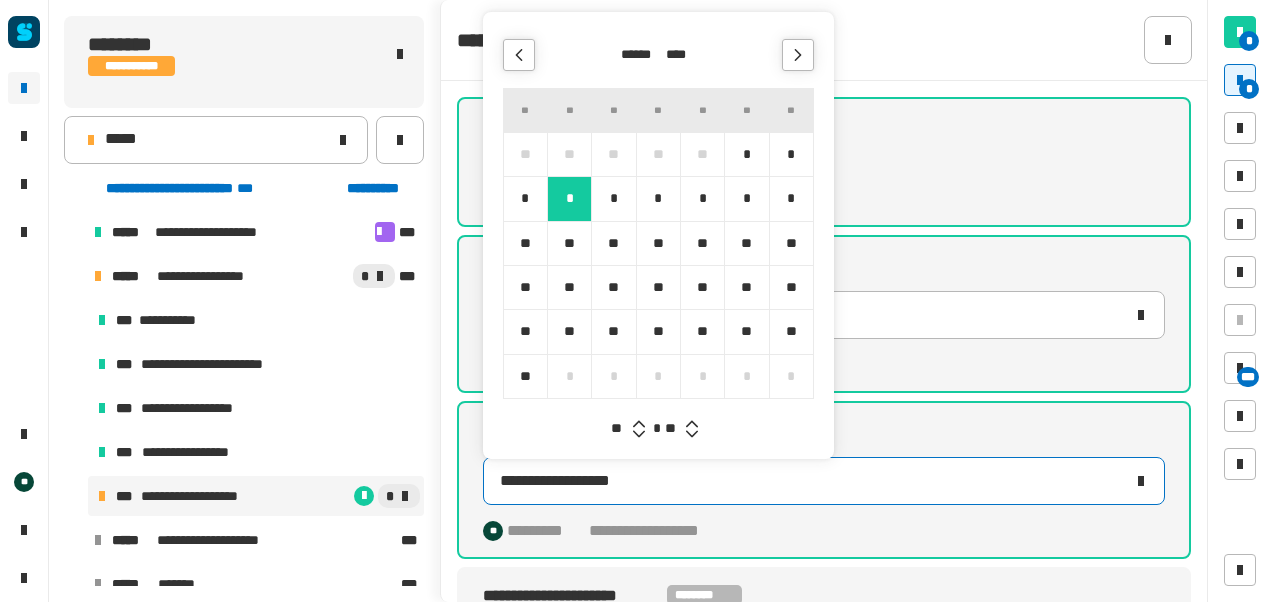 click 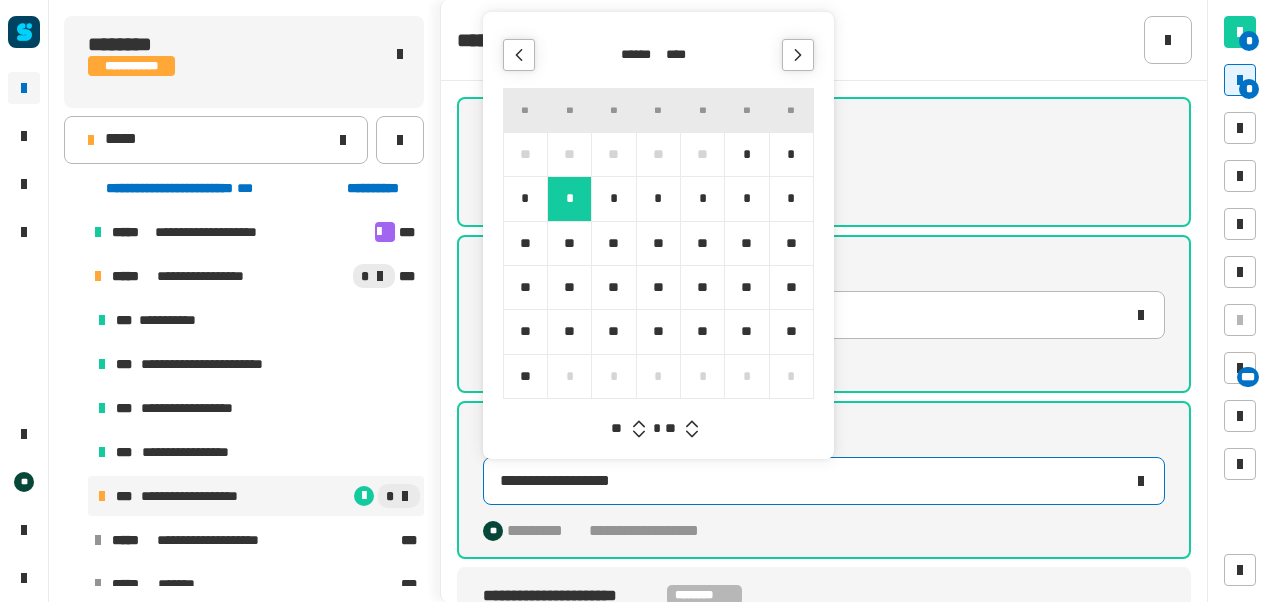 click 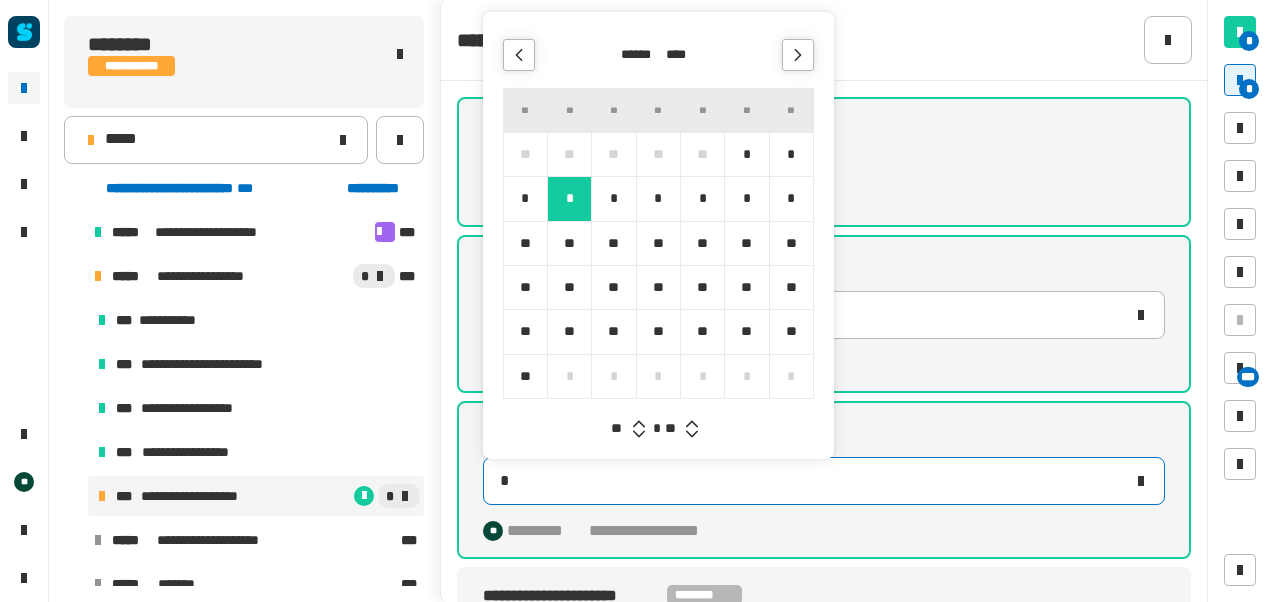 type on "**********" 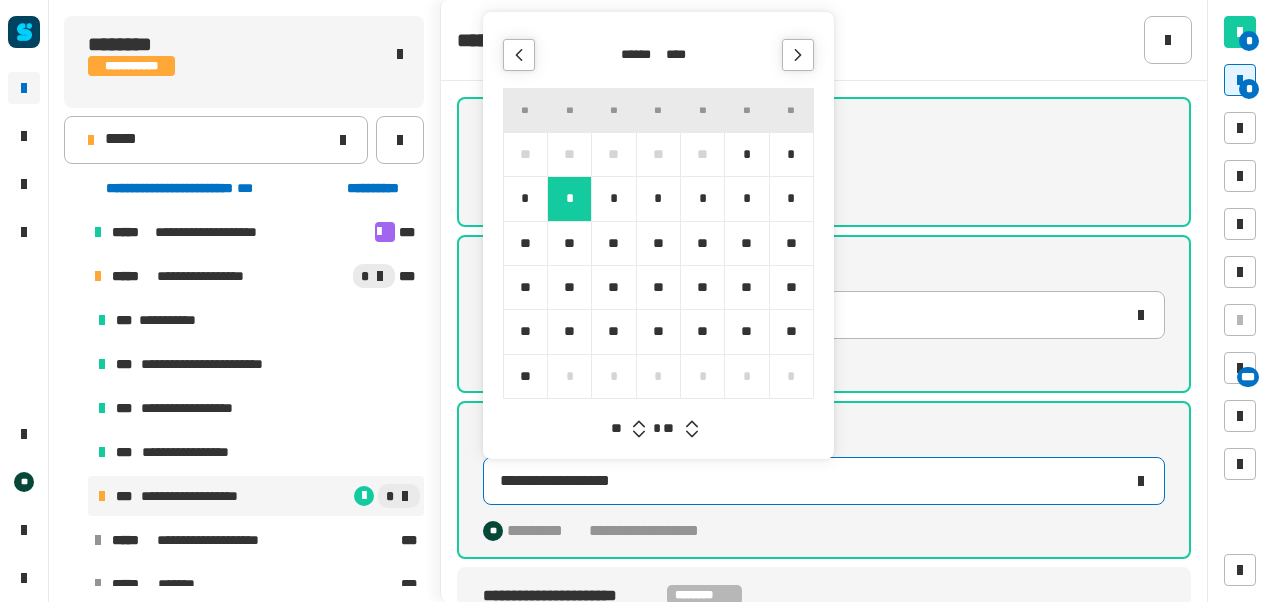 type 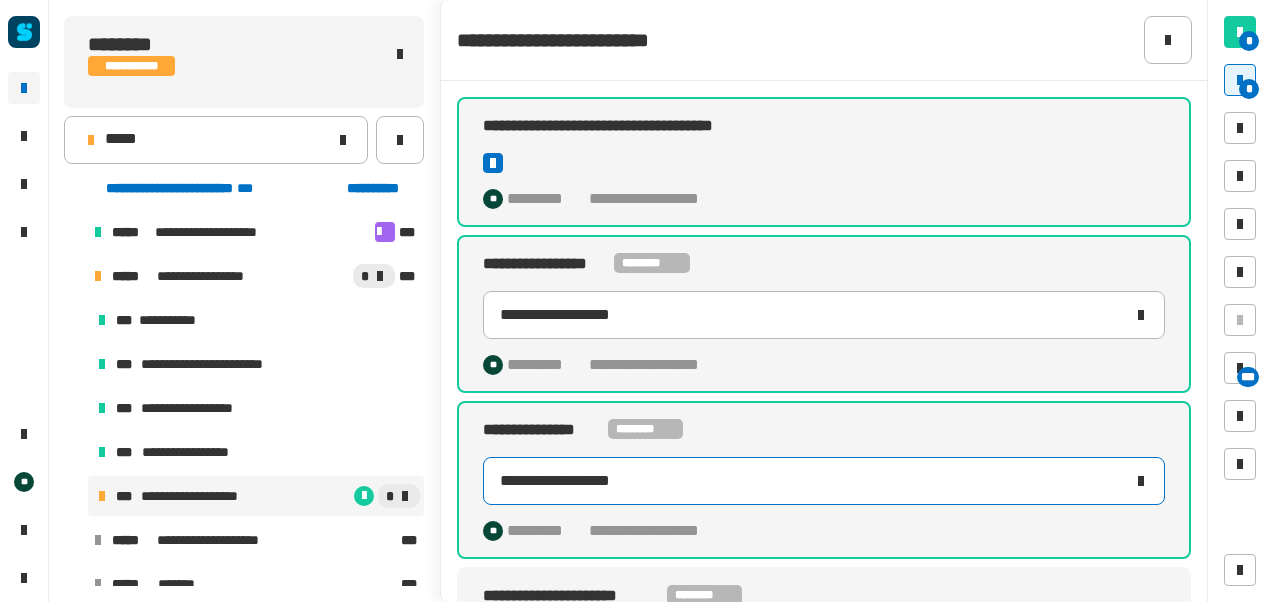 click on "**********" 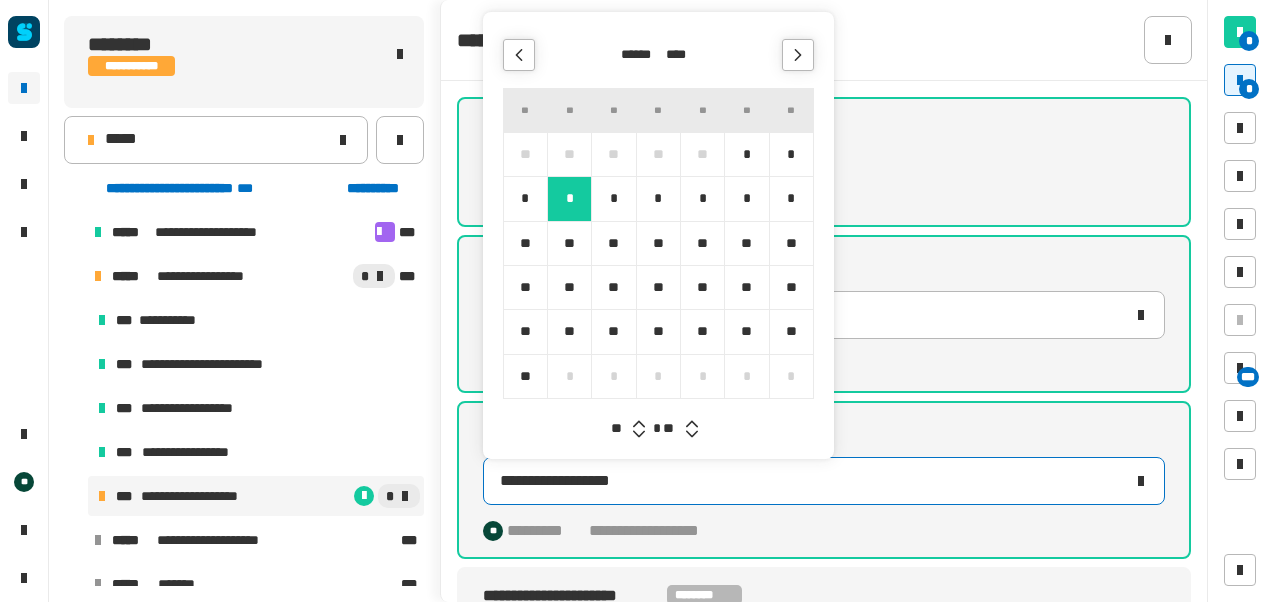 click on "*" at bounding box center (791, 154) 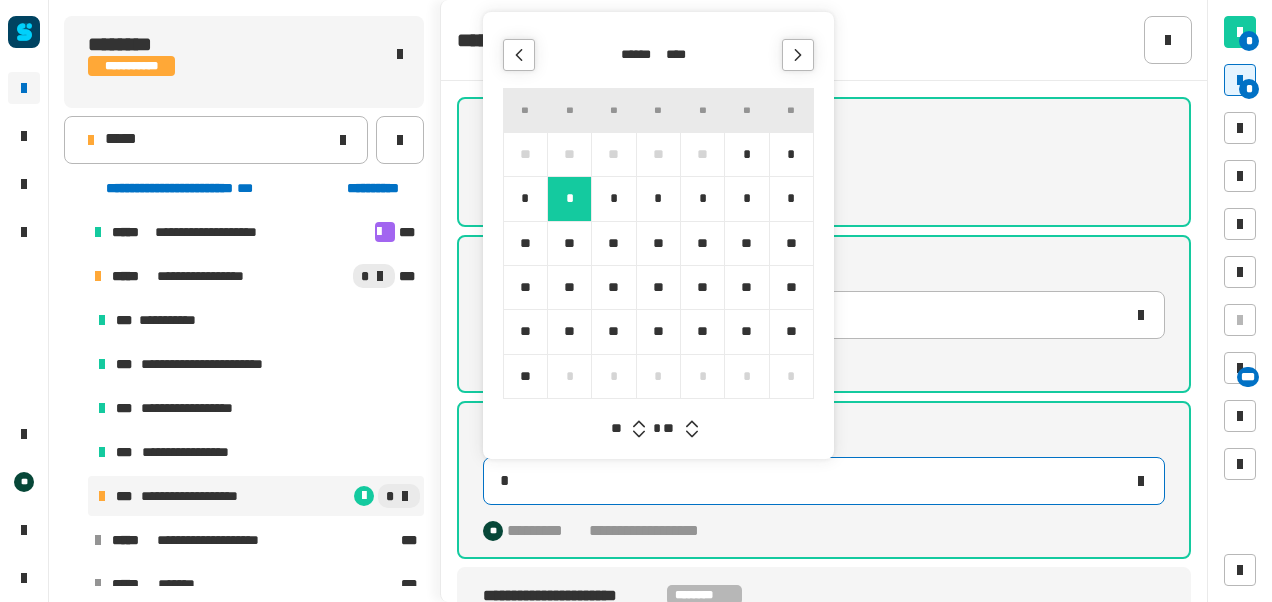type on "**********" 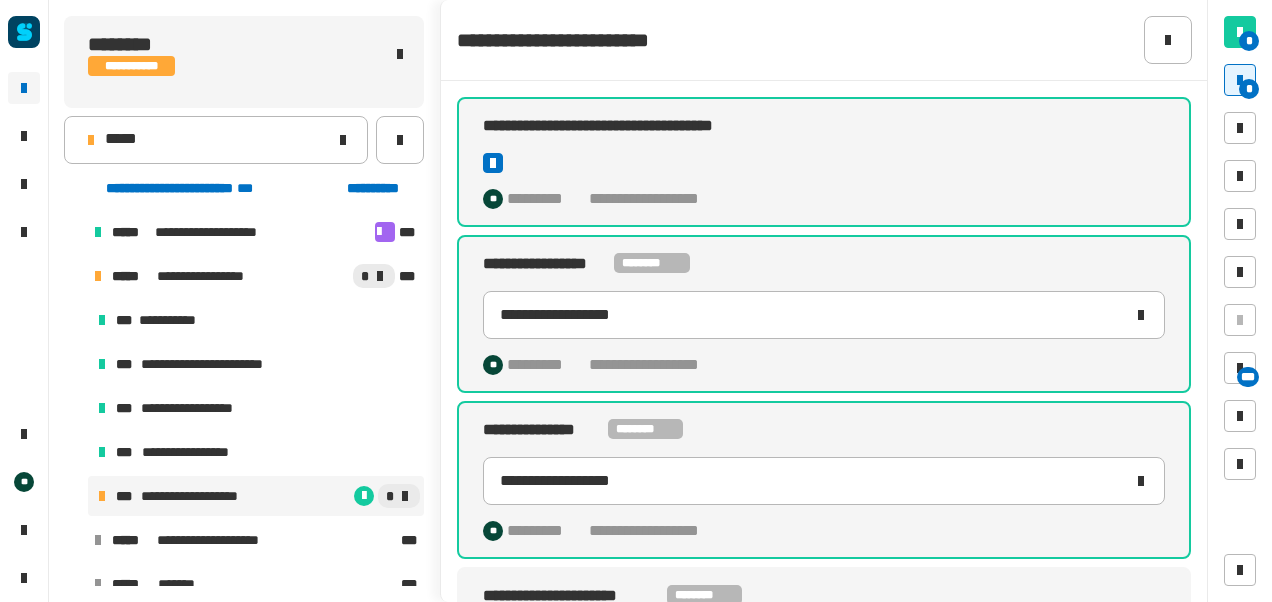 scroll, scrollTop: 326, scrollLeft: 0, axis: vertical 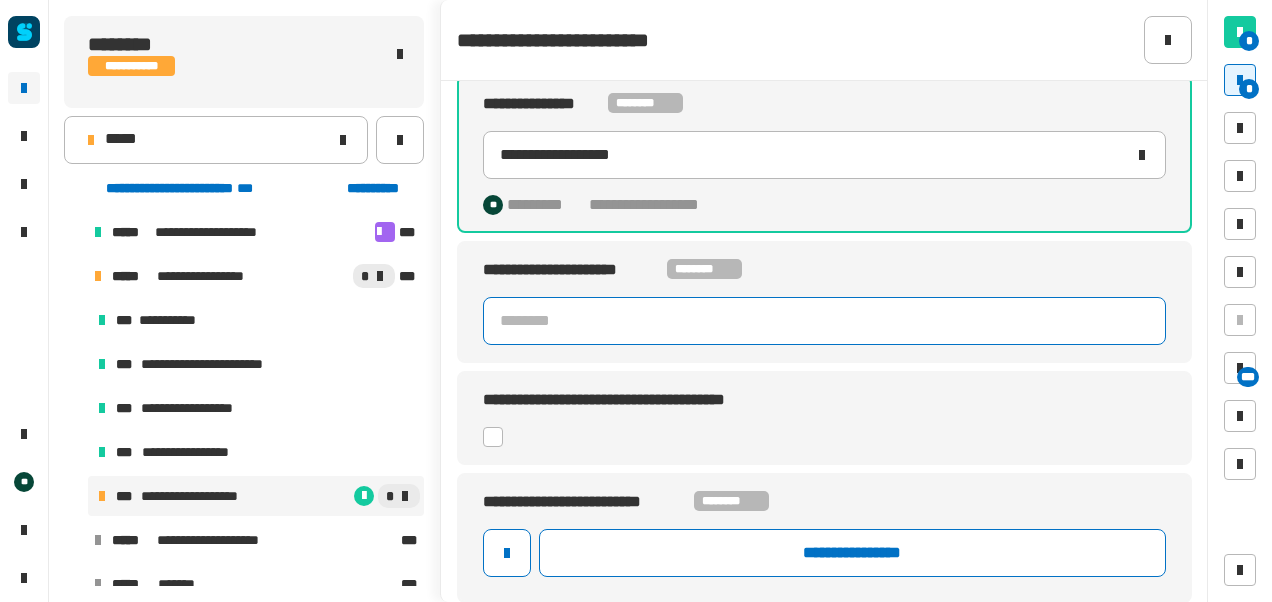 click 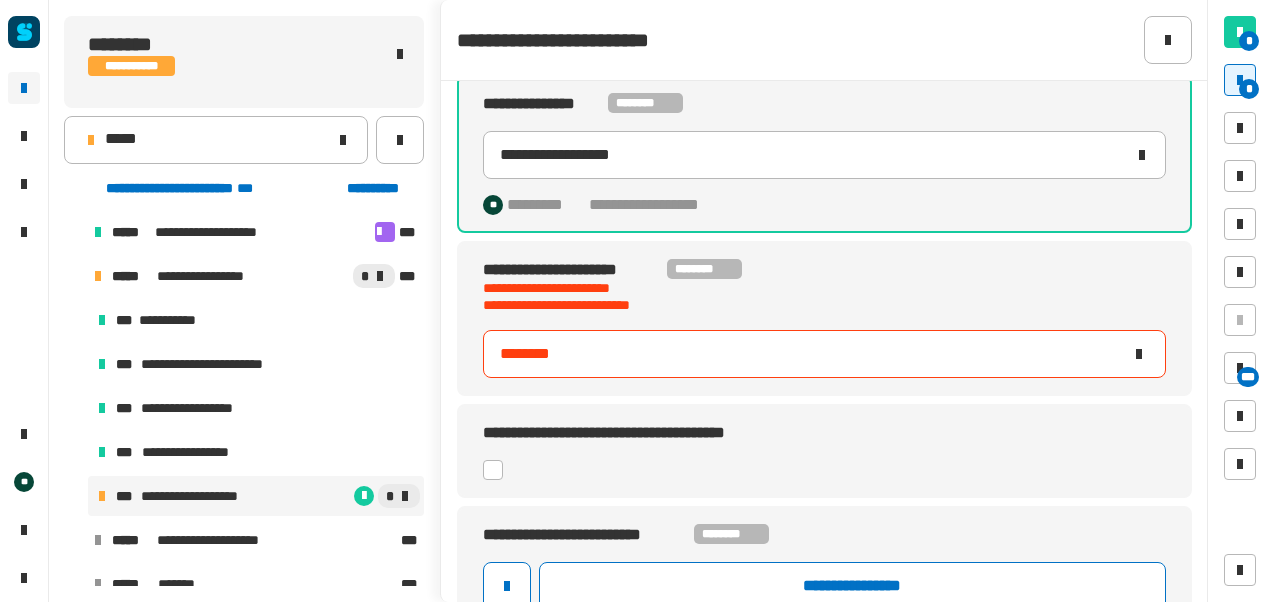 type on "********" 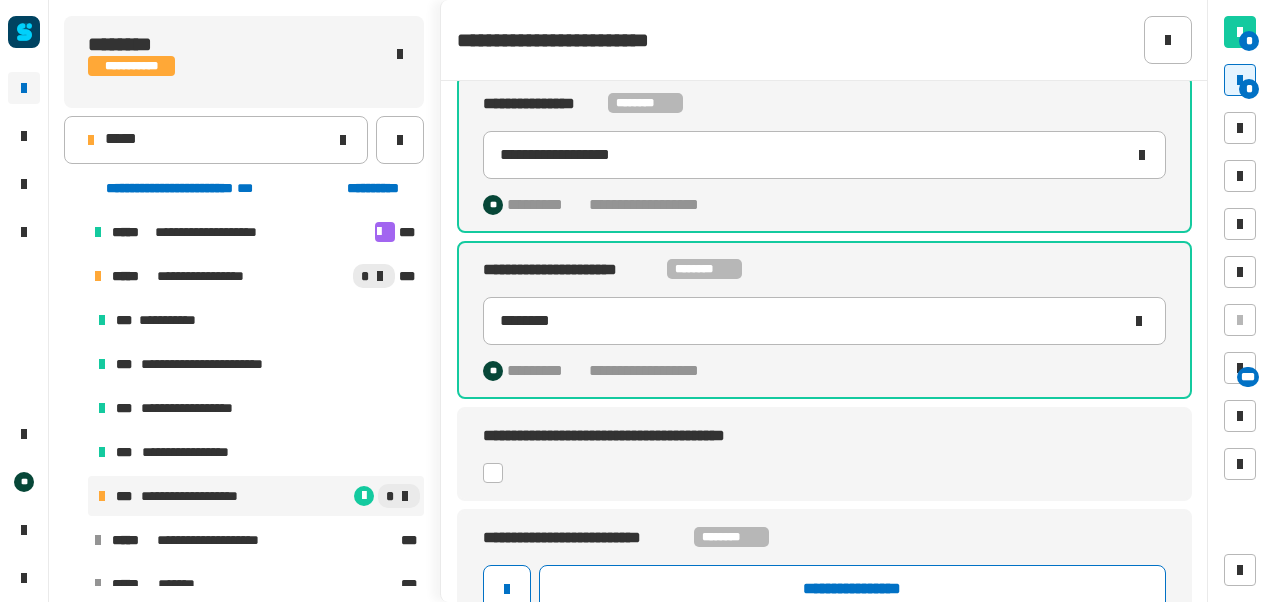click 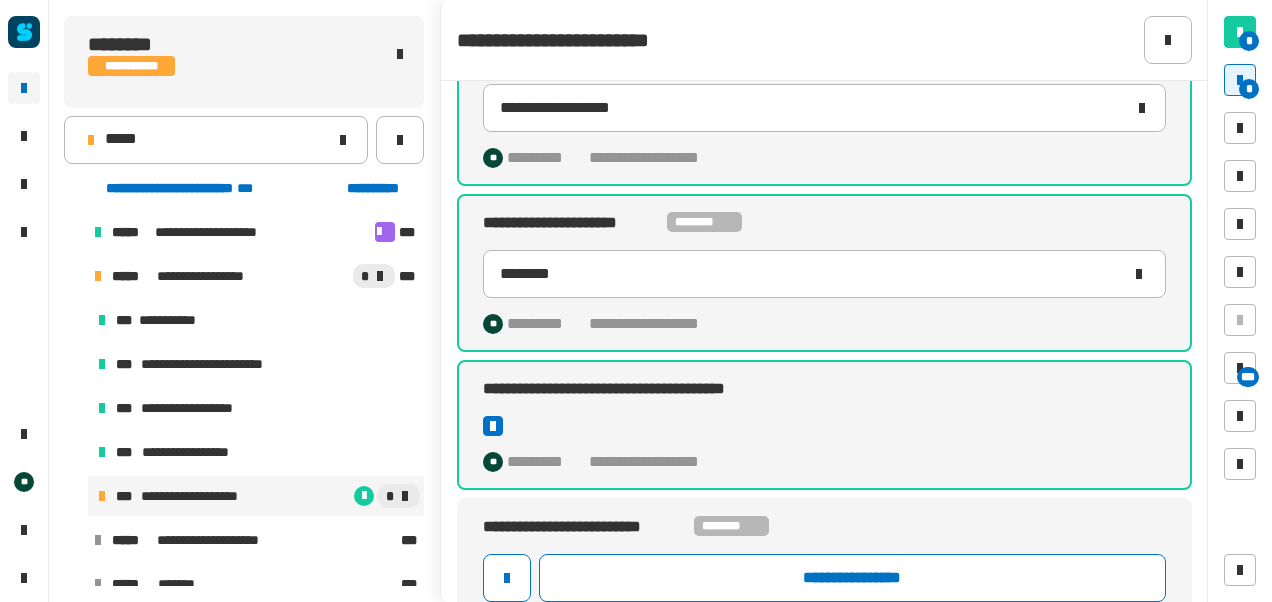 scroll, scrollTop: 398, scrollLeft: 0, axis: vertical 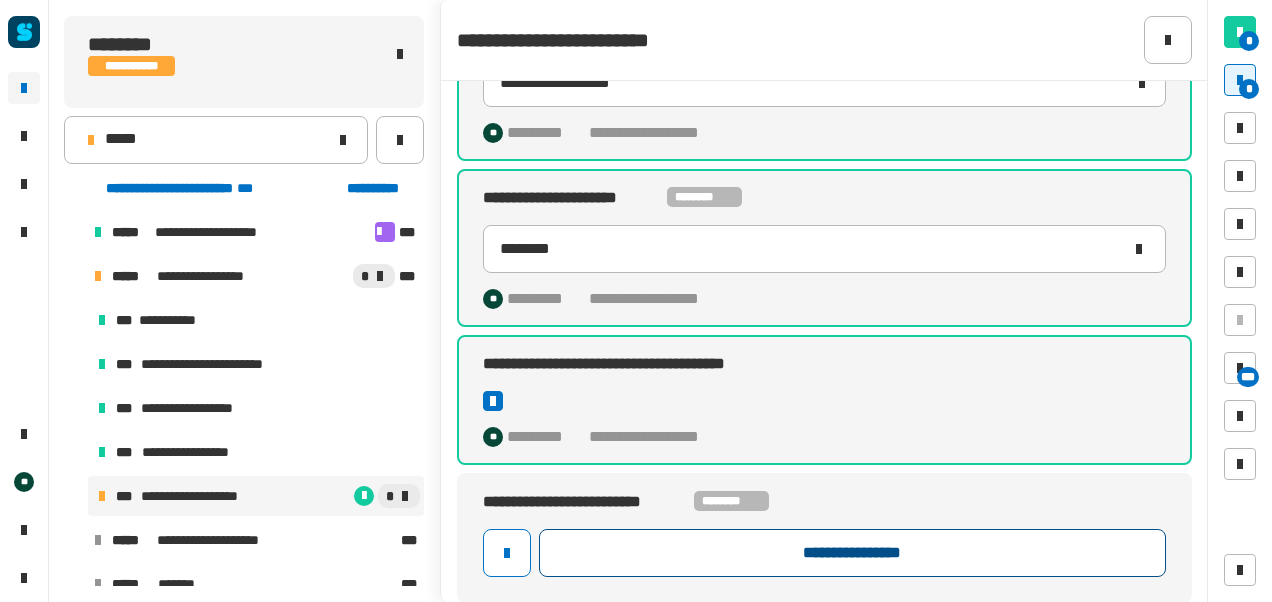 click on "**********" 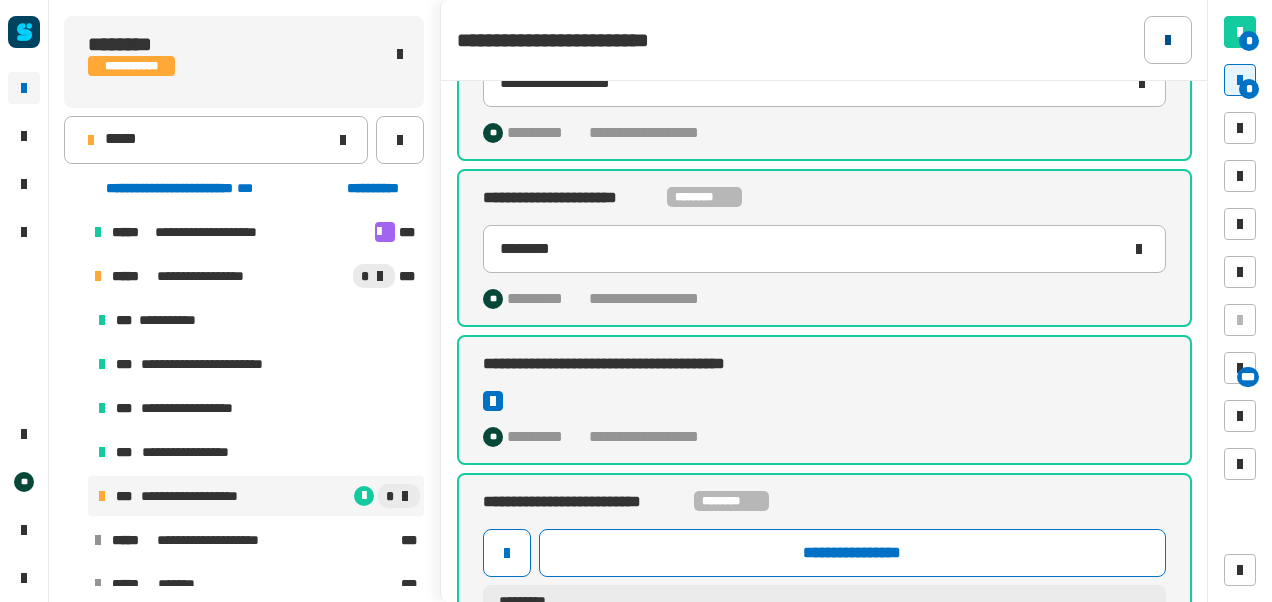 click 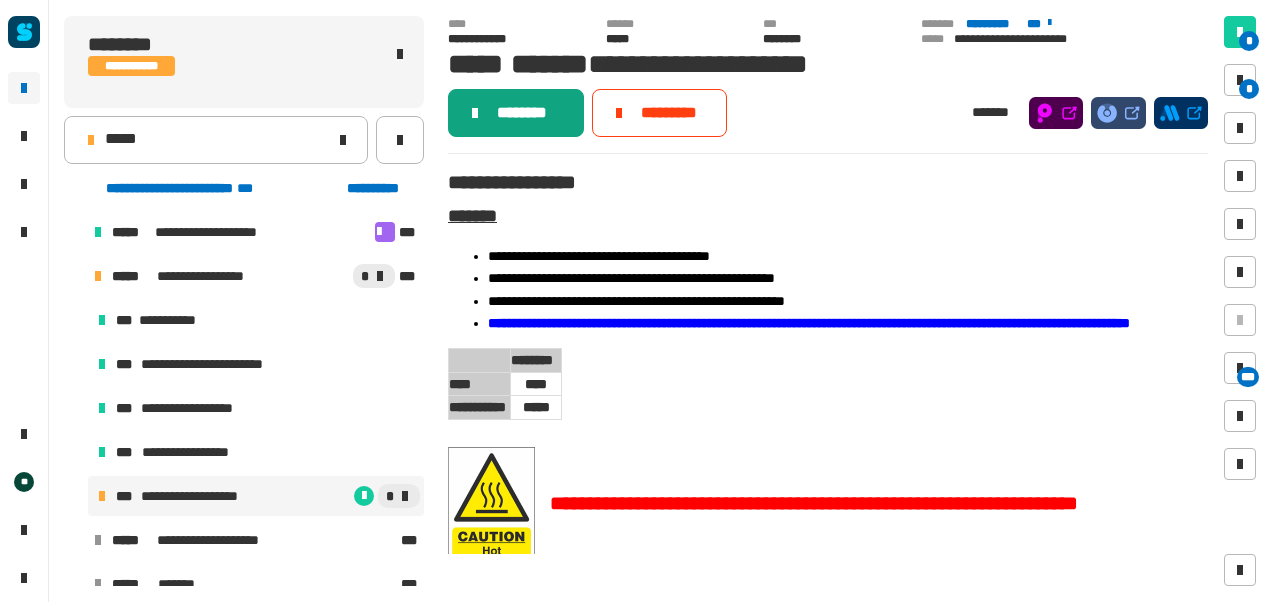 click on "********" 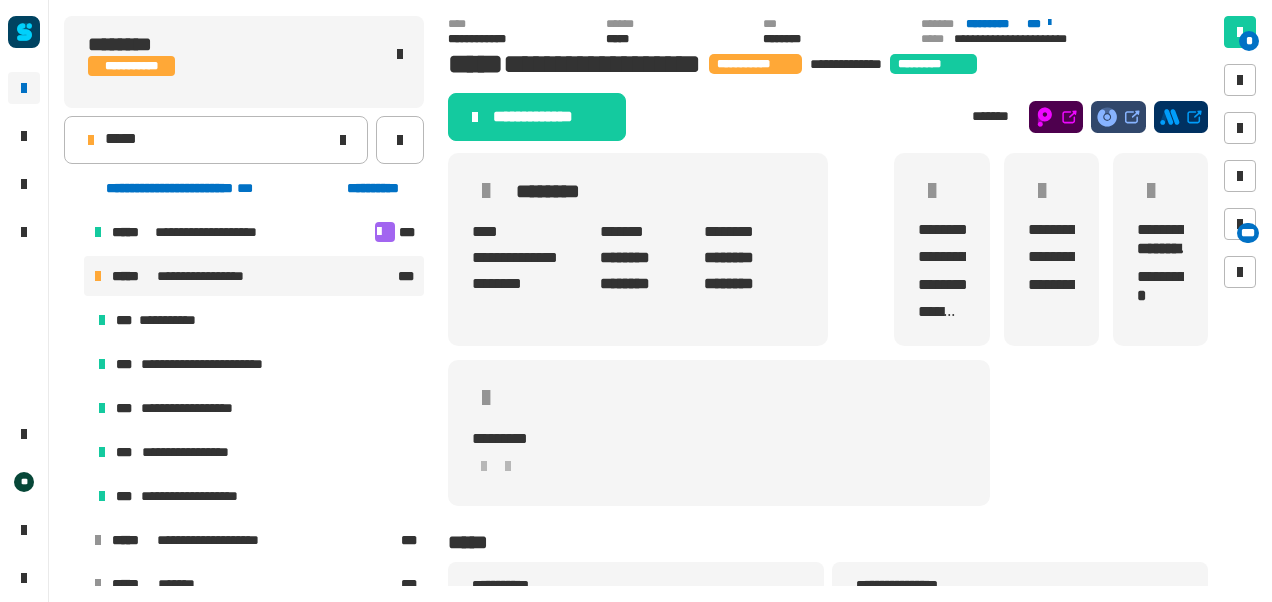 click on "**********" 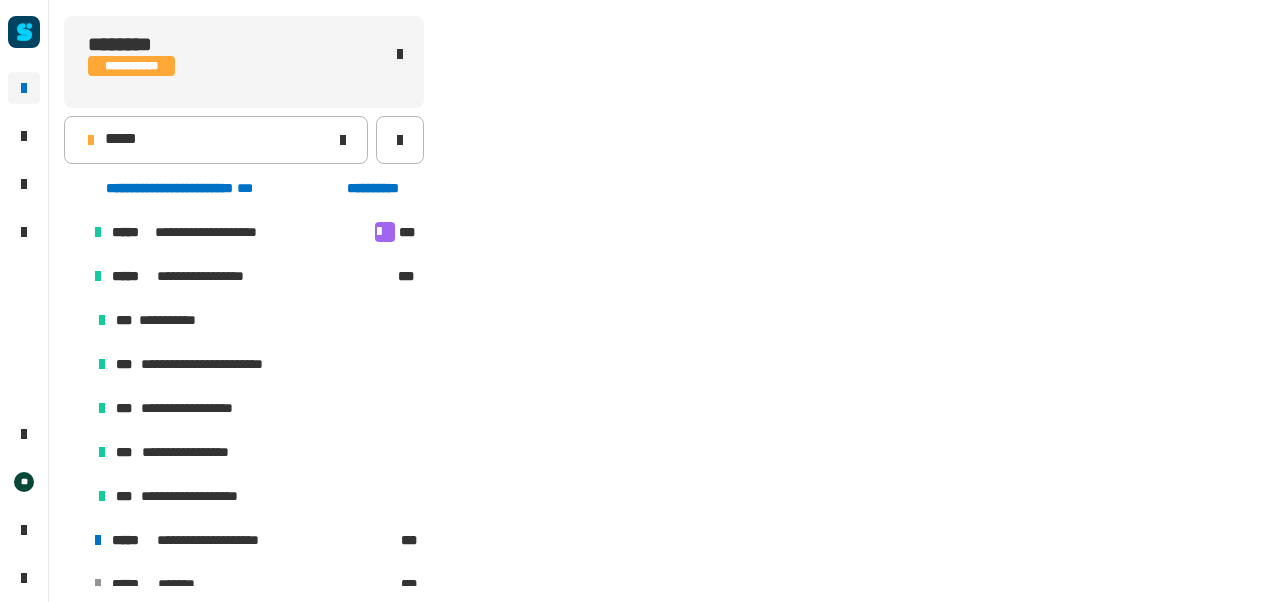 scroll, scrollTop: 62, scrollLeft: 0, axis: vertical 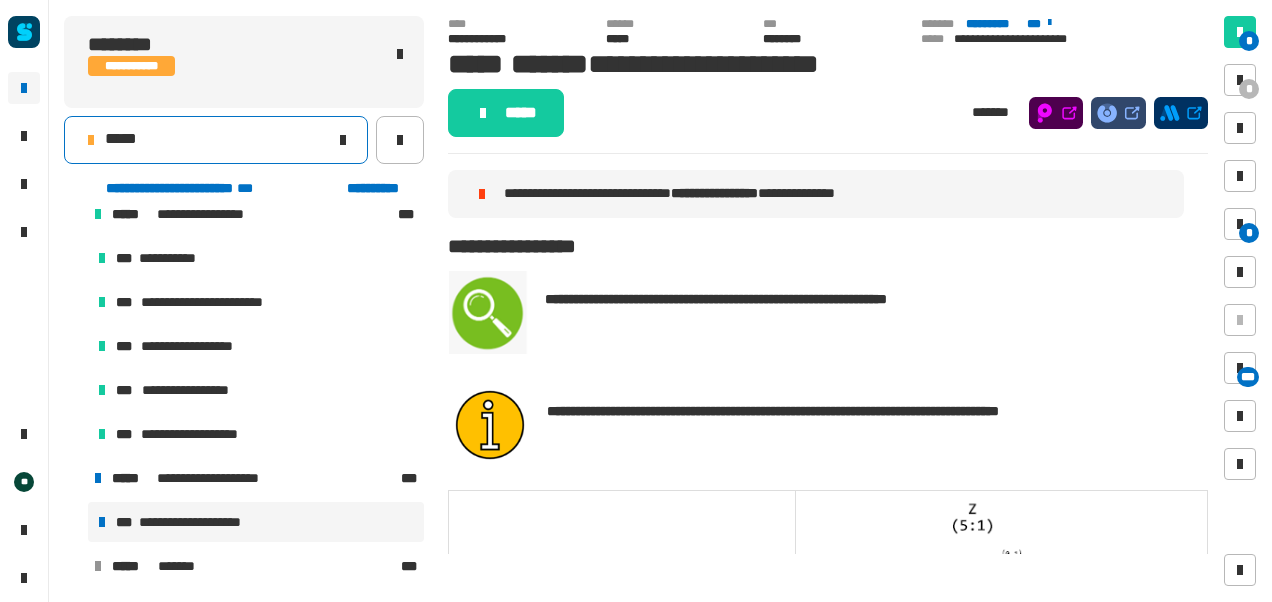 click 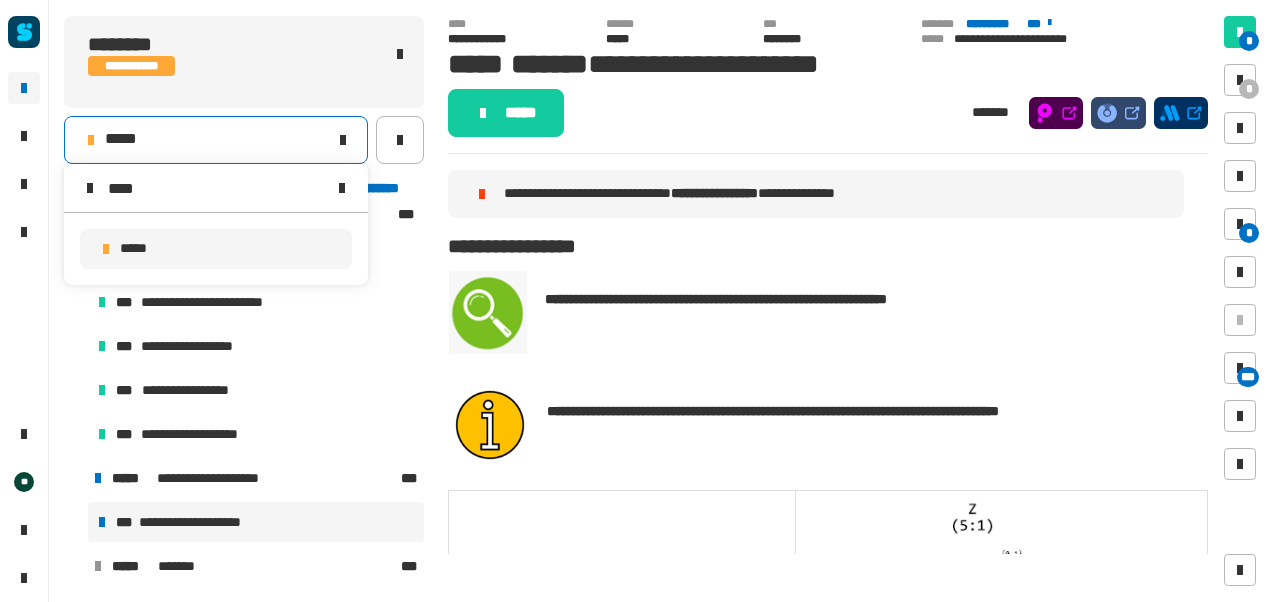 click on "****" at bounding box center [216, 188] 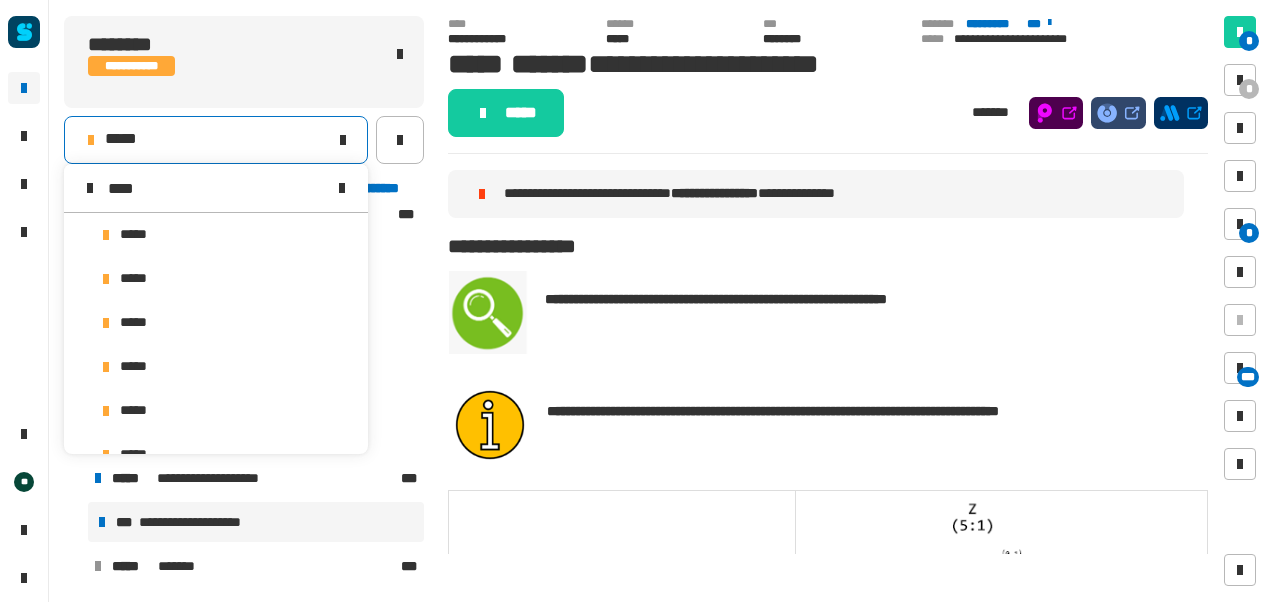 scroll, scrollTop: 0, scrollLeft: 0, axis: both 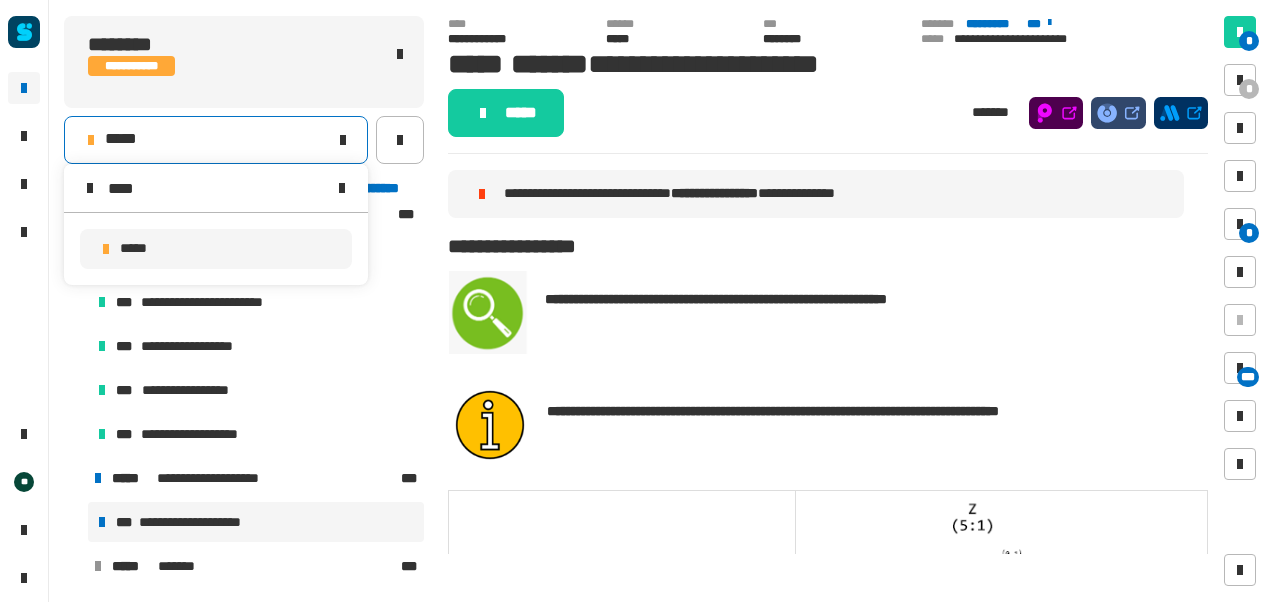 type on "****" 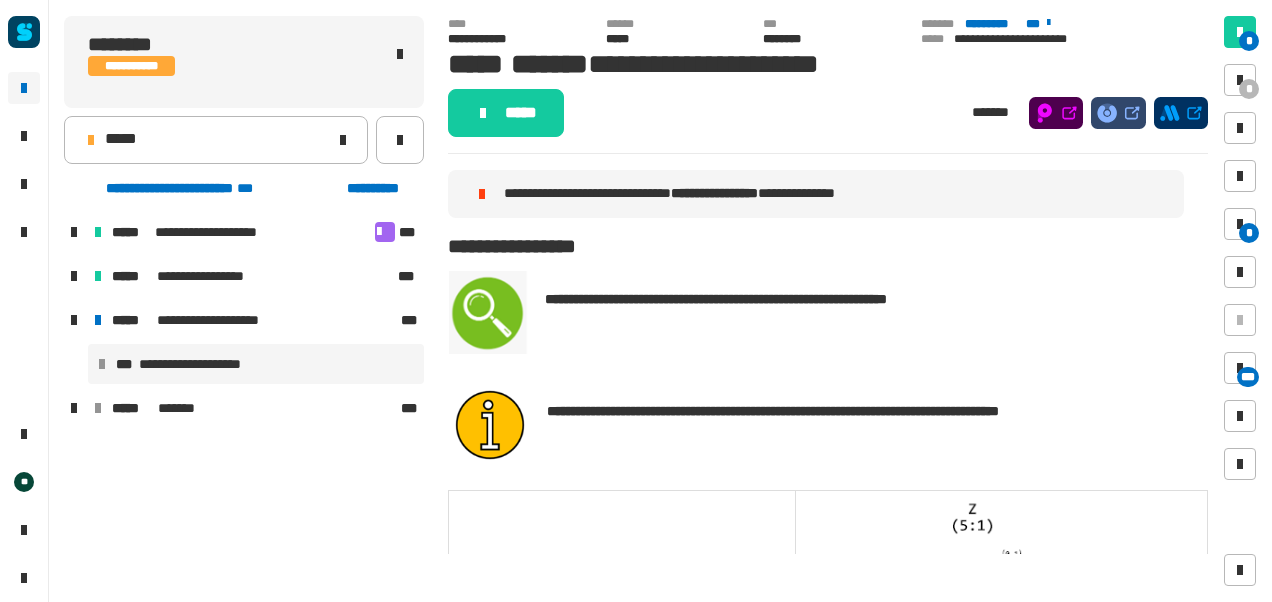 click on "**********" 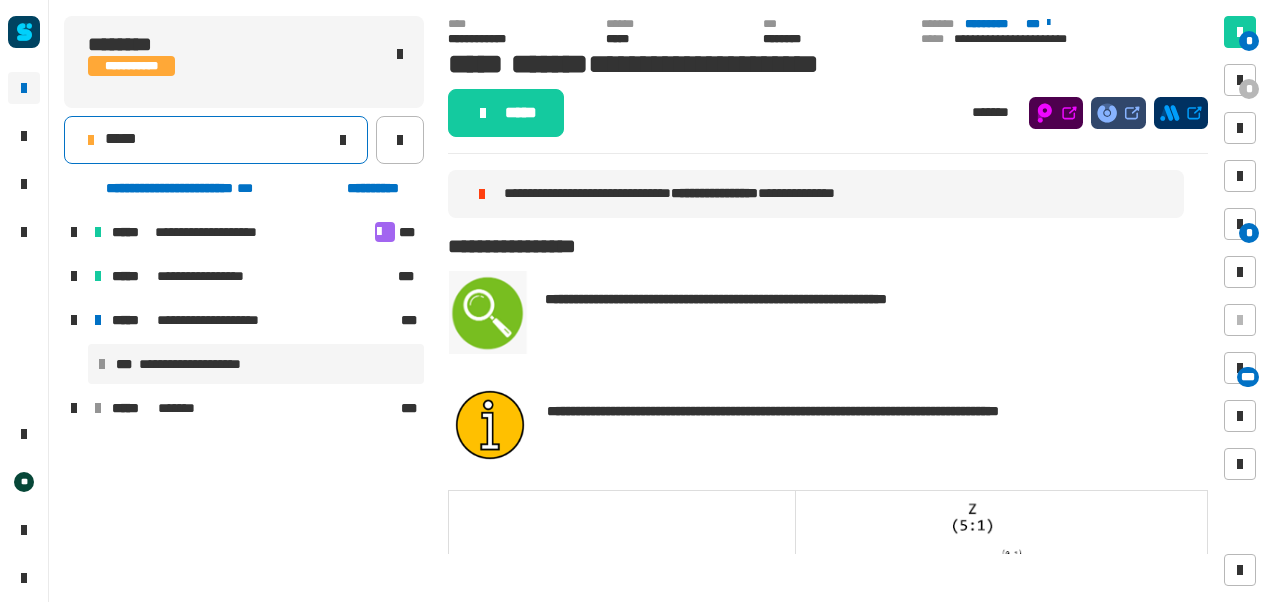 click 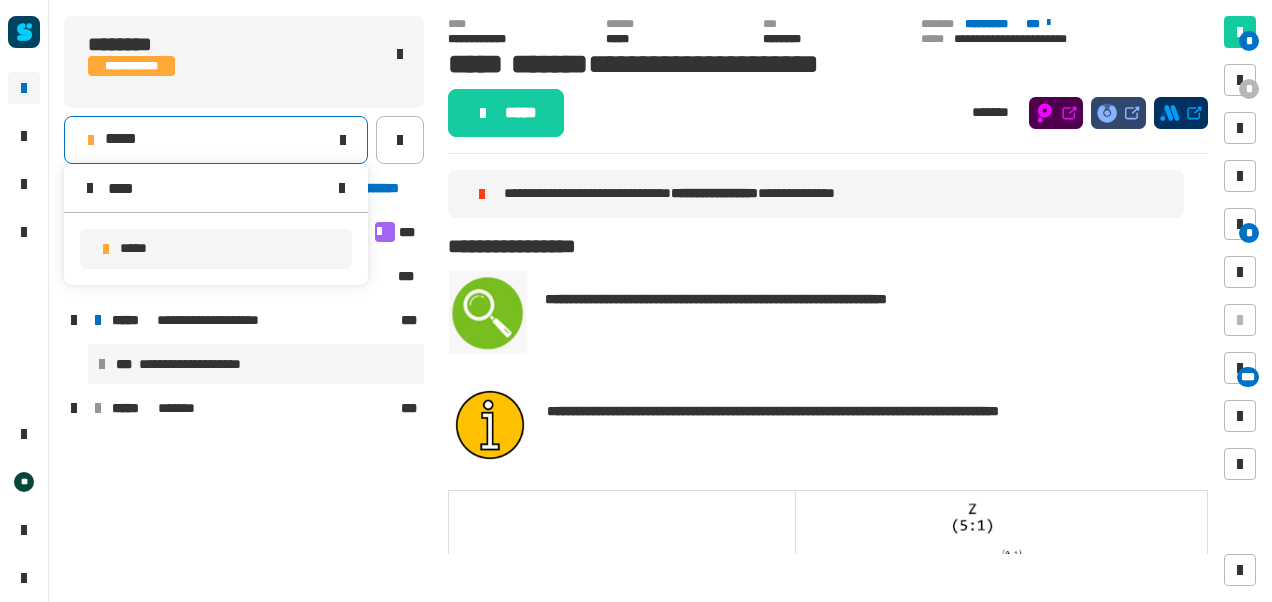 click on "**********" 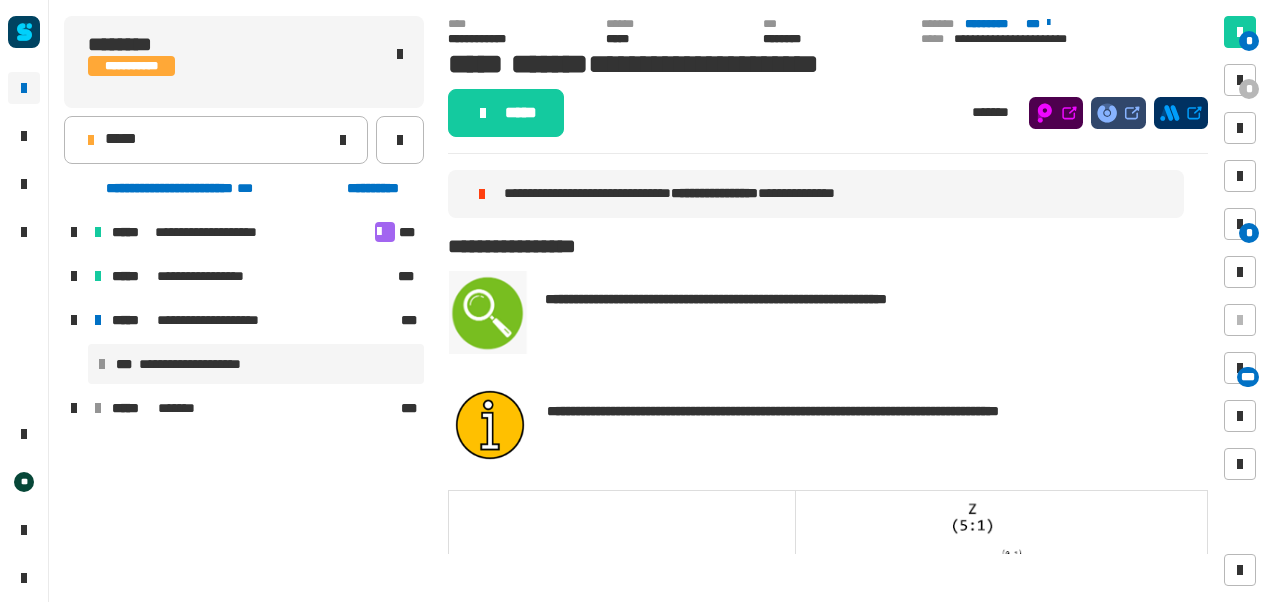 click on "***** *******" 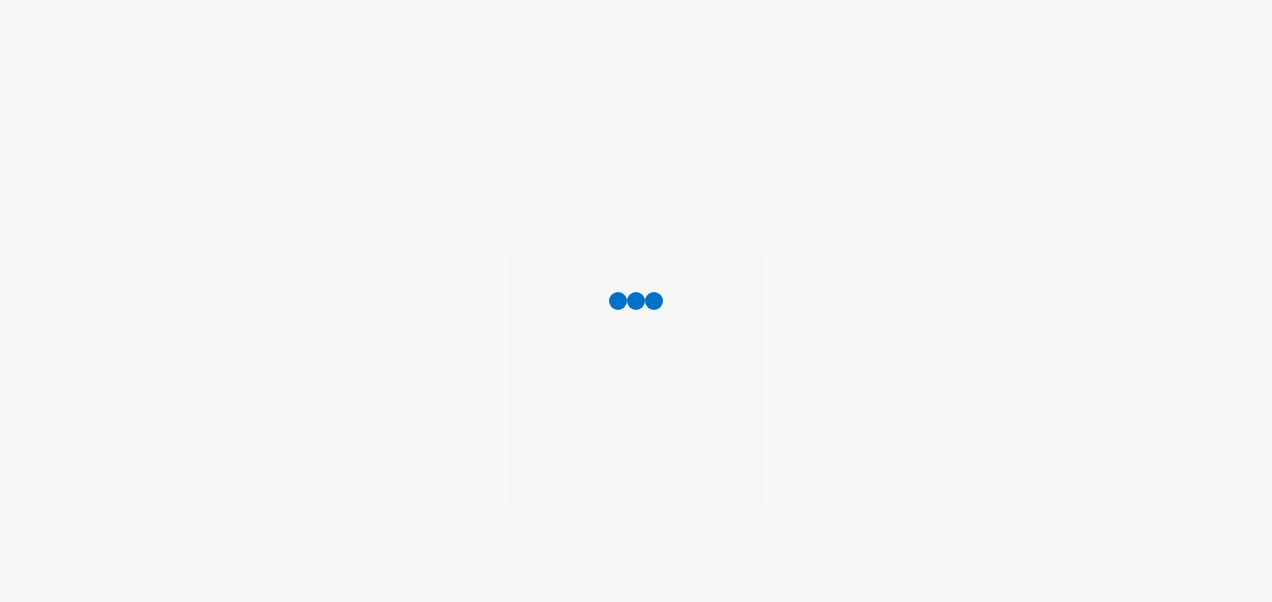 scroll, scrollTop: 0, scrollLeft: 0, axis: both 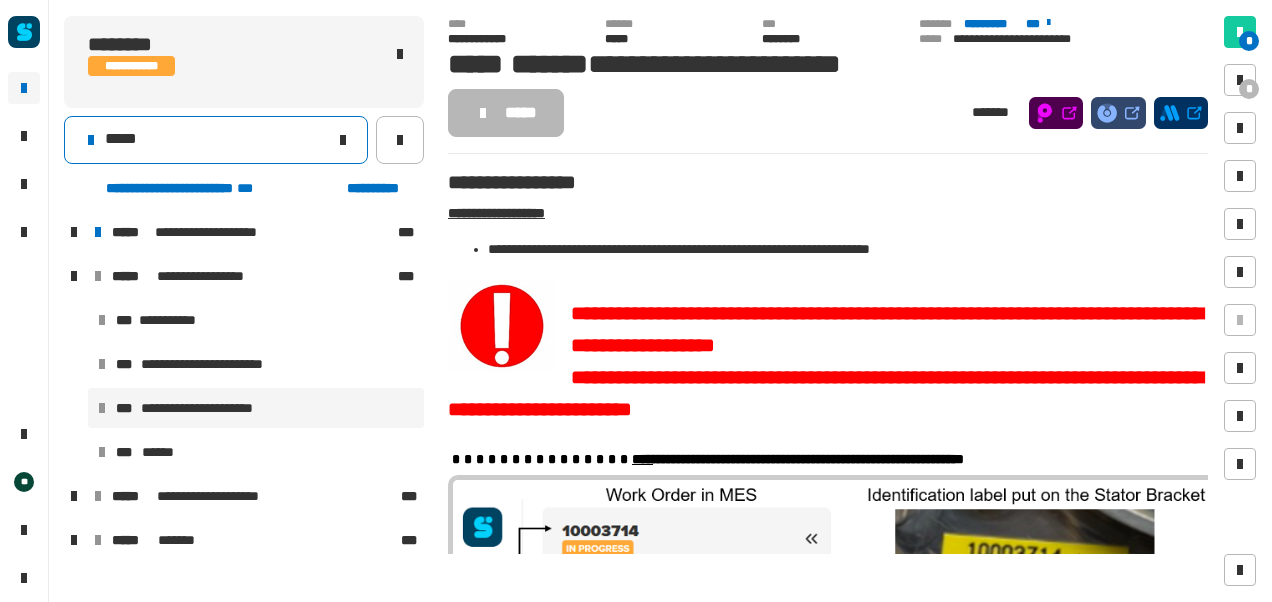 click on "*****" 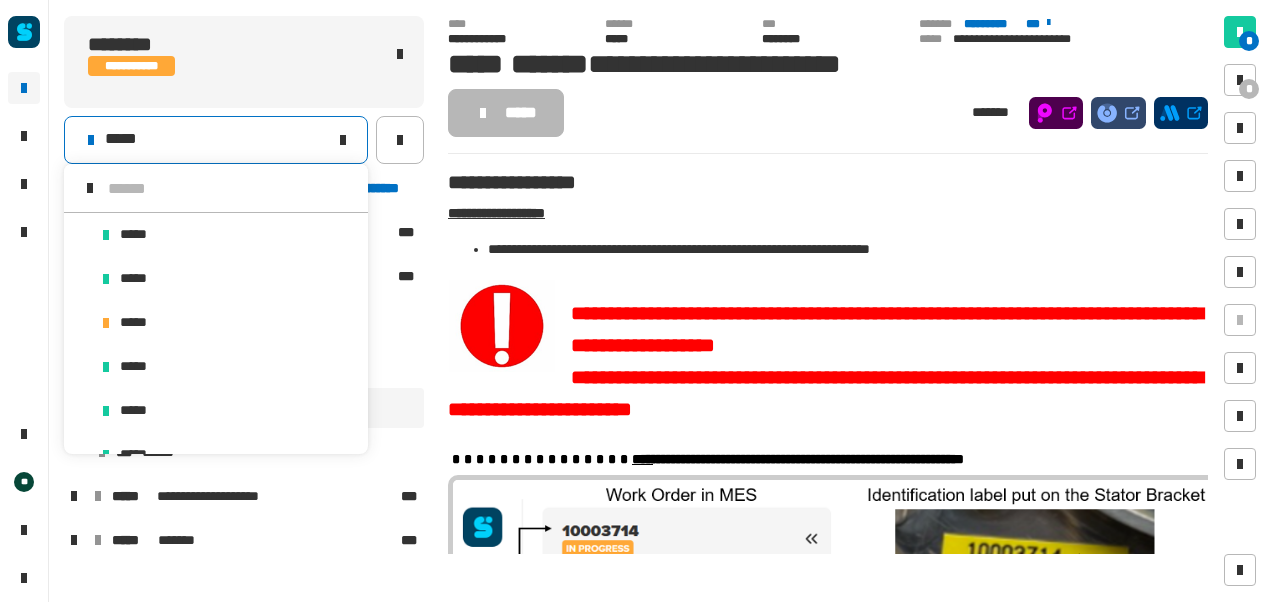 scroll, scrollTop: 16, scrollLeft: 0, axis: vertical 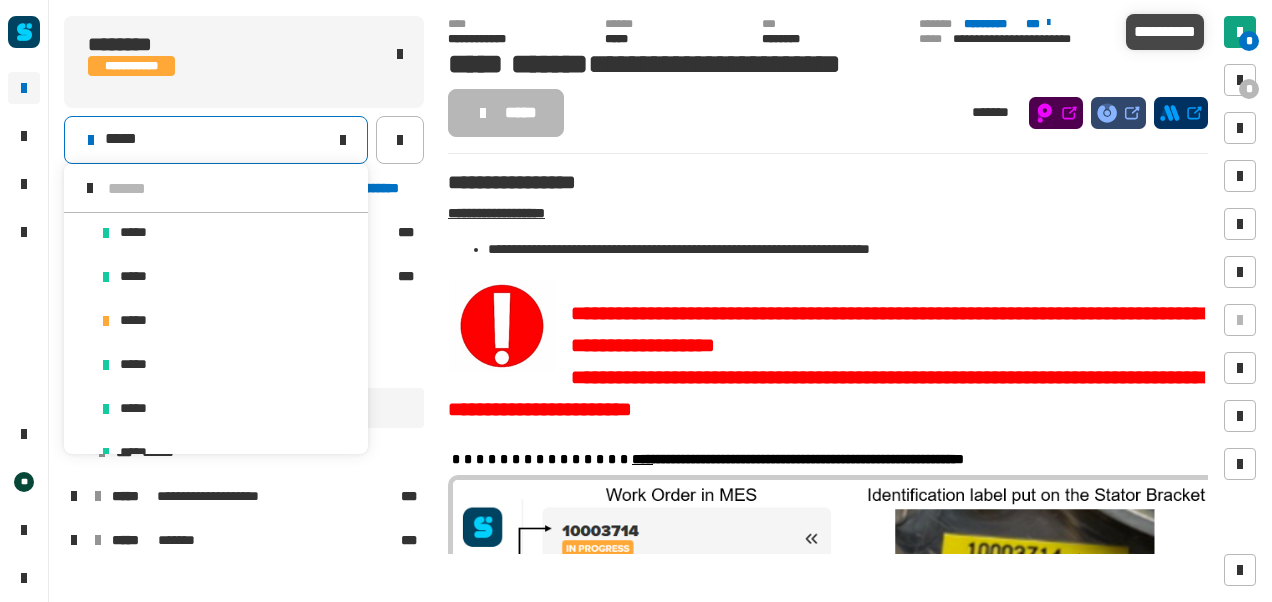 click at bounding box center (1240, 32) 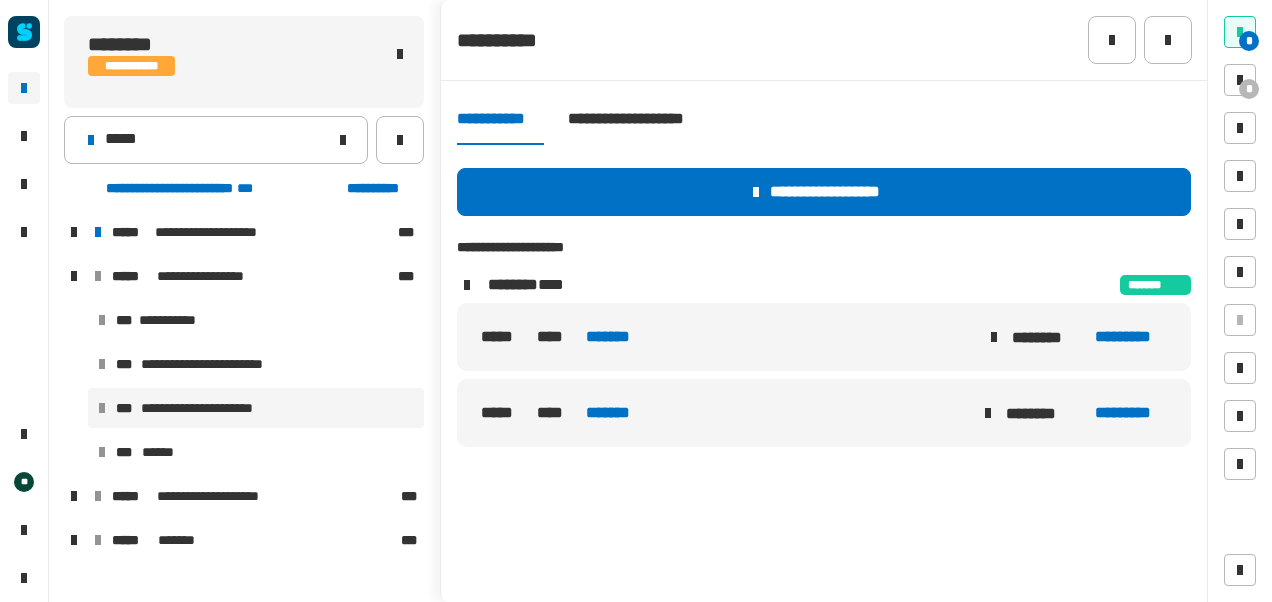 drag, startPoint x: 836, startPoint y: 210, endPoint x: 604, endPoint y: 340, distance: 265.93985 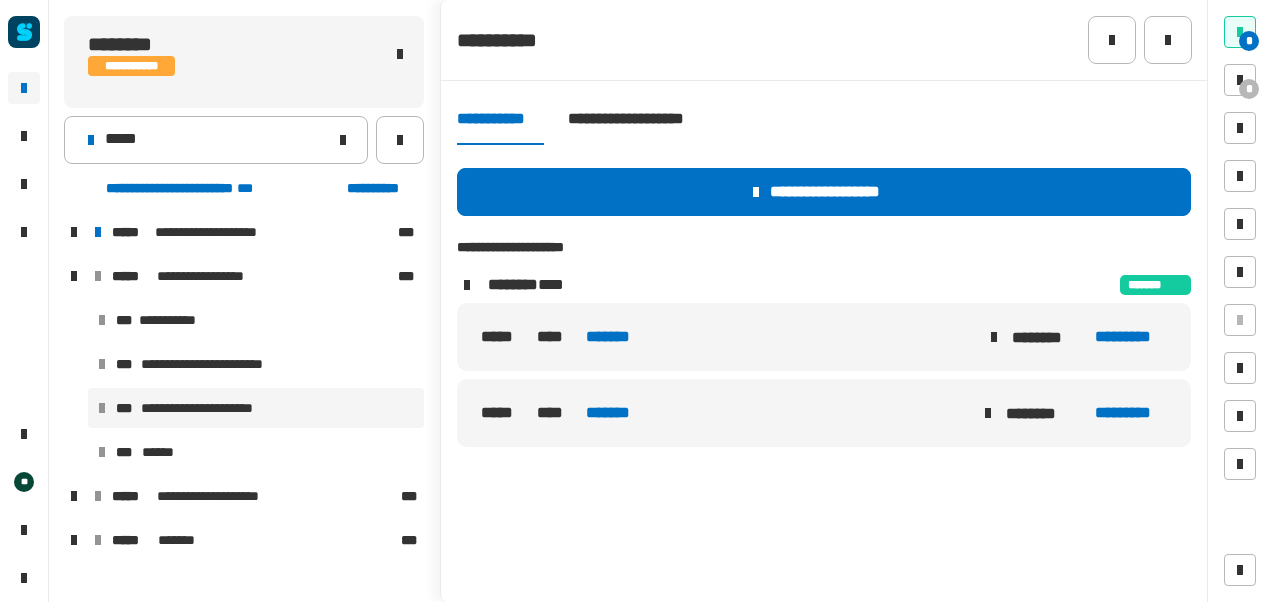 click on "***** **** ******* ******** *********" 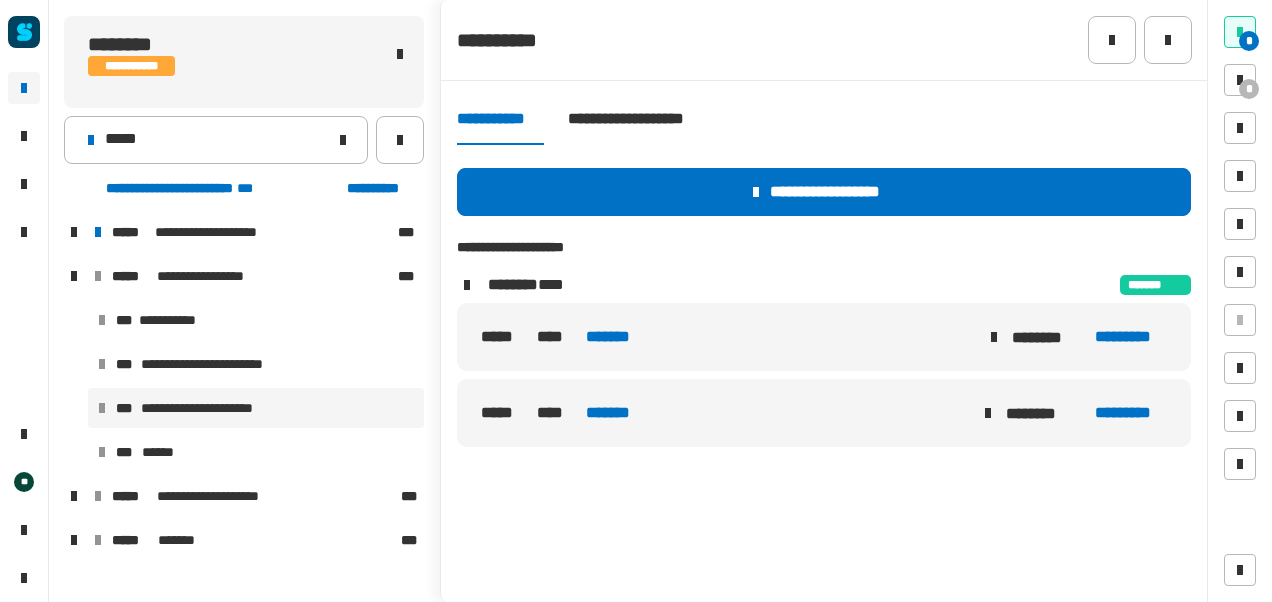 click on "***** **** ******* ******** *********" 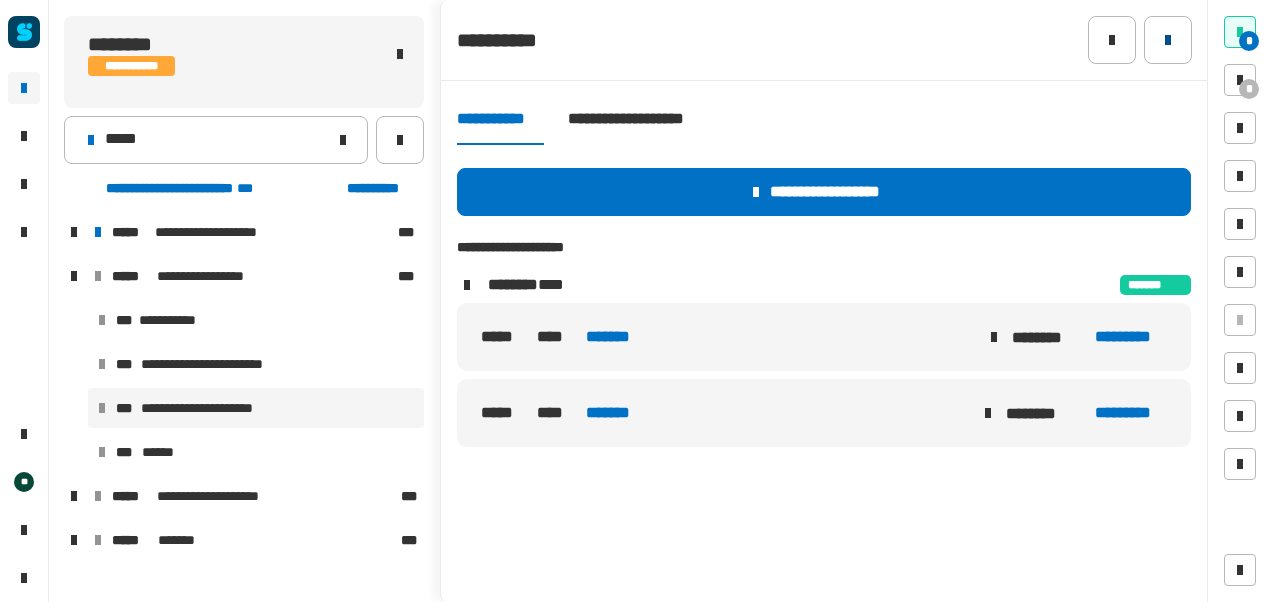 drag, startPoint x: 1192, startPoint y: 29, endPoint x: 1178, endPoint y: 36, distance: 15.652476 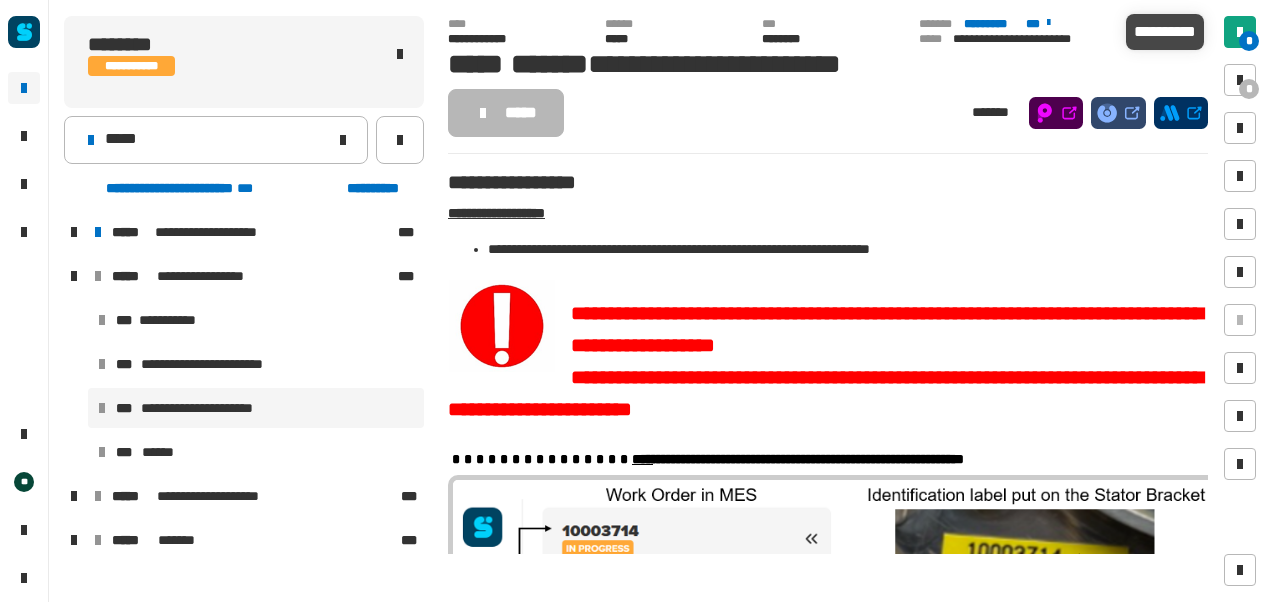 click at bounding box center [1240, 32] 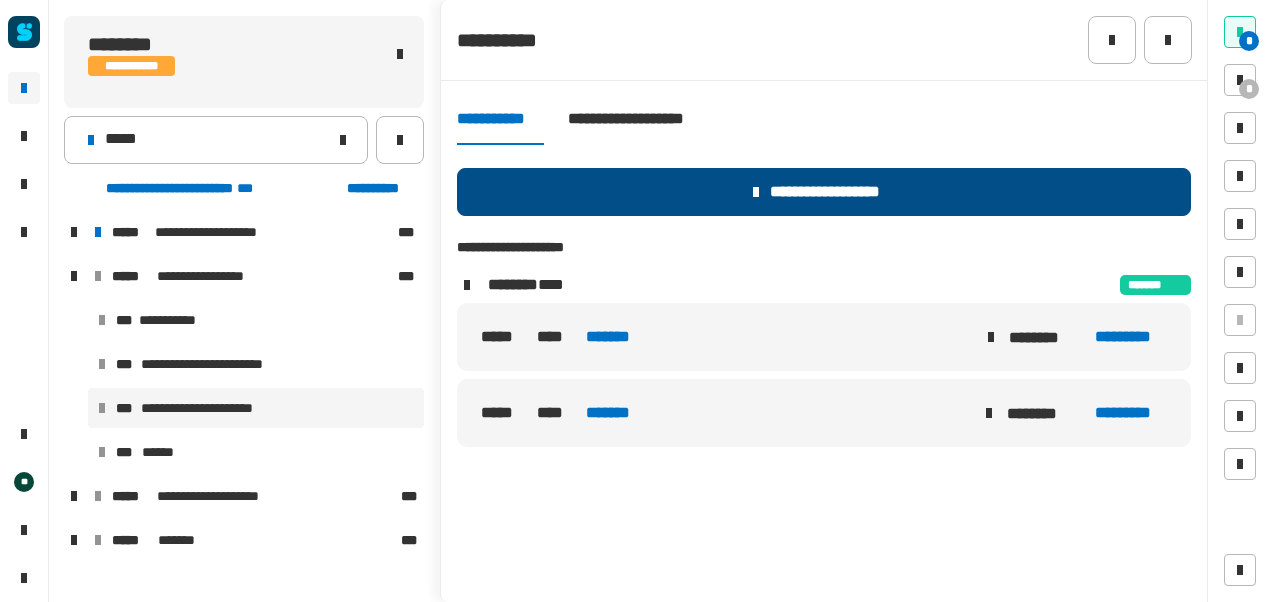 click on "**********" 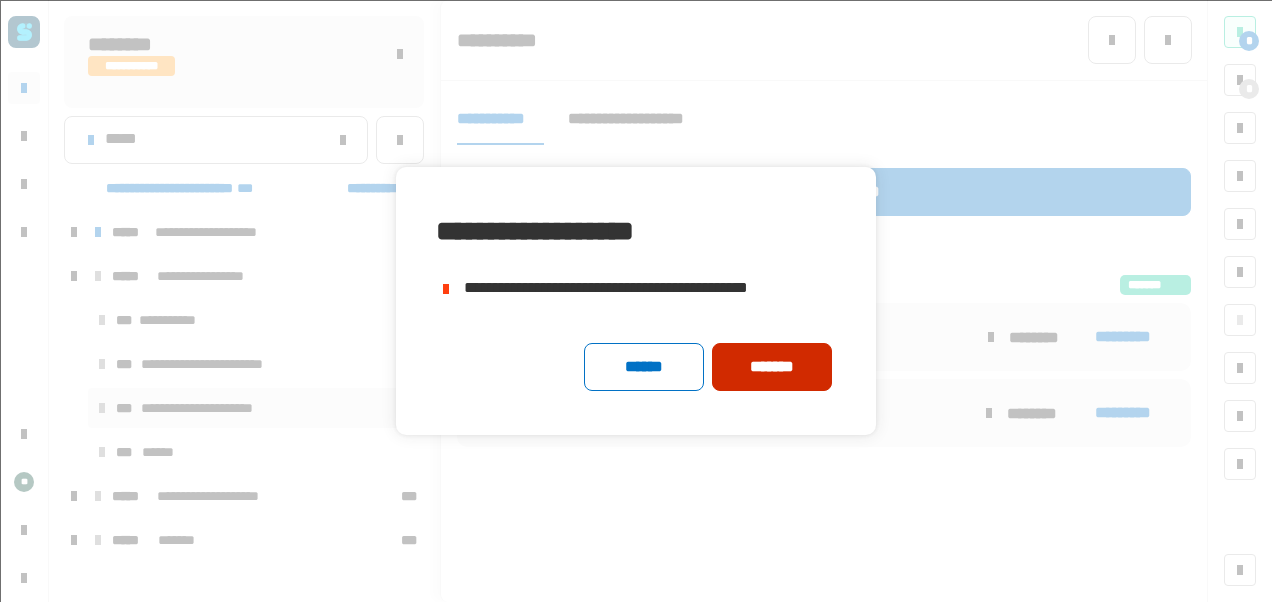 click on "*******" 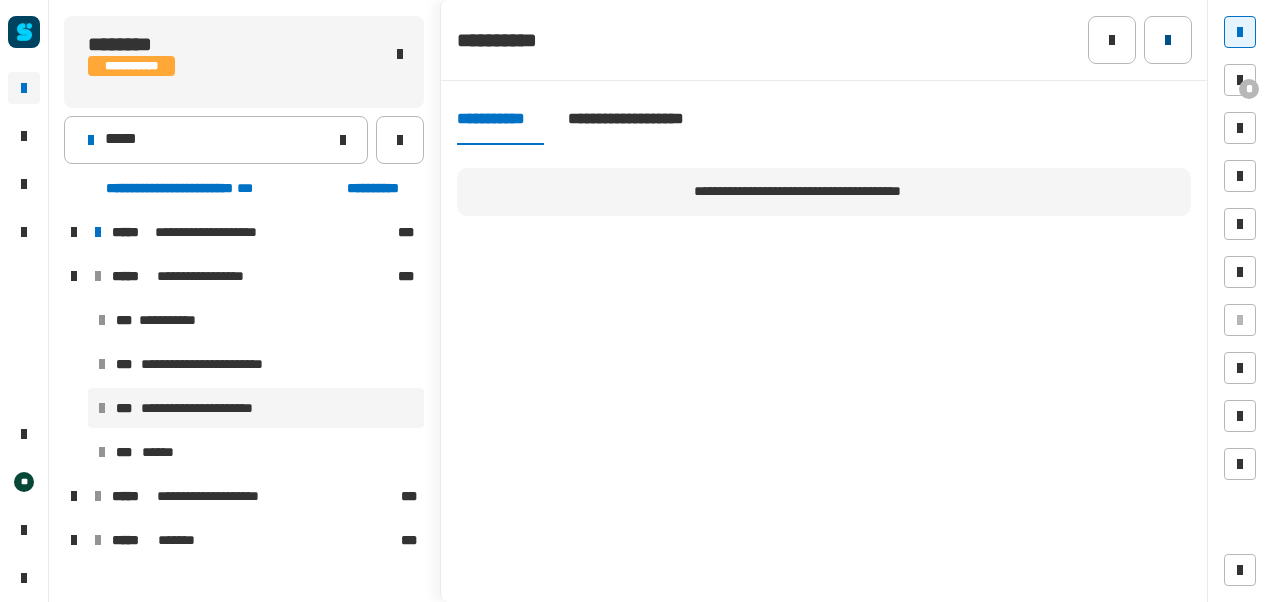 click 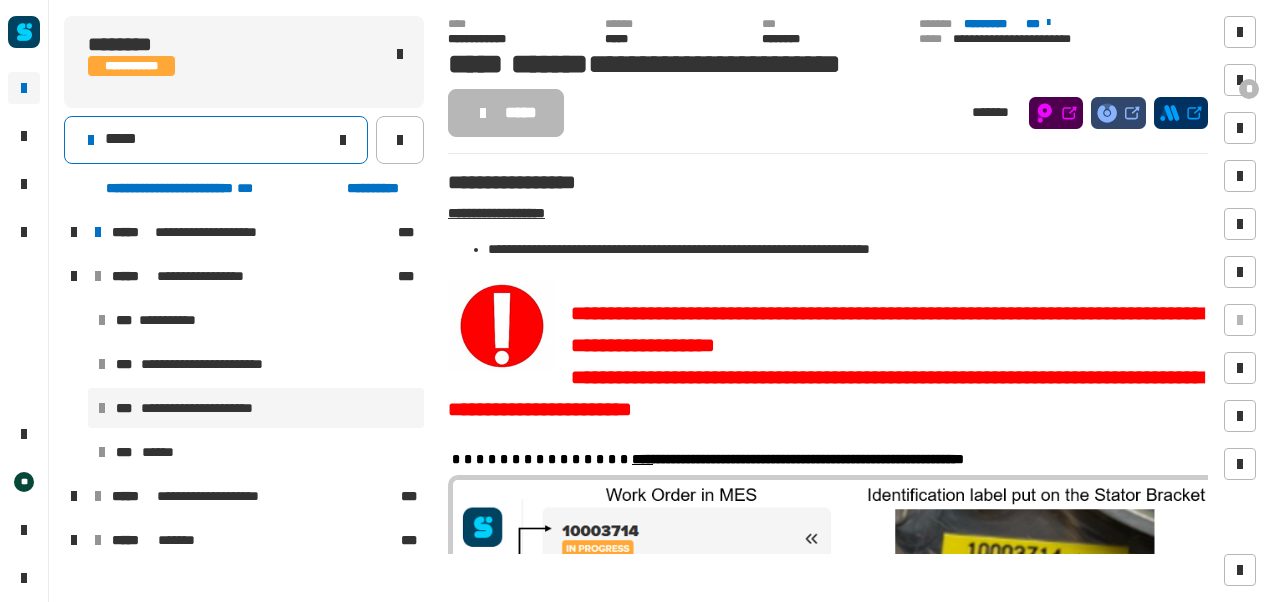 click on "*****" 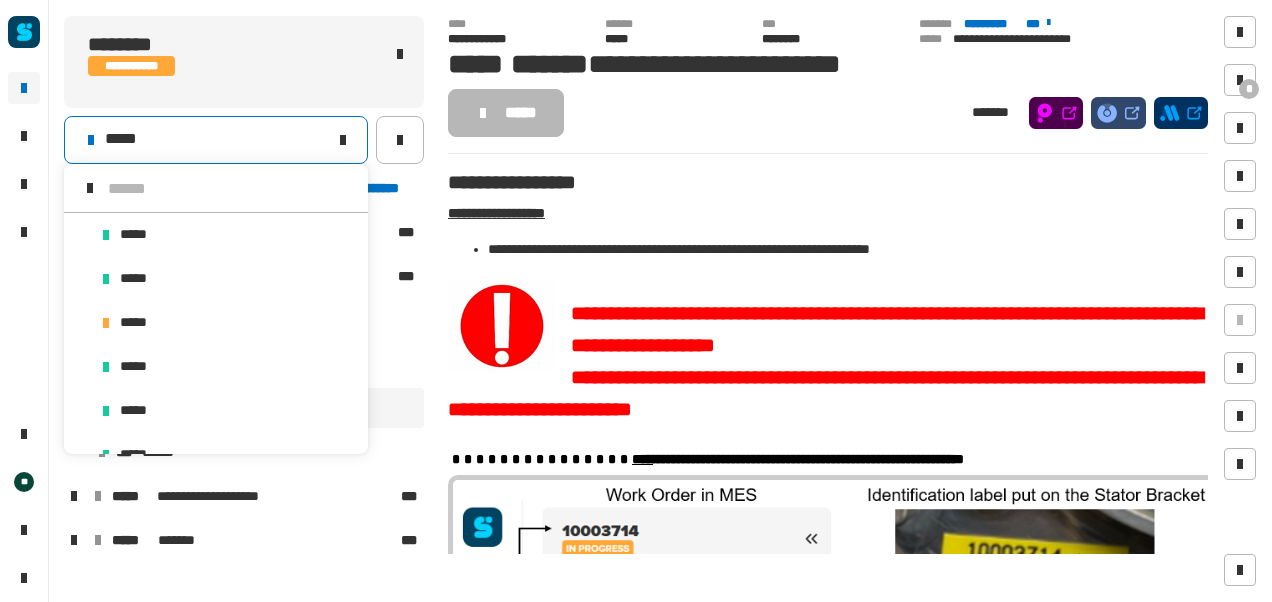 scroll, scrollTop: 16, scrollLeft: 0, axis: vertical 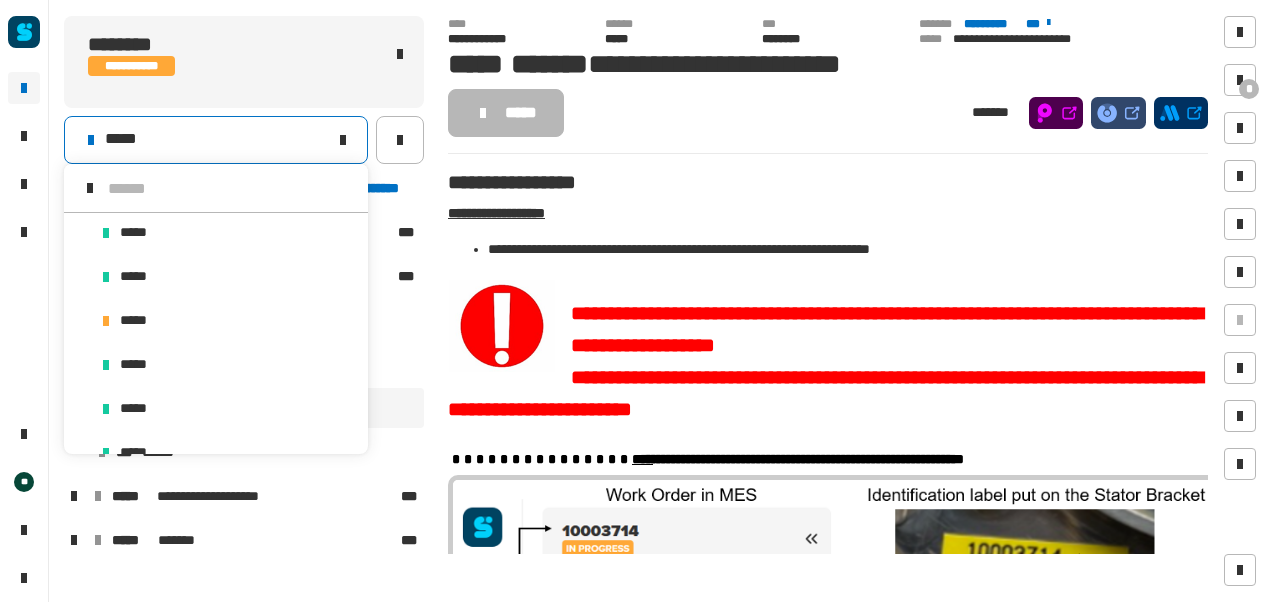 click on "*****" 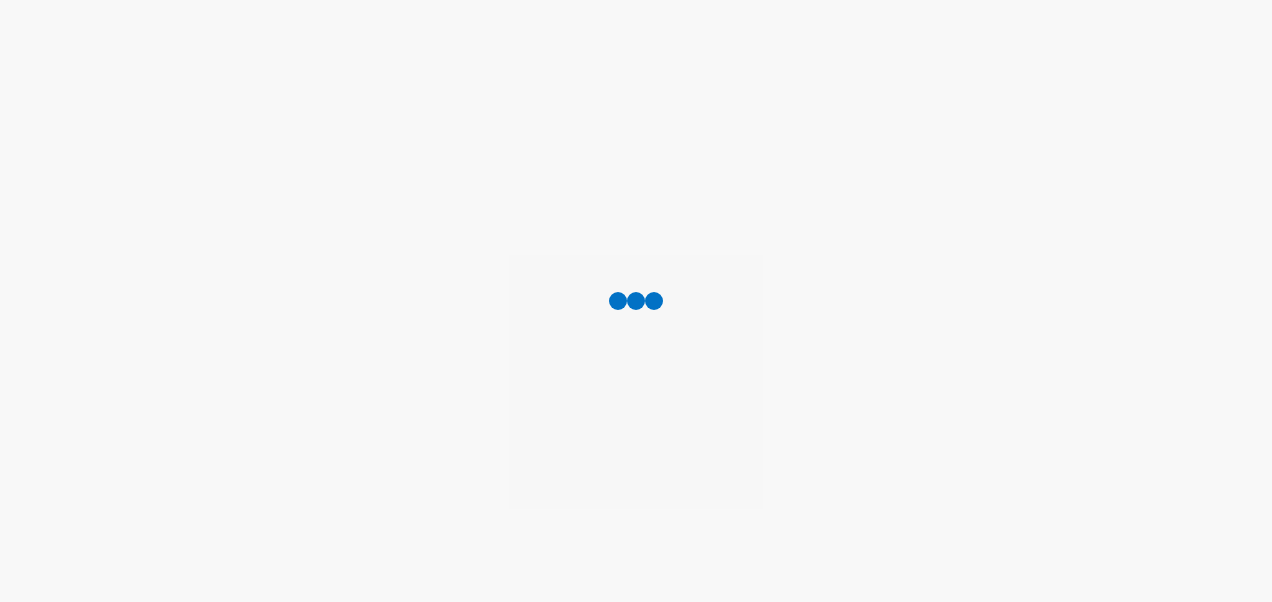 scroll, scrollTop: 0, scrollLeft: 0, axis: both 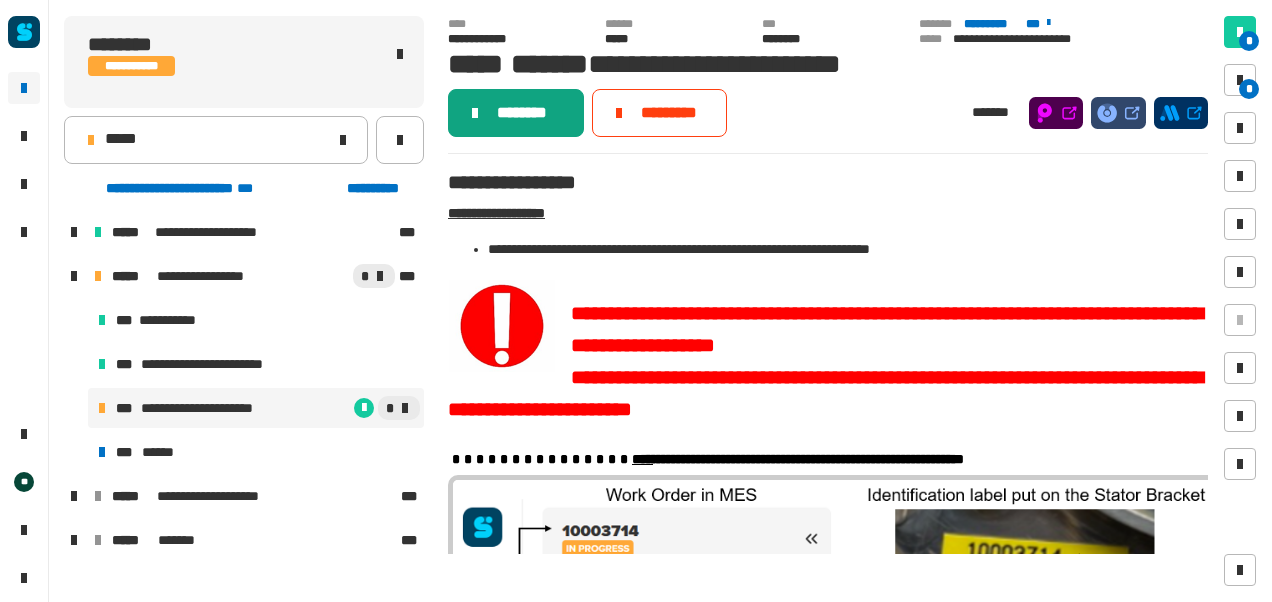 click on "********" 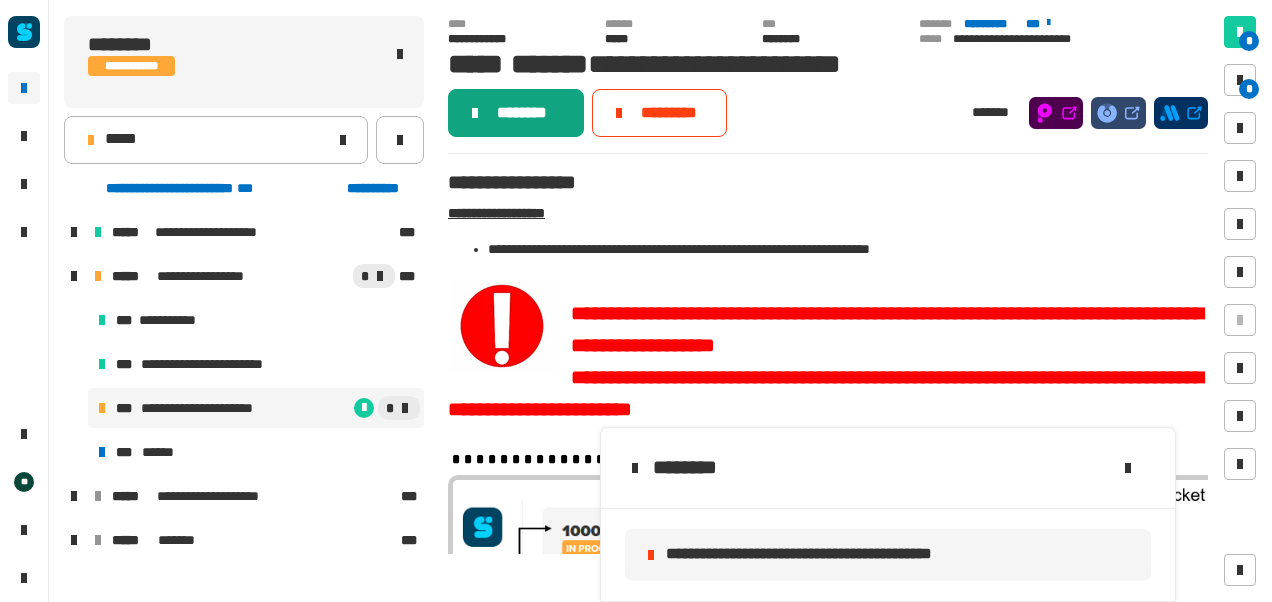 click on "********" 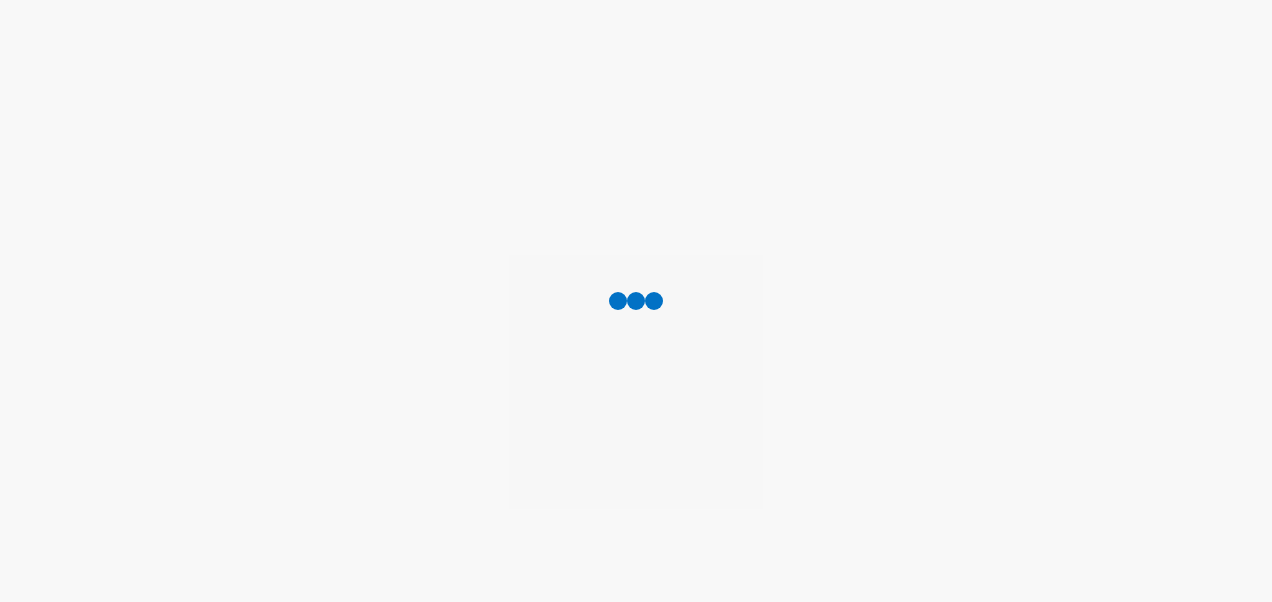 scroll, scrollTop: 0, scrollLeft: 0, axis: both 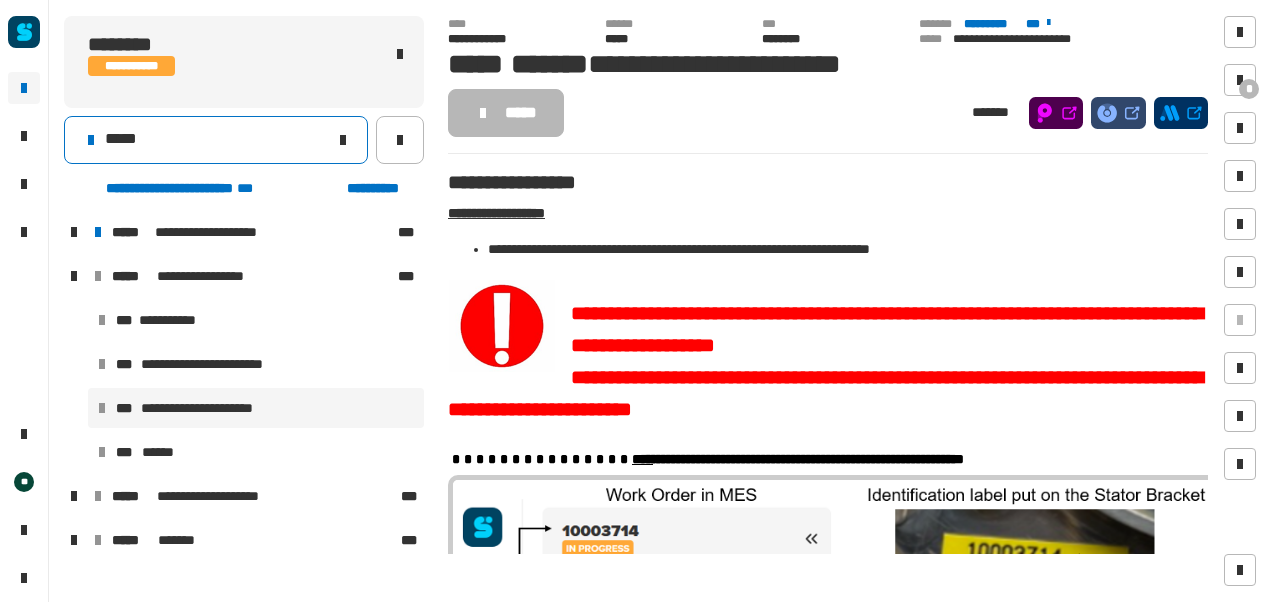 click on "*****" 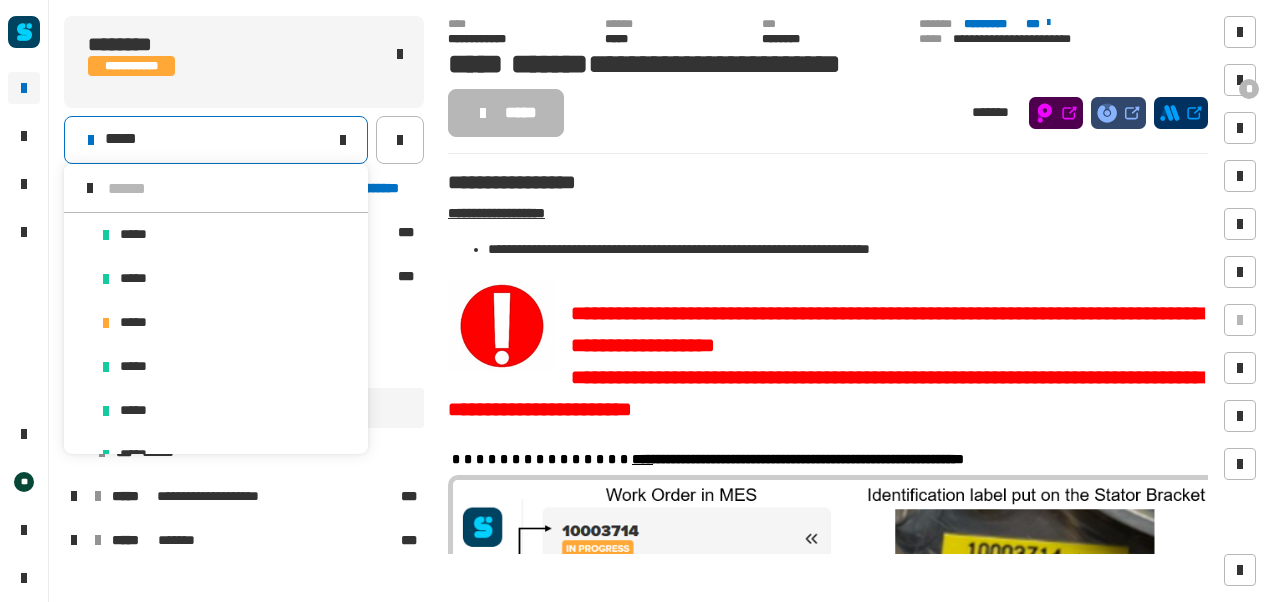 scroll, scrollTop: 16, scrollLeft: 0, axis: vertical 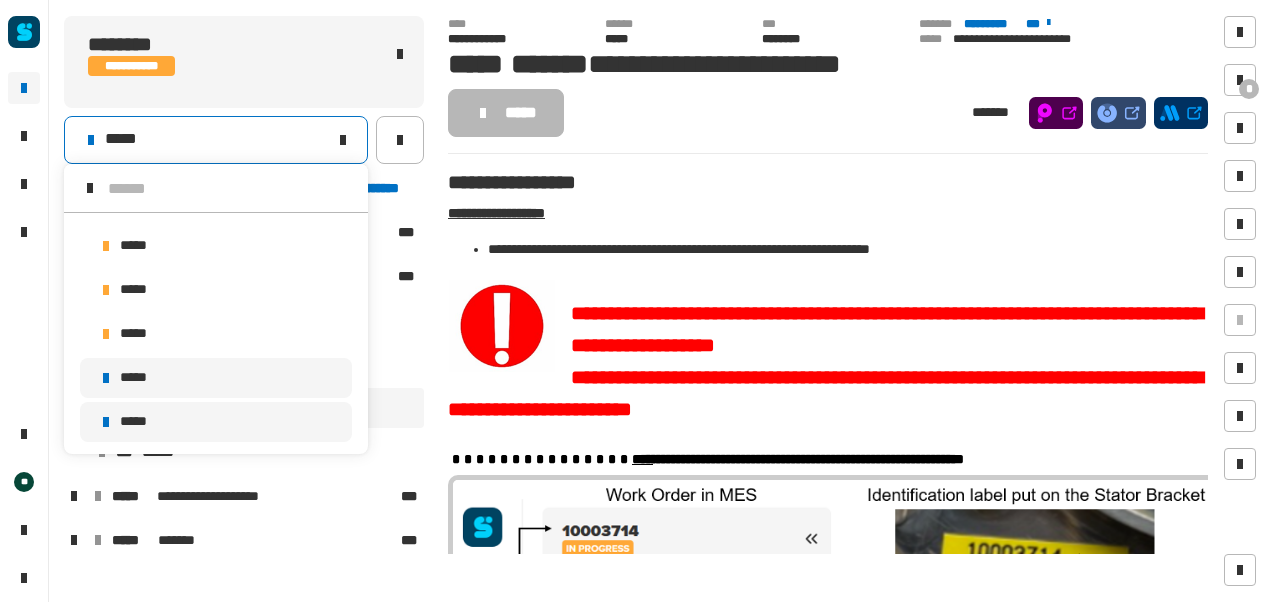 click on "*****" at bounding box center (216, 422) 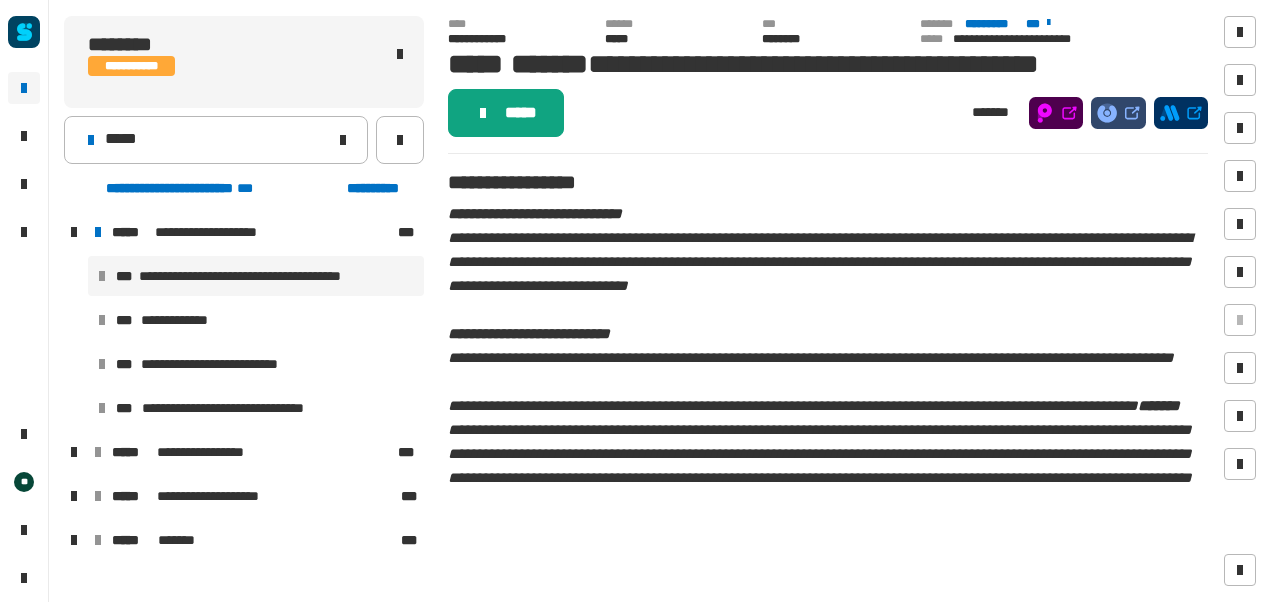 click on "*****" 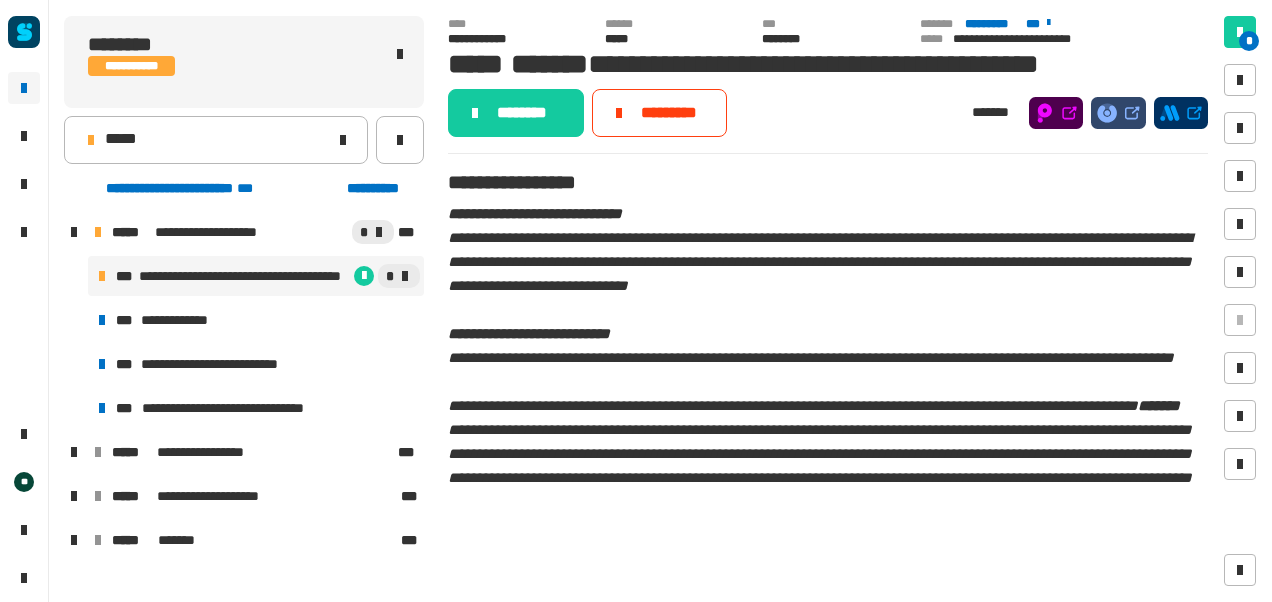 click on "********" 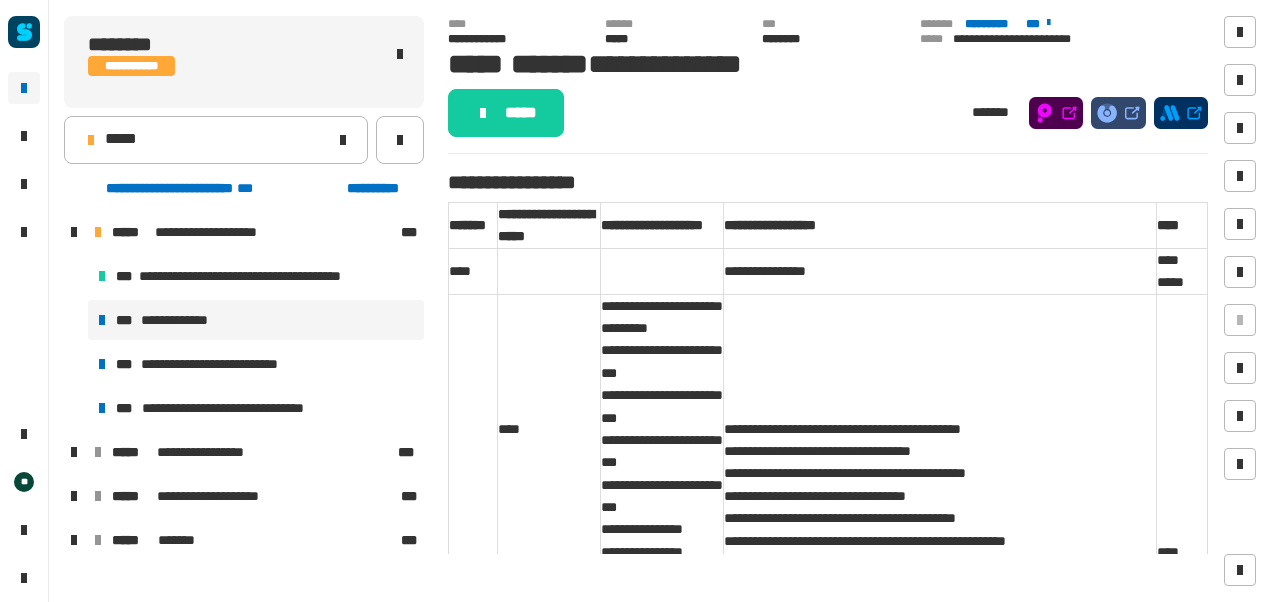 click on "*****" 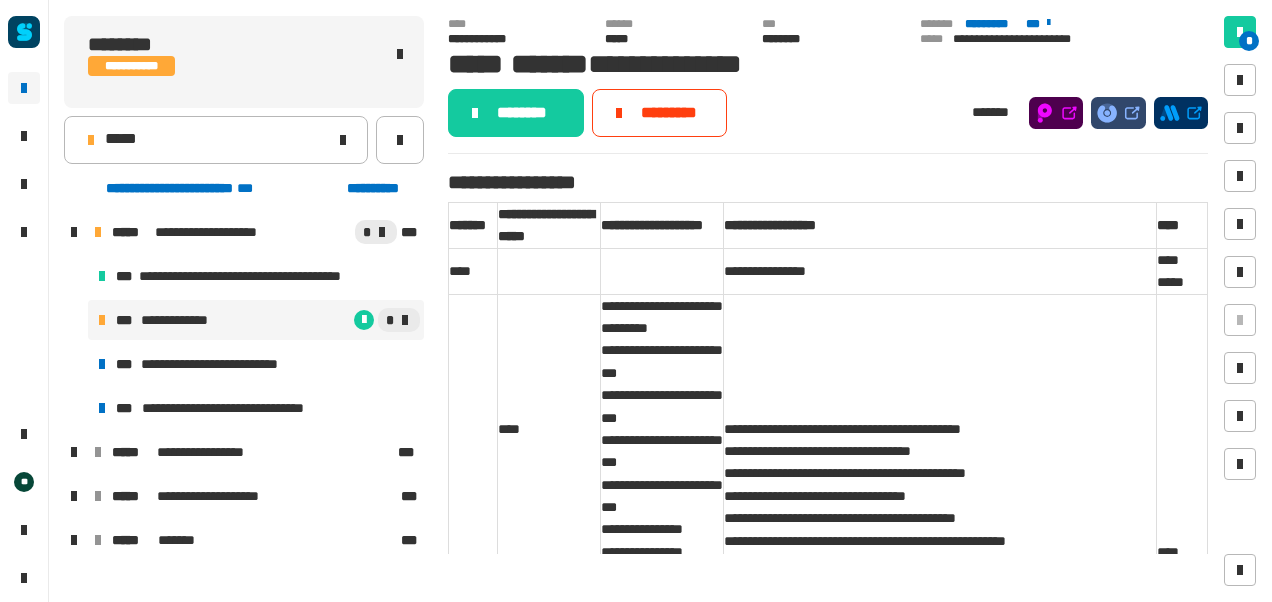 click on "********" 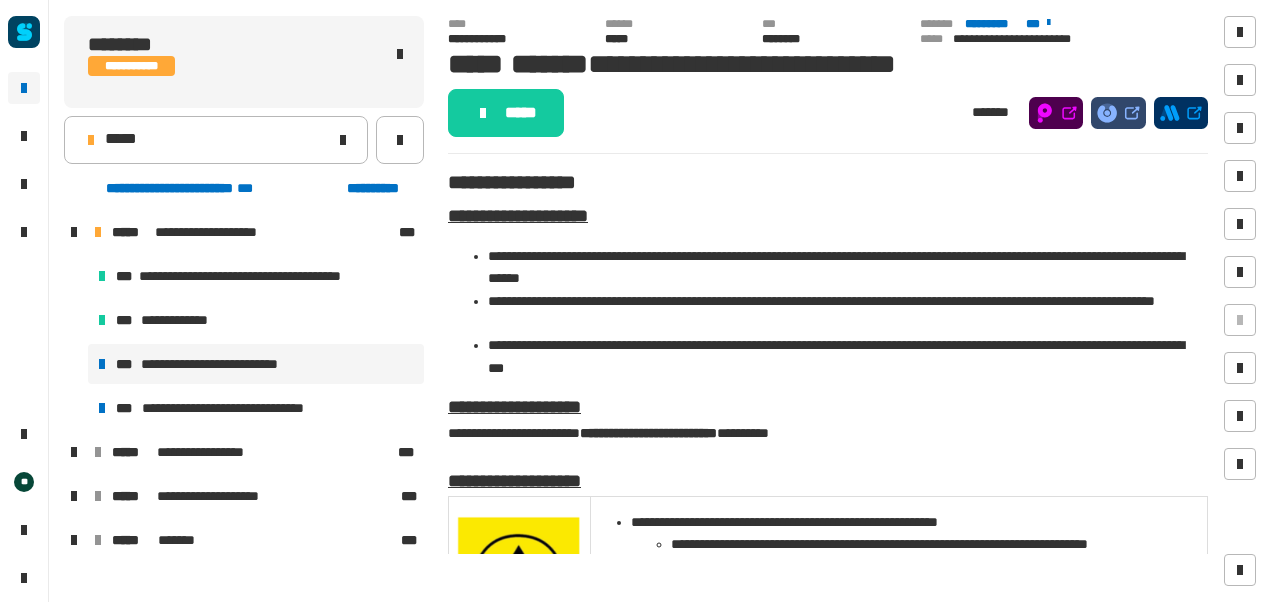 click on "*****" 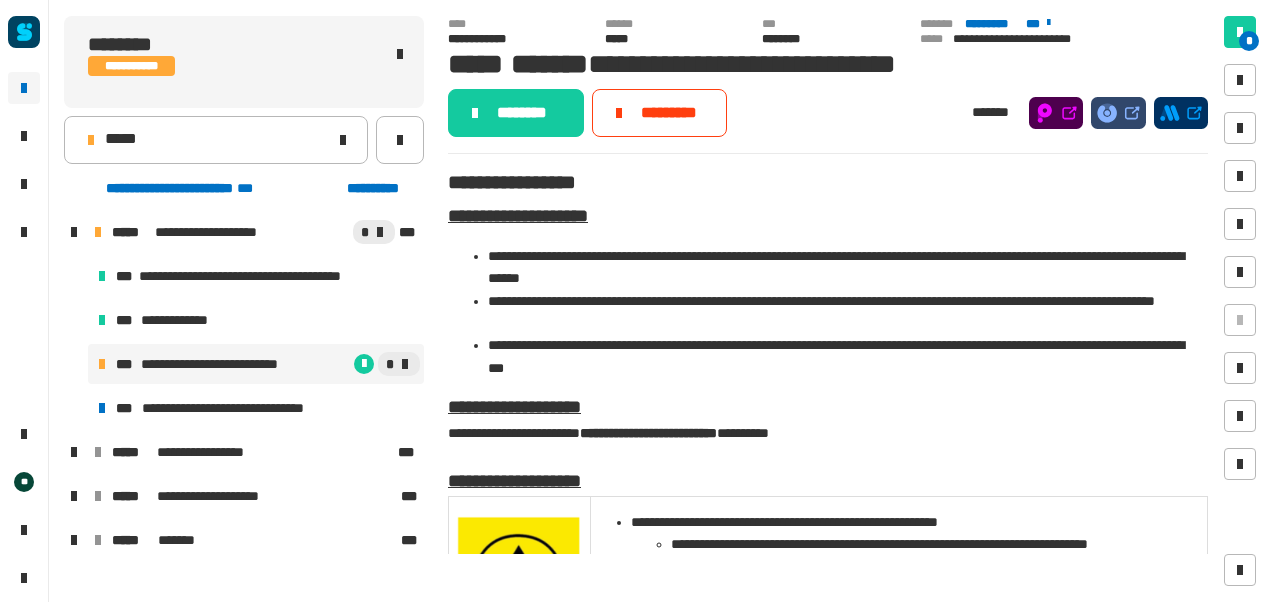 click on "********" 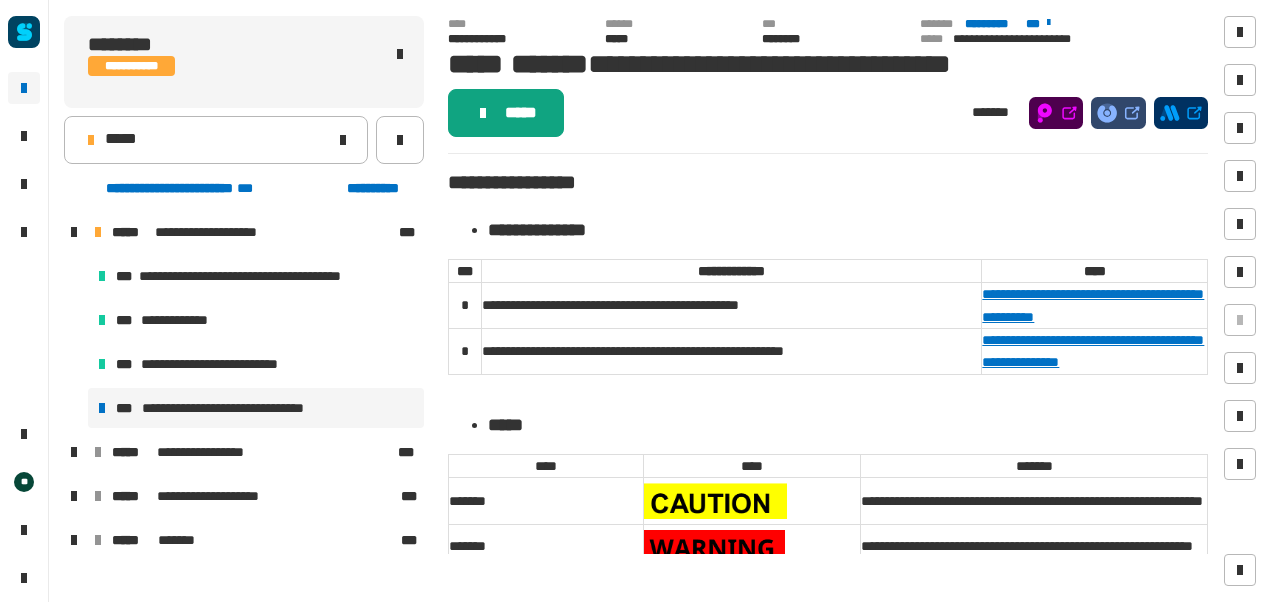 click on "*****" 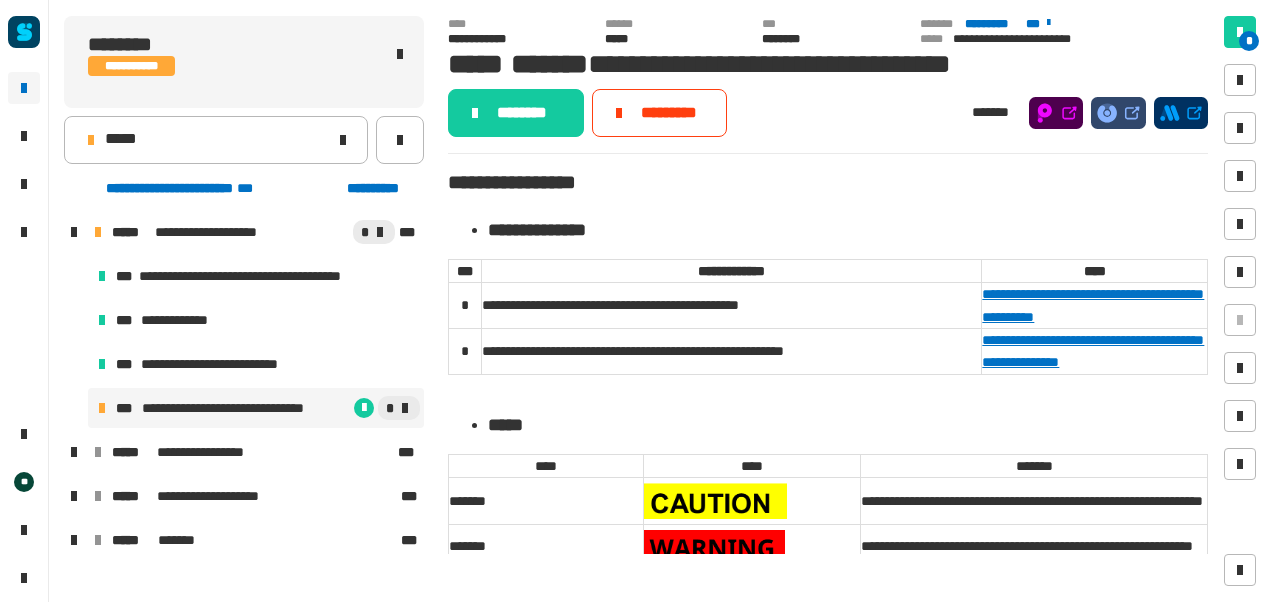 click on "********" 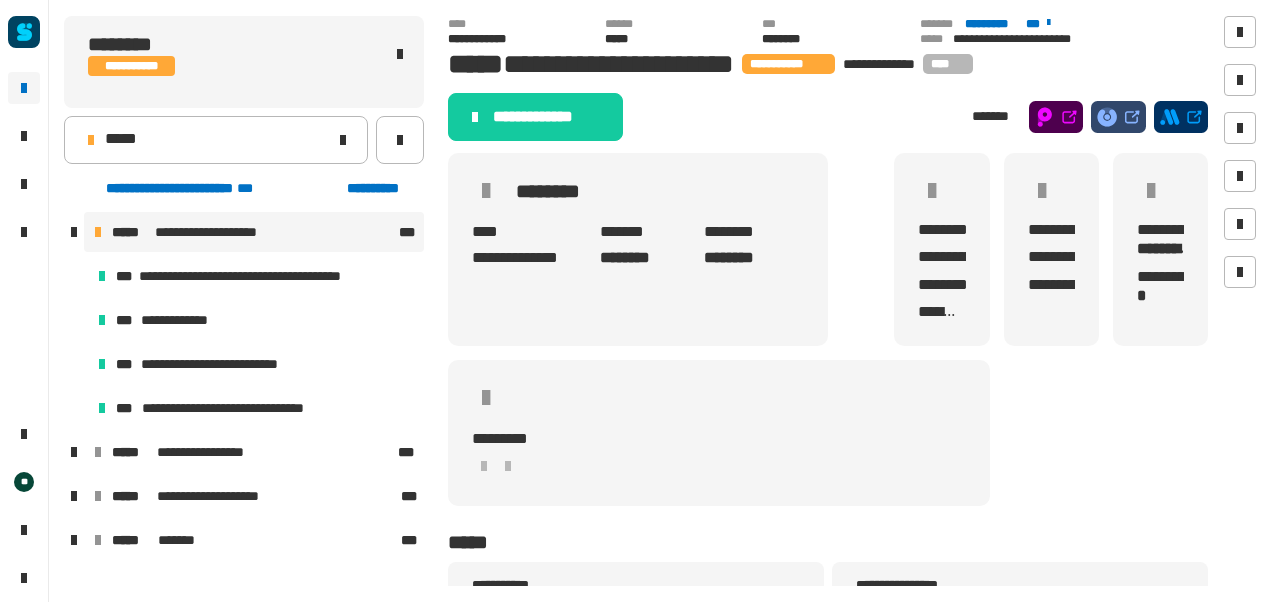click on "**********" 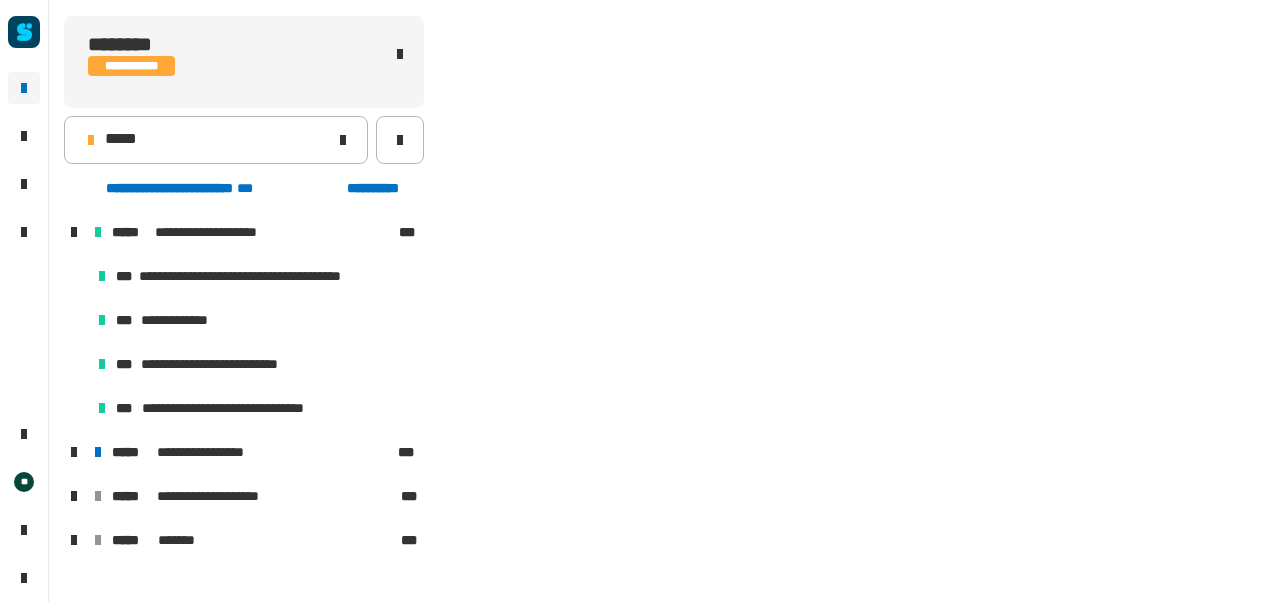 scroll, scrollTop: 143, scrollLeft: 0, axis: vertical 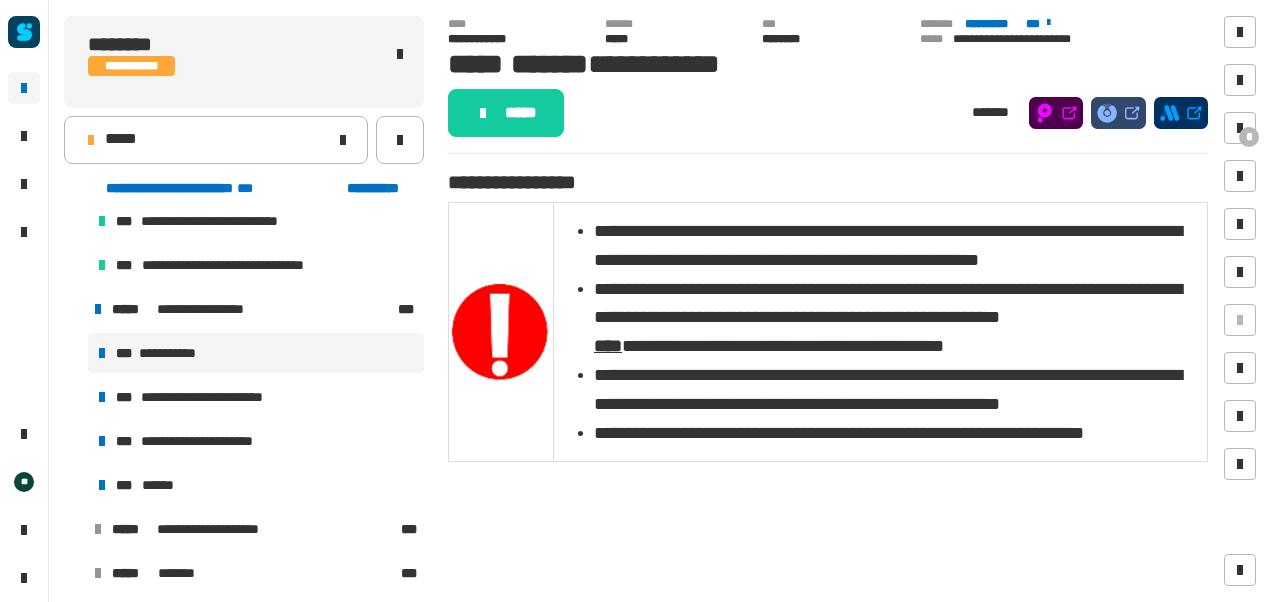 click on "*****" 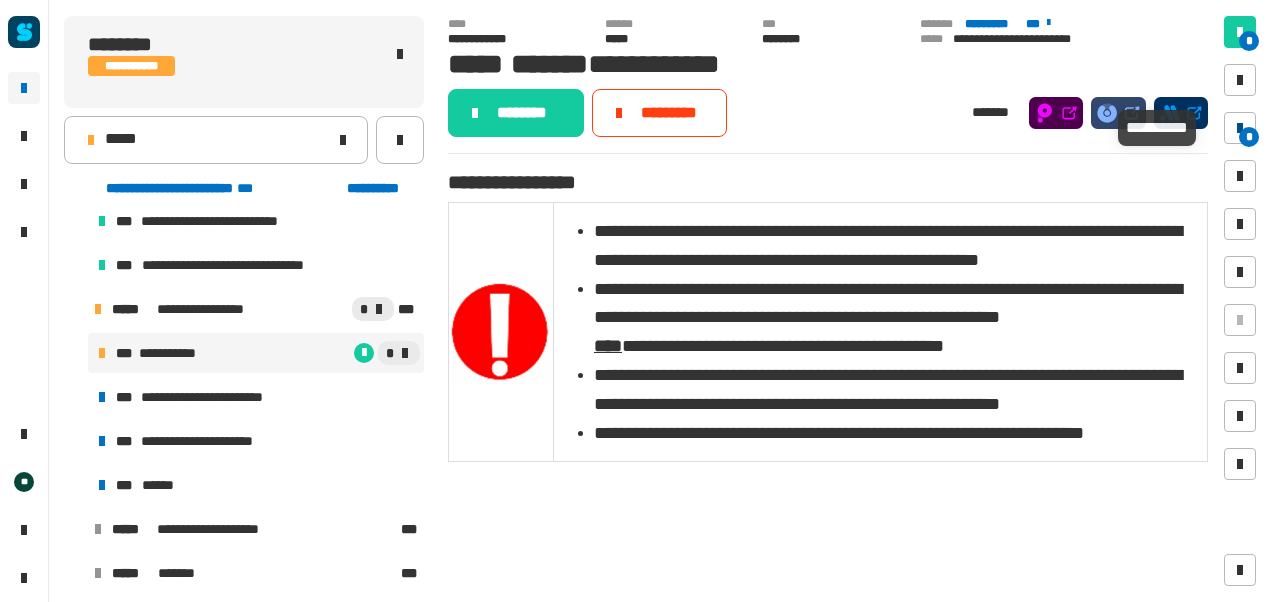 click at bounding box center [1240, 128] 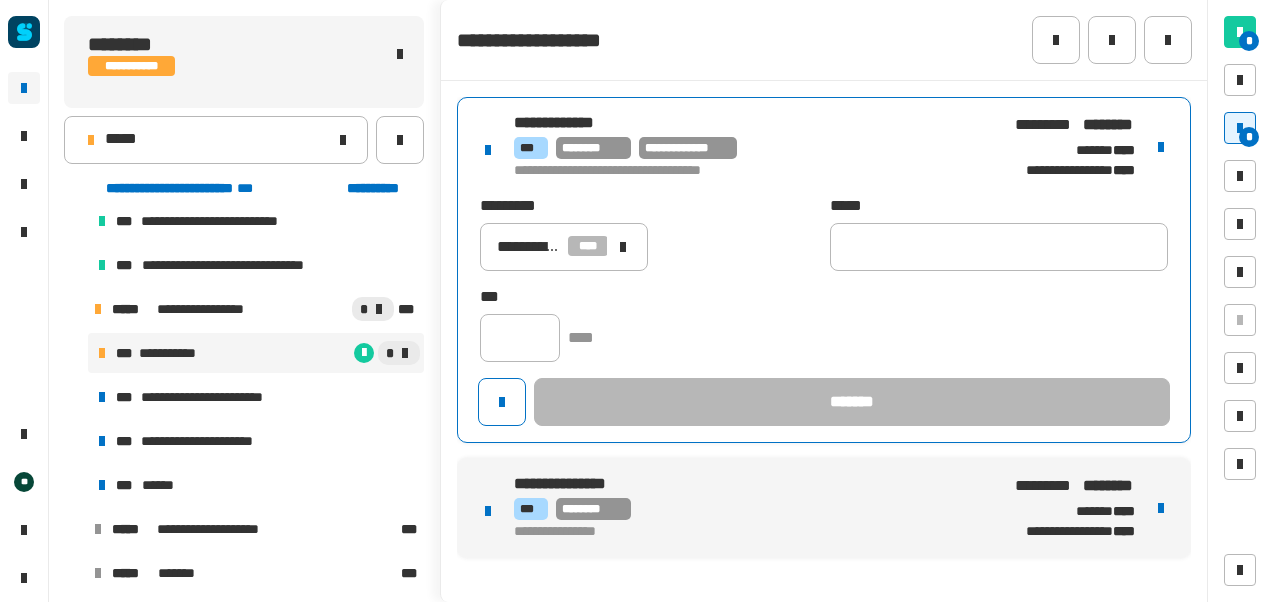 click on "**********" at bounding box center [749, 148] 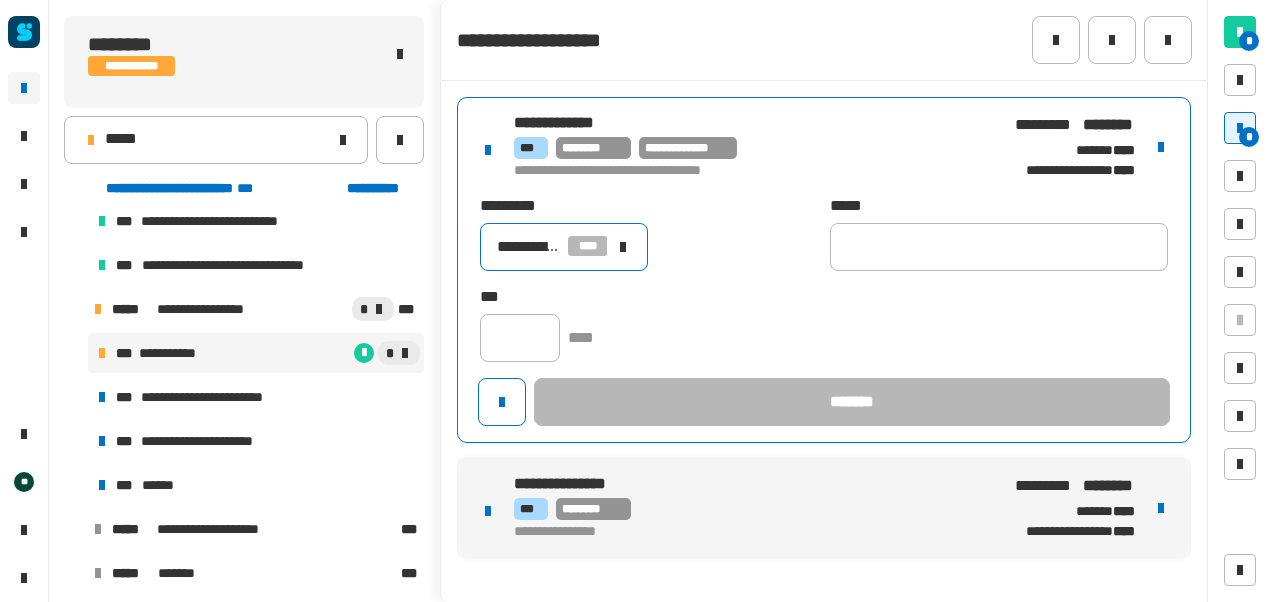 click 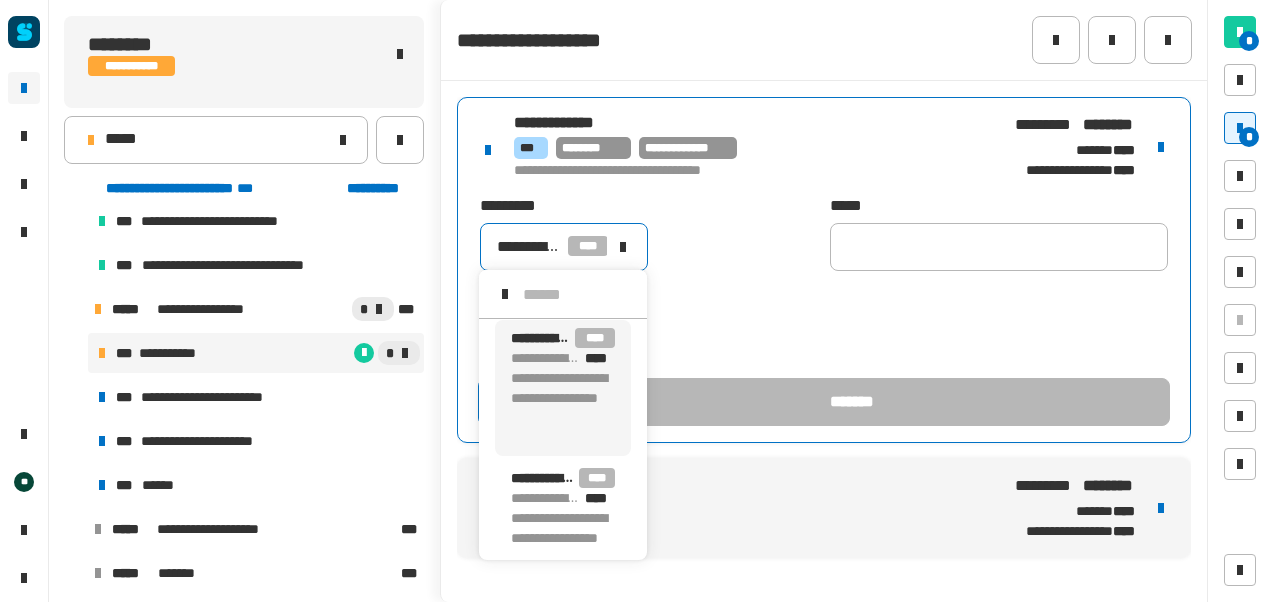 scroll, scrollTop: 16, scrollLeft: 0, axis: vertical 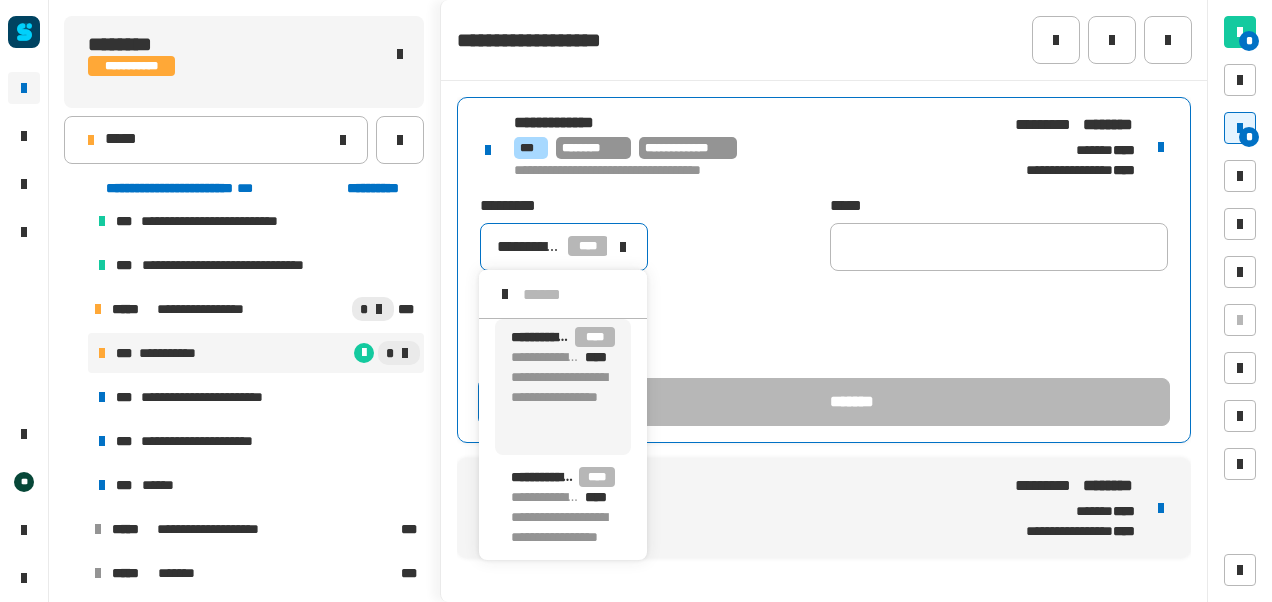 click on "**********" at bounding box center (563, 407) 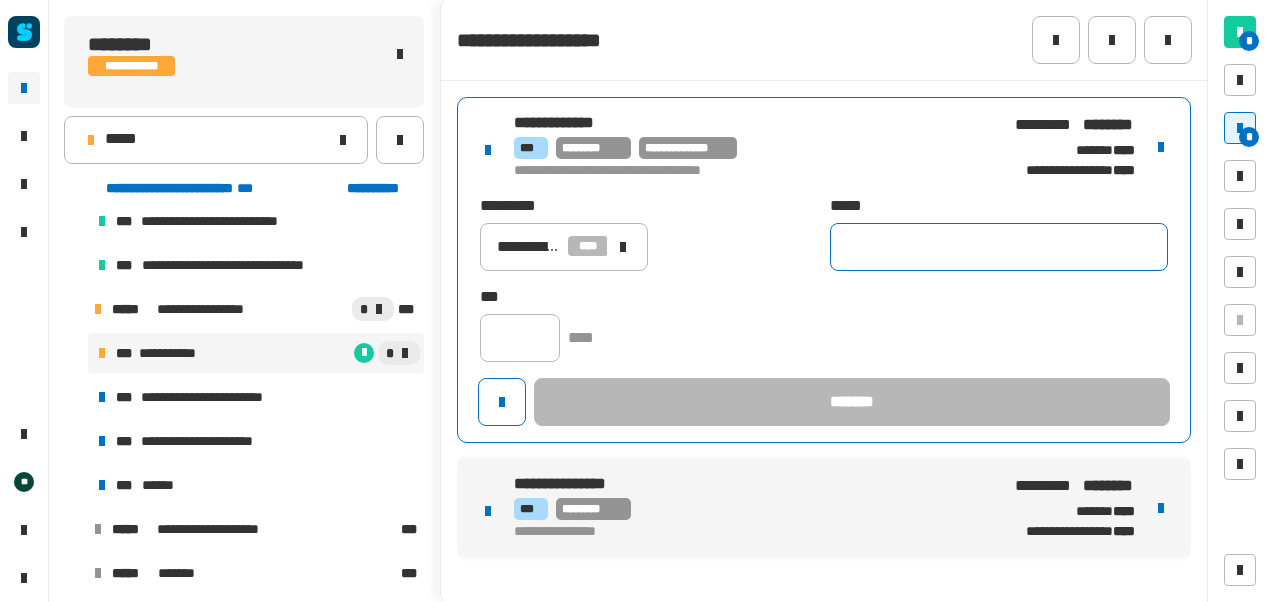 click 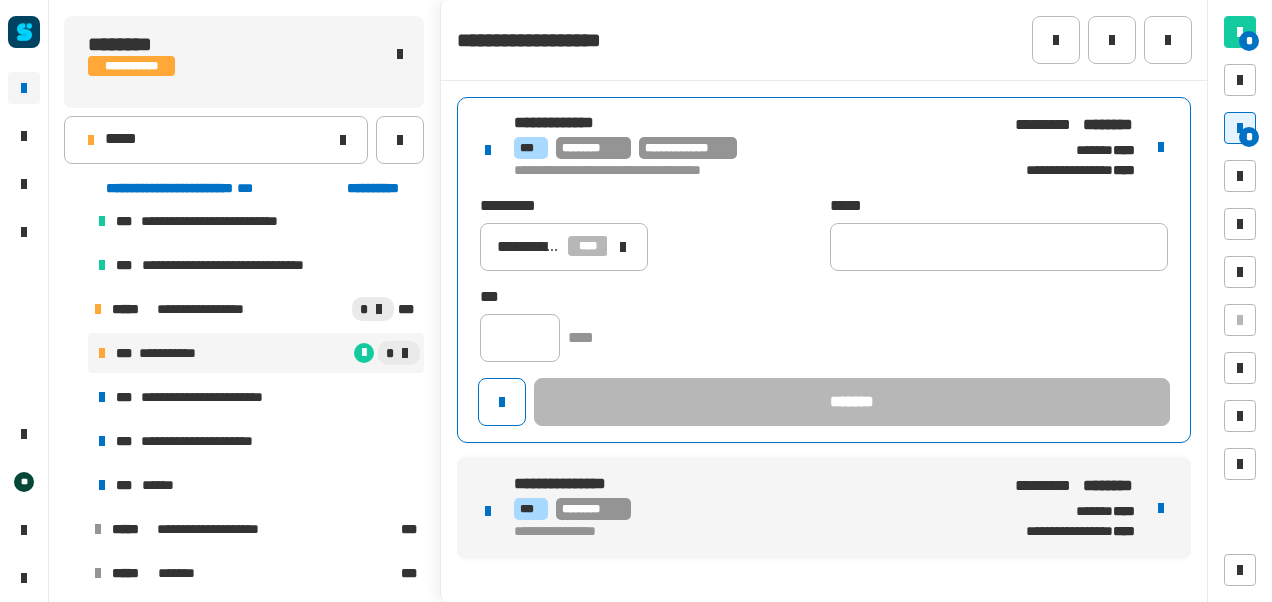 click at bounding box center (1161, 147) 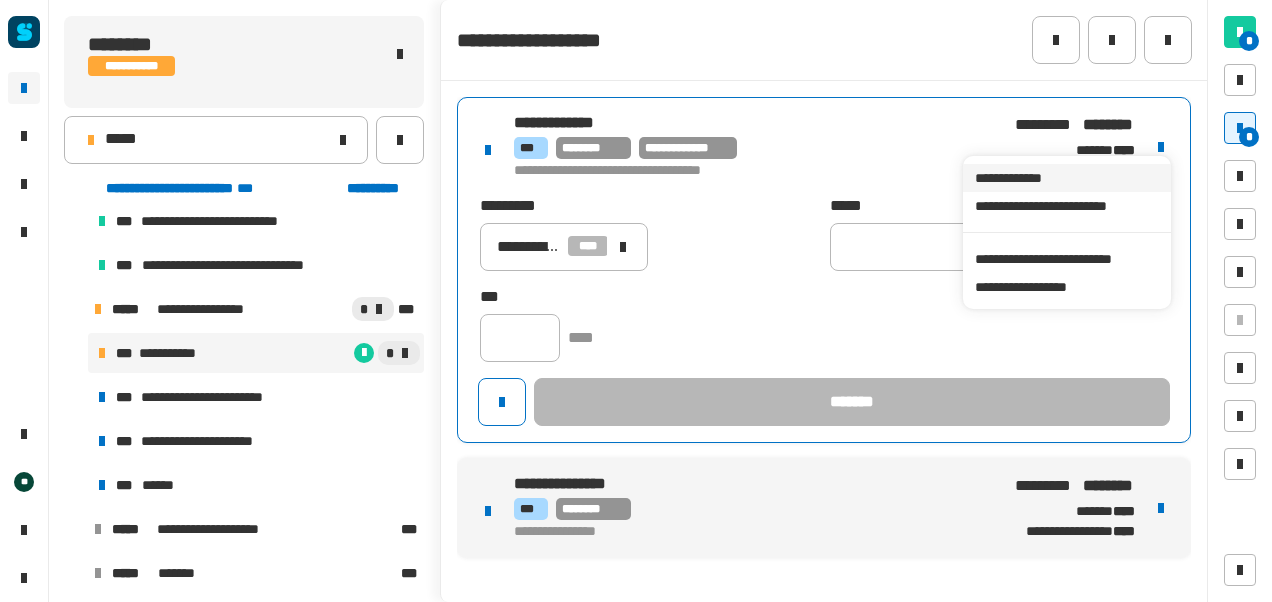 click on "**********" at bounding box center [1066, 178] 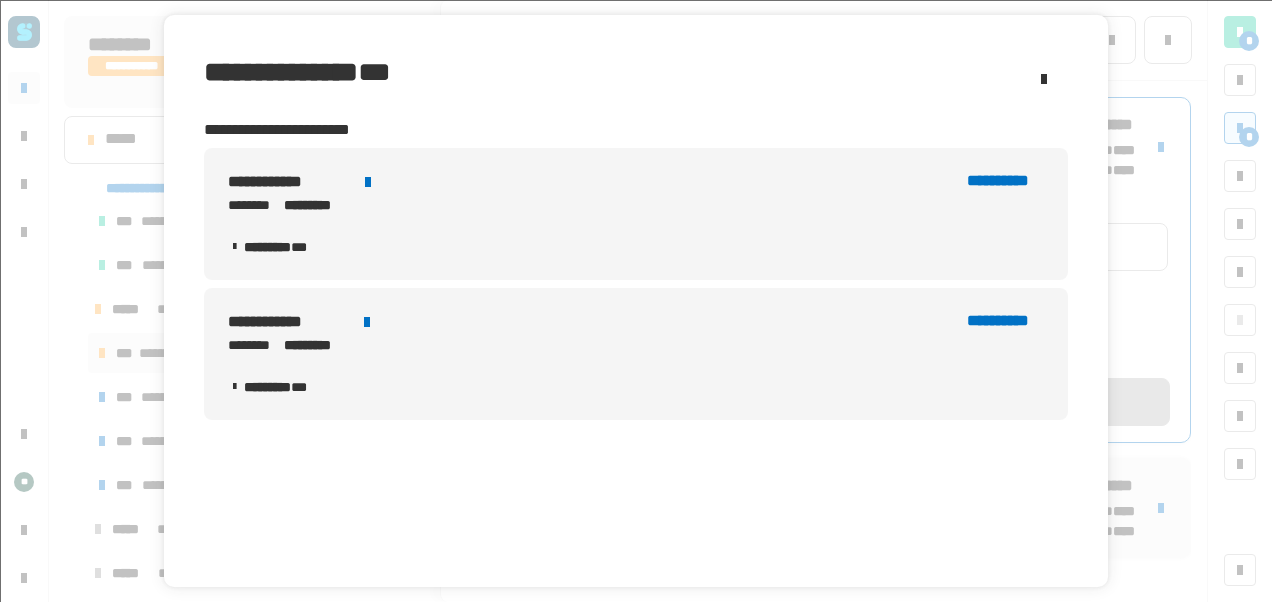 click 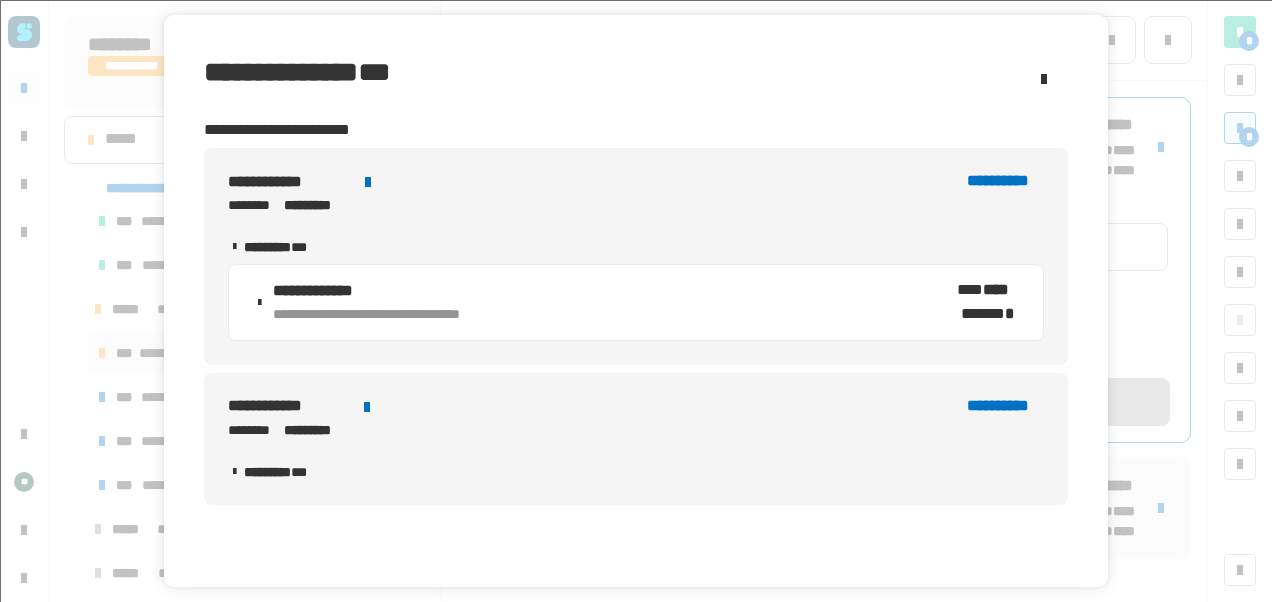 click 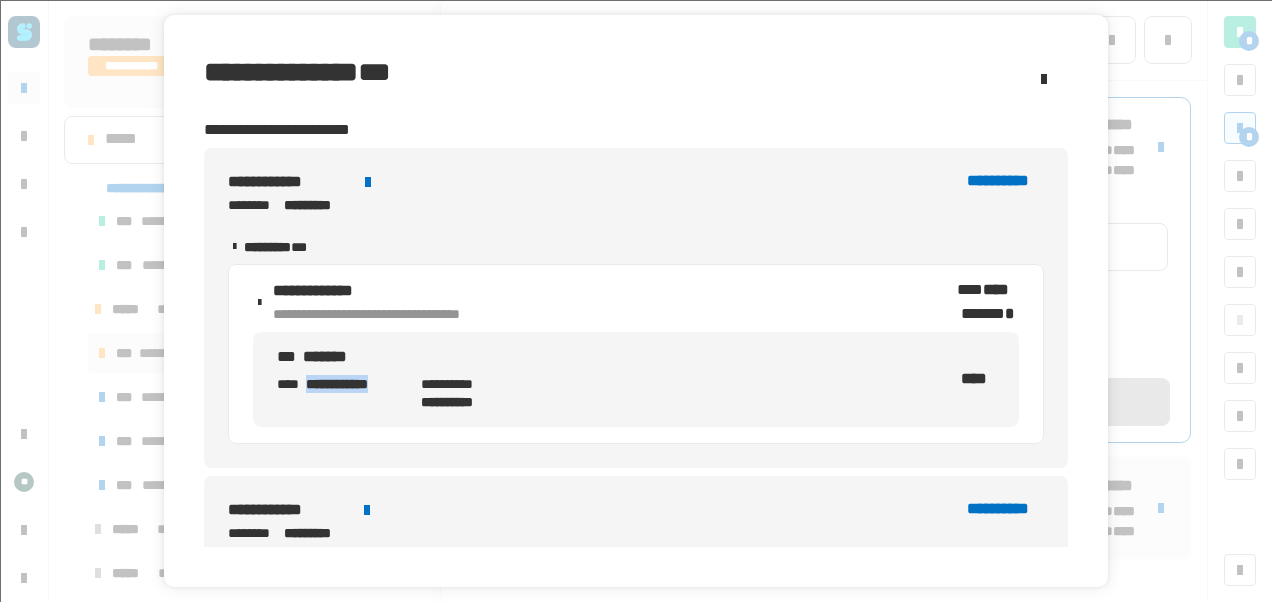 drag, startPoint x: 300, startPoint y: 381, endPoint x: 409, endPoint y: 386, distance: 109.11462 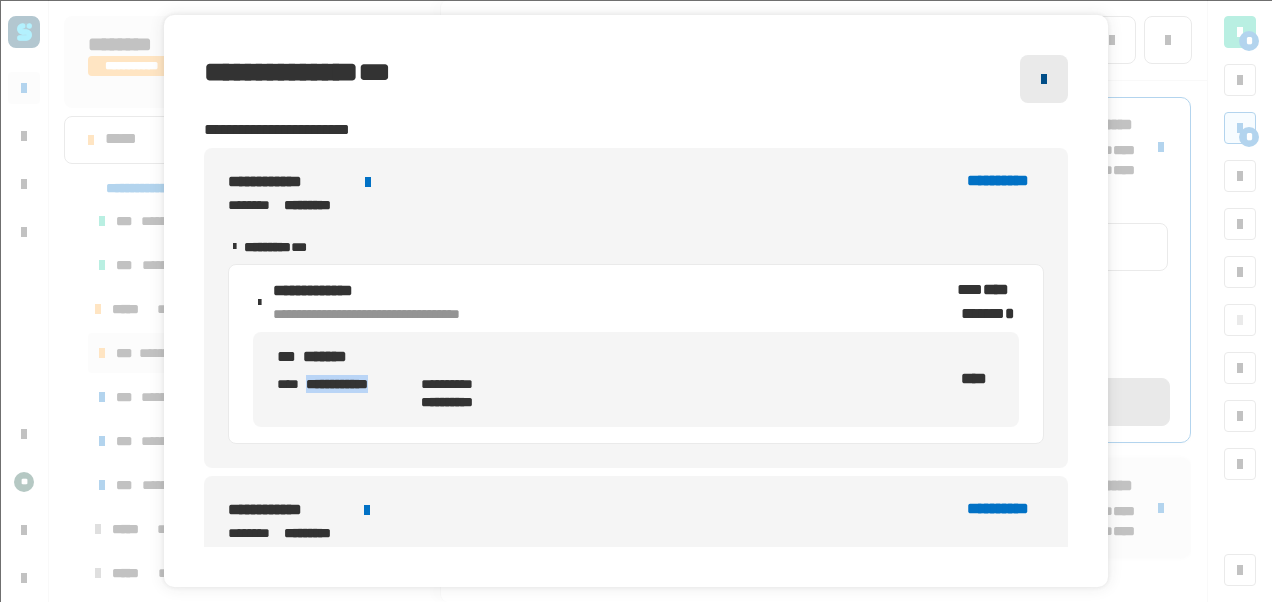 click 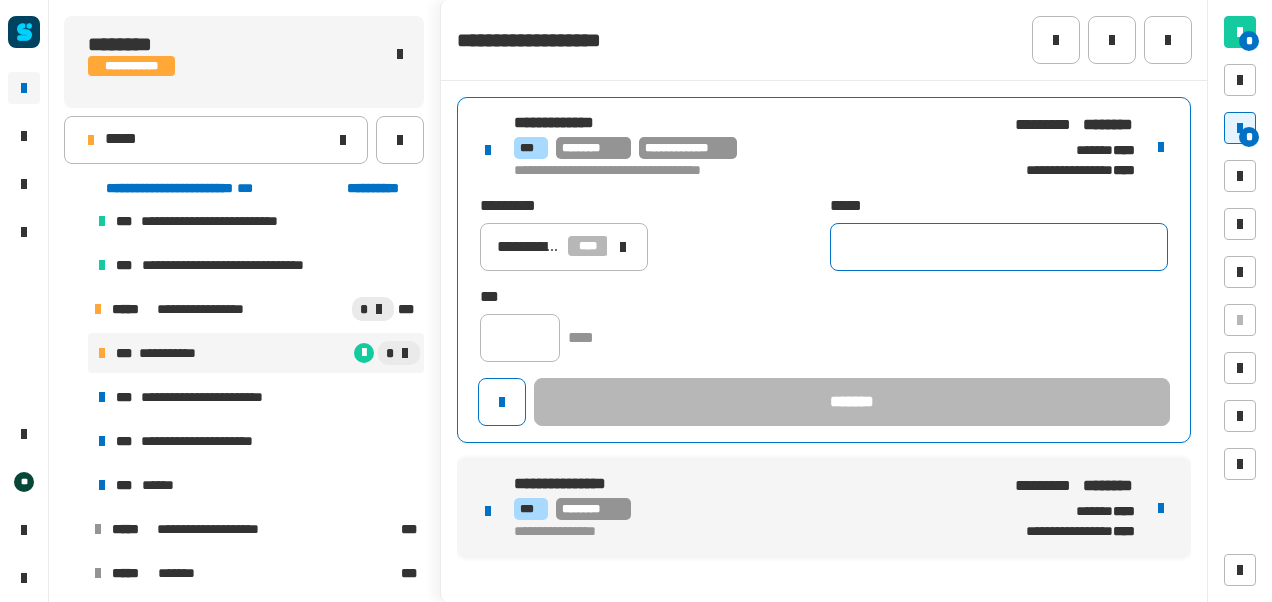 click 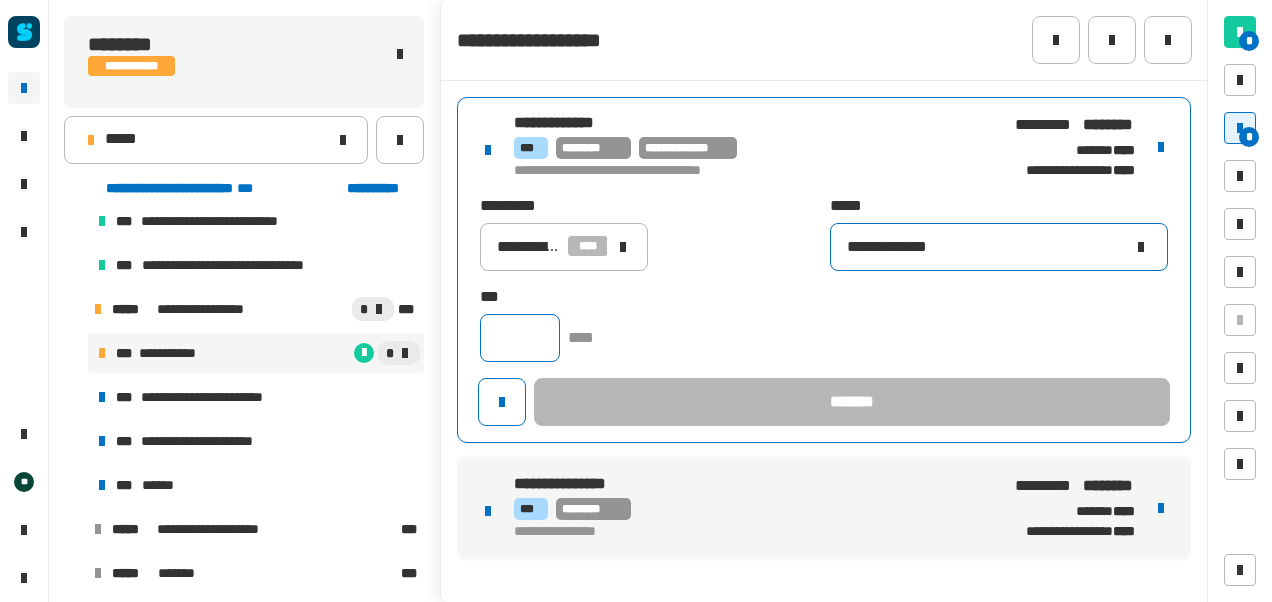 type on "**********" 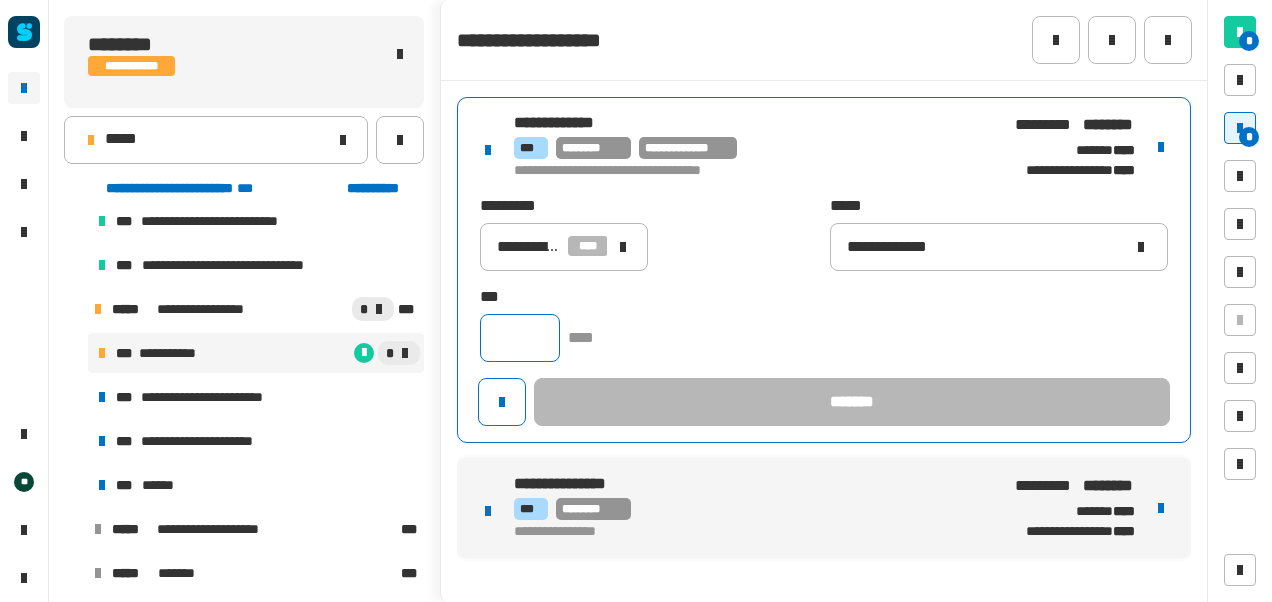 click 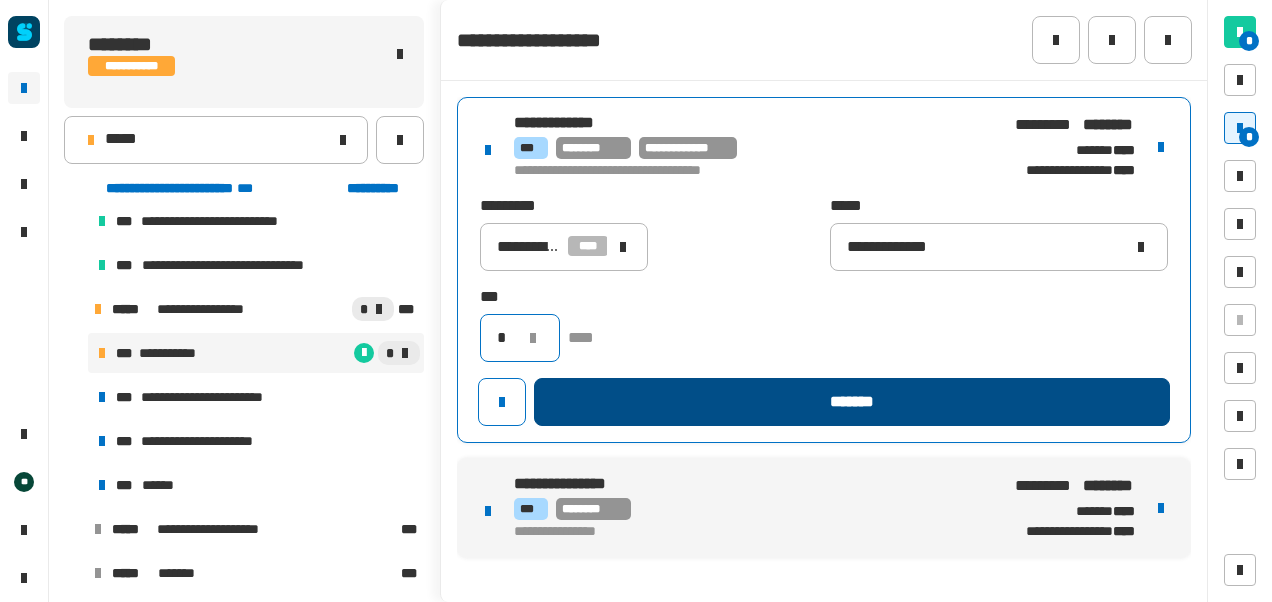 type on "*" 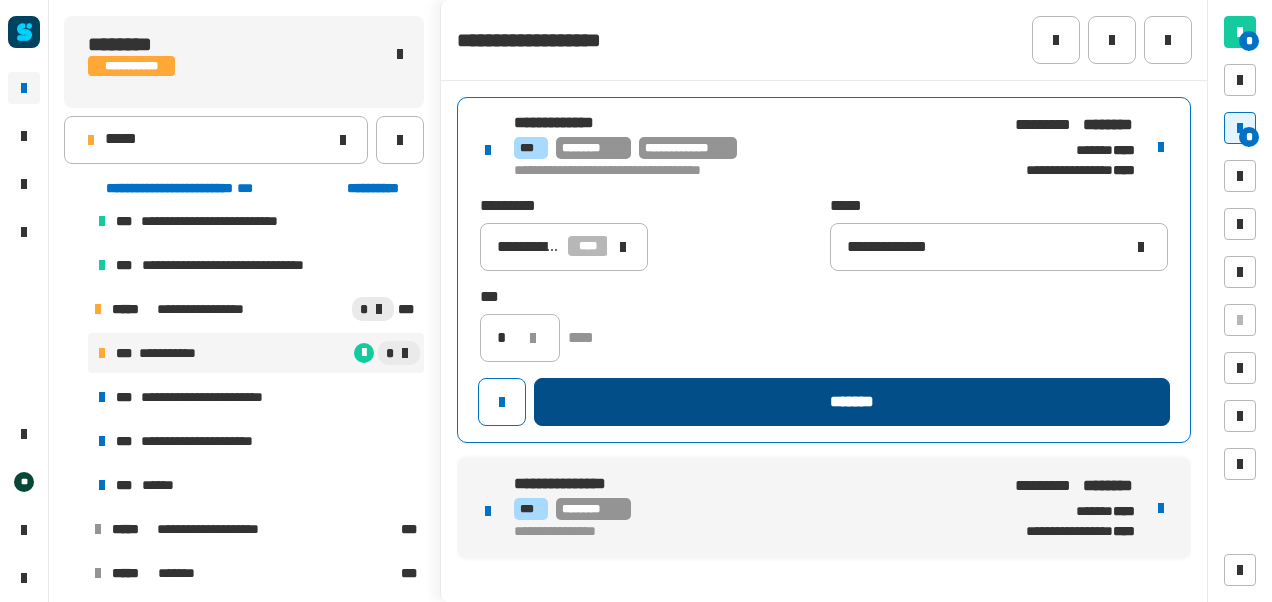 click on "*******" 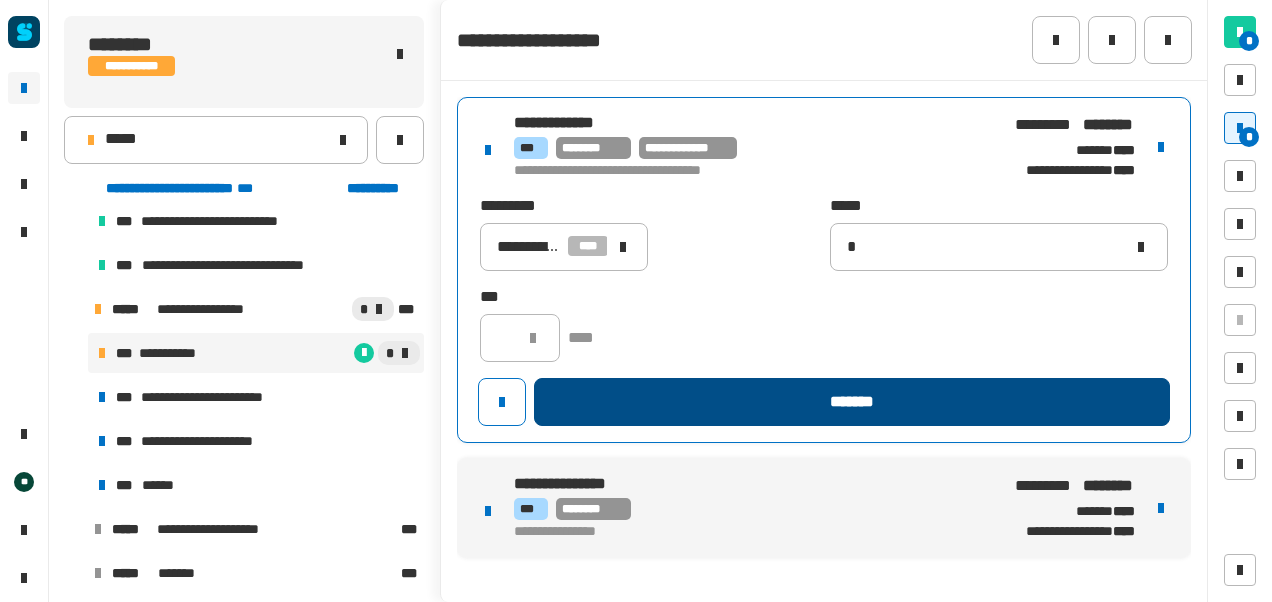 type 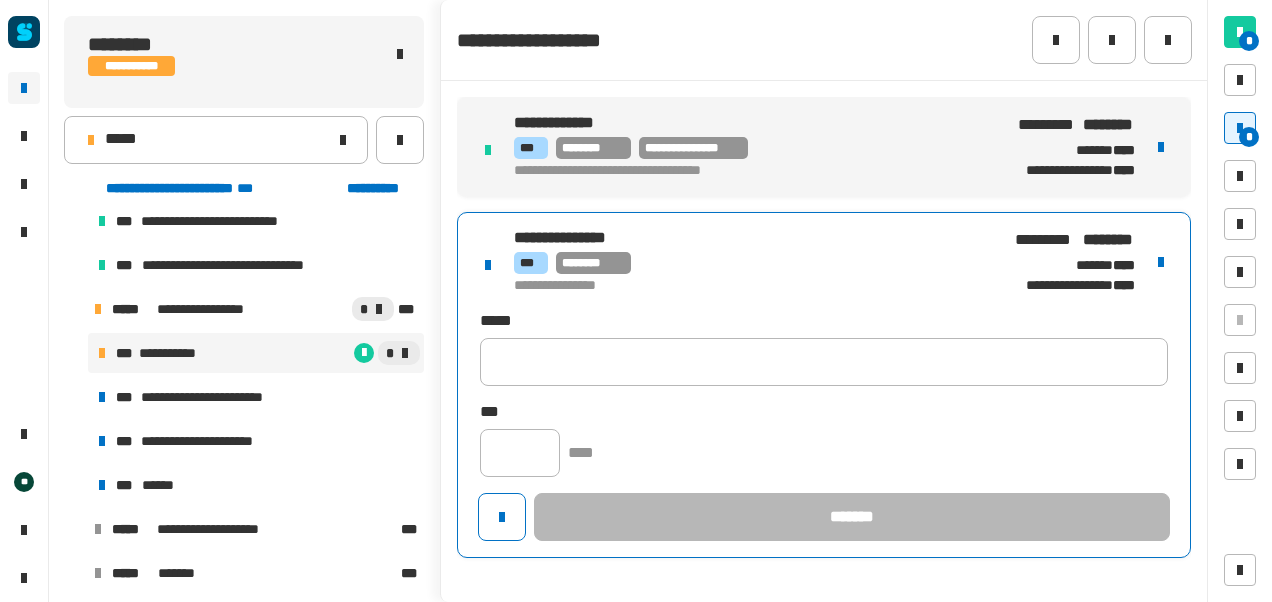click on "**********" at bounding box center [824, 385] 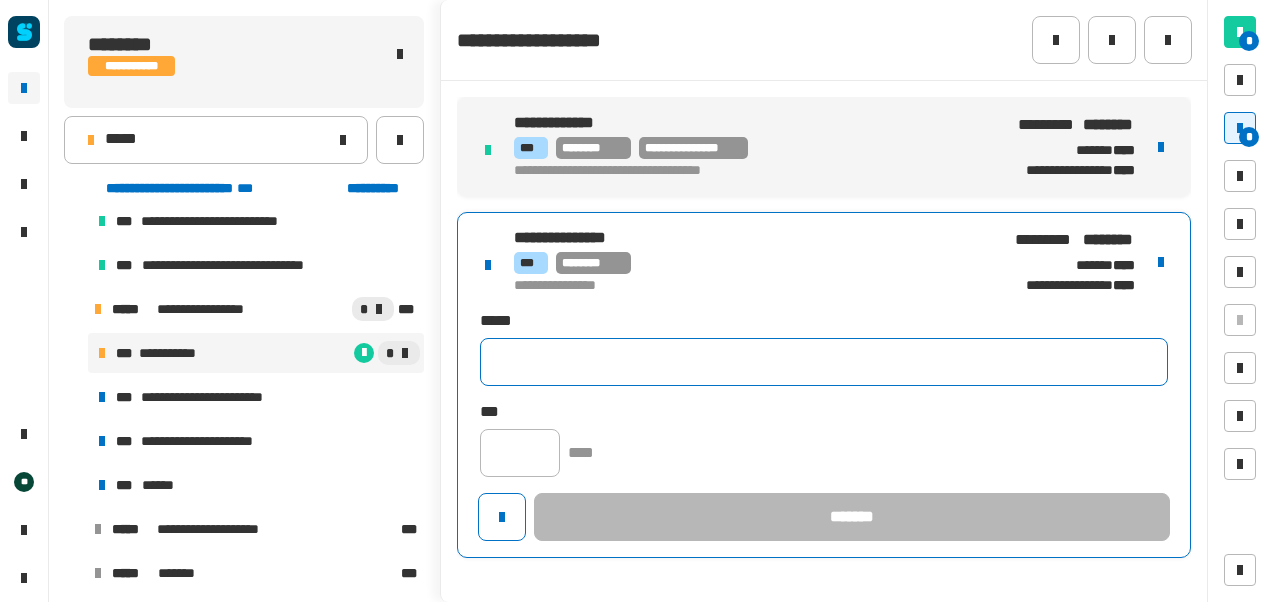 click 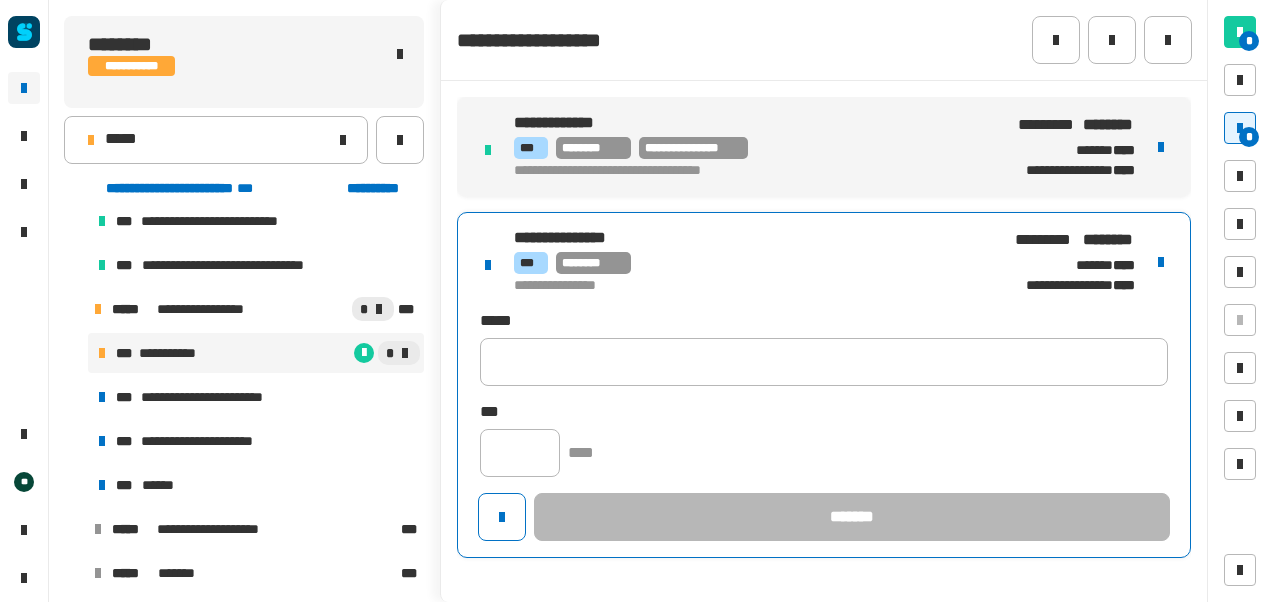 click at bounding box center [1161, 262] 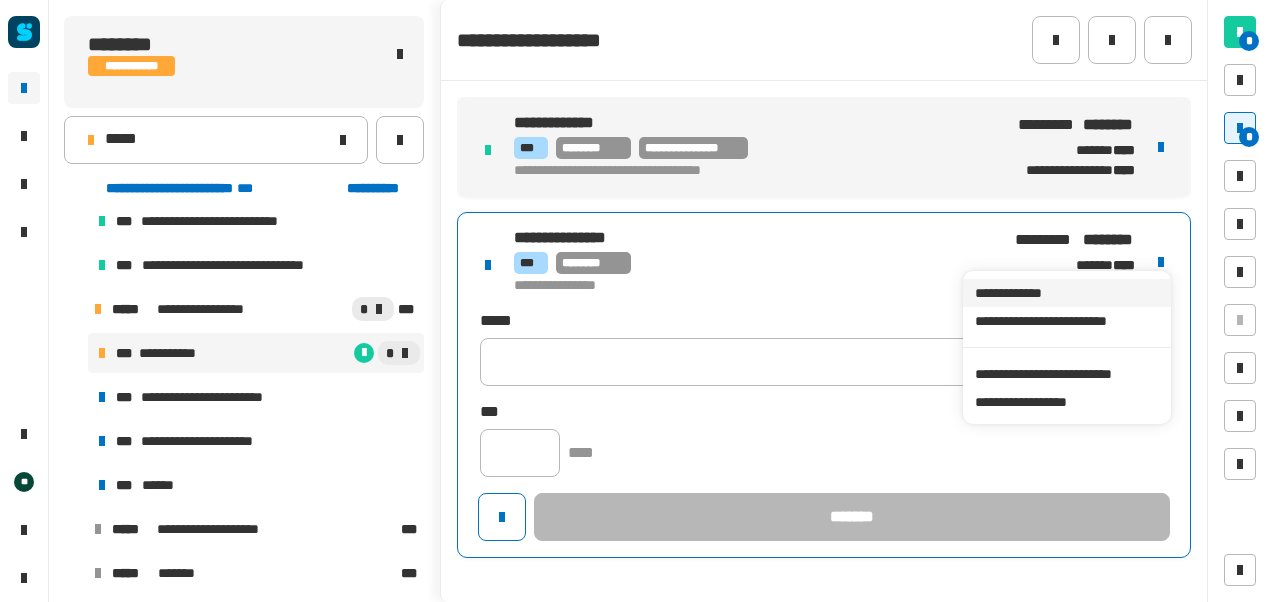 click on "**********" at bounding box center [1066, 293] 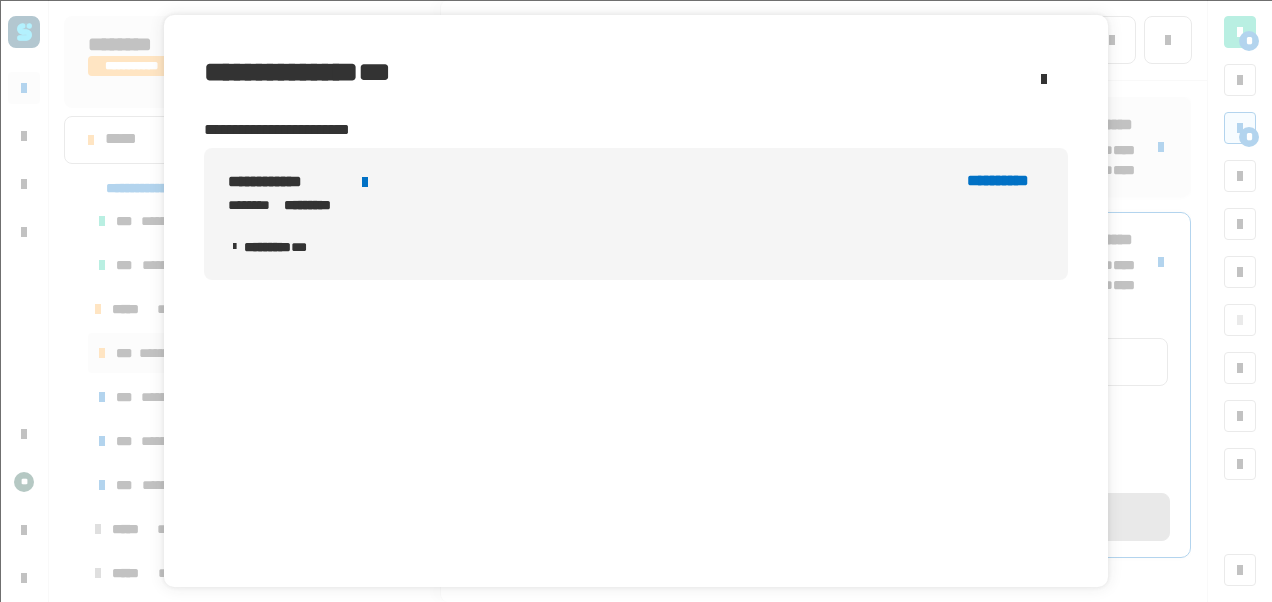 click 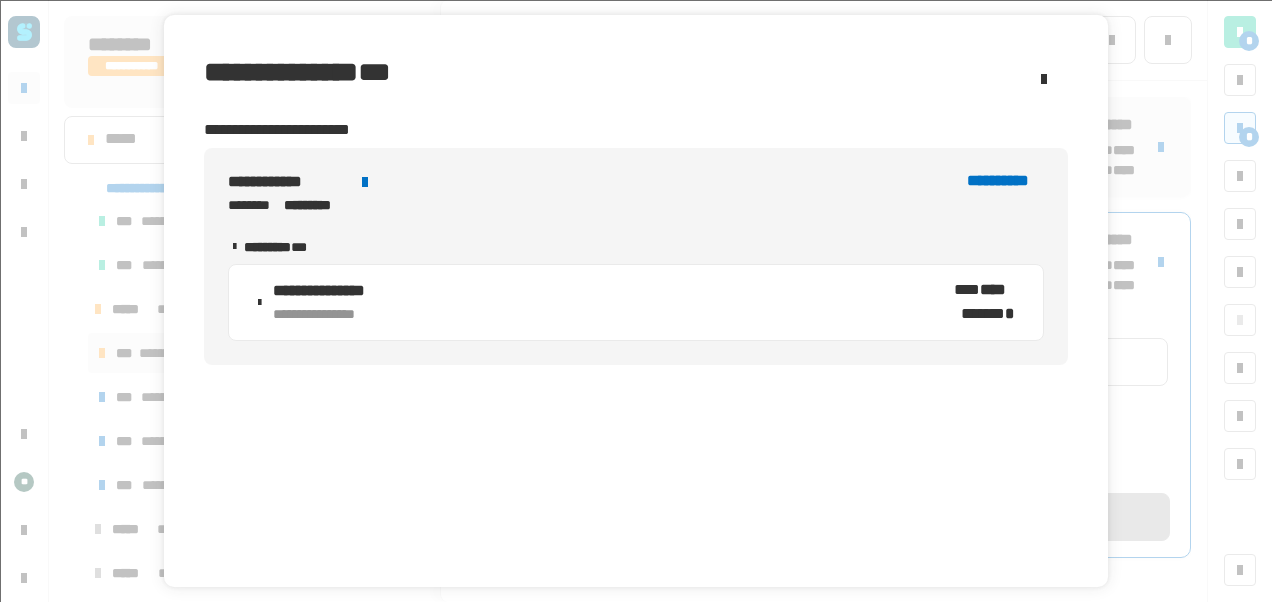 click 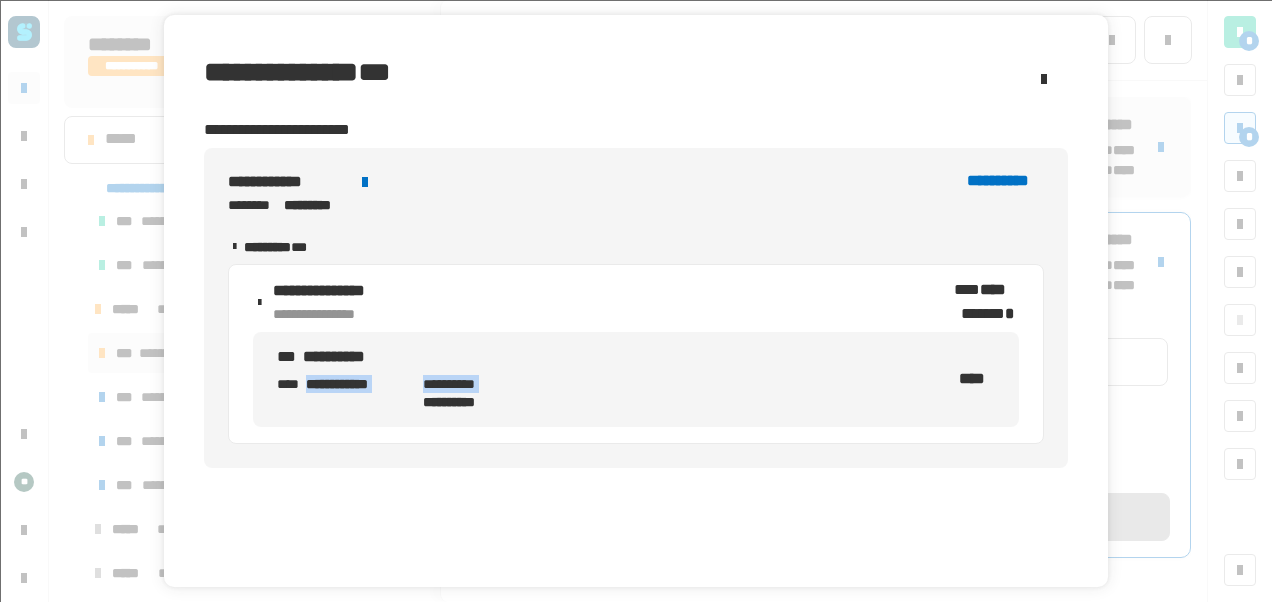 drag, startPoint x: 308, startPoint y: 375, endPoint x: 424, endPoint y: 395, distance: 117.71151 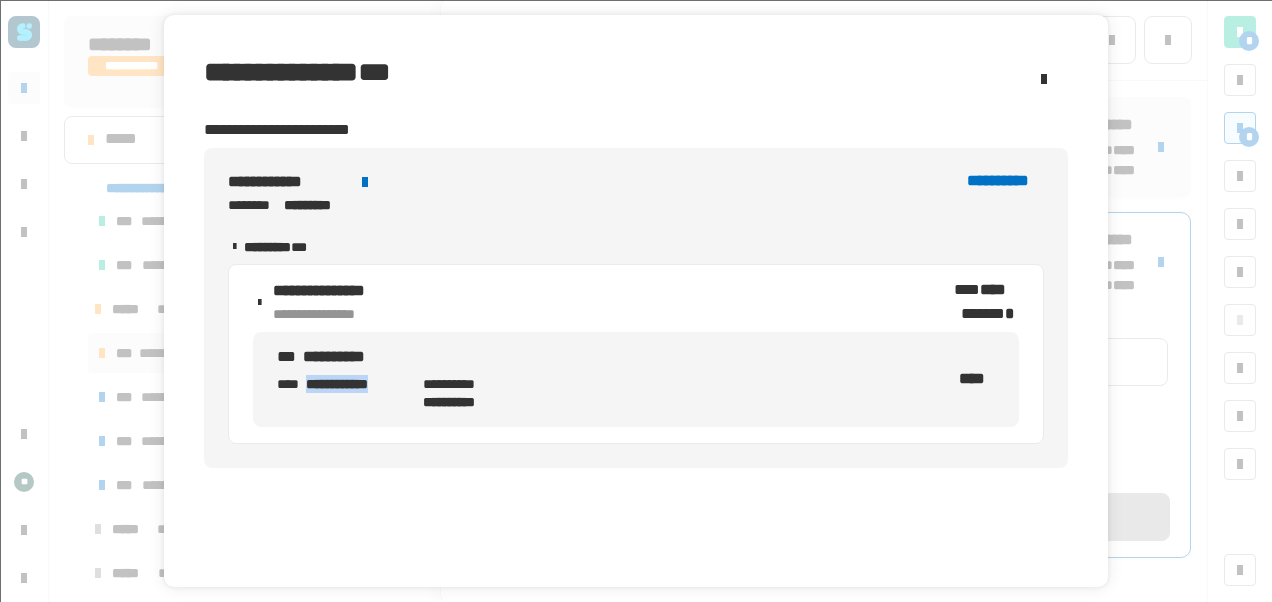 drag, startPoint x: 308, startPoint y: 388, endPoint x: 411, endPoint y: 380, distance: 103.31021 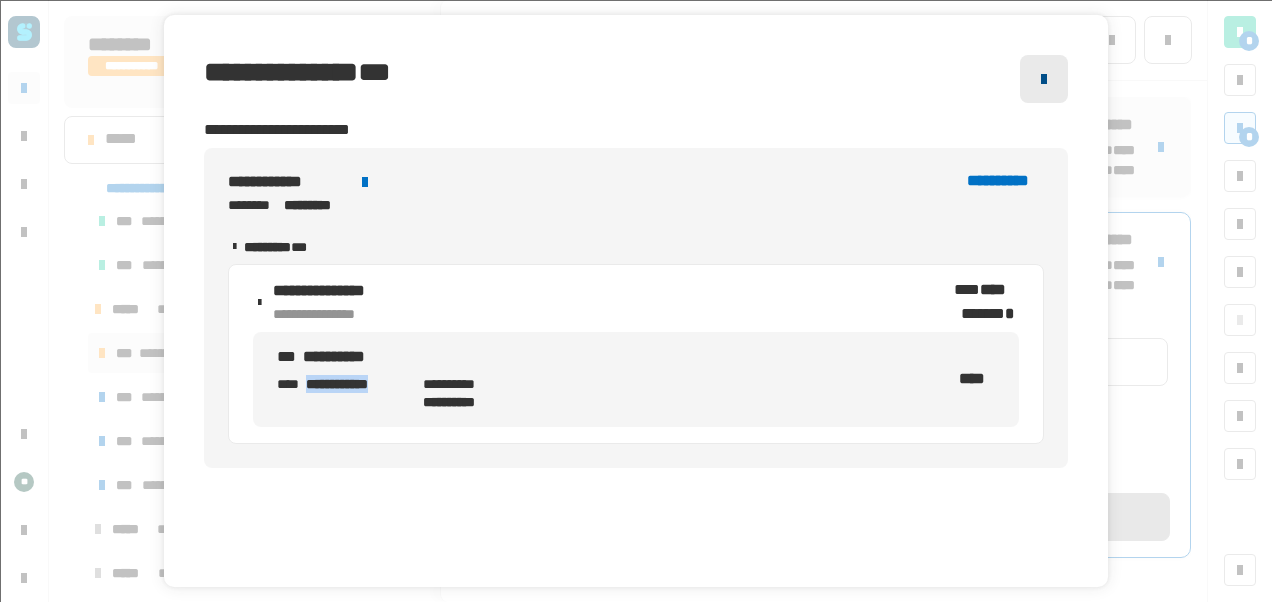 click 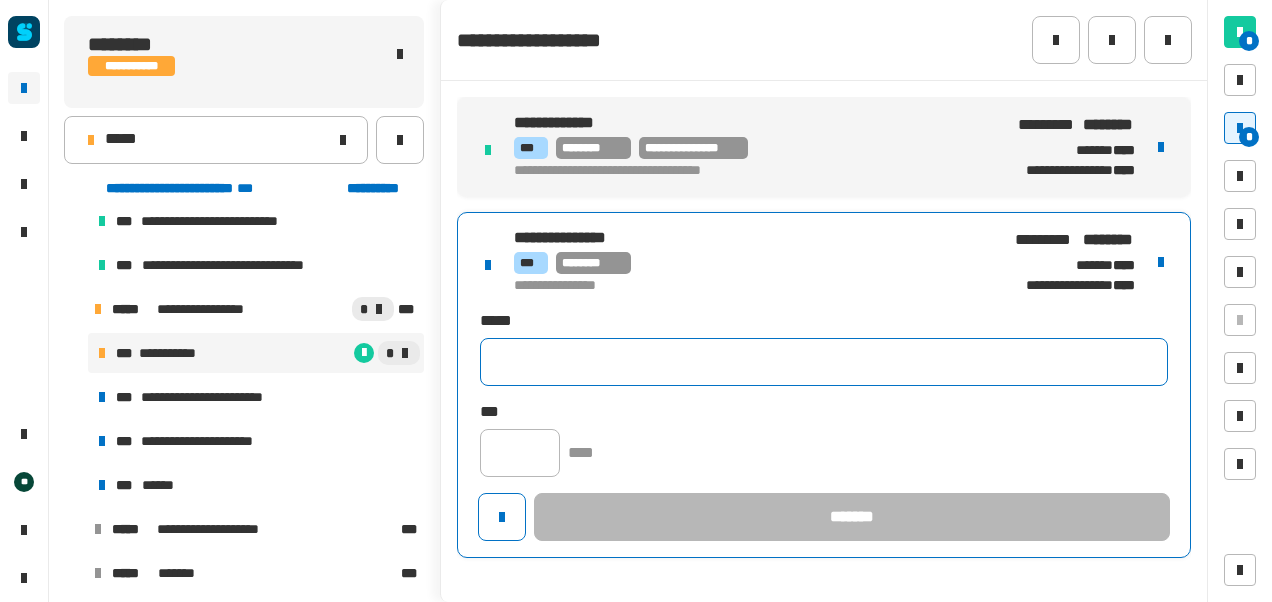 click 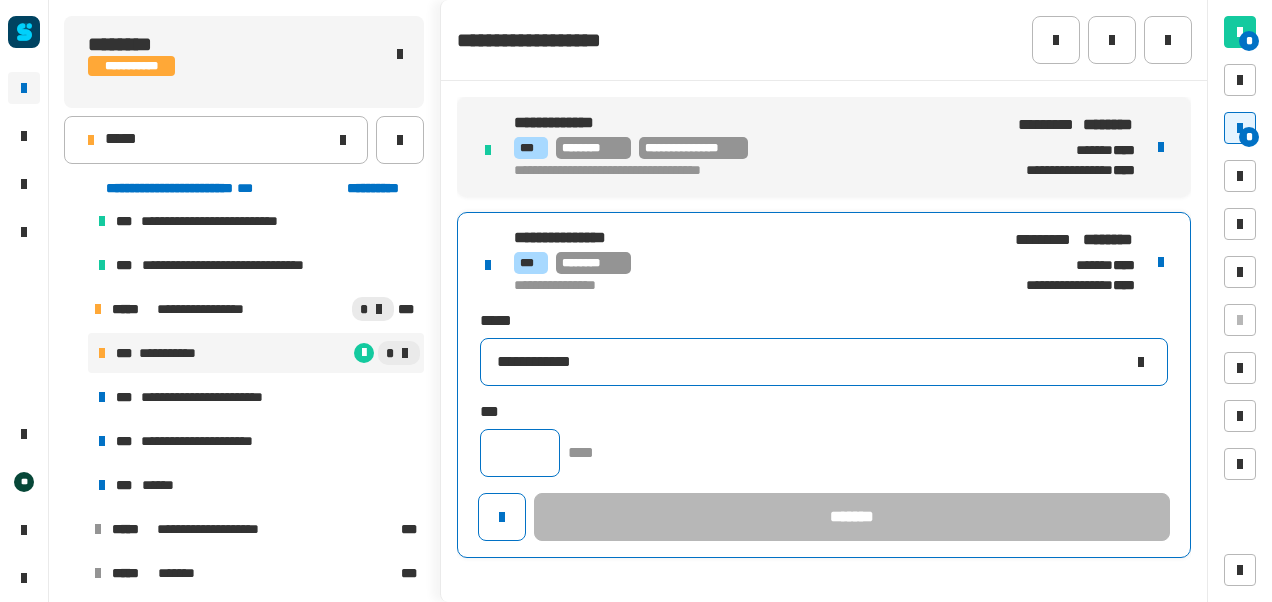 type on "**********" 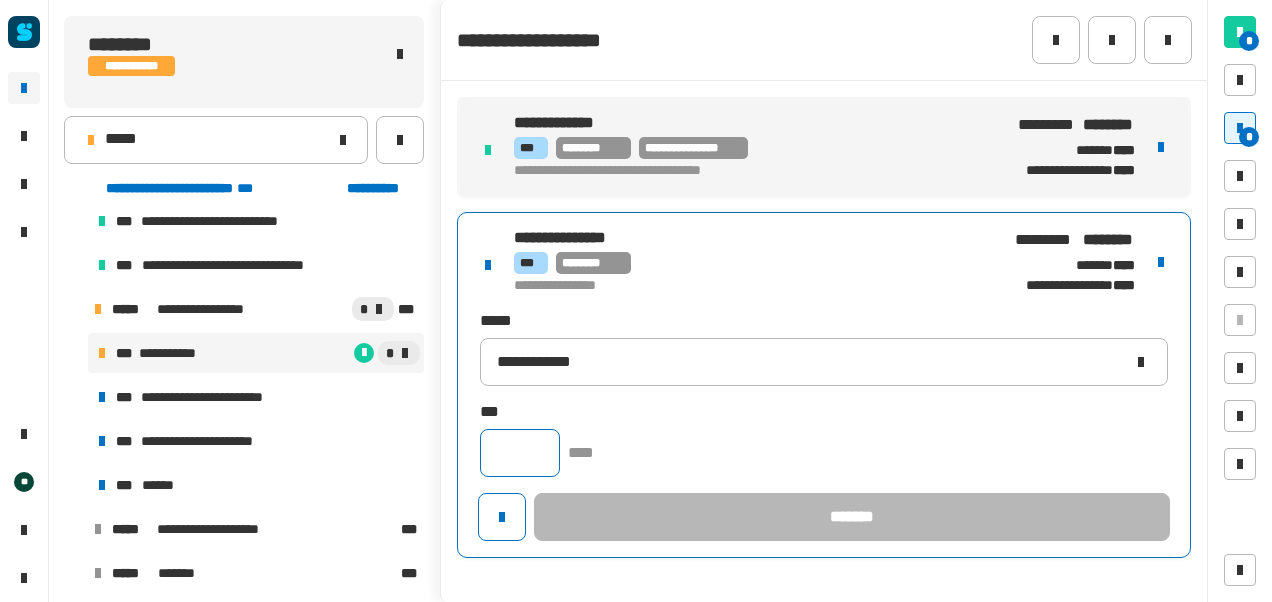 click 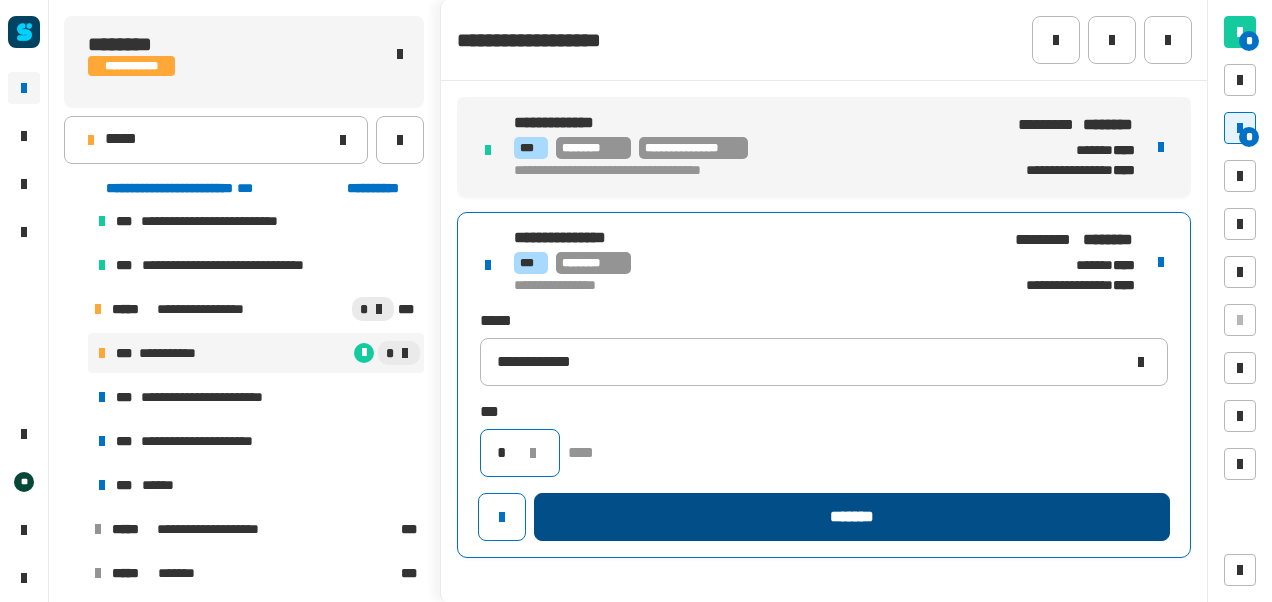 type on "*" 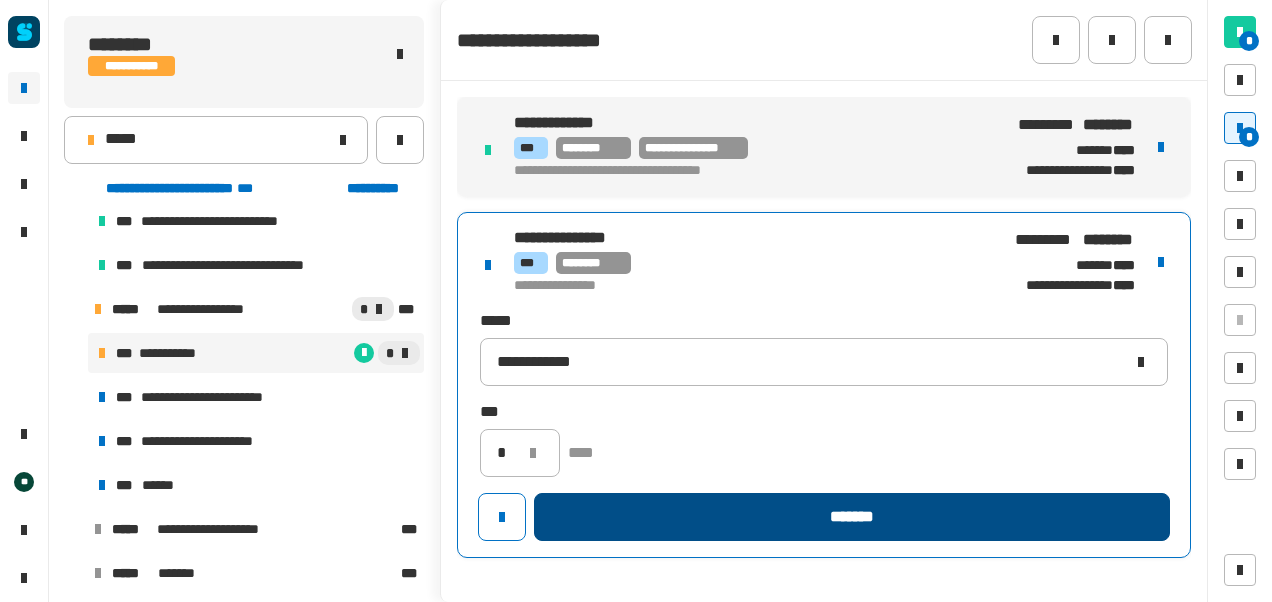 click on "*******" 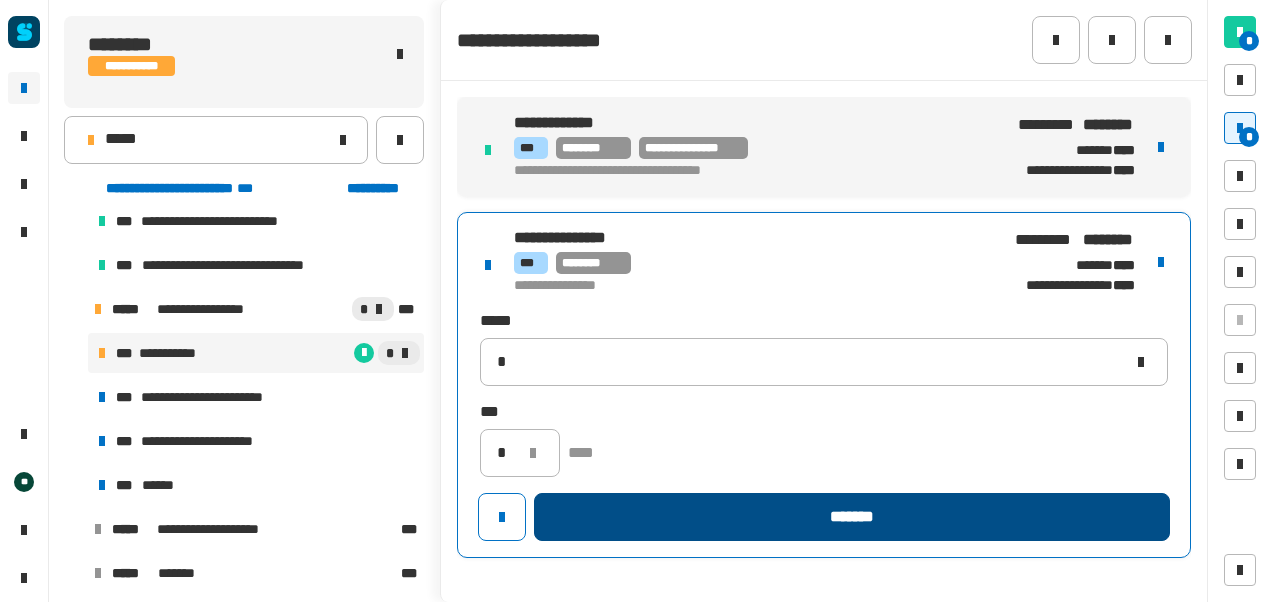 type 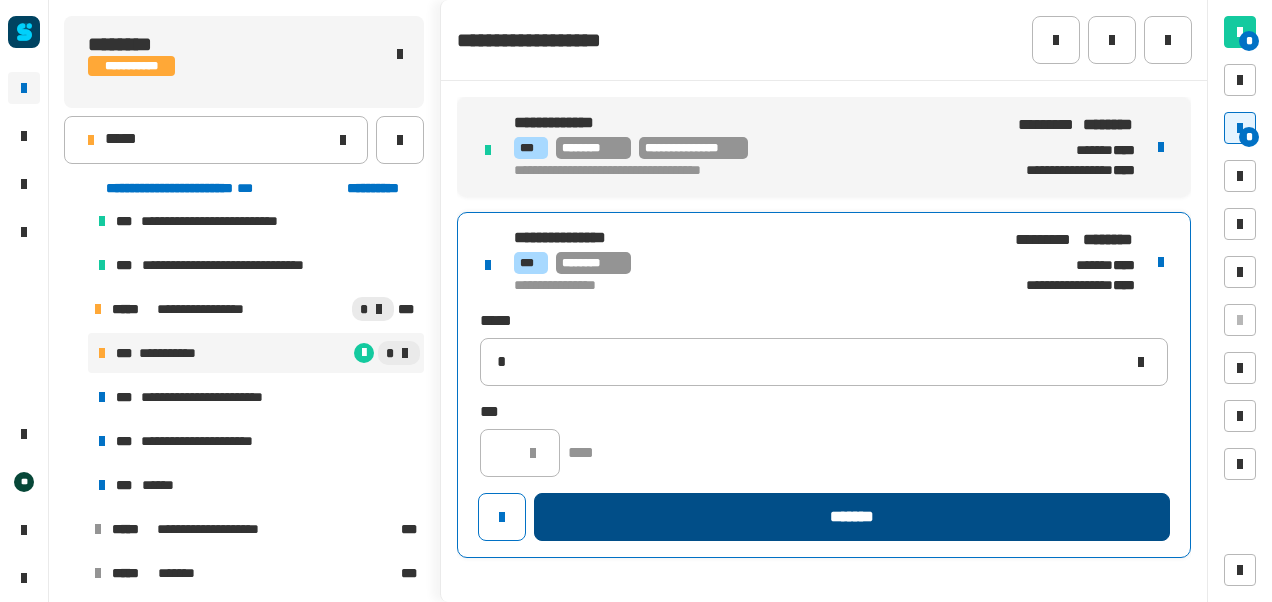 type 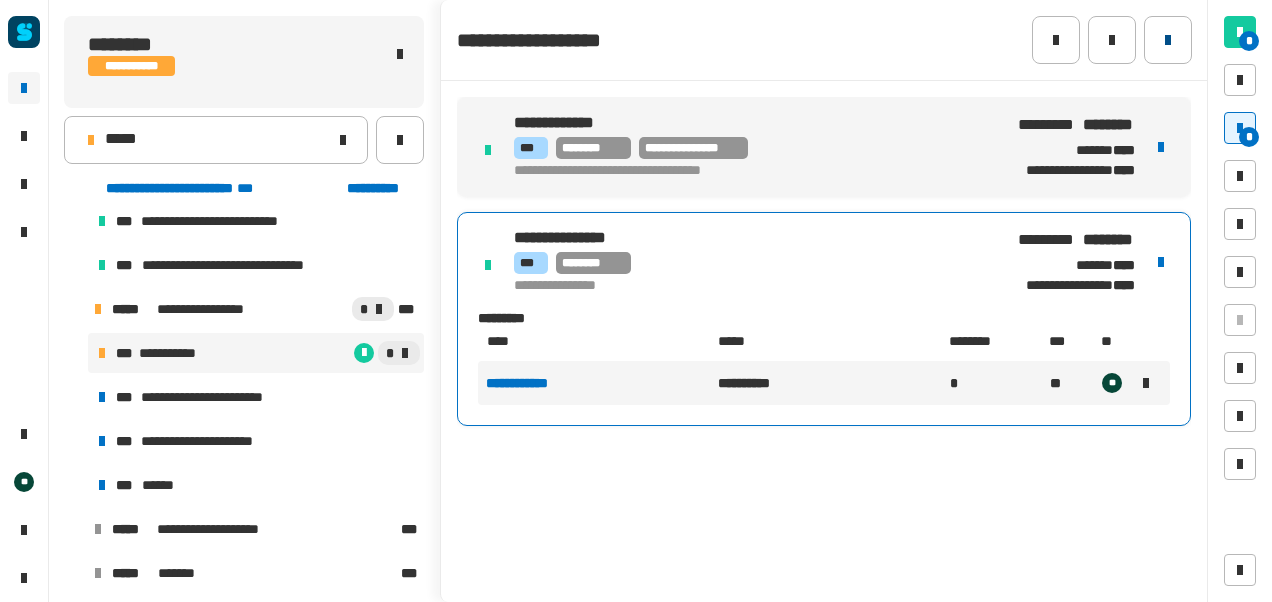 click 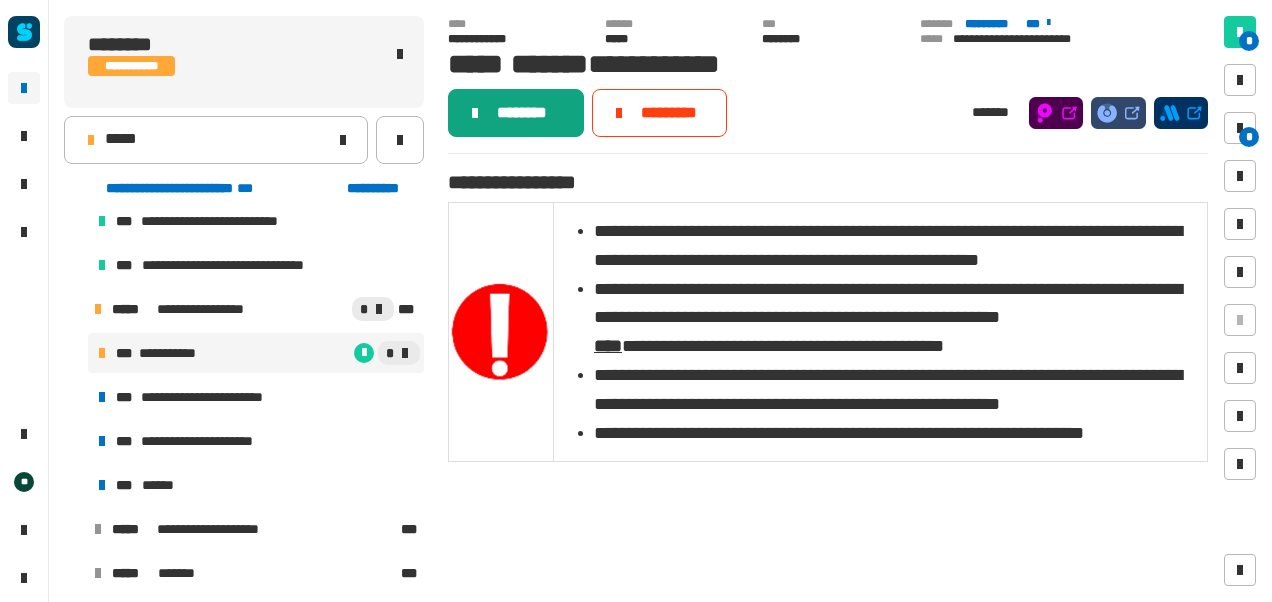 click on "********" 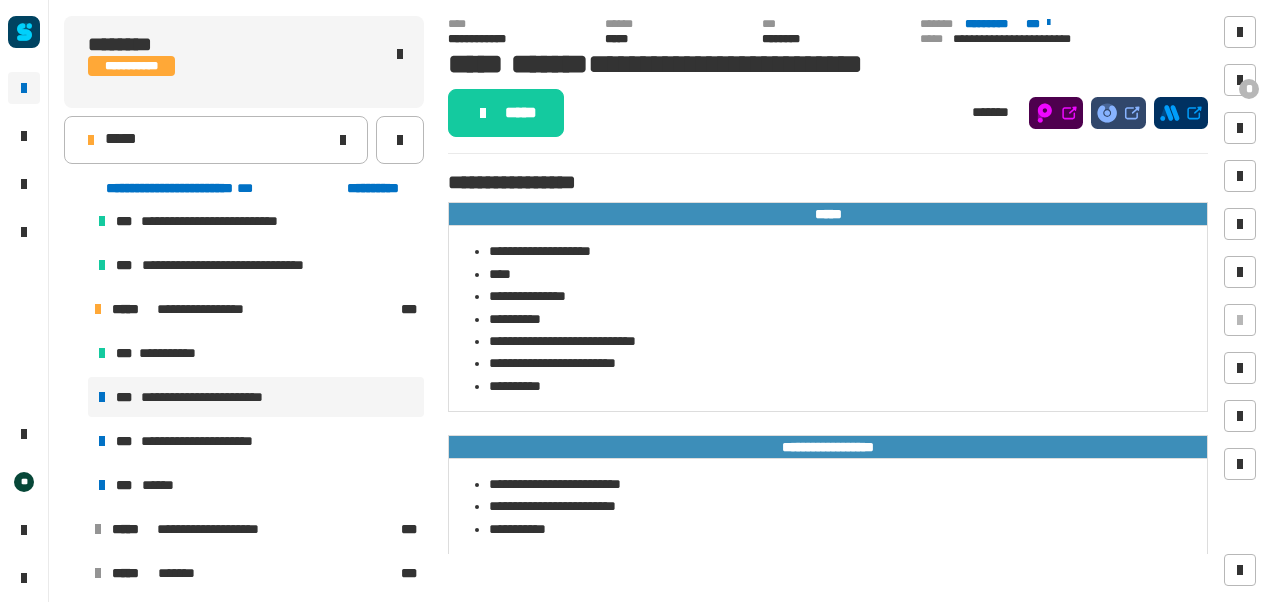 click on "*****" 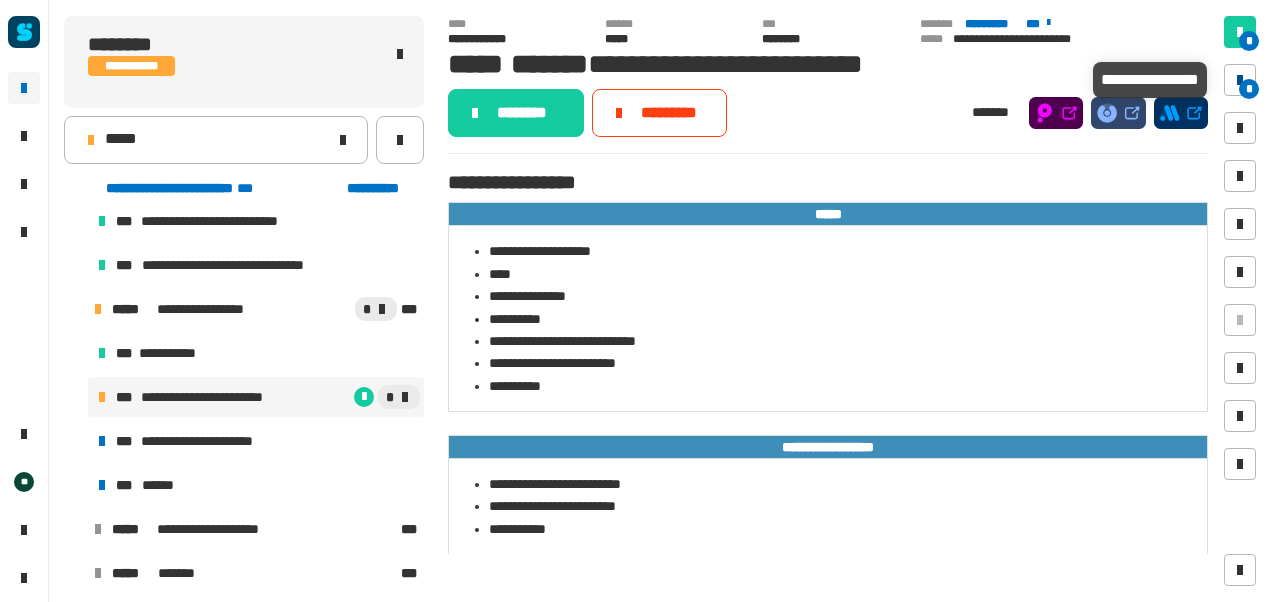 click at bounding box center (1240, 80) 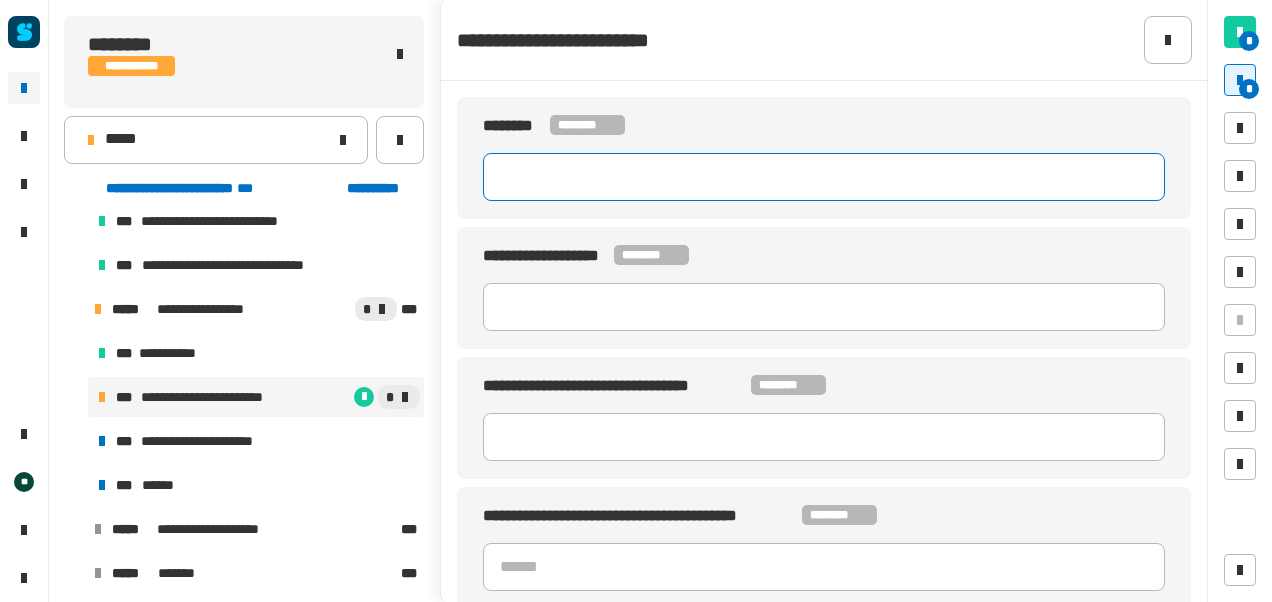 click 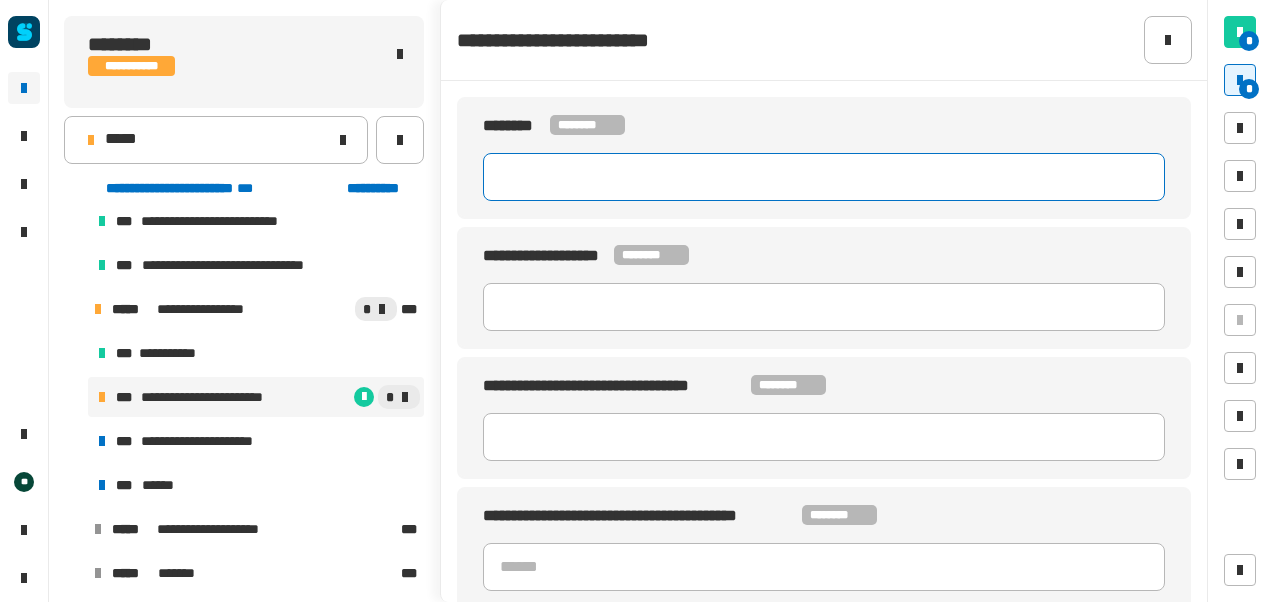 click 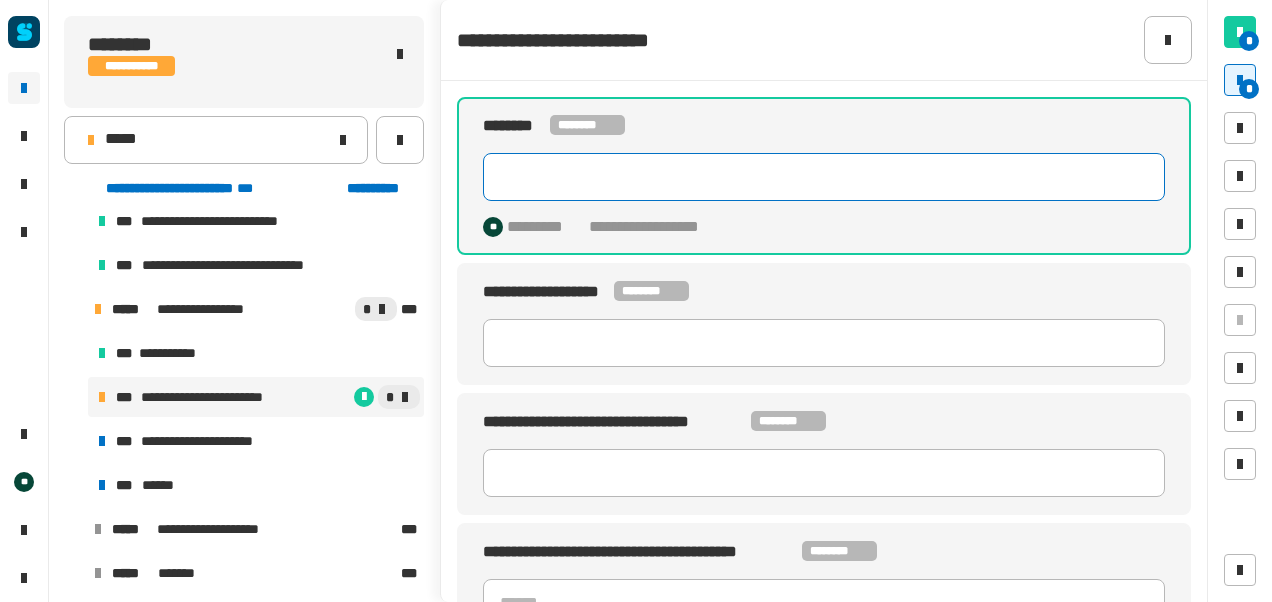 paste on "********" 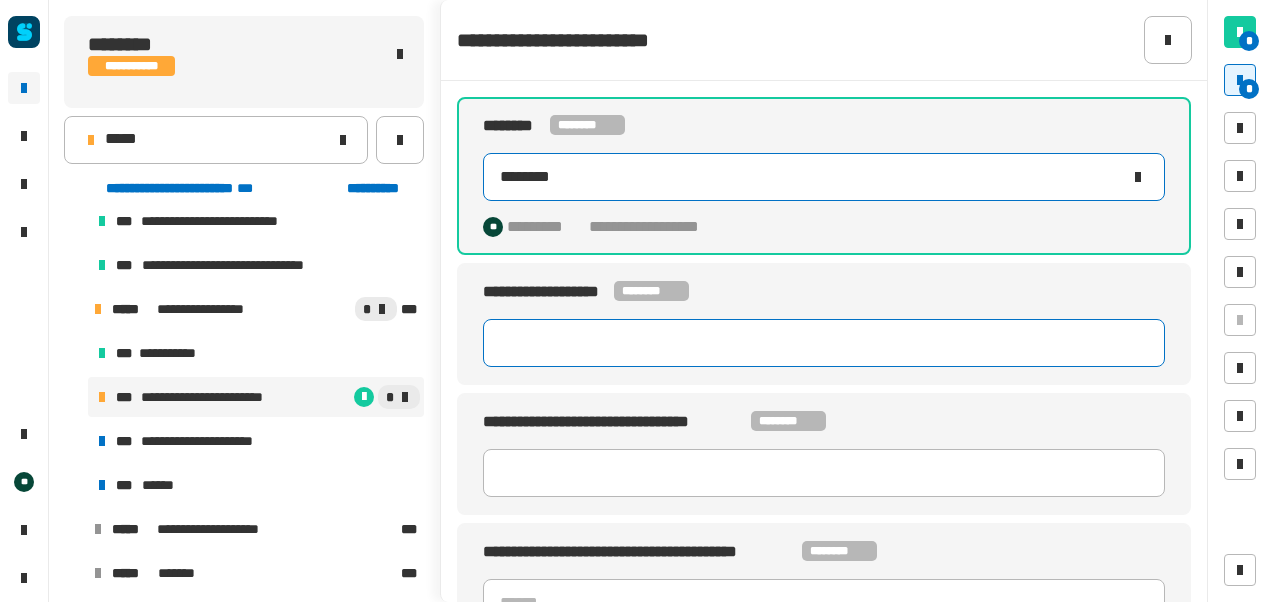 type on "********" 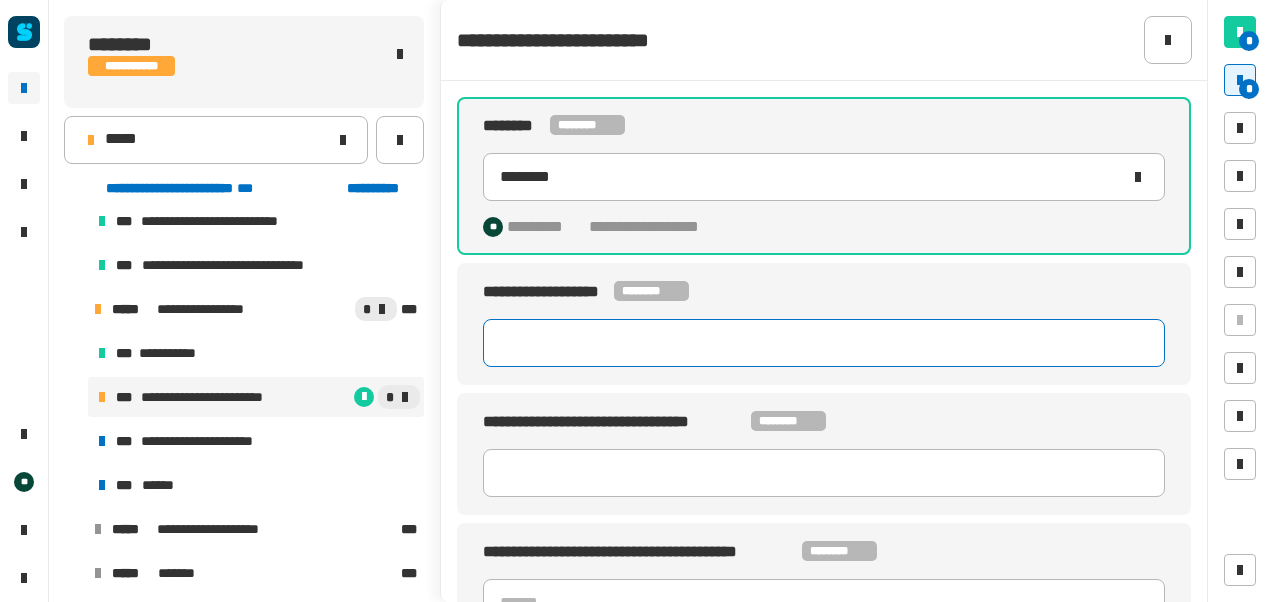 click 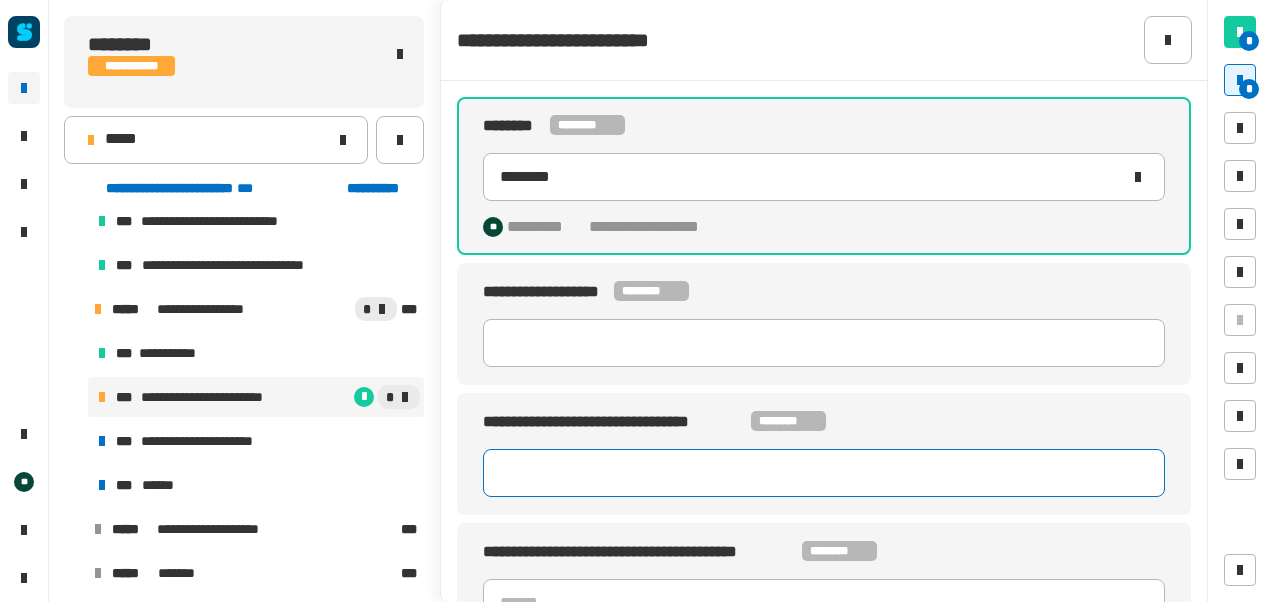 click 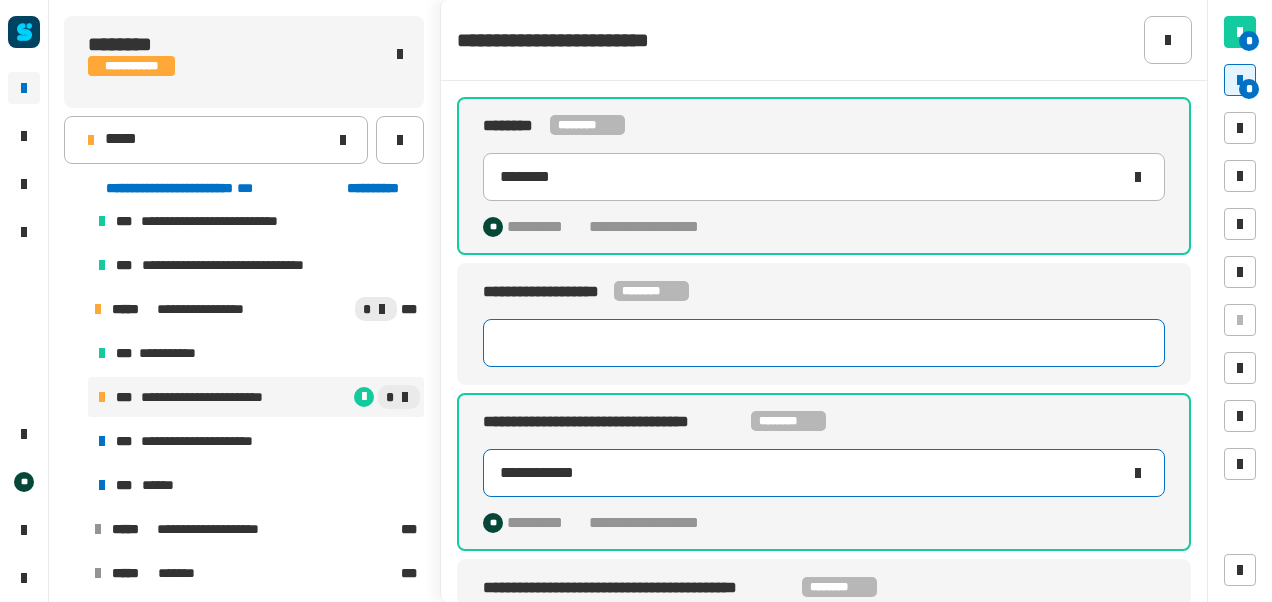 type on "**********" 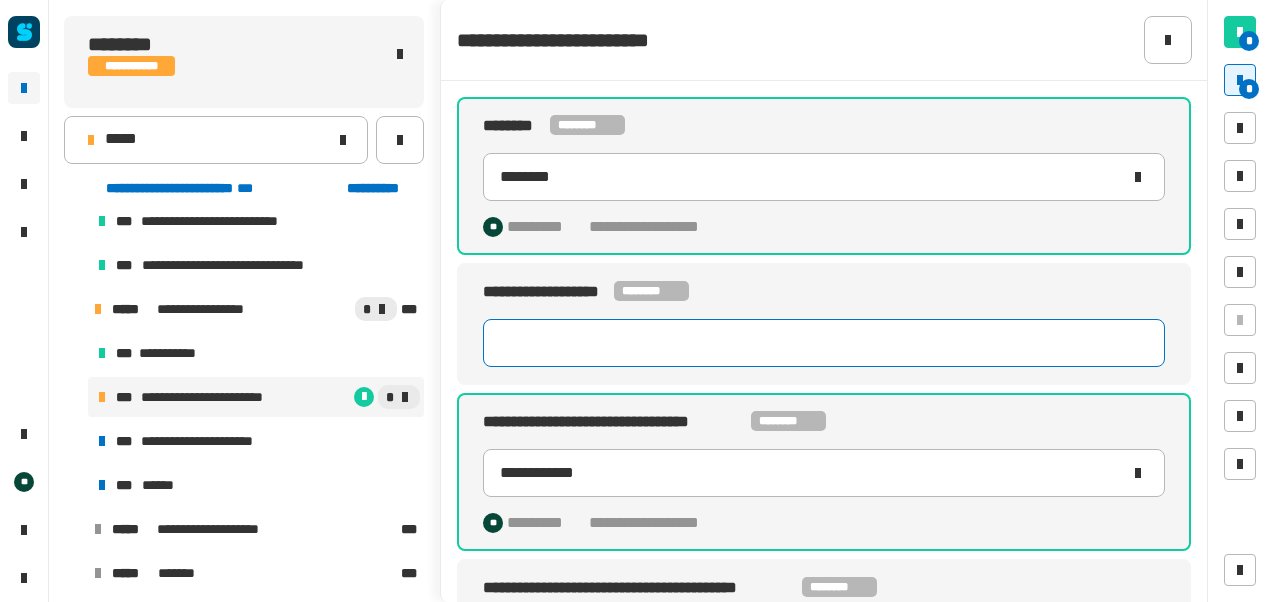 click 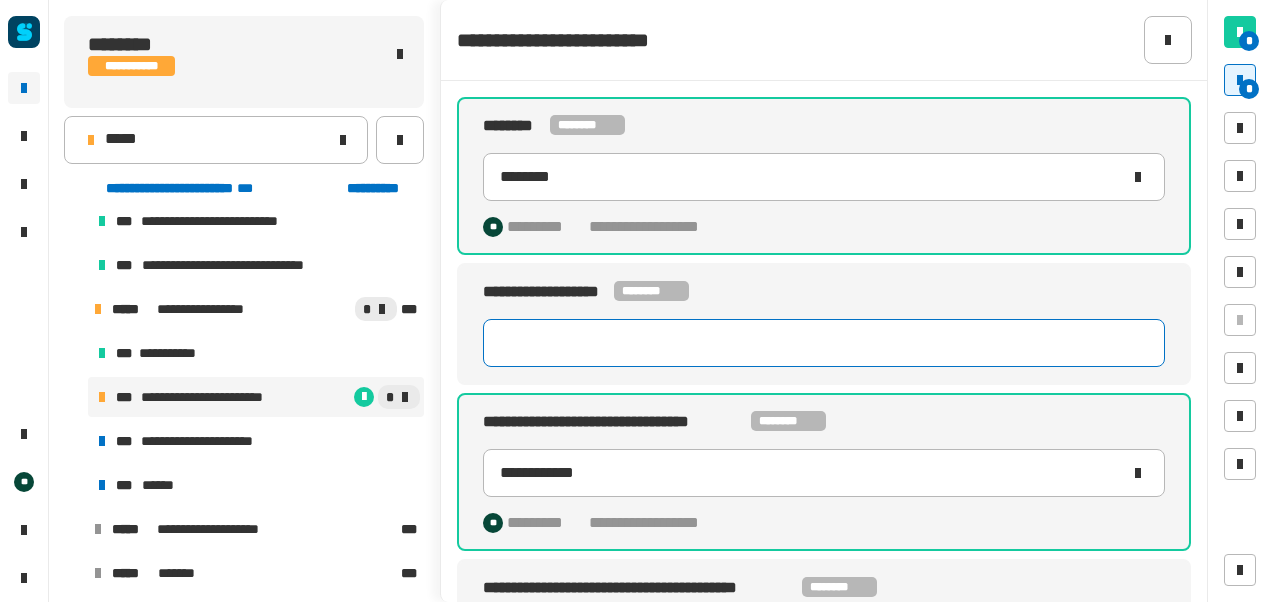 click 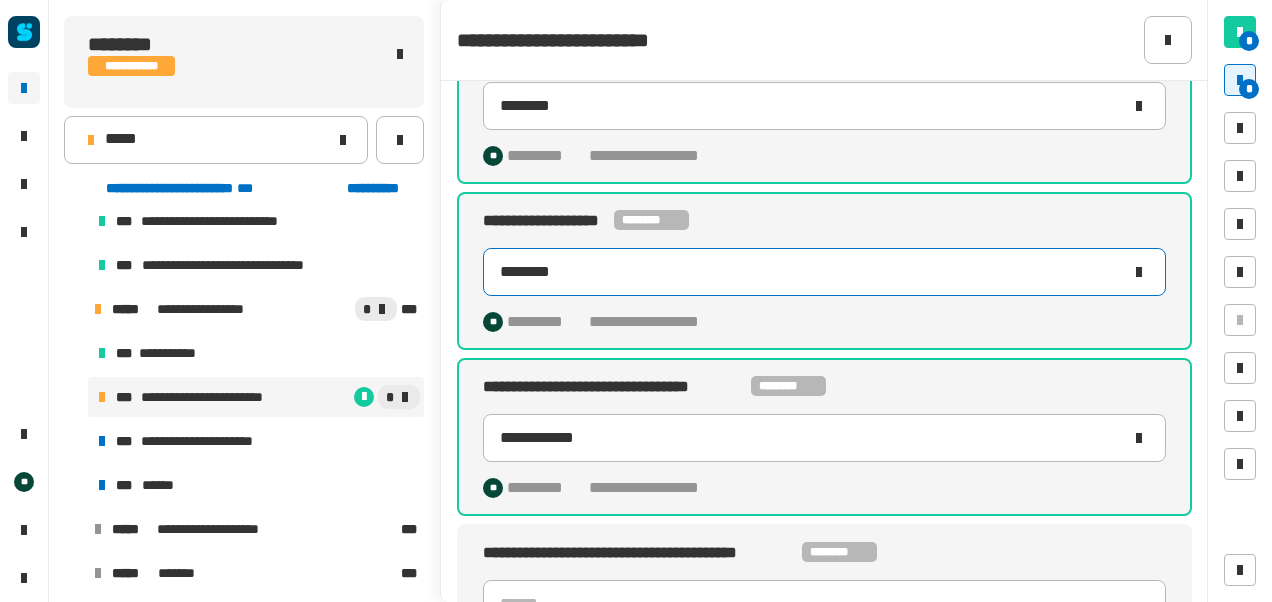 scroll, scrollTop: 114, scrollLeft: 0, axis: vertical 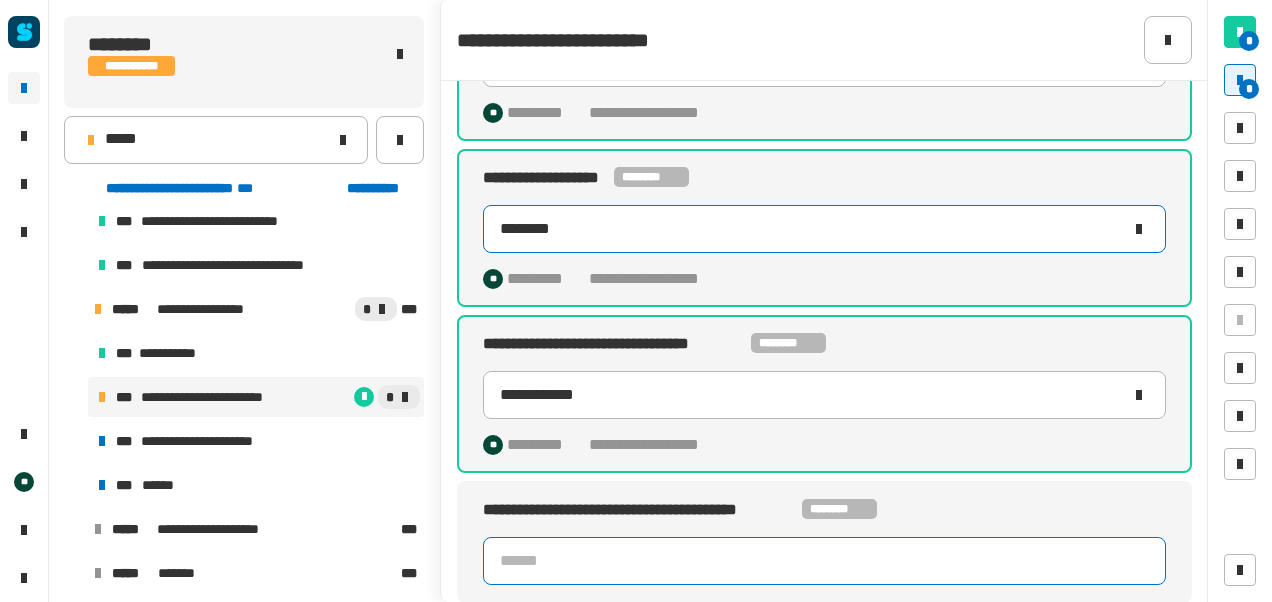 type on "********" 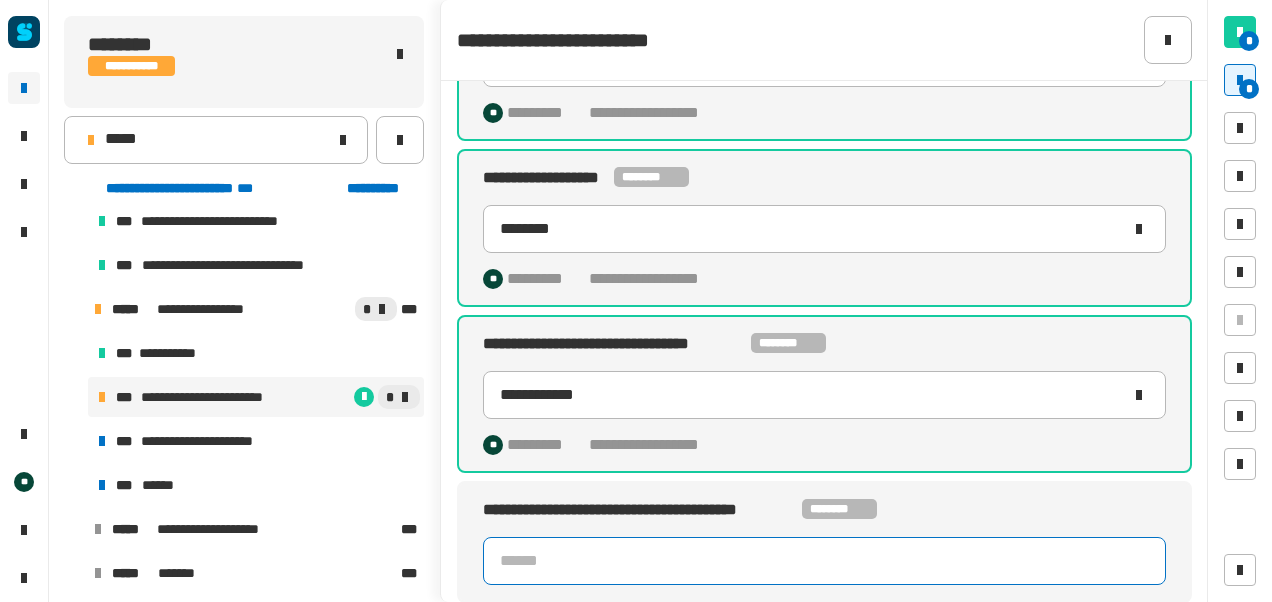 click 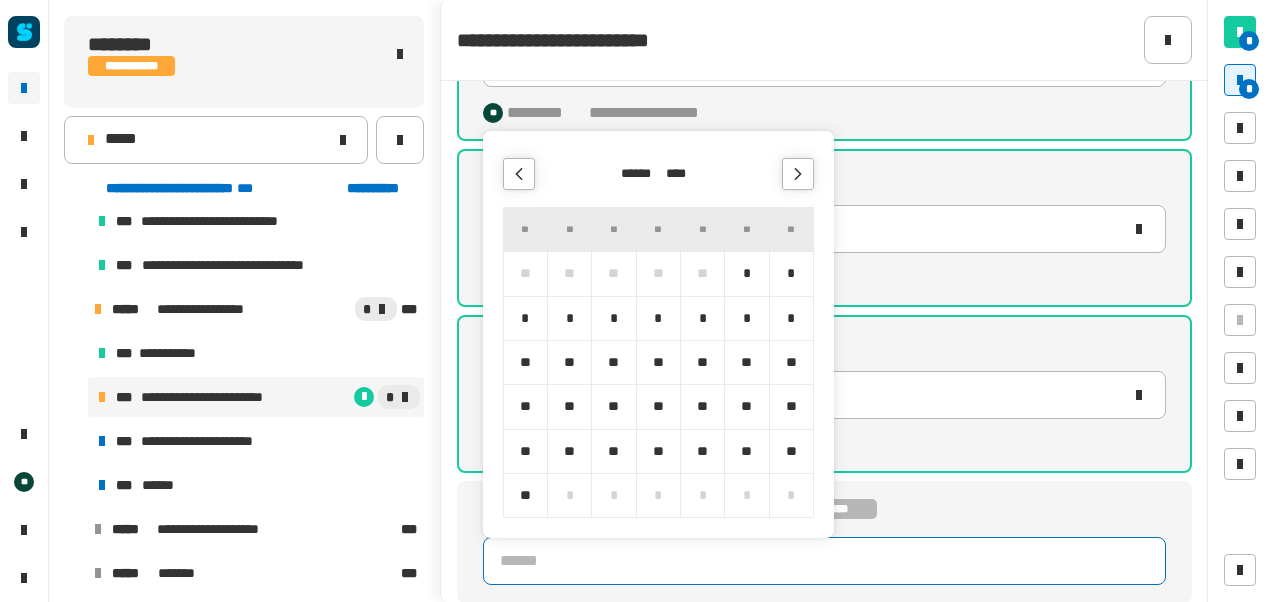 click on "****" at bounding box center [681, 174] 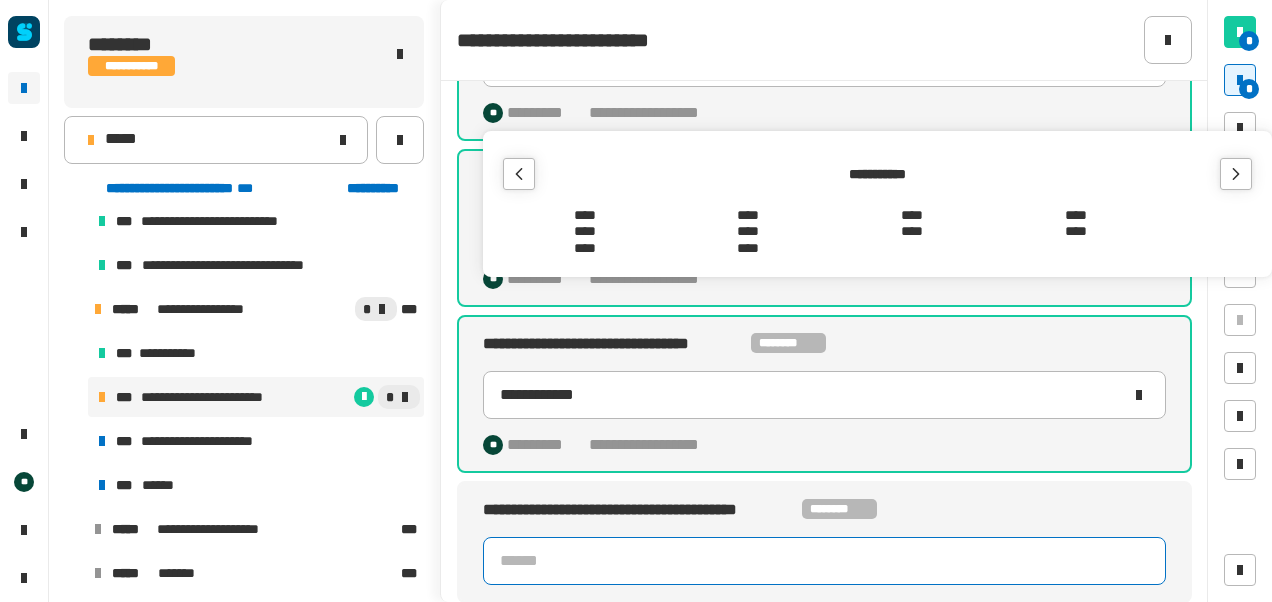click on "****" at bounding box center [912, 232] 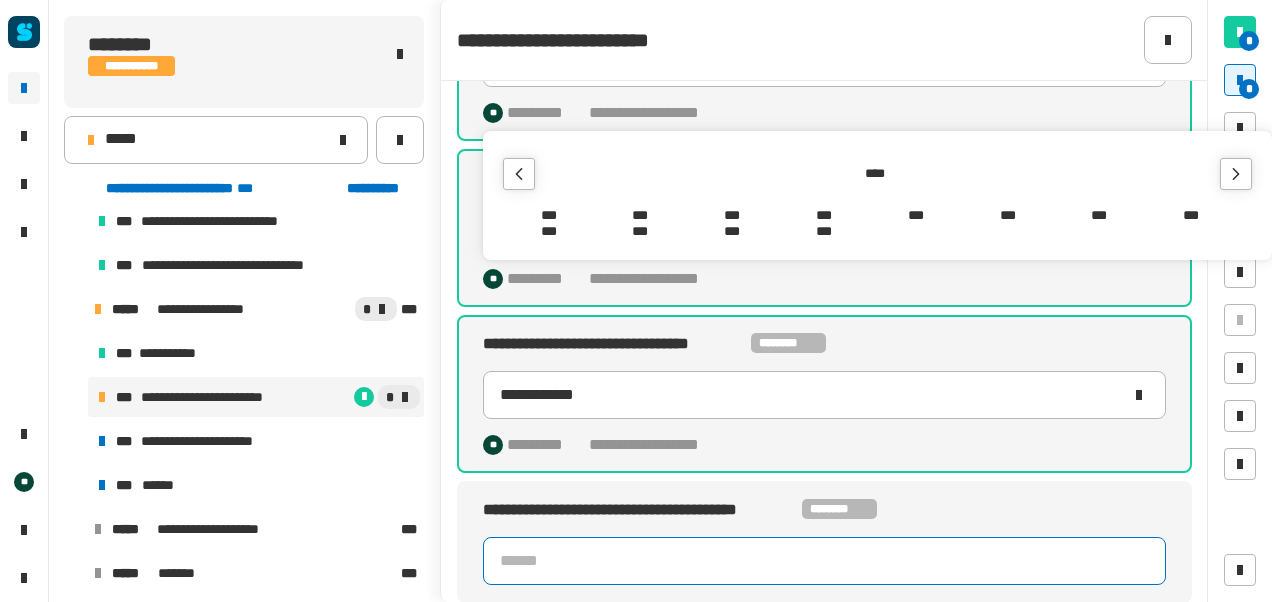 click on "***" at bounding box center [732, 215] 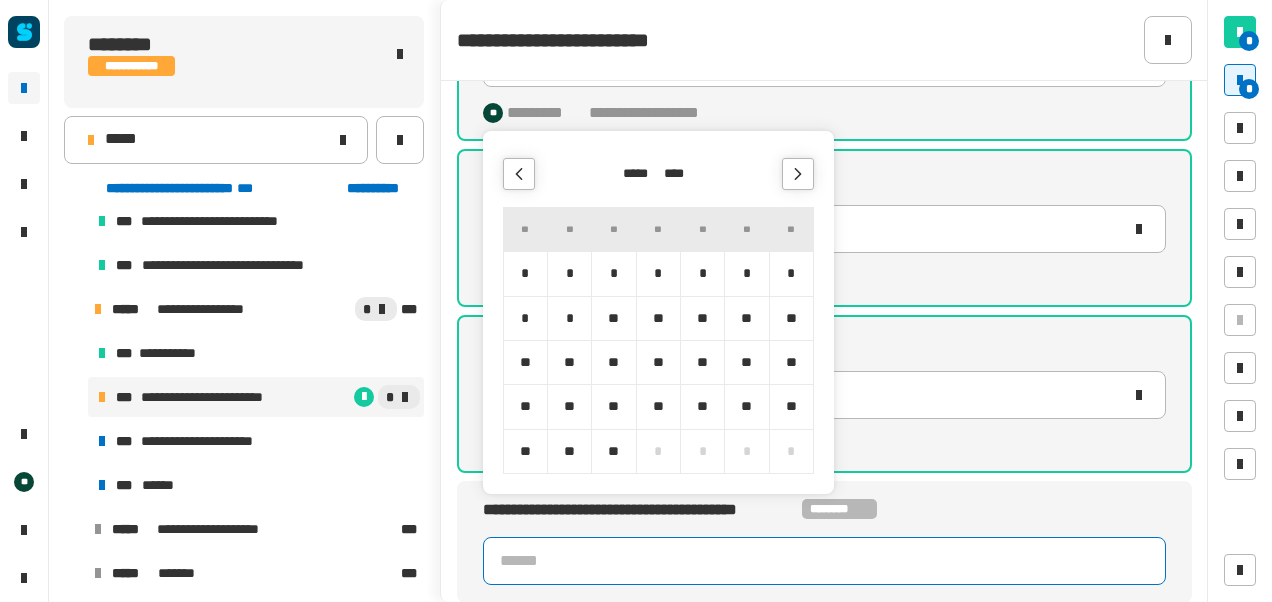 click on "*" at bounding box center [791, 273] 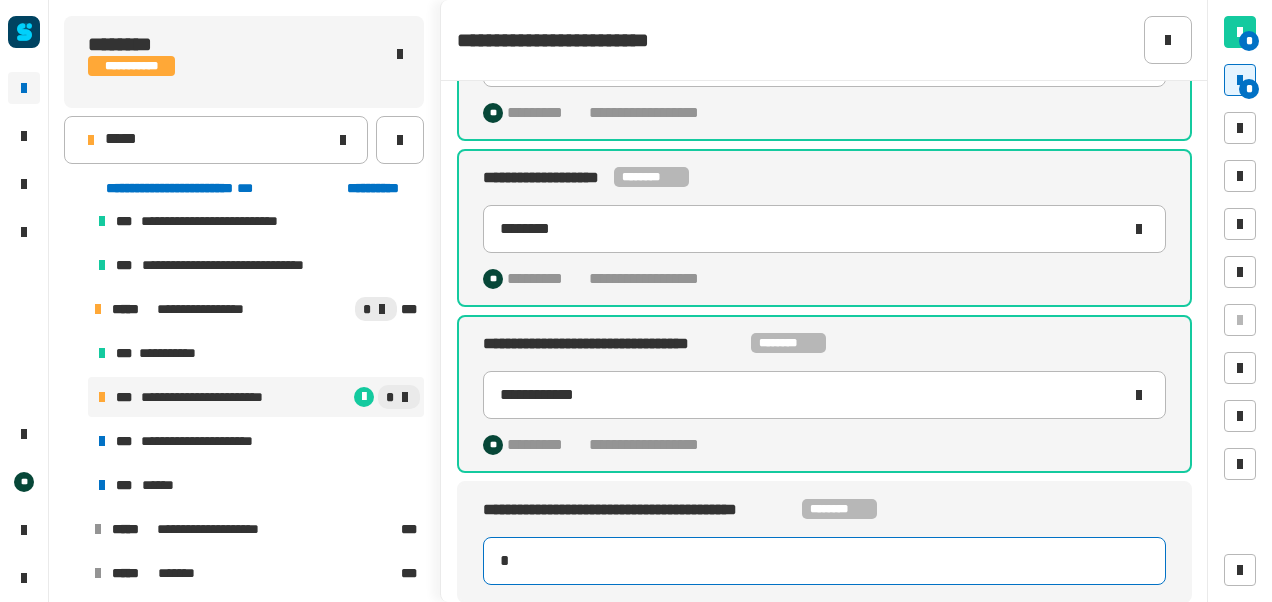 type on "**********" 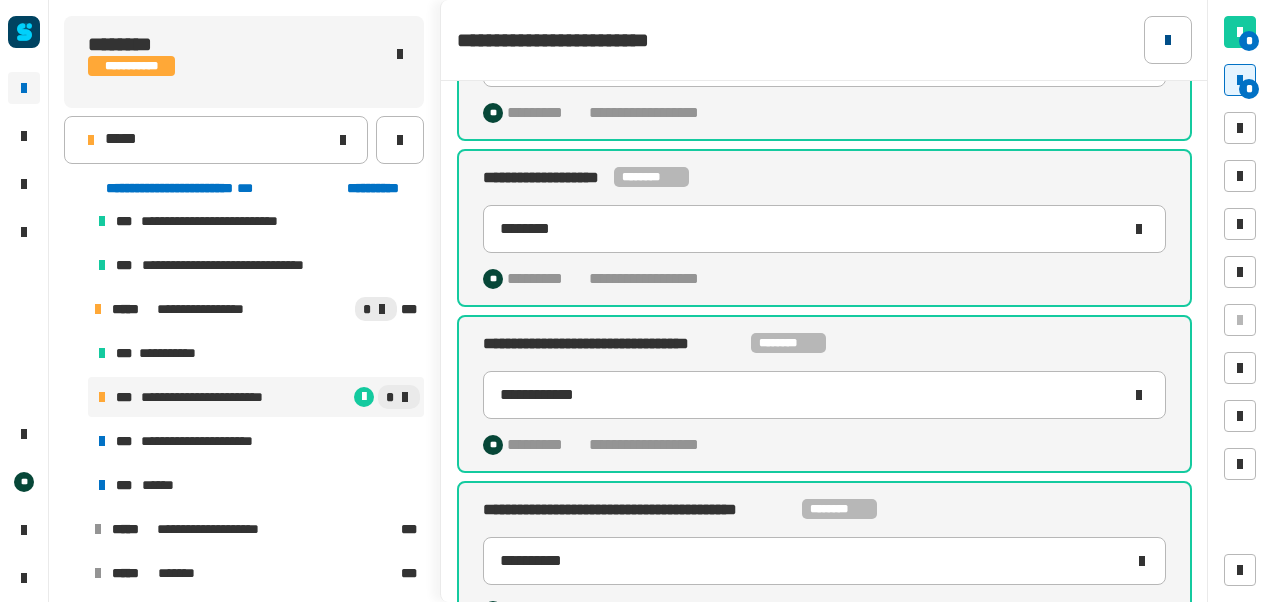 click 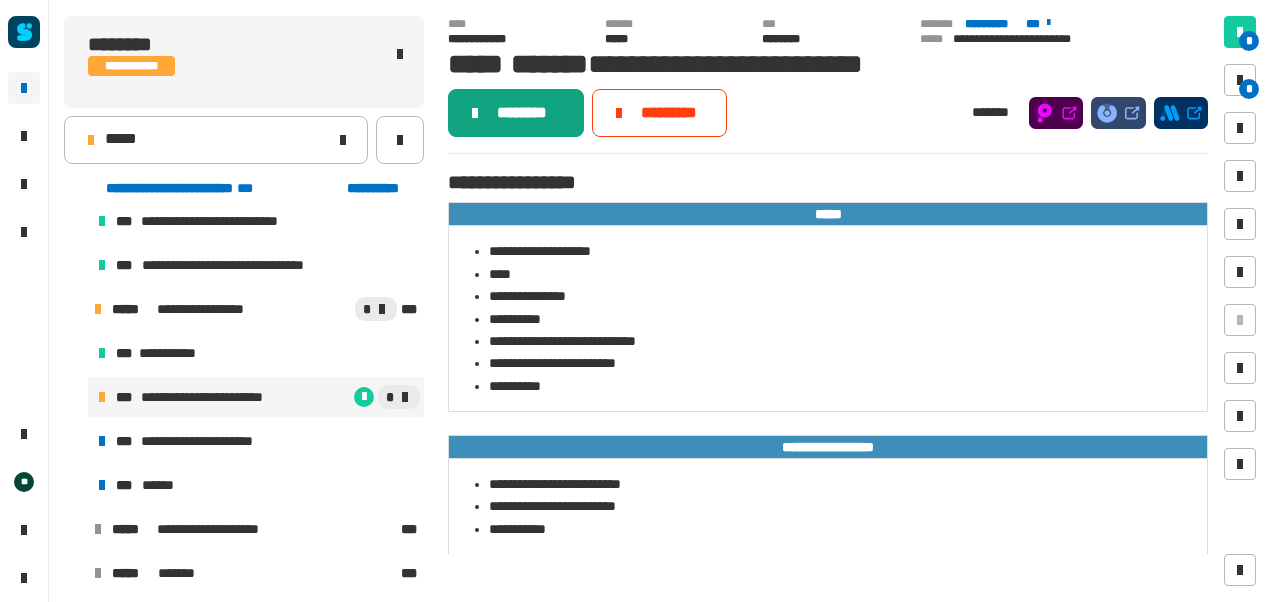 click on "********" 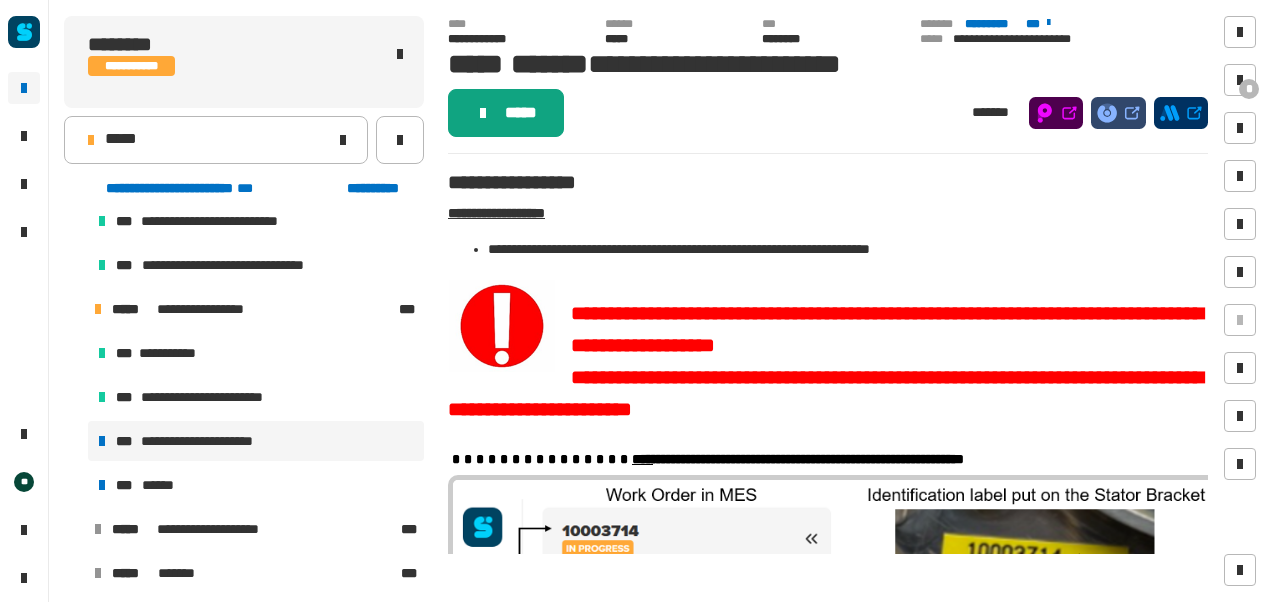 click on "*****" 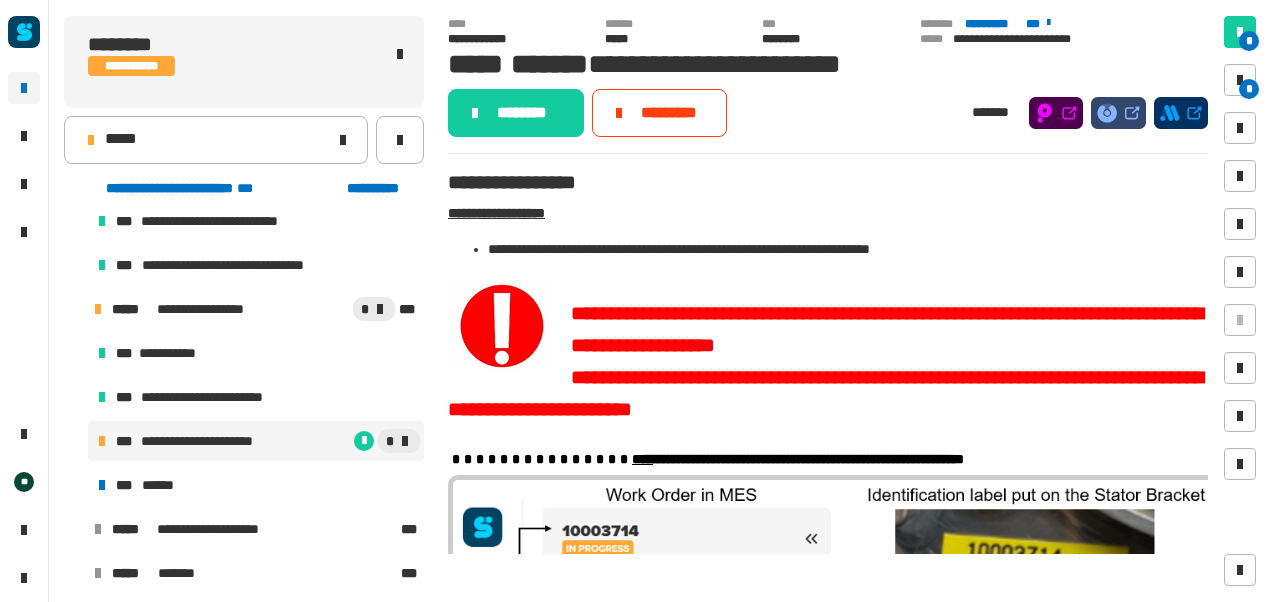 click on "******** ********* *******" 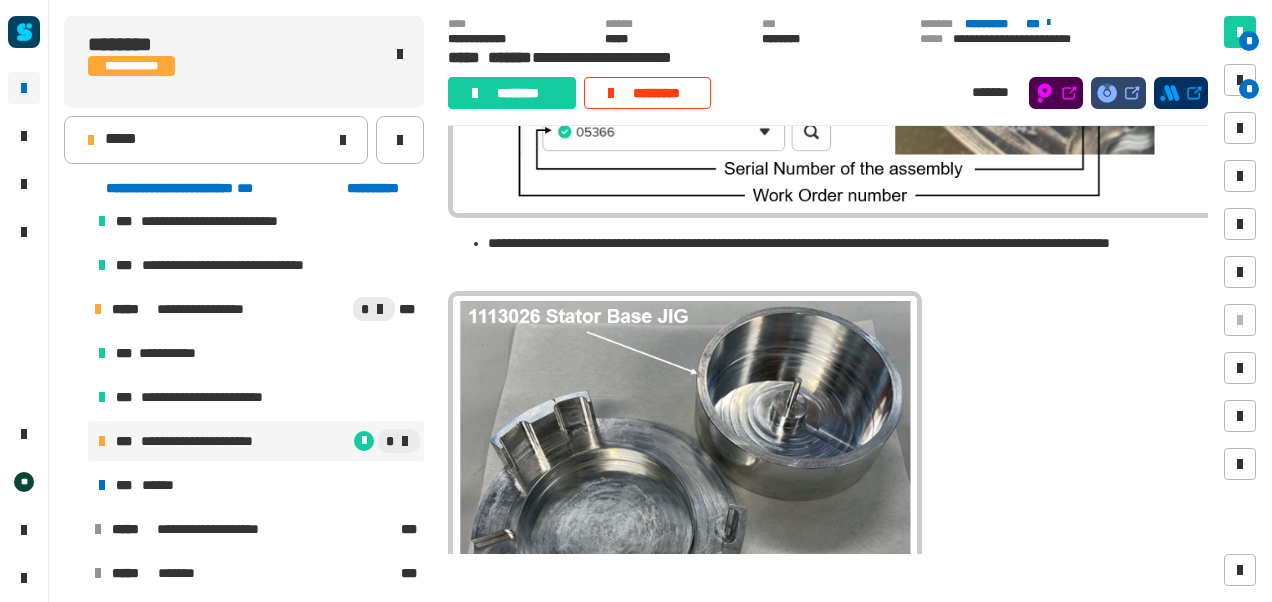scroll, scrollTop: 442, scrollLeft: 0, axis: vertical 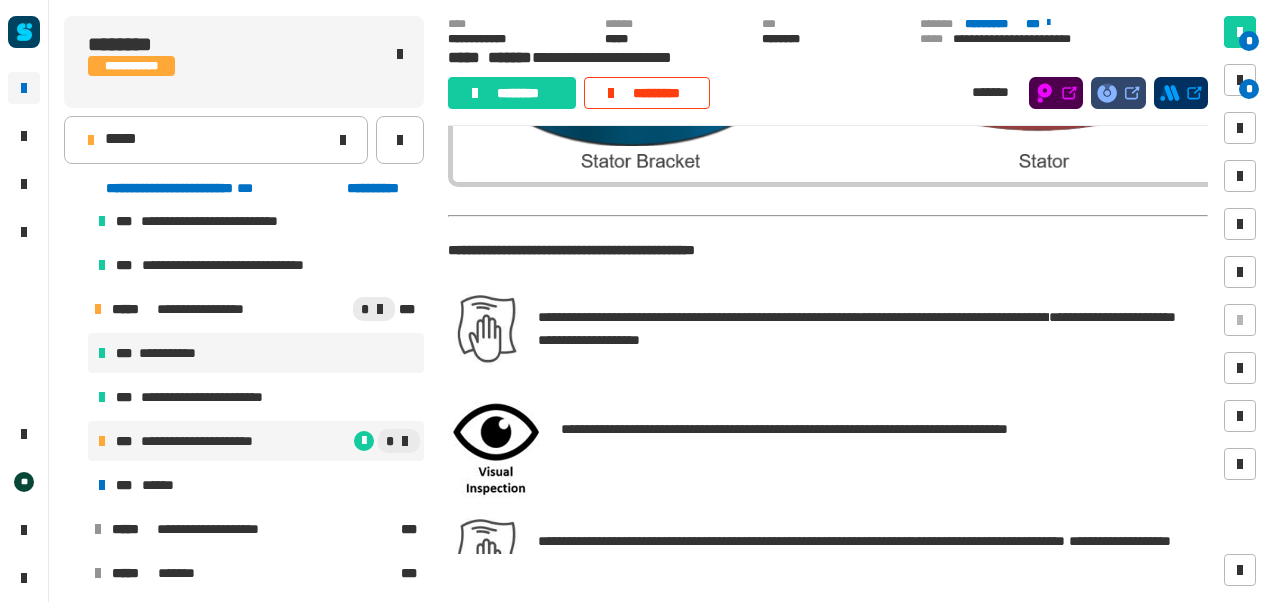 click on "**********" at bounding box center (256, 353) 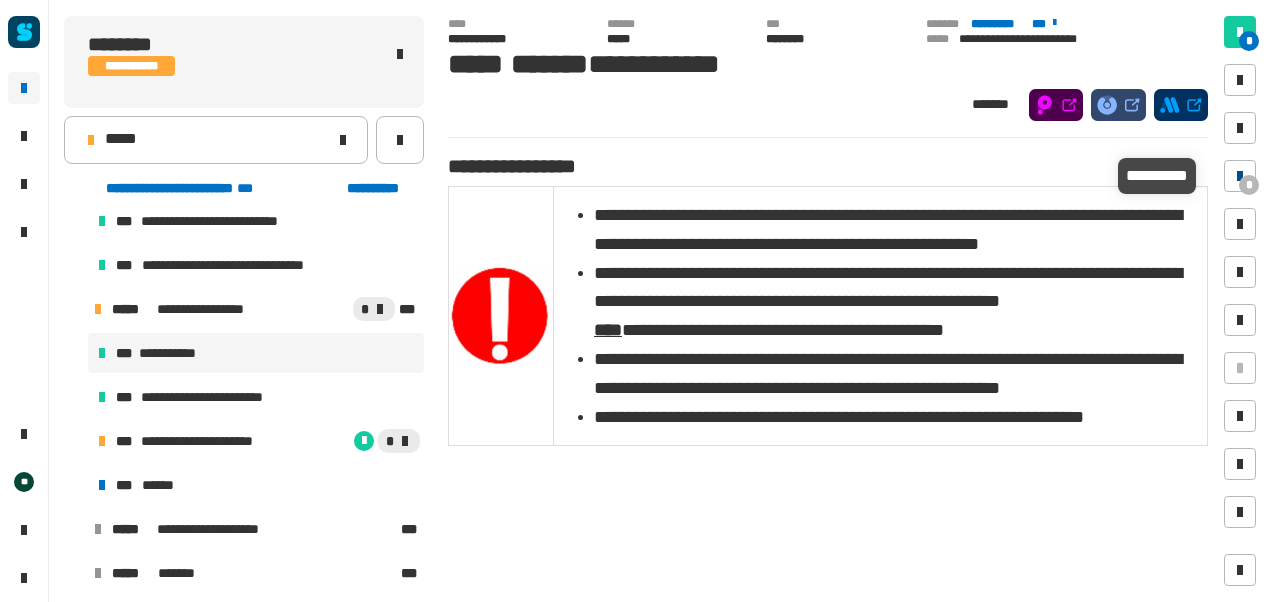 click on "*" at bounding box center (1249, 185) 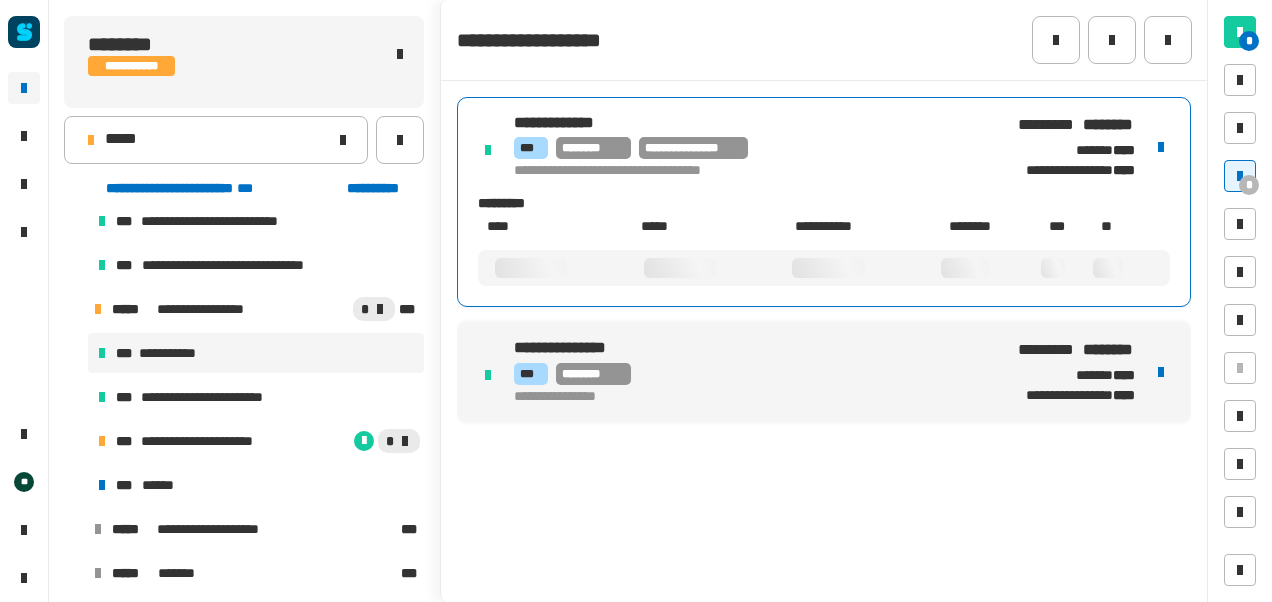 click on "**********" at bounding box center [749, 171] 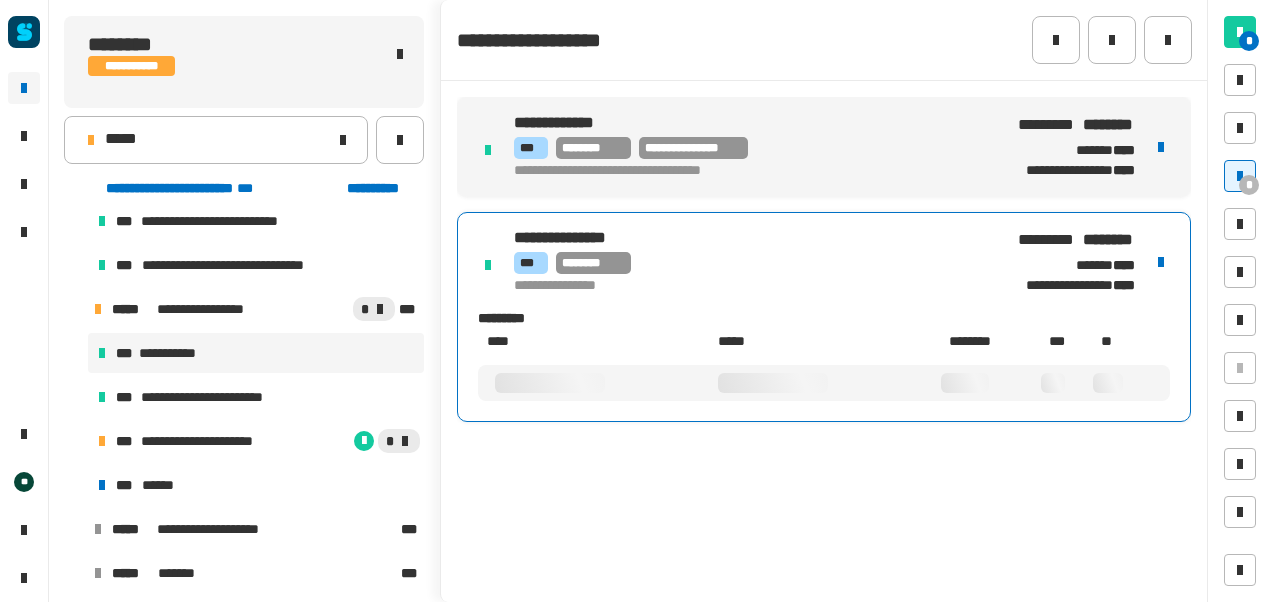 click on "**********" at bounding box center (824, 317) 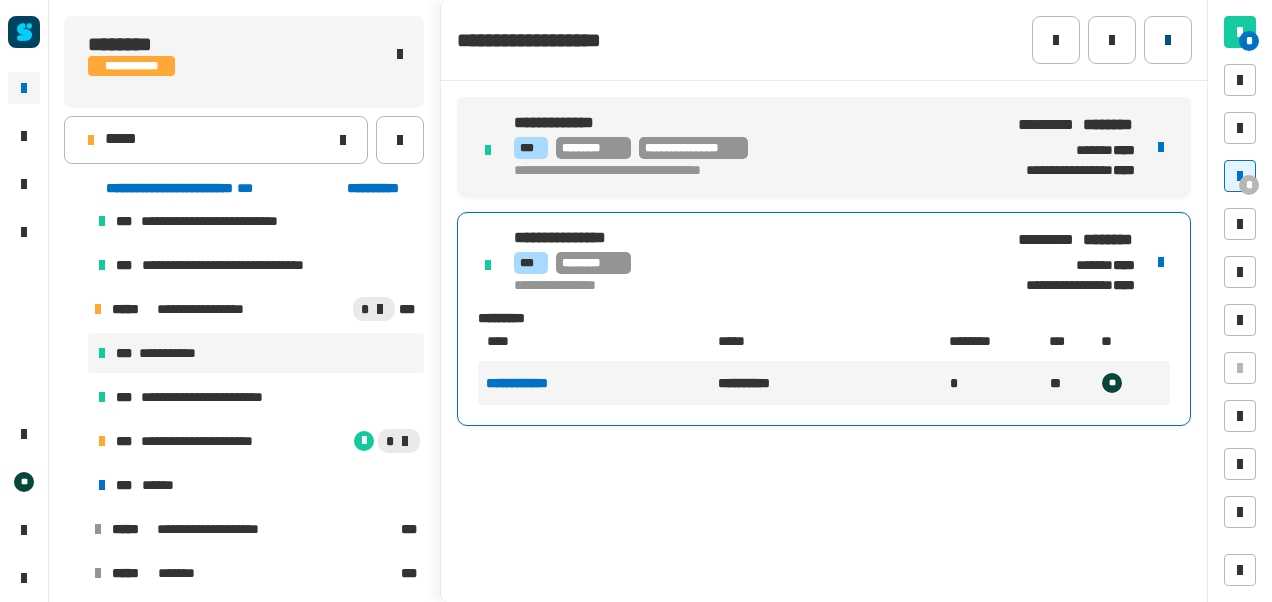 click 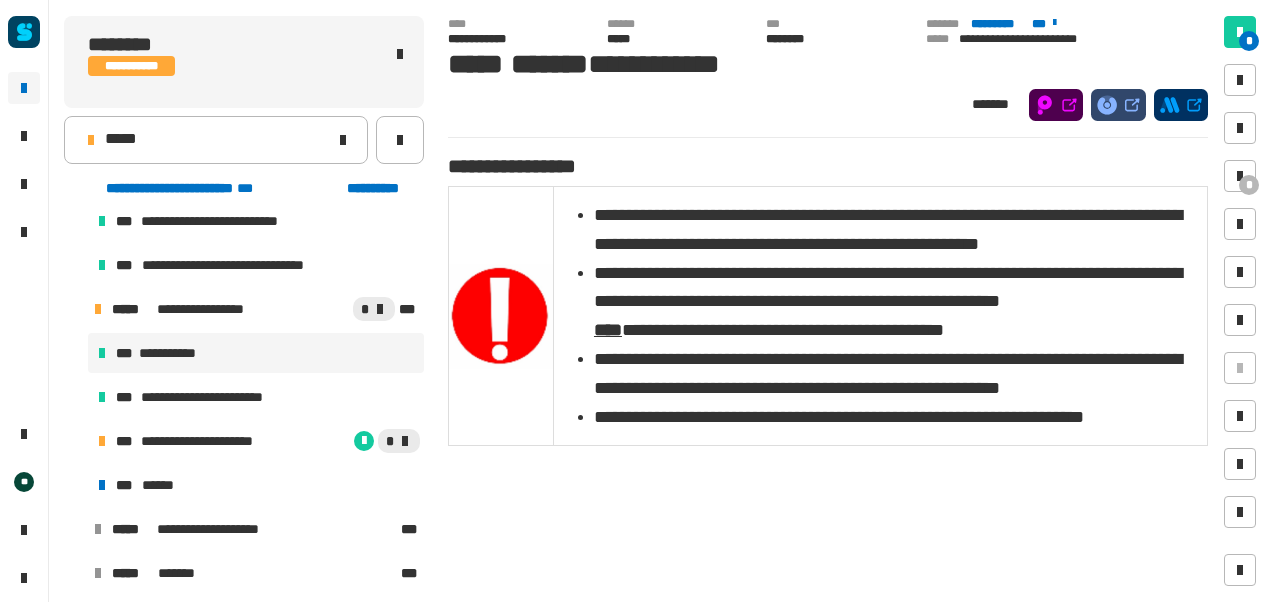 click on "**********" 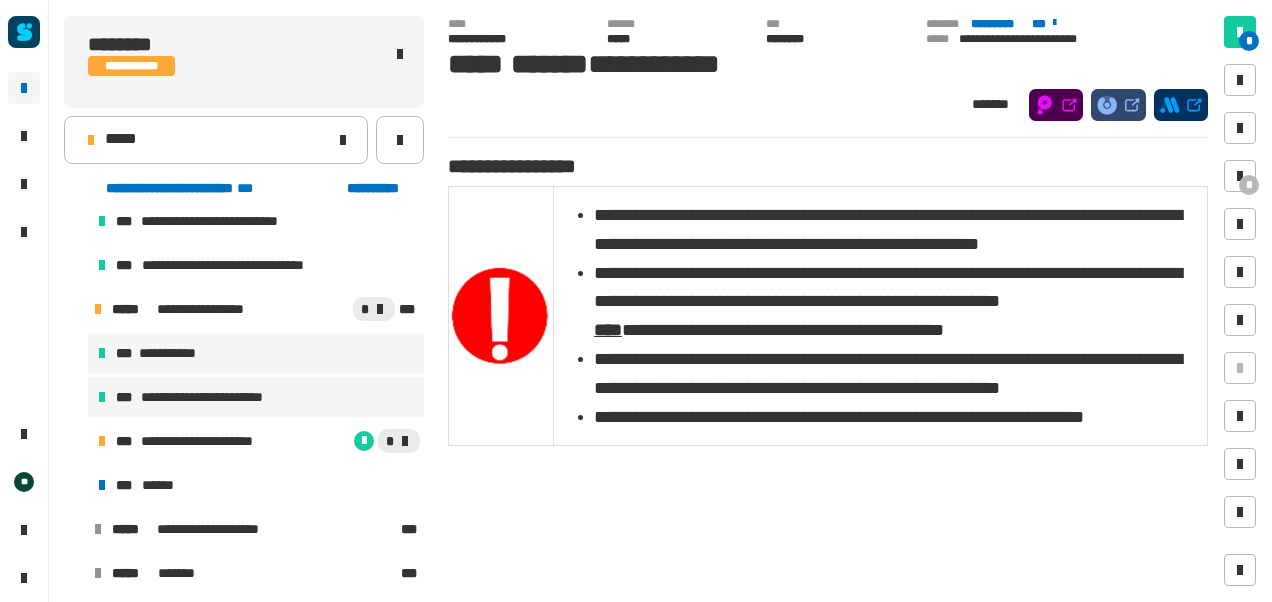 click on "**********" at bounding box center [215, 397] 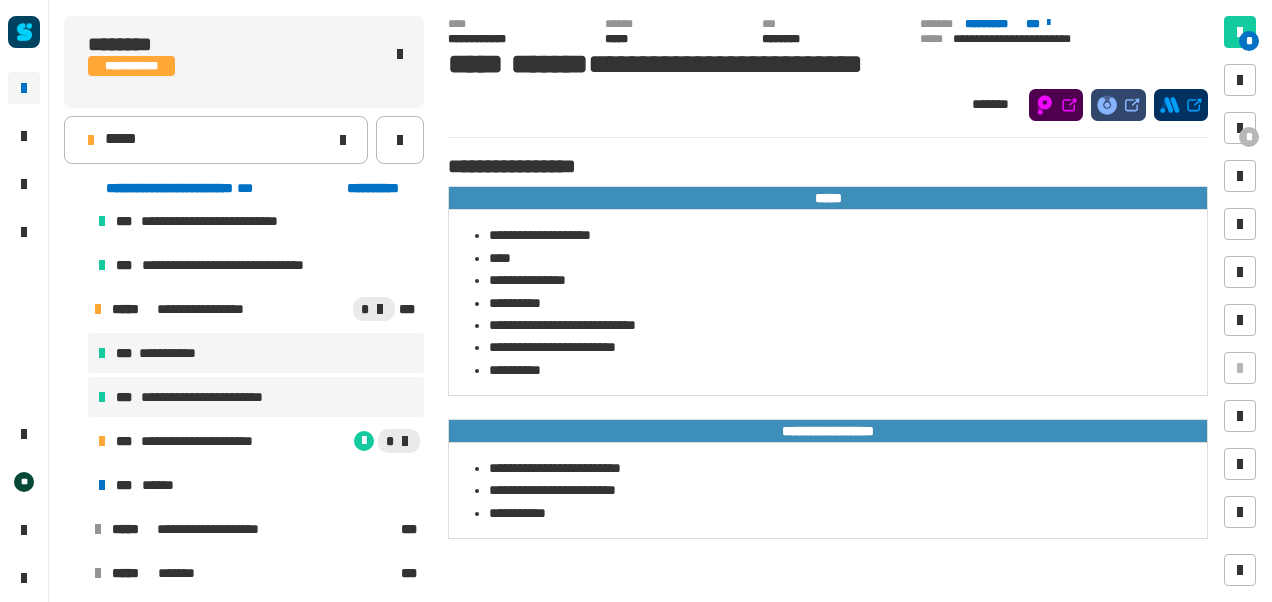click on "**********" at bounding box center (256, 353) 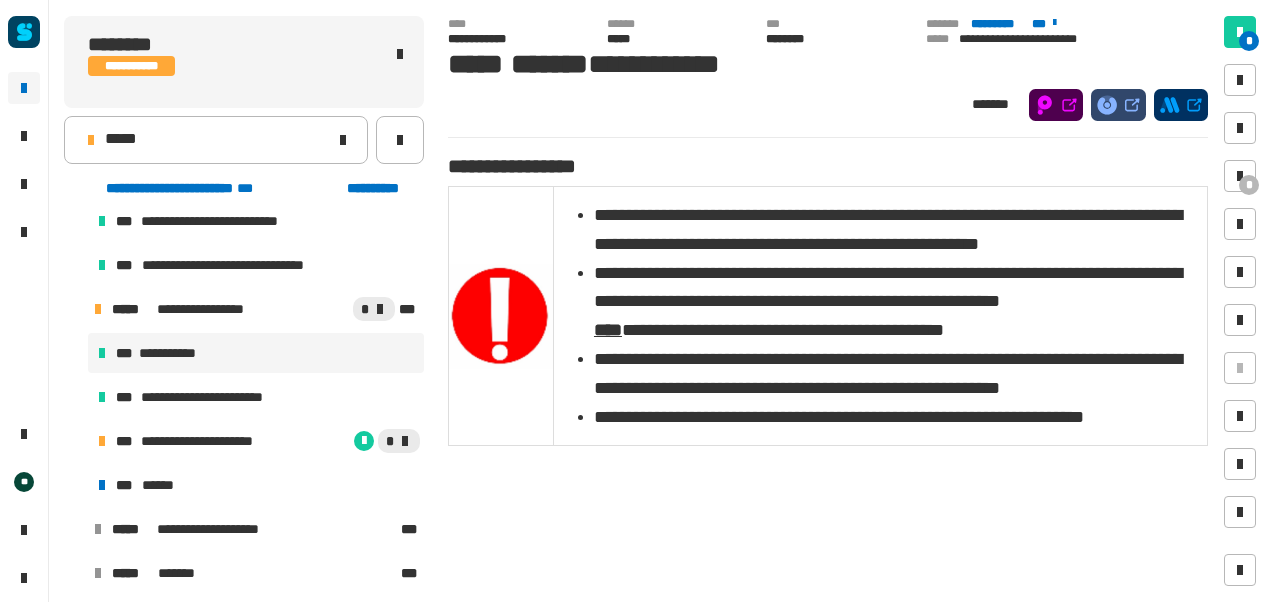 click on "* *" 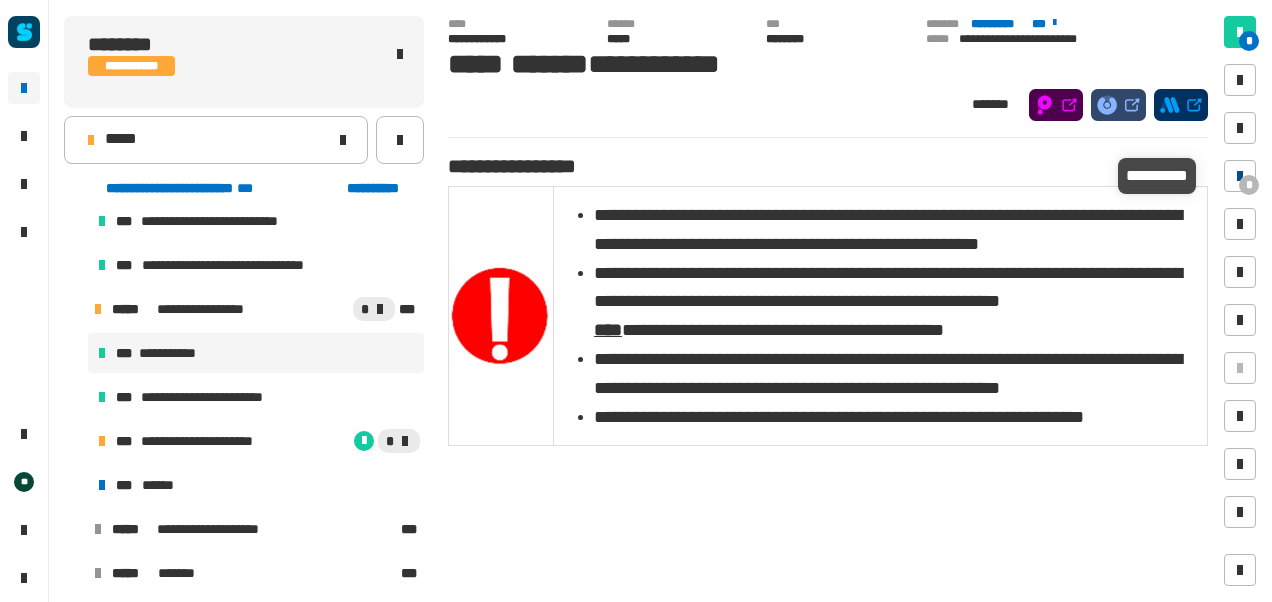 click on "*" at bounding box center (1249, 185) 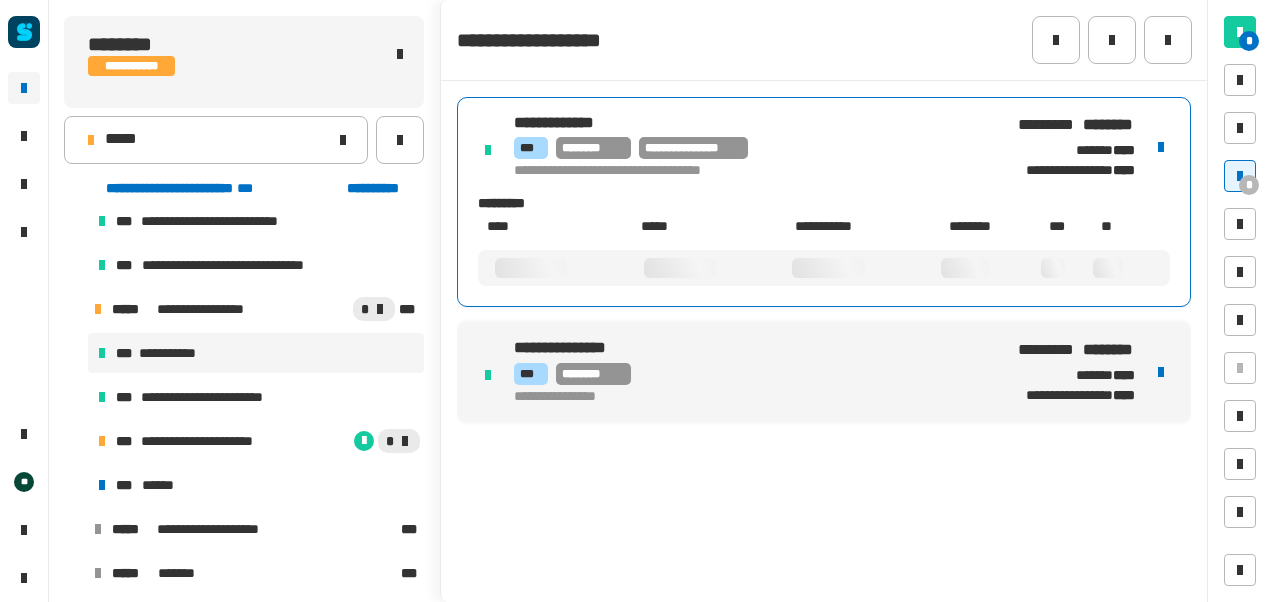 click on "**********" at bounding box center (824, 202) 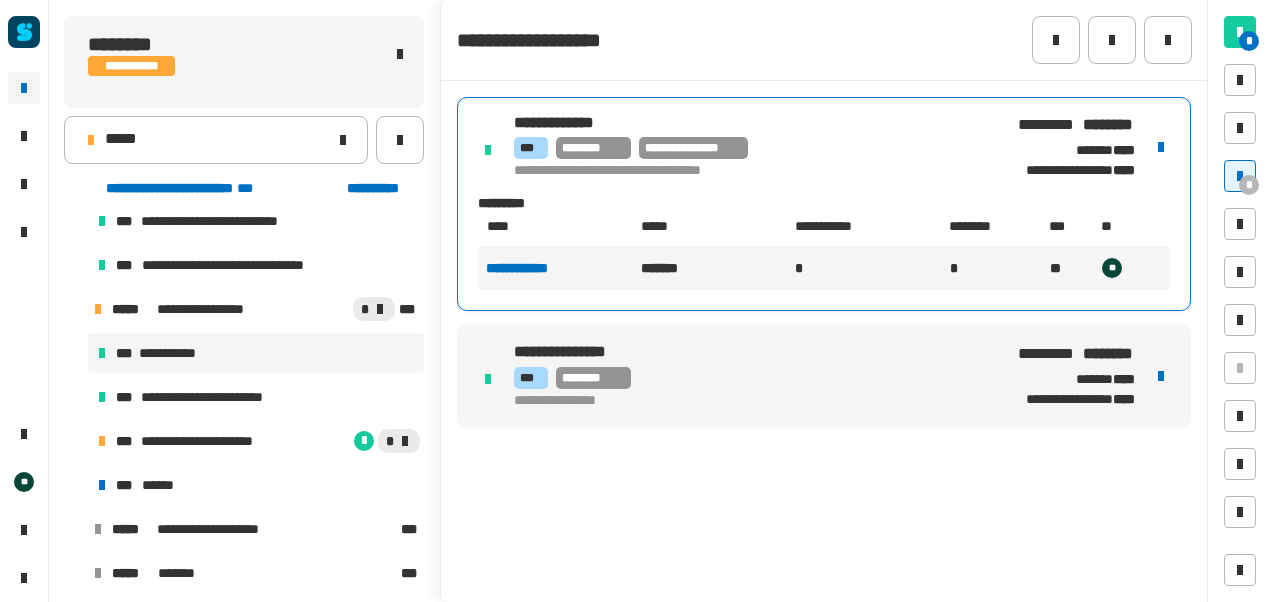 click on "**********" at bounding box center [533, 268] 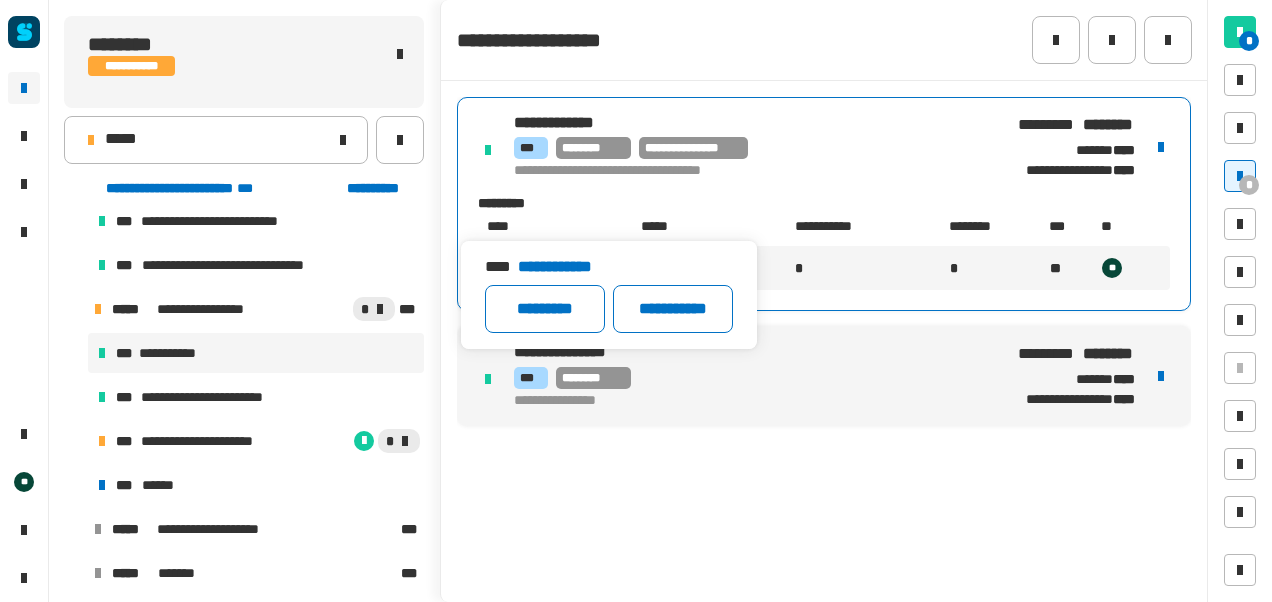 click on "**********" 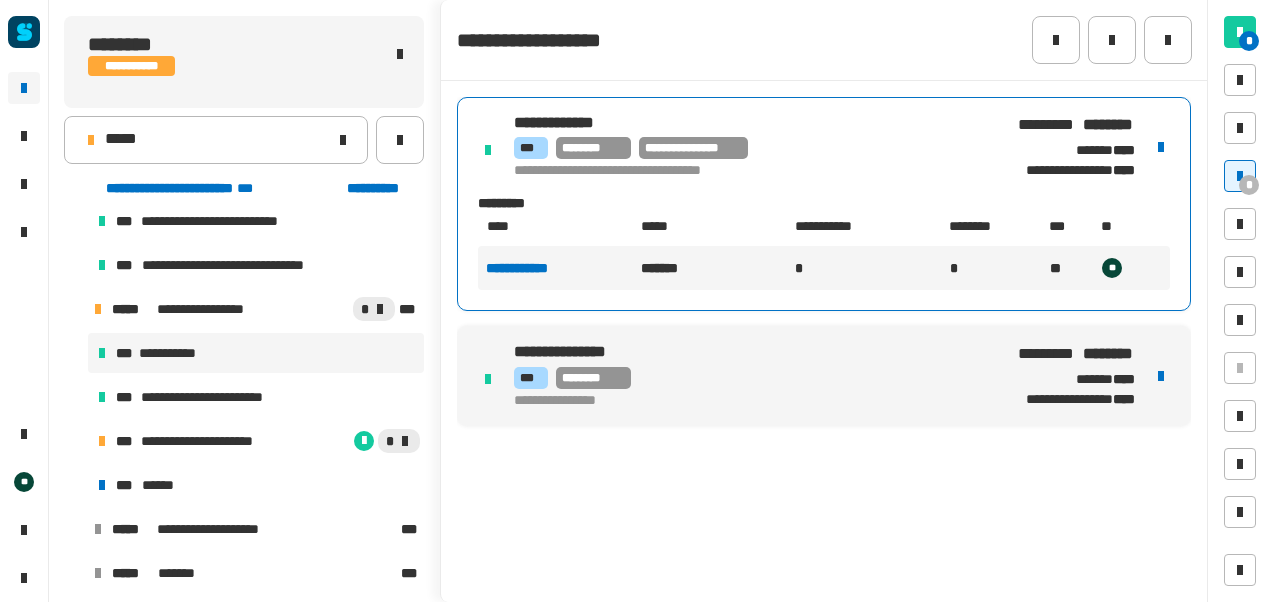 click on "**********" 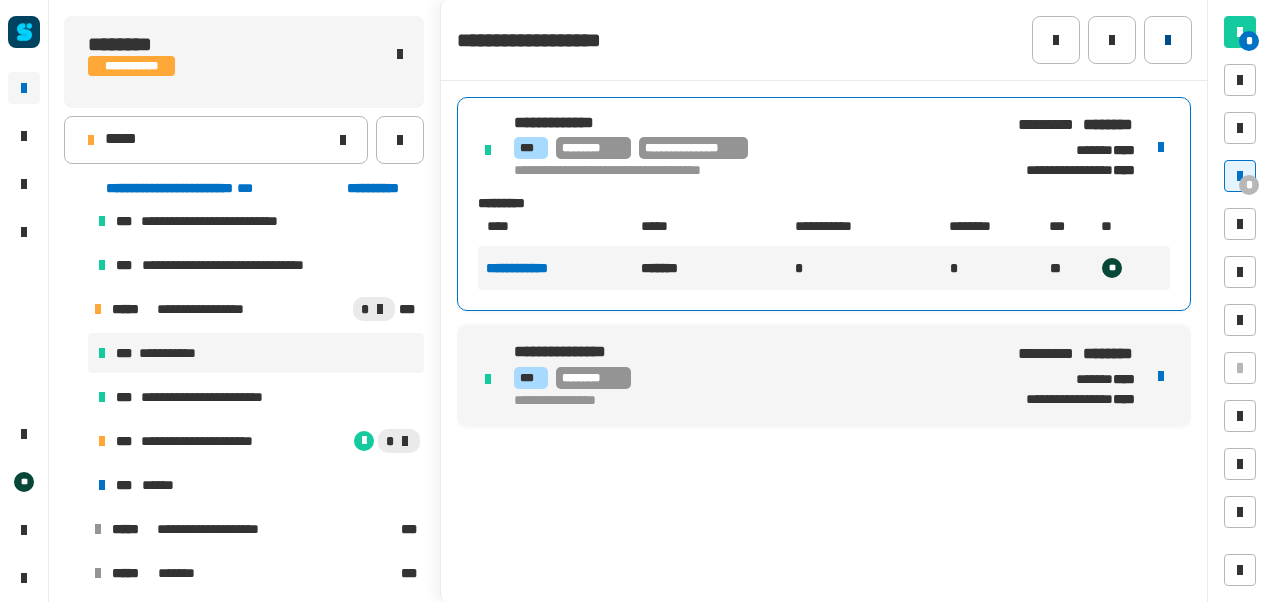 click 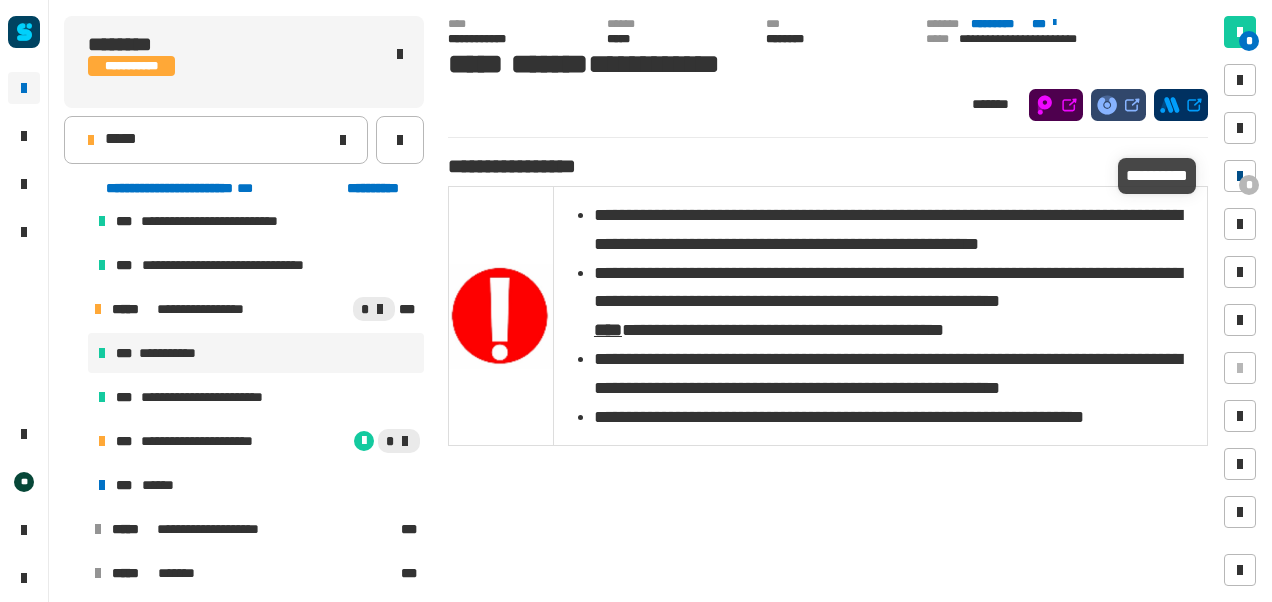 click on "*" at bounding box center [1249, 185] 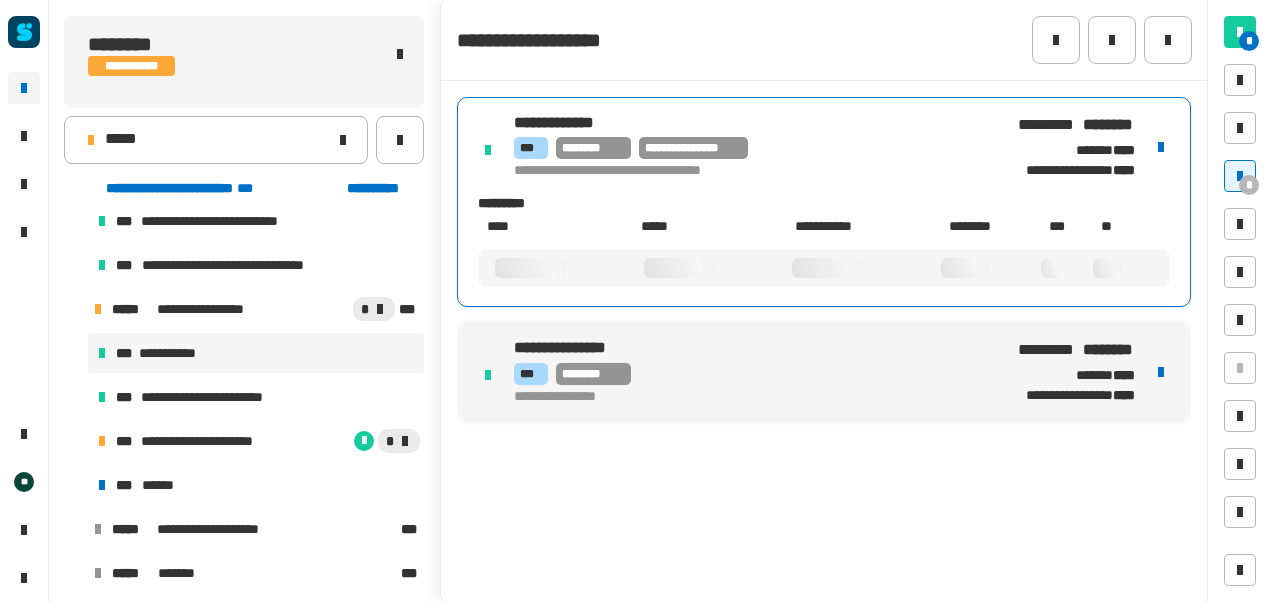 click on "**********" at bounding box center [749, 148] 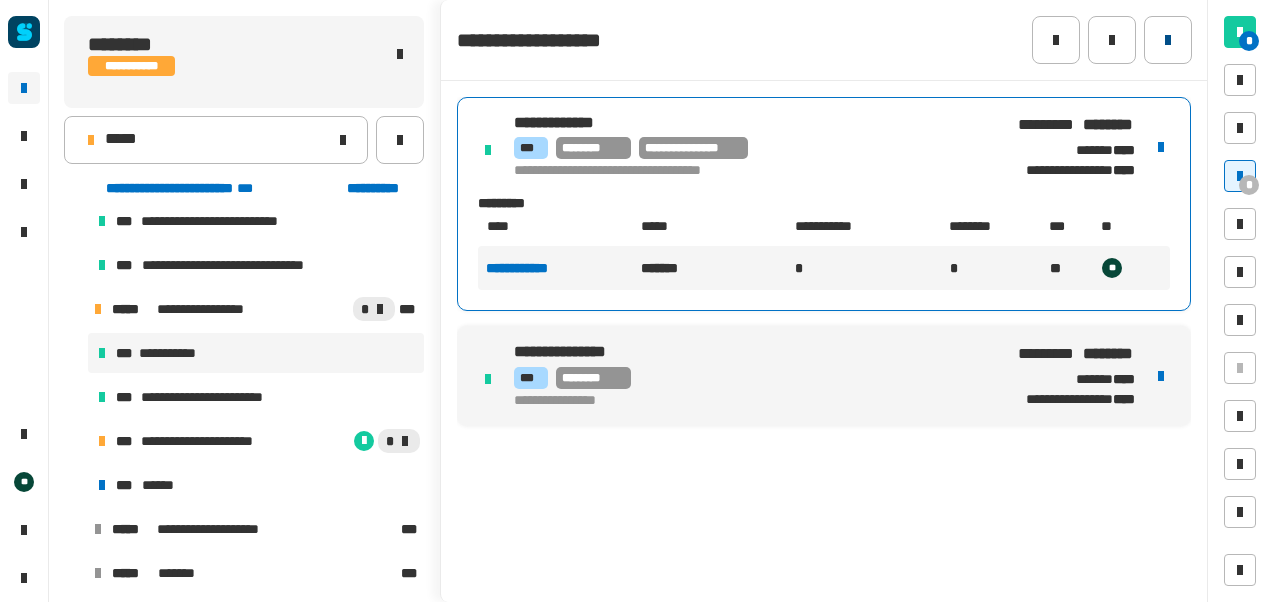 click 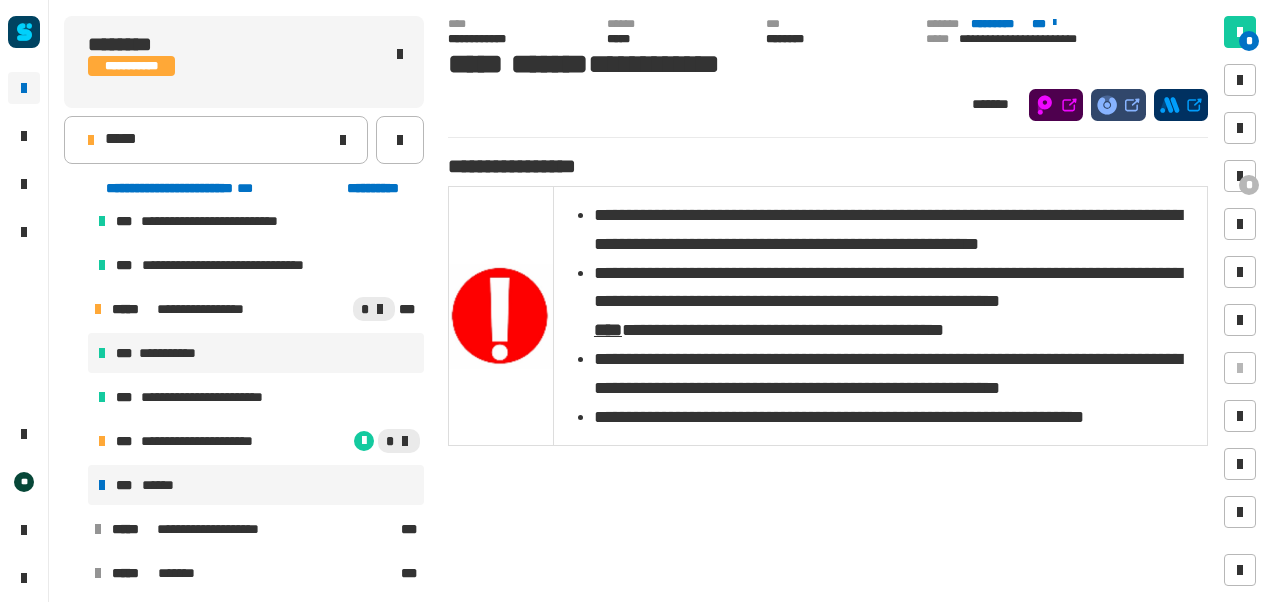 click on "*** ******" at bounding box center (256, 485) 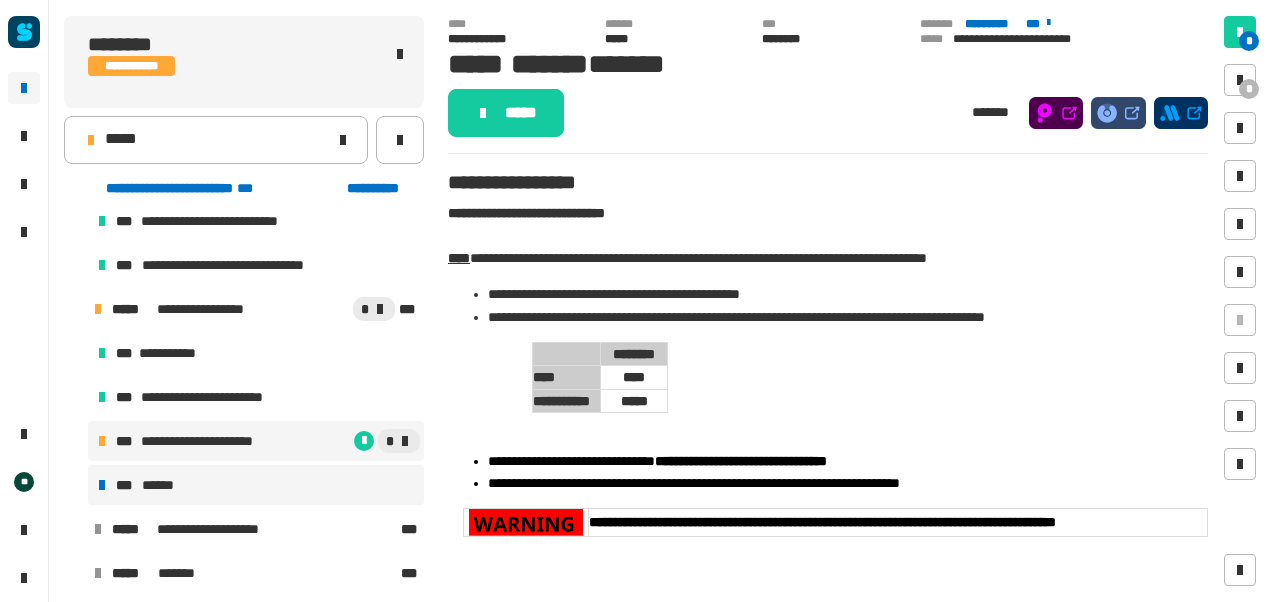 click on "**********" at bounding box center (209, 441) 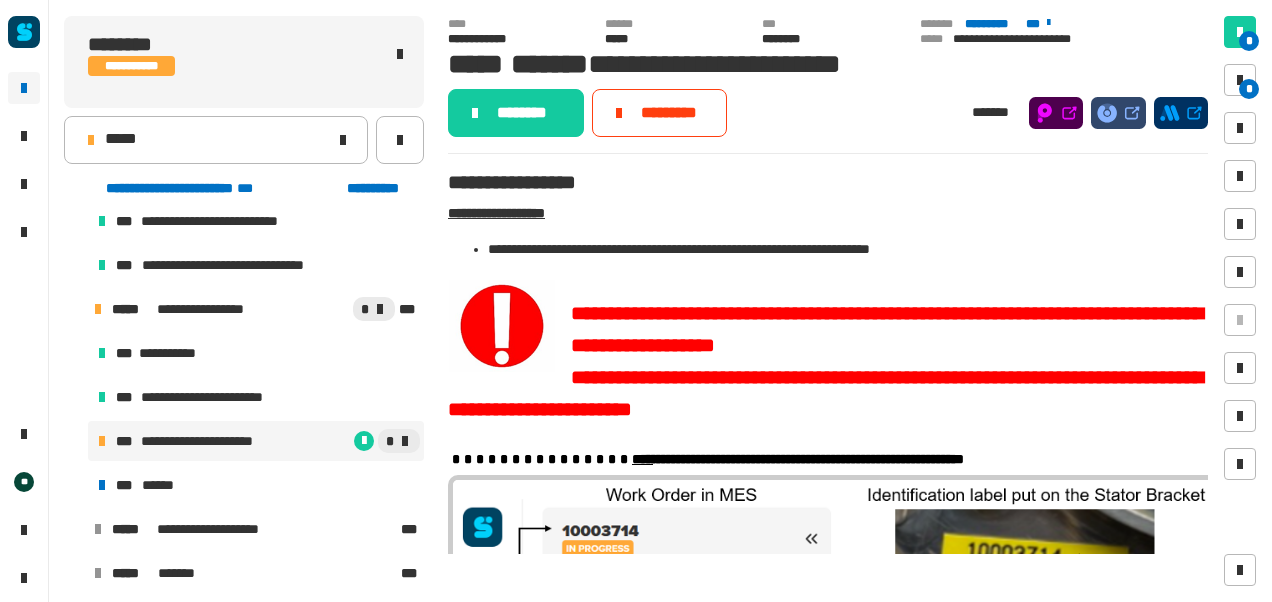 scroll, scrollTop: 150, scrollLeft: 0, axis: vertical 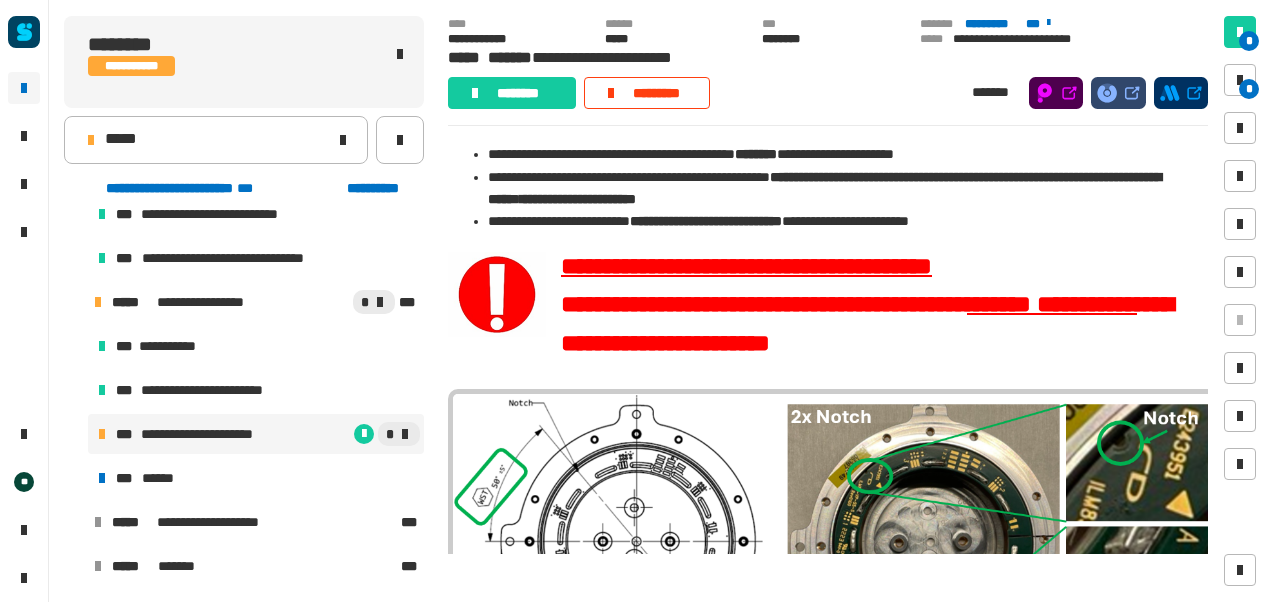 click on "**********" 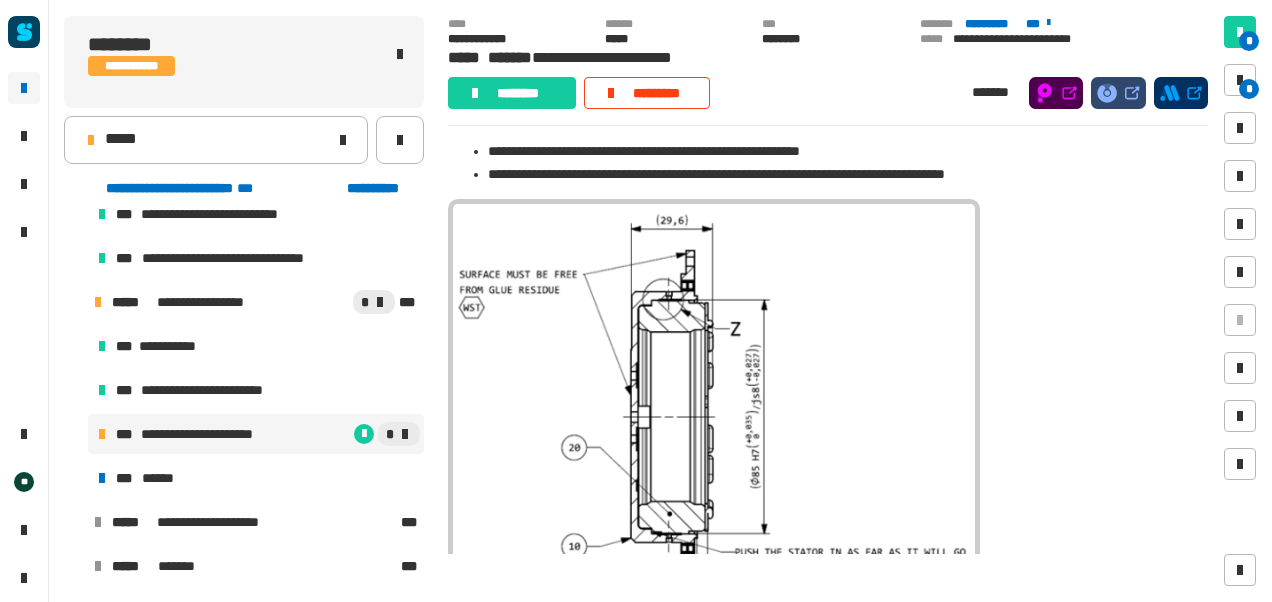 scroll, scrollTop: 6768, scrollLeft: 0, axis: vertical 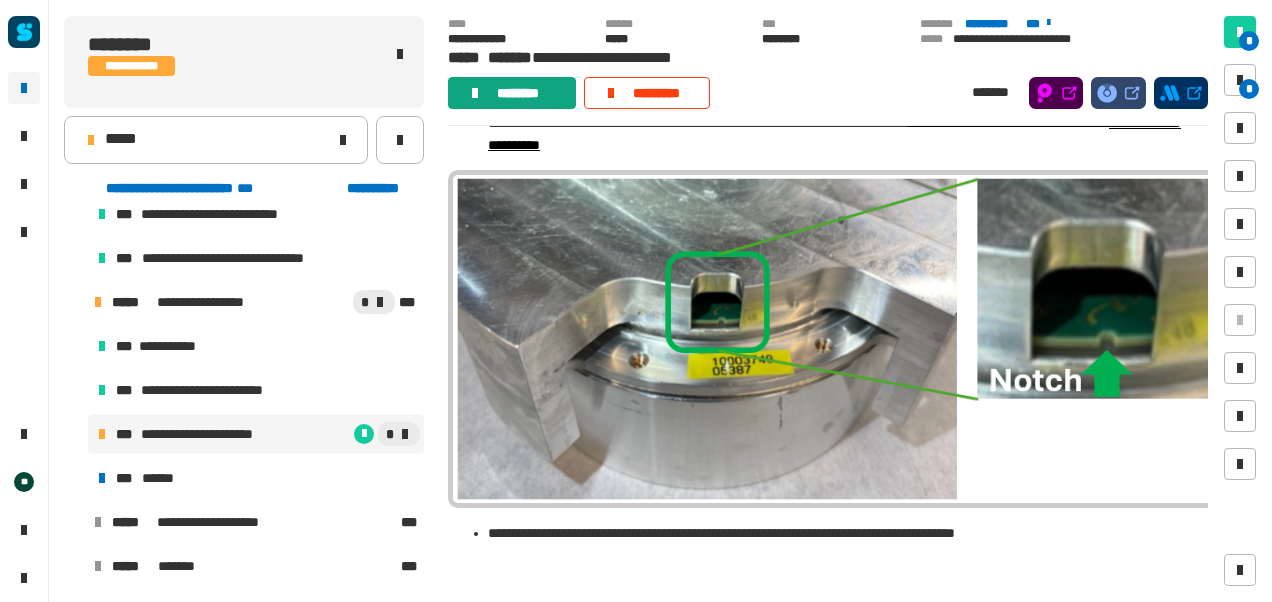 click on "********" 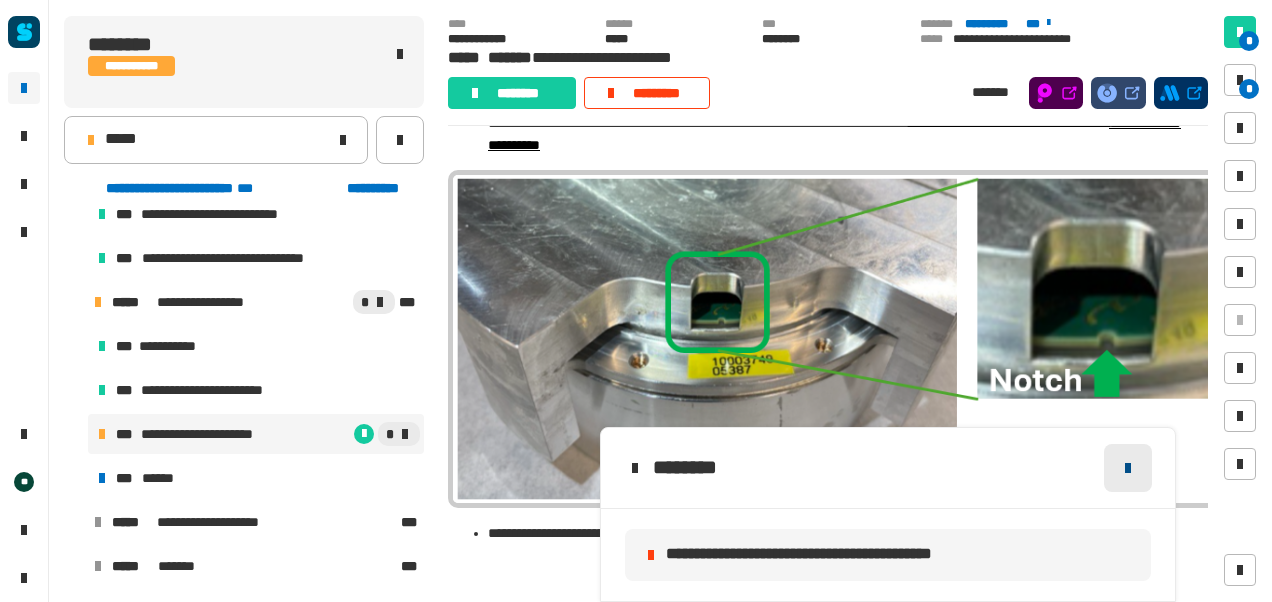 click 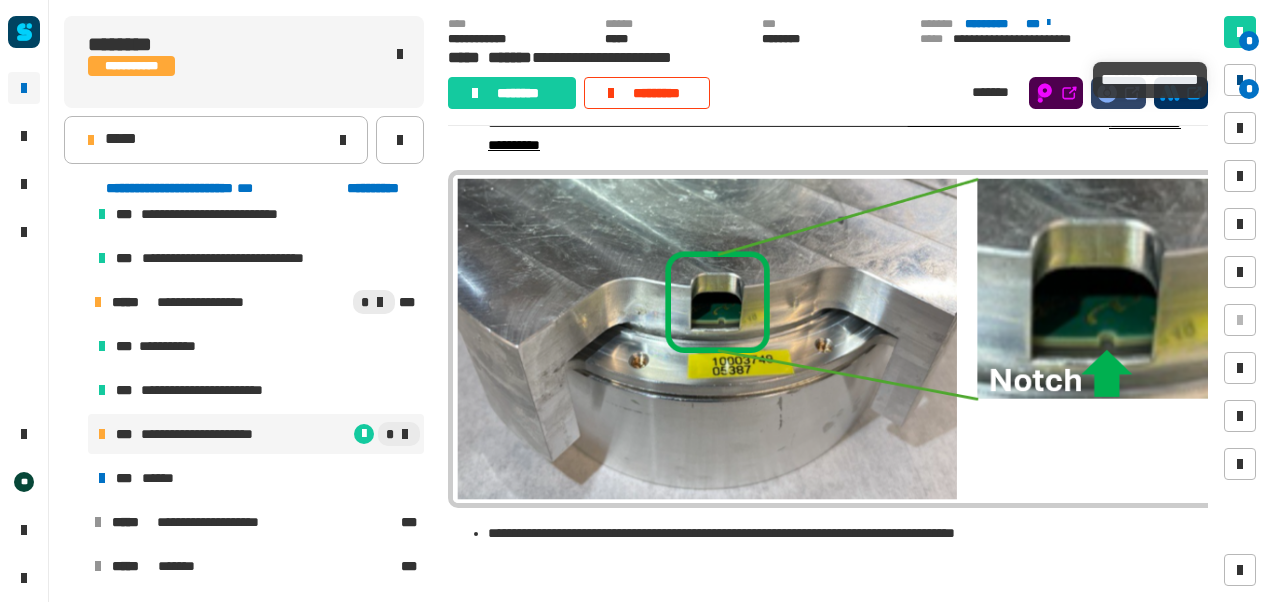 click at bounding box center (1240, 80) 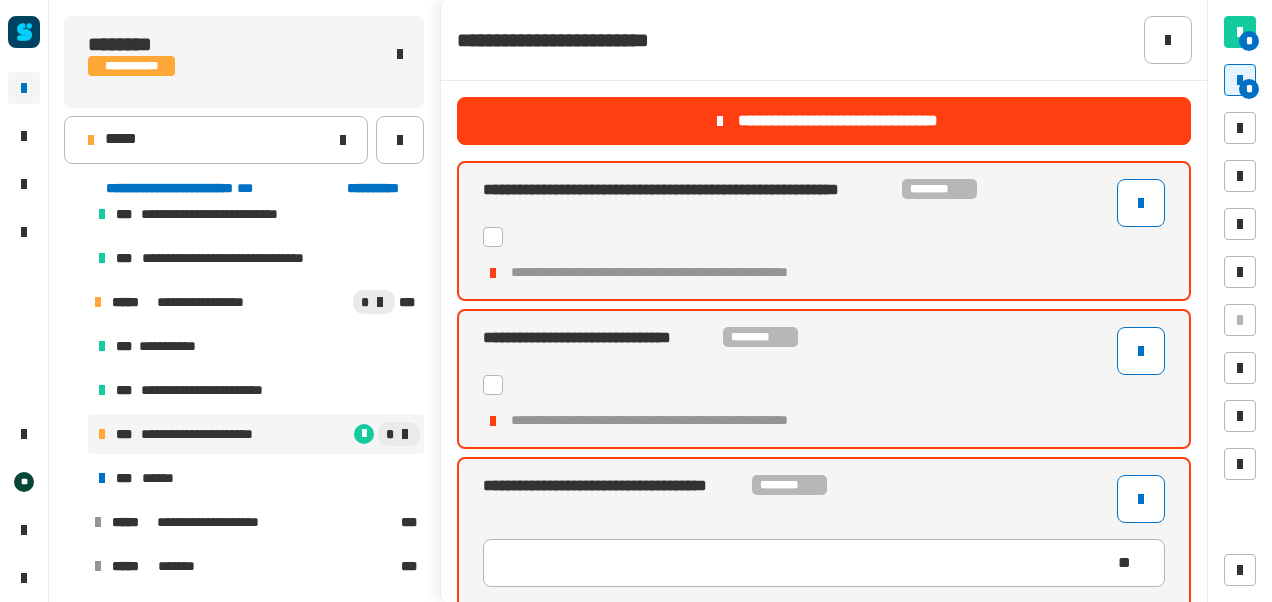 click 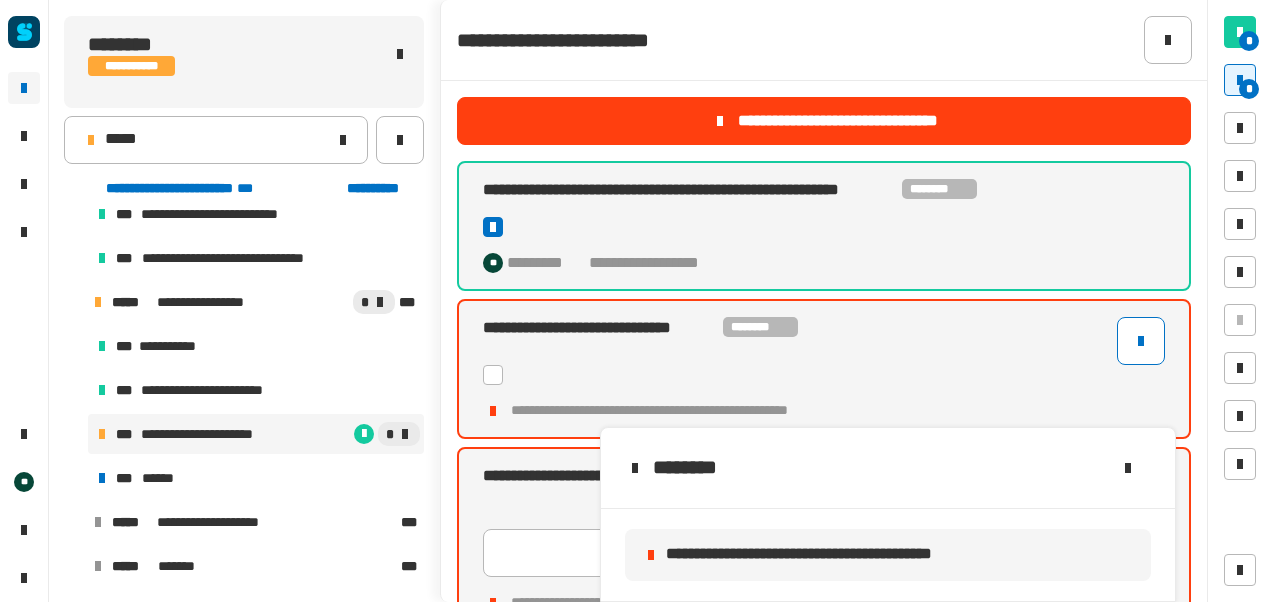 scroll, scrollTop: 14, scrollLeft: 0, axis: vertical 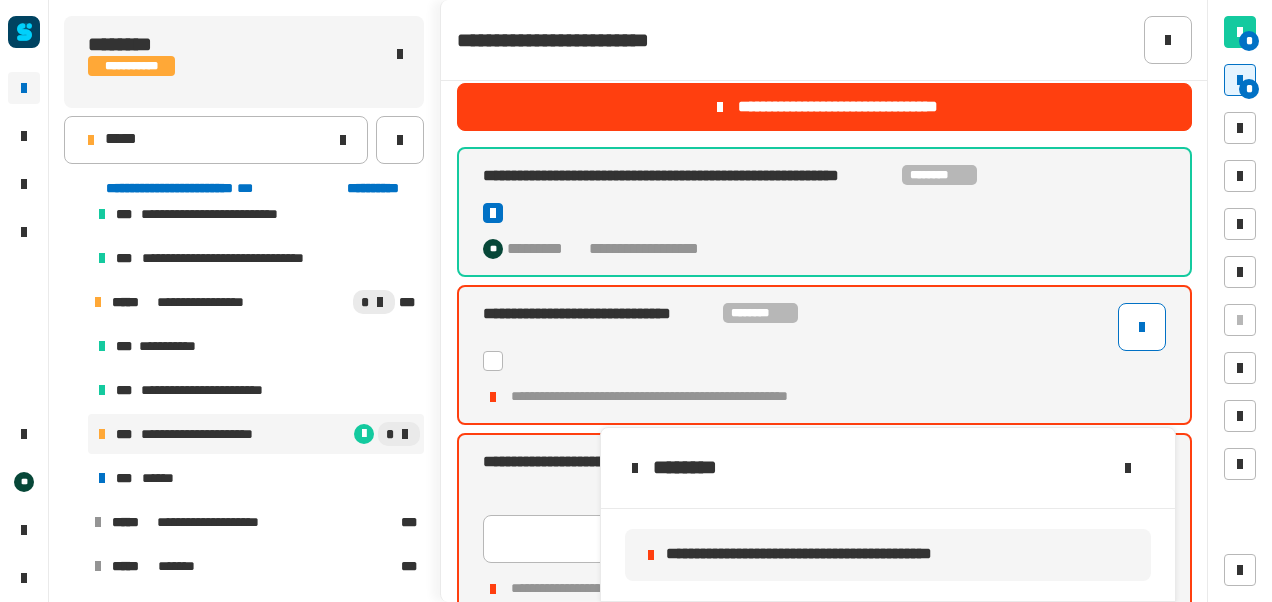 click 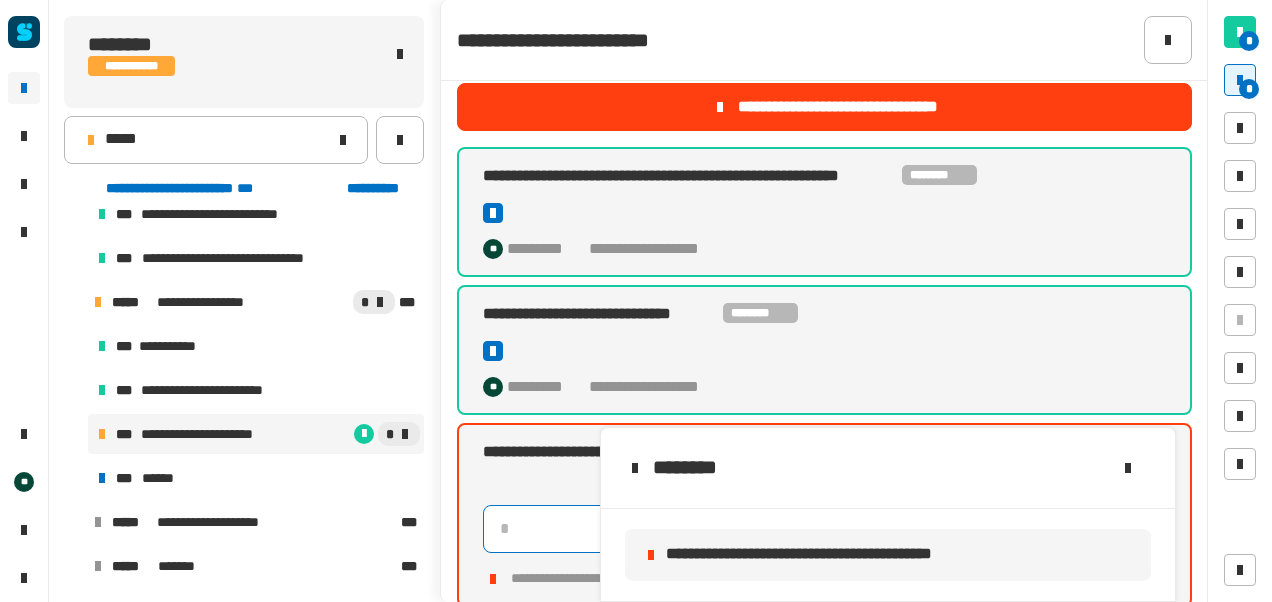click 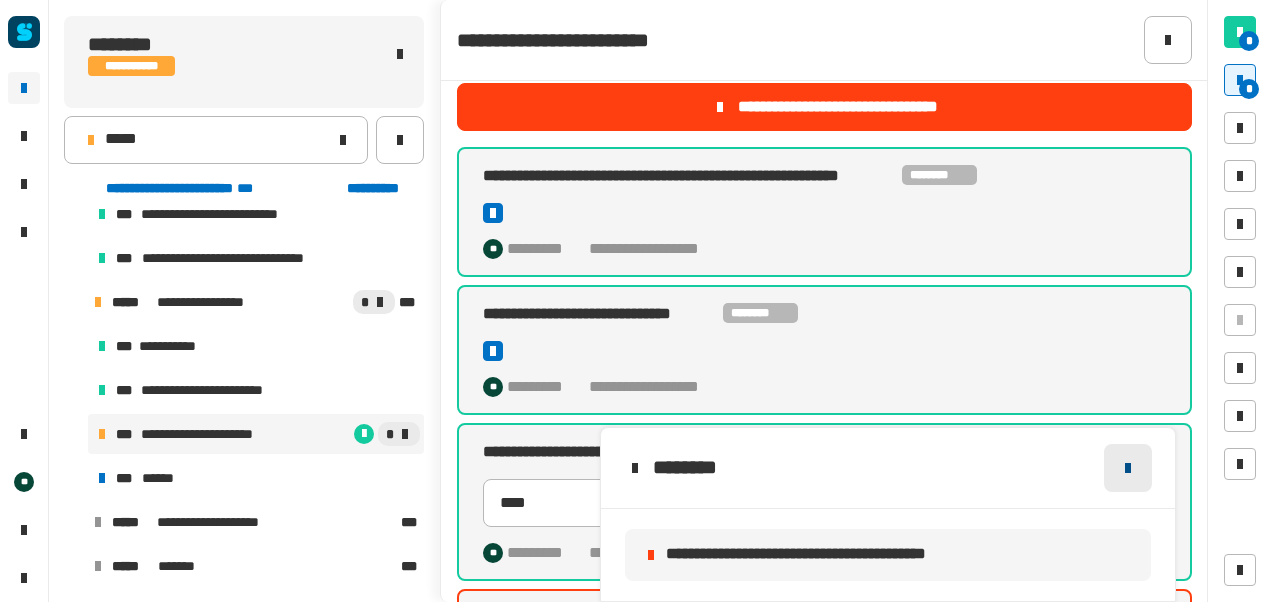 click 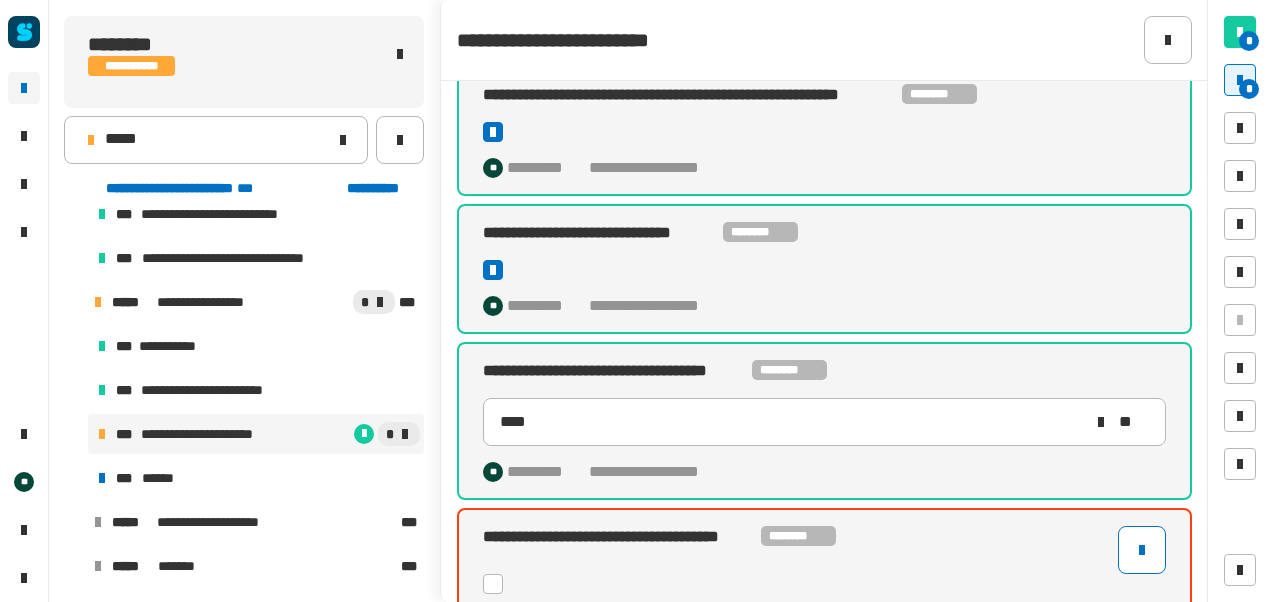 scroll, scrollTop: 140, scrollLeft: 0, axis: vertical 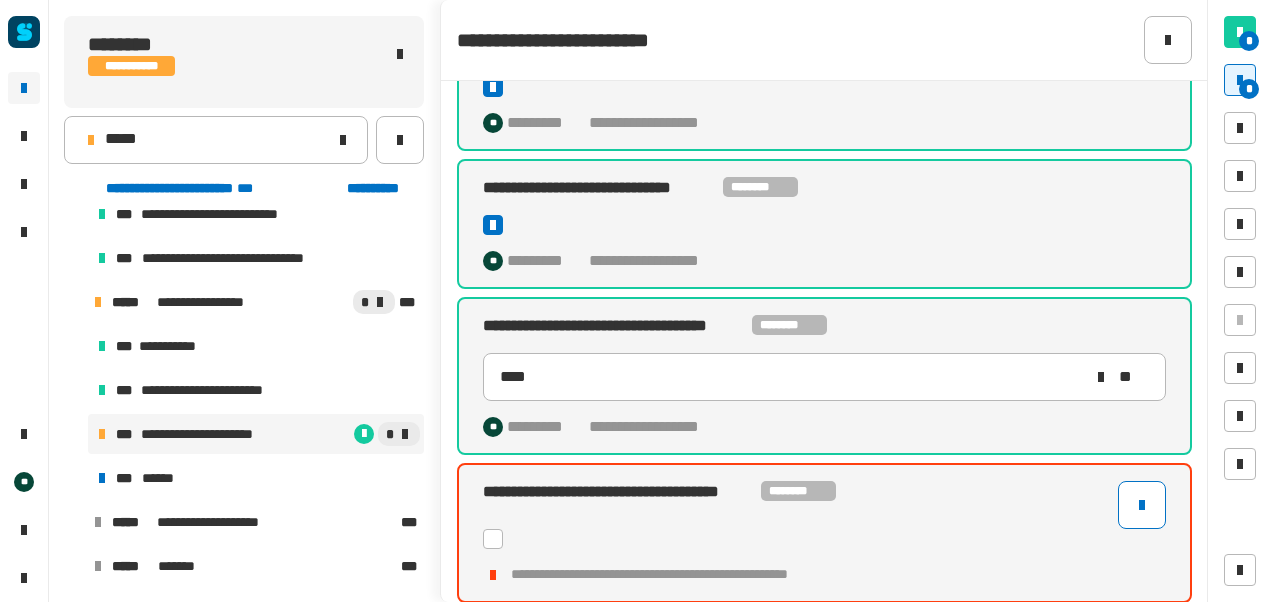 click 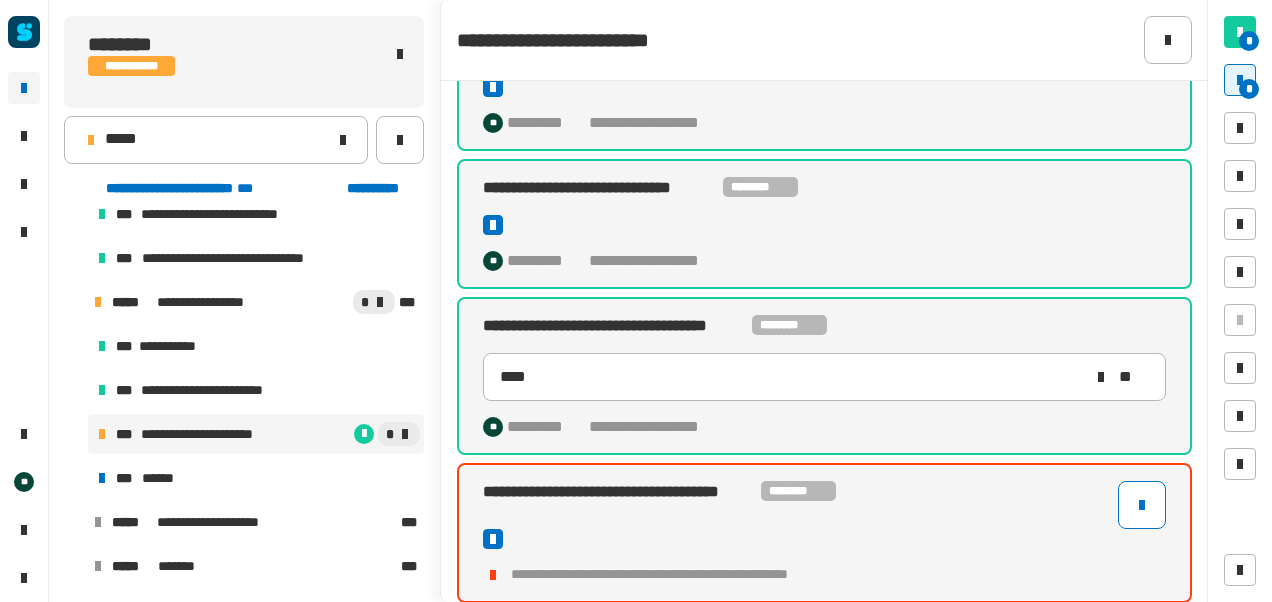 type on "****" 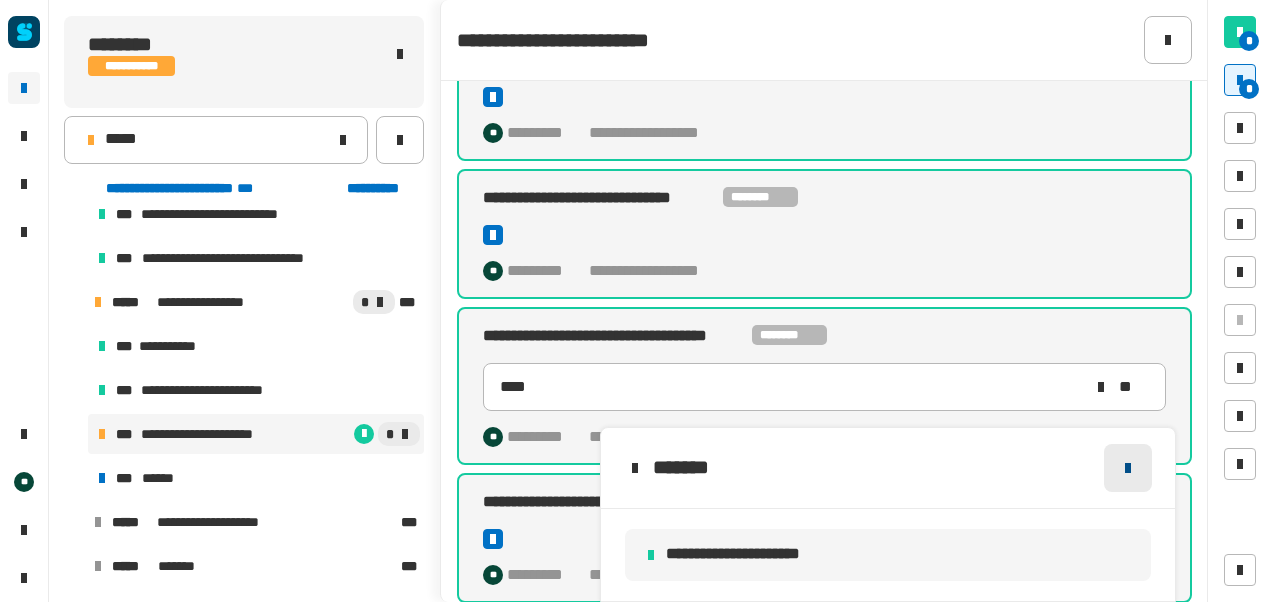 click 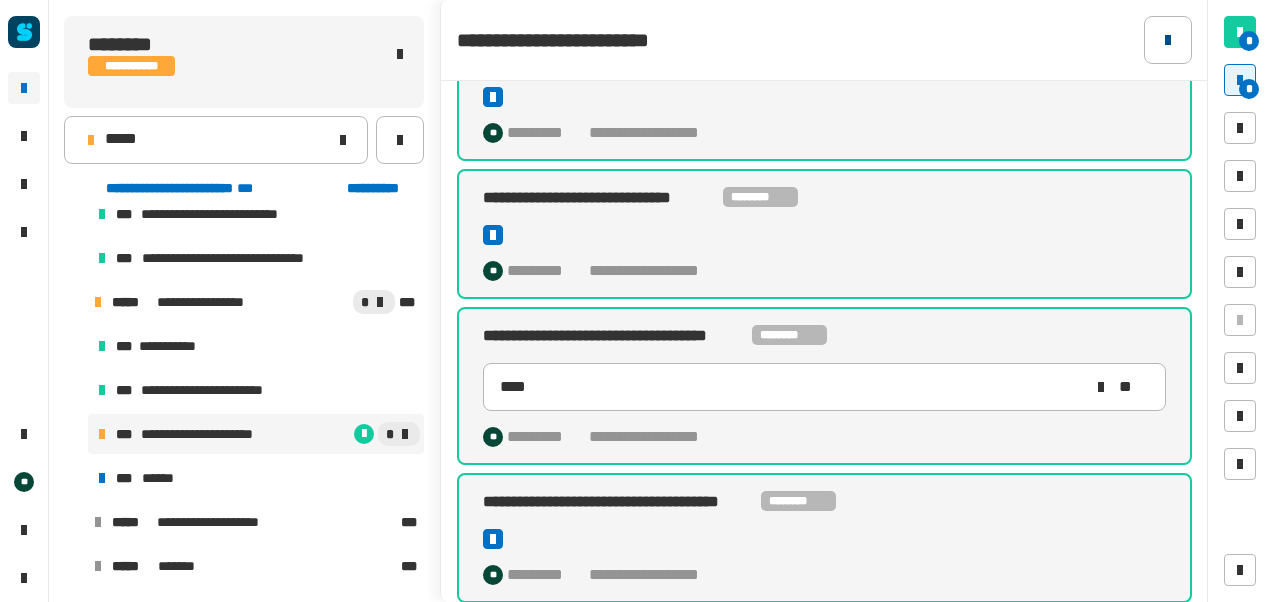 click 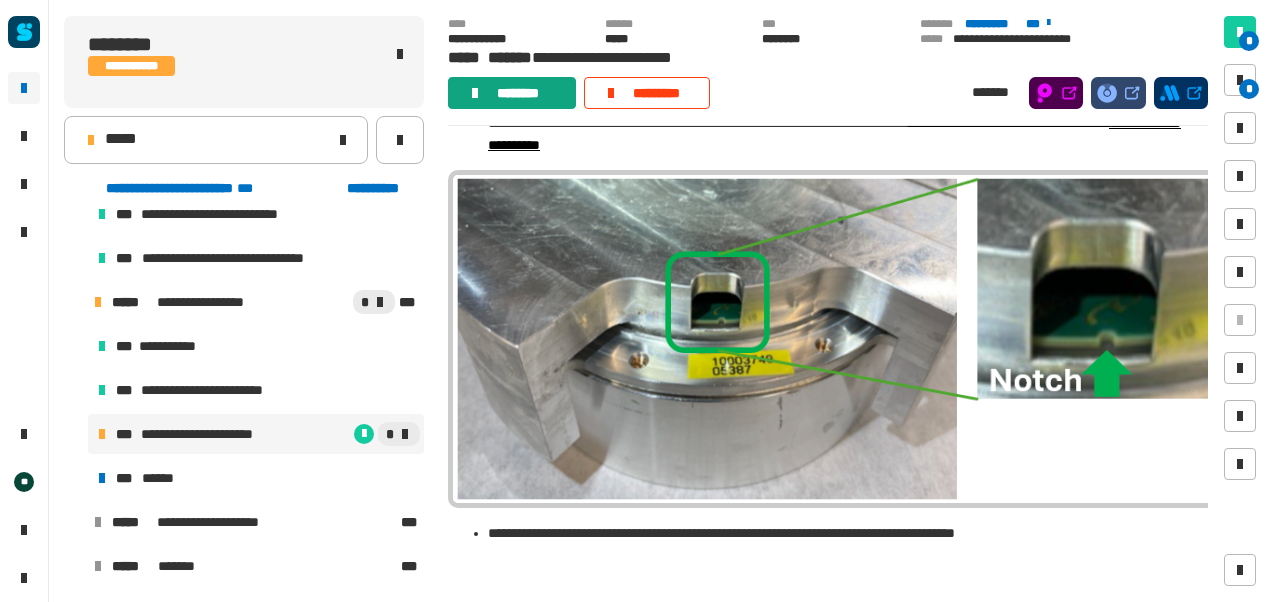 click on "********" 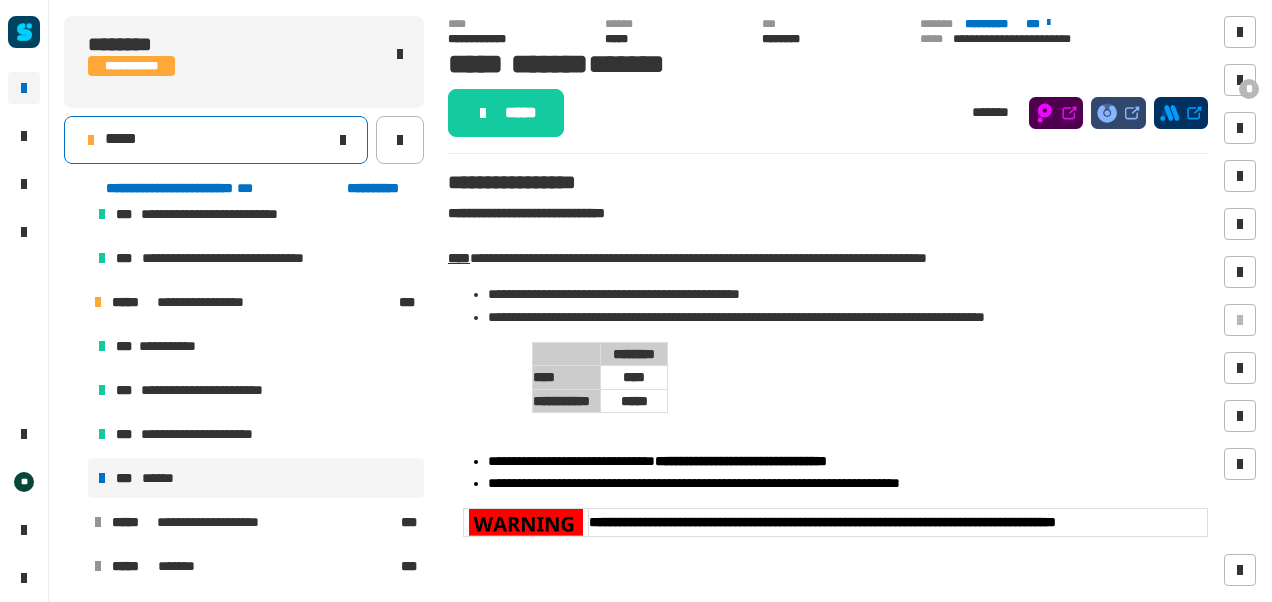 click on "*****" 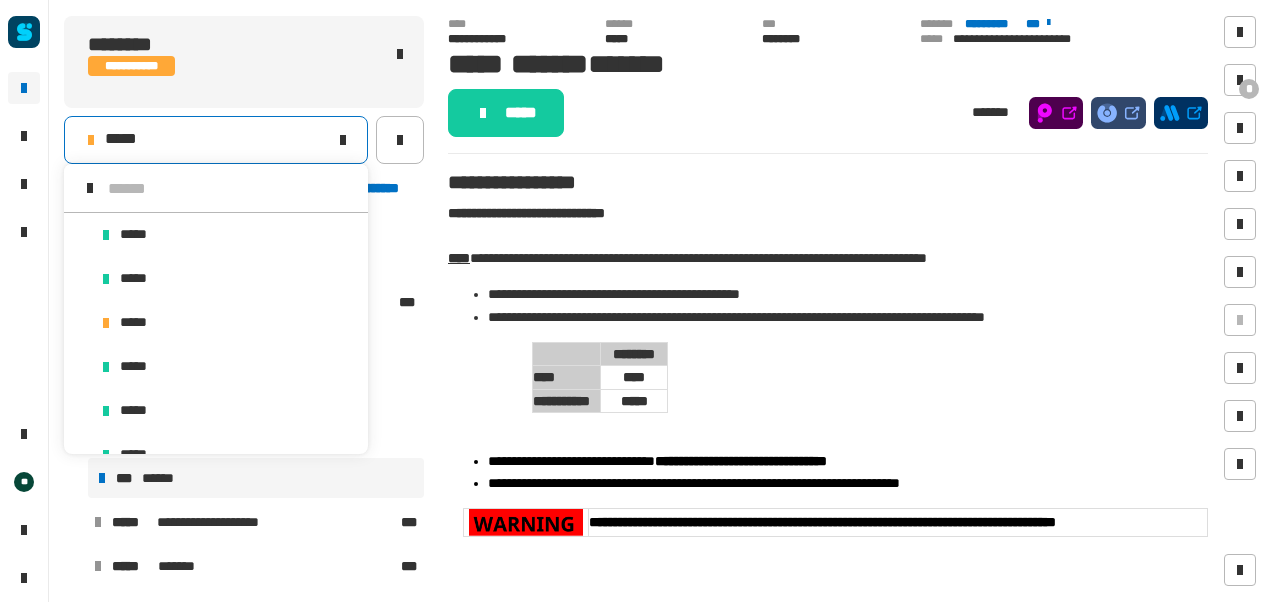 scroll, scrollTop: 16, scrollLeft: 0, axis: vertical 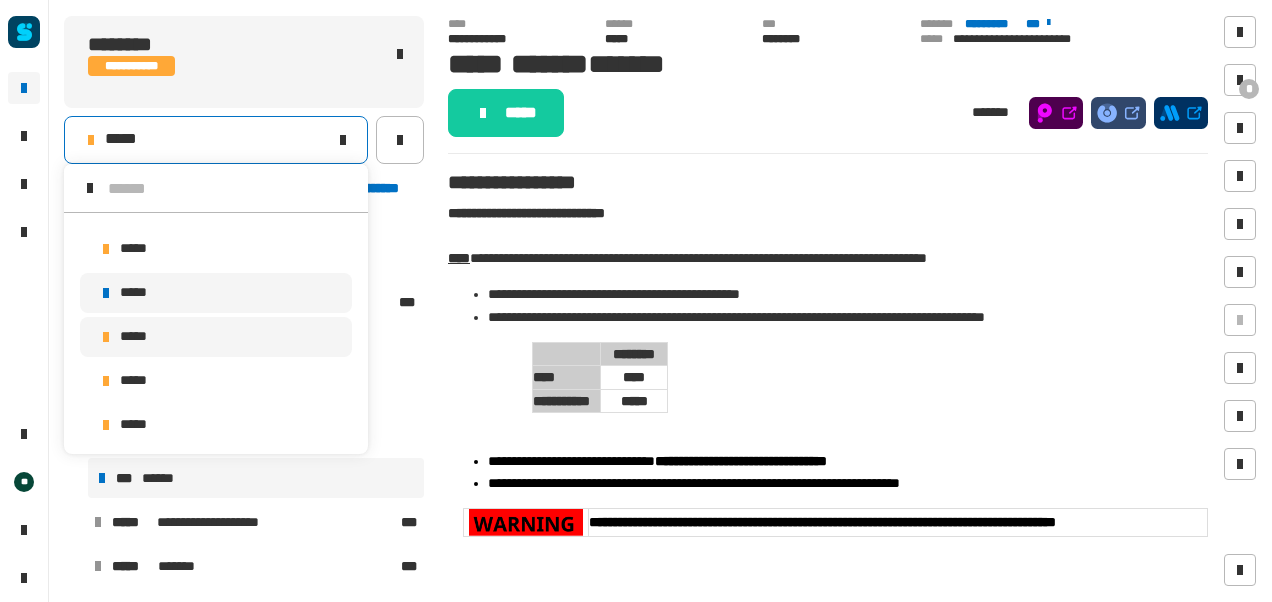 click on "*****" at bounding box center (216, 293) 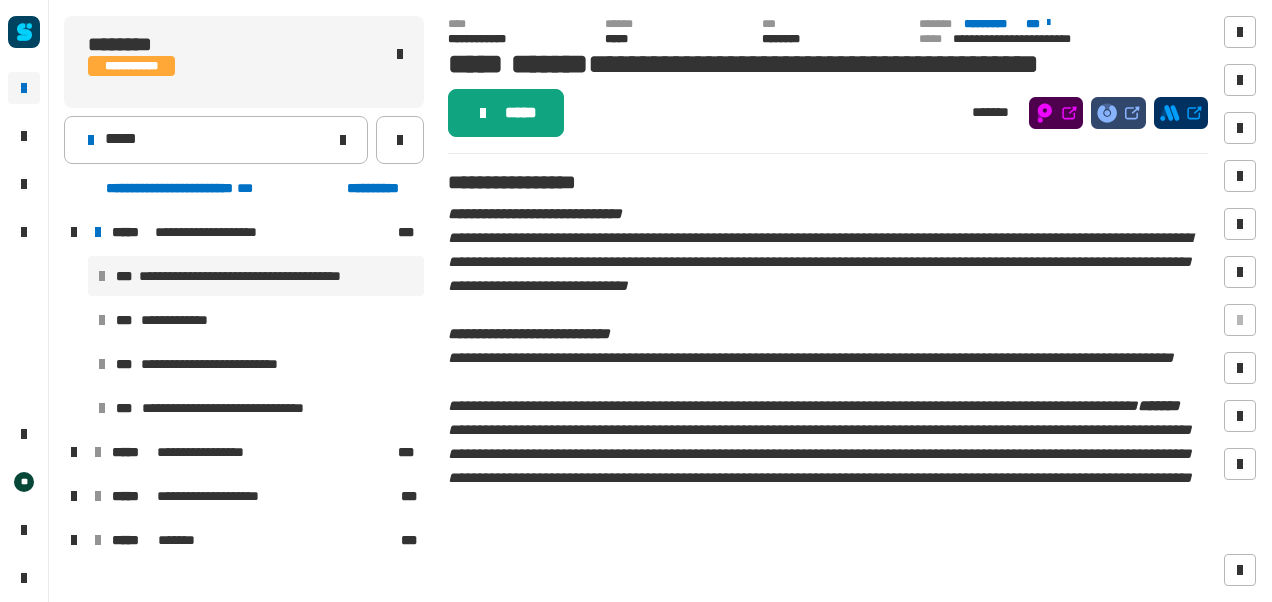 click on "*****" 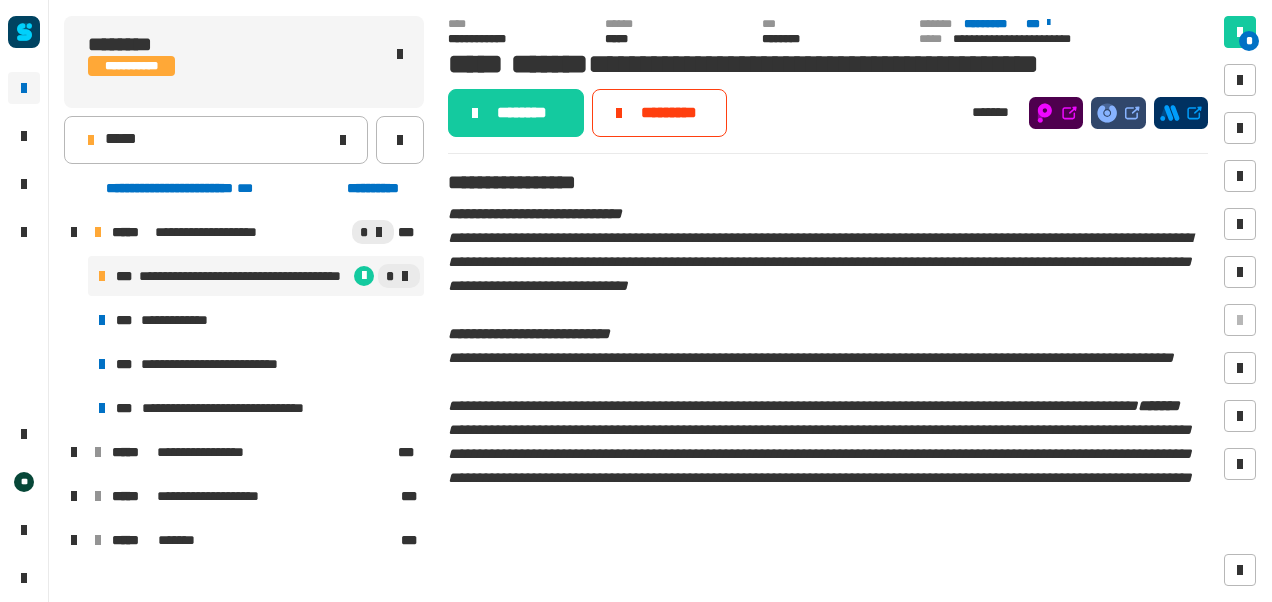 click on "********" 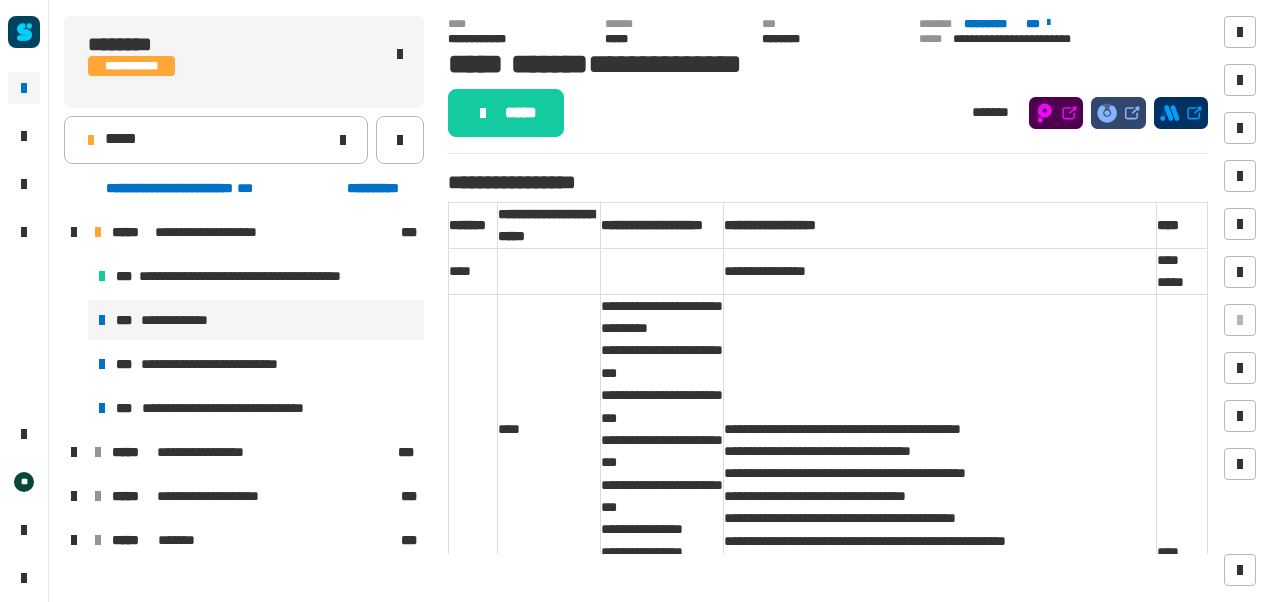 click on "*****" 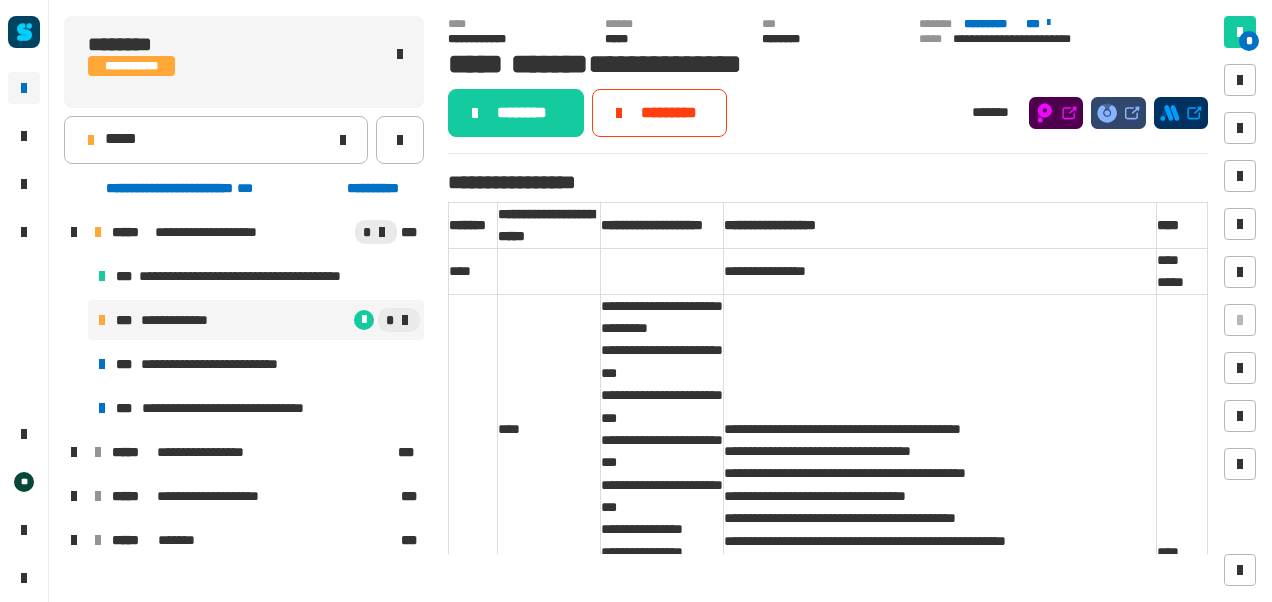 click on "********" 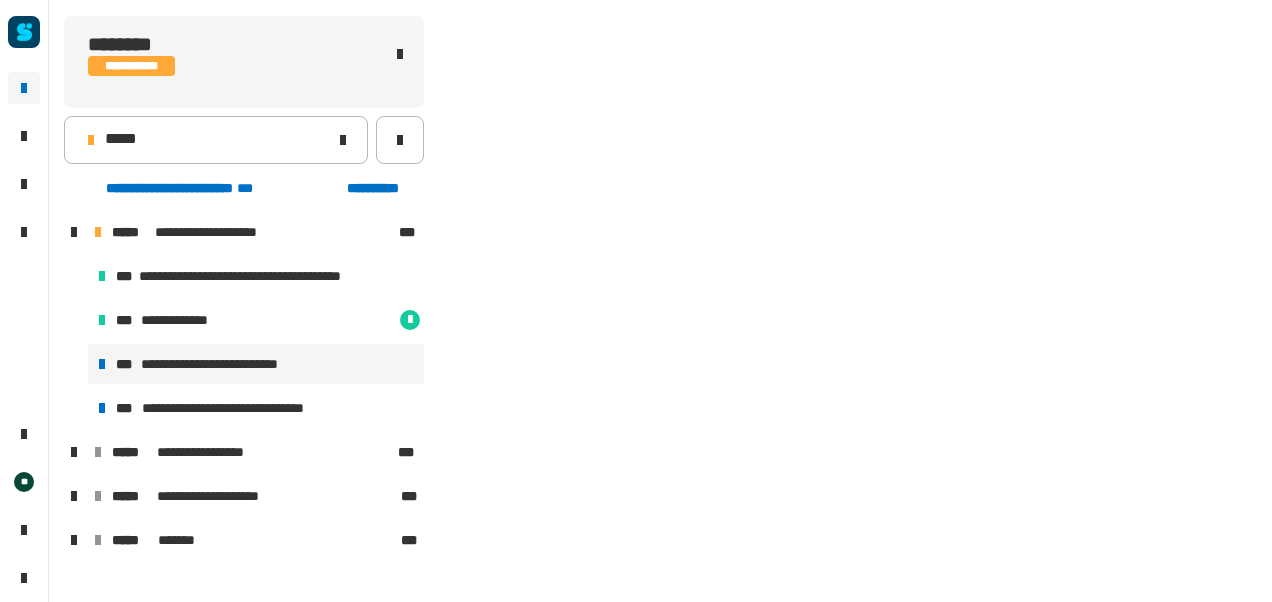 click 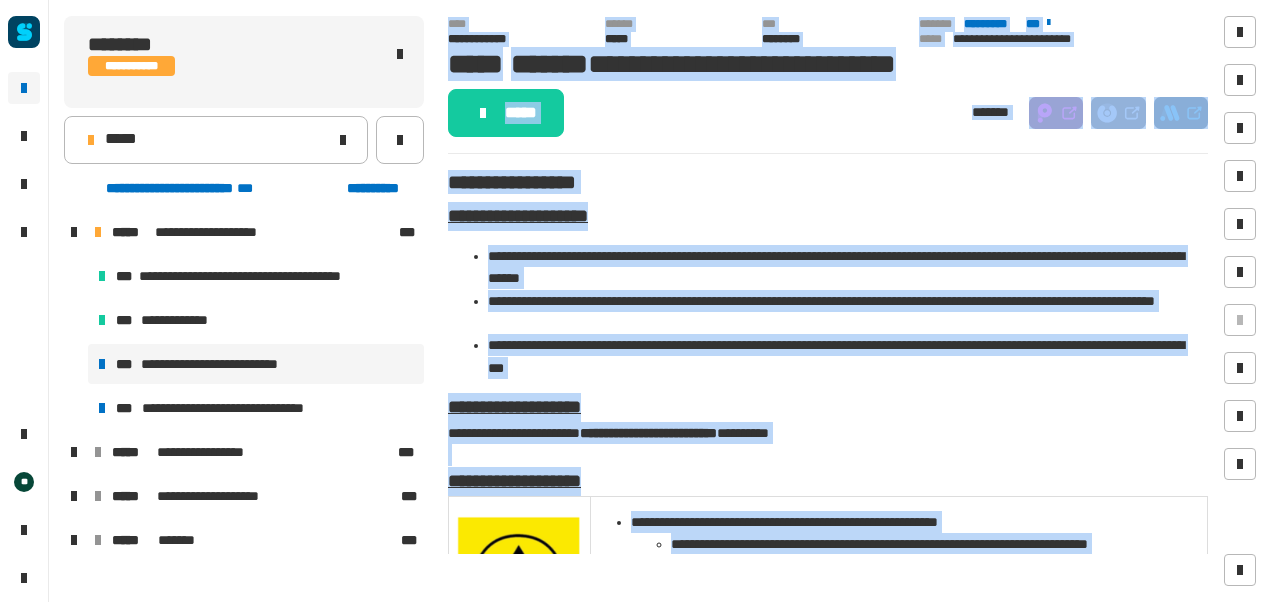 click on "*****" 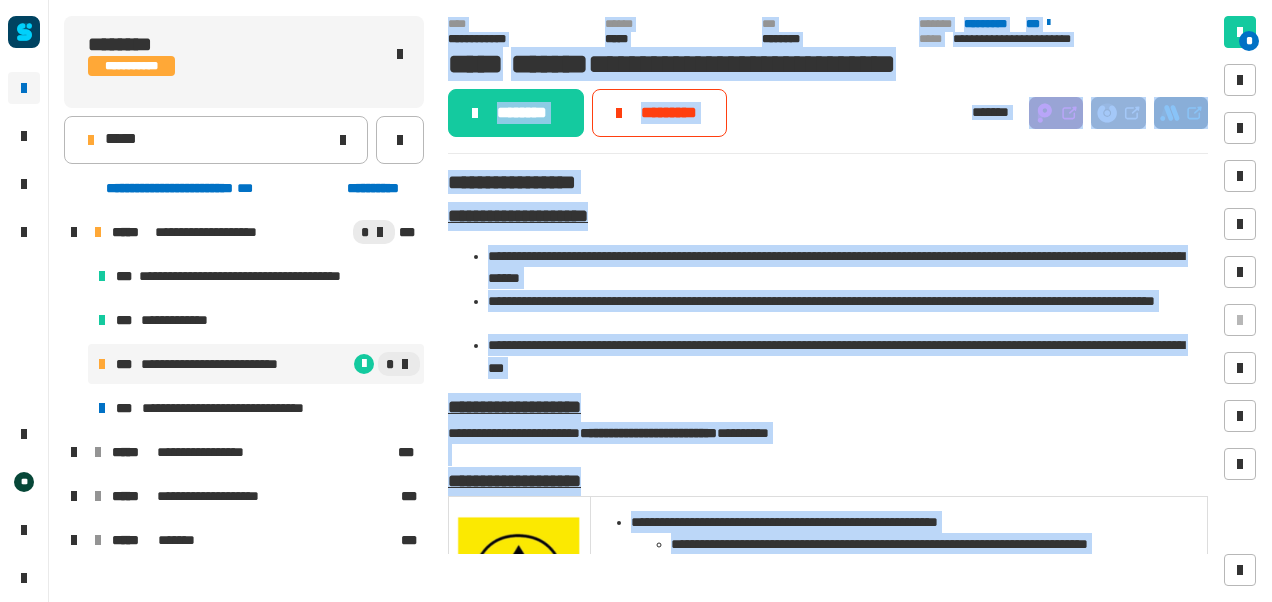 click on "********" 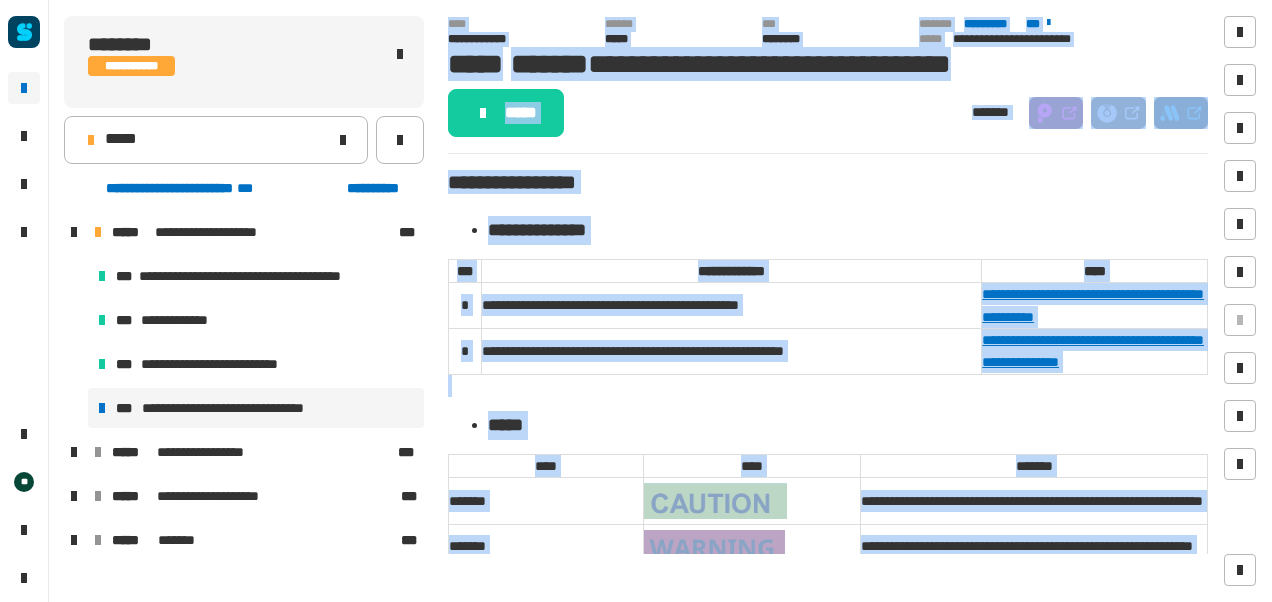 click on "**********" 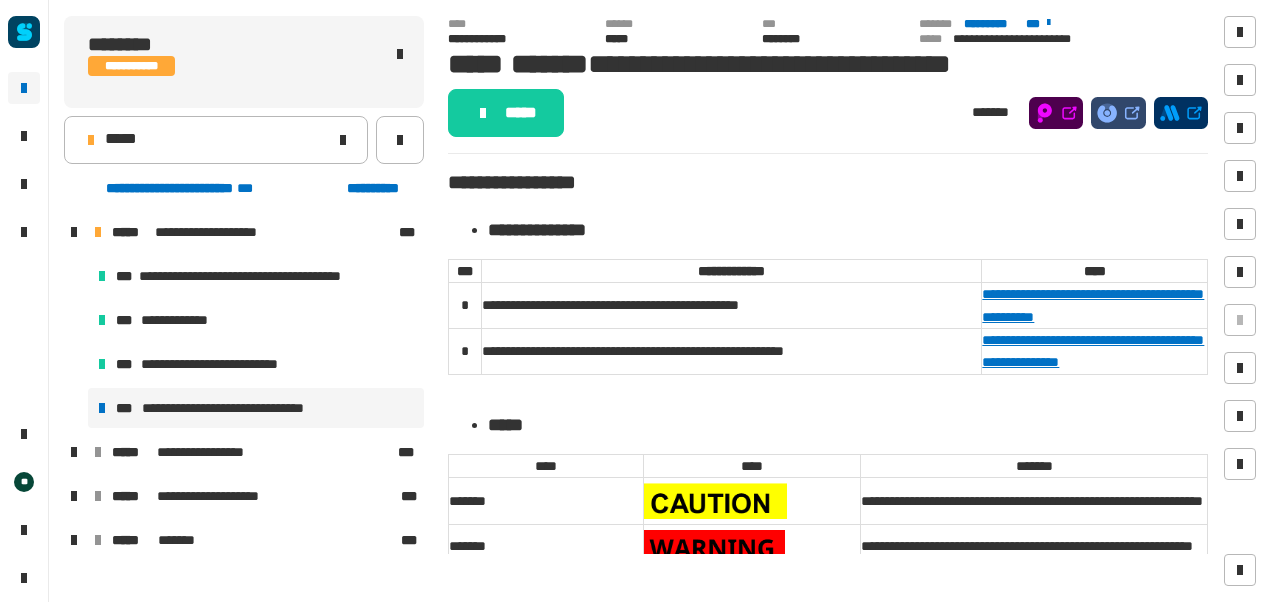 click on "*****" 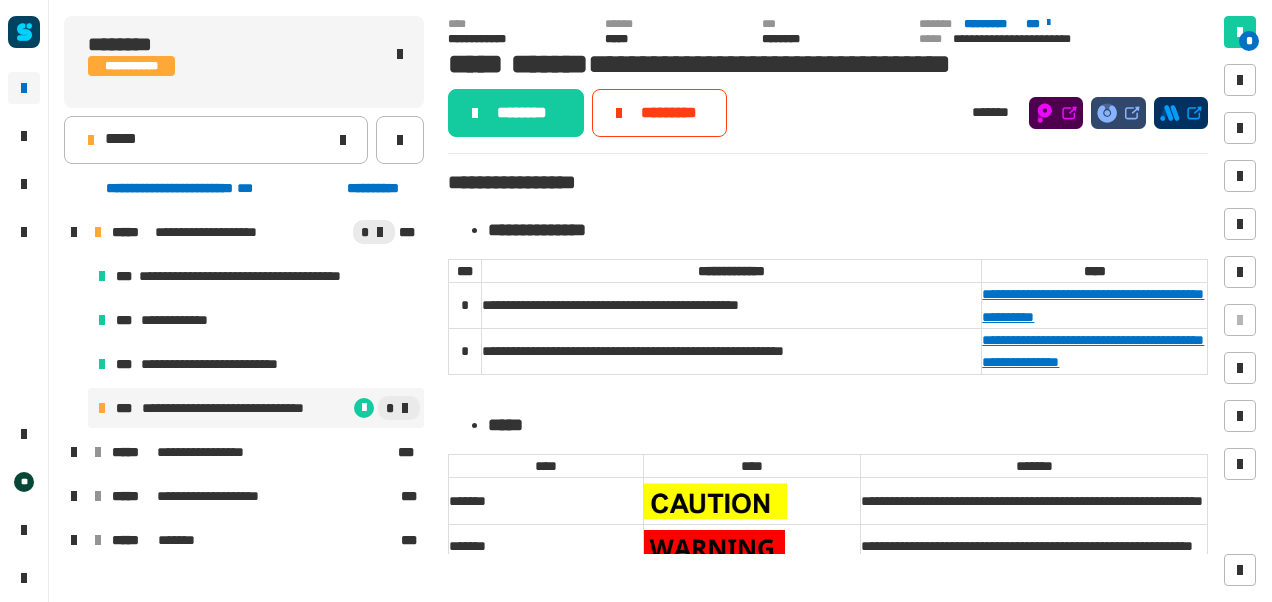 click on "********" 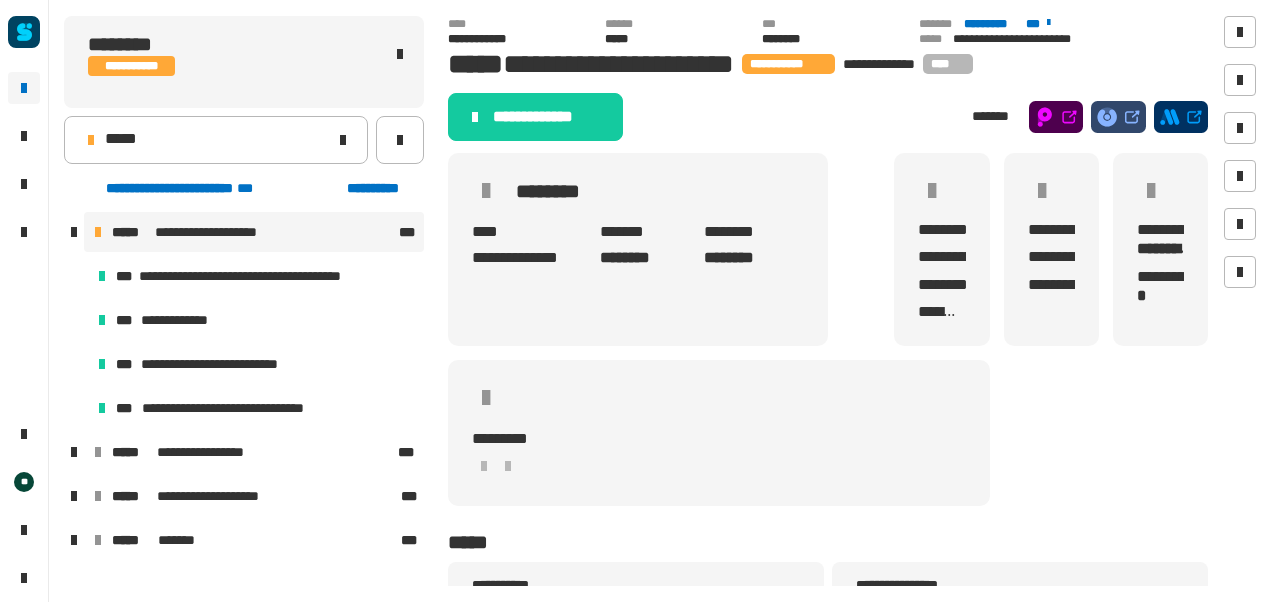 click on "**********" 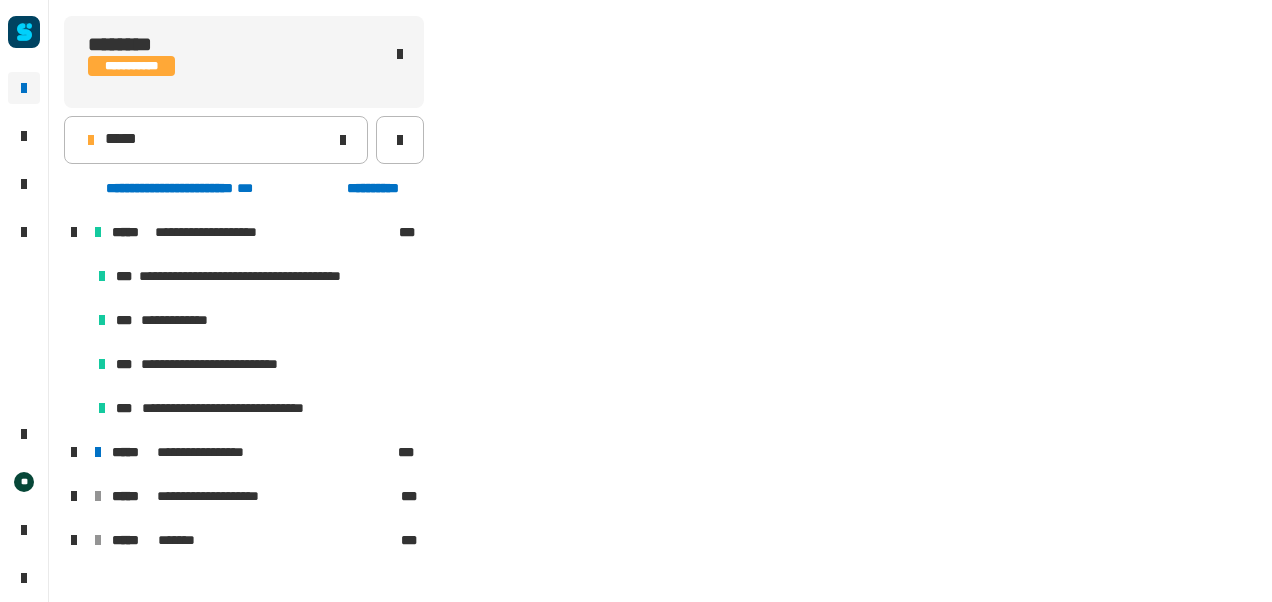 scroll, scrollTop: 143, scrollLeft: 0, axis: vertical 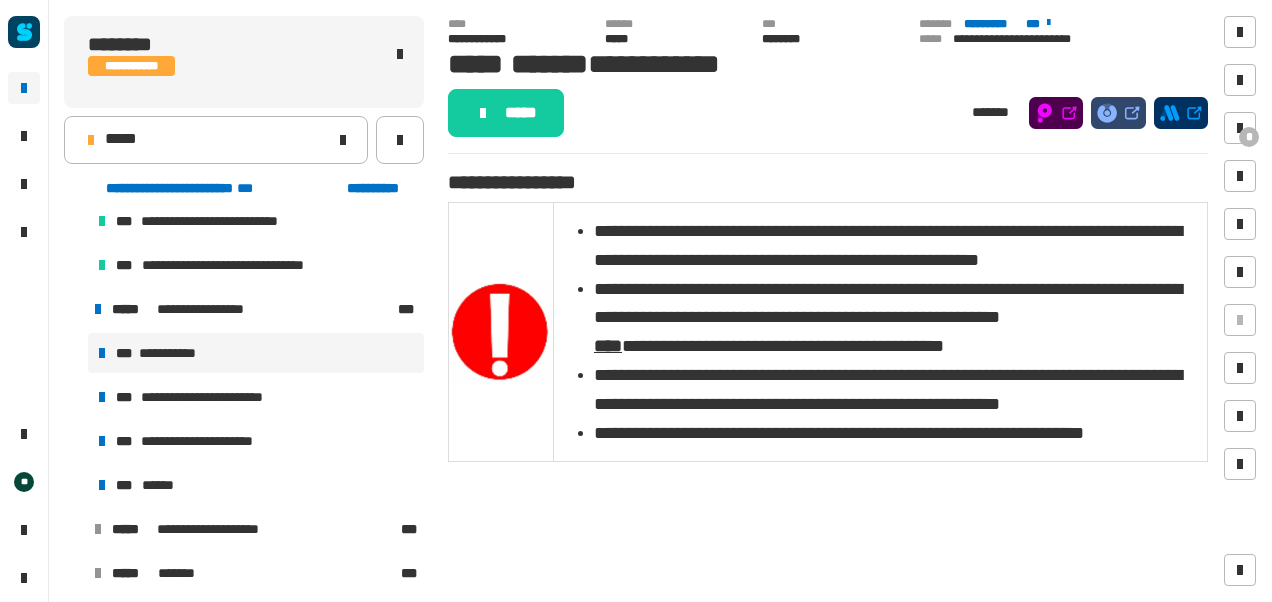 click on "*****" 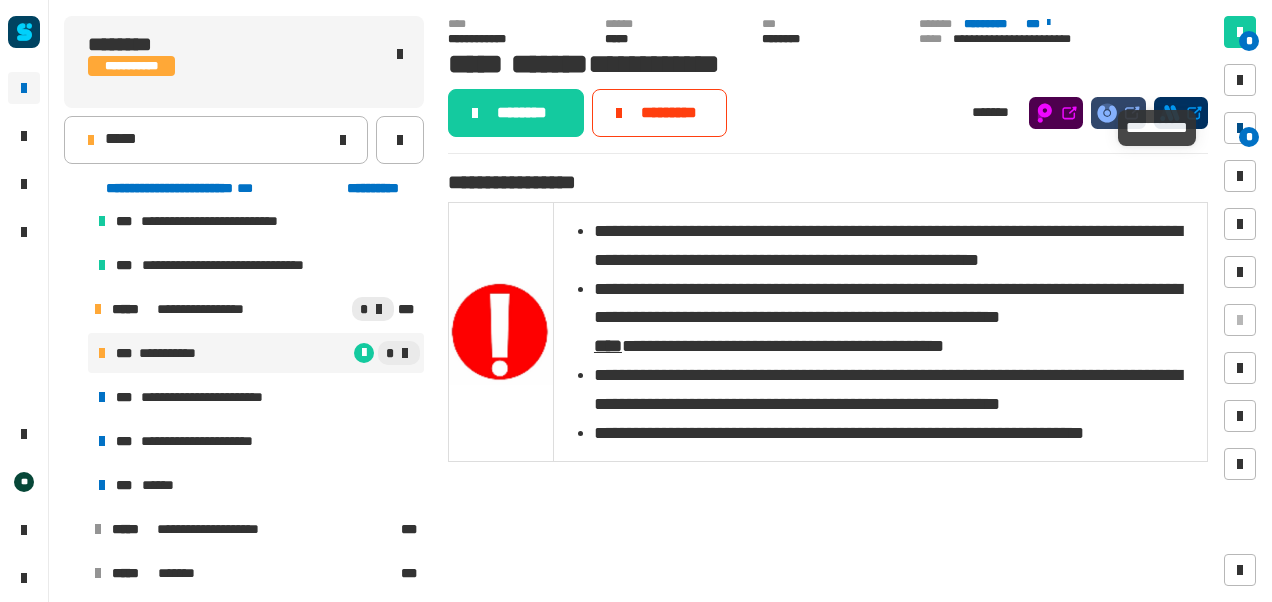 click at bounding box center [1240, 128] 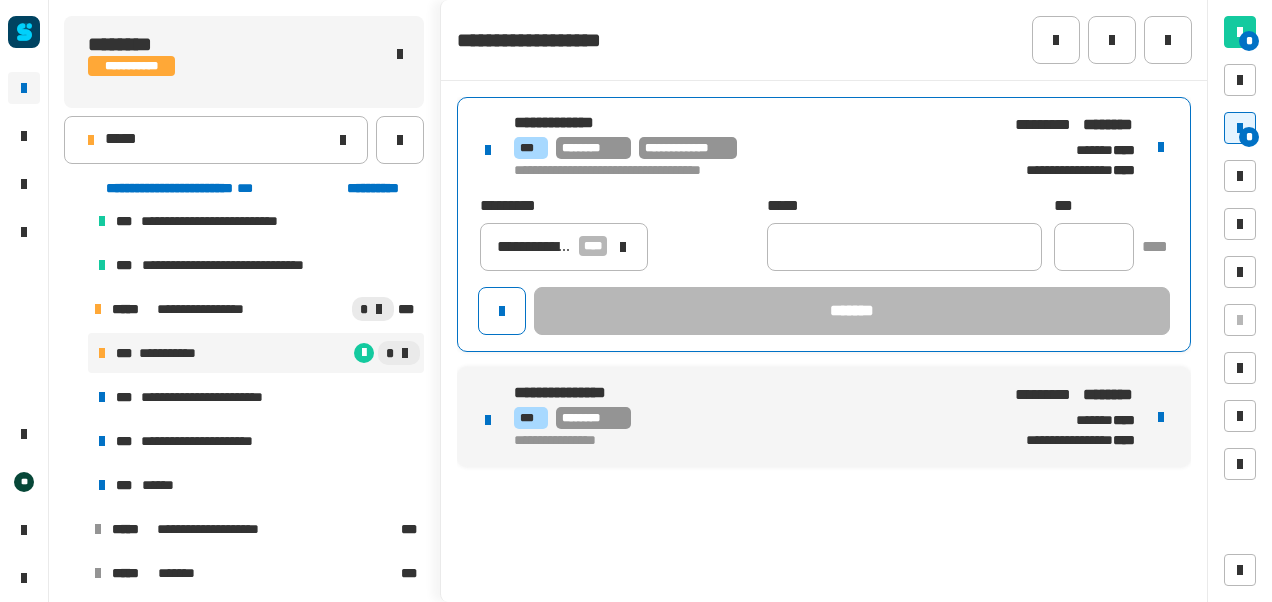 click on "**********" at bounding box center (751, 147) 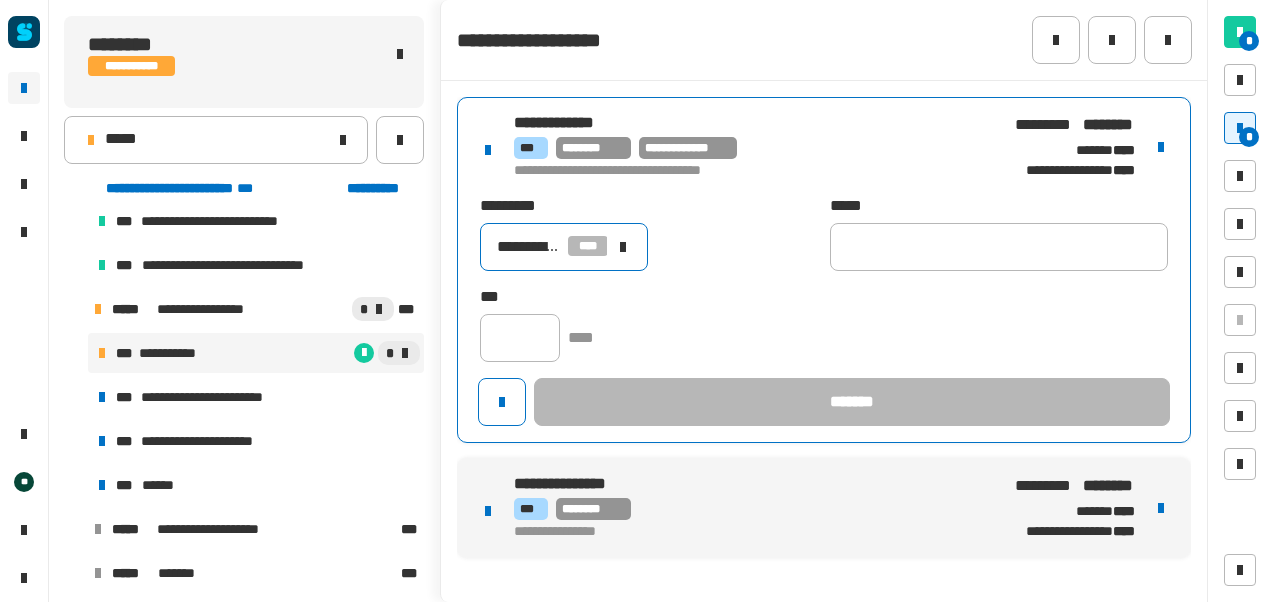 click 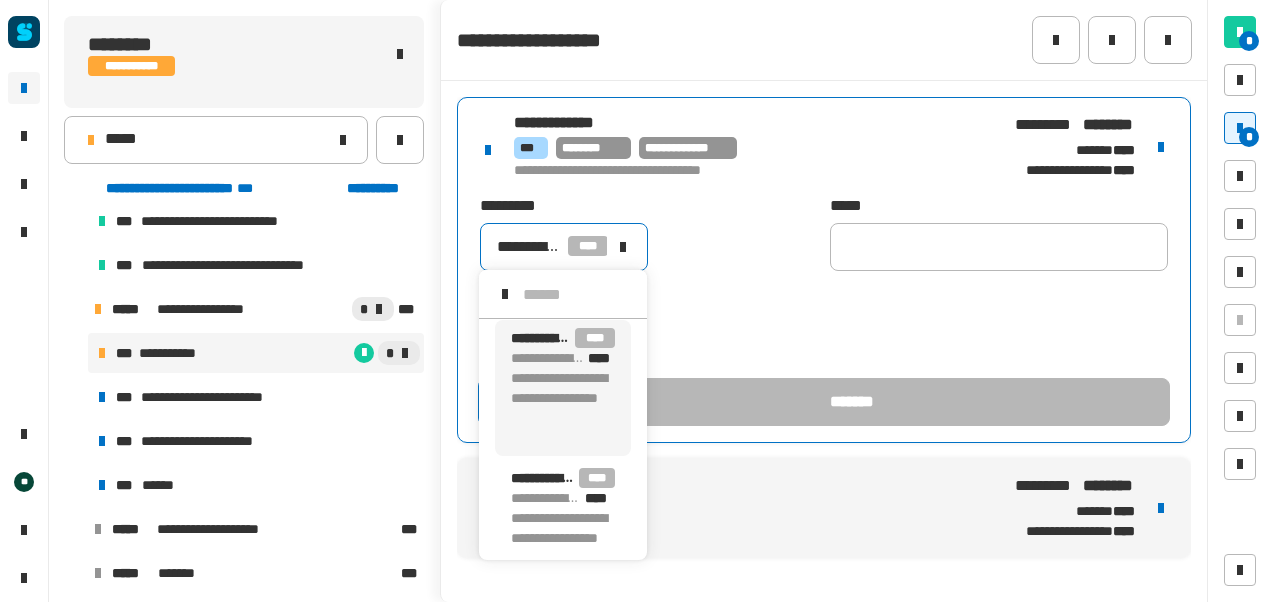 scroll, scrollTop: 16, scrollLeft: 0, axis: vertical 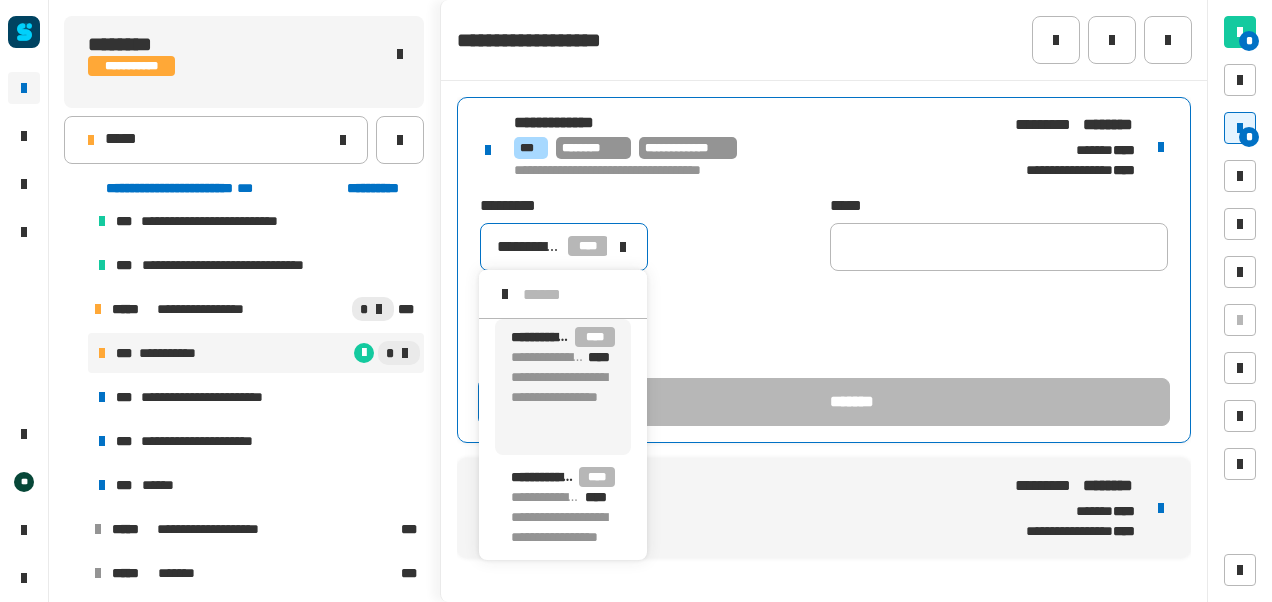 click on "**********" at bounding box center (563, 407) 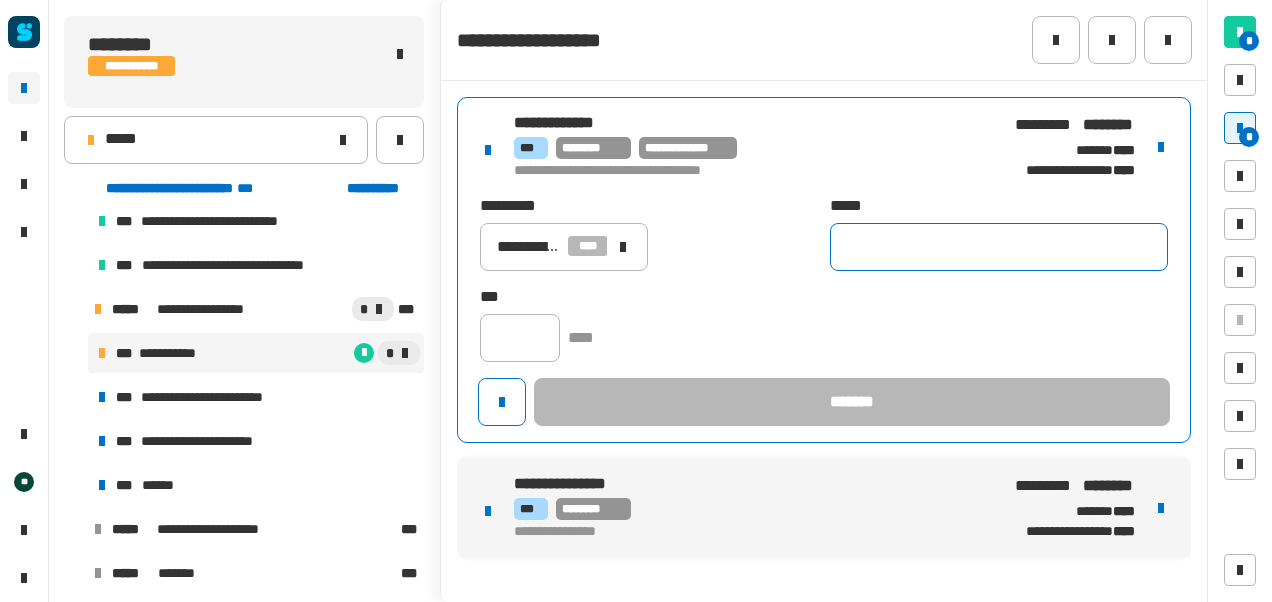 click 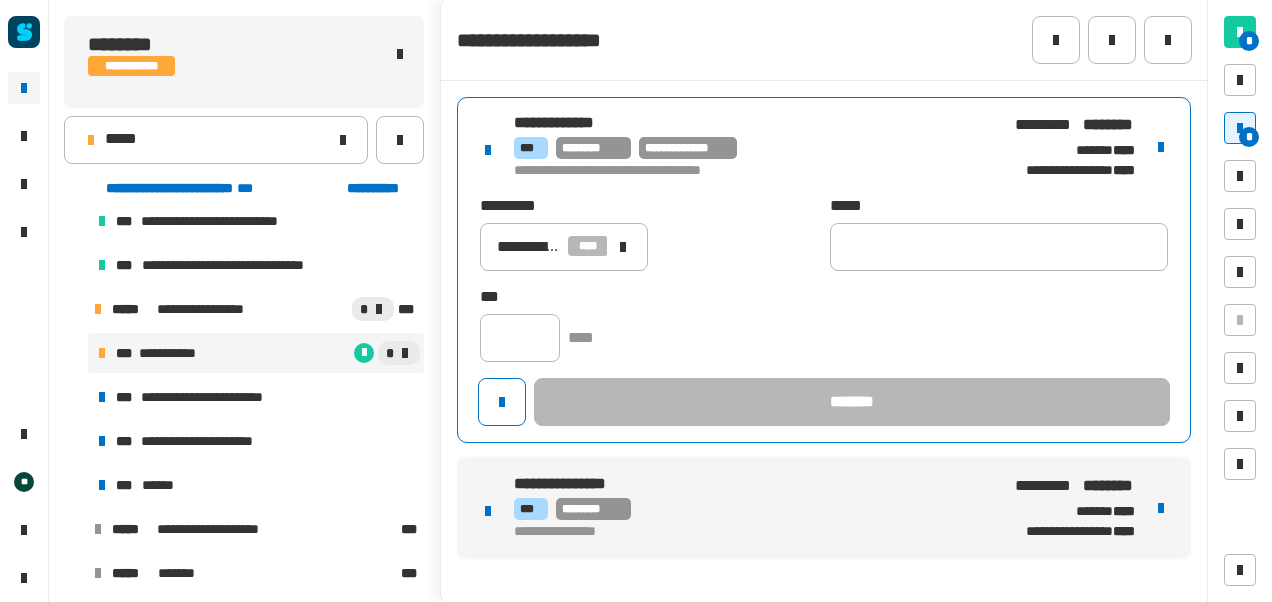 click at bounding box center [1161, 147] 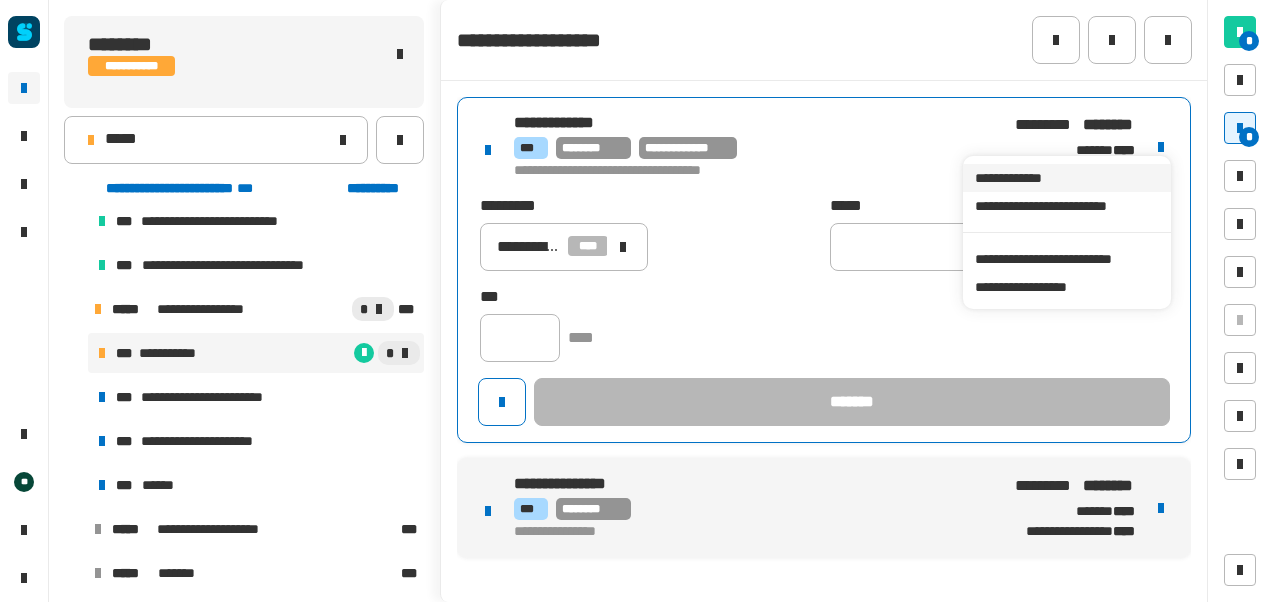 click on "**********" at bounding box center [1066, 178] 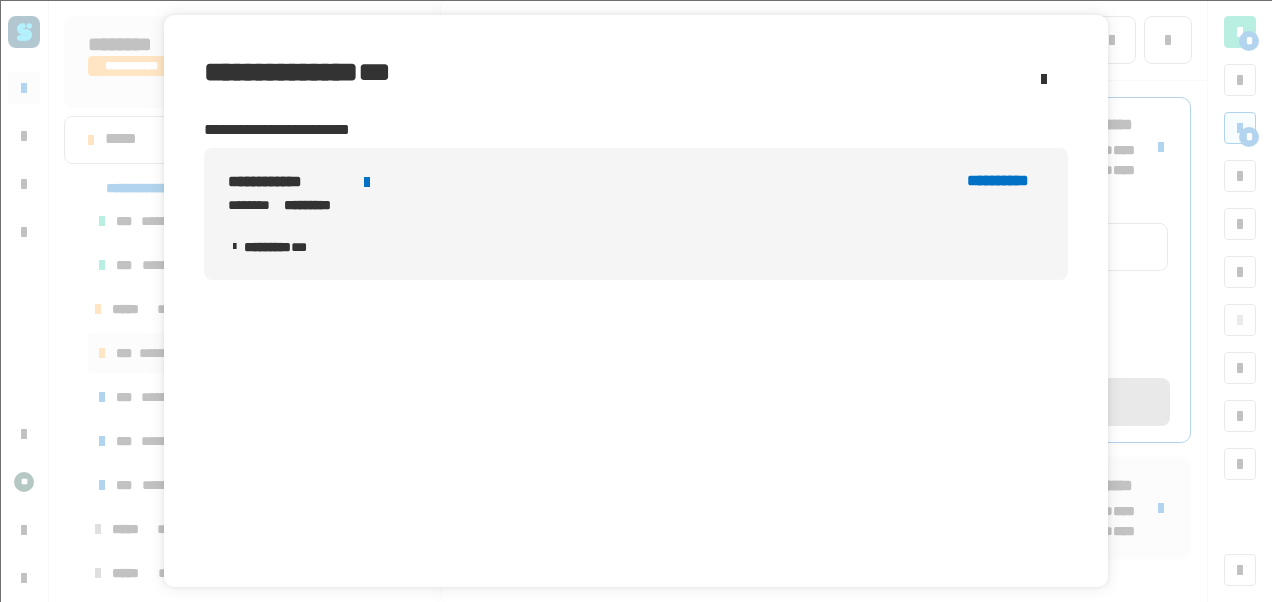 click 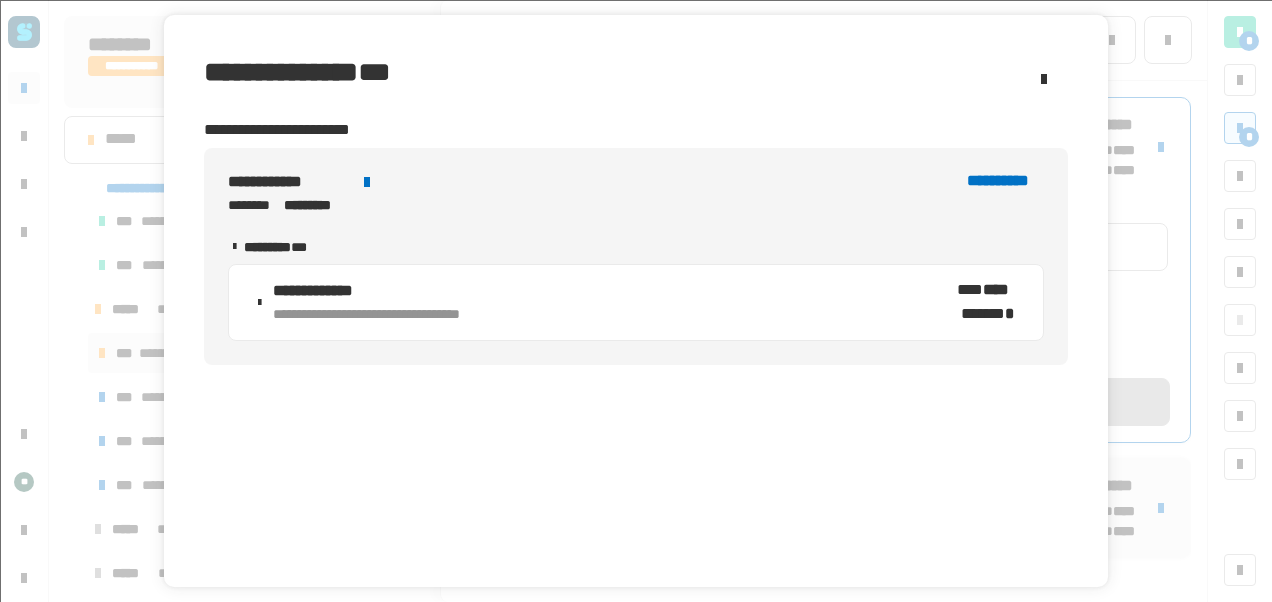 click 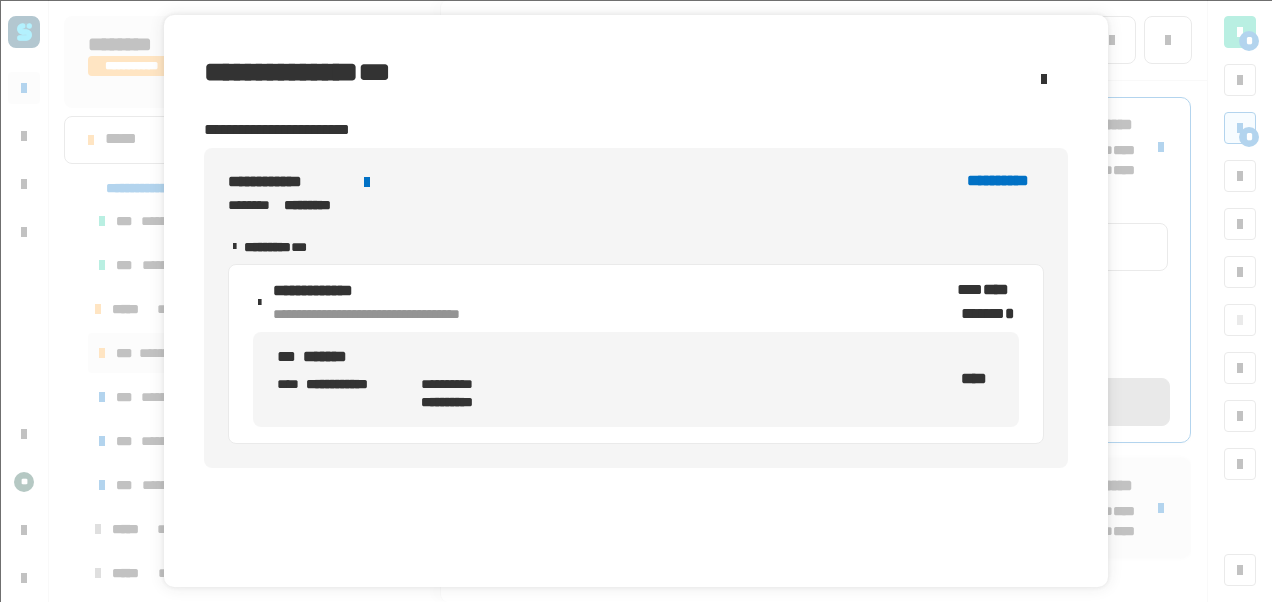 click on "**********" 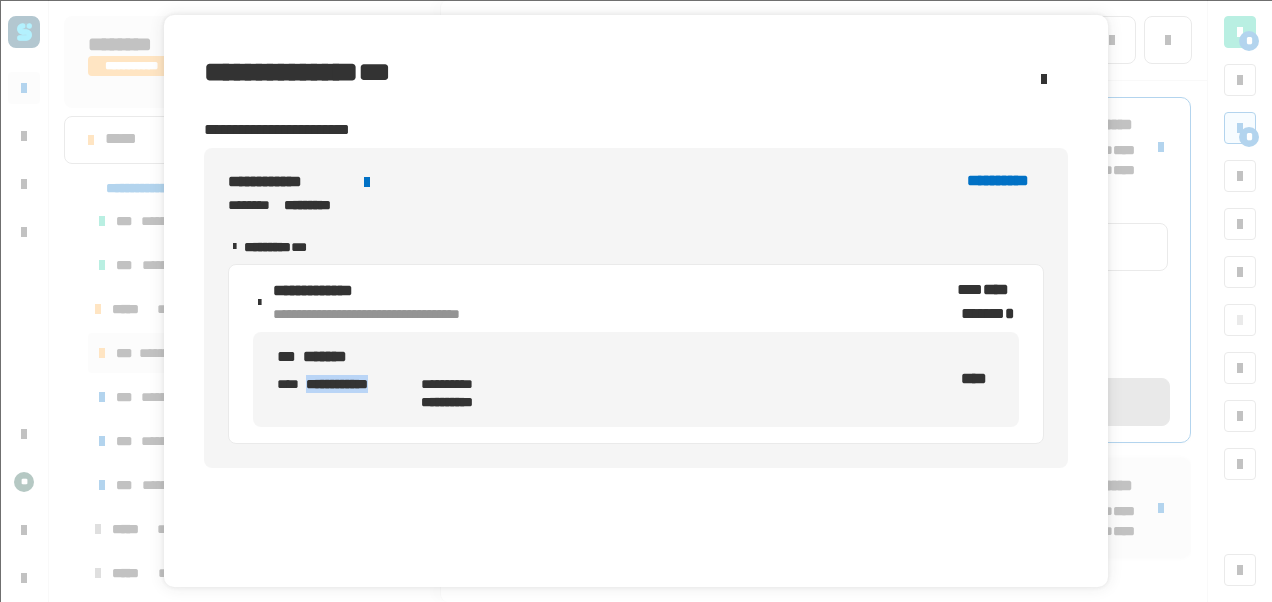 drag, startPoint x: 306, startPoint y: 382, endPoint x: 410, endPoint y: 382, distance: 104 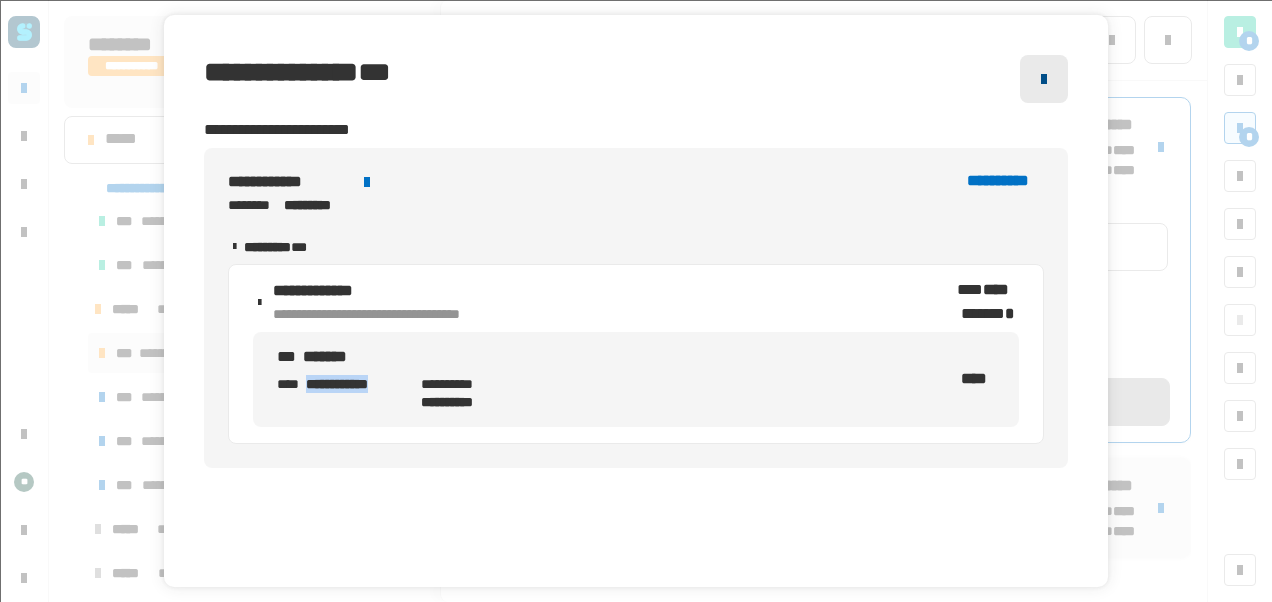 click 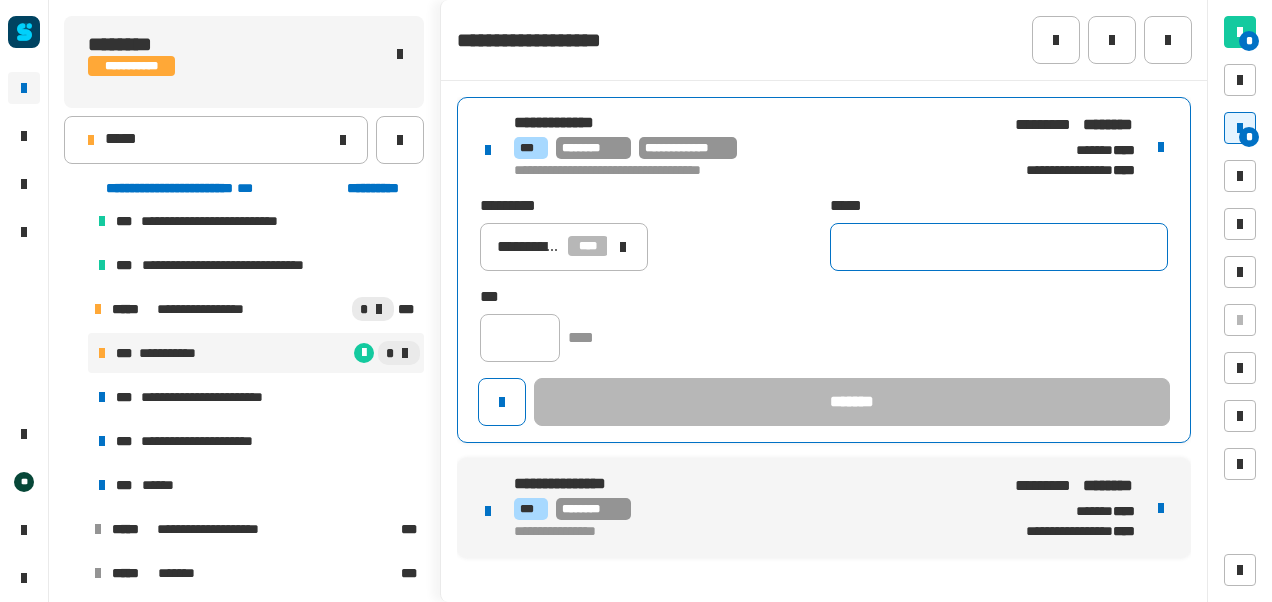click 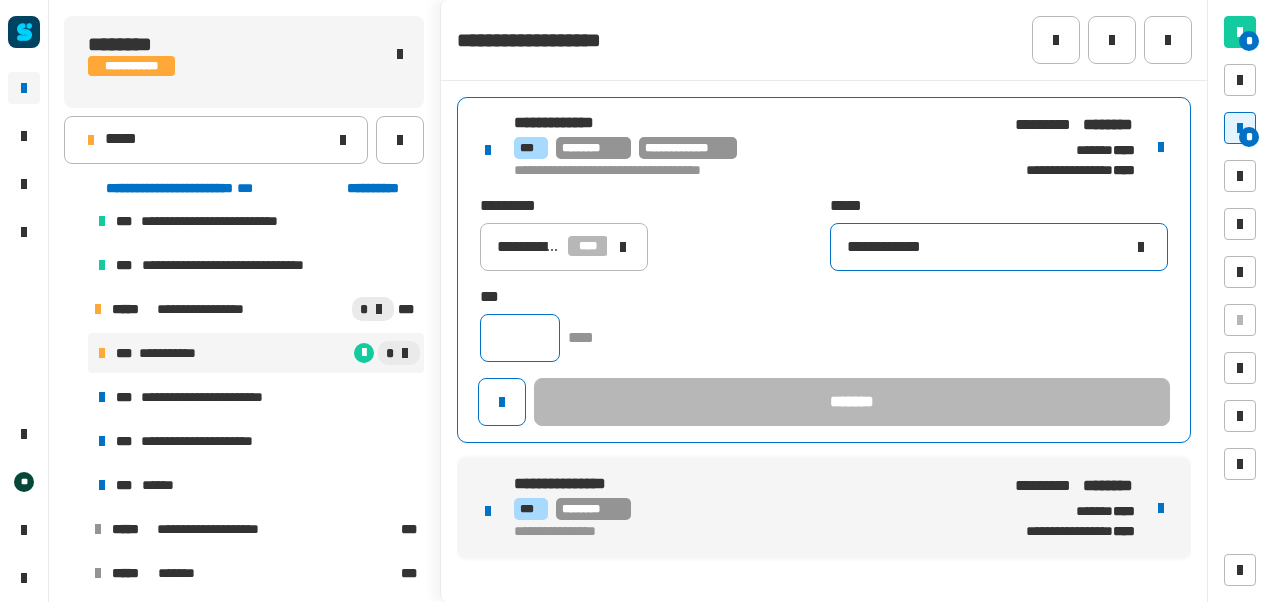 type on "**********" 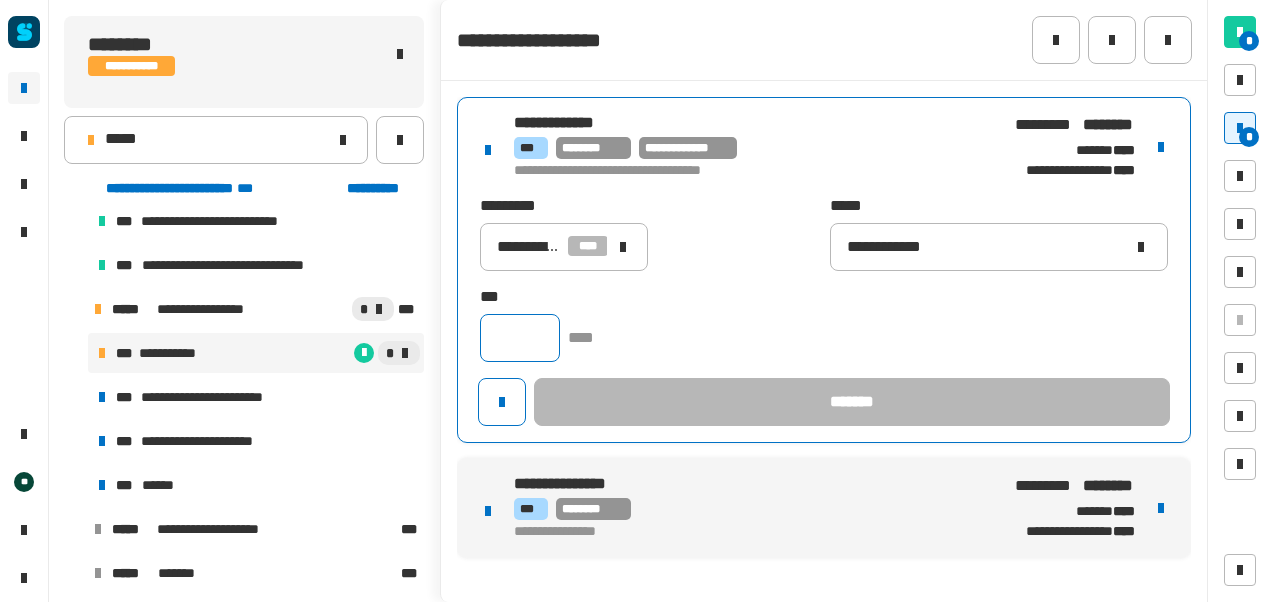 click 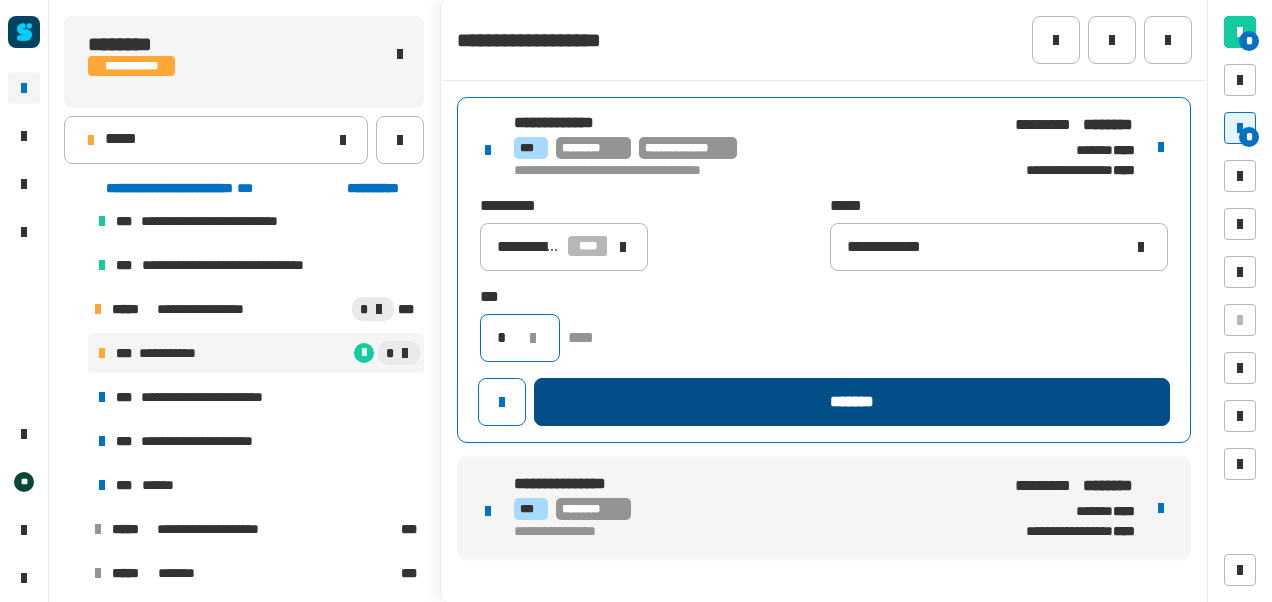 type on "*" 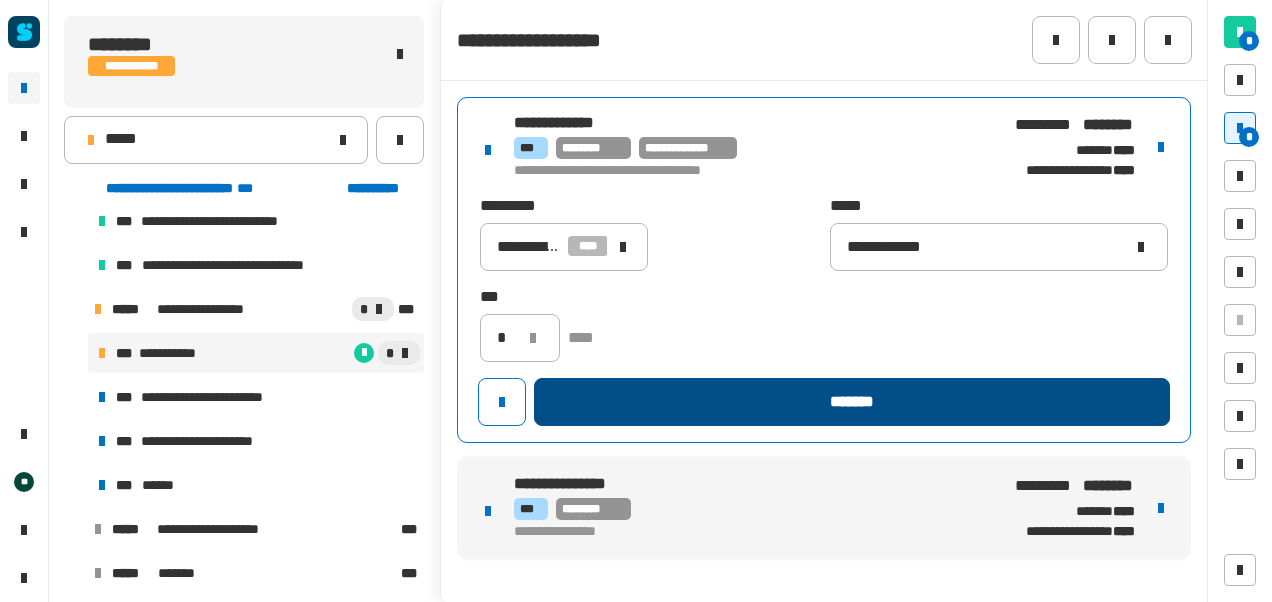 click on "*******" 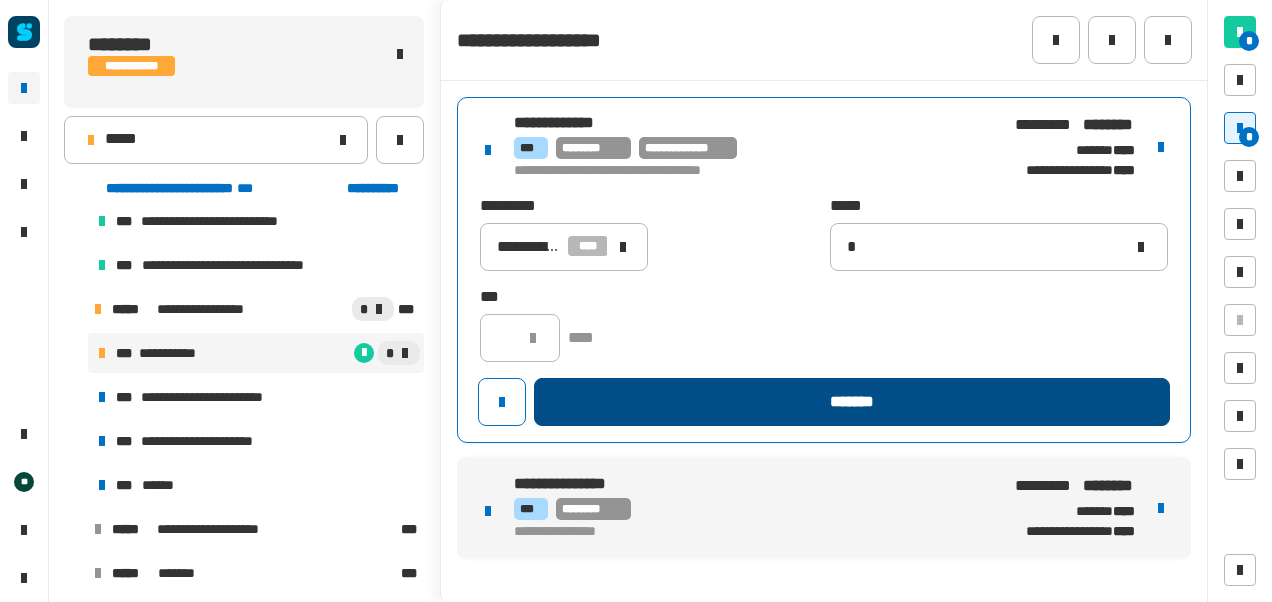 type 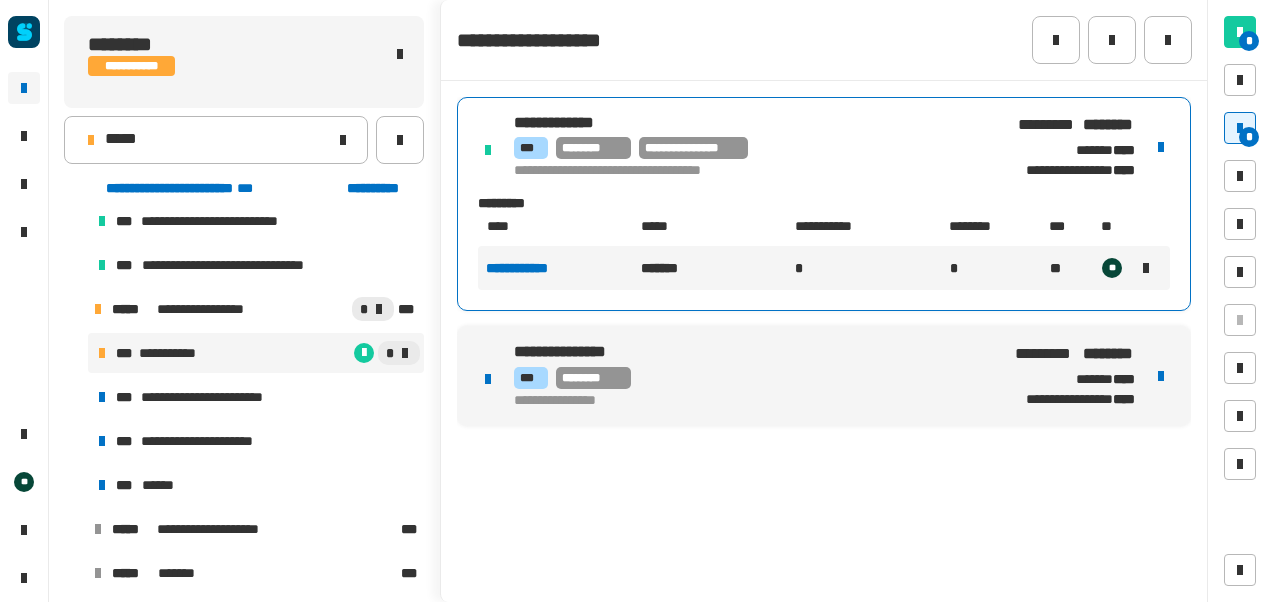 click on "**********" 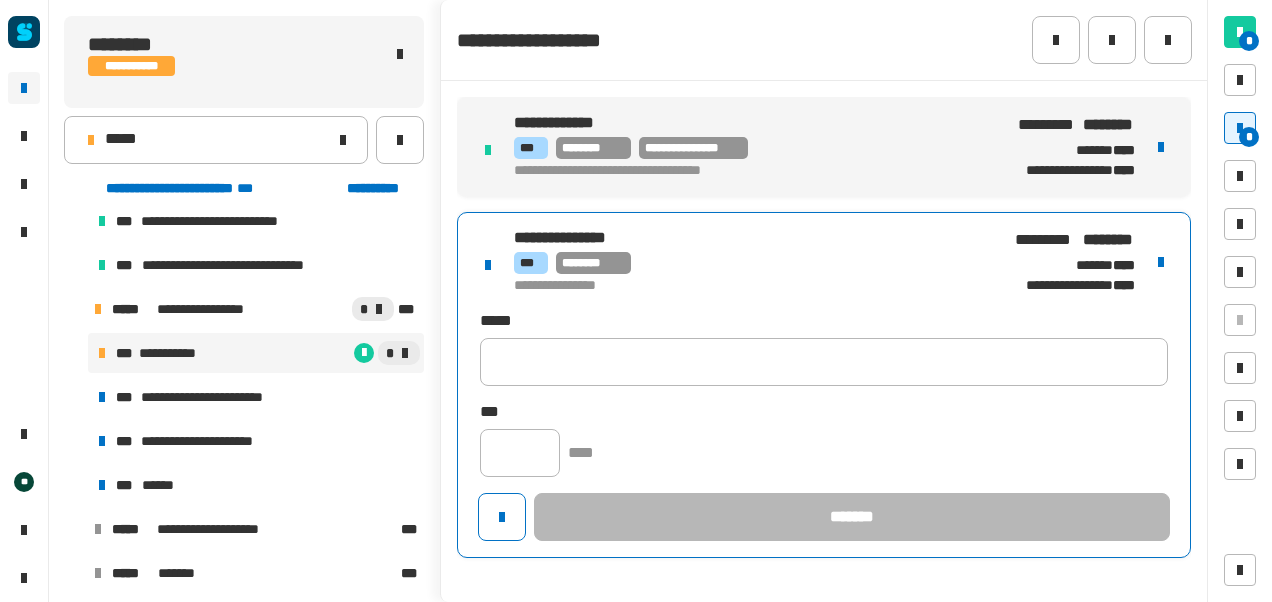 click at bounding box center [1161, 262] 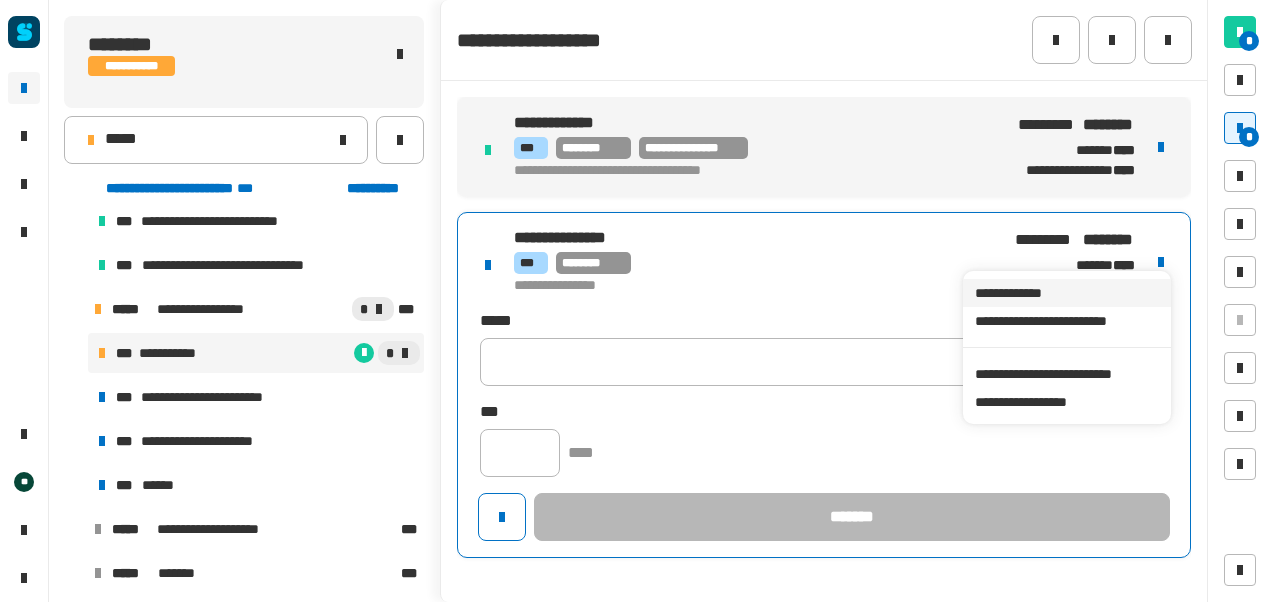 click on "**********" at bounding box center [1066, 293] 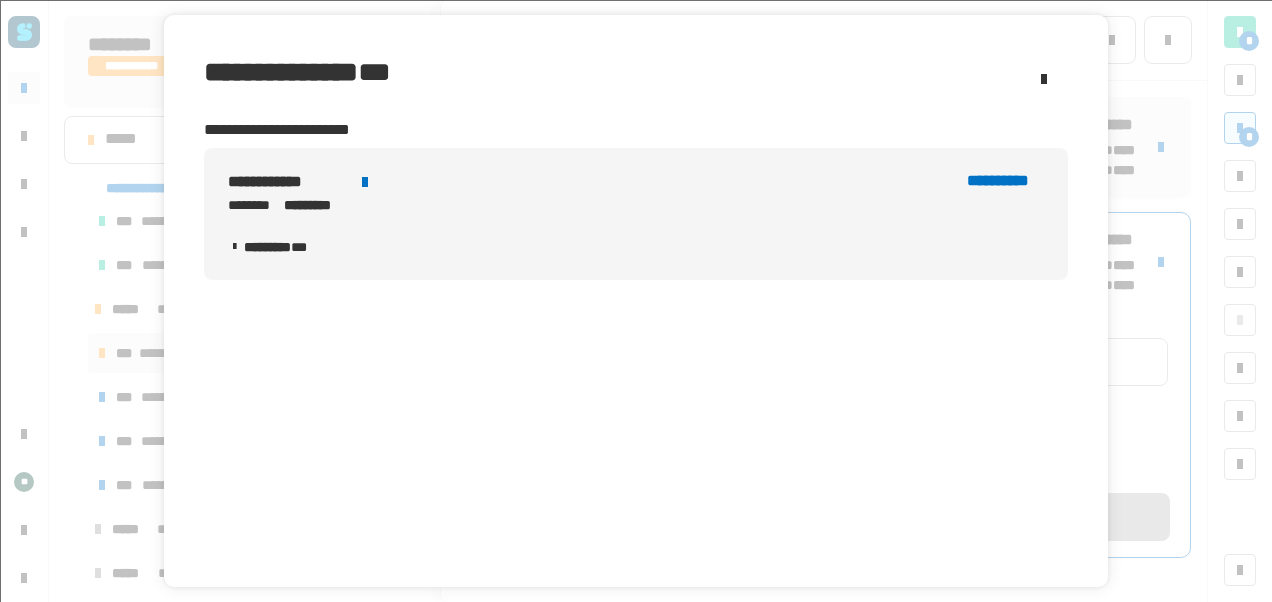 click 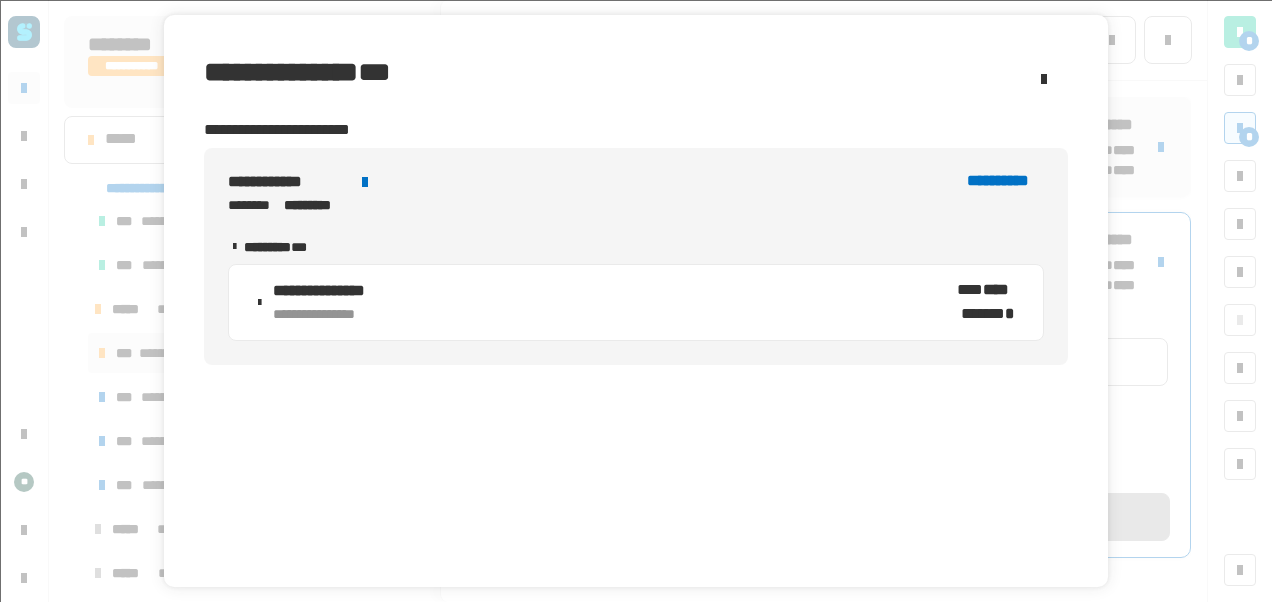 click 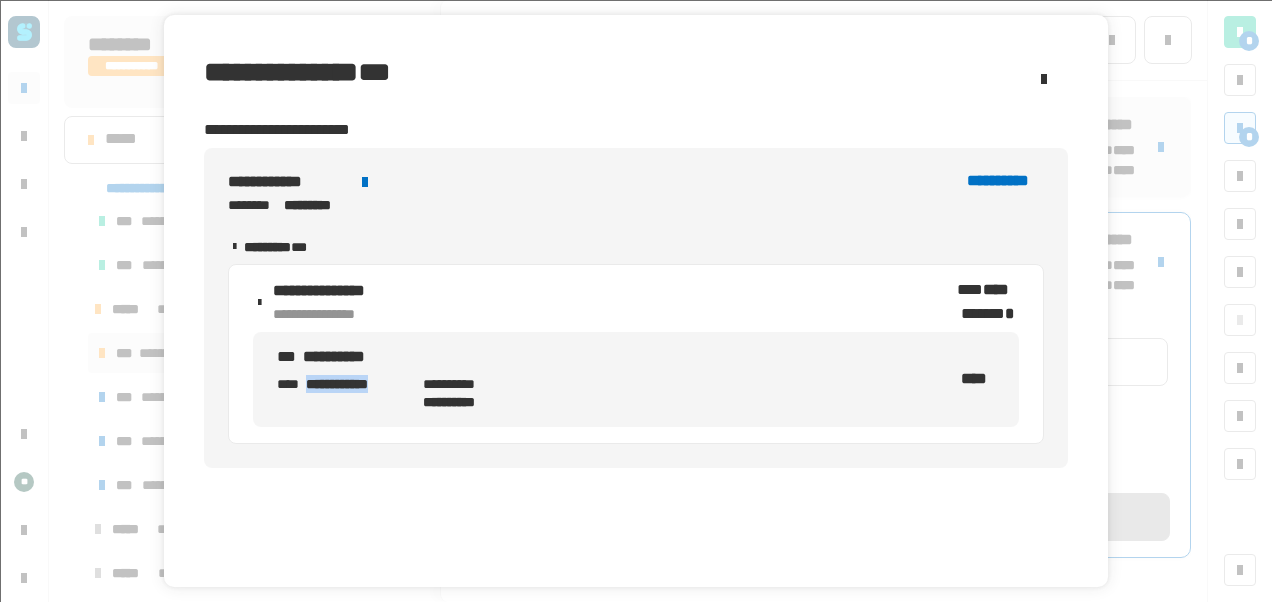 drag, startPoint x: 306, startPoint y: 384, endPoint x: 412, endPoint y: 380, distance: 106.07545 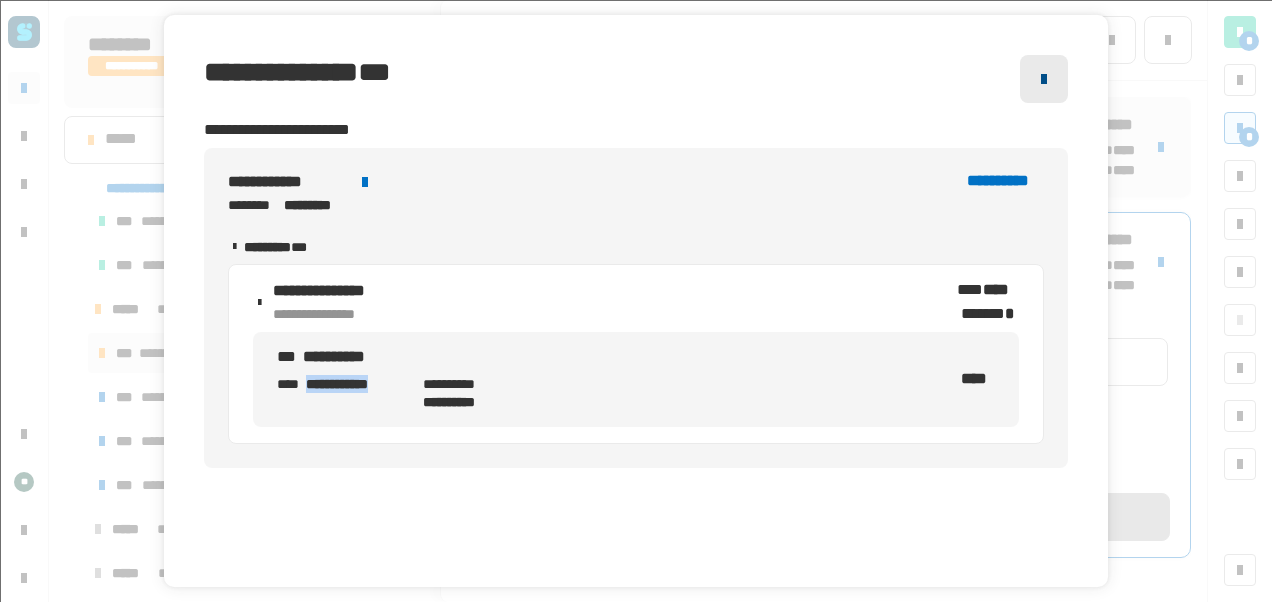 click 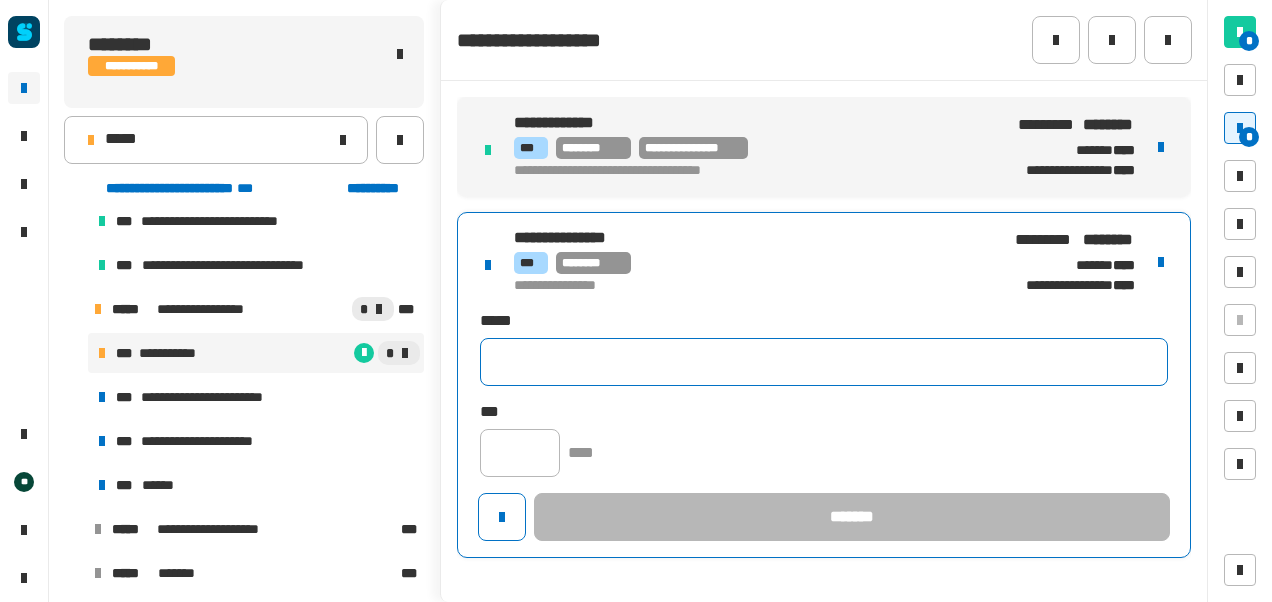 click 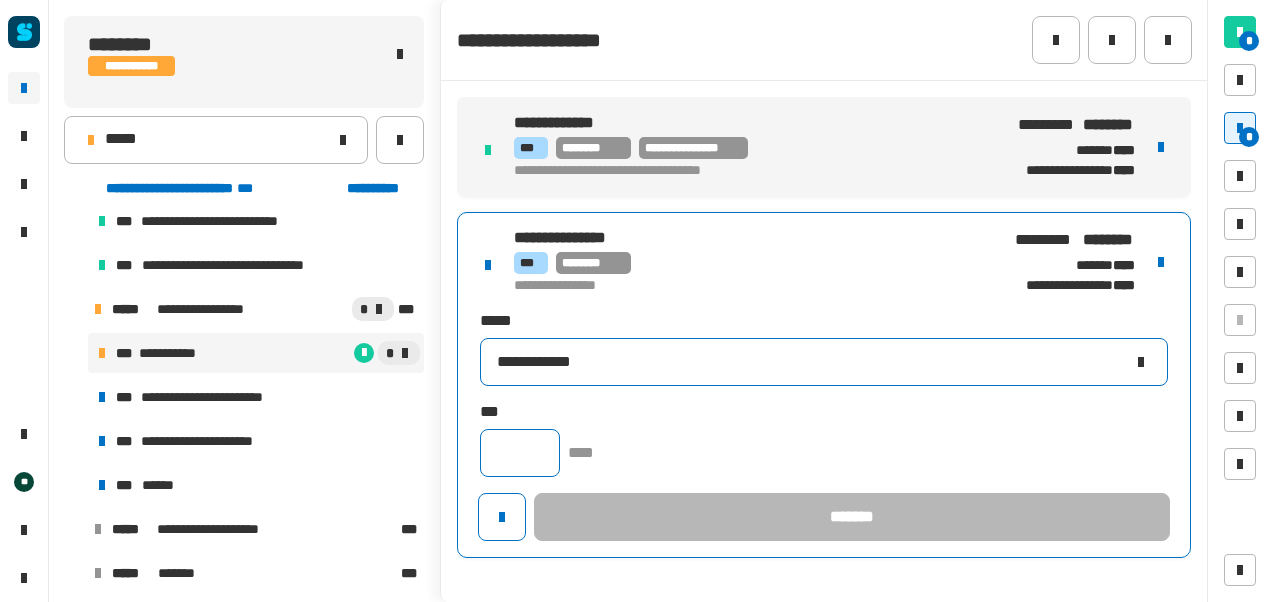 type on "**********" 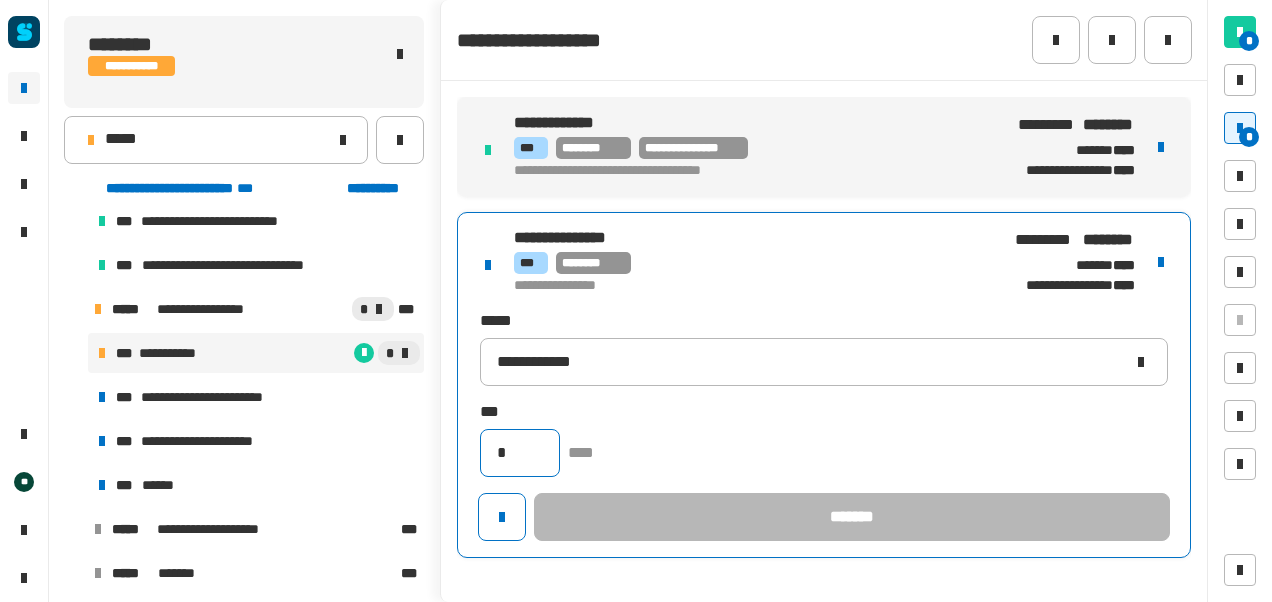 click on "*" 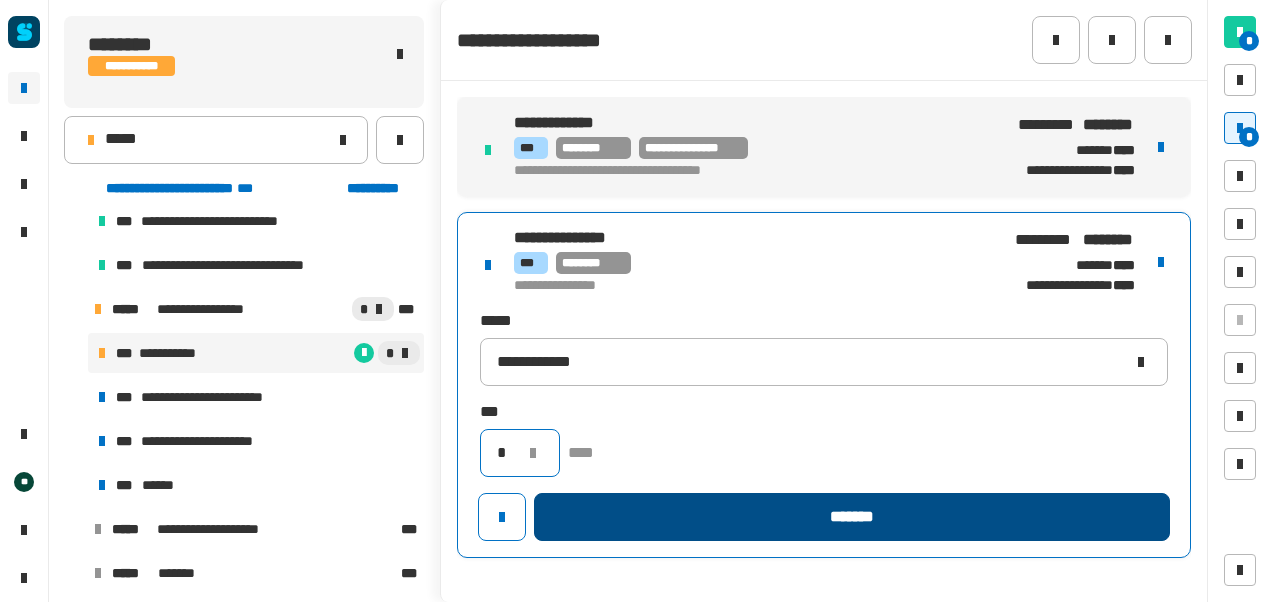 type on "*" 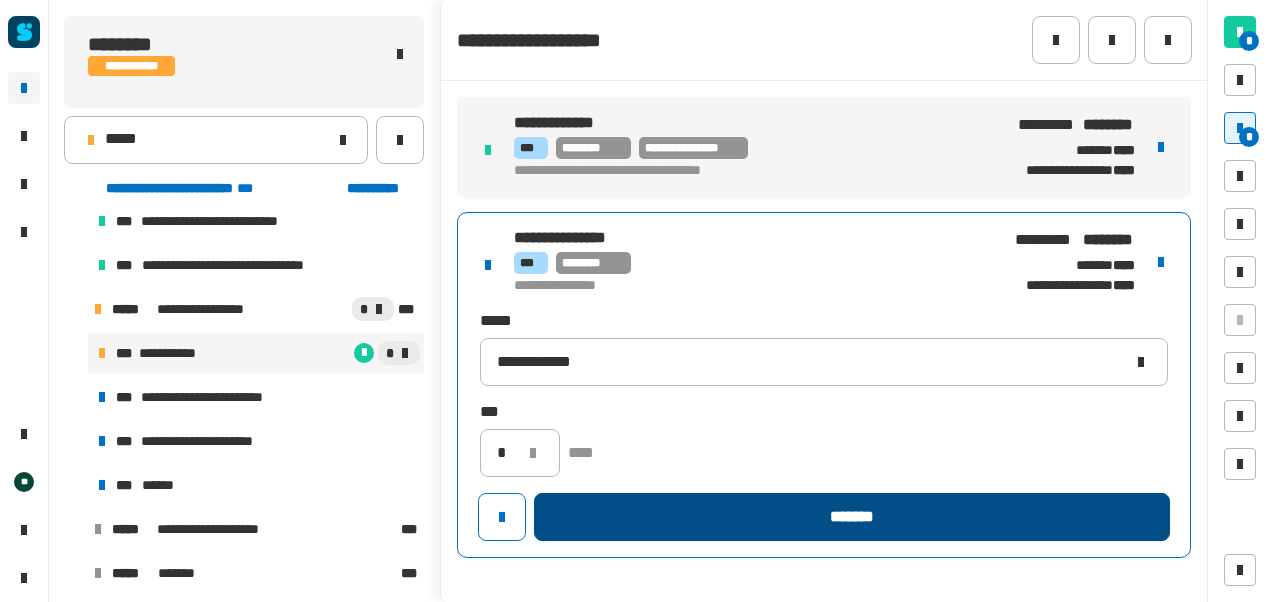click on "*******" 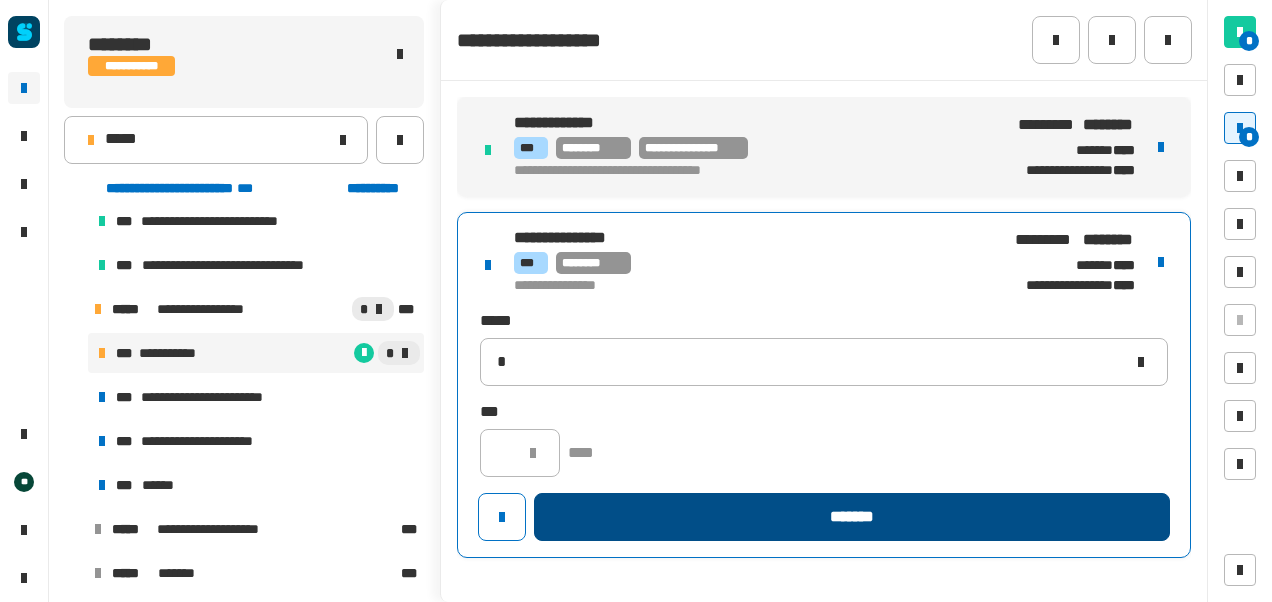 type 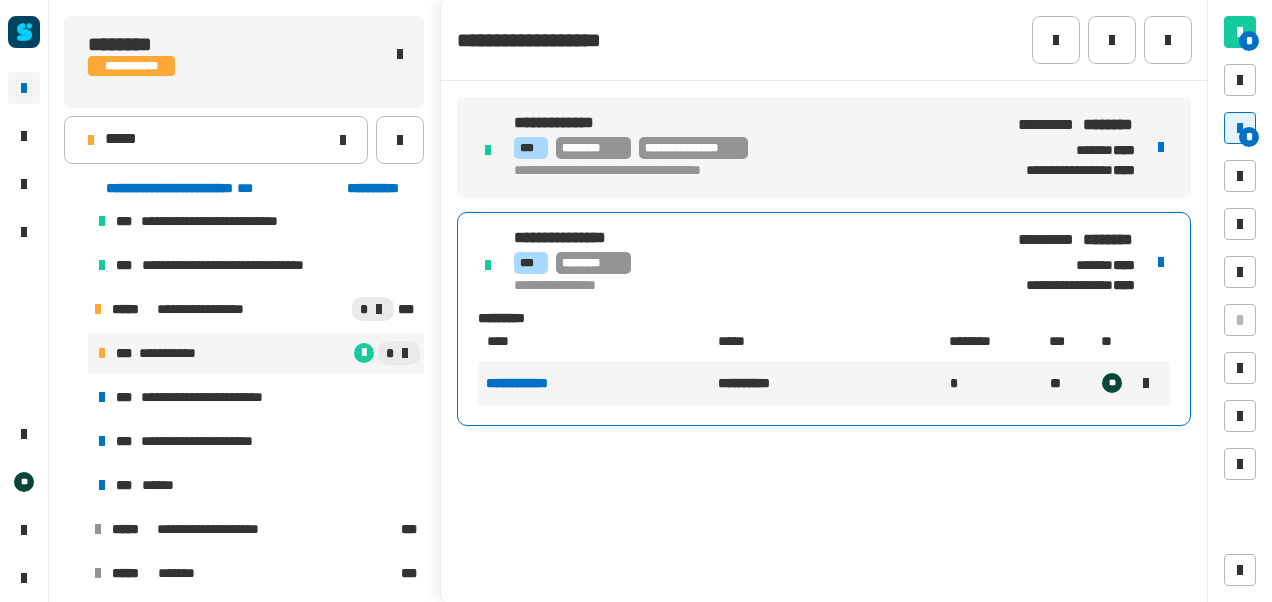 click on "**********" 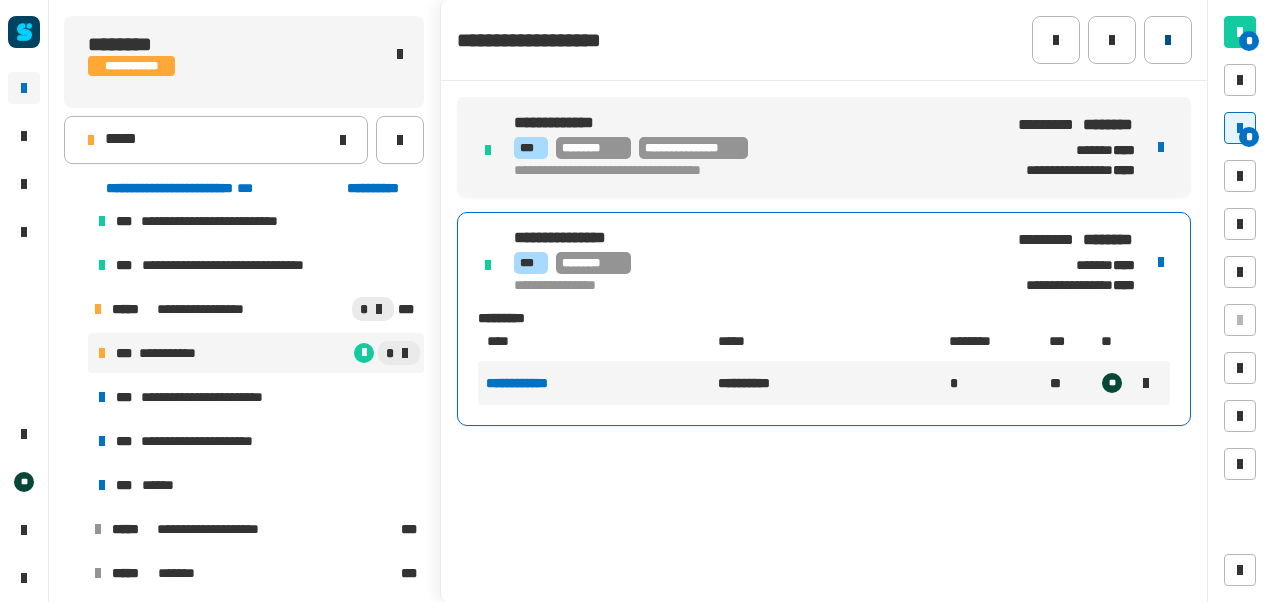 click 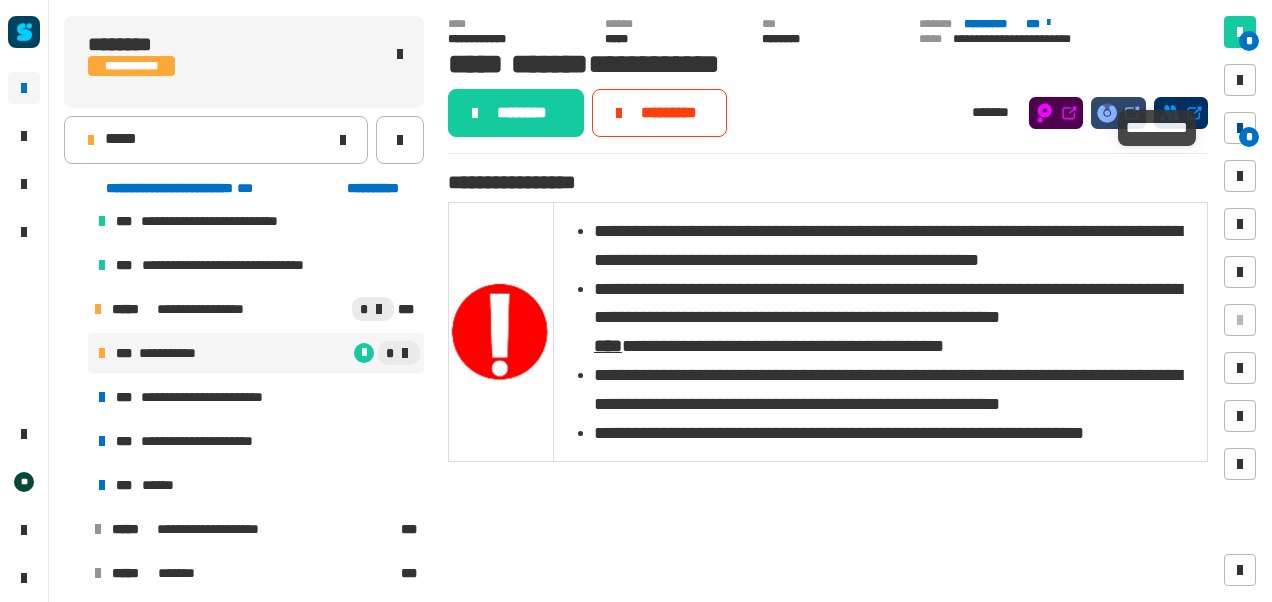 click at bounding box center (1240, 128) 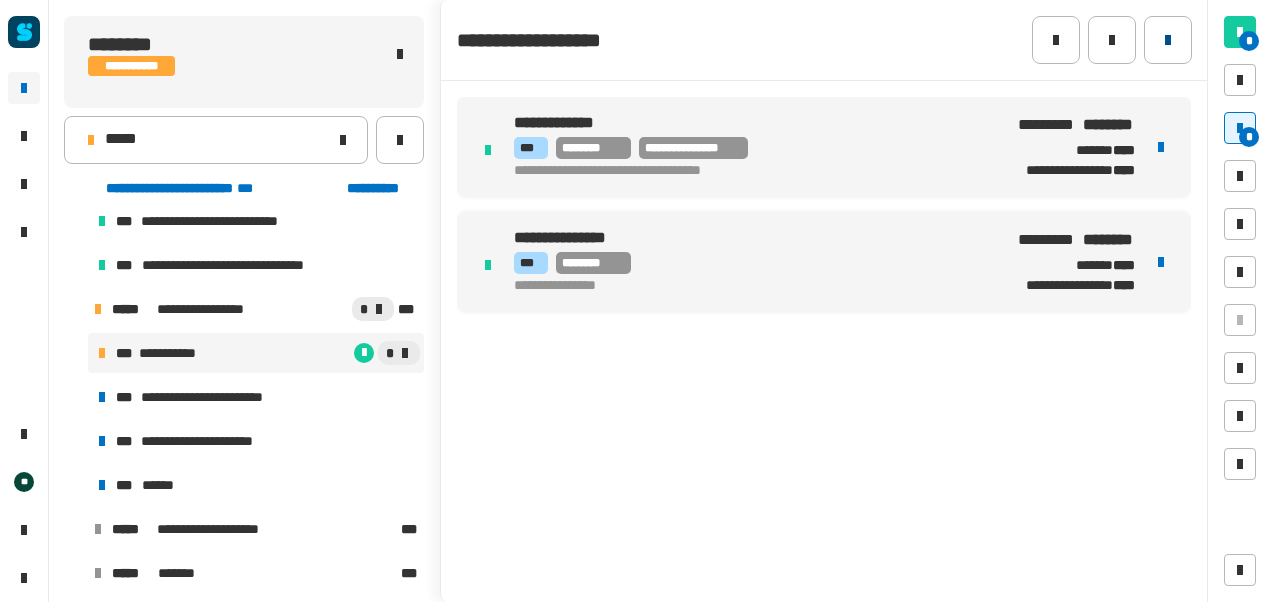 click 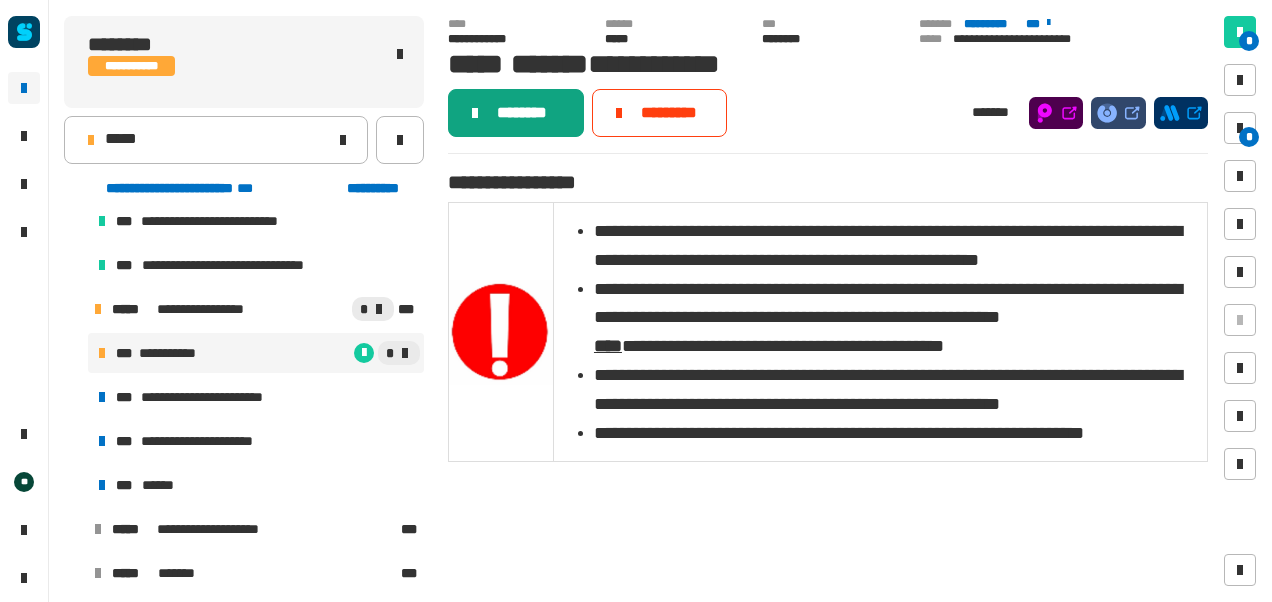 click on "********" 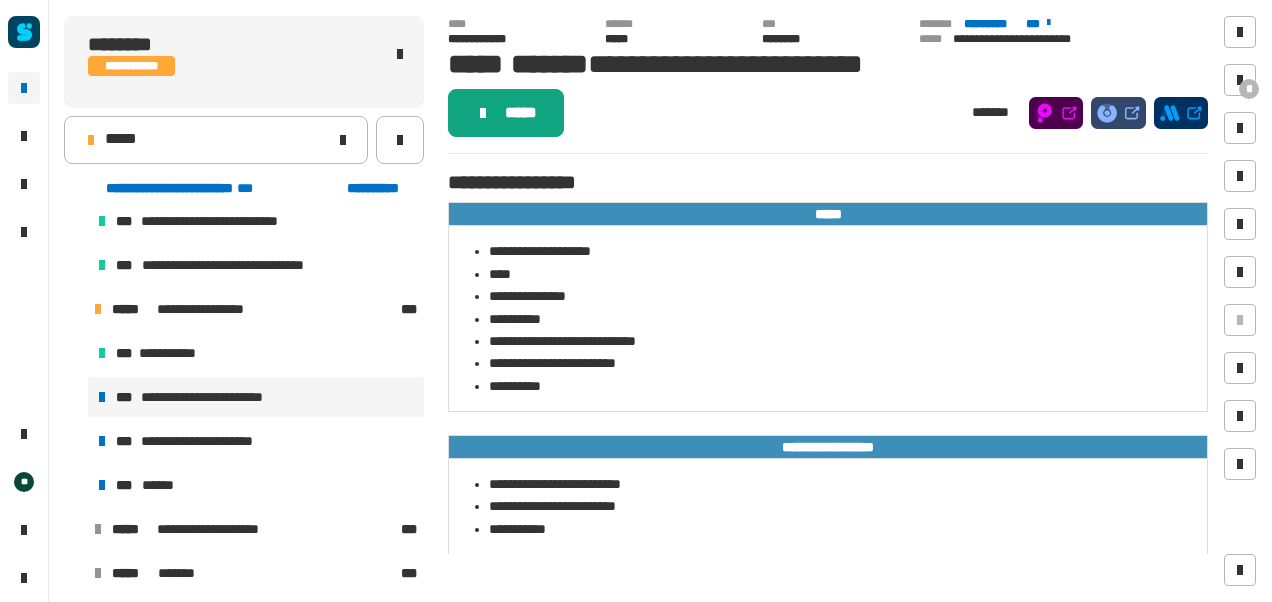 click on "*****" 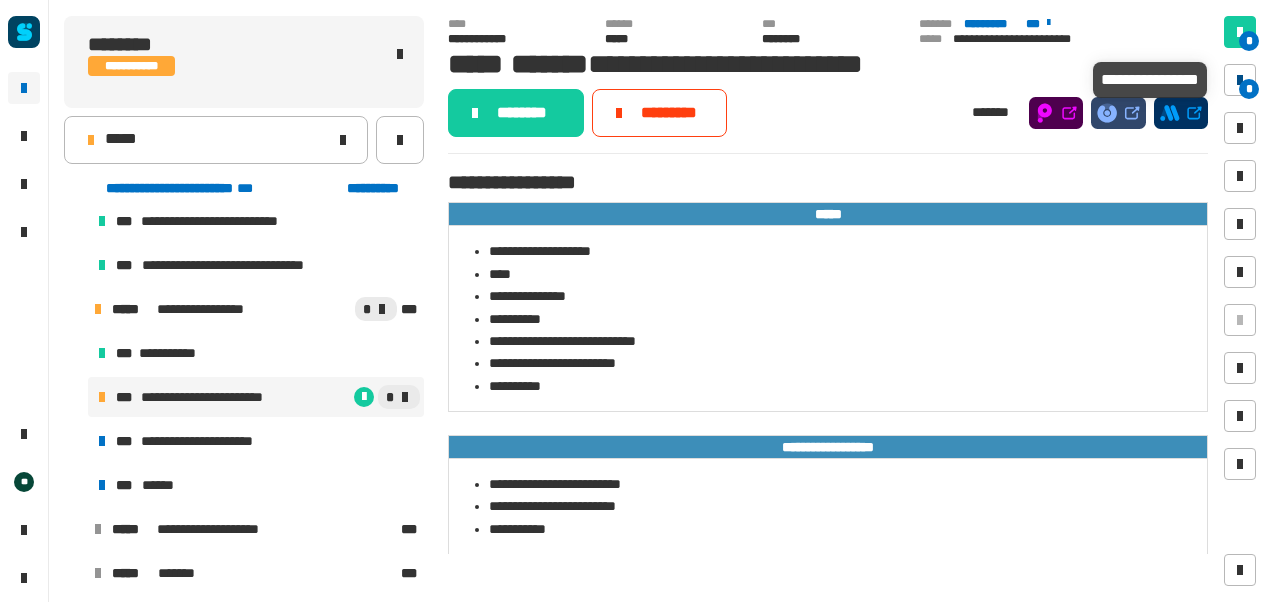 click at bounding box center [1240, 80] 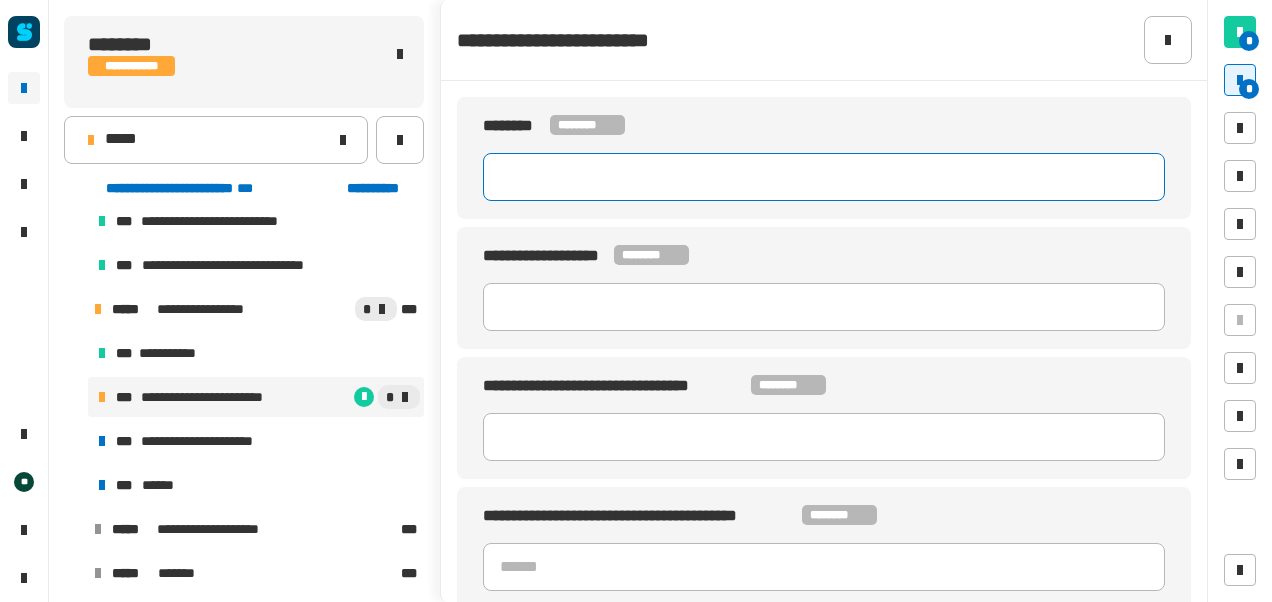 click 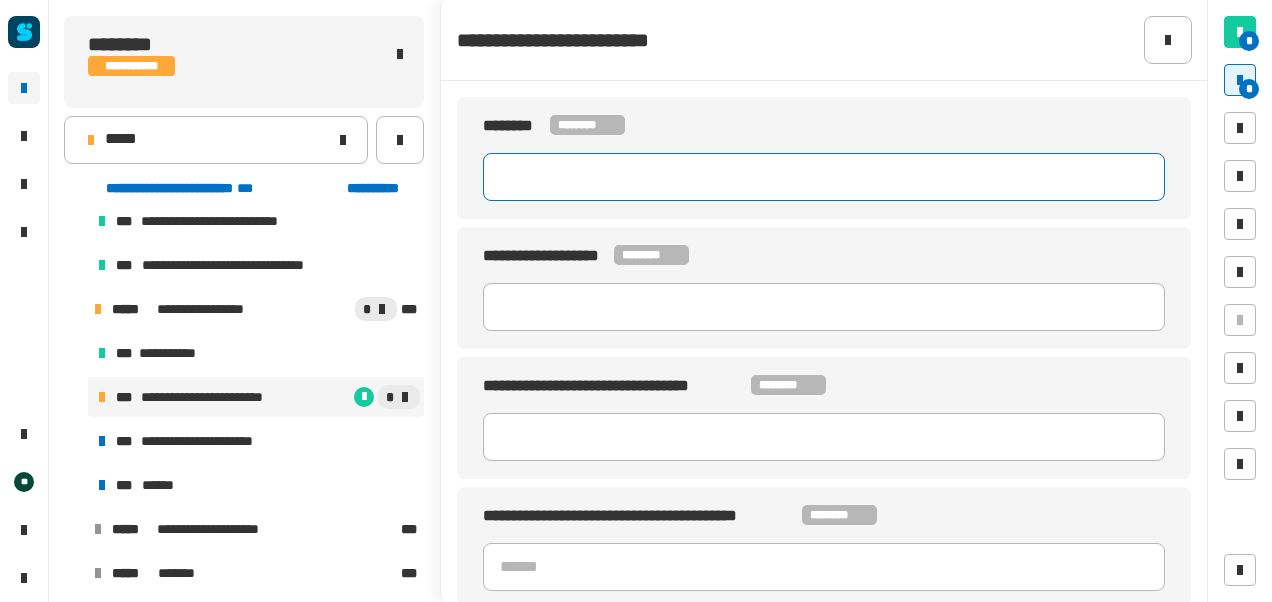 click 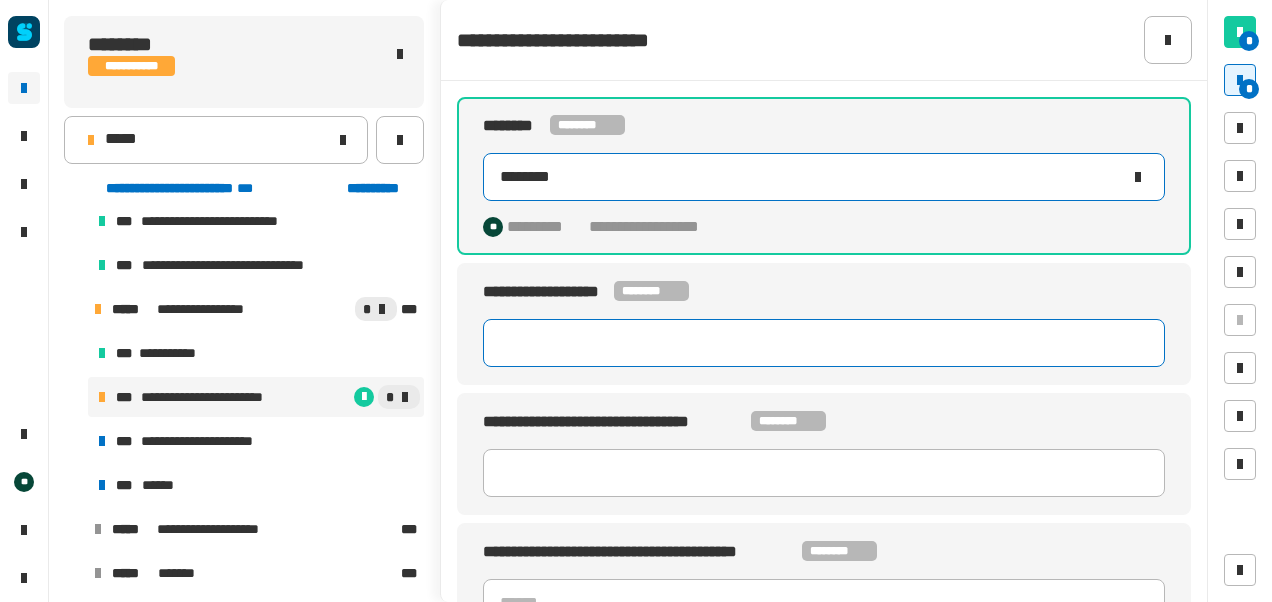 type on "********" 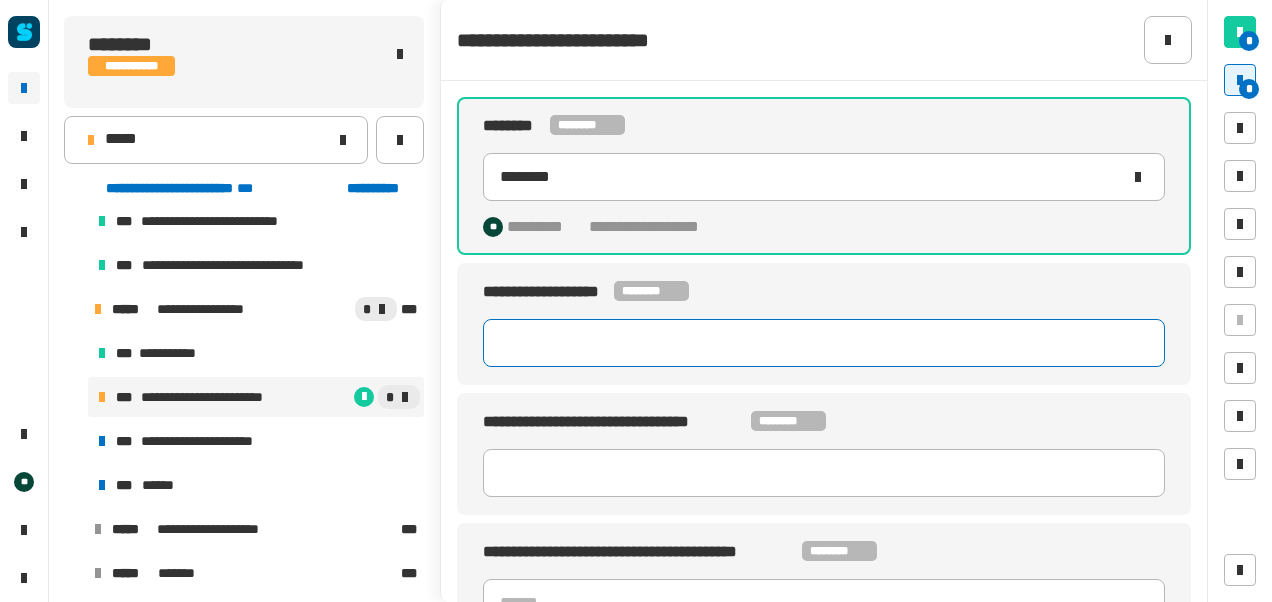 click 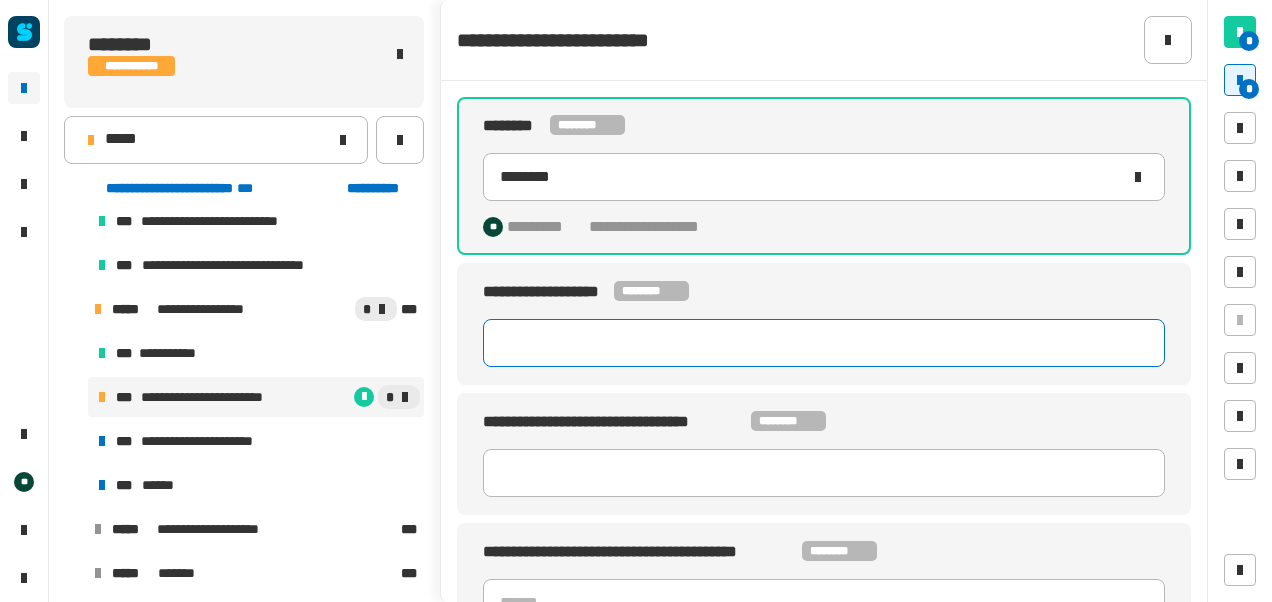 click 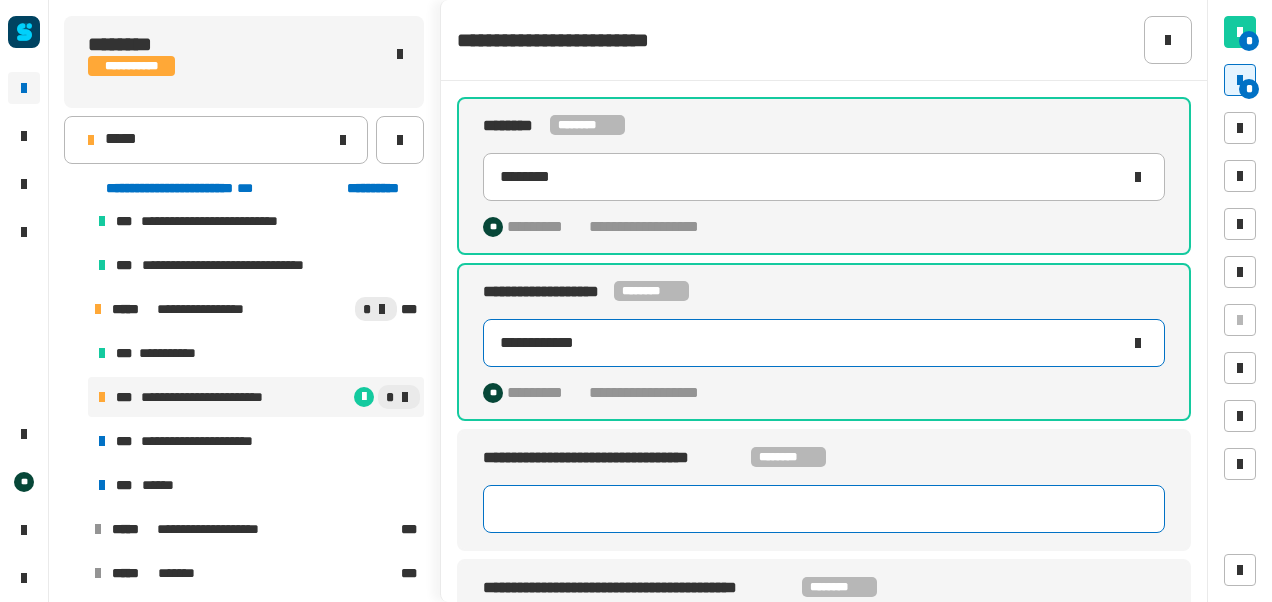 type on "**********" 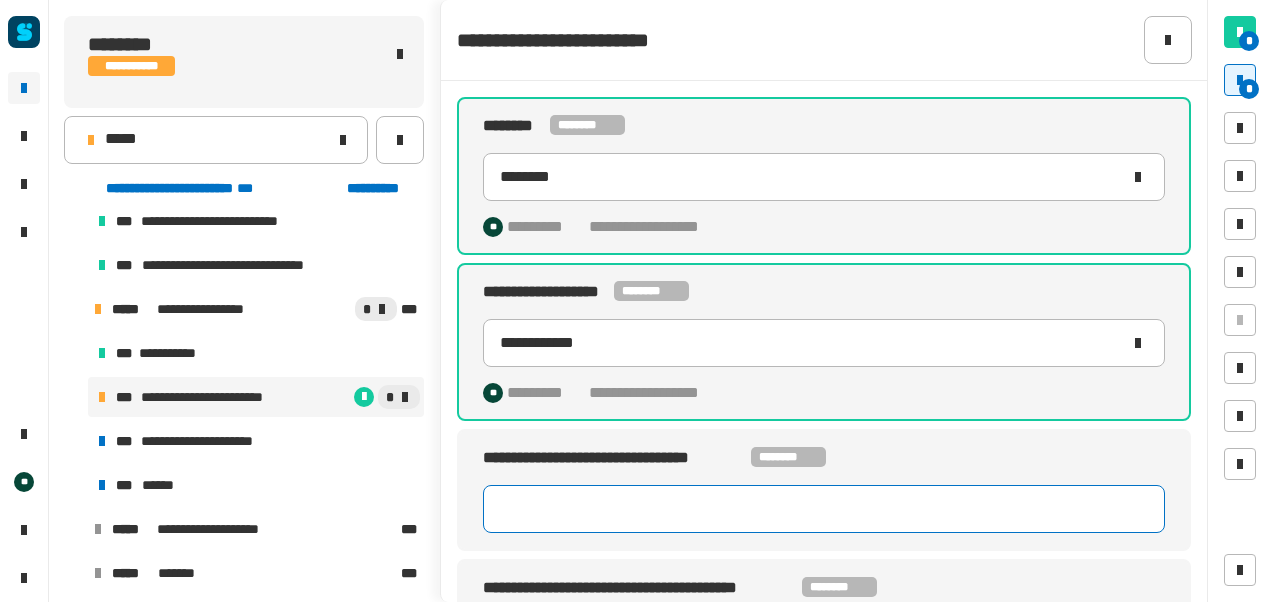 click 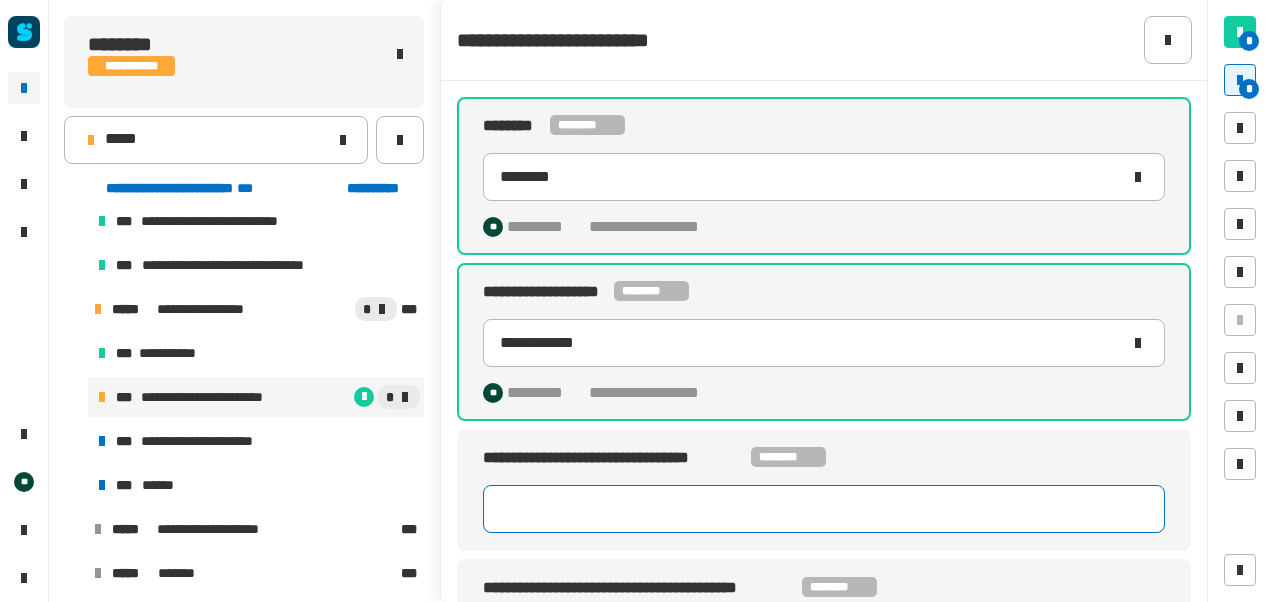 paste on "**********" 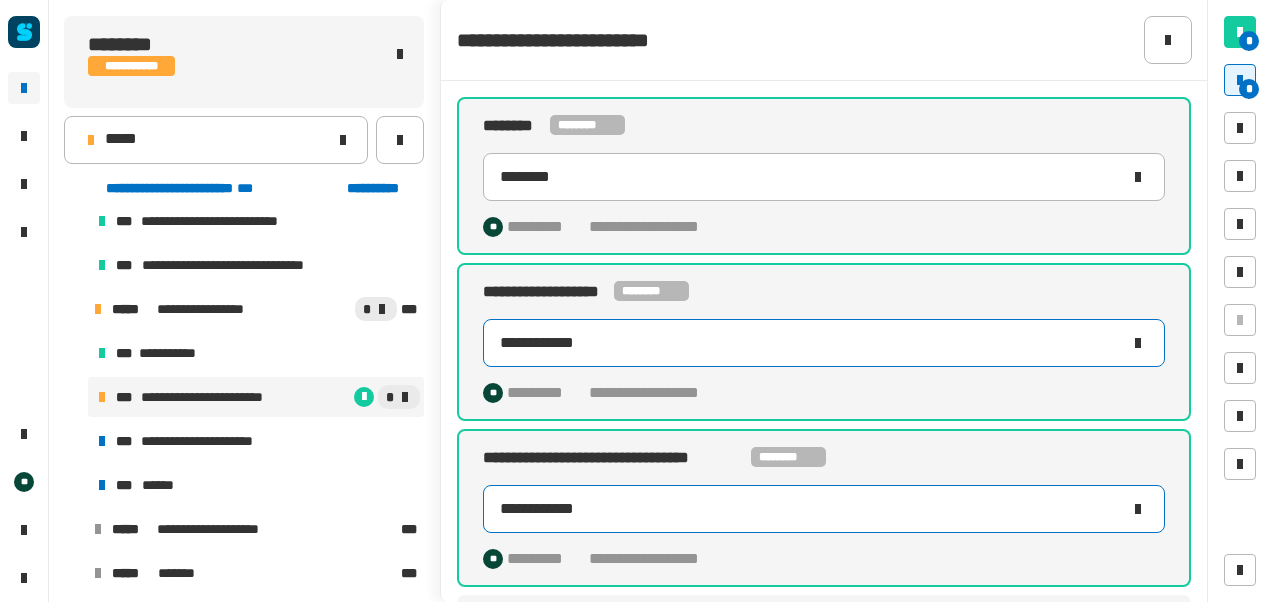 type on "**********" 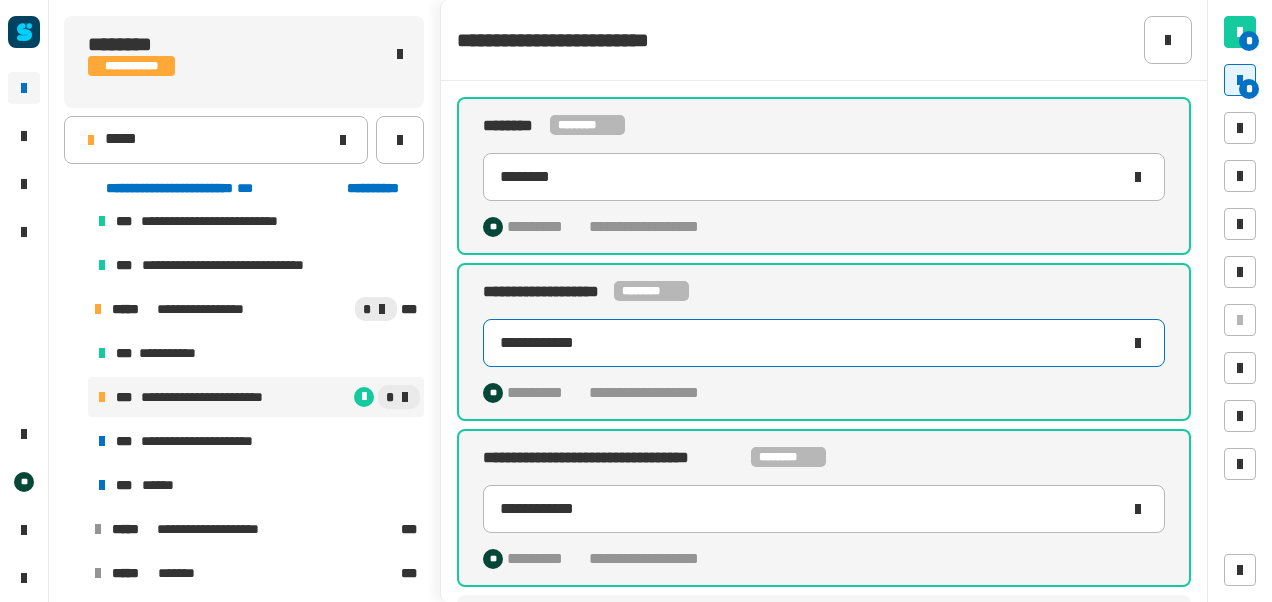 click on "**********" 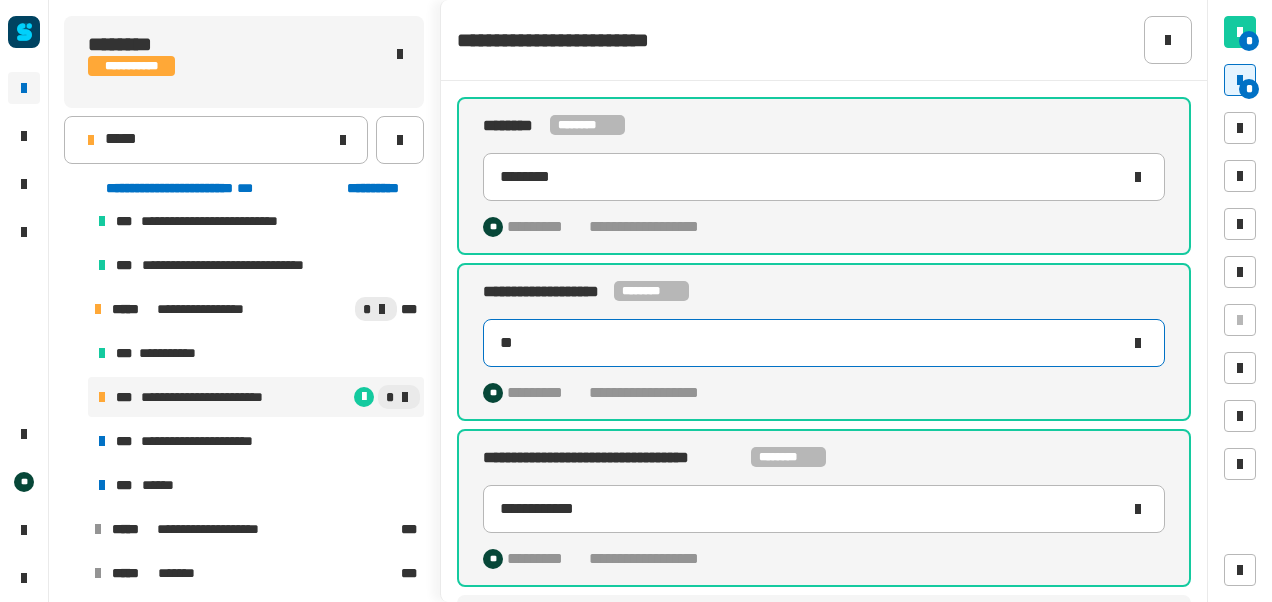 type on "*" 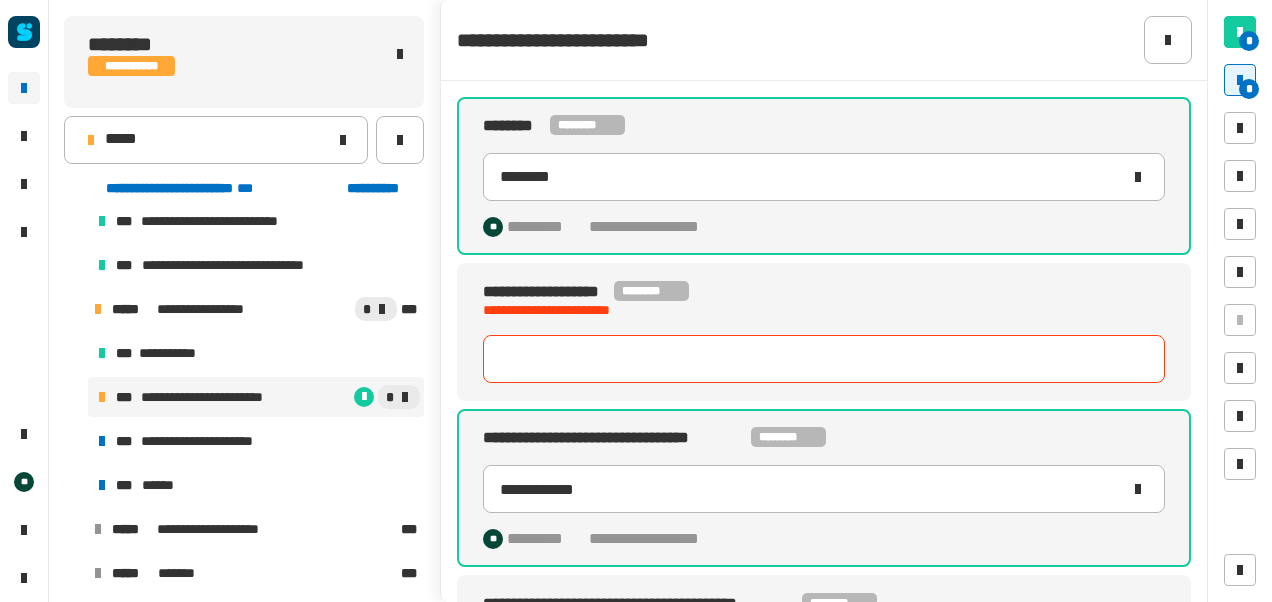 click 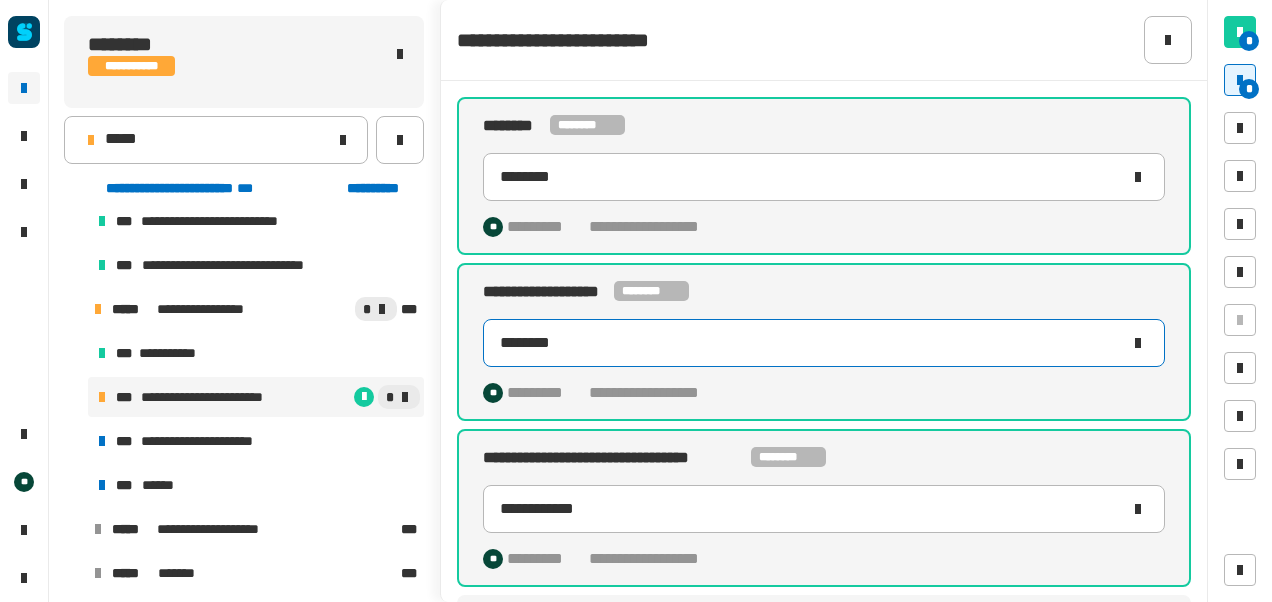 scroll, scrollTop: 114, scrollLeft: 0, axis: vertical 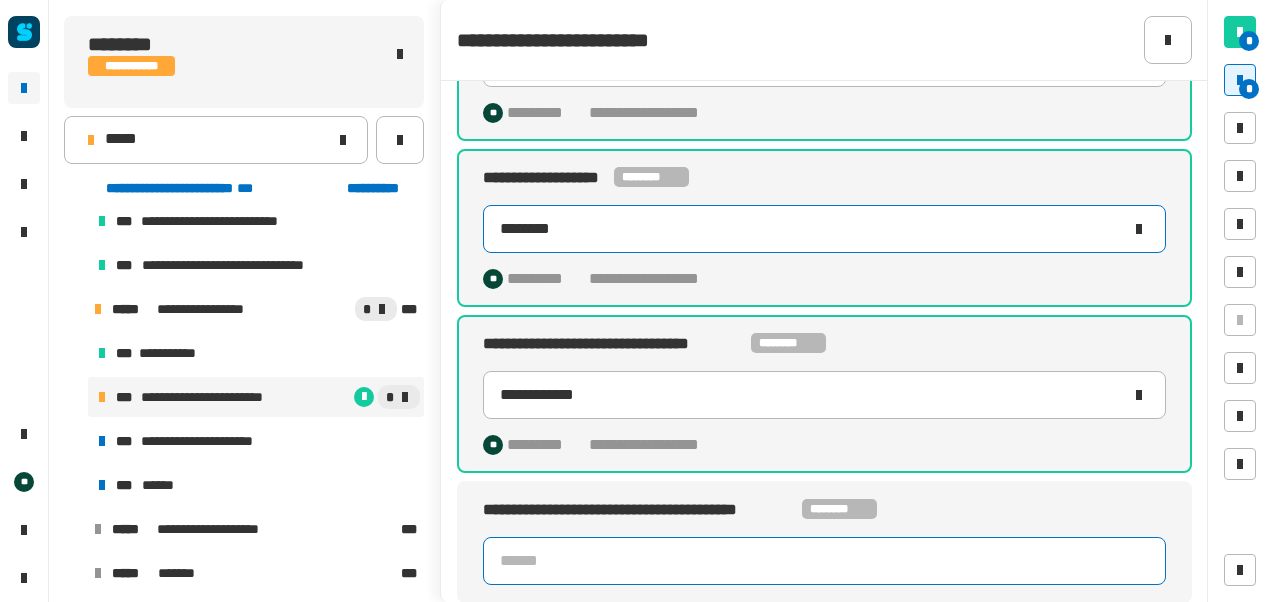 type on "********" 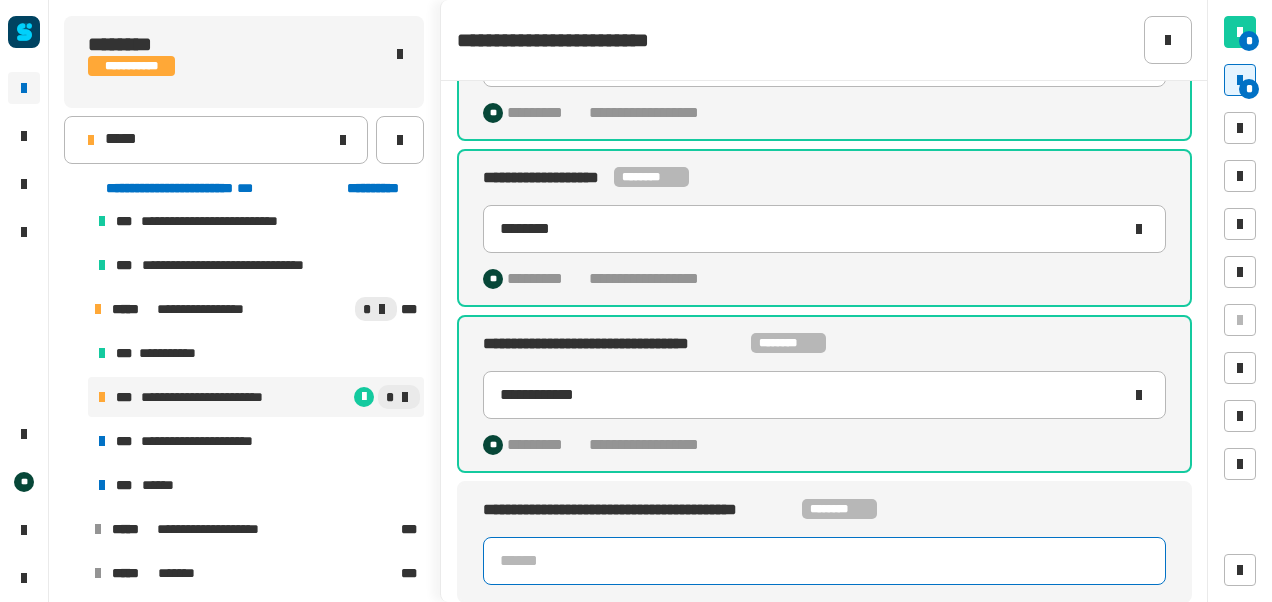 click 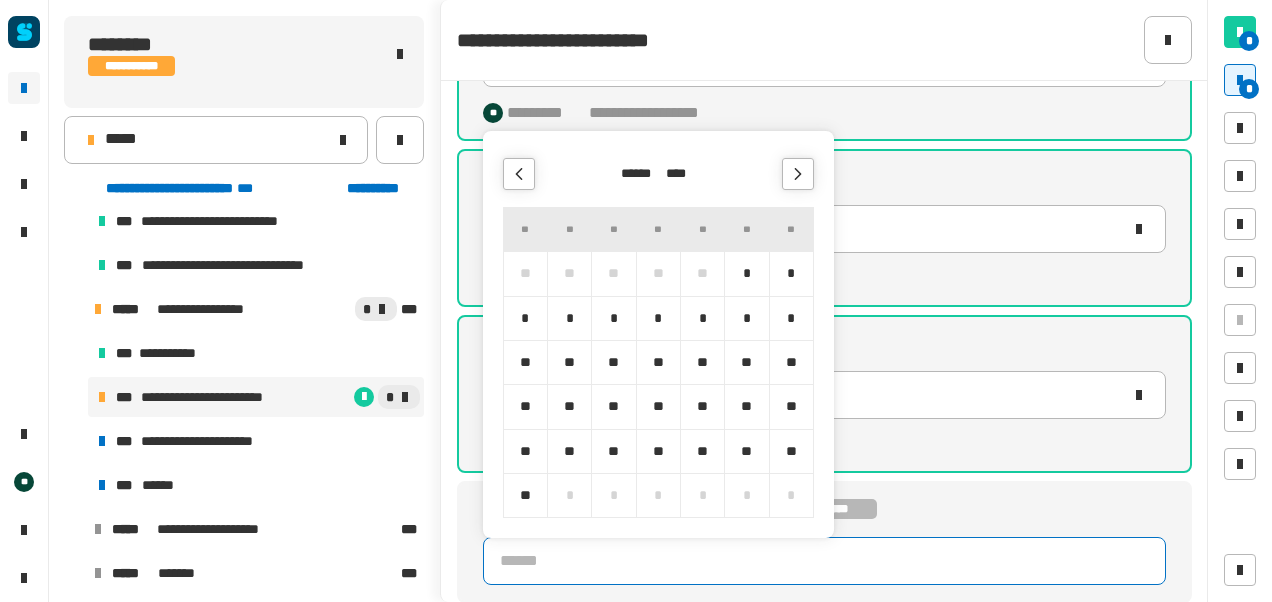 click on "****" at bounding box center (681, 174) 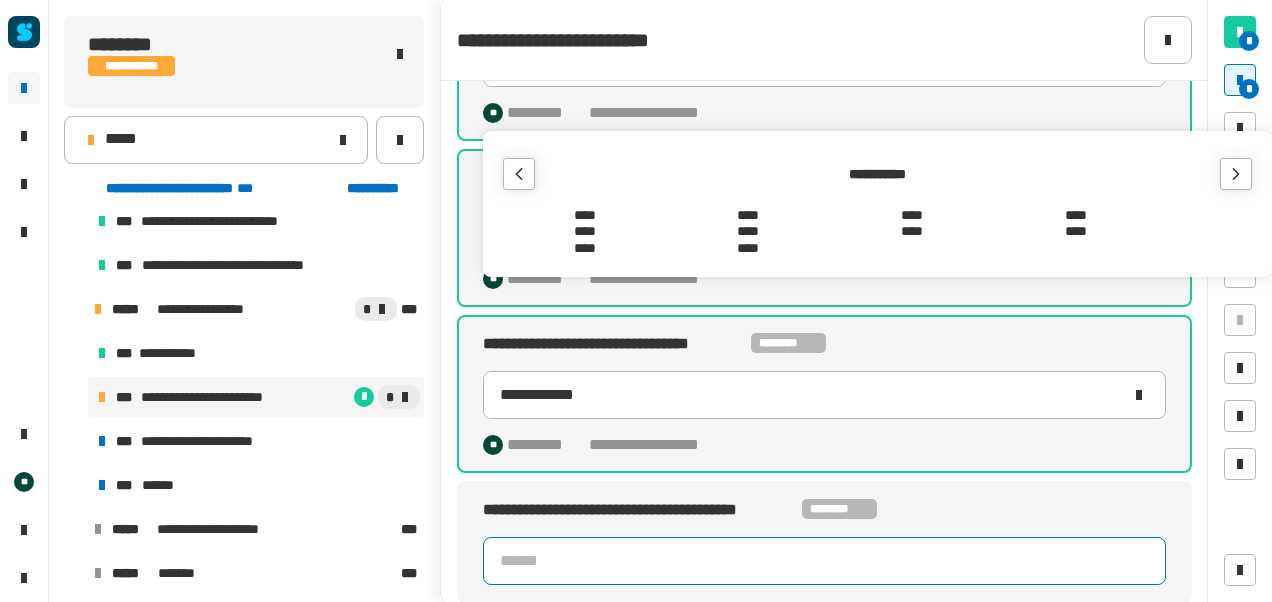 click on "****" at bounding box center (912, 232) 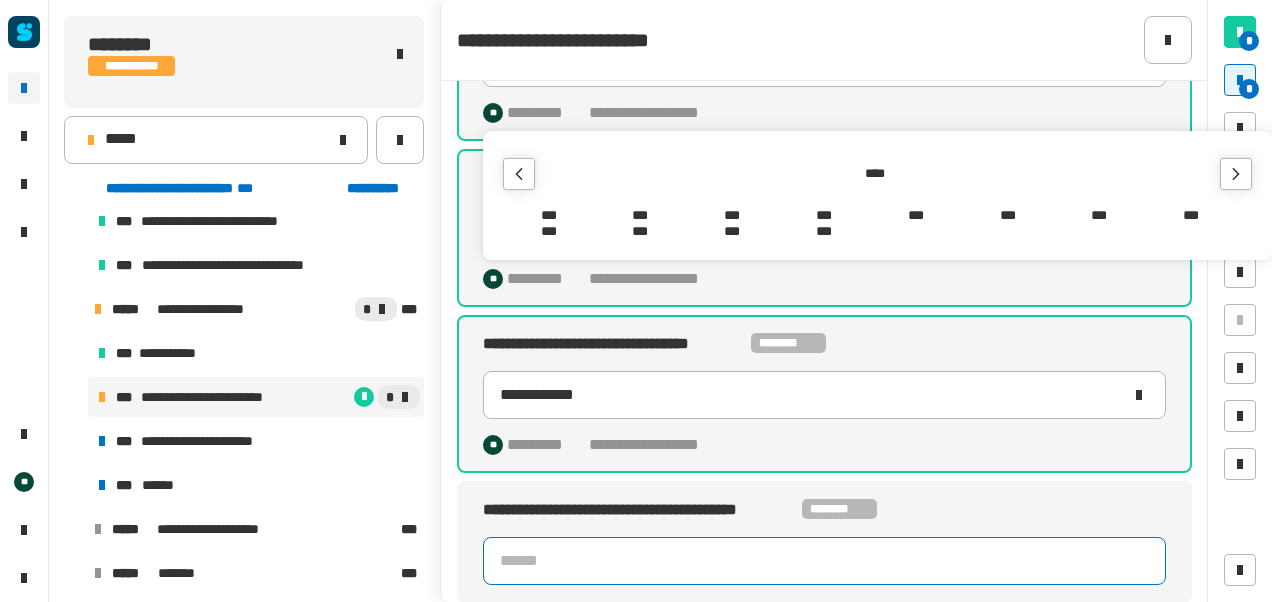 click on "***" at bounding box center [732, 215] 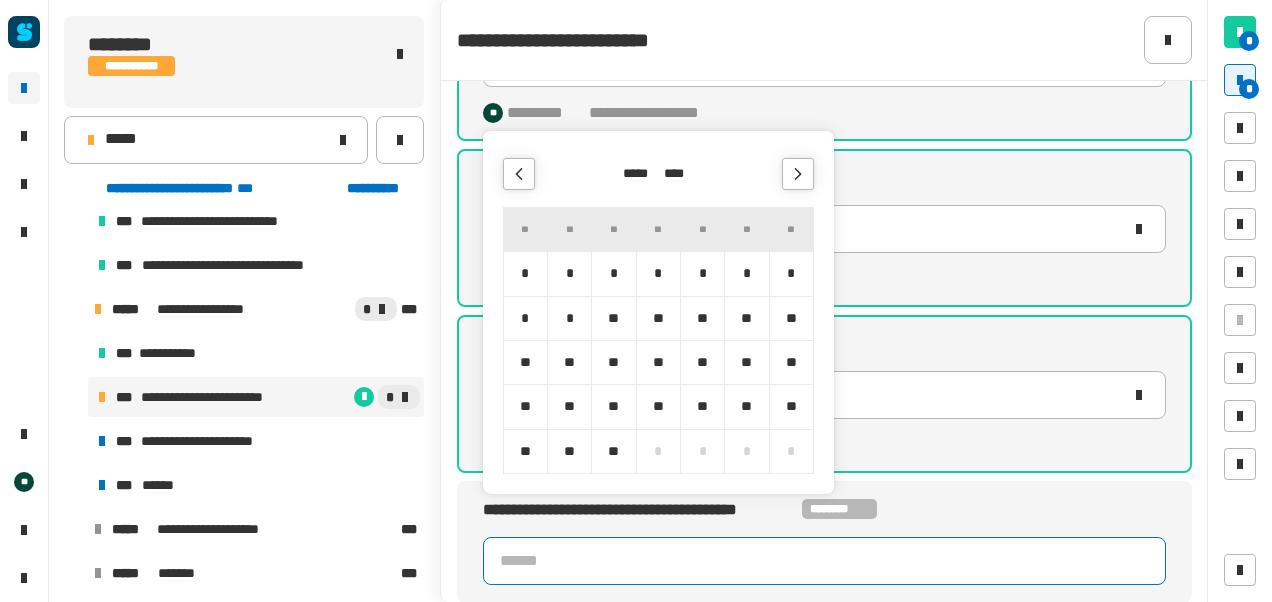 click on "*" at bounding box center [791, 273] 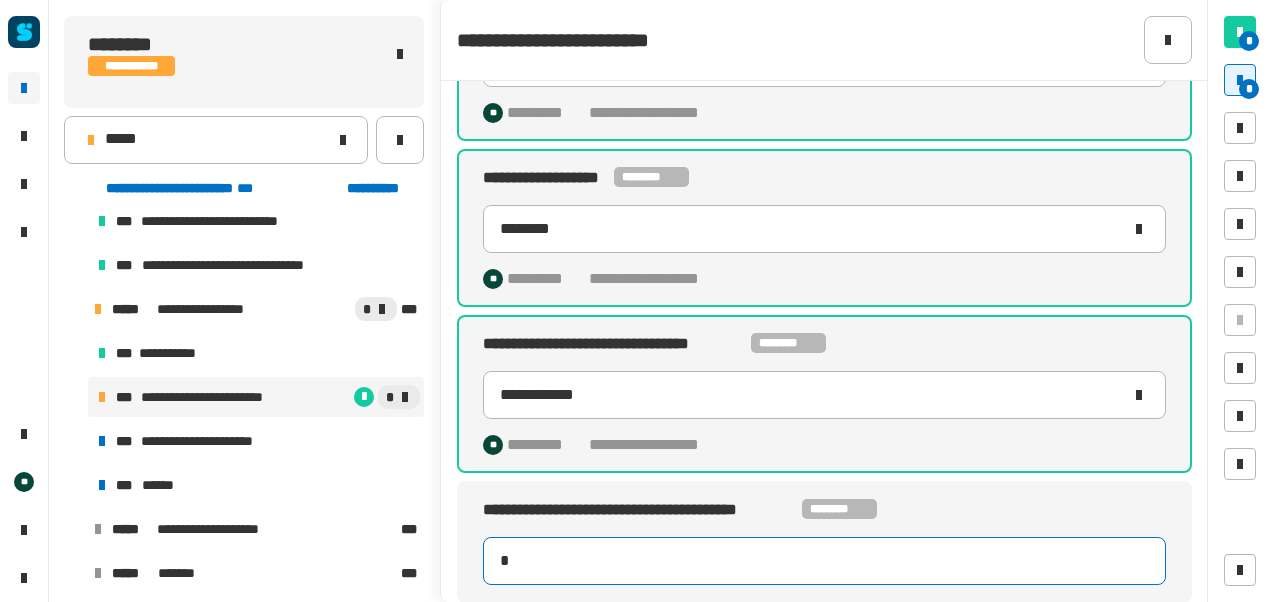 type on "**********" 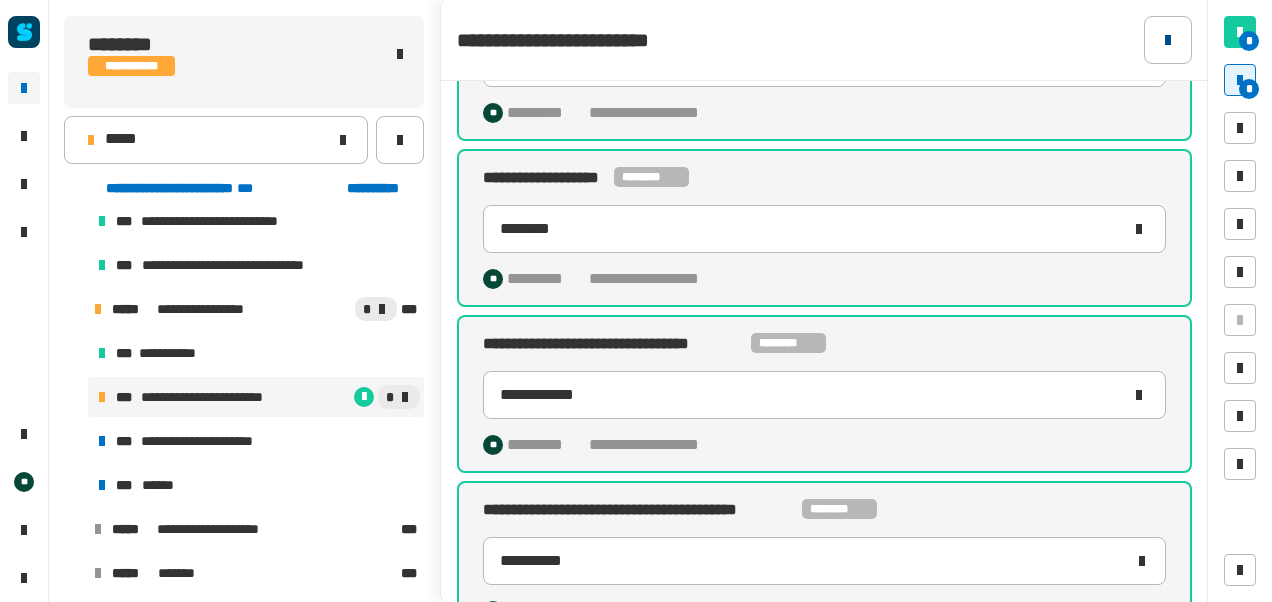 click 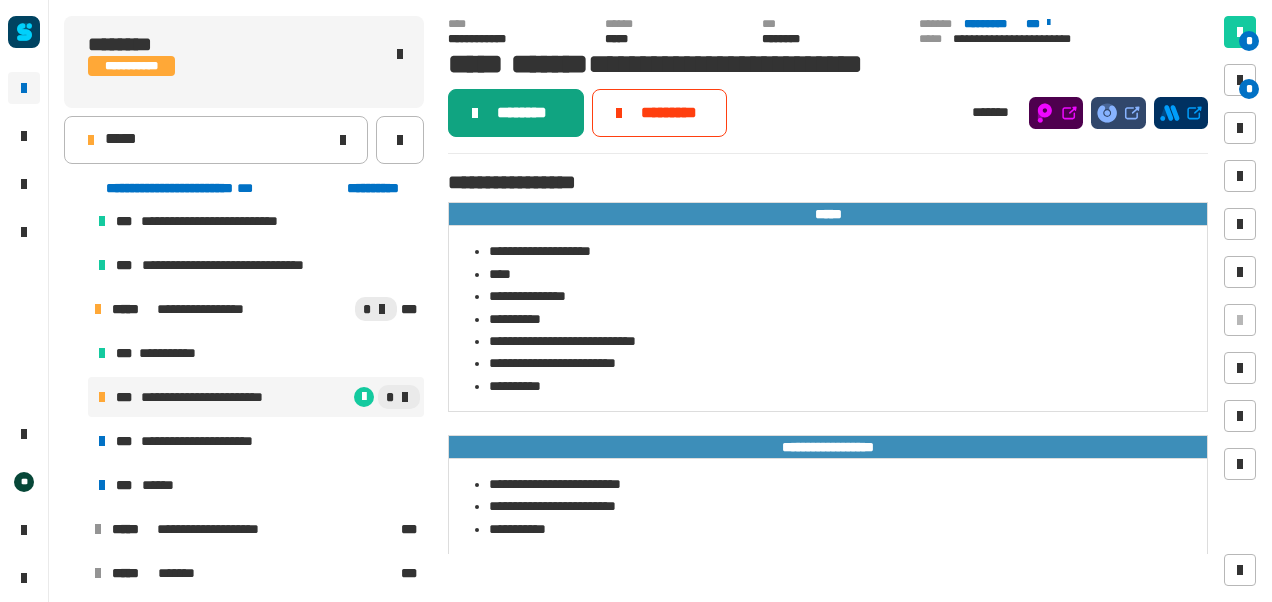 click on "********" 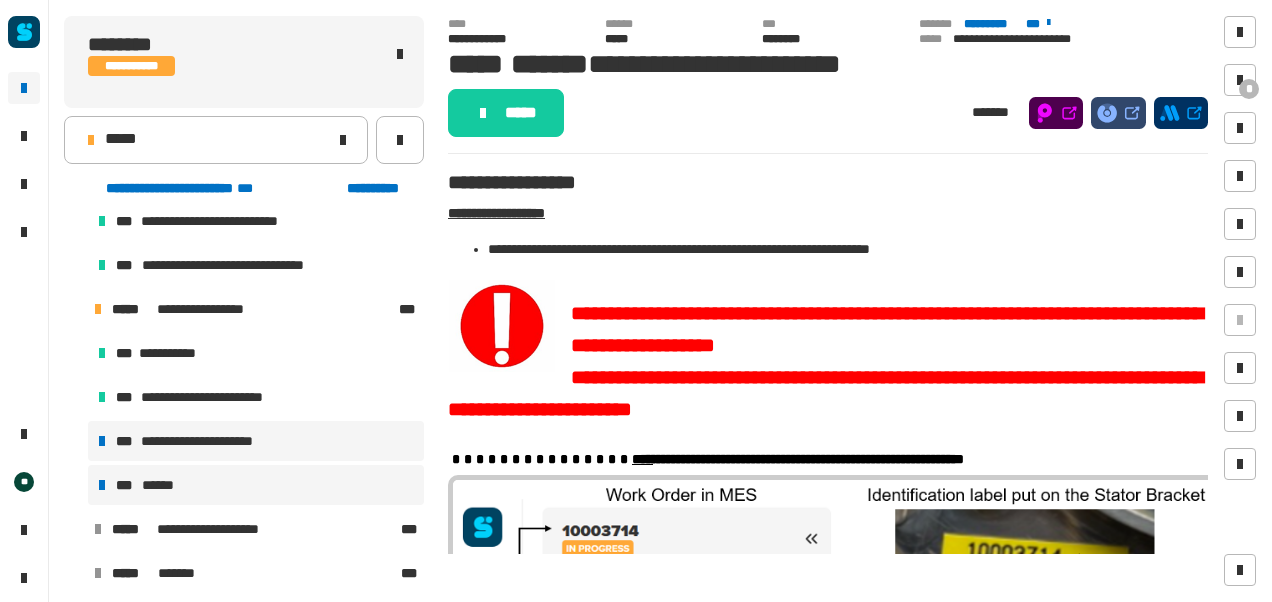 click on "******" at bounding box center [162, 485] 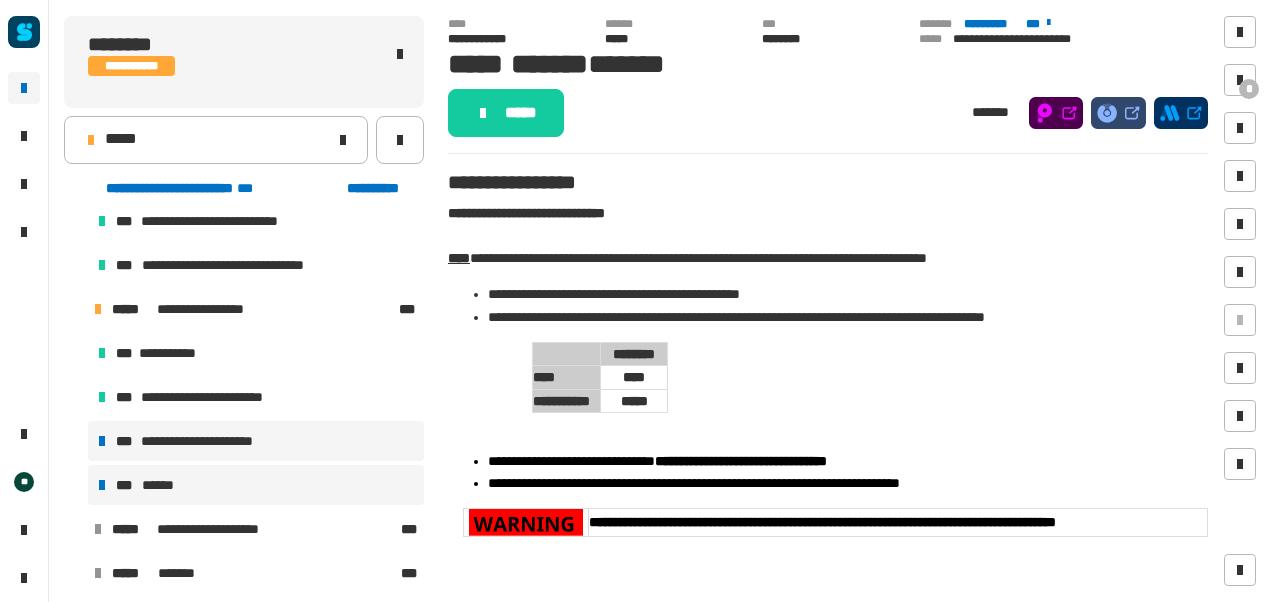 click on "**********" at bounding box center (209, 441) 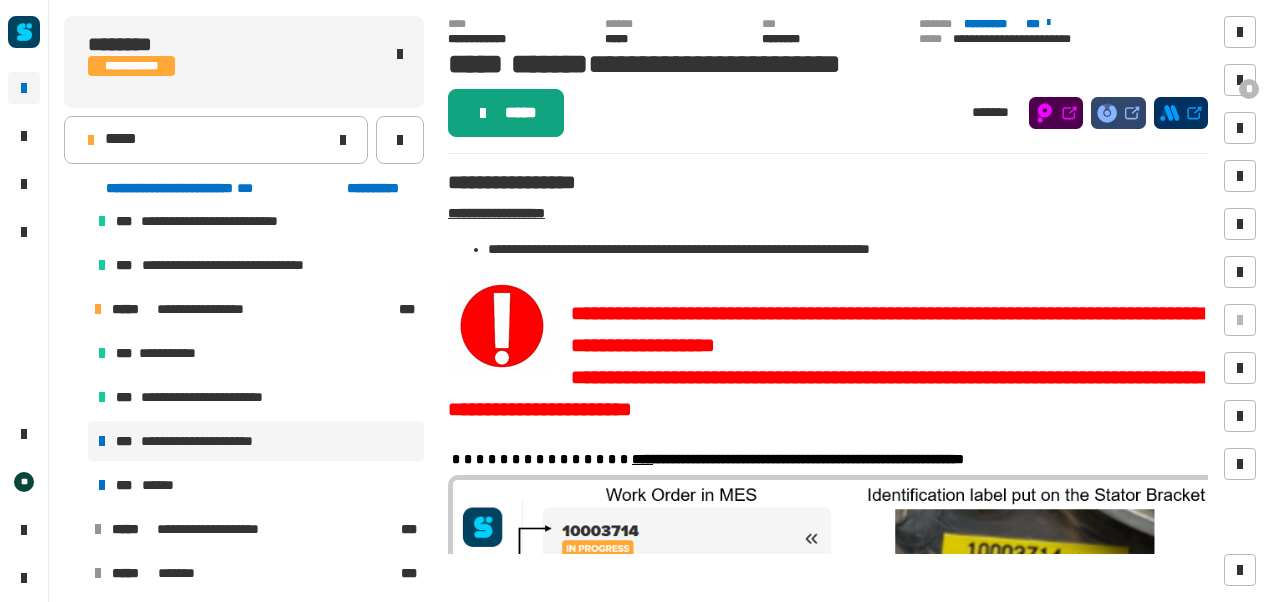 click on "*****" 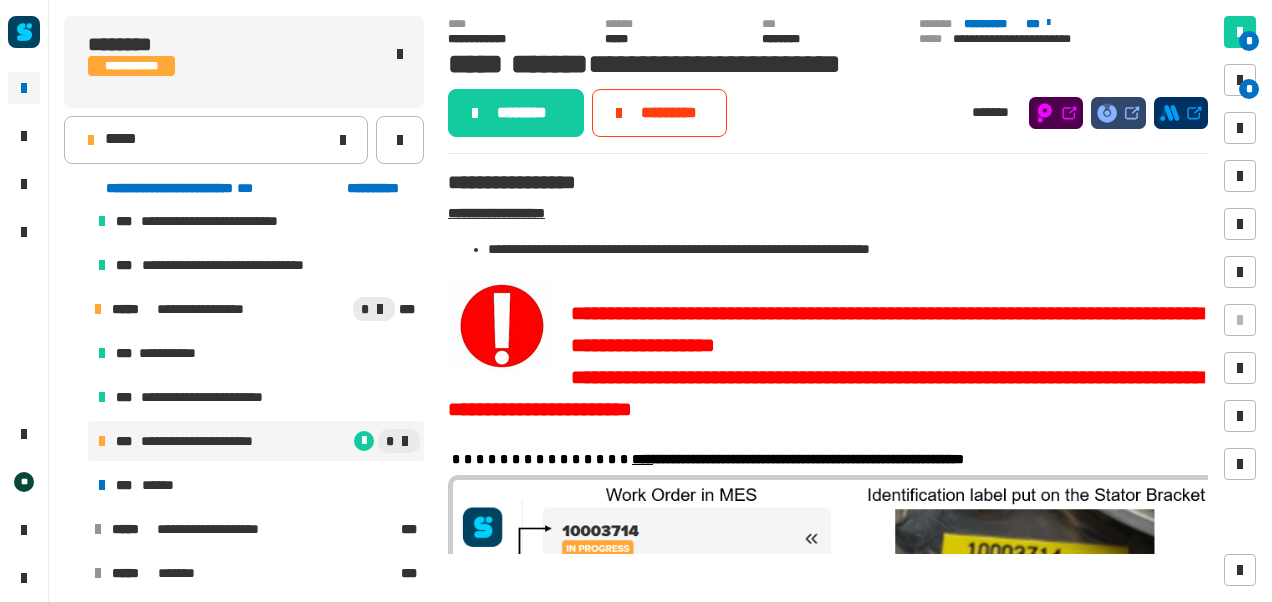 click on "**********" 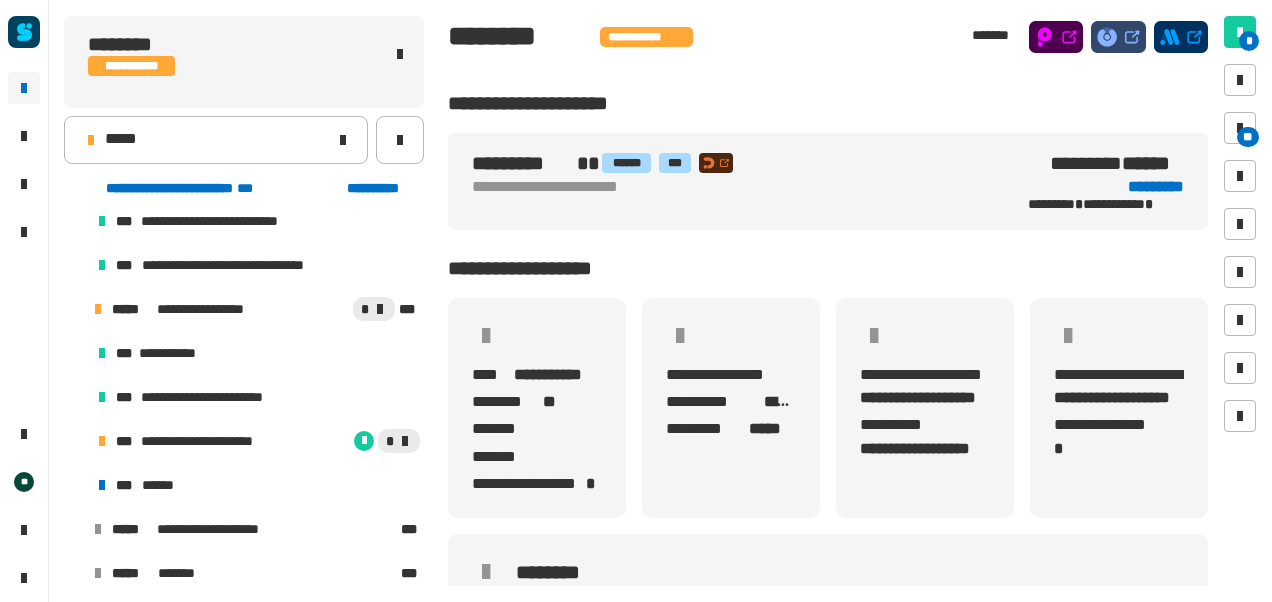 click on "**********" 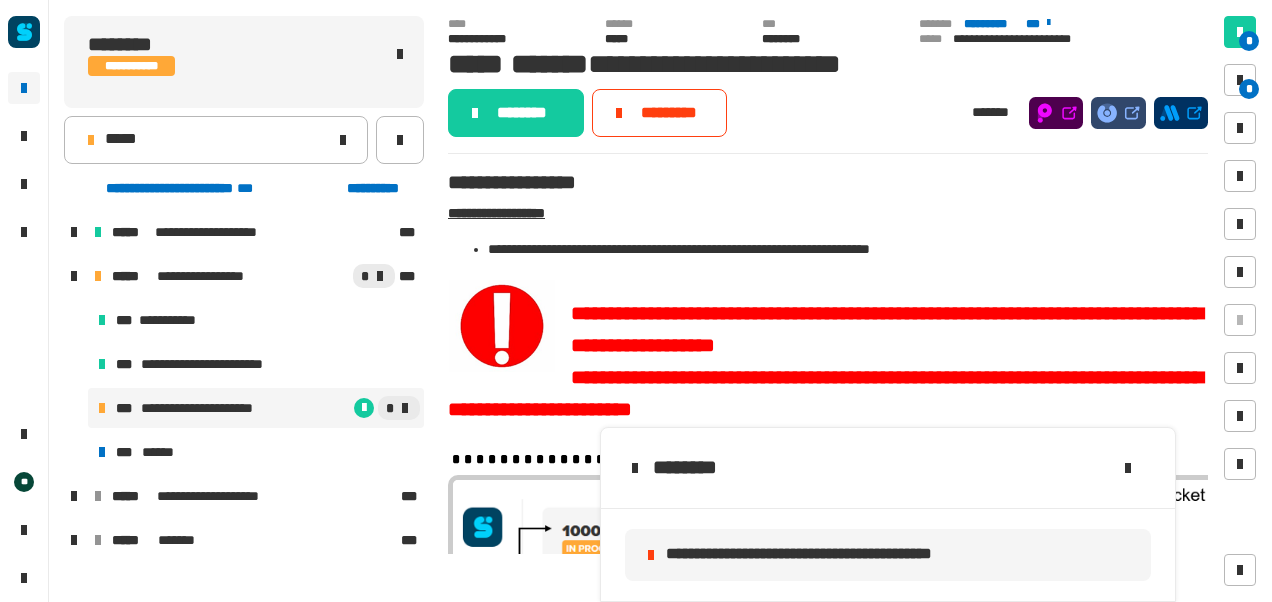 scroll, scrollTop: 0, scrollLeft: 0, axis: both 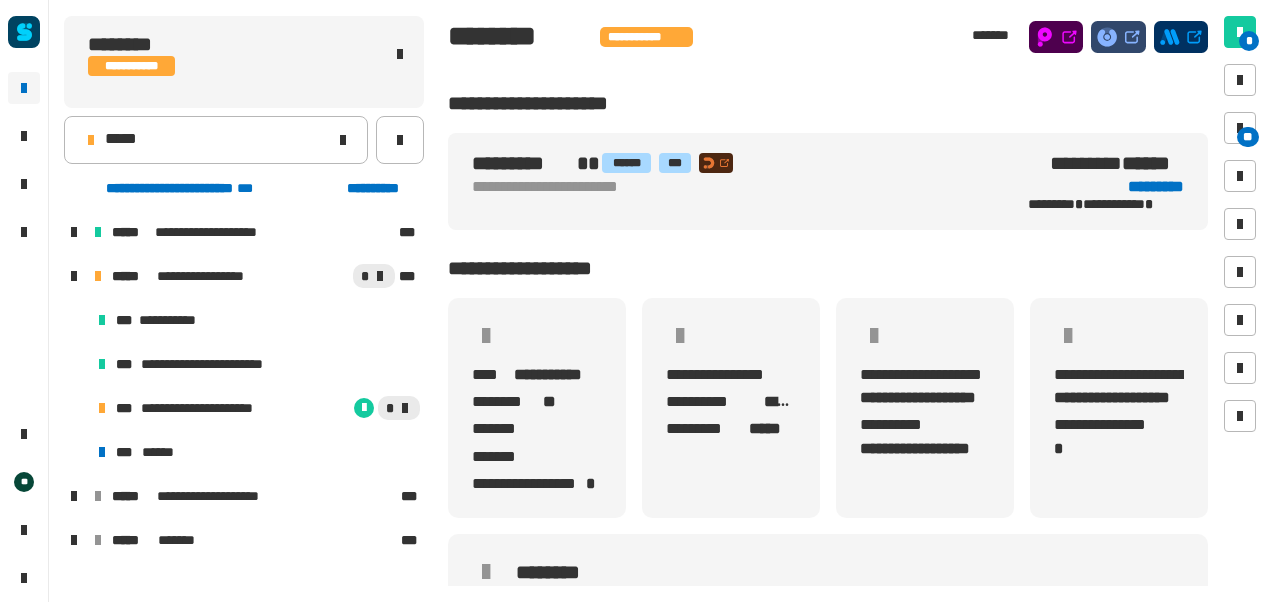 drag, startPoint x: 420, startPoint y: 24, endPoint x: 384, endPoint y: 5, distance: 40.706264 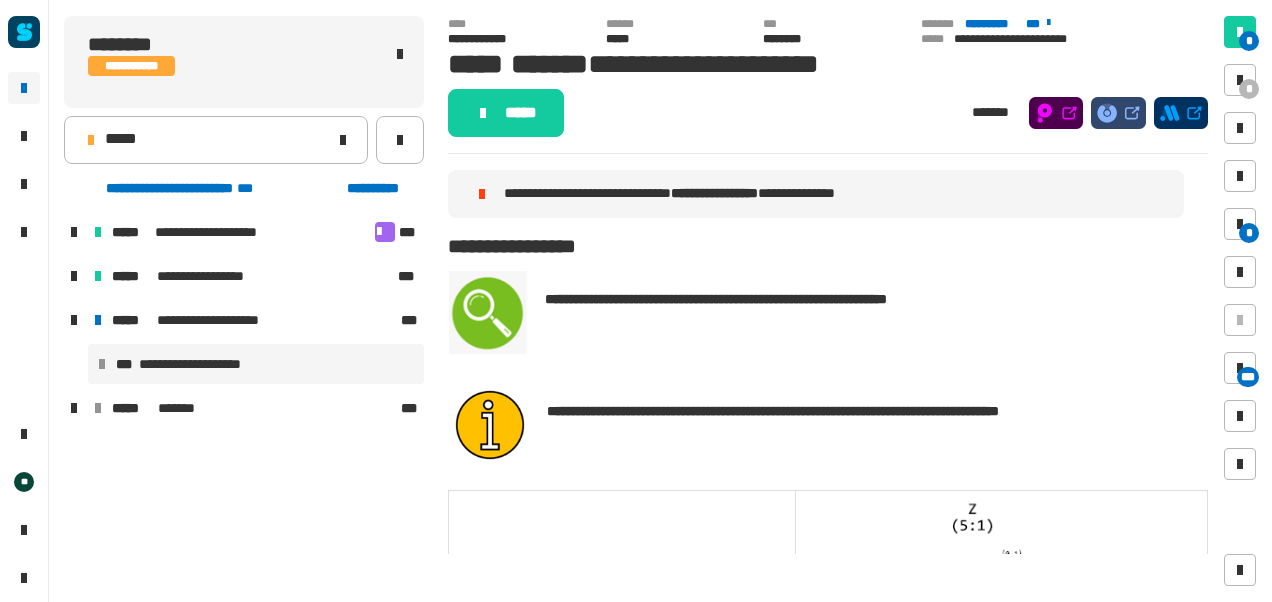 scroll, scrollTop: 0, scrollLeft: 0, axis: both 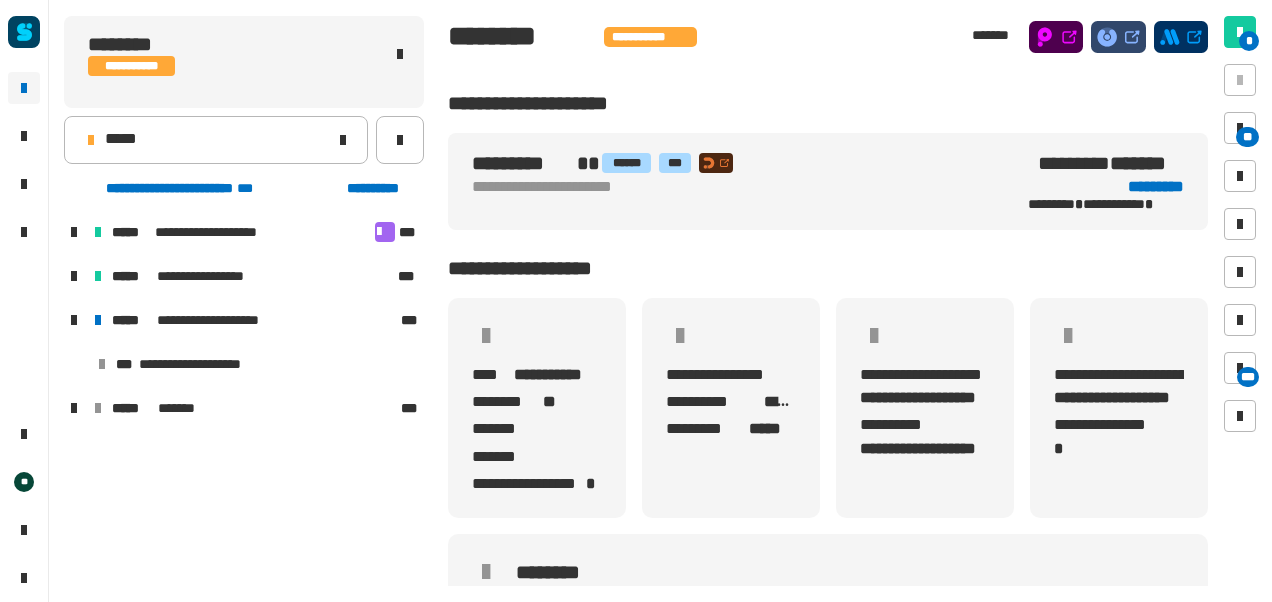 click 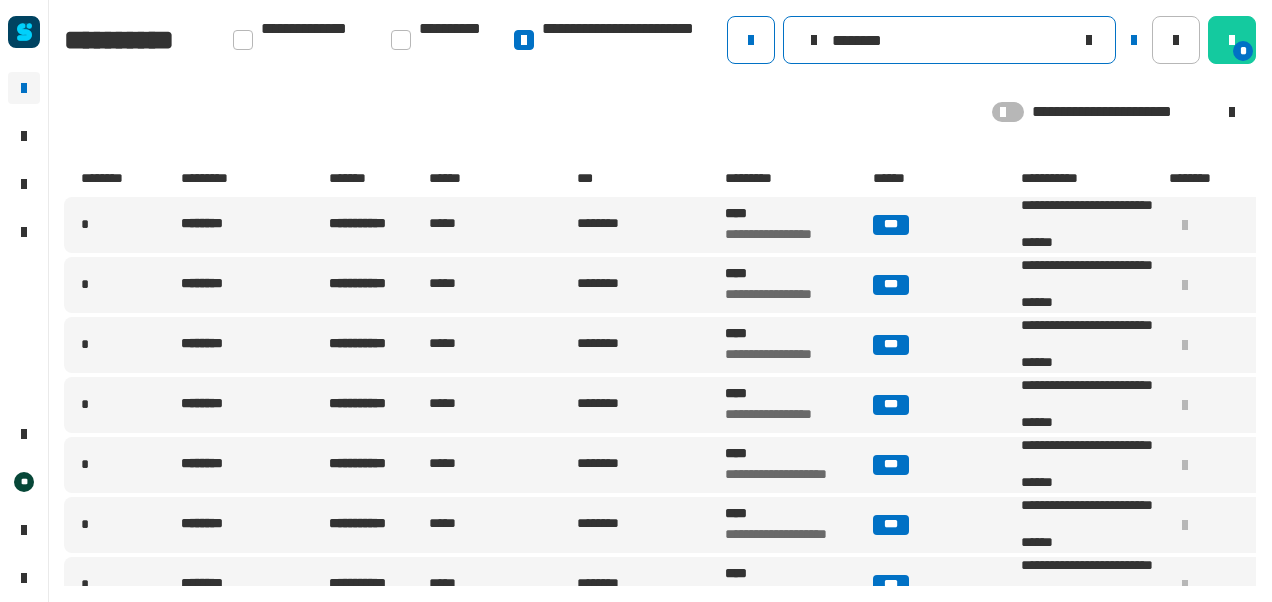 click on "********" 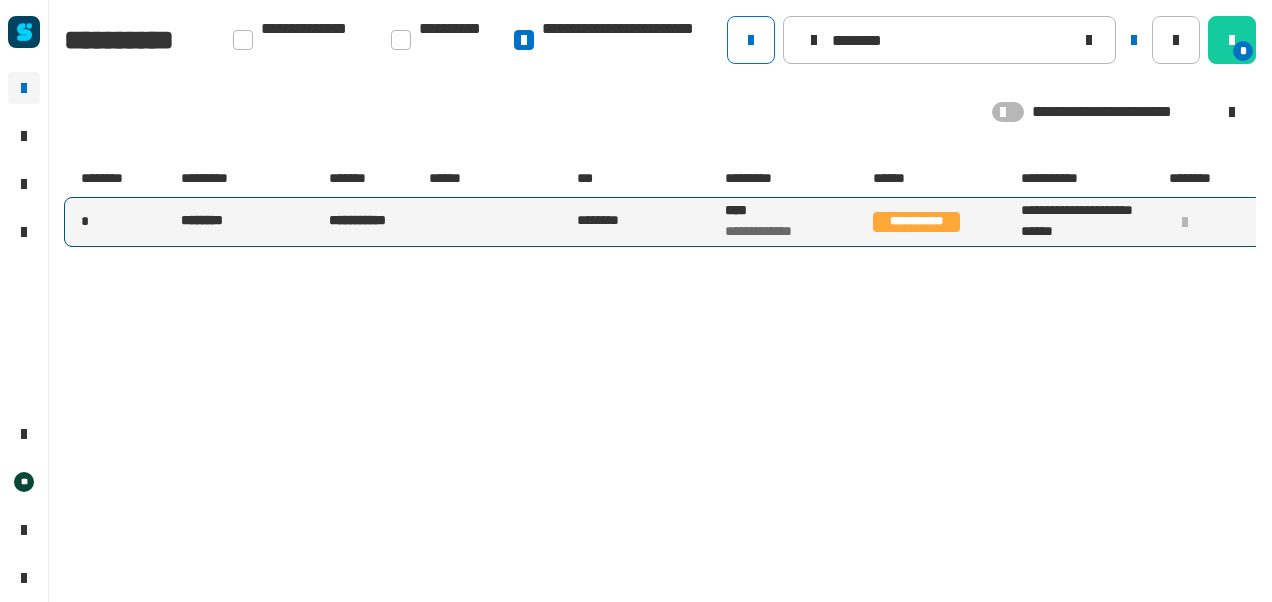 type on "********" 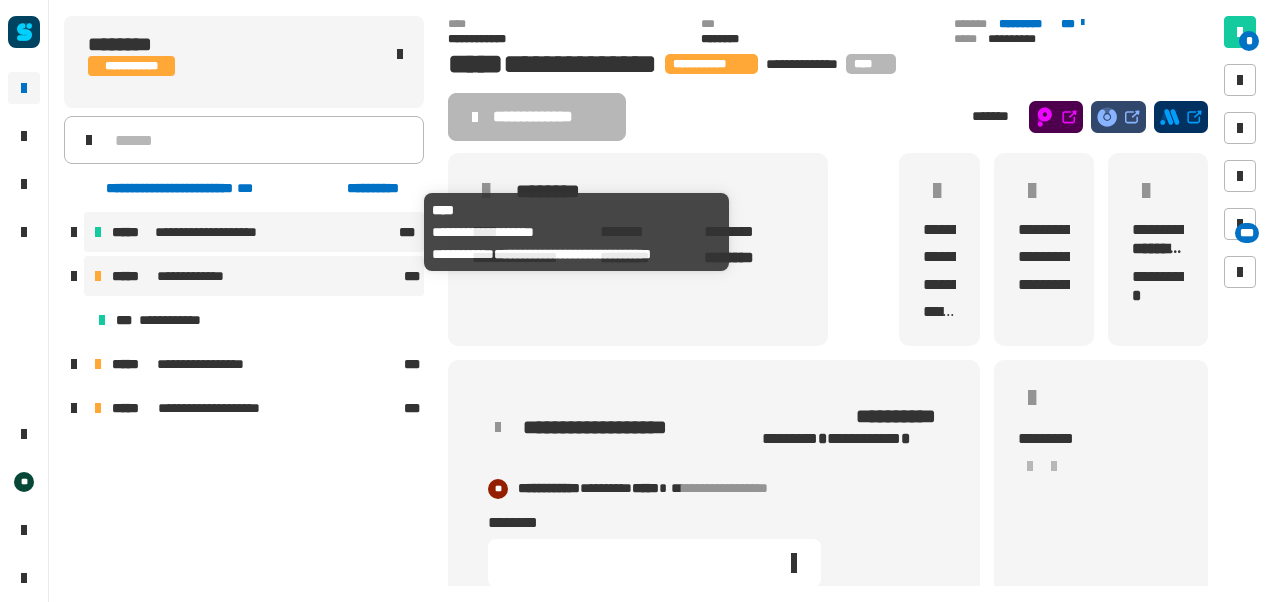click on "**********" at bounding box center (253, 232) 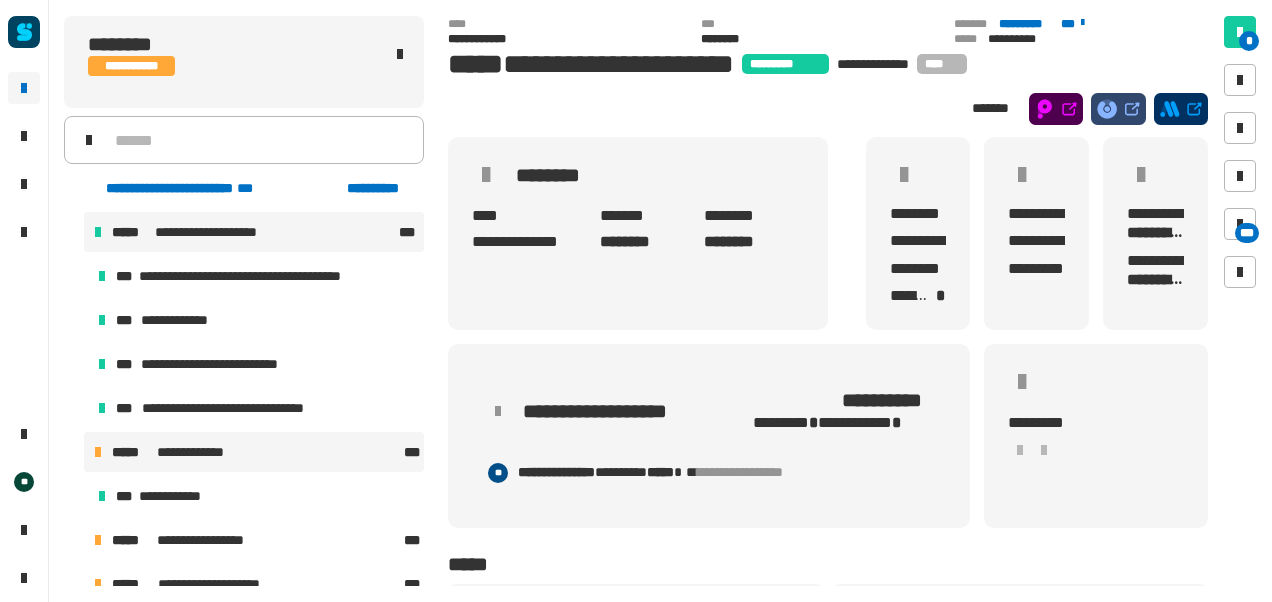 click on "**********" at bounding box center (254, 452) 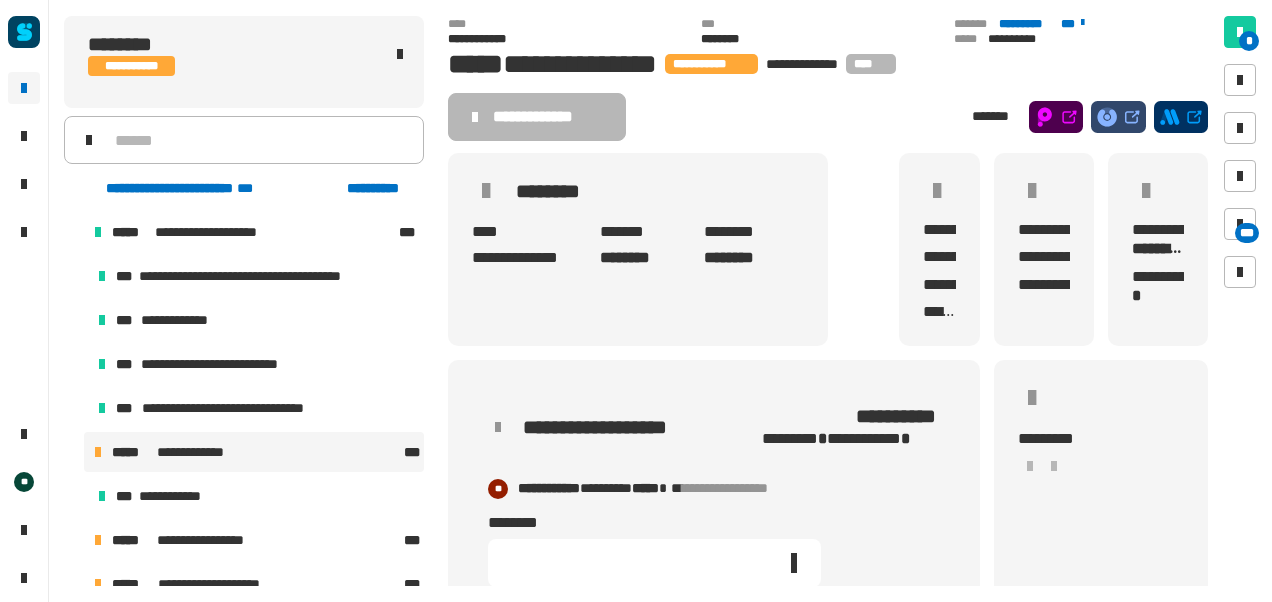 click on "**********" 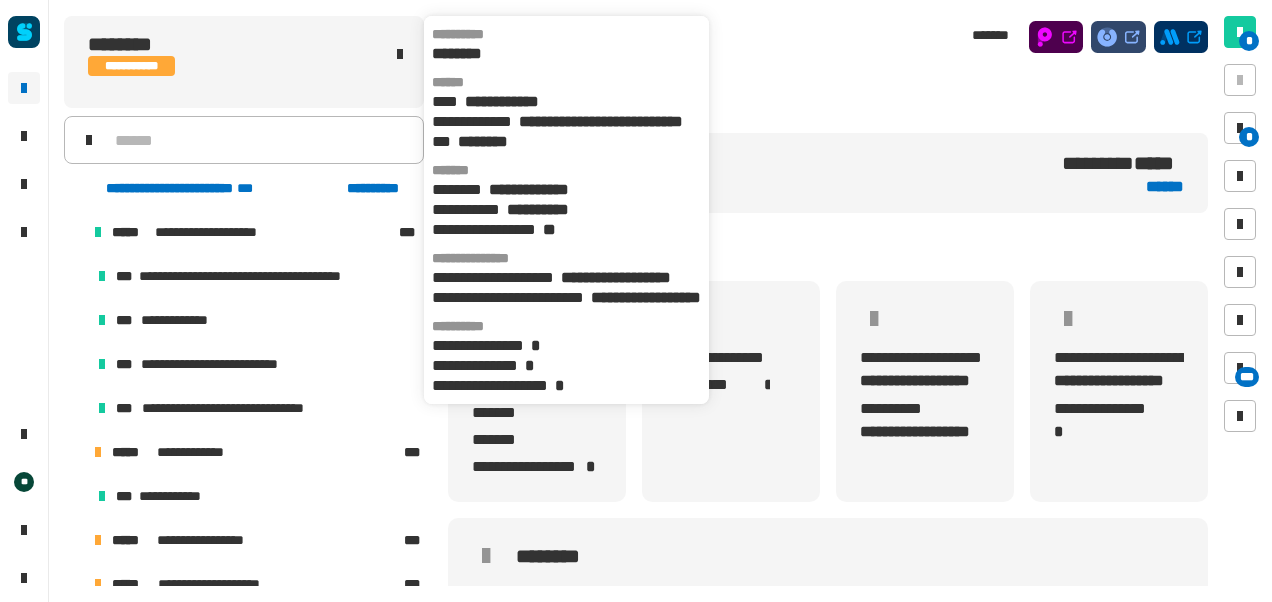 scroll, scrollTop: 0, scrollLeft: 12, axis: horizontal 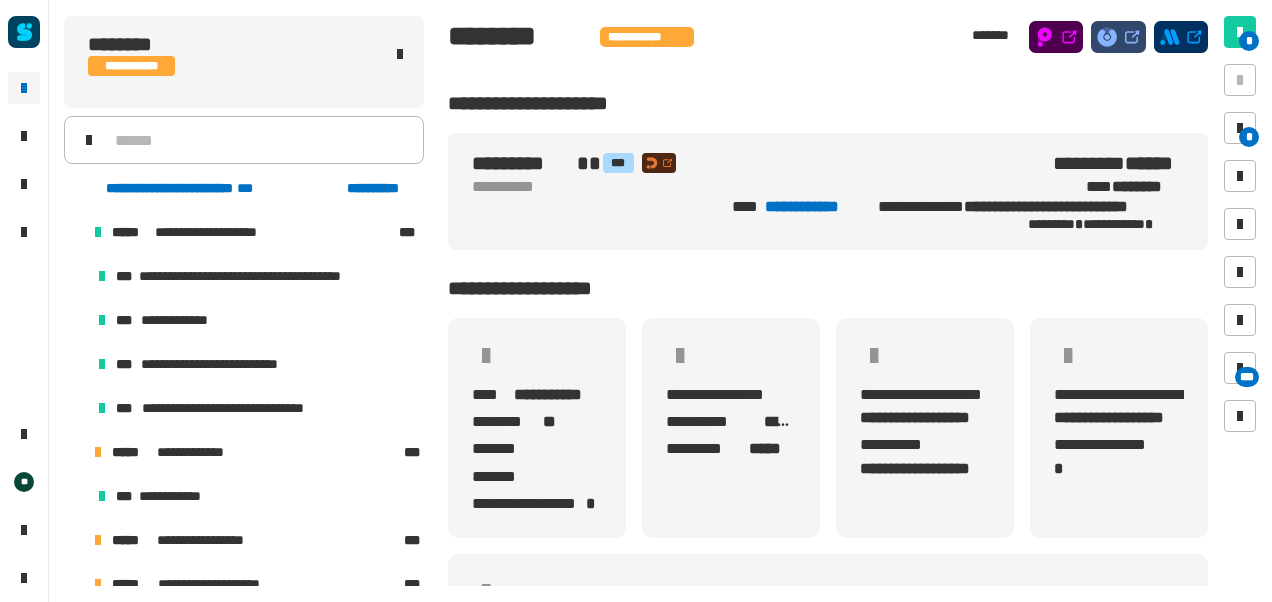 click 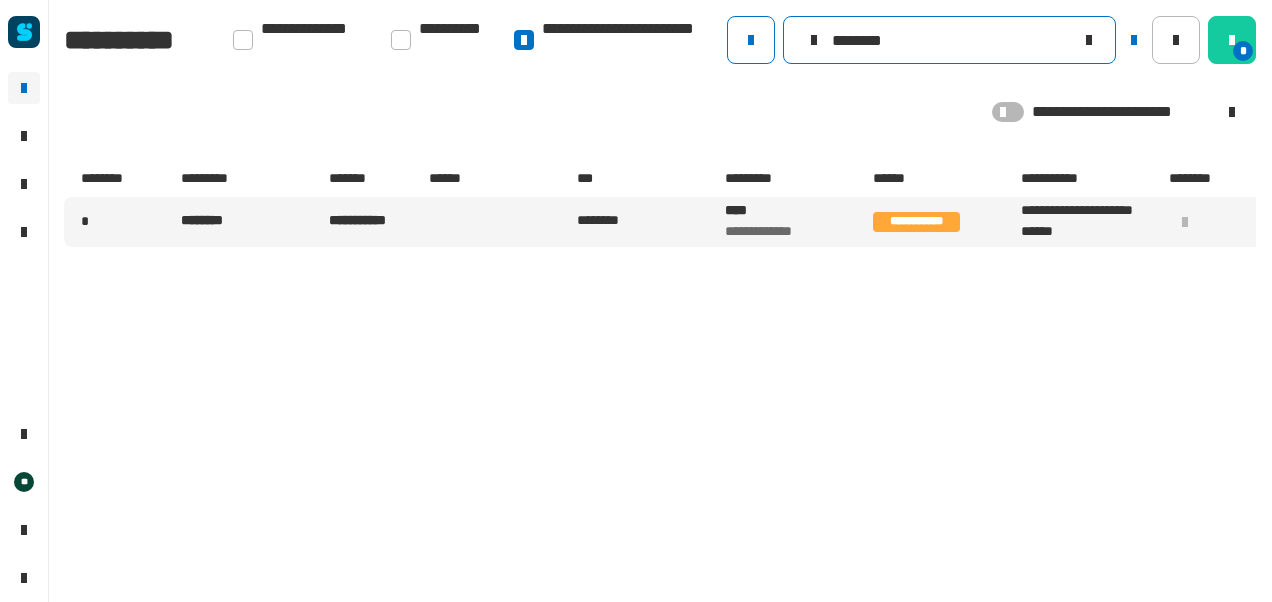 click on "********" 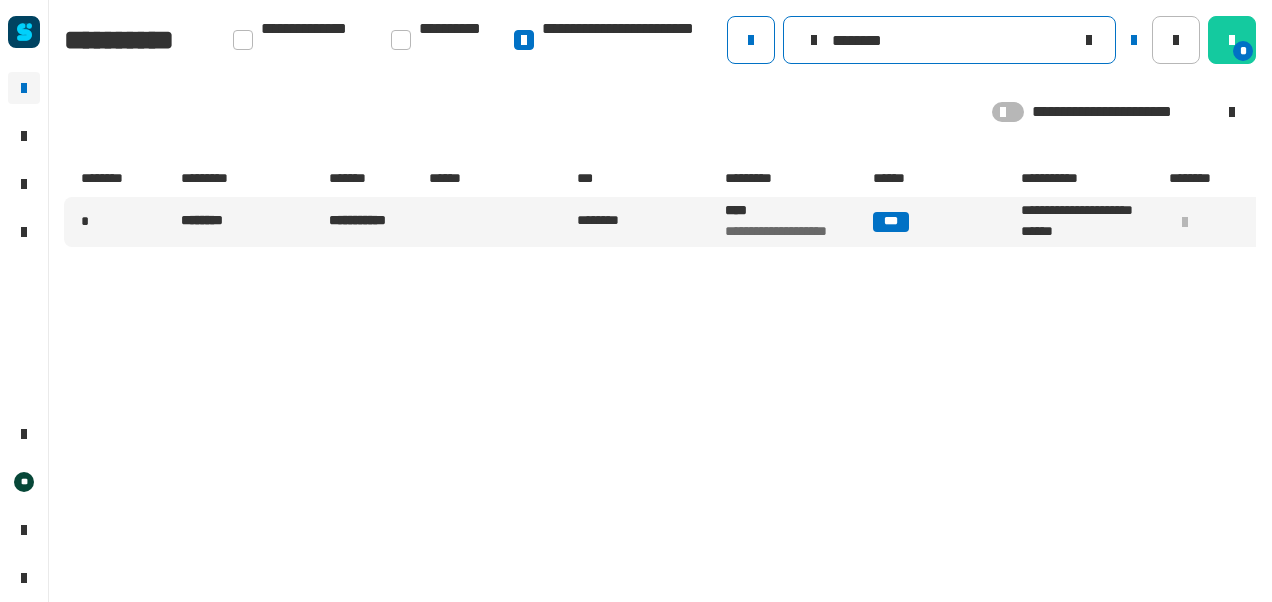 click on "********" 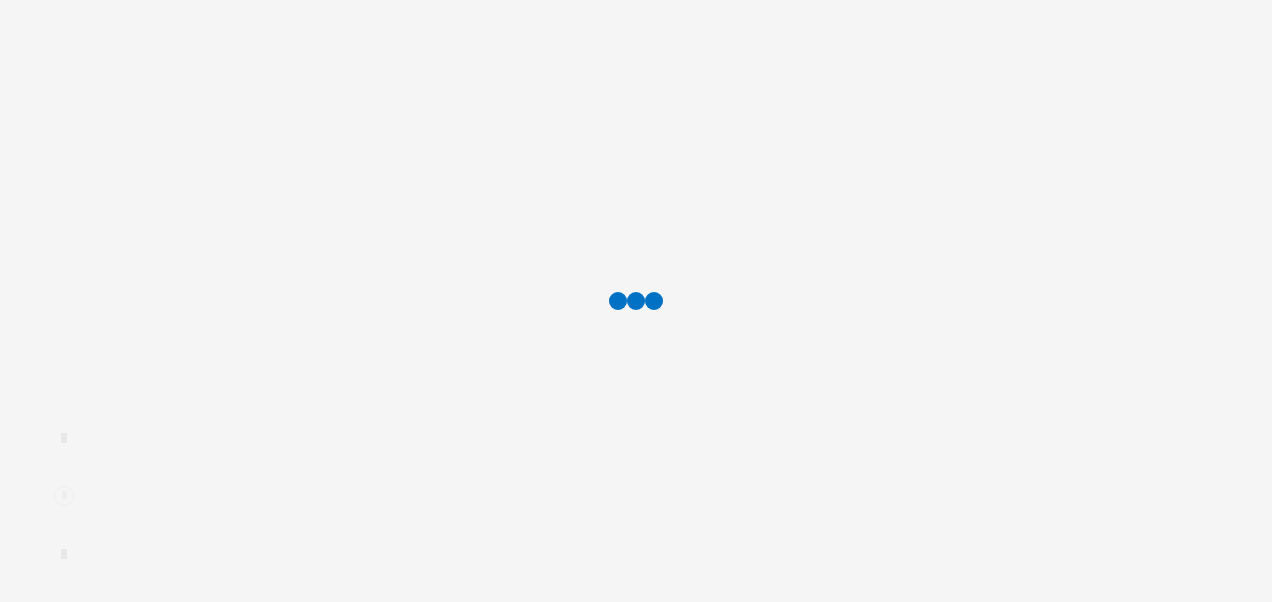 scroll, scrollTop: 0, scrollLeft: 0, axis: both 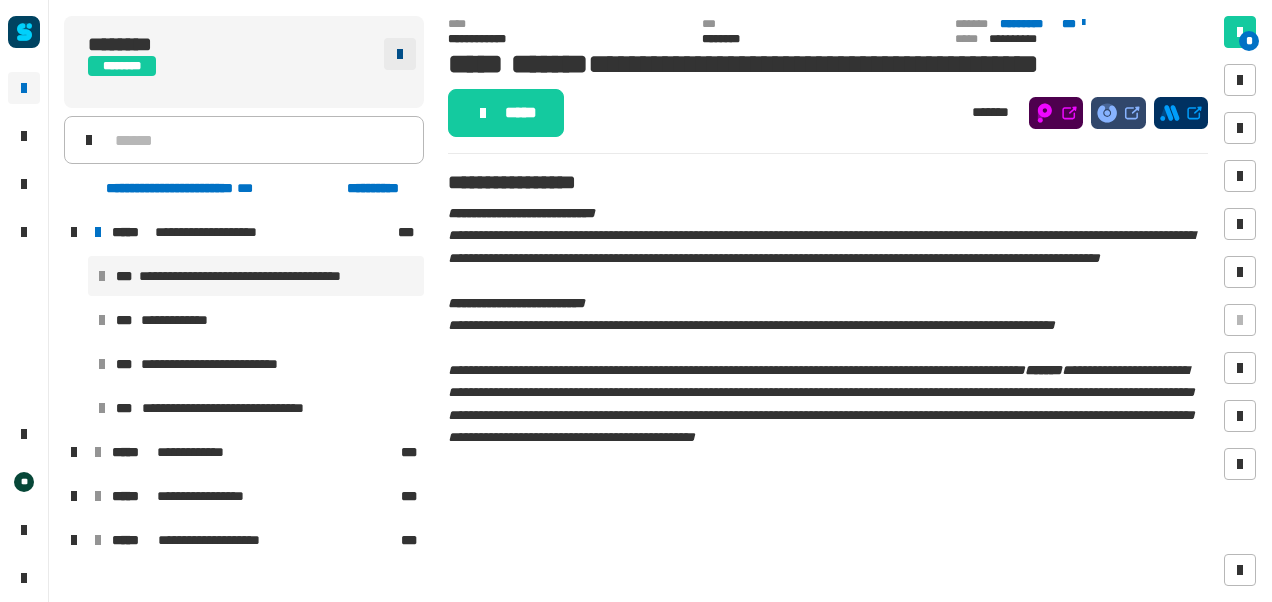 click 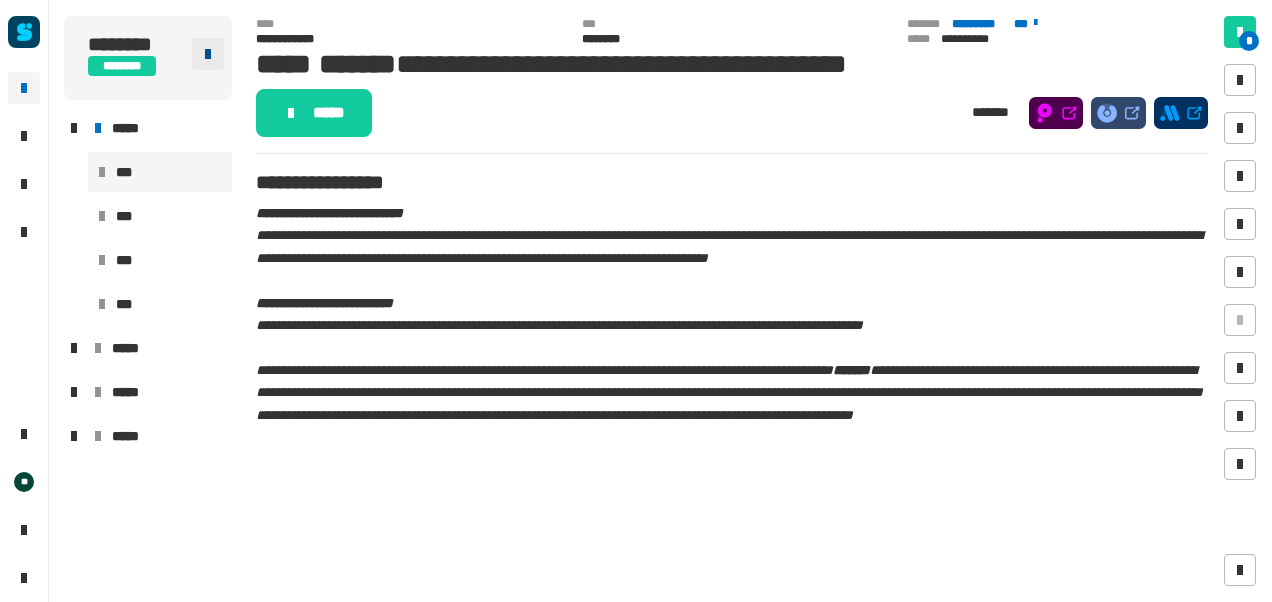 click on "*******" 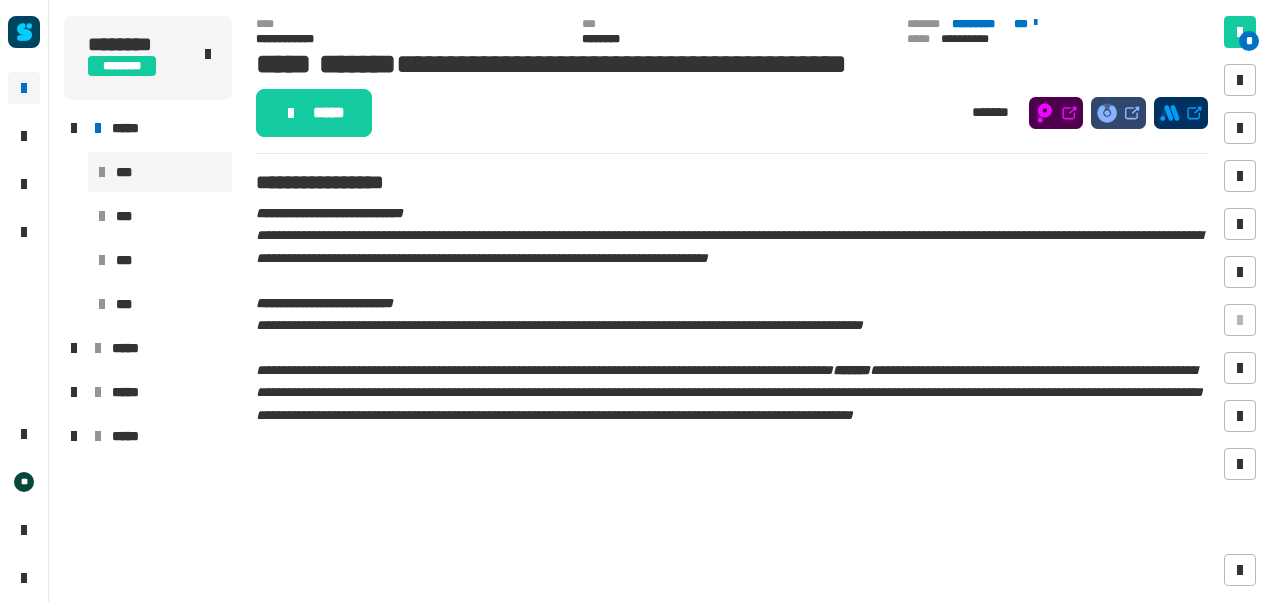 click on "******** ********" 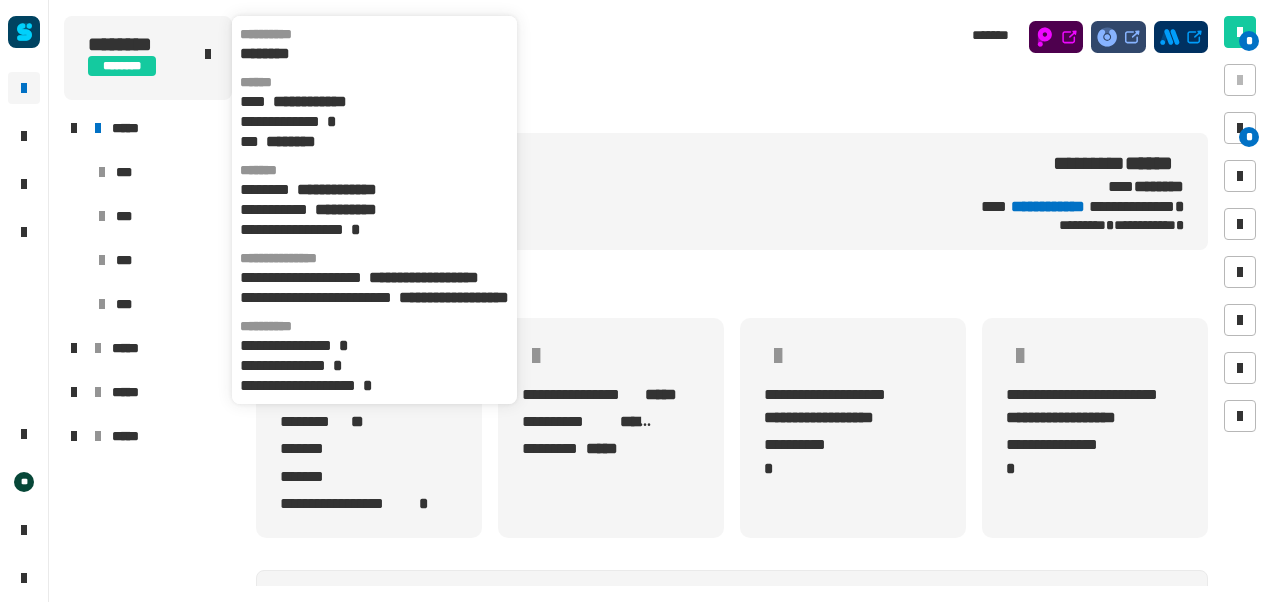 scroll, scrollTop: 0, scrollLeft: 12, axis: horizontal 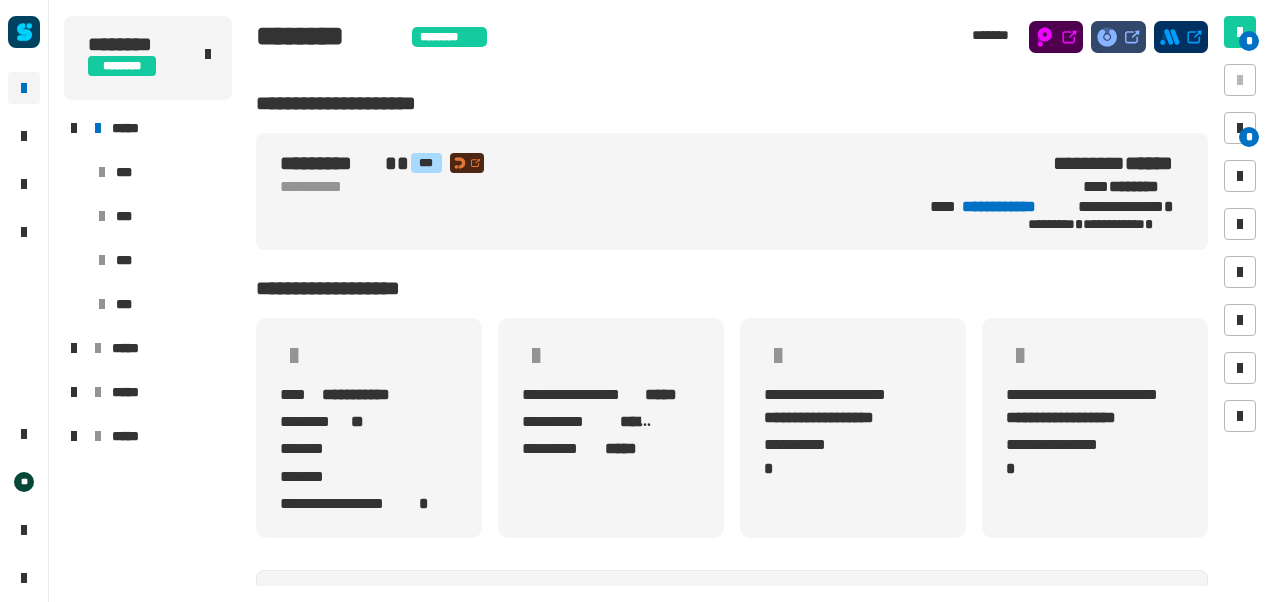 click on "**********" 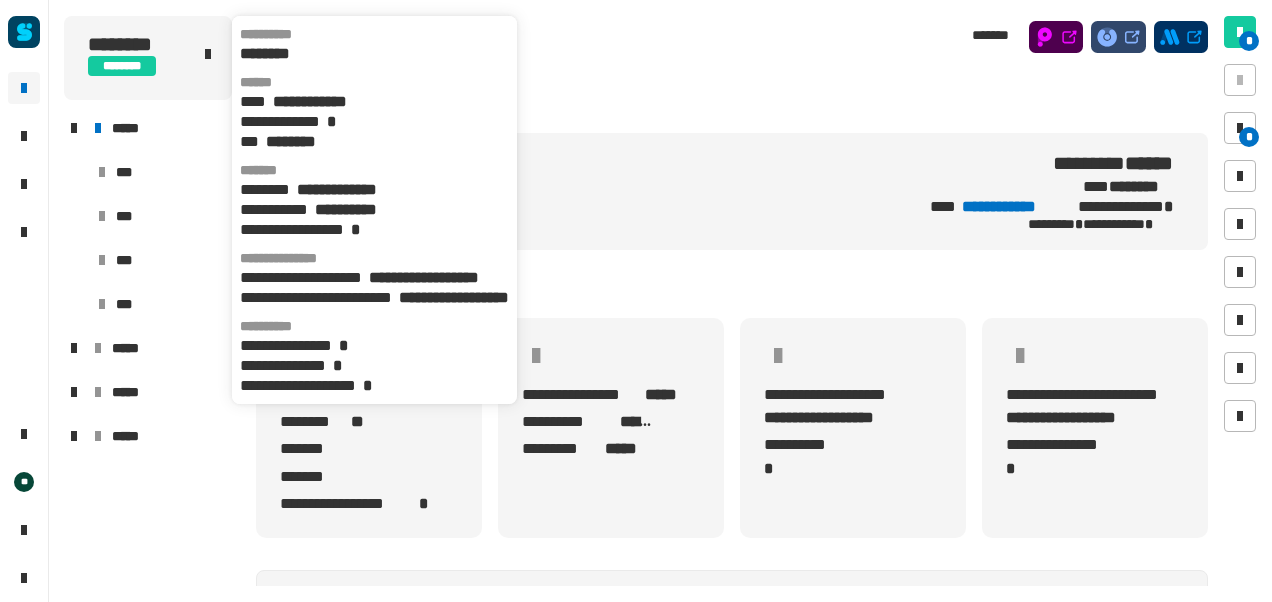 click on "********" 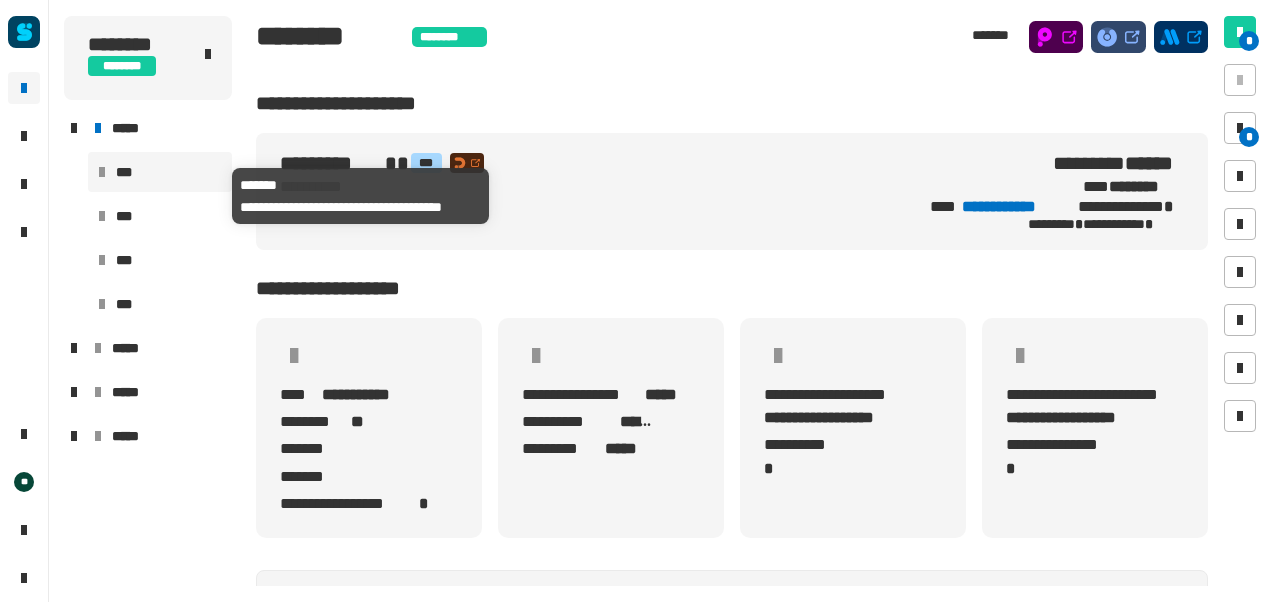 click on "***" at bounding box center (160, 172) 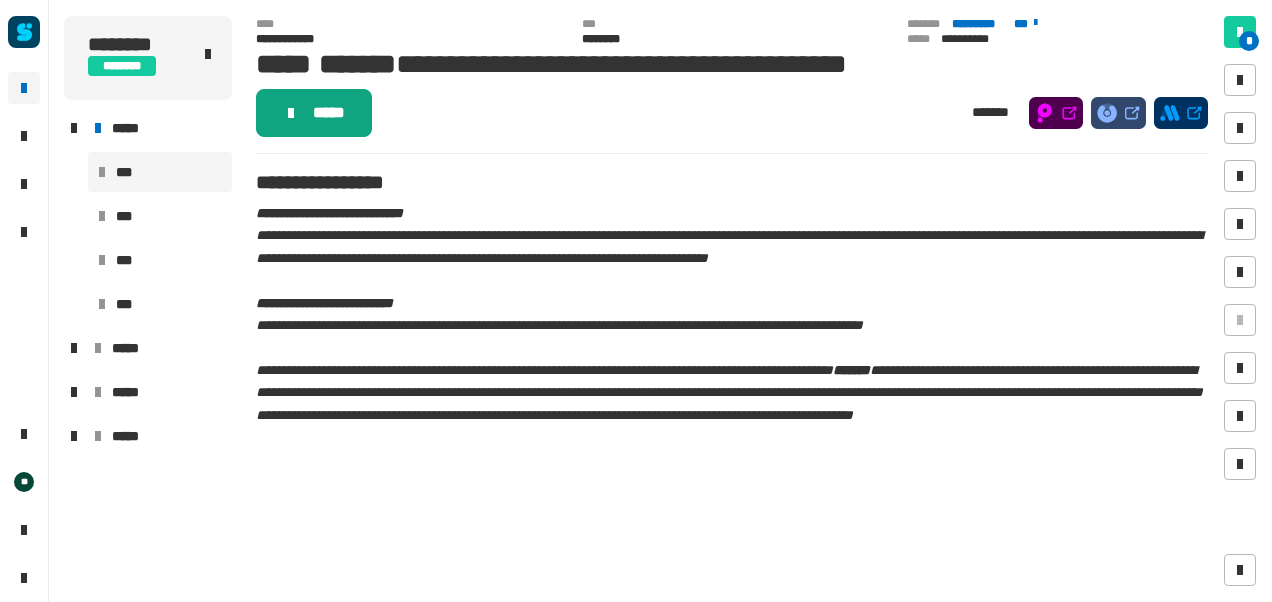 click on "*****" 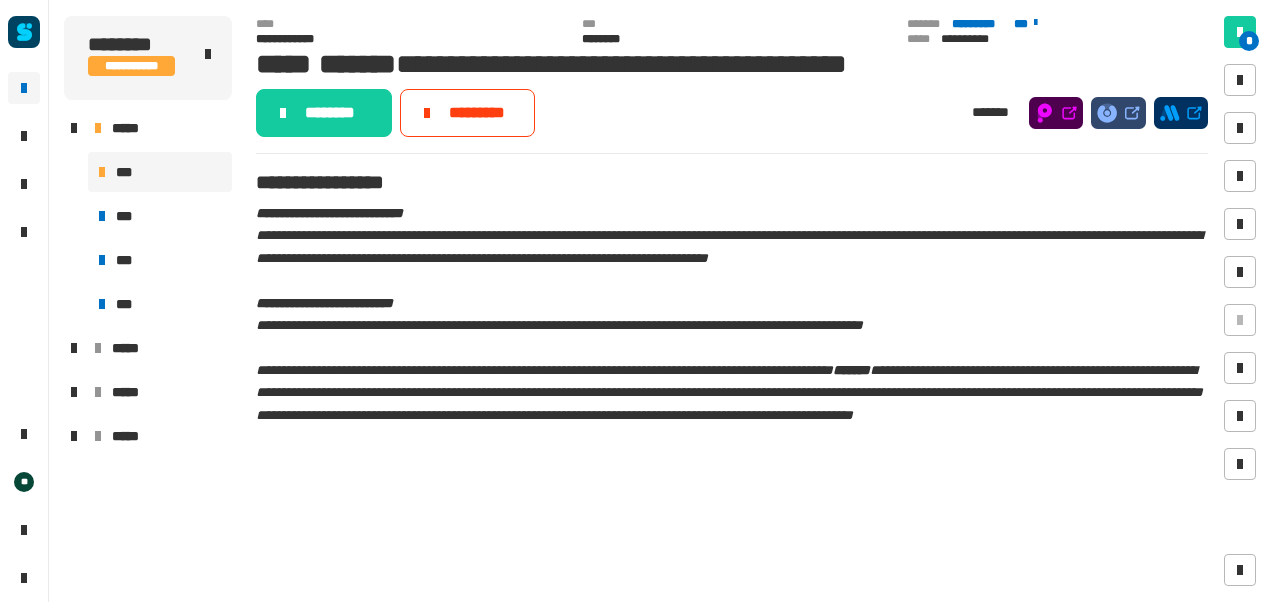 click on "********" 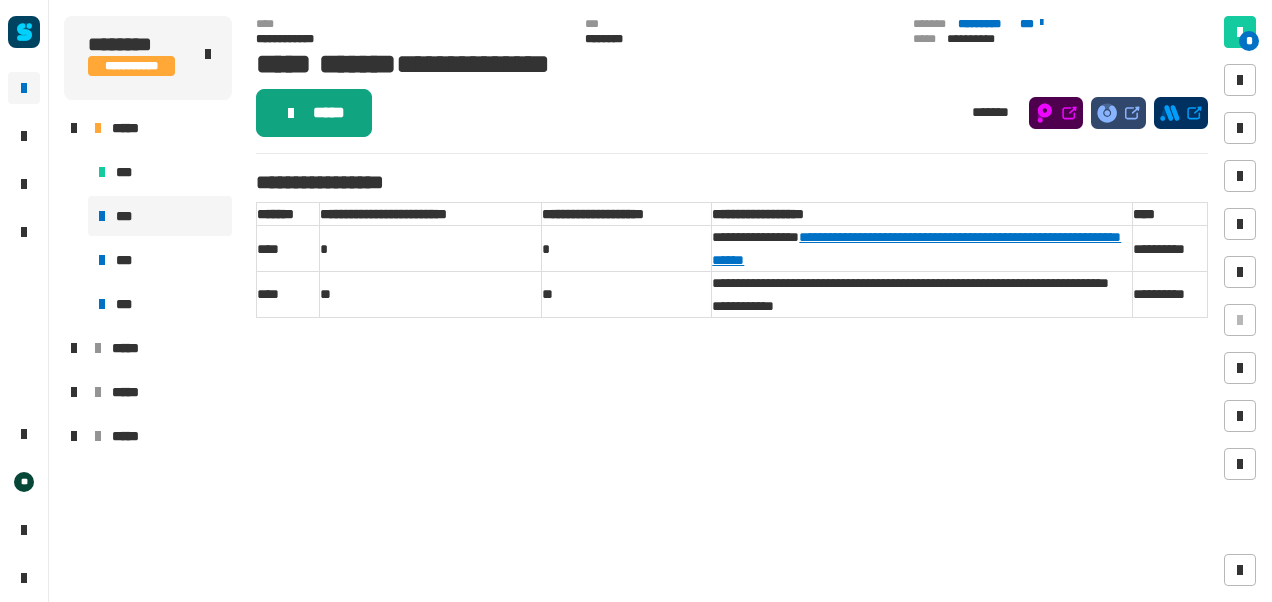 click on "*****" 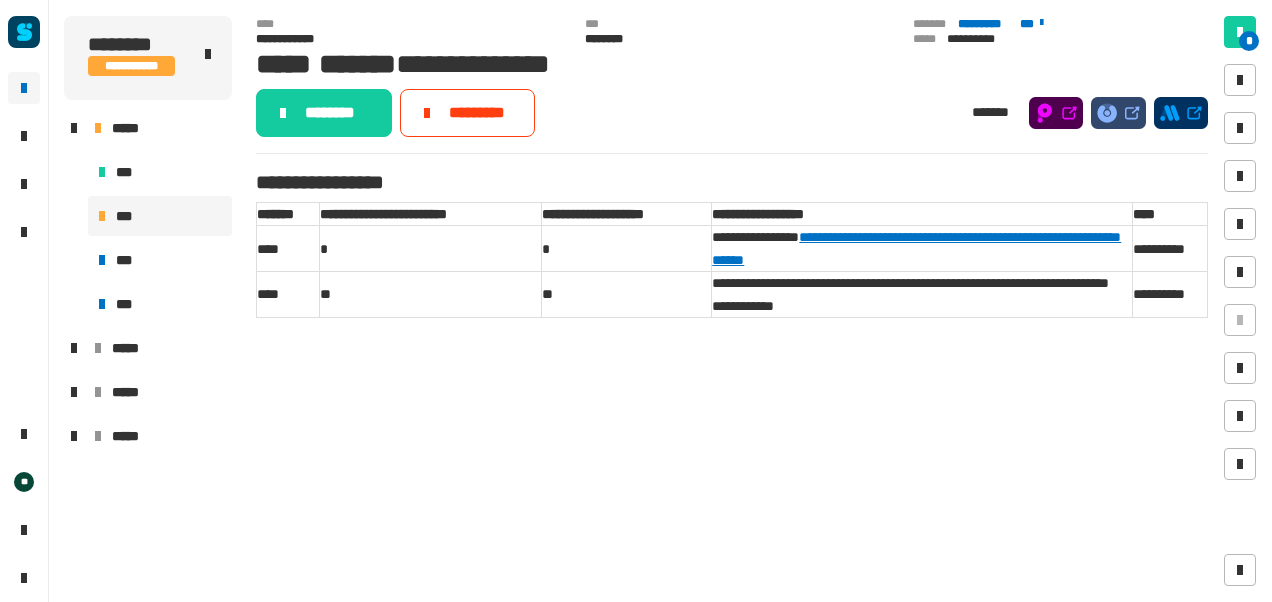 click on "********" 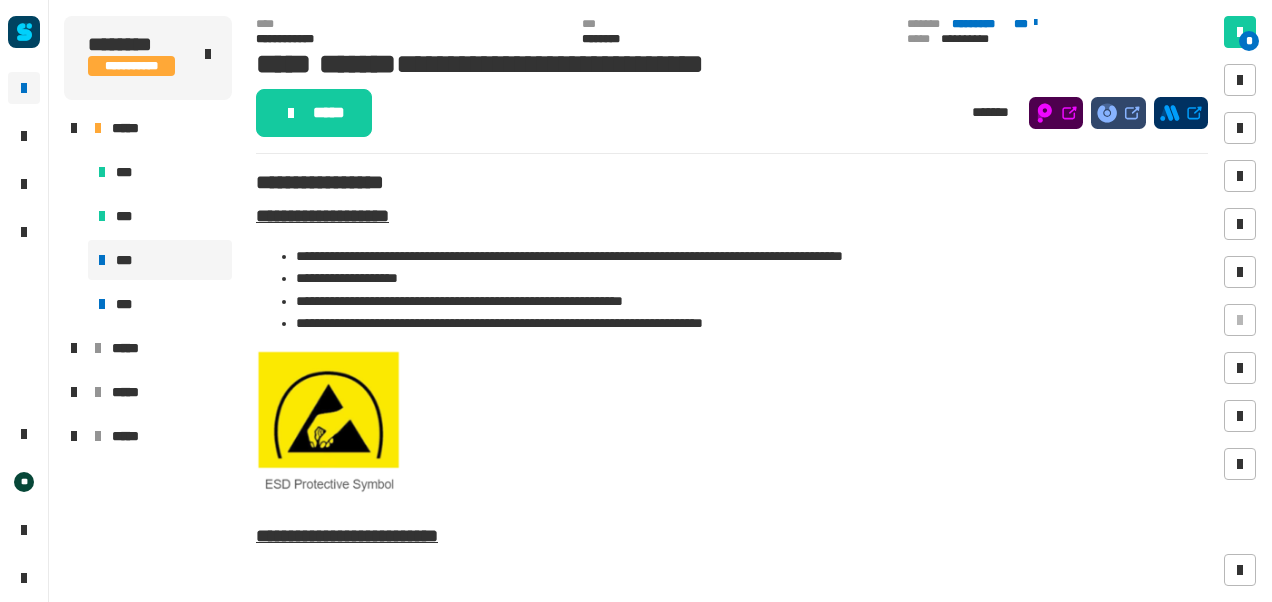 click on "*****" 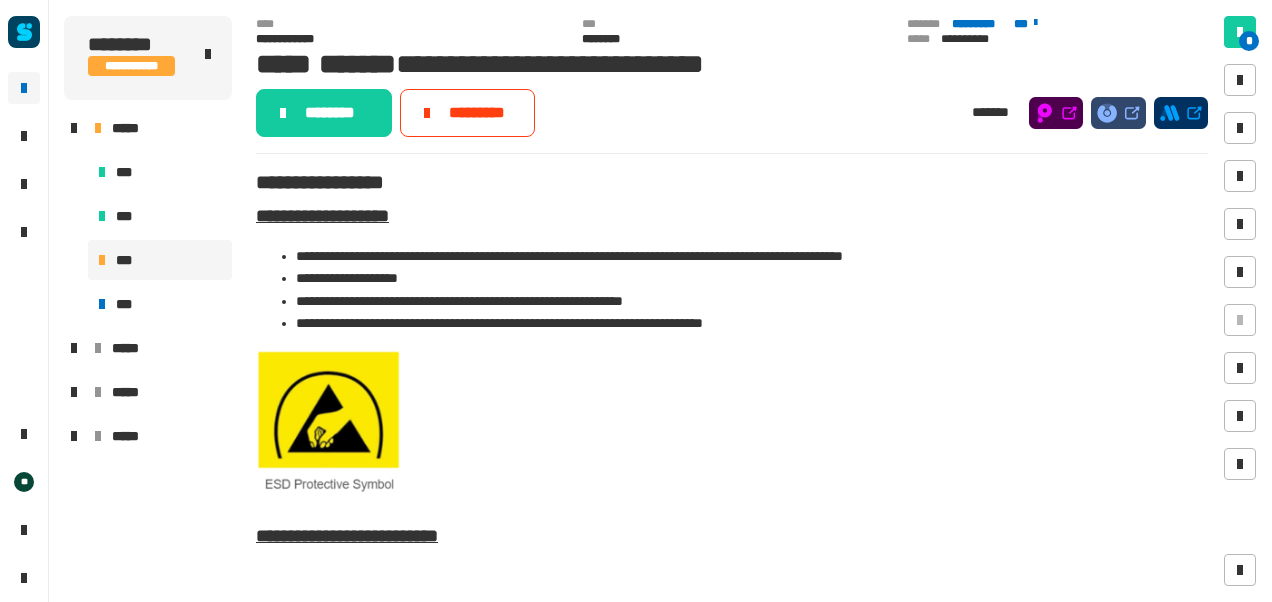 click on "********" 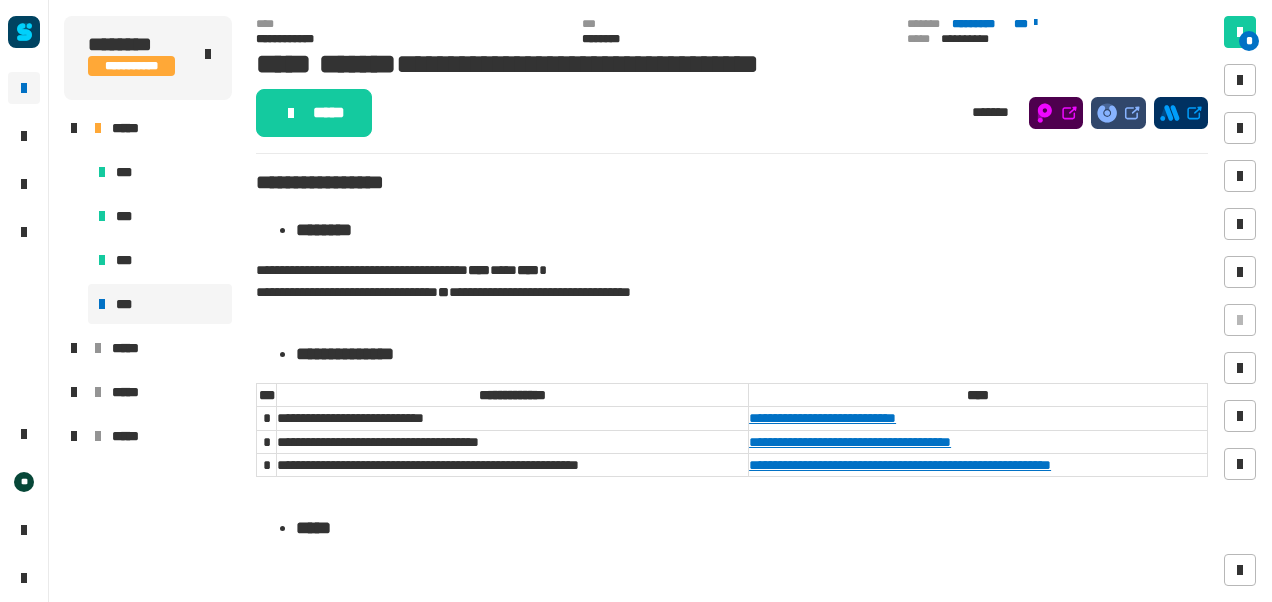 click on "*****" 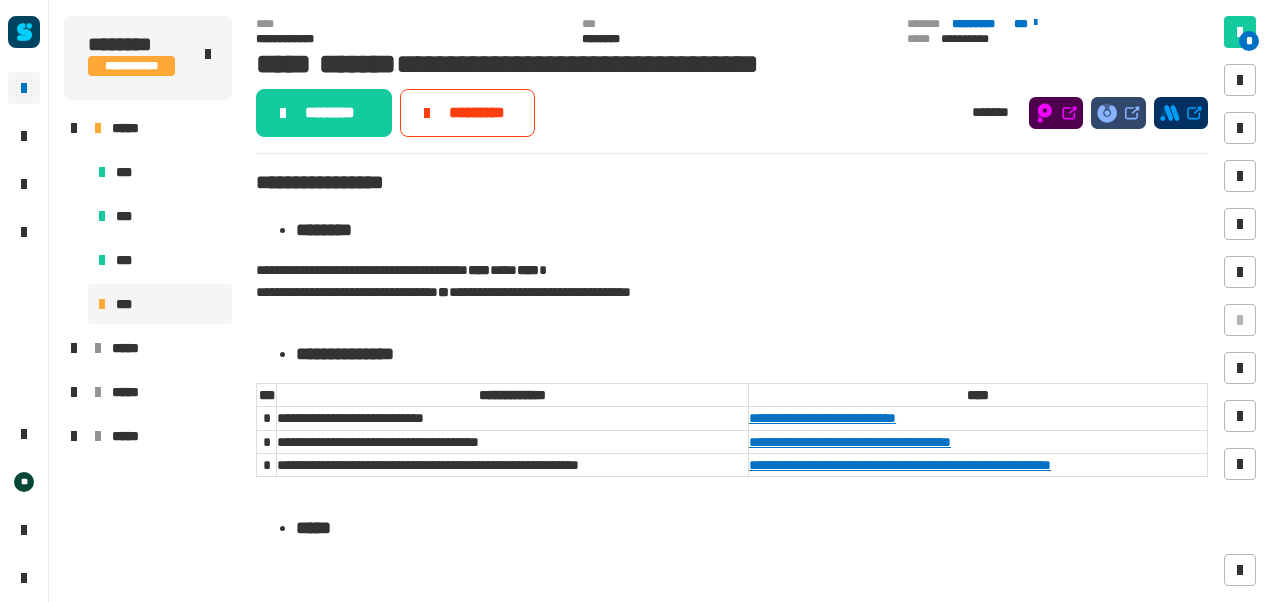 click on "********" 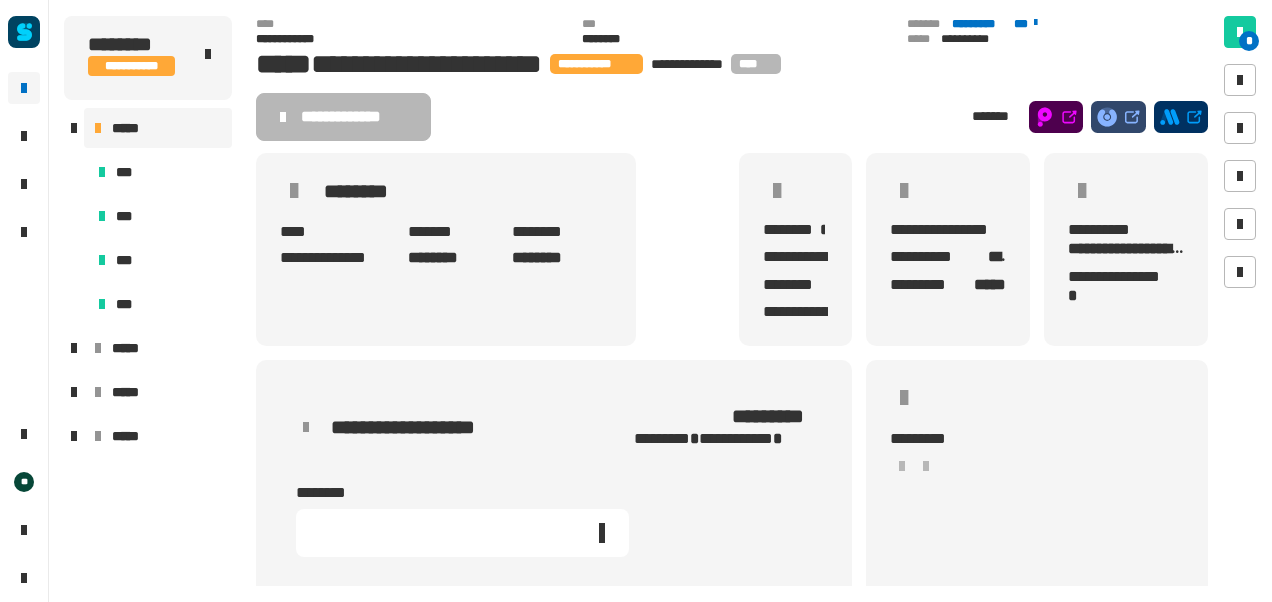 click at bounding box center (74, 348) 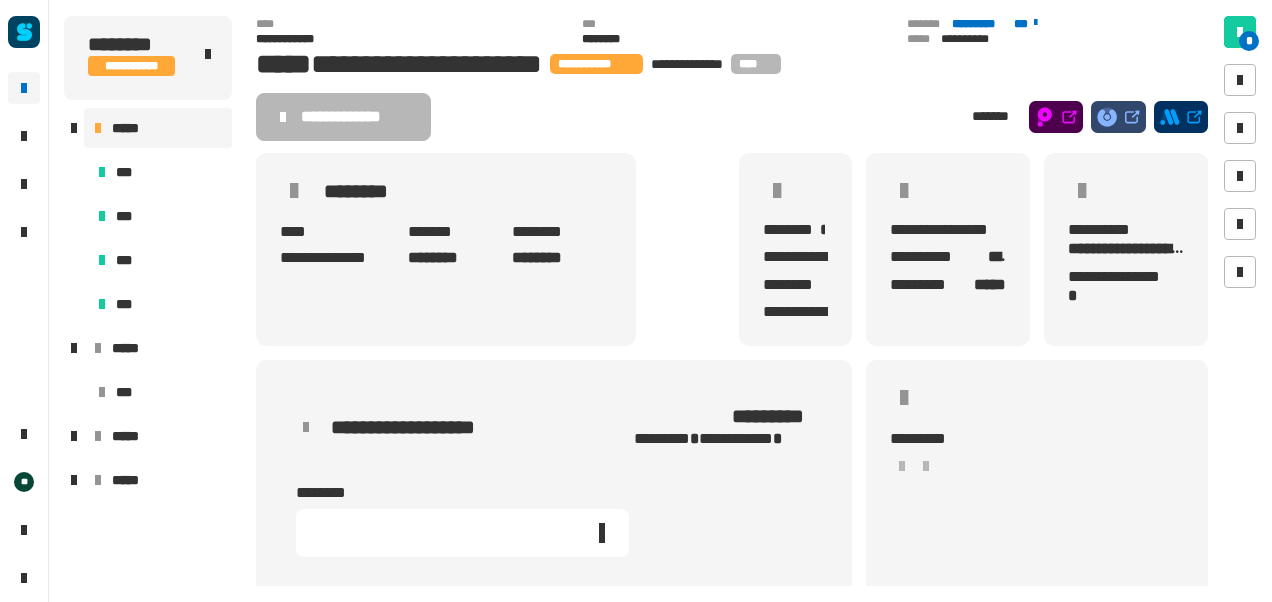 click at bounding box center [74, 348] 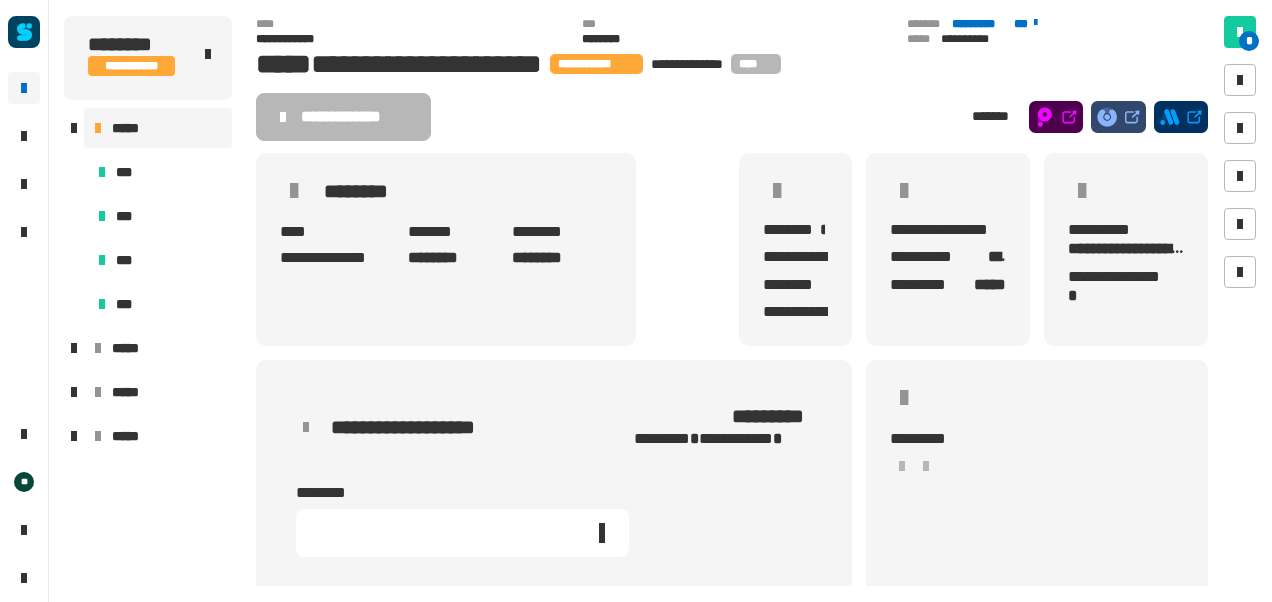 click at bounding box center (74, 348) 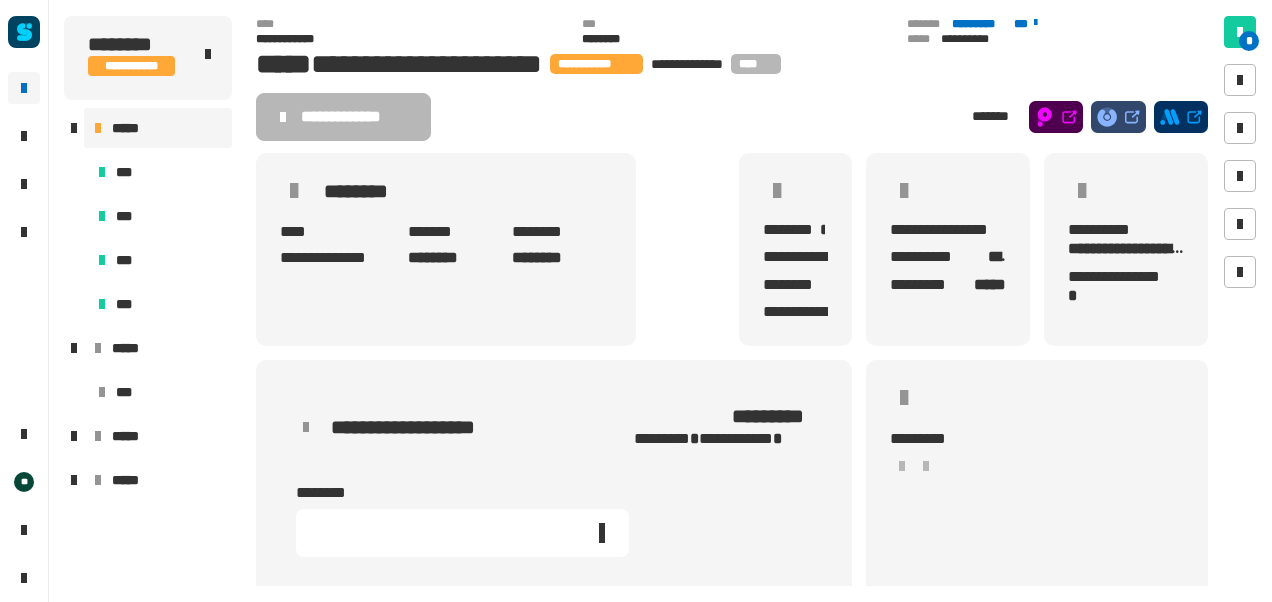 click on "**********" 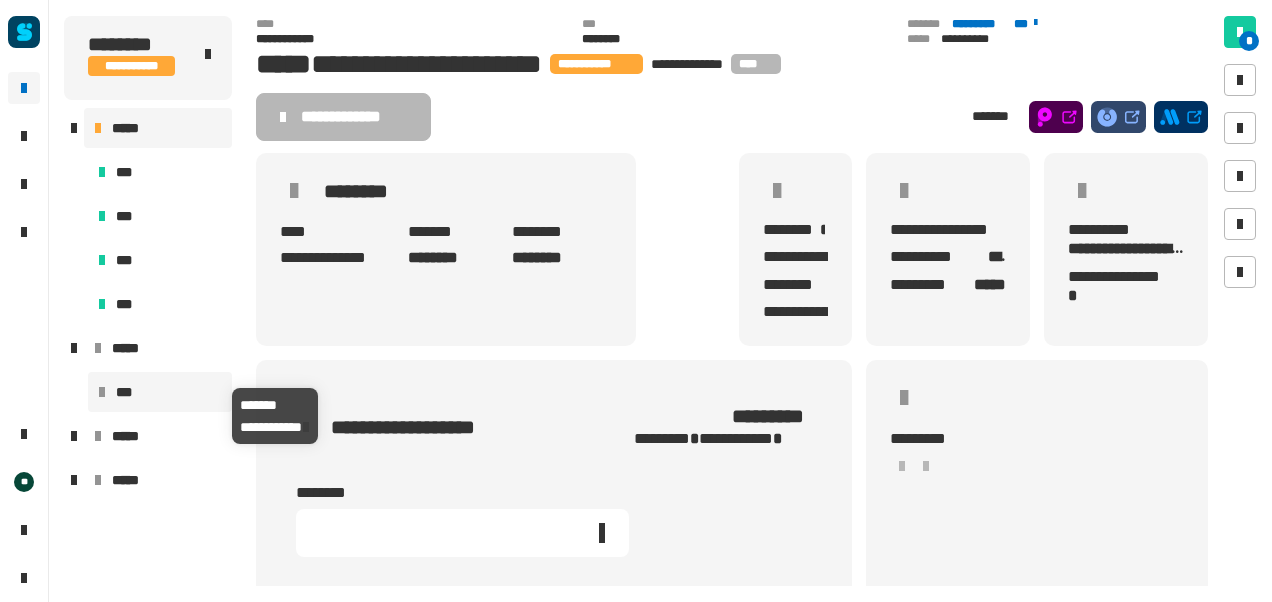 click on "***" at bounding box center (125, 392) 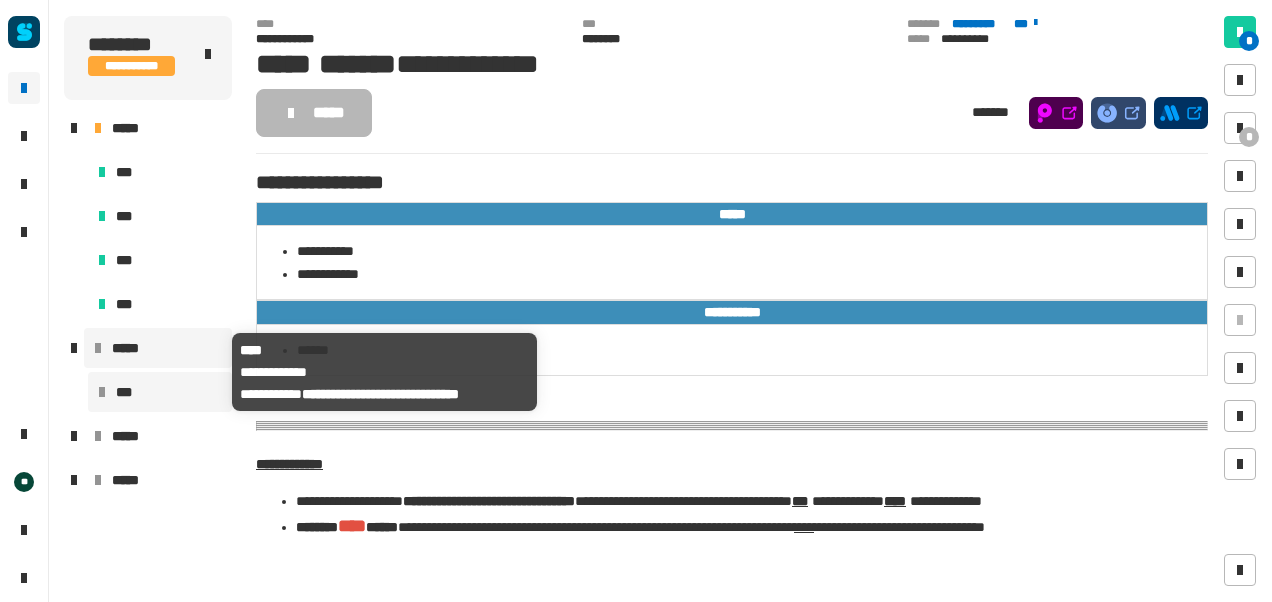 click on "*****" at bounding box center [132, 348] 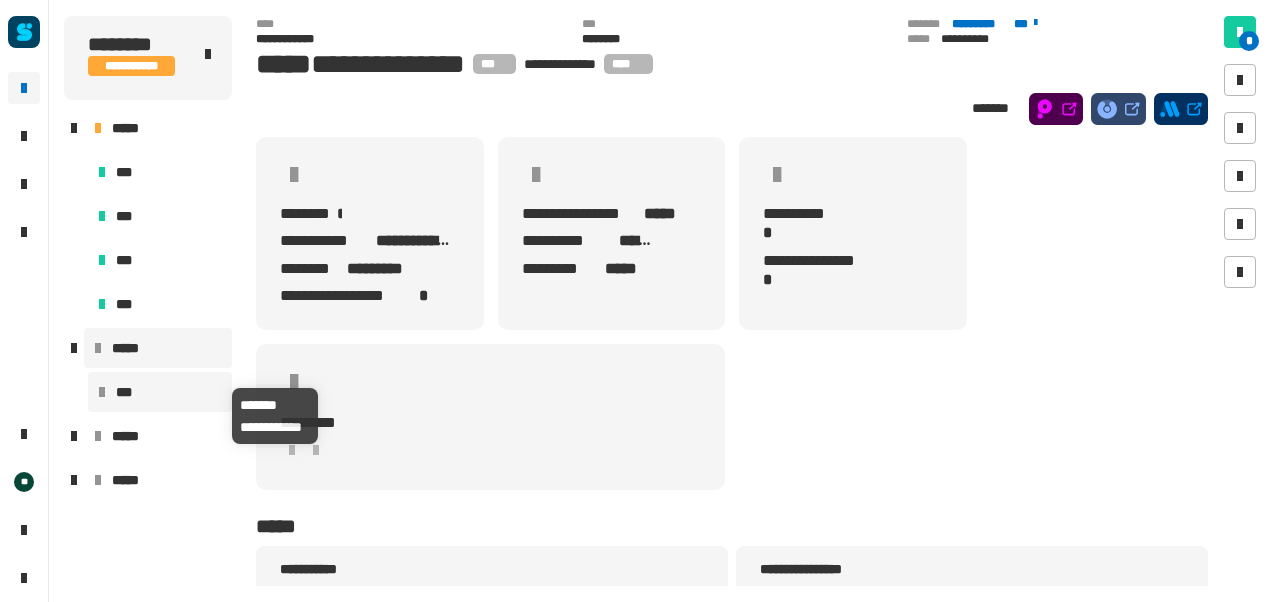 click on "***" at bounding box center (160, 392) 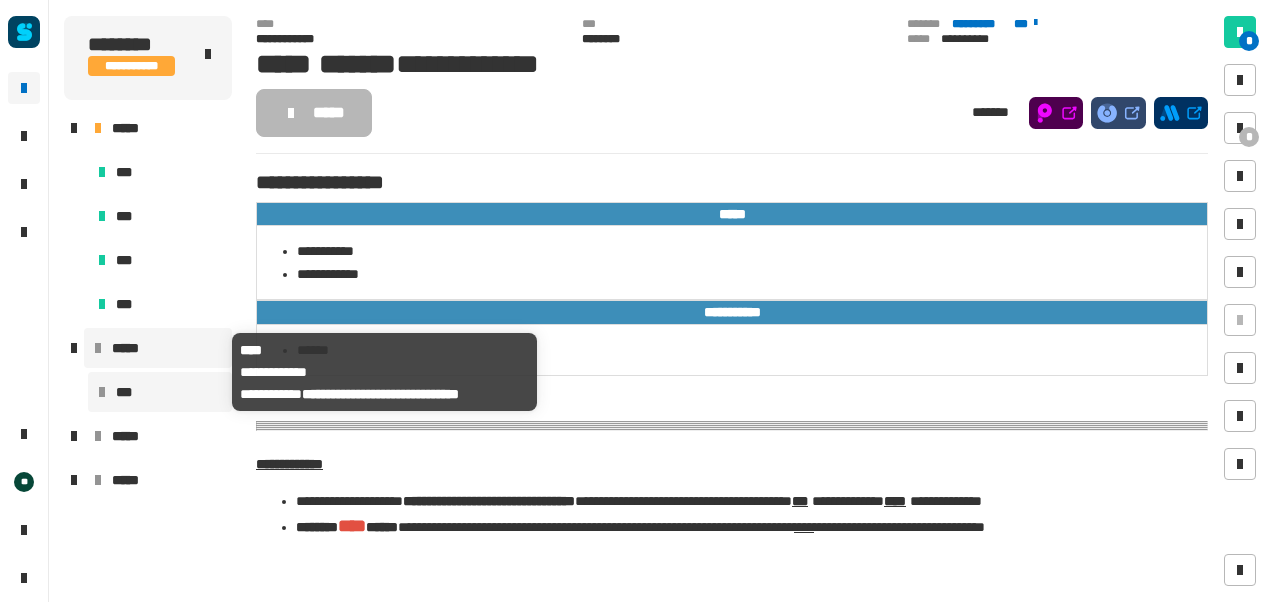 click on "*****" at bounding box center [168, 348] 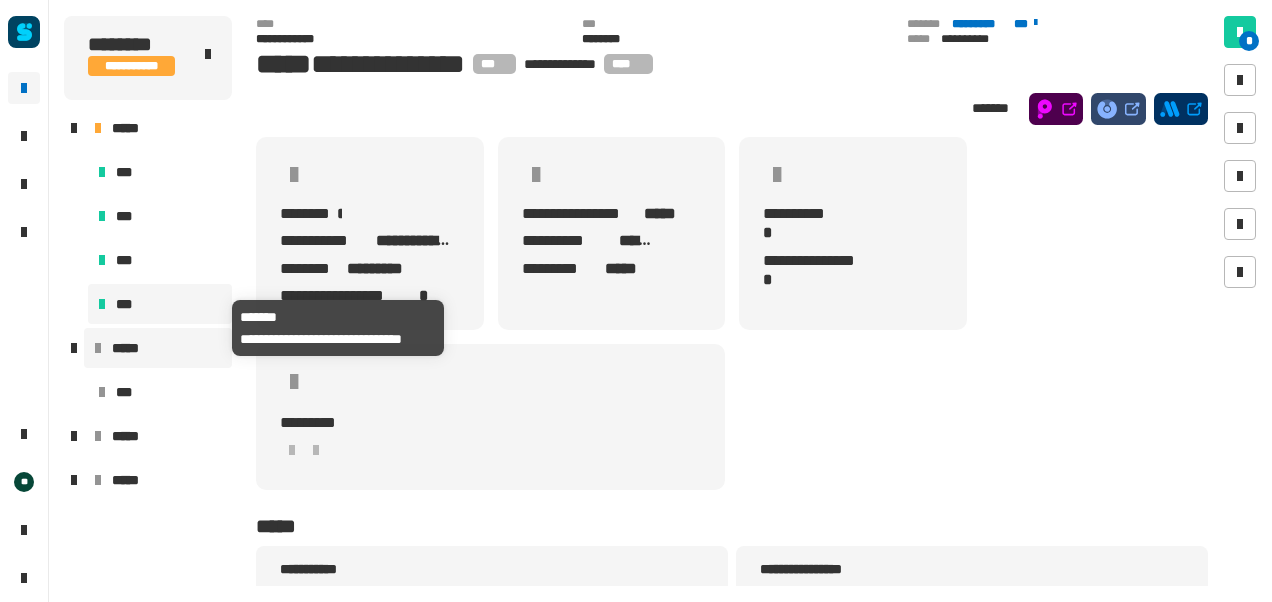click on "***" at bounding box center [160, 304] 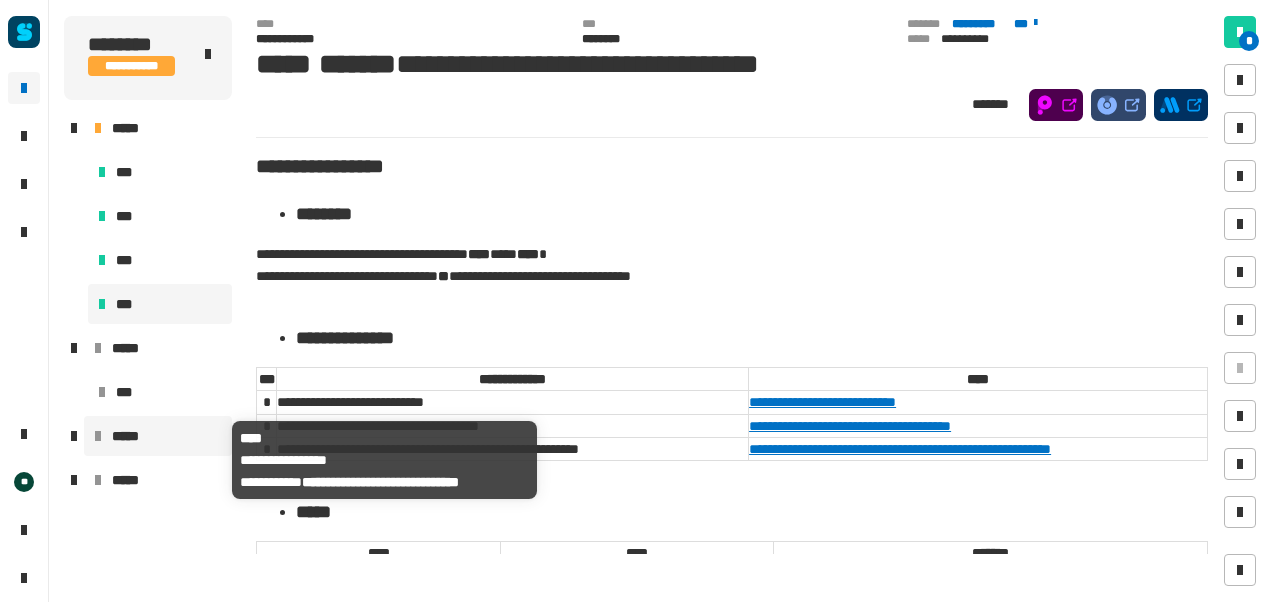 click on "*****" at bounding box center (132, 436) 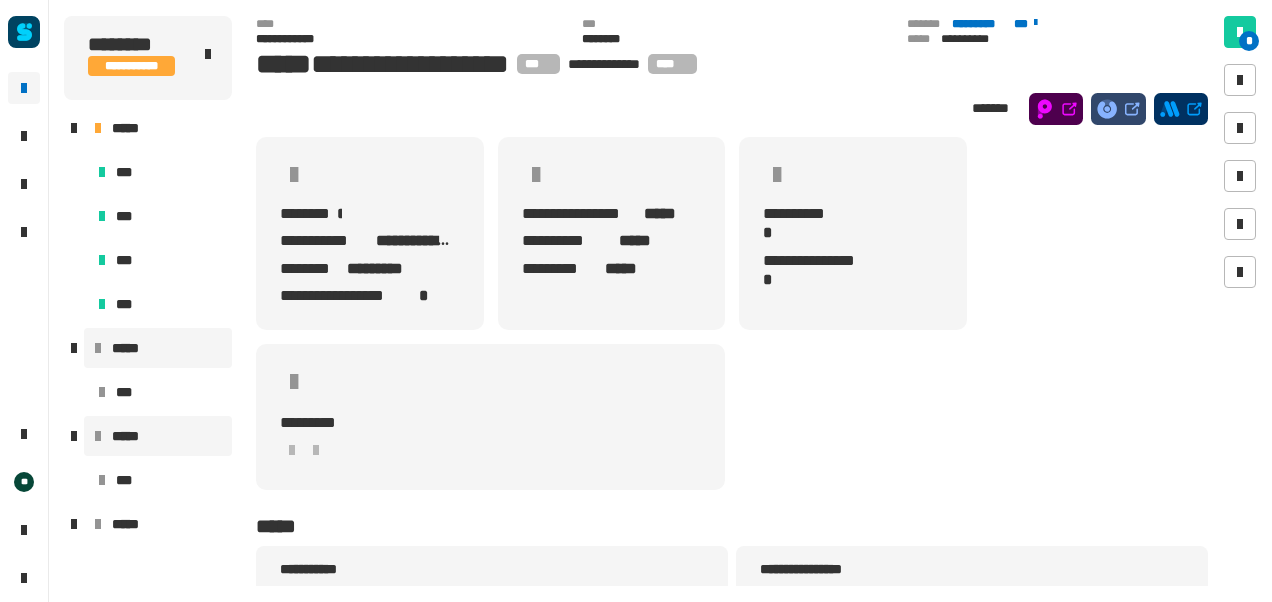 click on "*****" at bounding box center (158, 348) 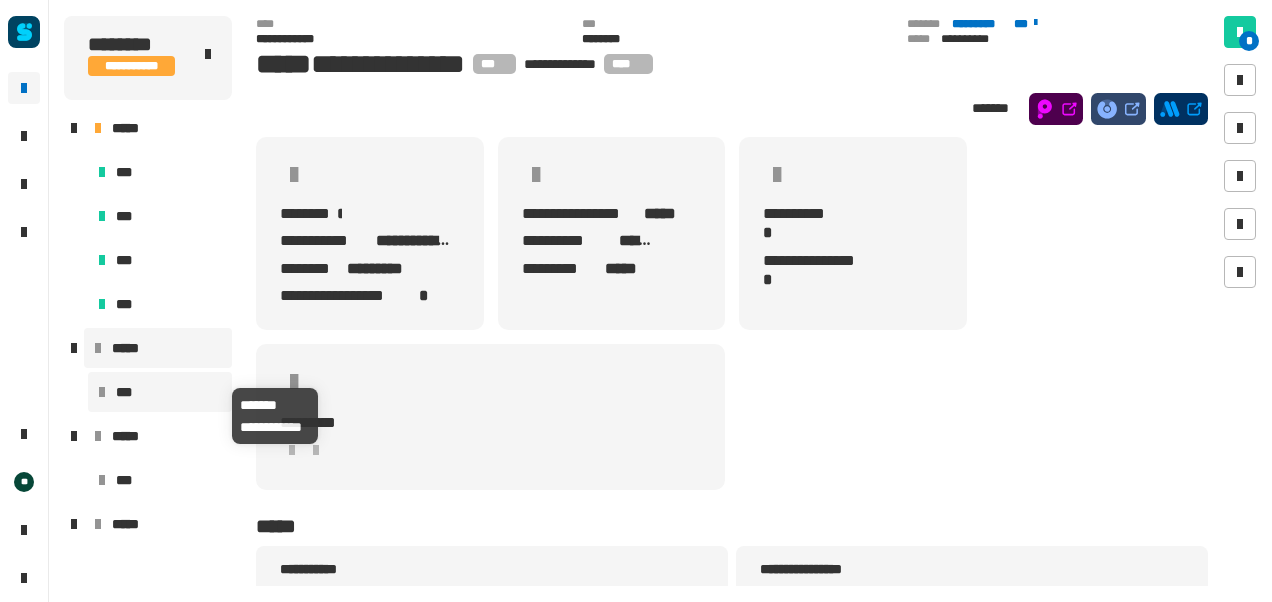 click at bounding box center (102, 392) 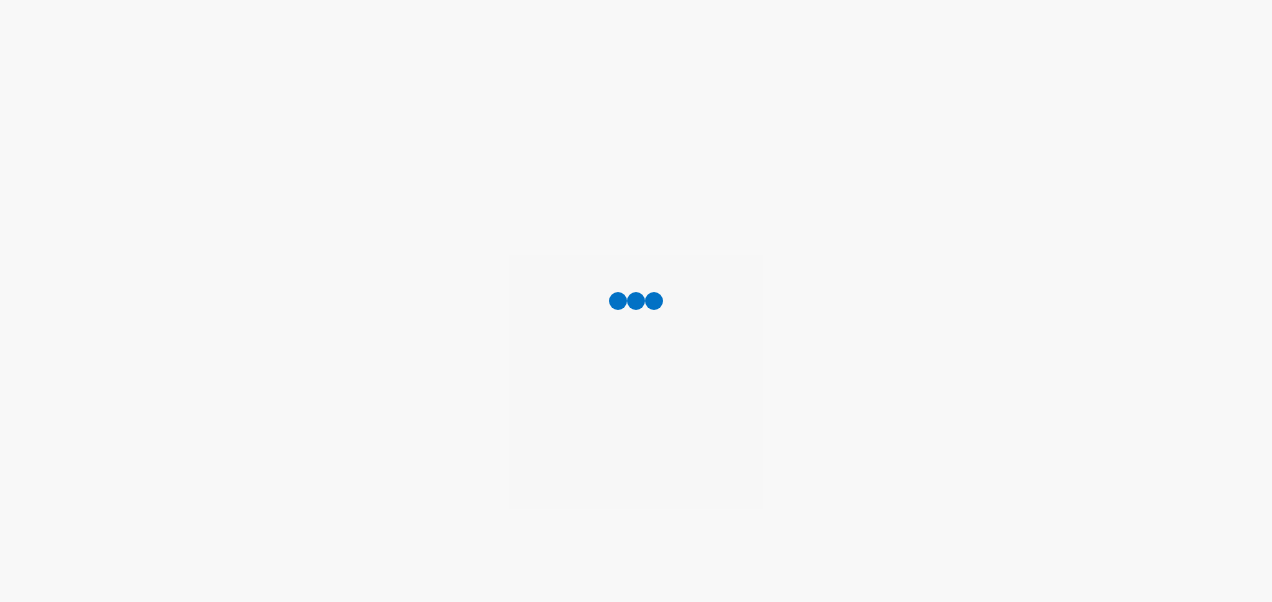 scroll, scrollTop: 0, scrollLeft: 0, axis: both 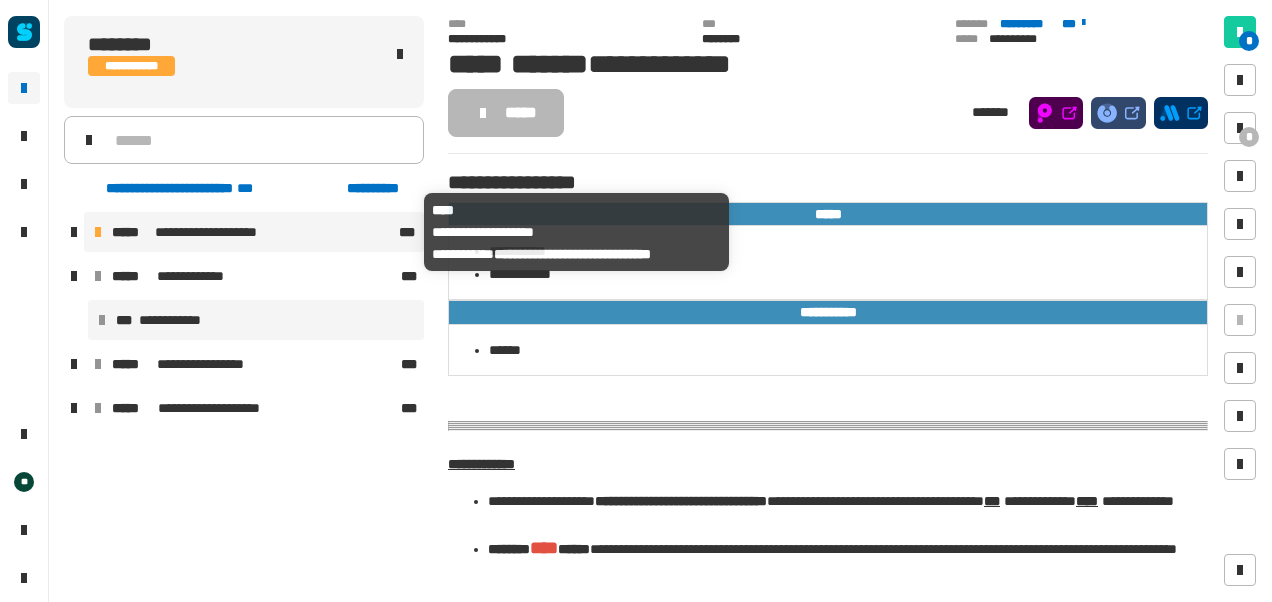 click on "**********" at bounding box center (223, 232) 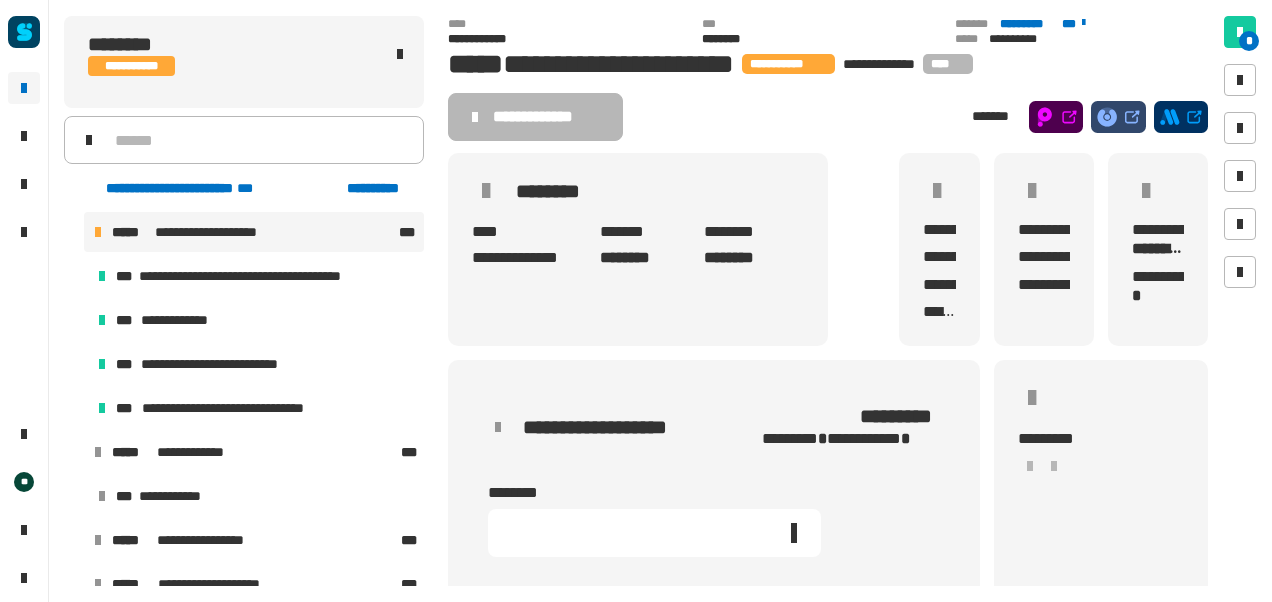 click 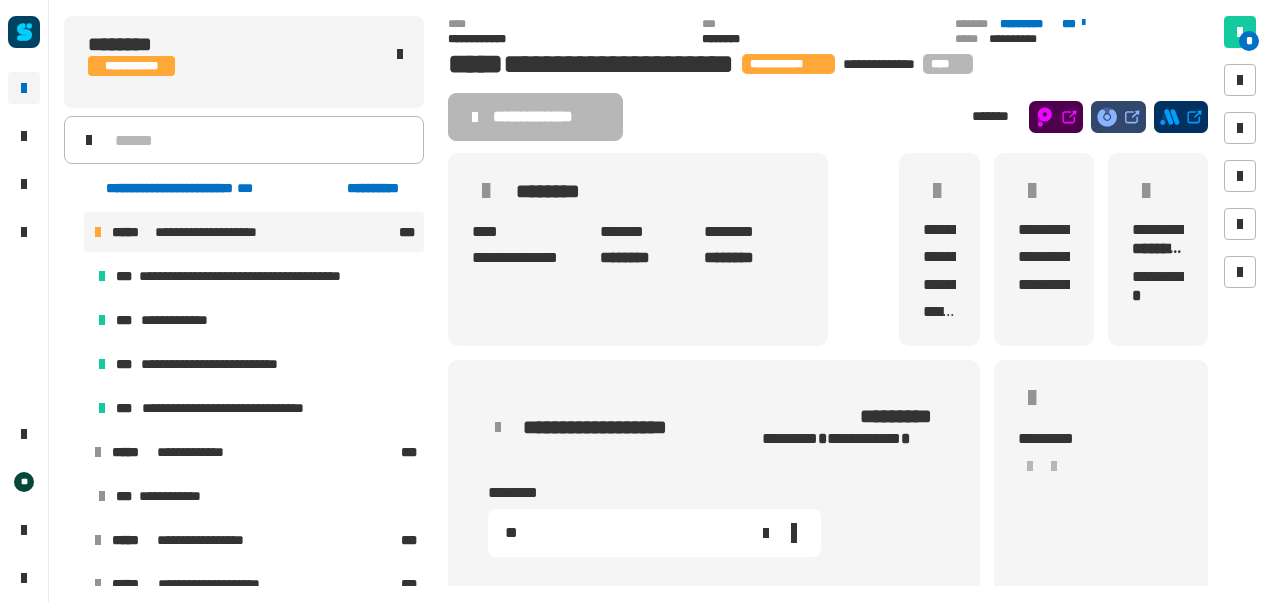 type on "**" 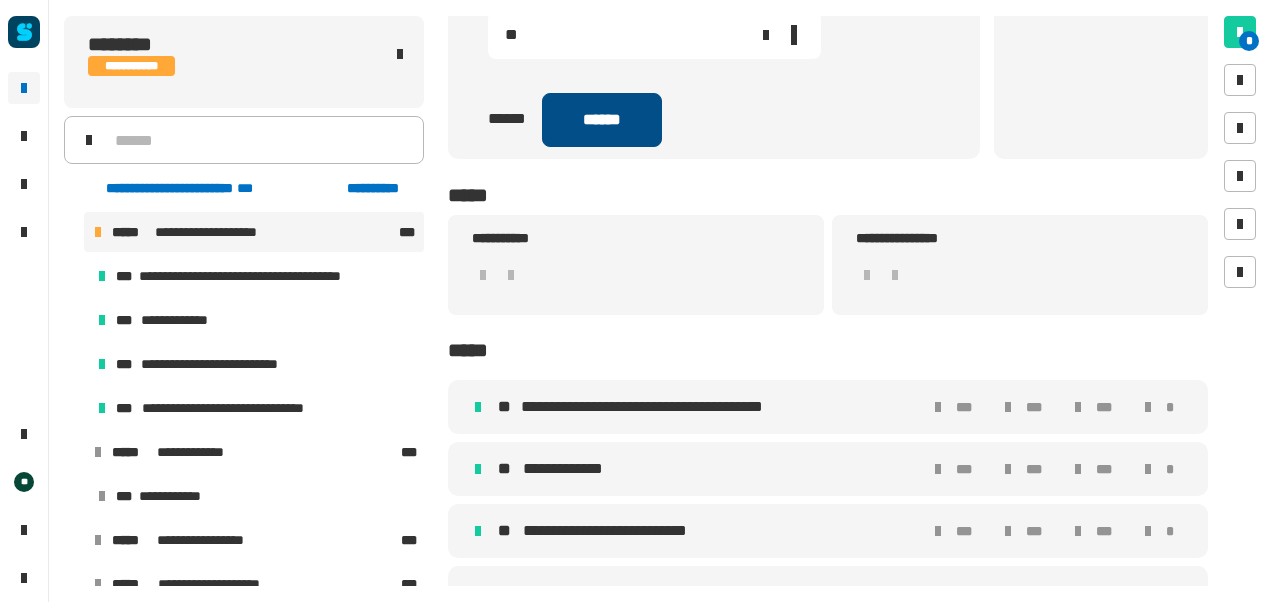 click on "******" 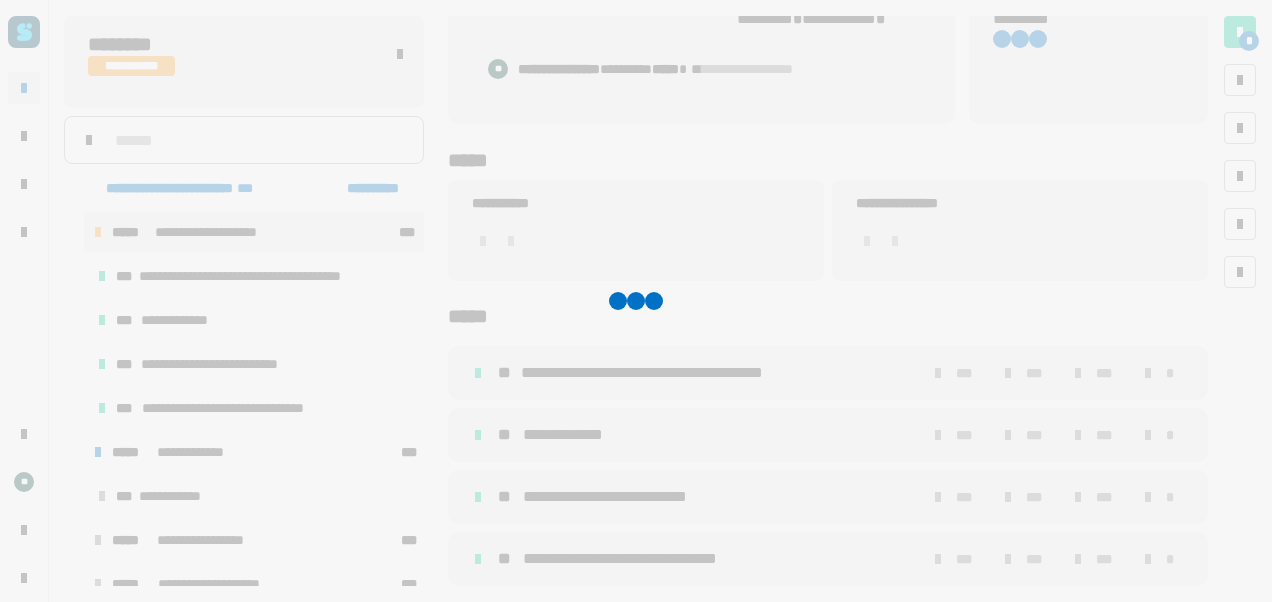 scroll, scrollTop: 0, scrollLeft: 0, axis: both 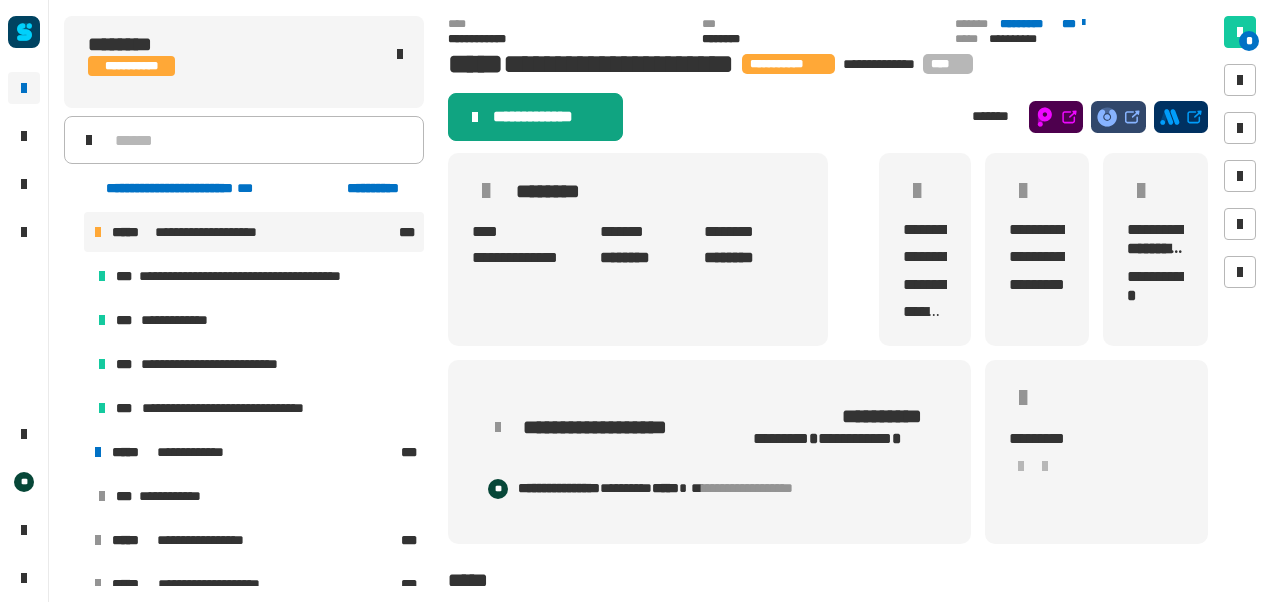 click on "**********" 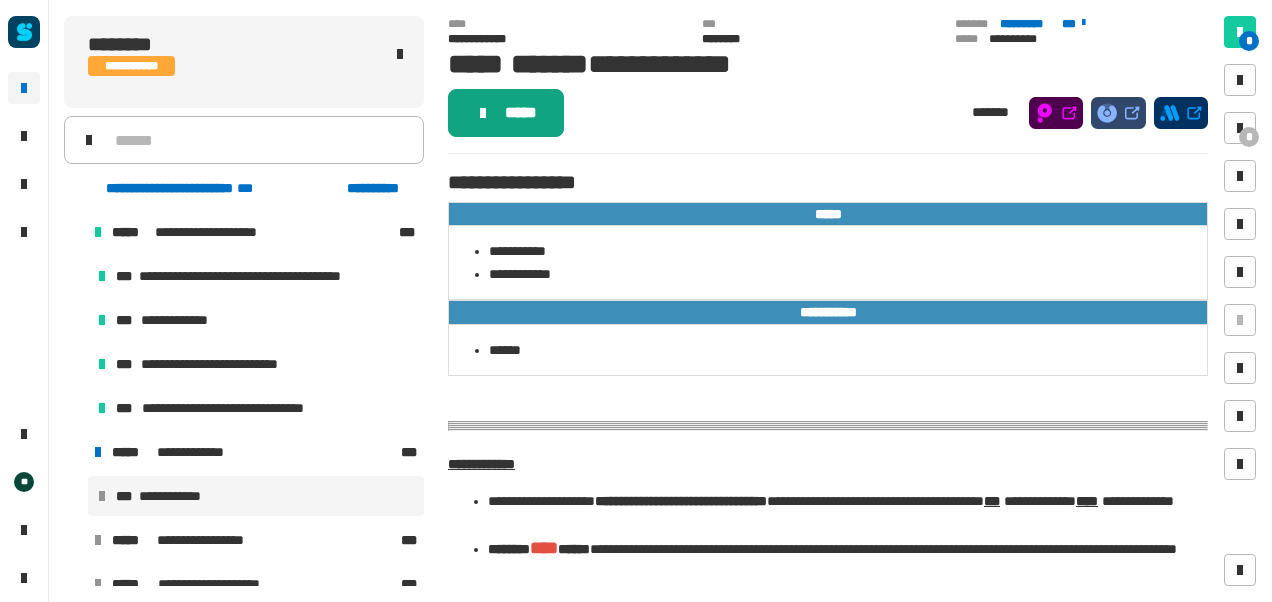 click on "*****" 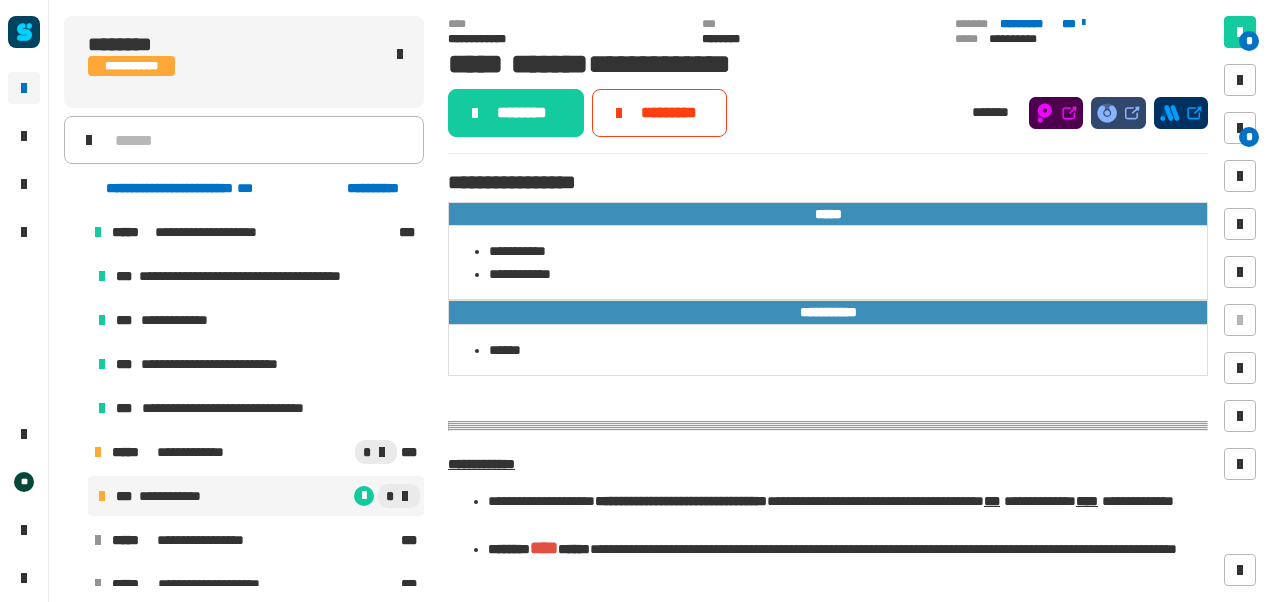 click on "**********" at bounding box center [828, 464] 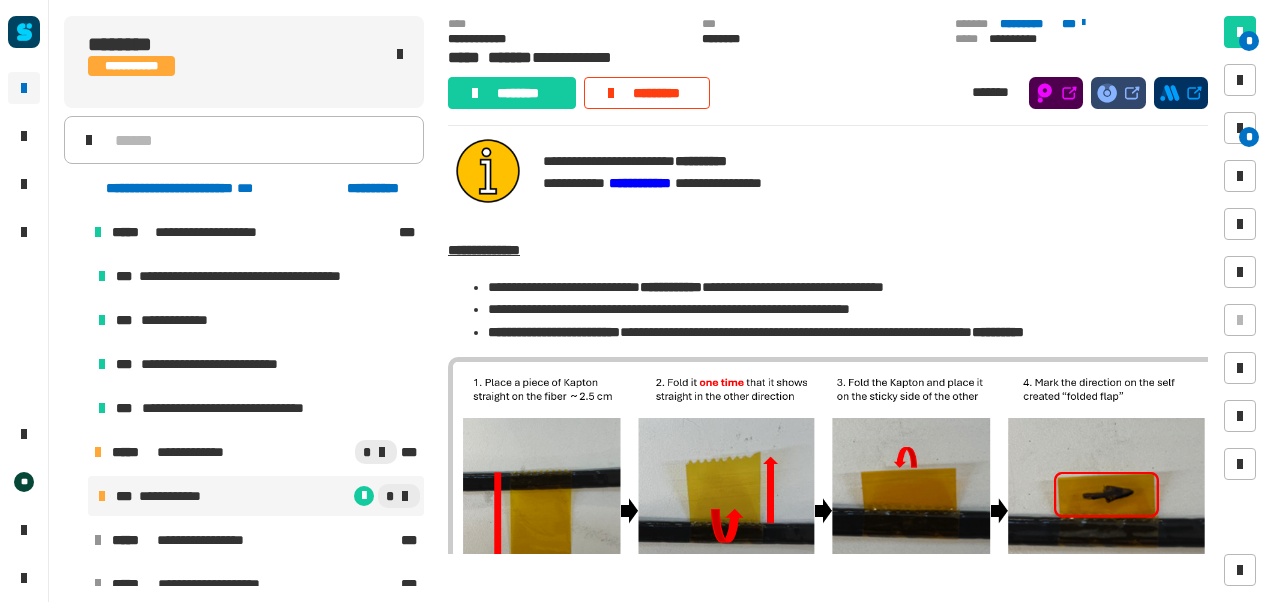 scroll, scrollTop: 442, scrollLeft: 0, axis: vertical 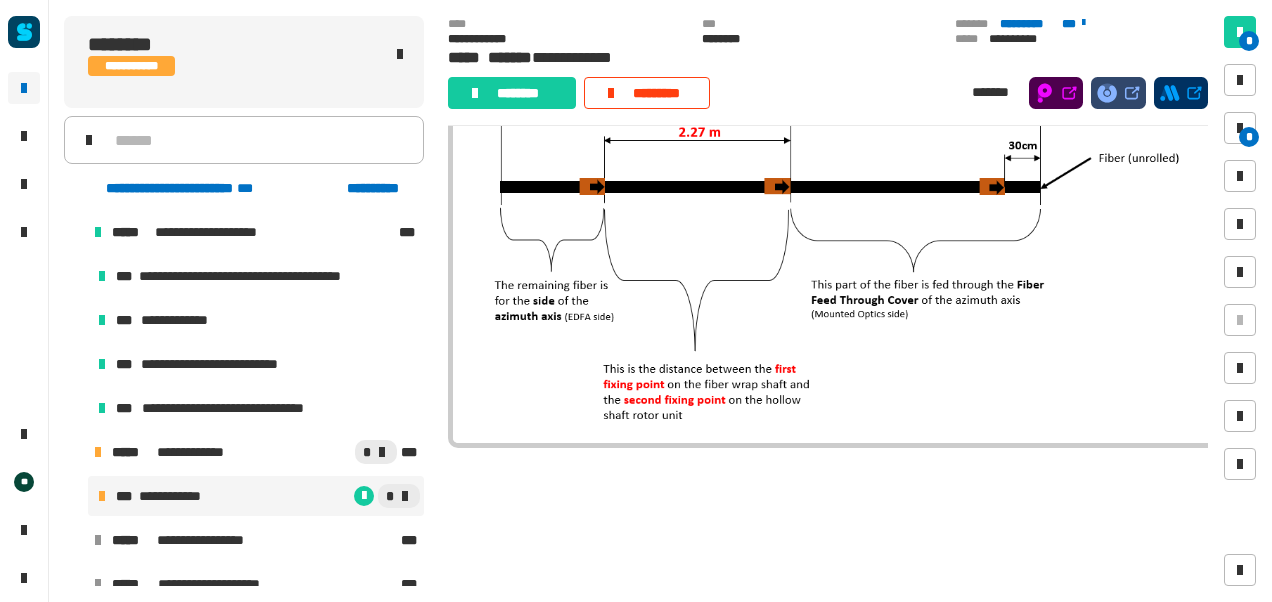 click on "**********" 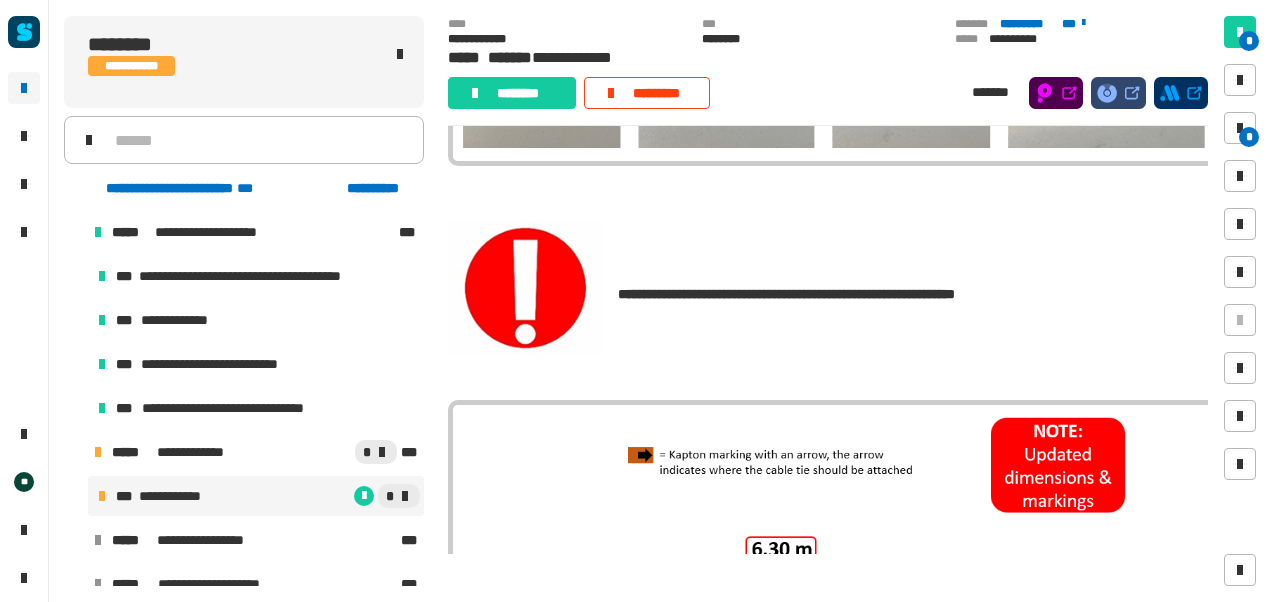 click 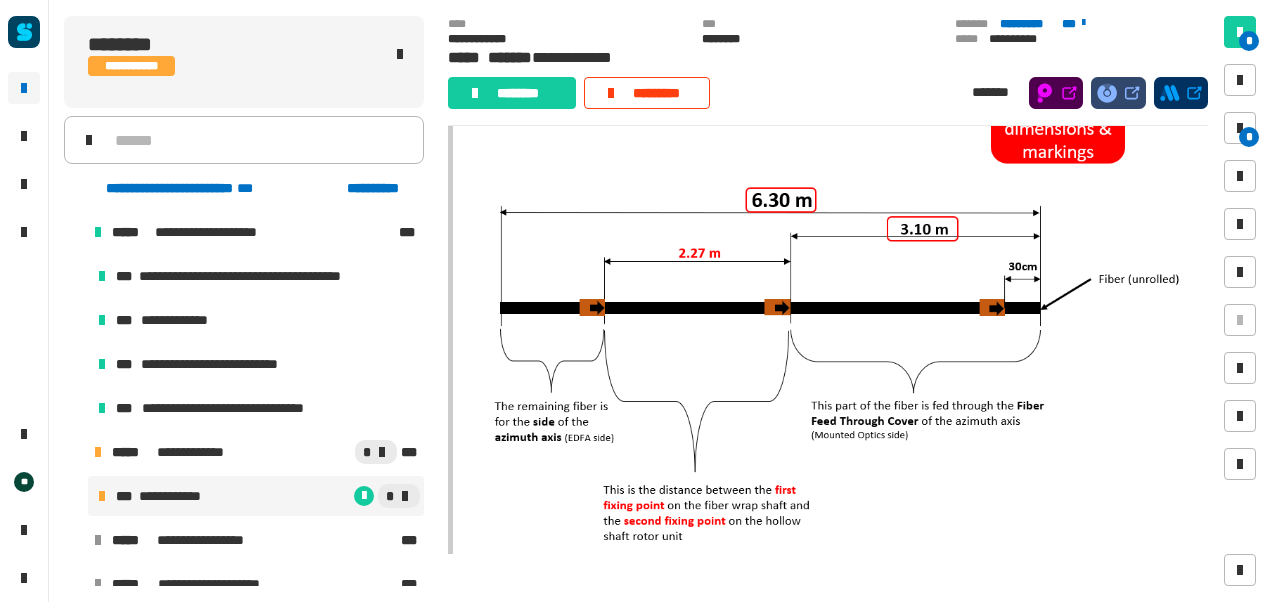 scroll, scrollTop: 1252, scrollLeft: 0, axis: vertical 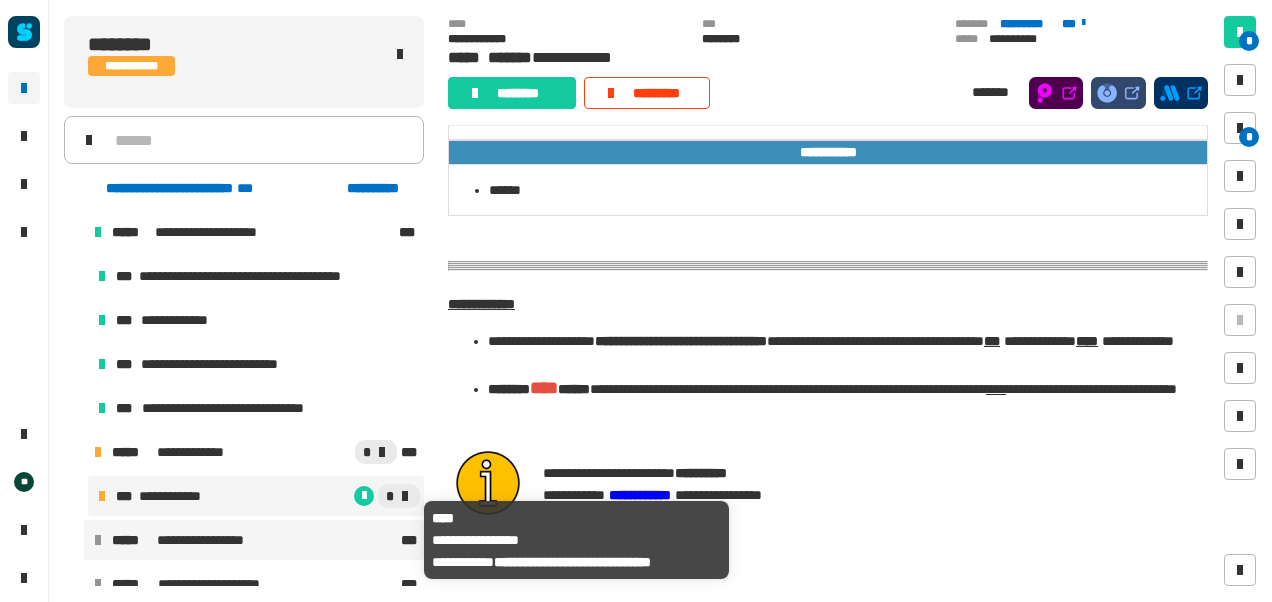 click on "**********" at bounding box center (213, 540) 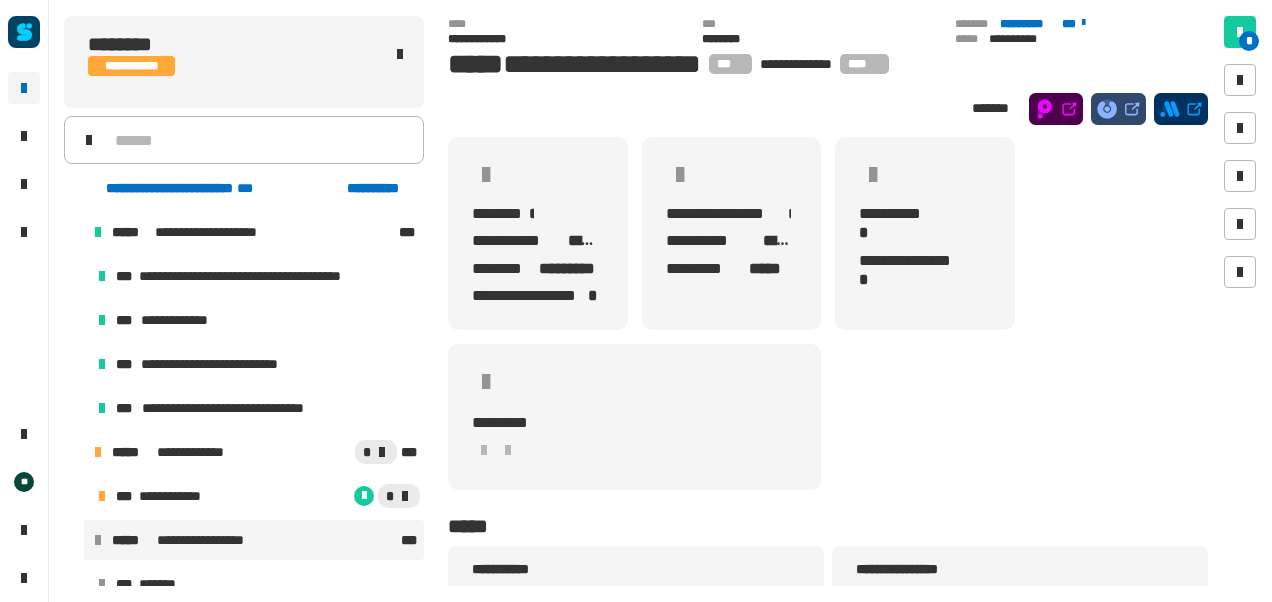 click on "**********" 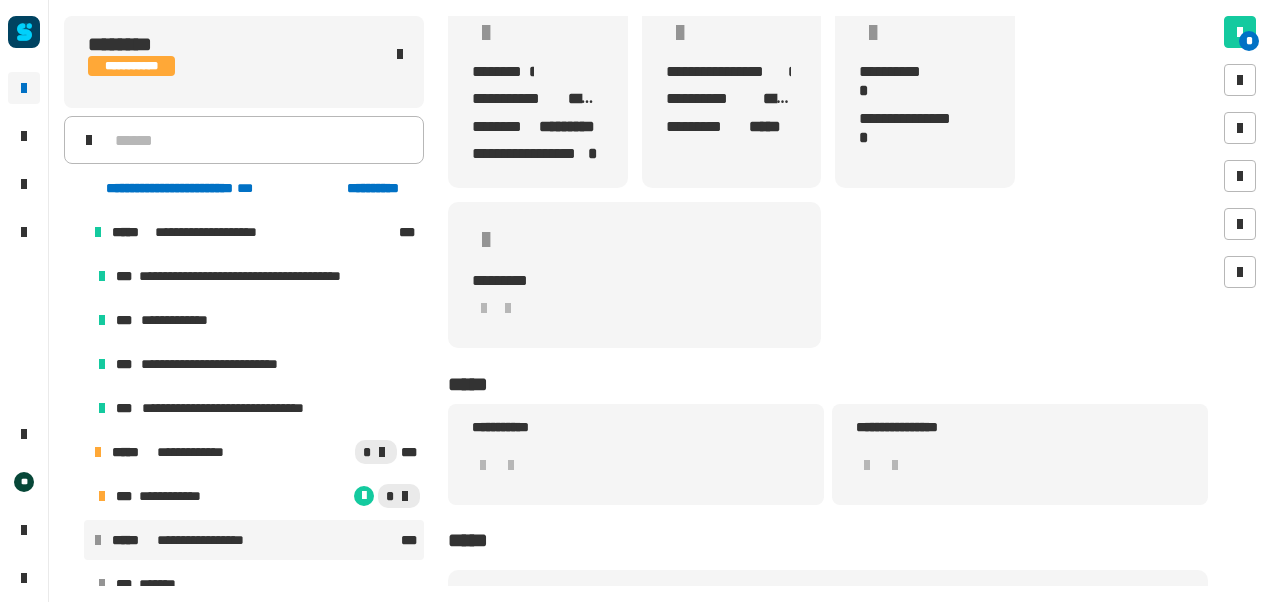 scroll, scrollTop: 180, scrollLeft: 0, axis: vertical 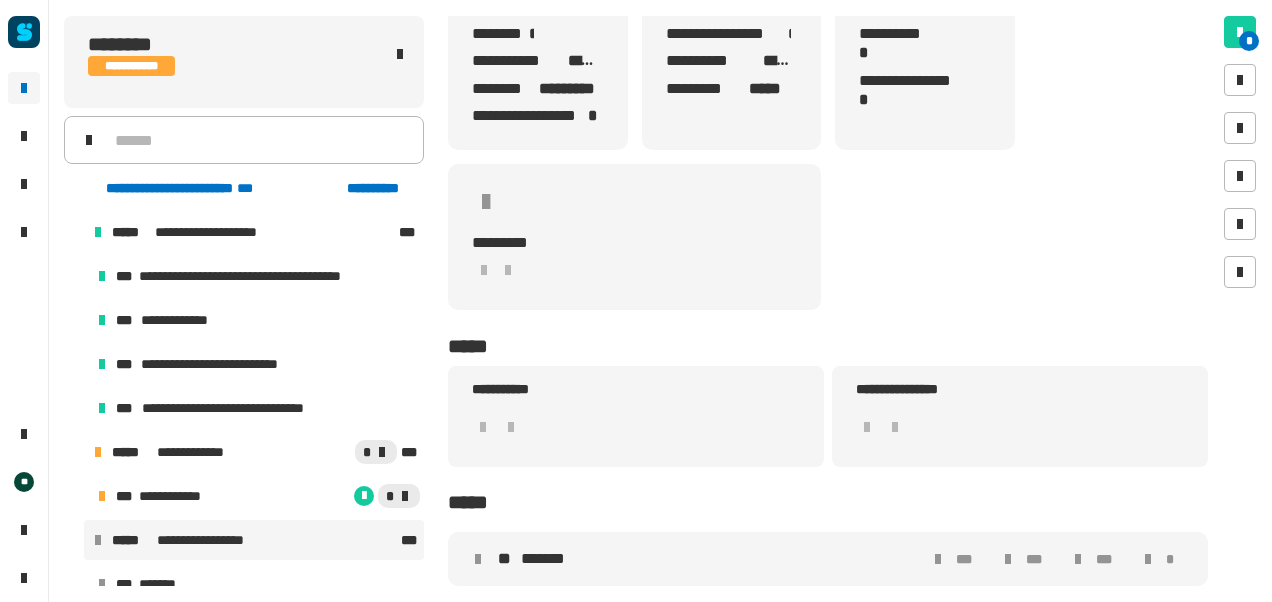 click on "** ******* *** *** *** *" at bounding box center [828, 559] 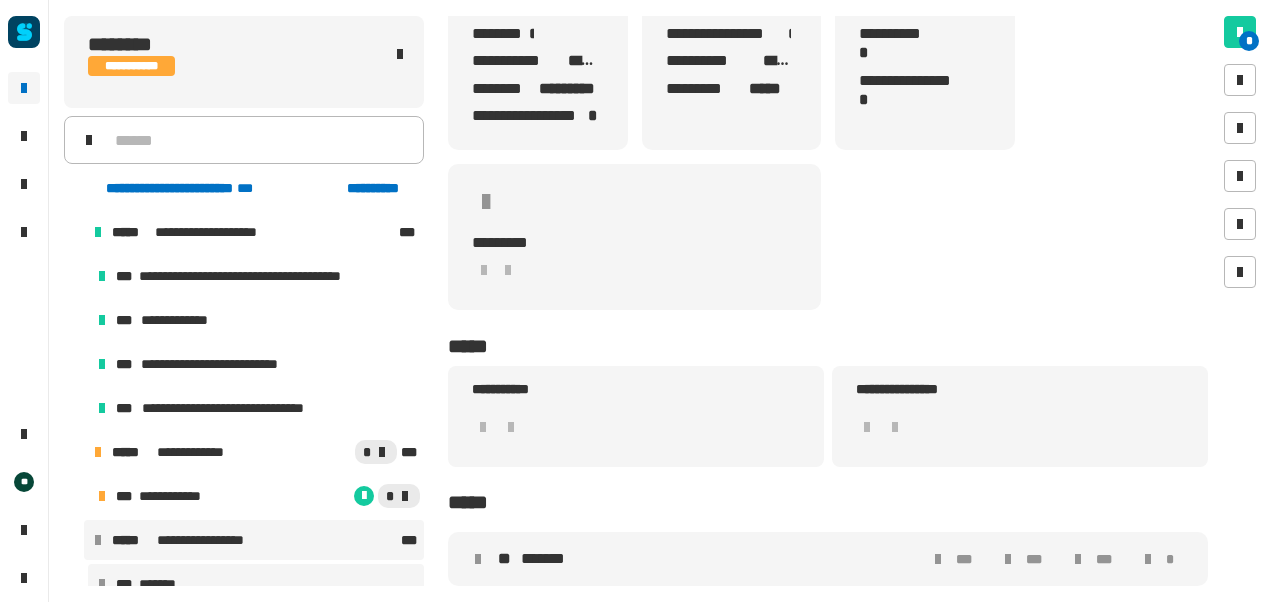 click on "*******" at bounding box center [163, 584] 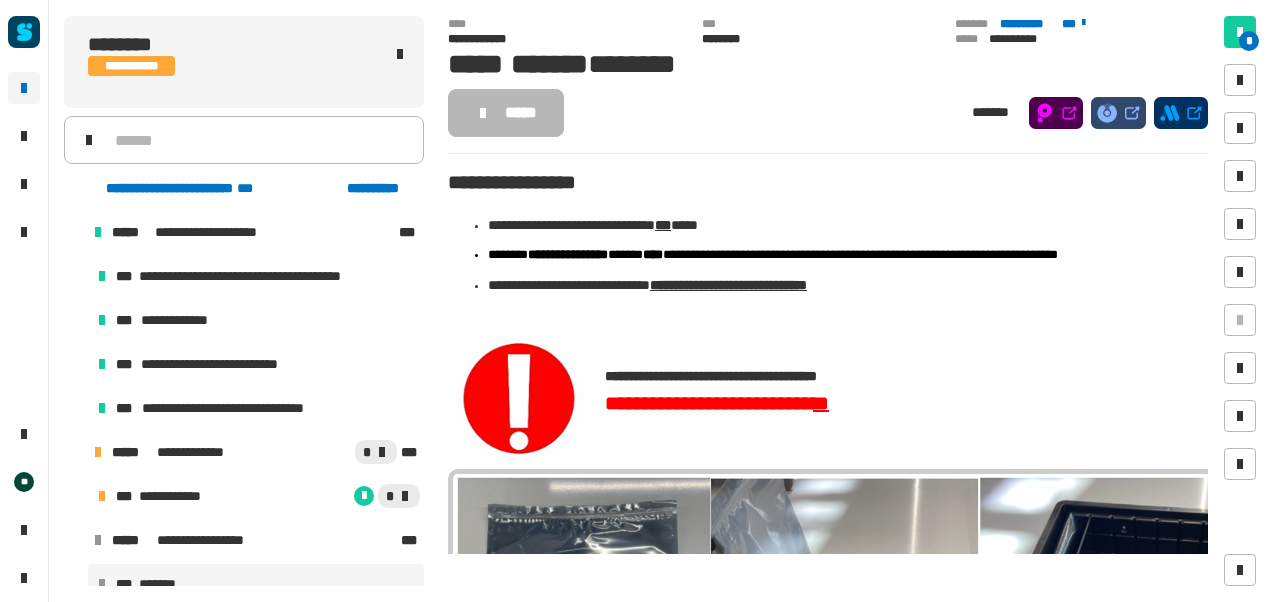 click 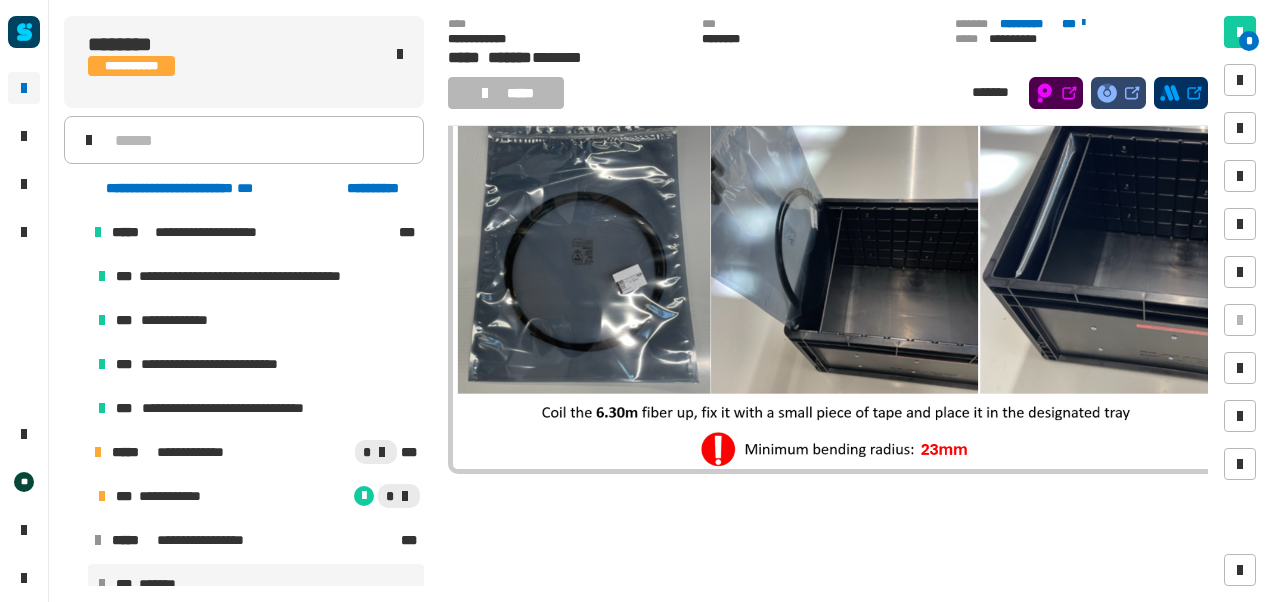 scroll, scrollTop: 350, scrollLeft: 0, axis: vertical 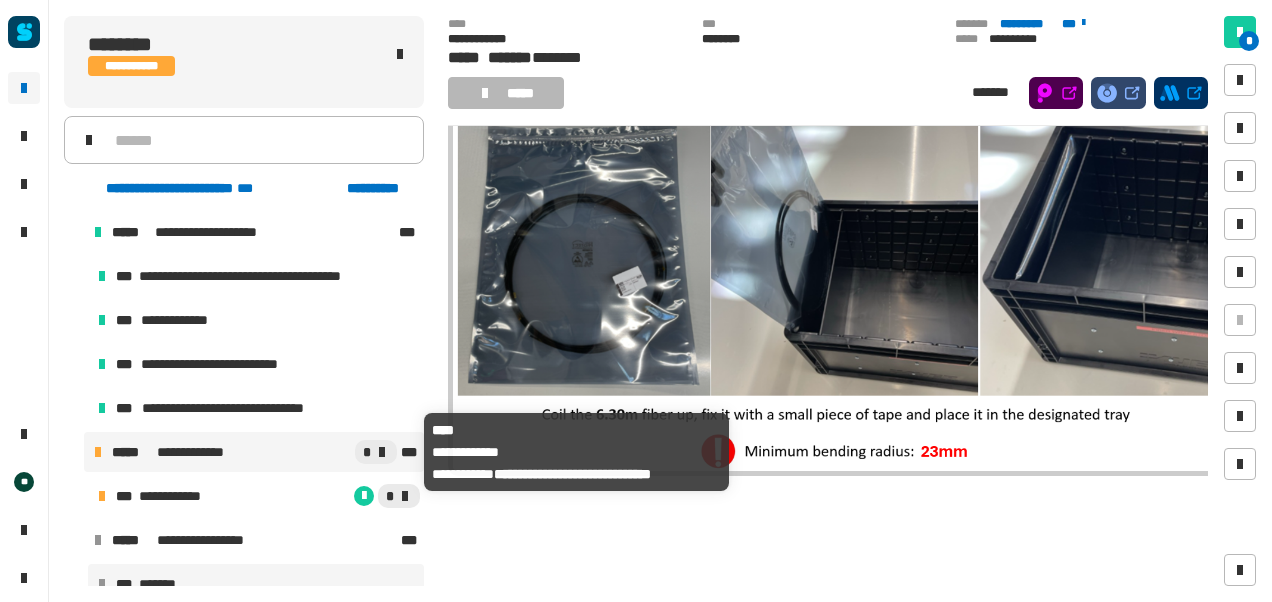 click on "**********" at bounding box center [195, 452] 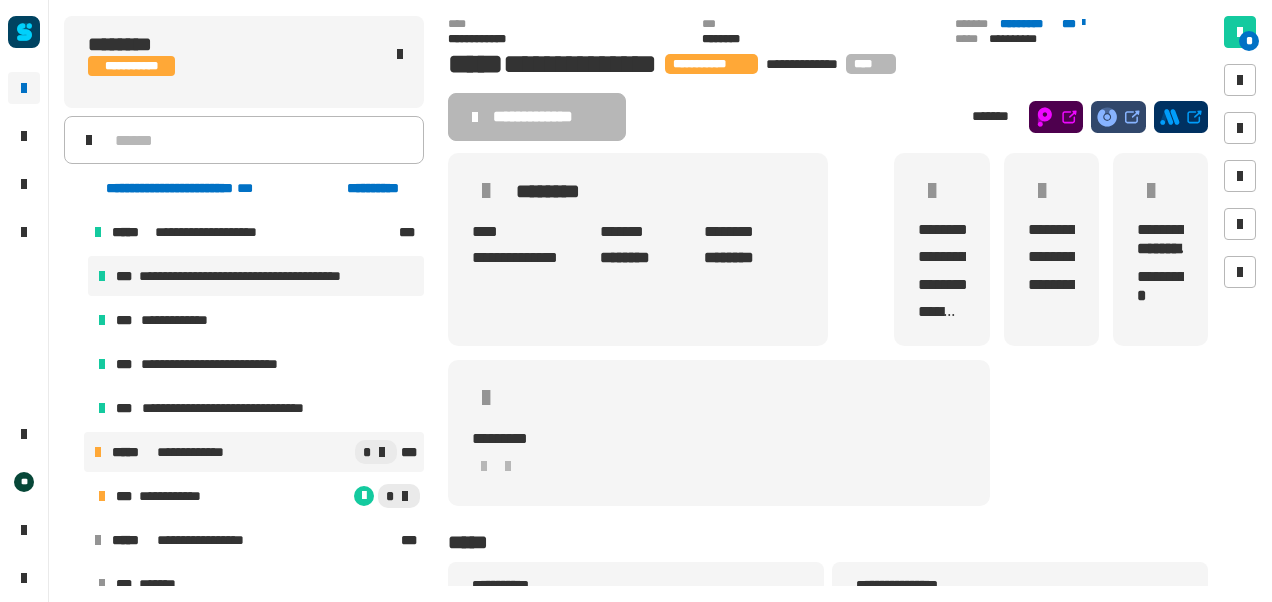 click on "**********" at bounding box center (256, 276) 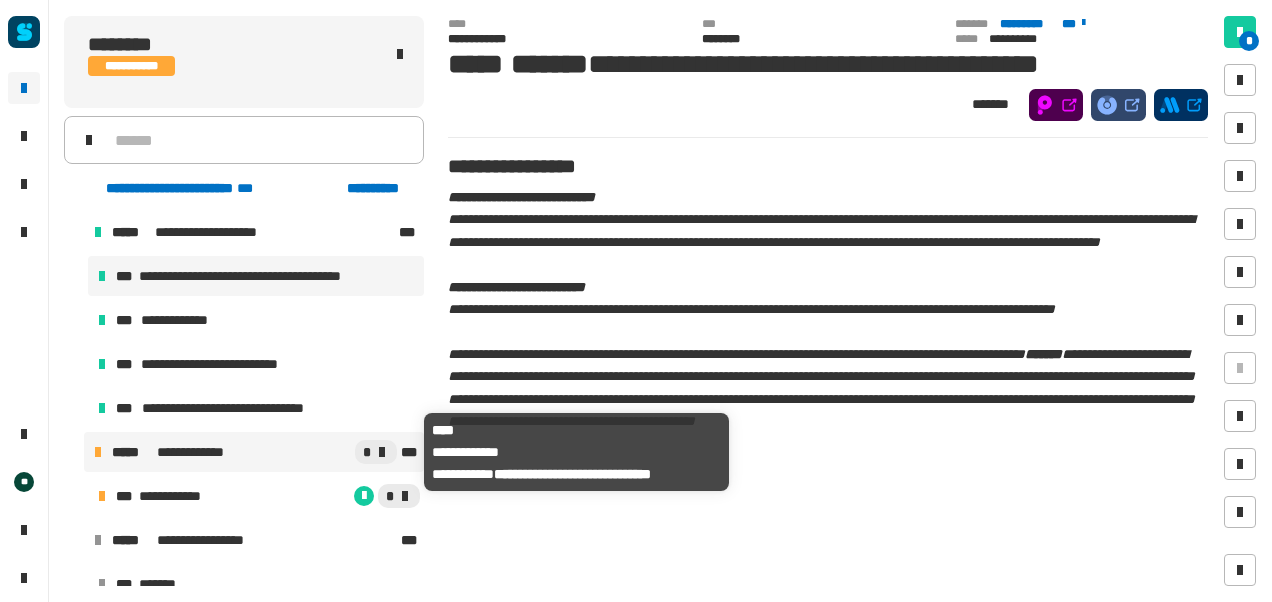 click on "**********" at bounding box center [231, 452] 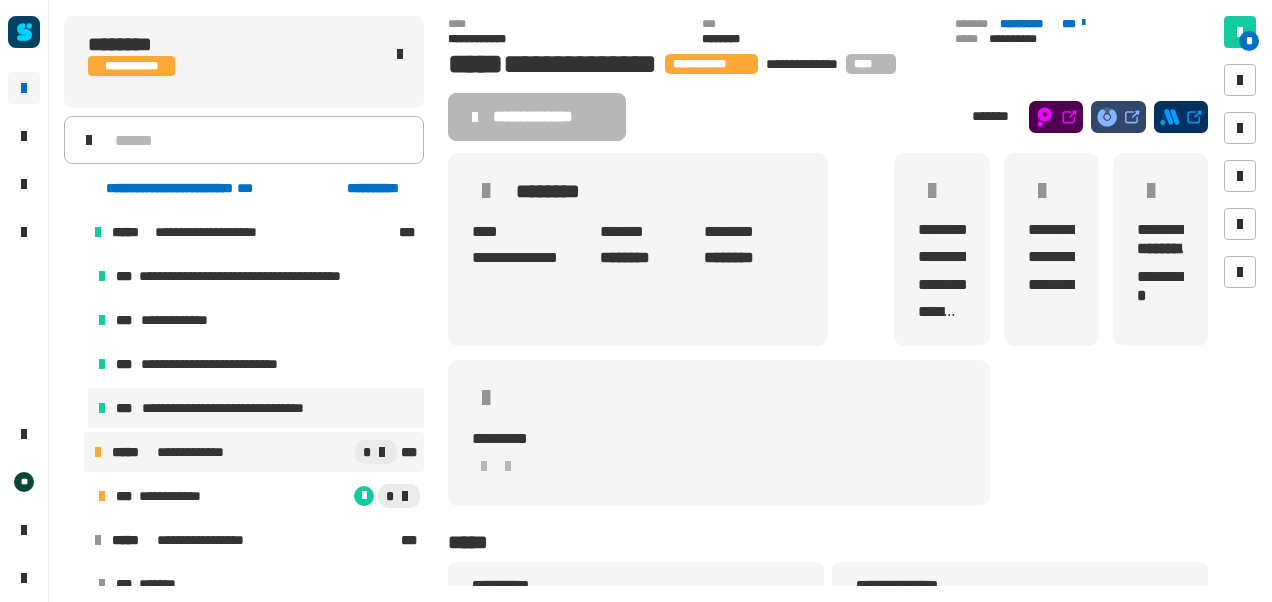 click on "**********" at bounding box center (240, 408) 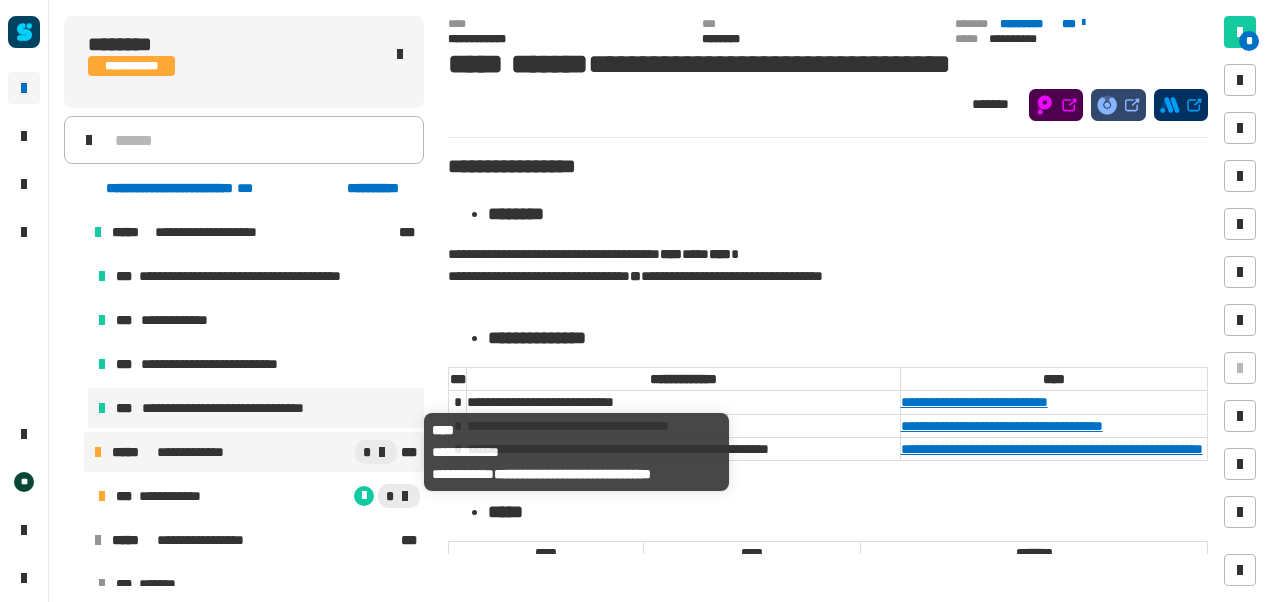 click on "**********" at bounding box center [195, 452] 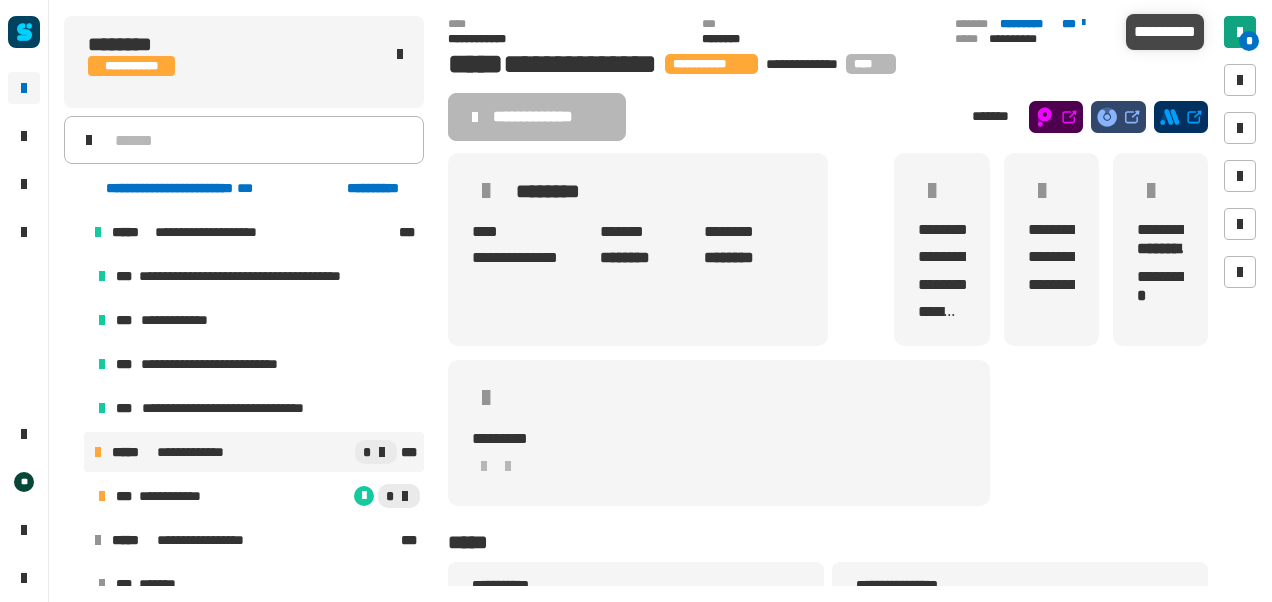 click on "*" at bounding box center [1249, 41] 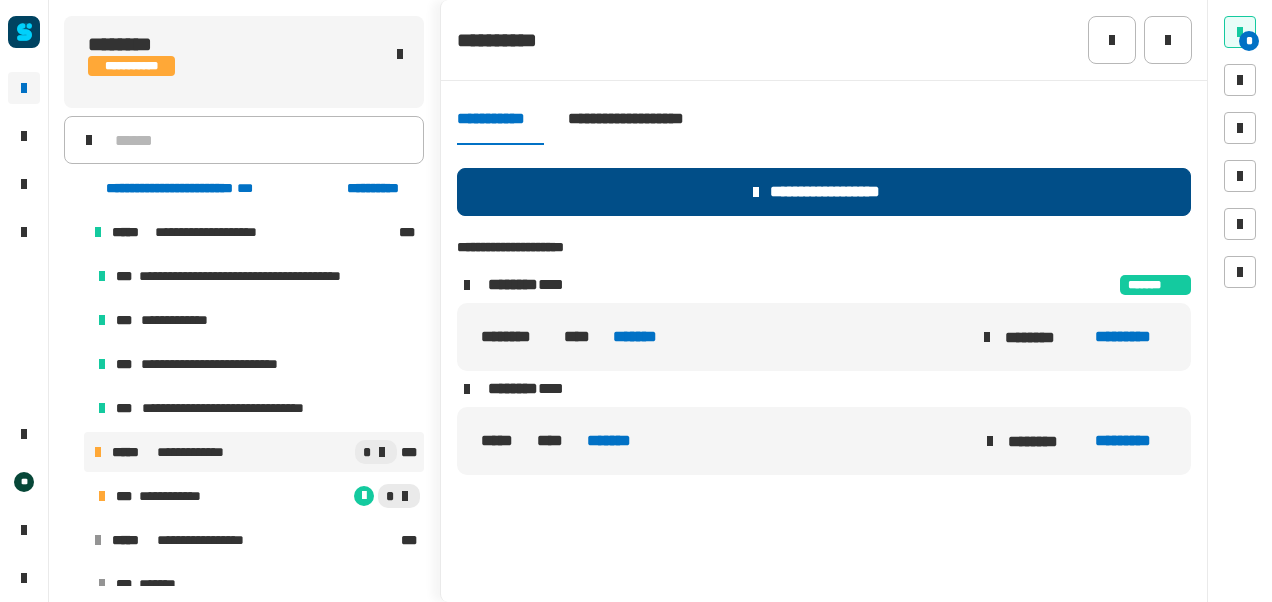 click on "**********" 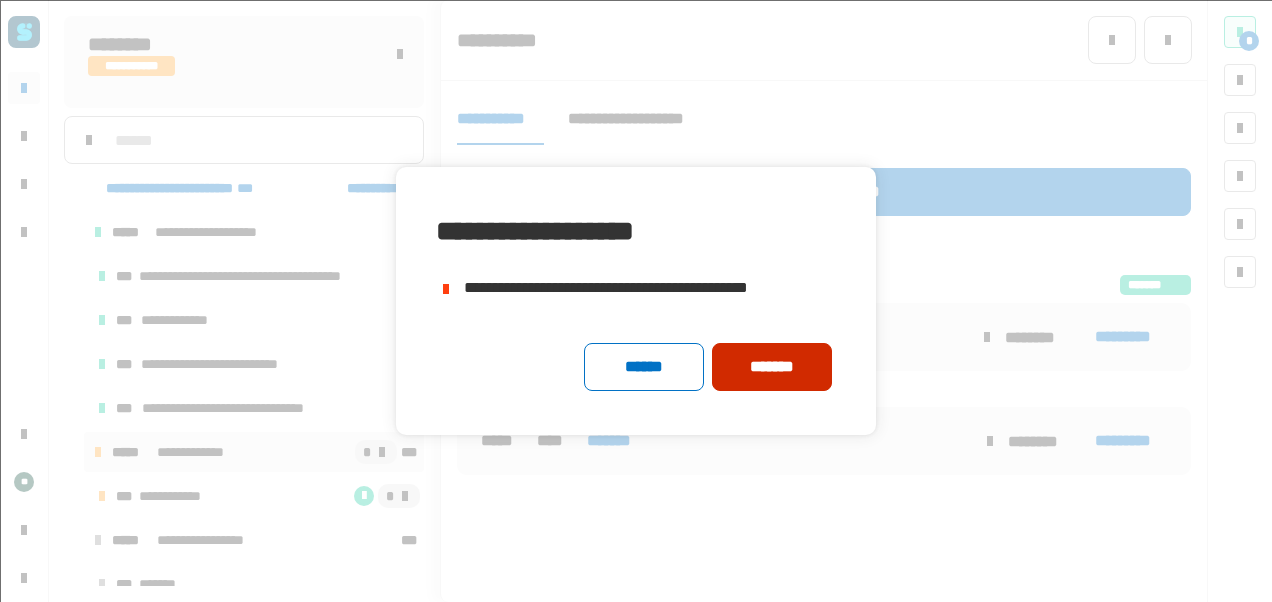 click on "*******" 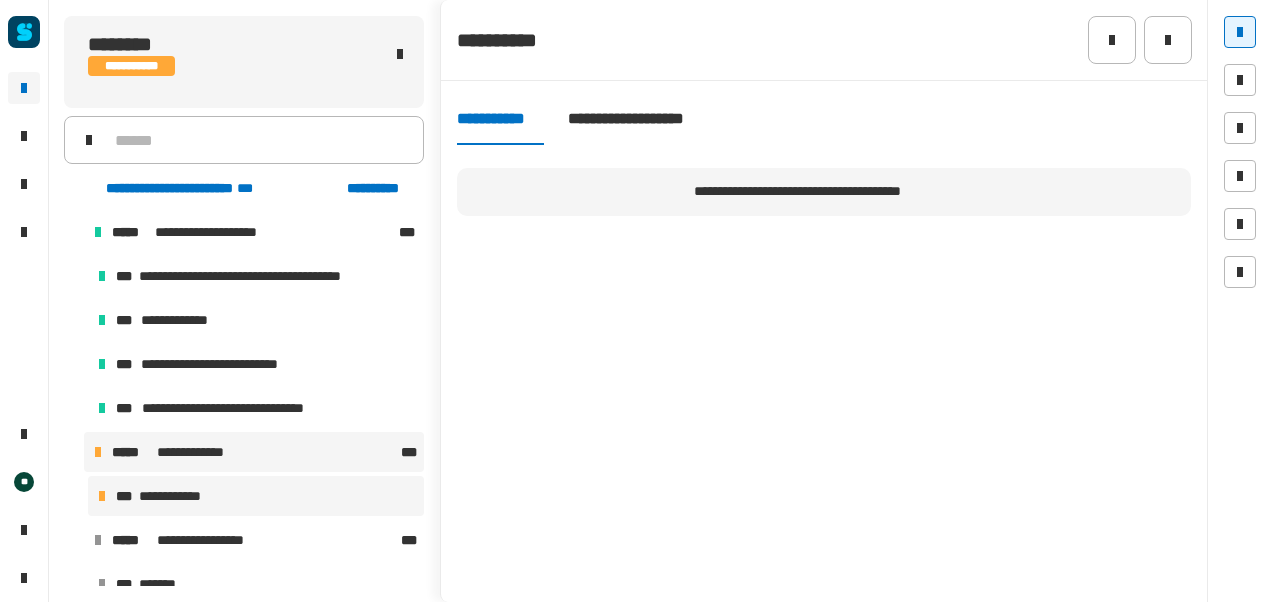 click on "**********" at bounding box center [256, 496] 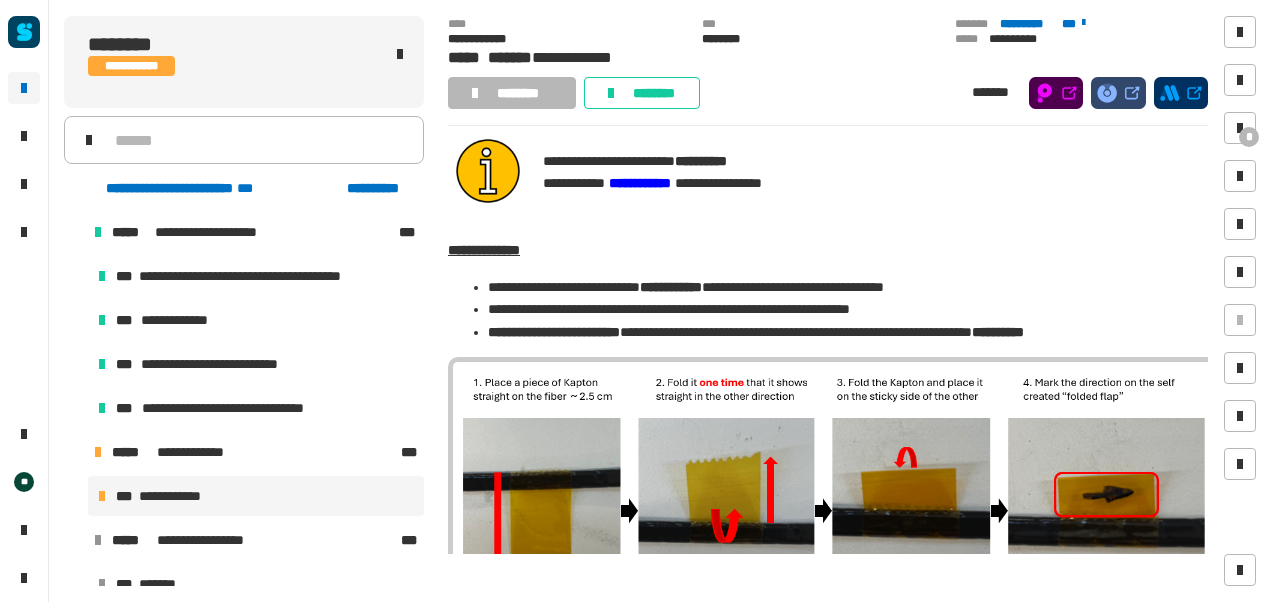 scroll, scrollTop: 442, scrollLeft: 0, axis: vertical 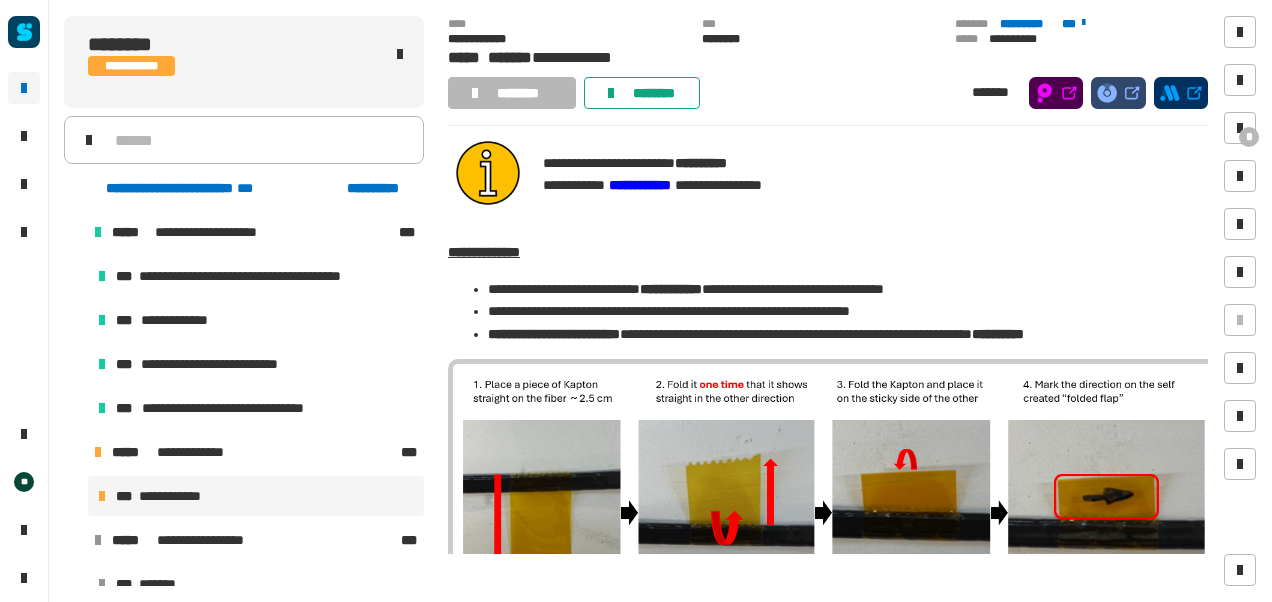 click on "********" 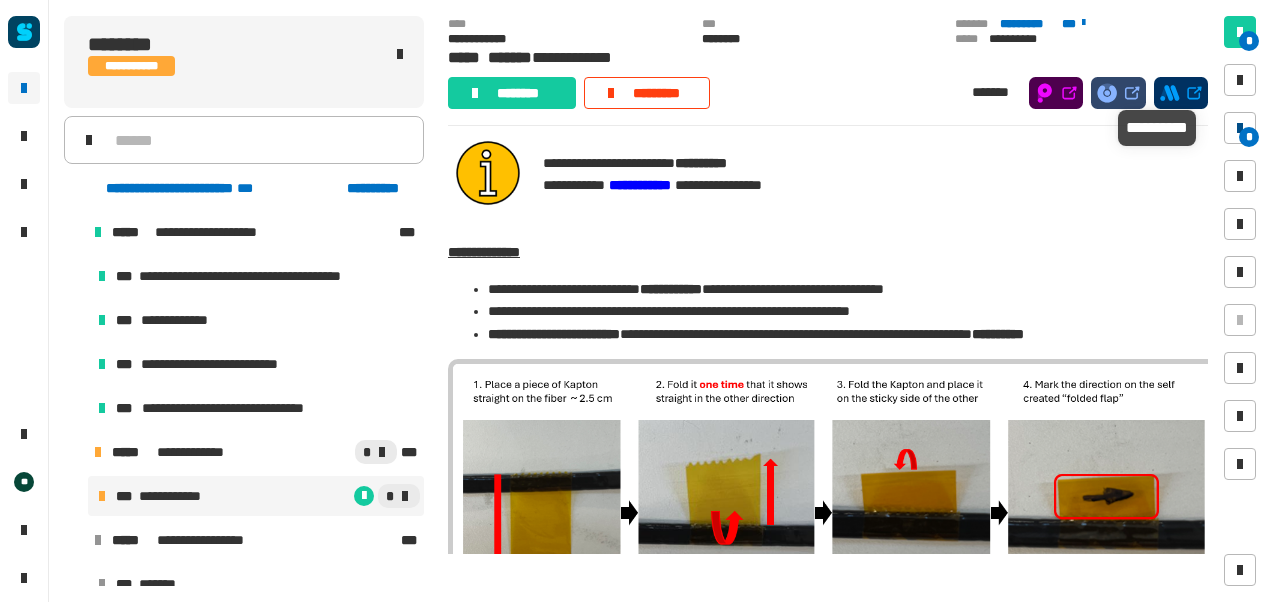 click on "*" at bounding box center [1249, 137] 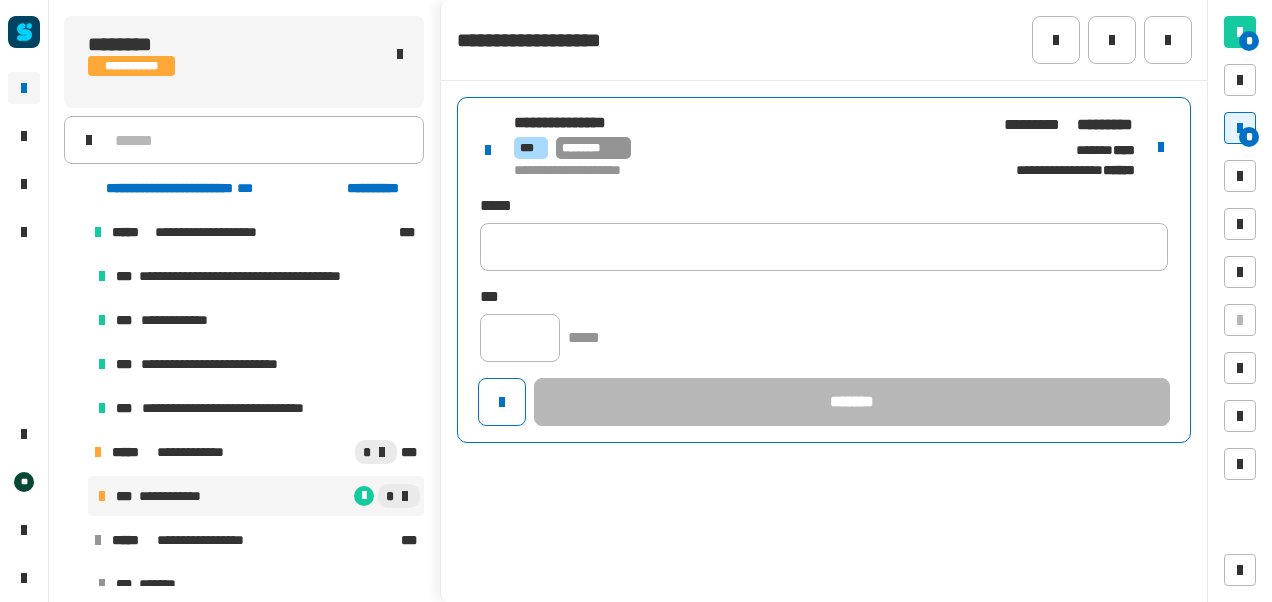click on "*** ********" at bounding box center (744, 148) 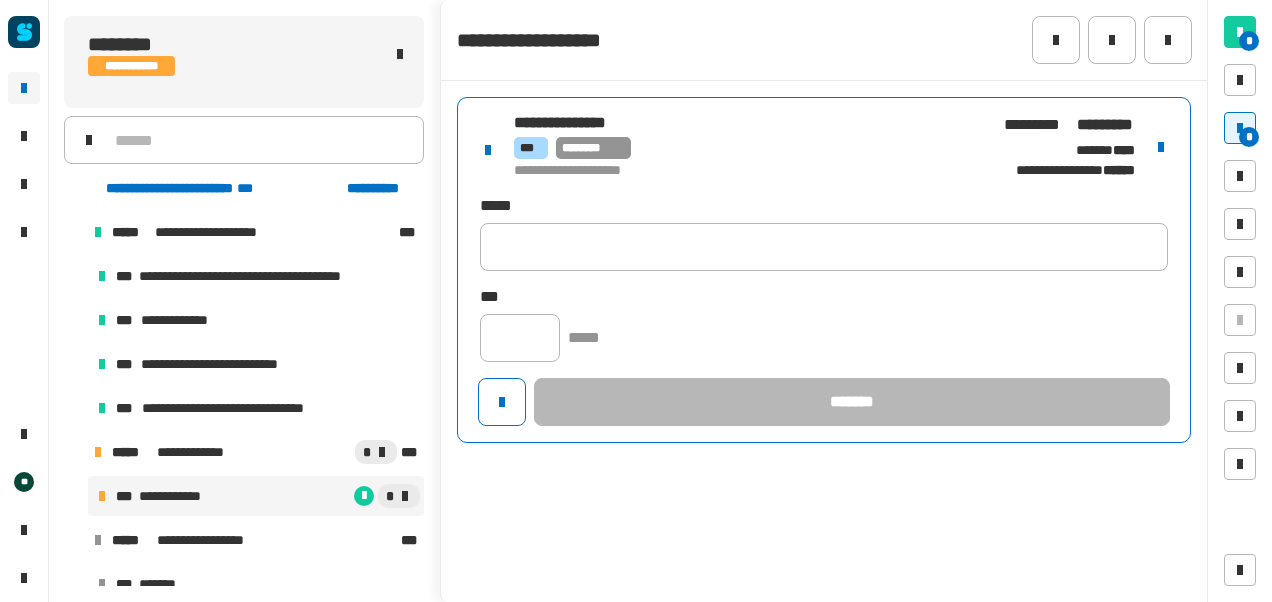 click at bounding box center (1161, 147) 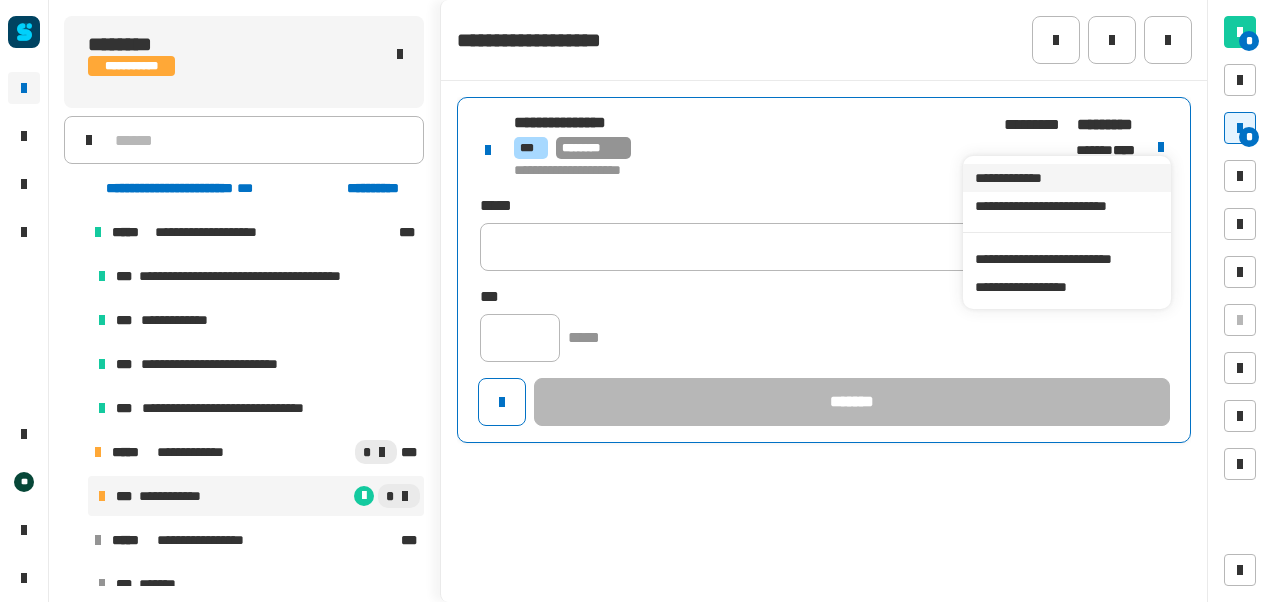 click on "**********" at bounding box center [1066, 178] 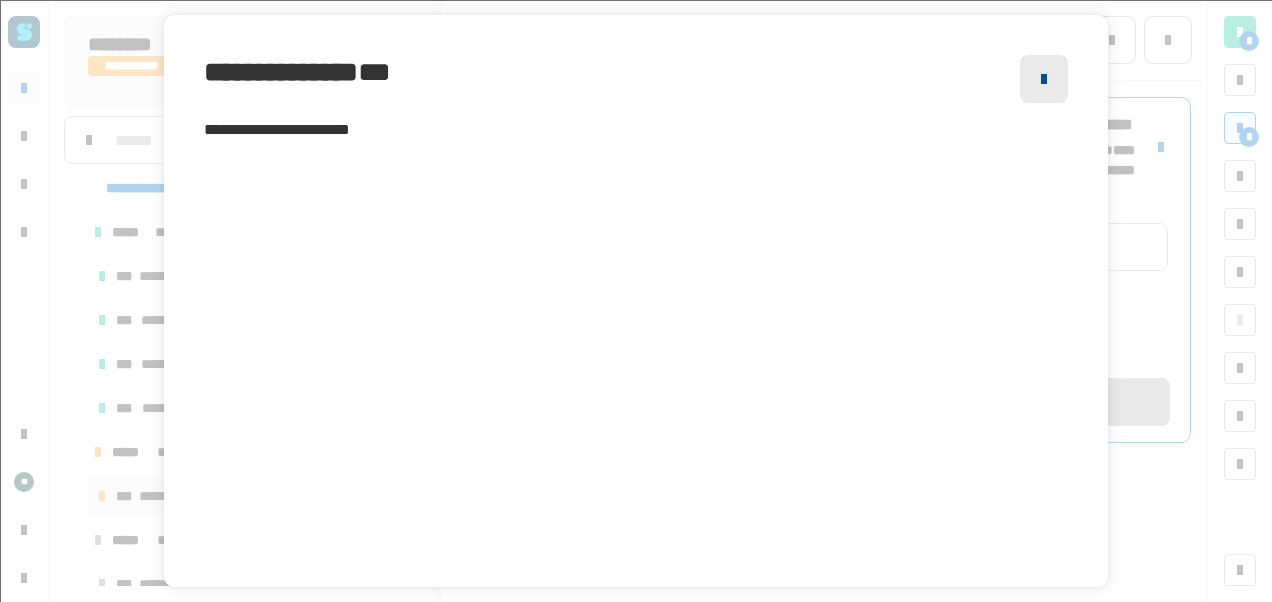 click 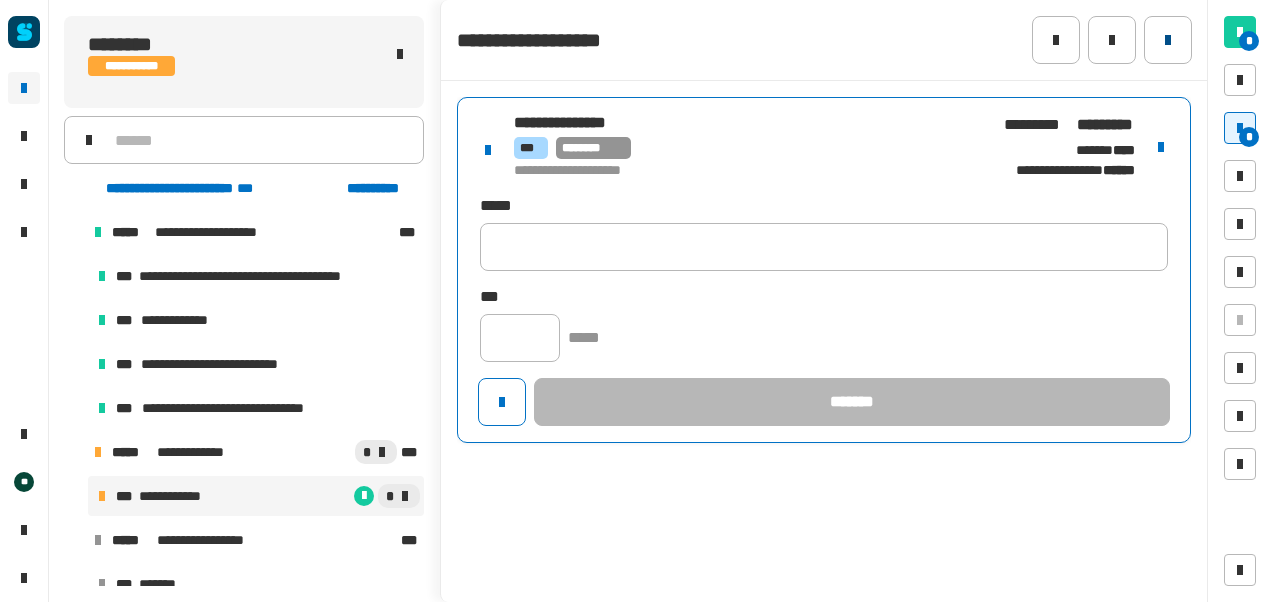 click 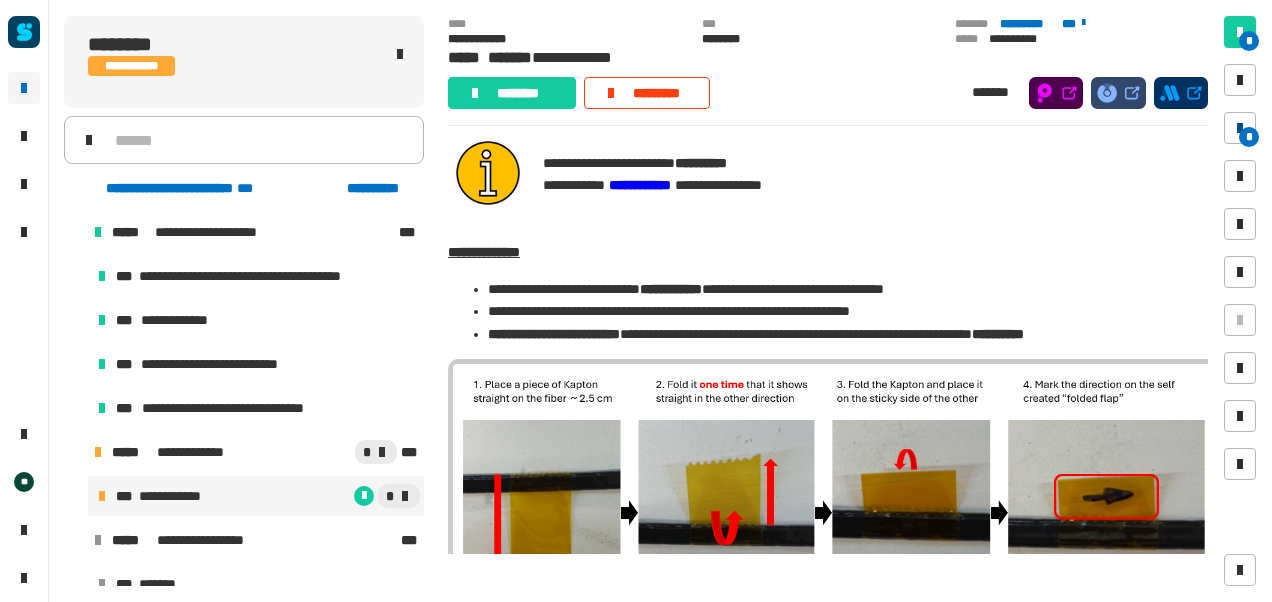 click at bounding box center [1240, 128] 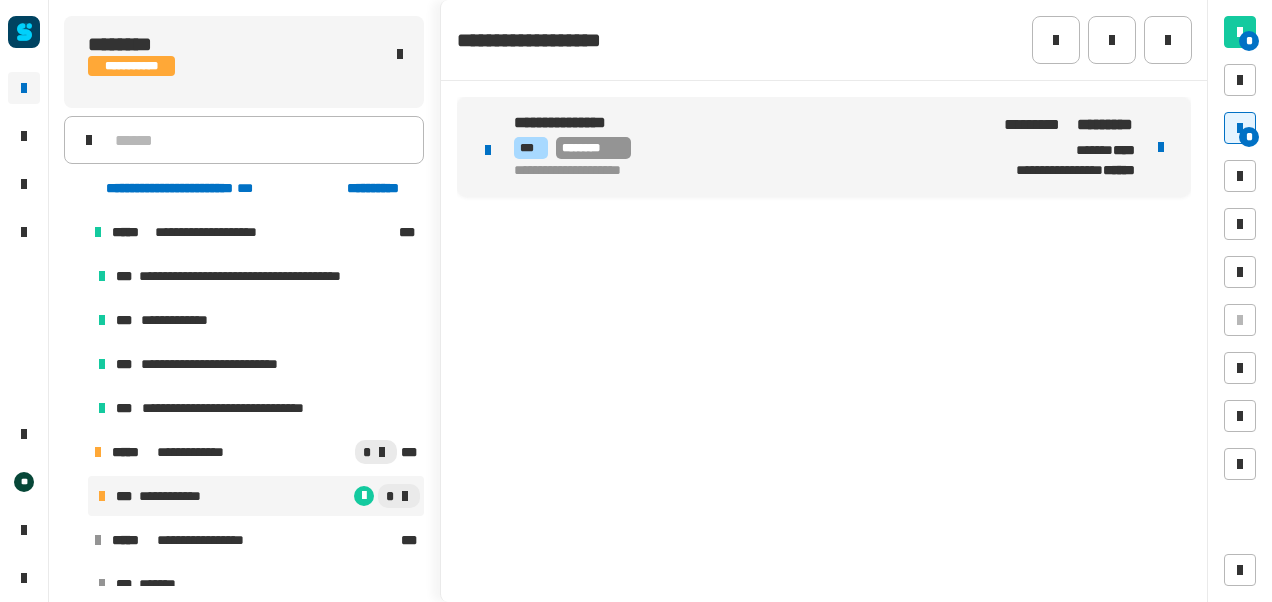 click at bounding box center [1161, 147] 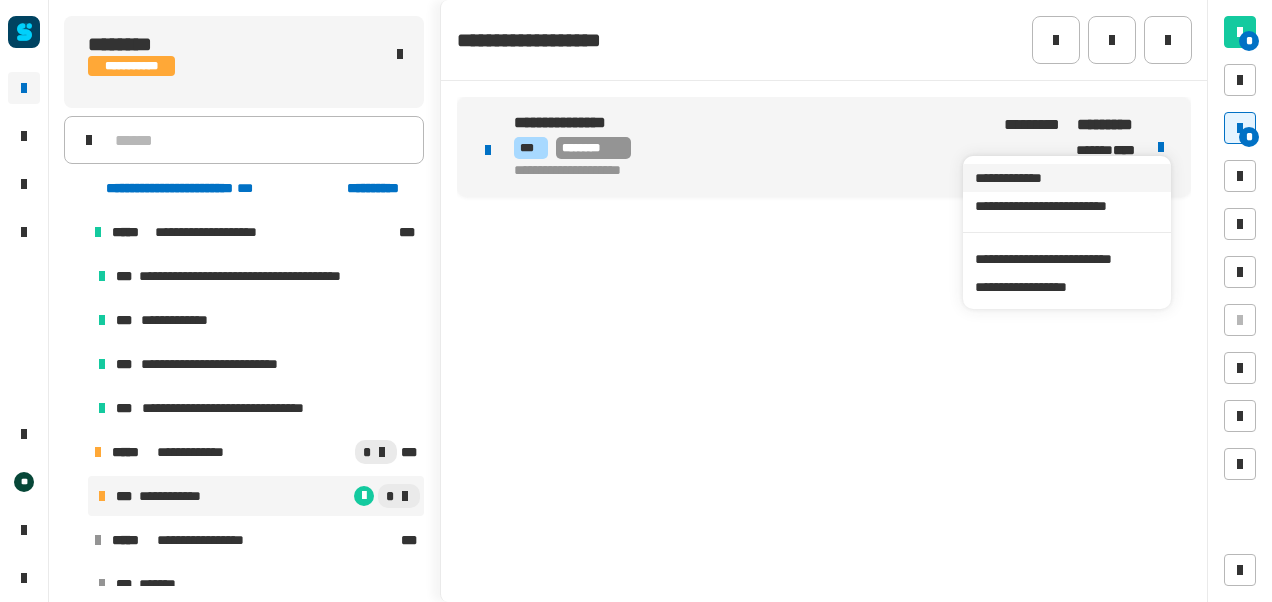 click on "**********" at bounding box center (1066, 178) 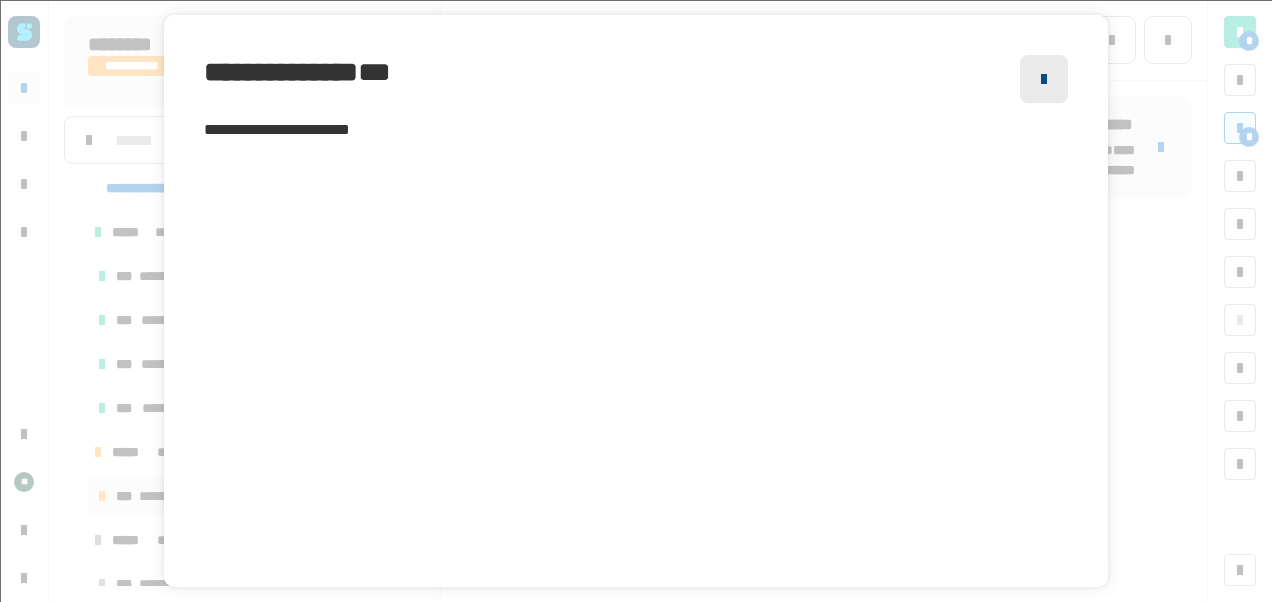 click 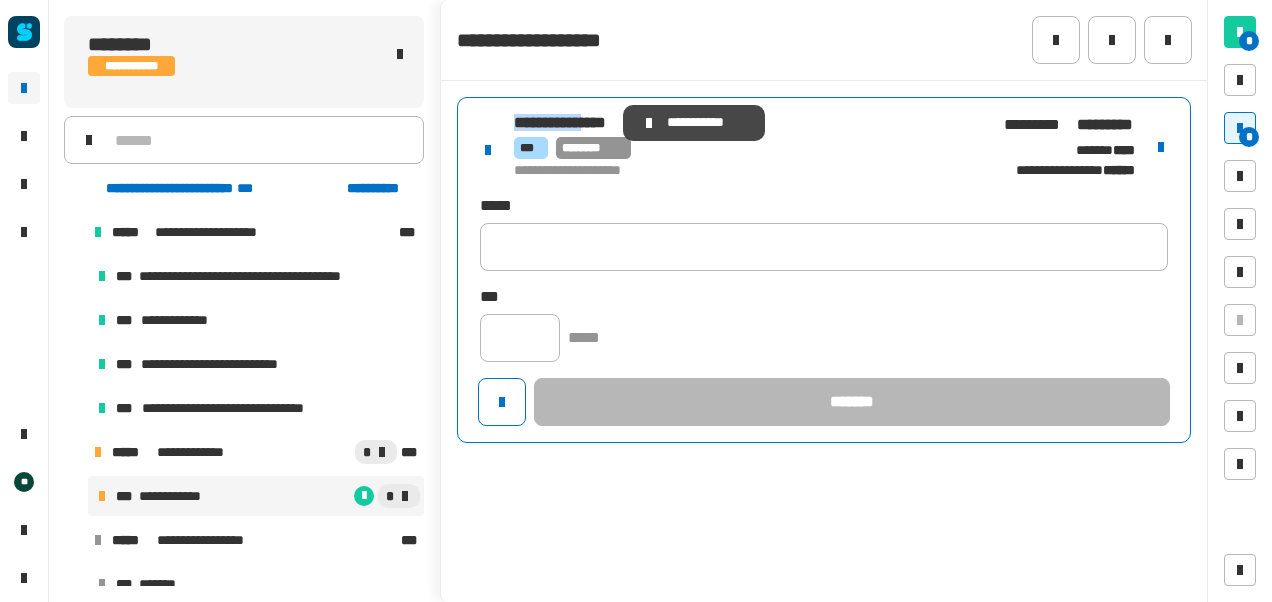 drag, startPoint x: 514, startPoint y: 123, endPoint x: 612, endPoint y: 123, distance: 98 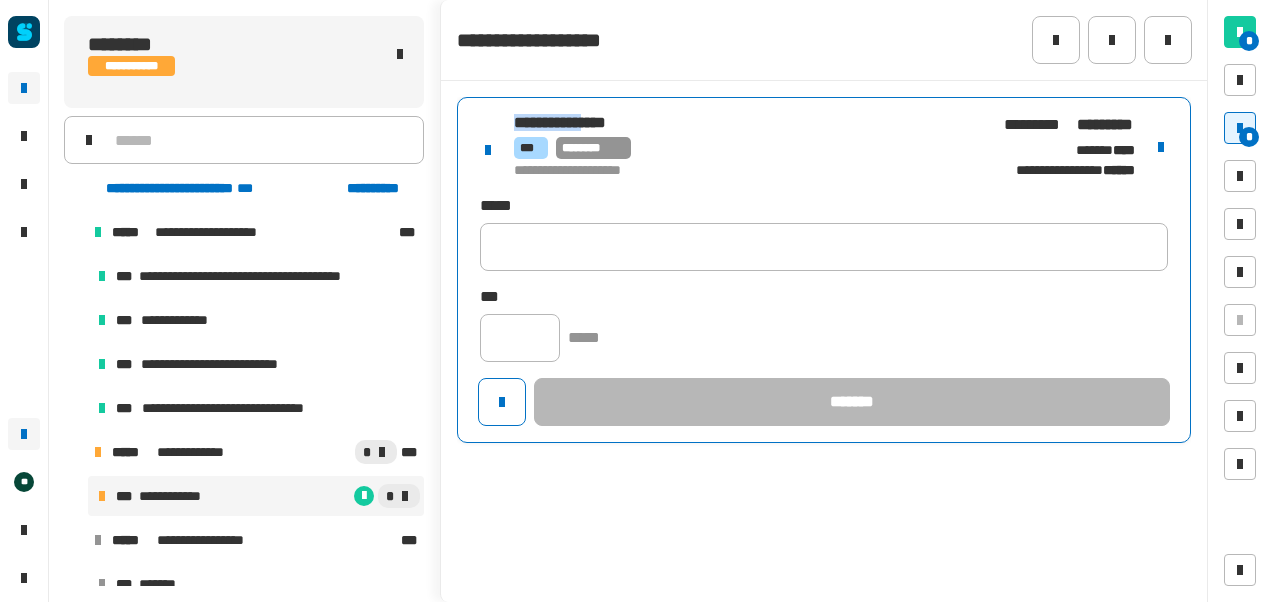 click 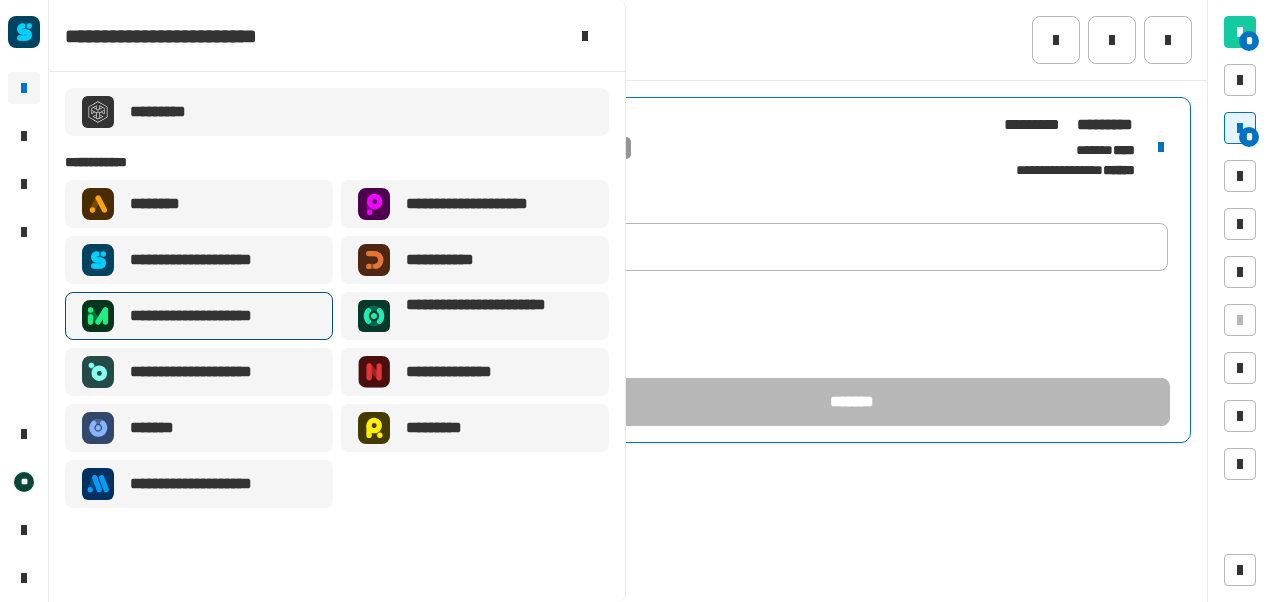 click on "**********" at bounding box center [199, 316] 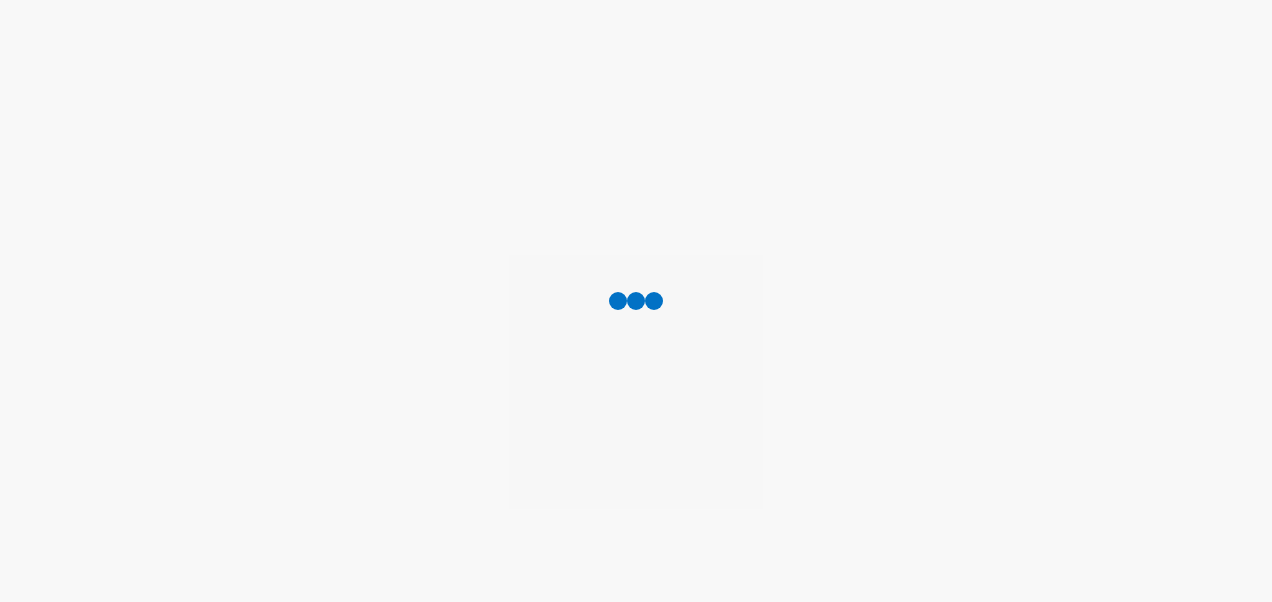 scroll, scrollTop: 0, scrollLeft: 0, axis: both 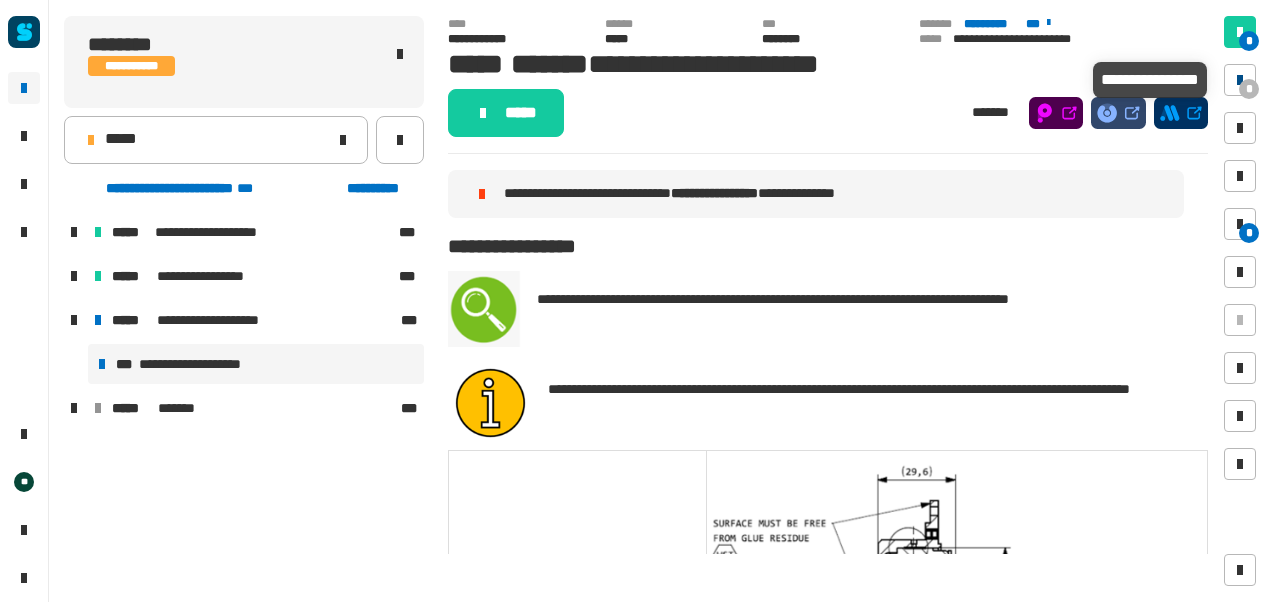 click on "*" at bounding box center [1249, 89] 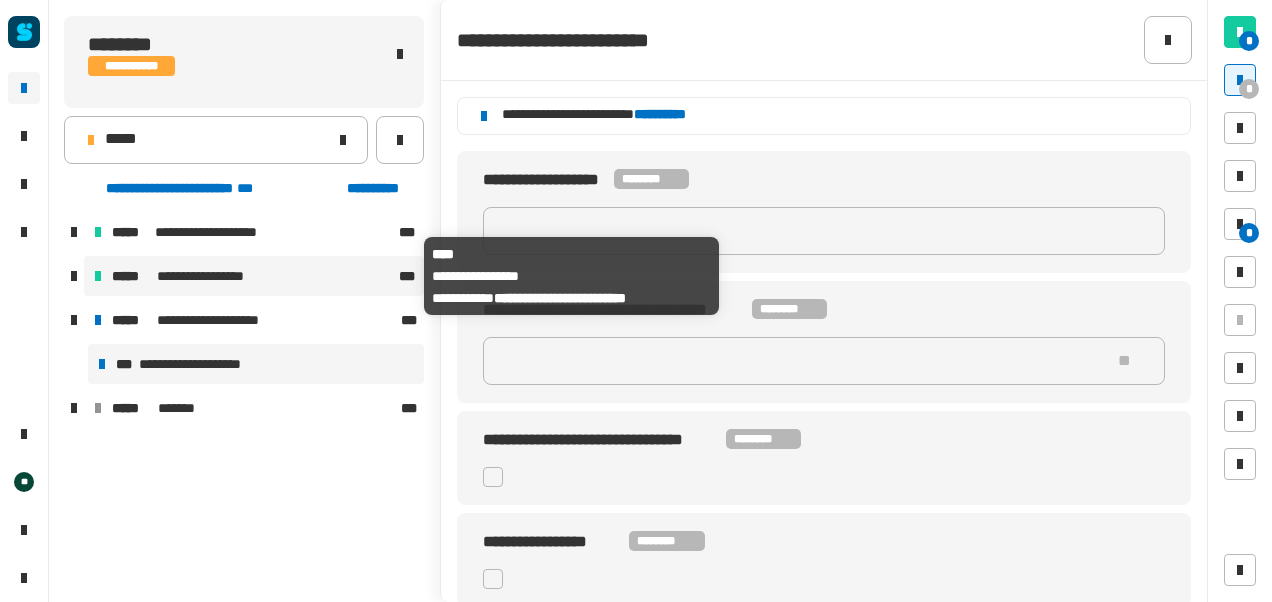 click on "**********" at bounding box center (212, 276) 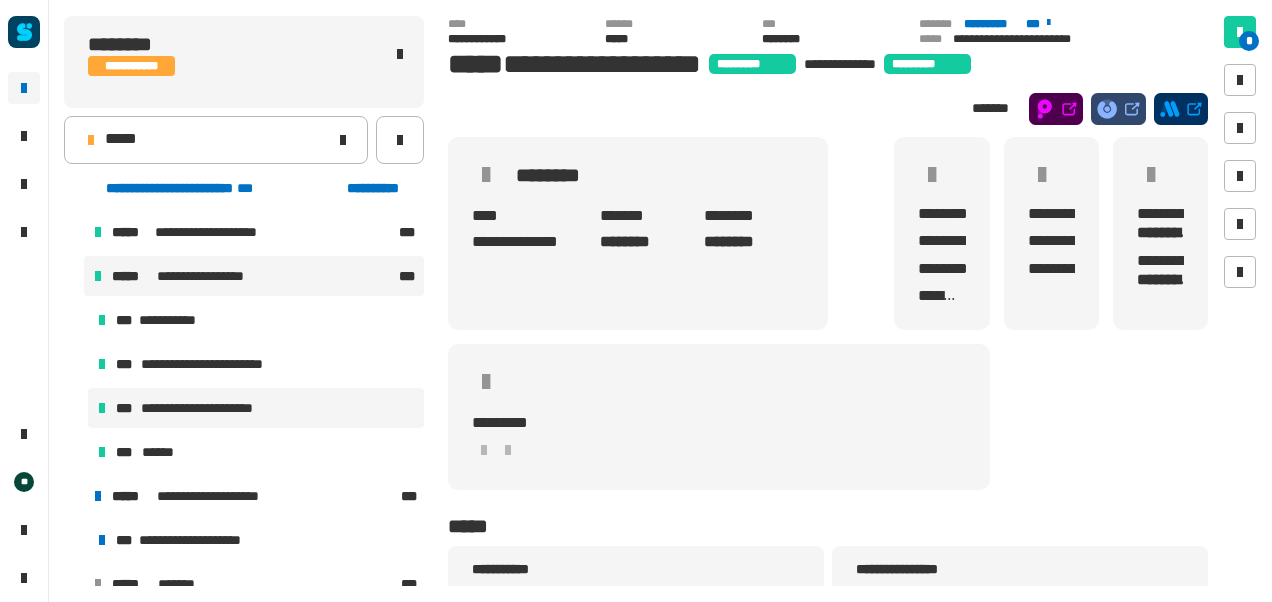 click on "**********" at bounding box center [209, 408] 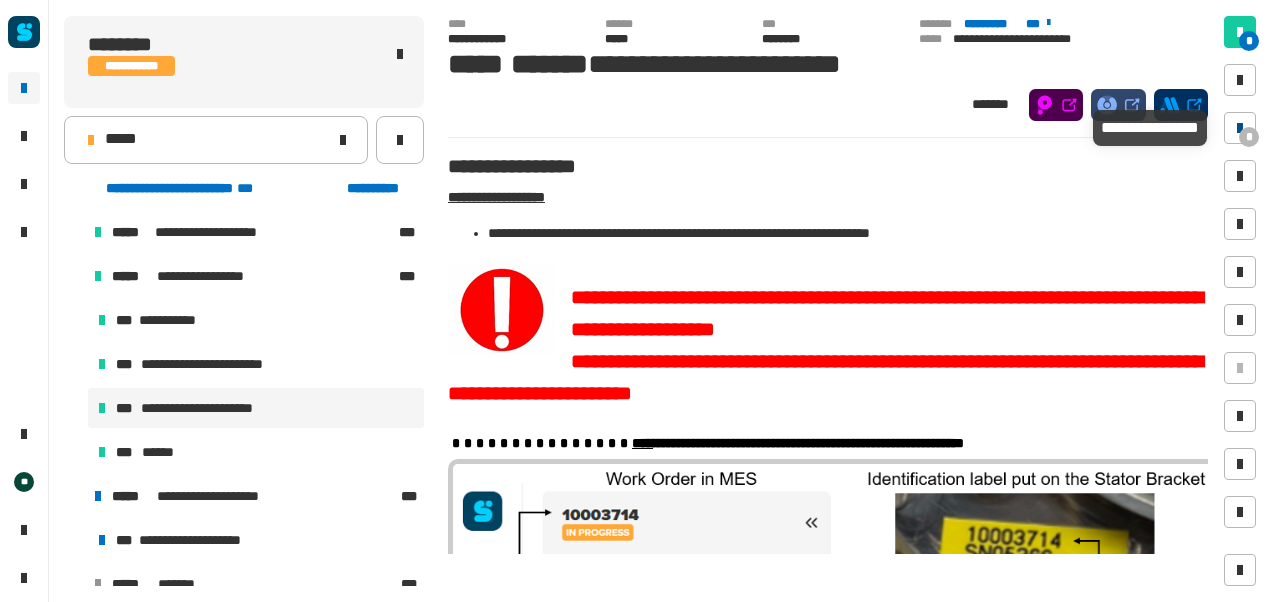 click at bounding box center [1240, 128] 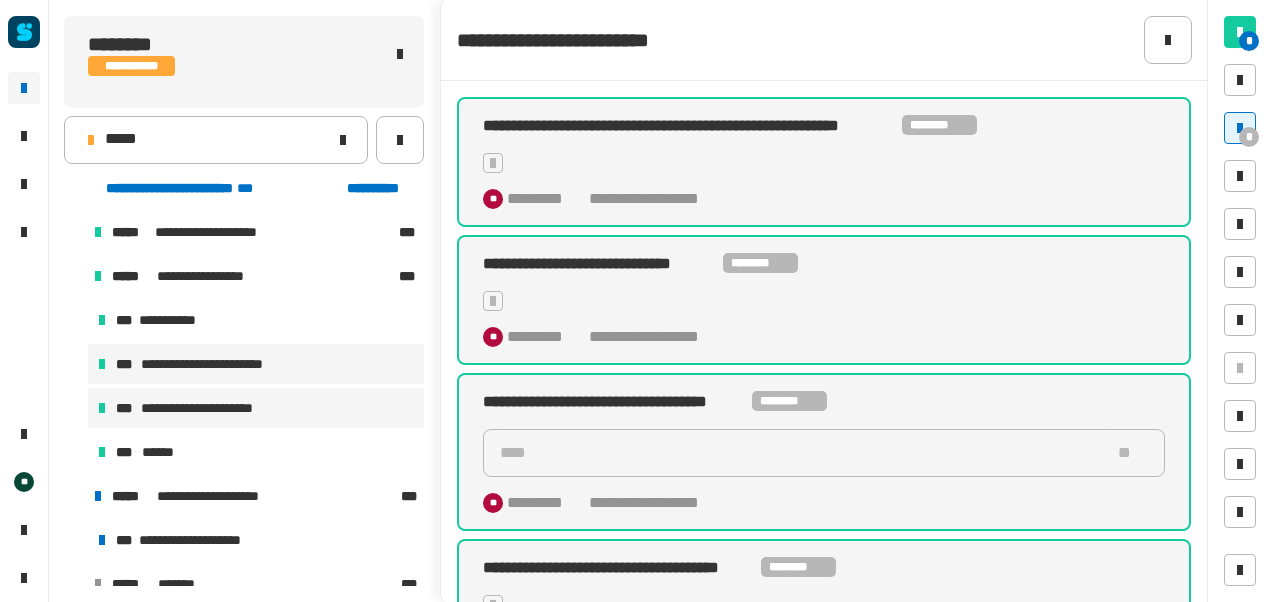 click on "**********" at bounding box center (215, 364) 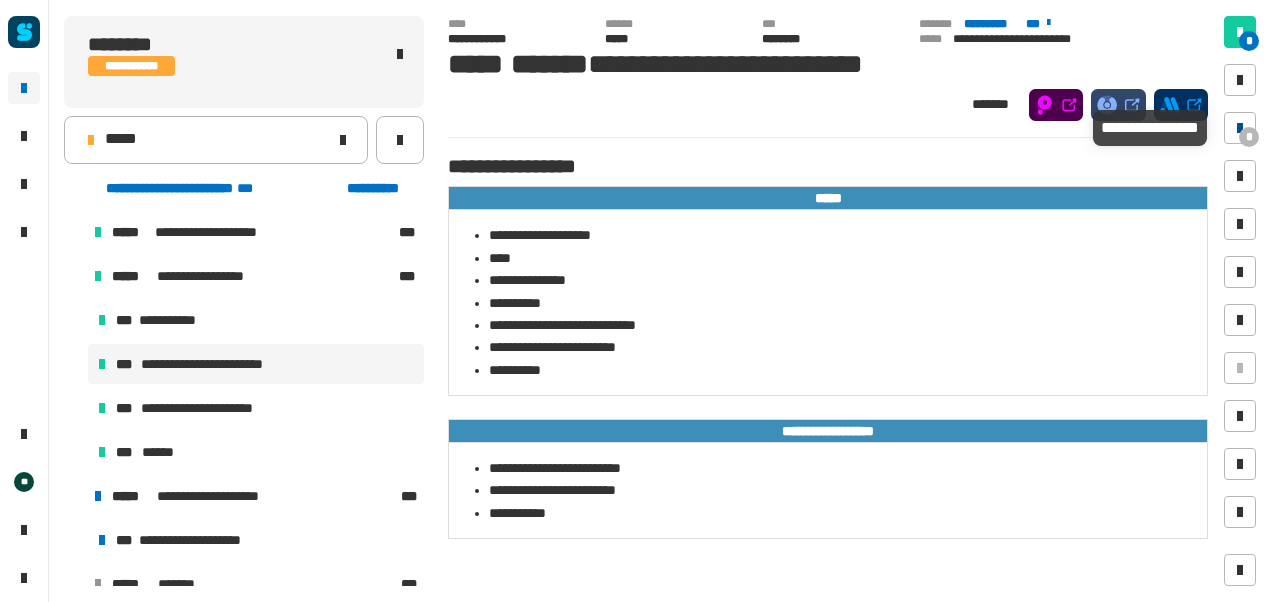 click at bounding box center (1240, 128) 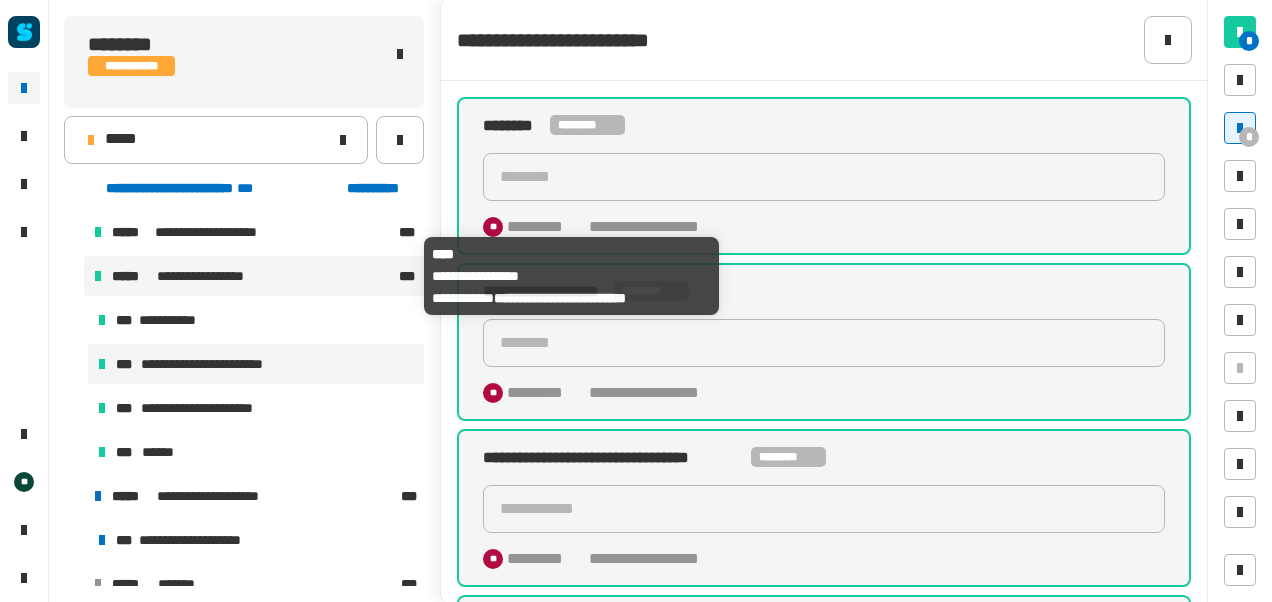 click on "**********" at bounding box center (212, 276) 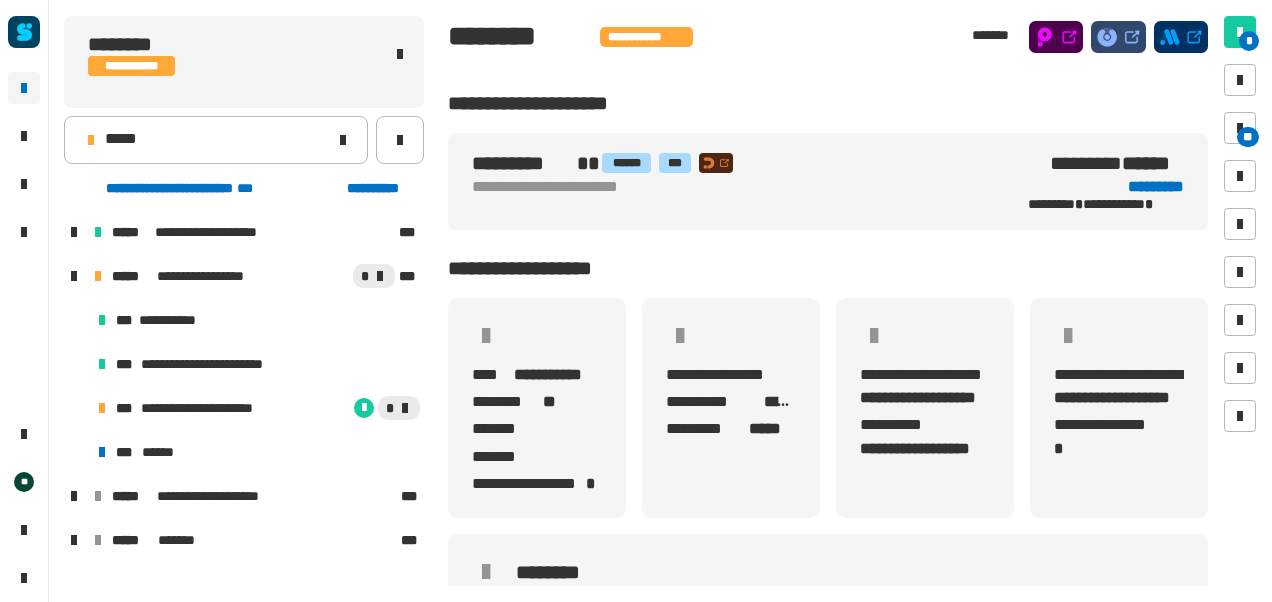 scroll, scrollTop: 0, scrollLeft: 0, axis: both 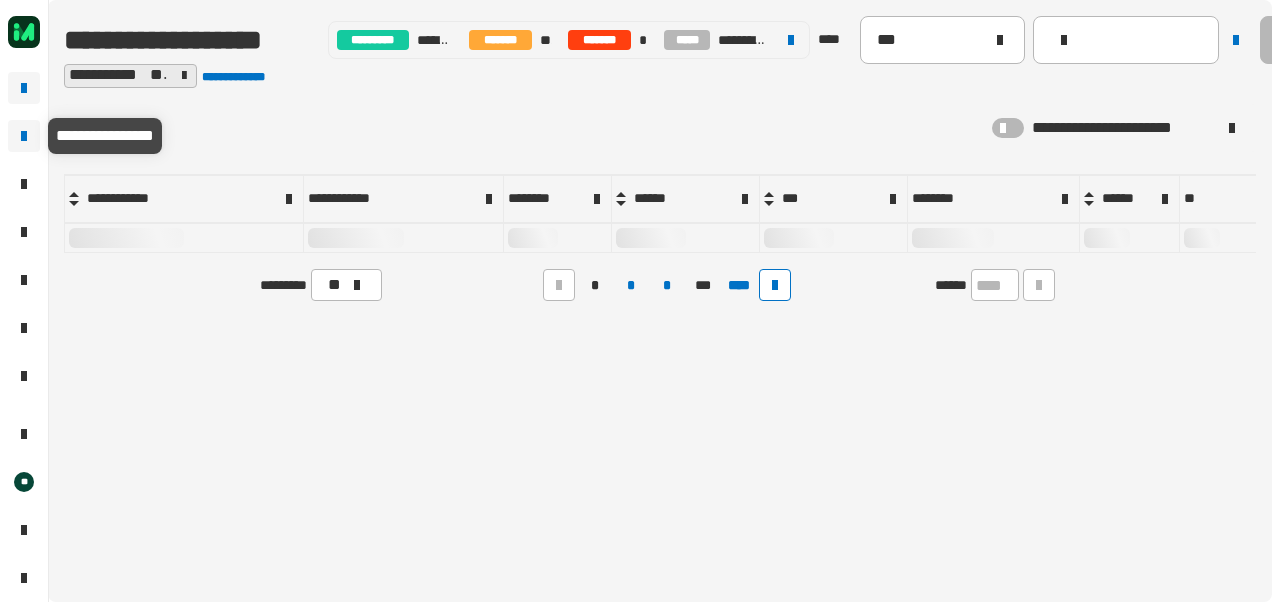 click 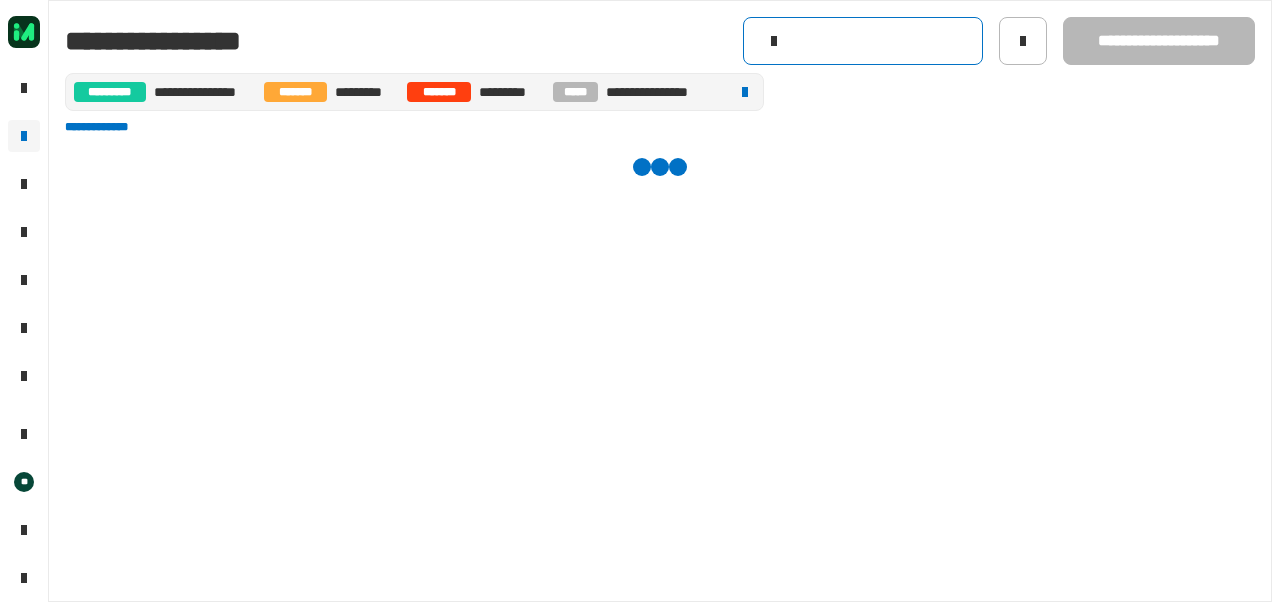 click 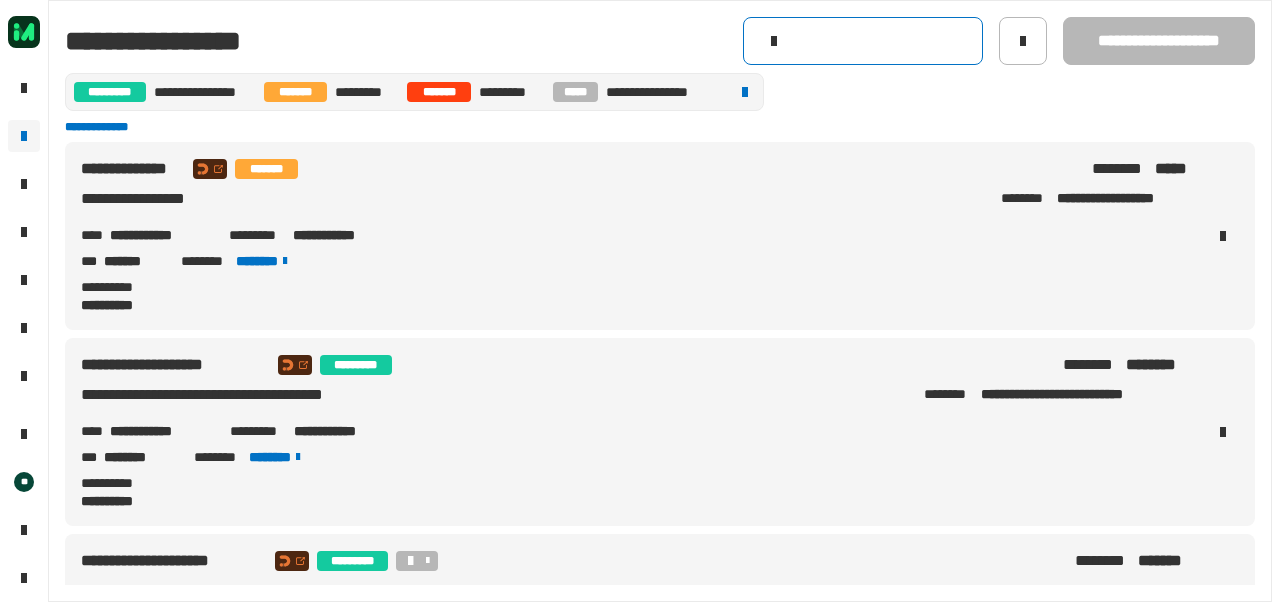 paste on "**********" 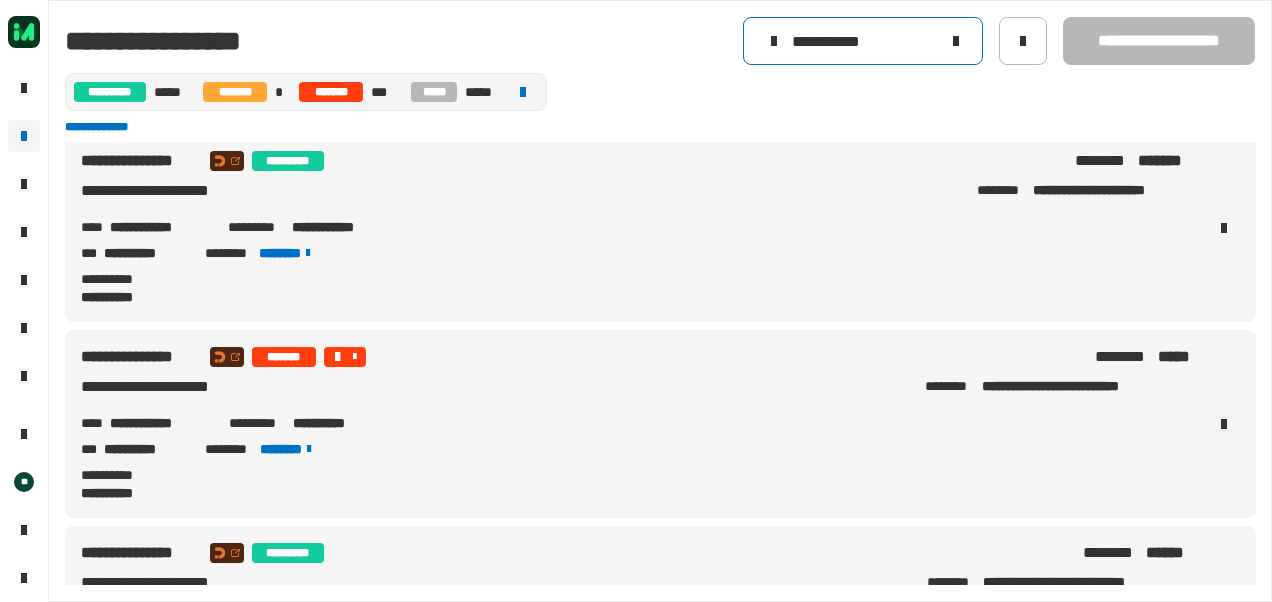 scroll, scrollTop: 9, scrollLeft: 0, axis: vertical 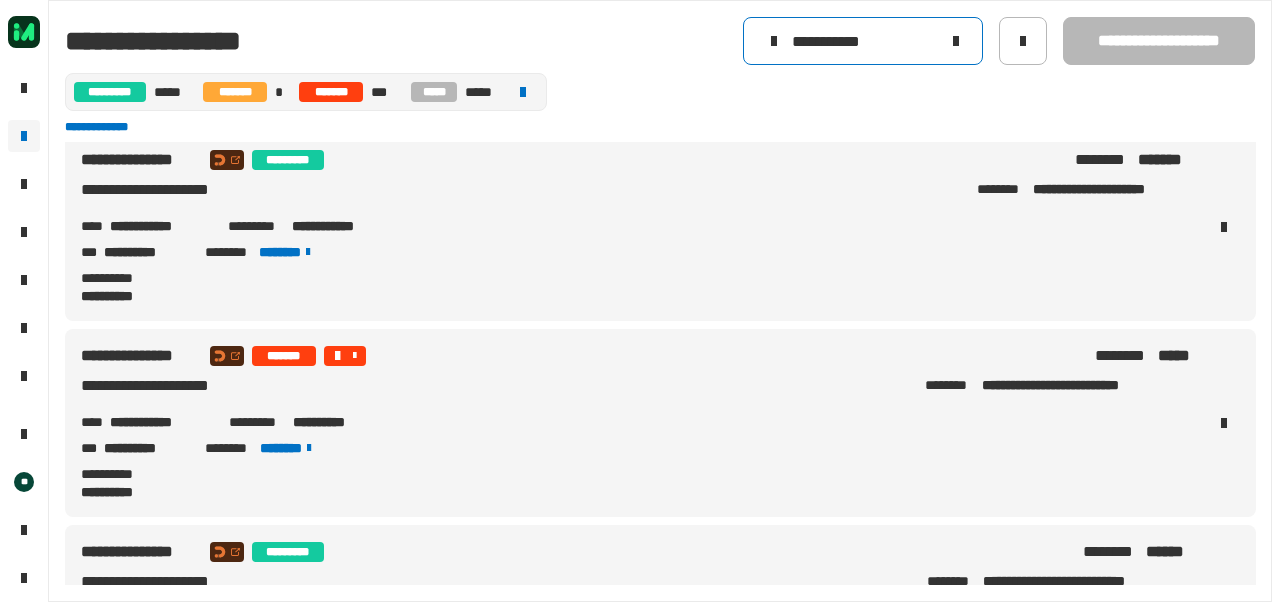 type on "**********" 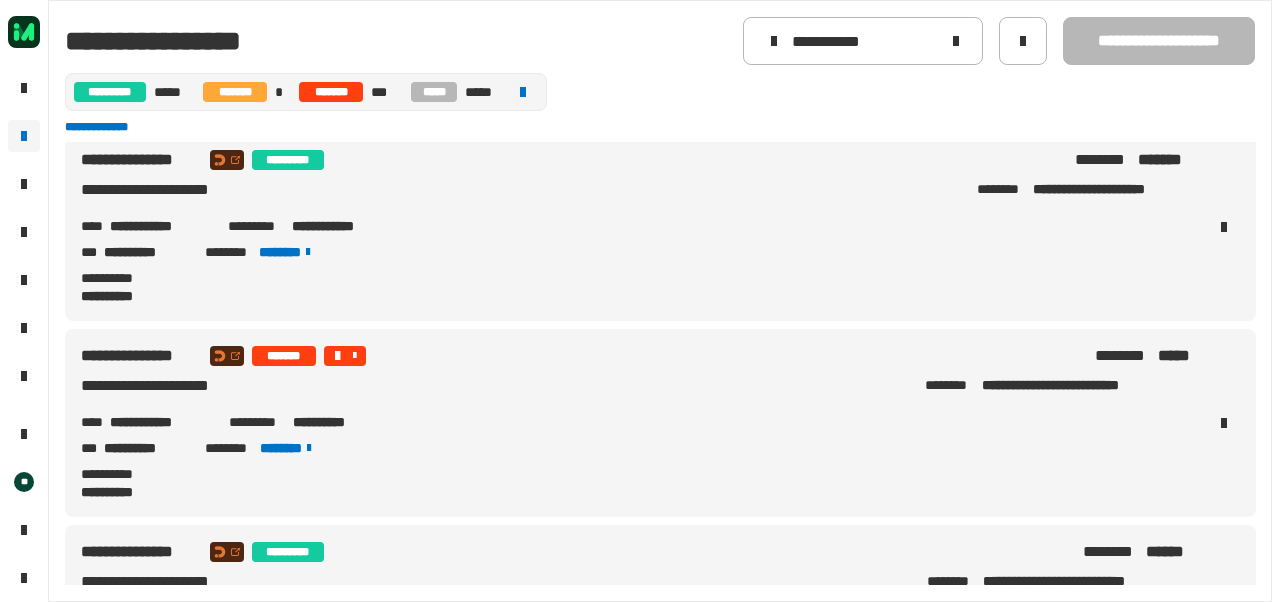click on "**********" at bounding box center [161, 226] 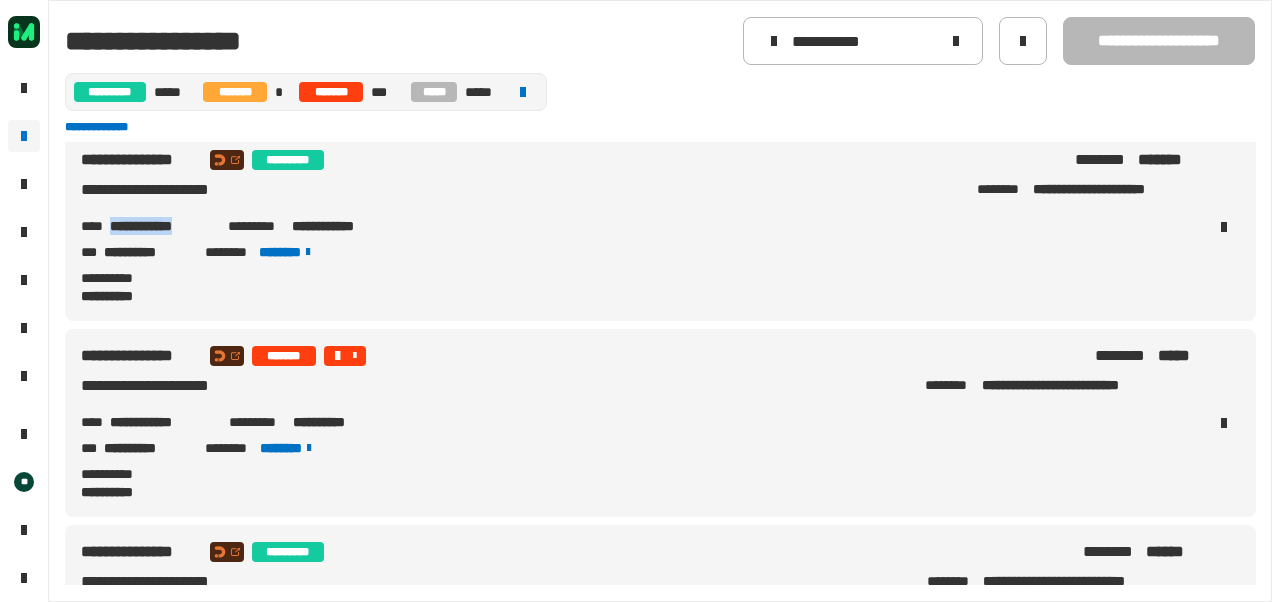 click on "**********" at bounding box center (161, 226) 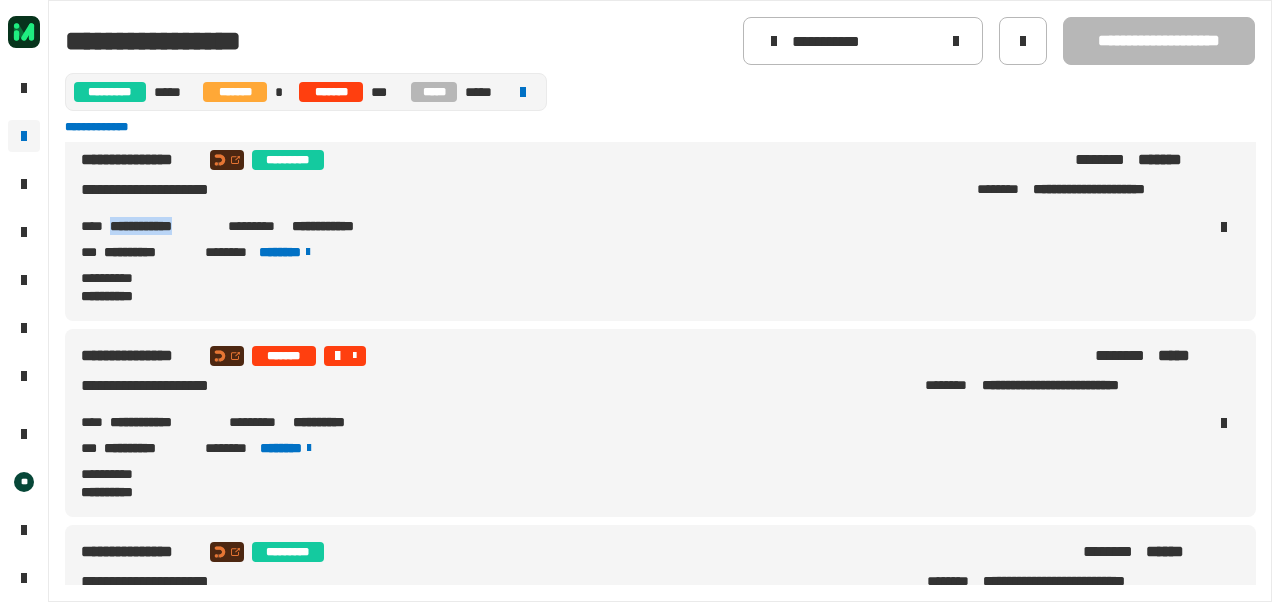 copy on "**********" 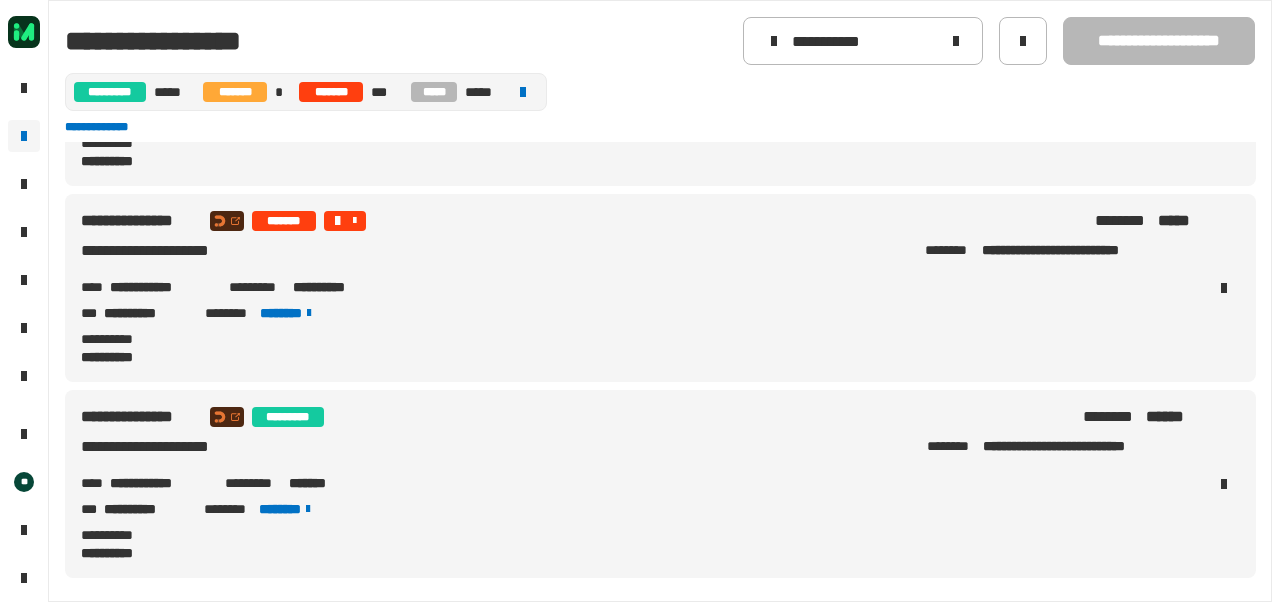 scroll, scrollTop: 0, scrollLeft: 0, axis: both 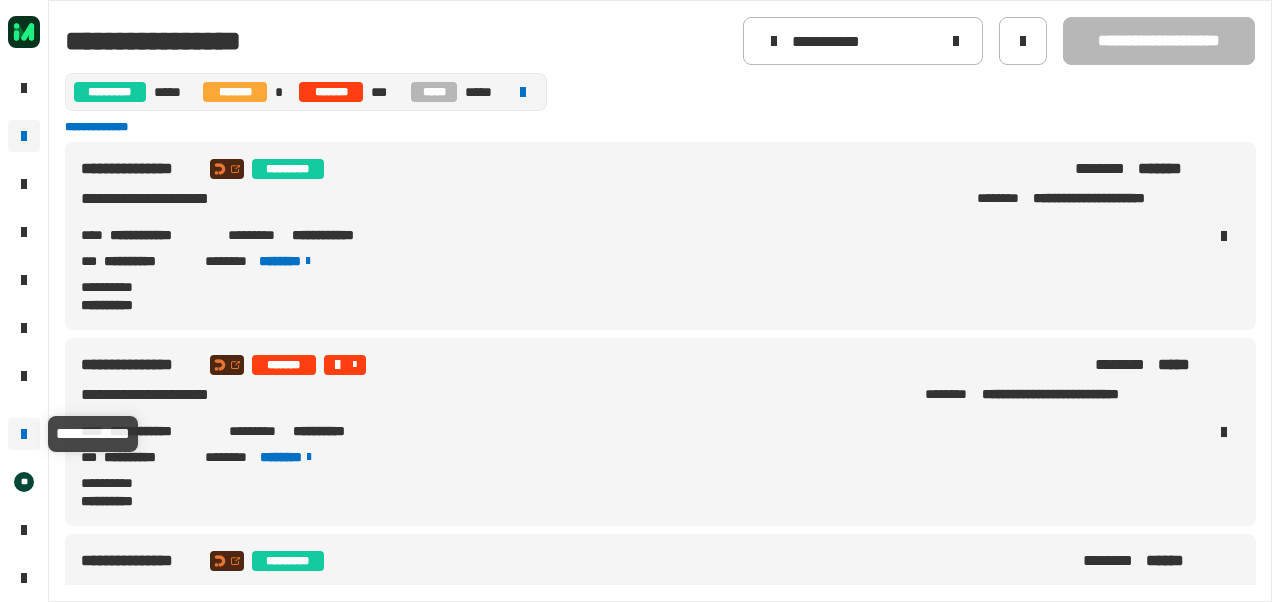 click 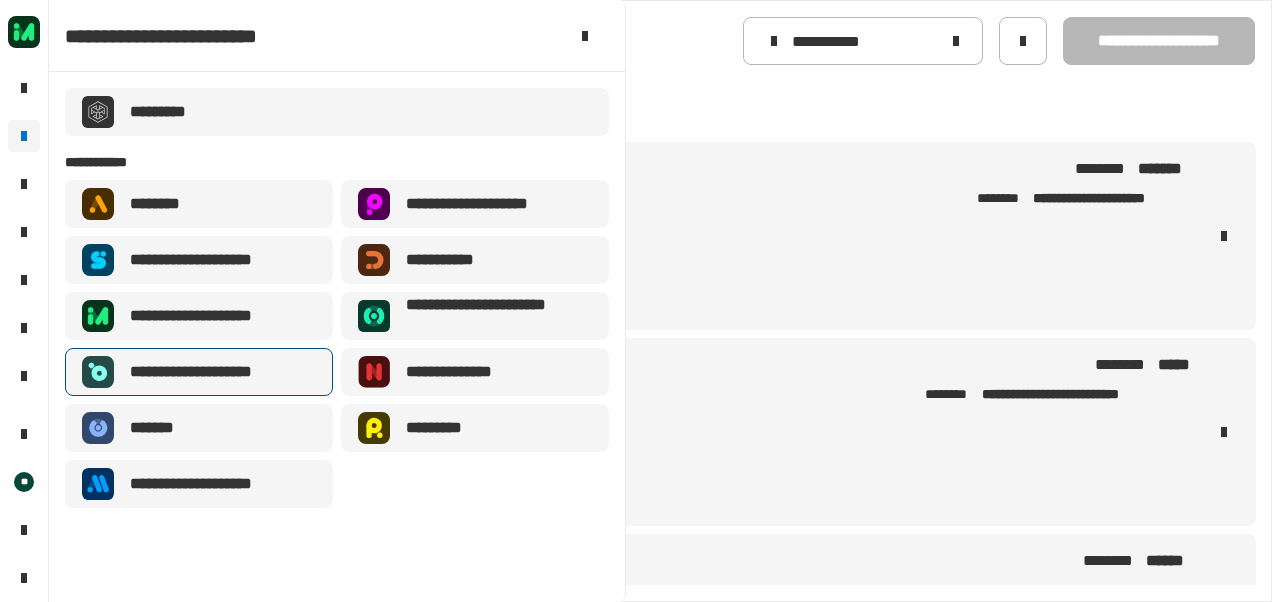 click on "**********" at bounding box center [206, 372] 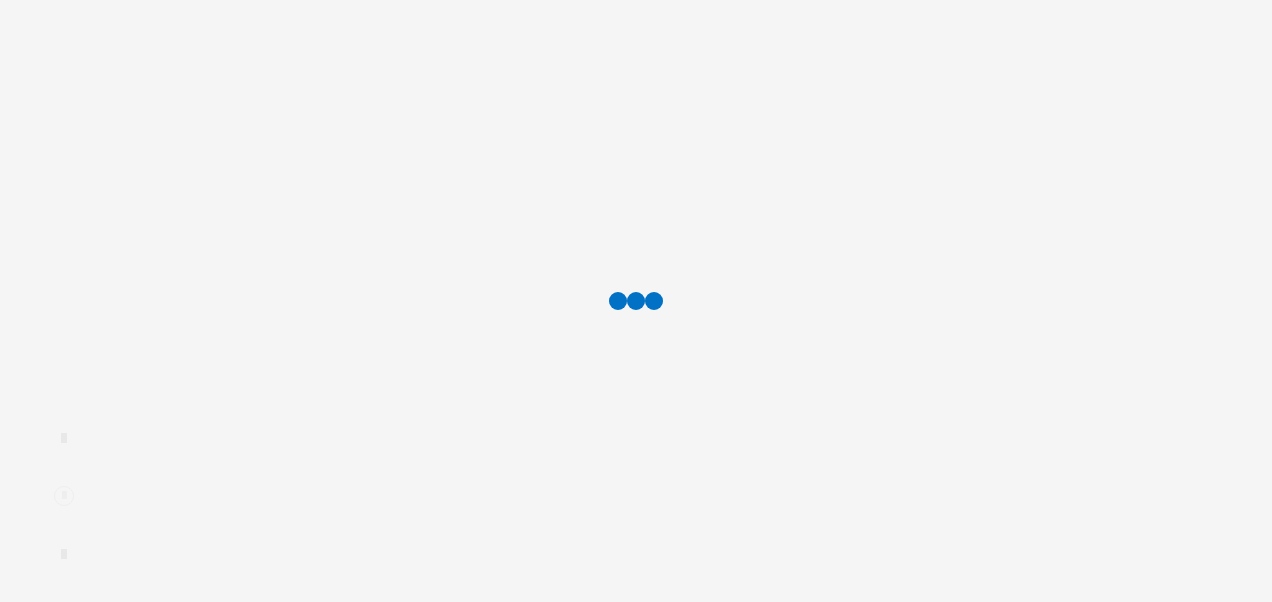 scroll, scrollTop: 0, scrollLeft: 0, axis: both 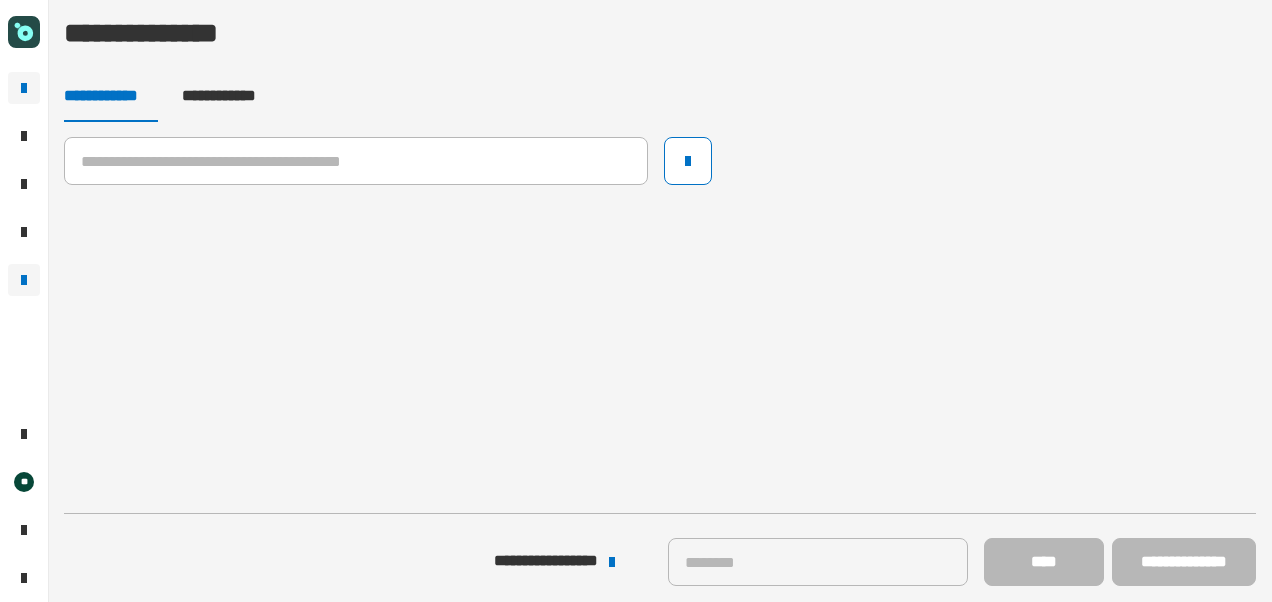 click 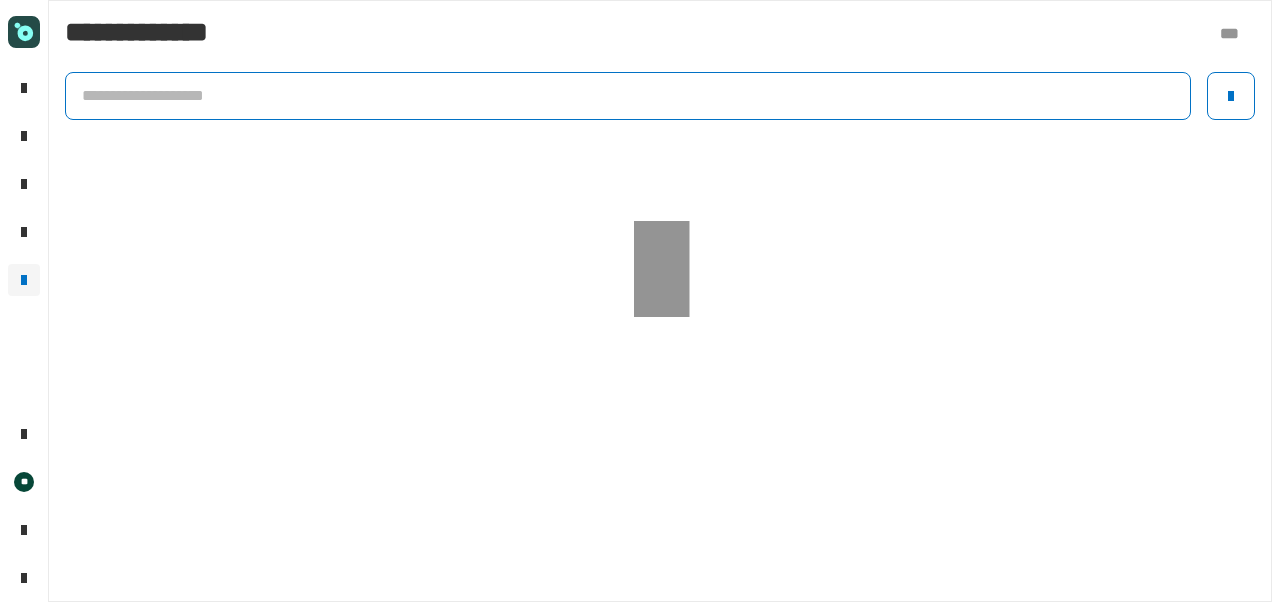click 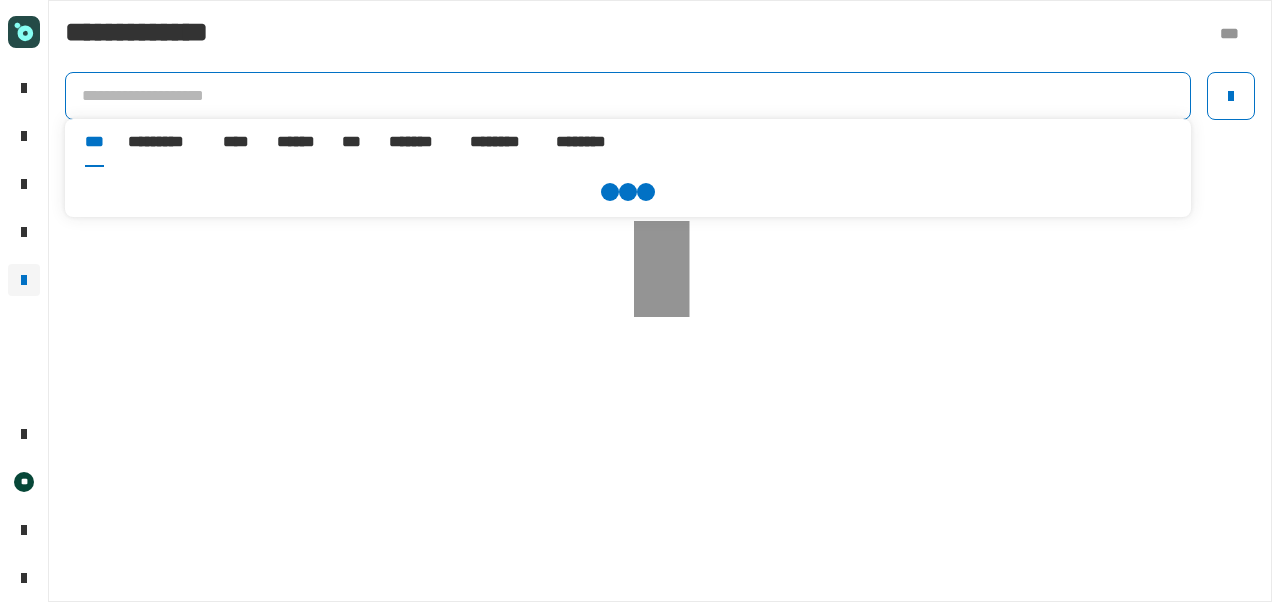 paste on "**********" 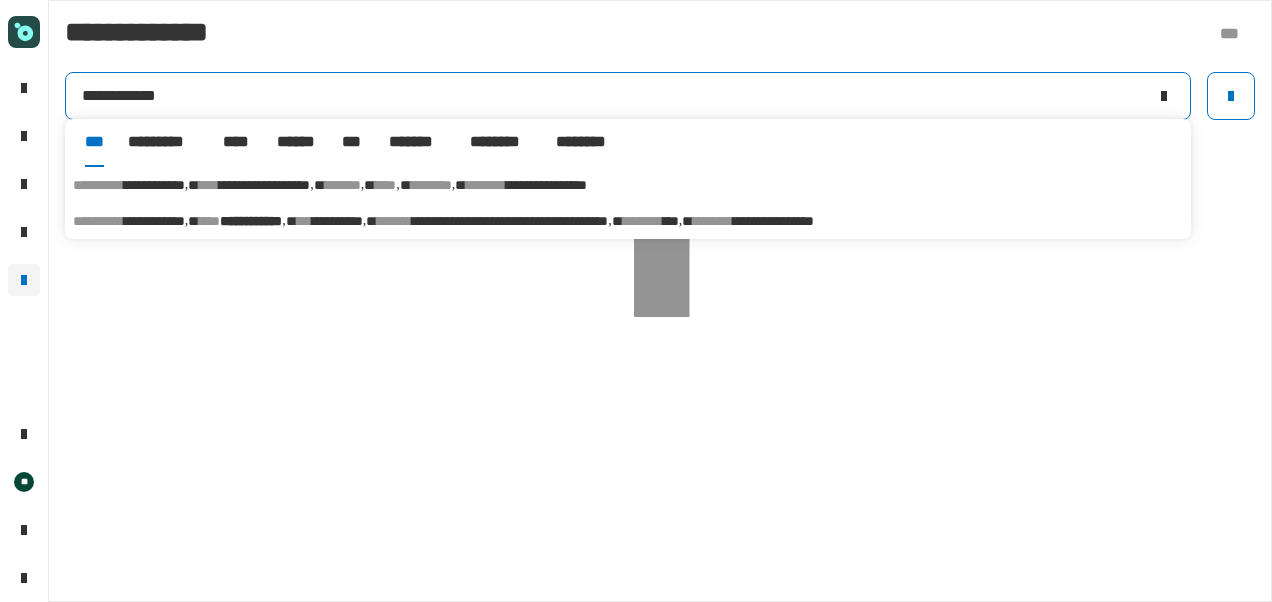 type on "**********" 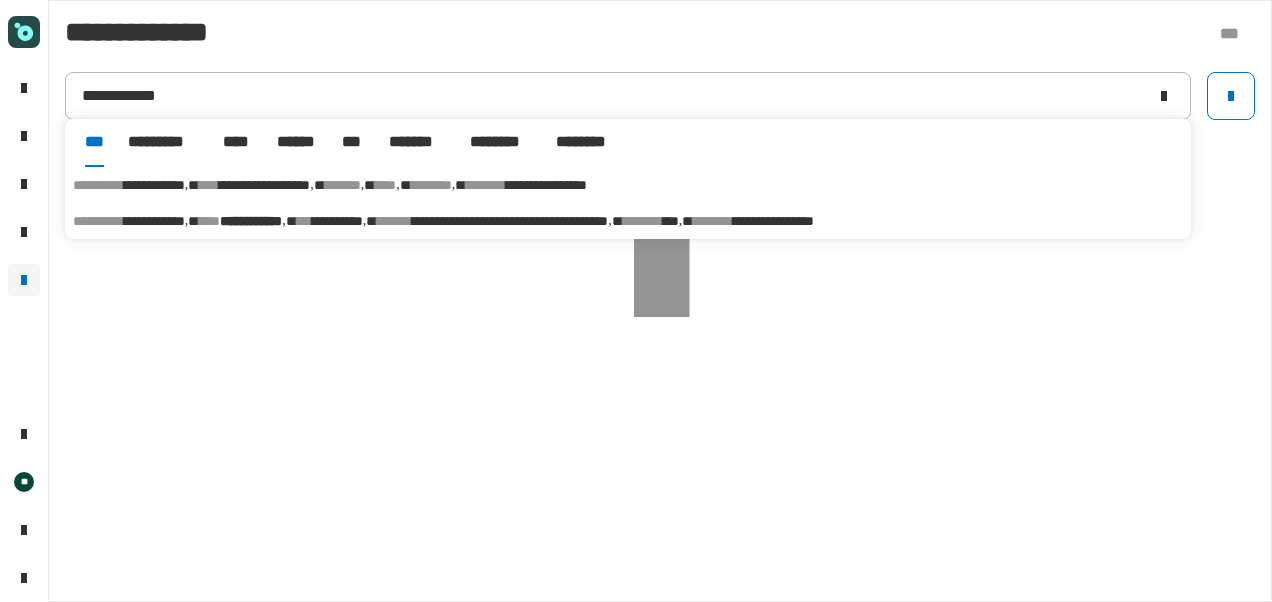click on "**********" at bounding box center [154, 221] 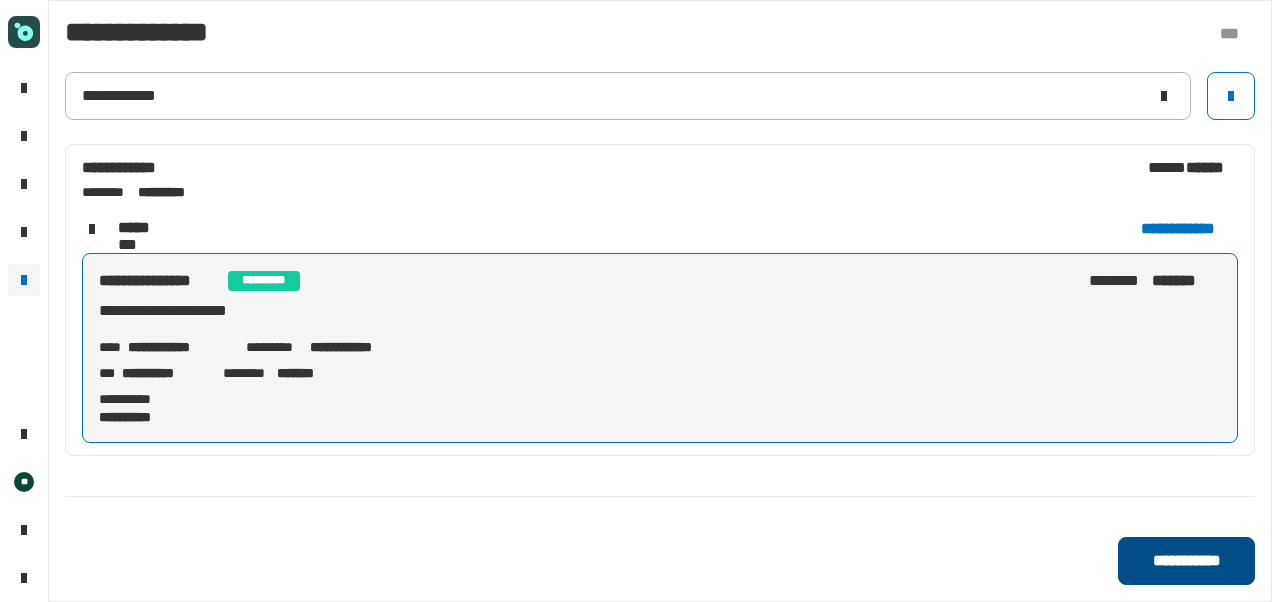 click on "**********" 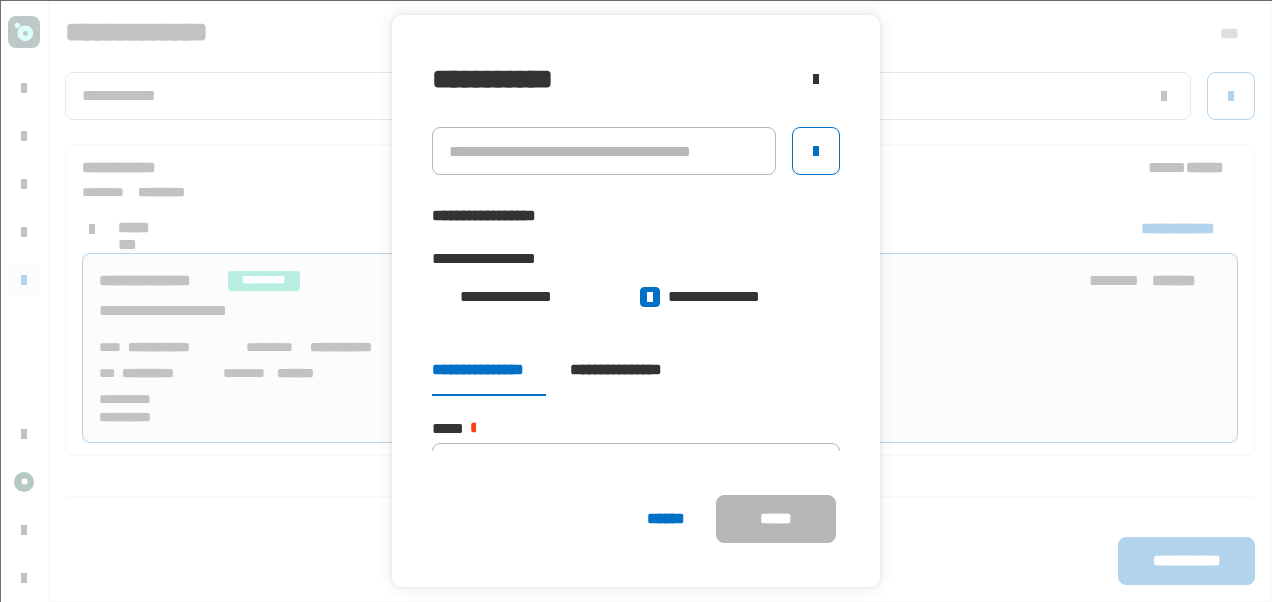 click 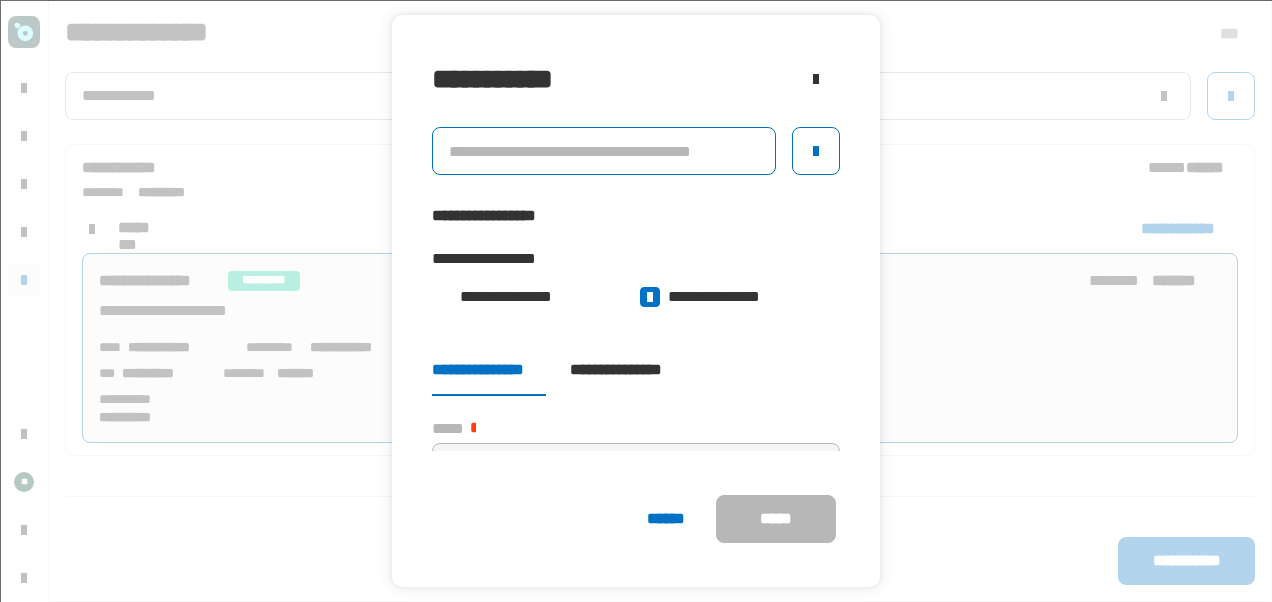 click 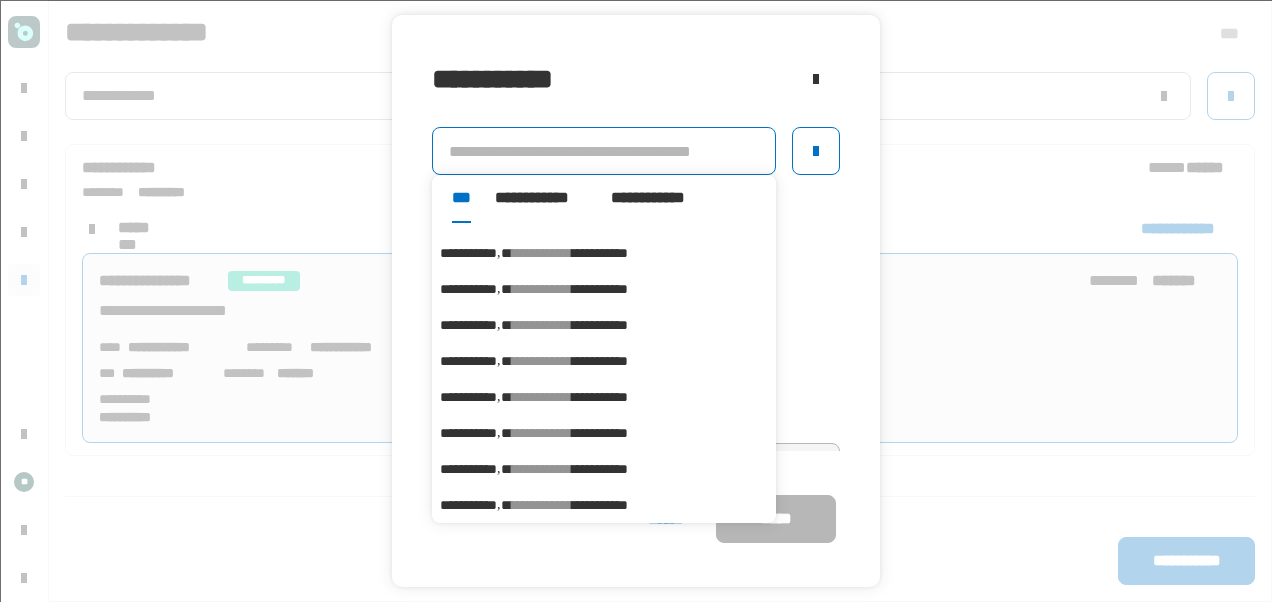 scroll, scrollTop: 80, scrollLeft: 0, axis: vertical 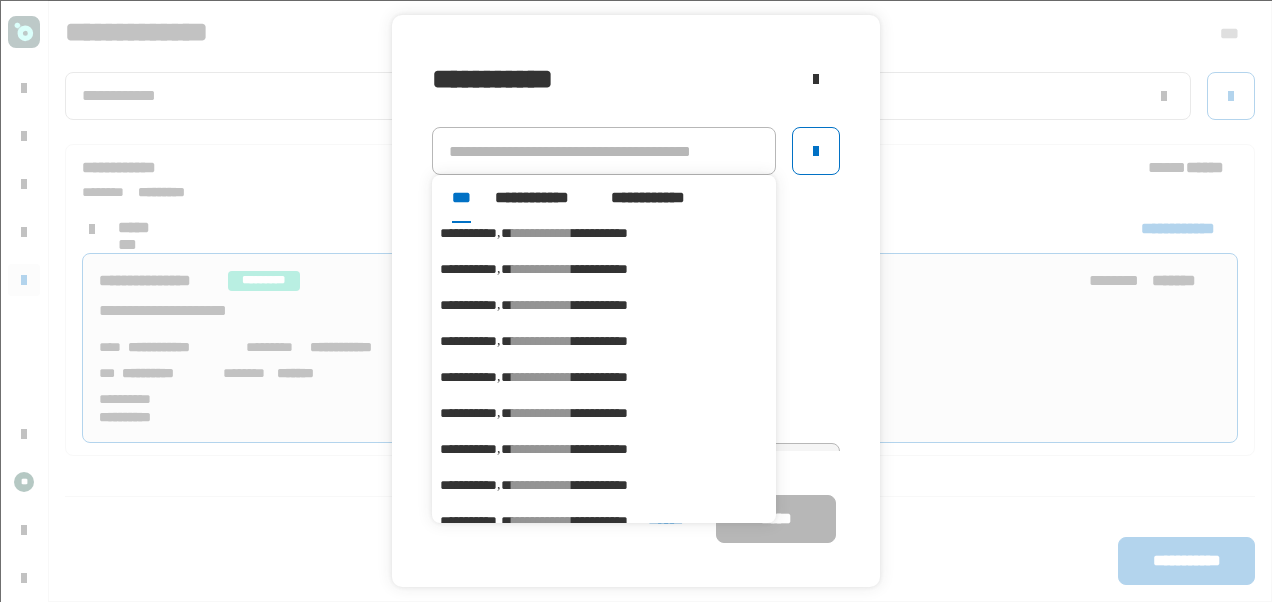 click on "**********" at bounding box center [468, 449] 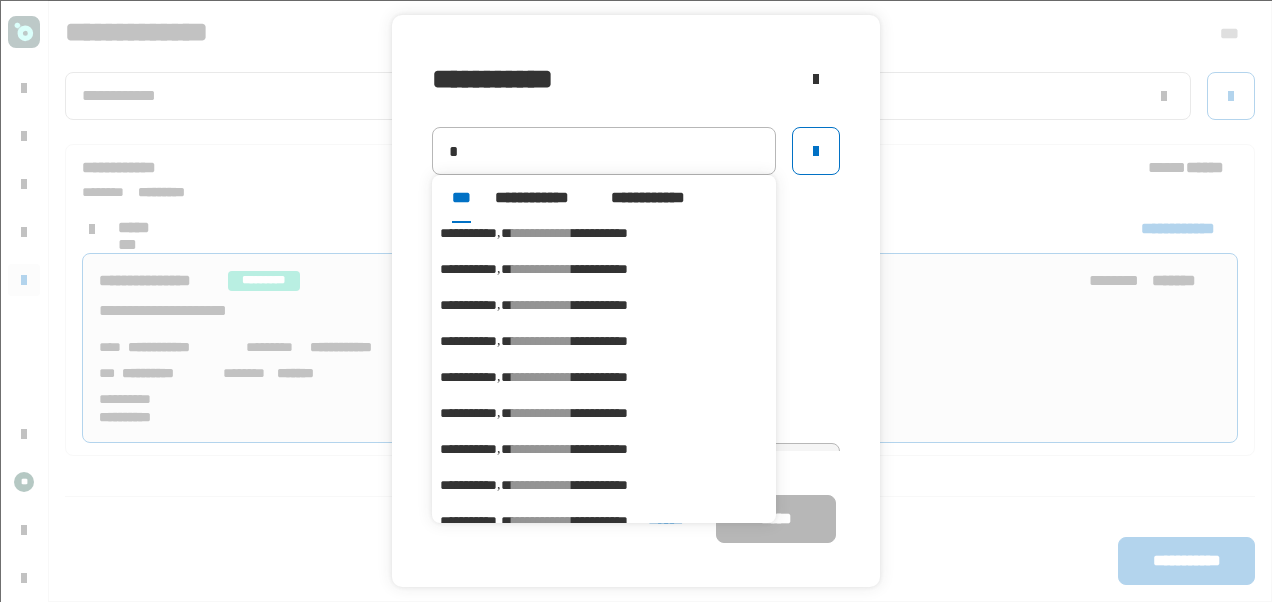 type on "**********" 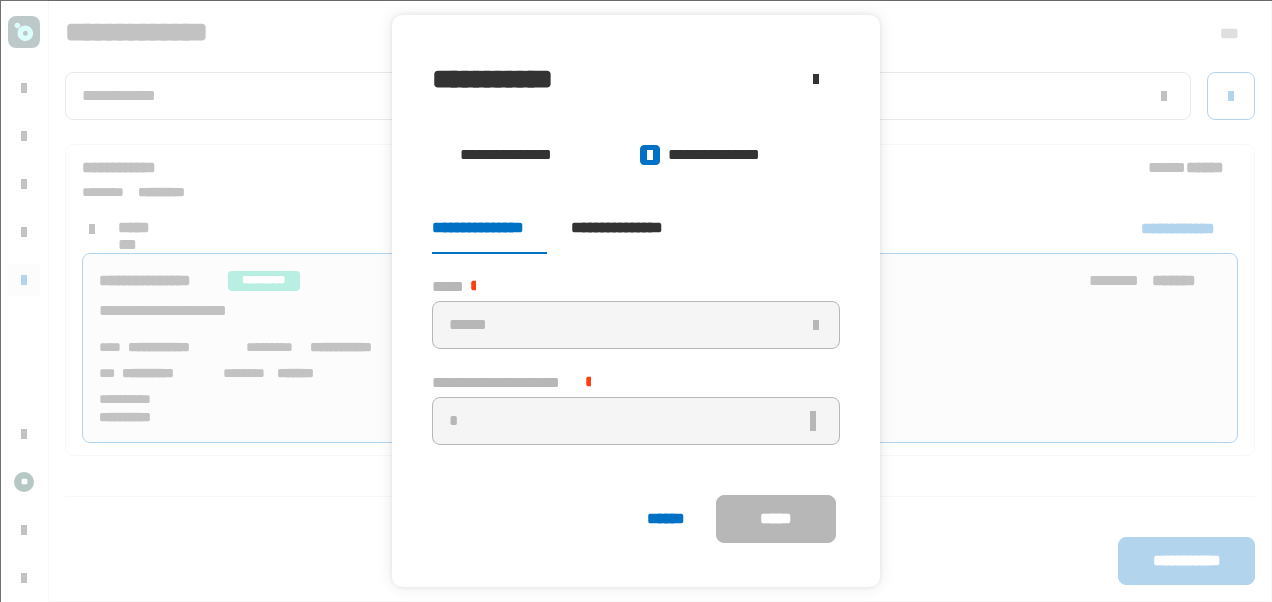 scroll, scrollTop: 144, scrollLeft: 0, axis: vertical 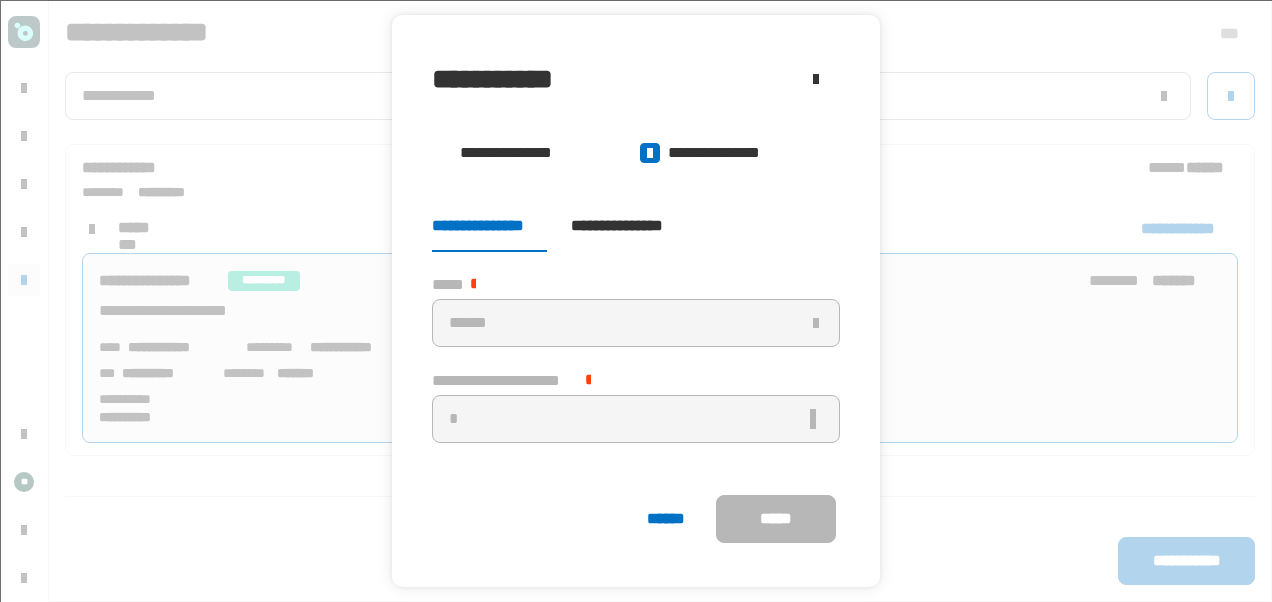 click on "**********" 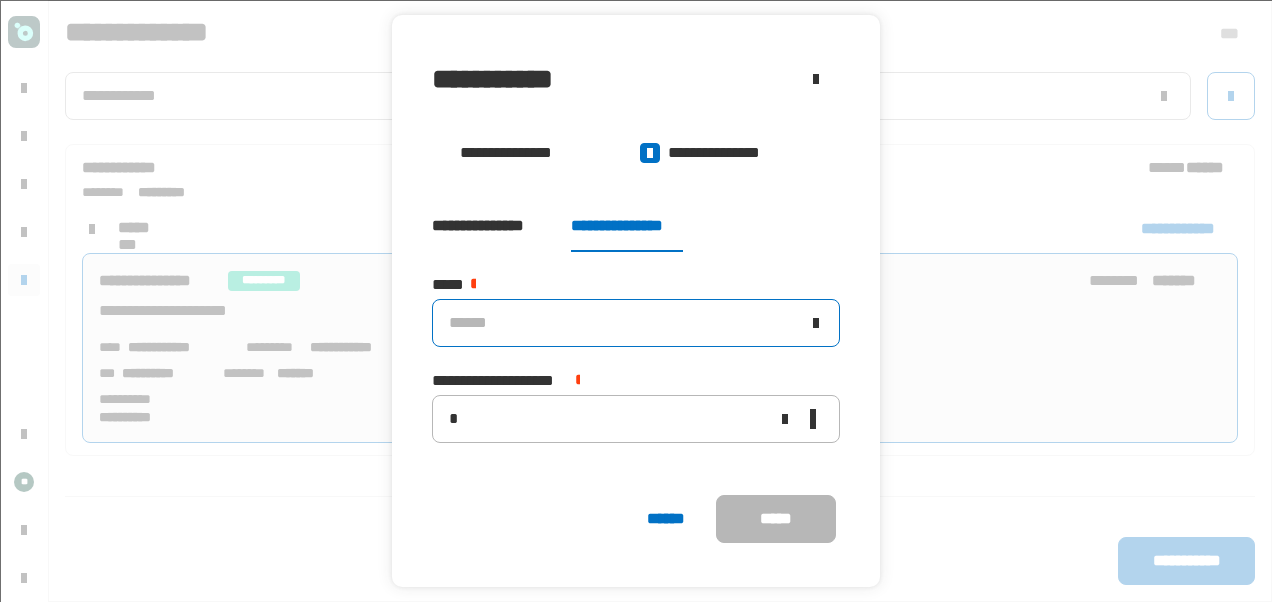 click on "******" 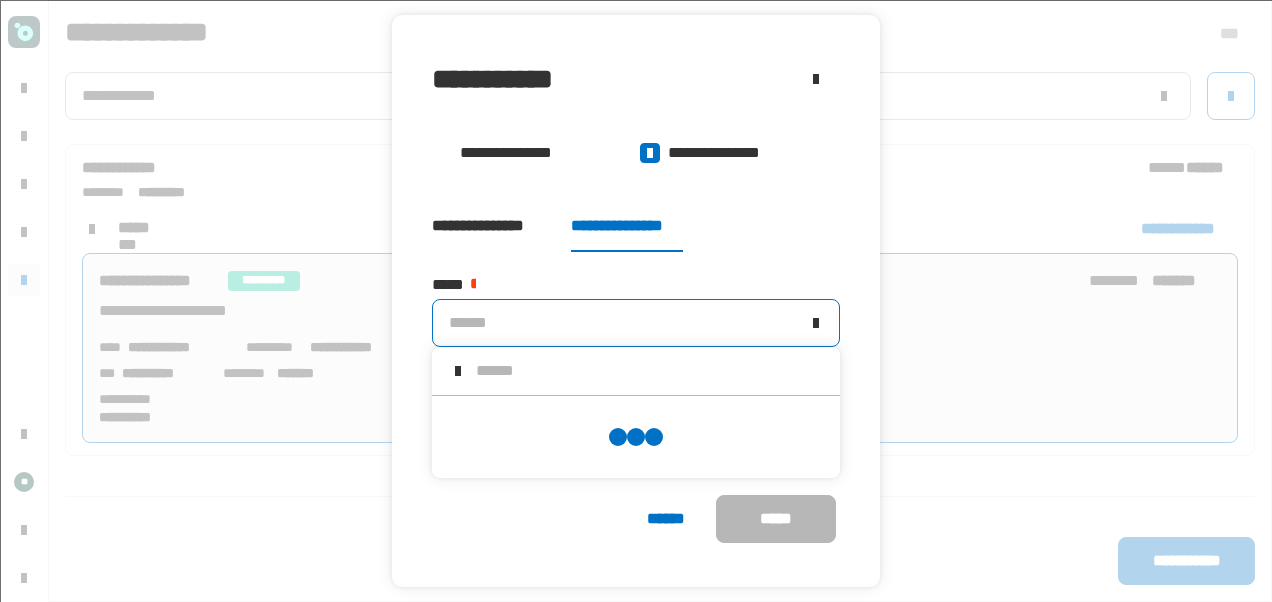 scroll, scrollTop: 0, scrollLeft: 0, axis: both 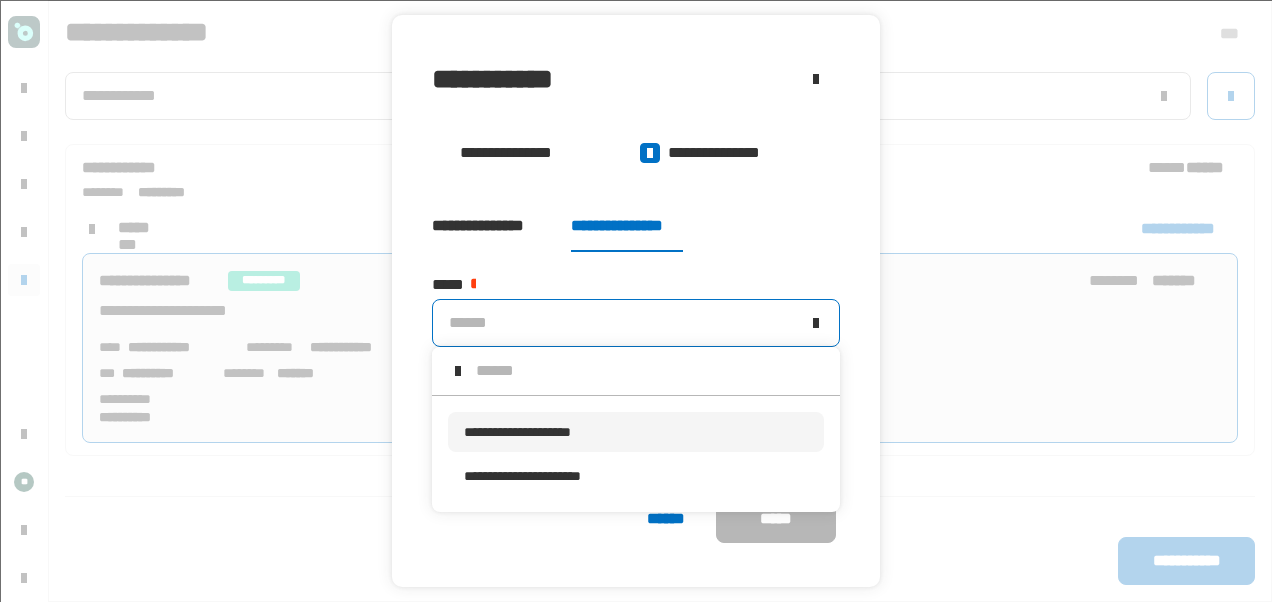 click on "**********" at bounding box center [517, 432] 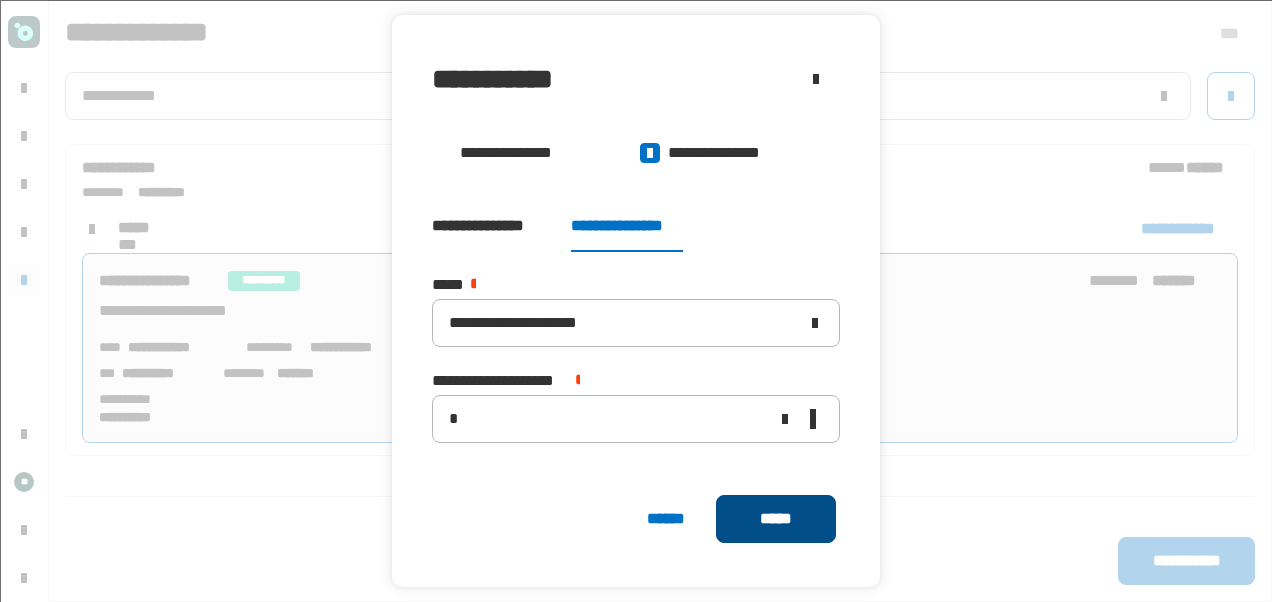 click on "*****" 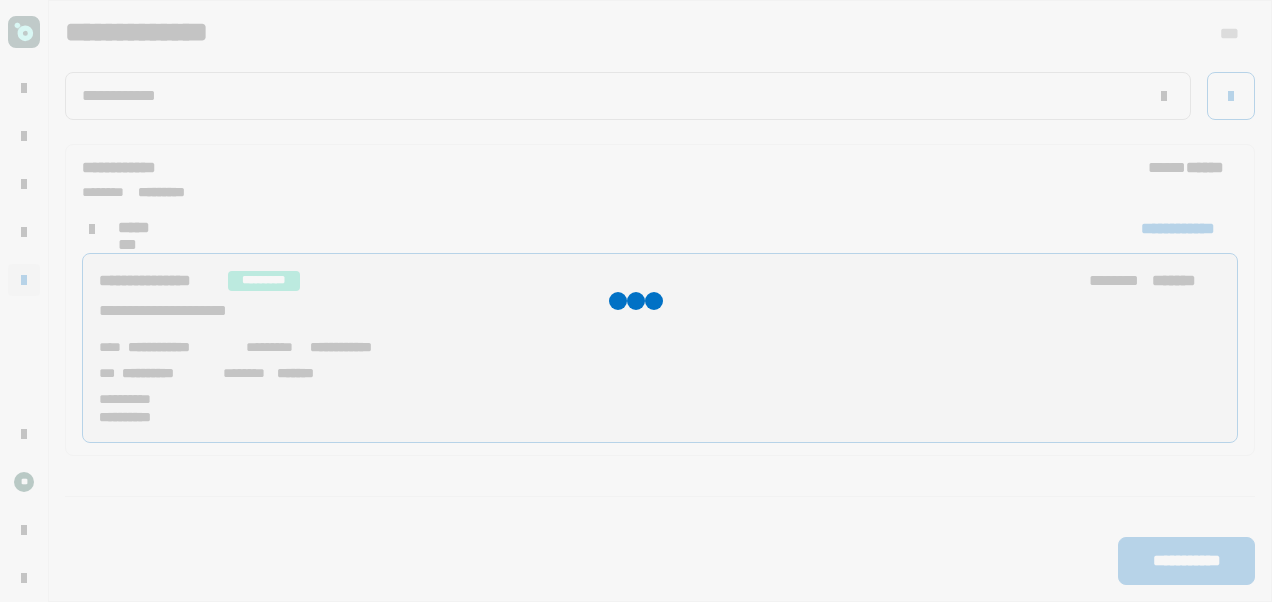 type 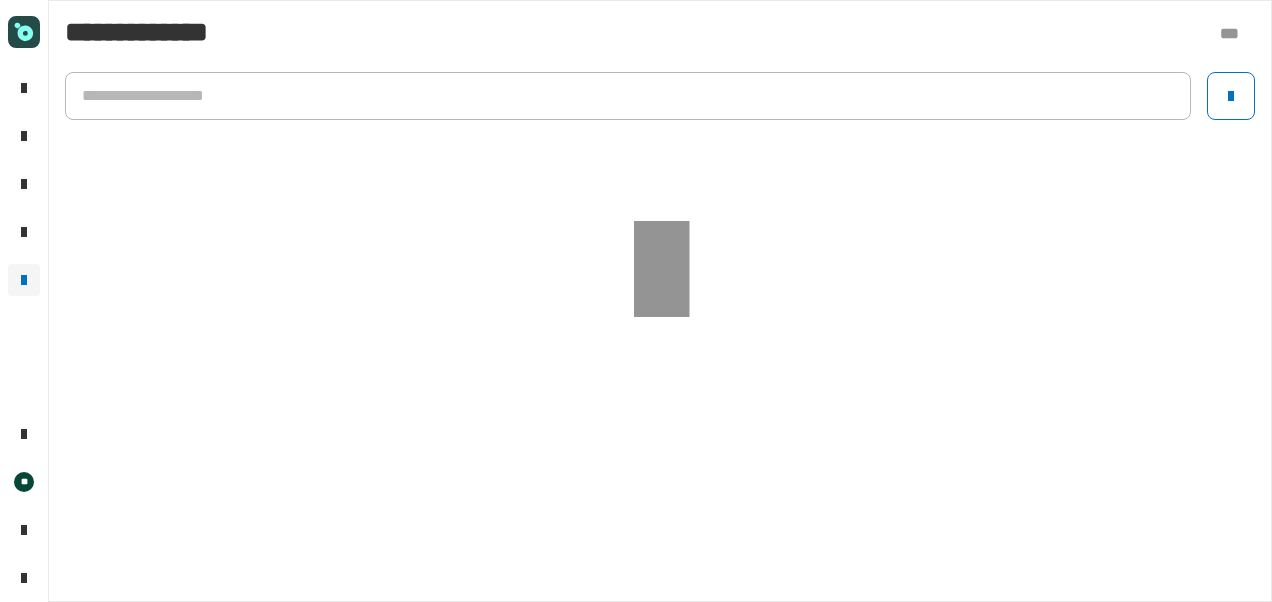 click 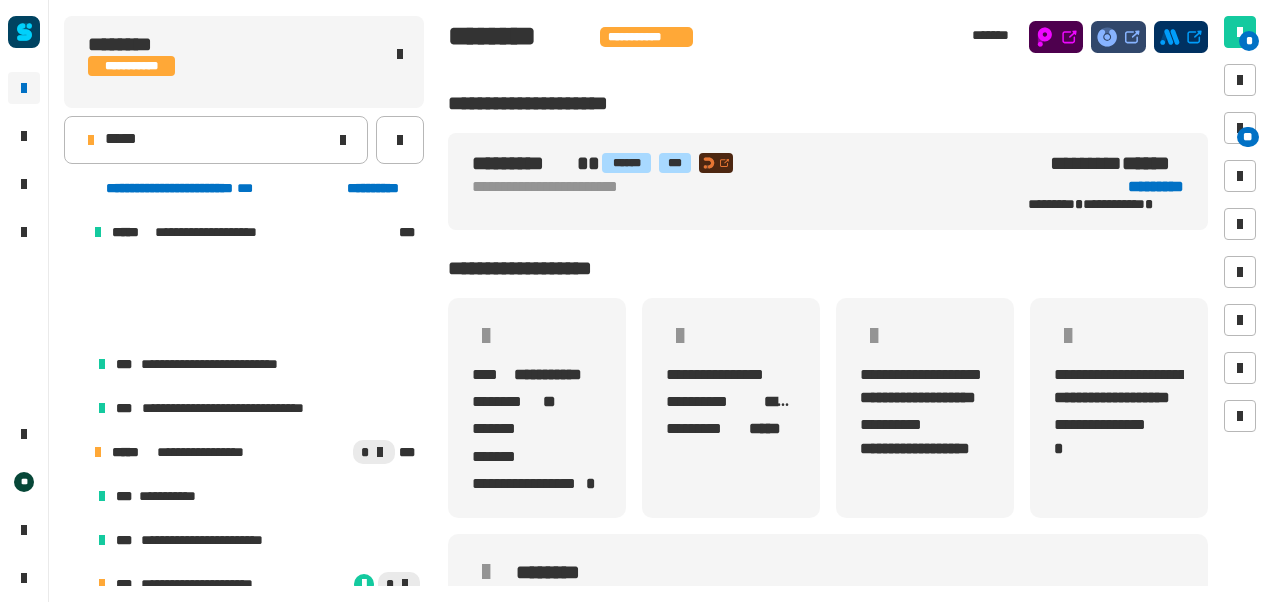 scroll, scrollTop: 0, scrollLeft: 0, axis: both 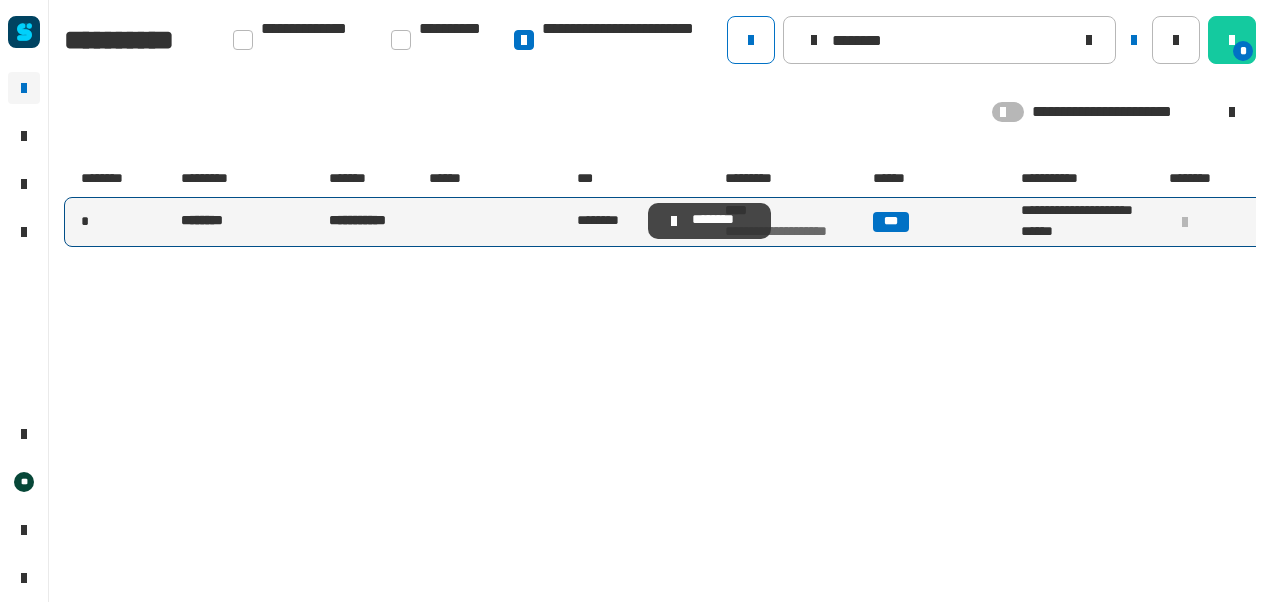 click on "********" at bounding box center [608, 221] 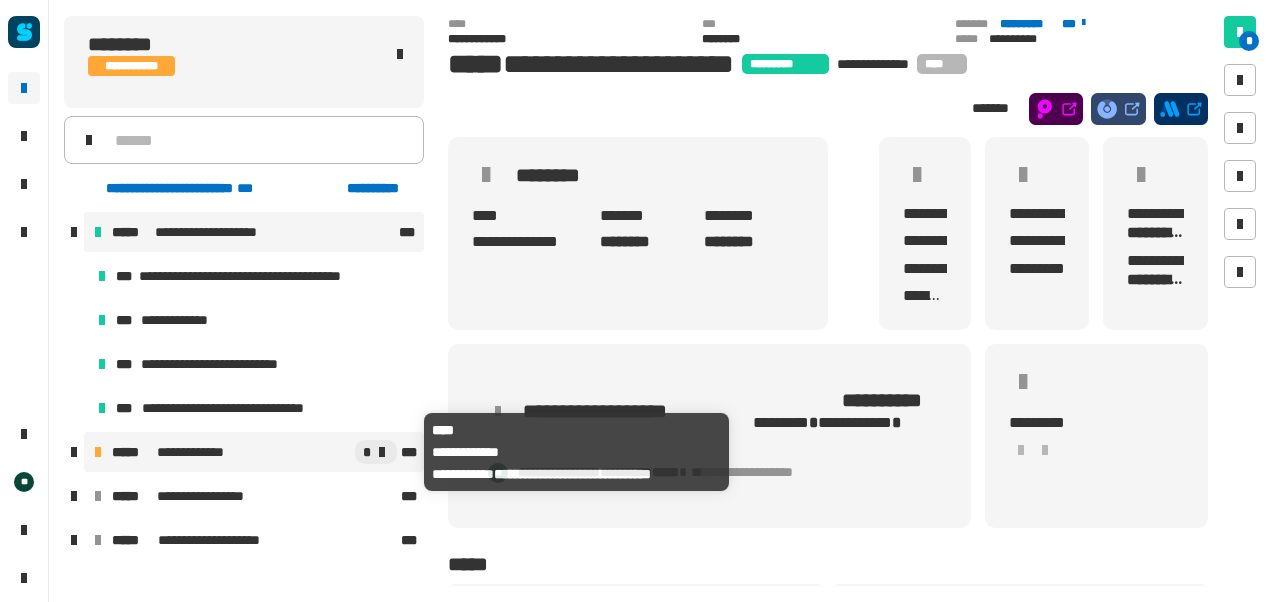 click on "**********" at bounding box center [195, 452] 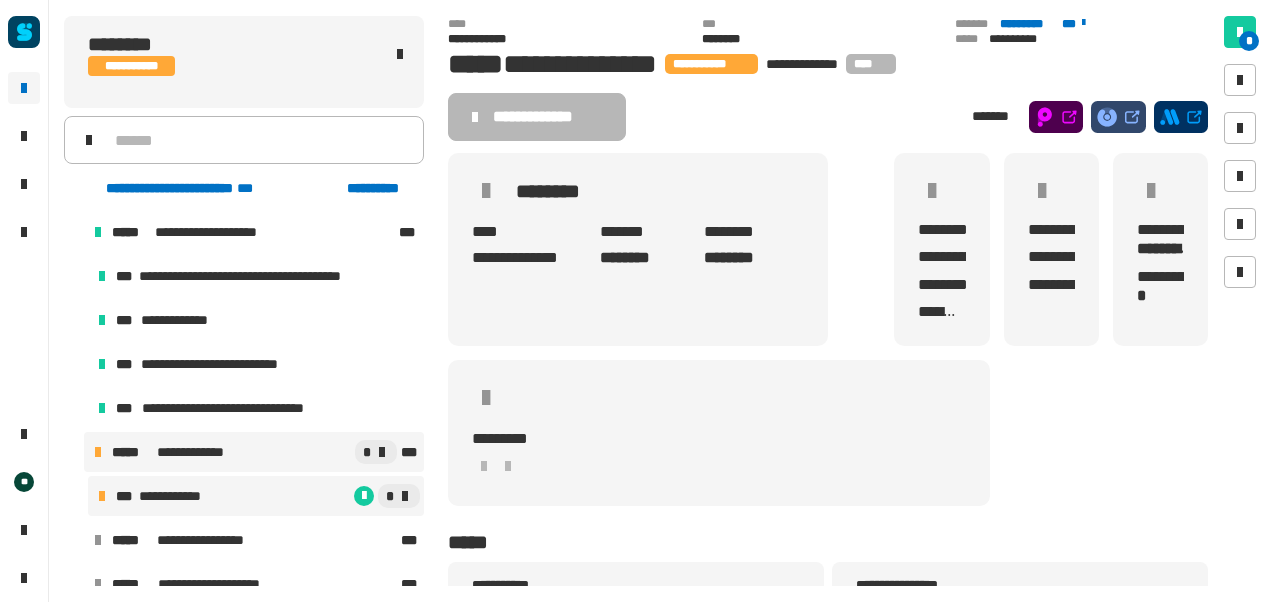 click on "**********" at bounding box center (174, 496) 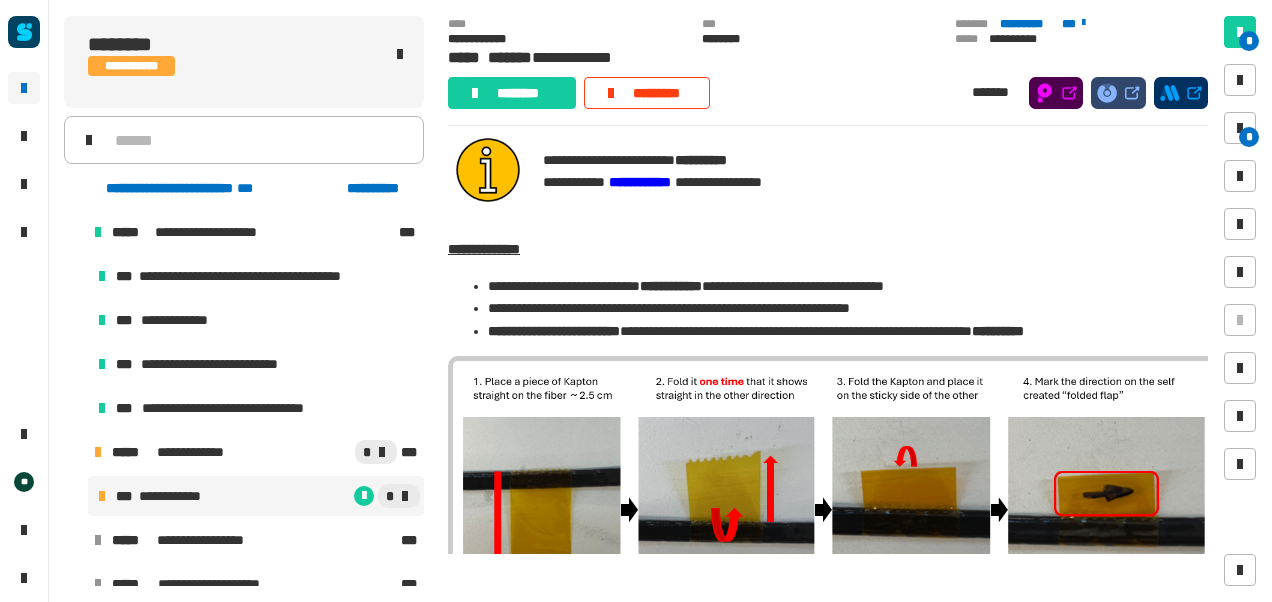 scroll, scrollTop: 442, scrollLeft: 0, axis: vertical 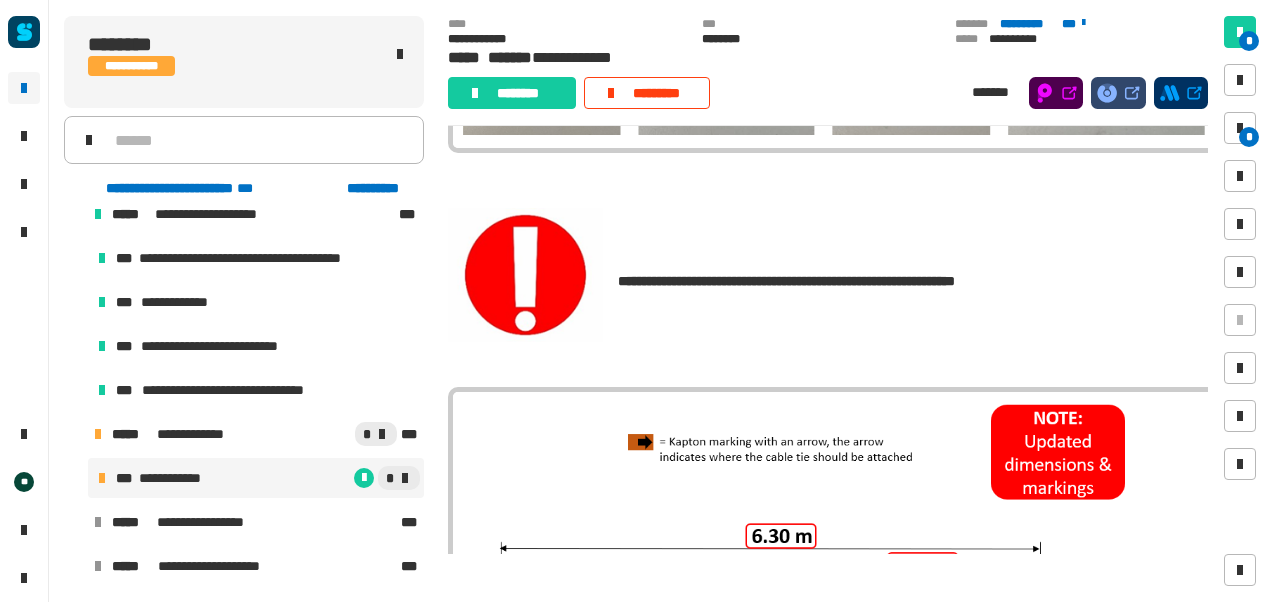click at bounding box center [833, 646] 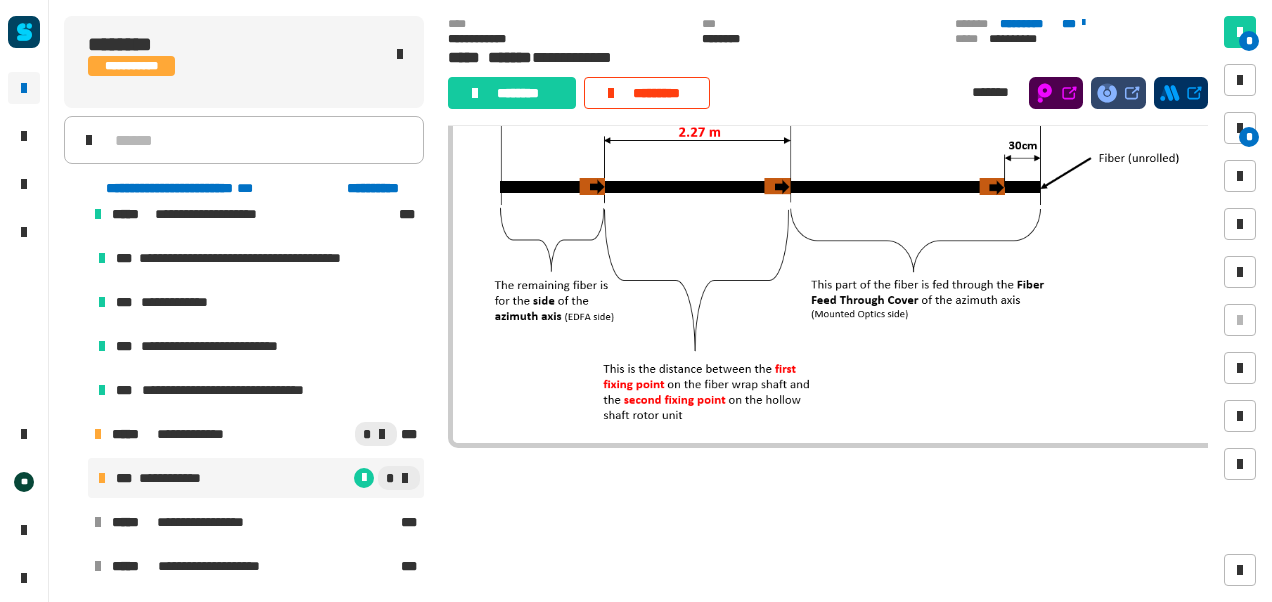 scroll, scrollTop: 1370, scrollLeft: 0, axis: vertical 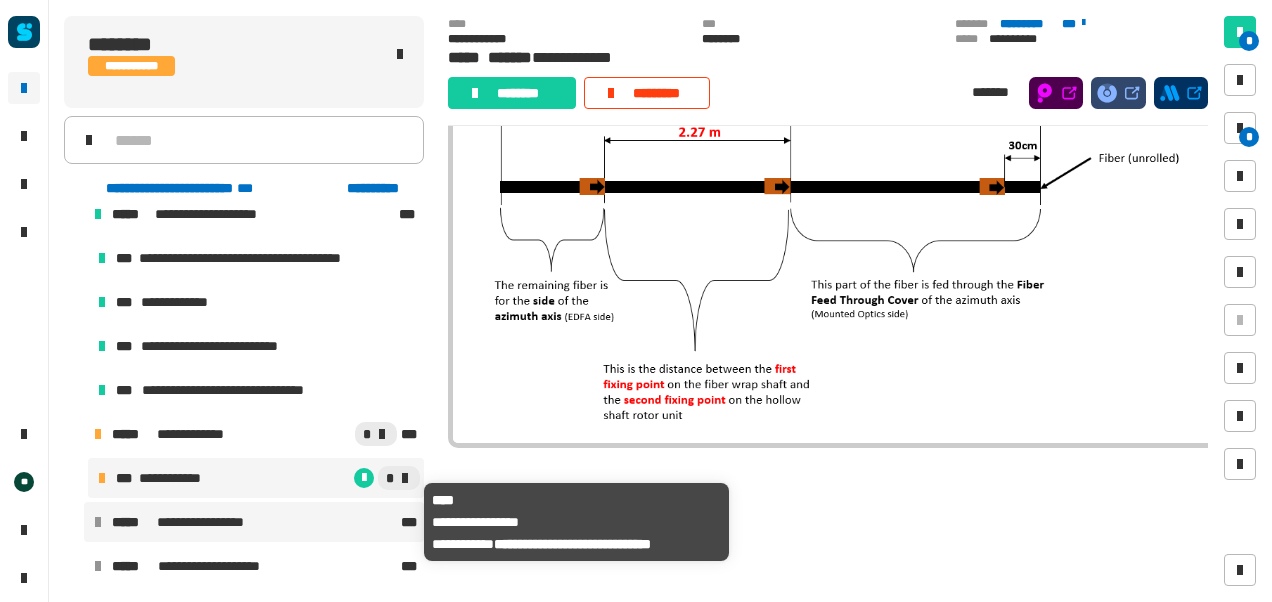 click on "**********" at bounding box center (213, 522) 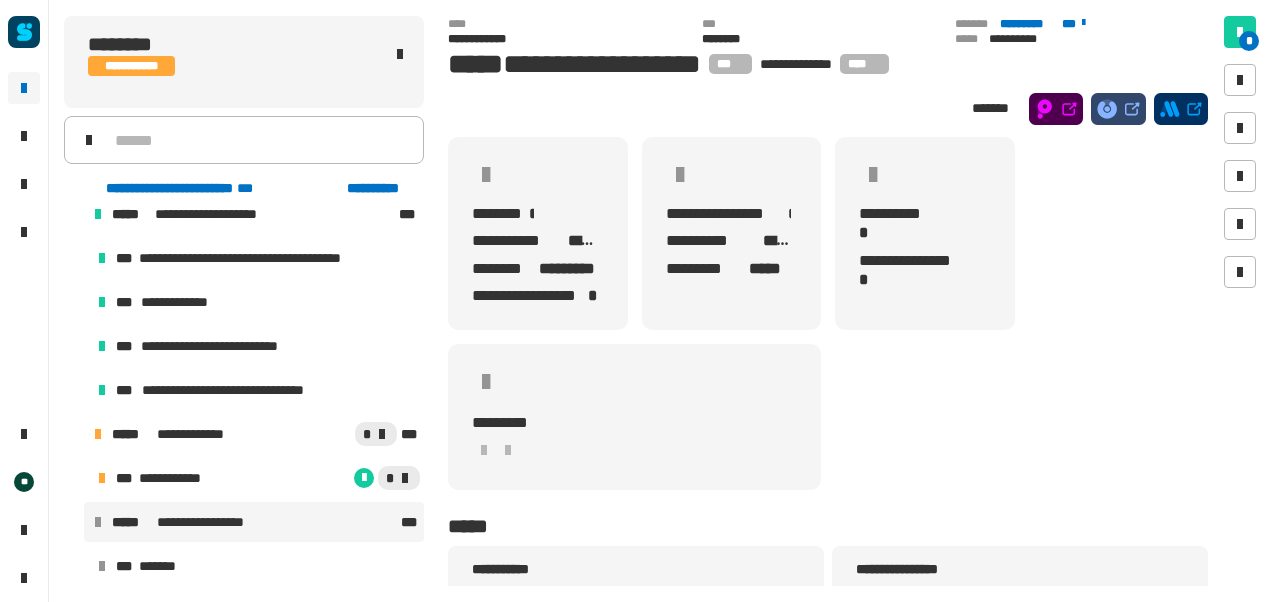 click on "**********" 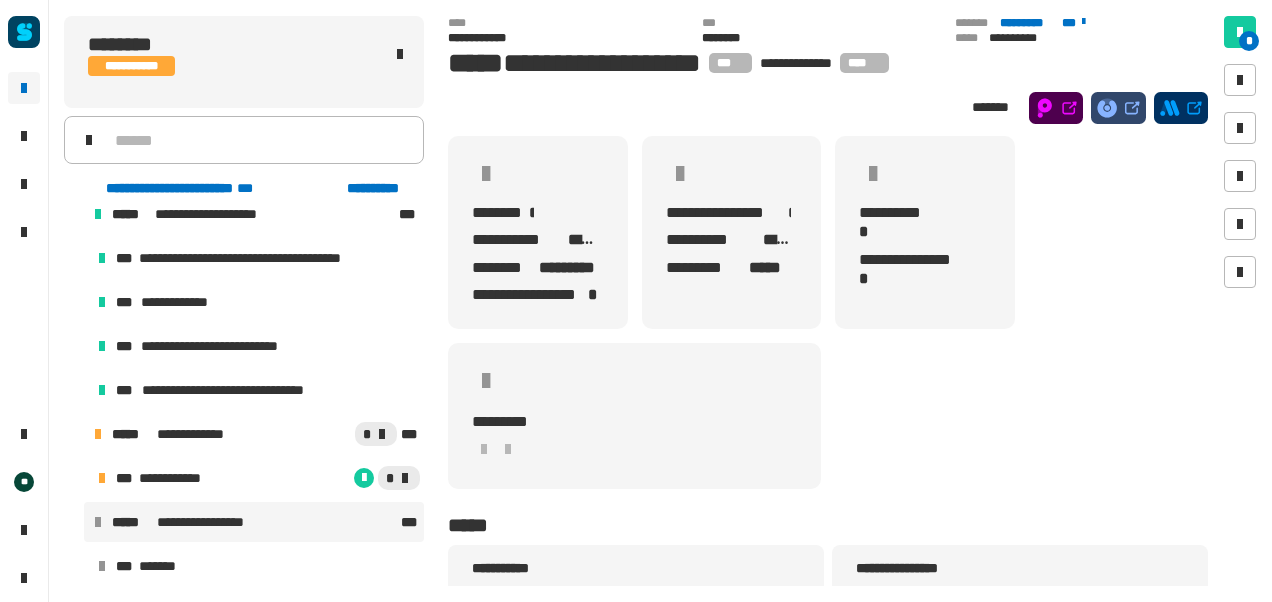 scroll, scrollTop: 0, scrollLeft: 0, axis: both 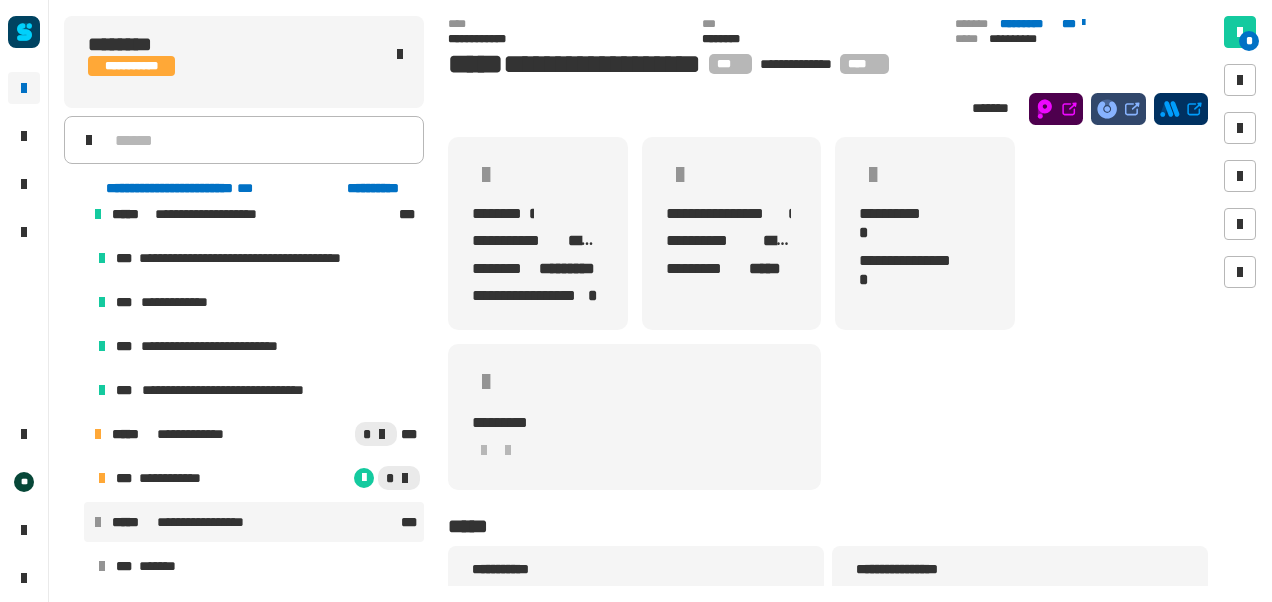 click on "**********" 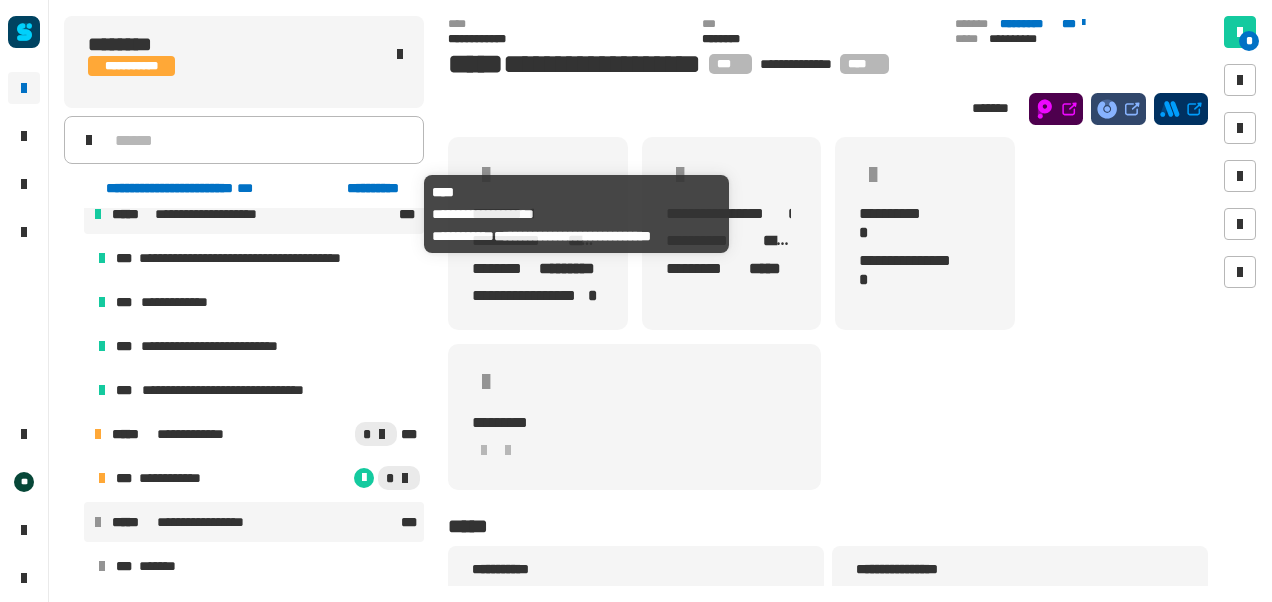 click on "**********" at bounding box center [223, 214] 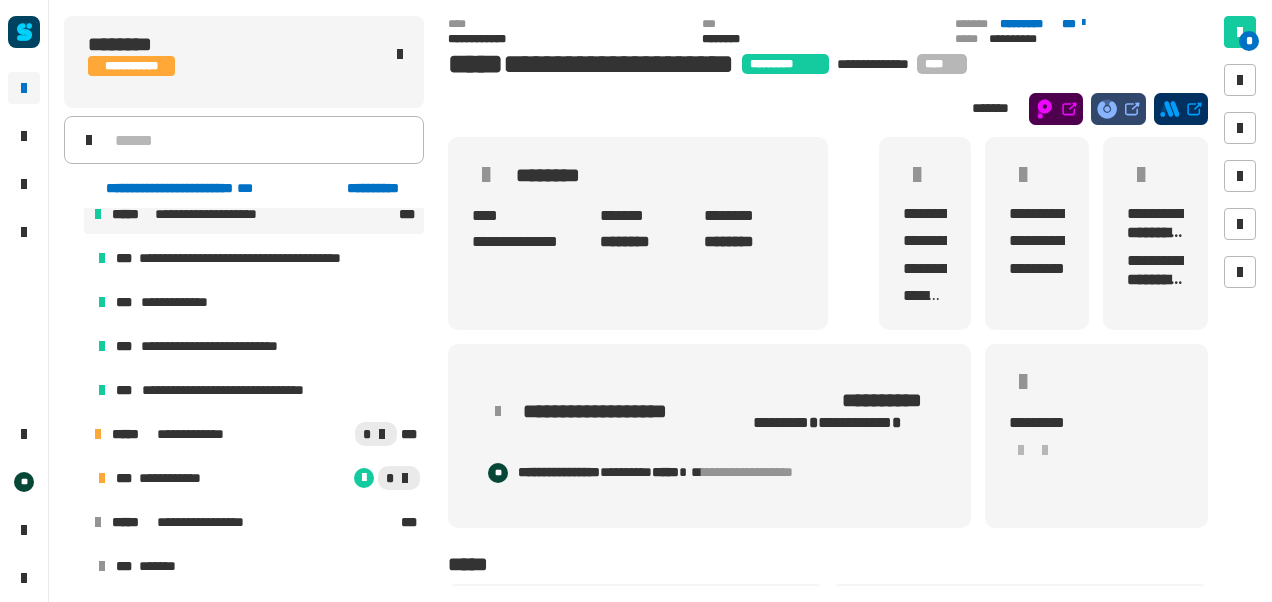 click on "**********" 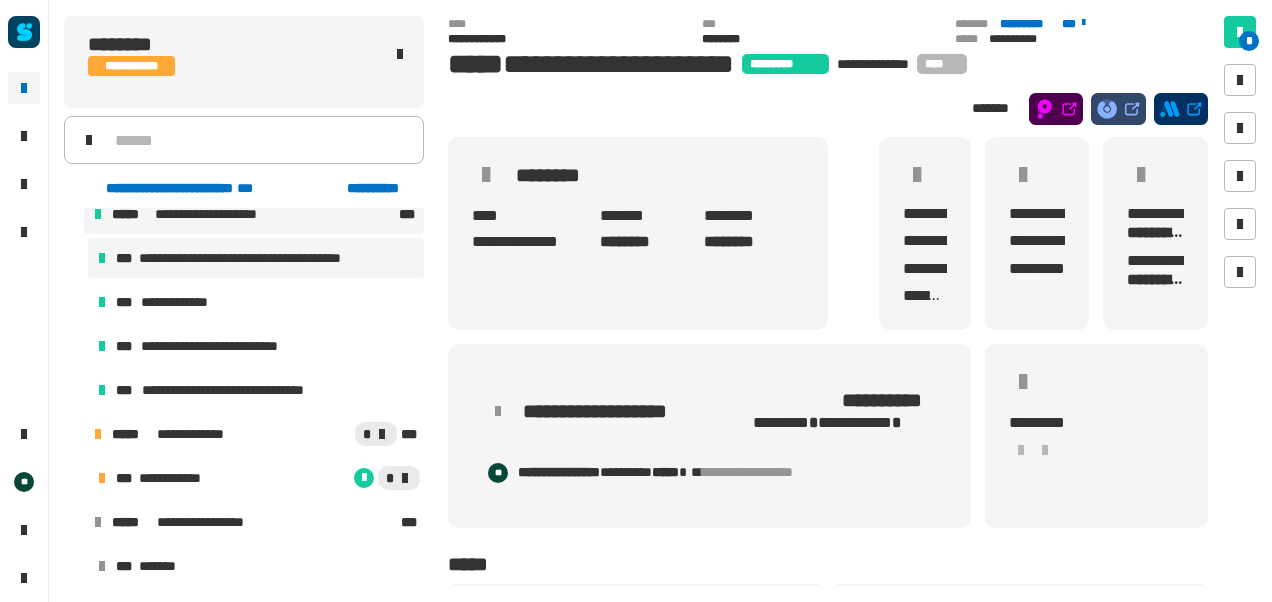 click on "**********" at bounding box center [259, 258] 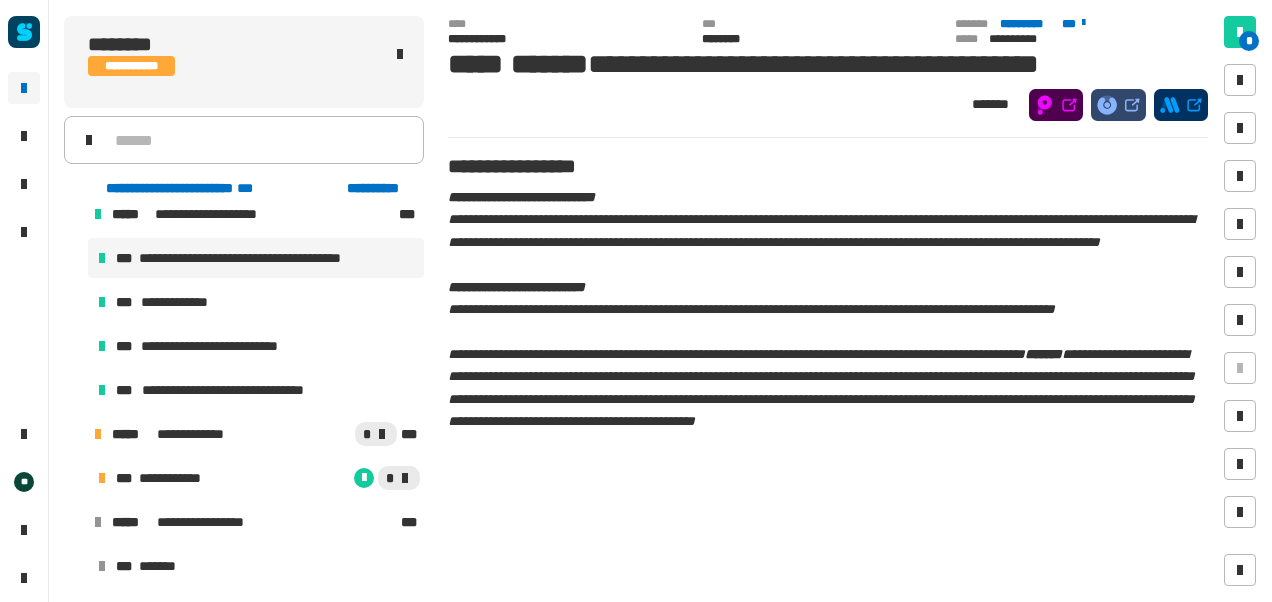 click on "**********" 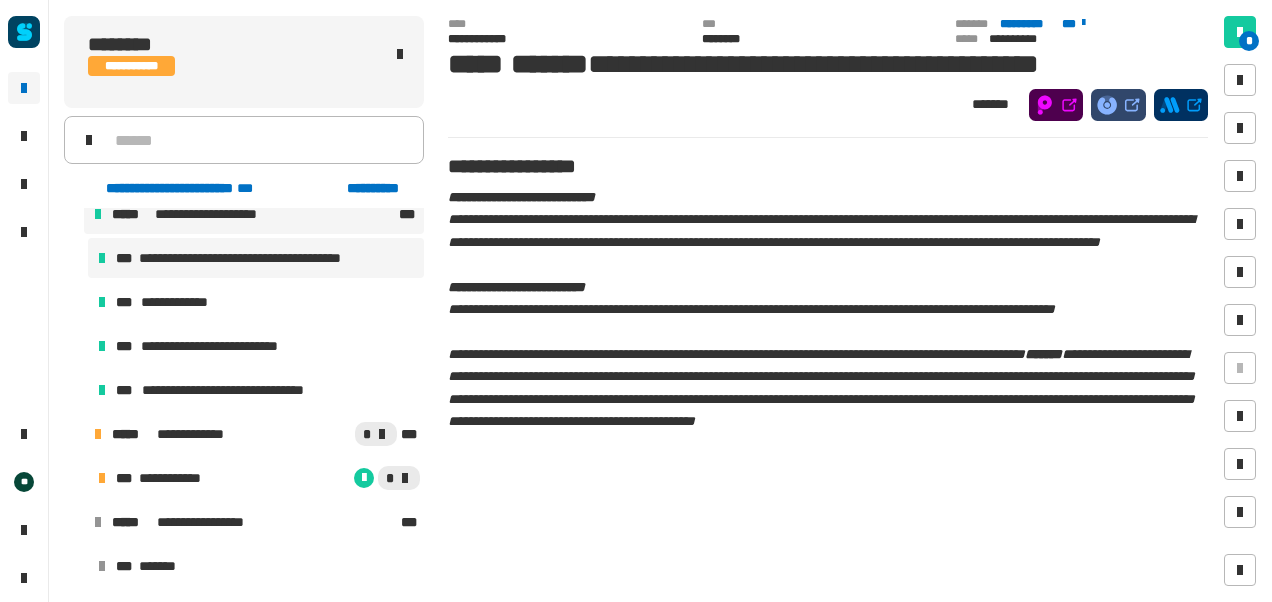 click on "**********" at bounding box center [254, 214] 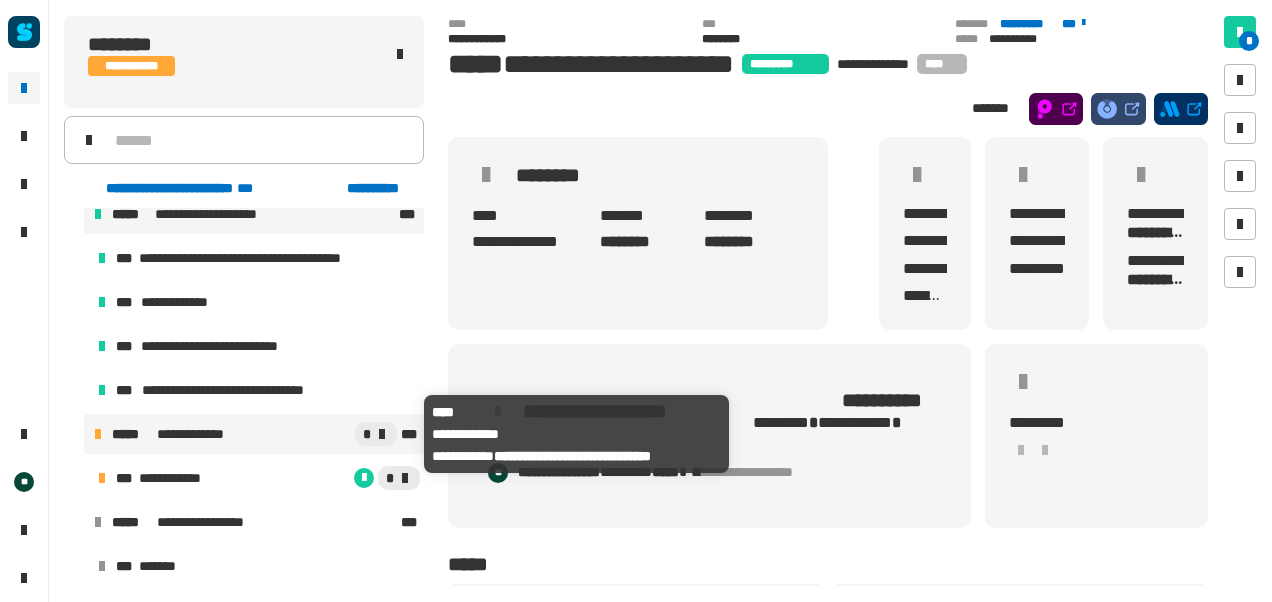 click on "**********" at bounding box center (195, 434) 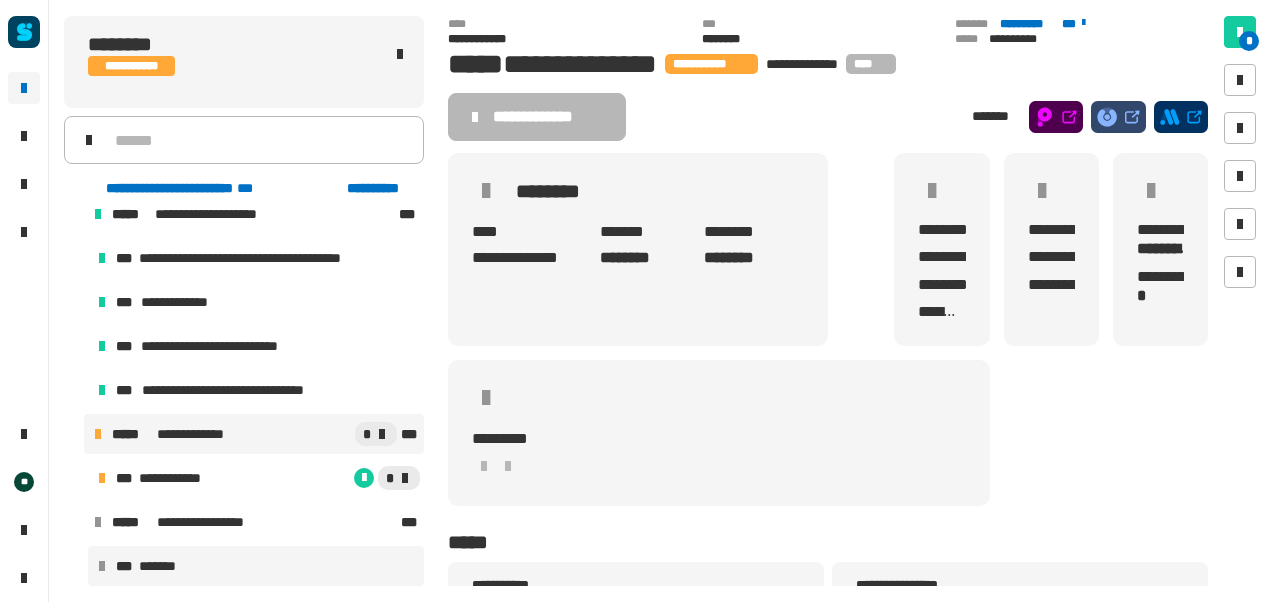 click on "*** *******" at bounding box center [256, 566] 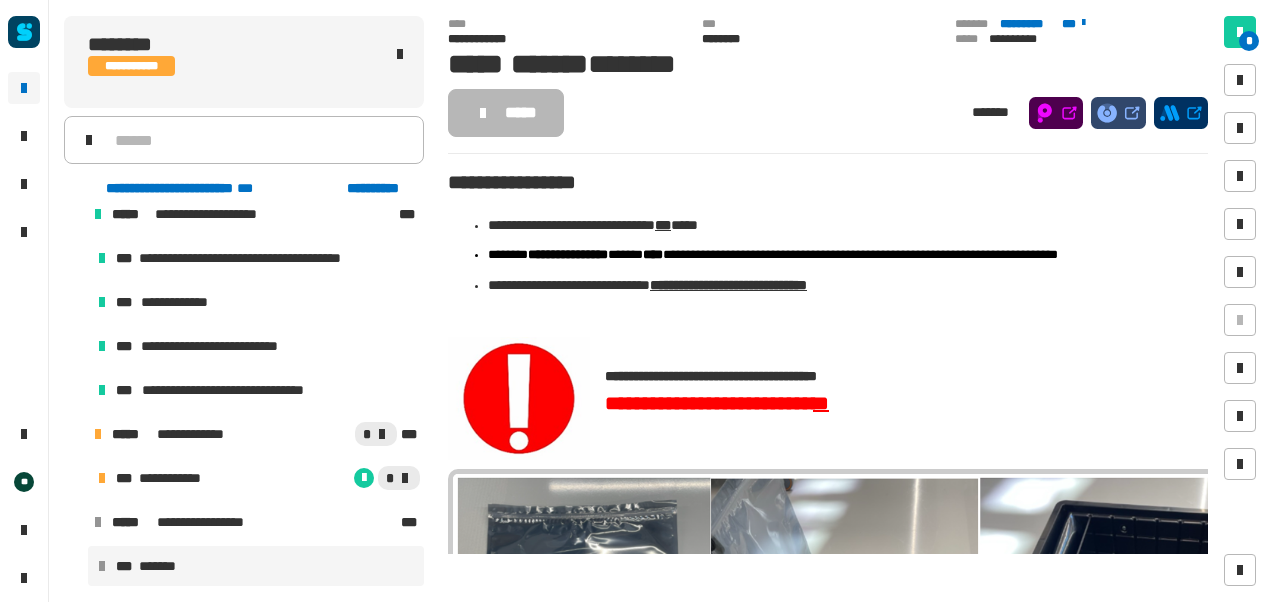 click on "**********" 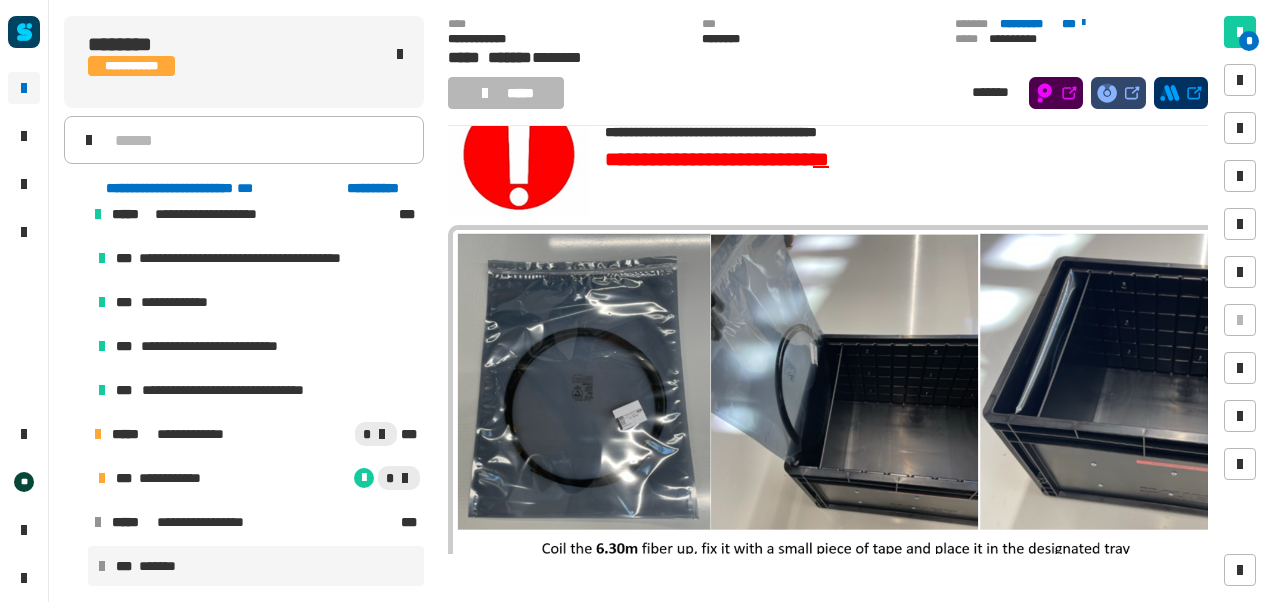scroll, scrollTop: 252, scrollLeft: 0, axis: vertical 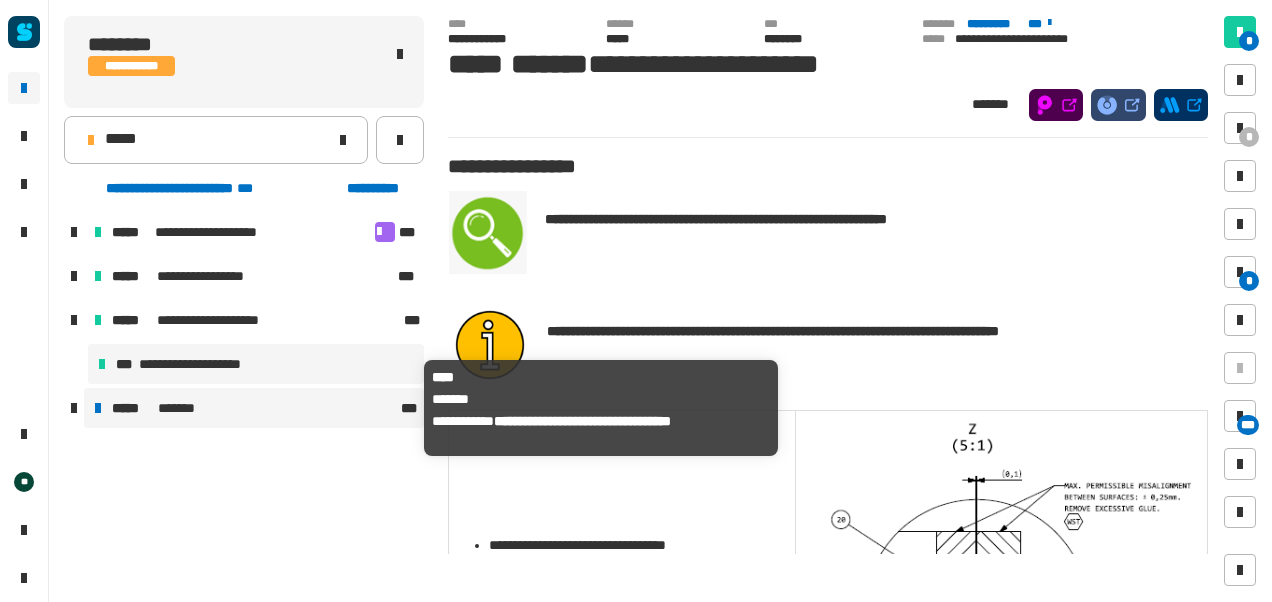 click on "***** ******* ***" at bounding box center (254, 408) 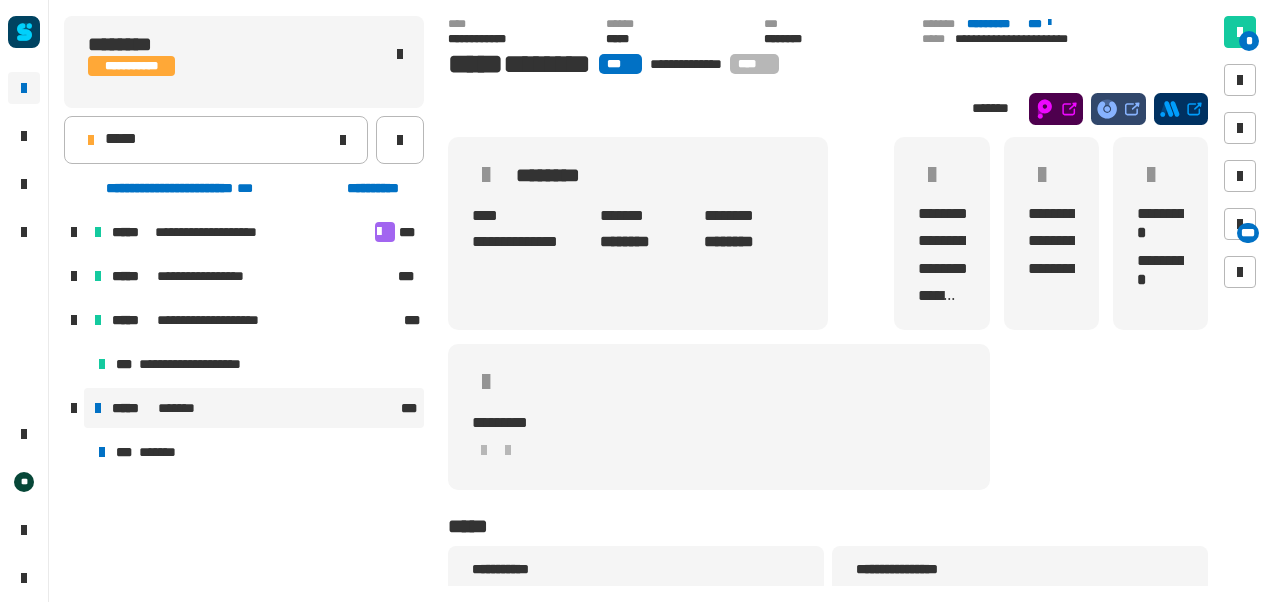 click on "**********" 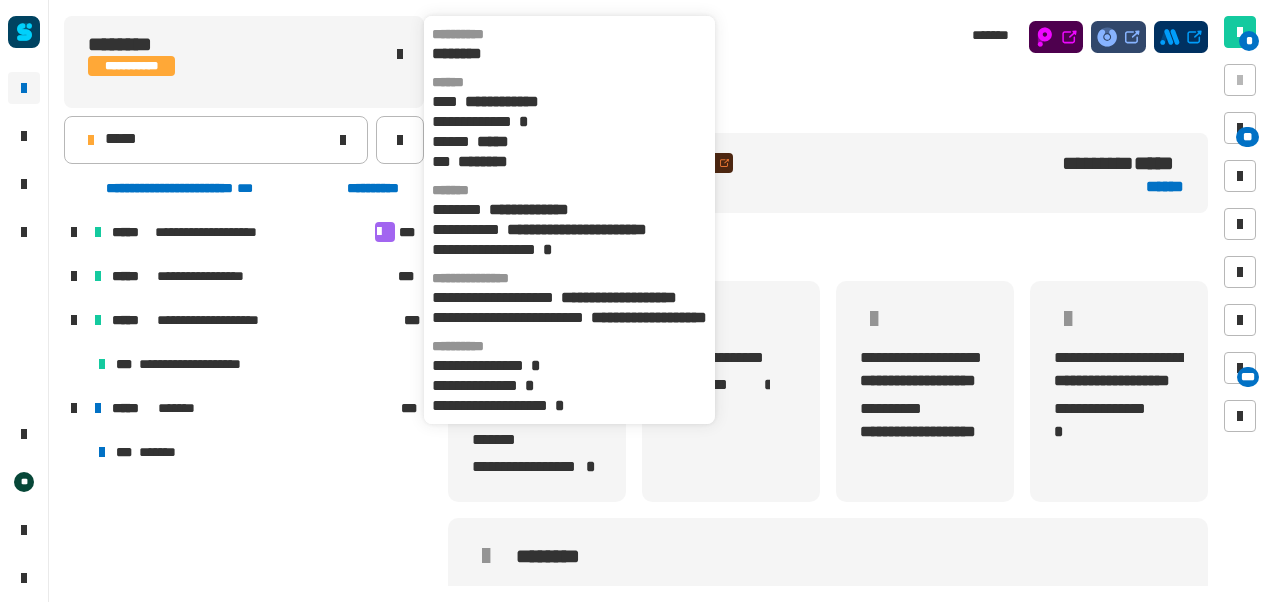 scroll, scrollTop: 0, scrollLeft: 4, axis: horizontal 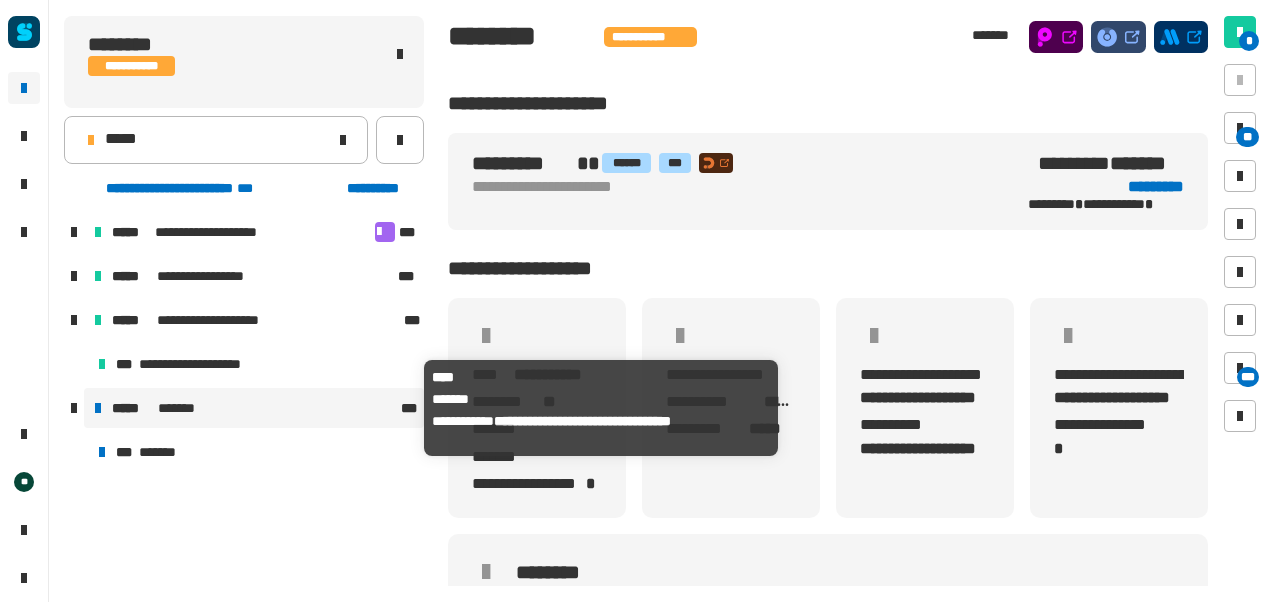 click on "*******" at bounding box center [182, 408] 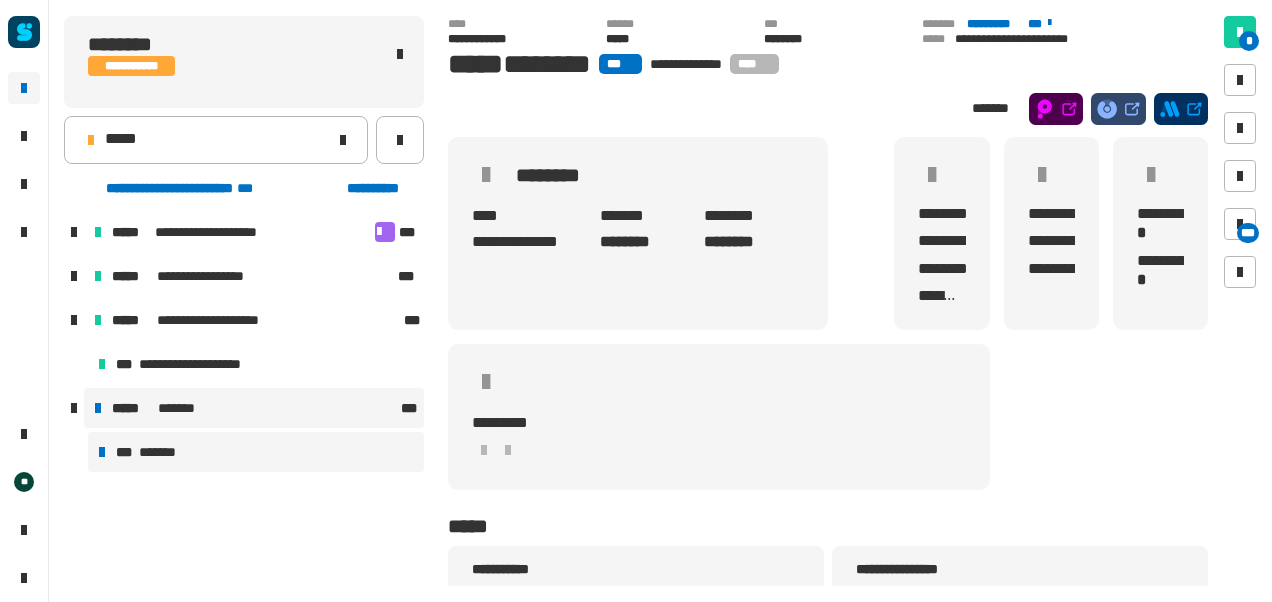 click on "*** *******" at bounding box center (256, 452) 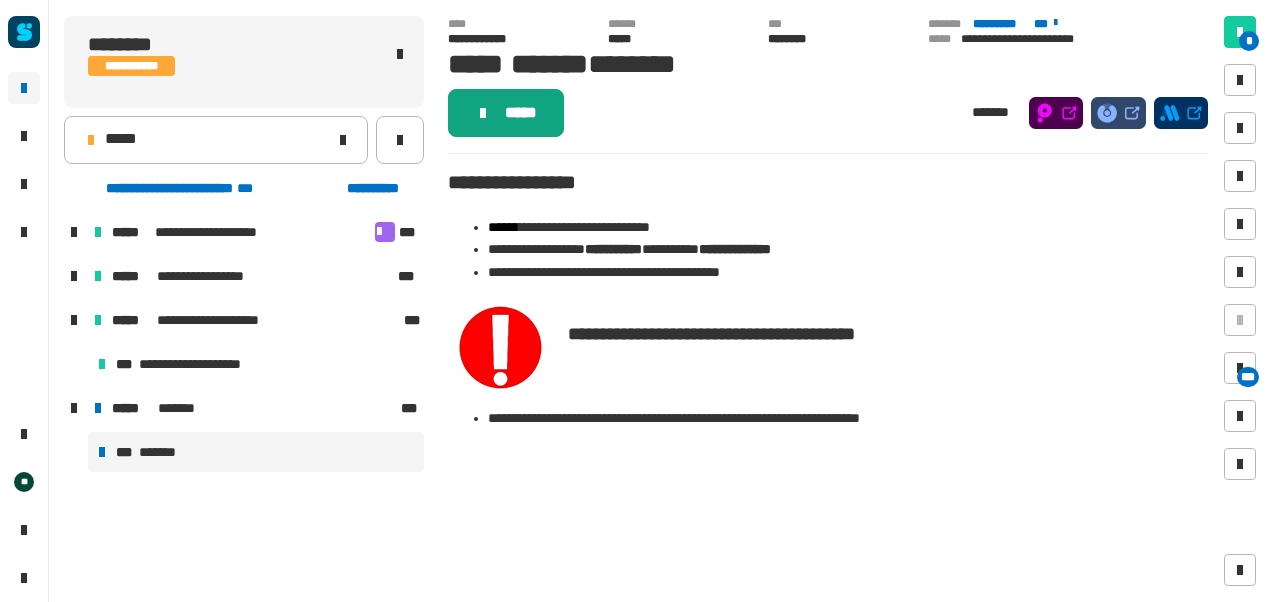click on "*****" 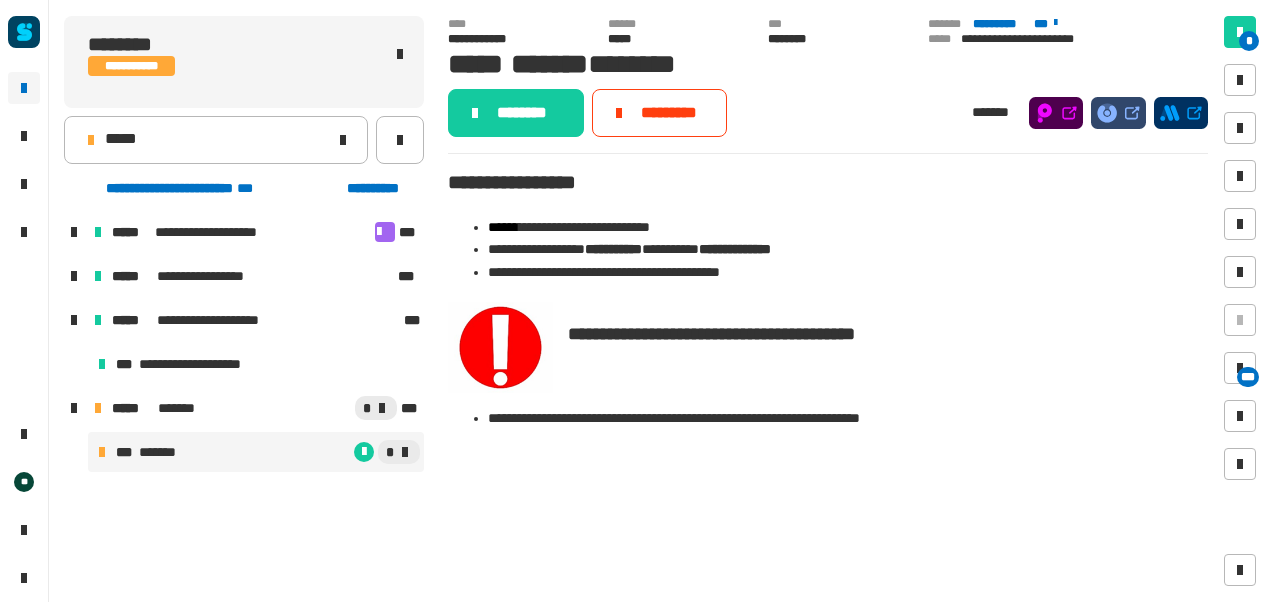 click on "********" 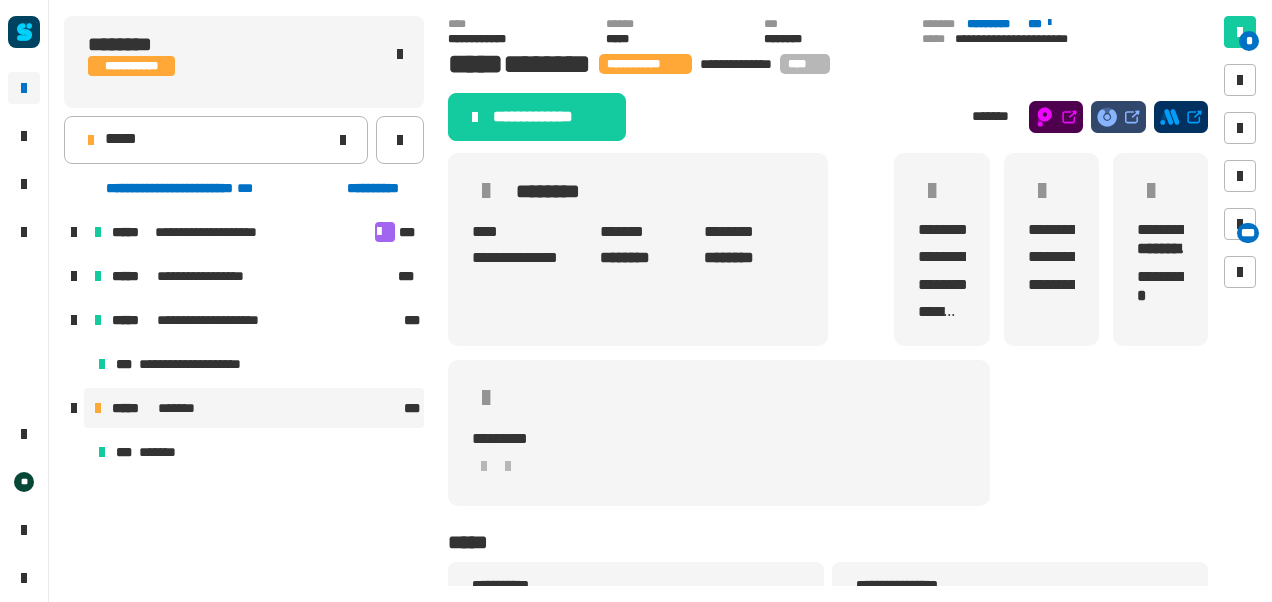 click on "**********" 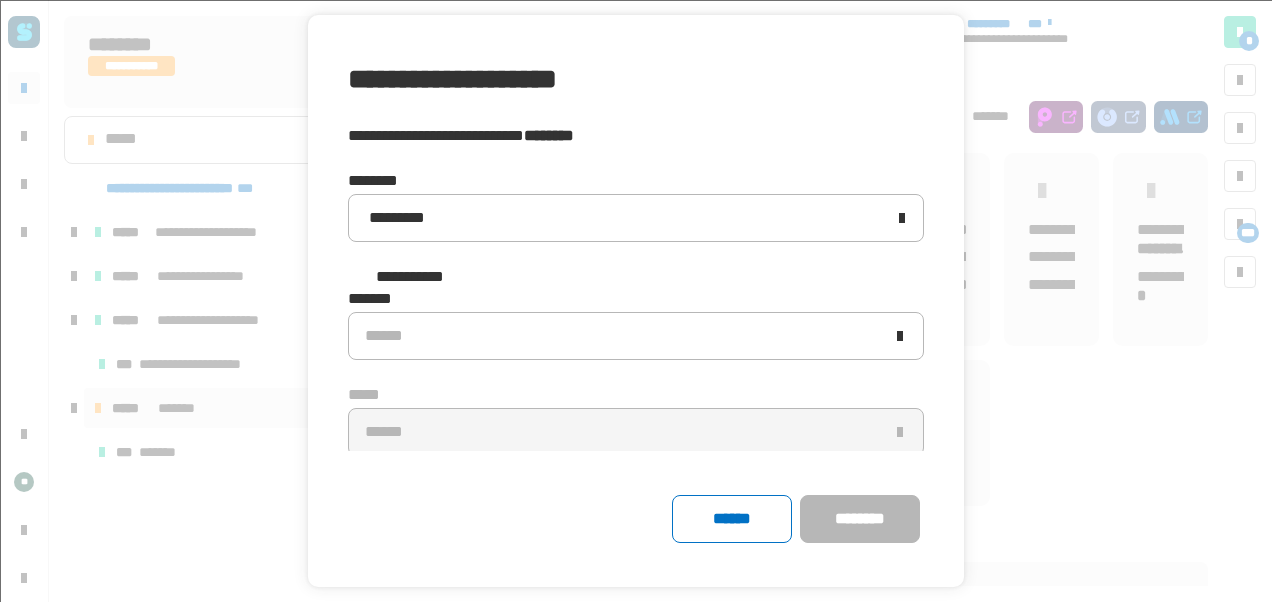 click 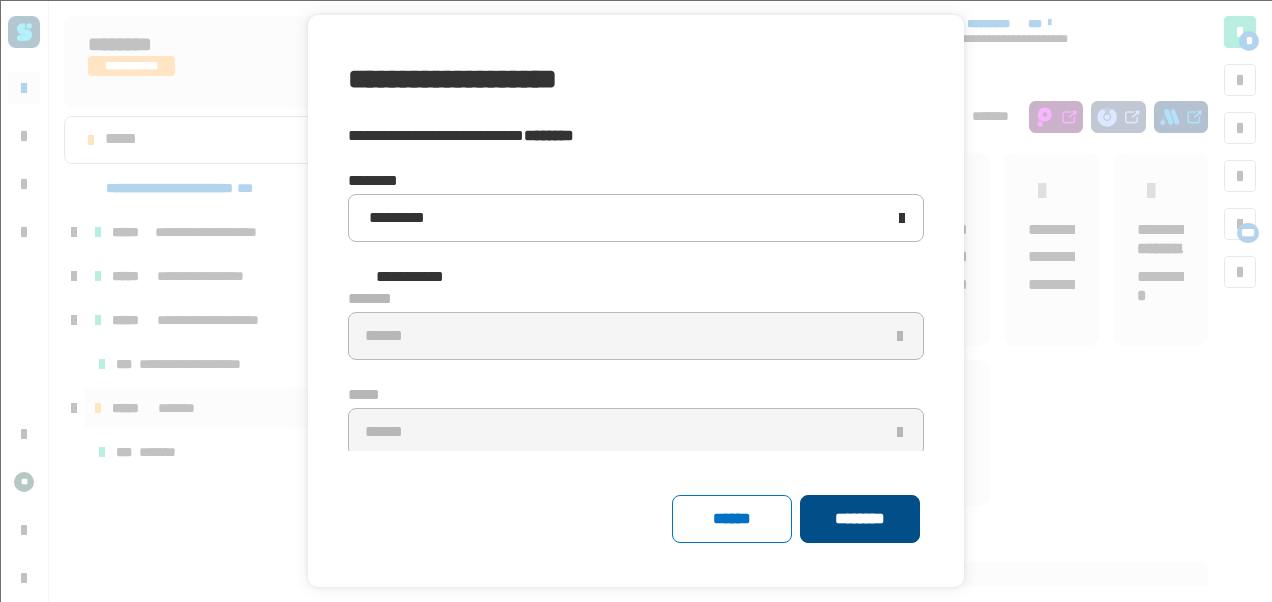 click on "********" 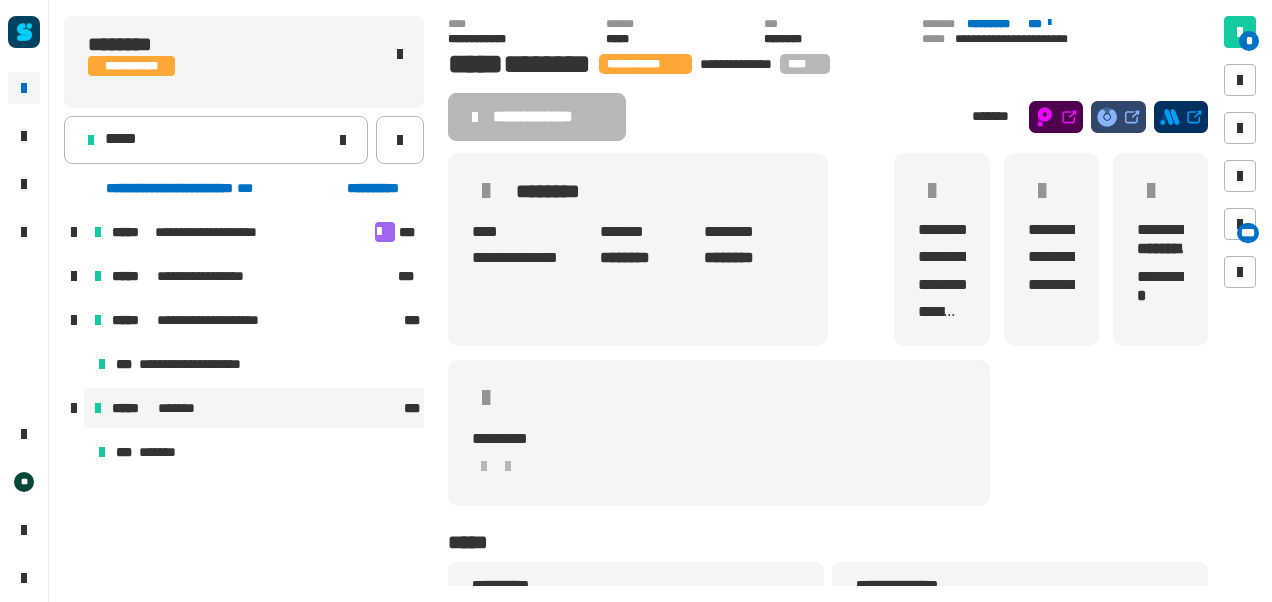 click on "**********" 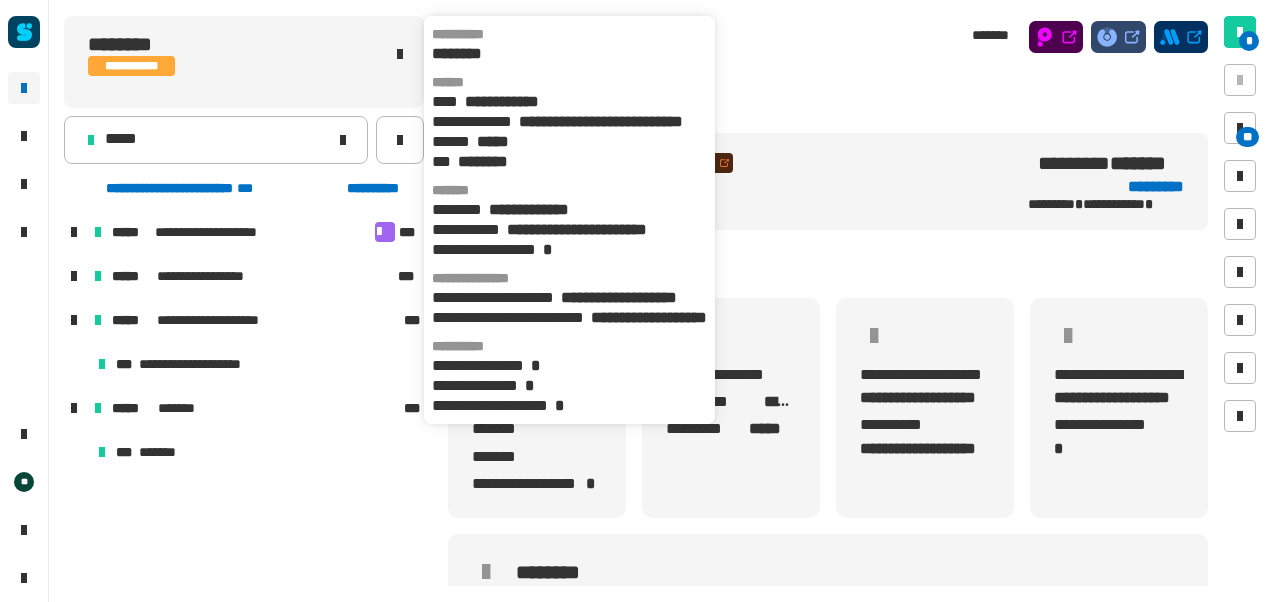 scroll, scrollTop: 0, scrollLeft: 4, axis: horizontal 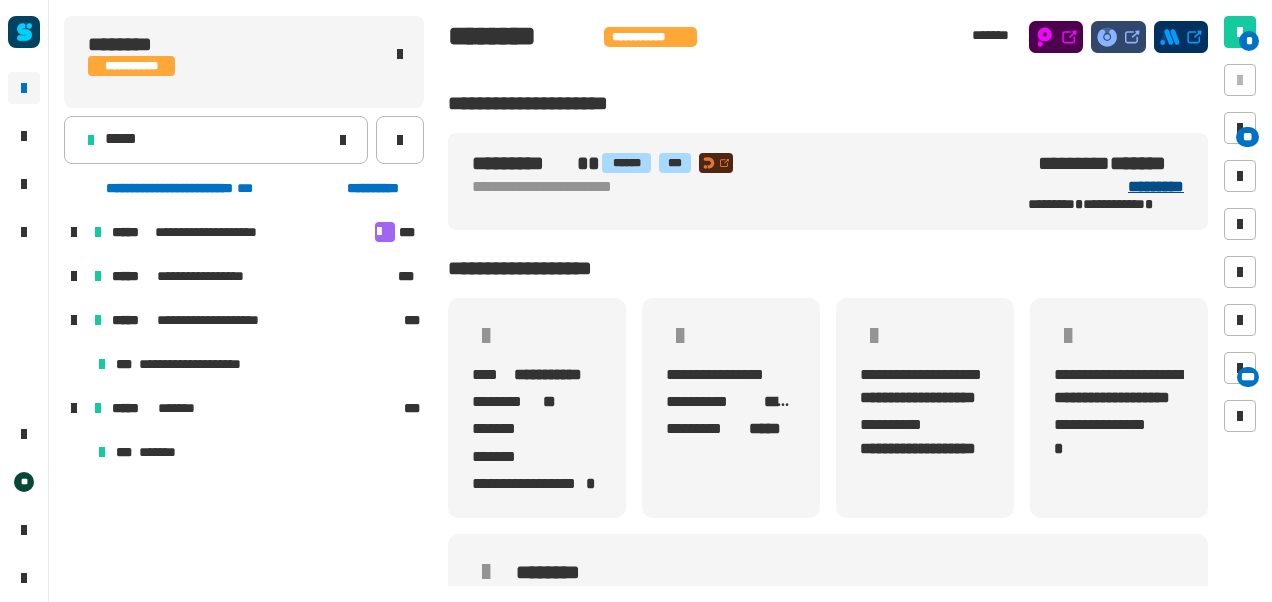 click on "*********" 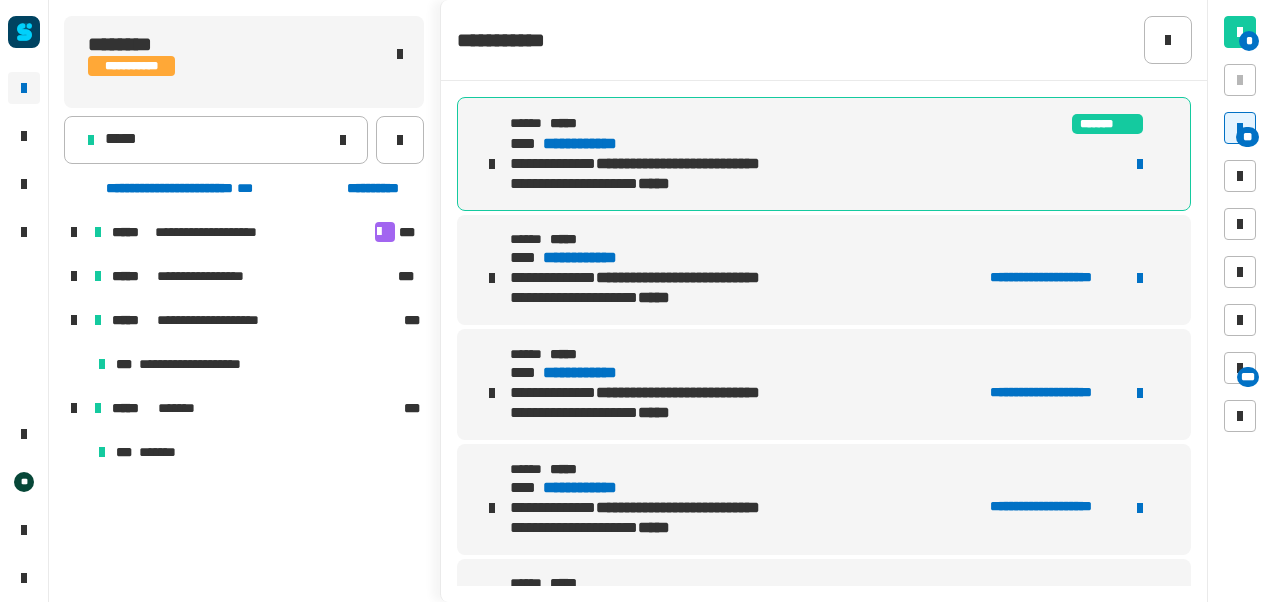click at bounding box center [492, 164] 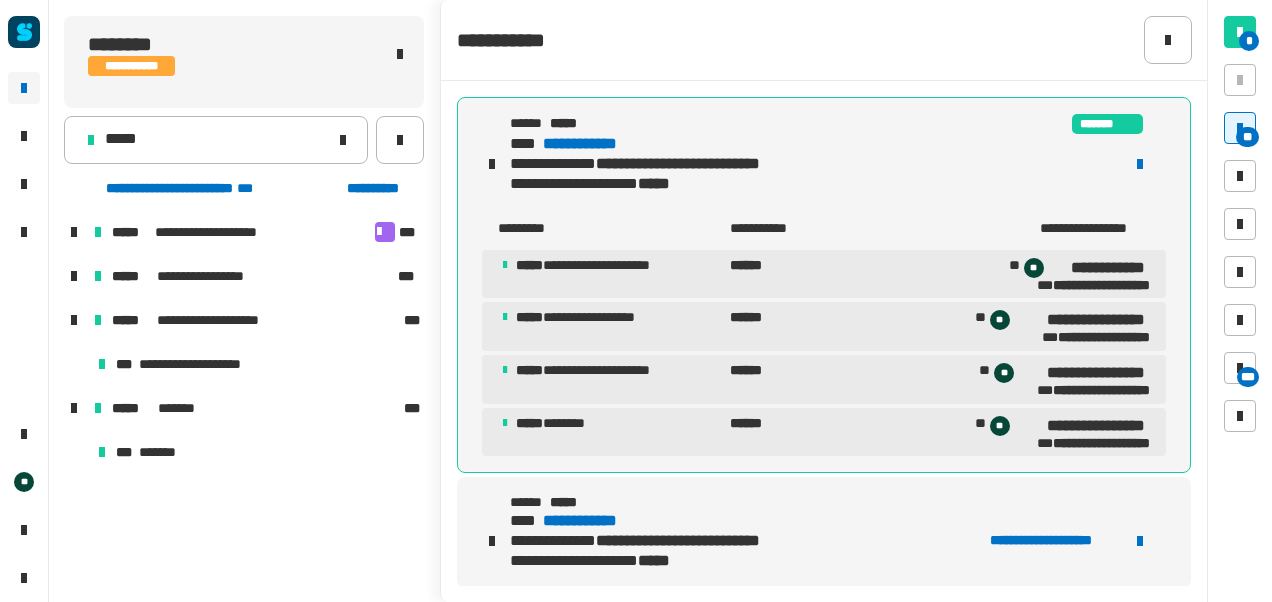 click at bounding box center (492, 164) 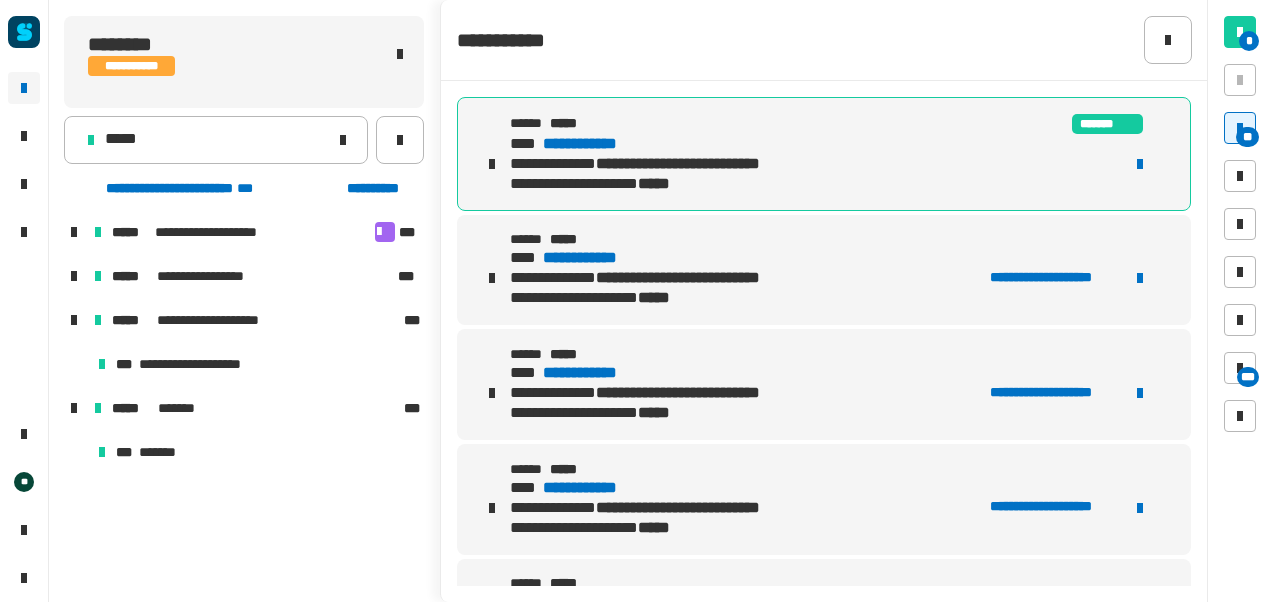 click on "**********" at bounding box center [599, 144] 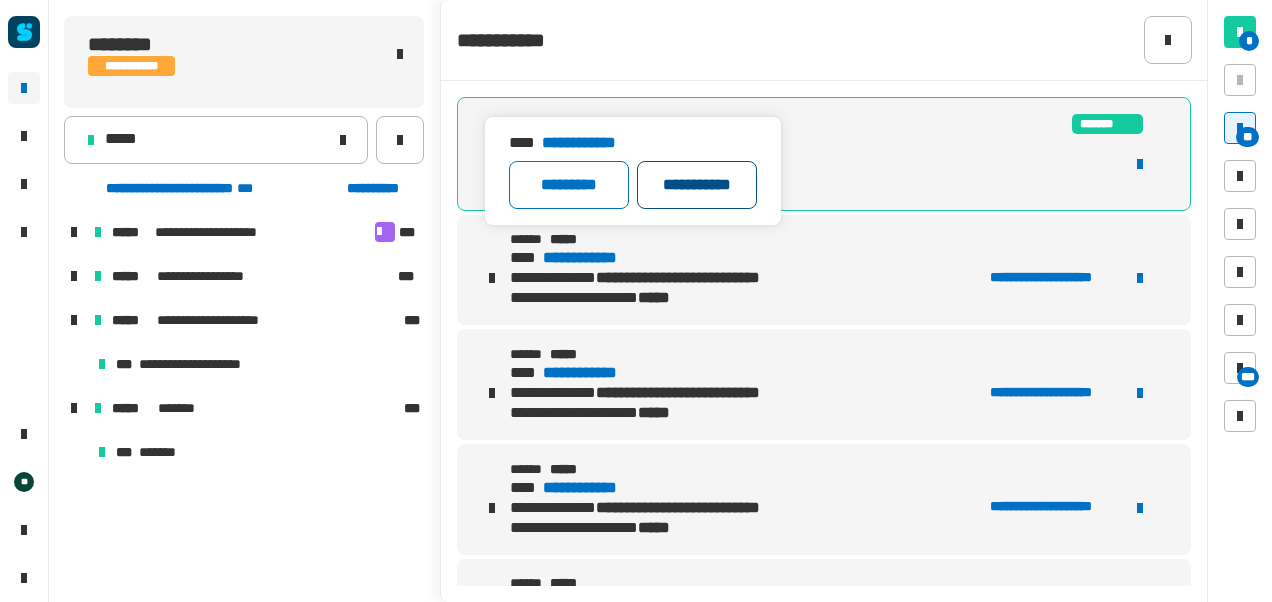 click on "**********" at bounding box center [697, 185] 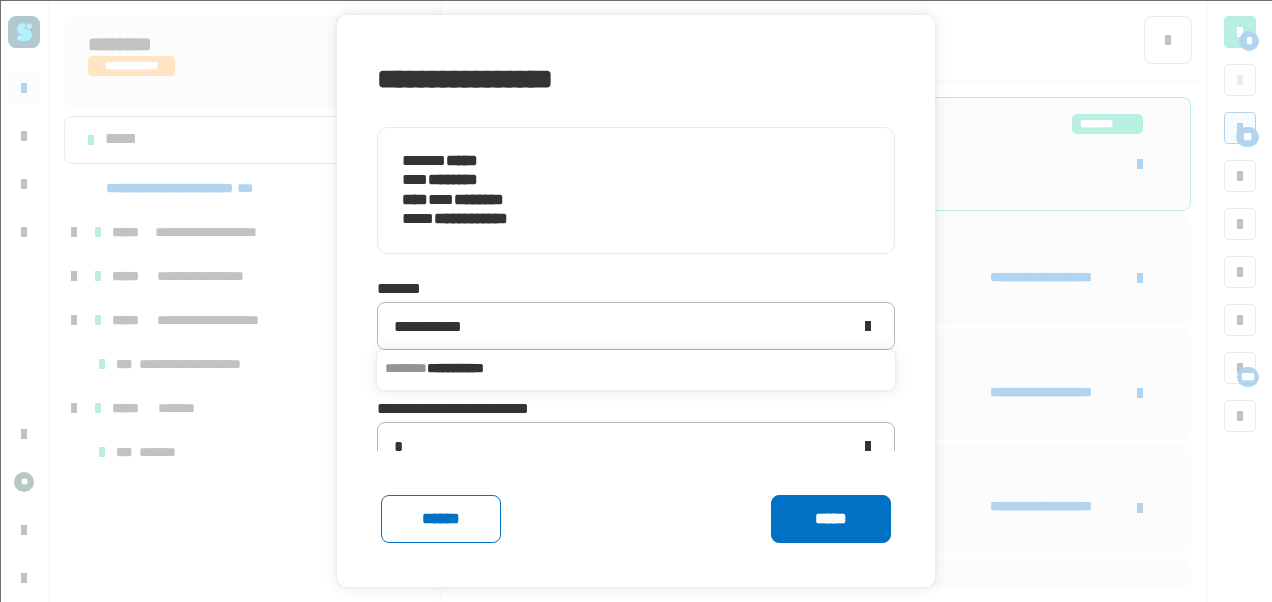 click on "**********" at bounding box center [455, 368] 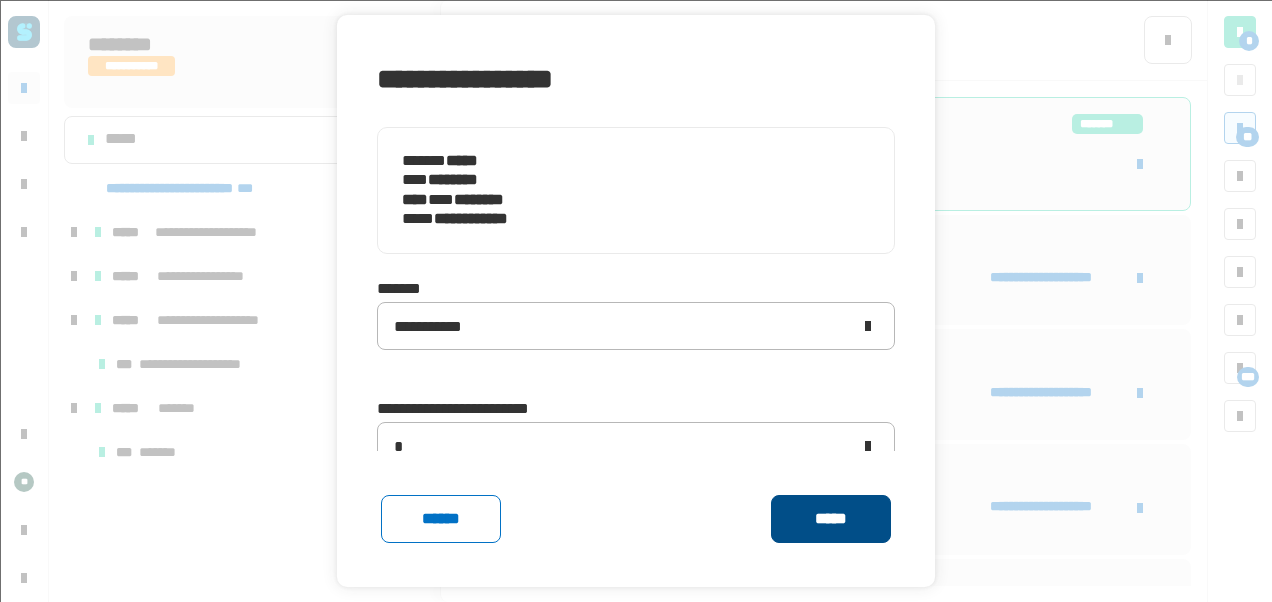 click on "*****" 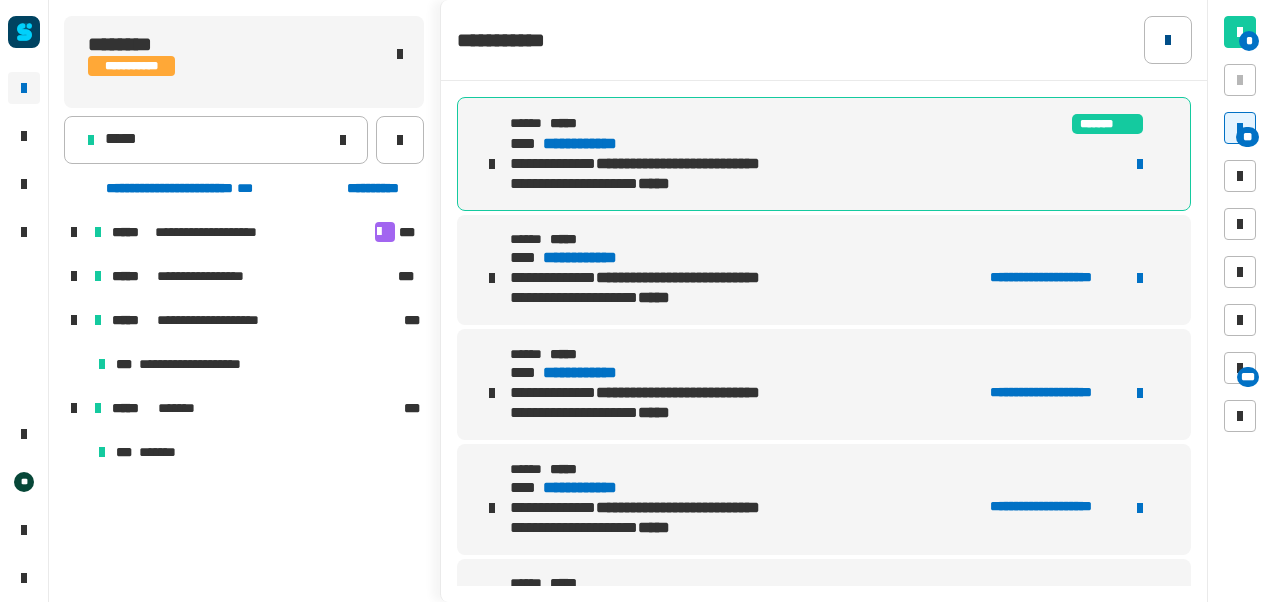 click 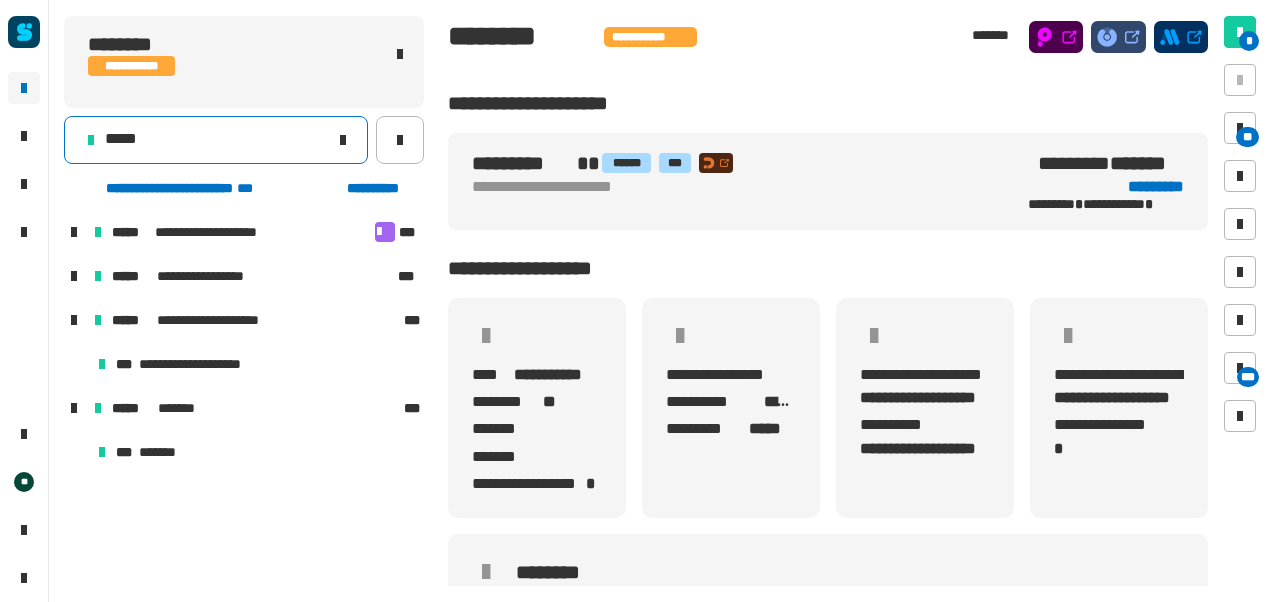 click on "*****" 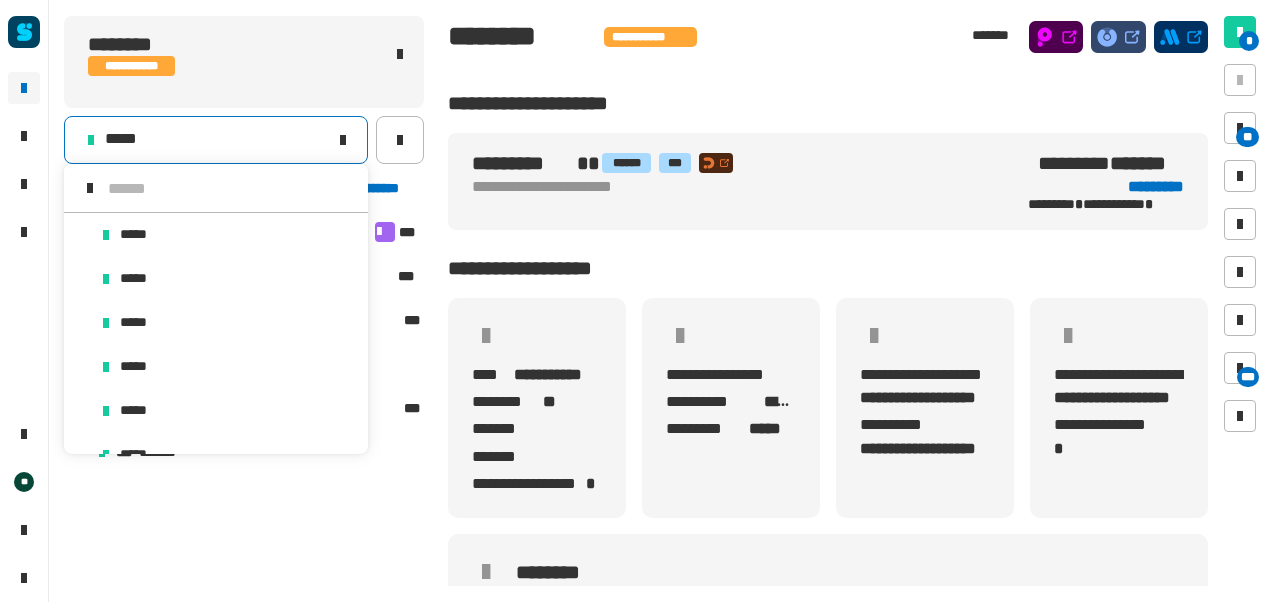 scroll, scrollTop: 16, scrollLeft: 0, axis: vertical 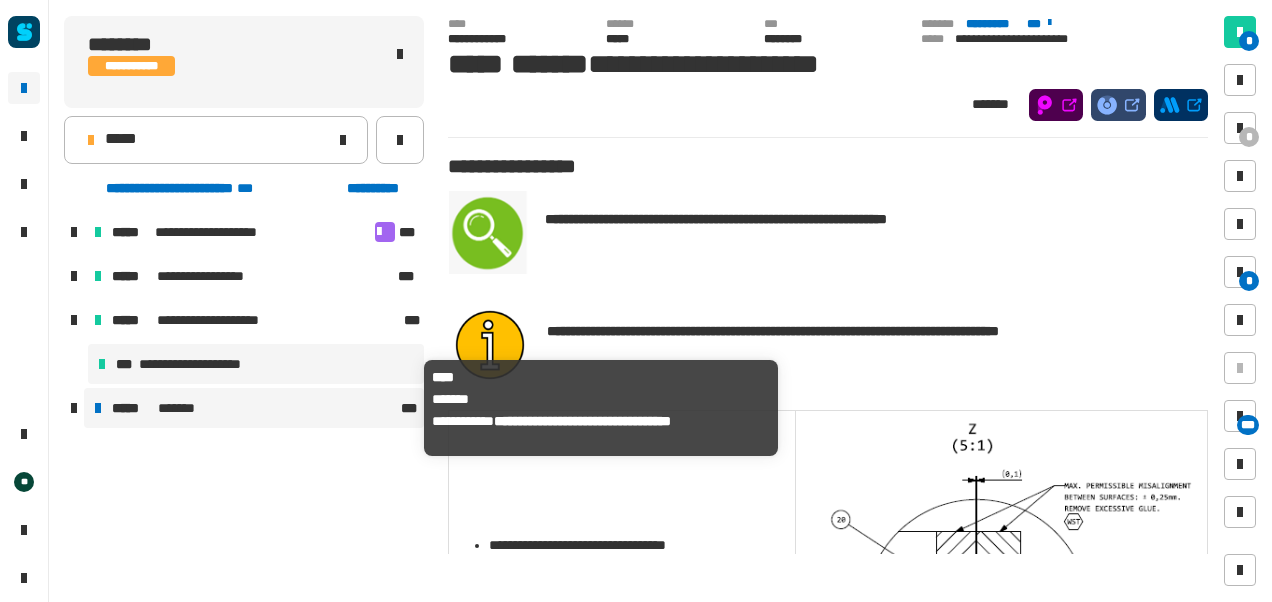 click on "*******" at bounding box center [182, 408] 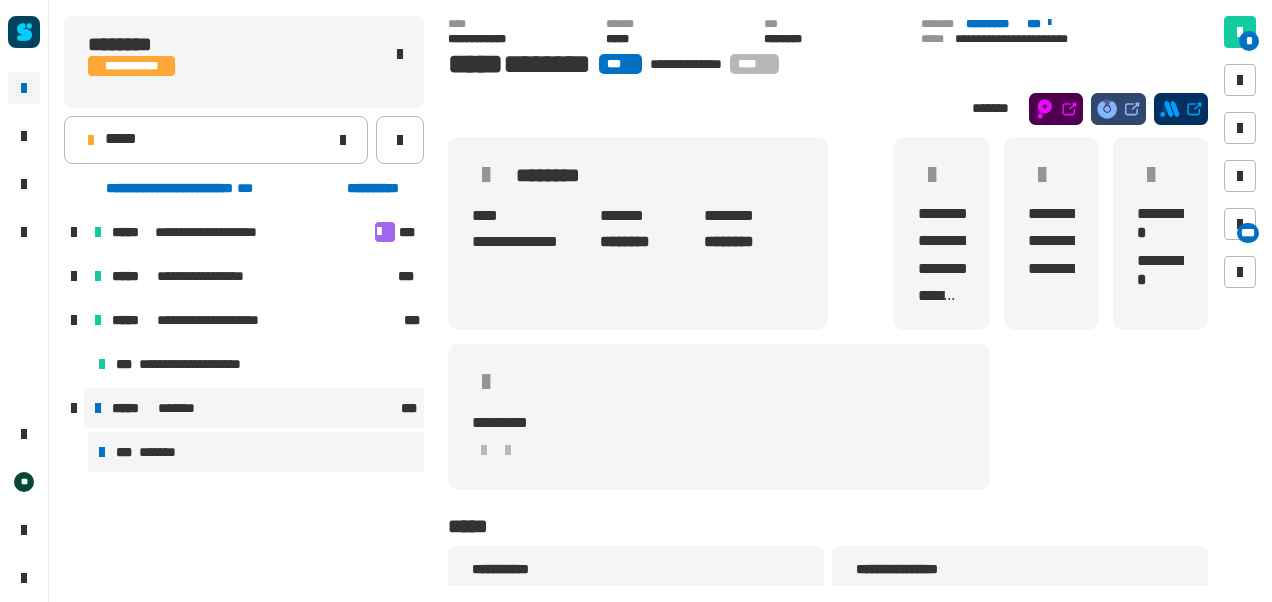 click on "*** *******" at bounding box center (256, 452) 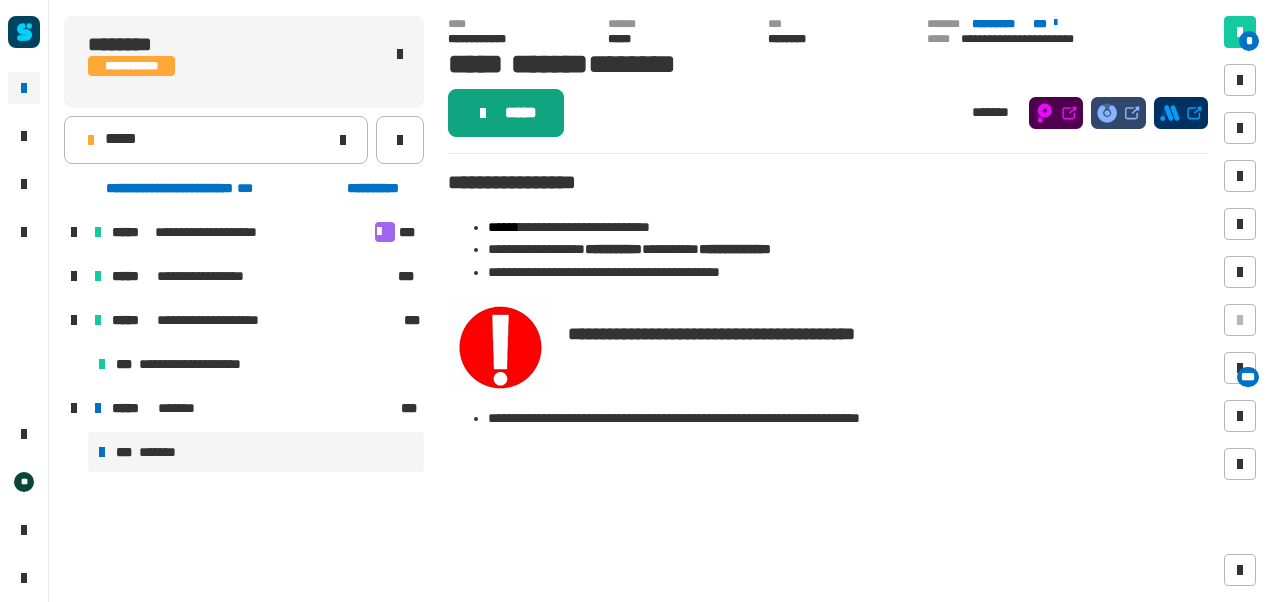 click on "*****" 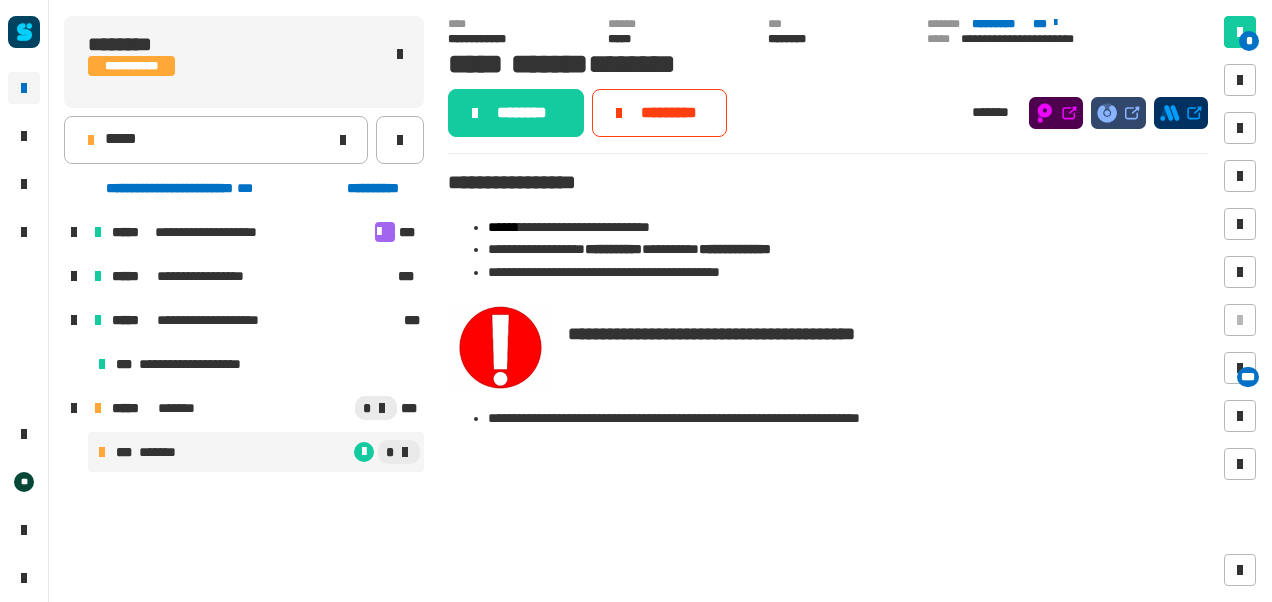 click on "********" 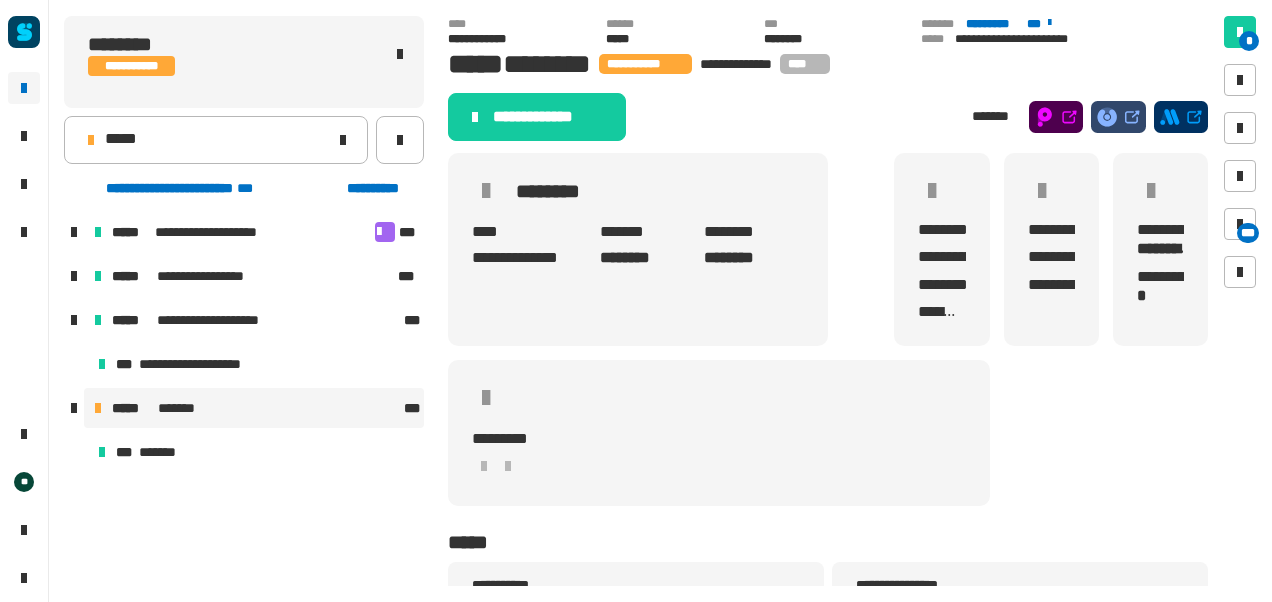 click on "**********" 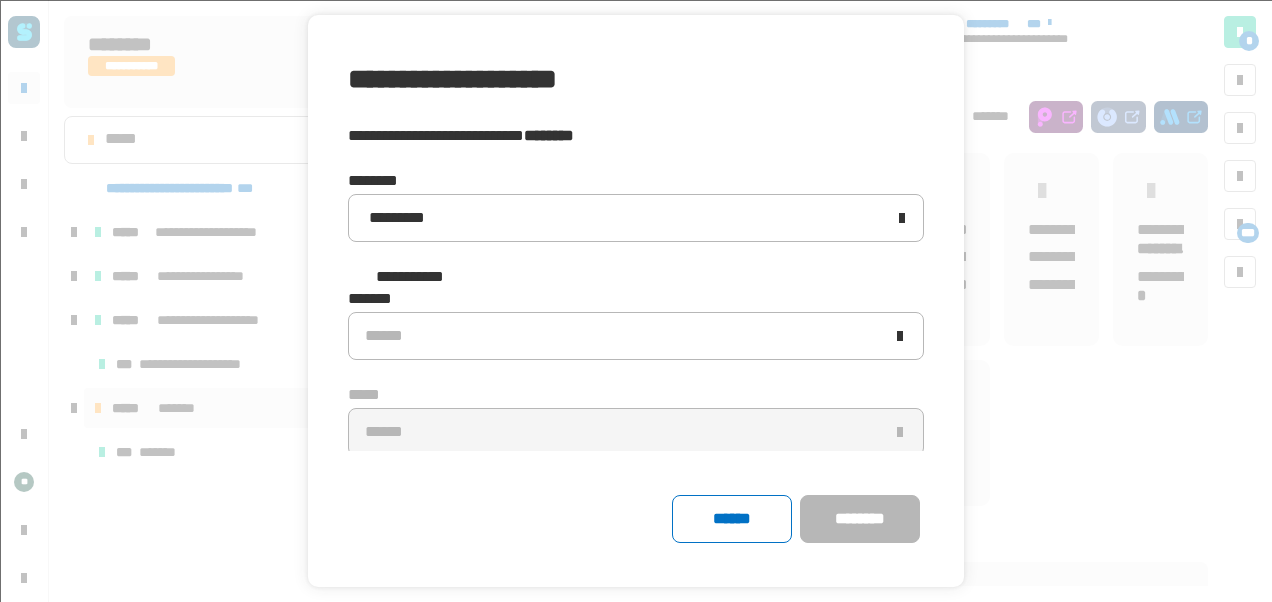 click 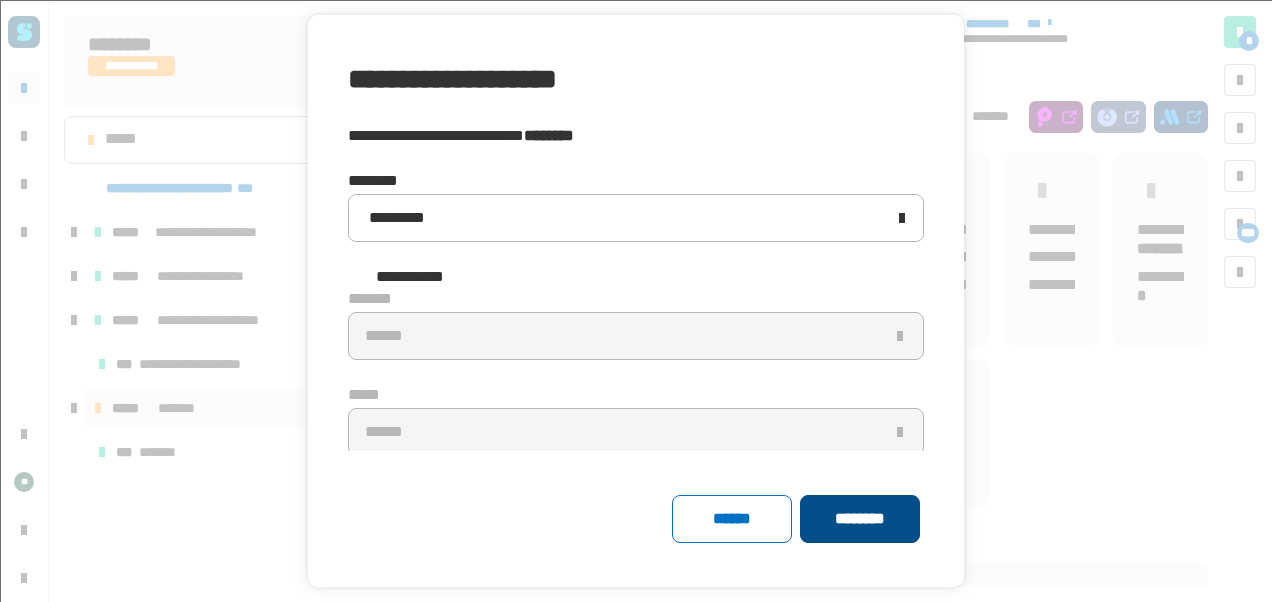 click on "********" 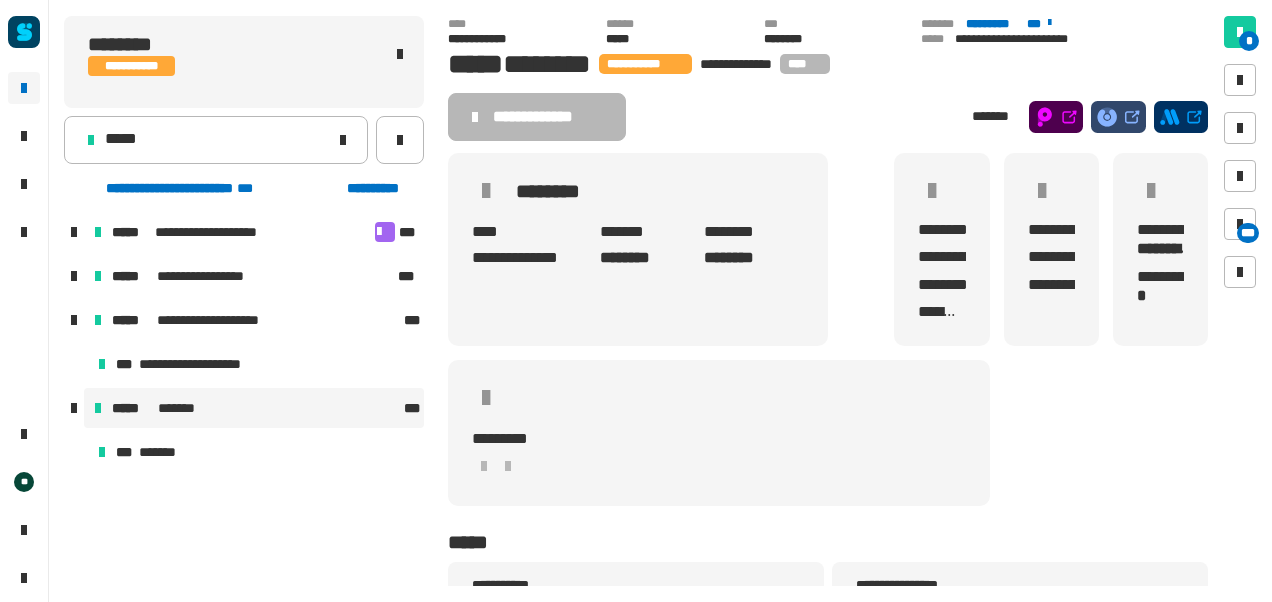 click on "**********" 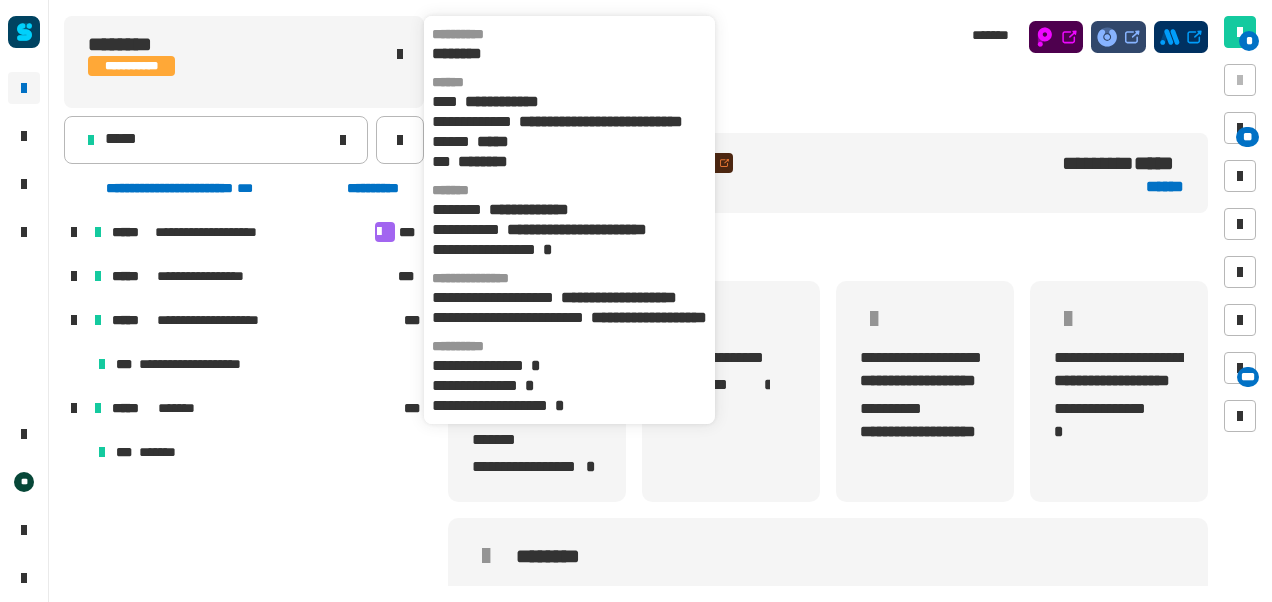 scroll, scrollTop: 0, scrollLeft: 4, axis: horizontal 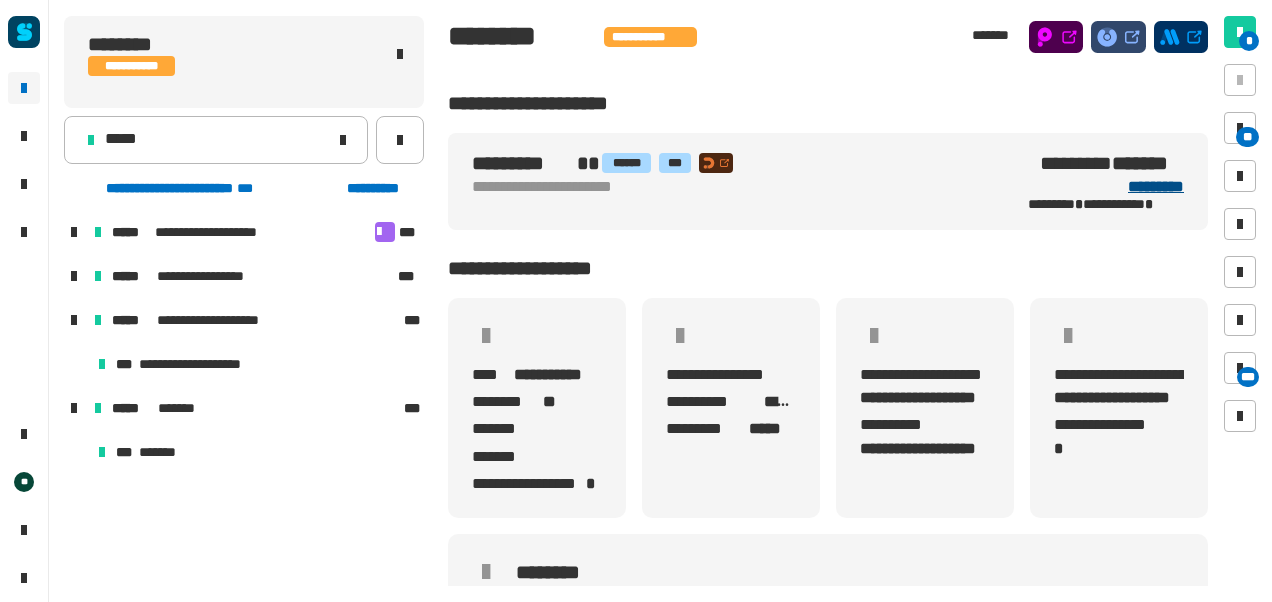 click on "*********" 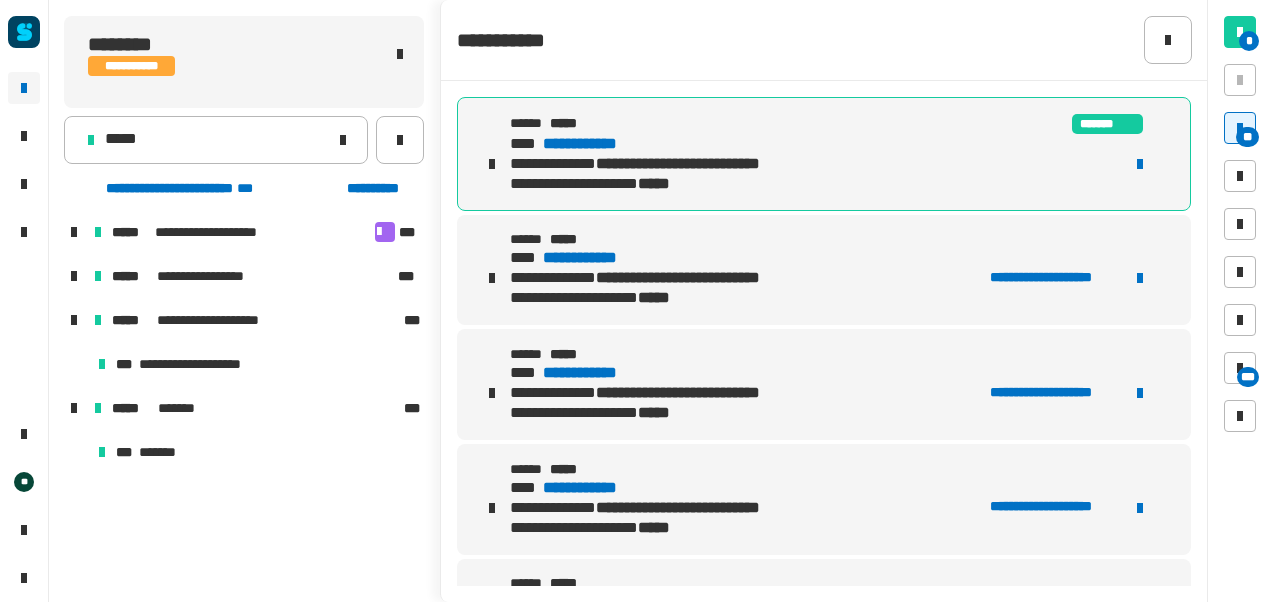 click at bounding box center (492, 164) 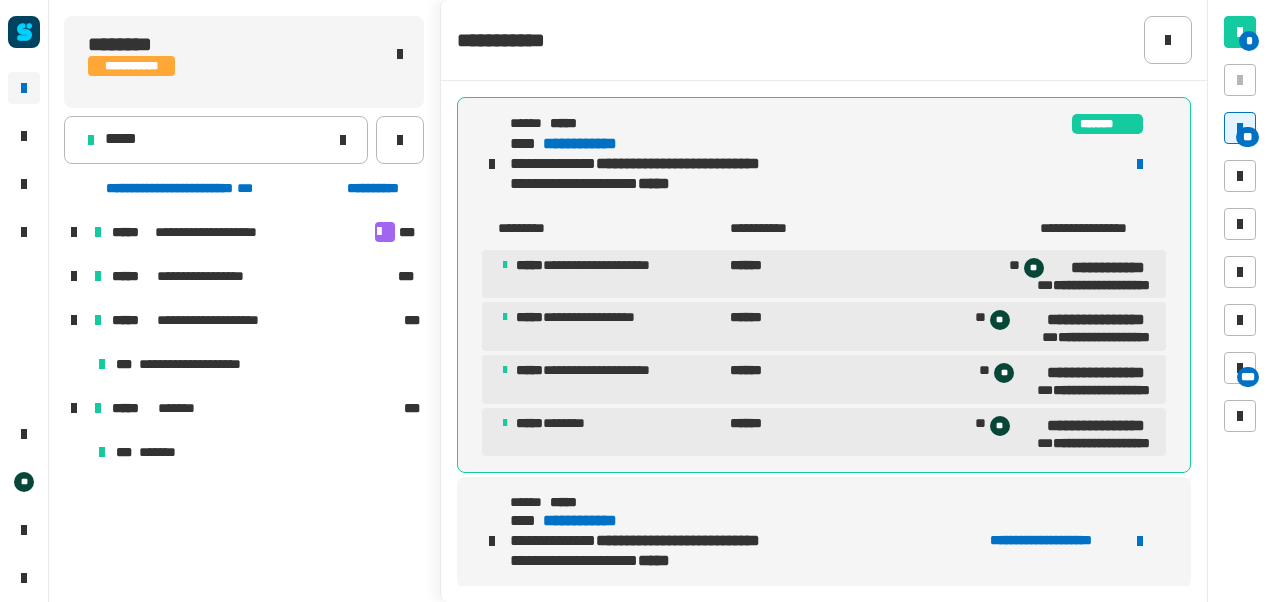 click on "**********" 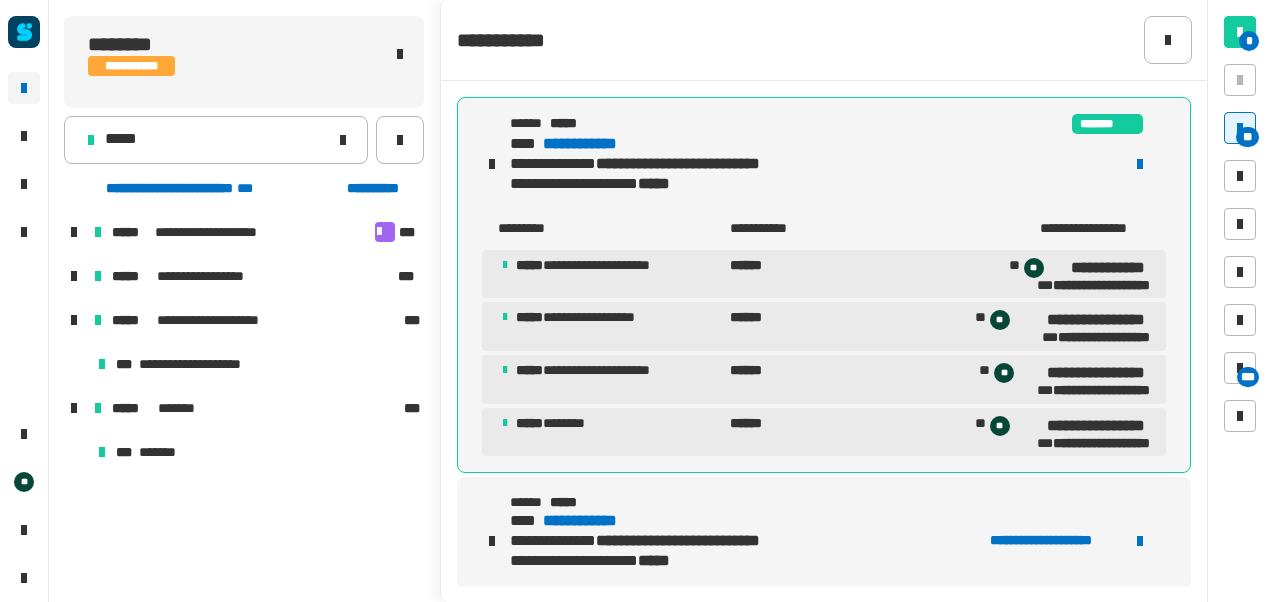 click on "**********" at bounding box center [598, 144] 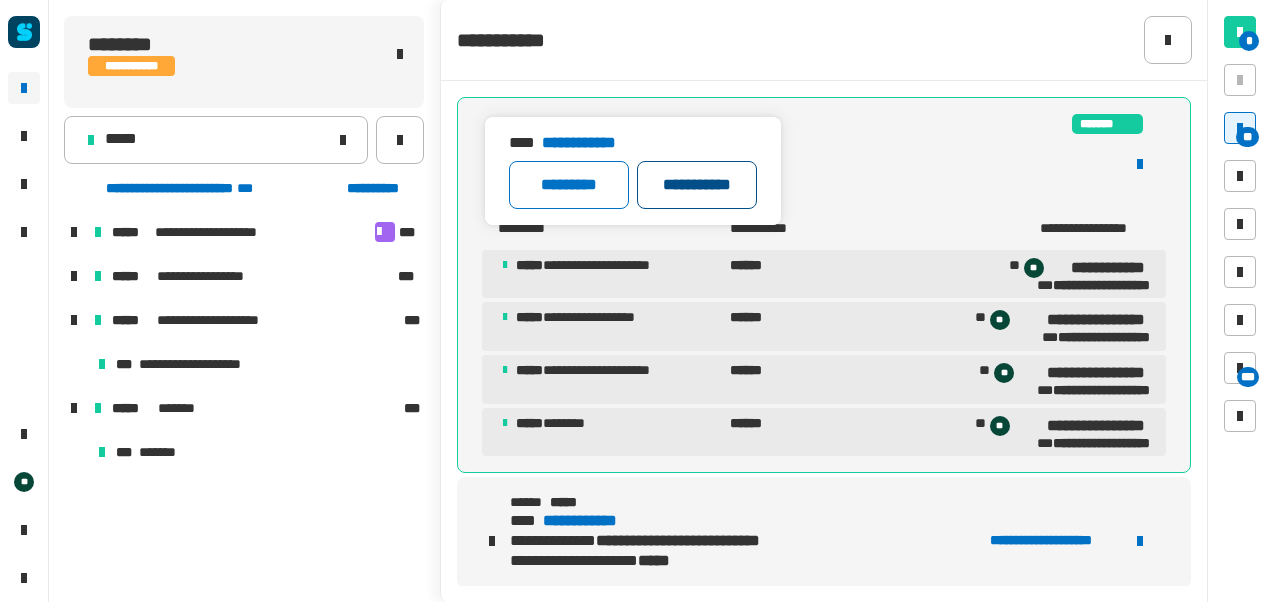 click on "**********" at bounding box center [697, 185] 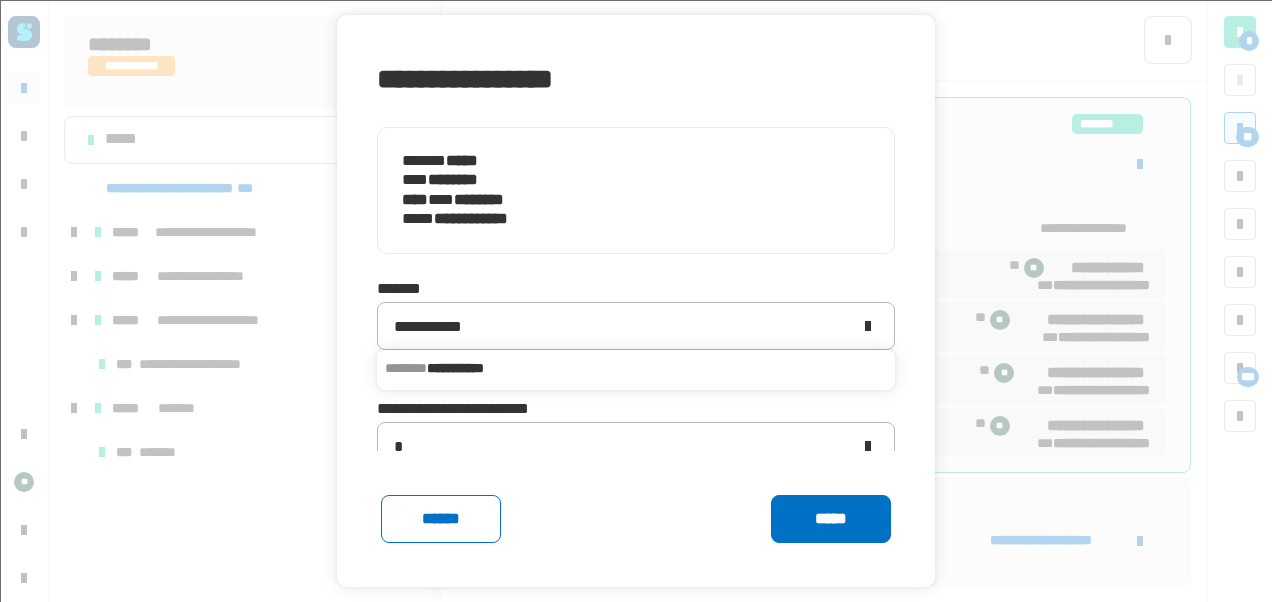 click on "**********" at bounding box center (636, 368) 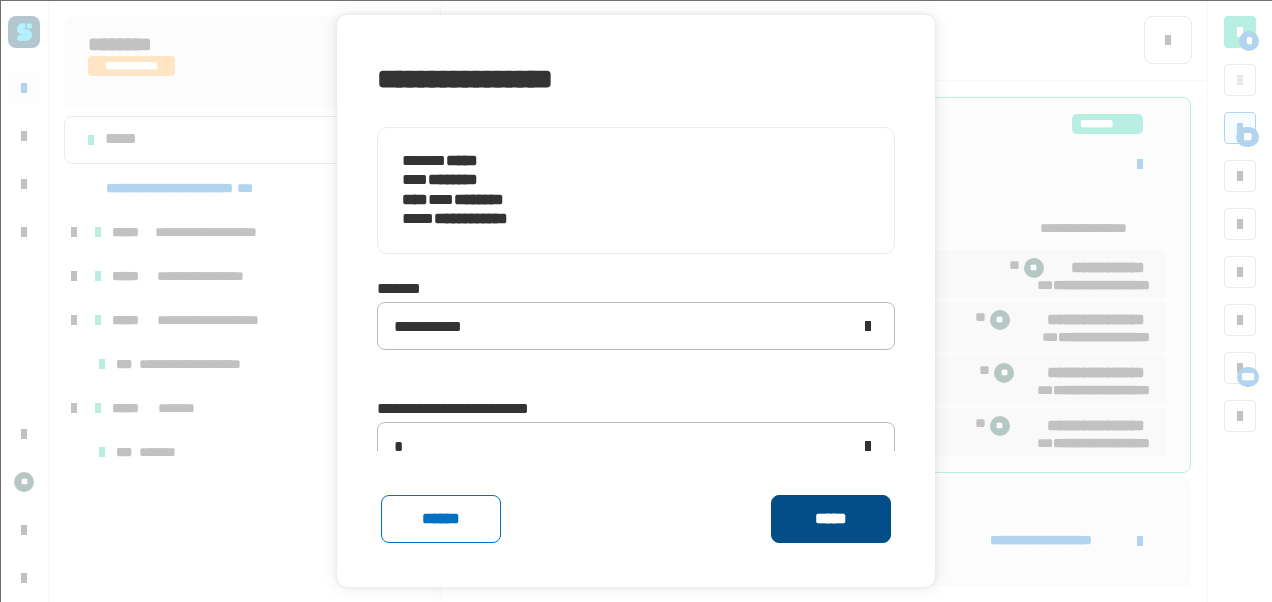 click on "*****" 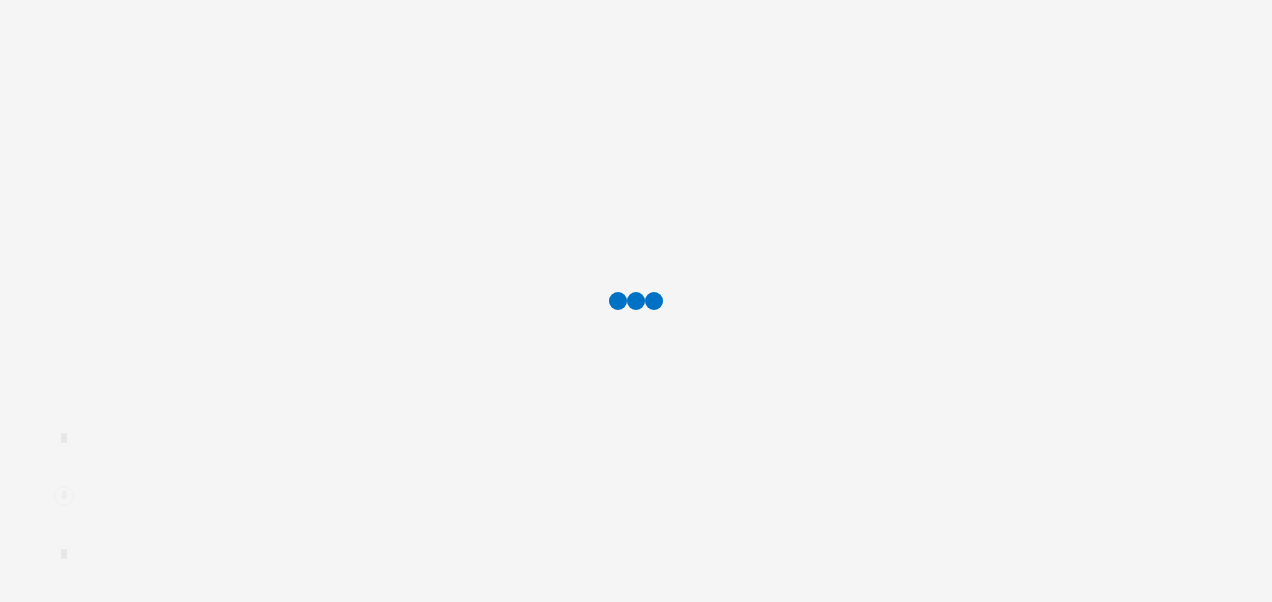 scroll, scrollTop: 0, scrollLeft: 0, axis: both 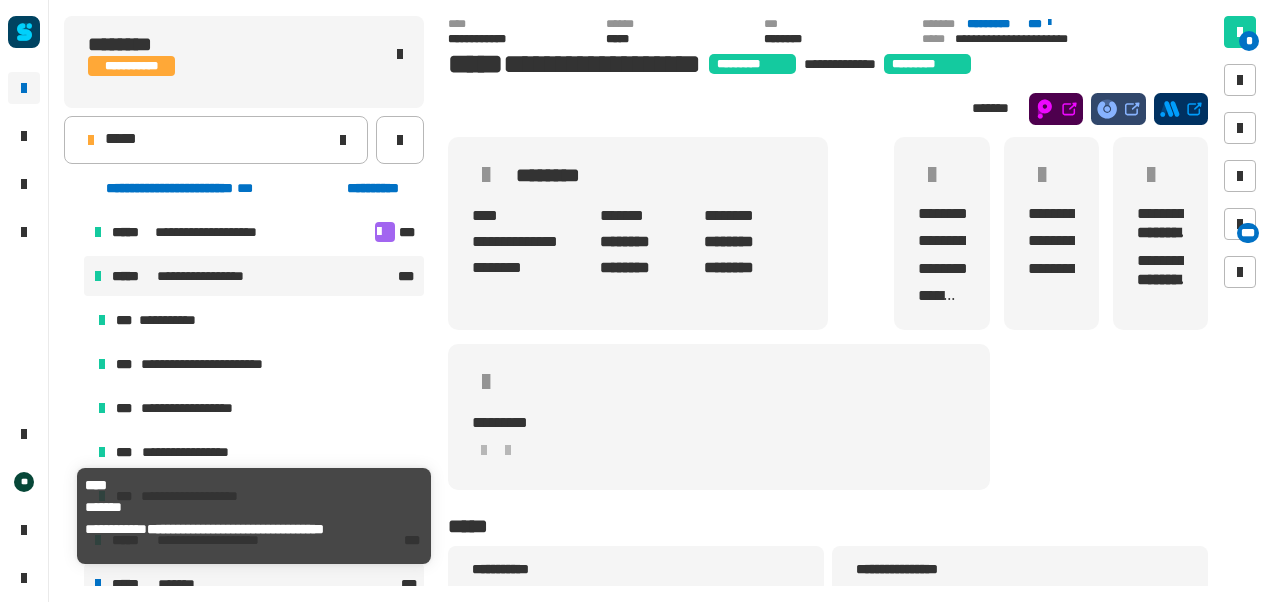 click on "***** *******" at bounding box center [254, 584] 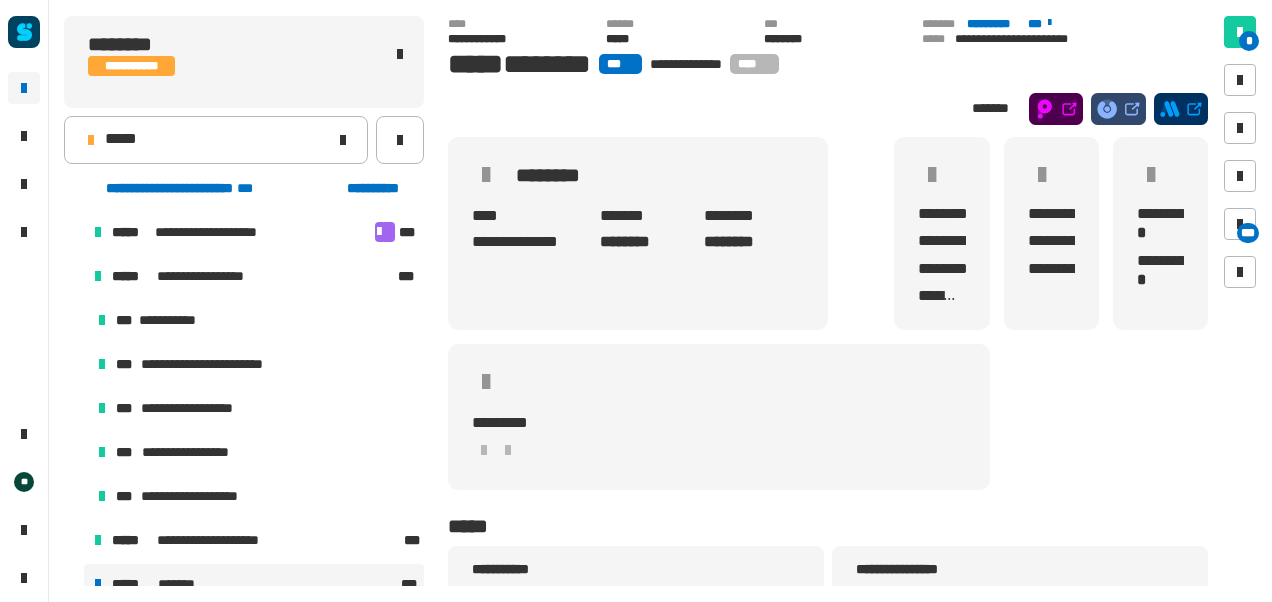 scroll, scrollTop: 18, scrollLeft: 0, axis: vertical 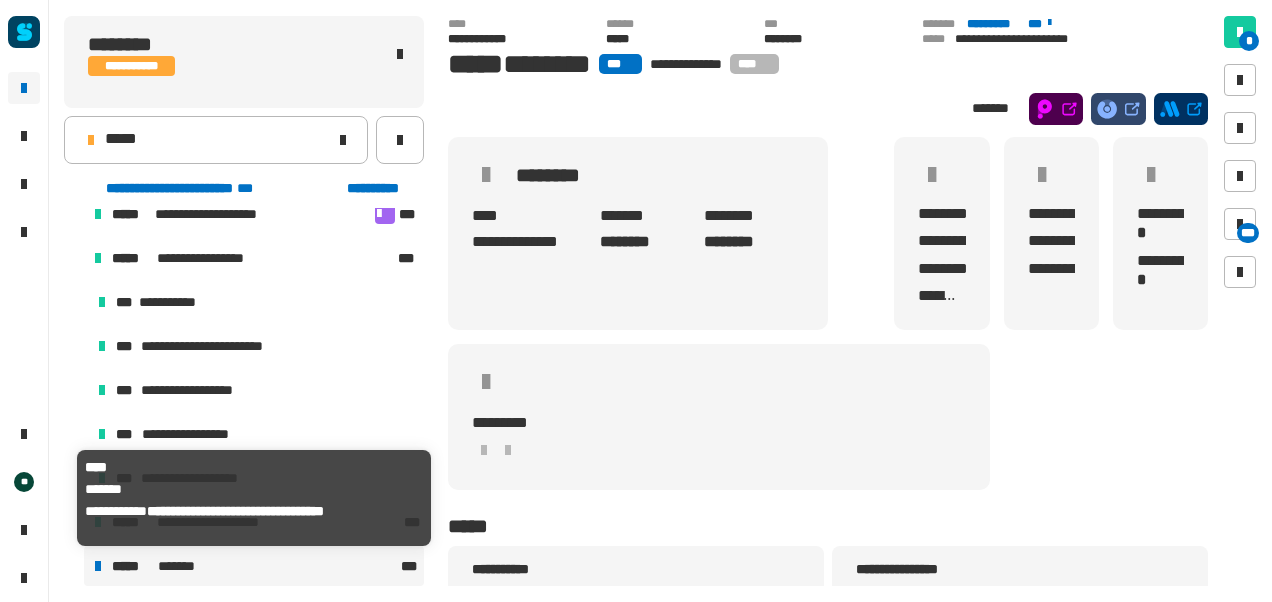 click on "***** *******" at bounding box center (254, 566) 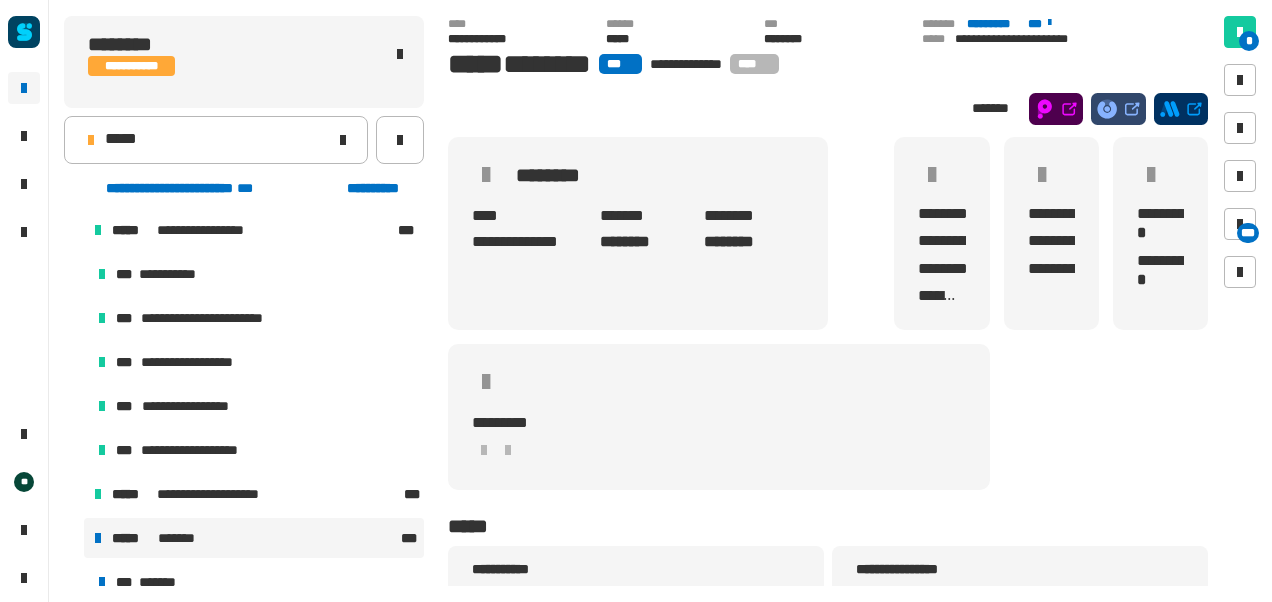 scroll, scrollTop: 62, scrollLeft: 0, axis: vertical 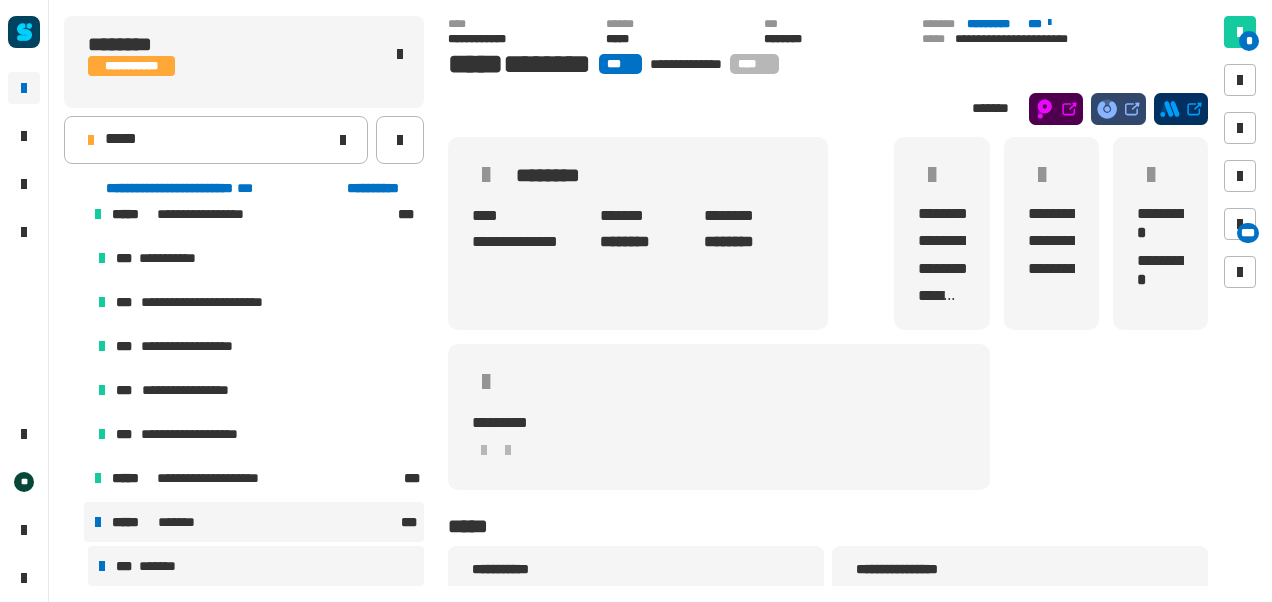 click on "*** *******" at bounding box center (256, 566) 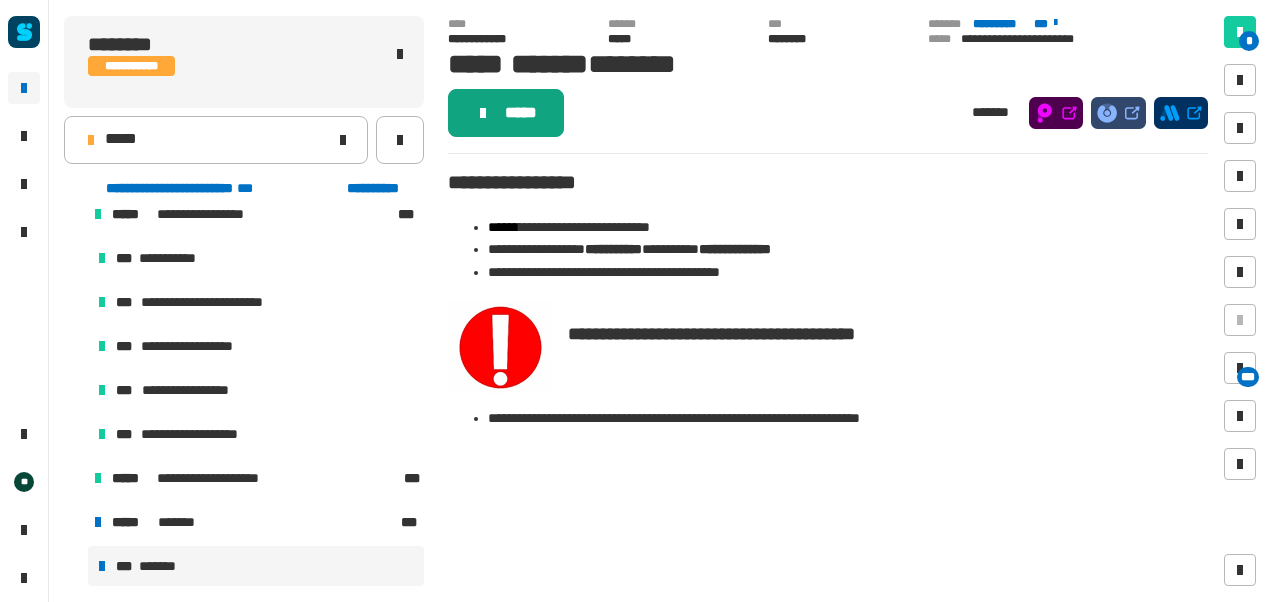 click on "*****" 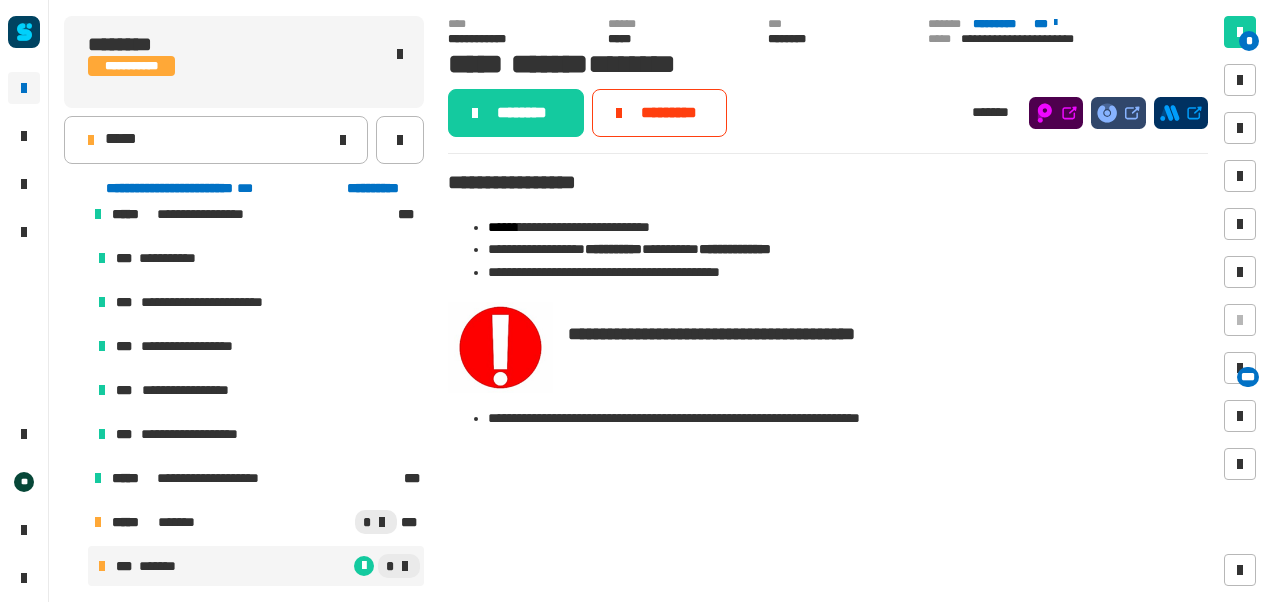 click on "********" 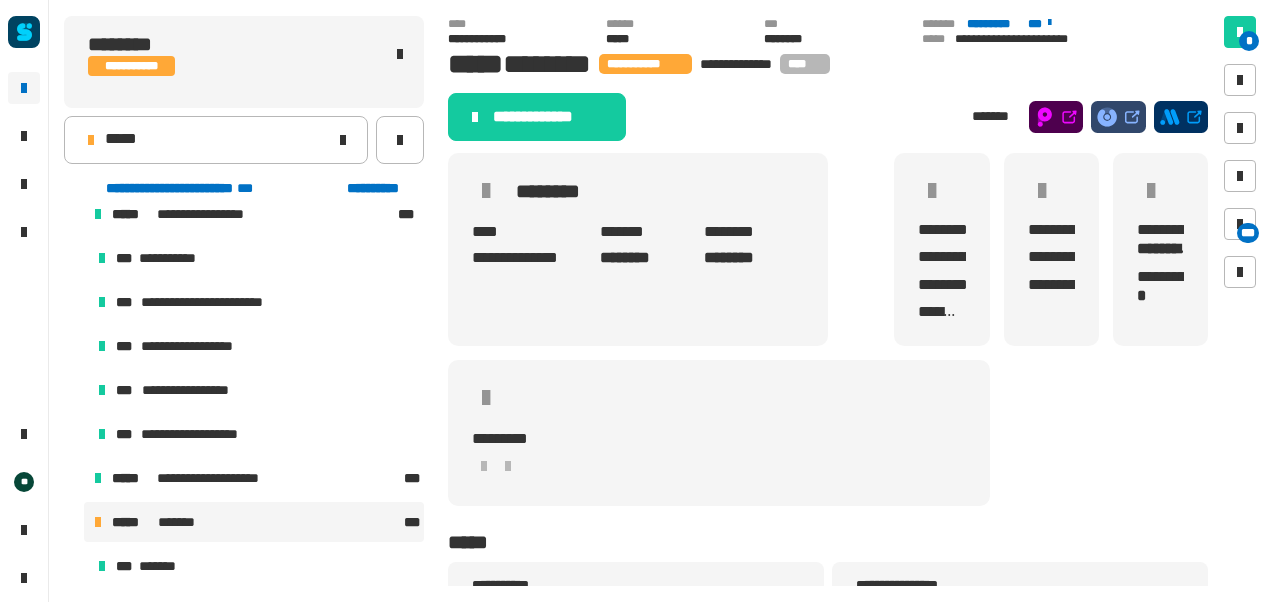 click on "**********" 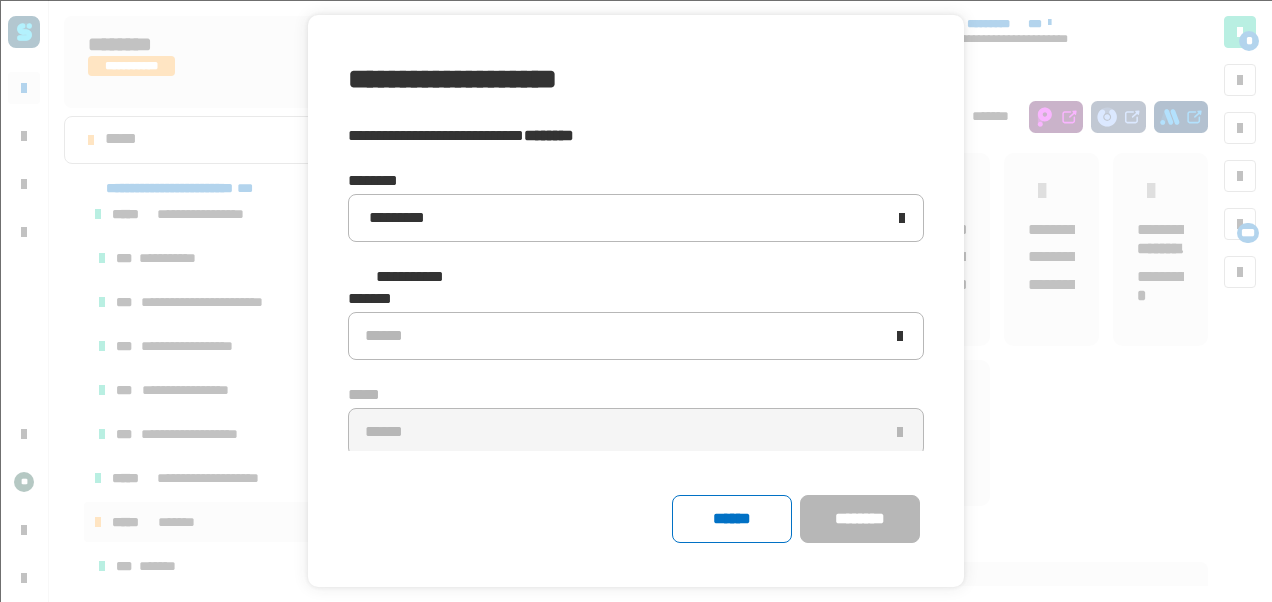 click 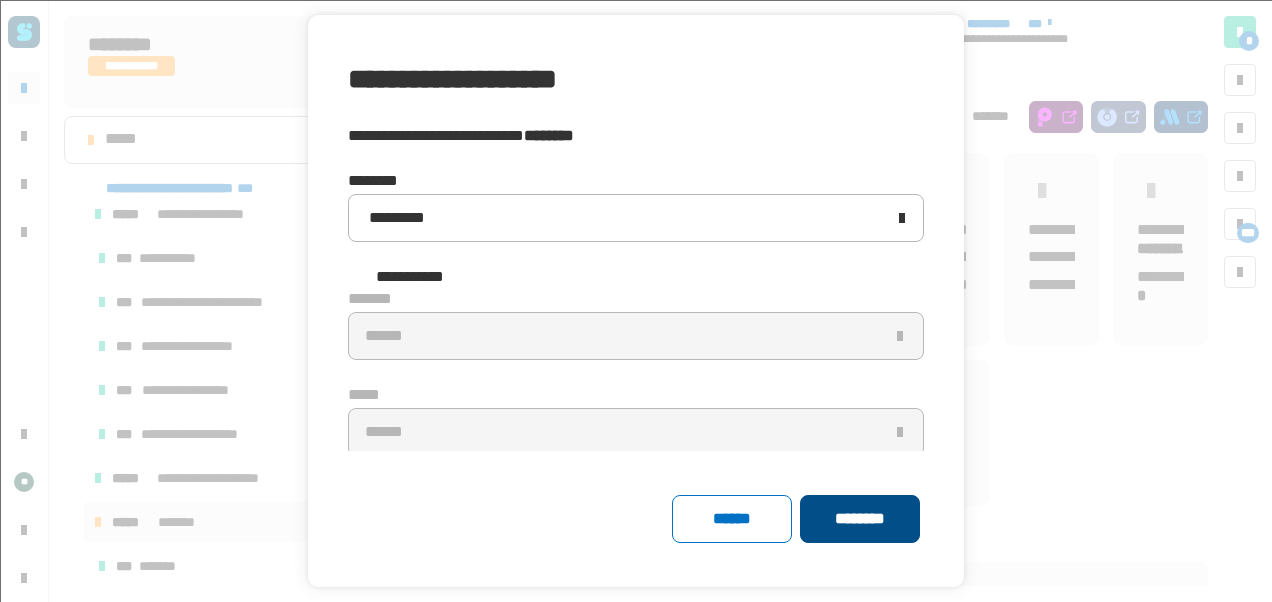 click on "********" 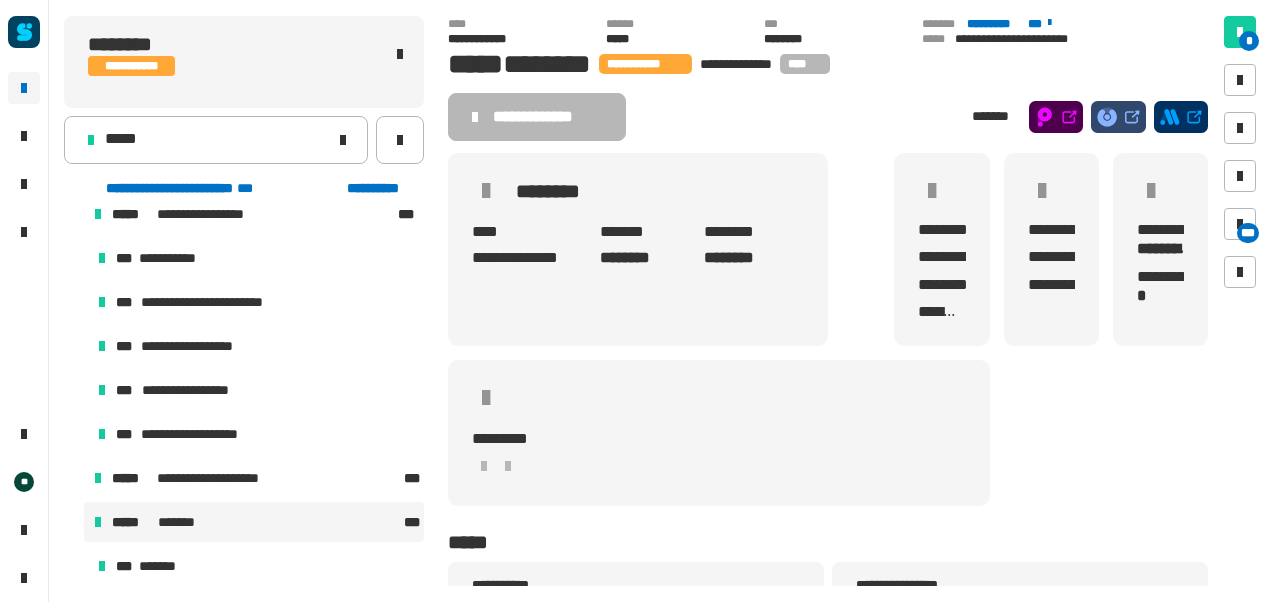 click on "**********" 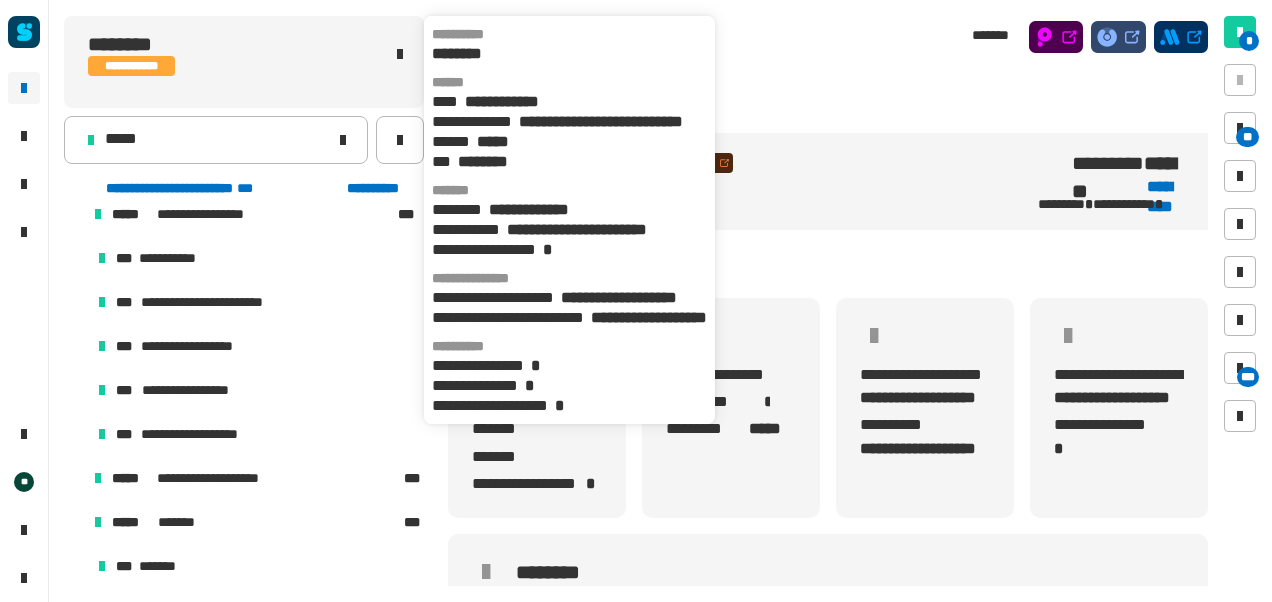 scroll, scrollTop: 0, scrollLeft: 4, axis: horizontal 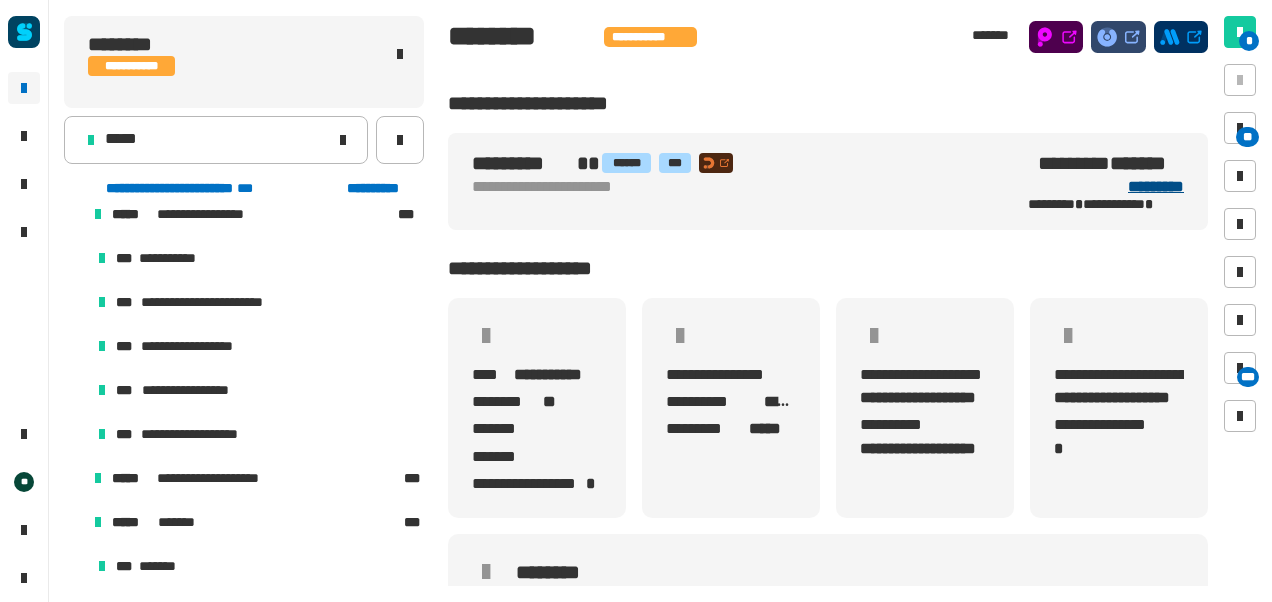 click on "*********" 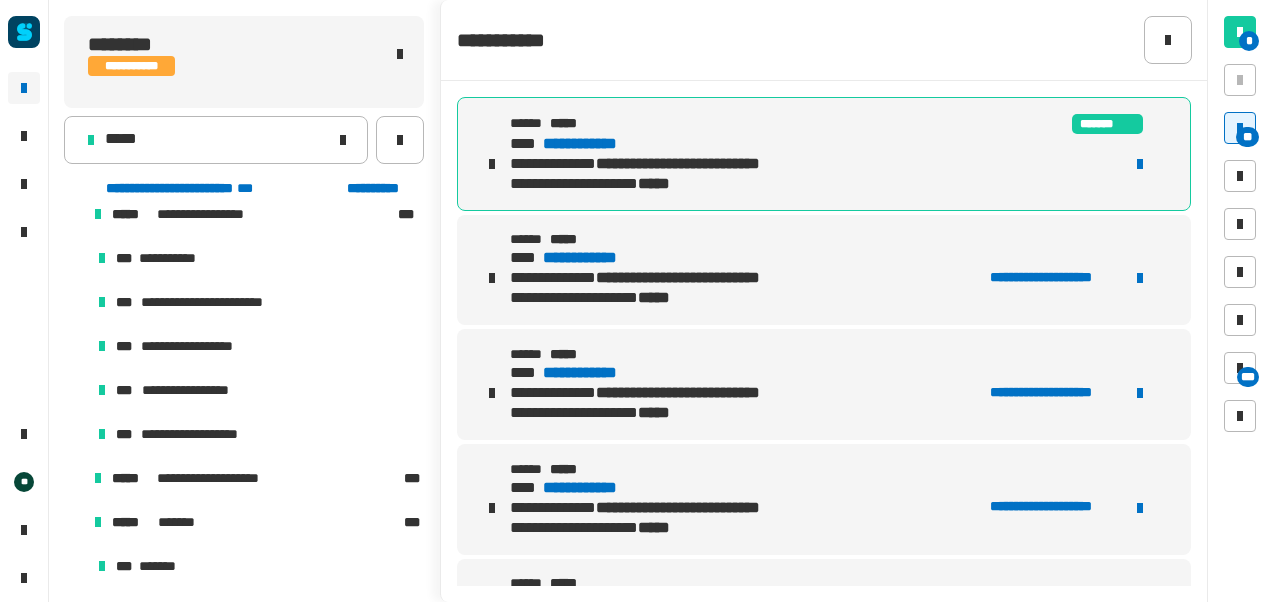 click on "**********" at bounding box center [599, 144] 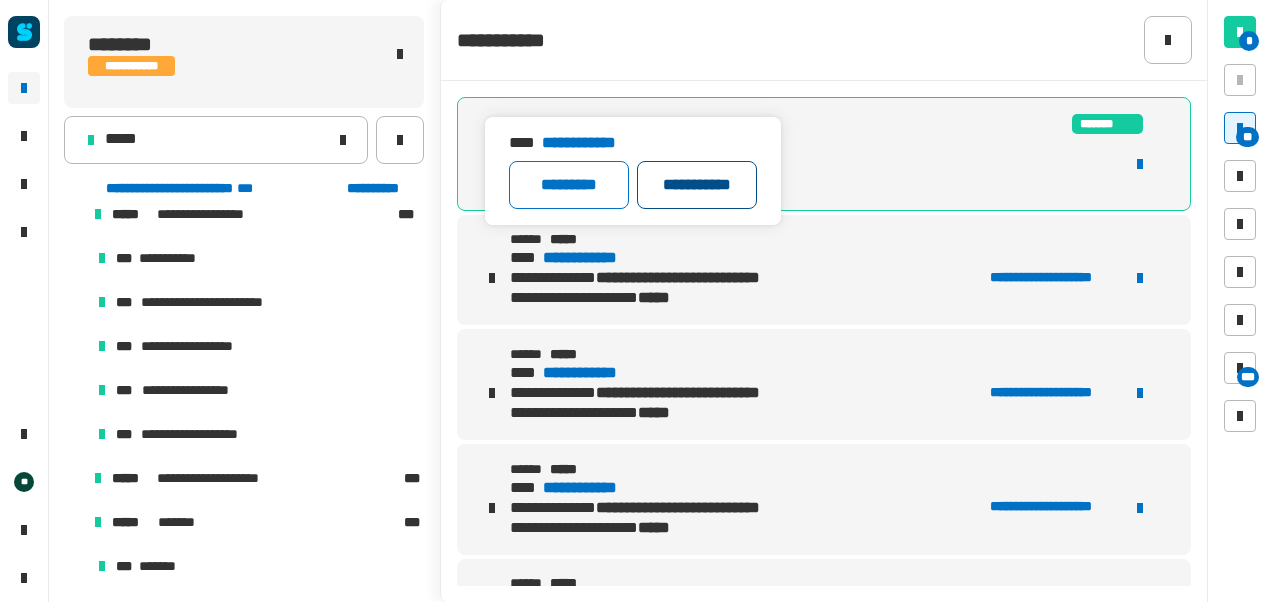 click on "**********" at bounding box center (697, 185) 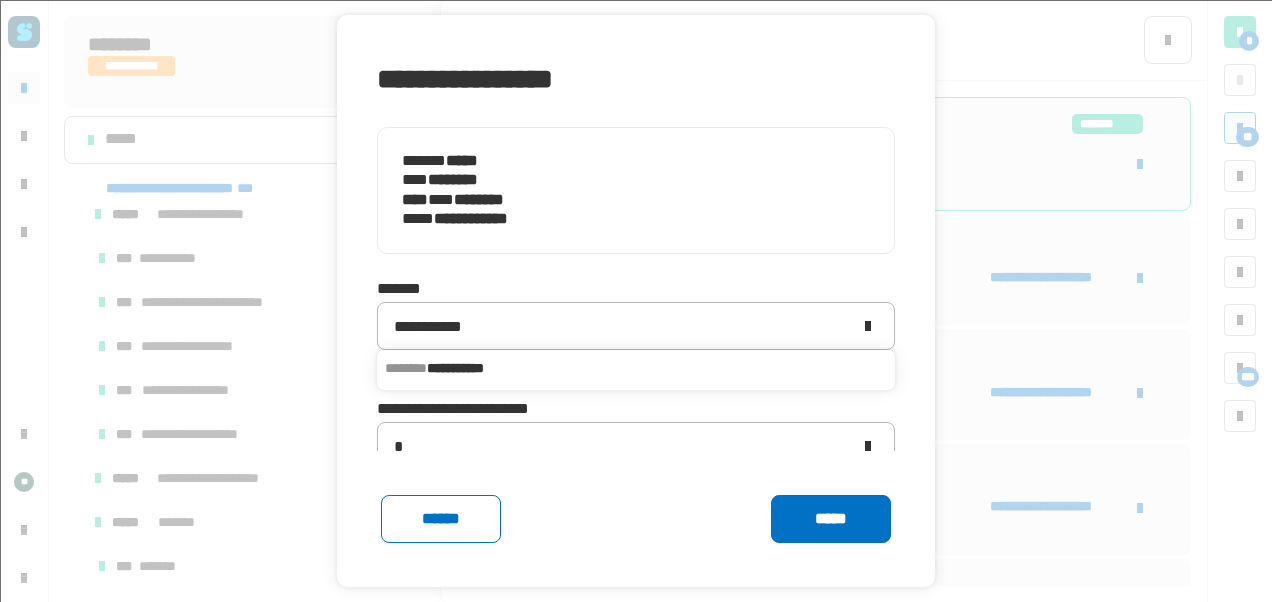 click on "**********" at bounding box center [636, 368] 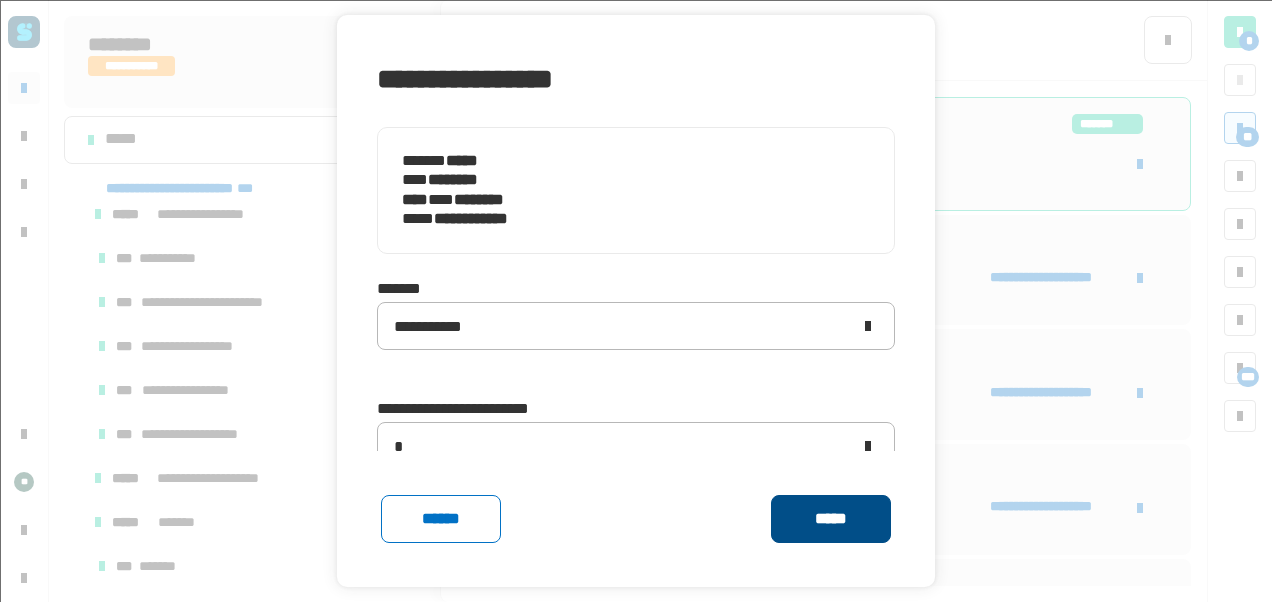 click on "*****" 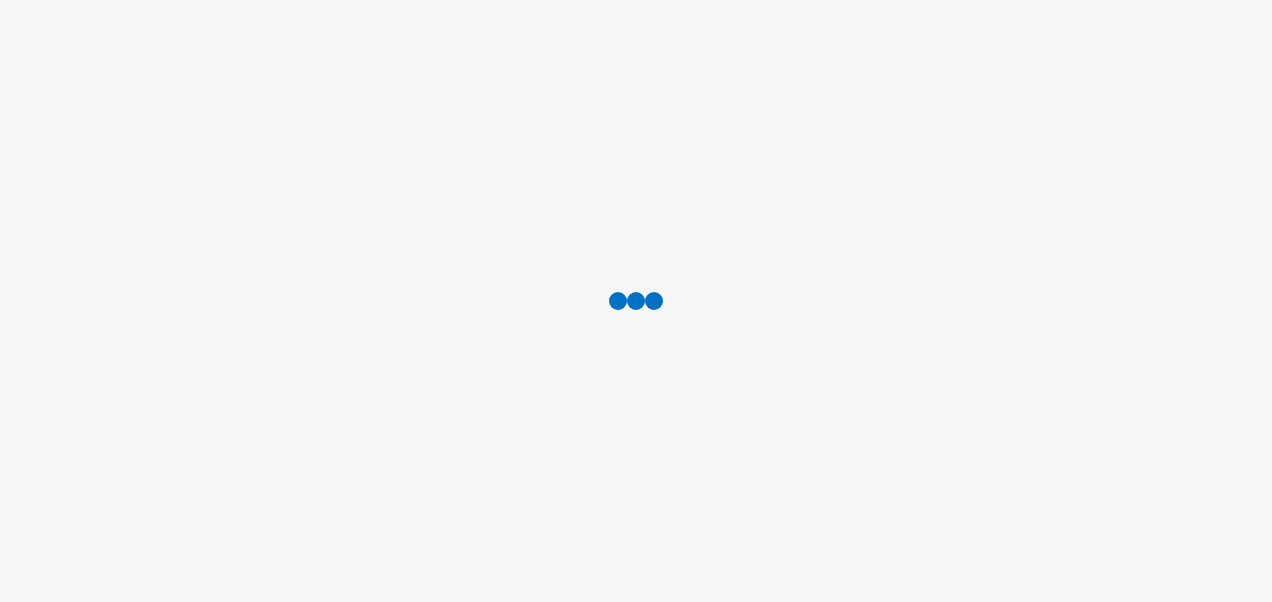 scroll, scrollTop: 0, scrollLeft: 0, axis: both 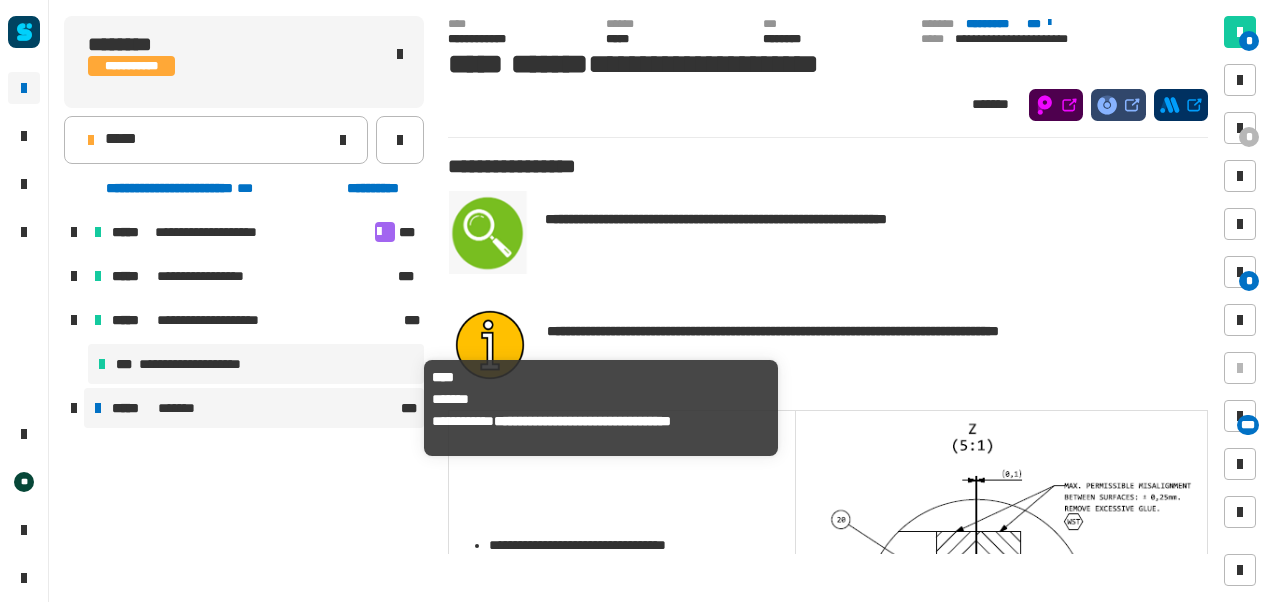 click on "*******" at bounding box center (182, 408) 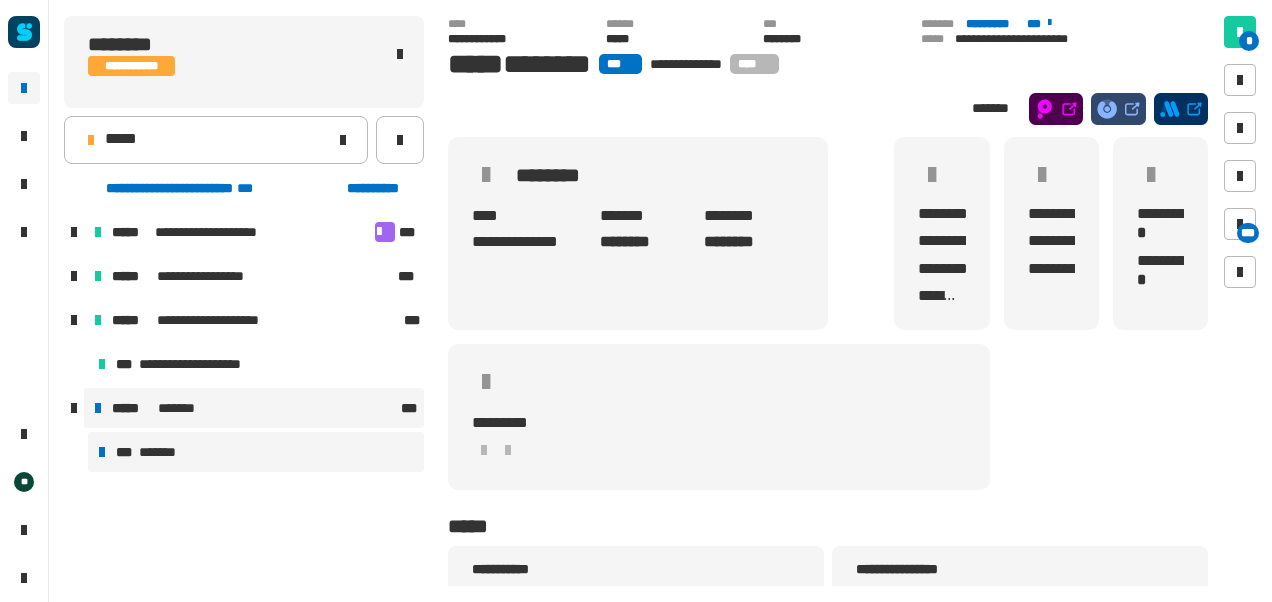 click on "*** *******" at bounding box center [256, 452] 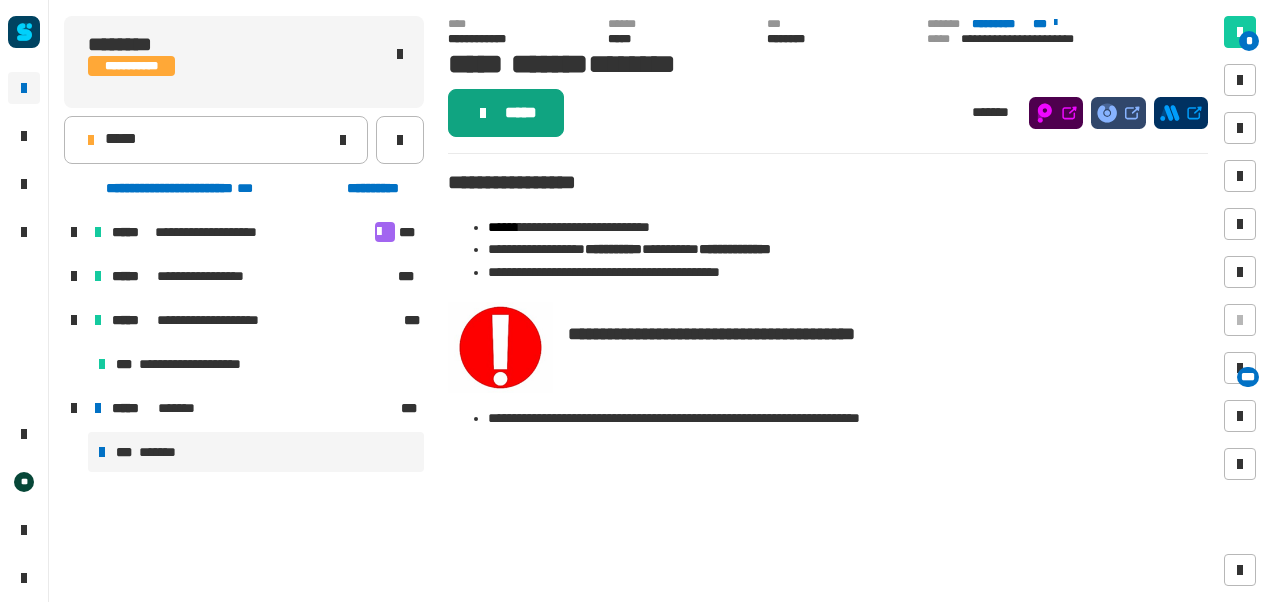 click on "*****" 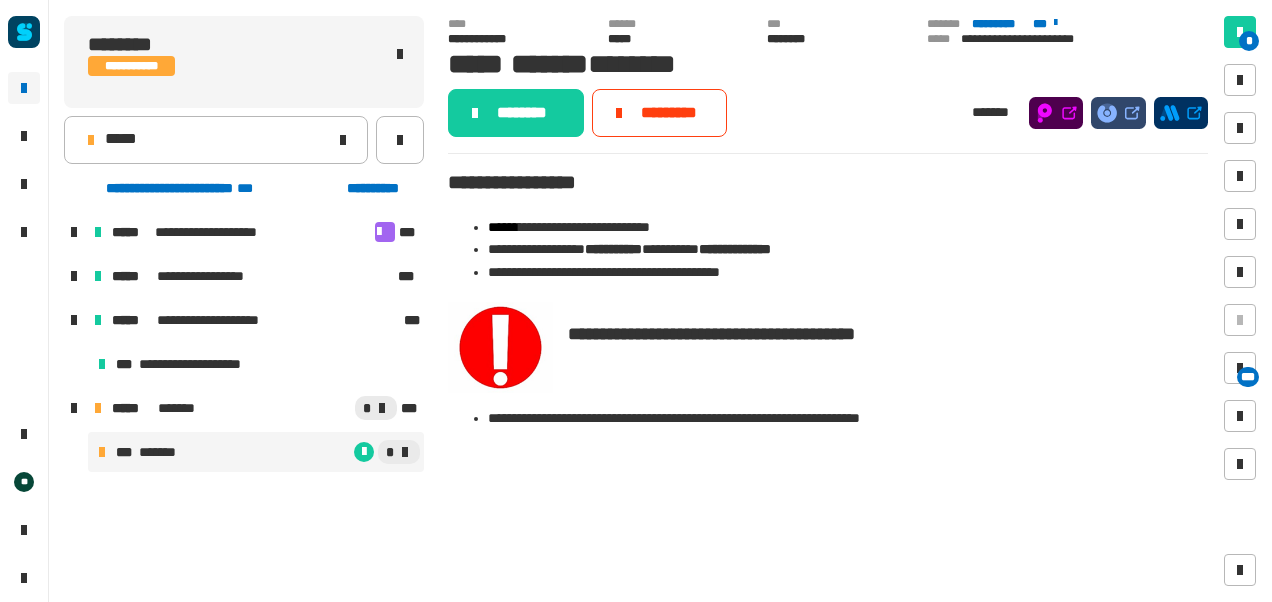 click on "********" 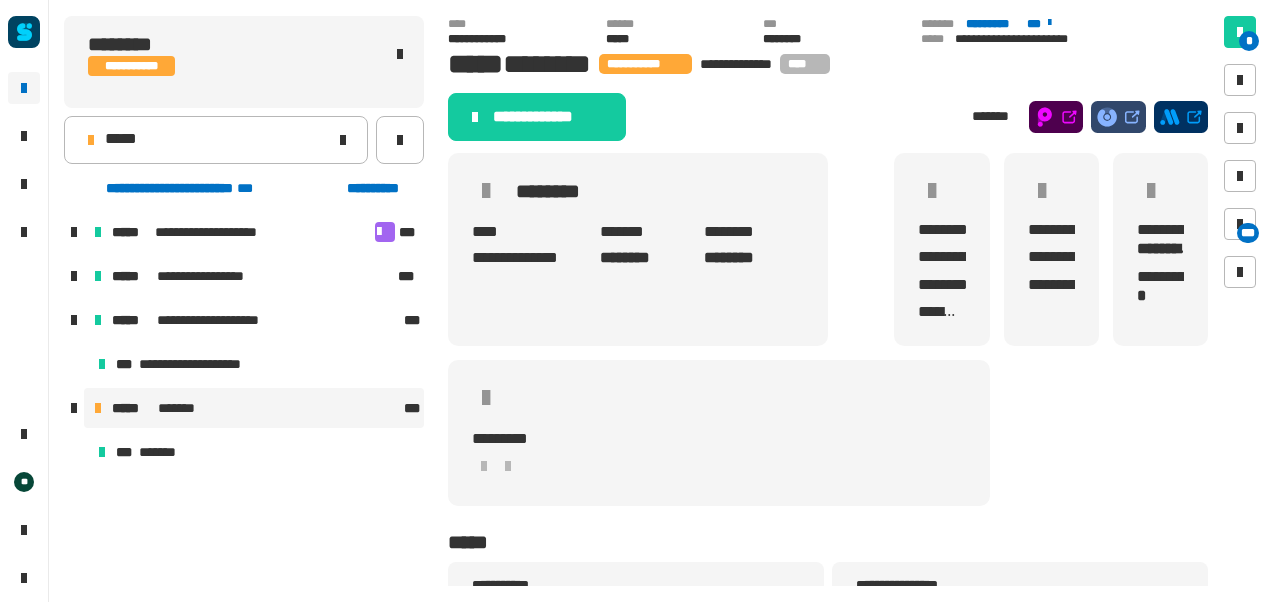 click on "**********" 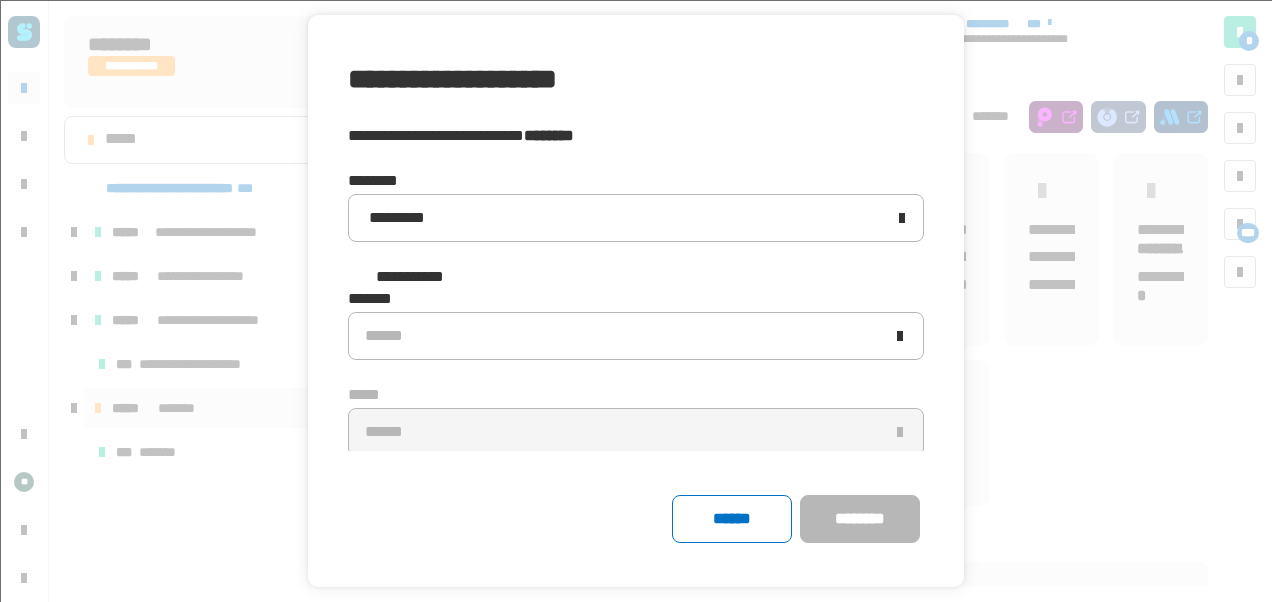 click 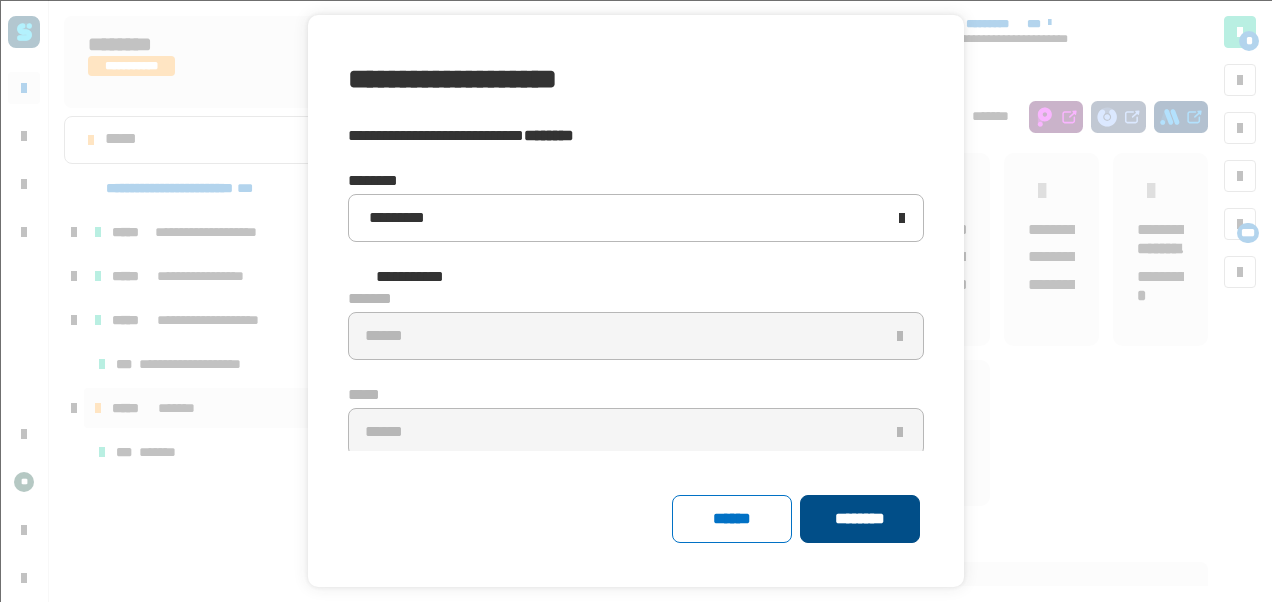 click on "********" 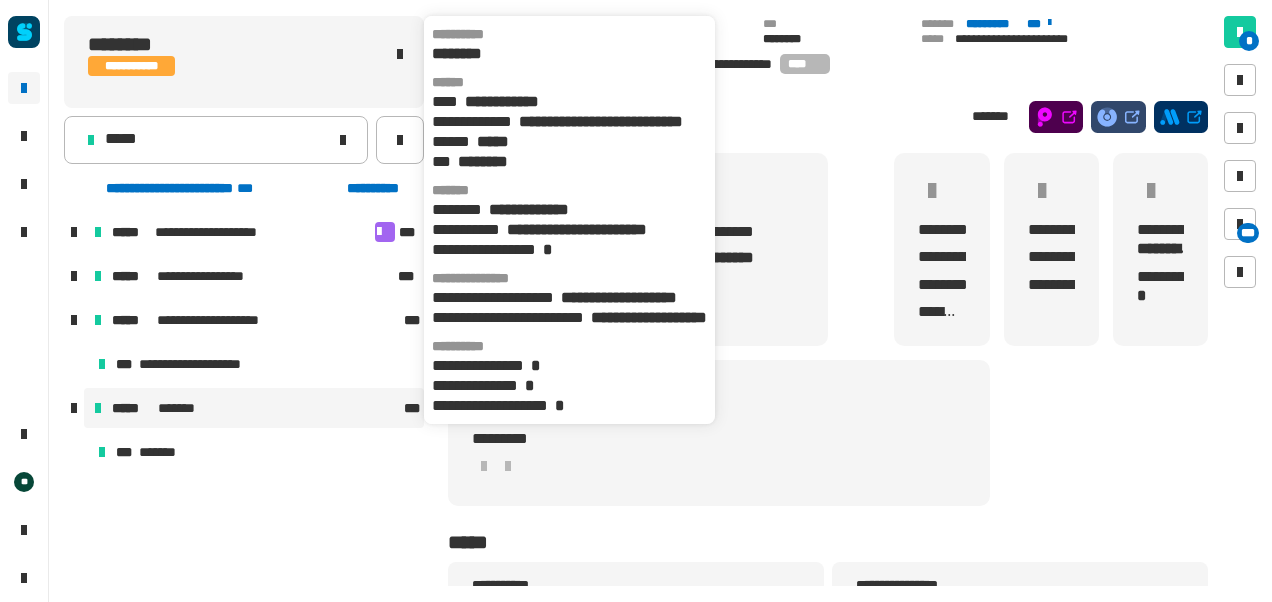 click on "**********" 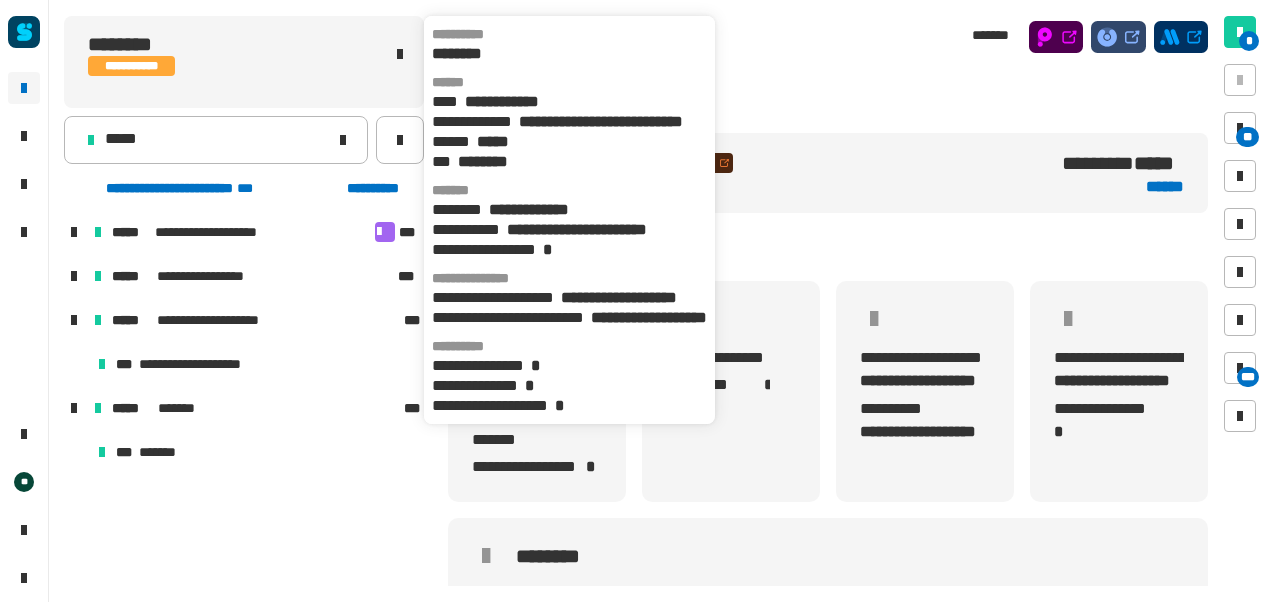 scroll, scrollTop: 0, scrollLeft: 4, axis: horizontal 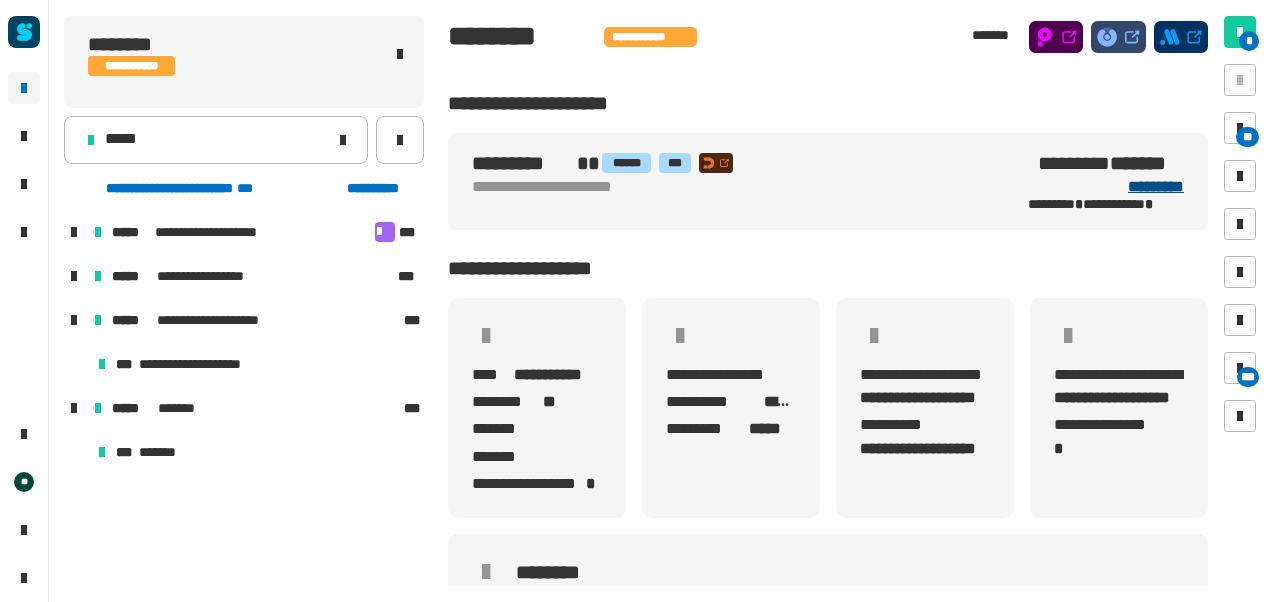 click on "*********" 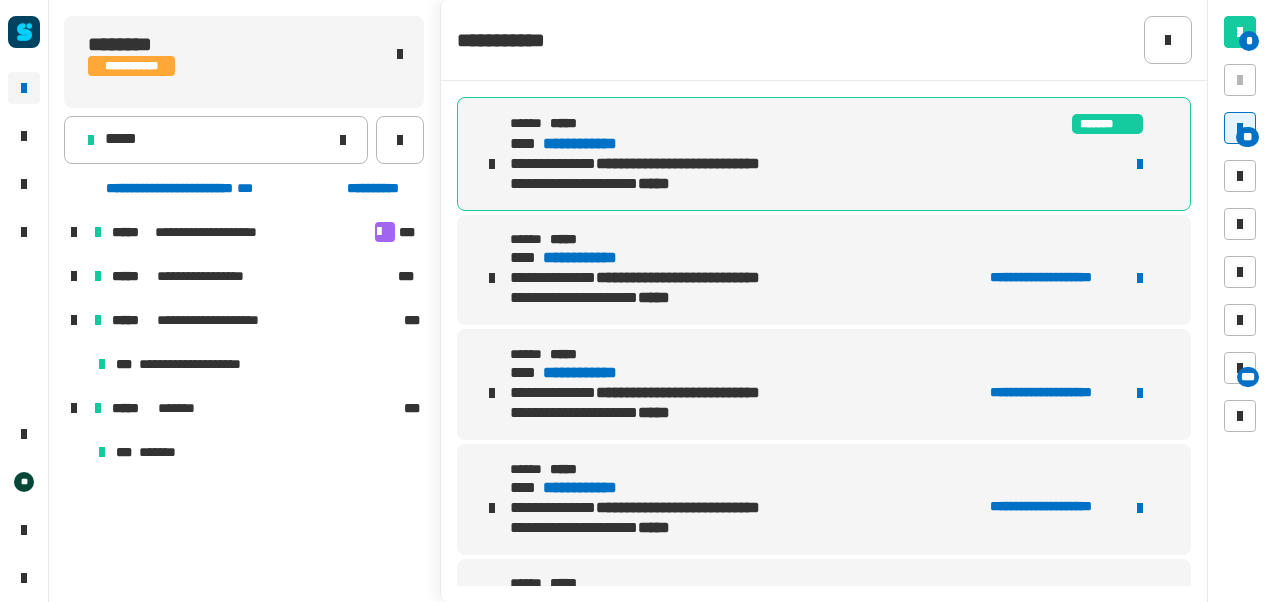 click on "**********" at bounding box center [598, 144] 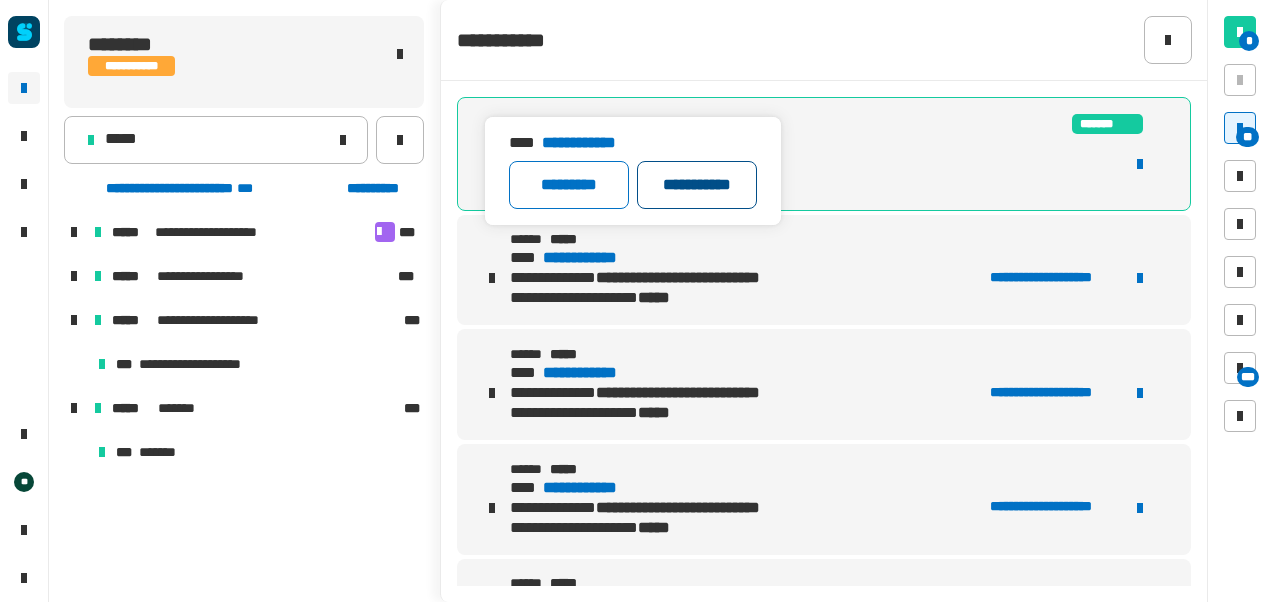 click on "**********" at bounding box center [697, 185] 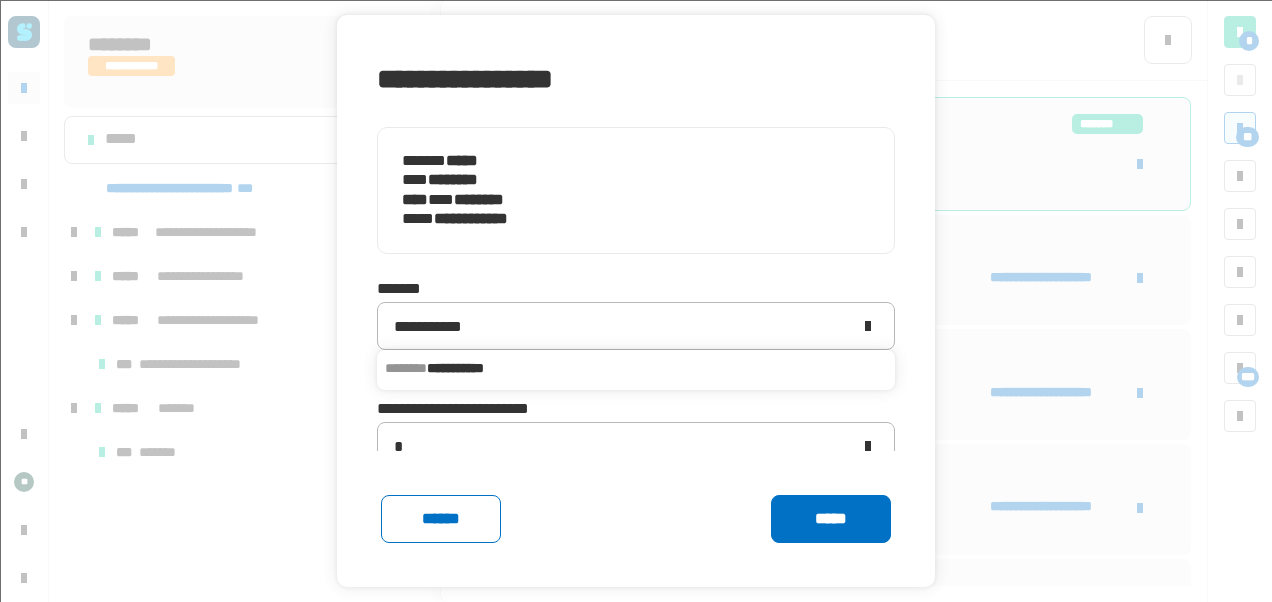 click on "**********" at bounding box center [636, 368] 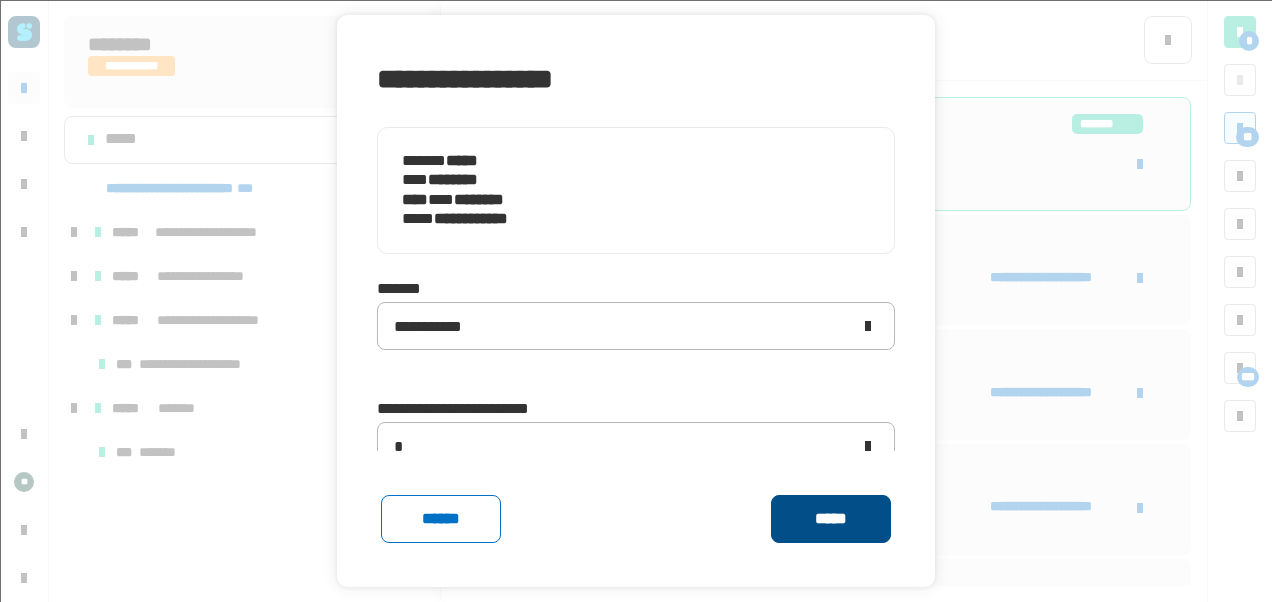 click on "*****" 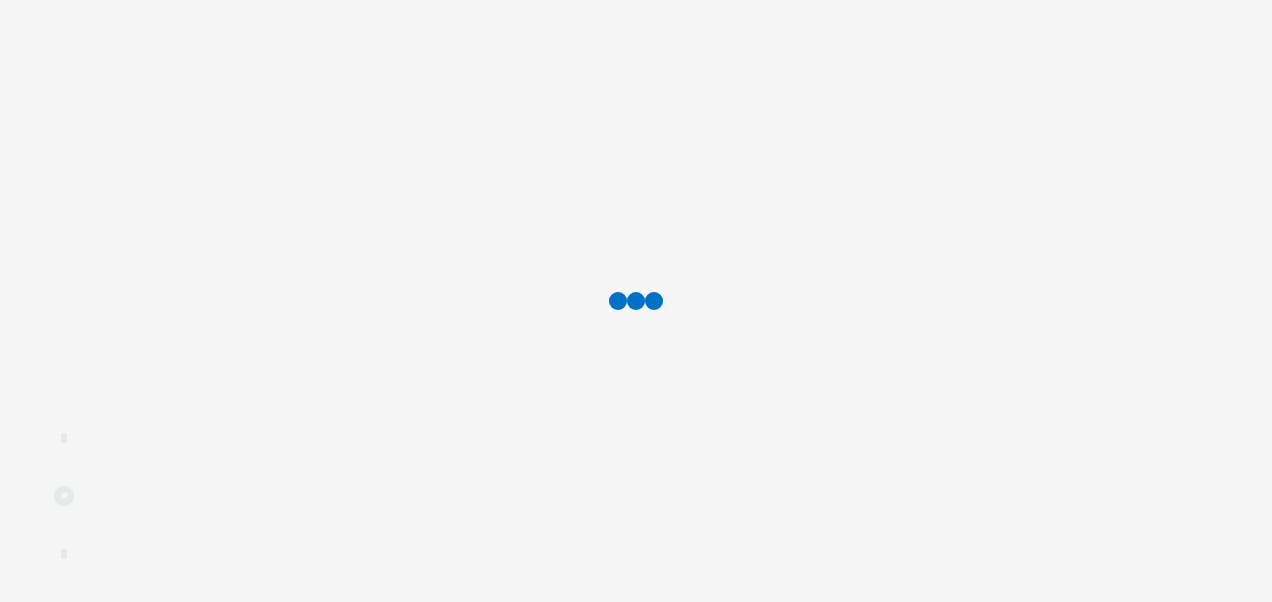 scroll, scrollTop: 0, scrollLeft: 0, axis: both 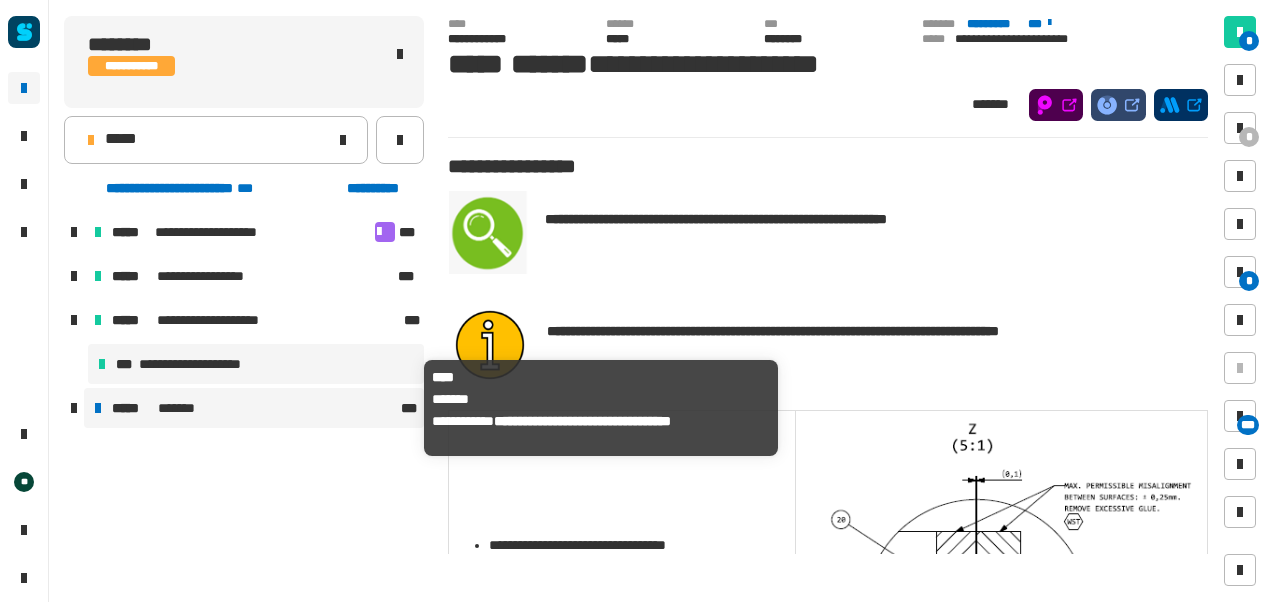 click on "*******" at bounding box center [182, 408] 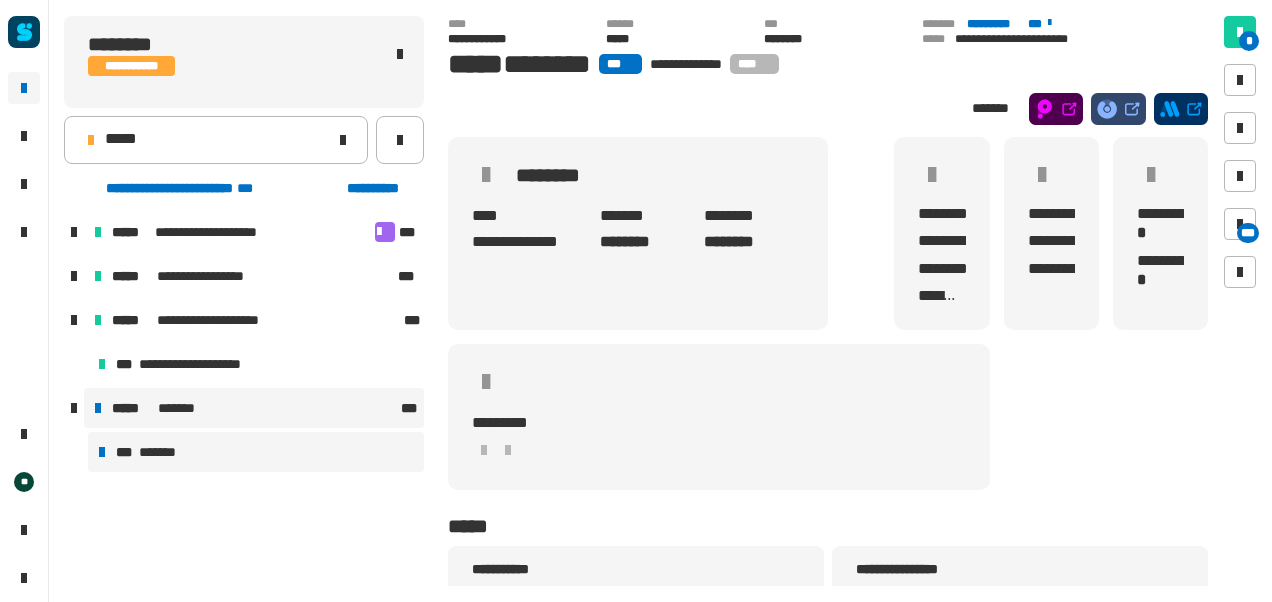 click on "*** *******" at bounding box center [256, 452] 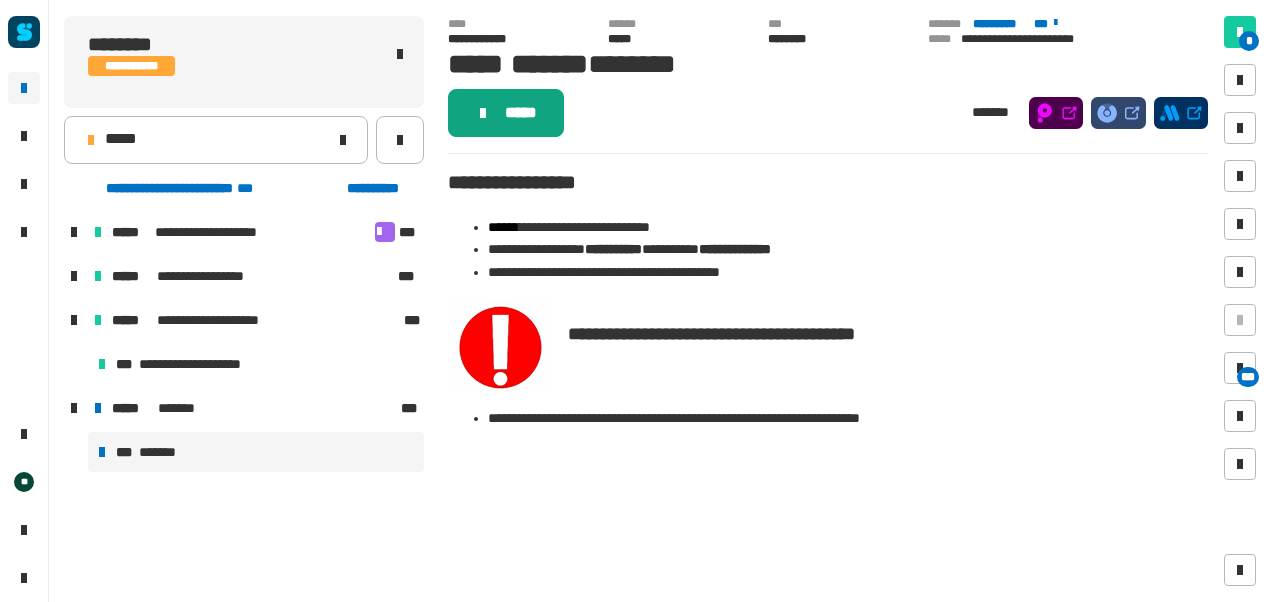 click on "*****" 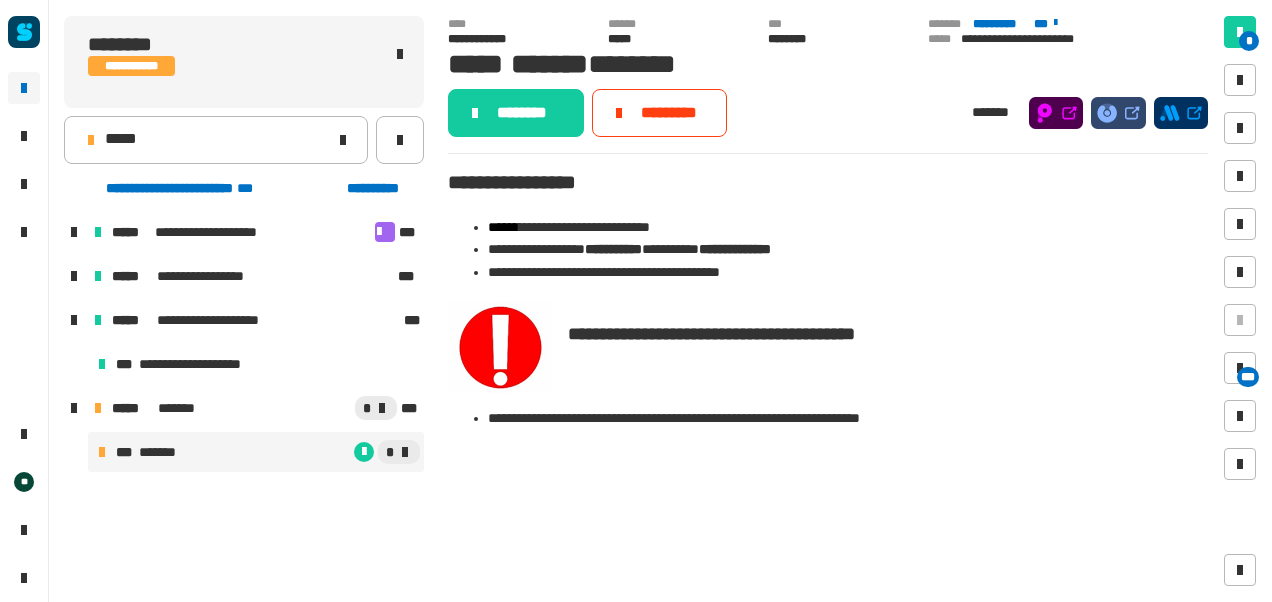 click on "********" 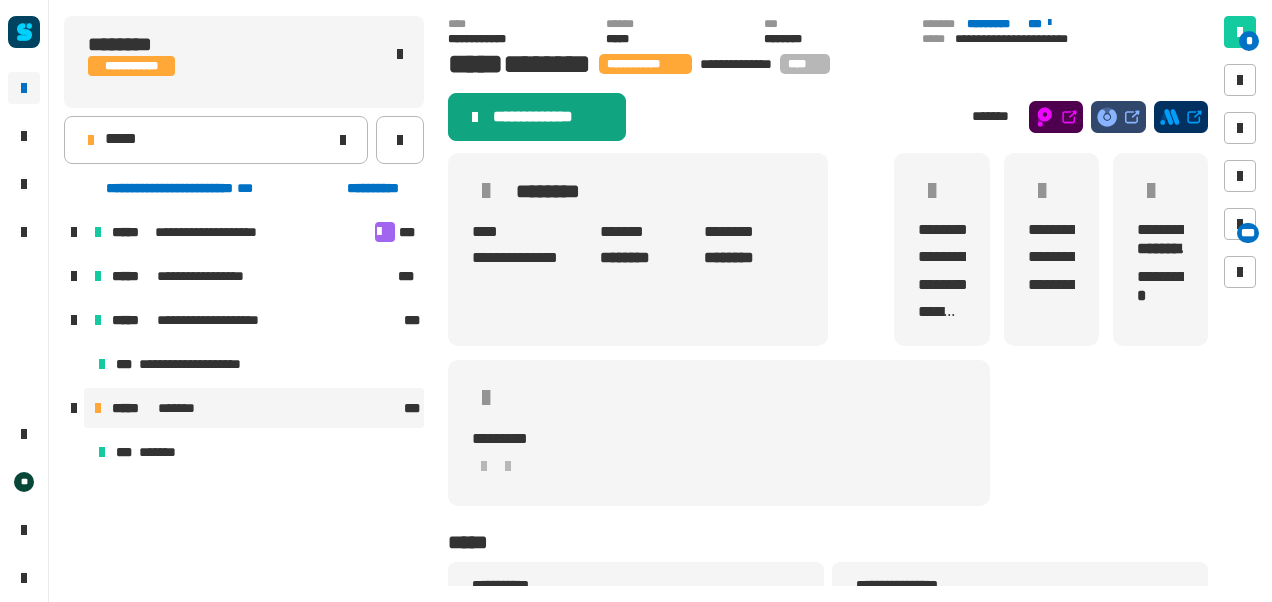 click on "**********" 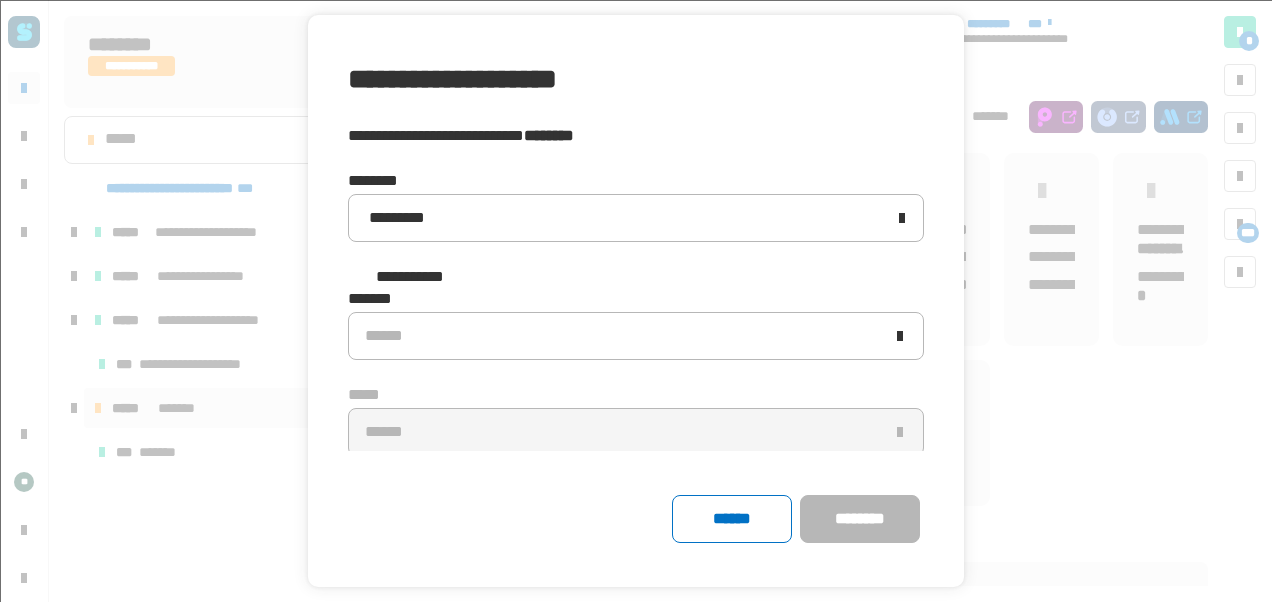 click 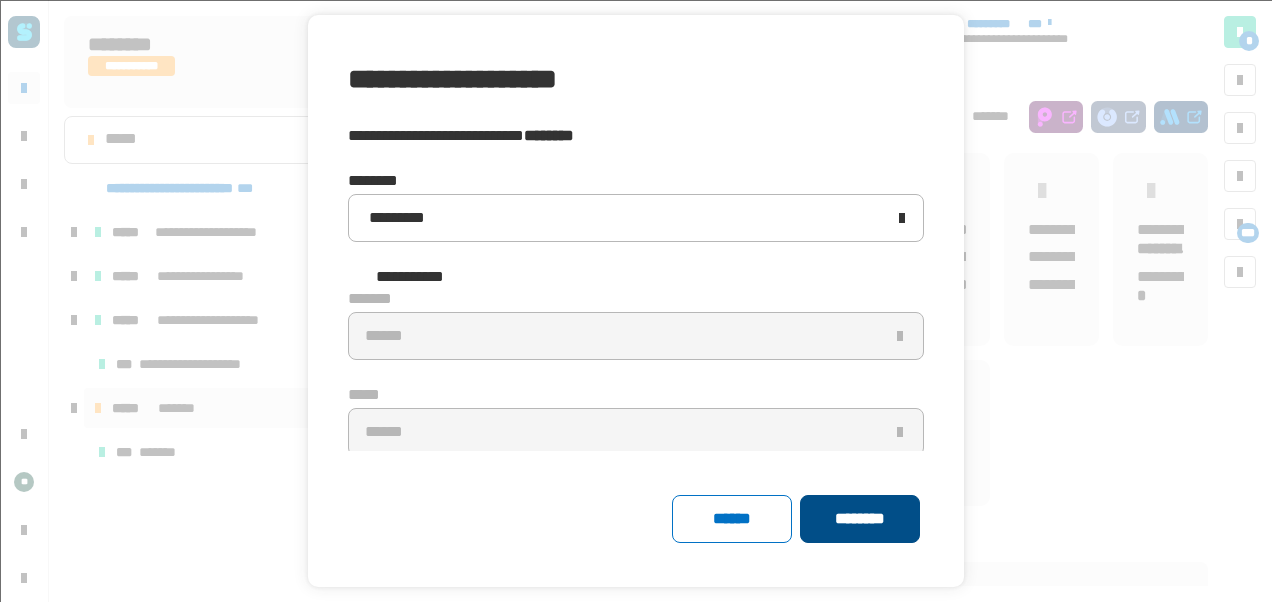 click on "********" 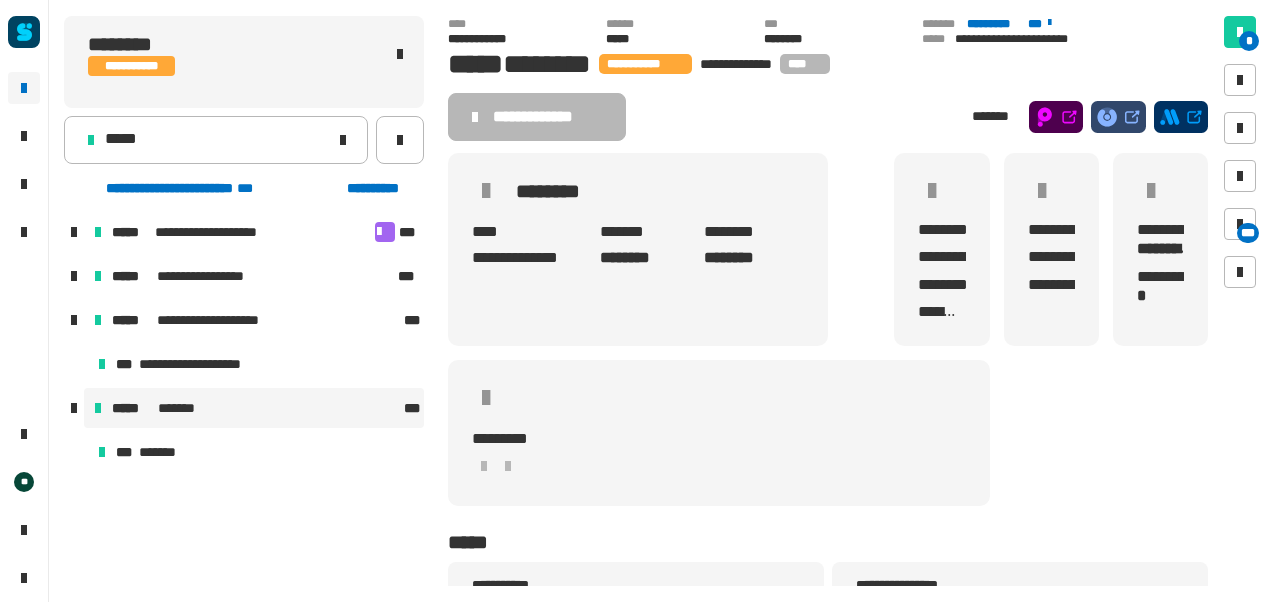click on "**********" 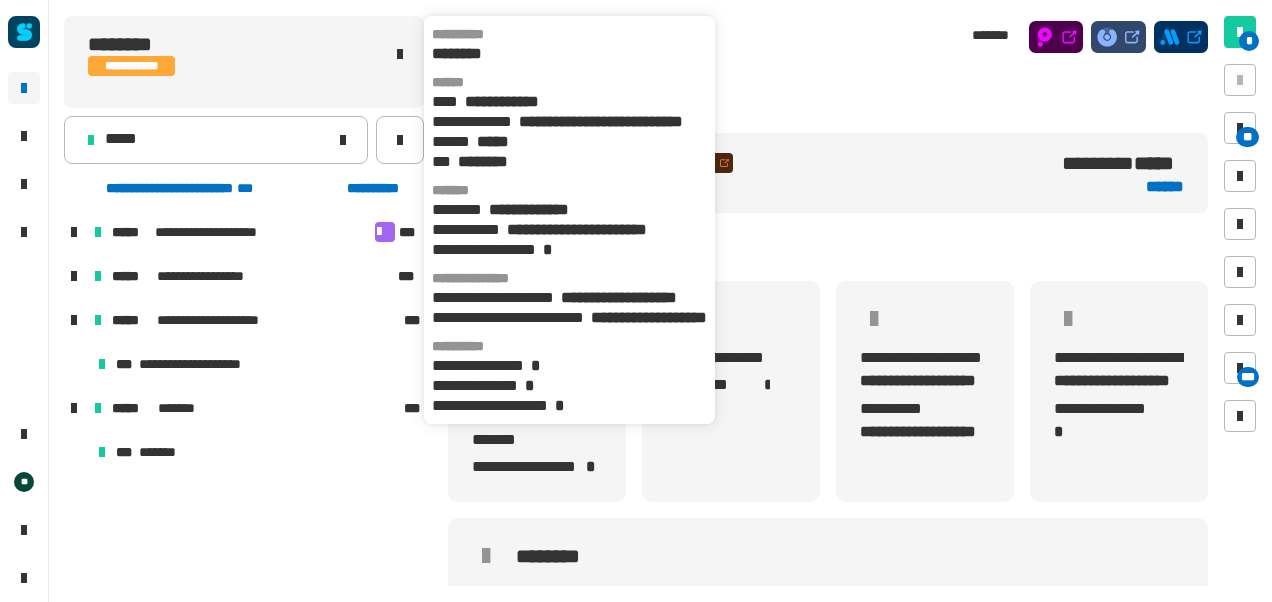 scroll, scrollTop: 0, scrollLeft: 4, axis: horizontal 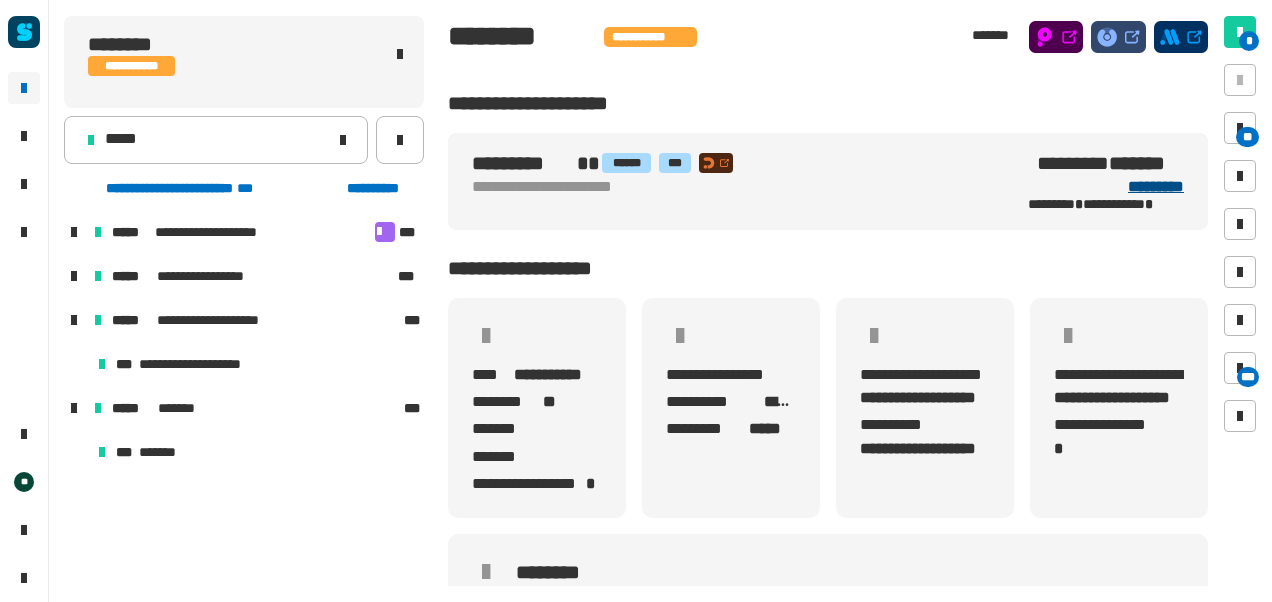 click on "*********" 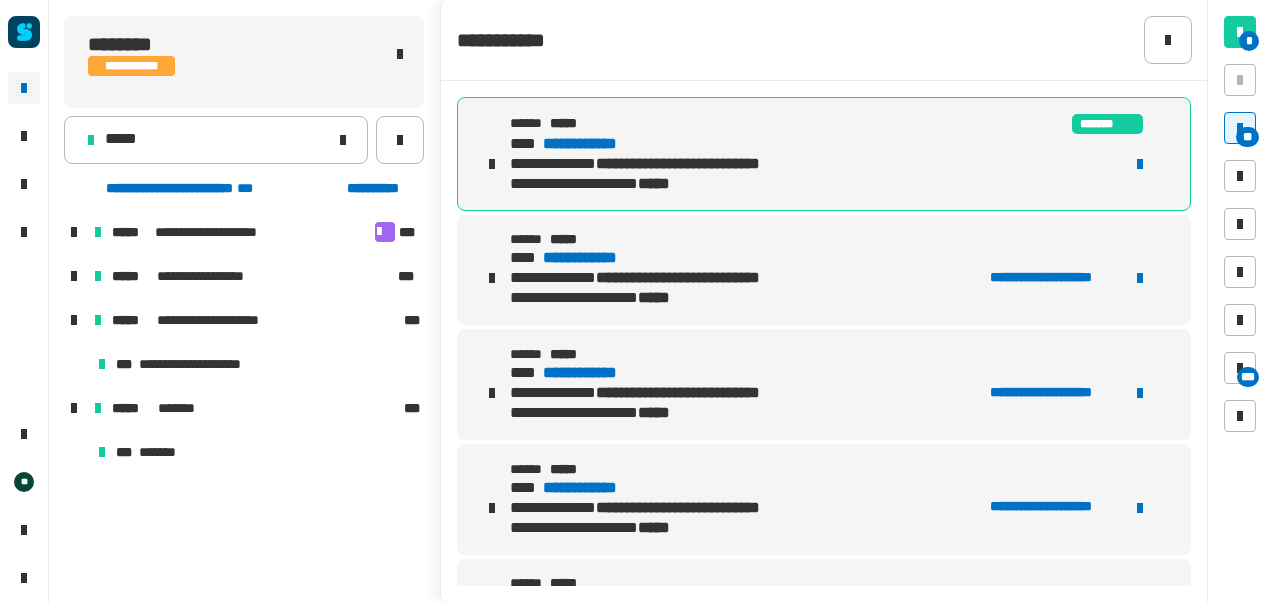 click on "**********" at bounding box center (600, 144) 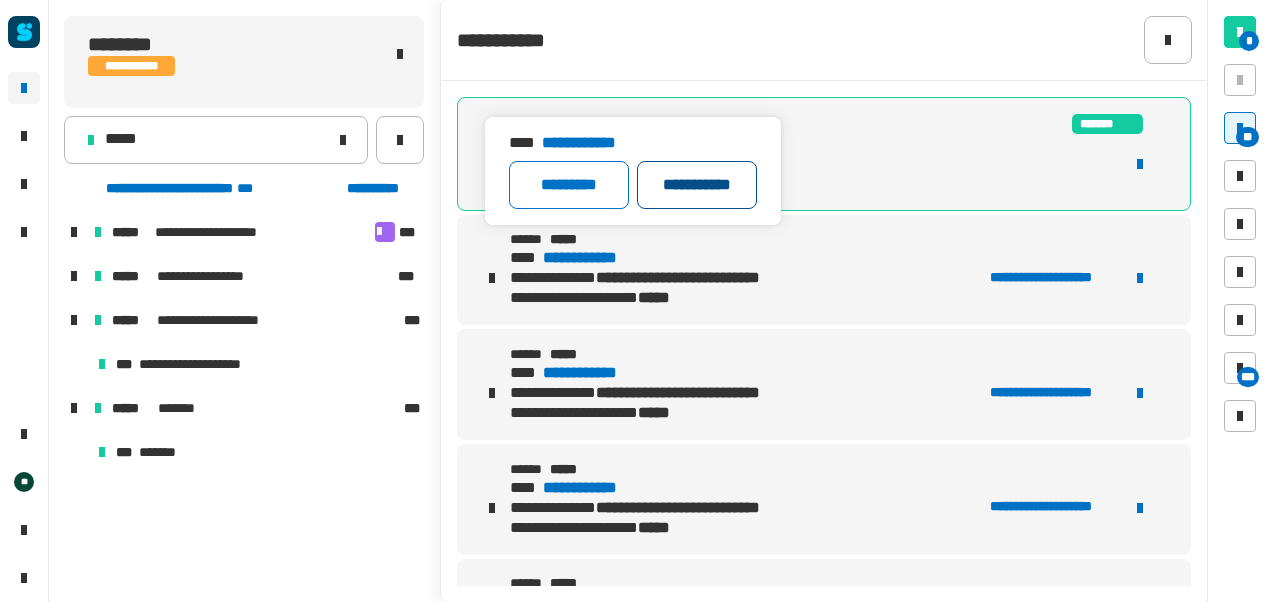 click on "**********" at bounding box center [697, 185] 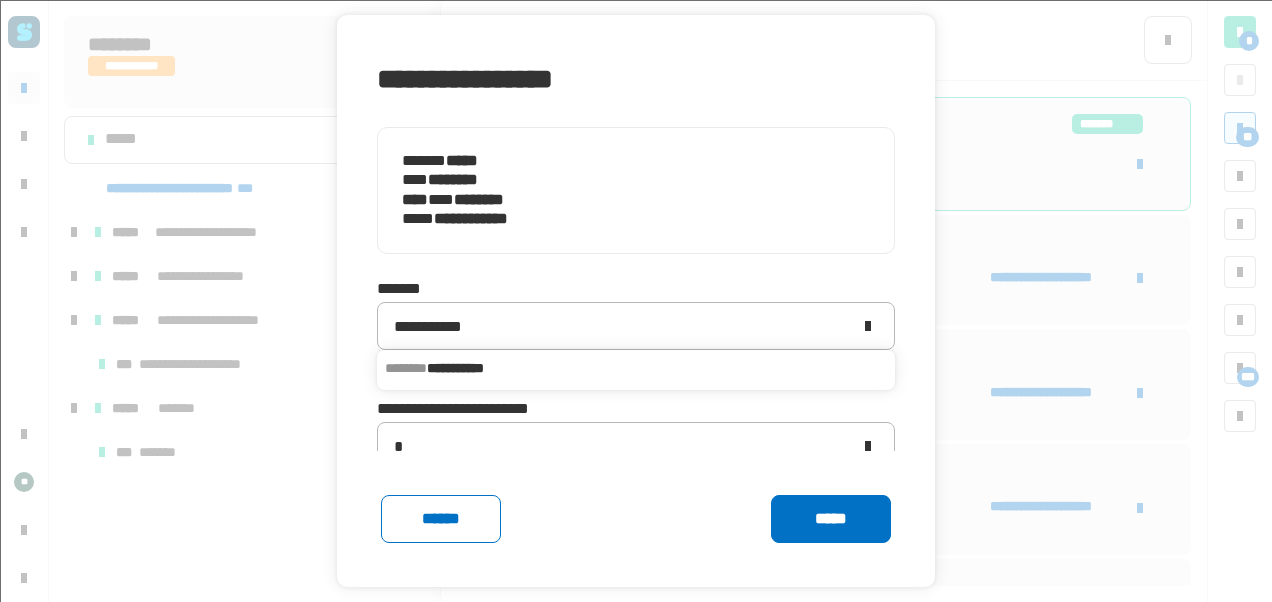 click on "**********" at bounding box center (636, 368) 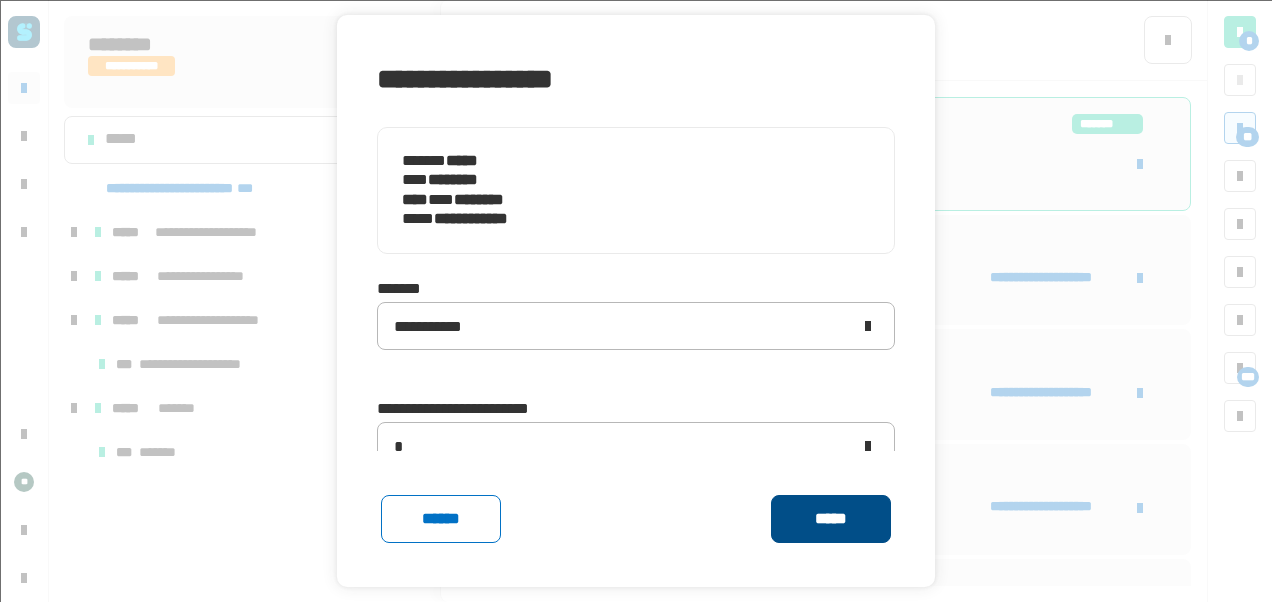 click on "*****" 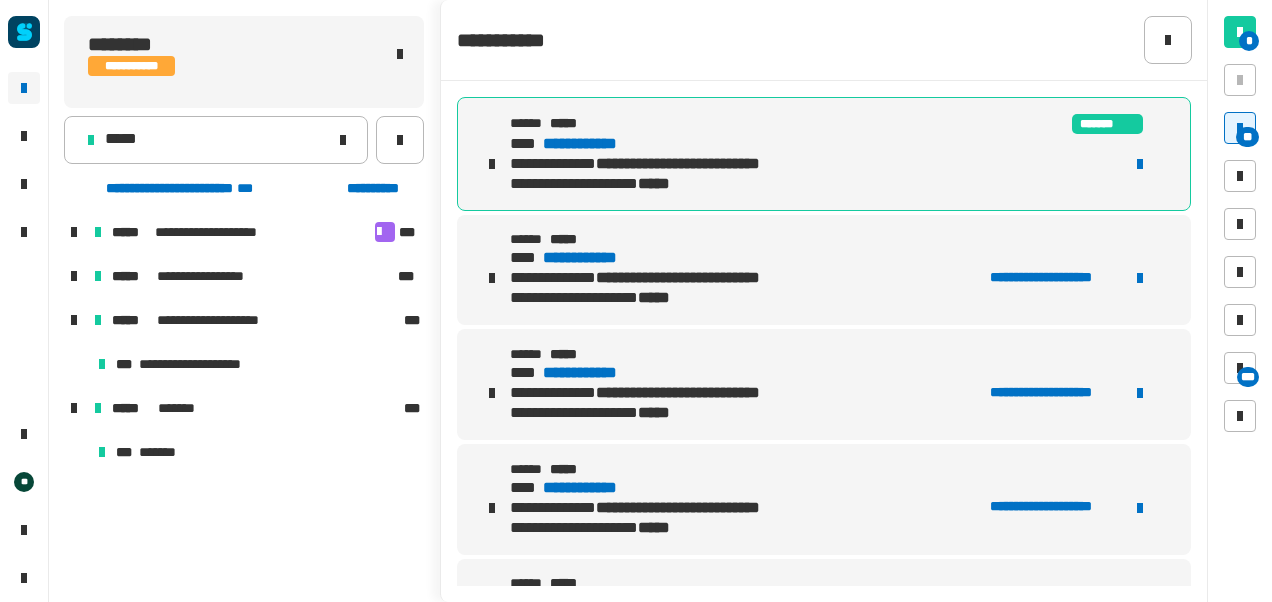 click on "**********" at bounding box center (600, 144) 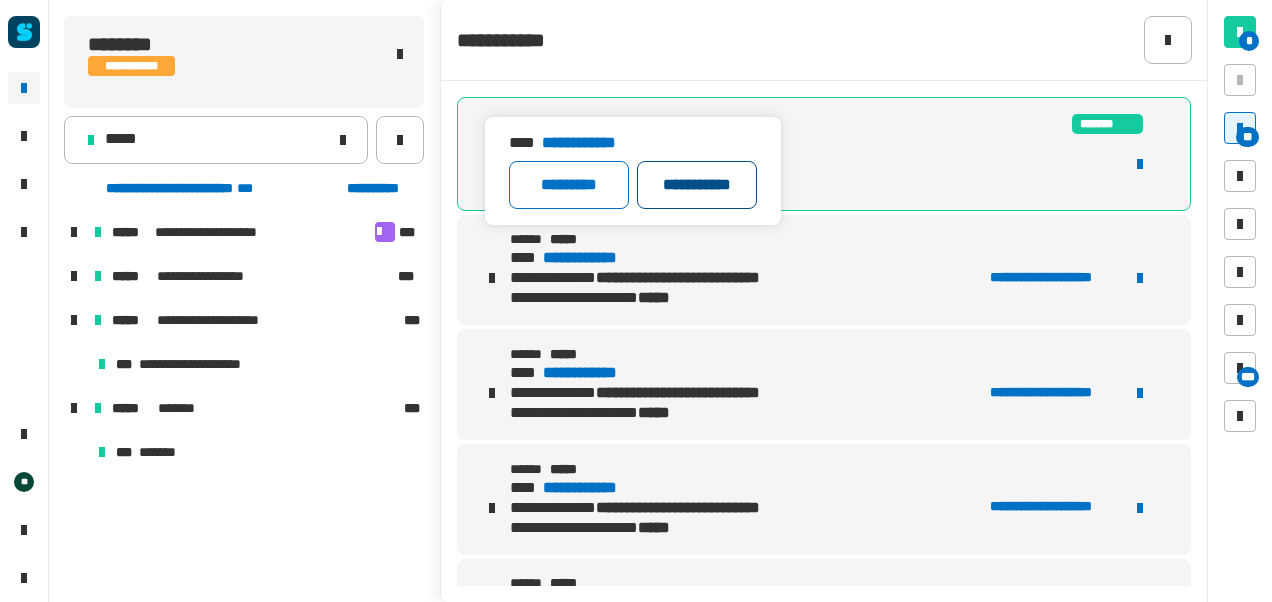 click on "**********" at bounding box center (697, 185) 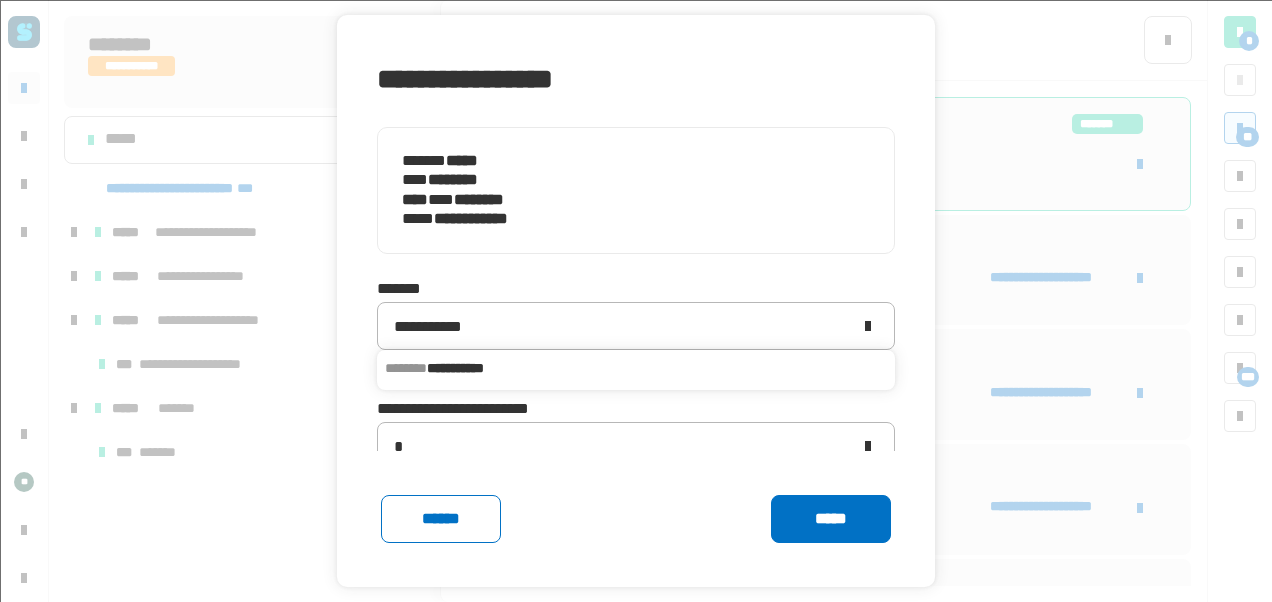 click on "**********" at bounding box center [636, 368] 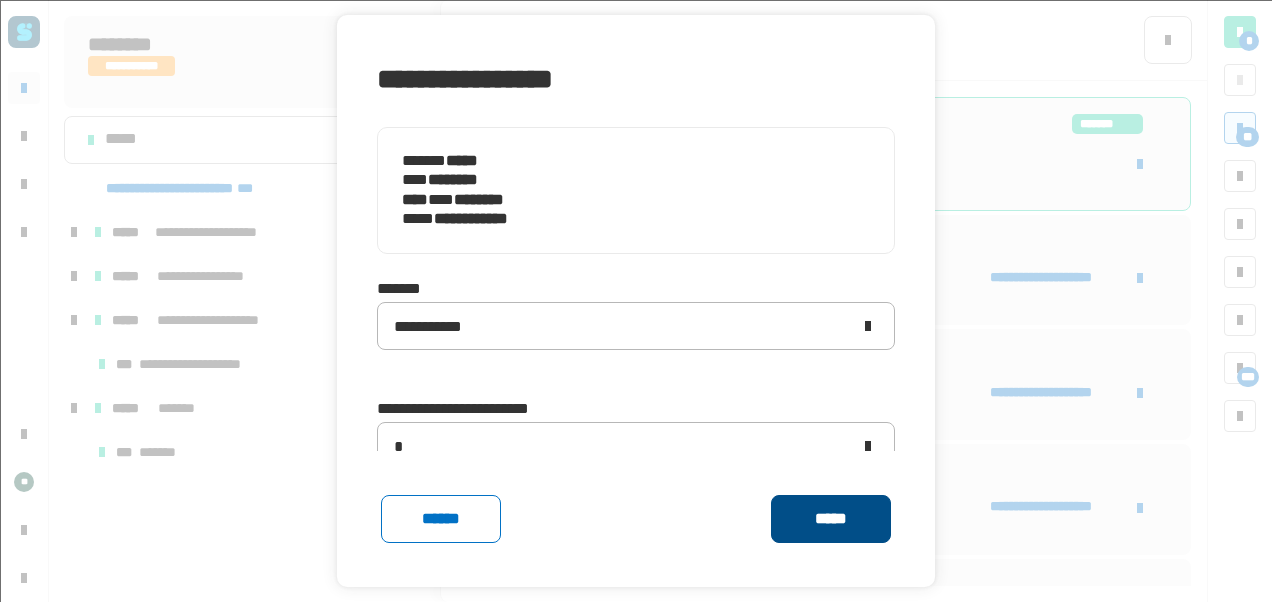 click on "*****" 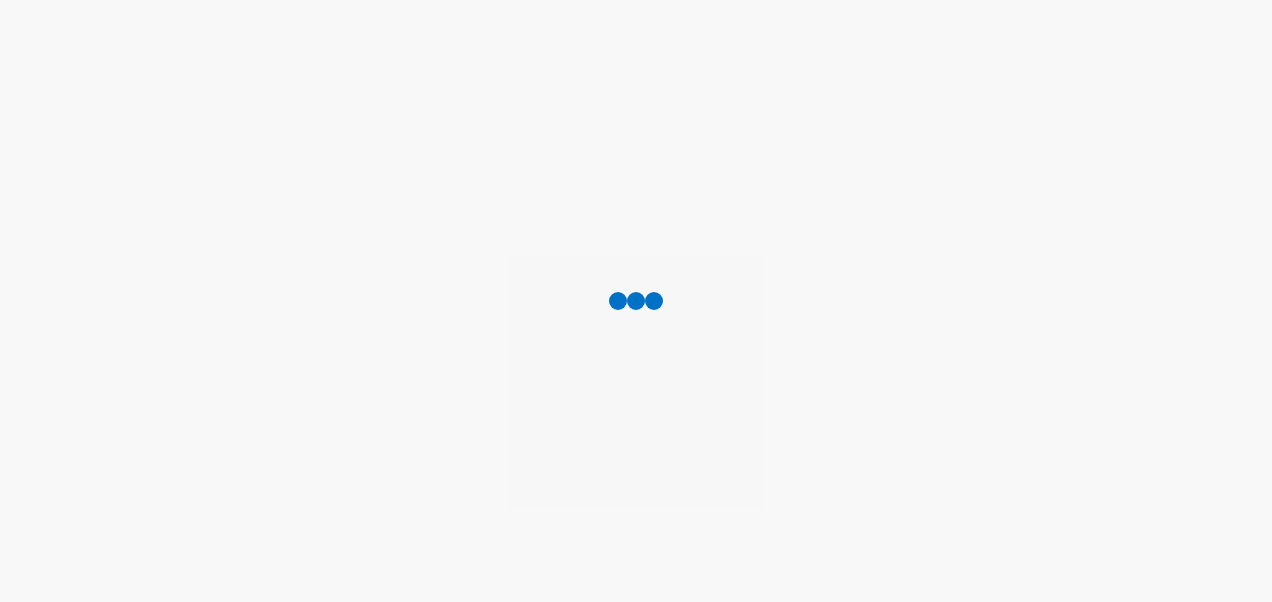 scroll, scrollTop: 0, scrollLeft: 0, axis: both 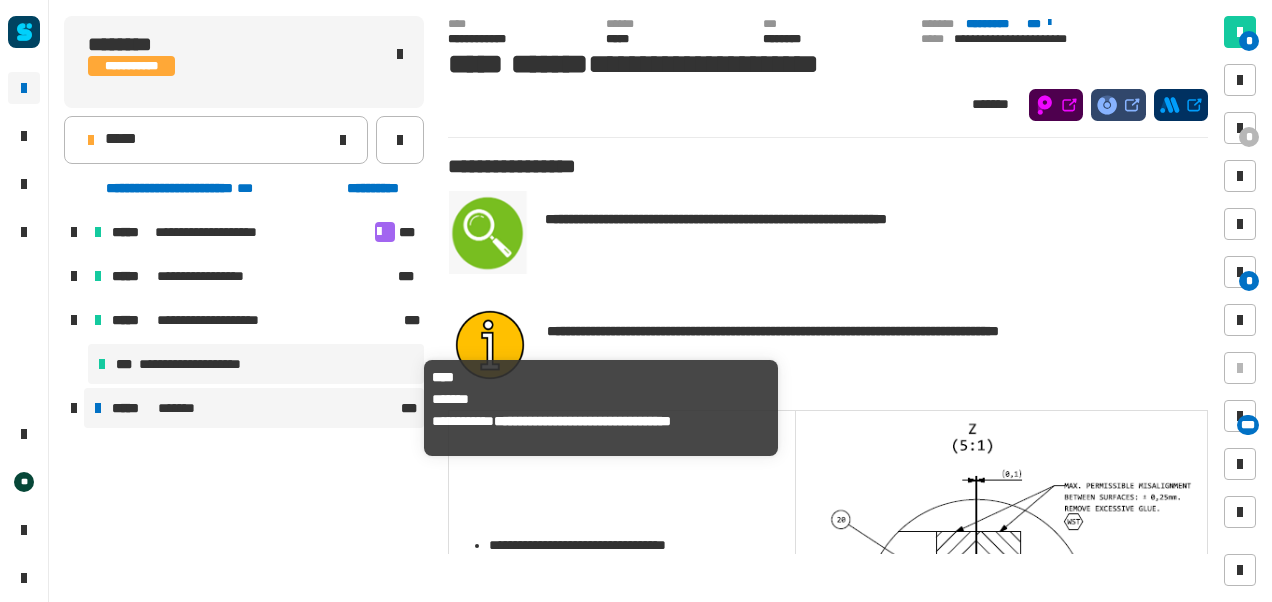click on "***** *******" at bounding box center [254, 408] 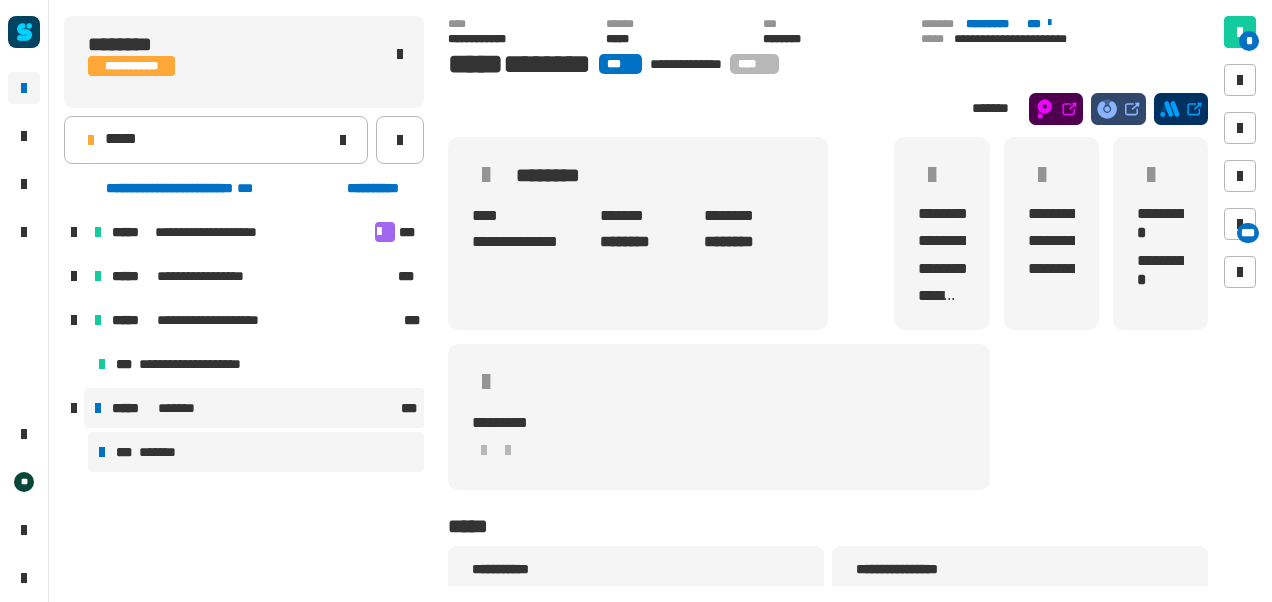 click on "*******" at bounding box center (163, 452) 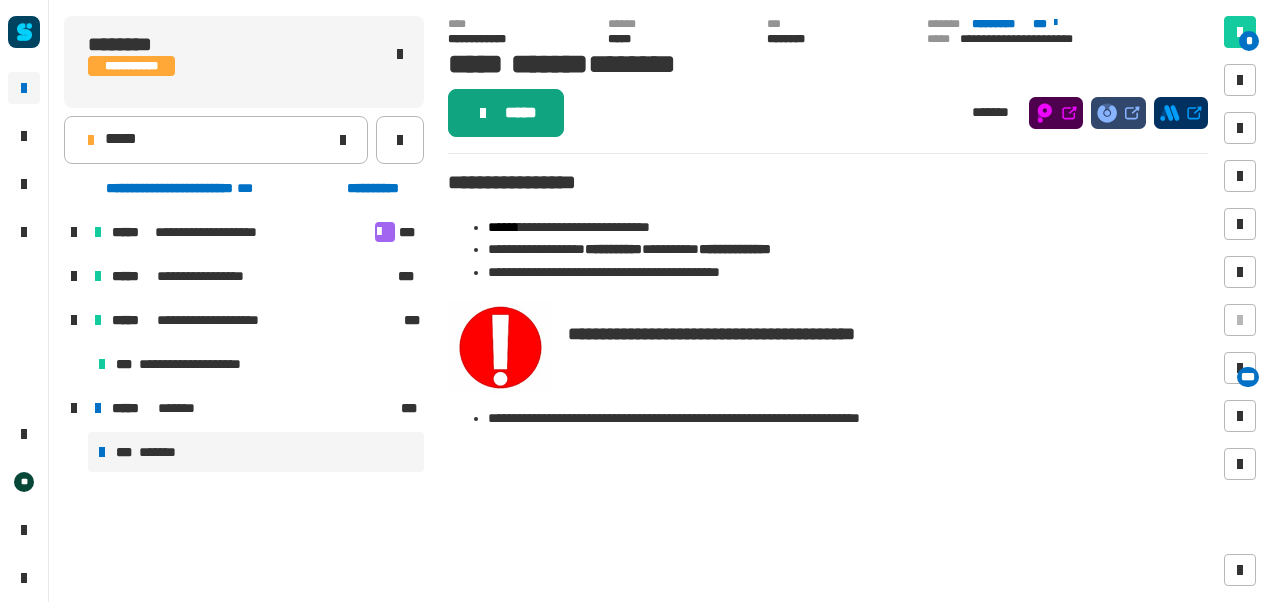 click on "*****" 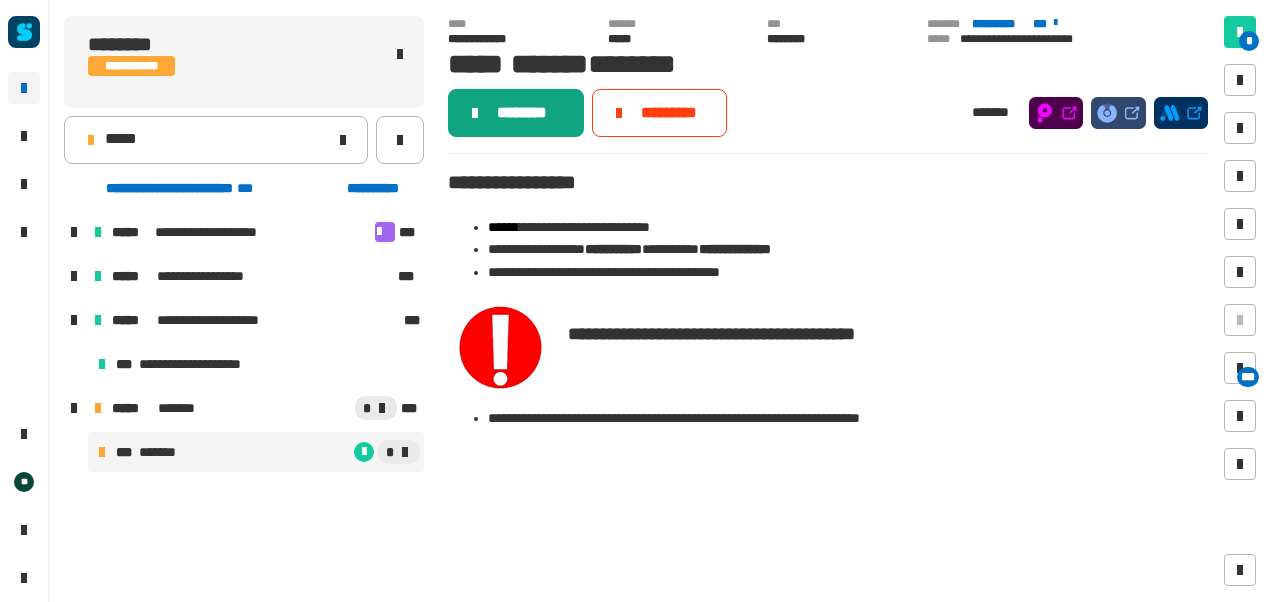 click on "********" 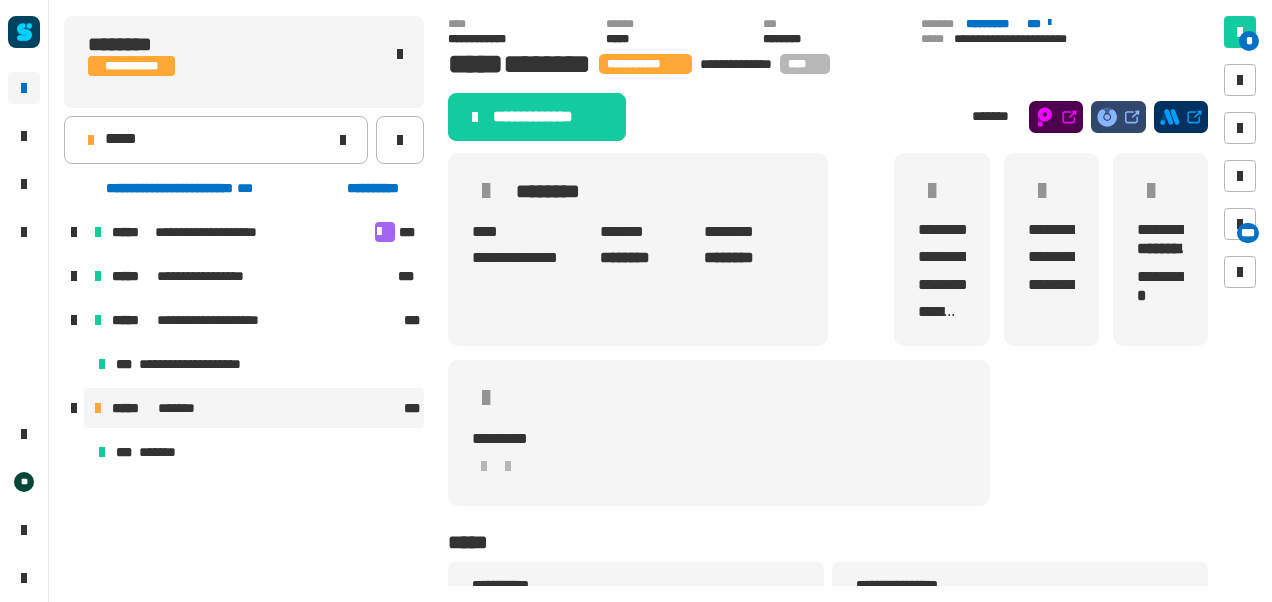 click on "**********" 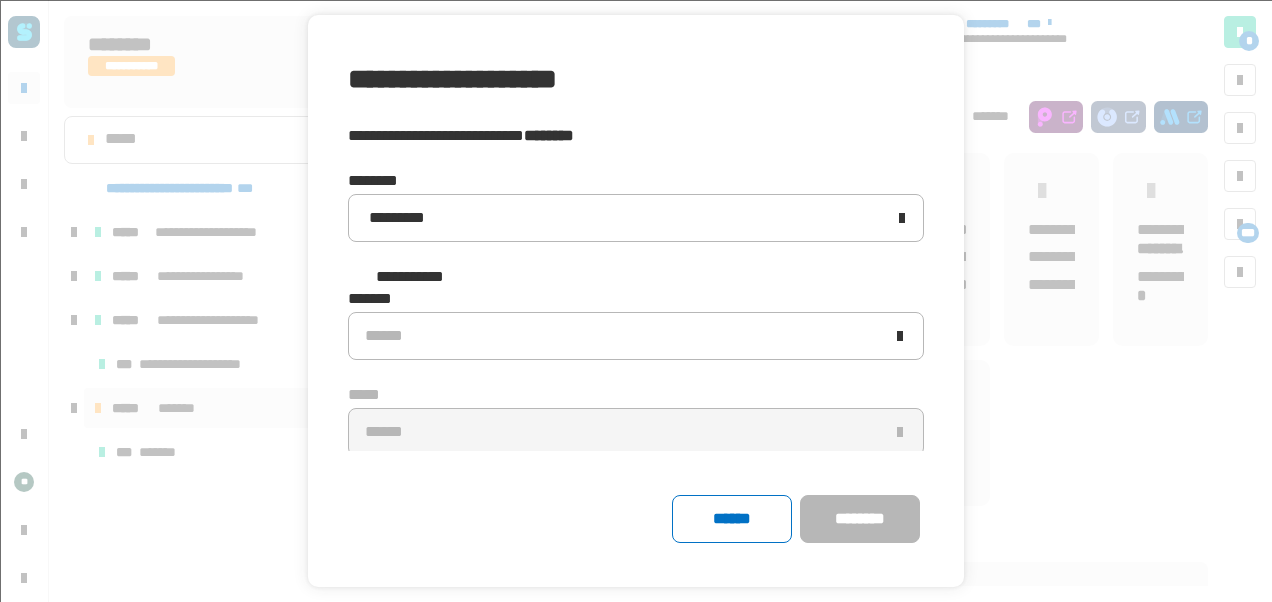 click 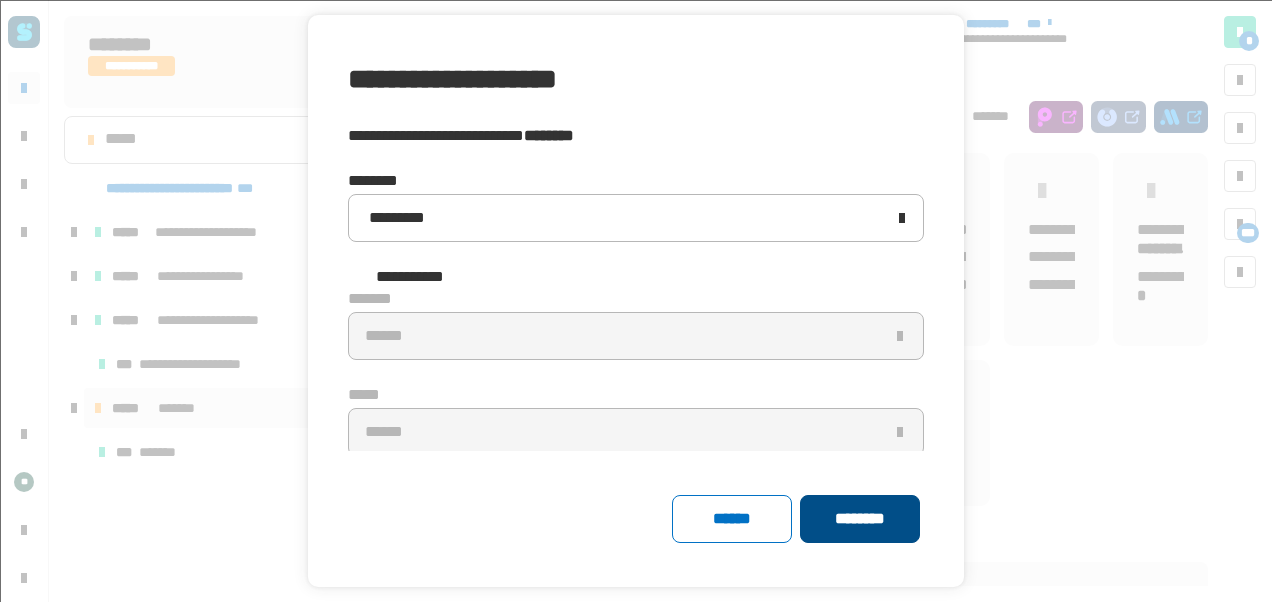 click on "********" 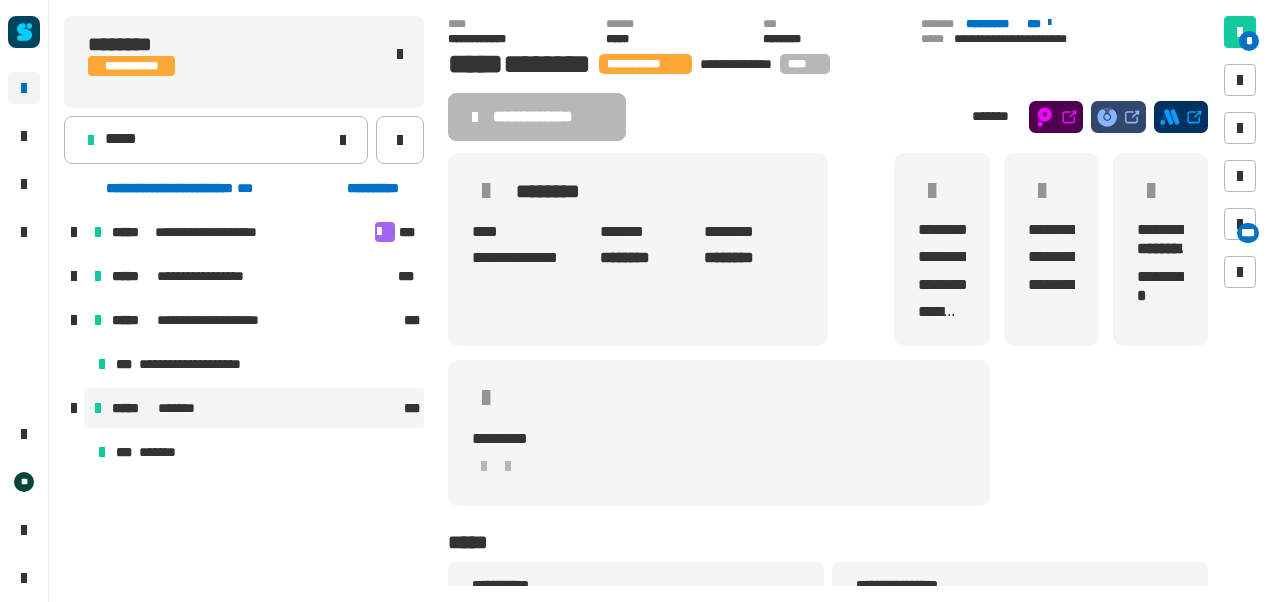 click on "**********" 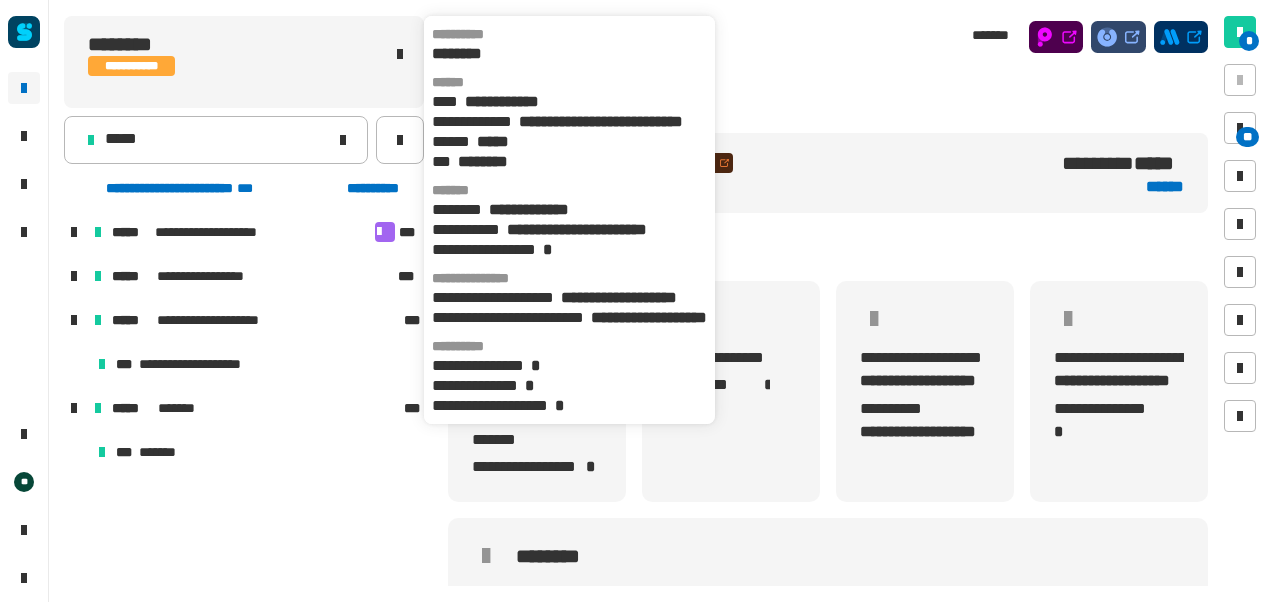 scroll, scrollTop: 0, scrollLeft: 4, axis: horizontal 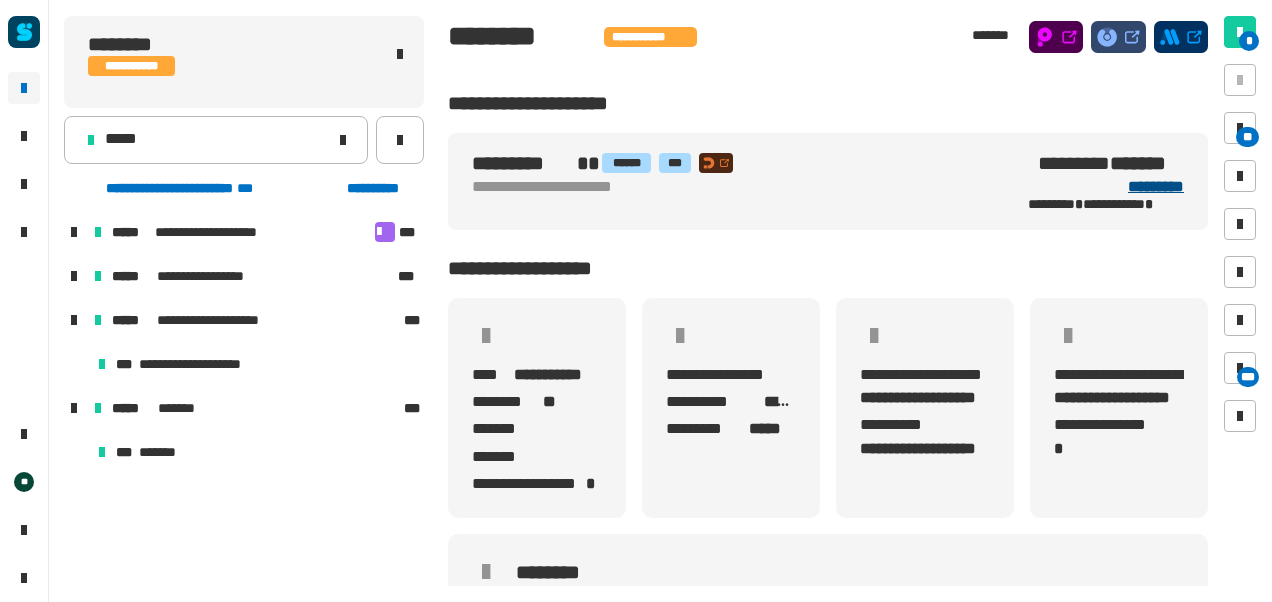 click on "*********" 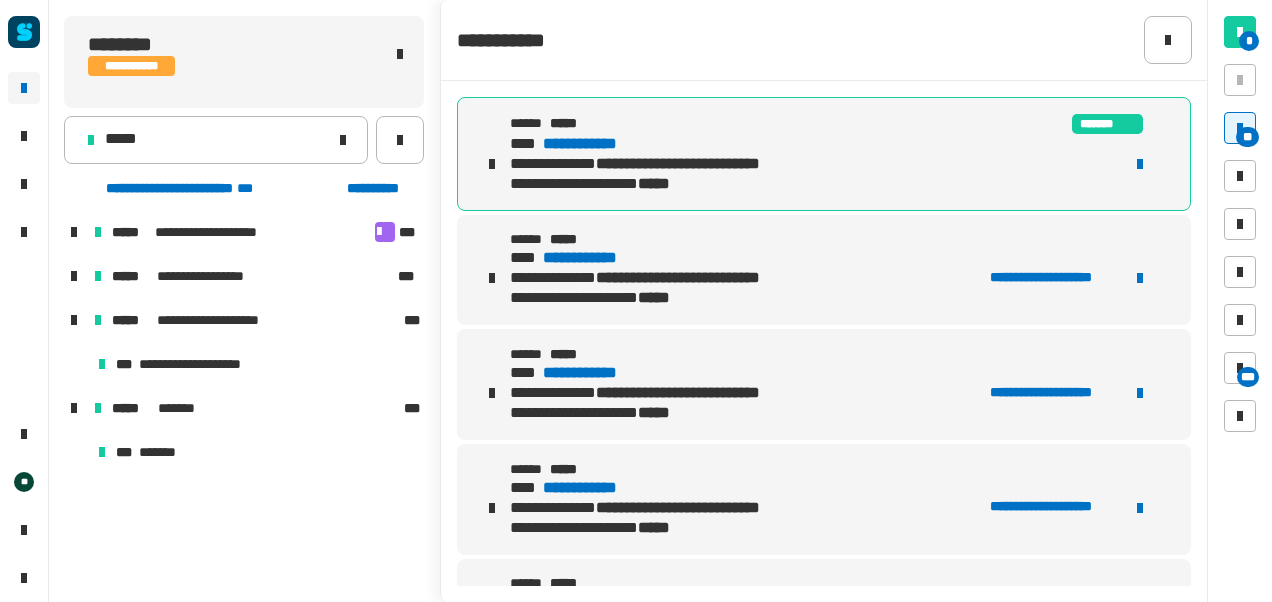 click on "**********" at bounding box center [597, 144] 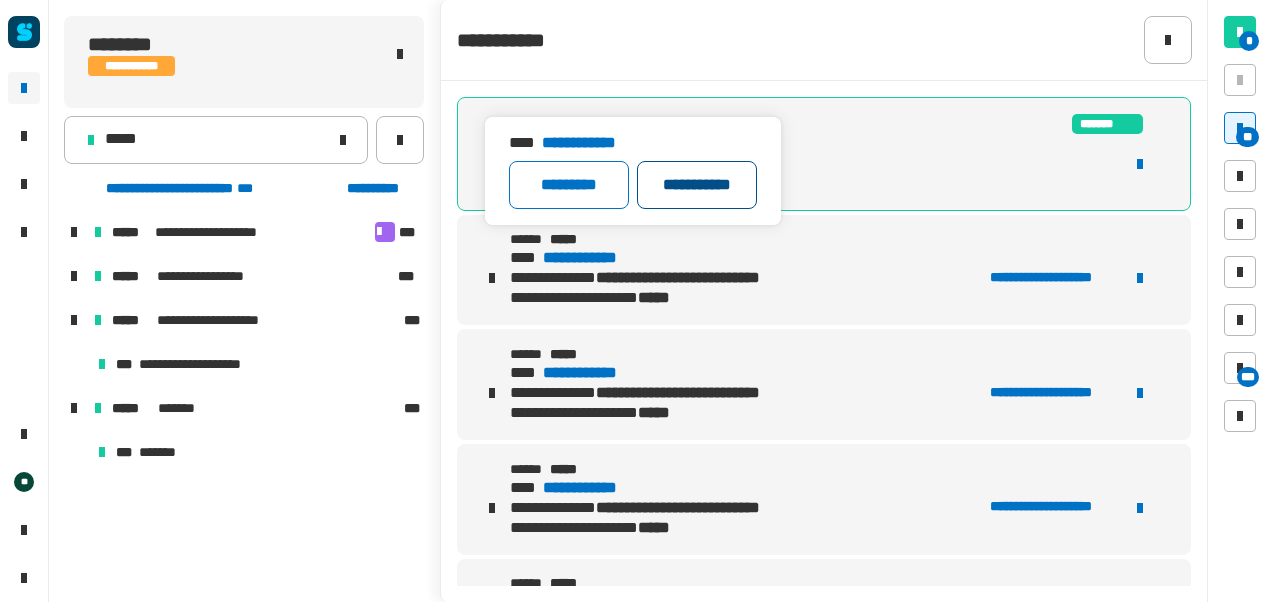 click on "**********" at bounding box center (697, 185) 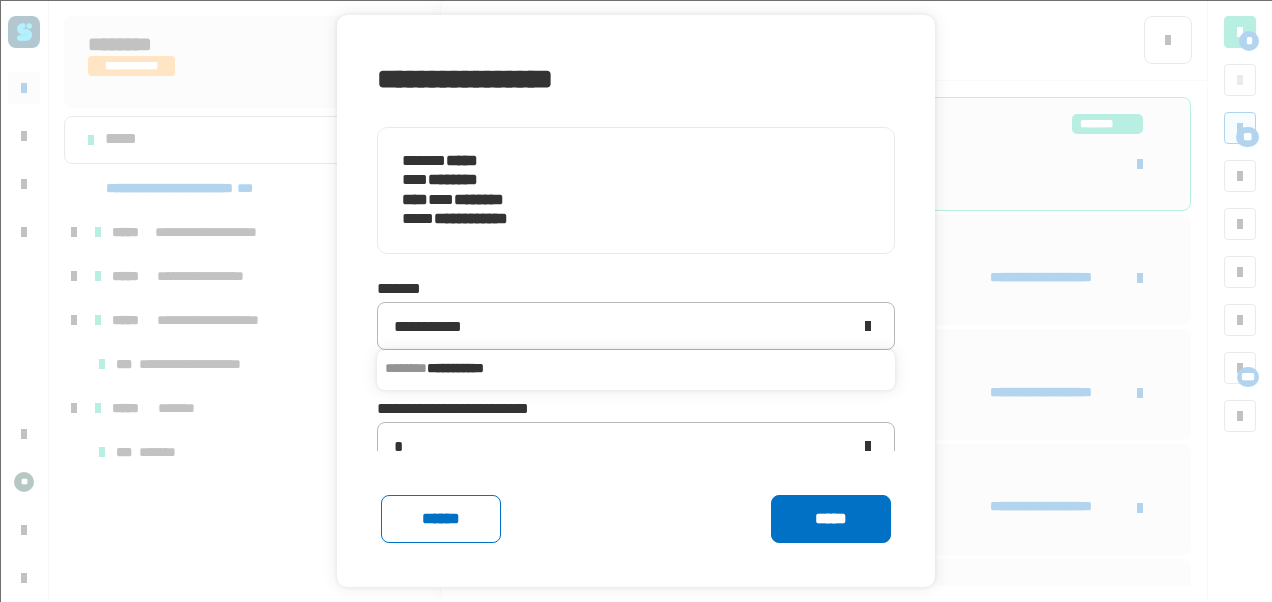 click on "**********" at bounding box center [455, 368] 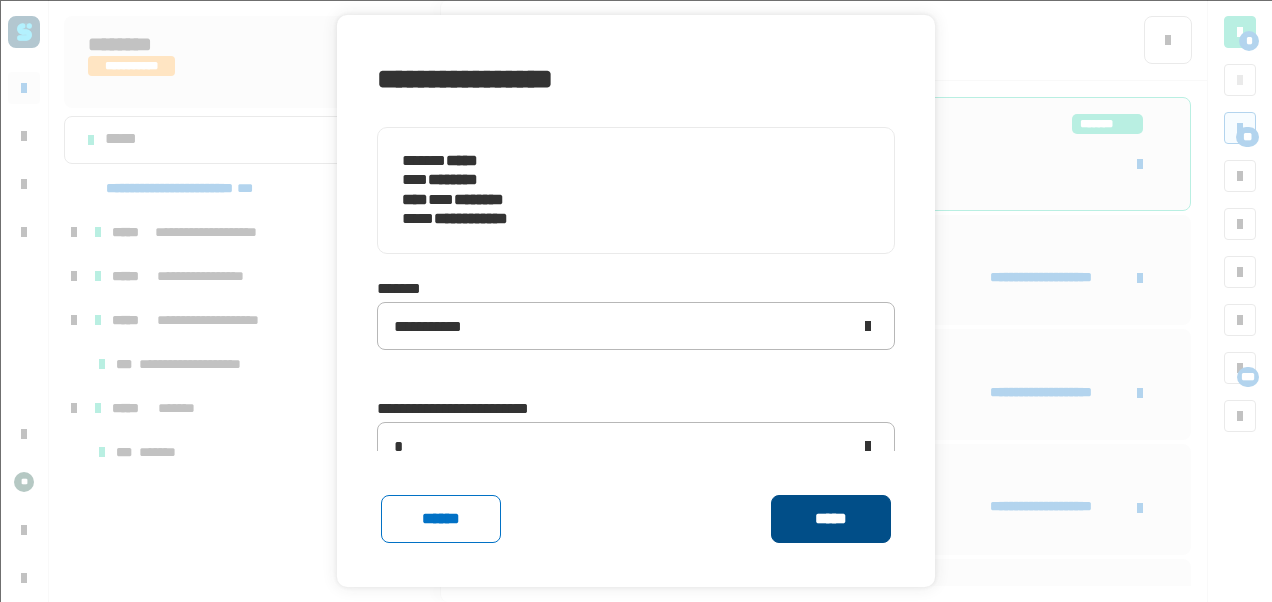 click on "*****" 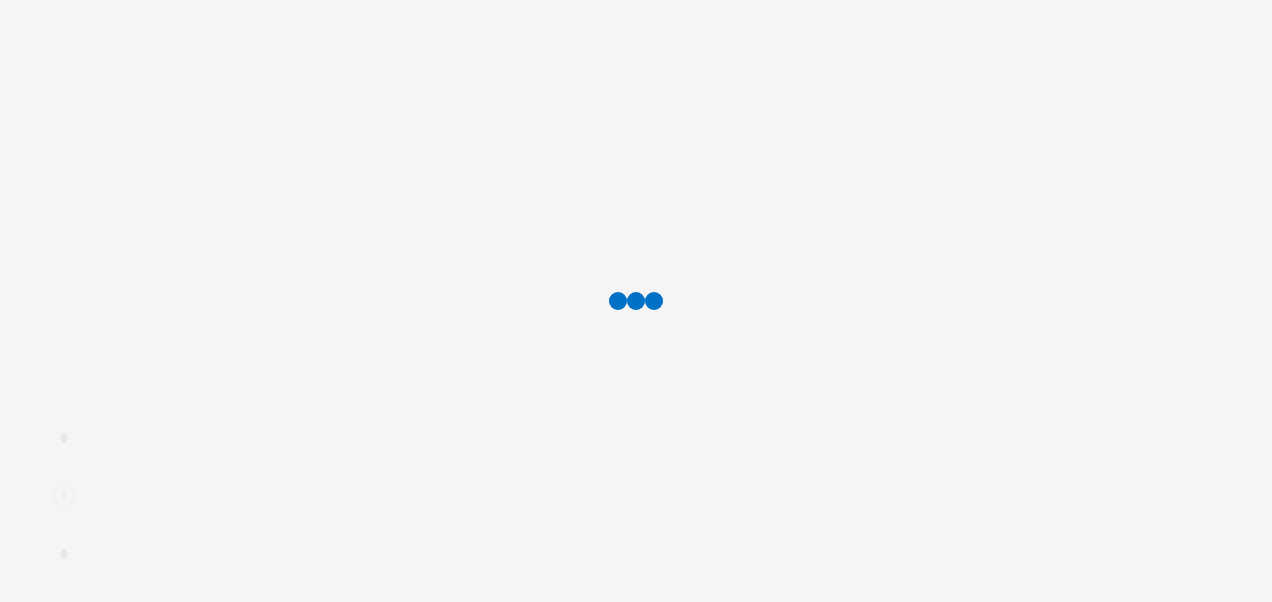 scroll, scrollTop: 0, scrollLeft: 0, axis: both 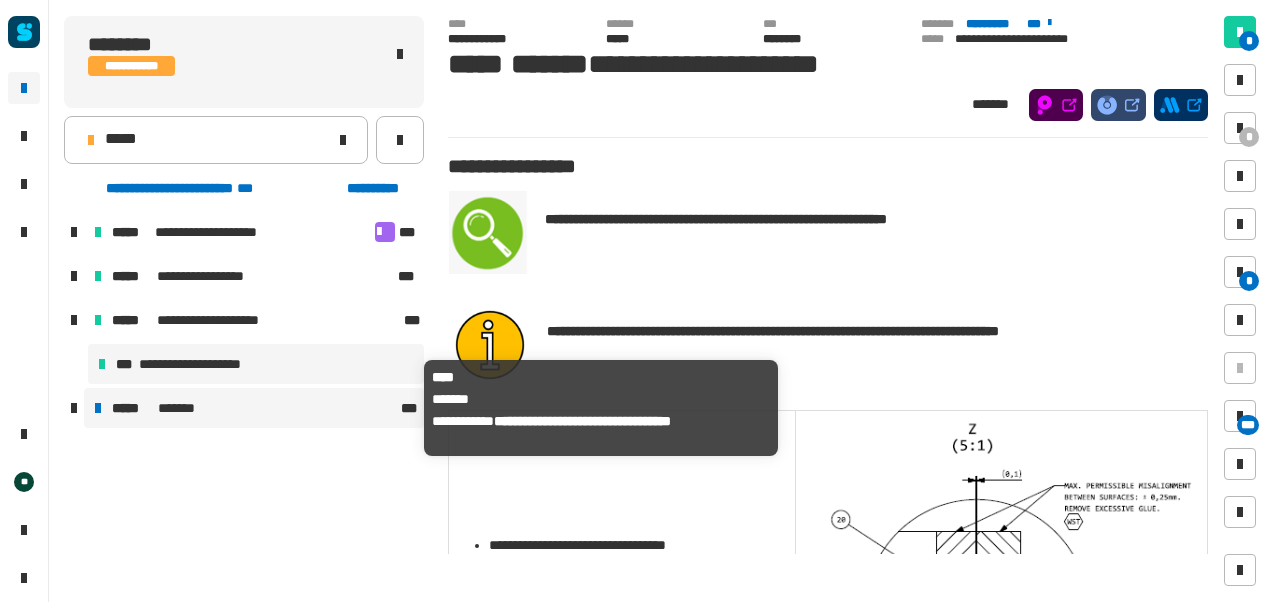 click on "*******" at bounding box center [182, 408] 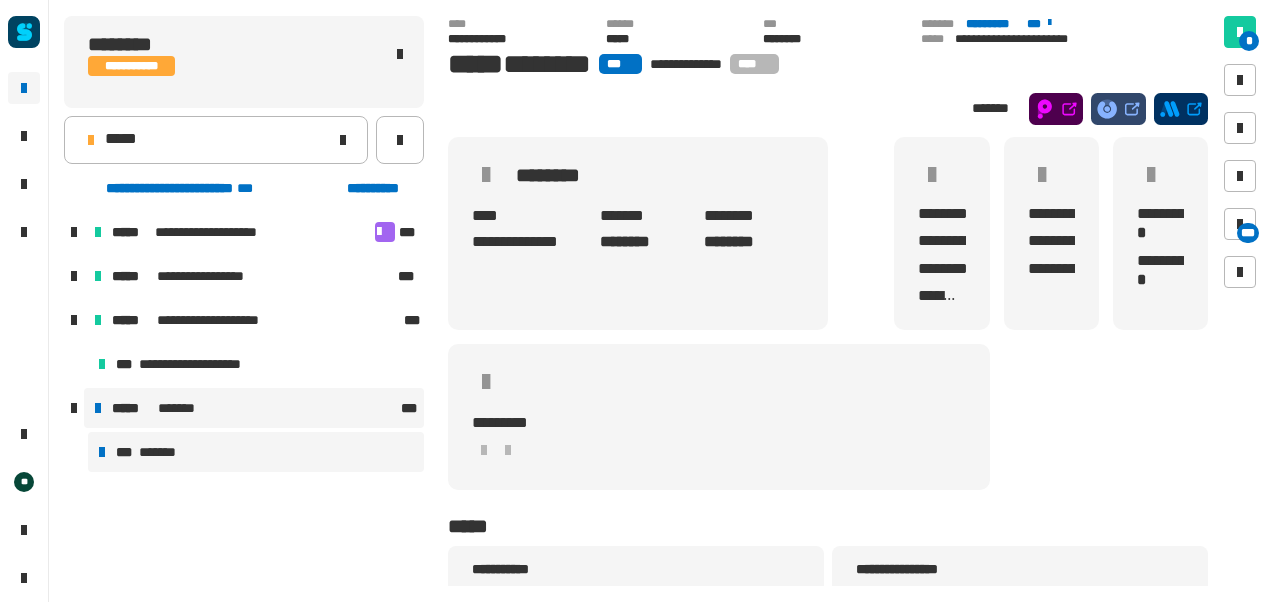 click on "*******" at bounding box center [163, 452] 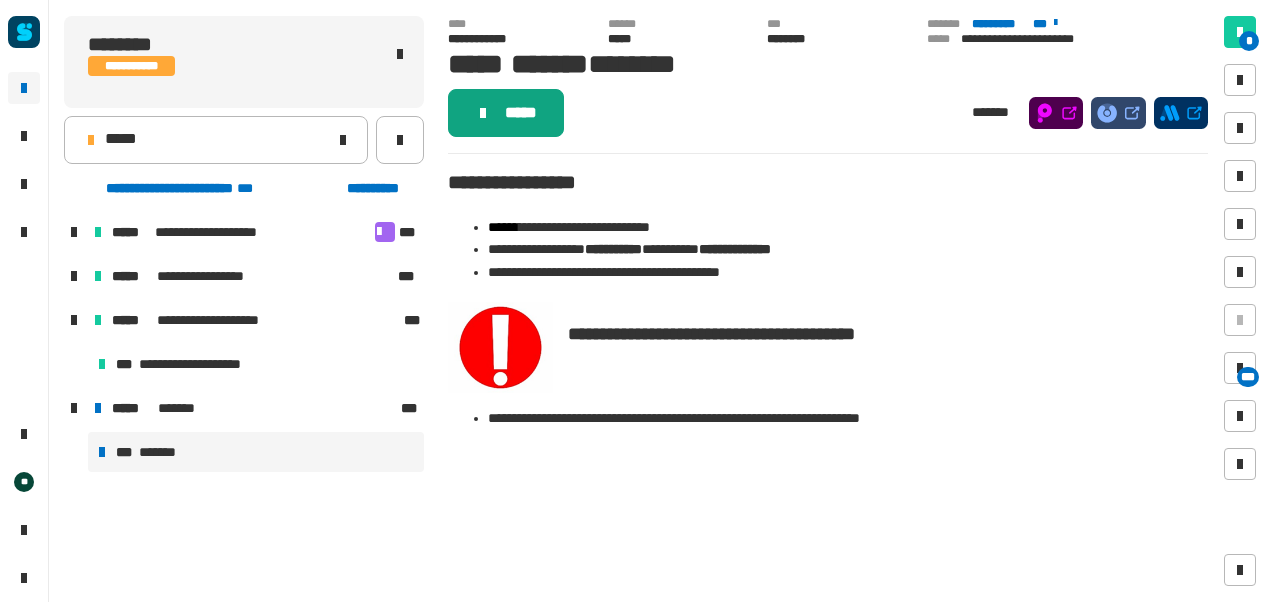 click on "*****" 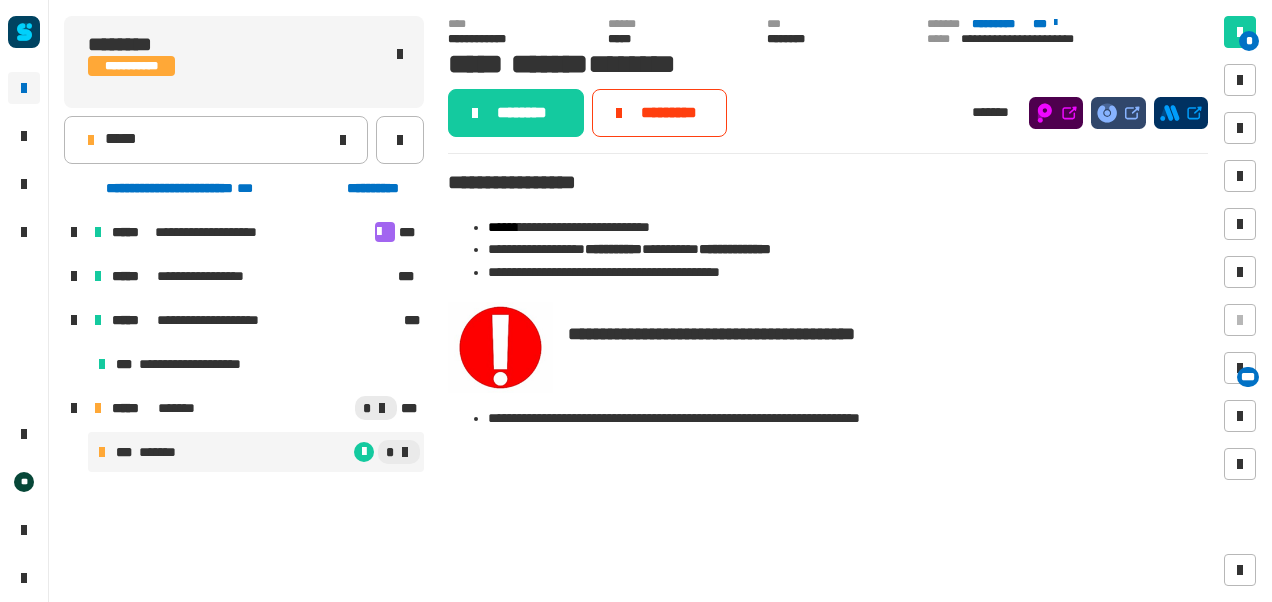 click on "********" 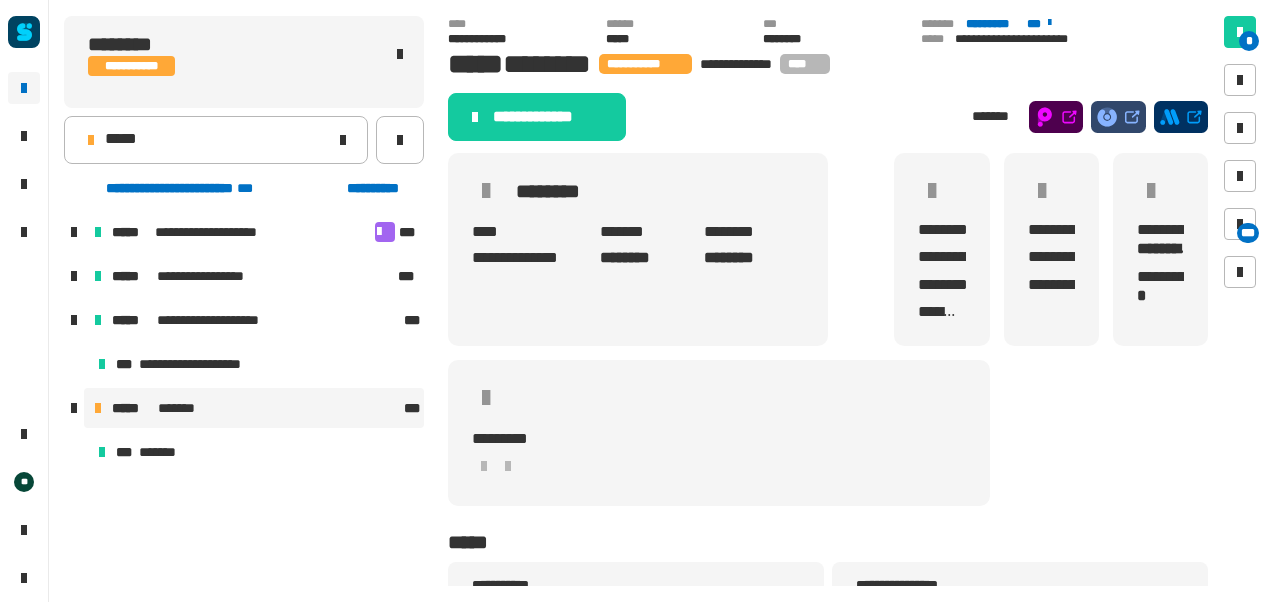 click on "**********" 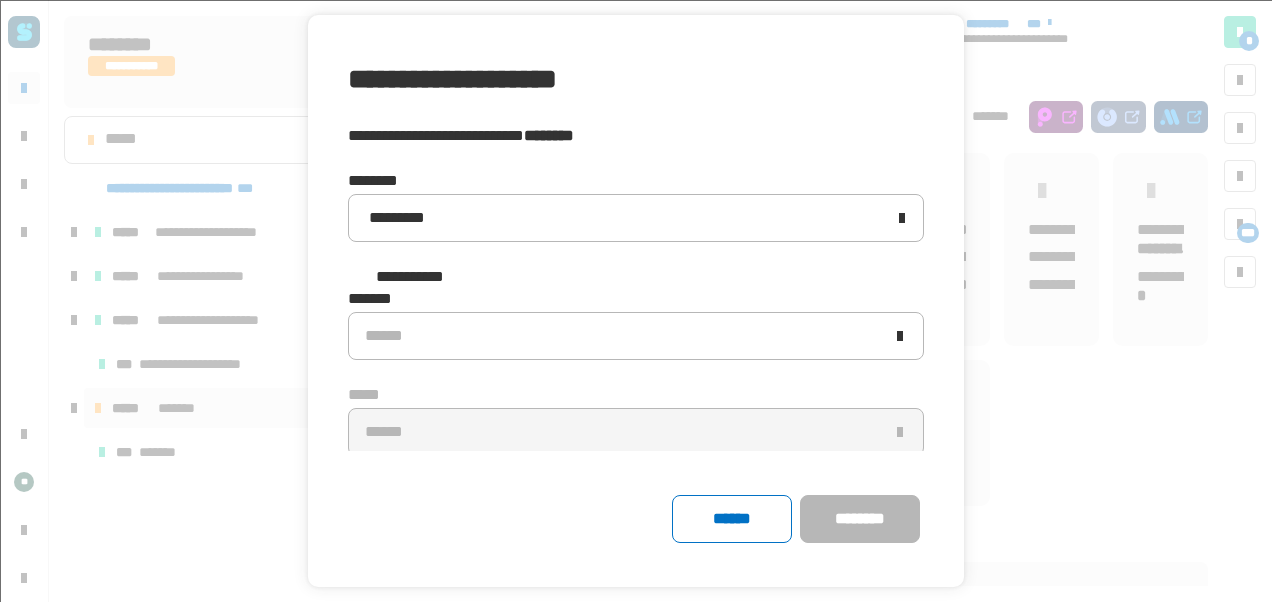 click 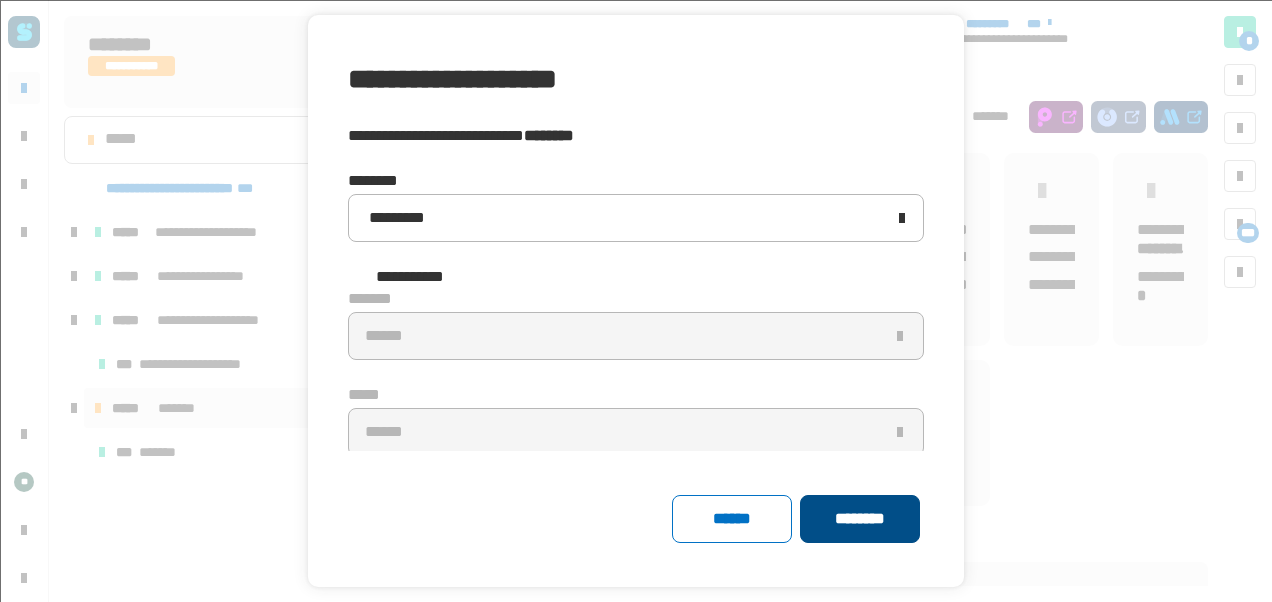 click on "********" 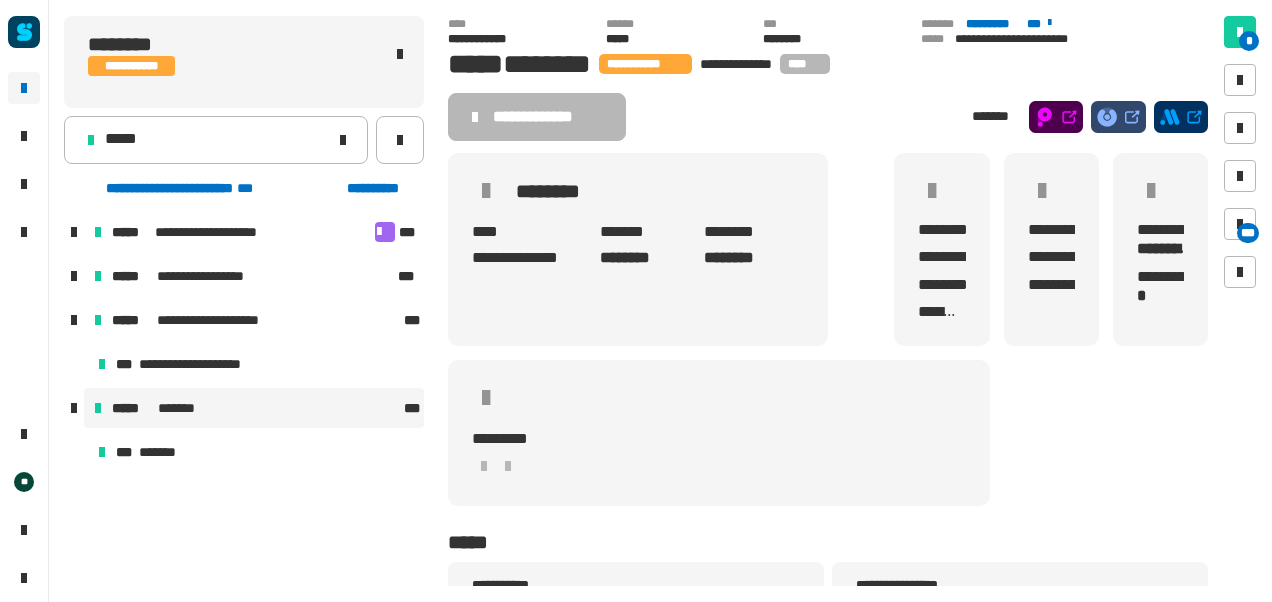 click on "**********" 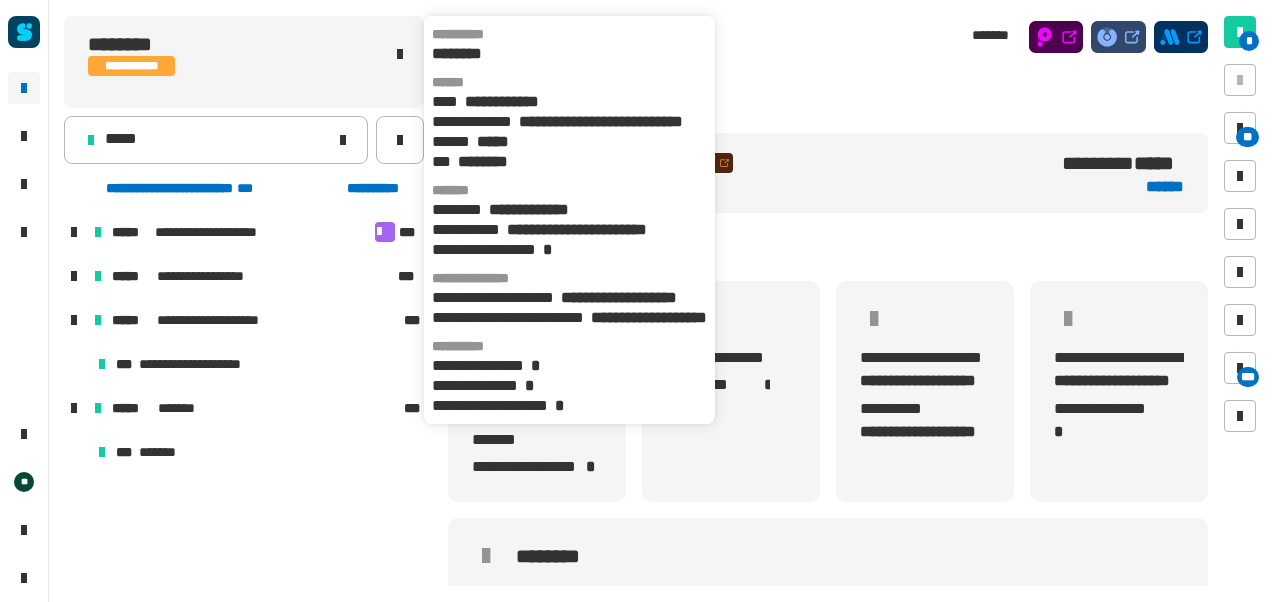 scroll, scrollTop: 0, scrollLeft: 4, axis: horizontal 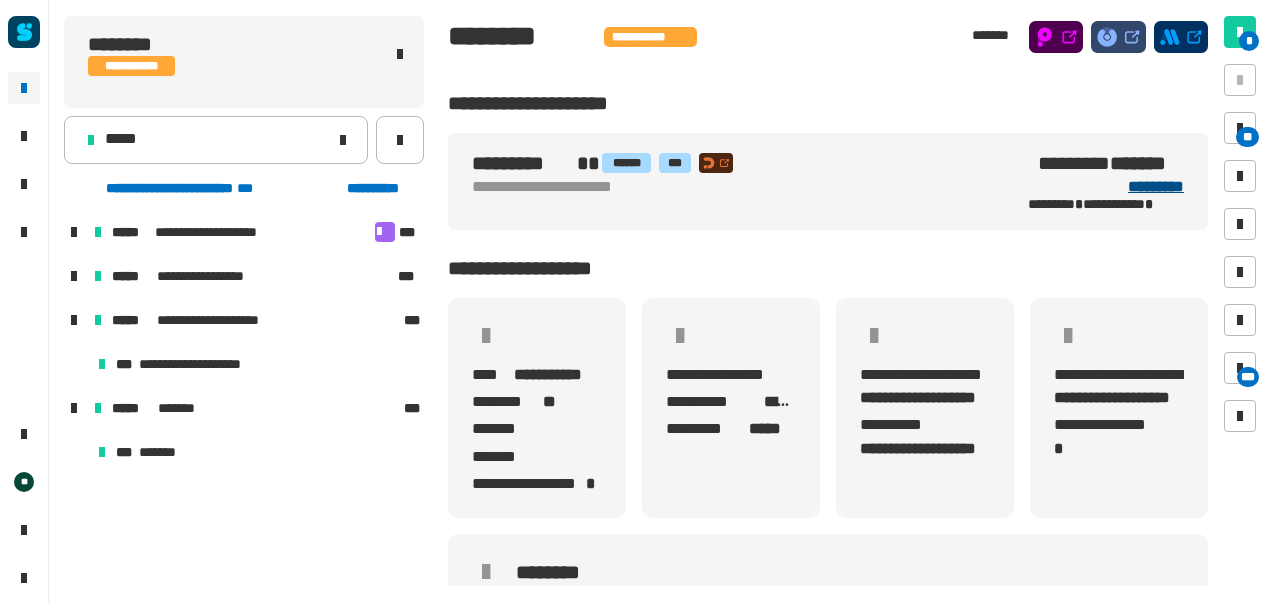 click on "*********" 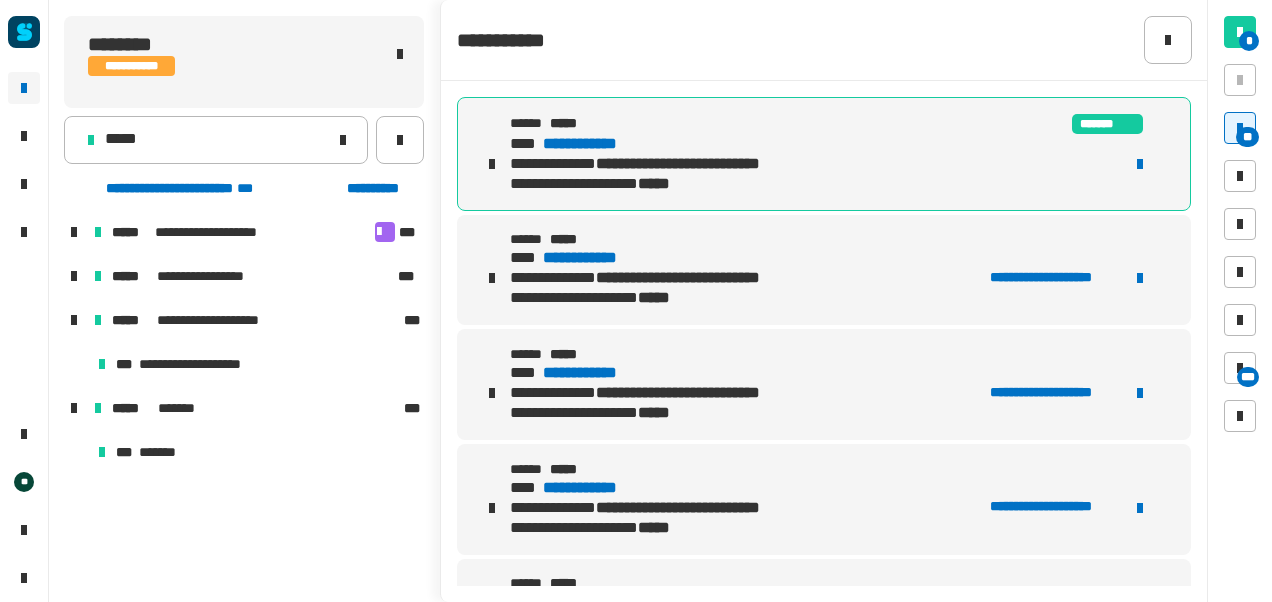 click at bounding box center (492, 164) 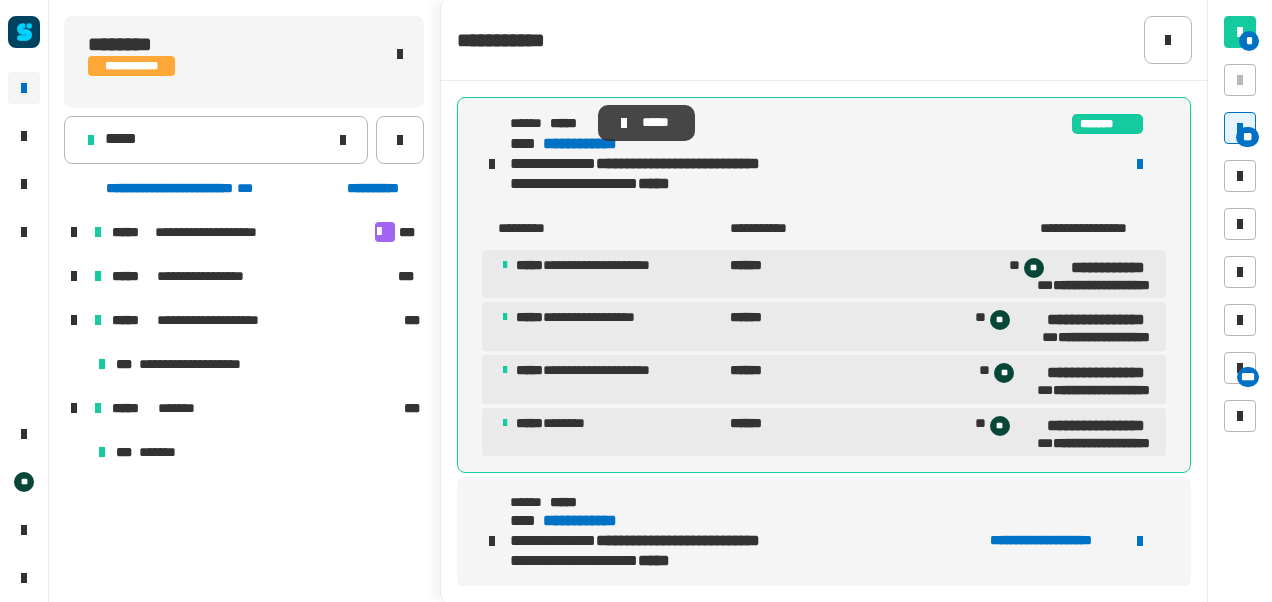 click on "*****" at bounding box center (646, 123) 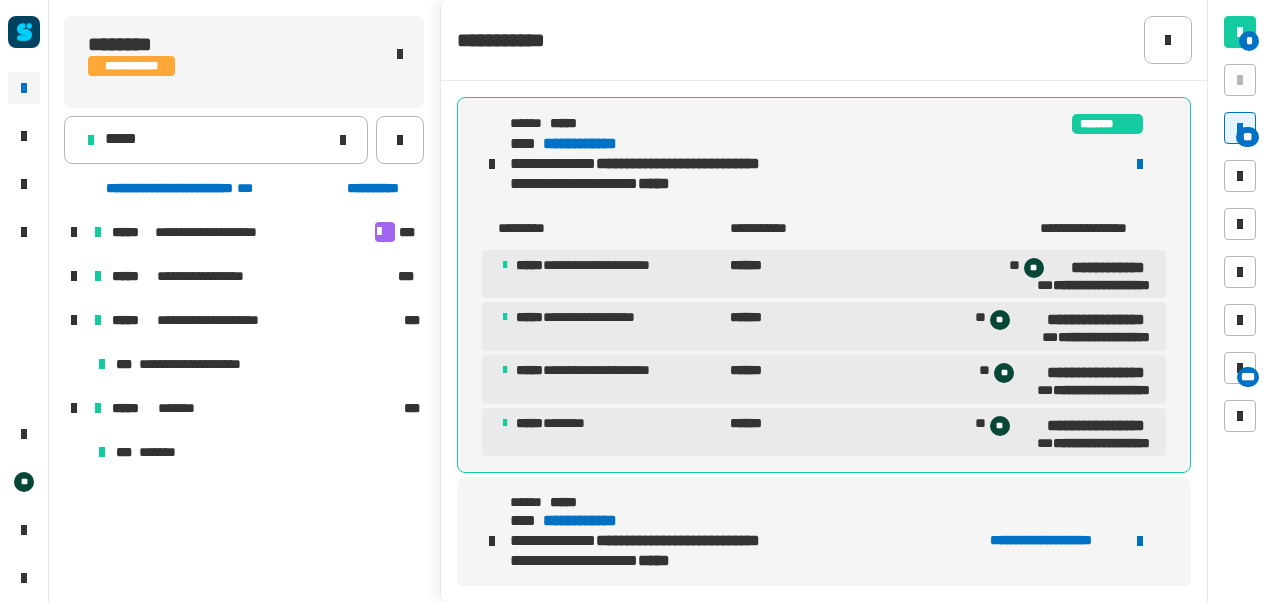 click at bounding box center (492, 164) 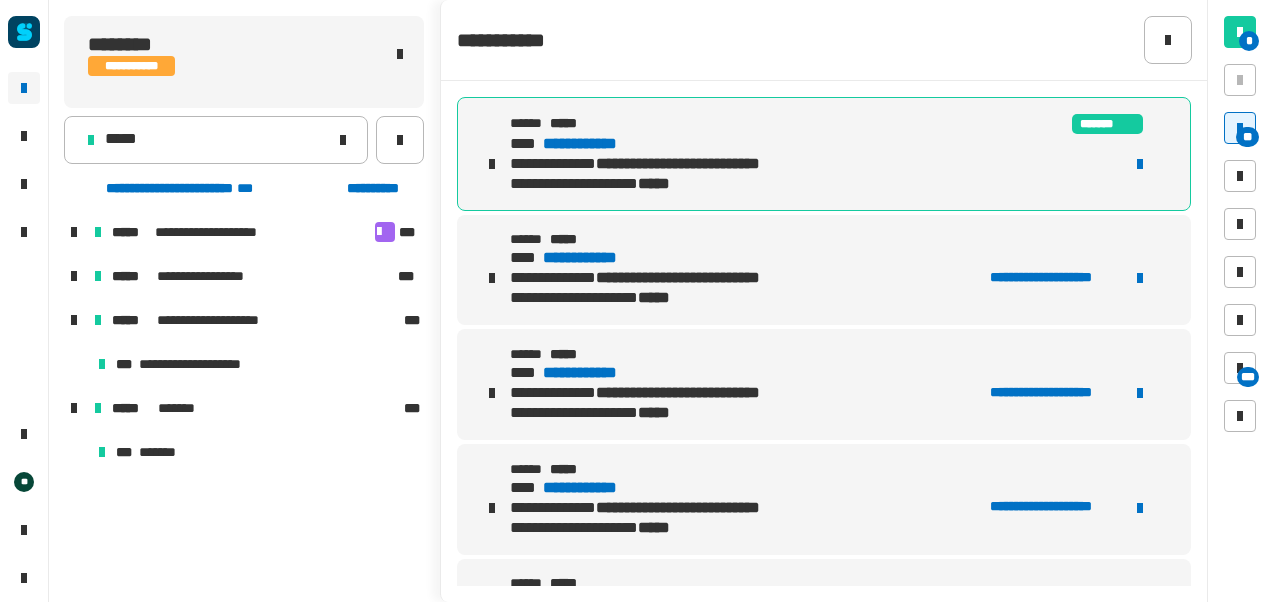 click on "**********" at bounding box center (598, 144) 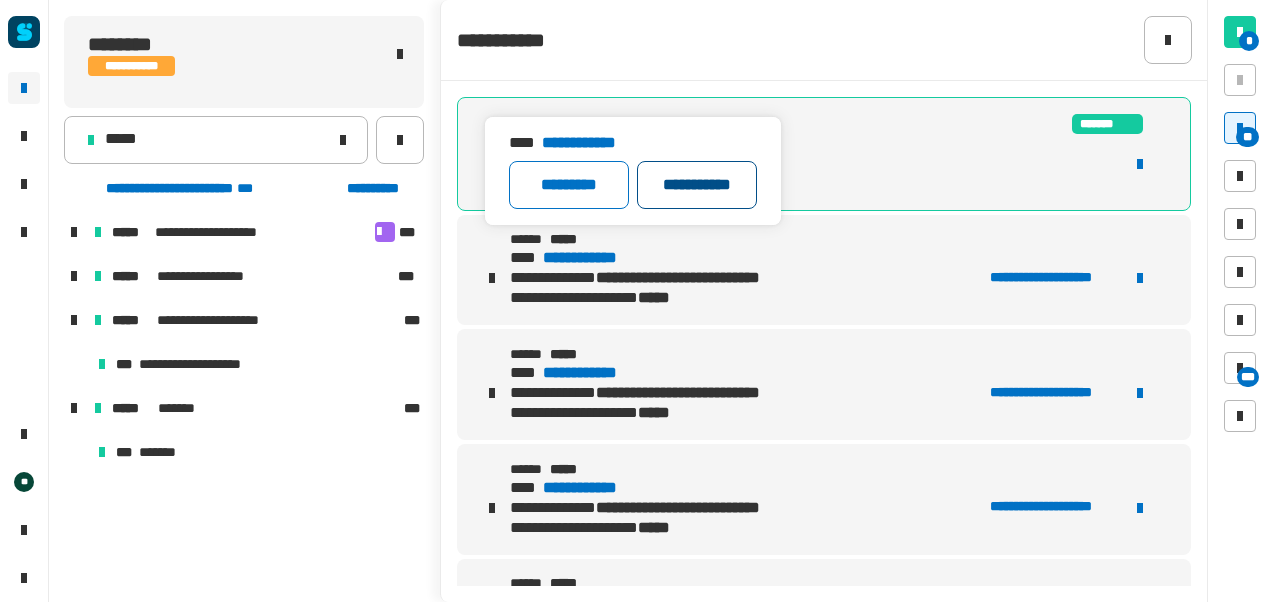 click on "**********" at bounding box center (697, 185) 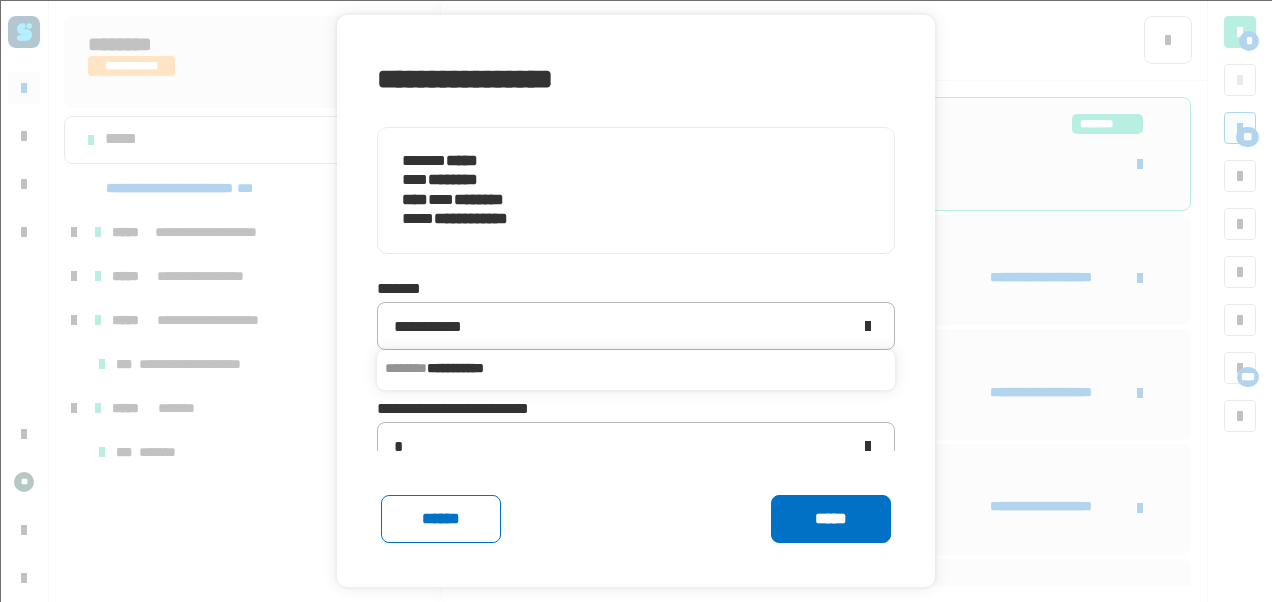 click on "**********" at bounding box center [636, 368] 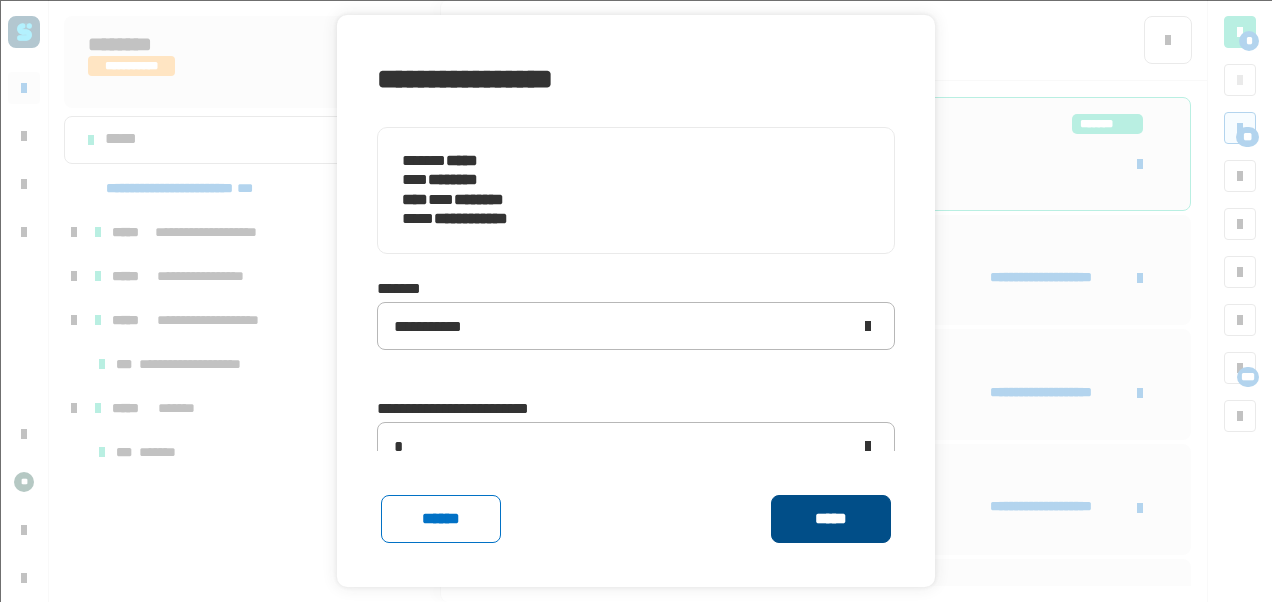 click on "*****" 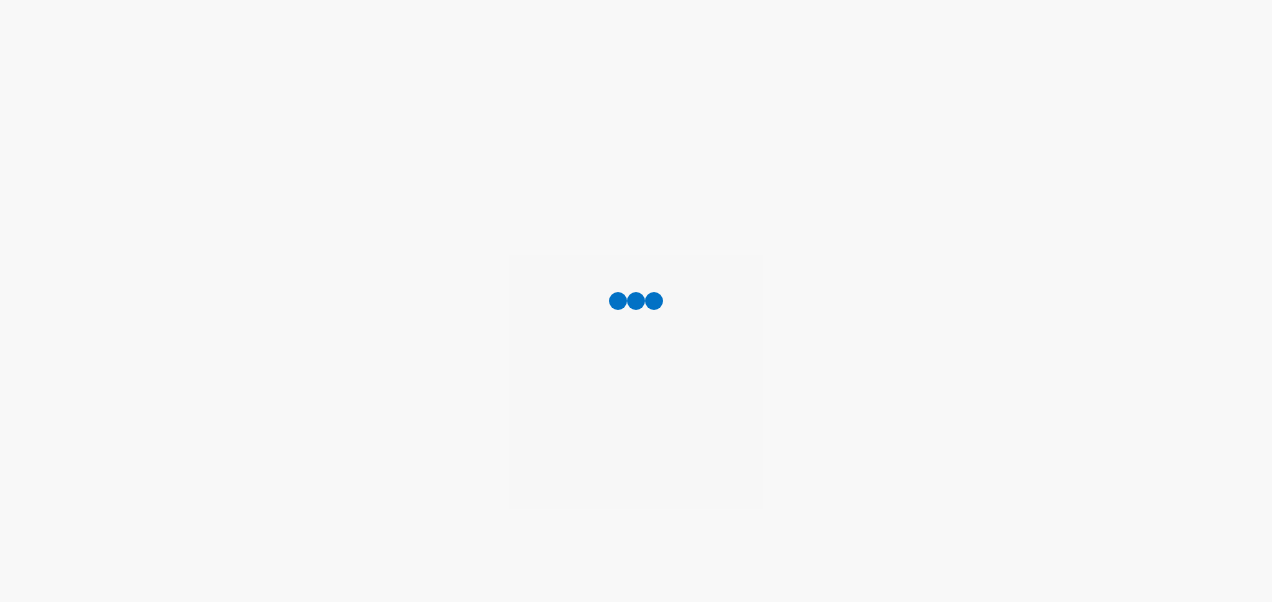 scroll, scrollTop: 0, scrollLeft: 0, axis: both 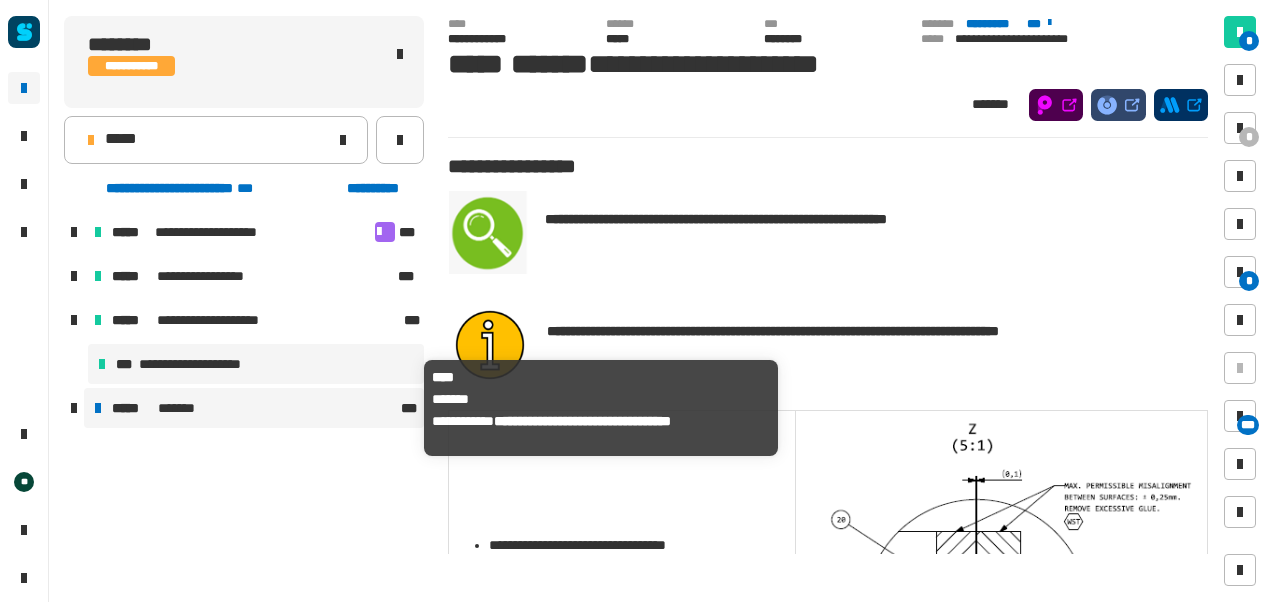 click on "*******" at bounding box center [182, 408] 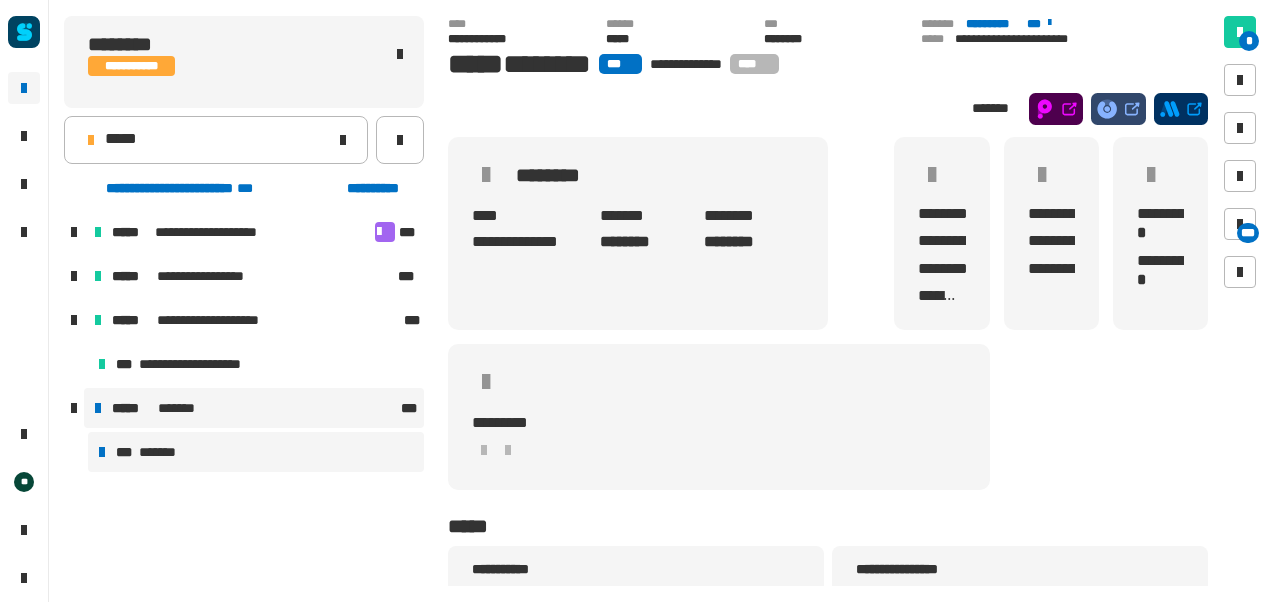 click on "*** *******" at bounding box center (256, 452) 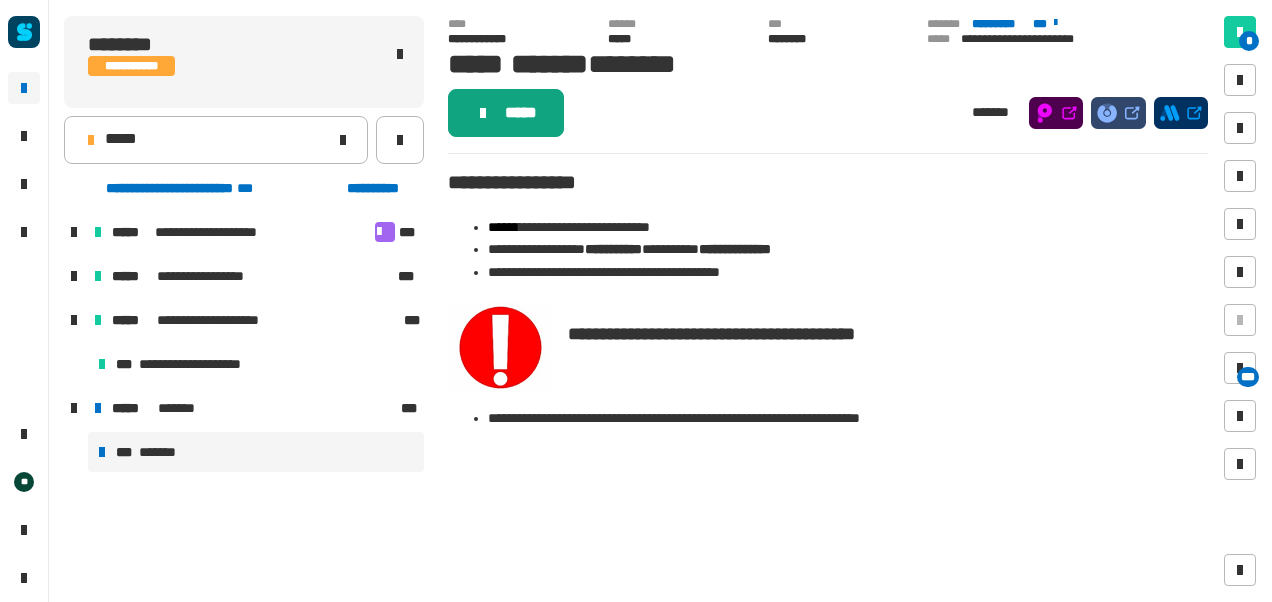 click on "*****" 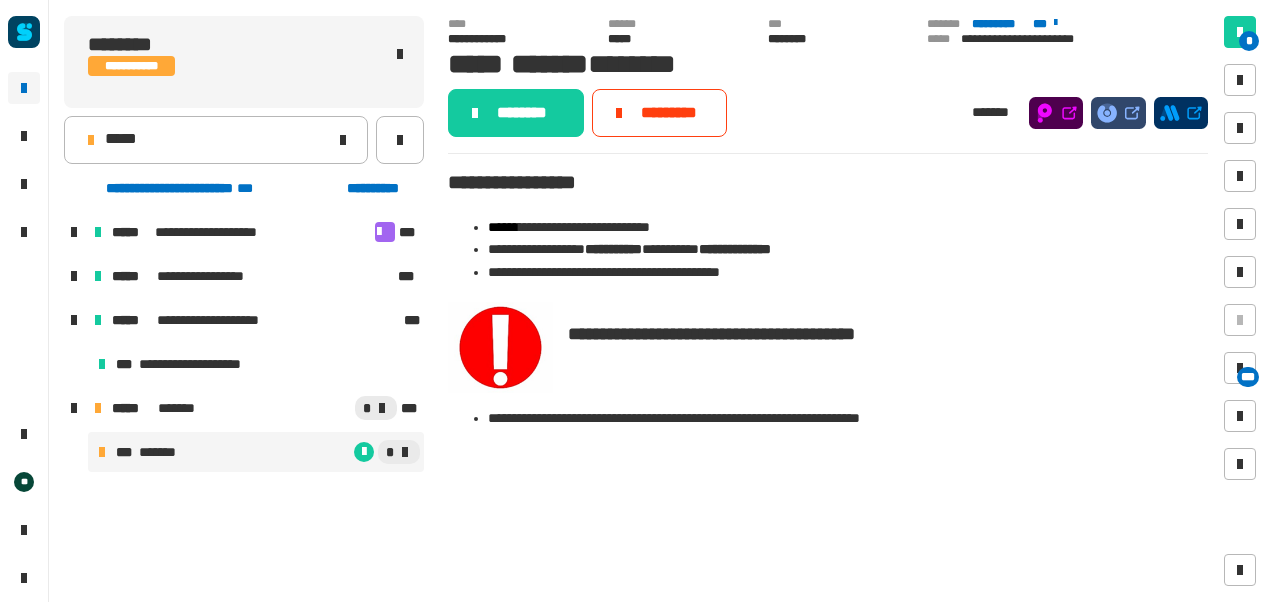 click on "********" 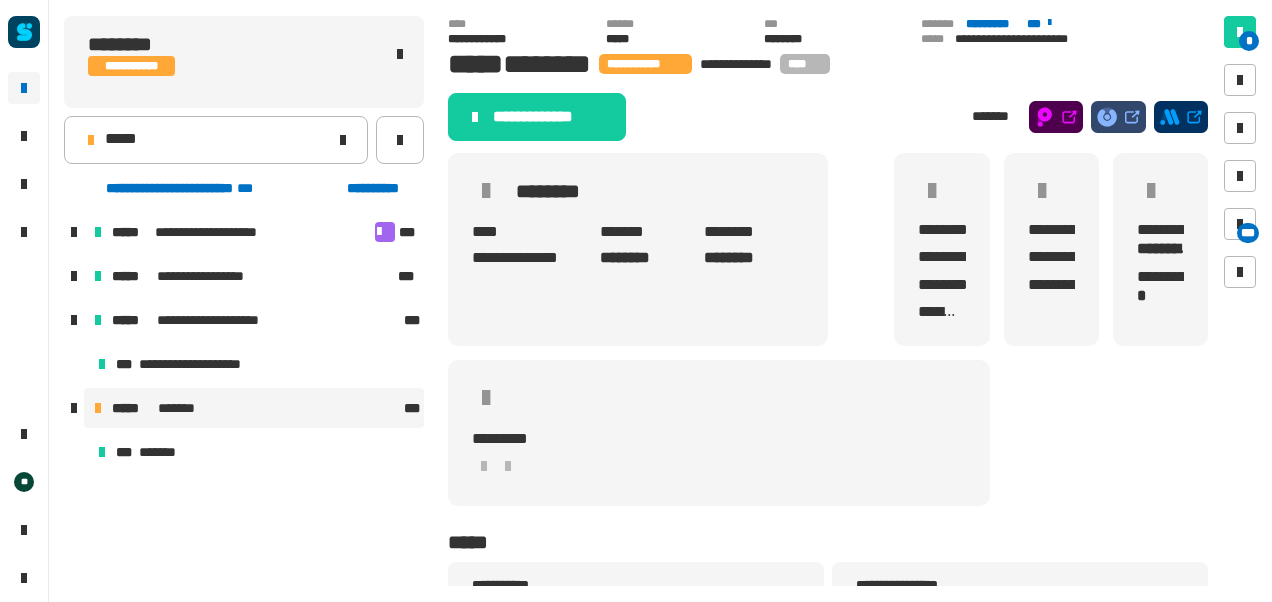 click on "**********" 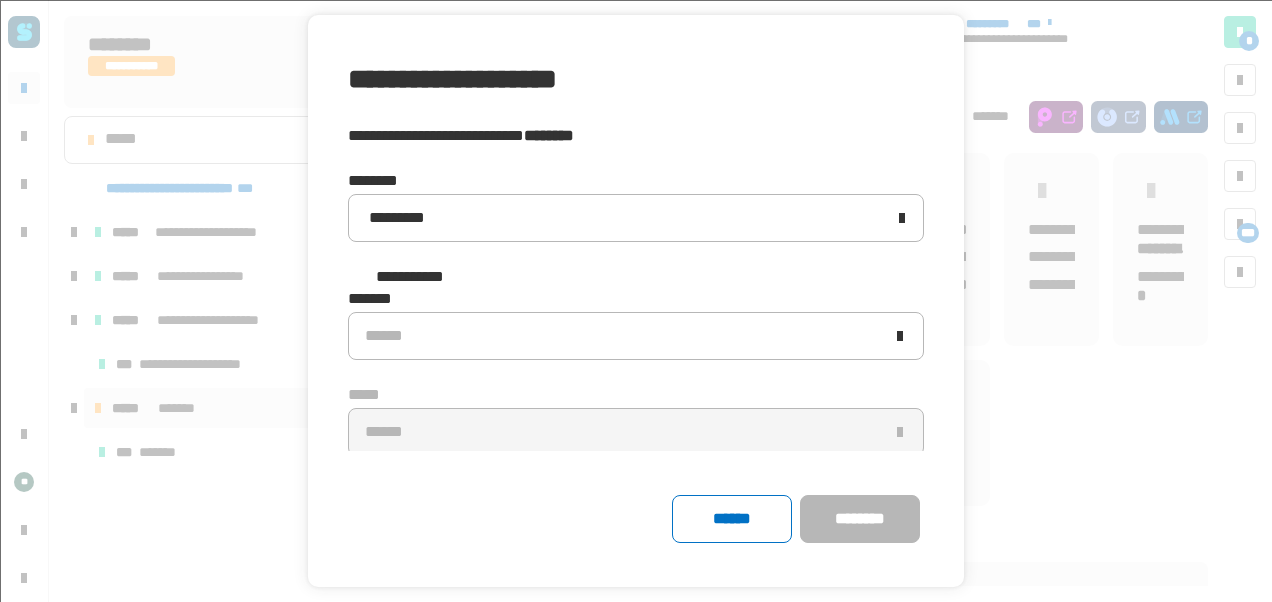 click 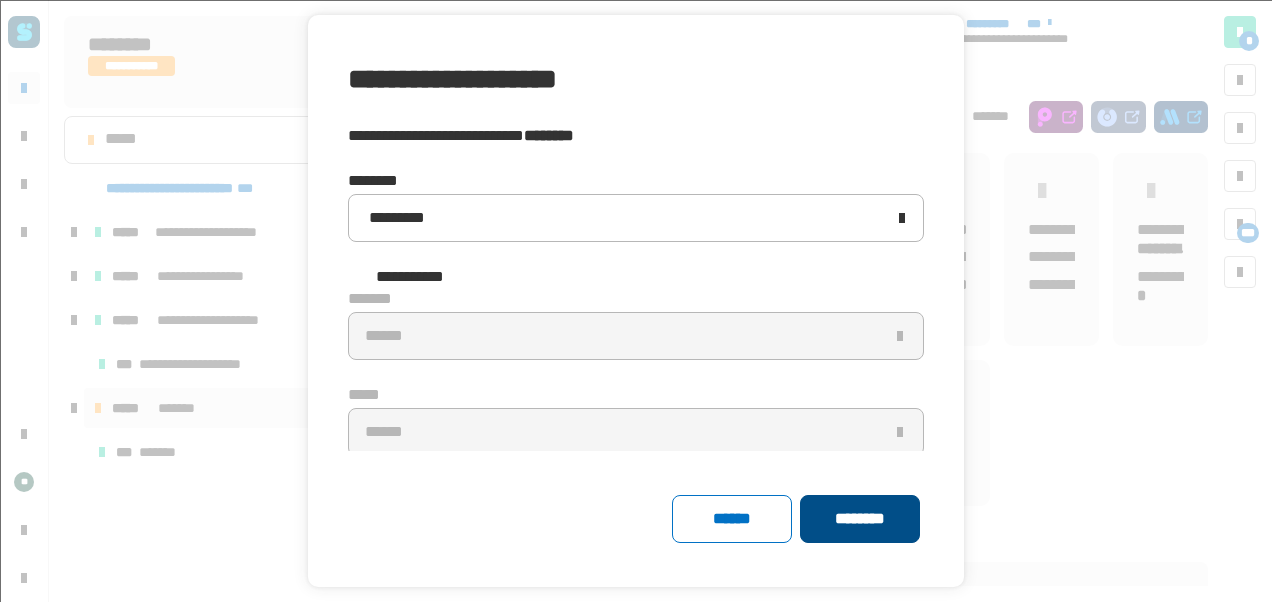 click on "********" 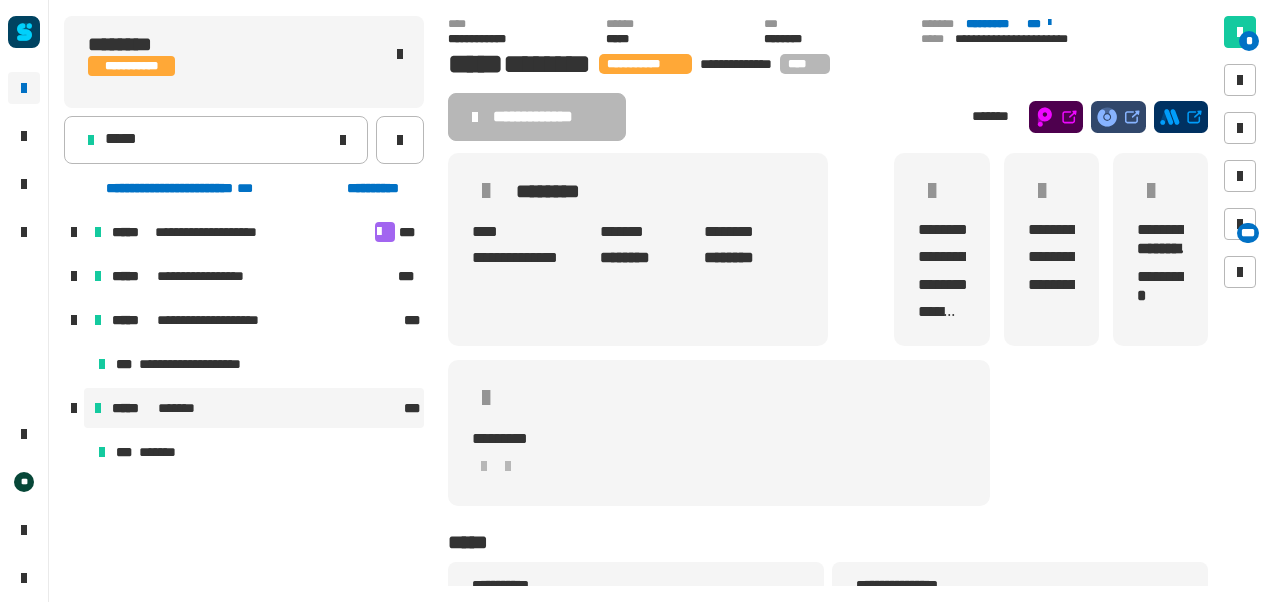 click on "**********" 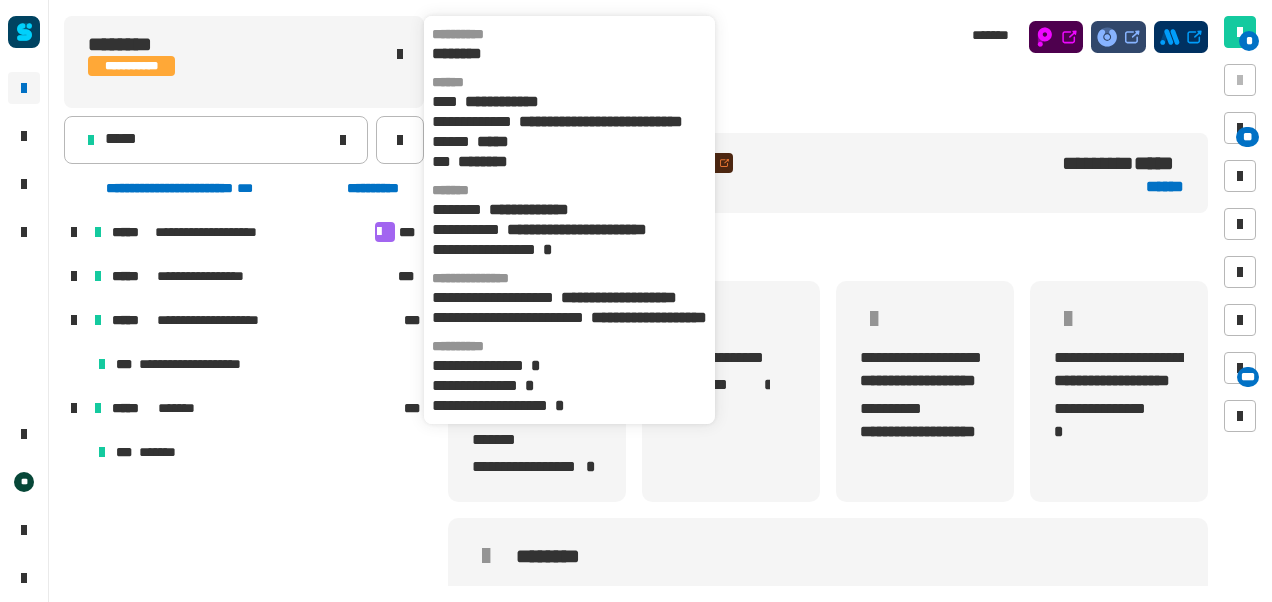 scroll, scrollTop: 0, scrollLeft: 4, axis: horizontal 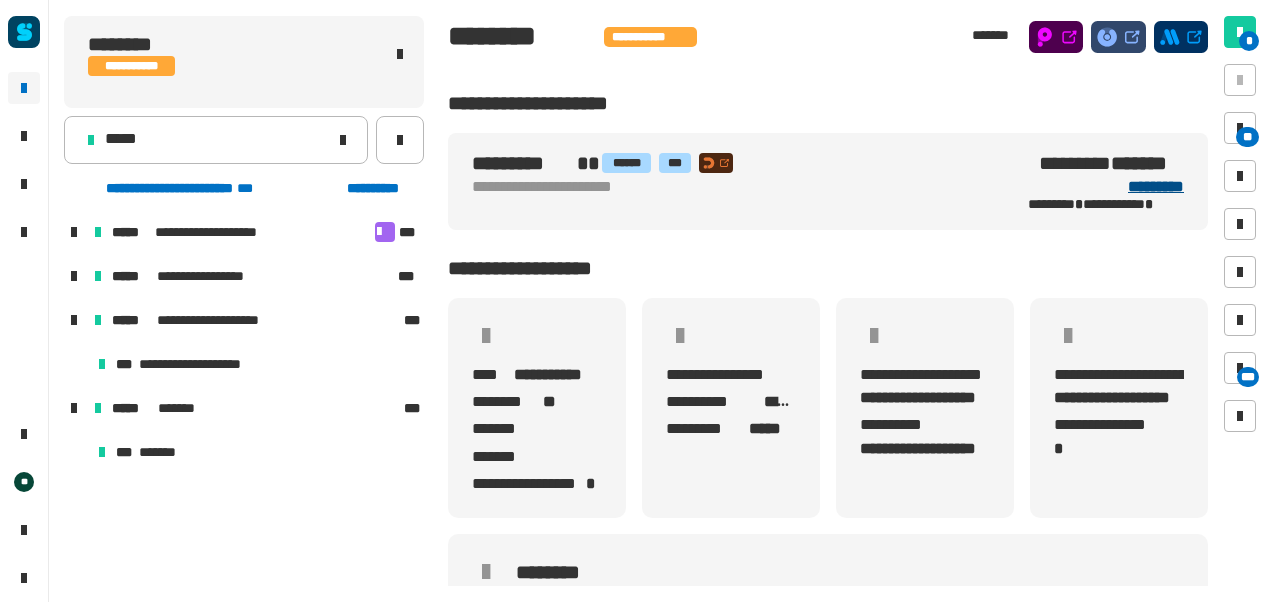 click on "*********" 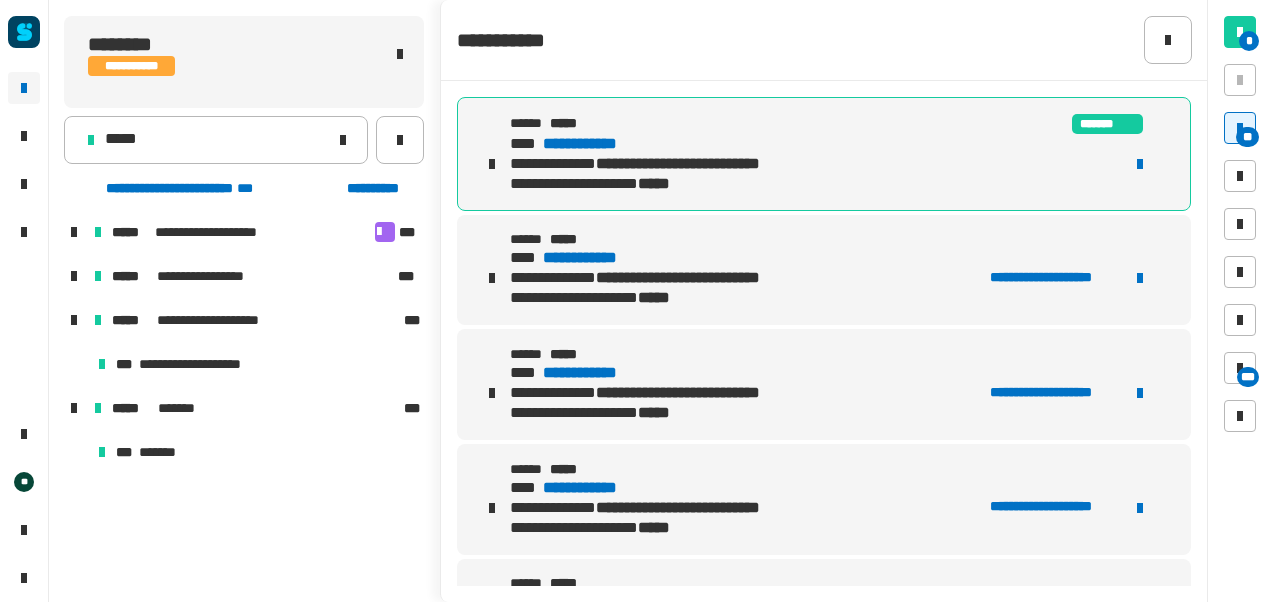click on "**********" at bounding box center (599, 144) 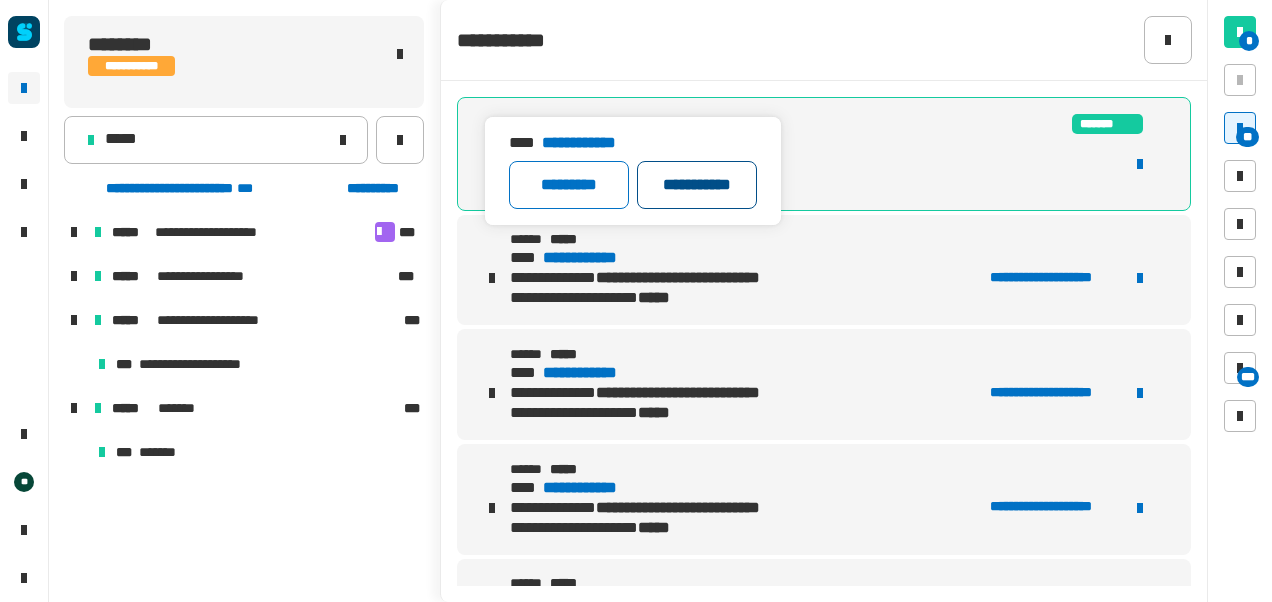 click on "**********" at bounding box center (697, 185) 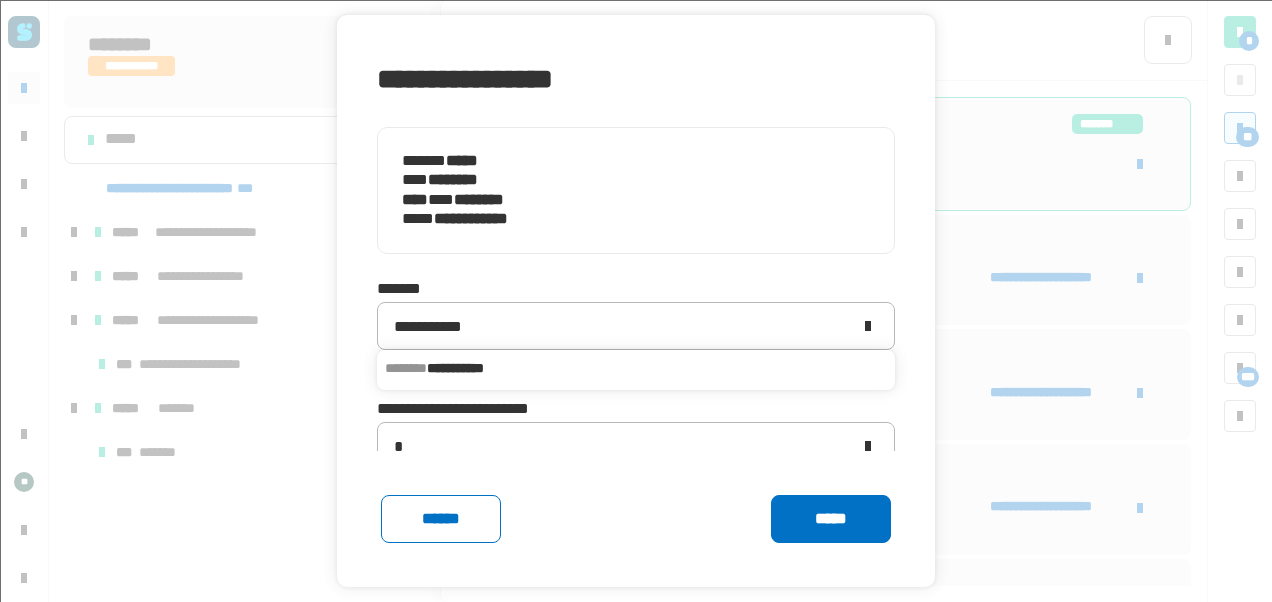 click on "**********" at bounding box center [455, 368] 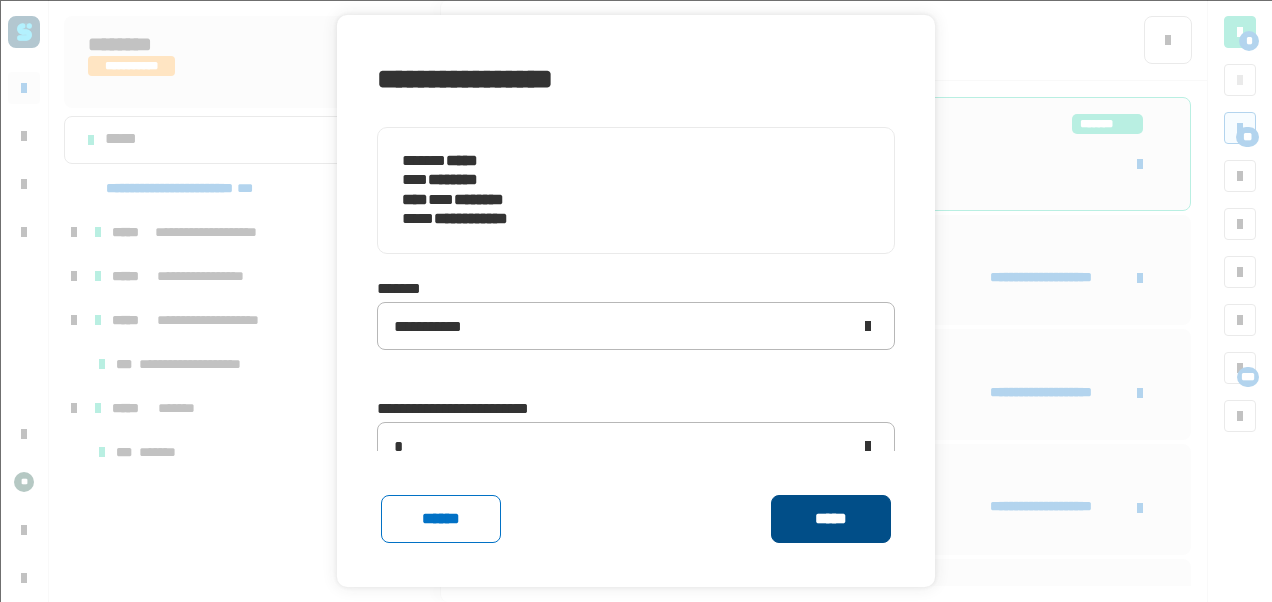 click on "*****" 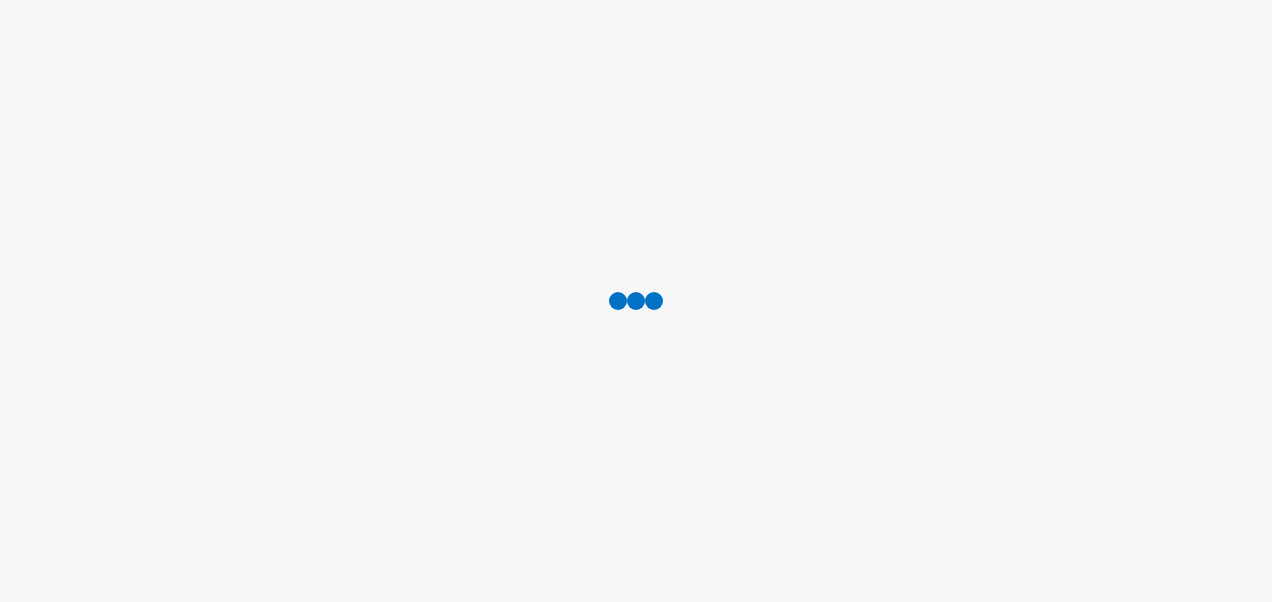 scroll, scrollTop: 0, scrollLeft: 0, axis: both 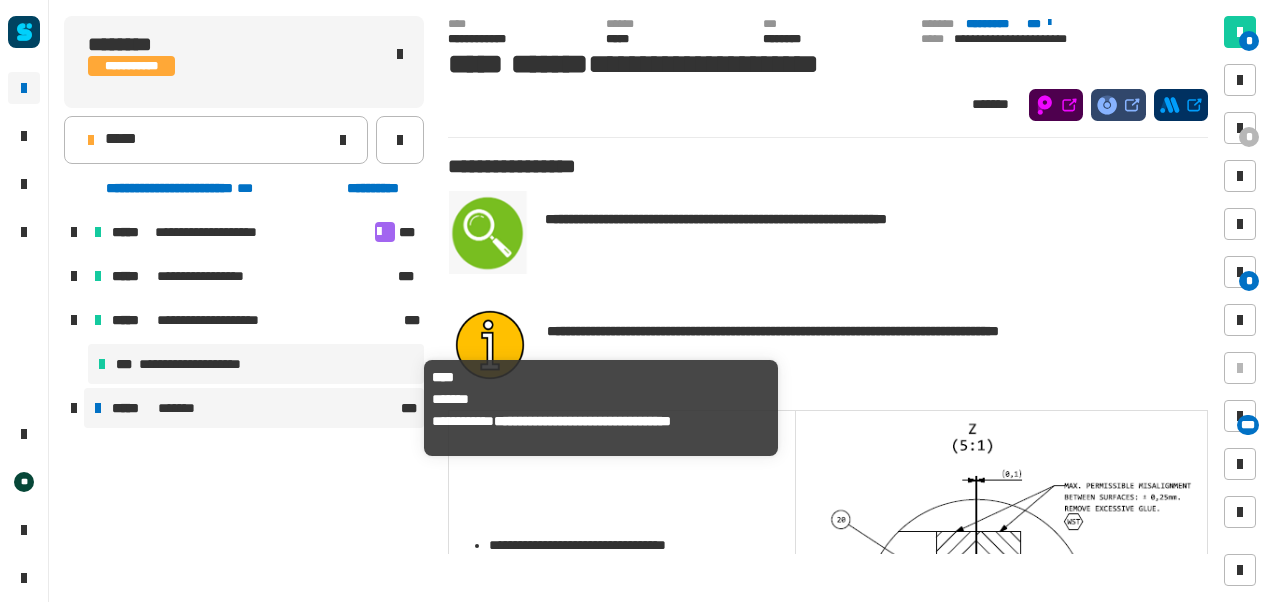 click on "*******" at bounding box center (182, 408) 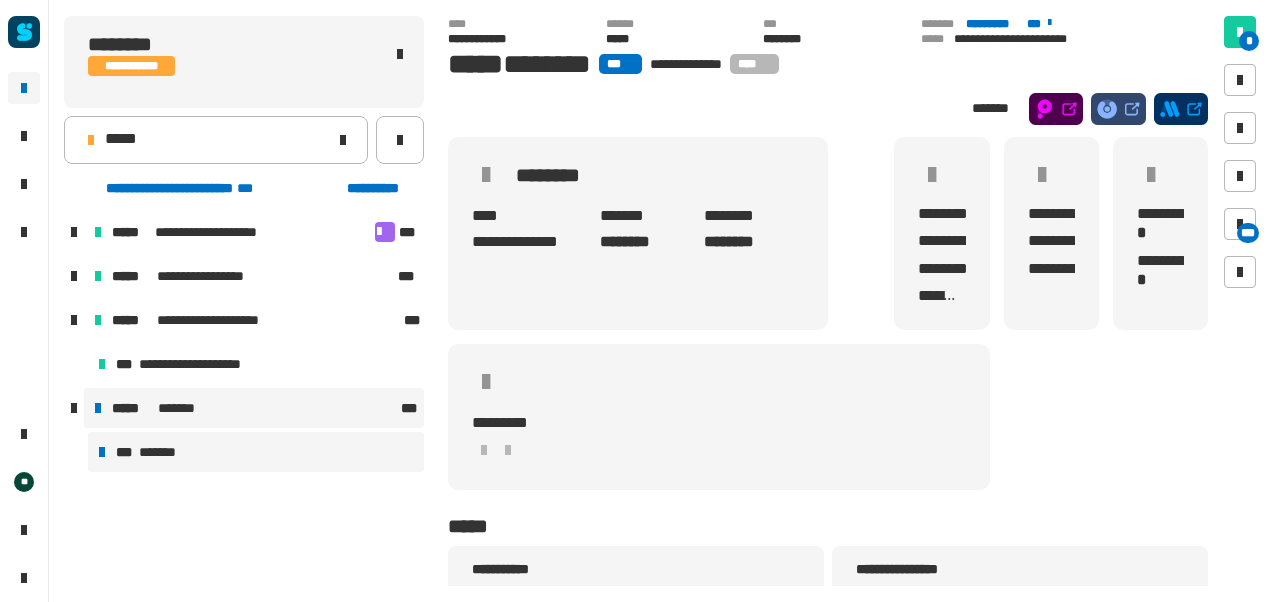 click on "*** *******" at bounding box center [256, 452] 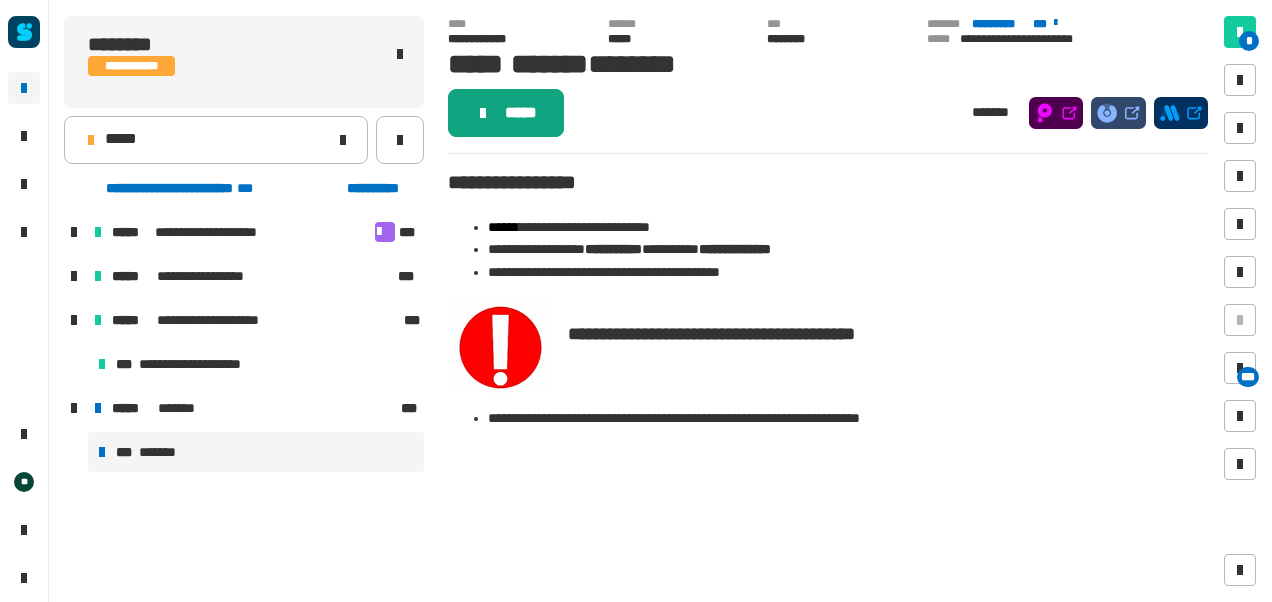 click on "*****" 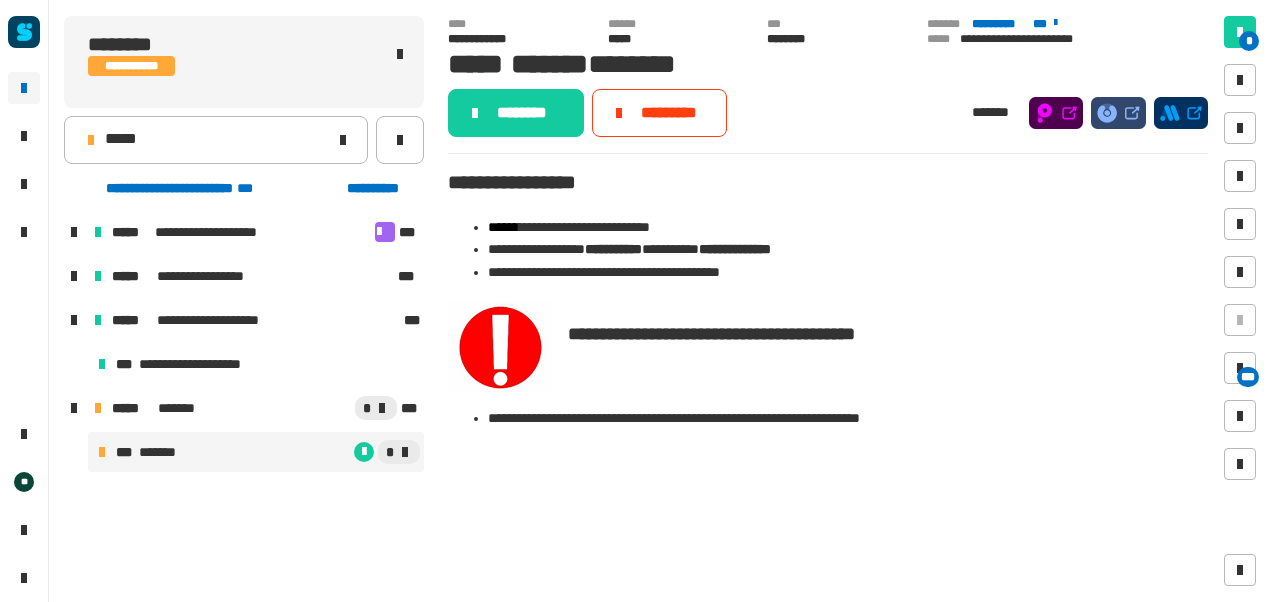 click on "********" 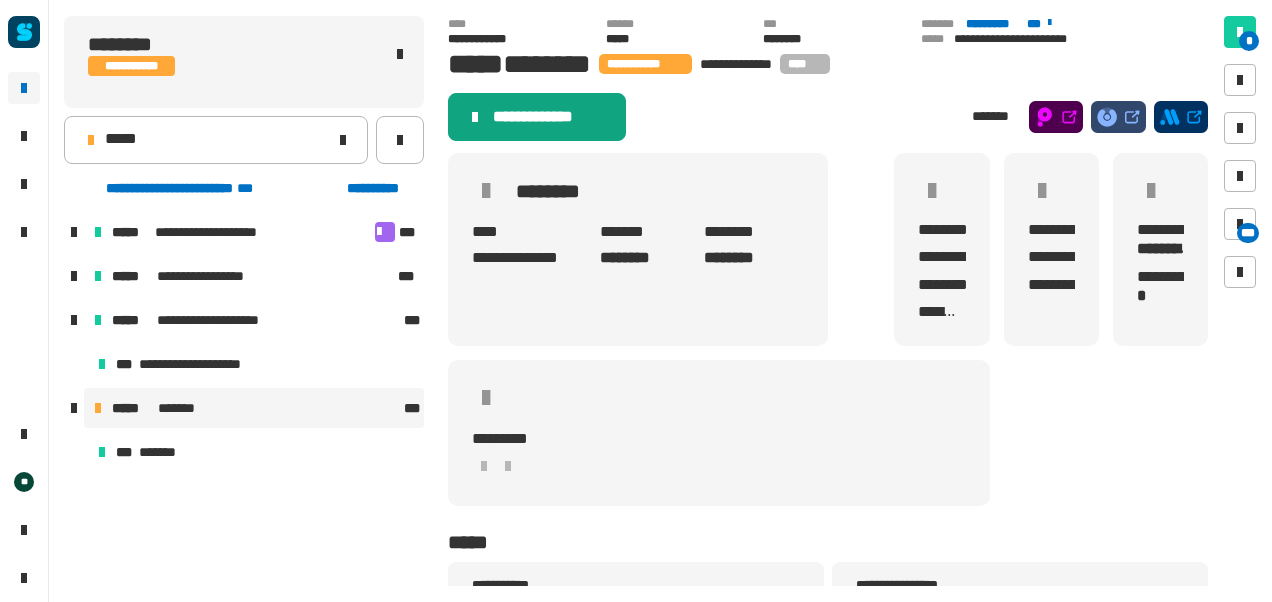 click on "**********" 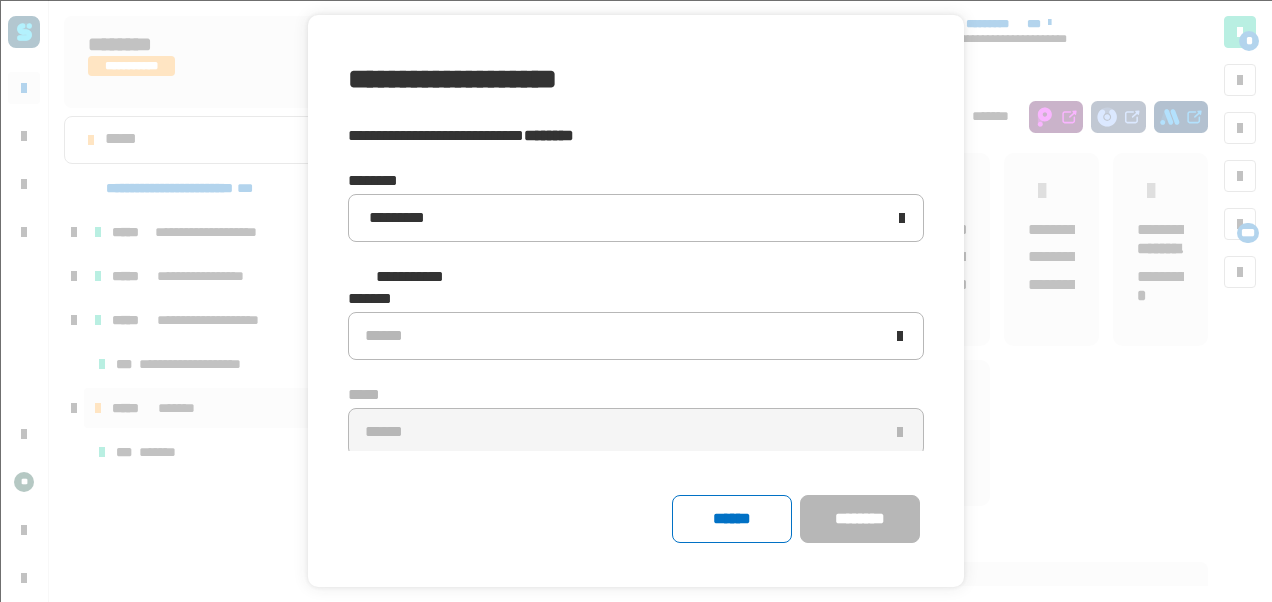 click 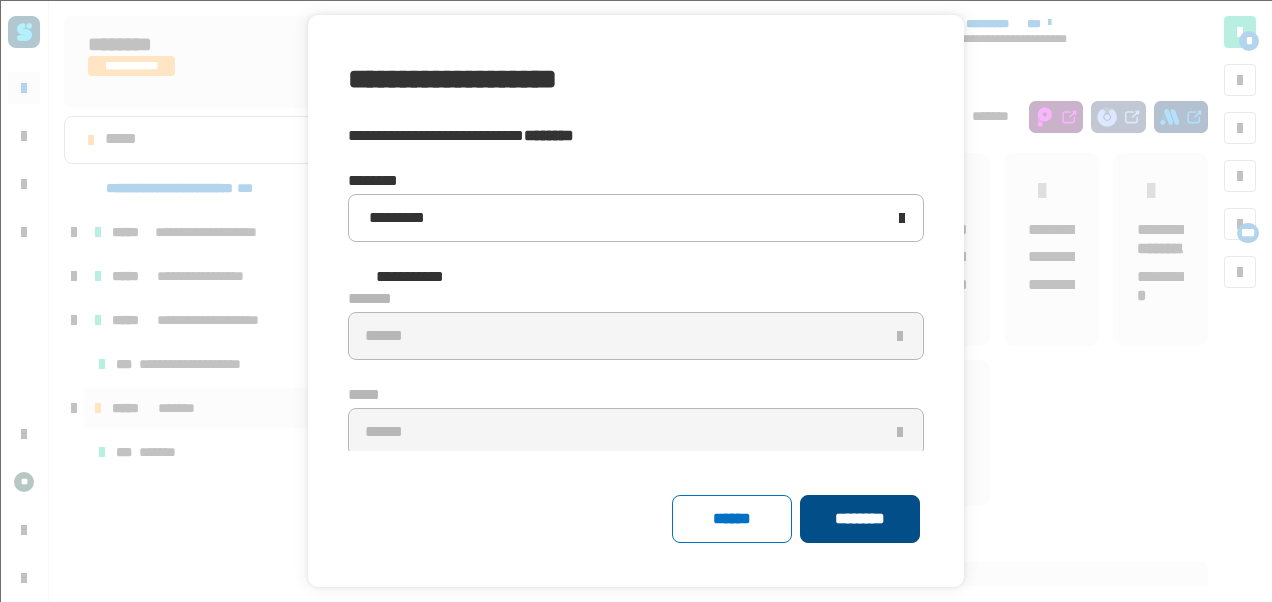 click on "********" 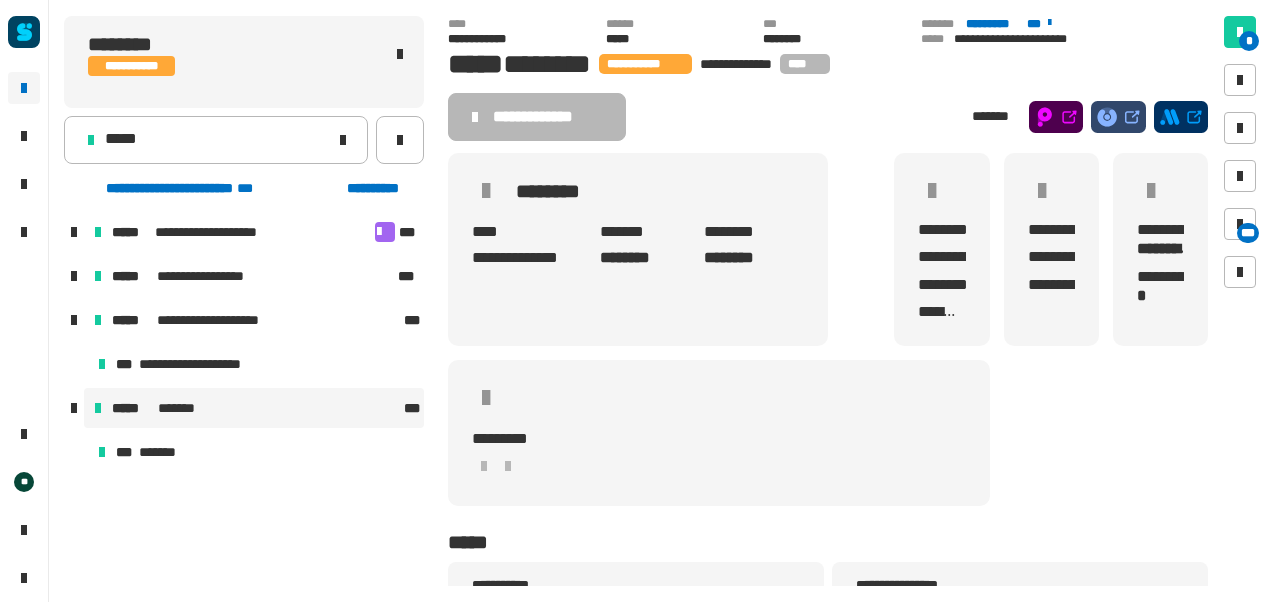 click on "**********" 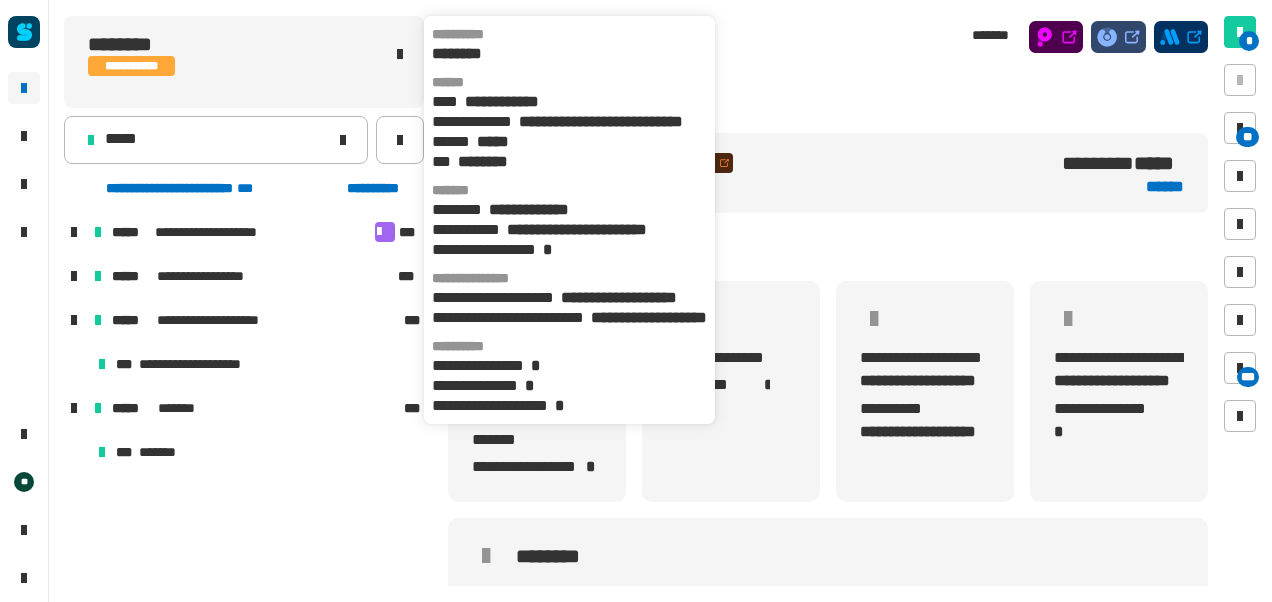 scroll, scrollTop: 0, scrollLeft: 4, axis: horizontal 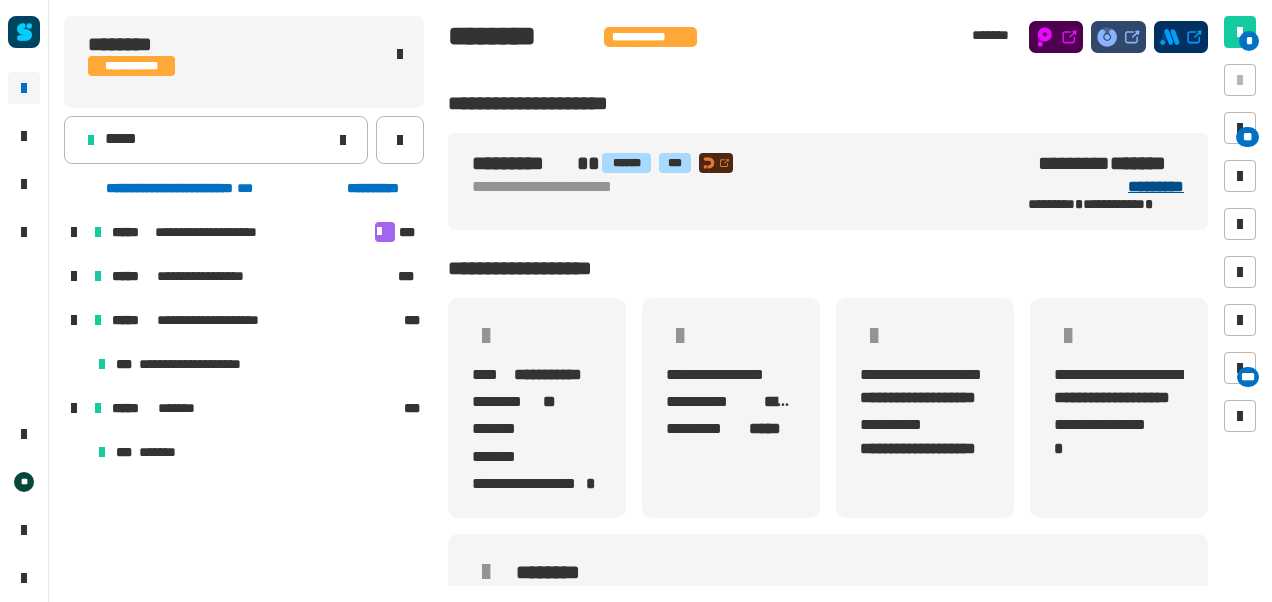 click on "*********" 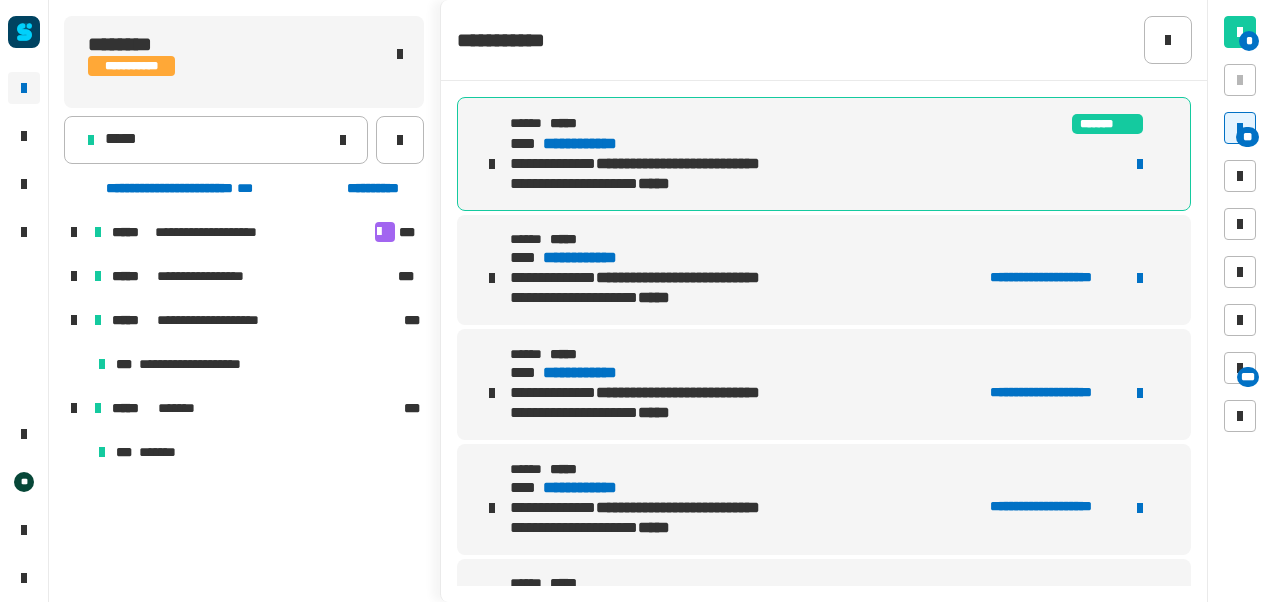 click on "**********" at bounding box center (598, 144) 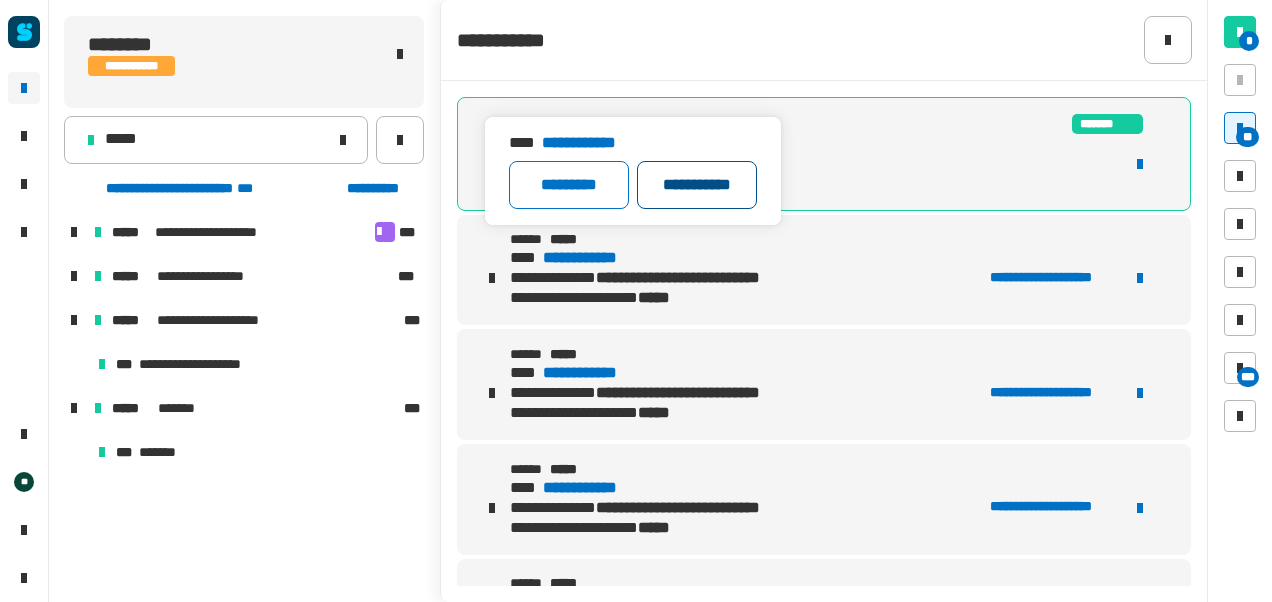 click on "**********" at bounding box center (697, 185) 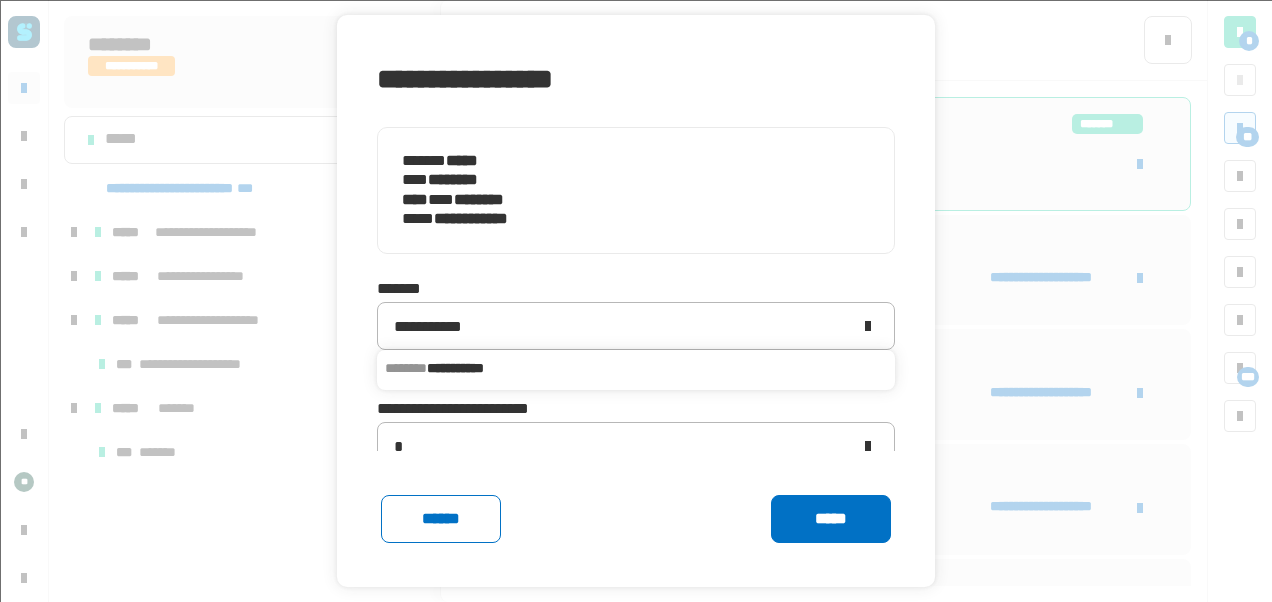 click on "**********" at bounding box center (636, 368) 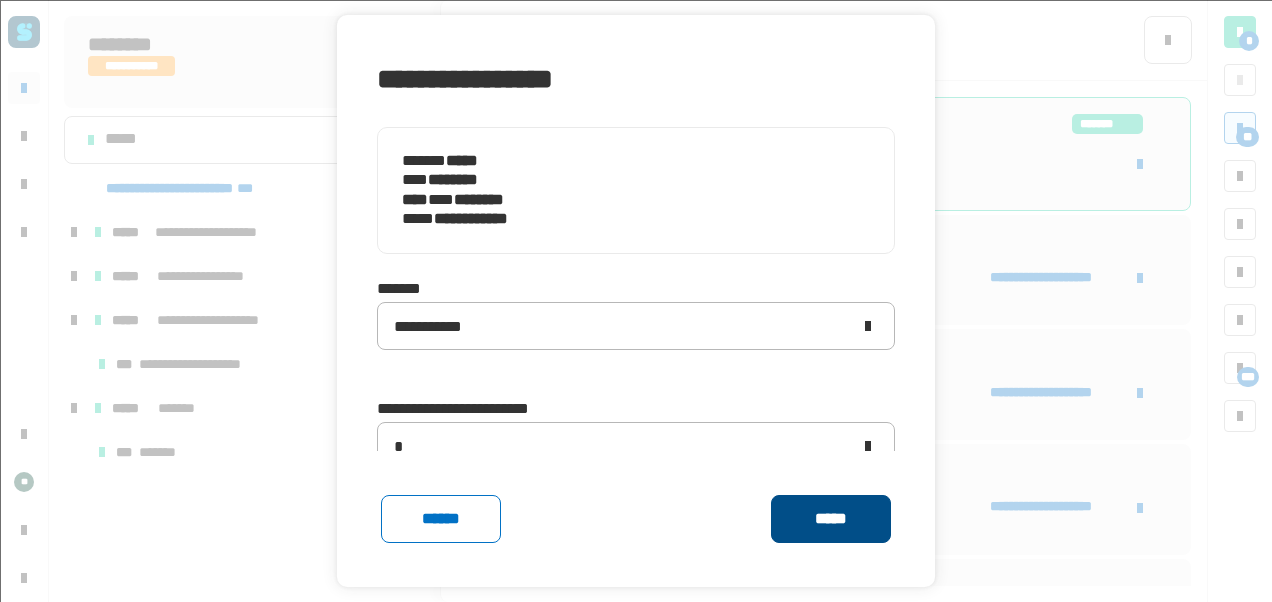 click on "*****" 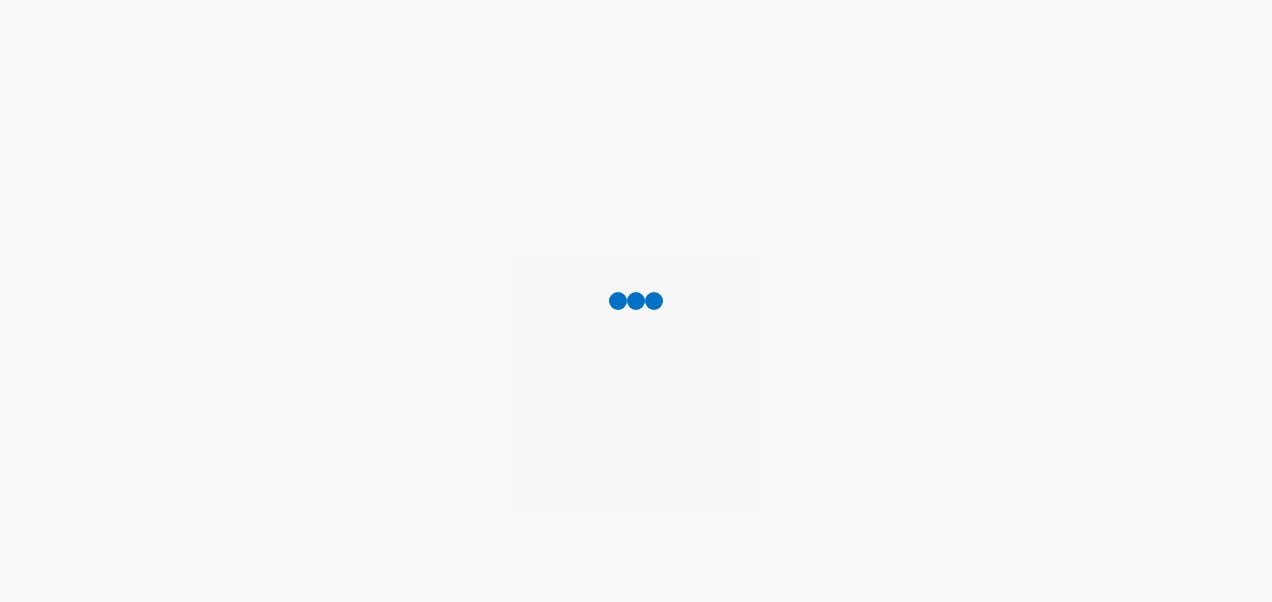 scroll, scrollTop: 0, scrollLeft: 0, axis: both 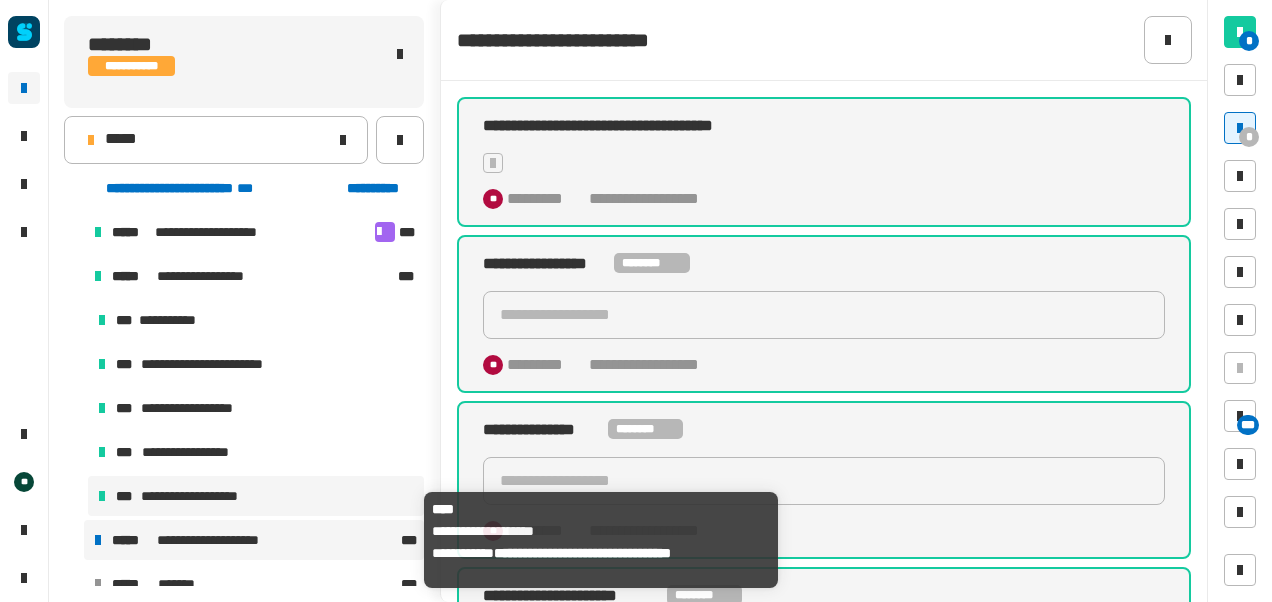 click on "**********" at bounding box center (214, 540) 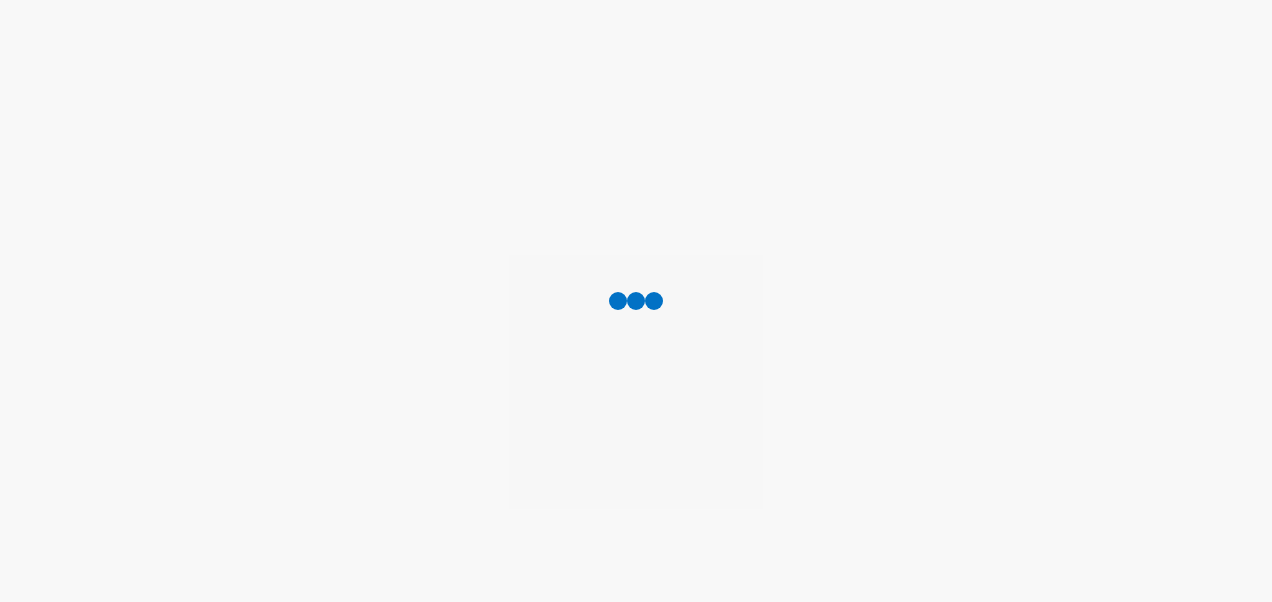 scroll, scrollTop: 0, scrollLeft: 0, axis: both 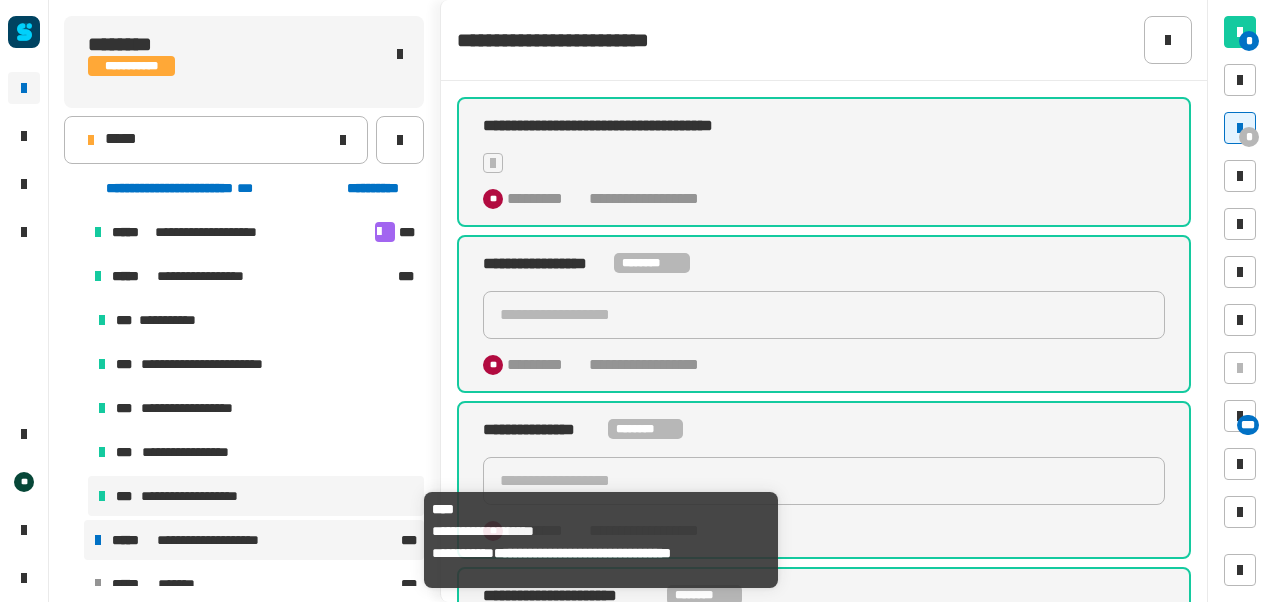 click on "**********" at bounding box center (214, 540) 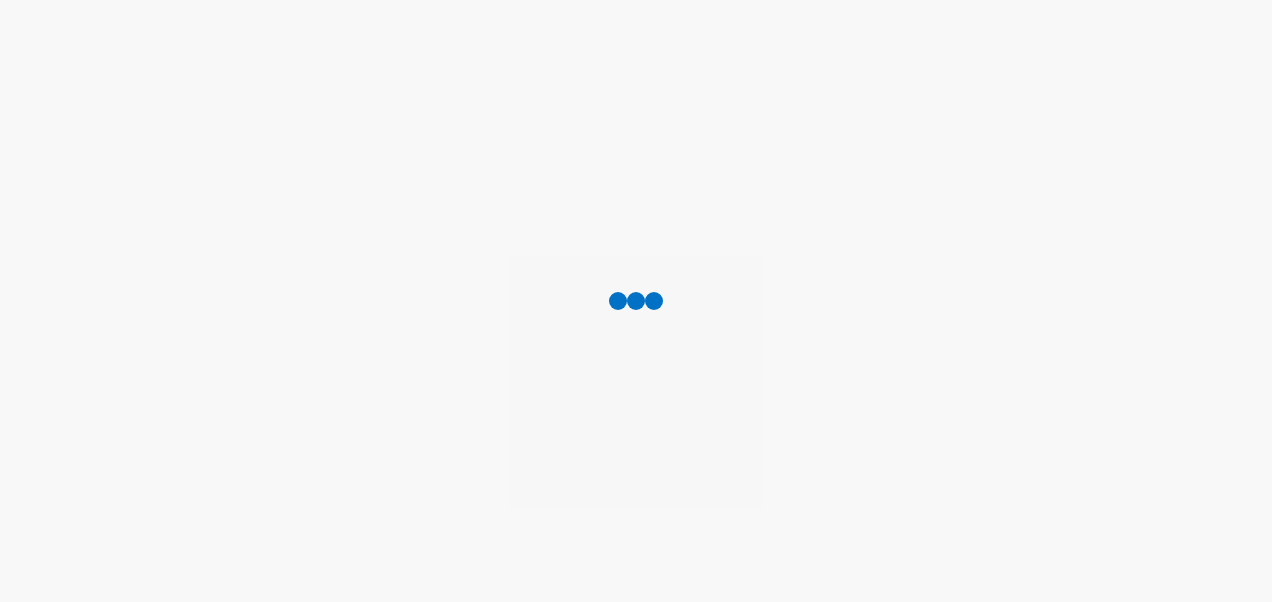 scroll, scrollTop: 0, scrollLeft: 0, axis: both 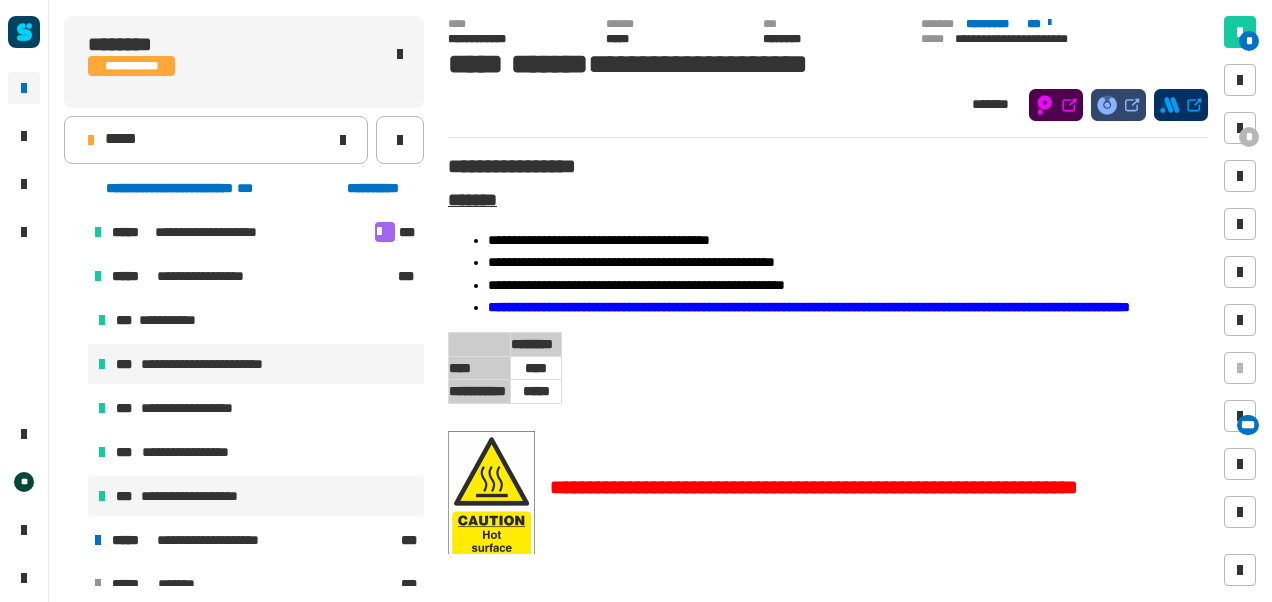 click on "**********" at bounding box center (215, 364) 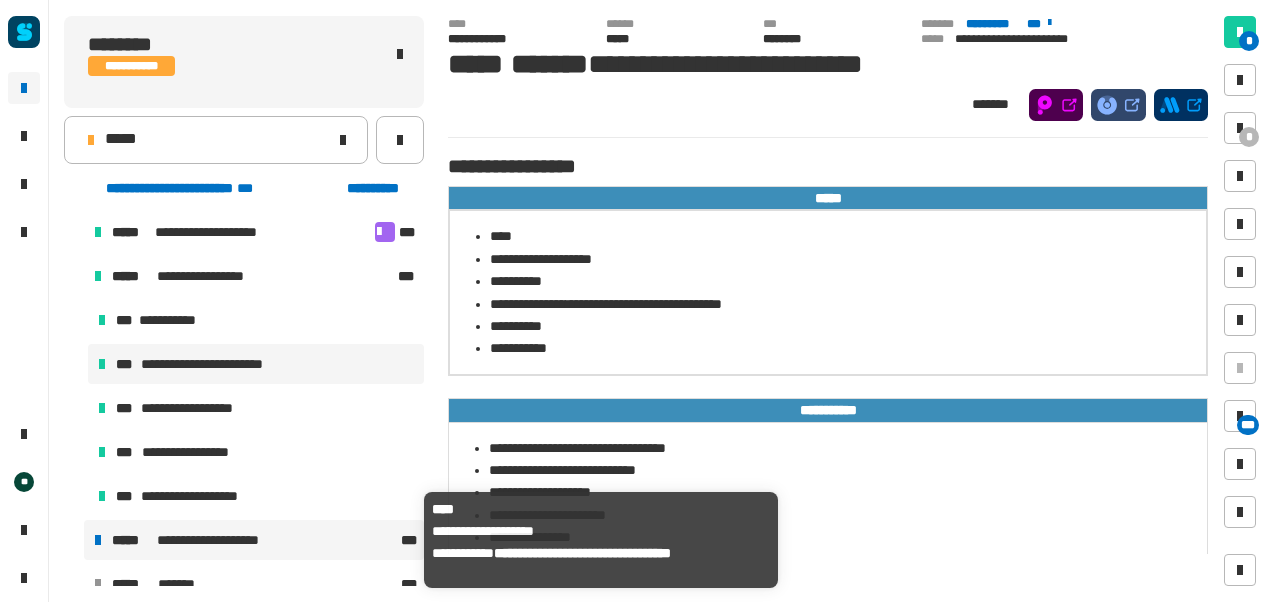 click on "**********" at bounding box center (214, 540) 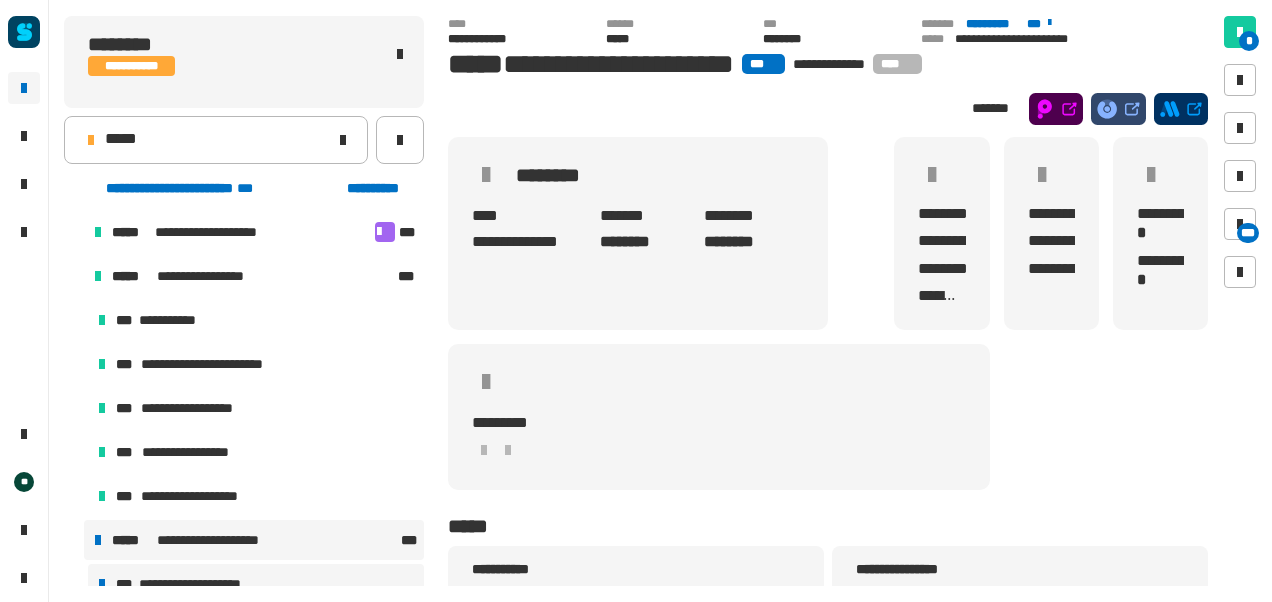 click on "**********" at bounding box center (256, 584) 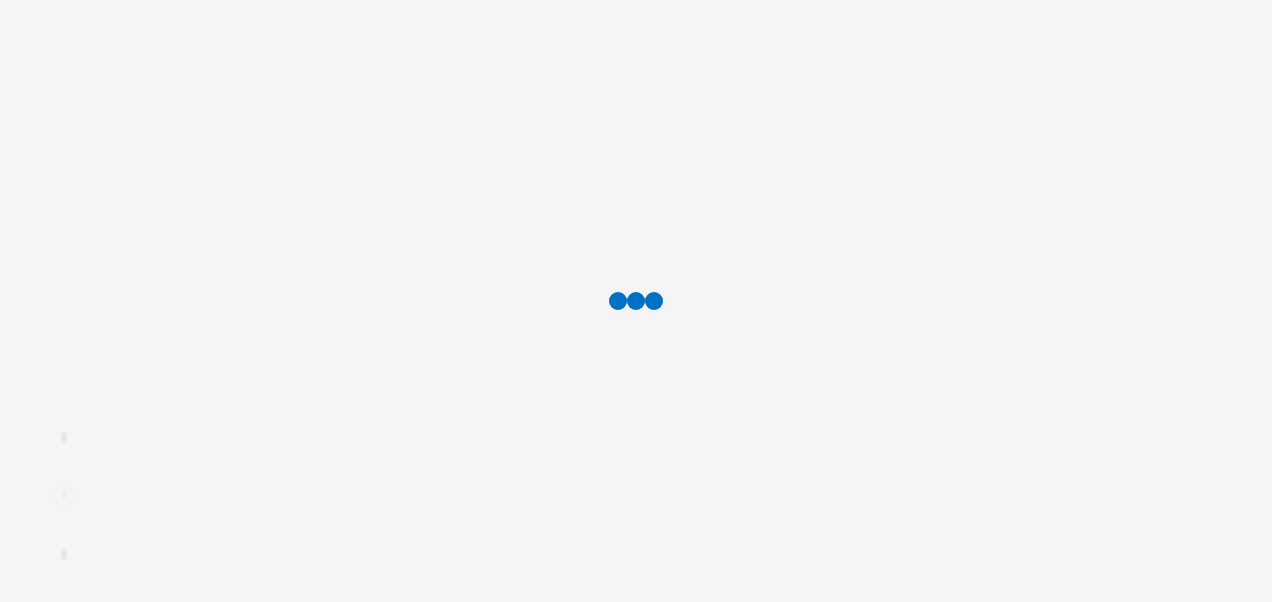scroll, scrollTop: 0, scrollLeft: 0, axis: both 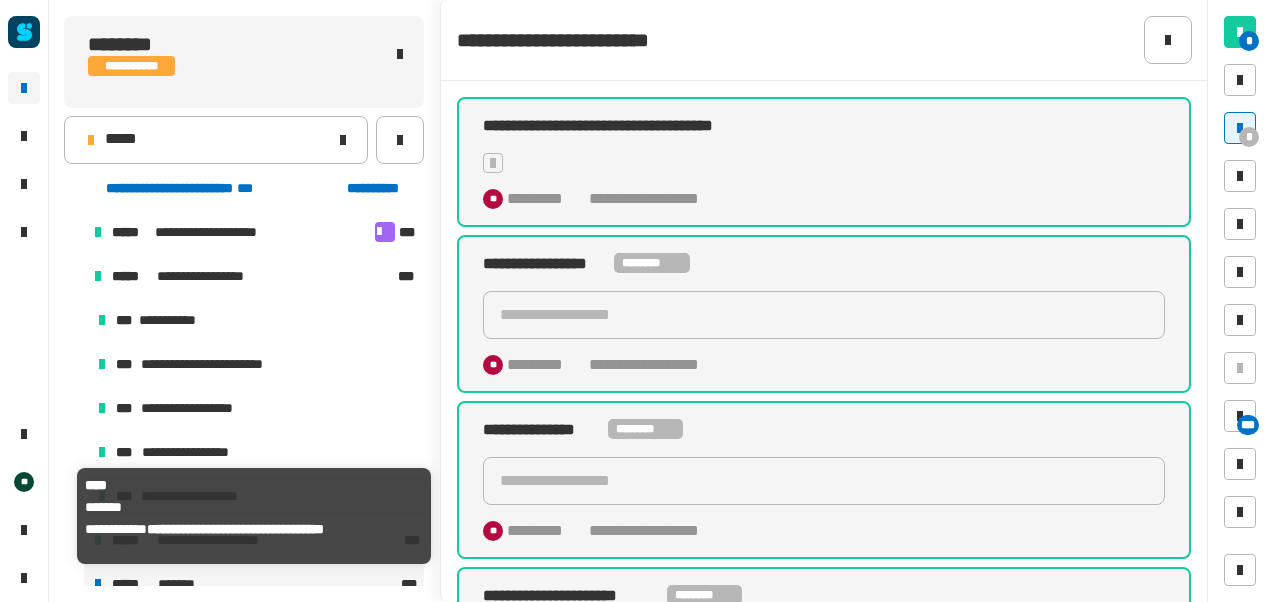 click on "***** *******" at bounding box center (254, 584) 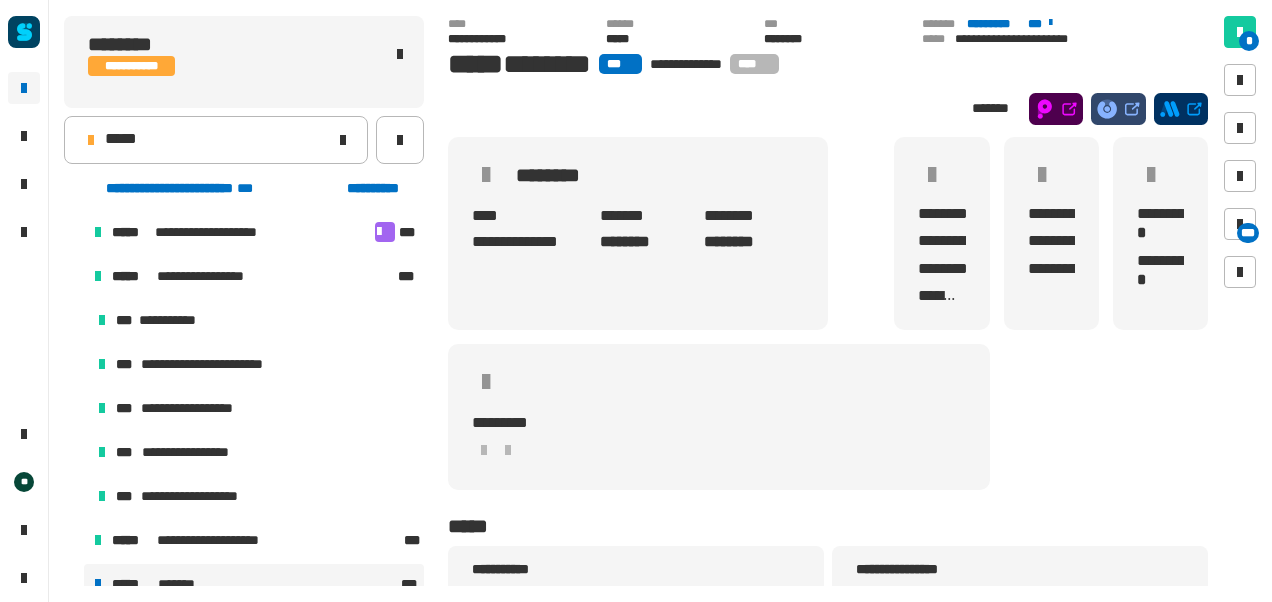 scroll, scrollTop: 18, scrollLeft: 0, axis: vertical 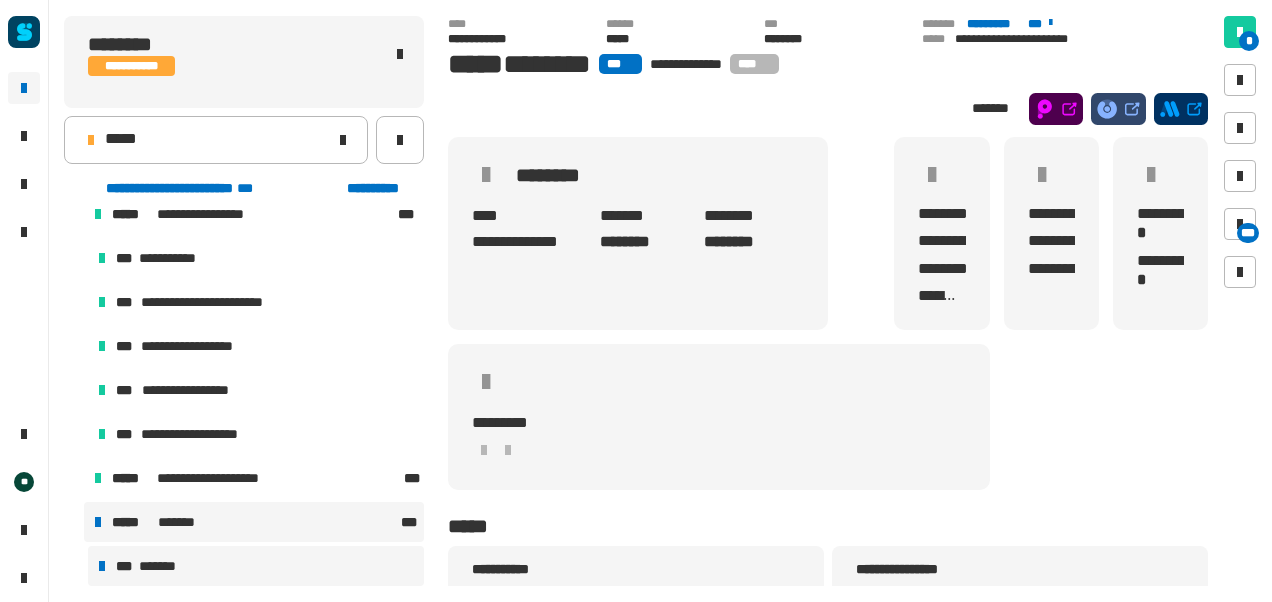 click on "*** *******" at bounding box center [256, 566] 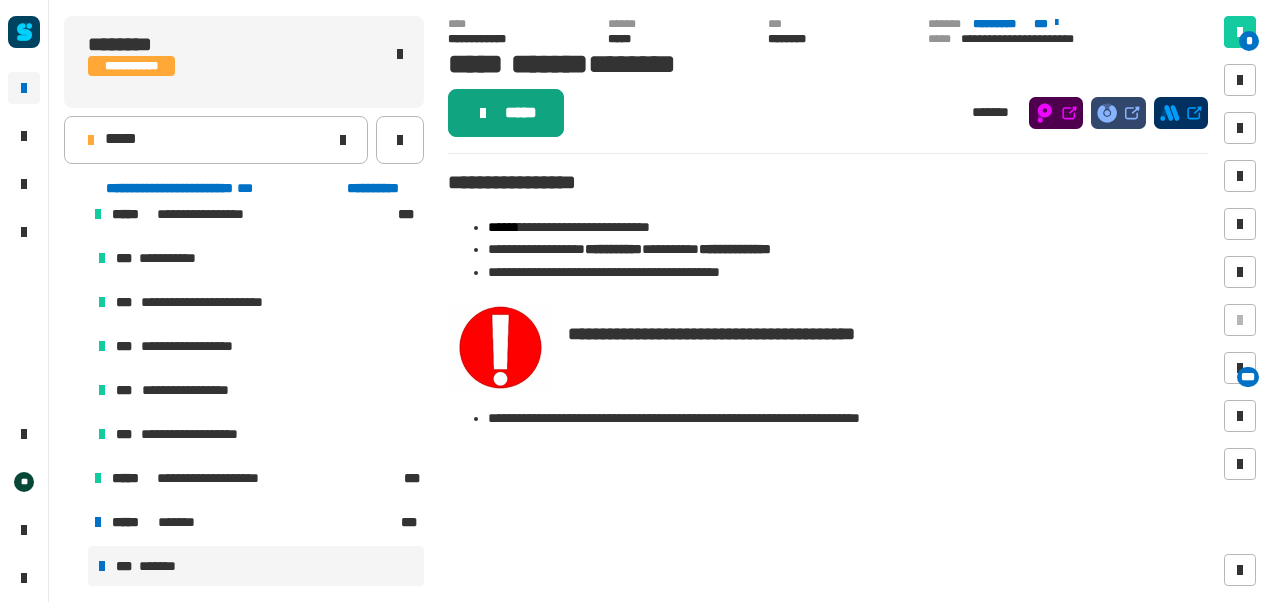 click on "*****" 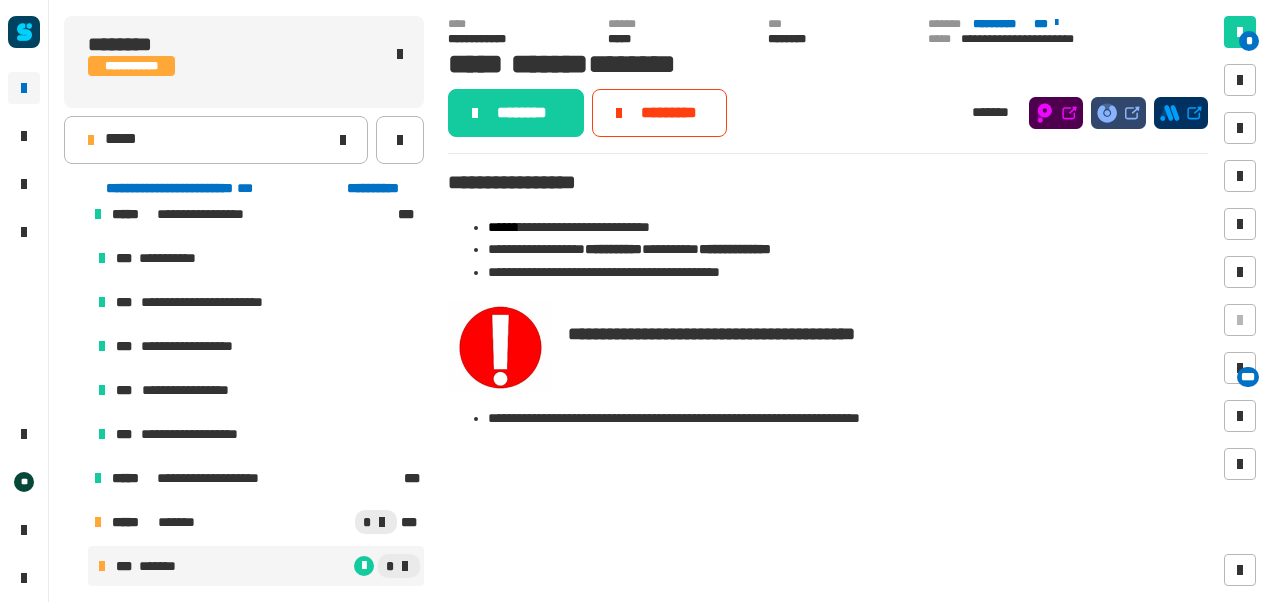 click on "********" 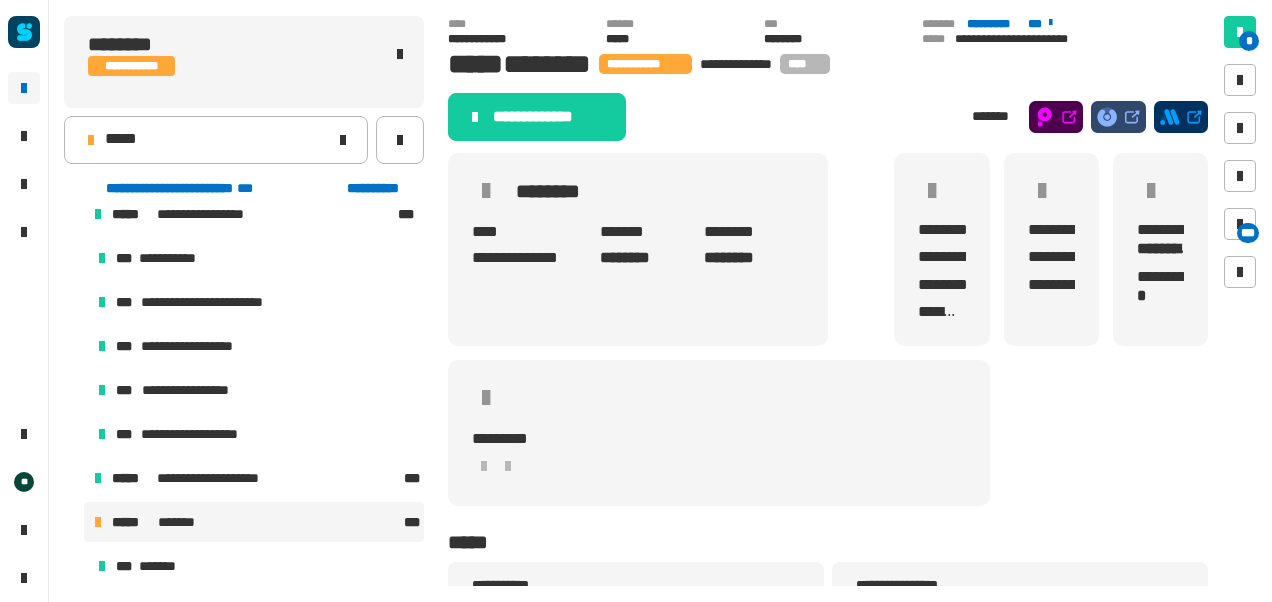 click on "**********" 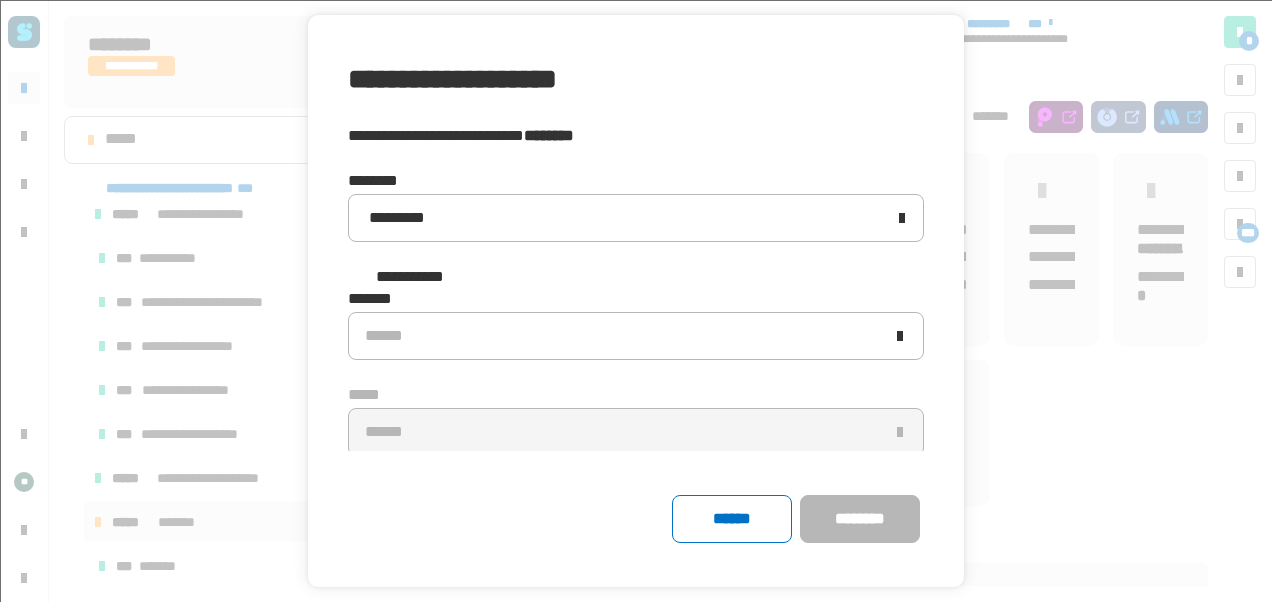 click 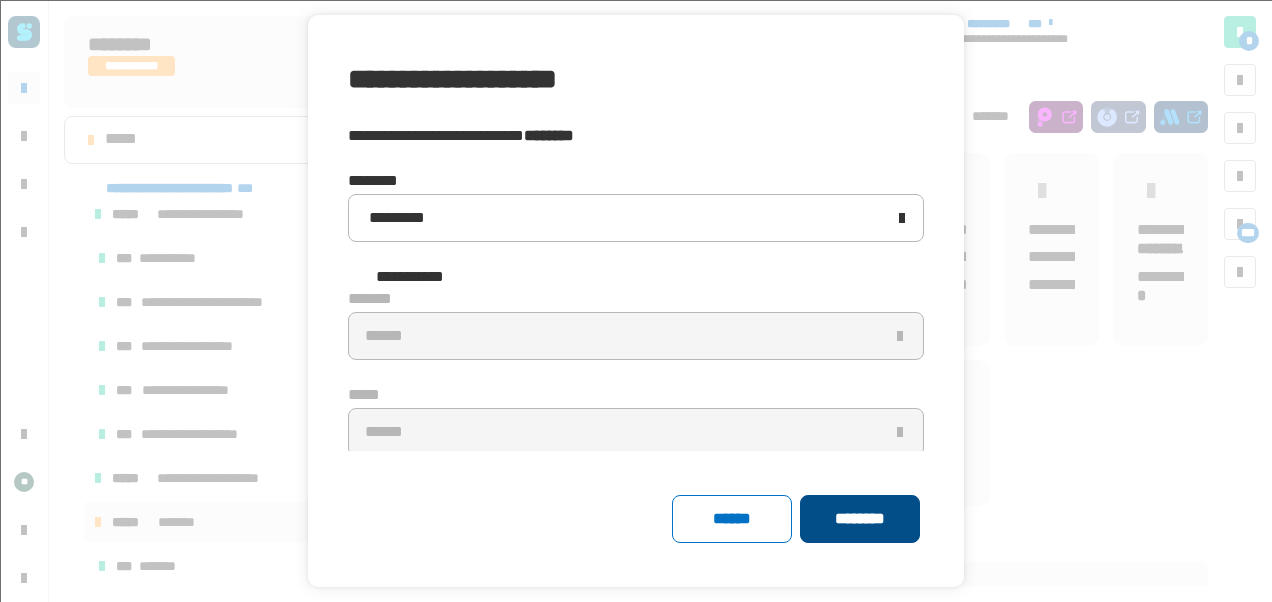 click on "********" 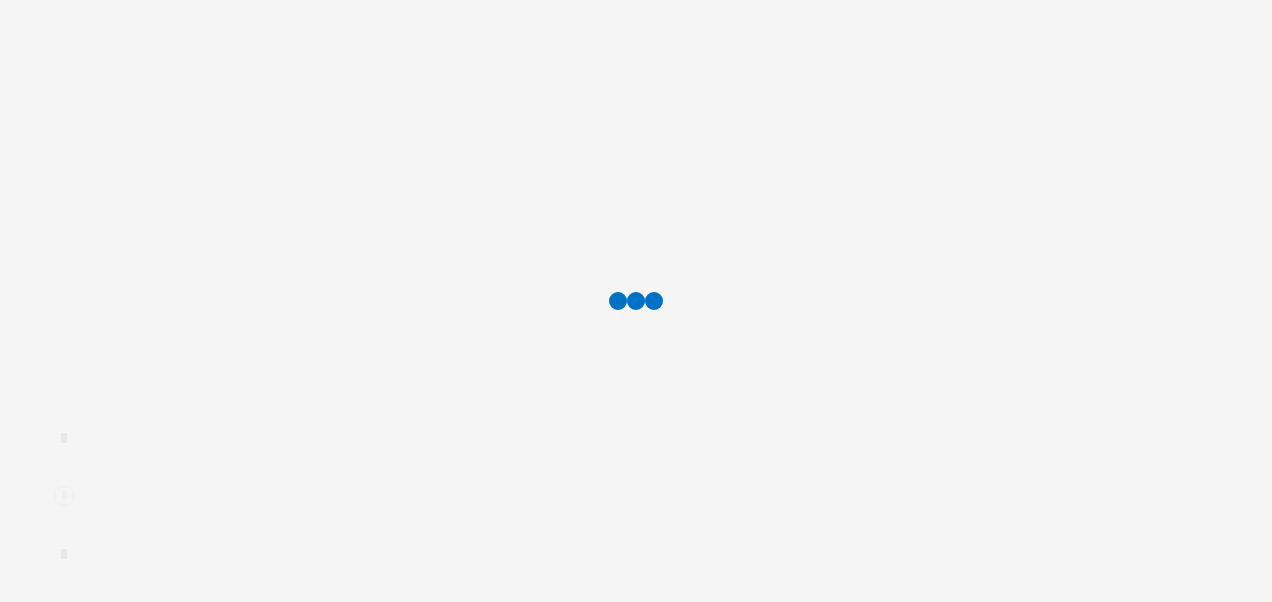 scroll, scrollTop: 0, scrollLeft: 0, axis: both 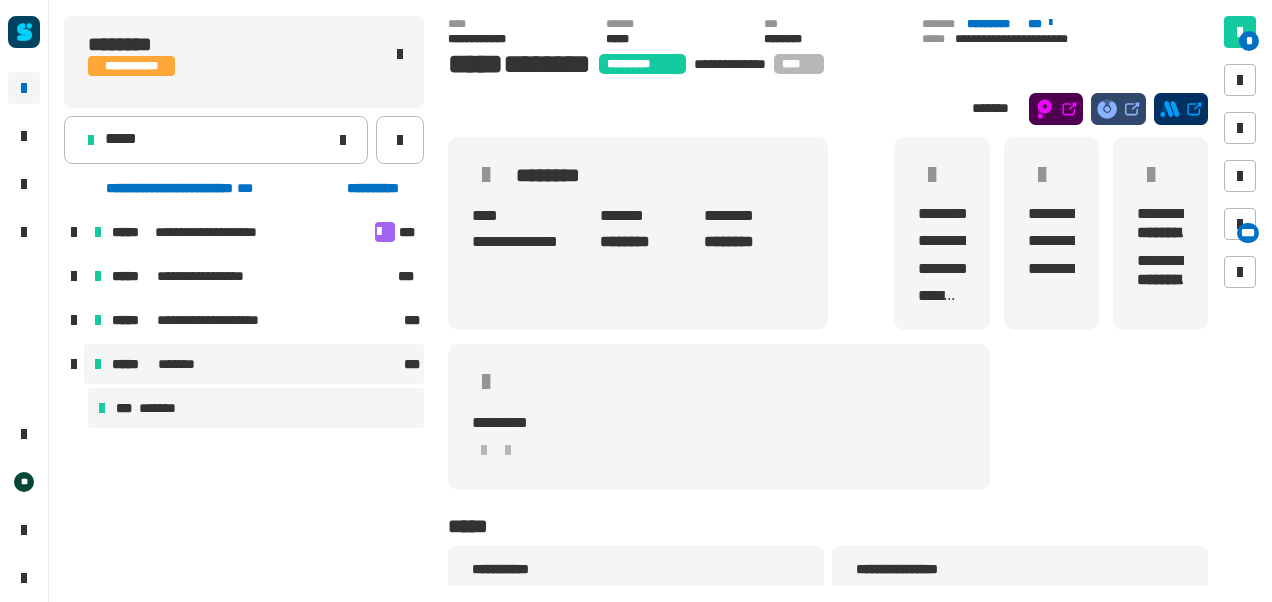 click on "*** *******" at bounding box center [256, 408] 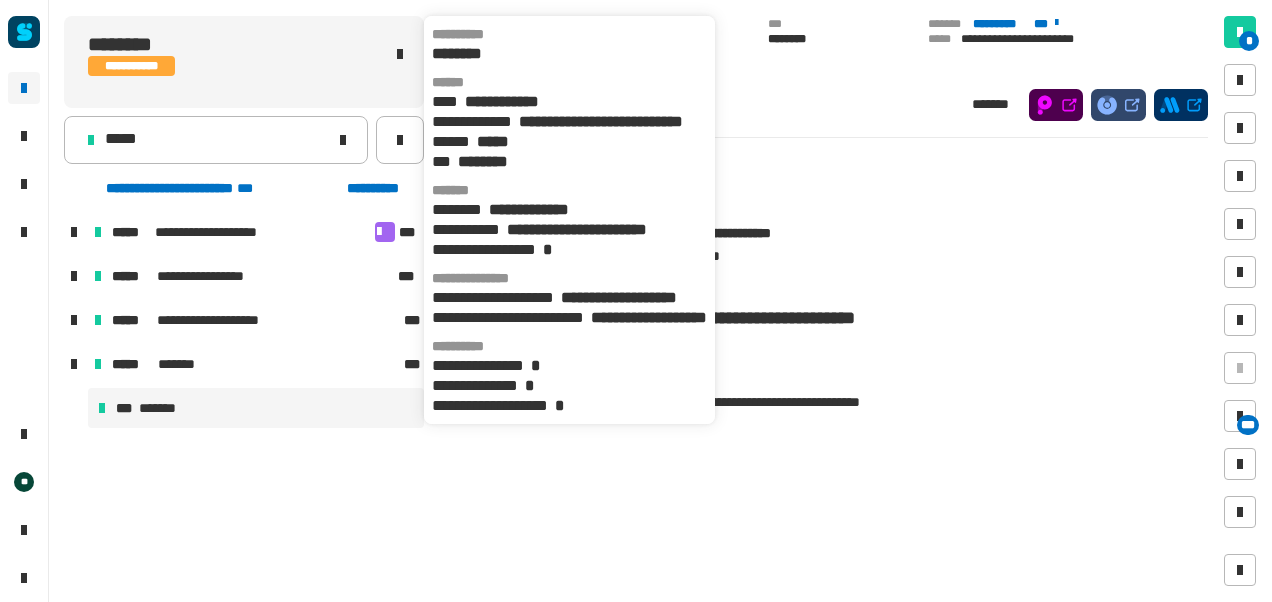 click on "********" 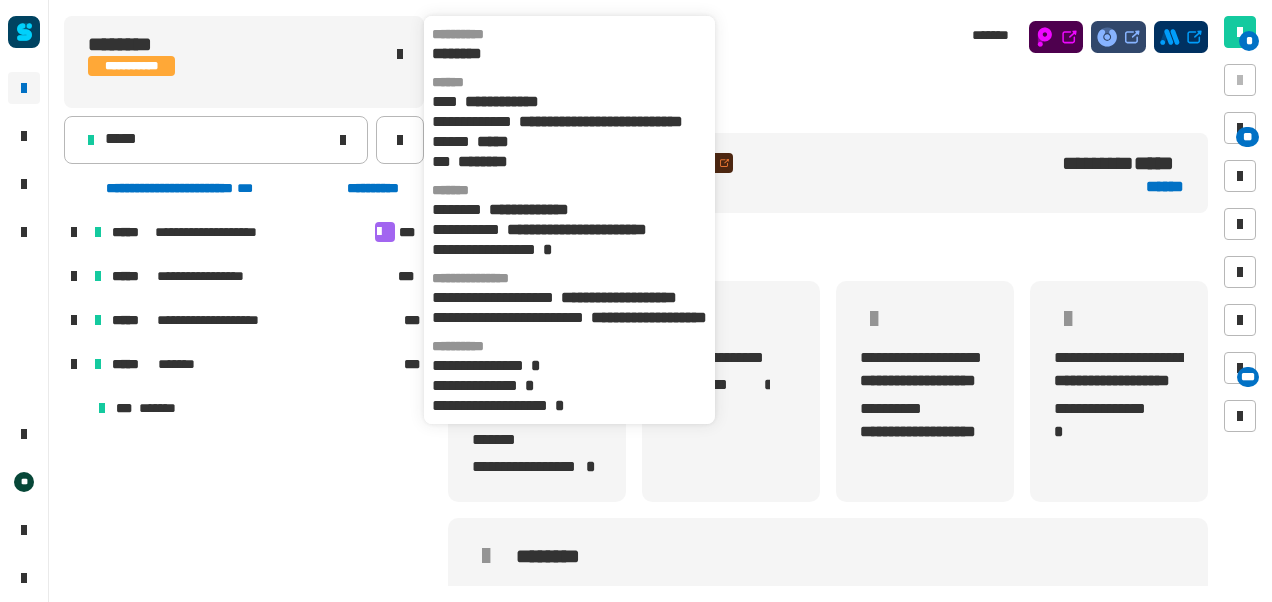 scroll, scrollTop: 0, scrollLeft: 4, axis: horizontal 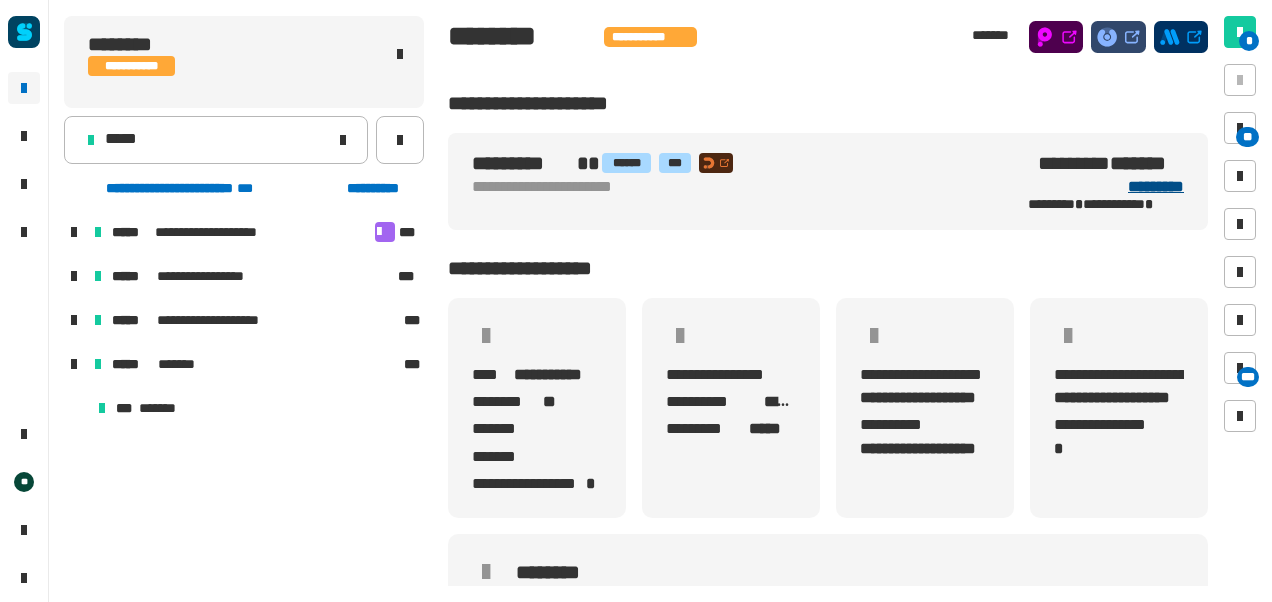 click on "*********" 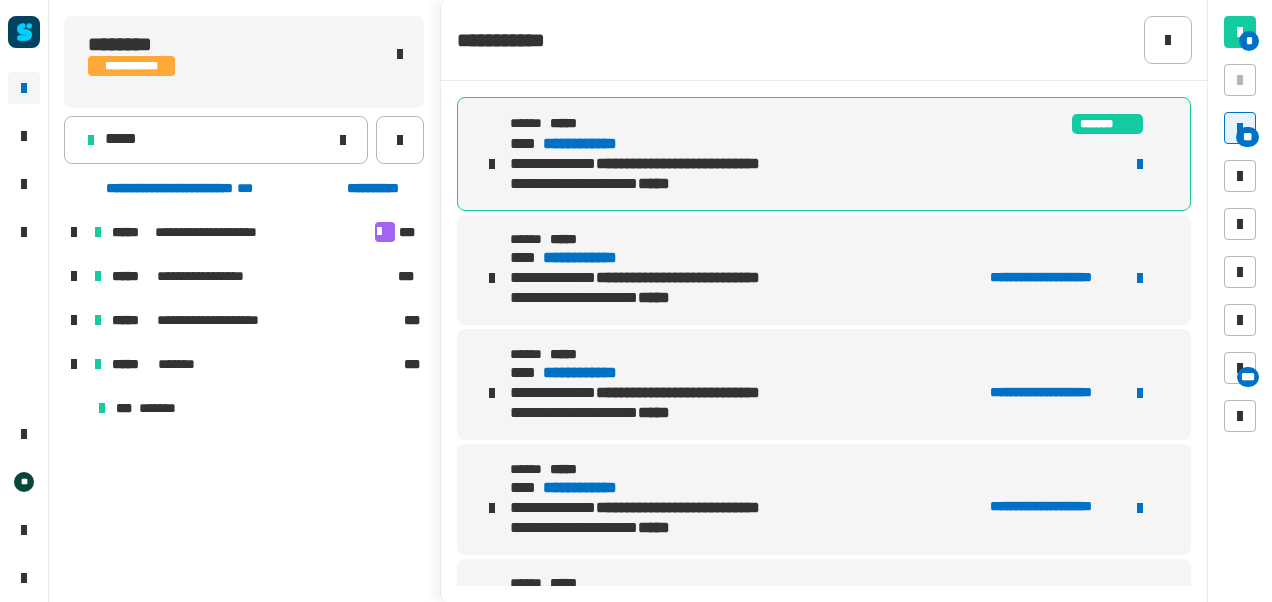 click on "**********" at bounding box center (599, 144) 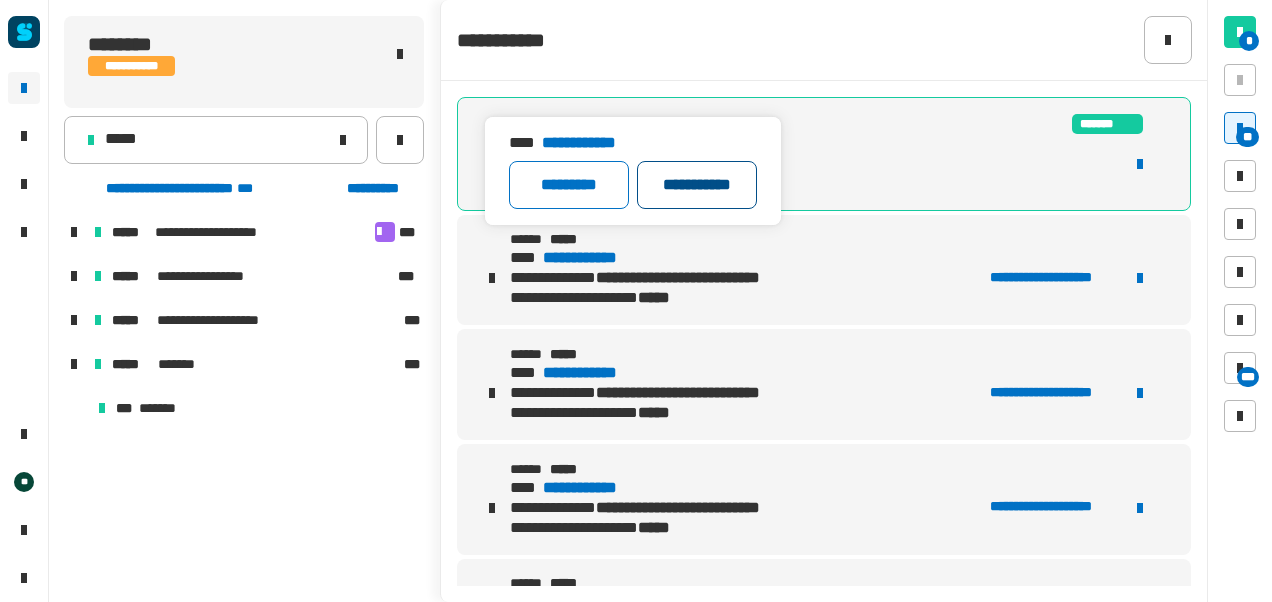 click on "**********" at bounding box center [697, 185] 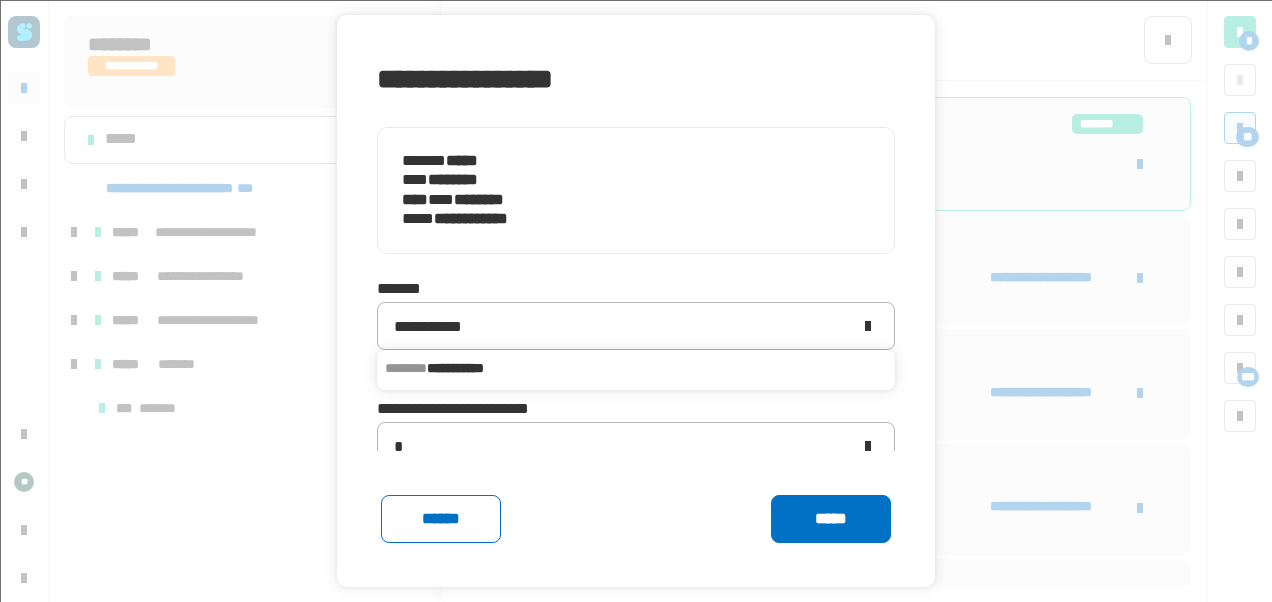 click on "**********" at bounding box center (636, 368) 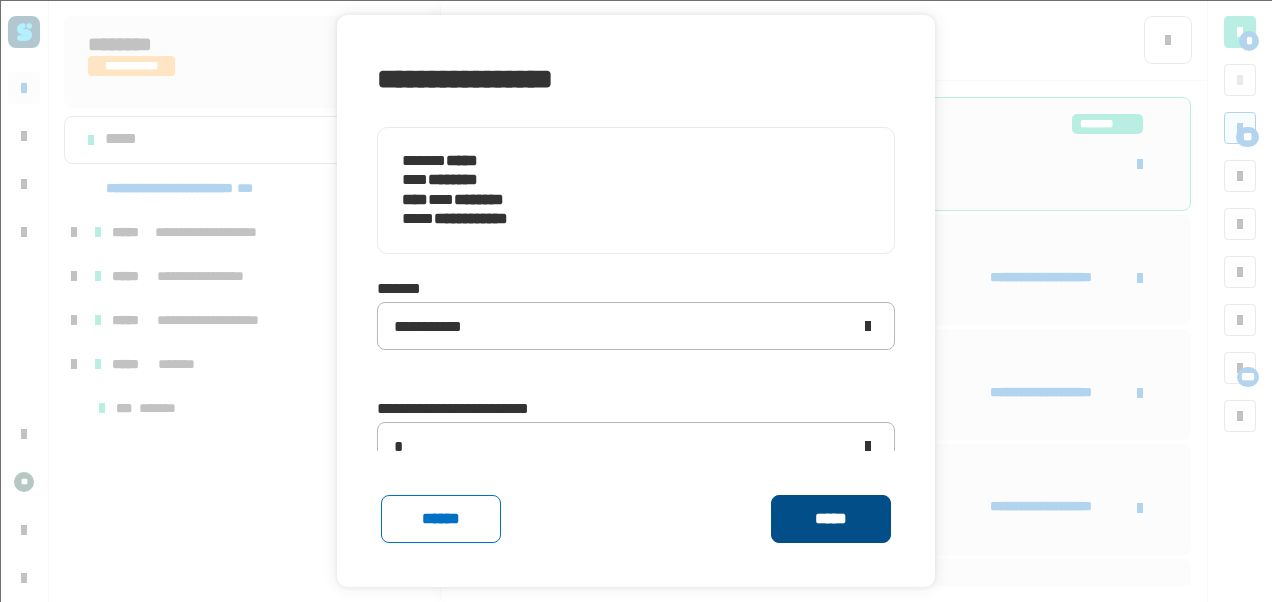 click on "*****" 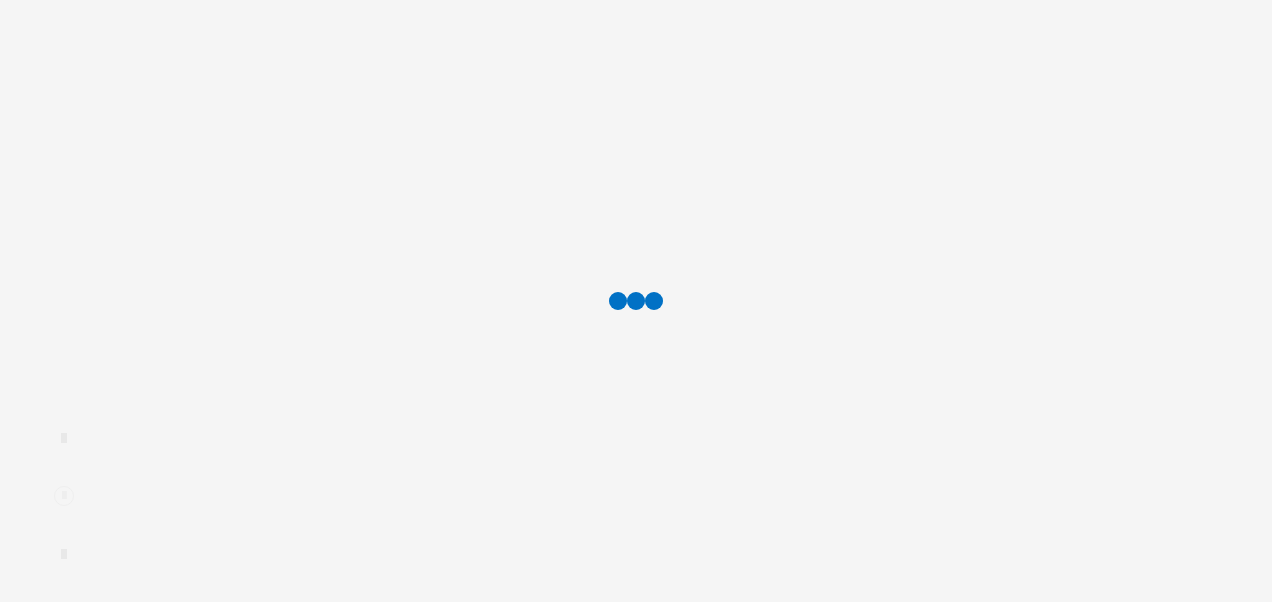 scroll, scrollTop: 0, scrollLeft: 0, axis: both 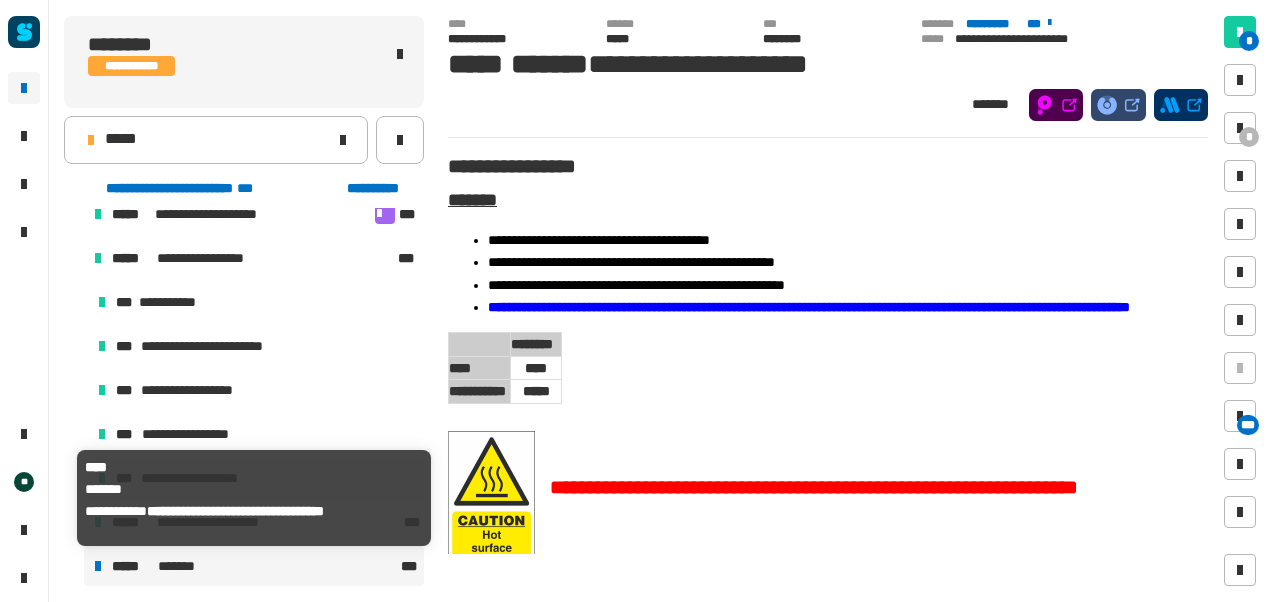 click on "***** *******" at bounding box center [254, 566] 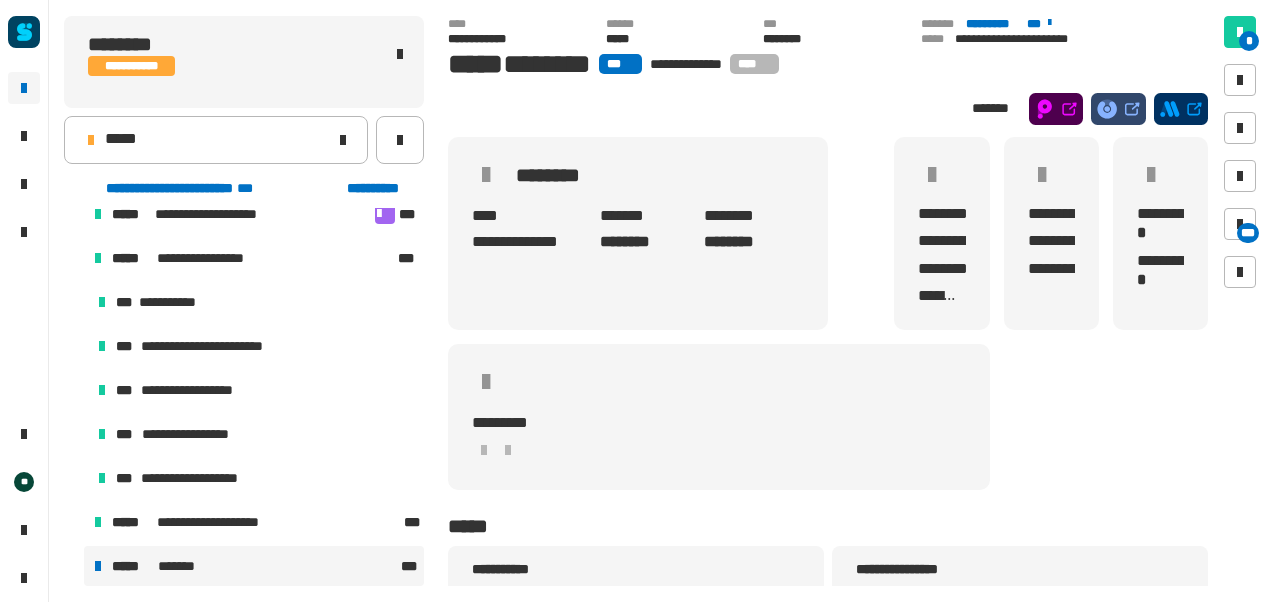 scroll, scrollTop: 62, scrollLeft: 0, axis: vertical 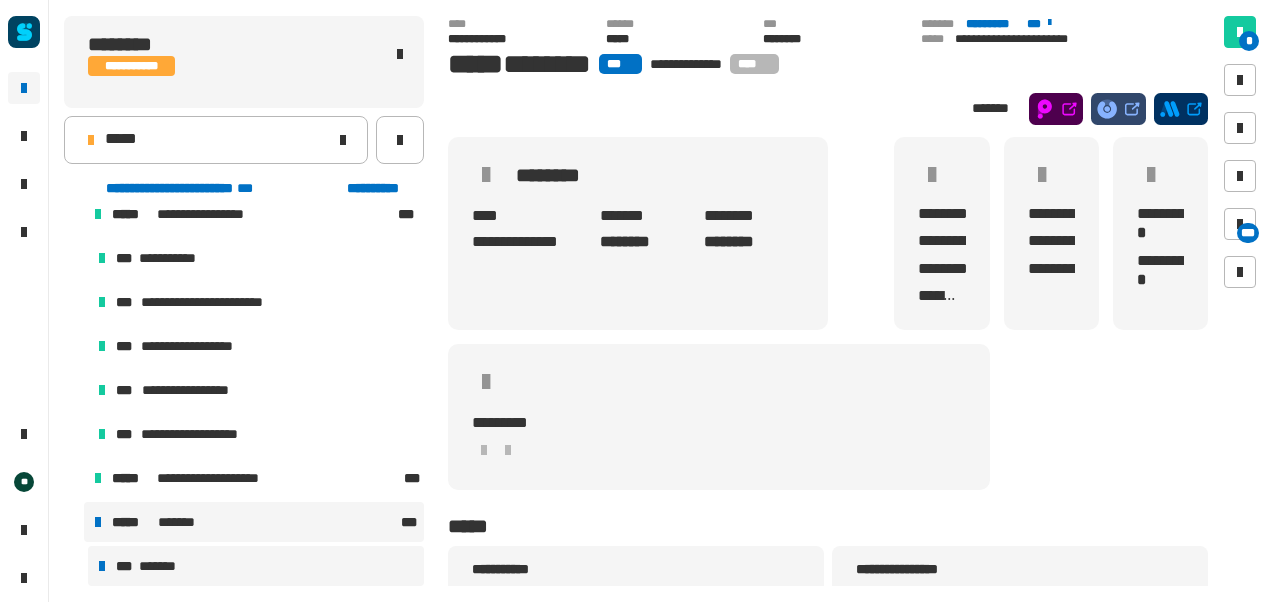 click on "*** *******" at bounding box center [256, 566] 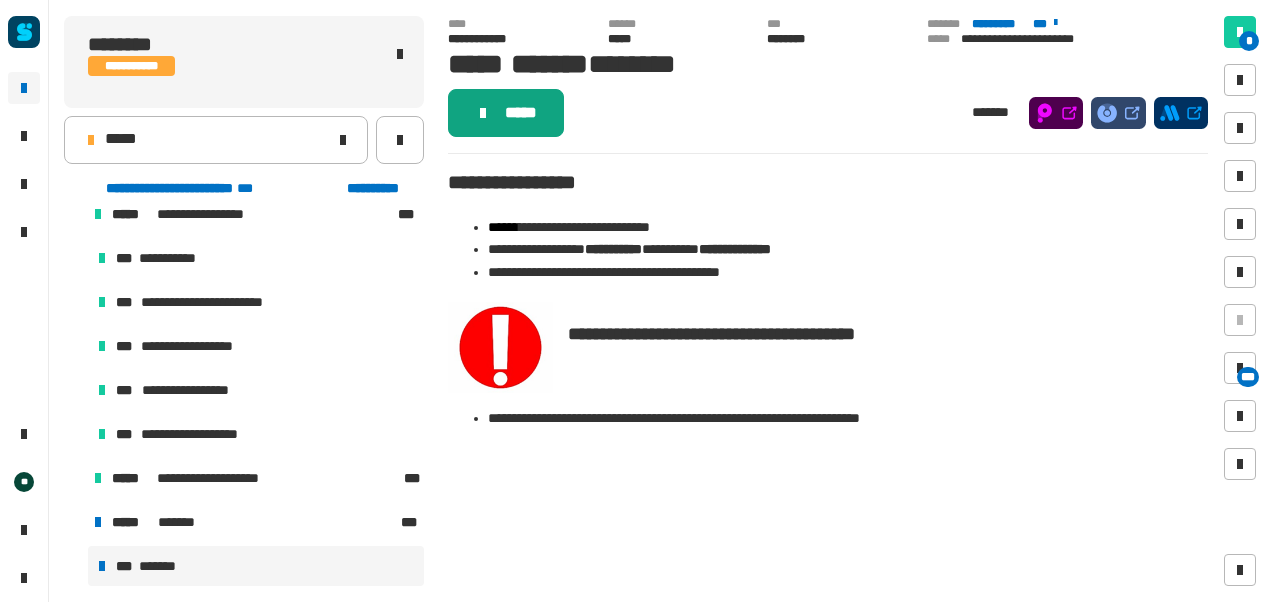 click on "*****" 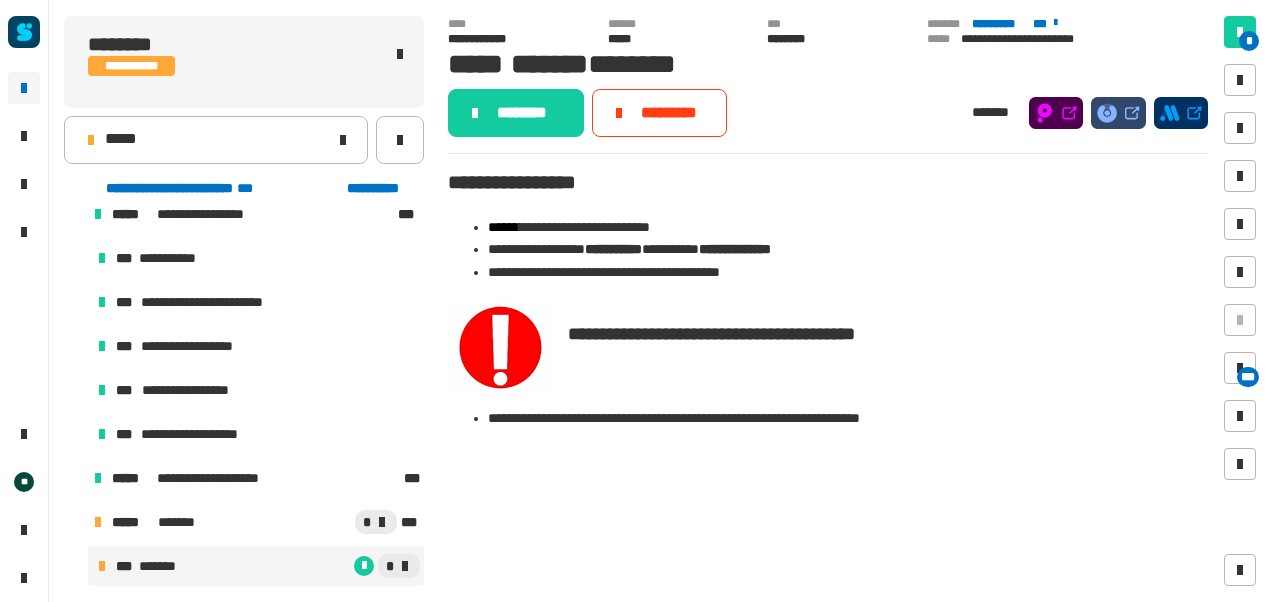 click on "********" 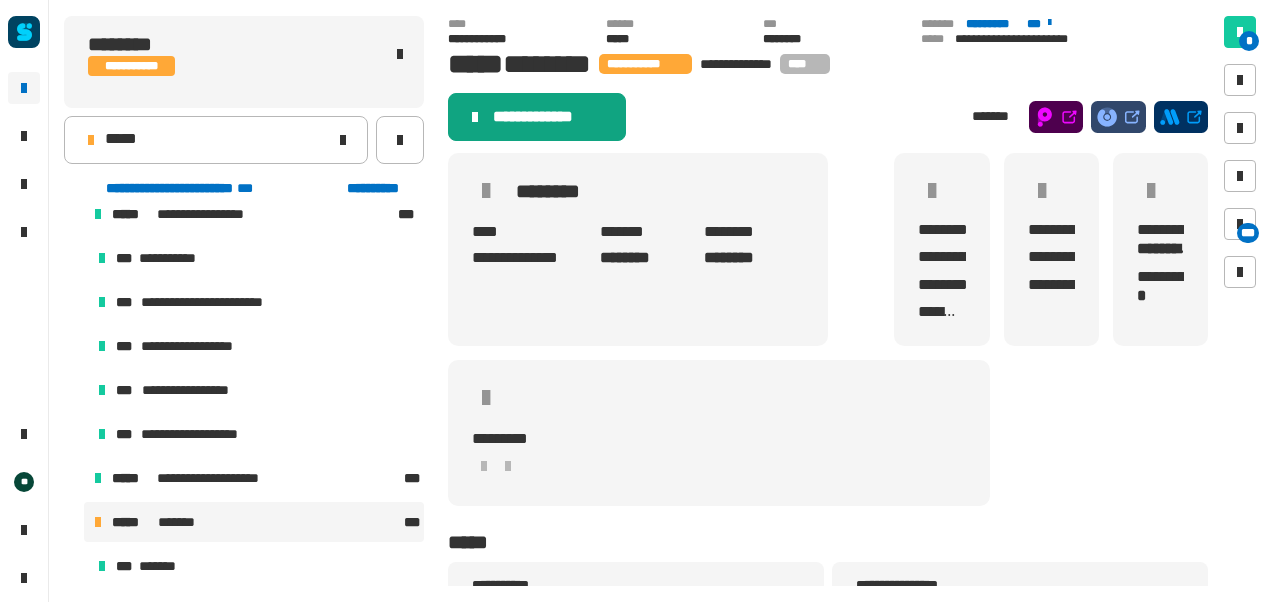 click on "**********" 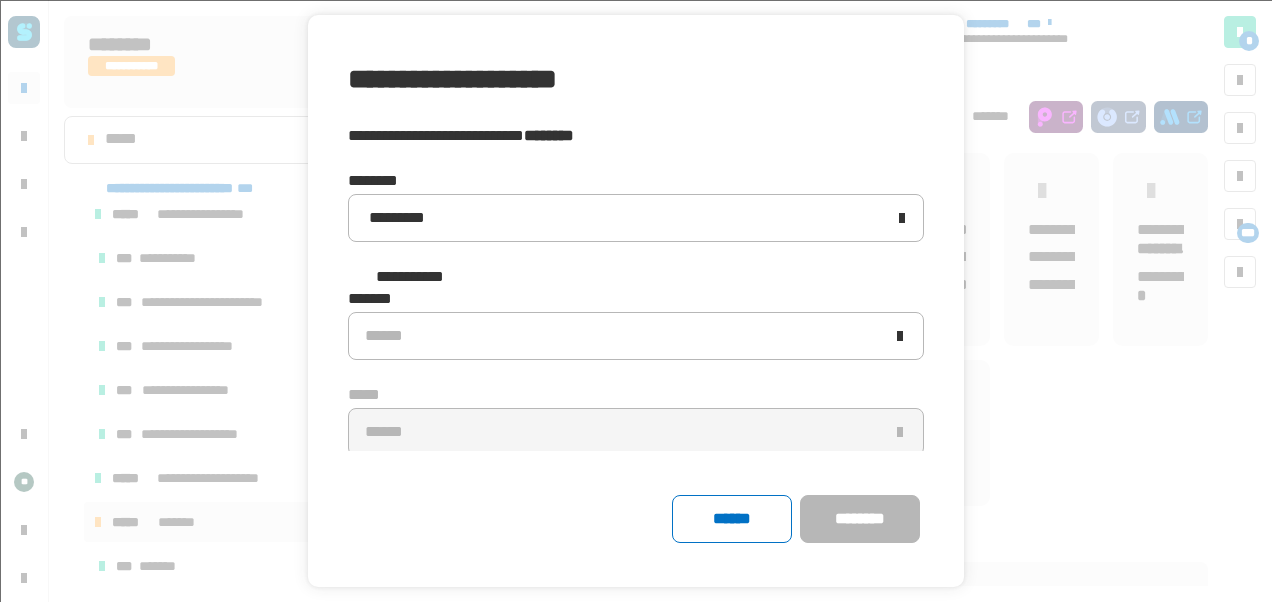 click 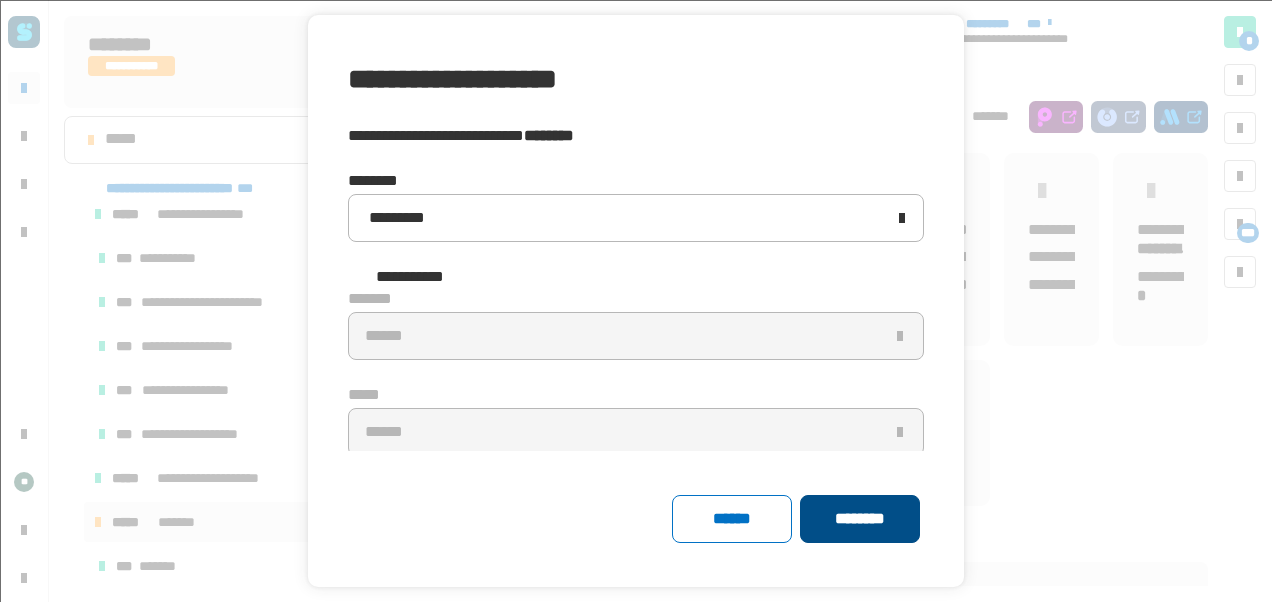 click on "********" 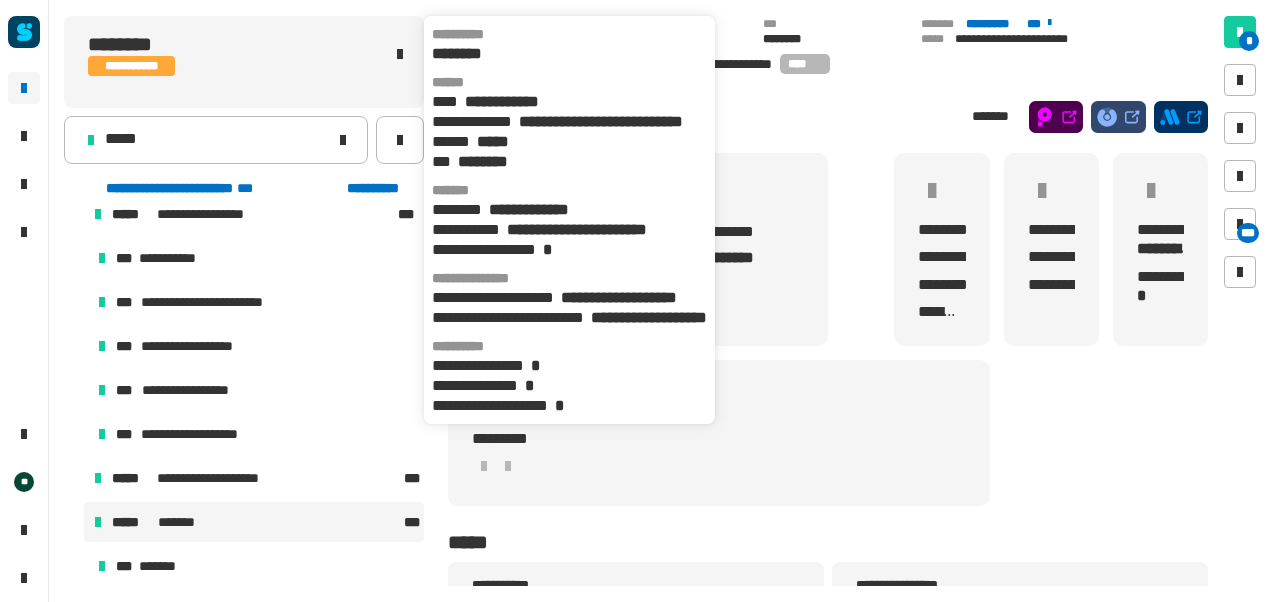 click on "********" 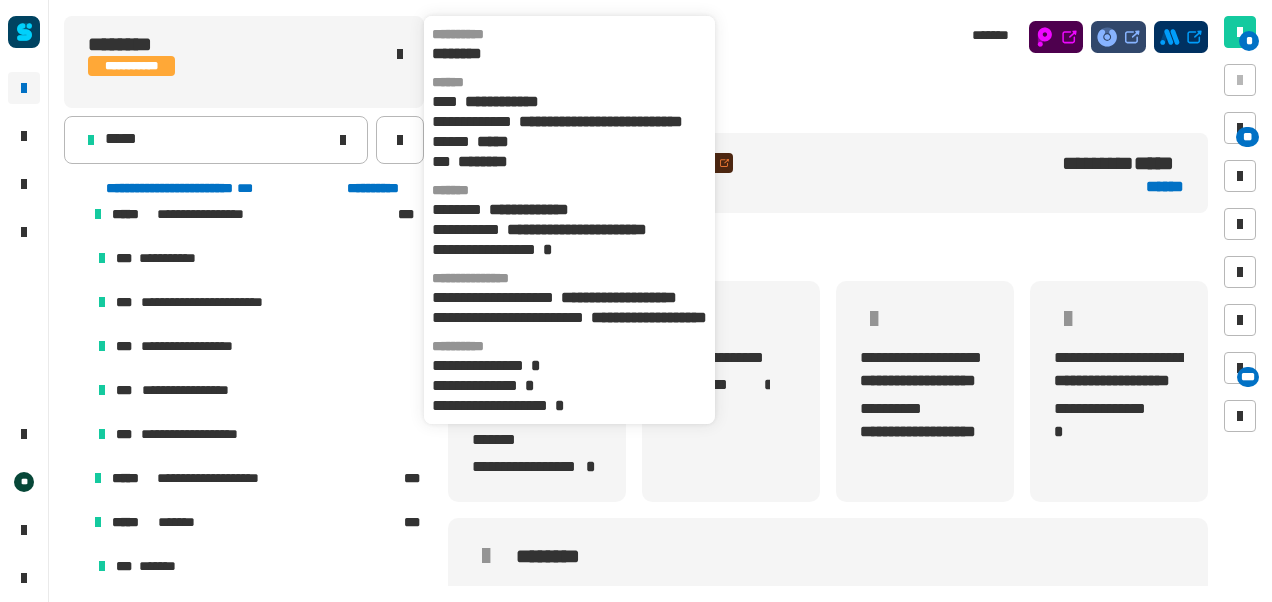 scroll, scrollTop: 0, scrollLeft: 4, axis: horizontal 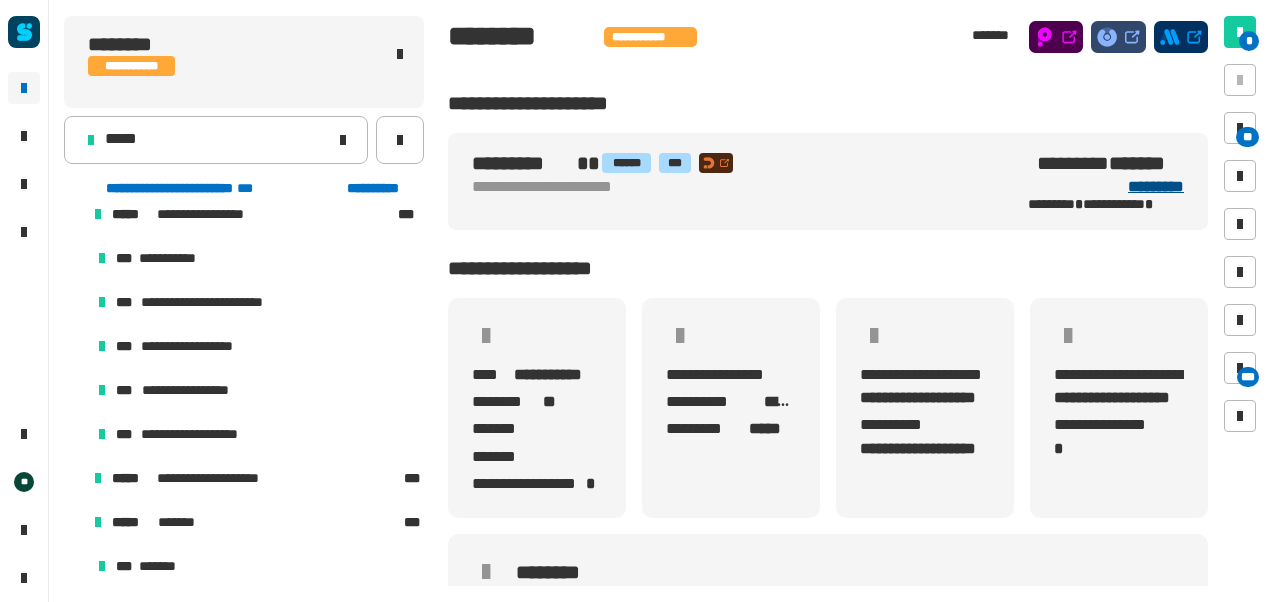 click on "*********" 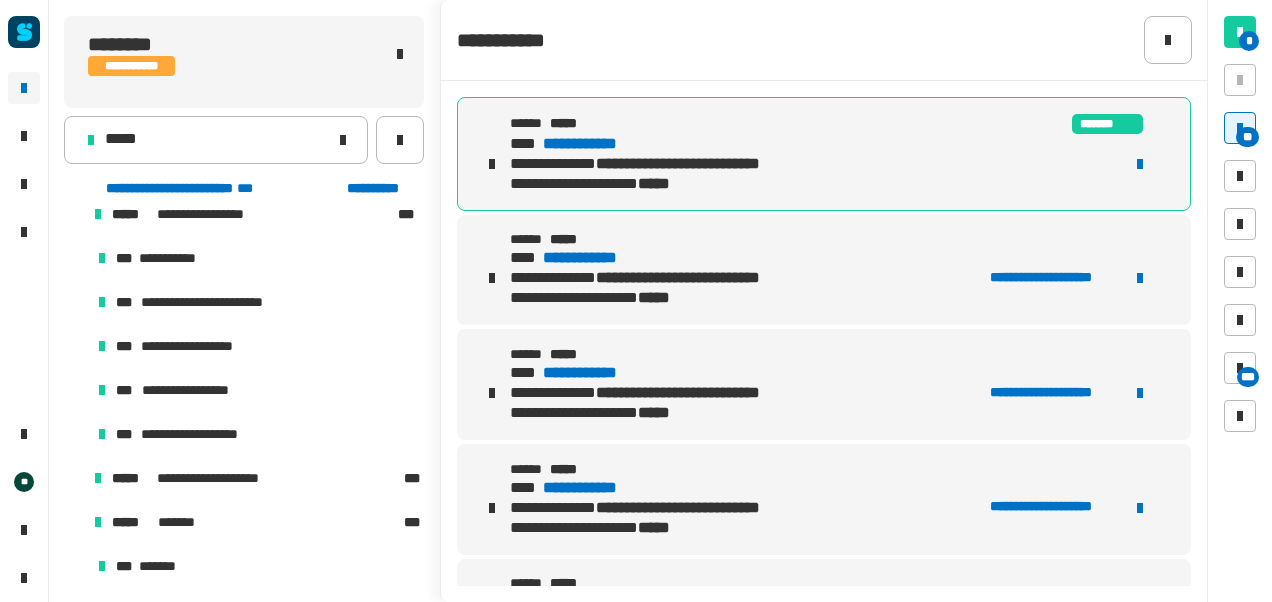 click on "**********" at bounding box center [598, 144] 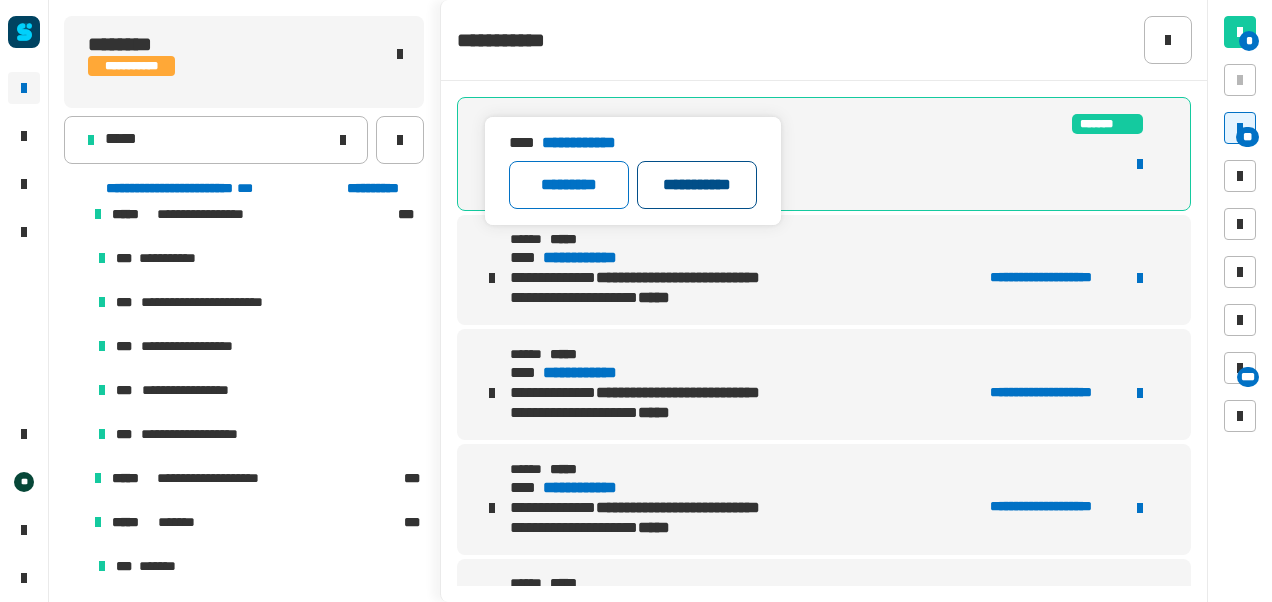 click on "**********" at bounding box center [697, 185] 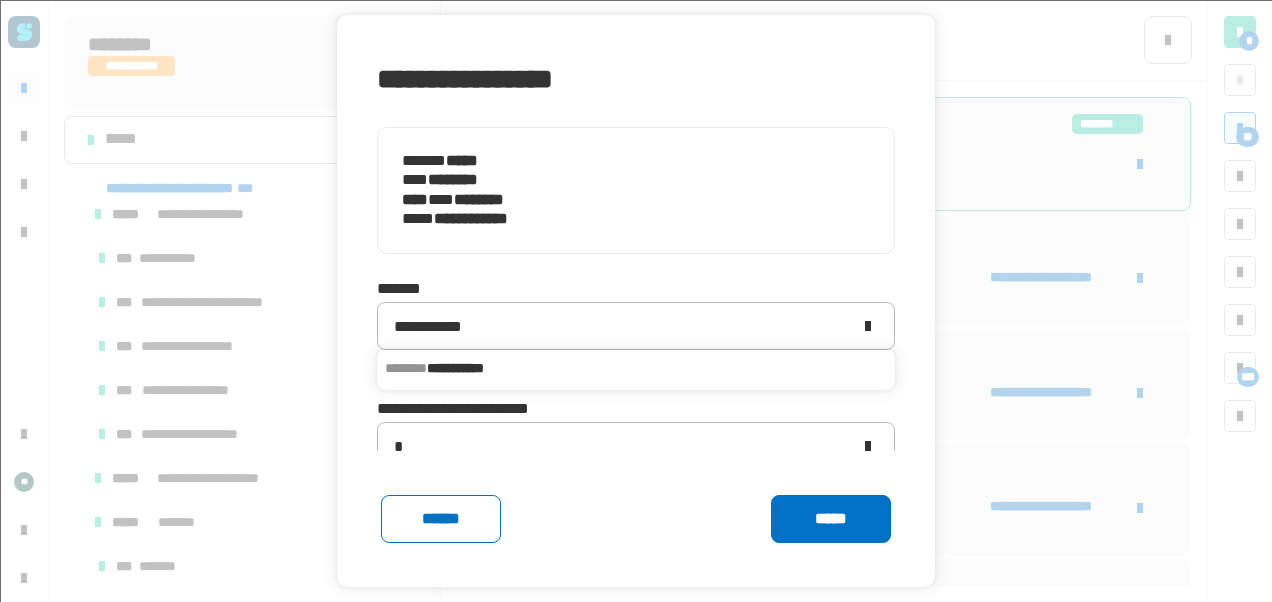 click on "**********" at bounding box center [636, 370] 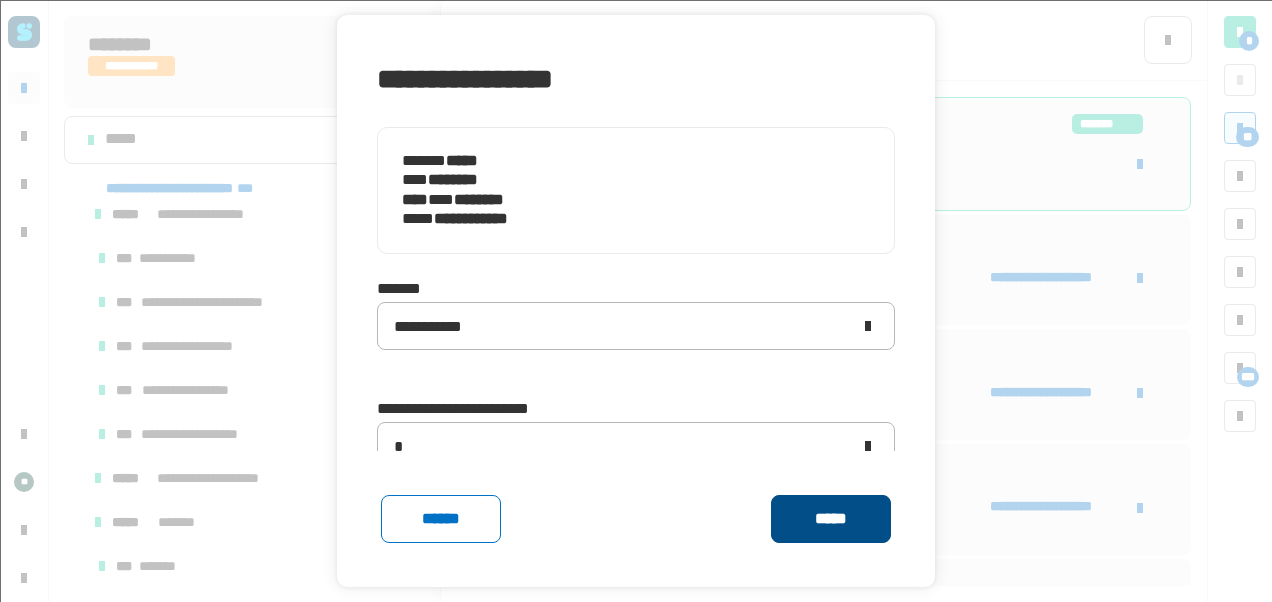 click on "*****" 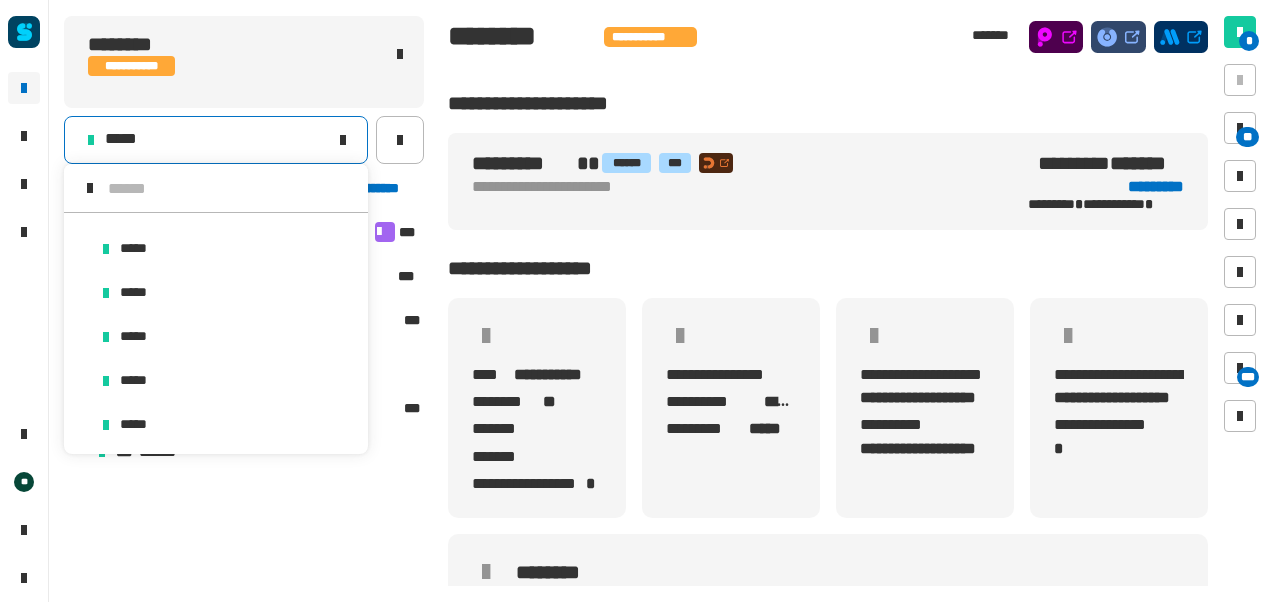 scroll, scrollTop: 0, scrollLeft: 0, axis: both 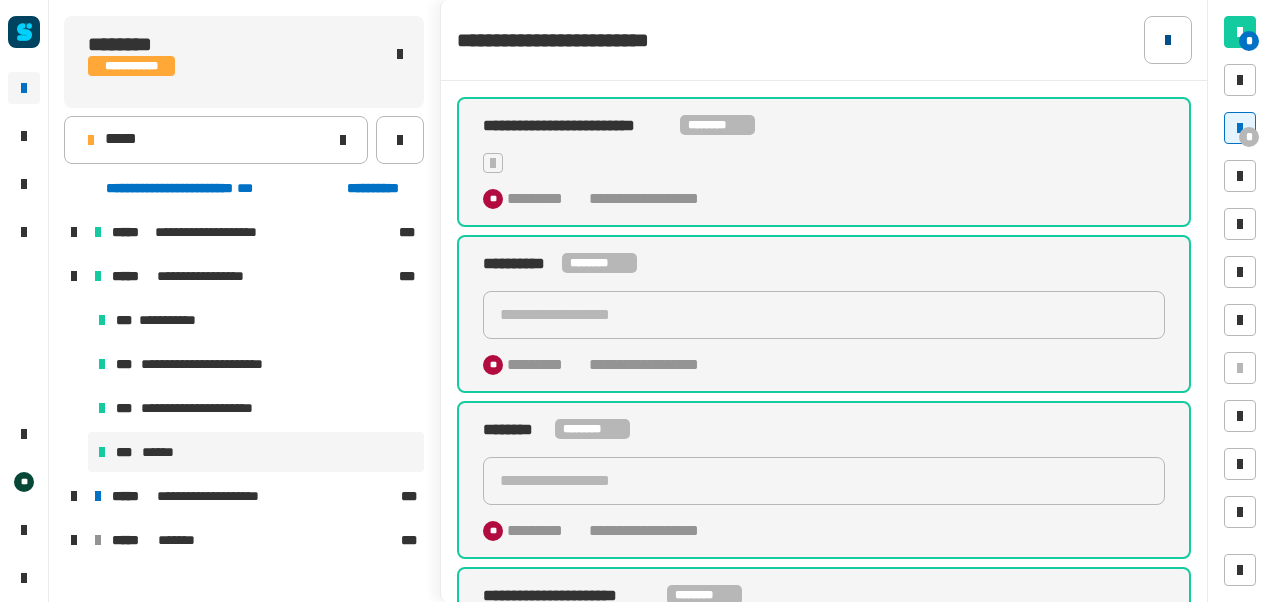 click 